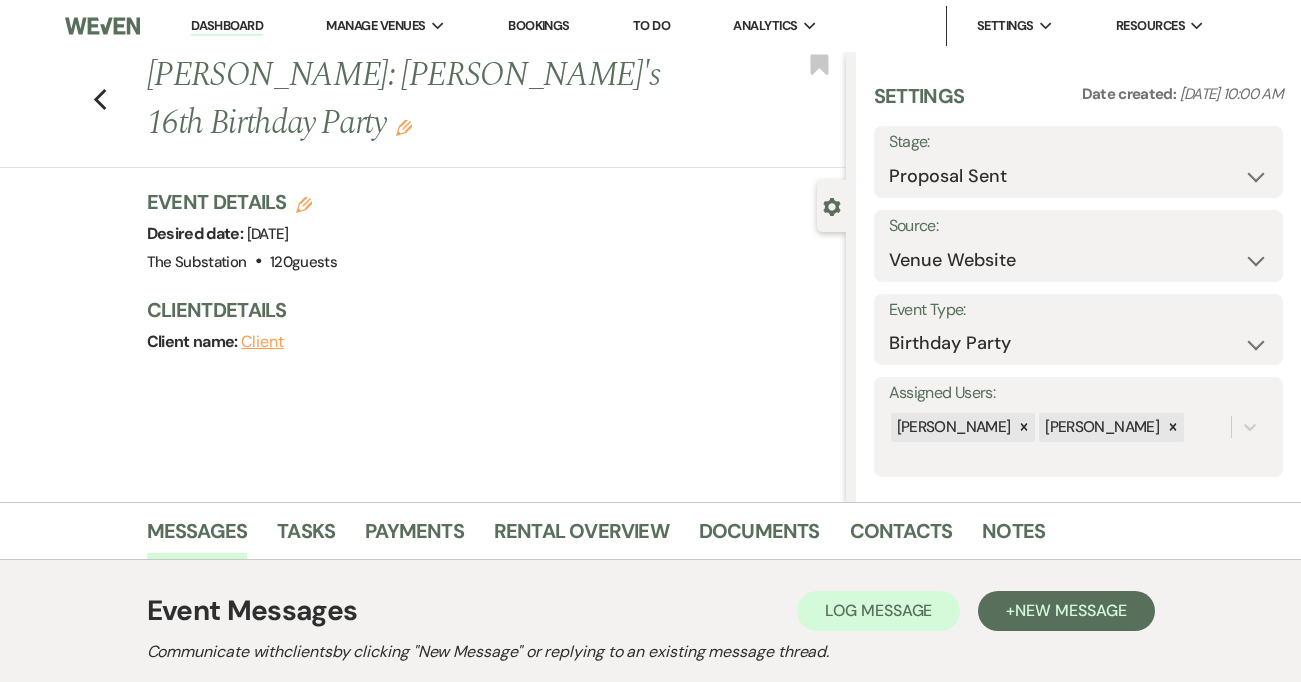 select on "6" 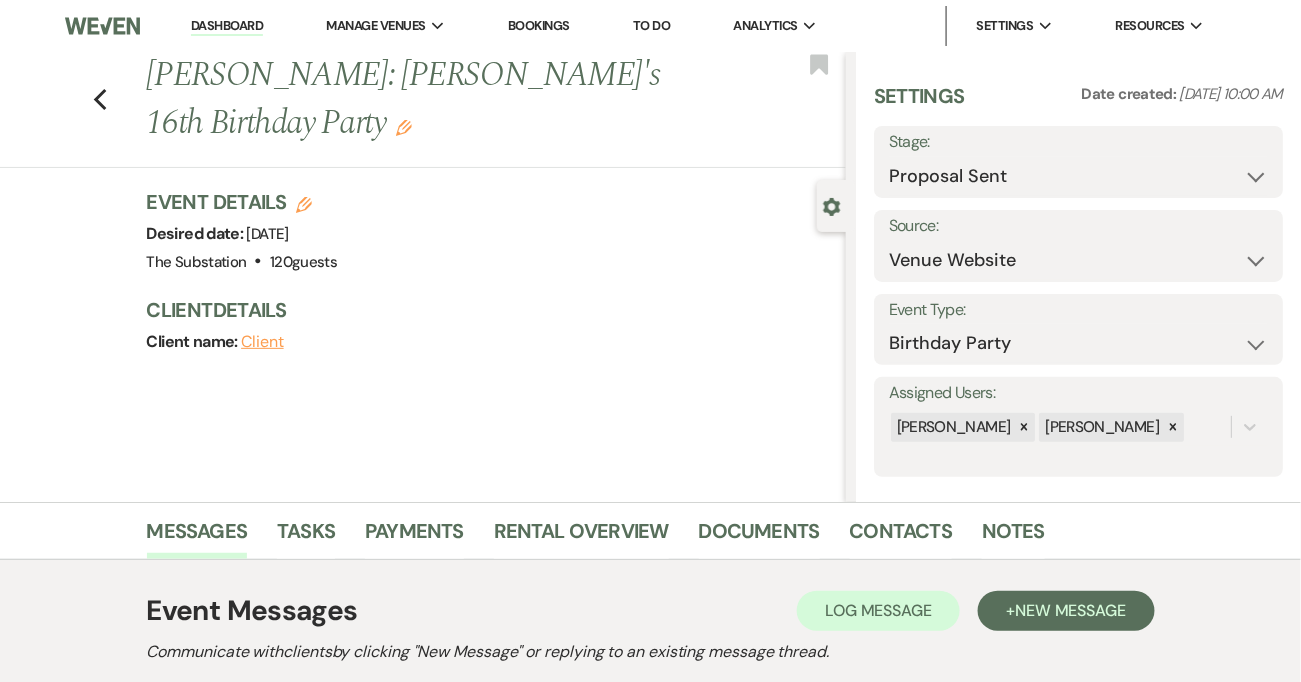scroll, scrollTop: 0, scrollLeft: 0, axis: both 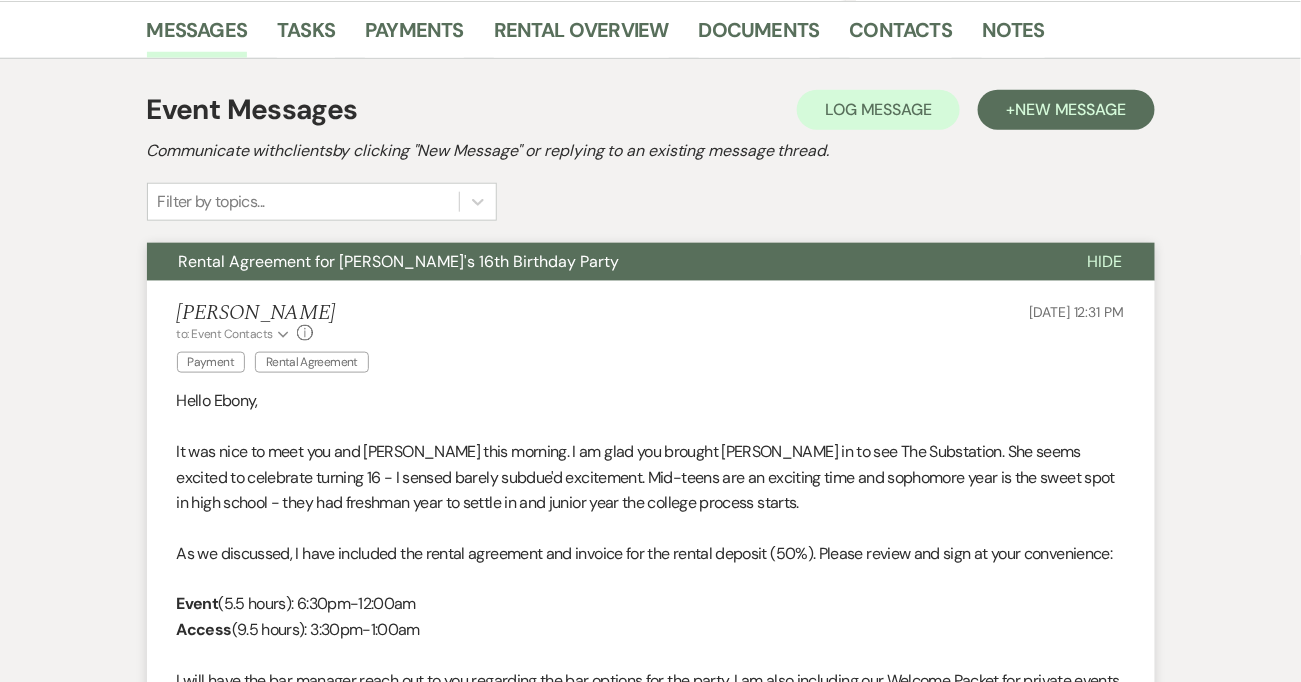 click on "It was nice to meet you and [PERSON_NAME] this morning. I am glad you brought [PERSON_NAME] in to see The Substation. She seems excited to celebrate turning 16 - I sensed barely subdue'd excitement. Mid-teens are an exciting time and sophomore year is the sweet spot in high school - they had freshman year to settle in and junior year the college process starts." at bounding box center [651, 477] 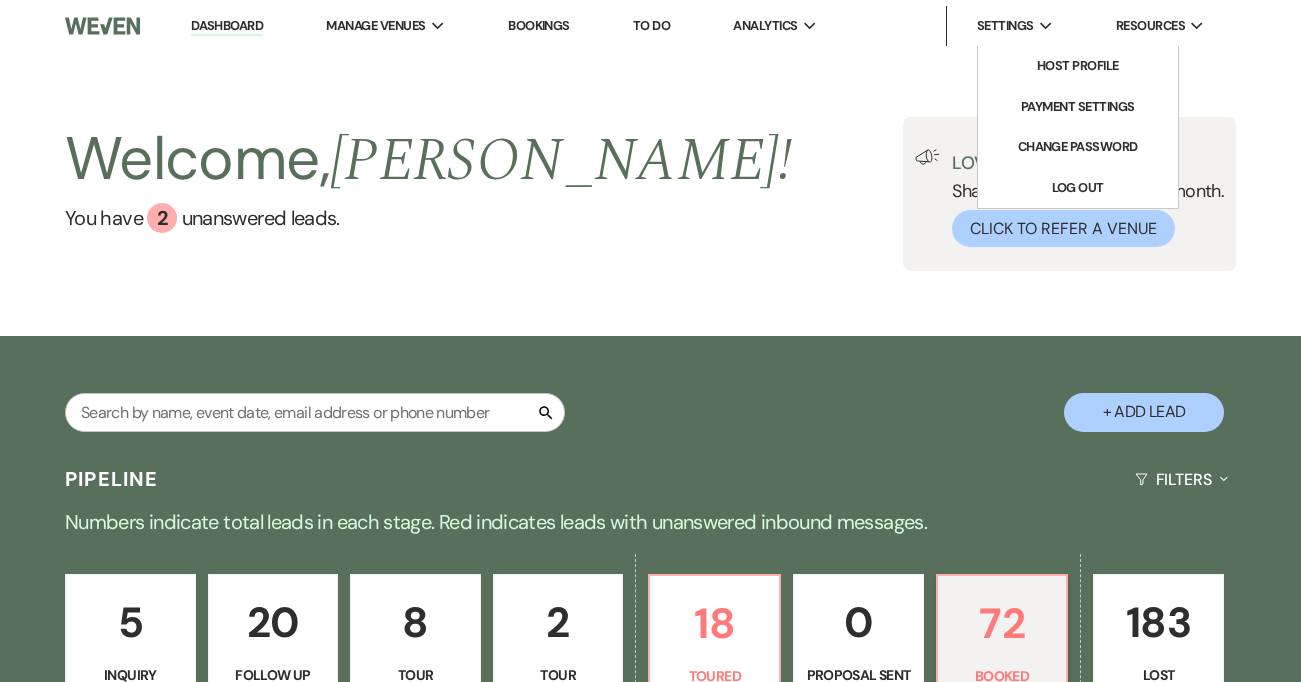 scroll, scrollTop: 0, scrollLeft: 0, axis: both 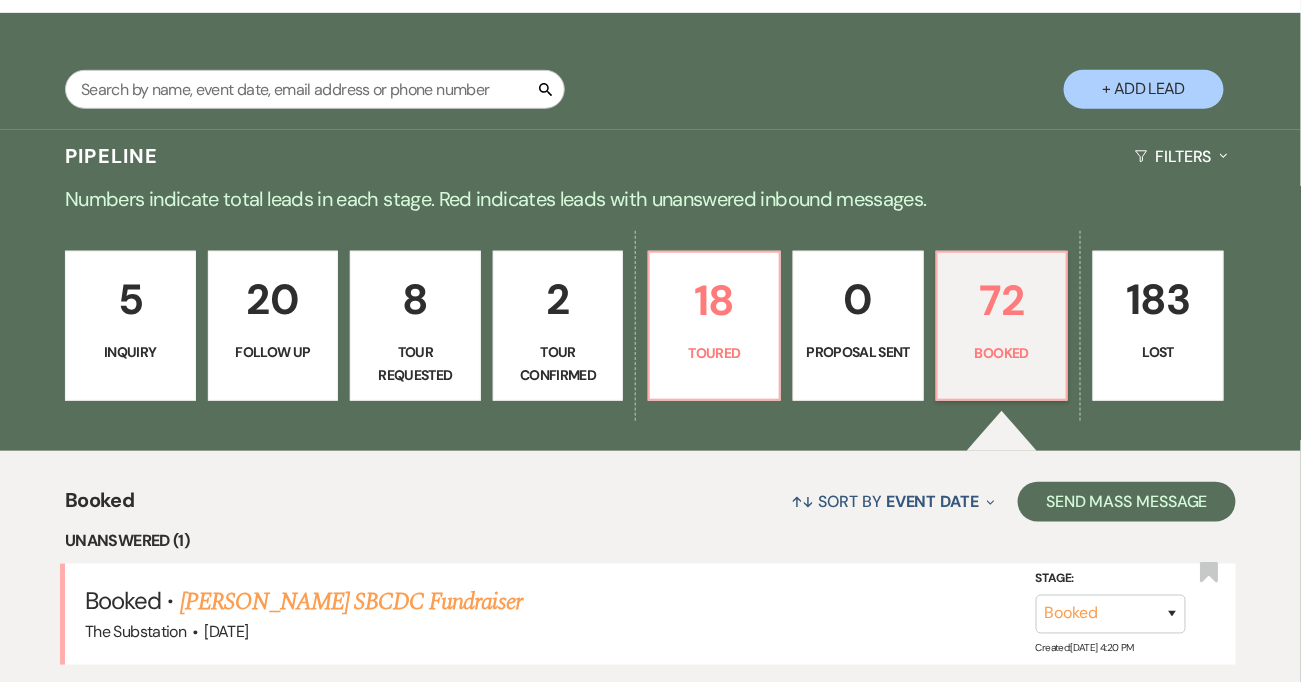 click on "5 Inquiry 20 Follow Up 8 Tour Requested 2 Tour Confirmed 18 Toured 0 Proposal Sent 72 Booked 183 Lost" at bounding box center (650, 339) 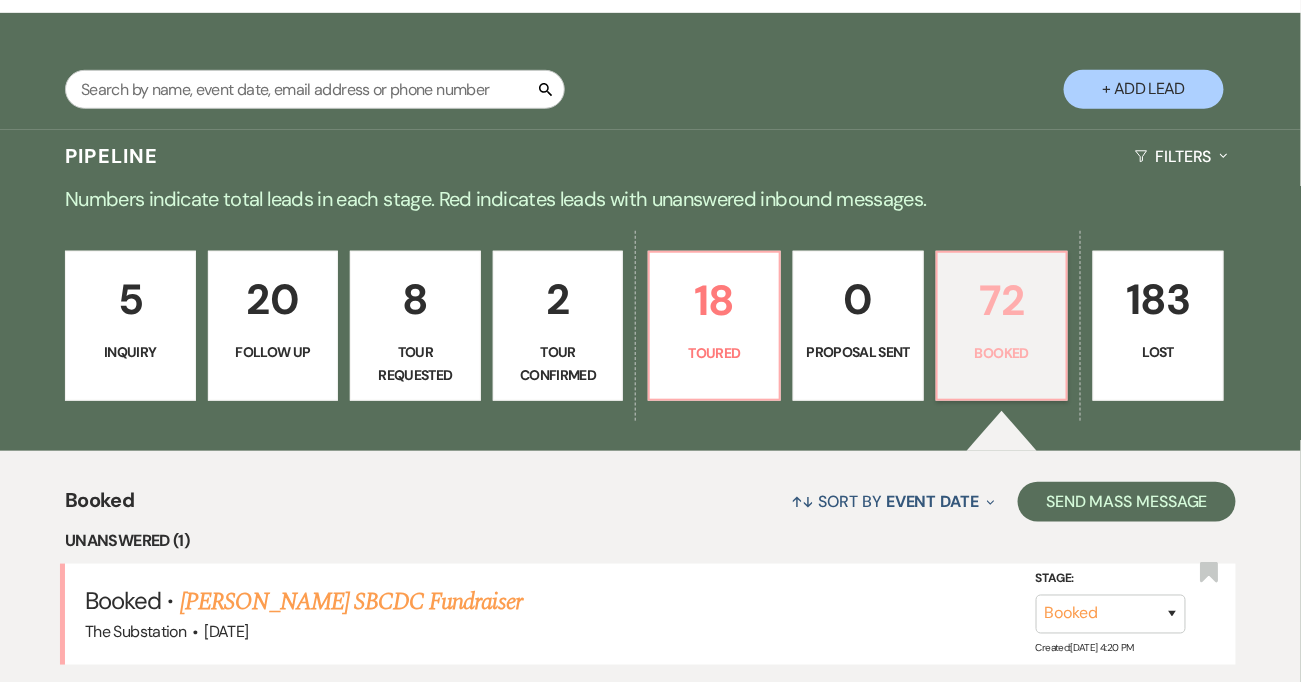 click on "72" at bounding box center [1002, 300] 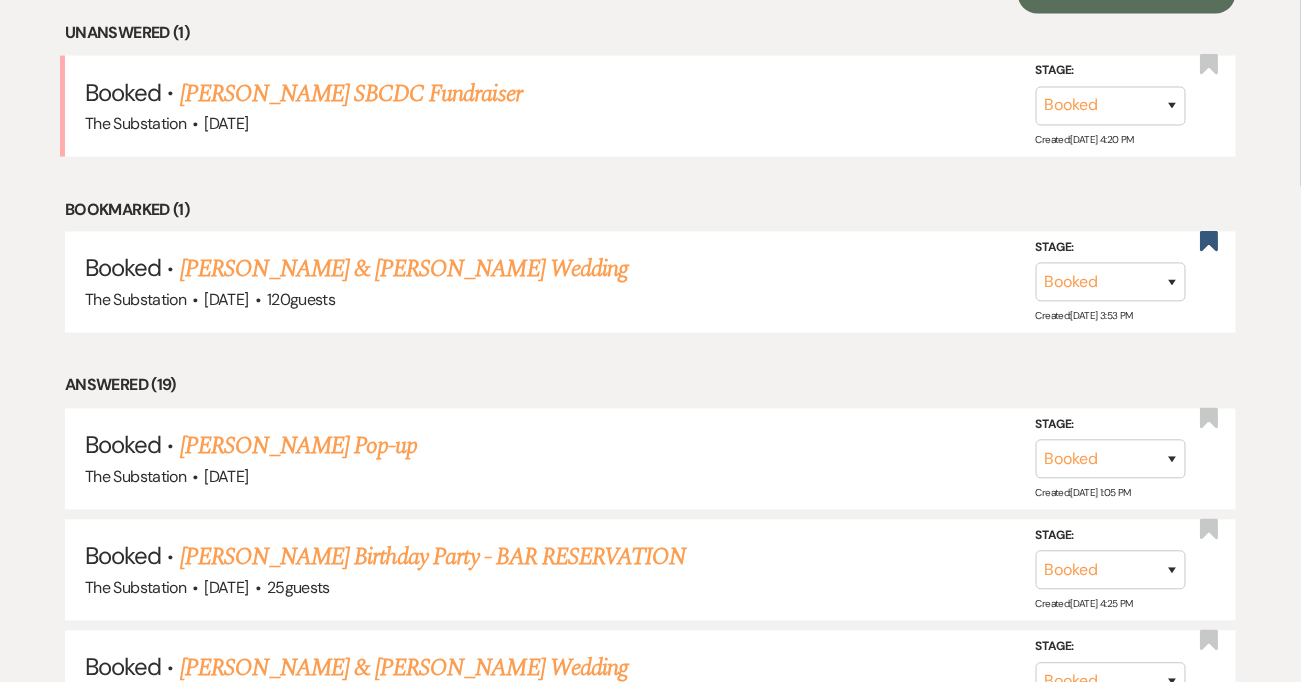 scroll, scrollTop: 1331, scrollLeft: 0, axis: vertical 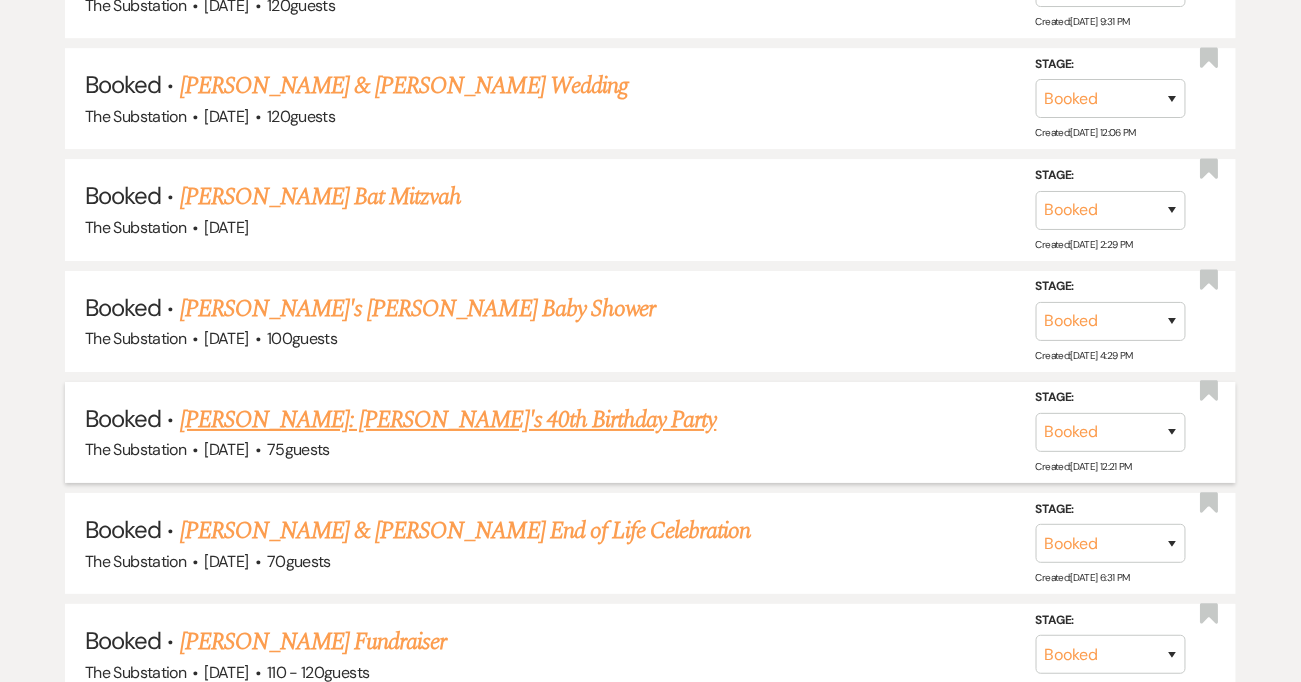 click on "[PERSON_NAME]:  [PERSON_NAME]'s 40th Birthday Party" at bounding box center (448, 420) 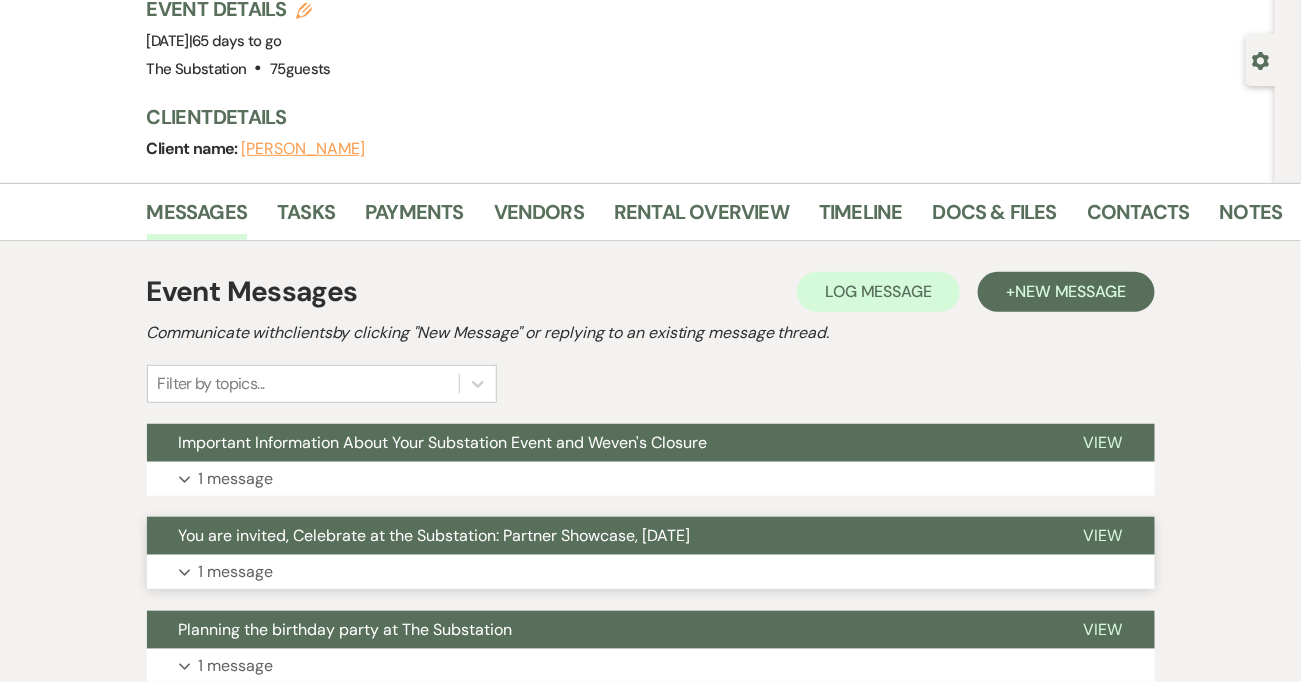 scroll, scrollTop: 0, scrollLeft: 0, axis: both 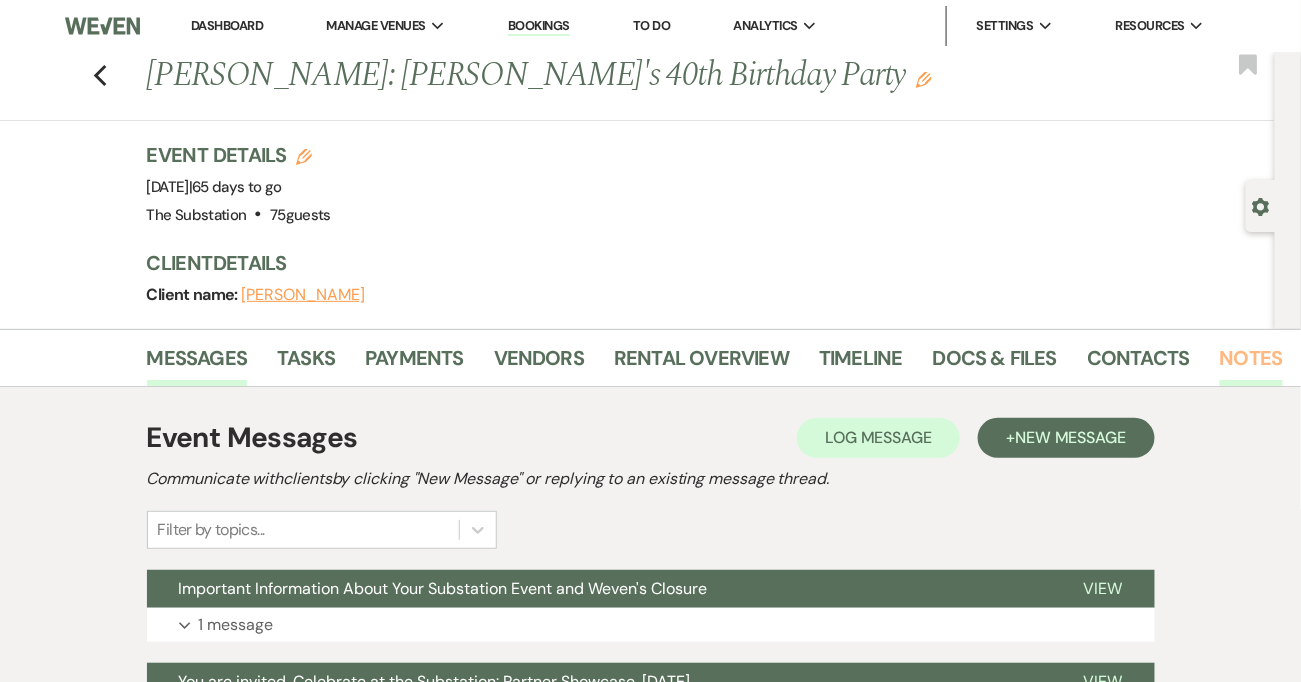 click on "Notes" at bounding box center [1251, 364] 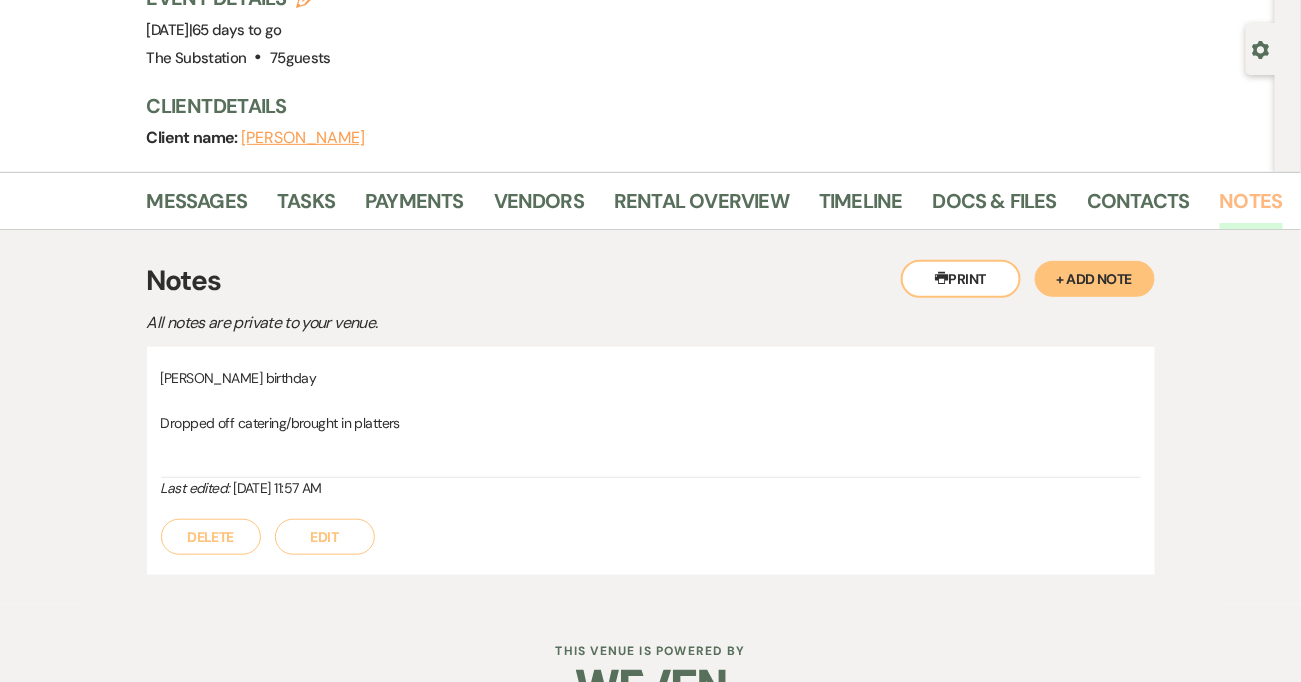scroll, scrollTop: 207, scrollLeft: 0, axis: vertical 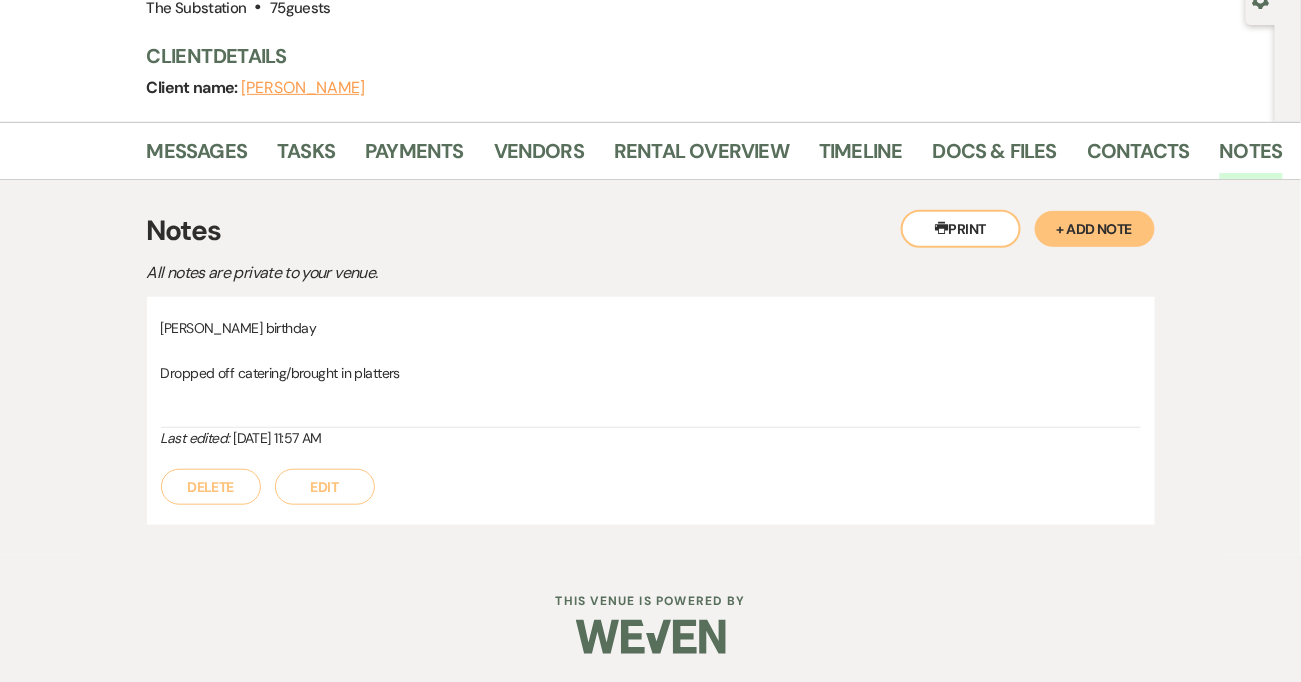 click on "Edit" at bounding box center (325, 487) 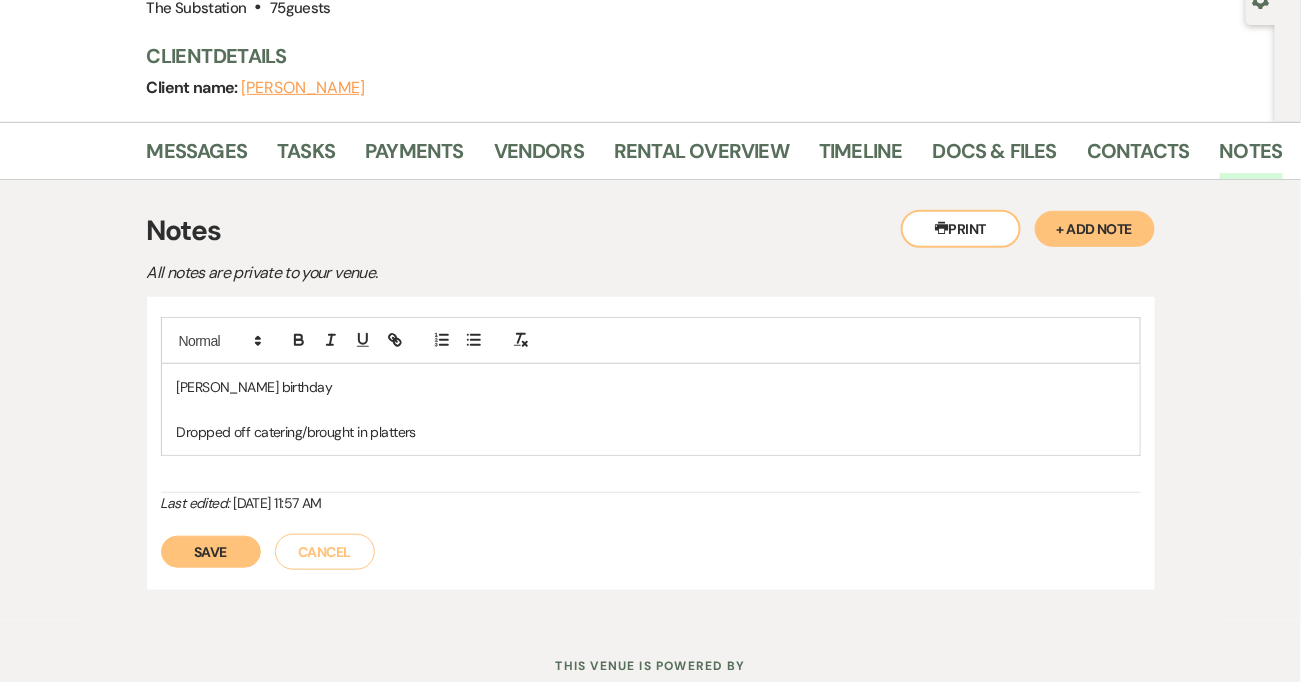 click on "Talia Sokol's birthday" at bounding box center [651, 387] 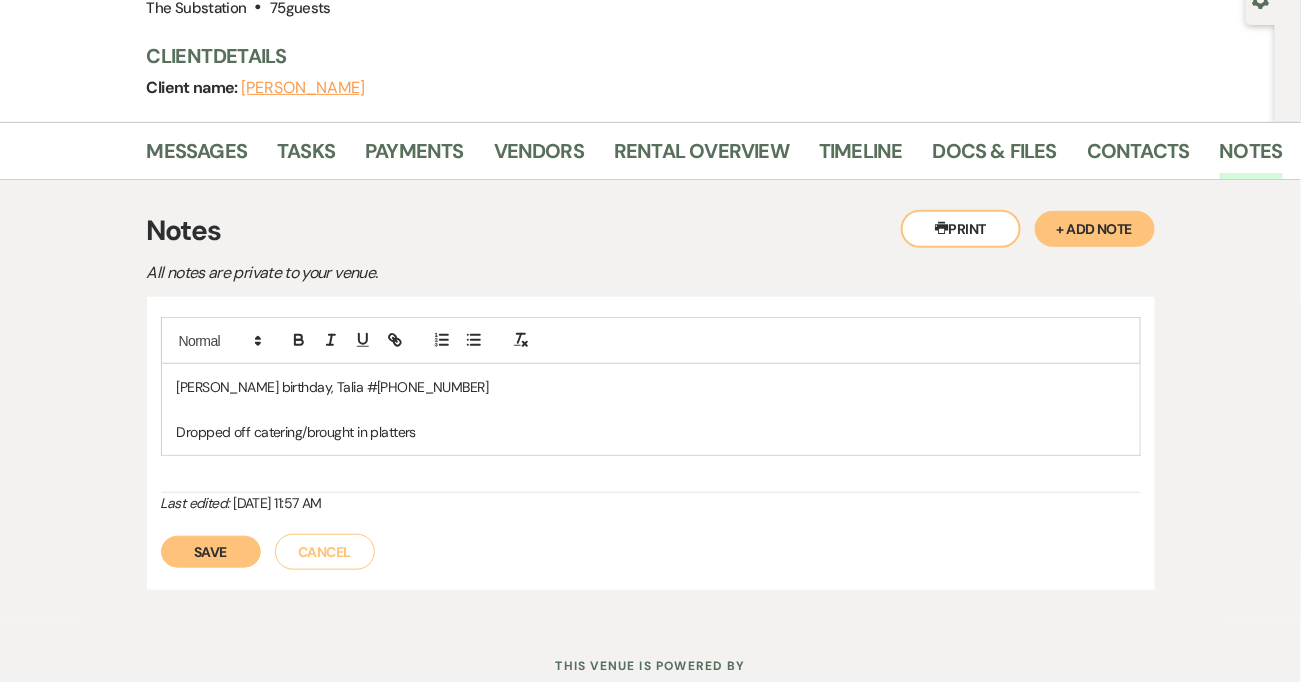 click on "Save" at bounding box center [211, 552] 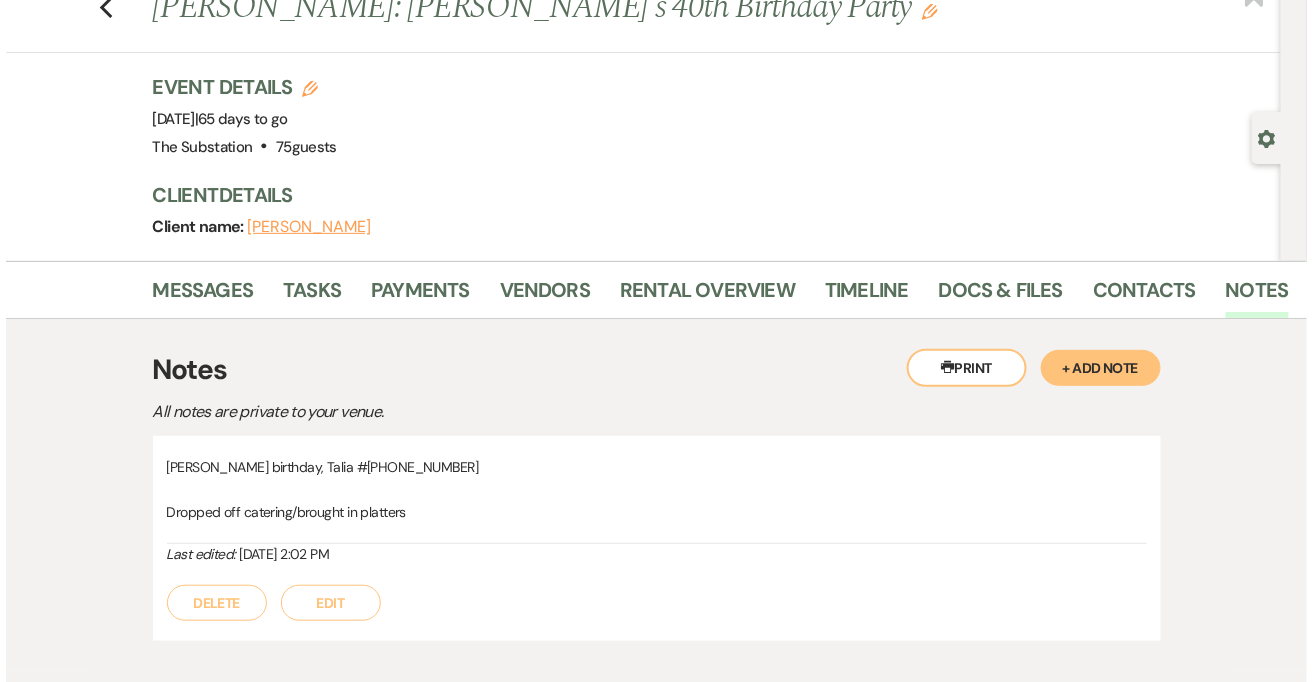 scroll, scrollTop: 0, scrollLeft: 0, axis: both 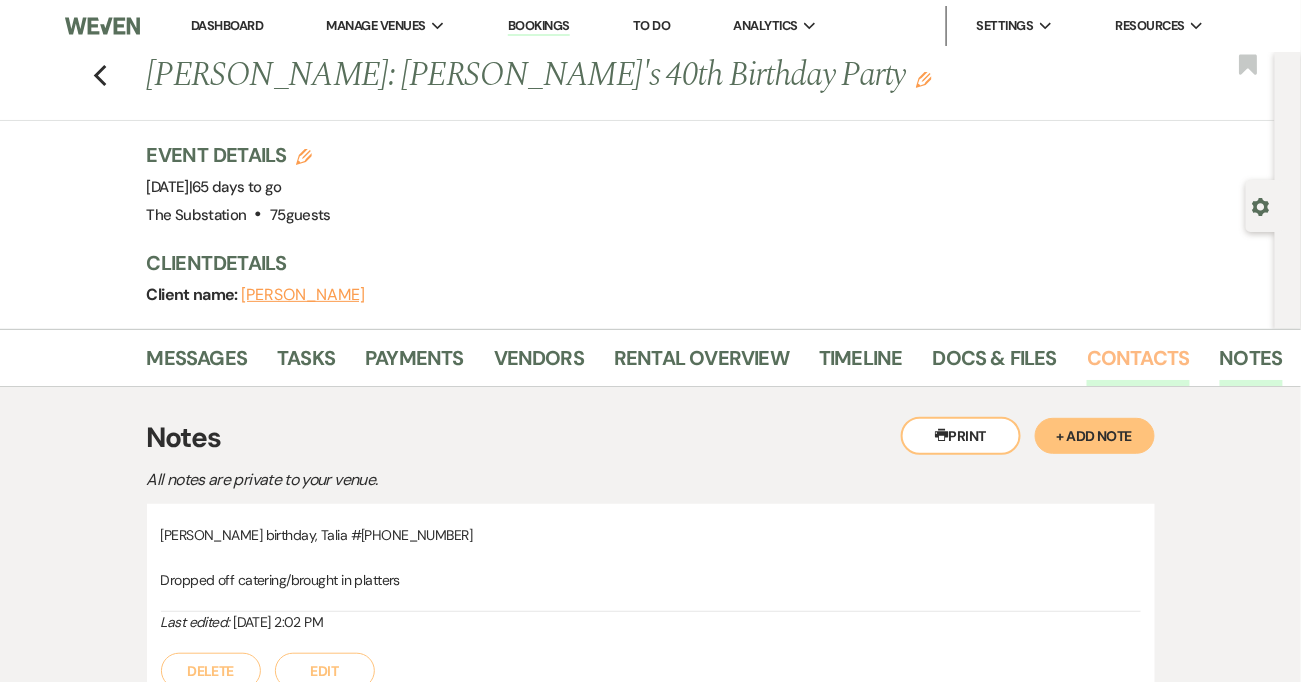 click on "Contacts" at bounding box center [1138, 364] 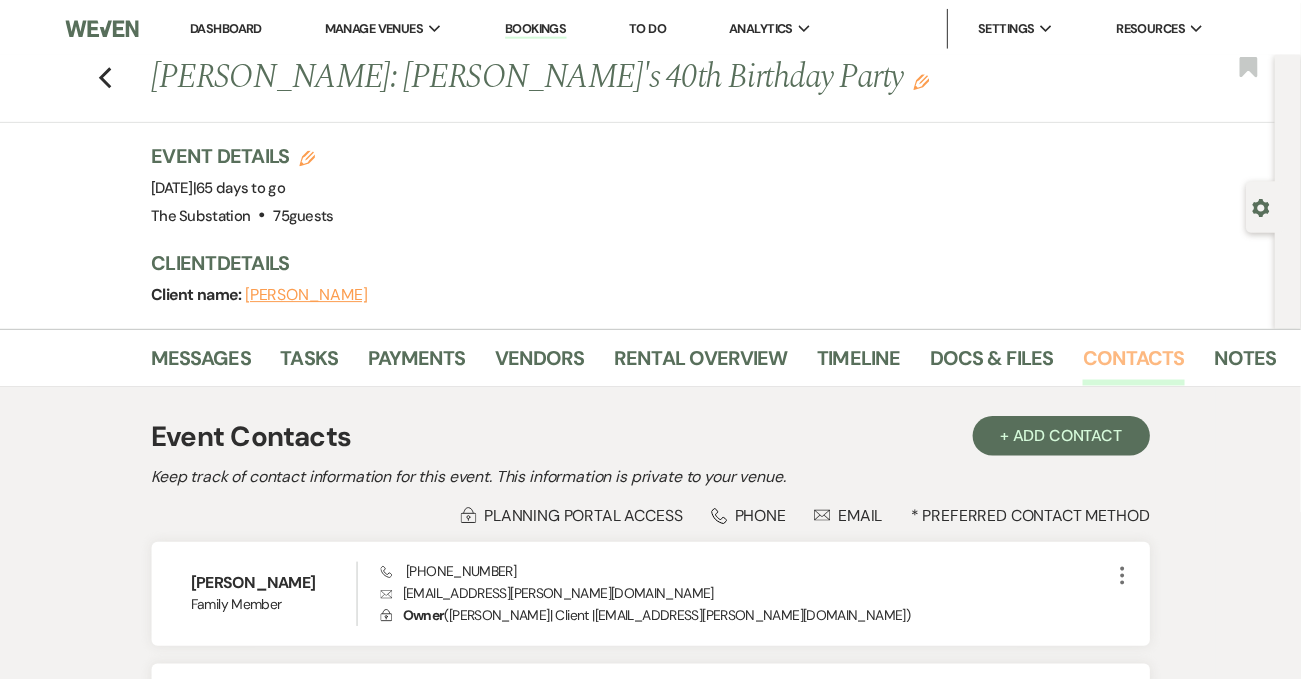 scroll, scrollTop: 196, scrollLeft: 0, axis: vertical 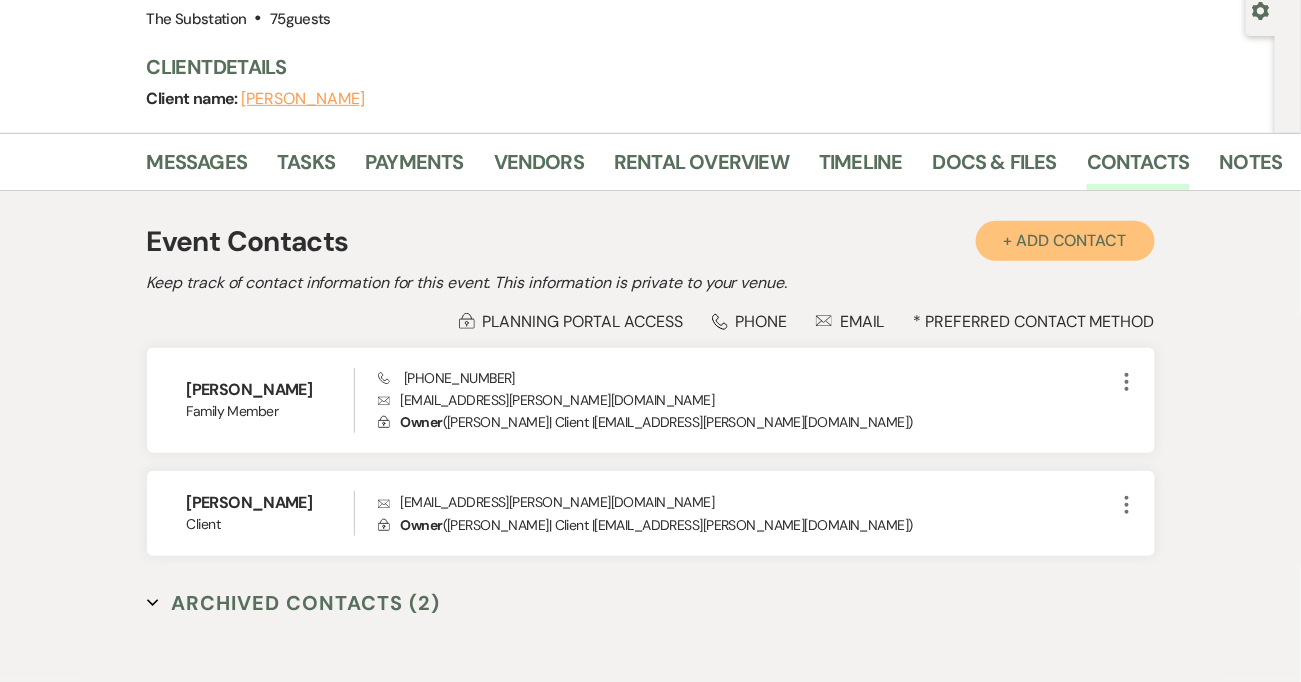 click on "+ Add Contact" at bounding box center (1065, 241) 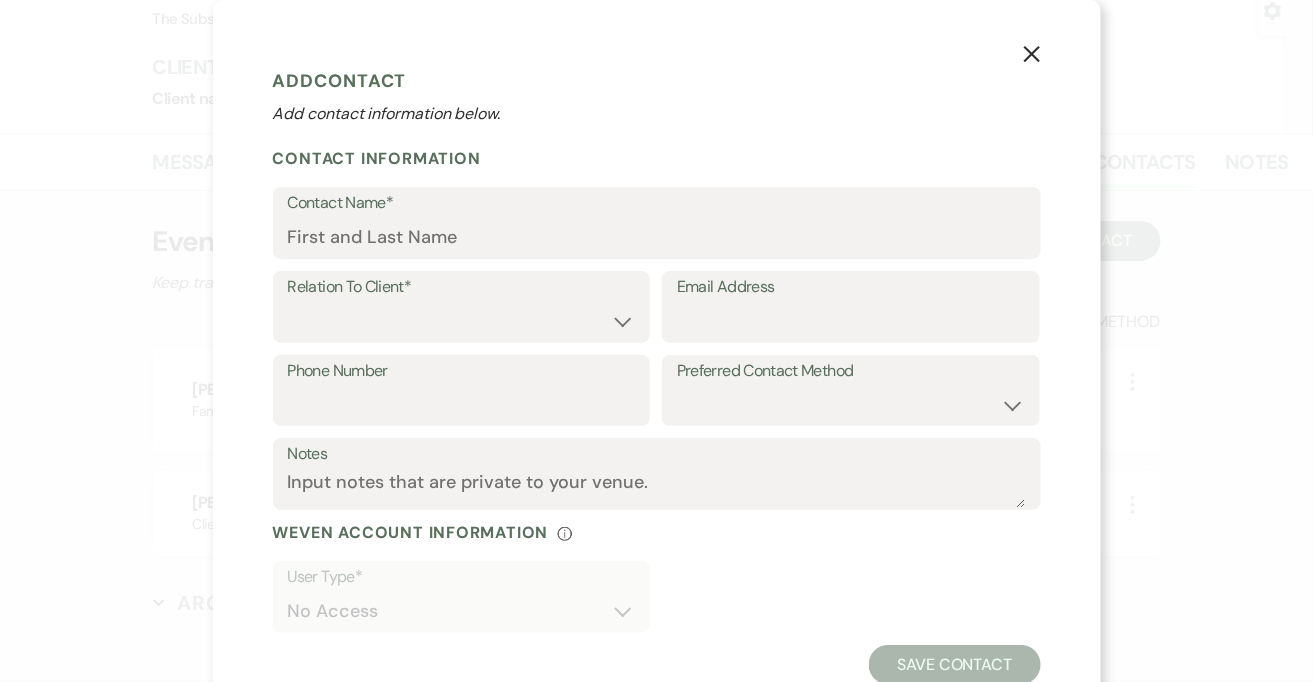 click on "Contact Name*" at bounding box center [657, 203] 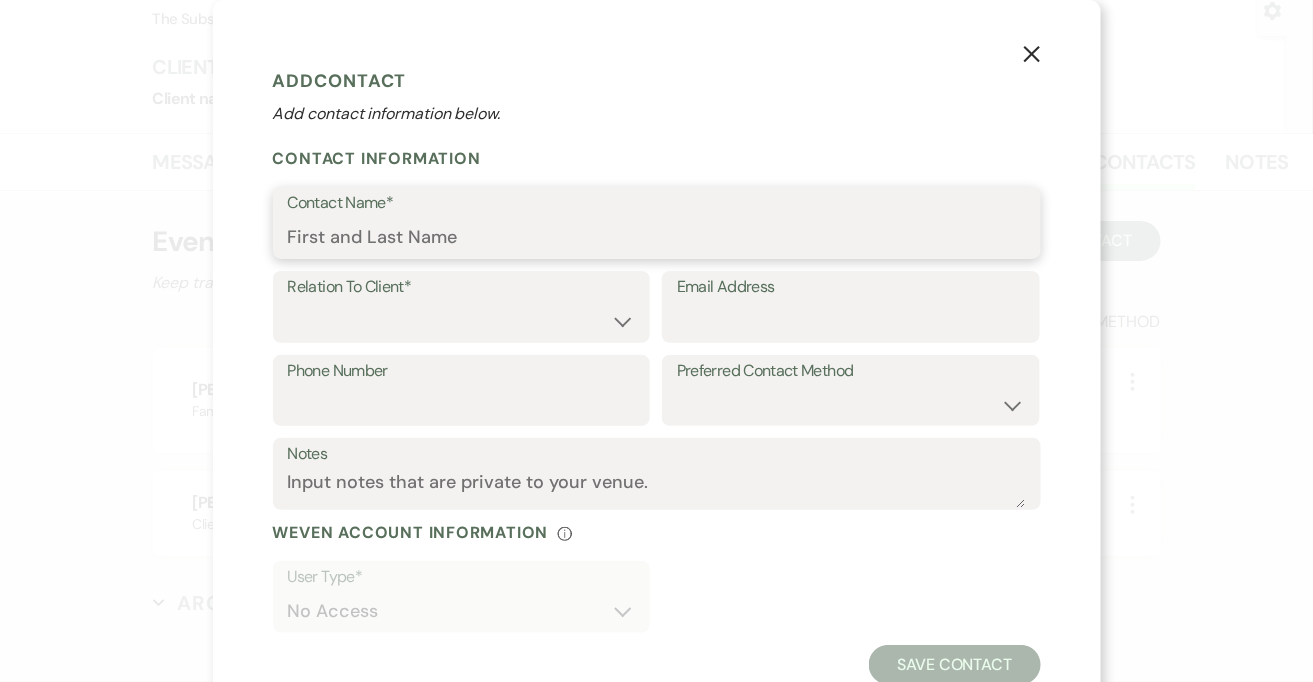 click on "Contact Name*" at bounding box center (657, 237) 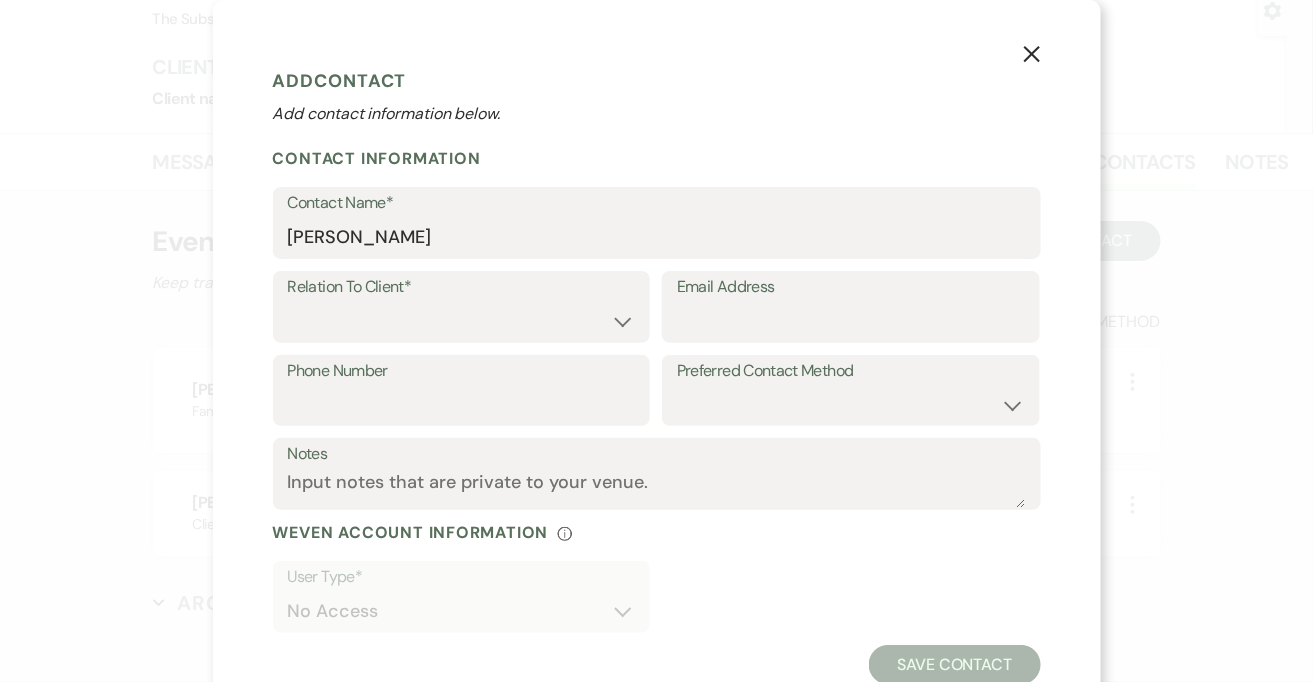 click on "Contact Name*" at bounding box center (657, 203) 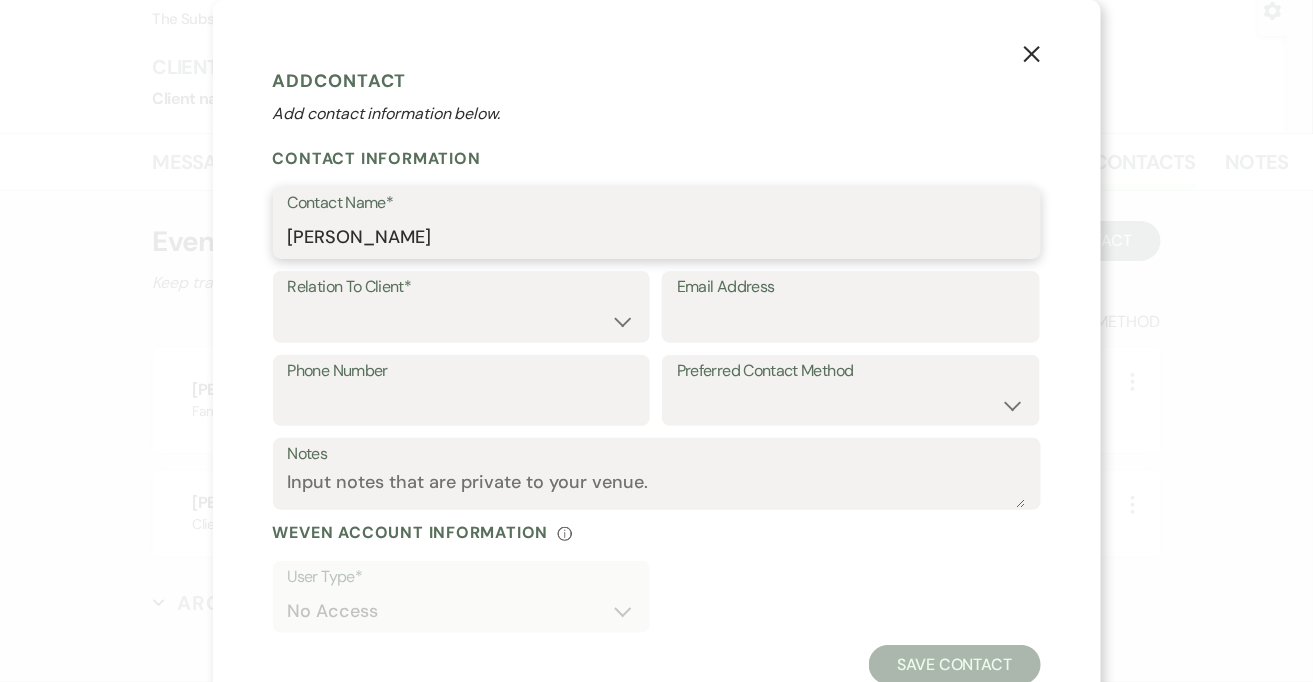 click on "Talia Sokol" at bounding box center [657, 237] 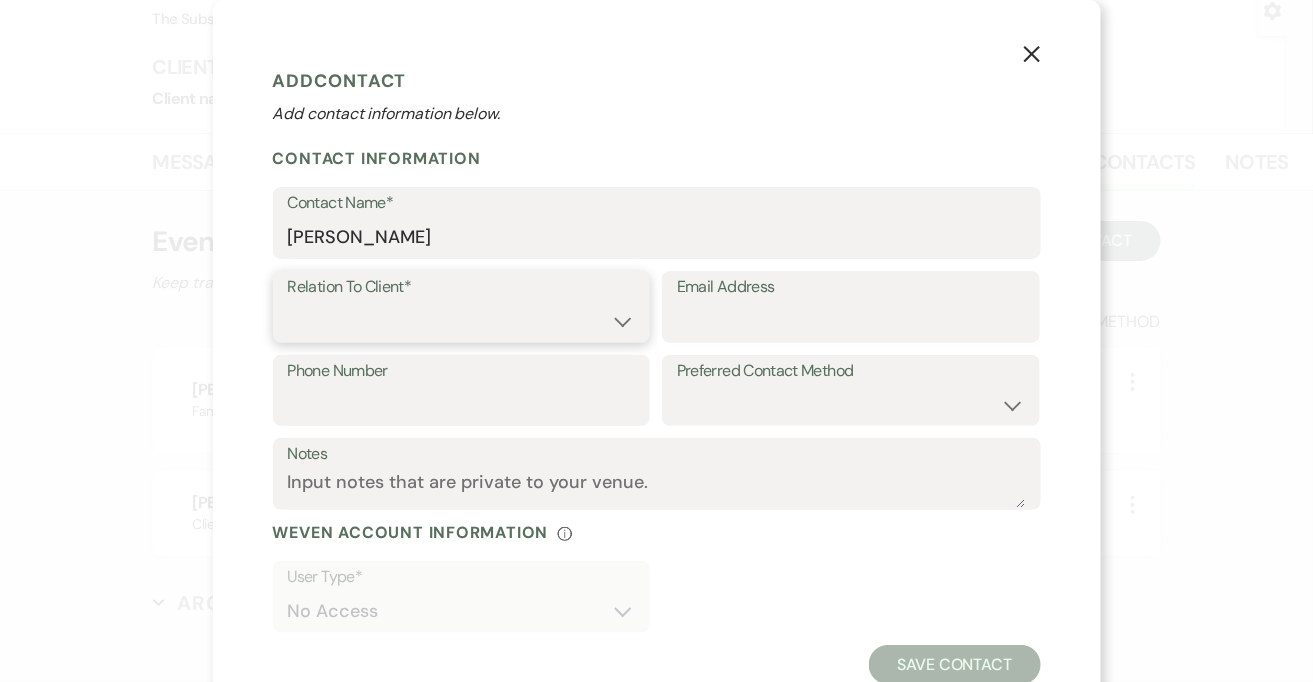 click on "Client Event Planner Parent of Client Family Member Friend Other" at bounding box center [462, 321] 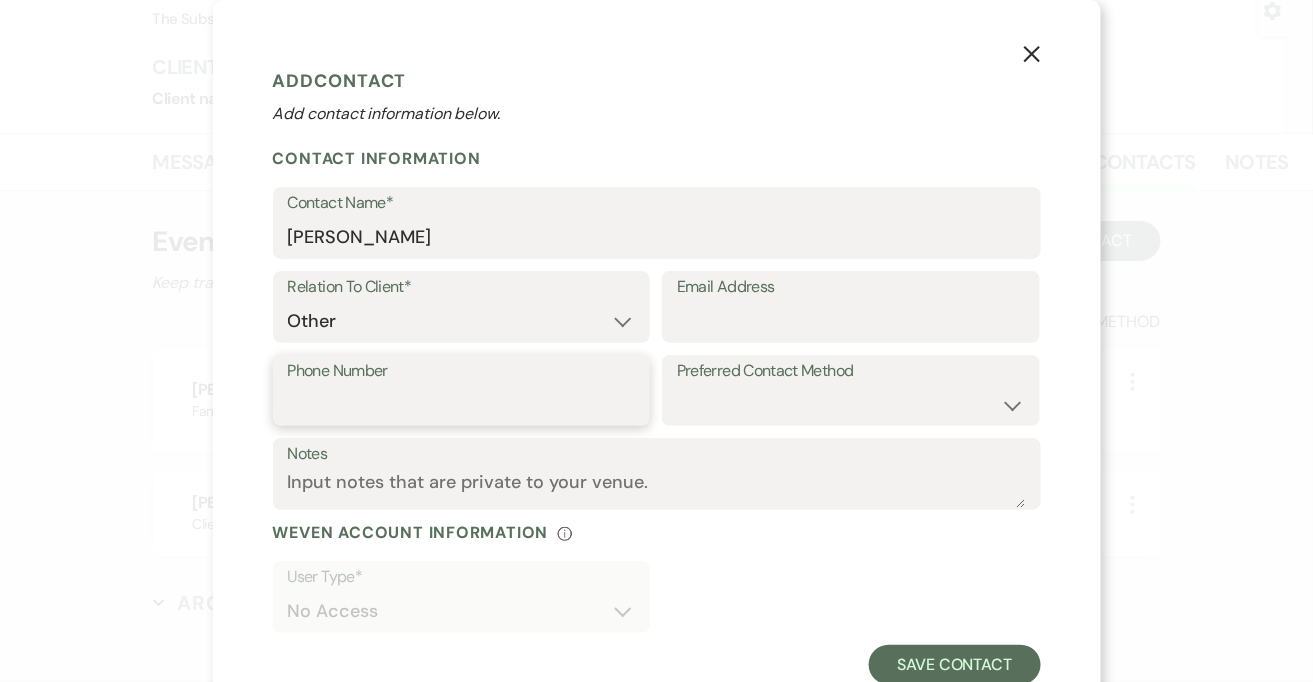 click on "Phone Number" at bounding box center (462, 404) 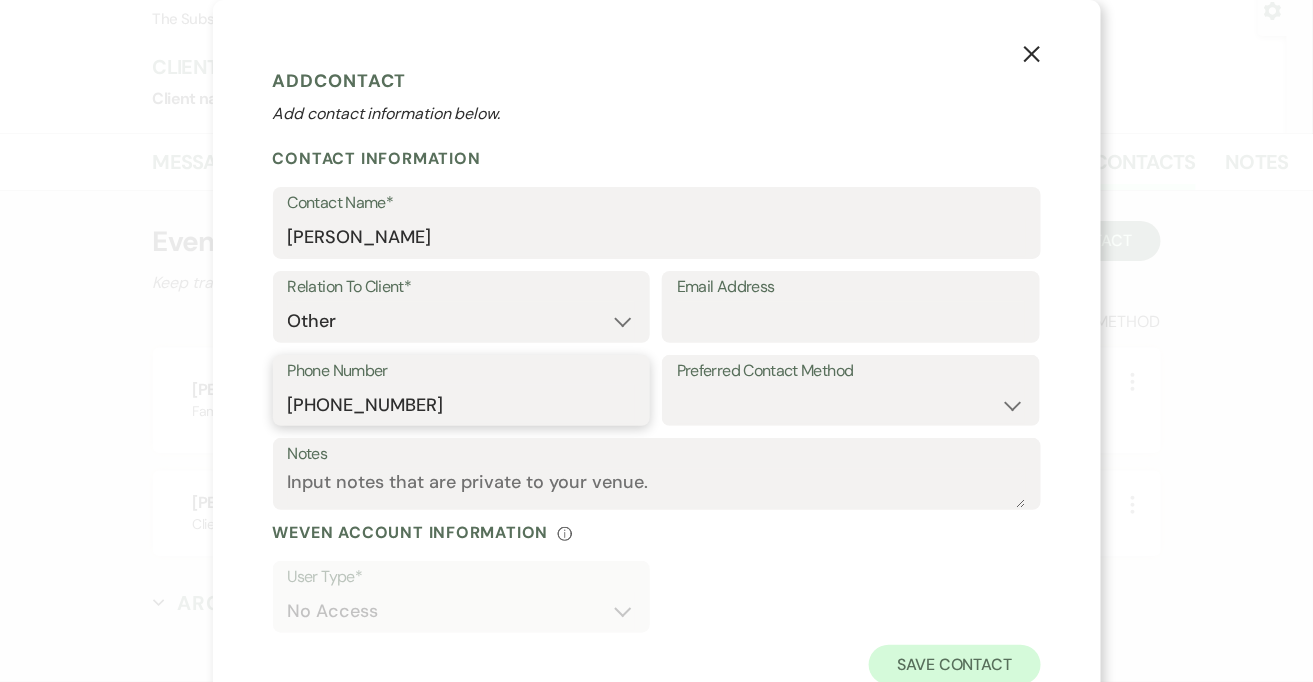 type on "617-281-3814" 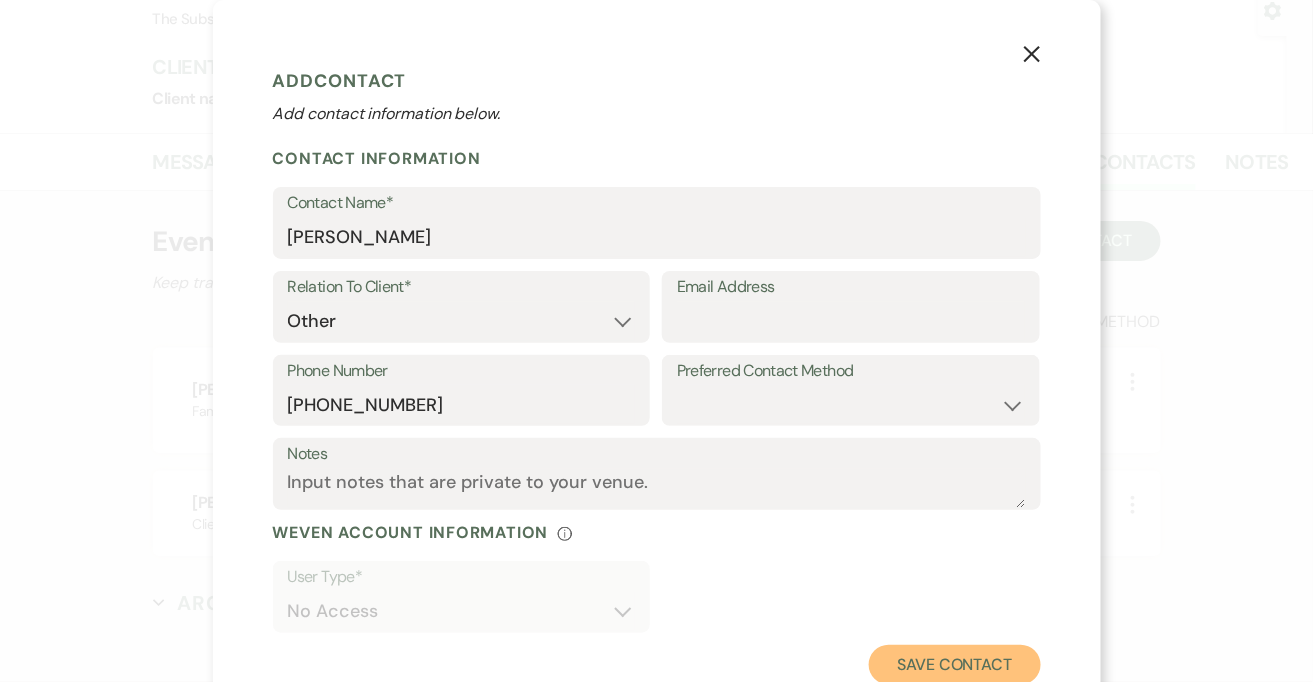 click on "Save Contact" at bounding box center (954, 665) 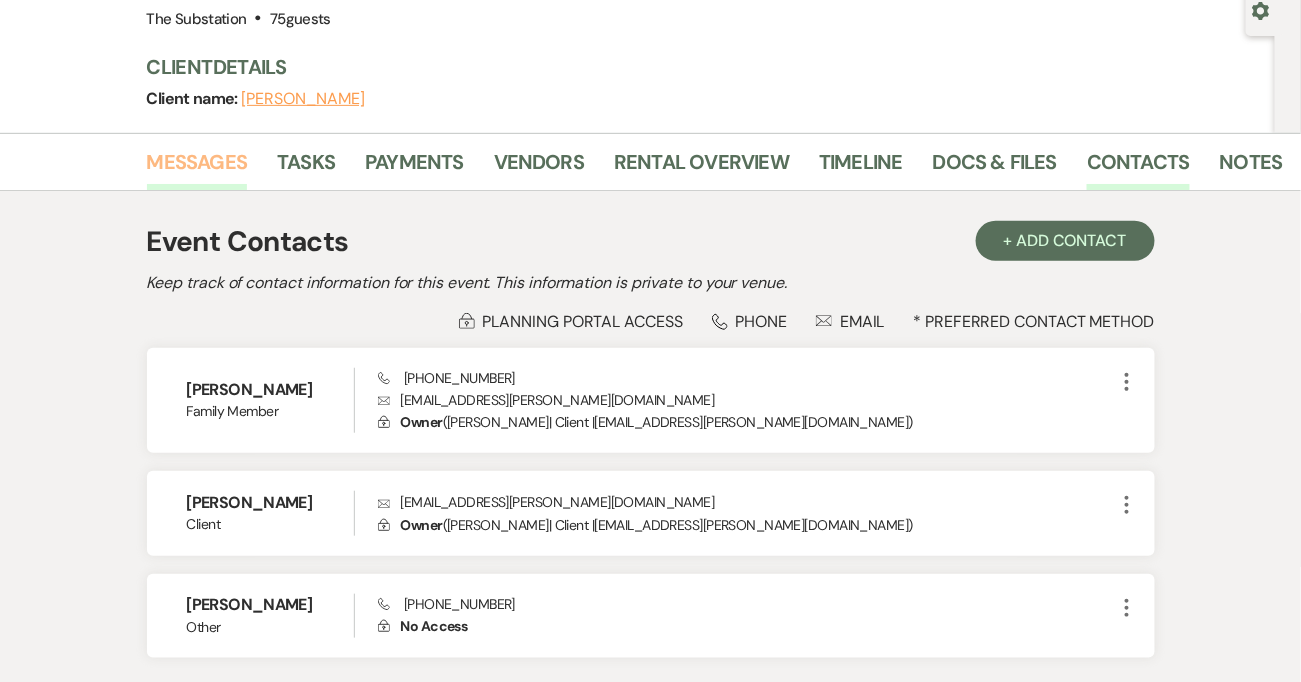 click on "Messages" at bounding box center [197, 168] 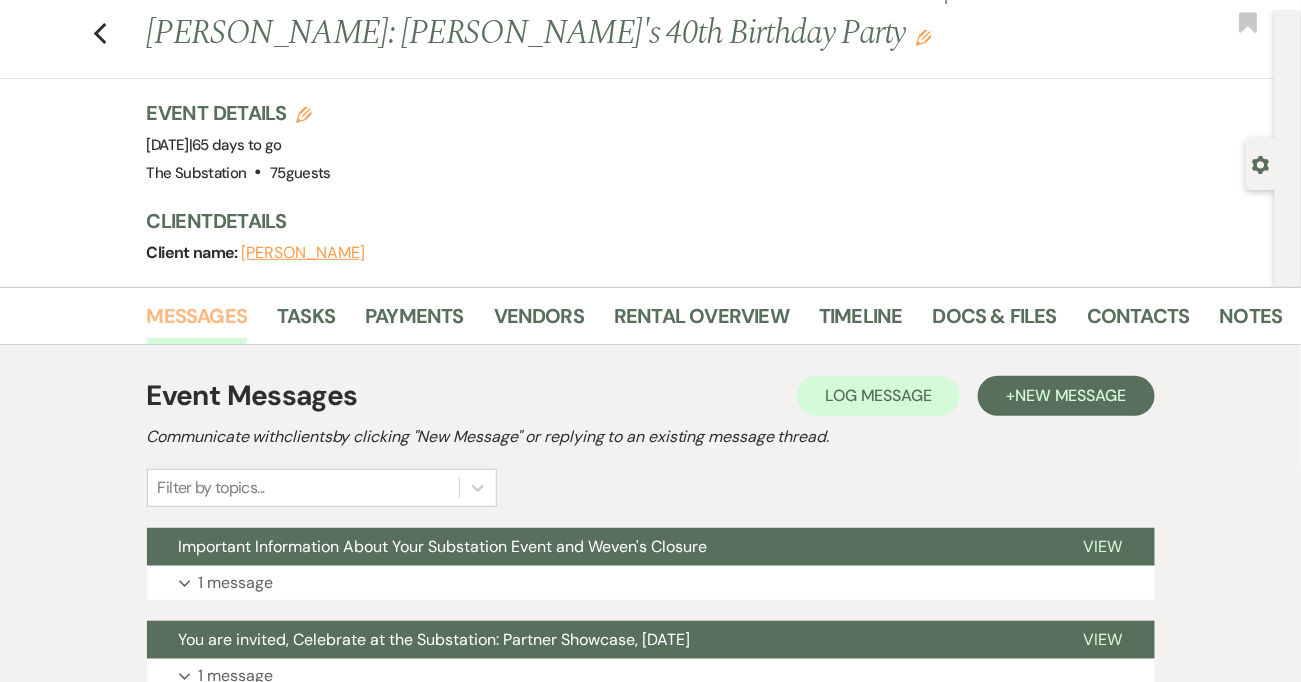 scroll, scrollTop: 0, scrollLeft: 0, axis: both 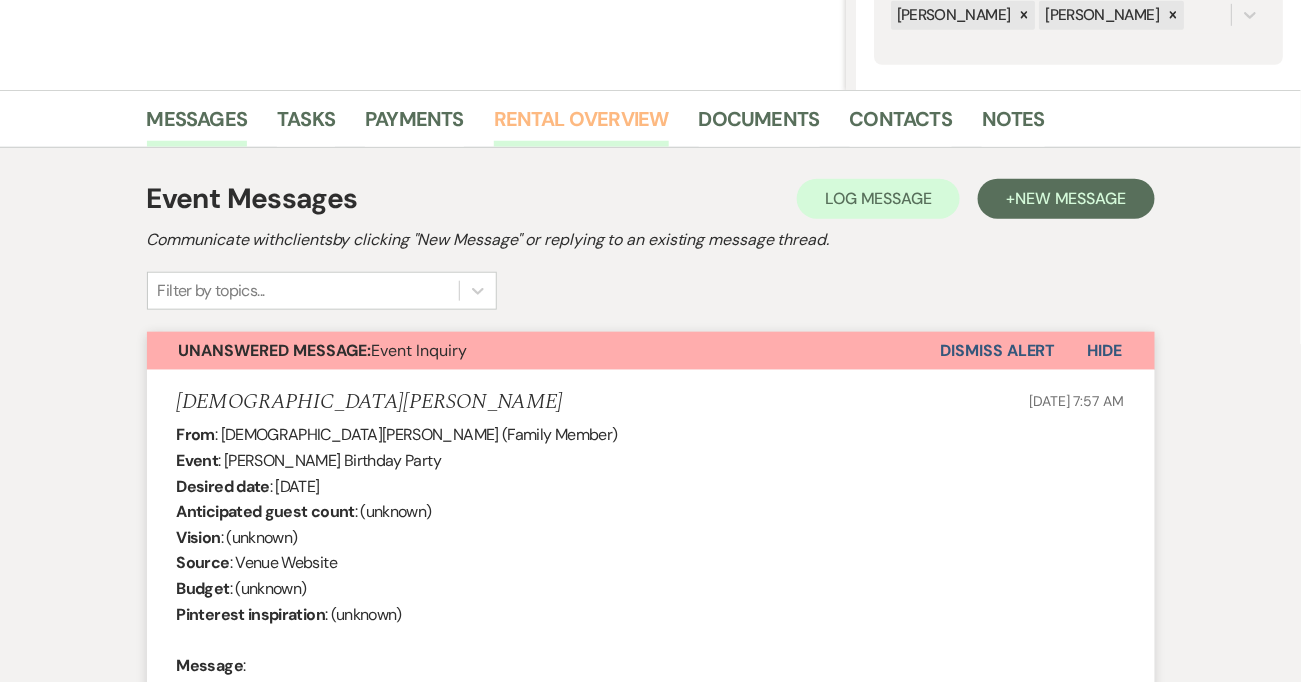click on "Rental Overview" at bounding box center (581, 125) 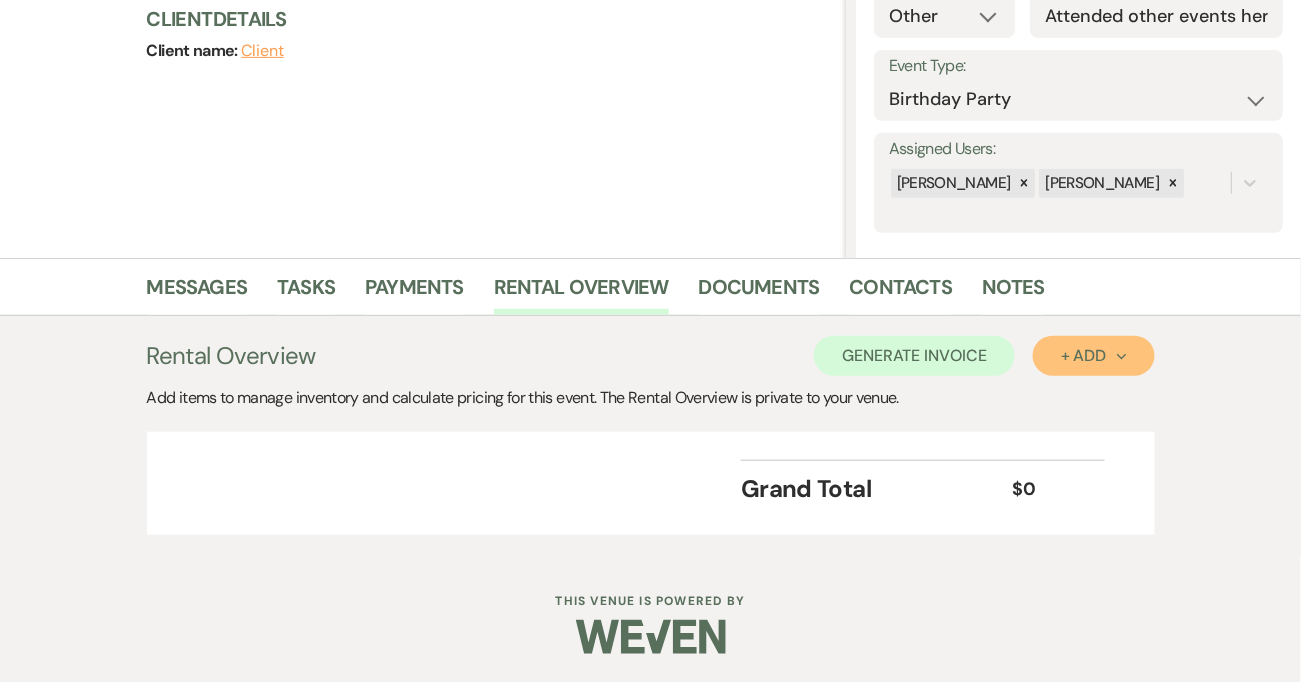 click on "+ Add Next" at bounding box center [1093, 356] 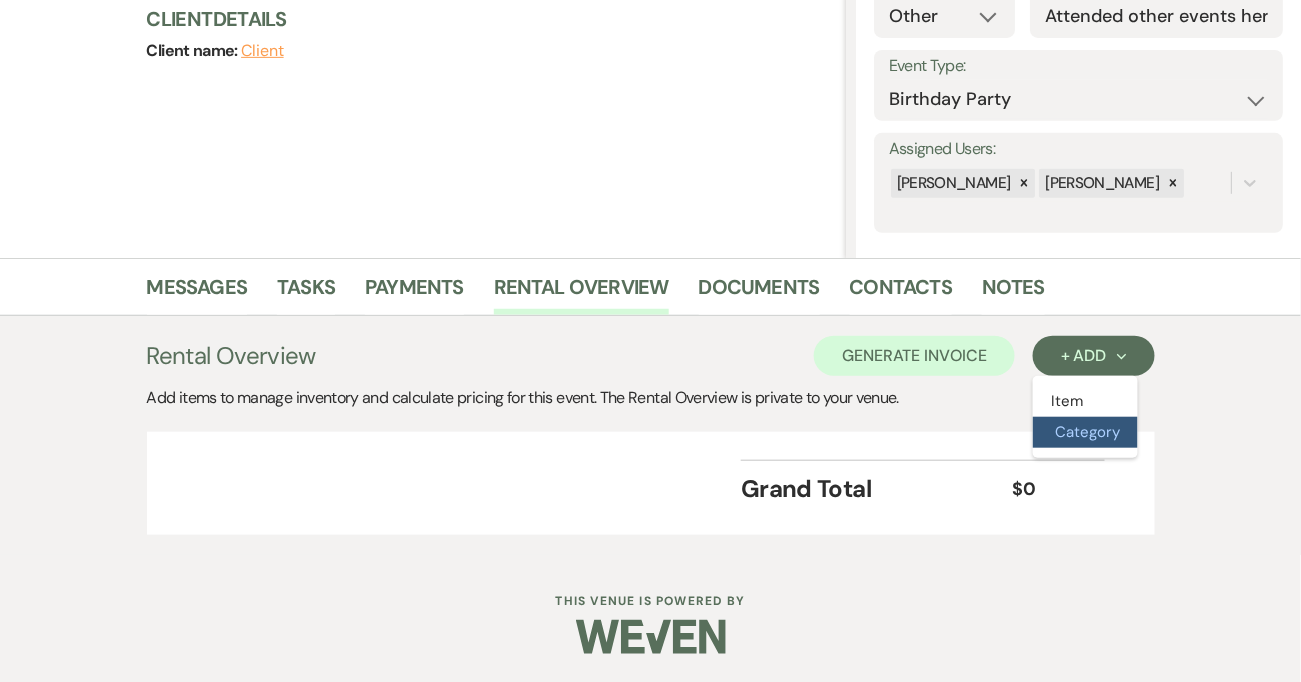 click on "Category" at bounding box center (1085, 432) 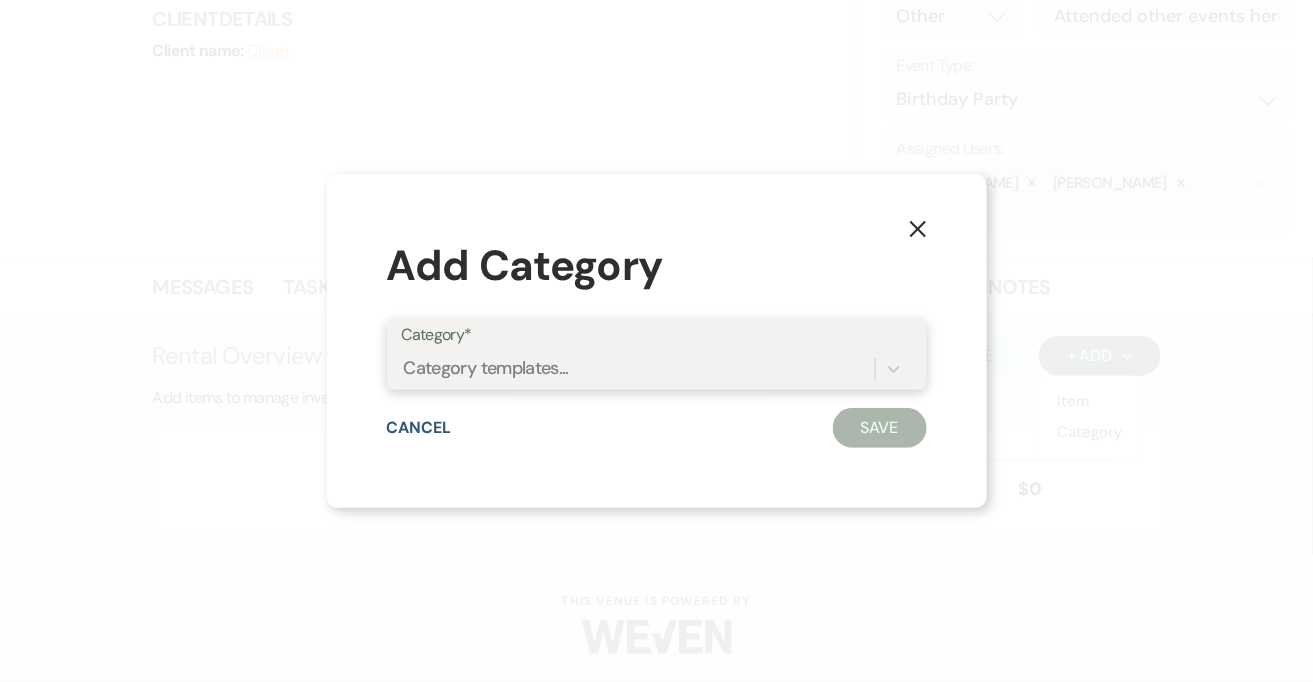 click on "Category templates..." at bounding box center (487, 368) 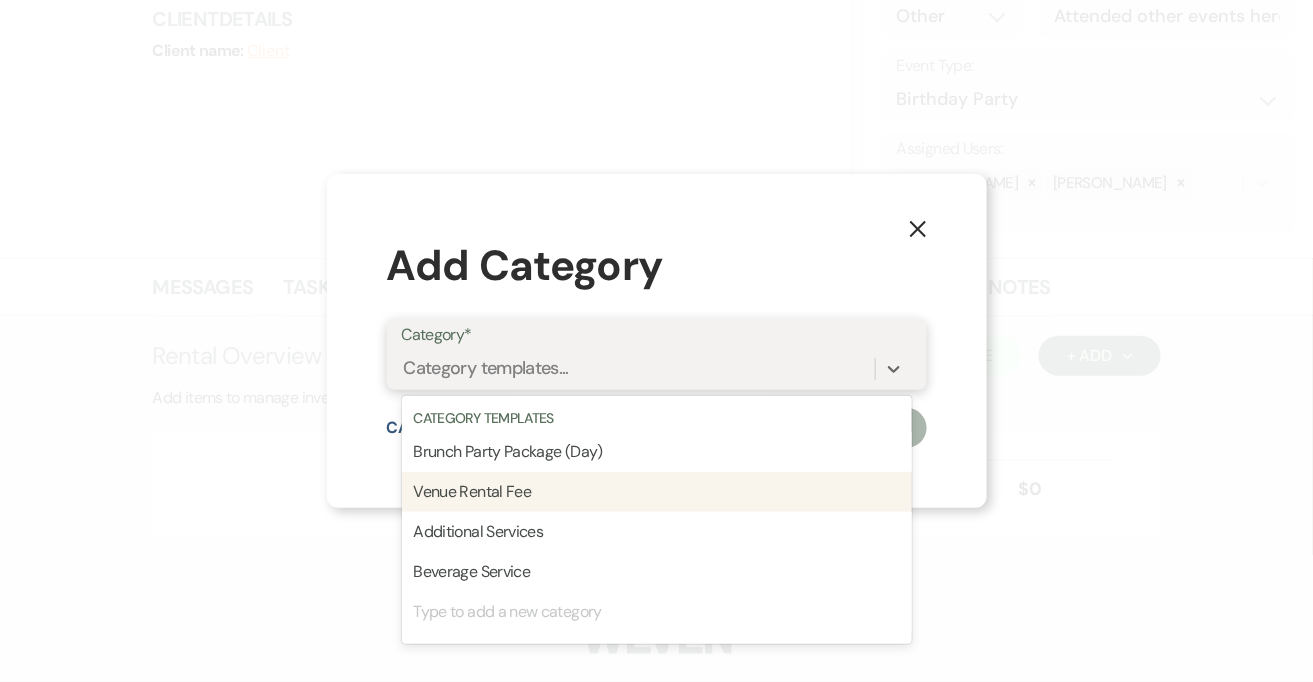 click on "Venue Rental Fee" at bounding box center [657, 492] 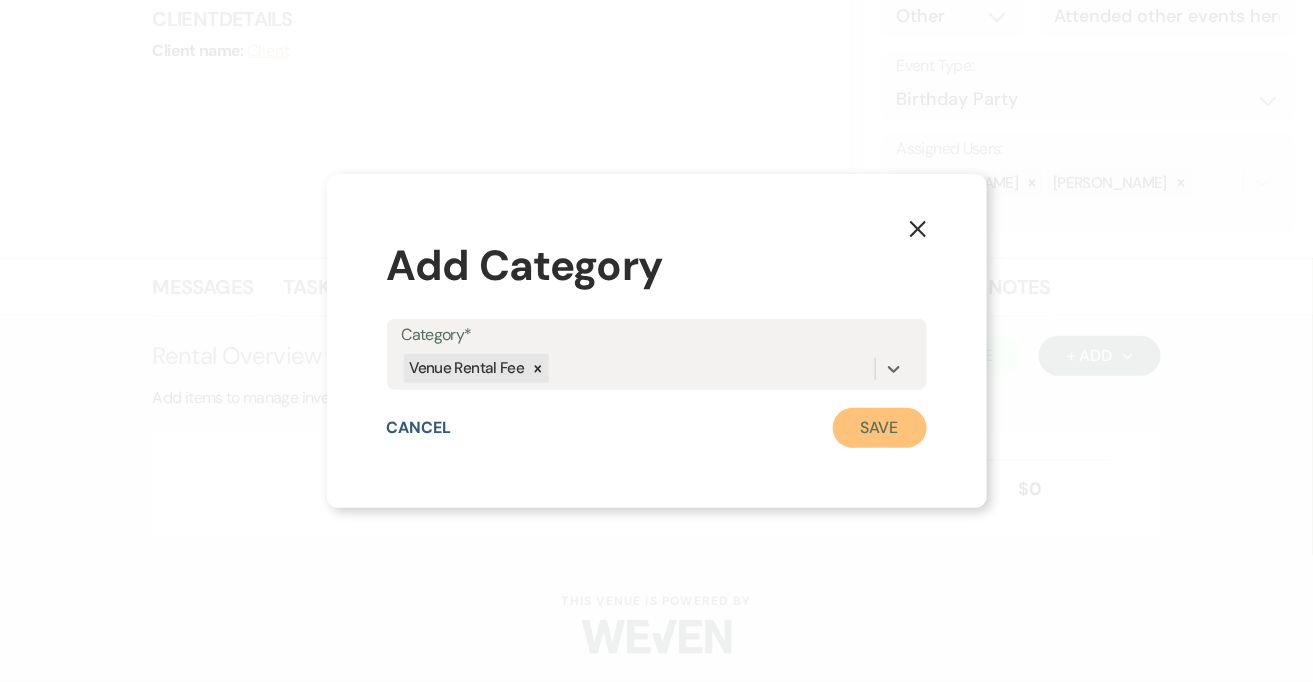 click on "Save" at bounding box center (880, 428) 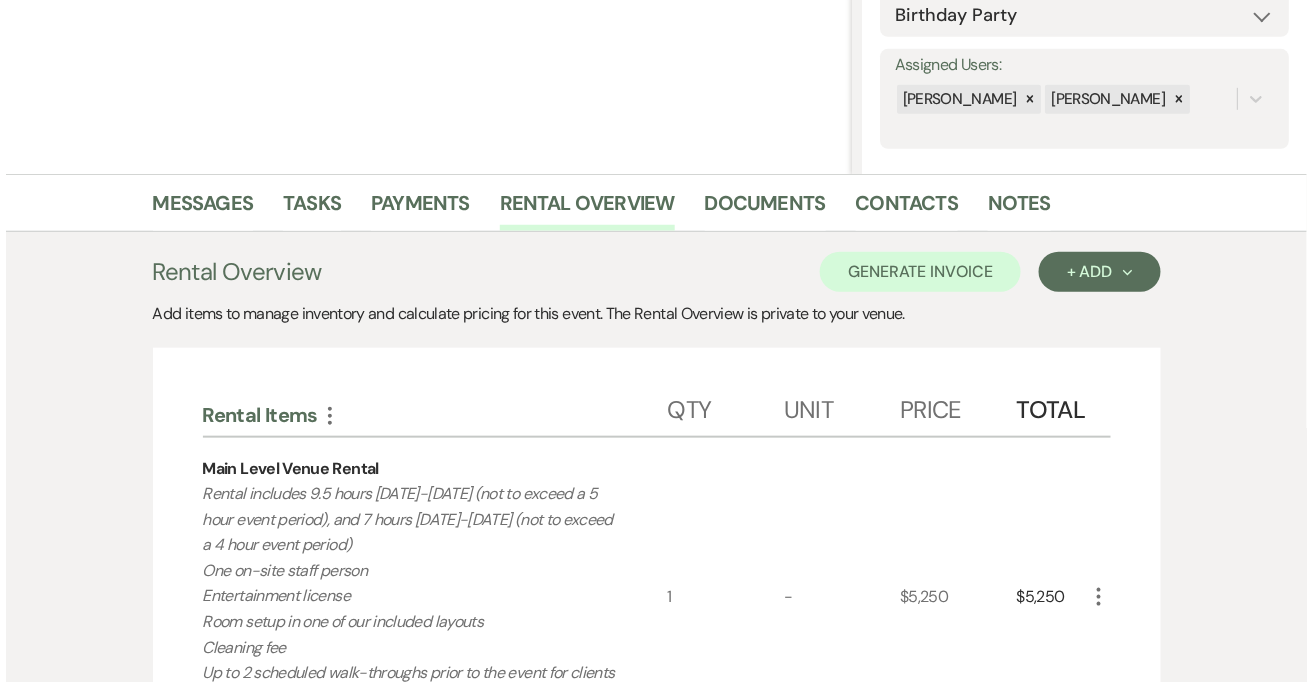 scroll, scrollTop: 530, scrollLeft: 0, axis: vertical 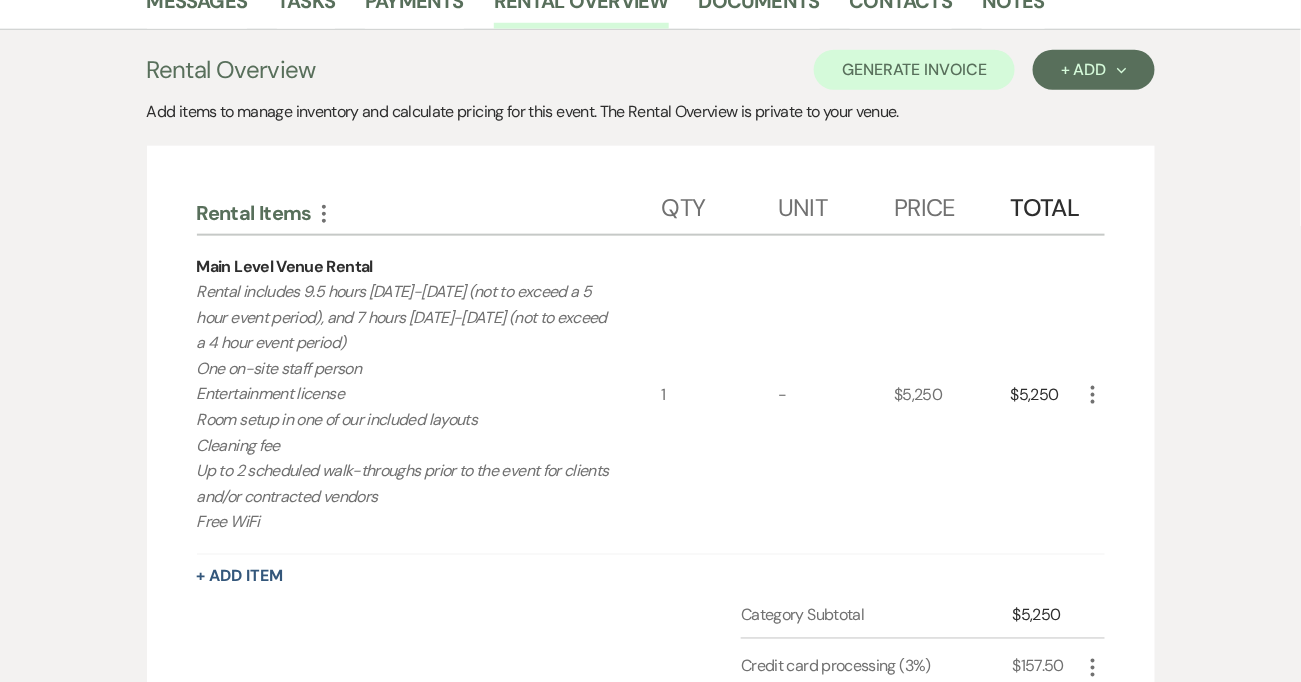 click on "Rental includes 9.5 hours Friday-Sunday (not to exceed a 5 hour event period), and 7 hours on Monday-Thursday (not to exceed a 4 hour event period)
One on-site staff person
Entertainment license
Room setup in one of our included layouts
Cleaning fee
Up to 2 scheduled walk-throughs prior to the event for clients and/or contracted vendors
Free WiFi" at bounding box center (406, 407) 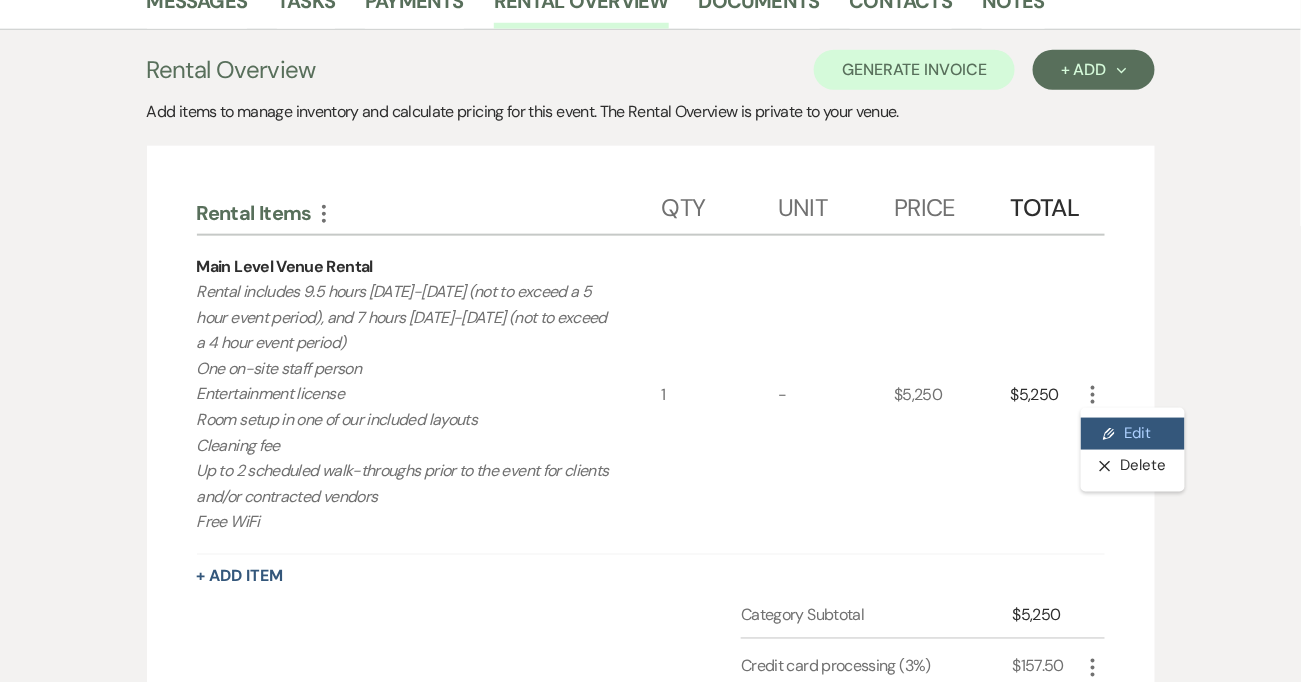 click on "Pencil Edit" at bounding box center [1133, 434] 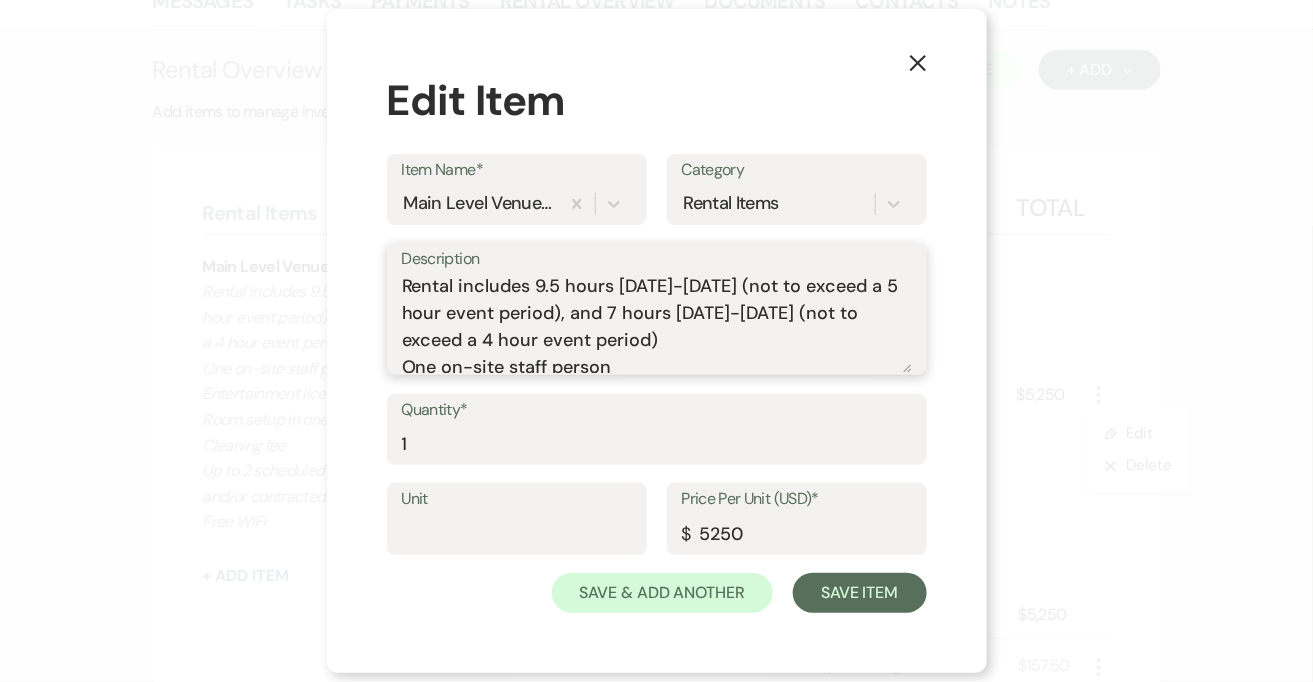 drag, startPoint x: 536, startPoint y: 288, endPoint x: 559, endPoint y: 289, distance: 23.021729 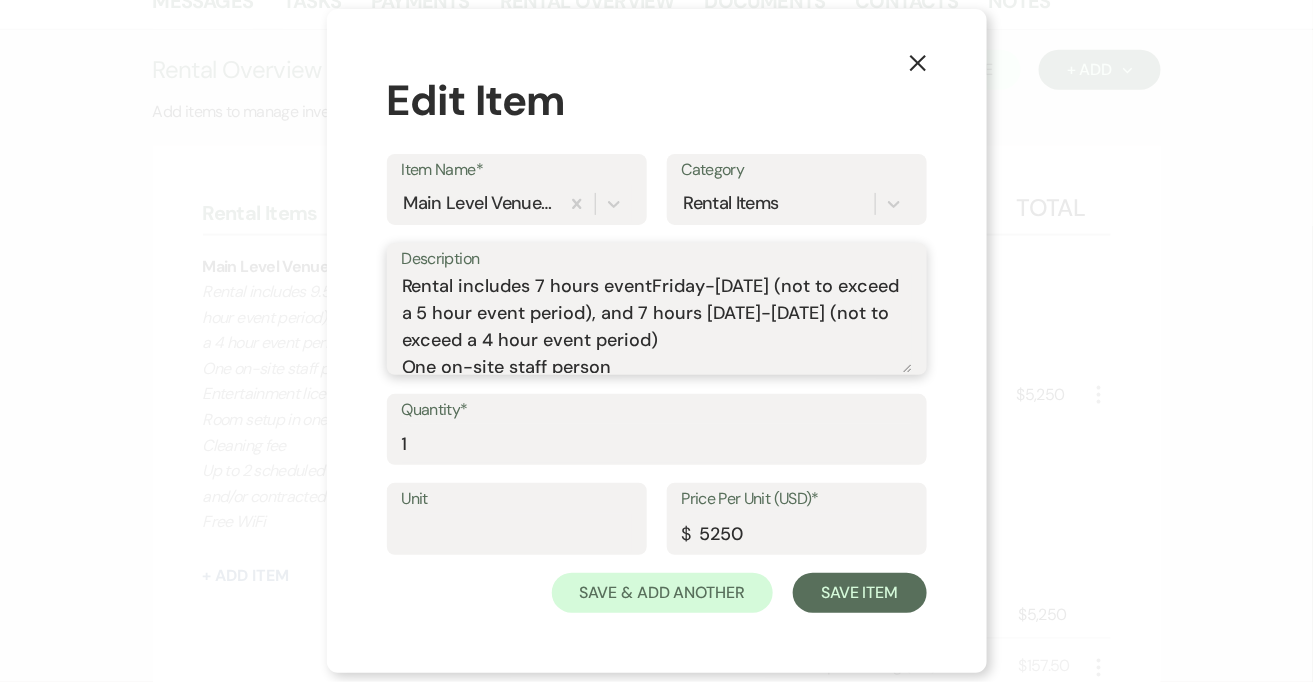 scroll, scrollTop: 6, scrollLeft: 0, axis: vertical 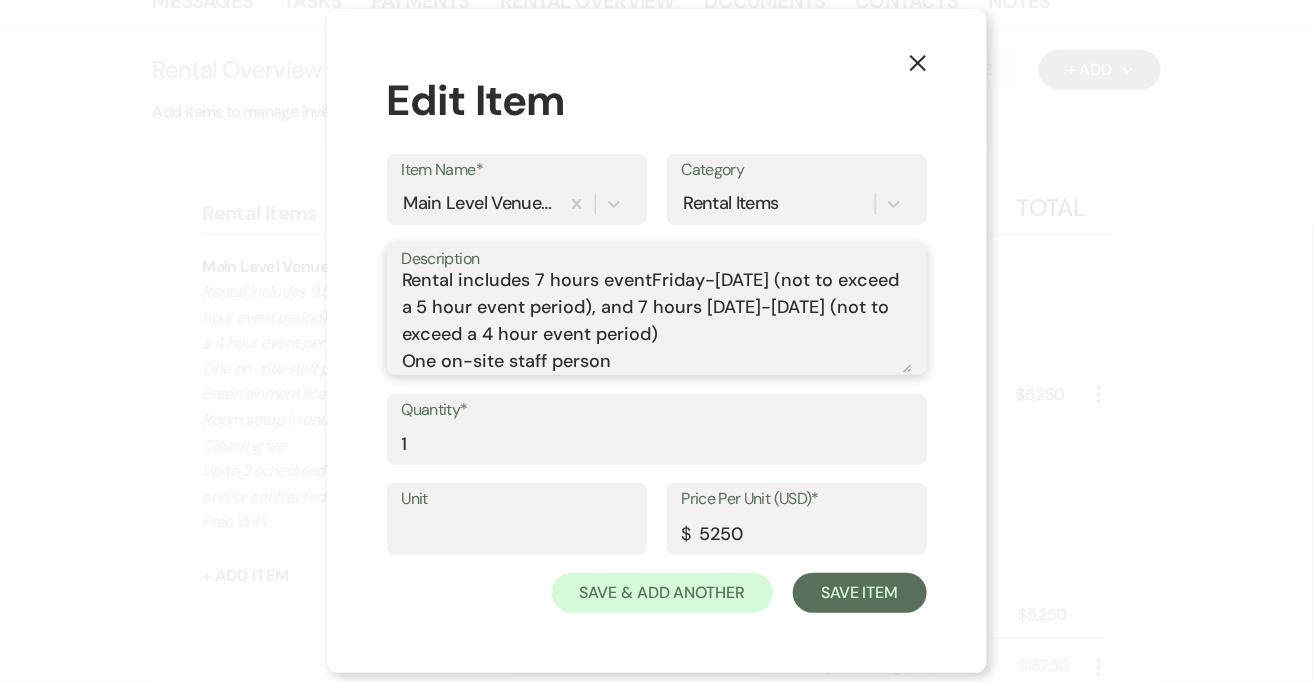 paste on "[DATE]" 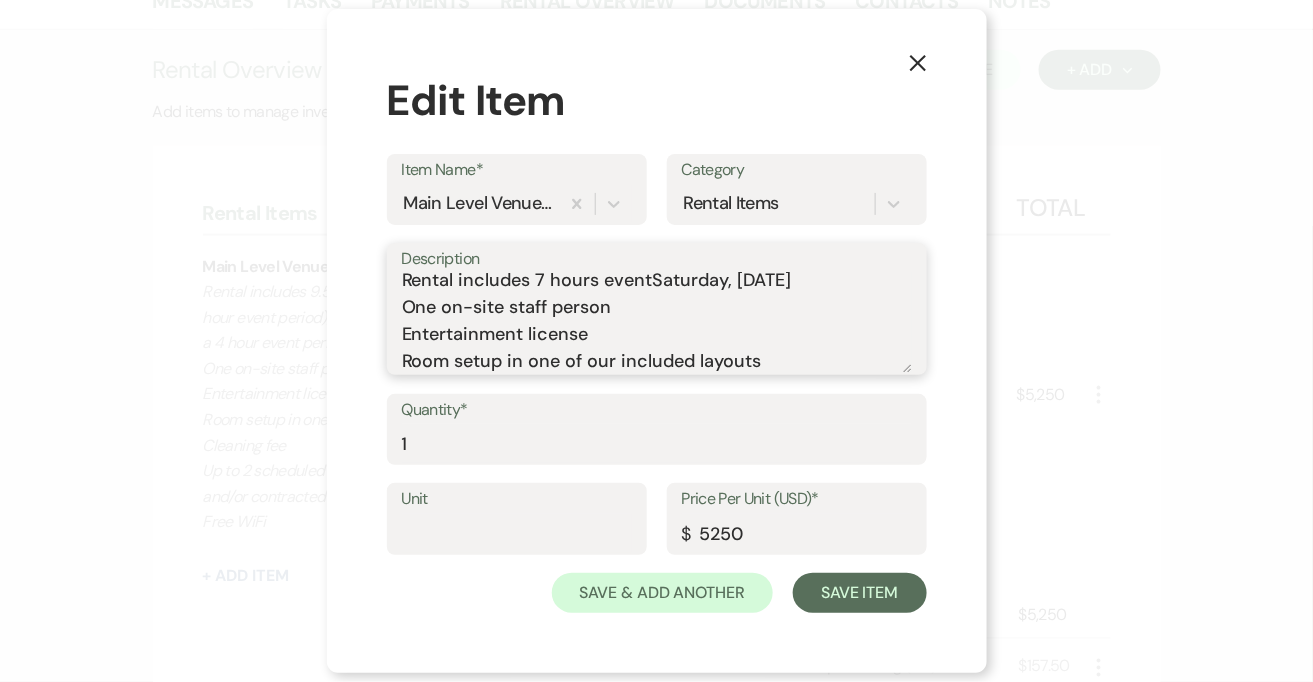 click on "Rental includes 7 hours eventSaturday, September 20th, 2025
One on-site staff person
Entertainment license
Room setup in one of our included layouts
Cleaning fee
Up to 2 scheduled walk-throughs prior to the event for clients and/or contracted vendors
Free WiFi" at bounding box center [657, 323] 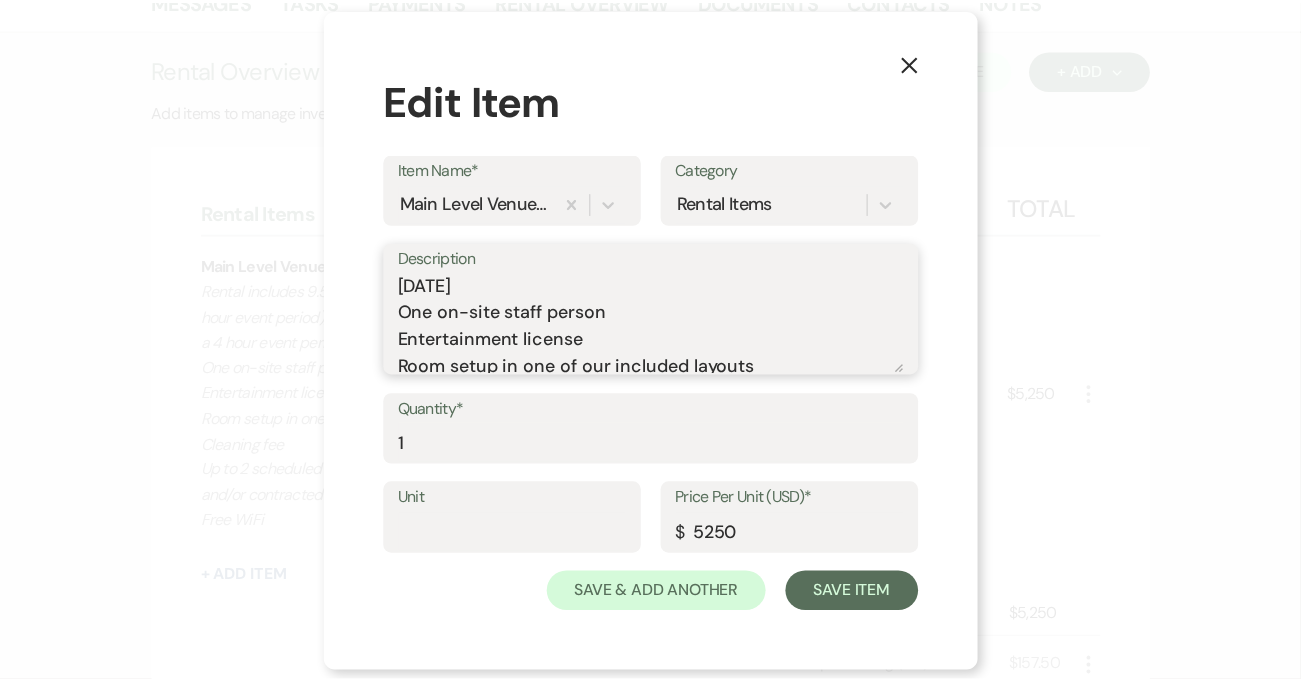 scroll, scrollTop: 0, scrollLeft: 0, axis: both 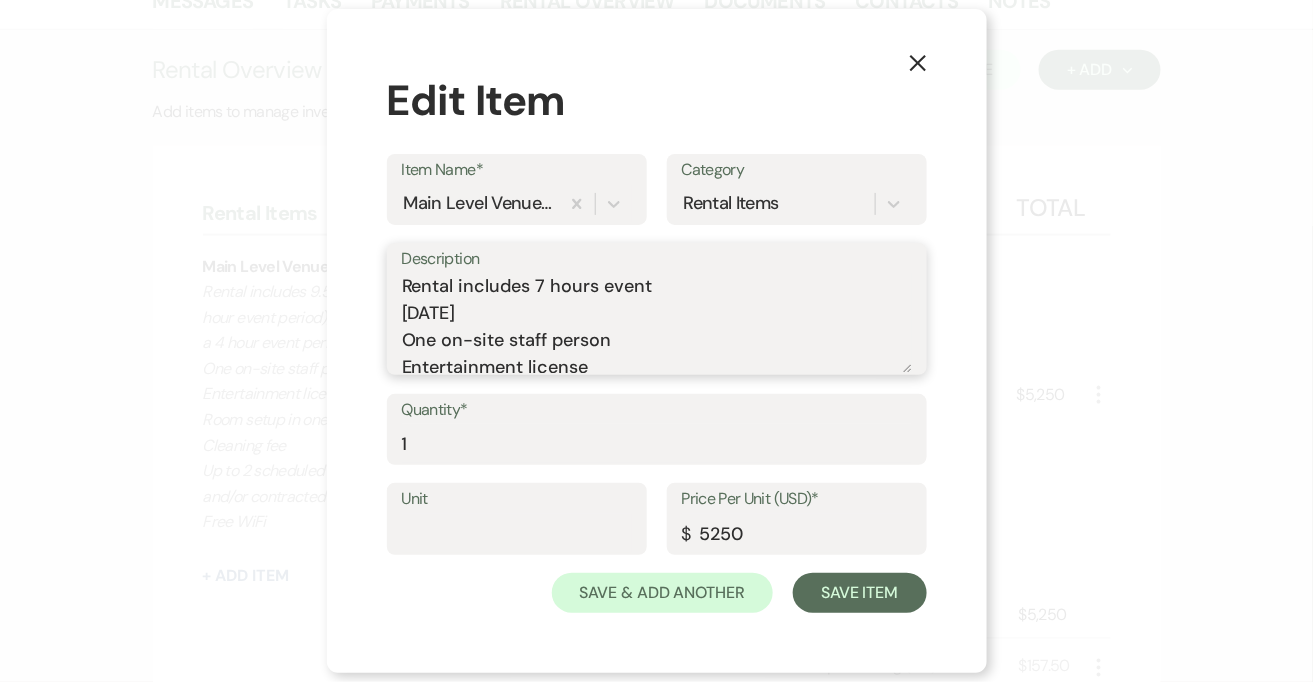 click on "Rental includes 7 hours event
Saturday, September 20th, 2025
One on-site staff person
Entertainment license
Room setup in one of our included layouts
Cleaning fee
Up to 2 scheduled walk-throughs prior to the event for clients and/or contracted vendors
Free WiFi" at bounding box center (657, 323) 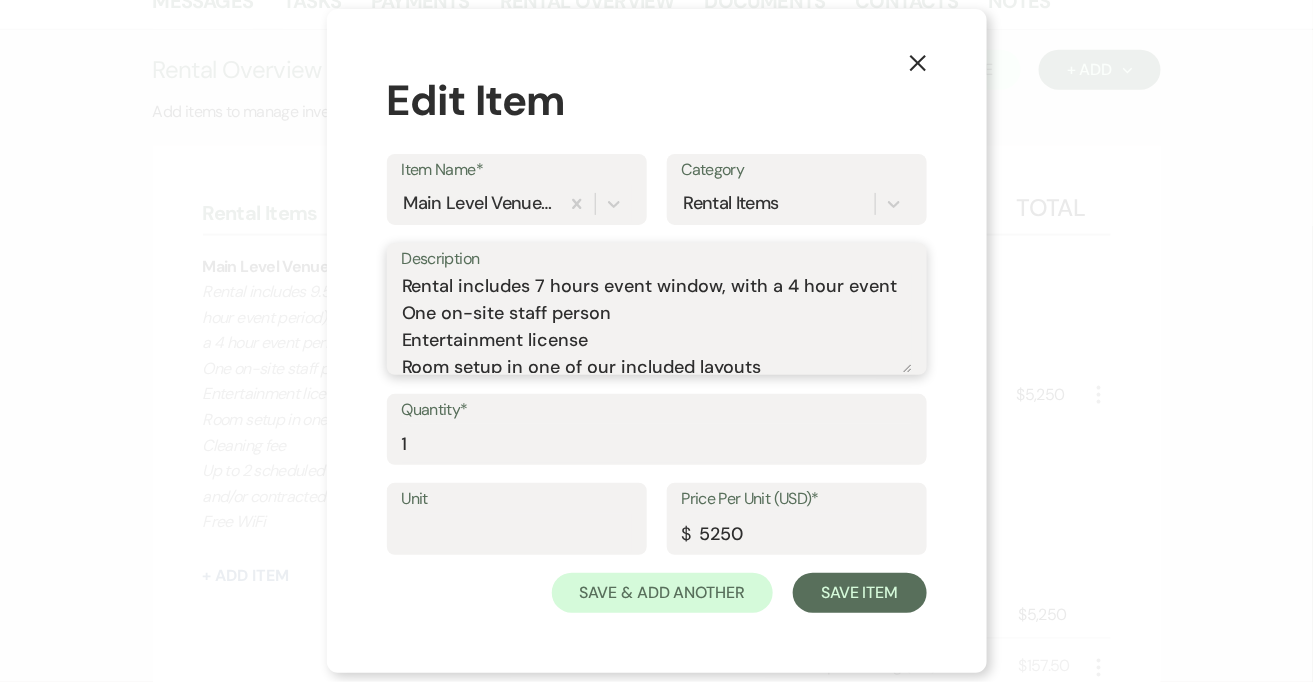 click on "Rental includes 7 hours event window, with a 4 hour event
One on-site staff person
Entertainment license
Room setup in one of our included layouts
Cleaning fee
Up to 2 scheduled walk-throughs prior to the event for clients and/or contracted vendors
Free WiFi" at bounding box center (657, 323) 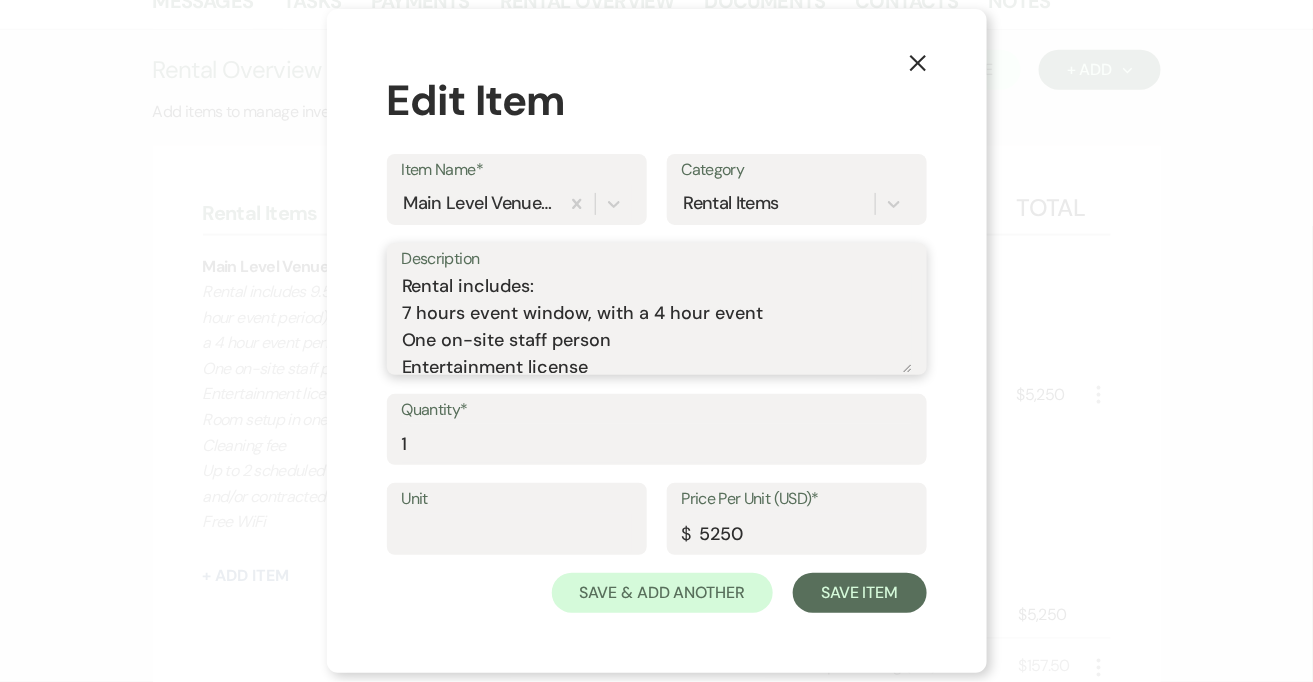 type on "Rental includes:
7 hours event window, with a 4 hour event
One on-site staff person
Entertainment license
Room setup in one of our included layouts
Cleaning fee
Up to 2 scheduled walk-throughs prior to the event for clients and/or contracted vendors
Free WiFi" 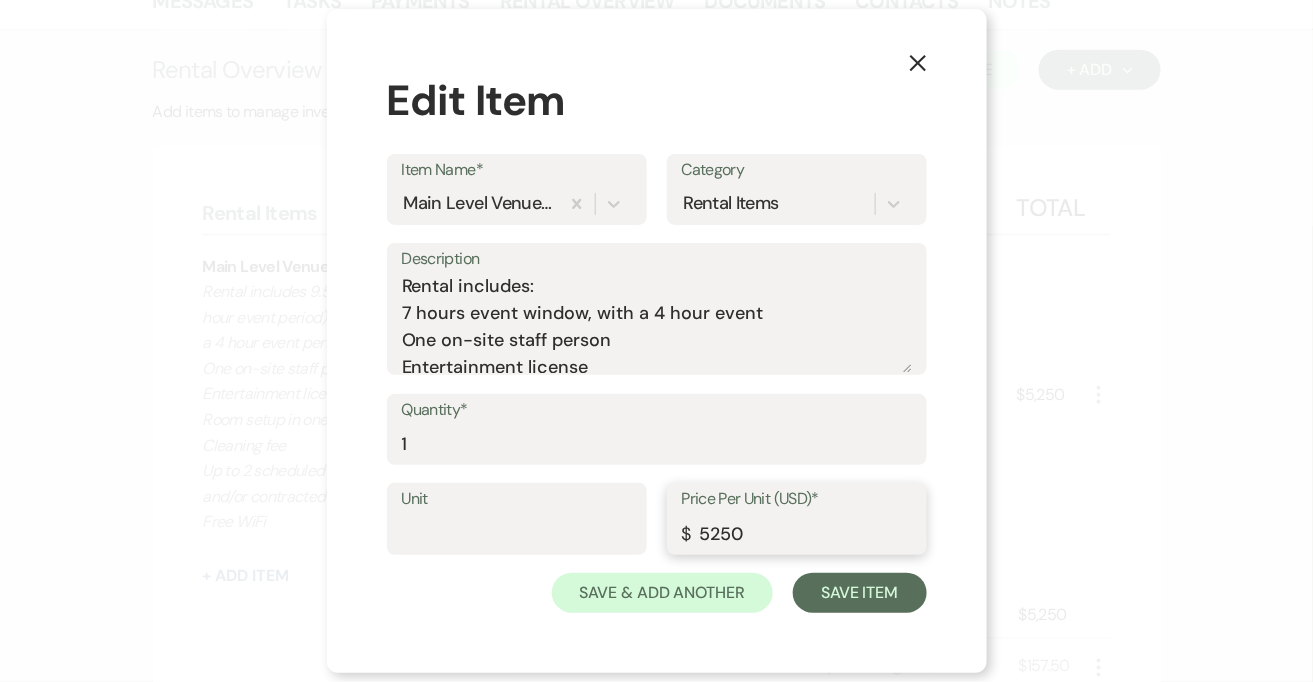 click on "5250" at bounding box center [797, 533] 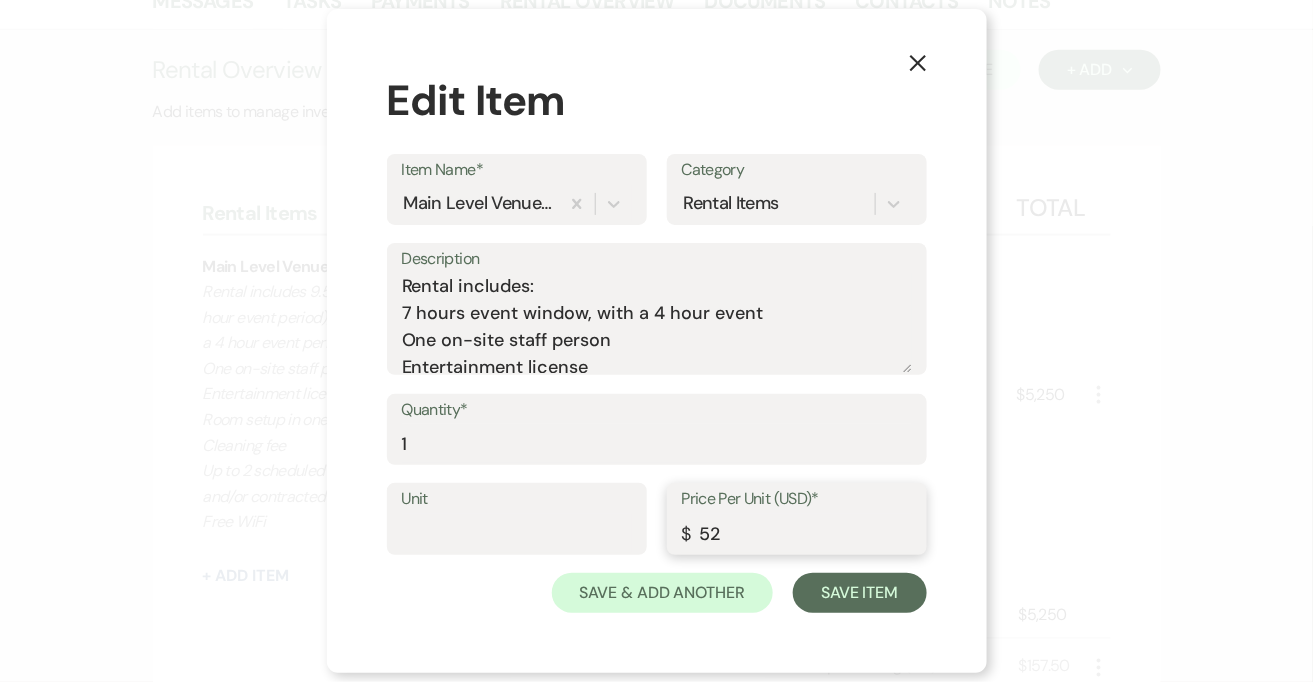 type on "5" 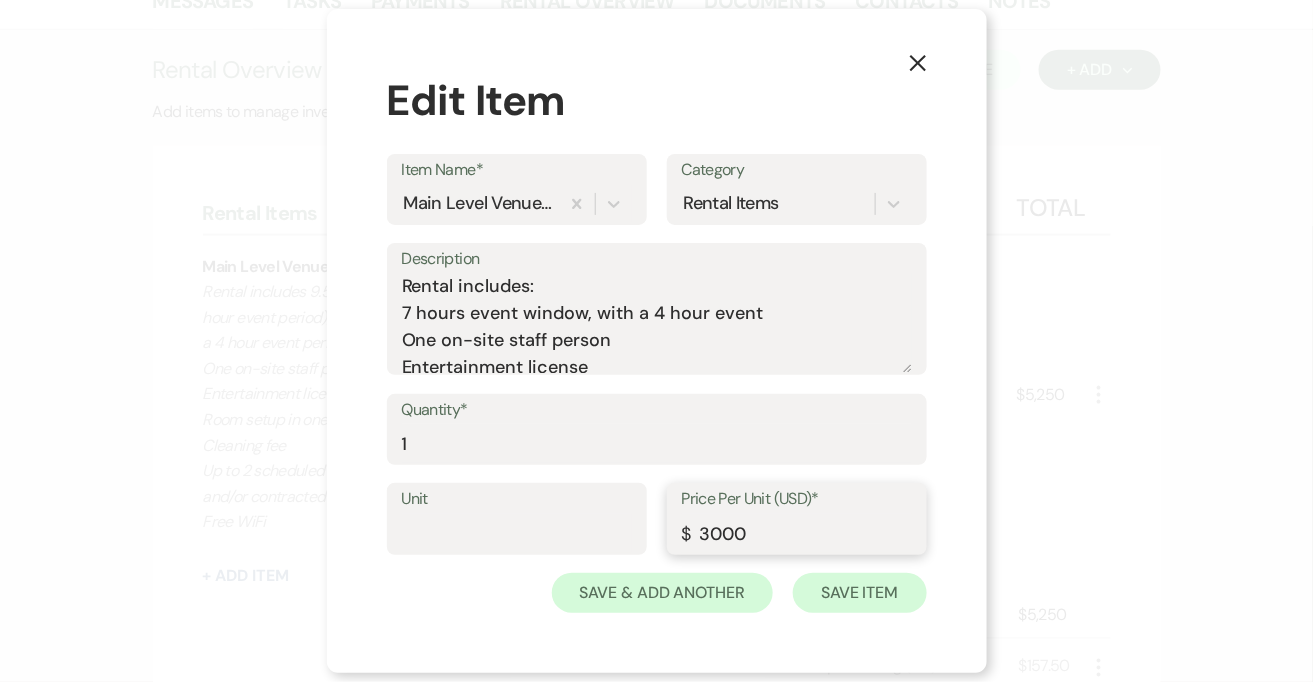 type on "3000" 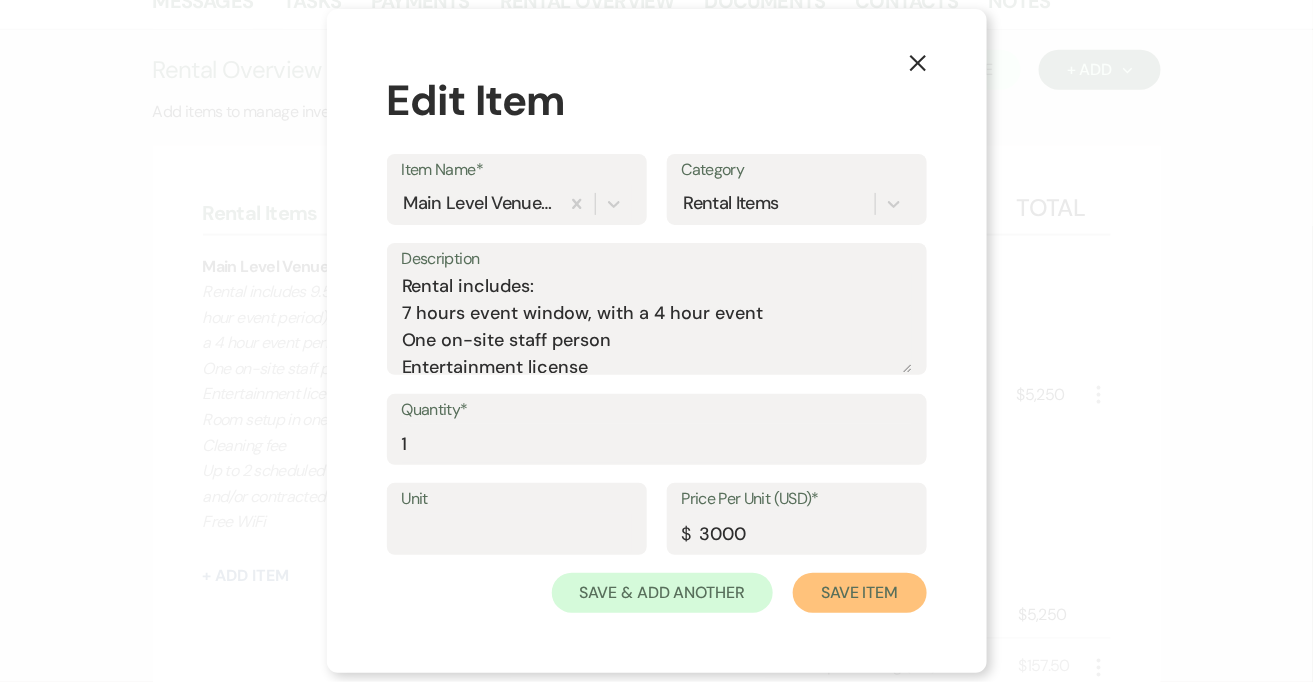 click on "Save Item" at bounding box center (859, 593) 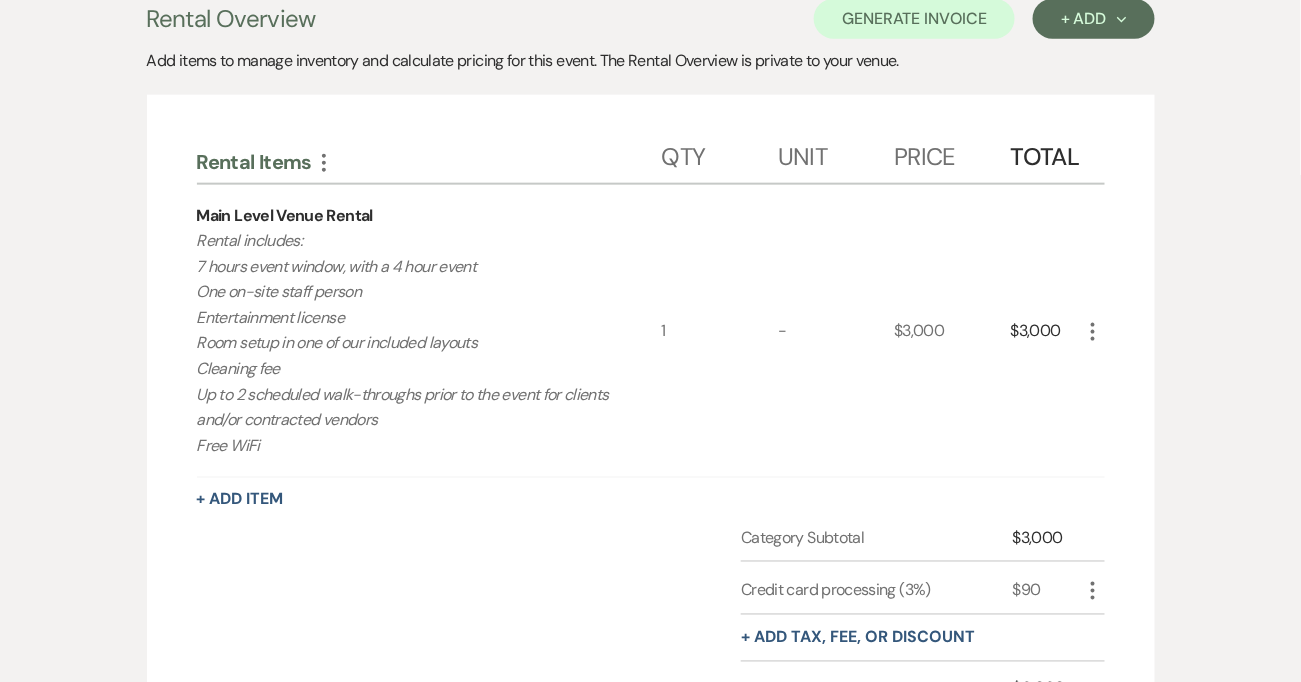scroll, scrollTop: 386, scrollLeft: 0, axis: vertical 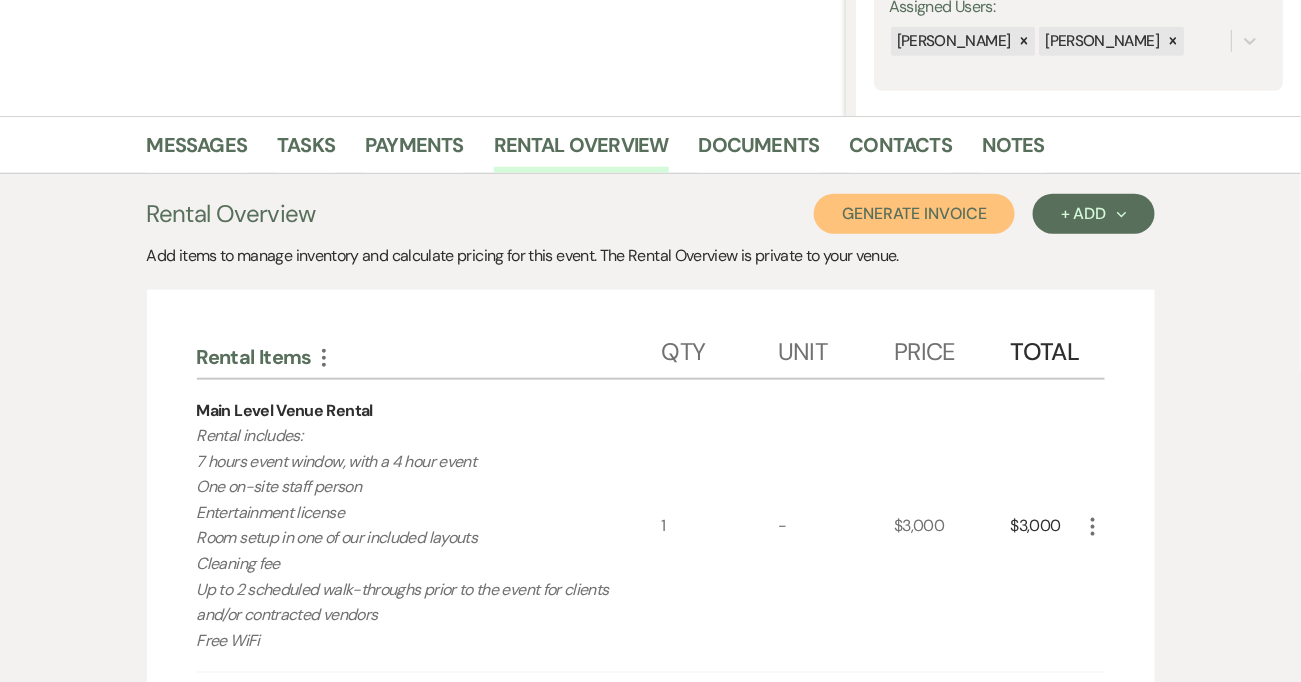 click on "Generate Invoice" at bounding box center (914, 214) 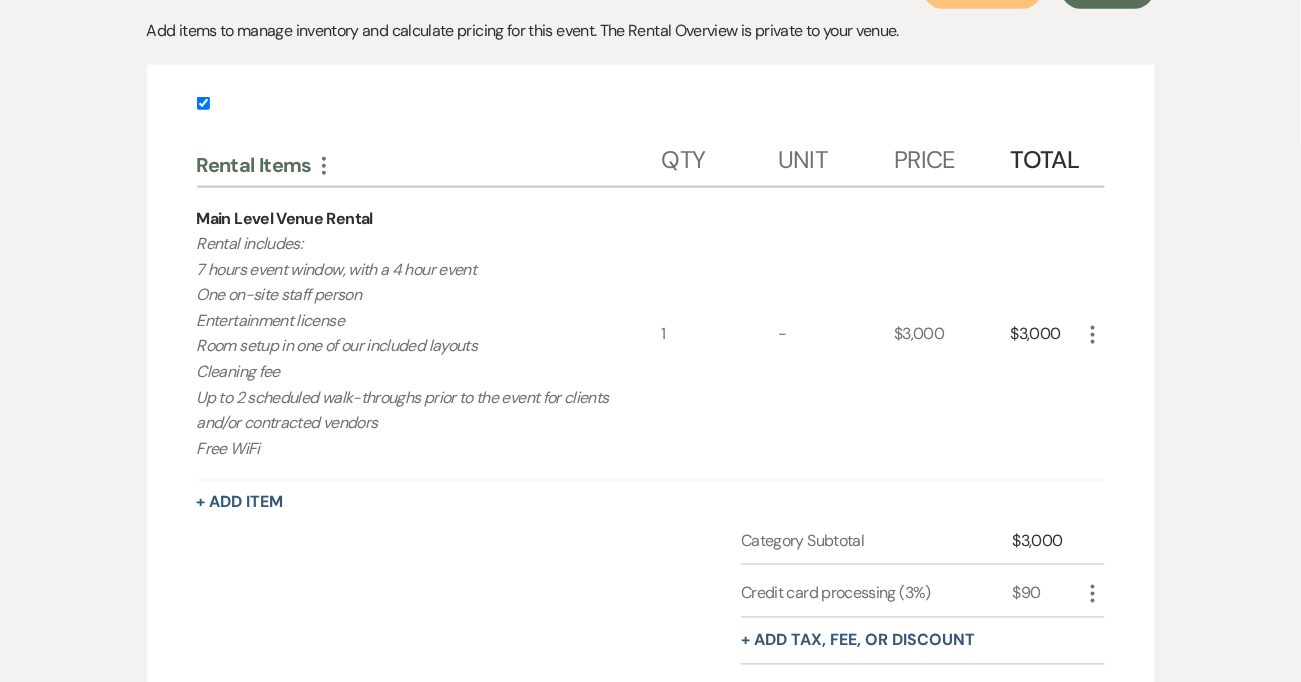 scroll, scrollTop: 276, scrollLeft: 0, axis: vertical 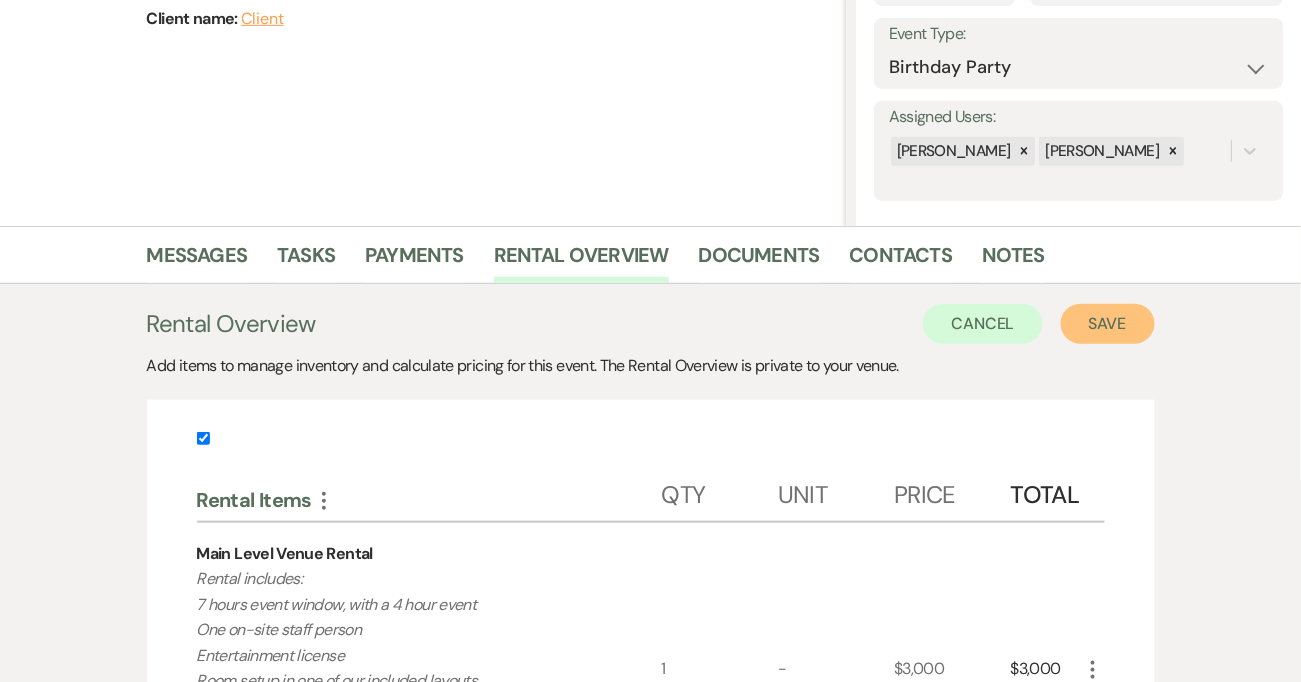 click on "Save" at bounding box center (1108, 324) 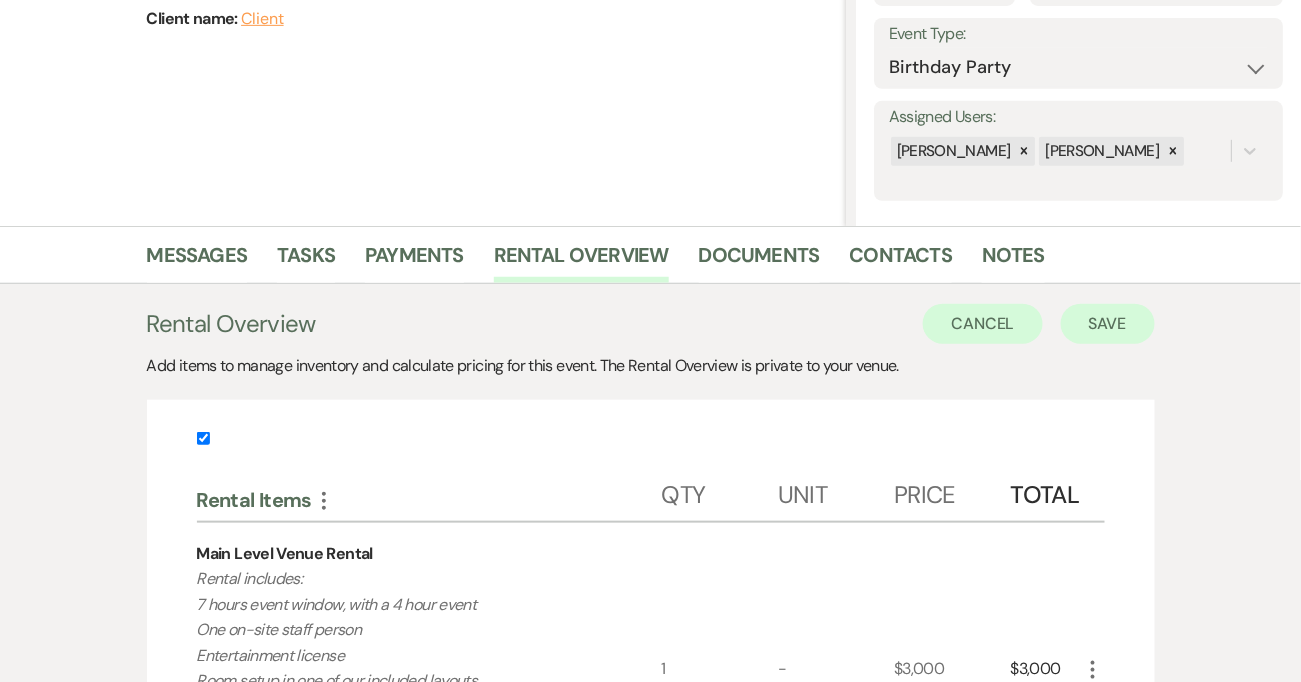 scroll, scrollTop: 0, scrollLeft: 0, axis: both 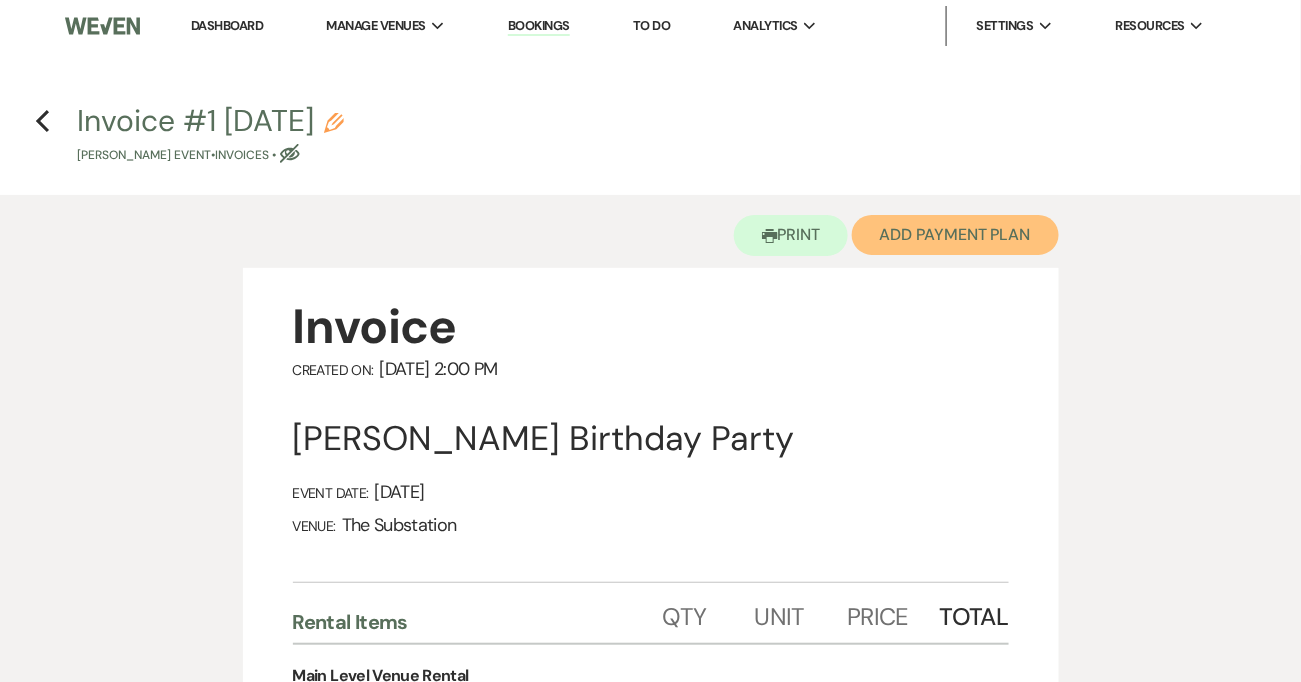 click on "Add Payment Plan" at bounding box center [955, 235] 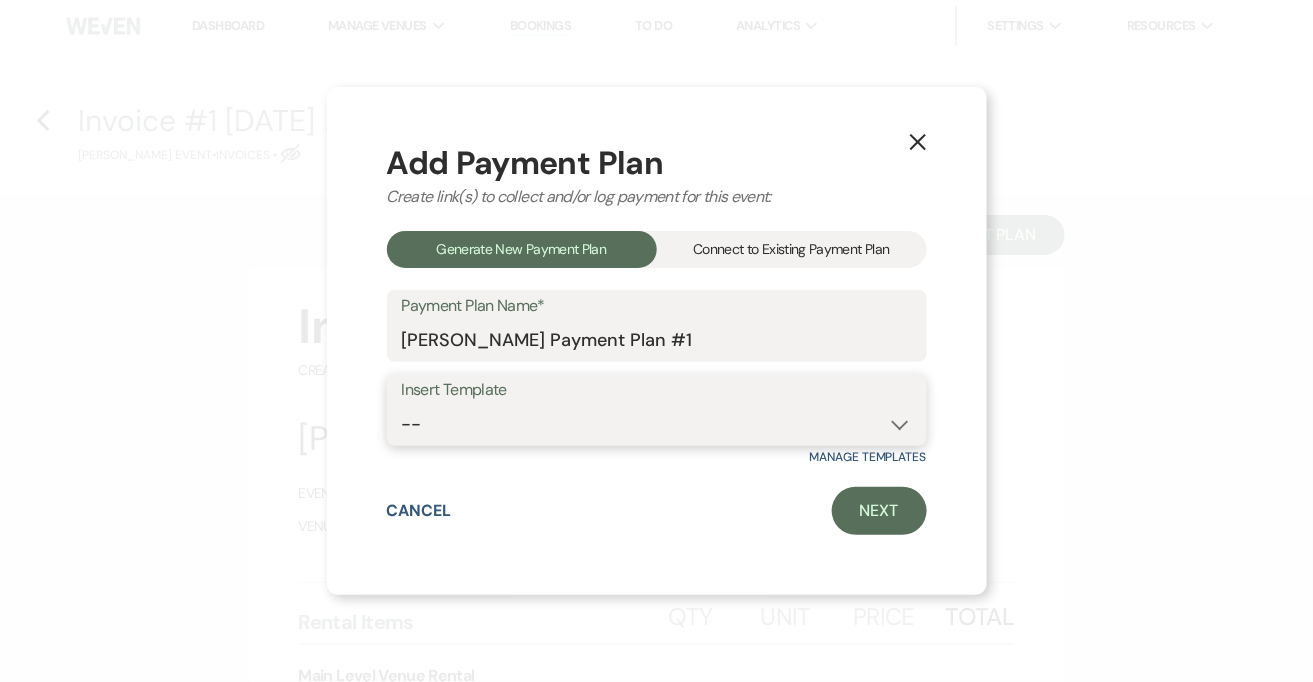 click on "-- Event Payment Plan Event Venue Rental due in full Additional Services, in full" at bounding box center [657, 424] 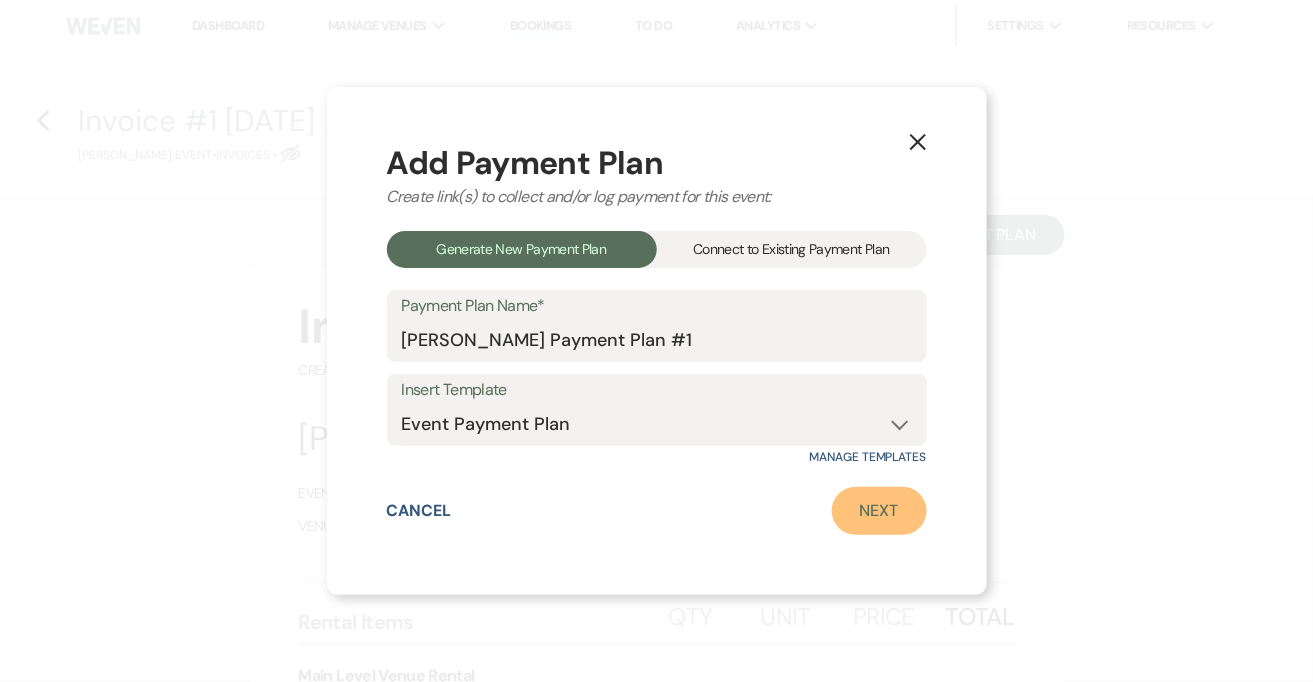 click on "Next" at bounding box center [879, 511] 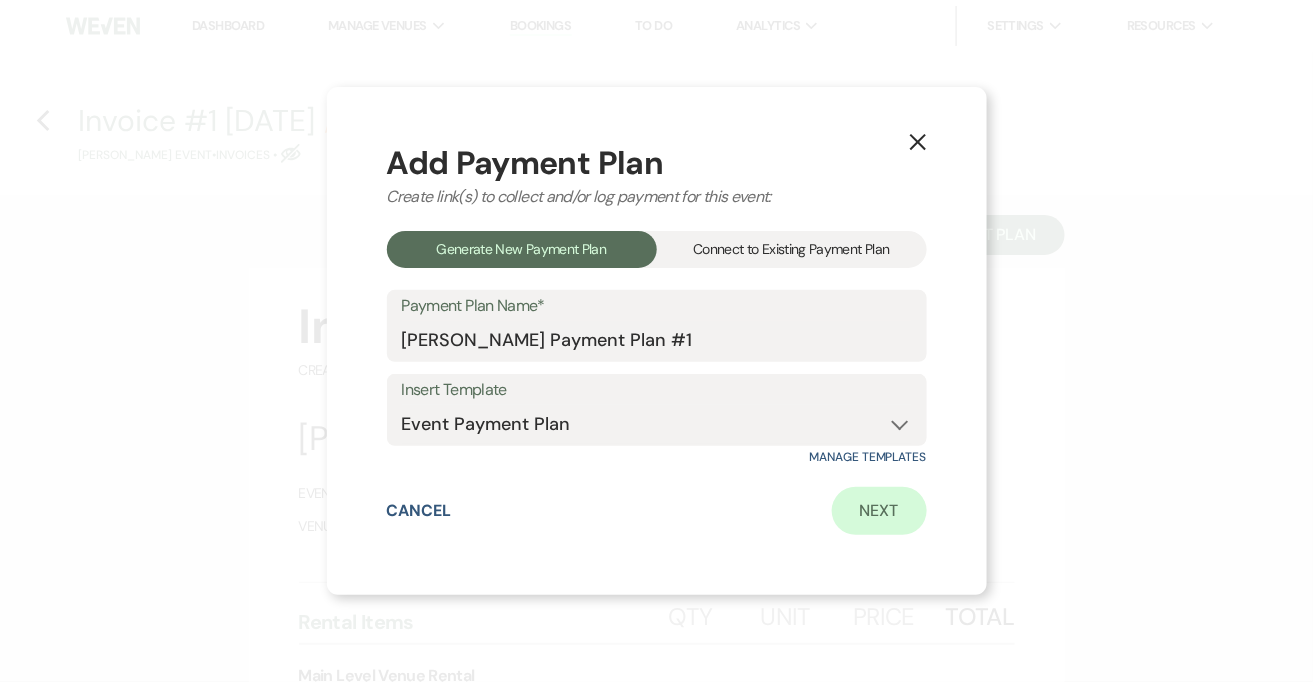 select on "26072" 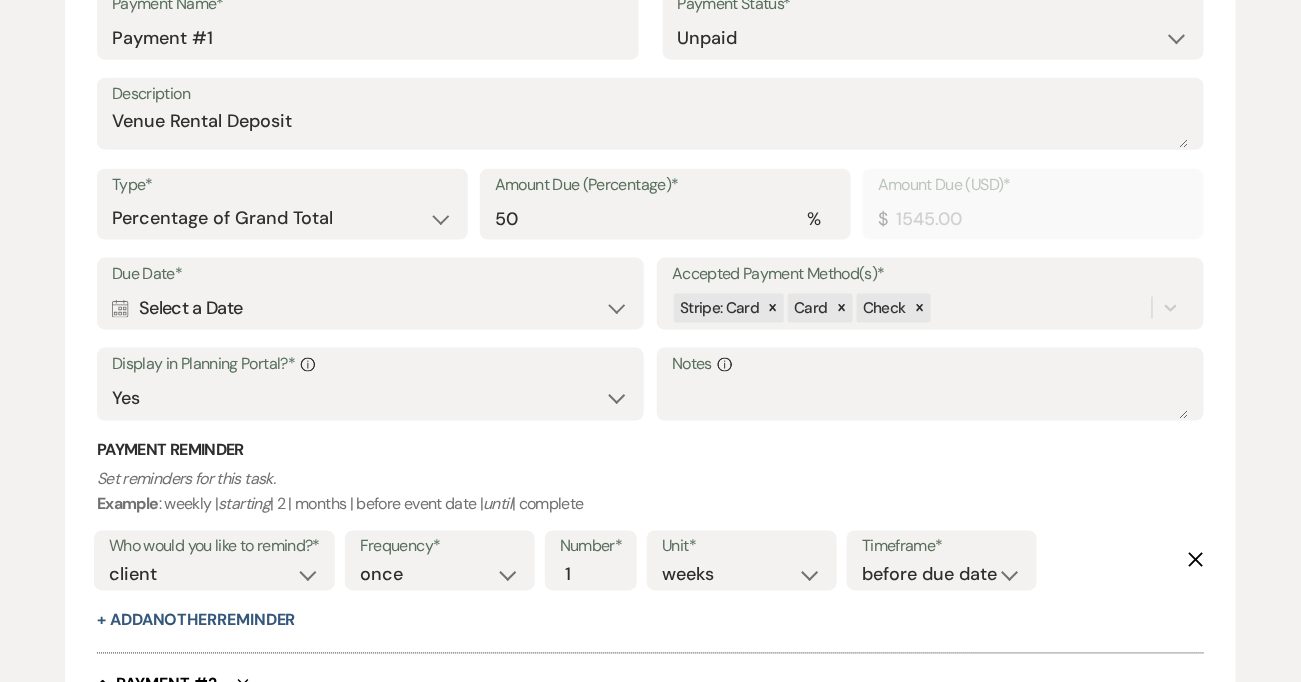 scroll, scrollTop: 450, scrollLeft: 0, axis: vertical 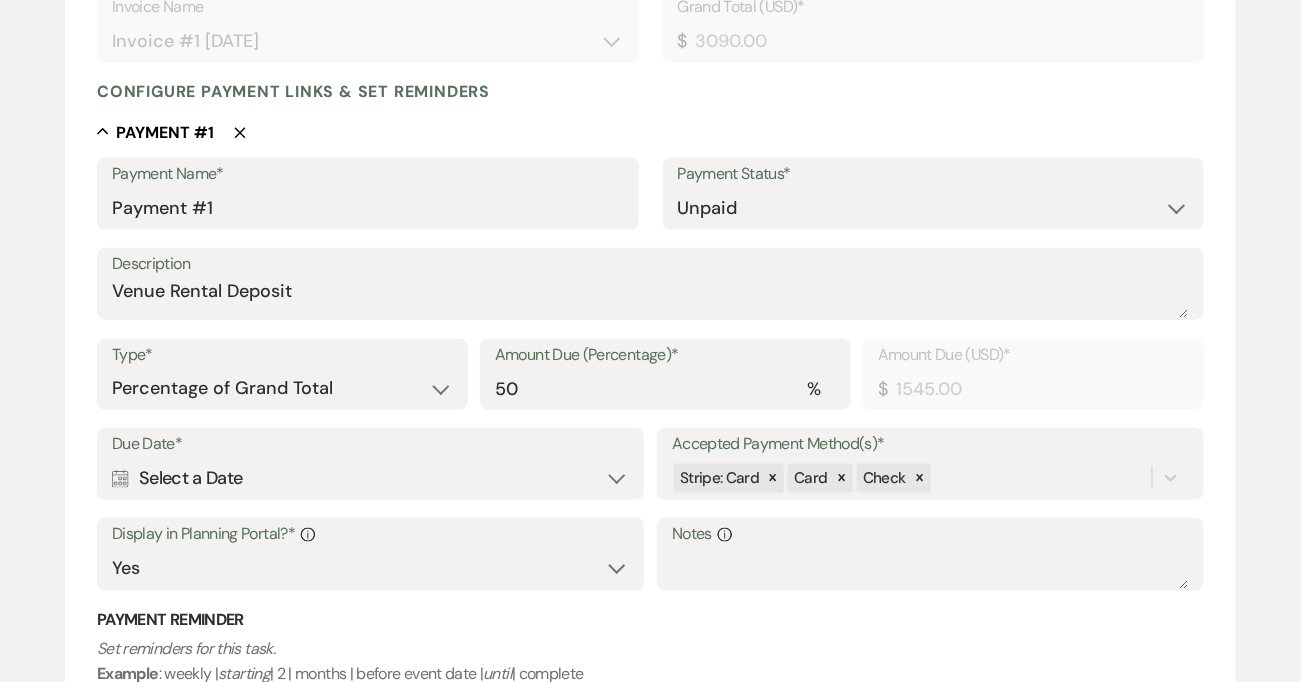 click on "Calendar Select a Date Expand" at bounding box center (370, 478) 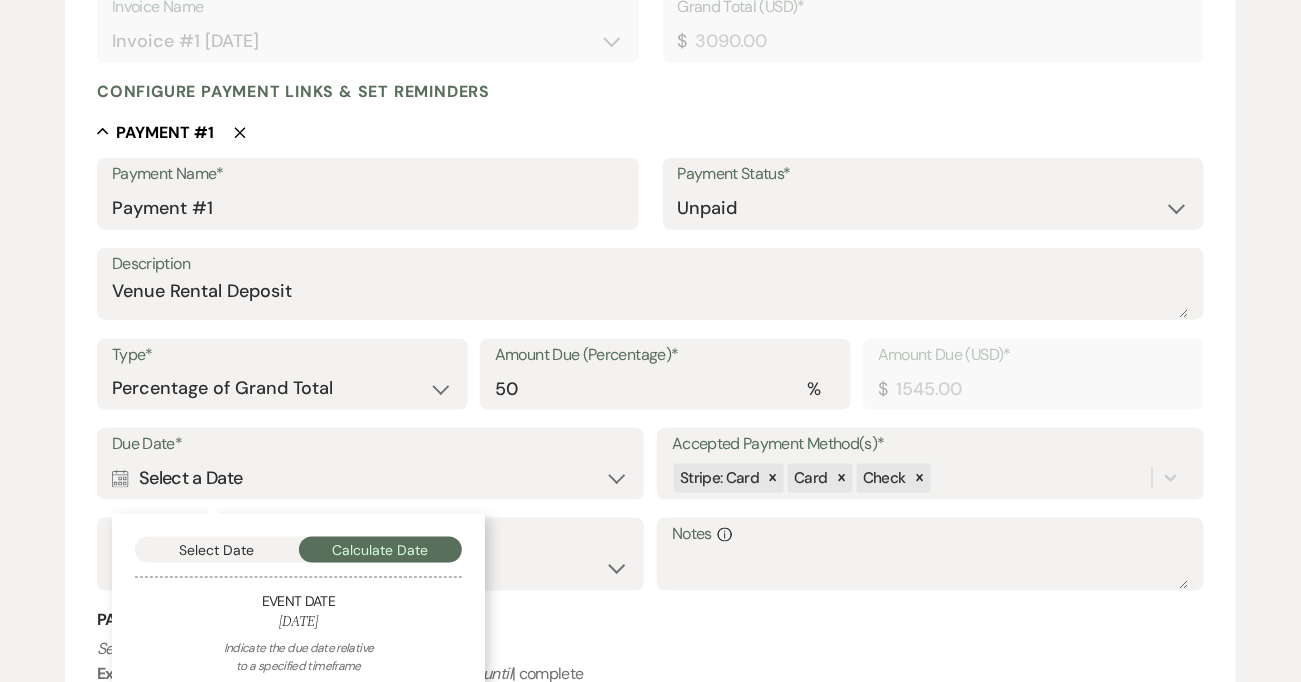 click on "Calendar Select a Date Collapse" at bounding box center [370, 478] 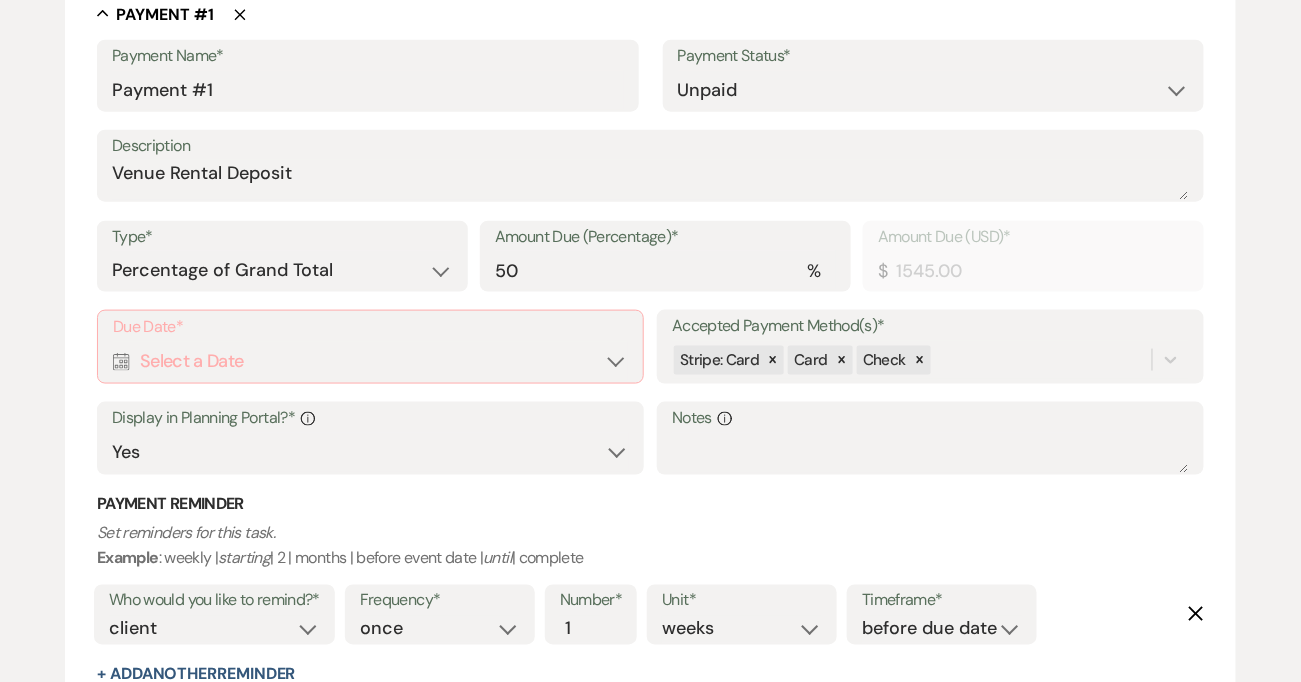 scroll, scrollTop: 640, scrollLeft: 0, axis: vertical 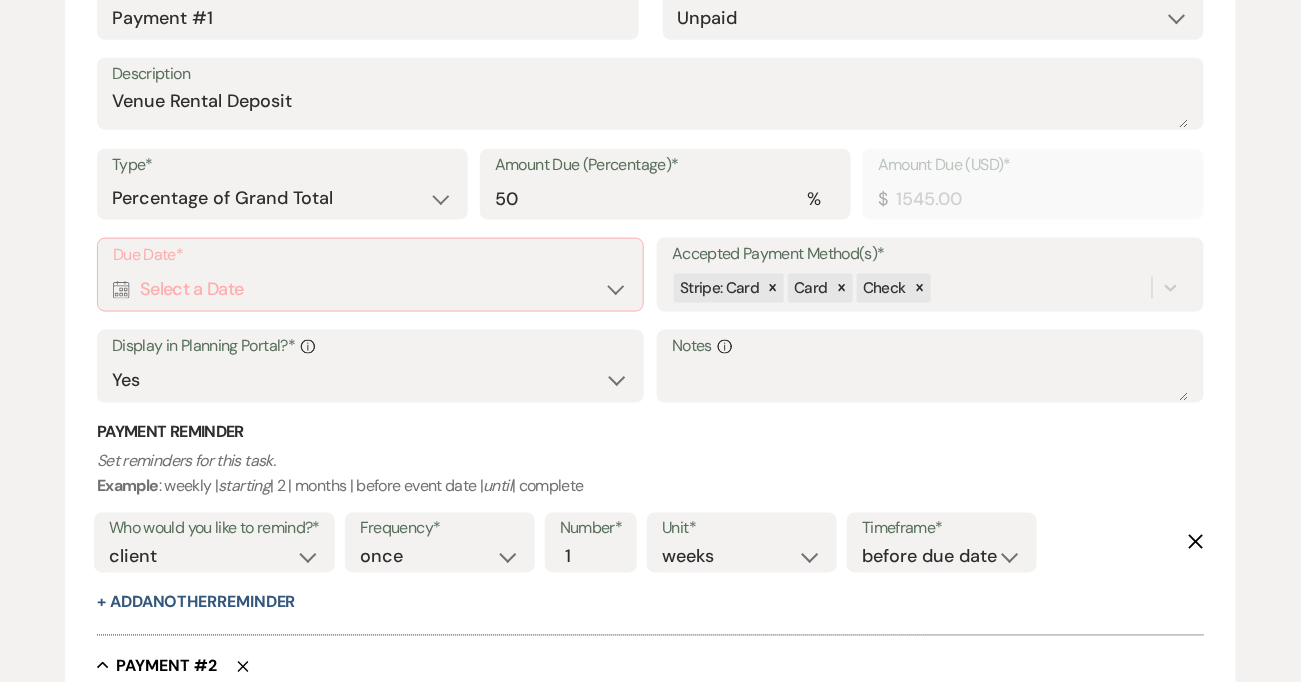click on "Calendar Select a Date Expand" at bounding box center [370, 289] 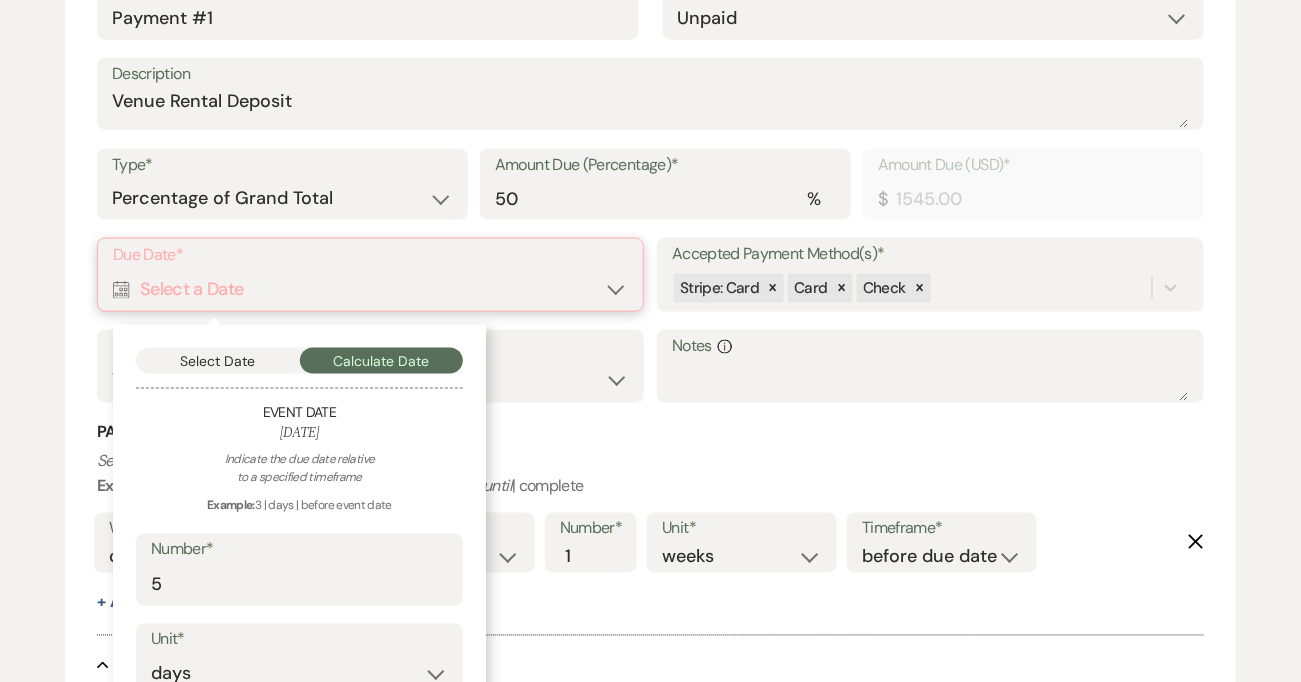 click on "Select Date" at bounding box center [218, 361] 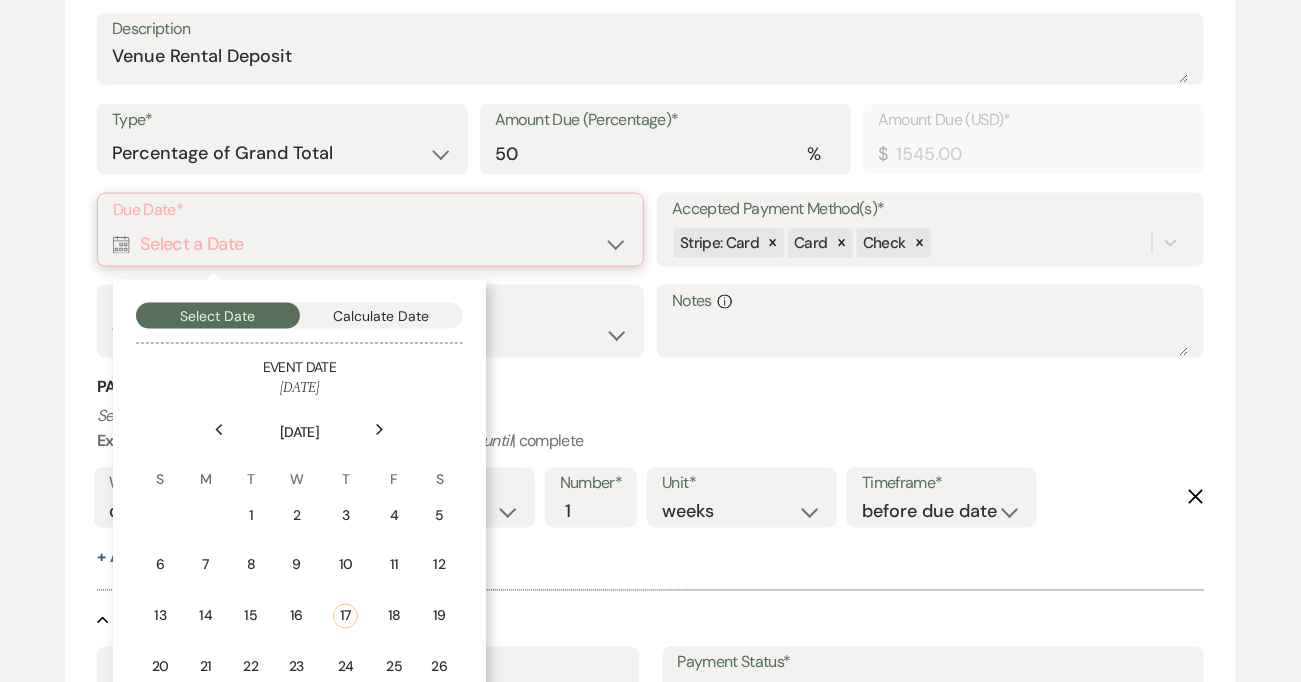 scroll, scrollTop: 768, scrollLeft: 0, axis: vertical 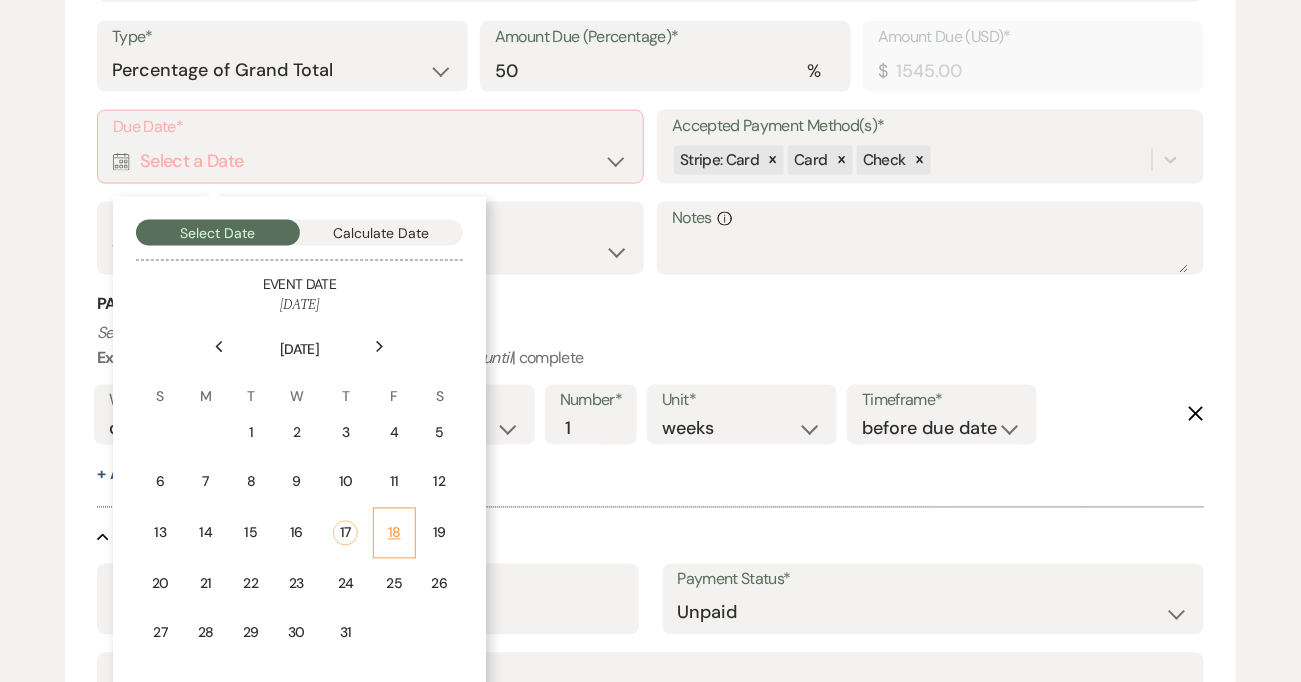 click on "18" at bounding box center [394, 533] 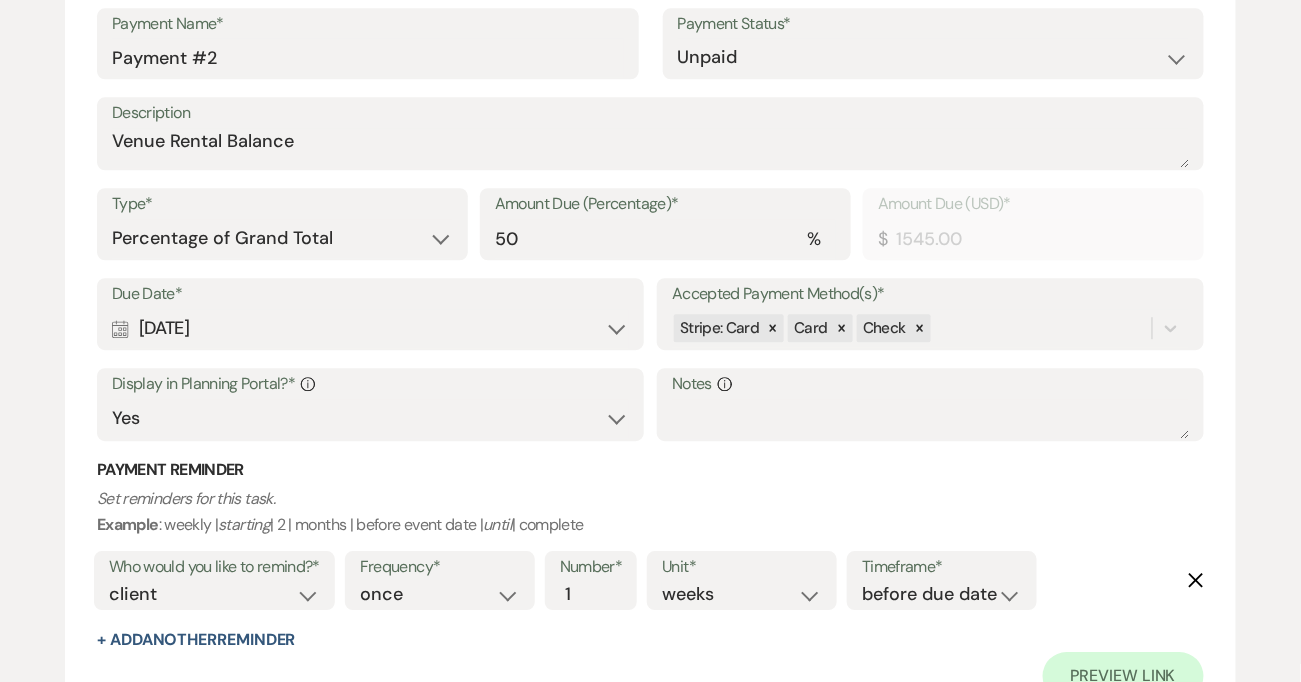 scroll, scrollTop: 1650, scrollLeft: 0, axis: vertical 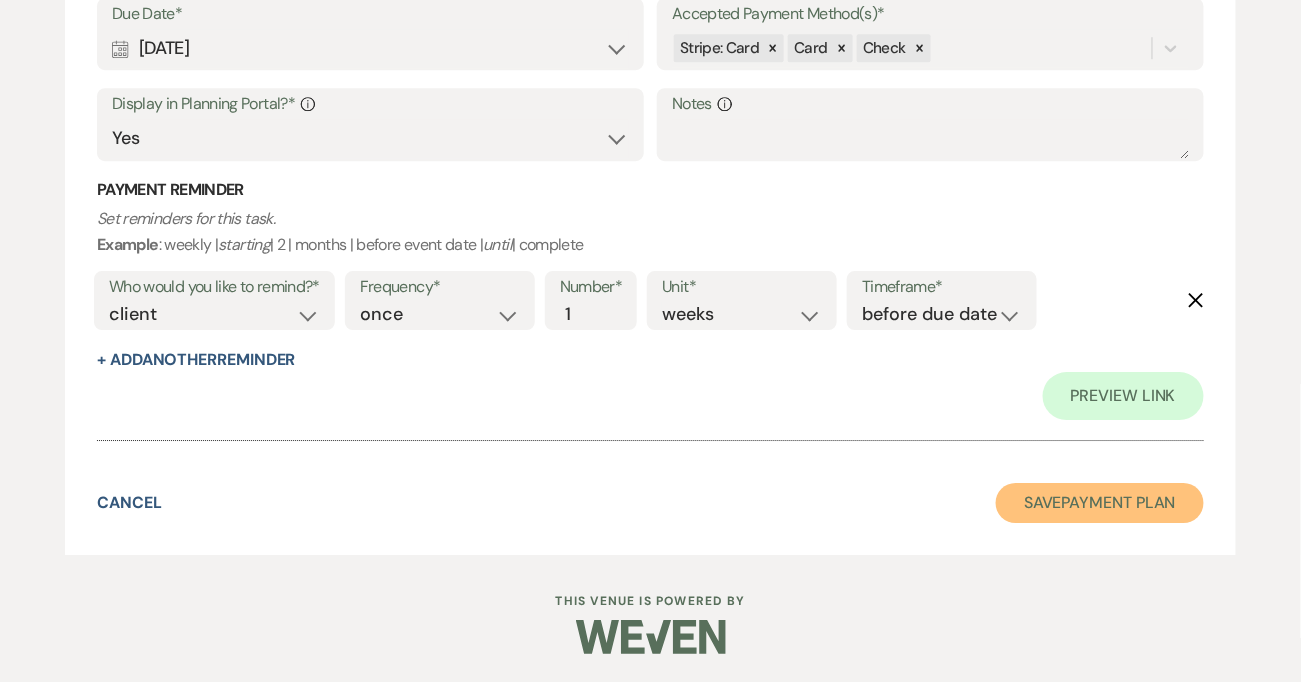 click on "Save  Payment Plan" at bounding box center [1100, 503] 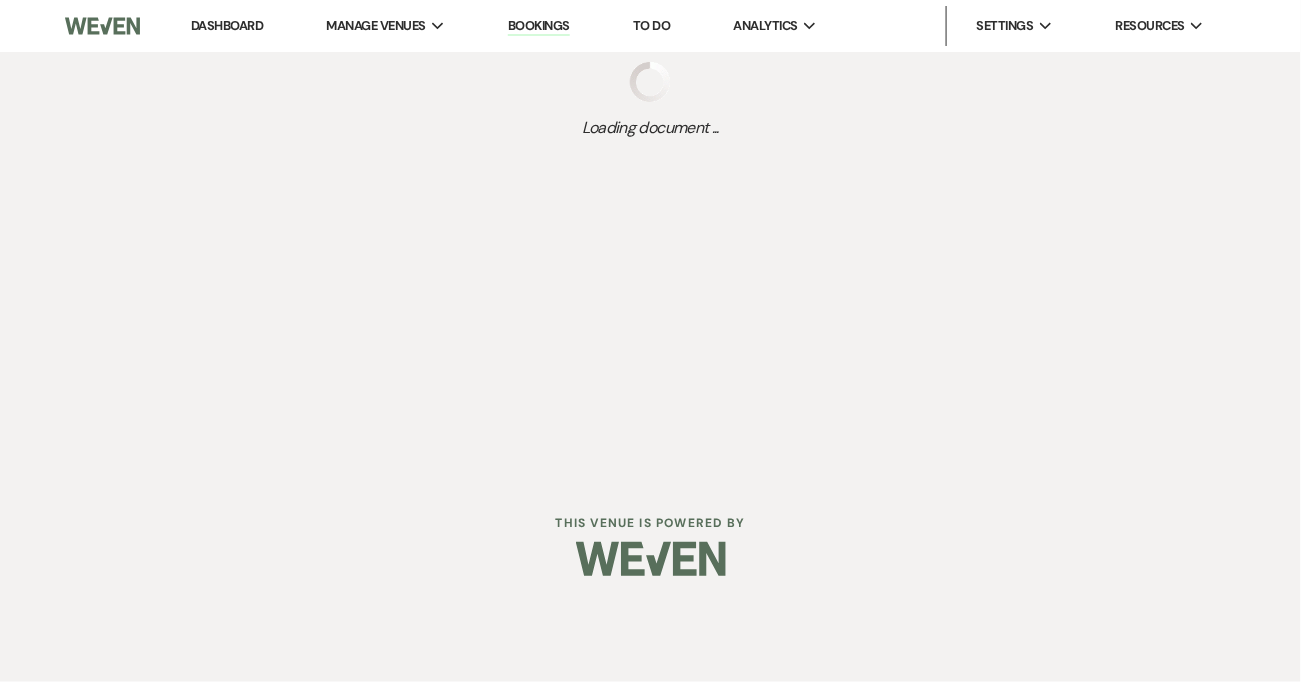 scroll, scrollTop: 0, scrollLeft: 0, axis: both 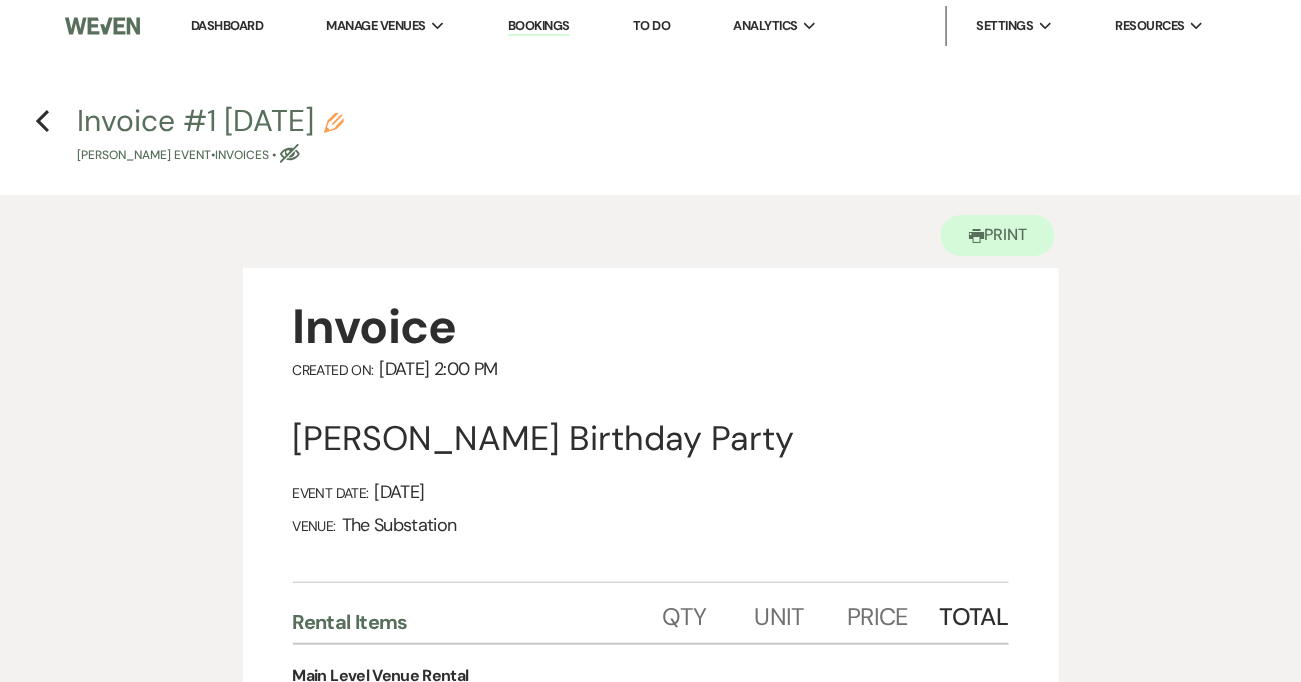 click on "Printer  Print   Invoice Created On:  July 17, 2025 2:00 PM Crista Martin's Birthday Party Event Date:  September 28, 2025 Venue:    The Substation Rental Items Qty Unit Price Total Main Level Venue Rental Rental includes:
7 hours event window, with a 4 hour event
One on-site staff person
Entertainment license
Room setup in one of our included layouts
Cleaning fee
Up to 2 scheduled walk-throughs prior to the event for clients and/or contracted vendors
Free WiFi  1 - $3,000 $3,000 Category Subtotal $3,000 Credit card processing (3%) $90 Category Total $3,090 Grand Total $3,090 Generated on  July 17, 2025 2:00 PM Invoice:   Invoice #1 7-17-2025 Edit Delete Grand Total:  $3,090 Upcoming  ( $3,090 ) Payment Name Amount Due | Due date Status Payment #1 Amount Due:   $1,545.00 | Due Date   Jul 18, 2025 Payment status:   Shared  on  Jul 17, 2025 Reminder More Payment #2 Amount Due:   $1,545.00 | Due Date   Aug 28, 2025 Payment status:   Shared  on  Jul 17, 2025 Reminder More Crista Martin's Payment Plan #1" at bounding box center [650, 1144] 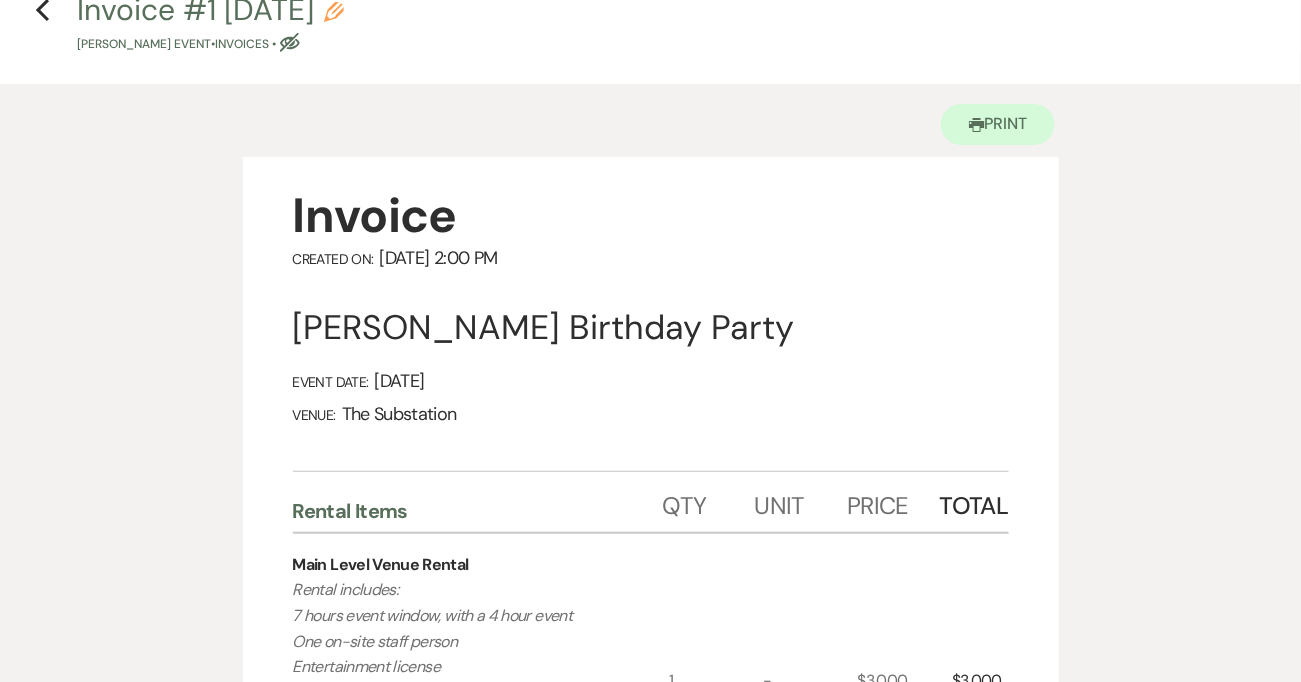 scroll, scrollTop: 0, scrollLeft: 0, axis: both 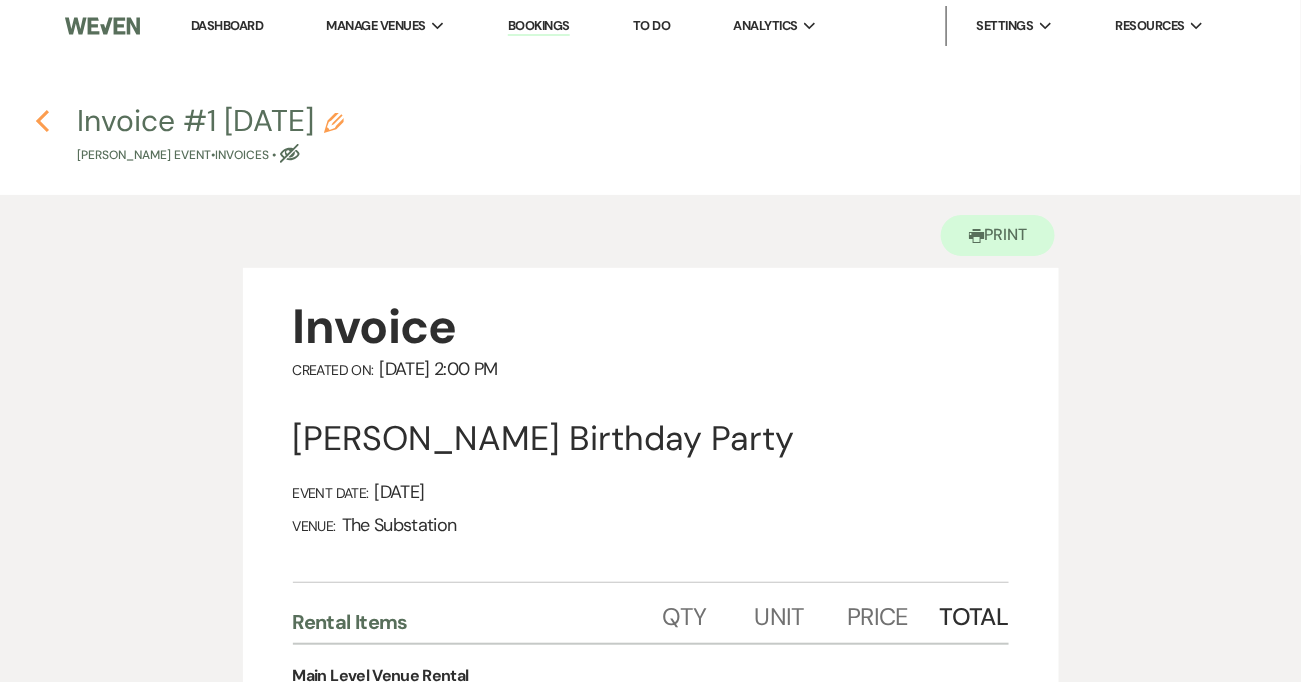 click 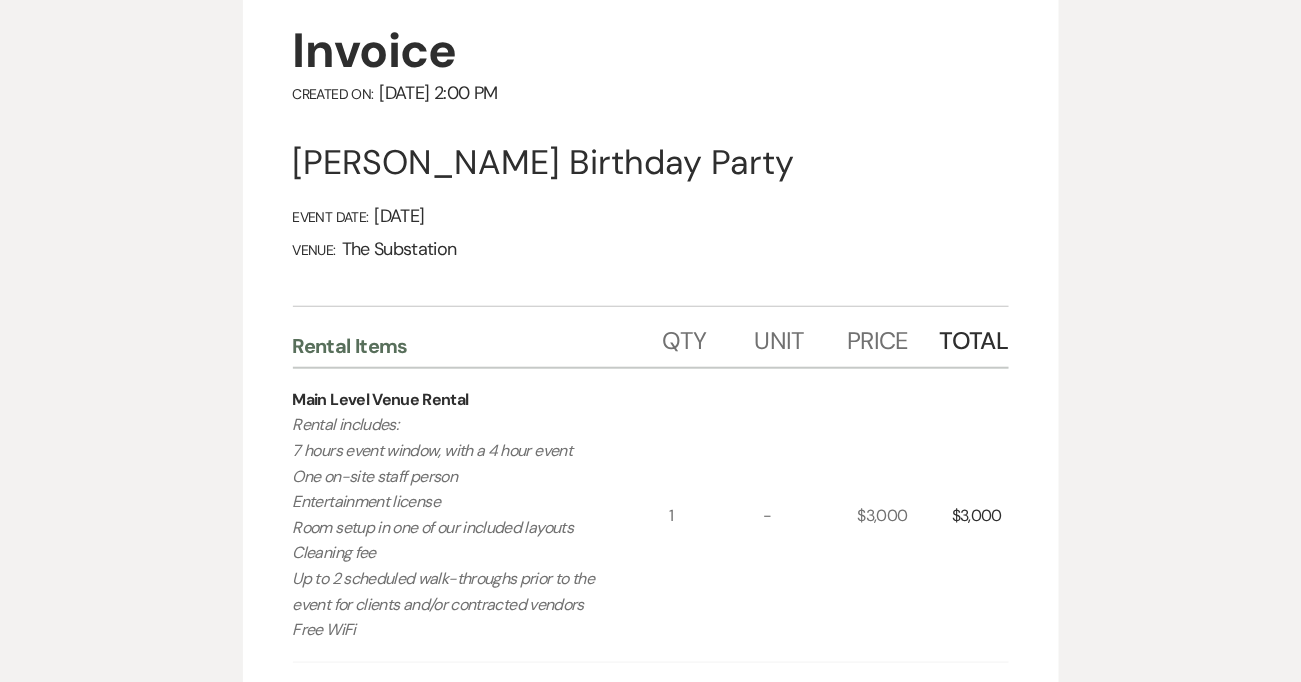 select on "5" 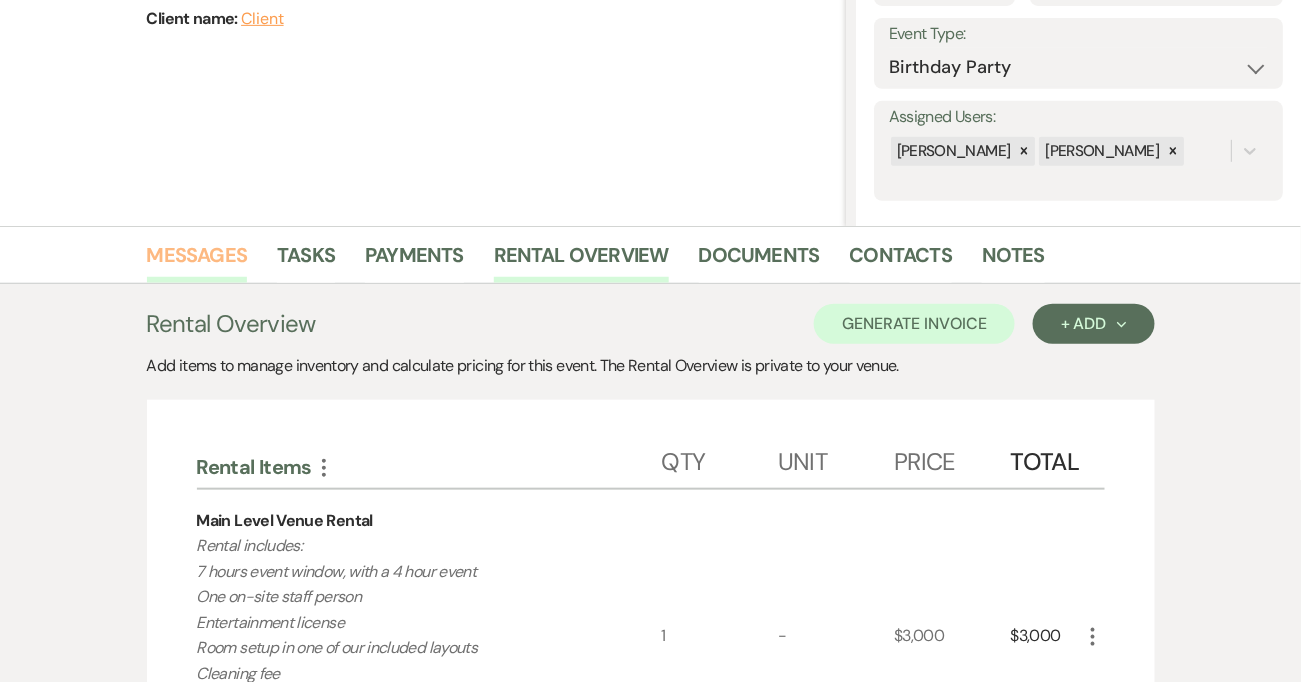 click on "Messages" at bounding box center [197, 261] 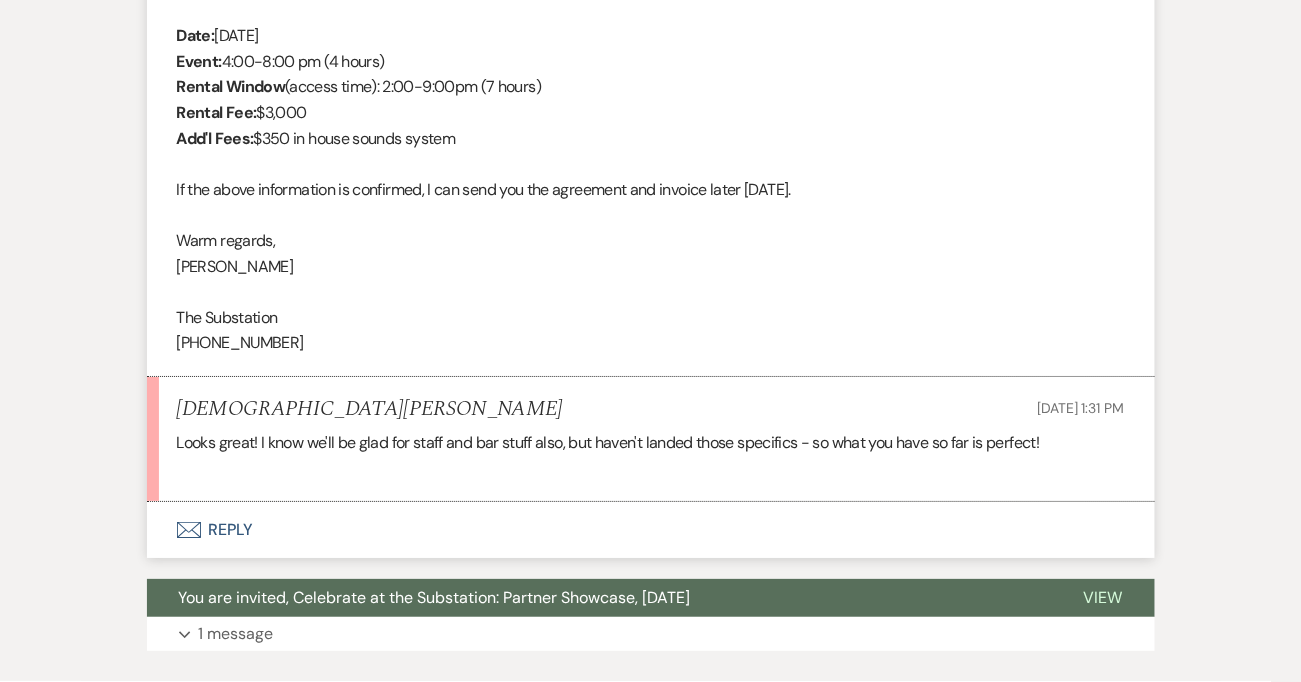scroll, scrollTop: 4062, scrollLeft: 0, axis: vertical 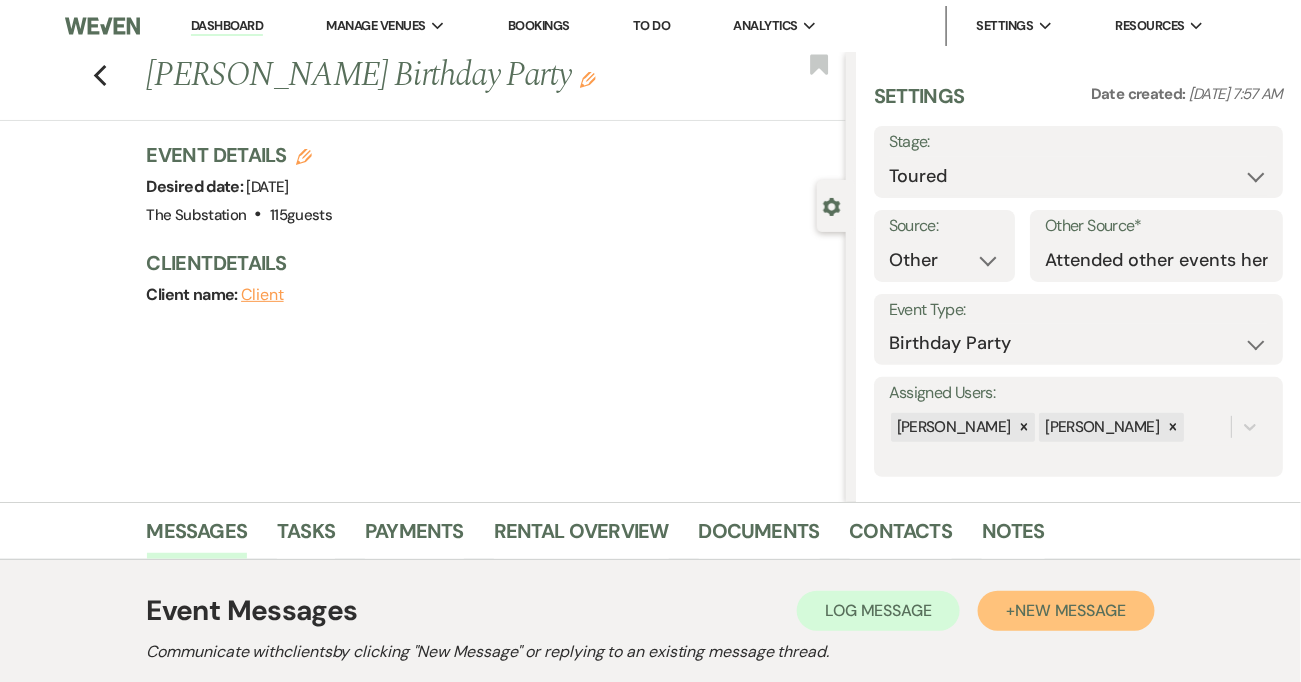 click on "New Message" at bounding box center (1070, 610) 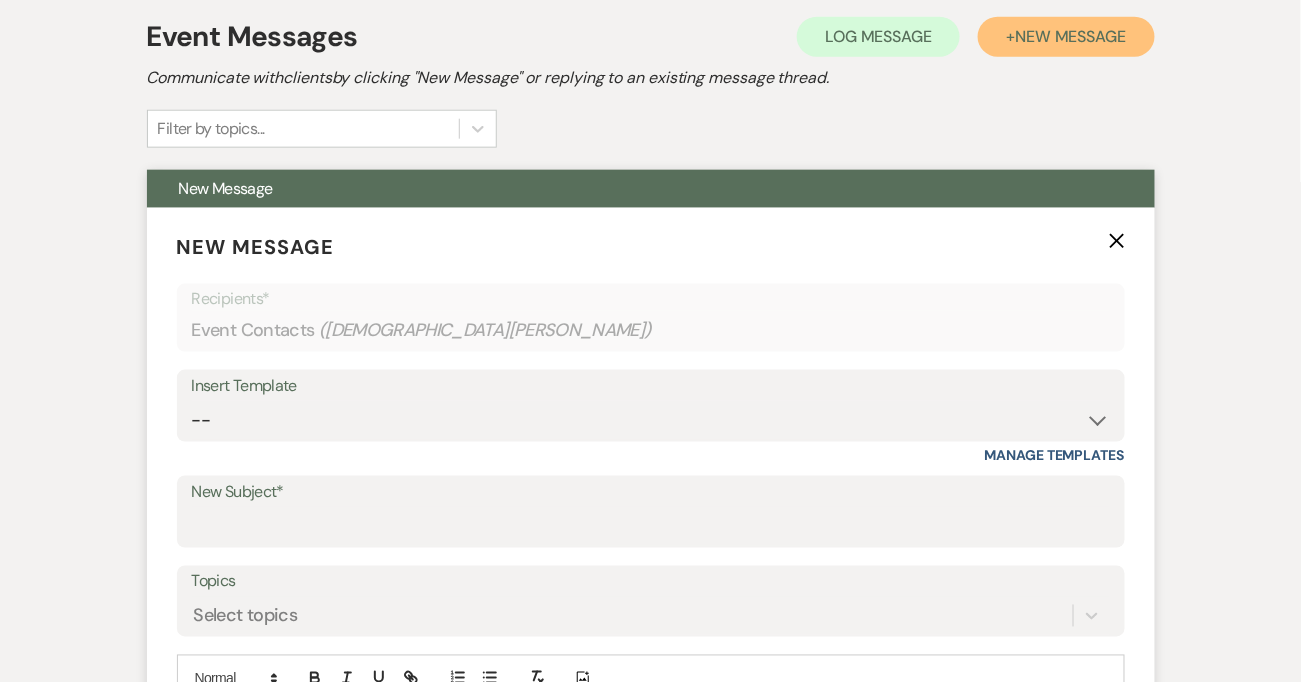 scroll, scrollTop: 640, scrollLeft: 0, axis: vertical 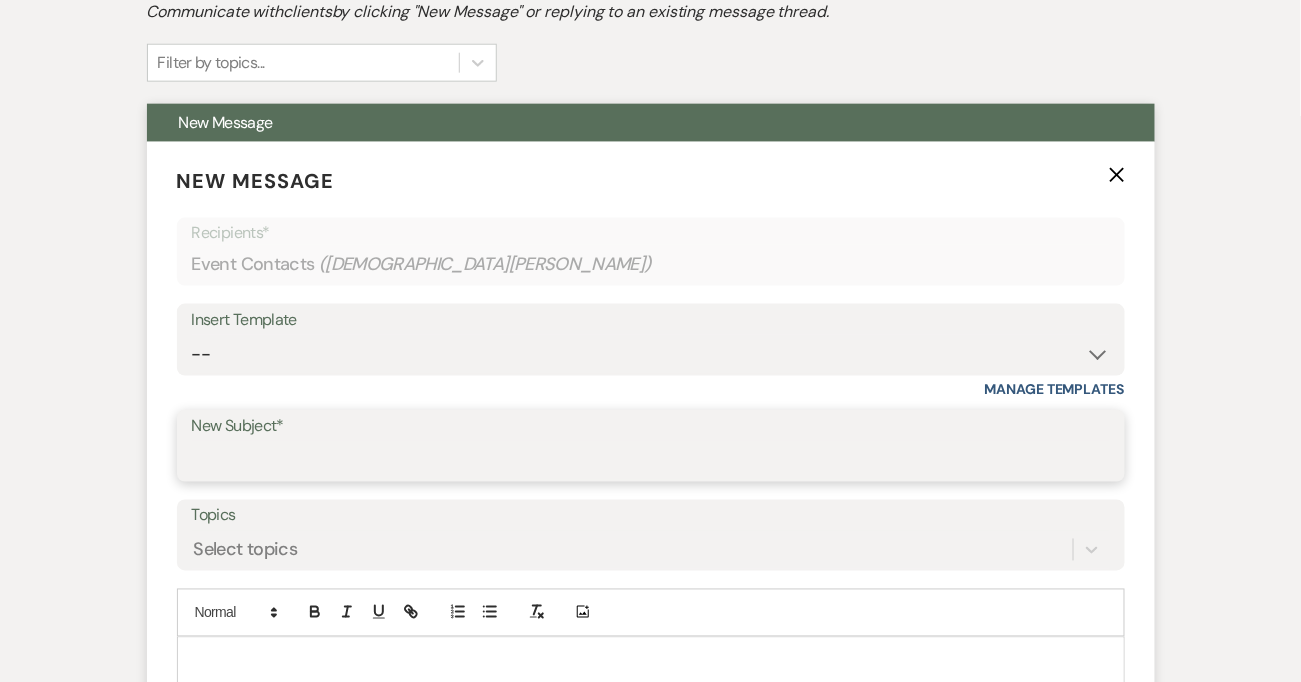 click on "New Subject*" at bounding box center (651, 460) 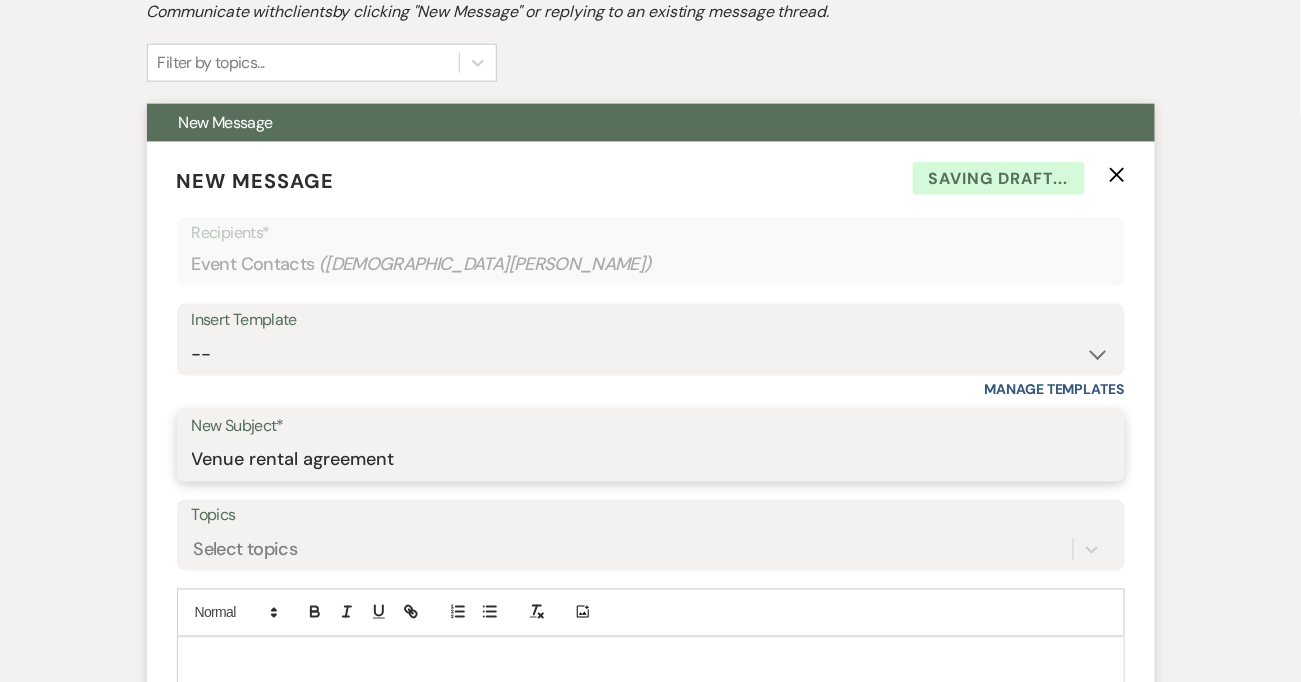 type on "Venue rental agreement" 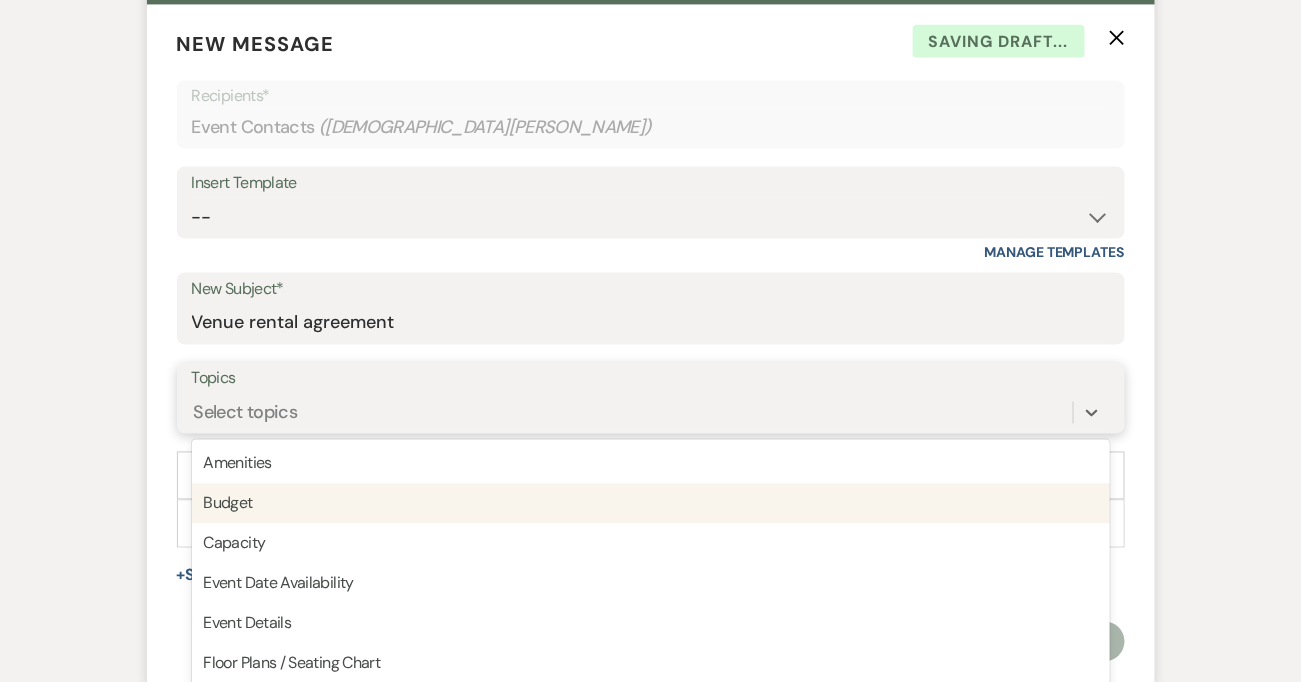 click on "option Budget focused, 2 of 20. 20 results available. Use Up and Down to choose options, press Enter to select the currently focused option, press Escape to exit the menu, press Tab to select the option and exit the menu. Select topics Amenities Budget Capacity Event Date Availability Event Details Floor Plans / Seating Chart Follow-ups Guest Count Home rental Insurance Local accommodations Mandatory rentals Menu Payment Policies Price Rental Agreement Touring Vendors Other" at bounding box center [651, 413] 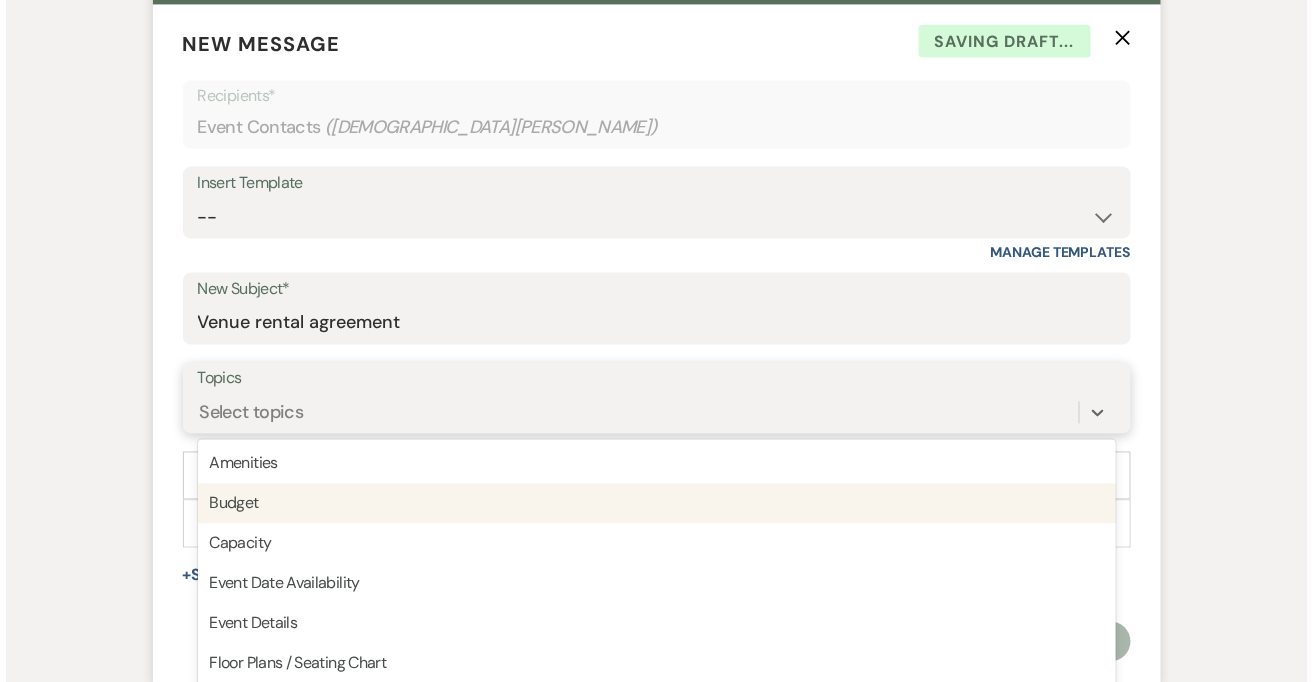 scroll, scrollTop: 842, scrollLeft: 0, axis: vertical 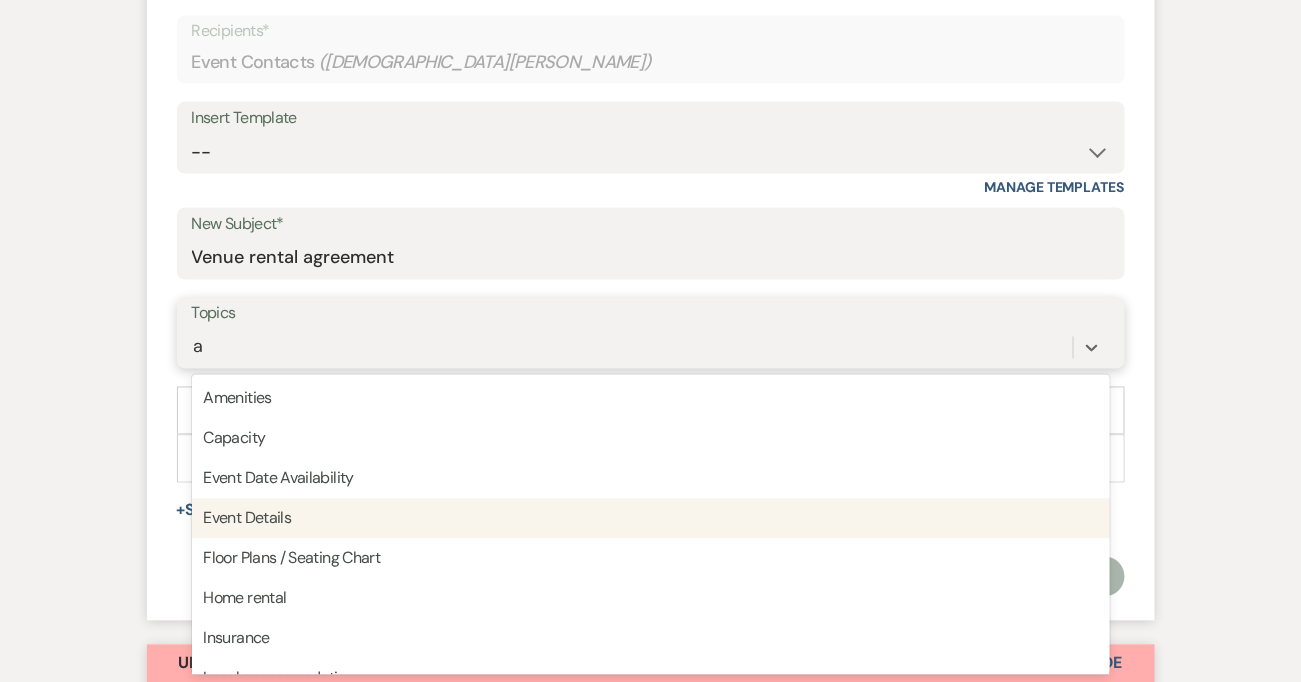 type on "ag" 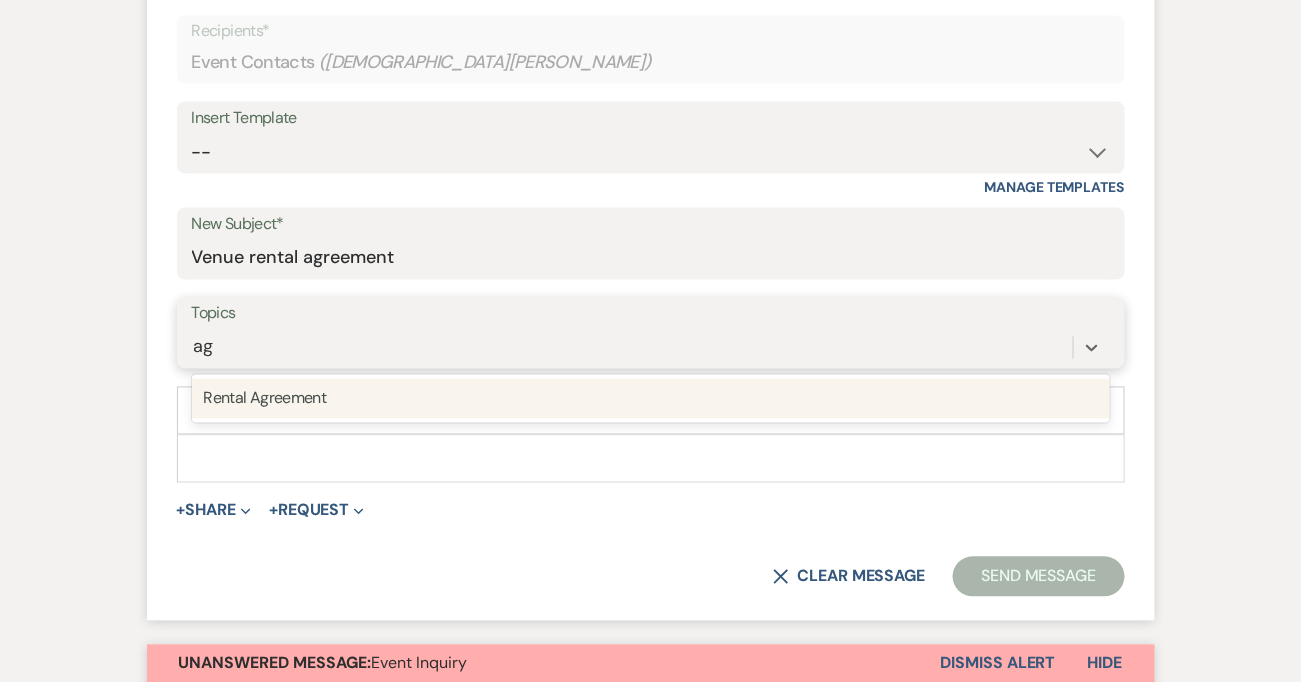 click on "Rental Agreement" at bounding box center (651, 399) 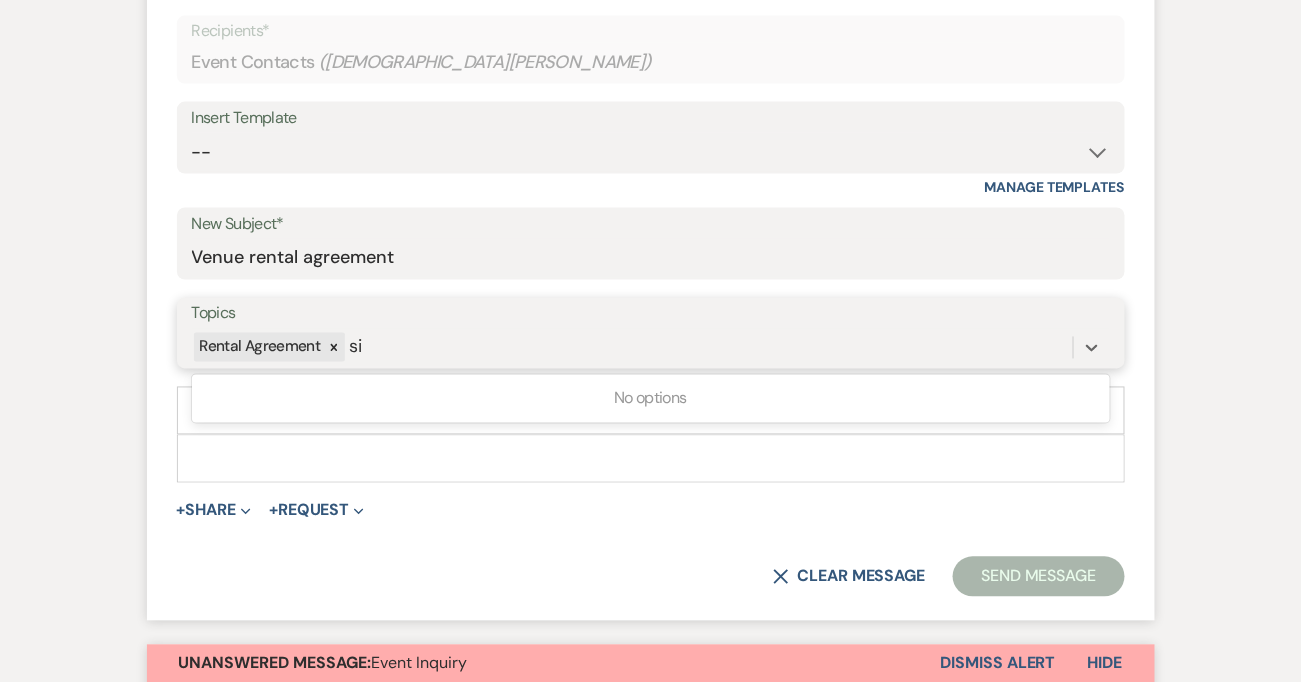 type on "s" 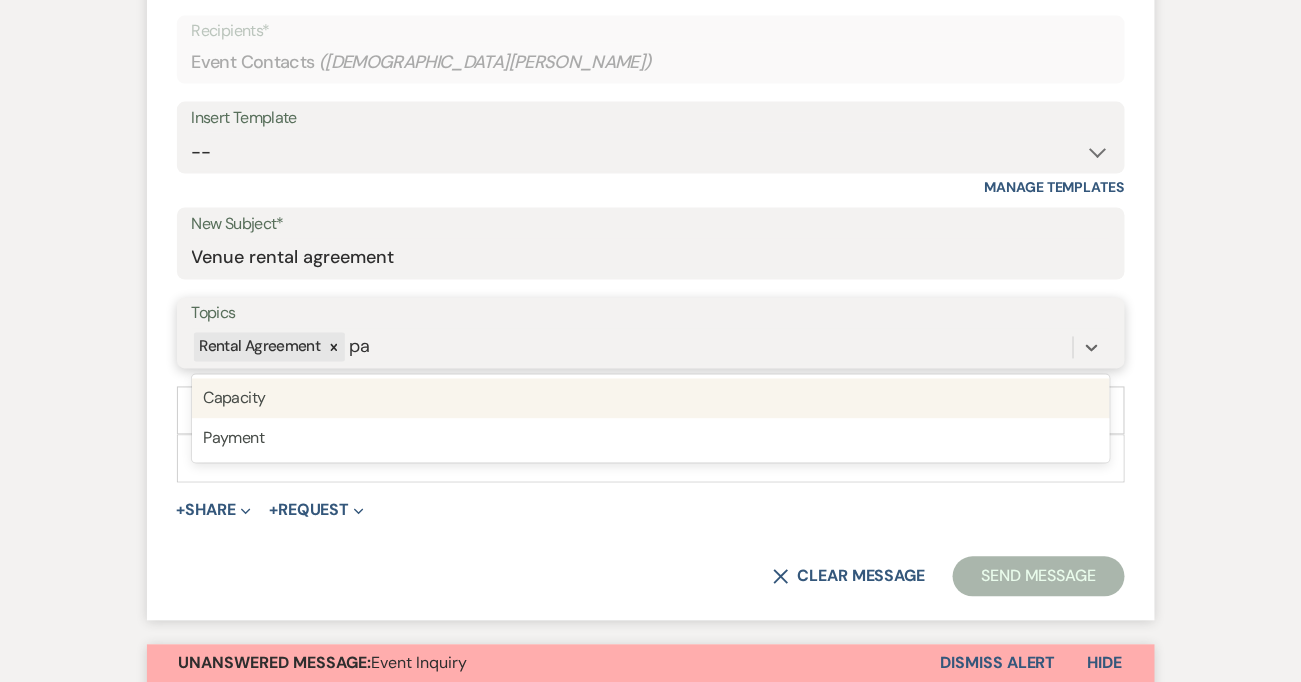 type on "pay" 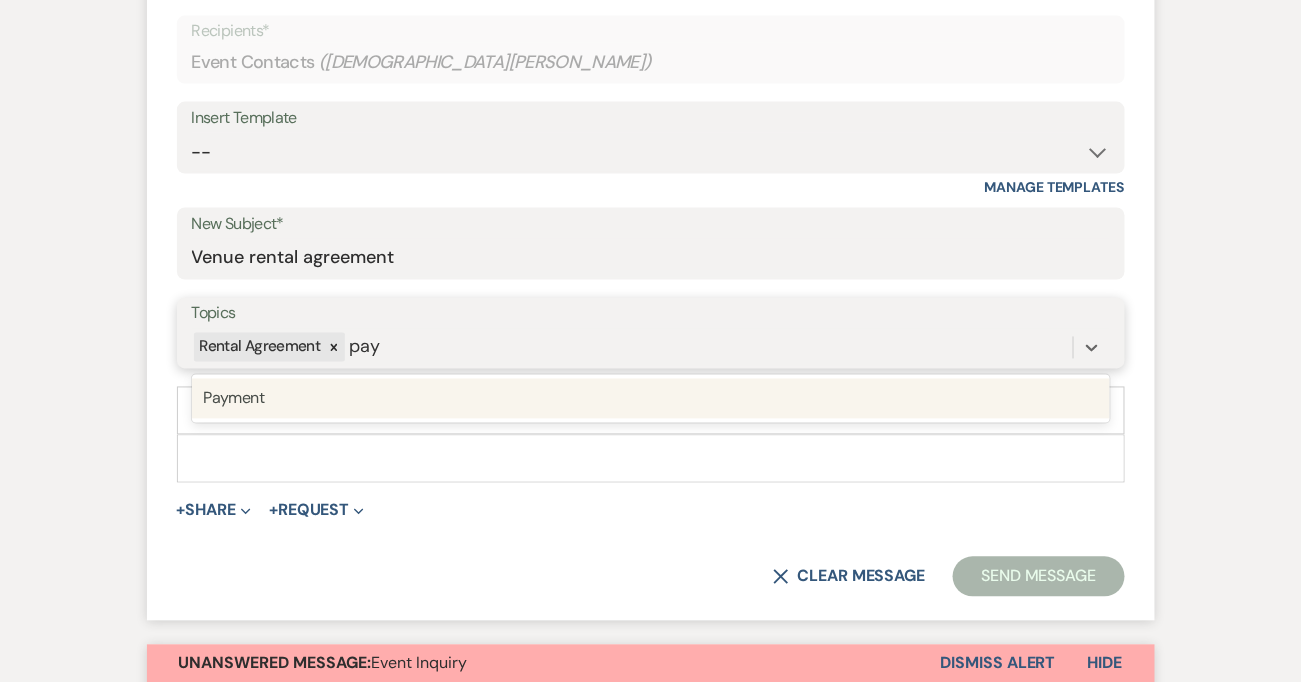 click on "Payment" at bounding box center (651, 399) 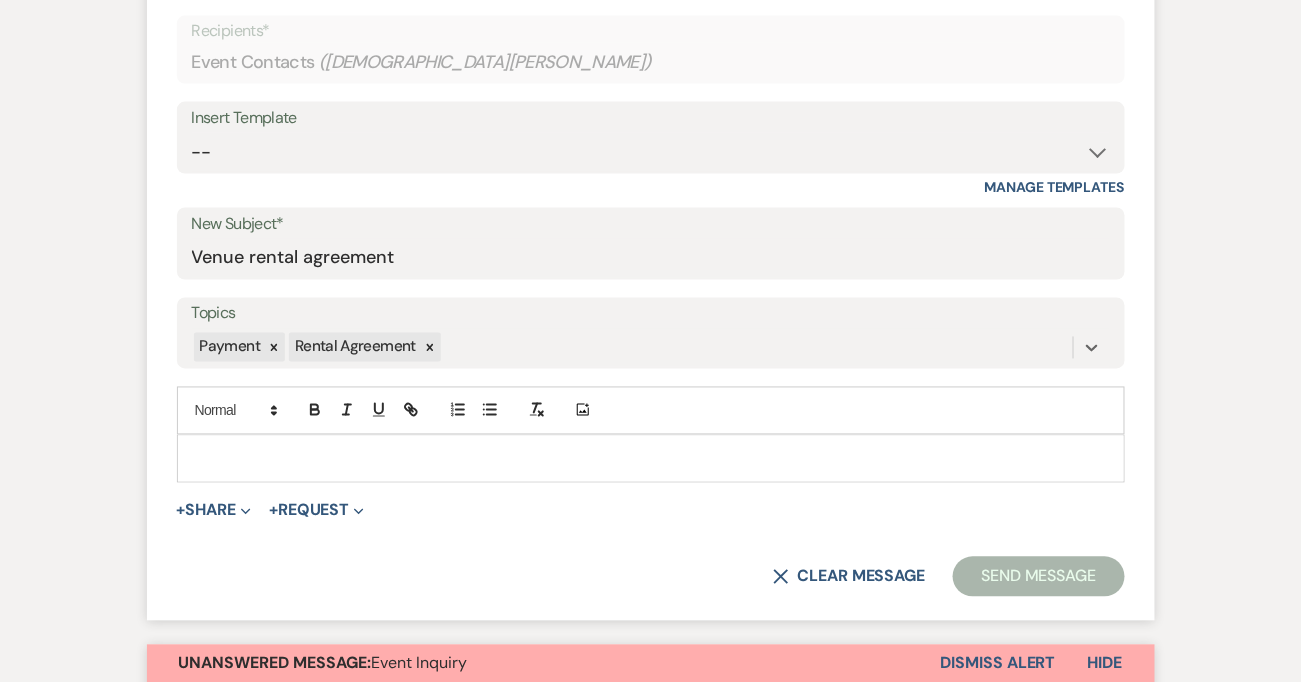 click at bounding box center [651, 459] 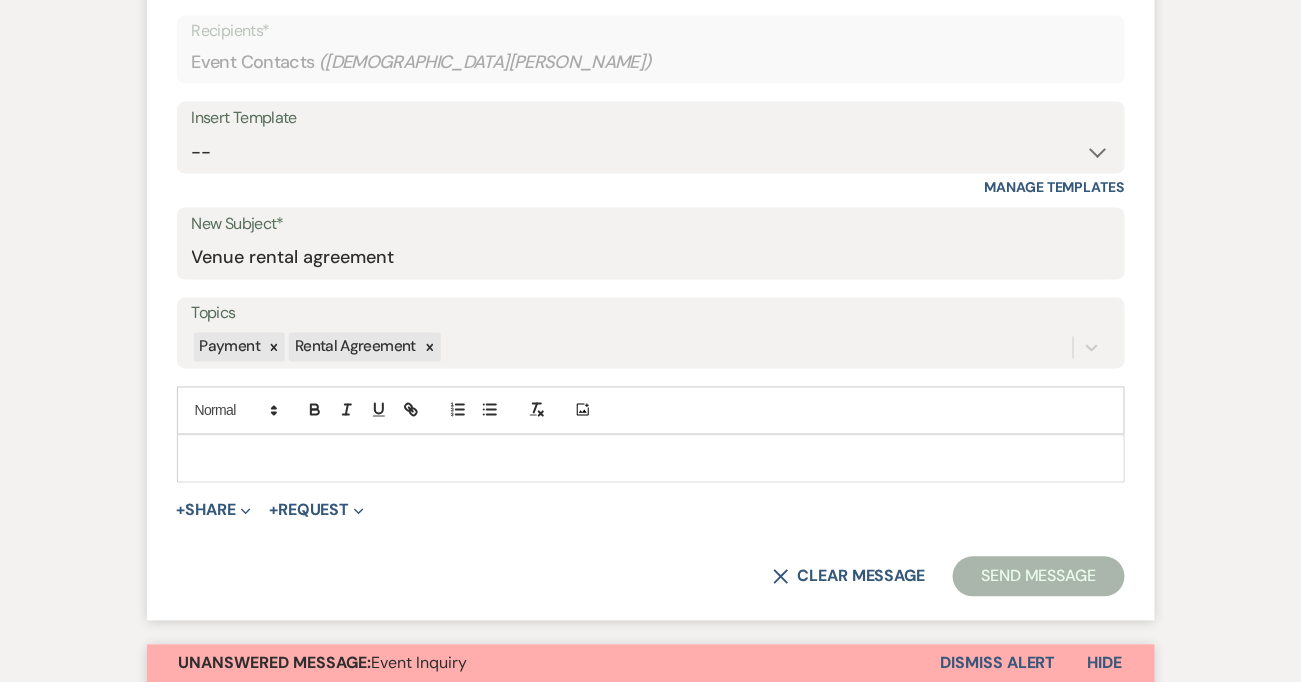 type 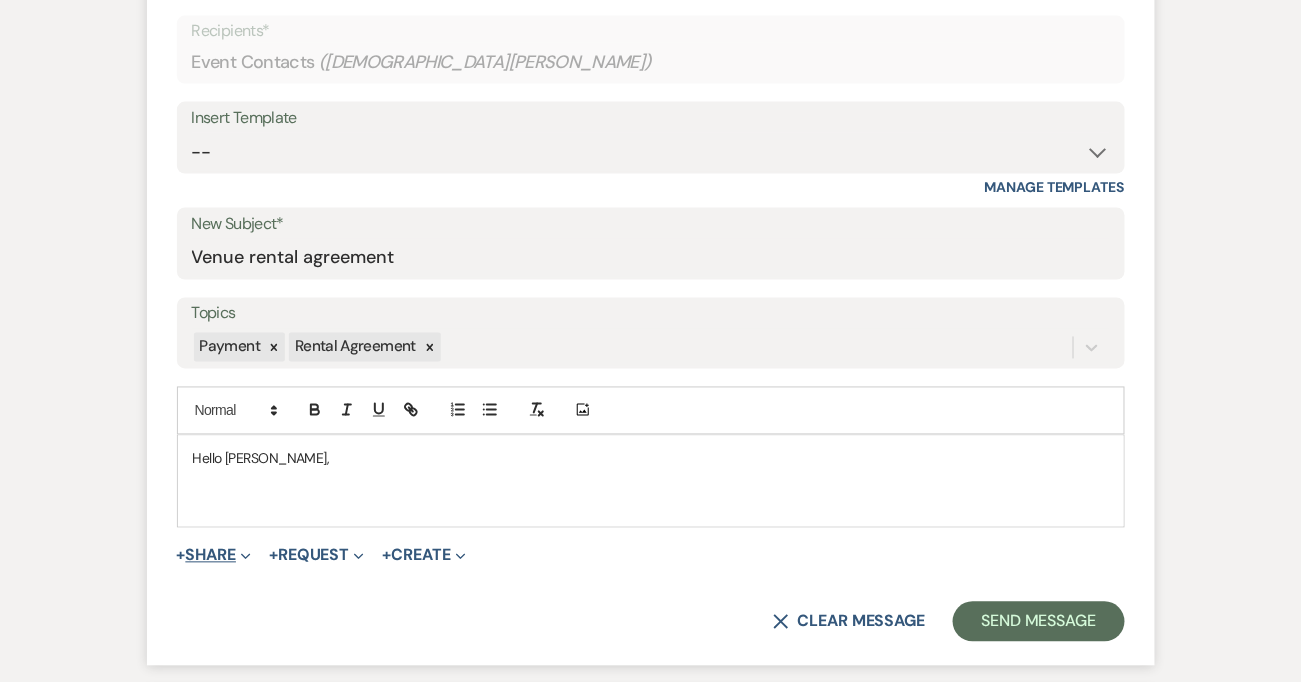 click on "+  Share Expand" at bounding box center [214, 556] 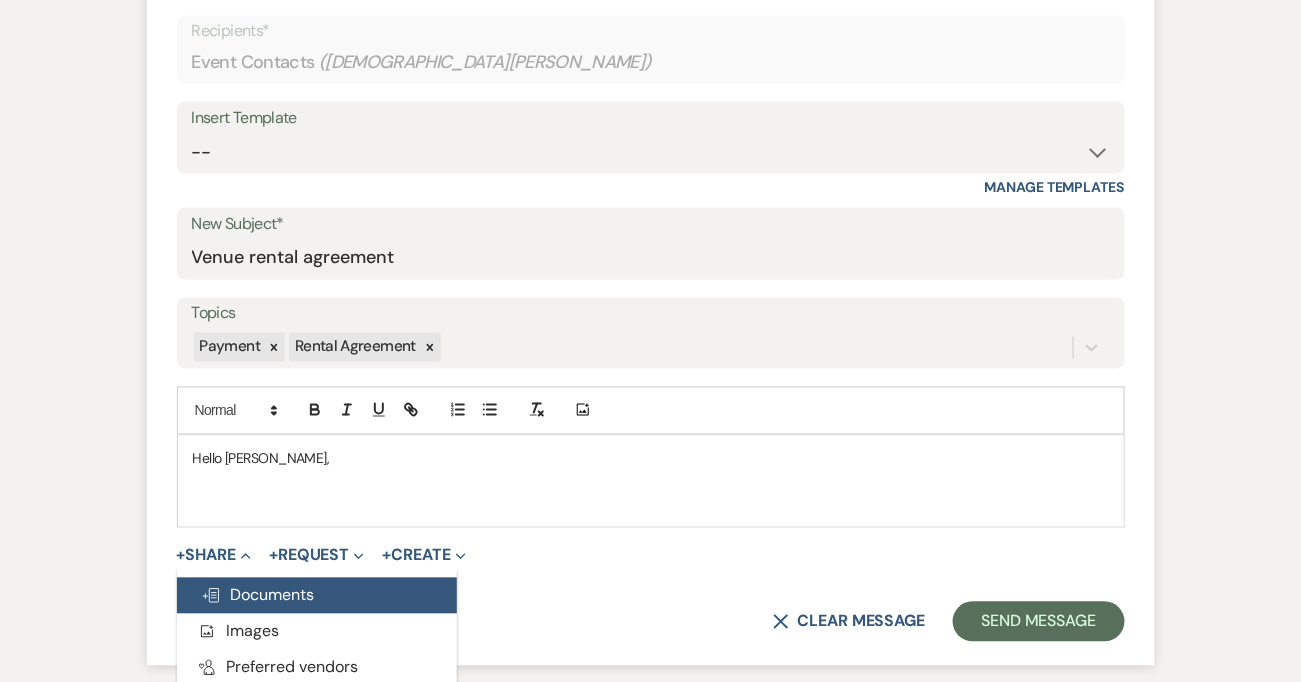 click on "Doc Upload Documents" at bounding box center [258, 595] 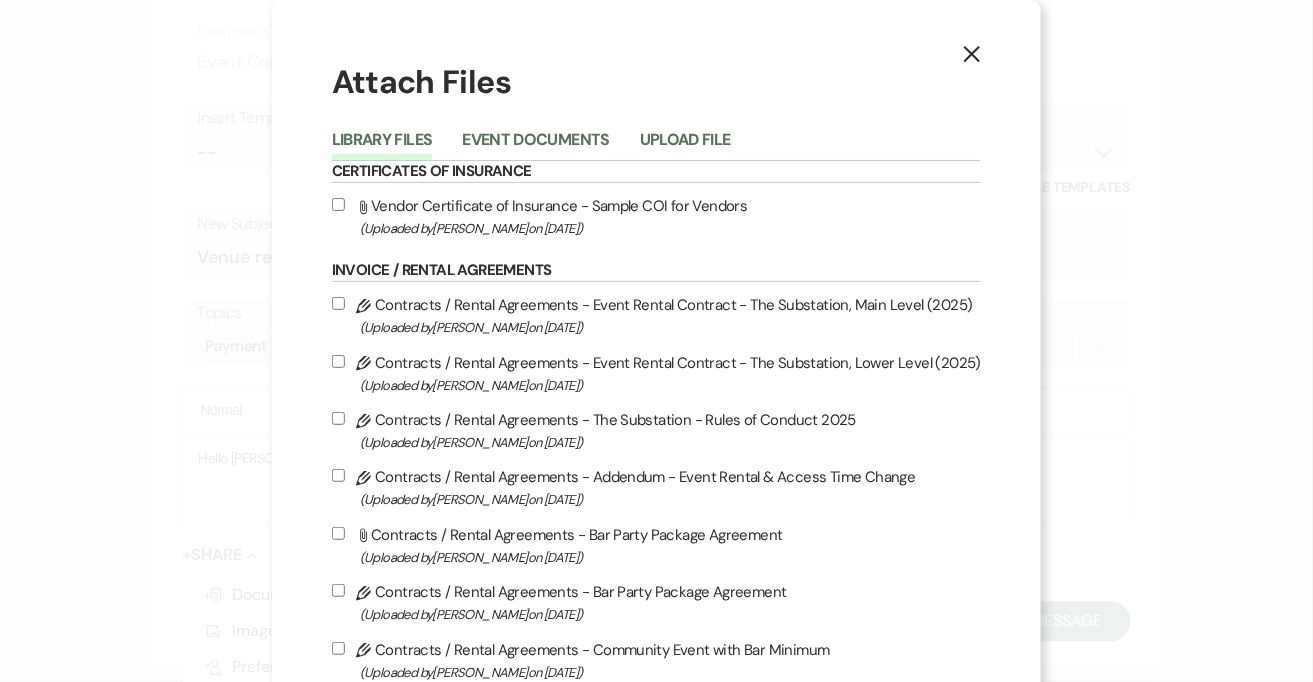 click on "Pencil Contracts / Rental Agreements - Event Rental Contract - The Substation, Main Level (2025) (Uploaded by  Vickie Spiess  on   Oct 21st, 2024 )" at bounding box center (656, 315) 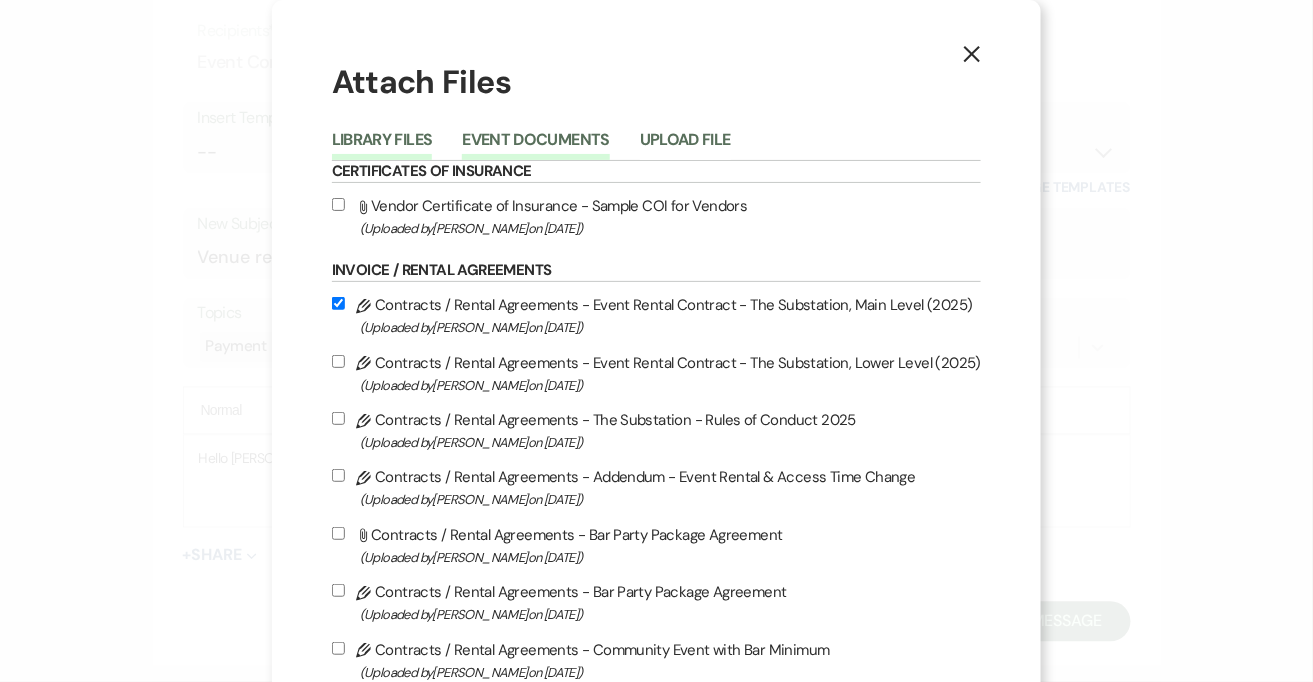 click on "Event Documents" at bounding box center (535, 146) 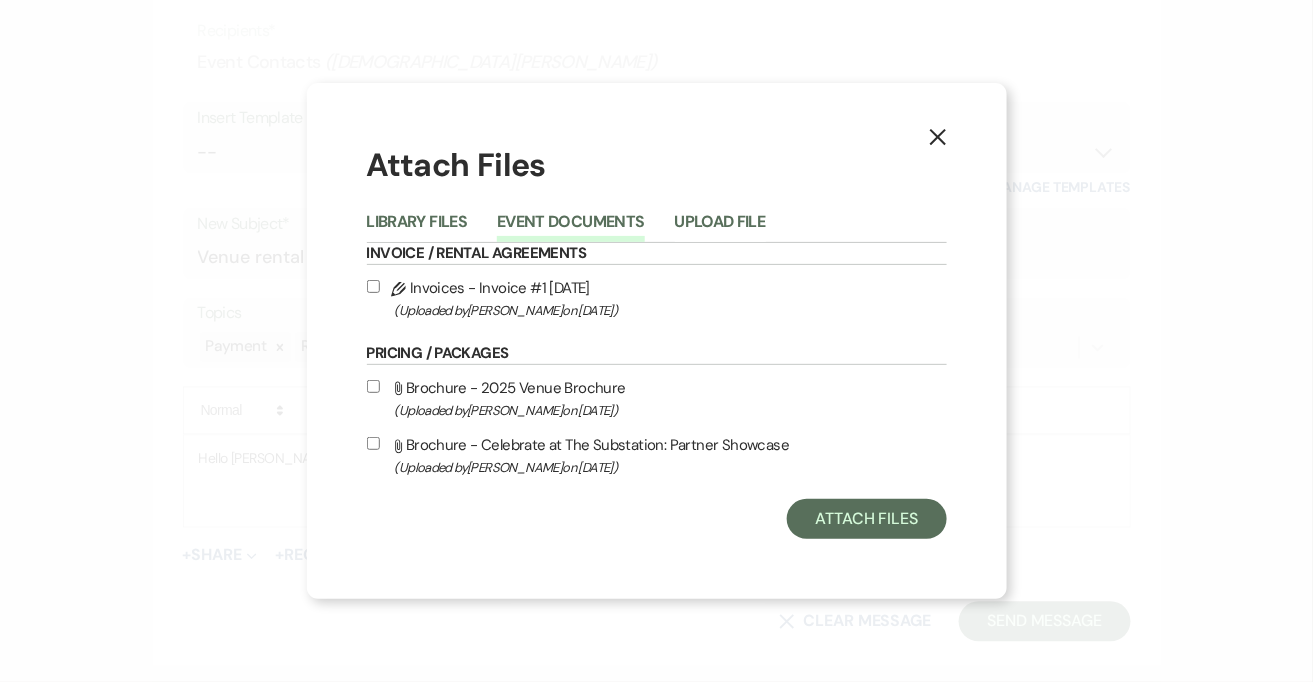 click on "Pencil Invoices - Invoice #1 7-17-2025 (Uploaded by  Vickie Spiess  on   Jul 17th, 2025 )" at bounding box center [657, 298] 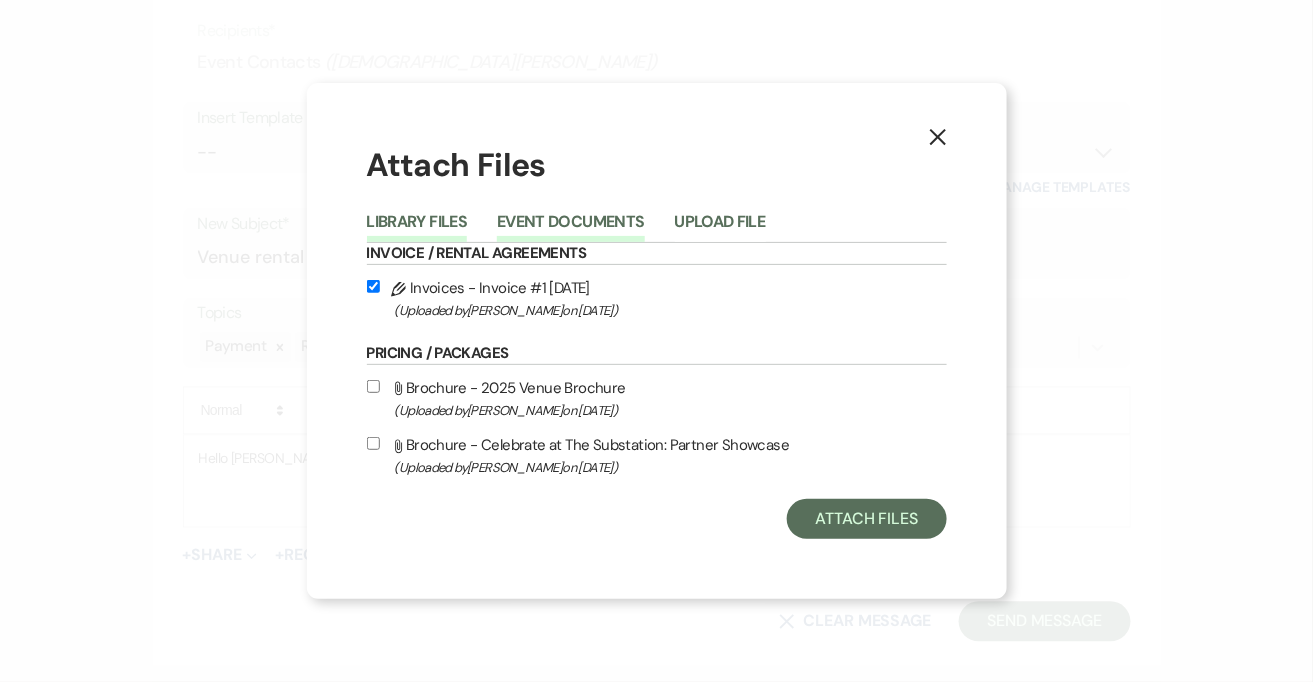 click on "Library Files" at bounding box center [417, 228] 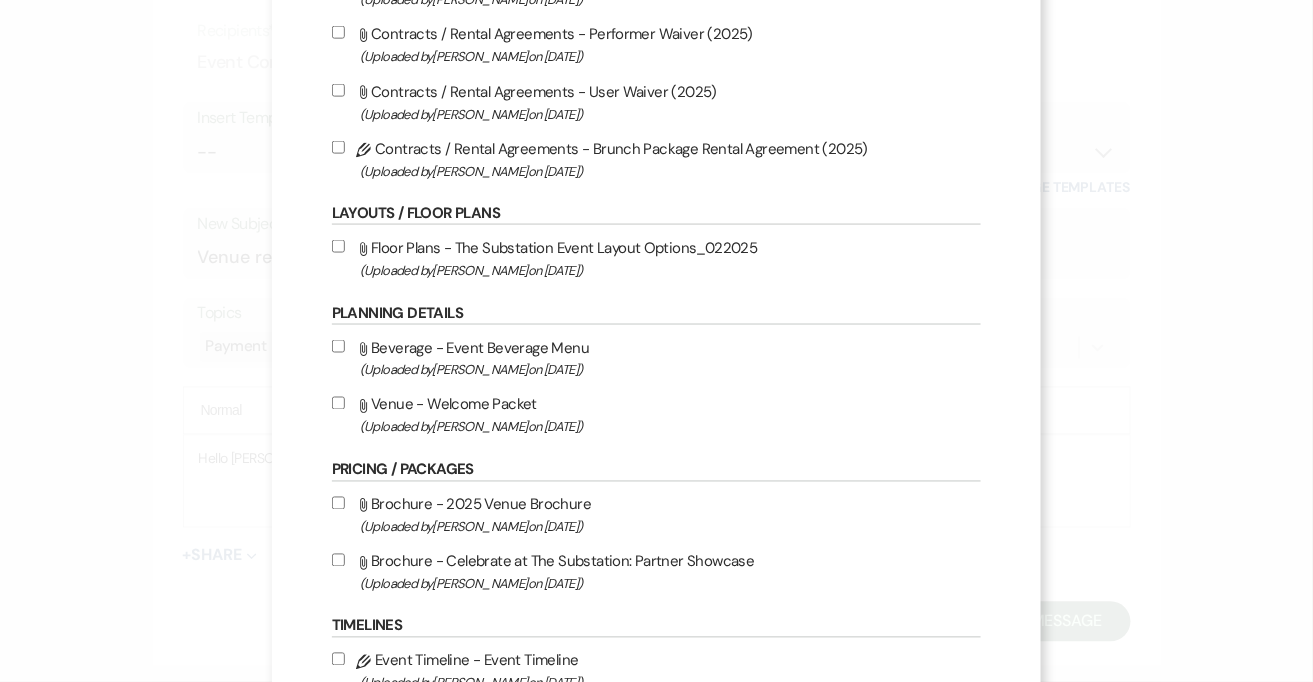 scroll, scrollTop: 734, scrollLeft: 0, axis: vertical 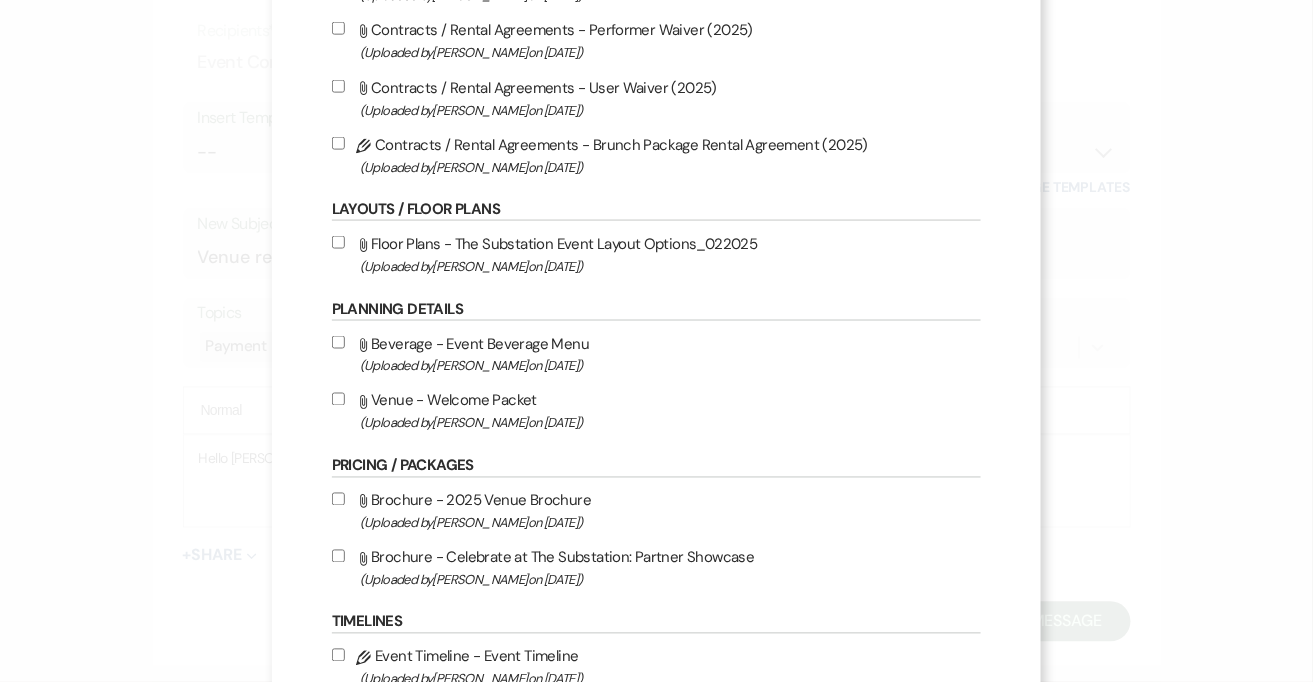 click on "Attach File Venue - Welcome Packet (Uploaded by  Vickie Spiess  on   Mar 12th, 2025 )" at bounding box center [338, 399] 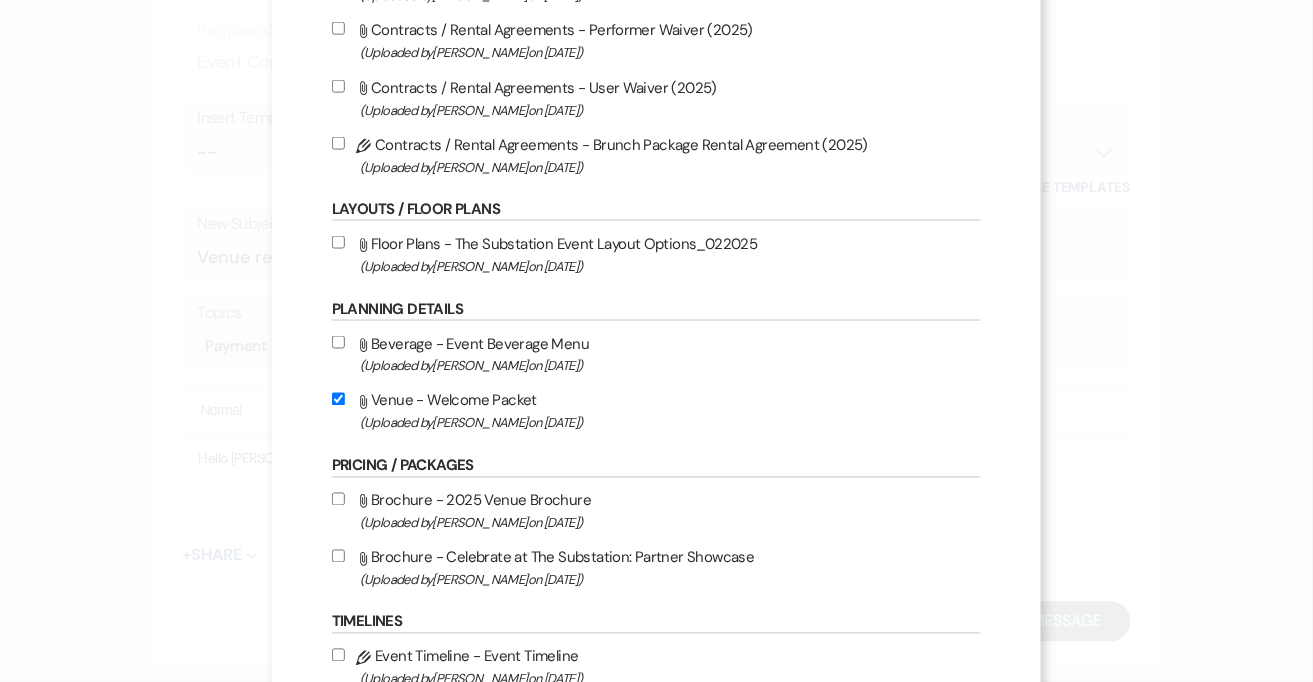 checkbox on "true" 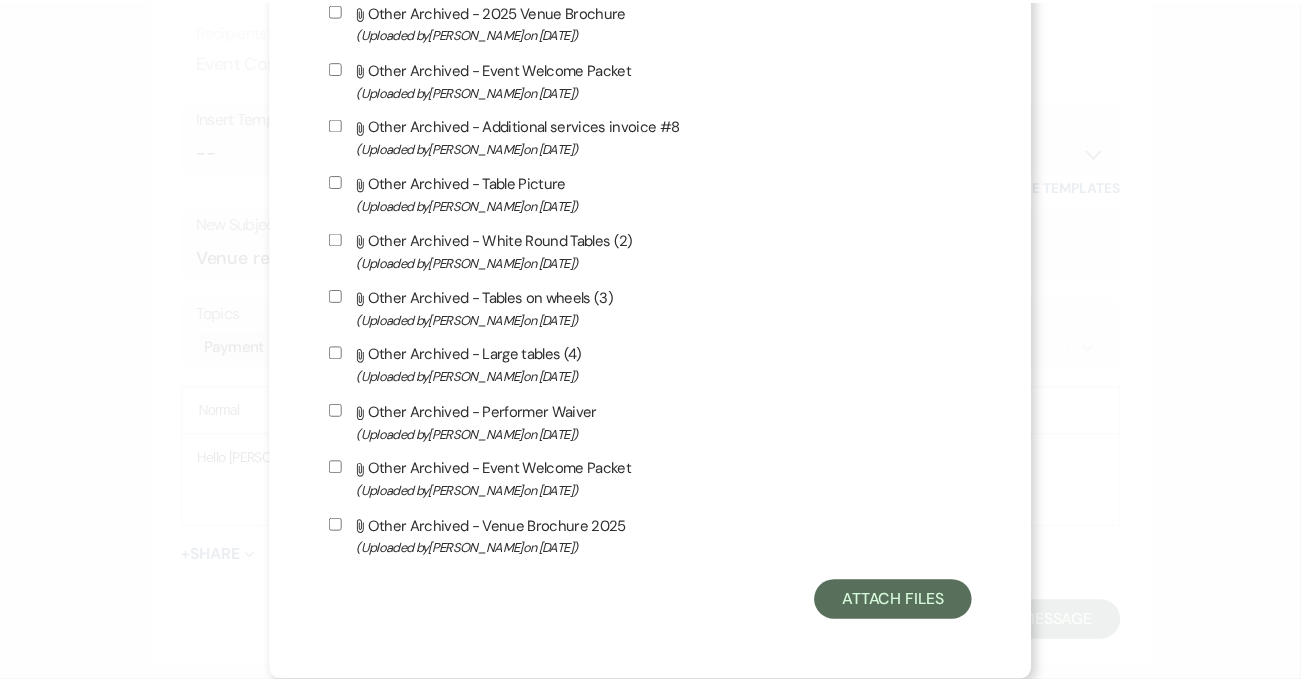 scroll, scrollTop: 2124, scrollLeft: 0, axis: vertical 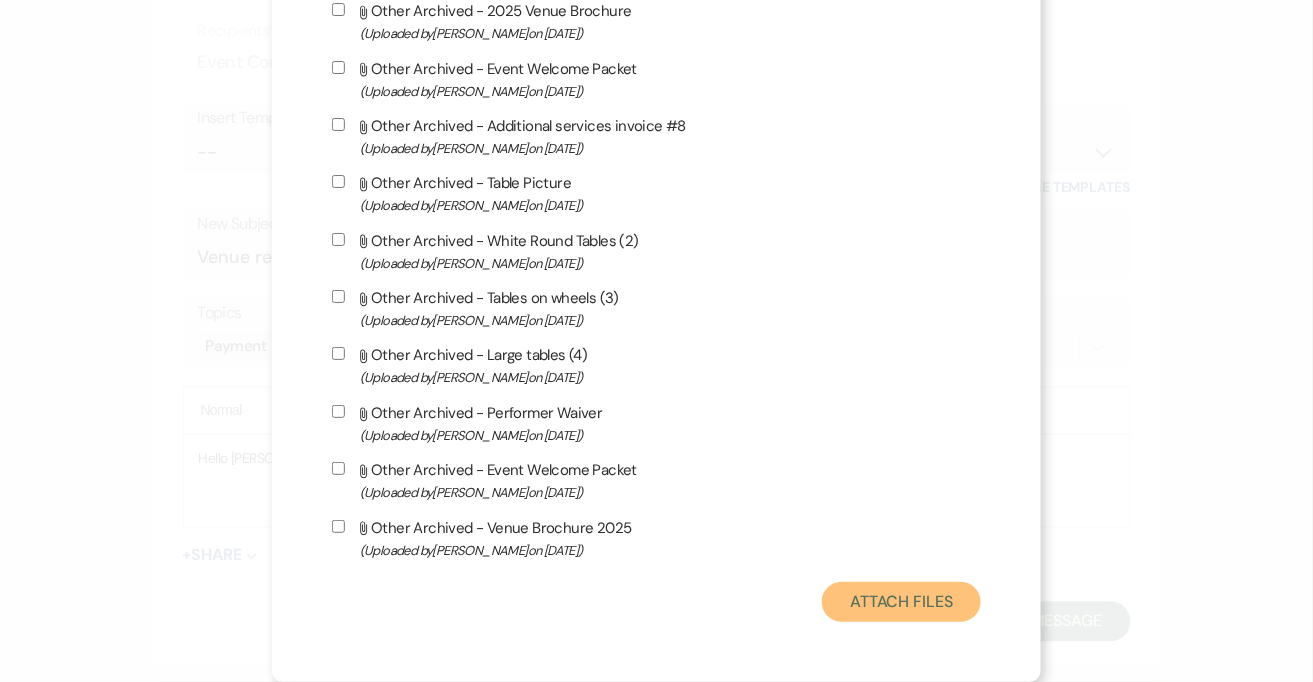 click on "Attach Files" at bounding box center (901, 602) 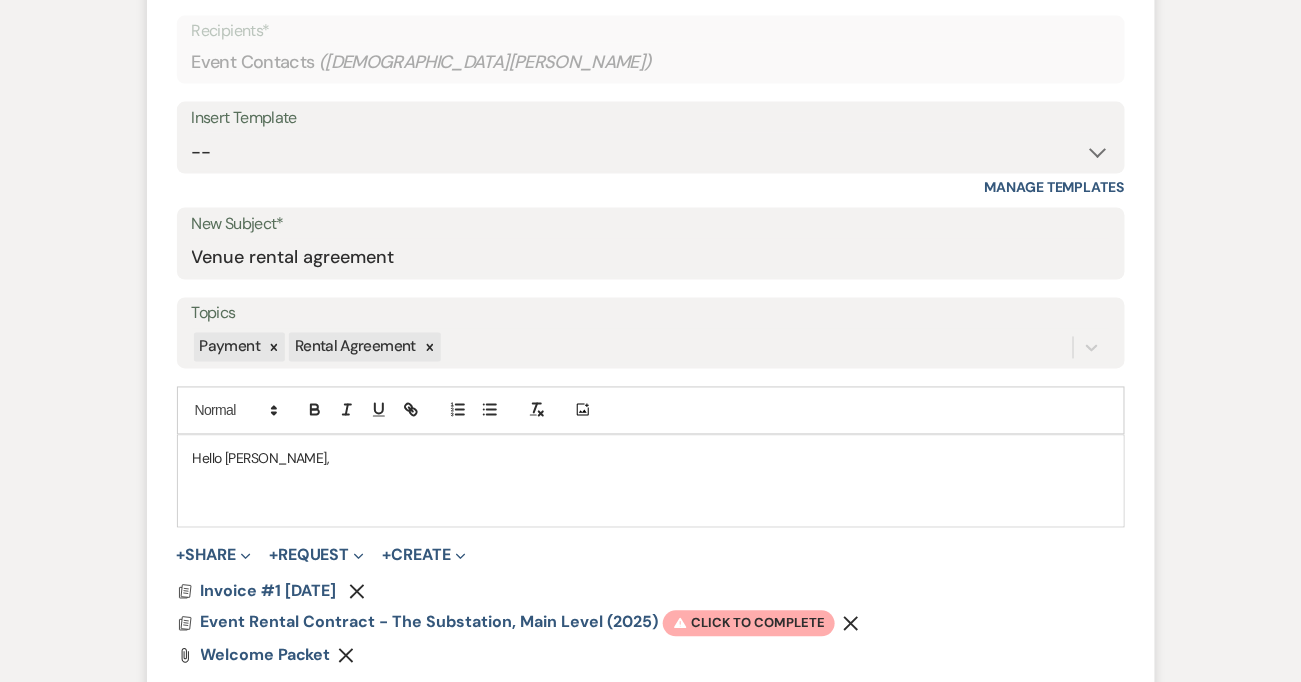 click at bounding box center [651, 481] 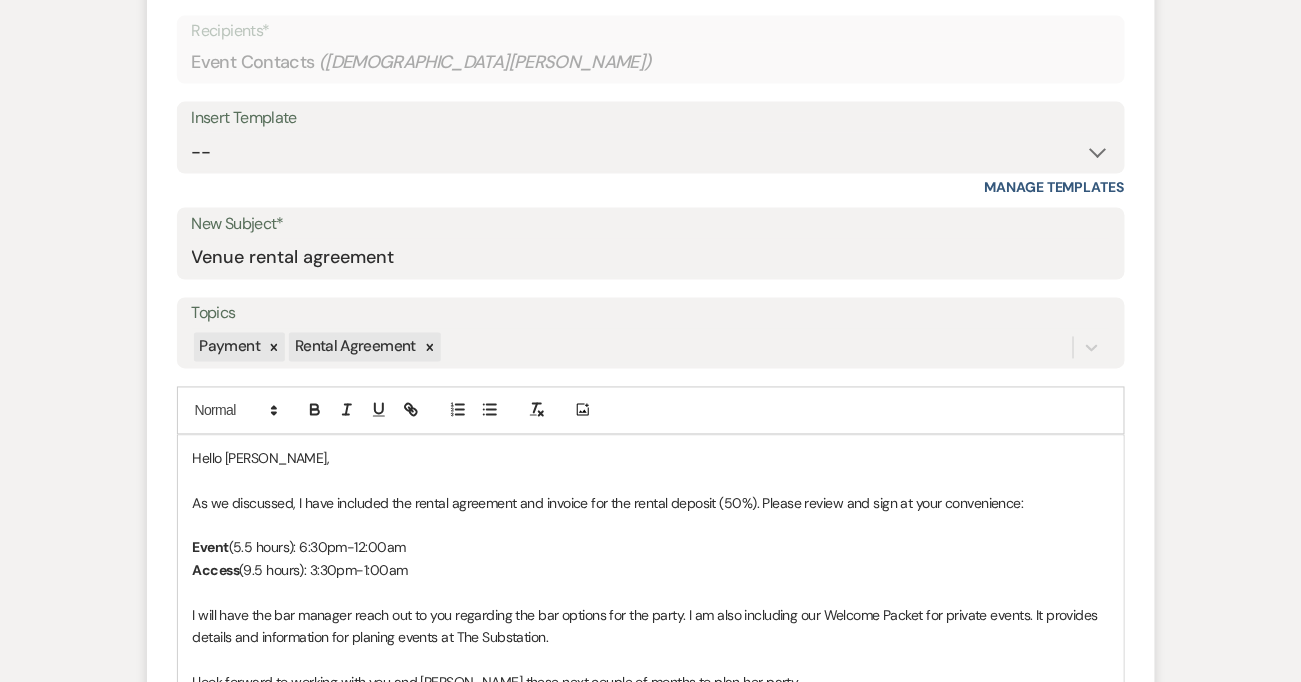 click at bounding box center (651, 481) 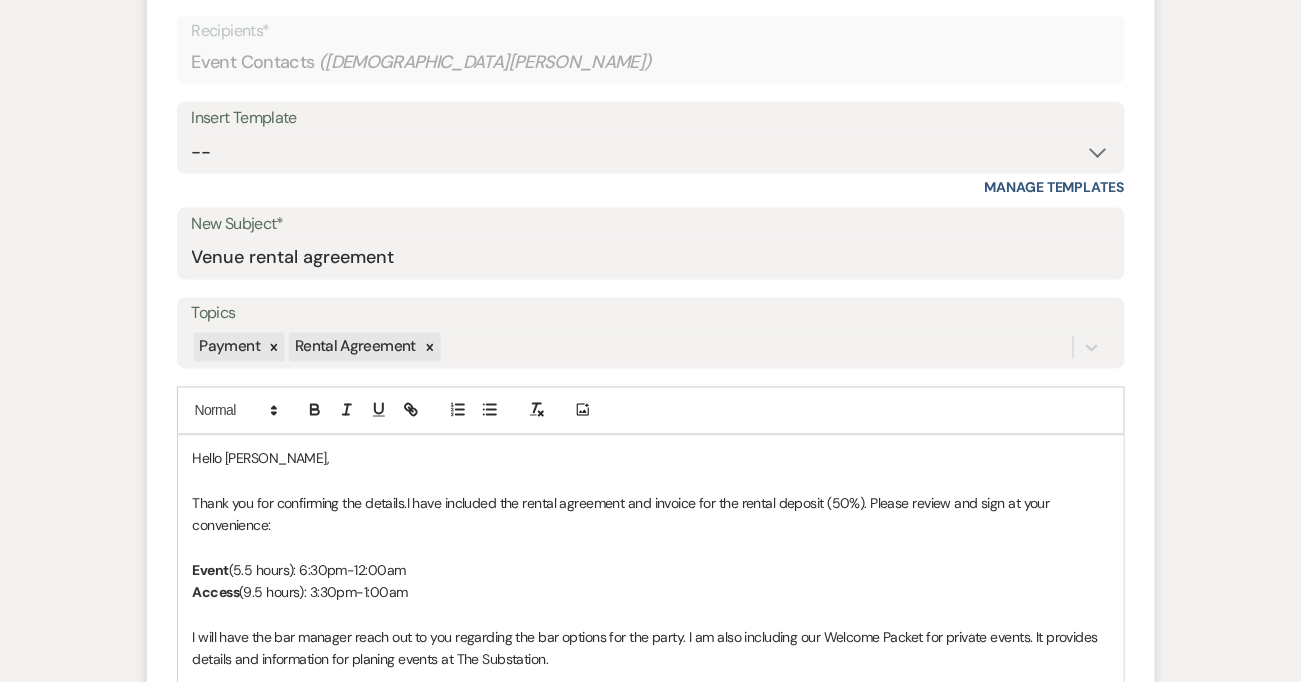 click on "(5.5 hours): 6:30pm-12:00am" at bounding box center [317, 571] 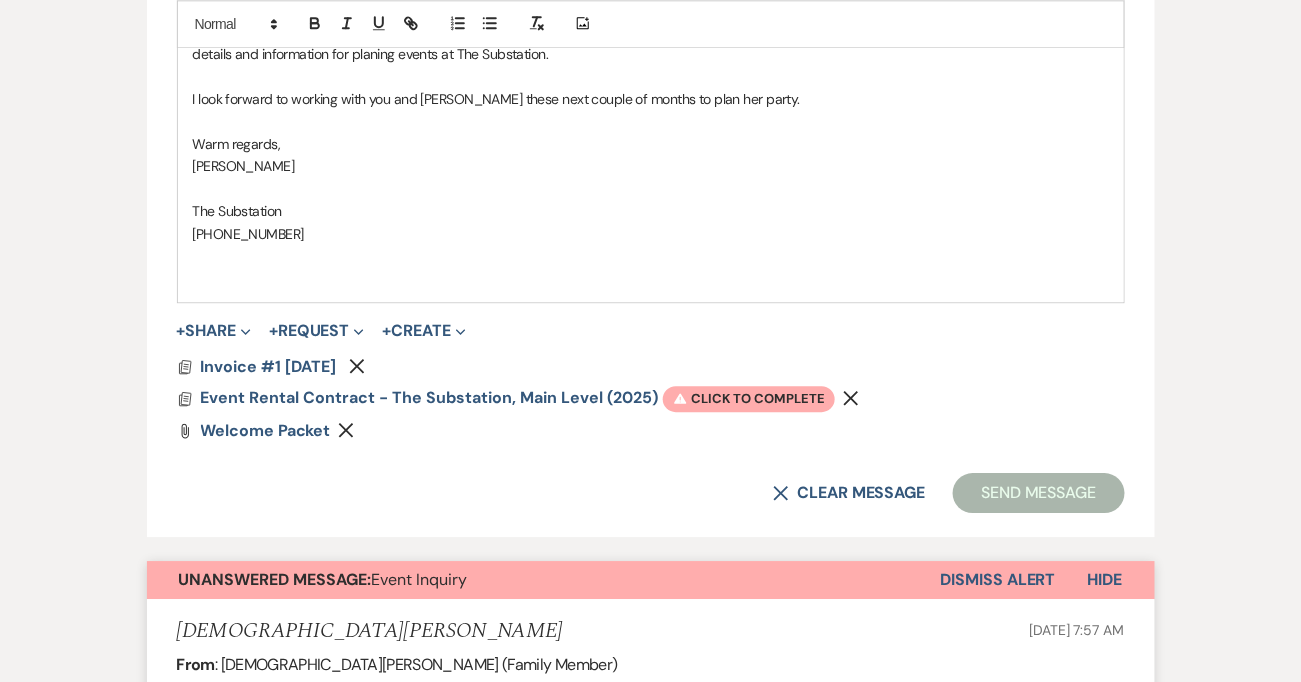 scroll, scrollTop: 1031, scrollLeft: 0, axis: vertical 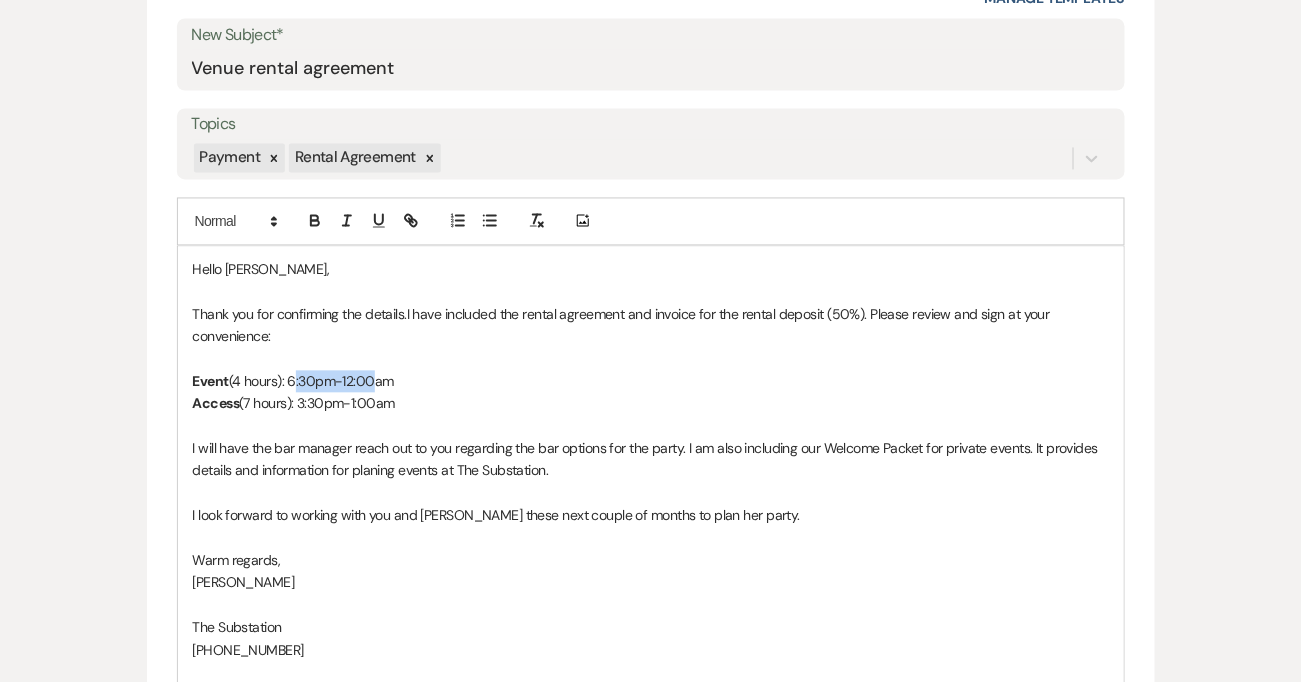 drag, startPoint x: 292, startPoint y: 381, endPoint x: 369, endPoint y: 374, distance: 77.31753 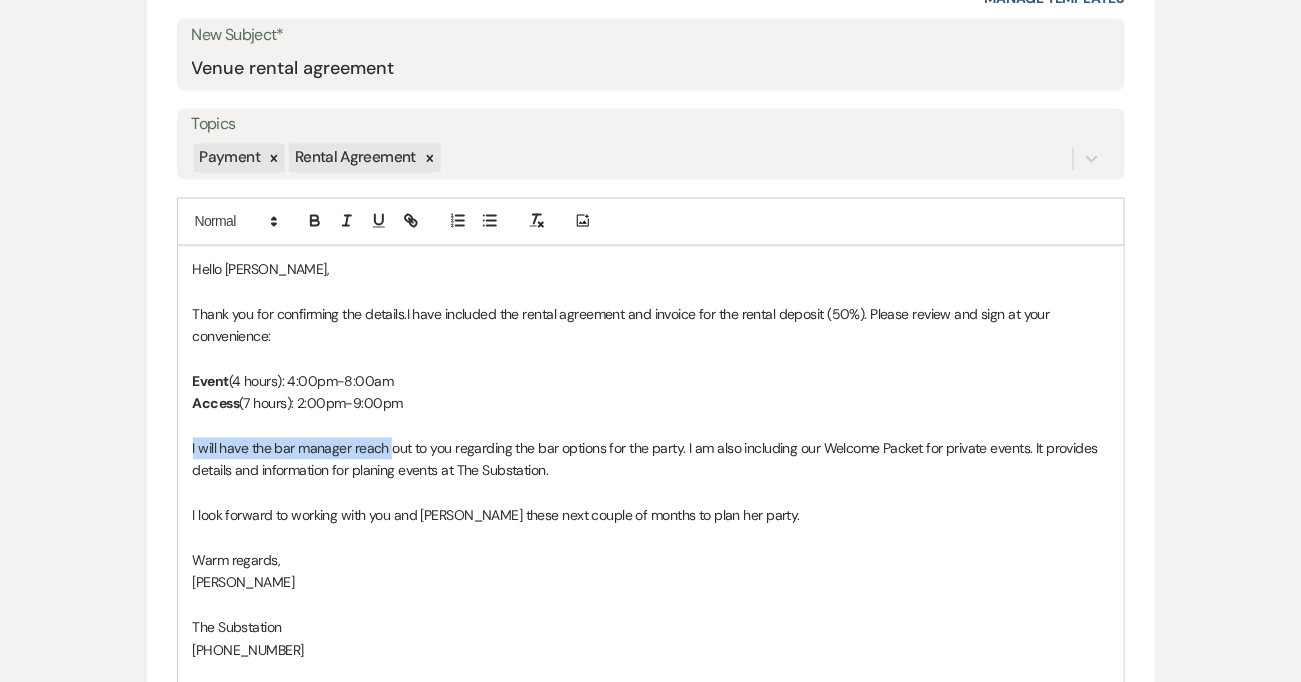 drag, startPoint x: 186, startPoint y: 450, endPoint x: 400, endPoint y: 450, distance: 214 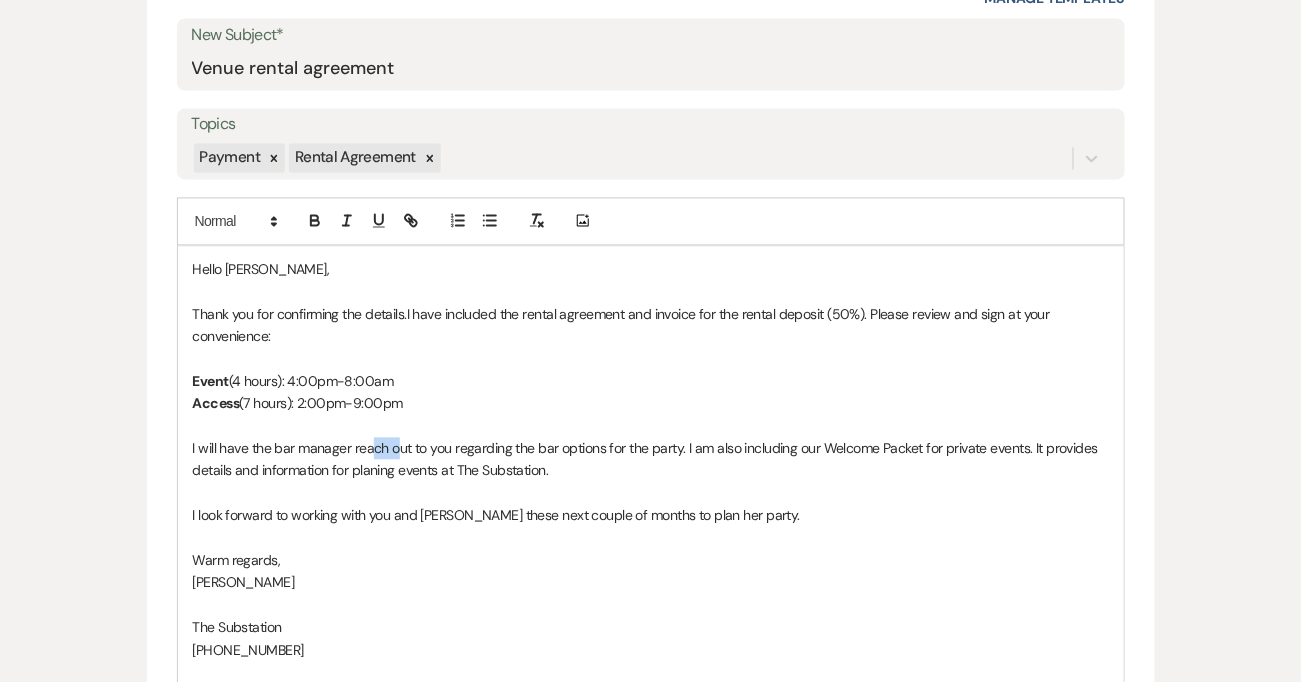 drag, startPoint x: 400, startPoint y: 450, endPoint x: 371, endPoint y: 448, distance: 29.068884 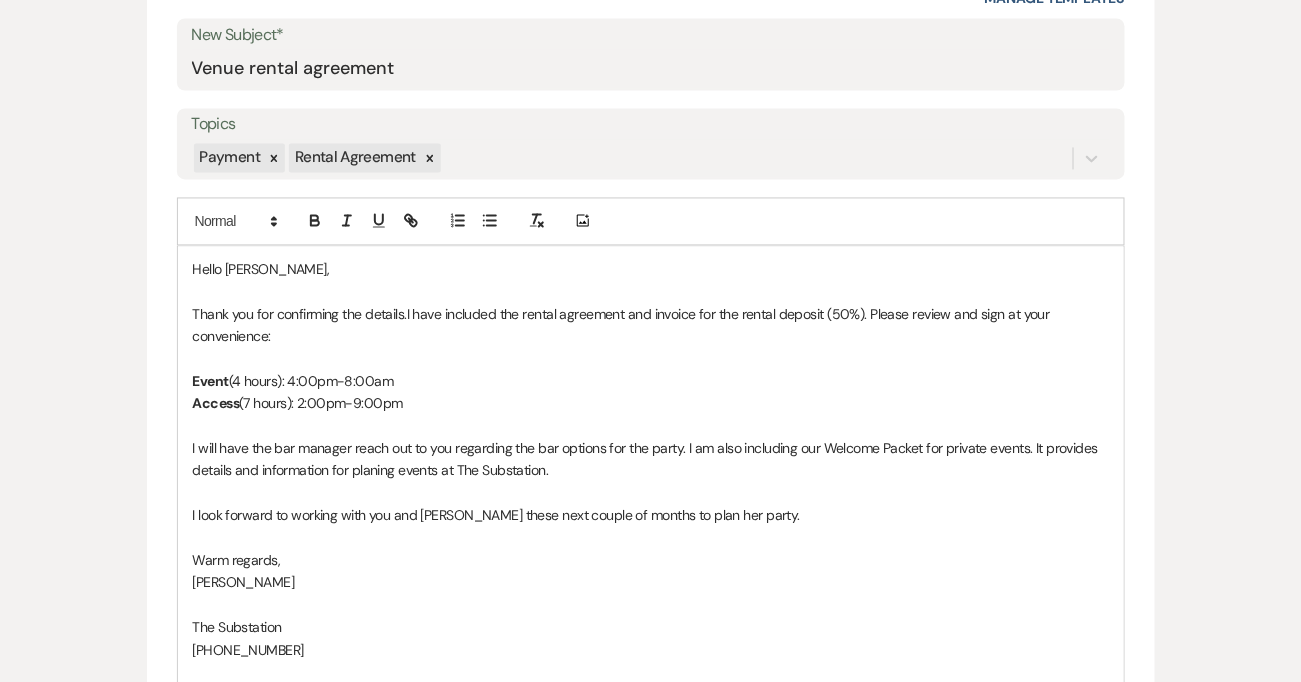 click on "I will have the bar manager reach out to you regarding the bar options for the party. I am also including our Welcome Packet for private events. It provides details and information for planing events at The Substation." at bounding box center (651, 460) 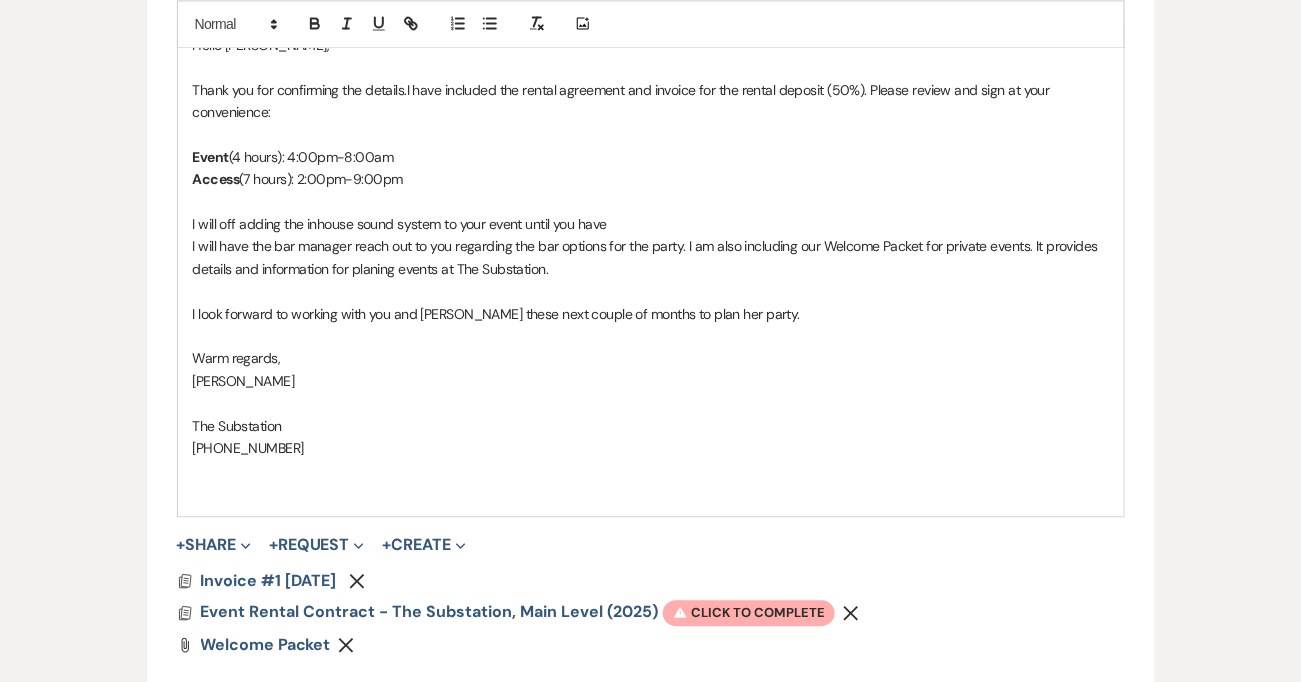 scroll, scrollTop: 1255, scrollLeft: 0, axis: vertical 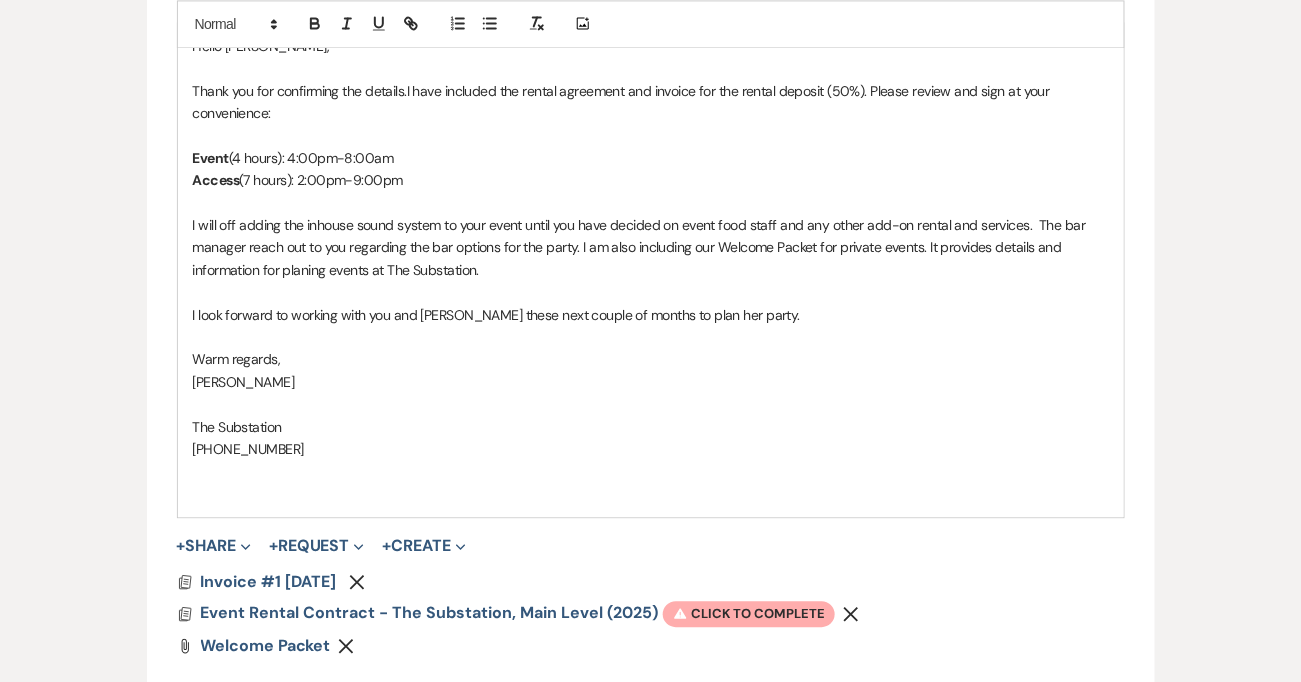 click on "I will off adding the inhouse sound system to your event until you have decided on event food staff and any other add-on rental and services.  The bar manager reach out to you regarding the bar options for the party. I am also including our Welcome Packet for private events. It provides details and information for planing events at The Substation." at bounding box center [651, 247] 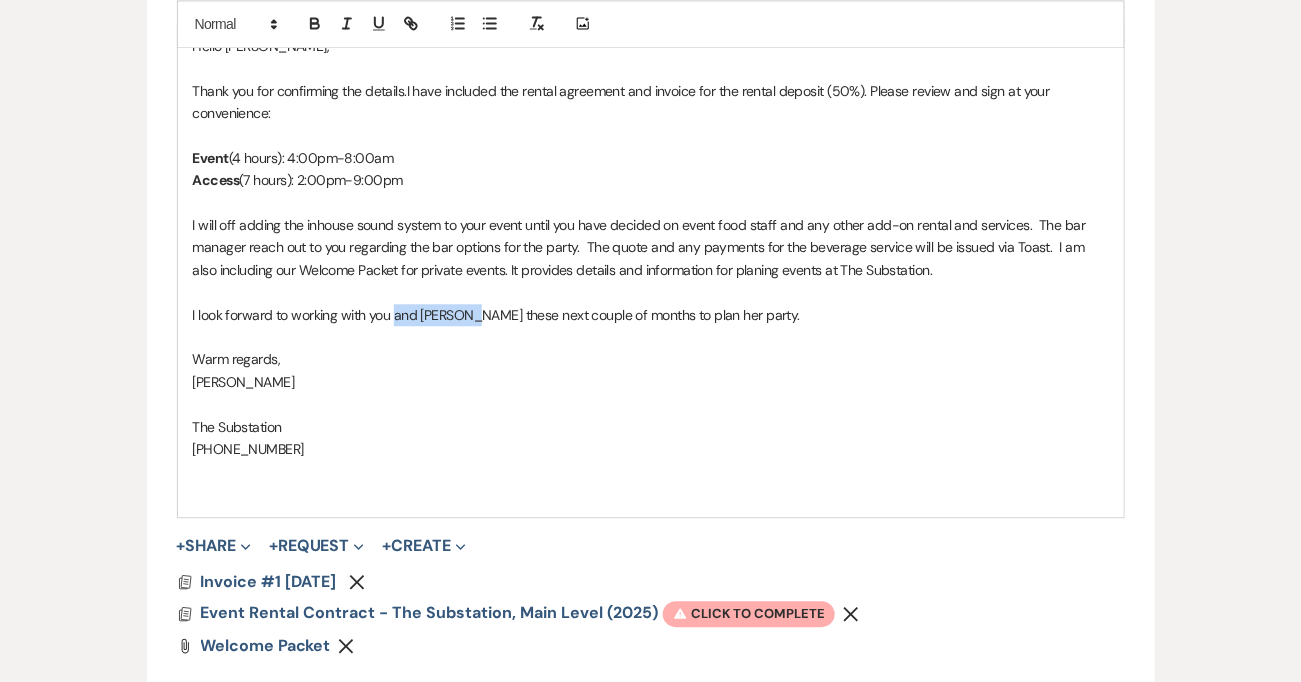 drag, startPoint x: 395, startPoint y: 316, endPoint x: 473, endPoint y: 314, distance: 78.025635 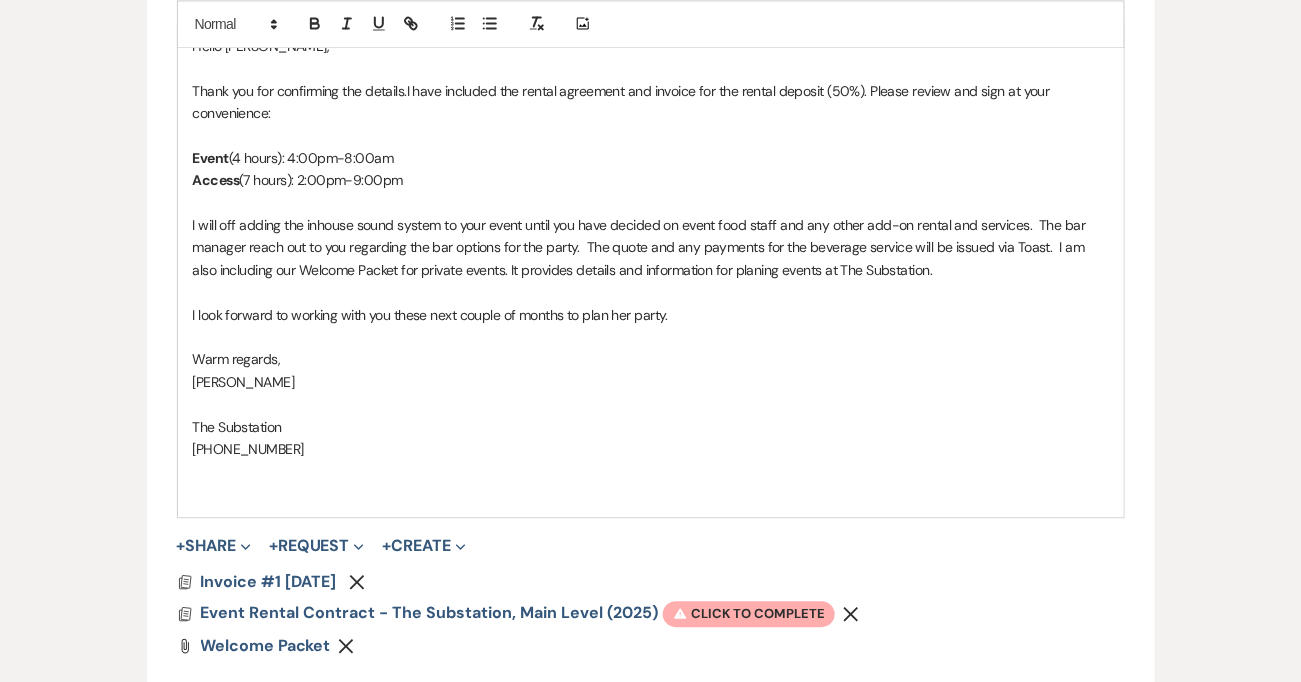 click on "I look forward to working with you these next couple of months to plan her party." at bounding box center [651, 315] 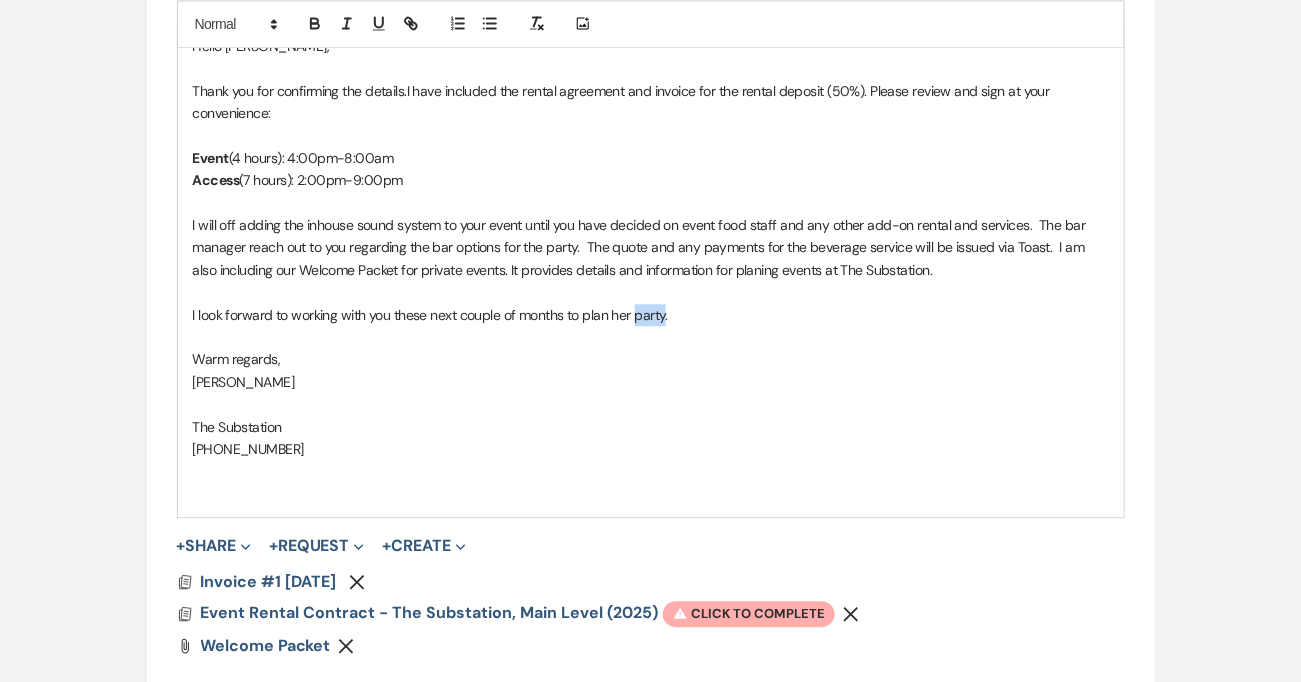 click on "I look forward to working with you these next couple of months to plan her party." at bounding box center (651, 315) 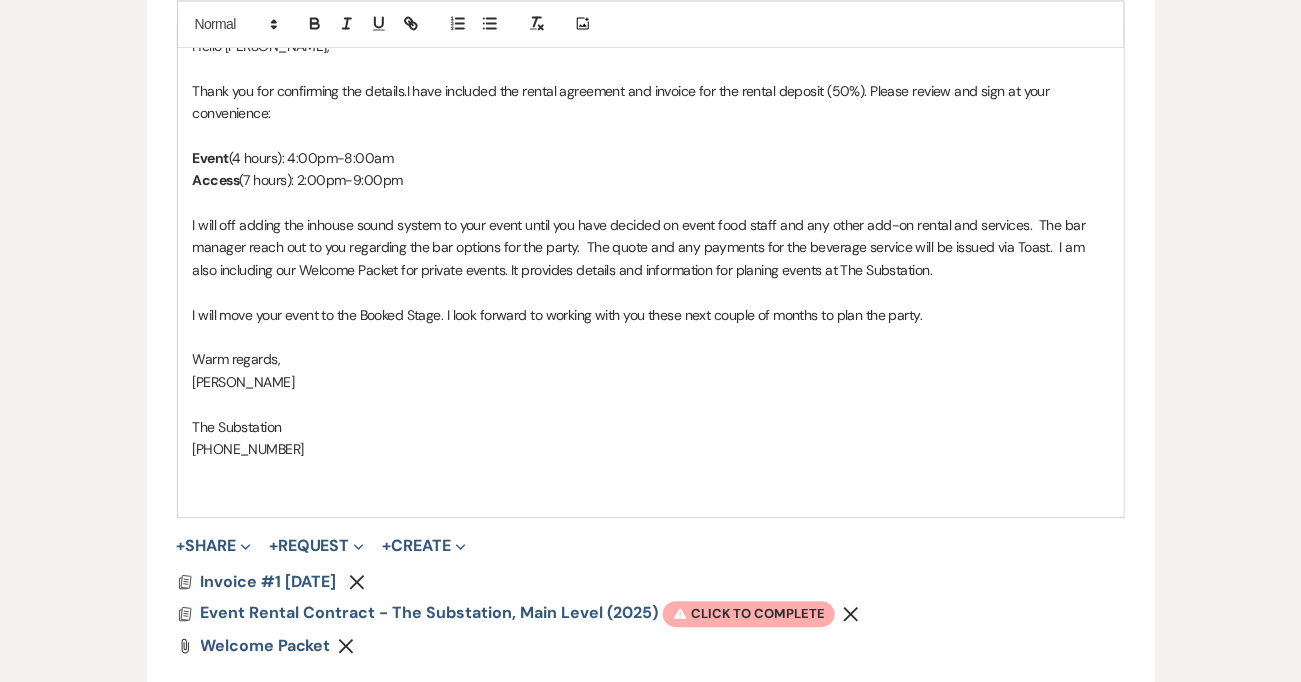 click on "I will move your event to the Booked Stage. I look forward to working with you these next couple of months to plan the party." at bounding box center [651, 315] 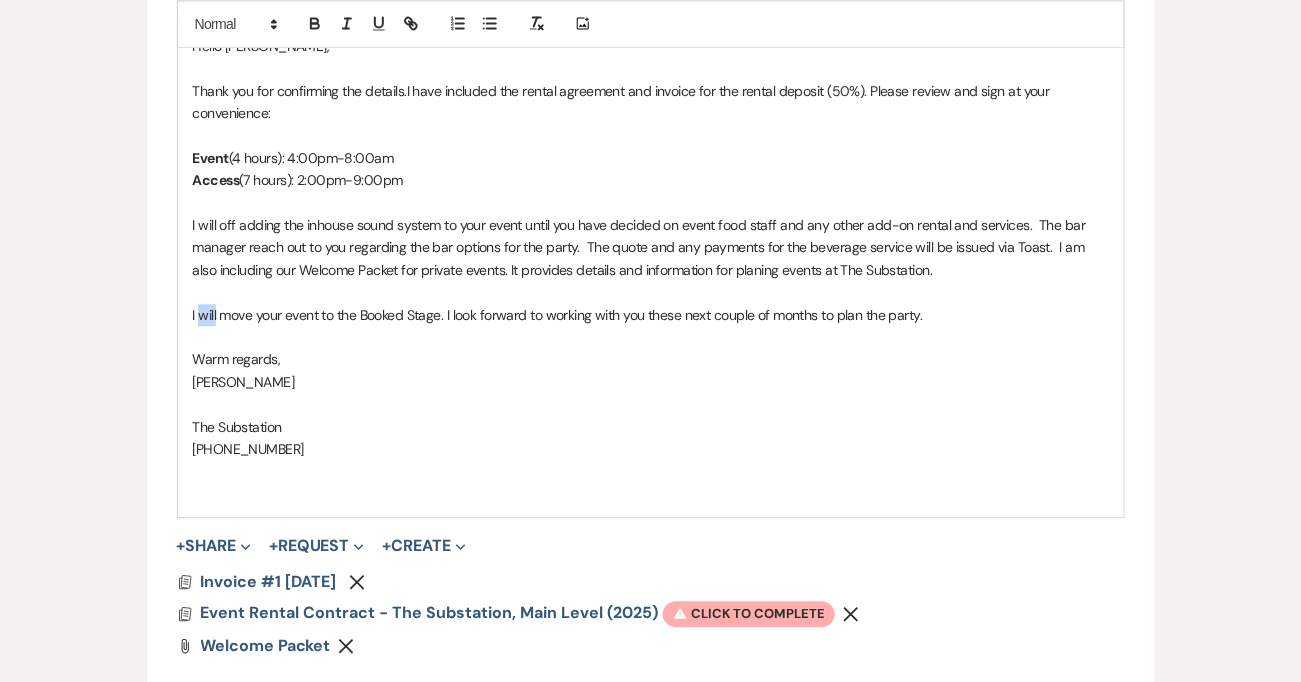 click on "I will move your event to the Booked Stage. I look forward to working with you these next couple of months to plan the party." at bounding box center [651, 315] 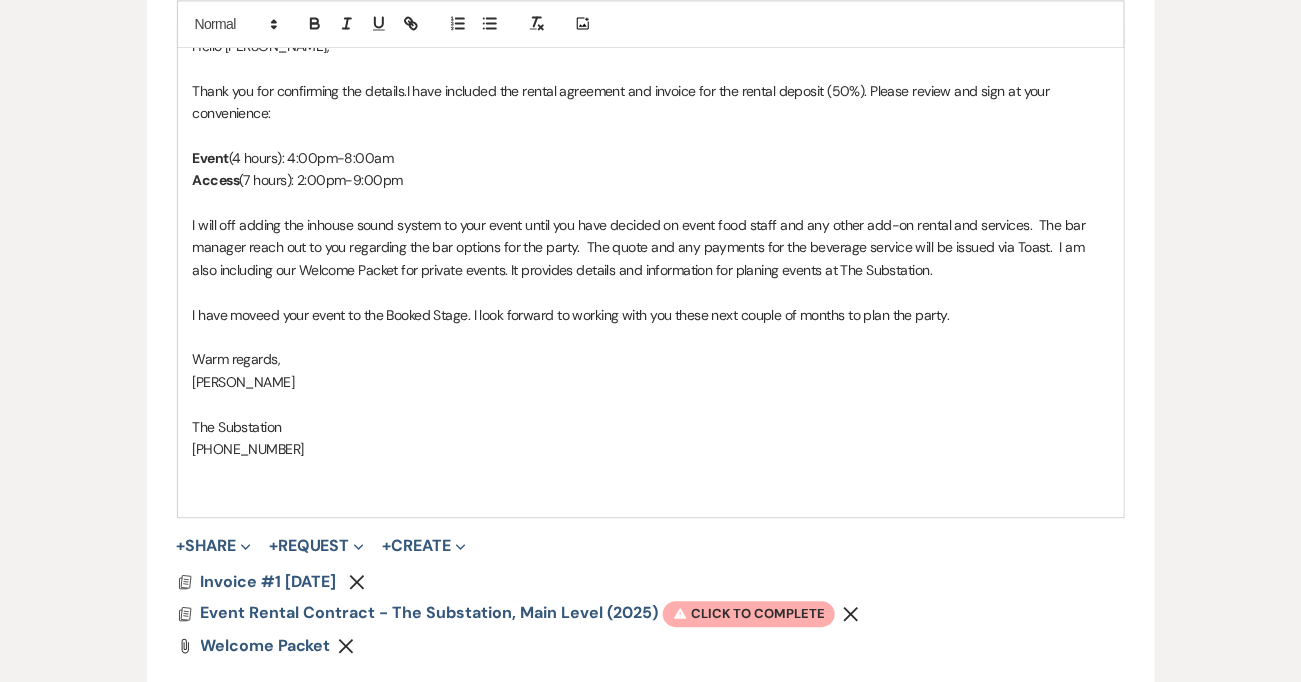 click on "I have moveed your event to the Booked Stage. I look forward to working with you these next couple of months to plan the party." at bounding box center [651, 315] 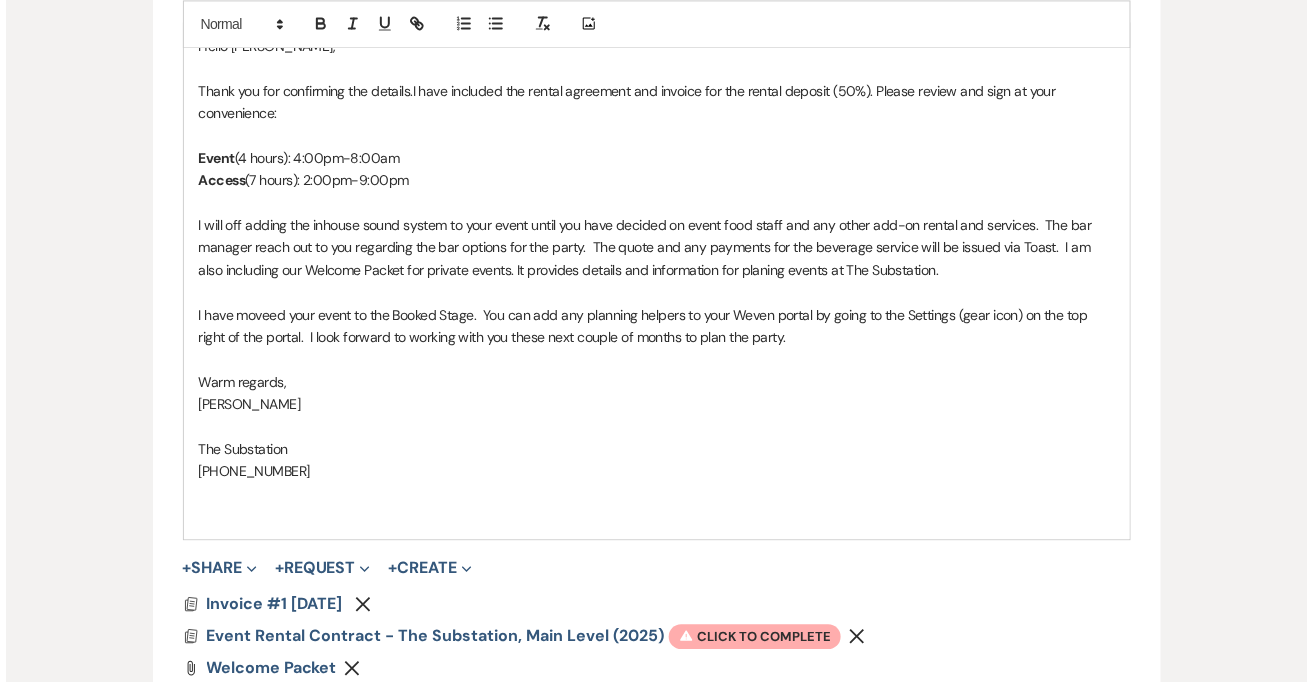 scroll, scrollTop: 1281, scrollLeft: 0, axis: vertical 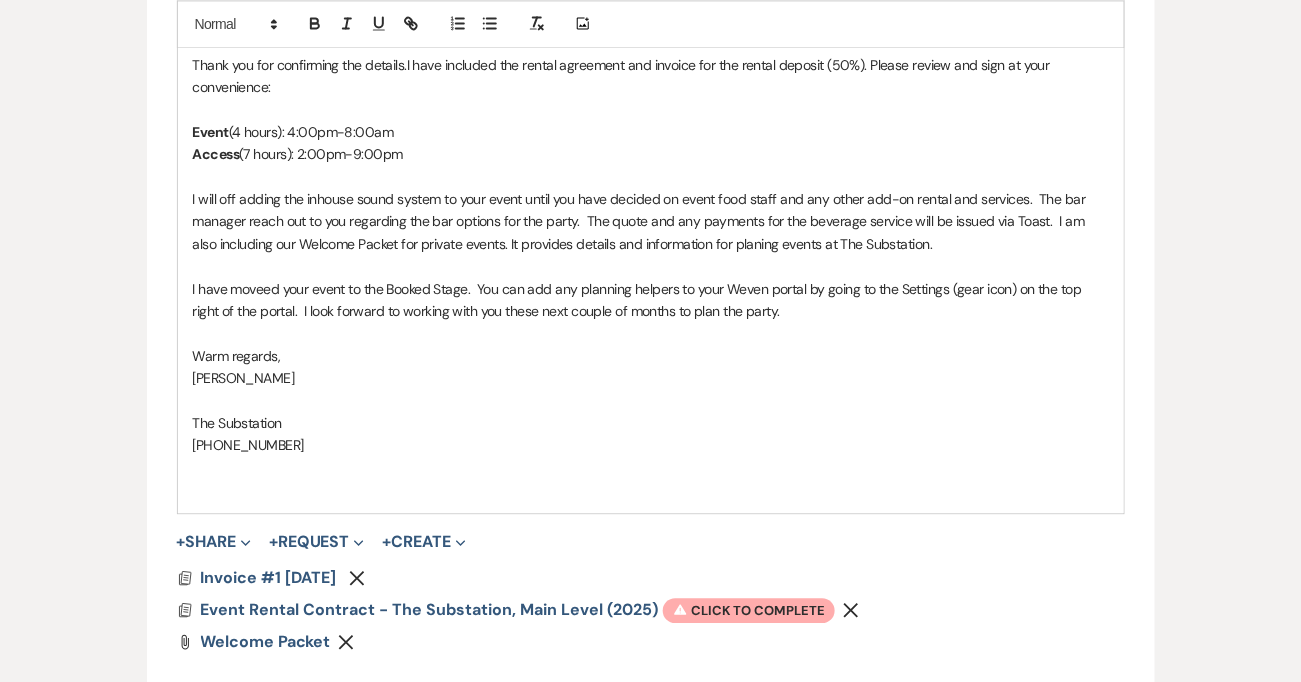 click on "The Substation" at bounding box center [651, 423] 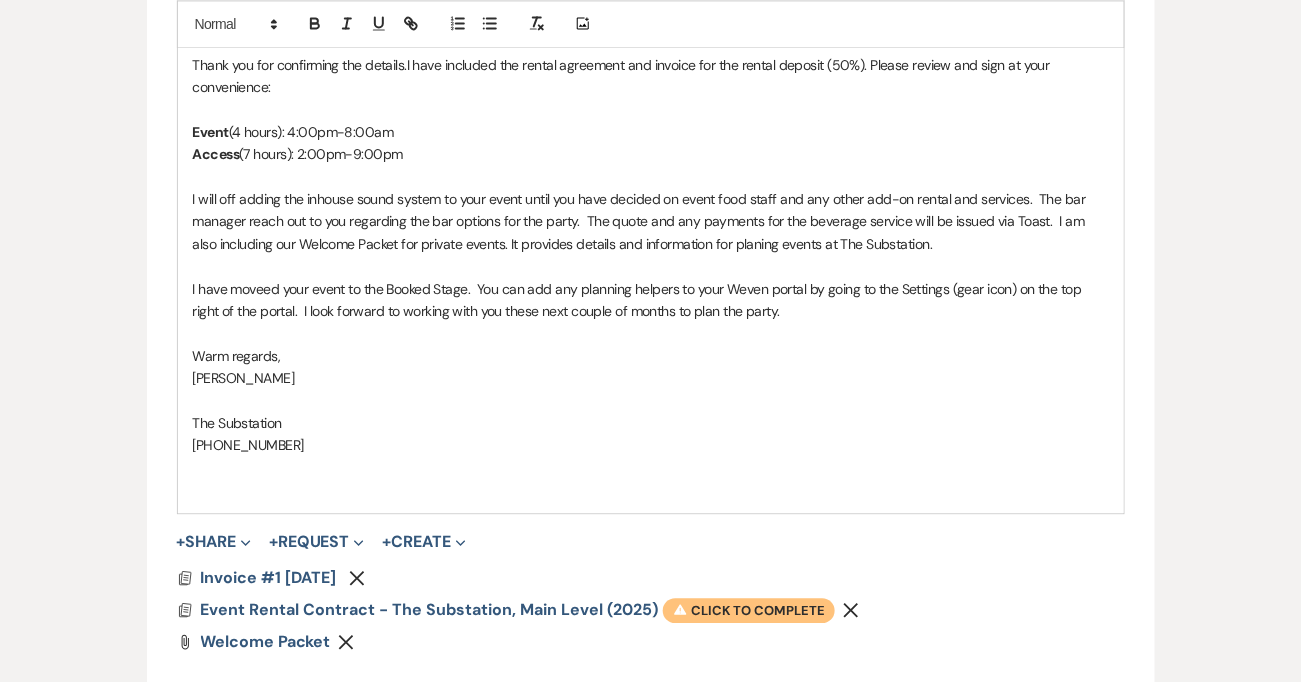 click on "Warning   Click to complete" at bounding box center [749, 611] 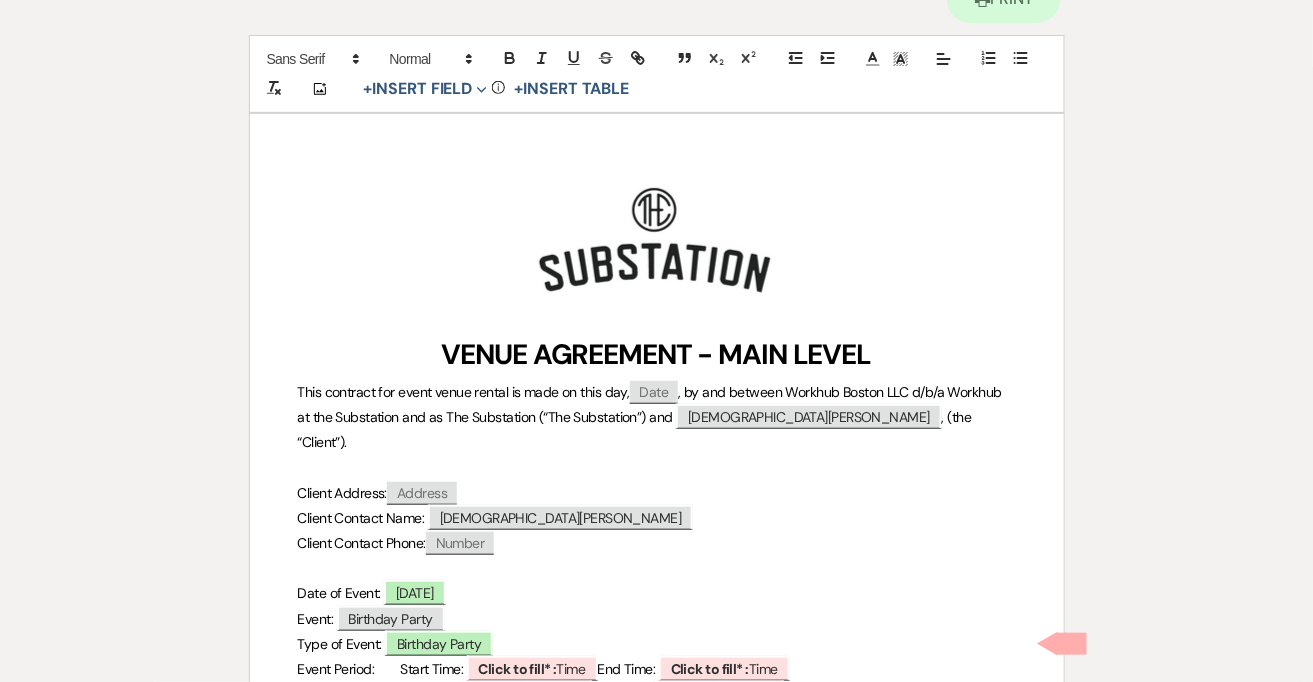 scroll, scrollTop: 421, scrollLeft: 0, axis: vertical 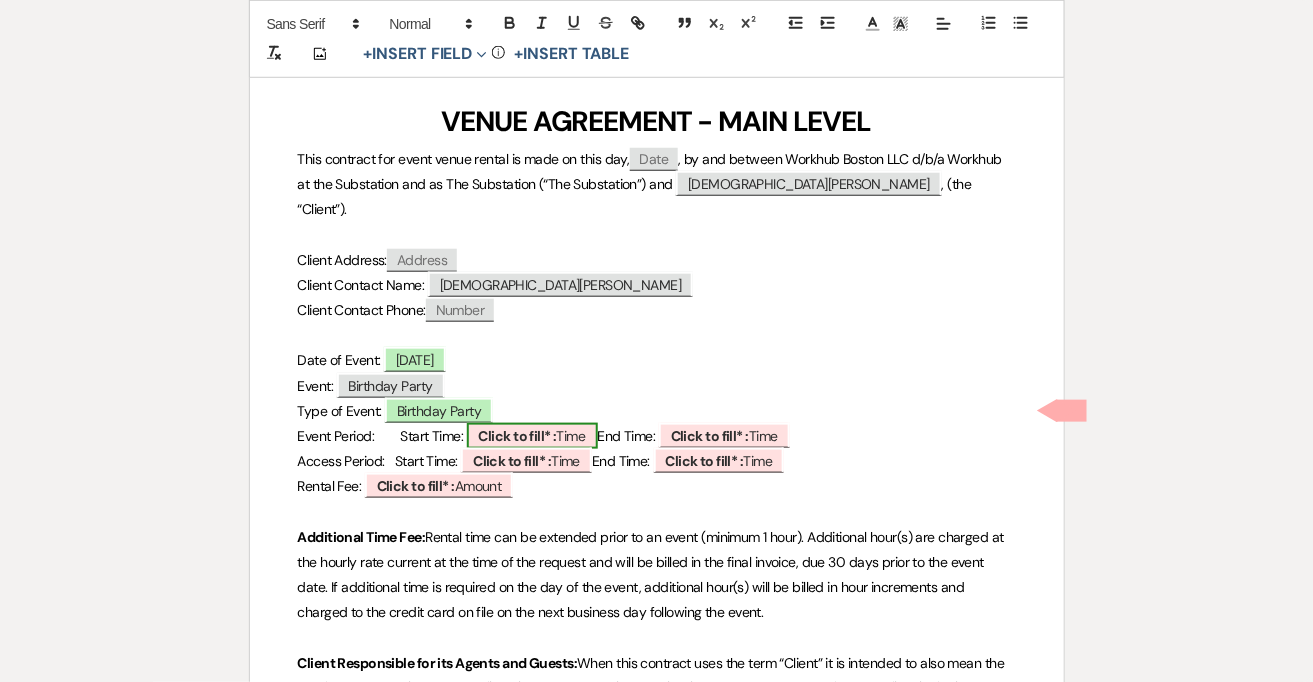 click on "Click to fill* :" at bounding box center (518, 436) 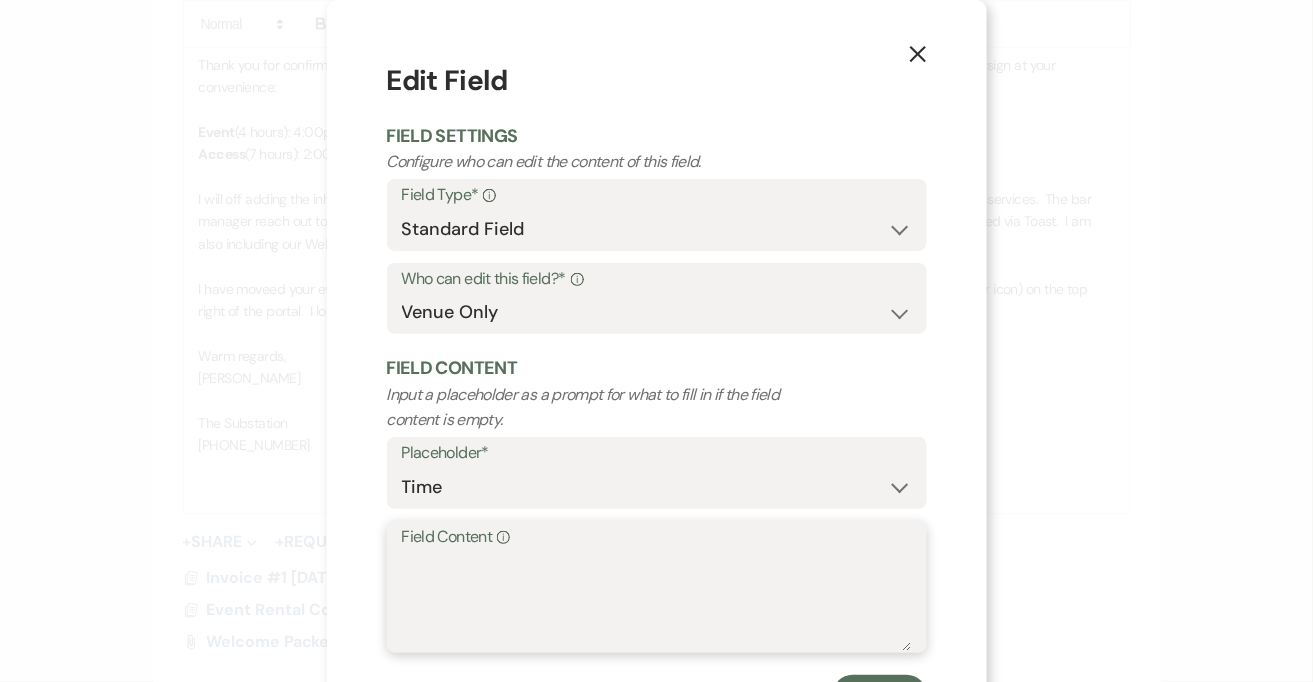click on "Field Content Info" at bounding box center (657, 601) 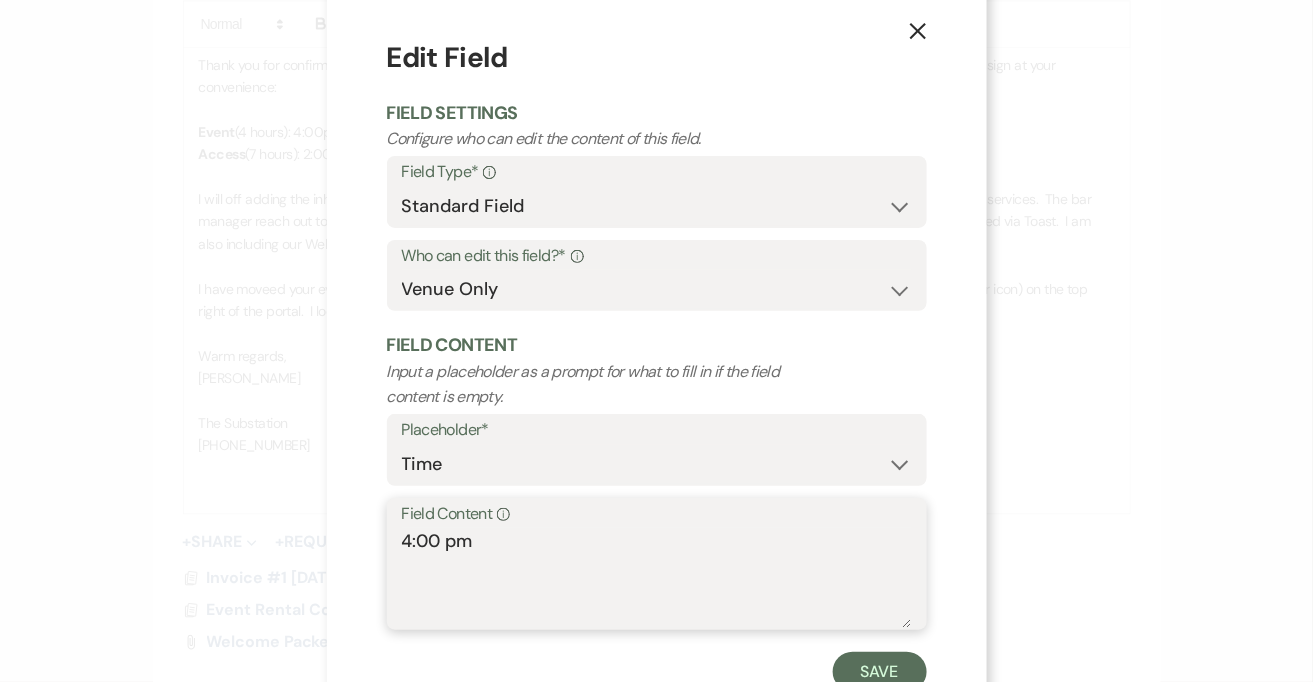 scroll, scrollTop: 93, scrollLeft: 0, axis: vertical 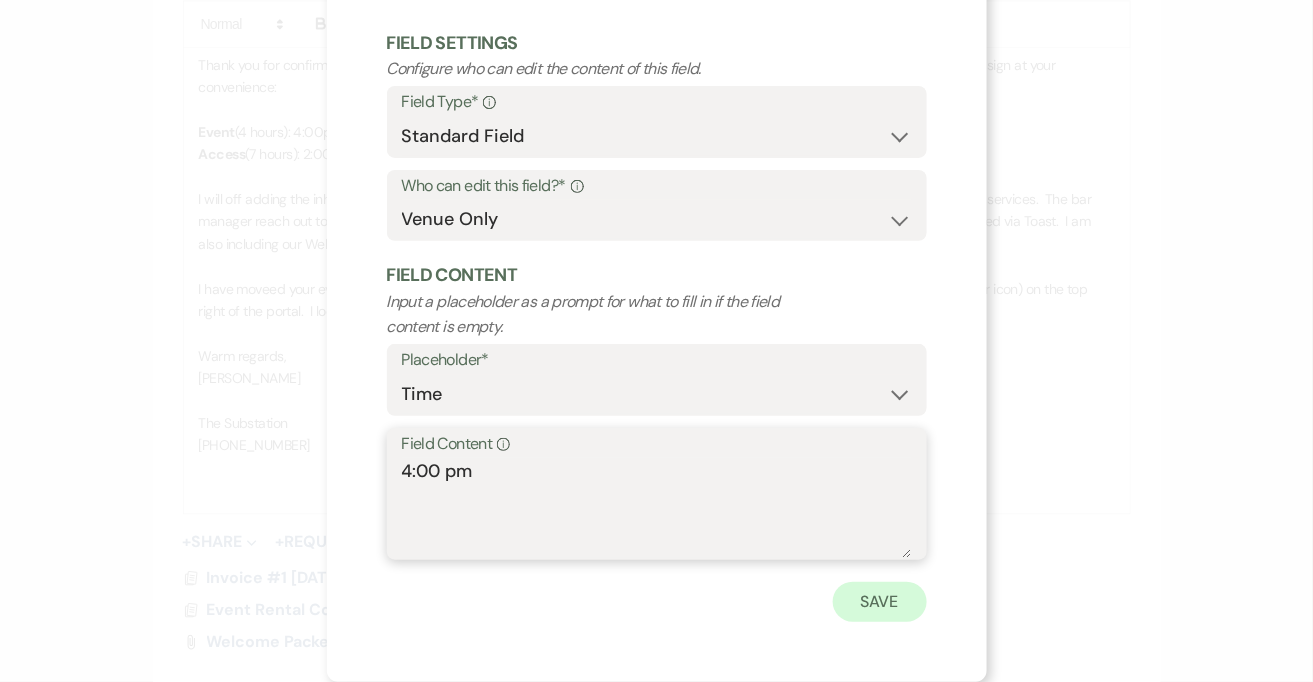 type on "4:00 pm" 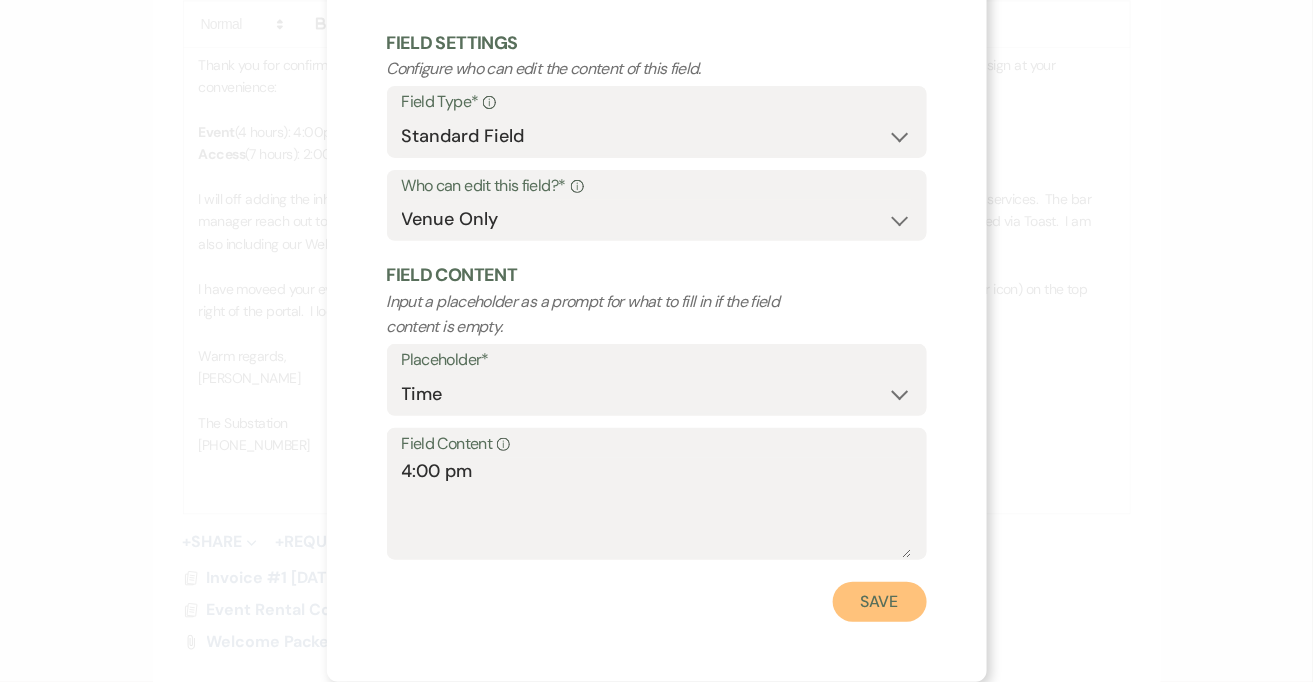 click on "Save" at bounding box center (880, 602) 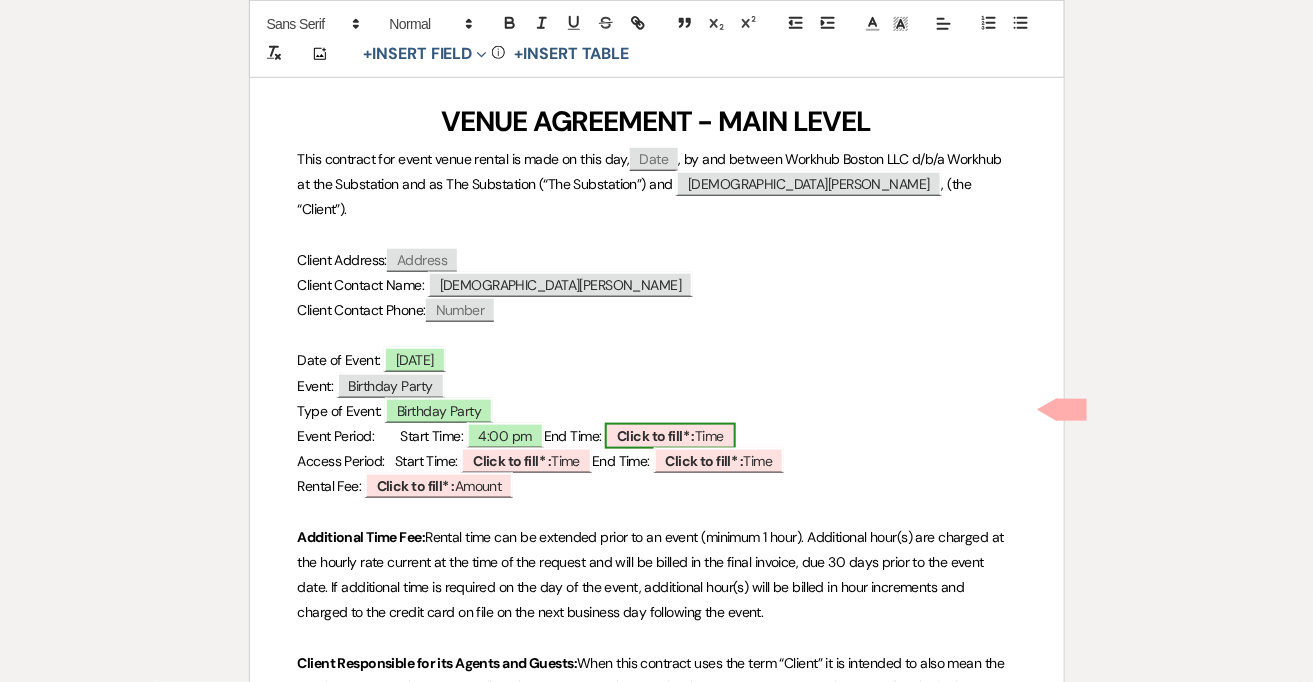 click on "Click to fill* :" at bounding box center [656, 436] 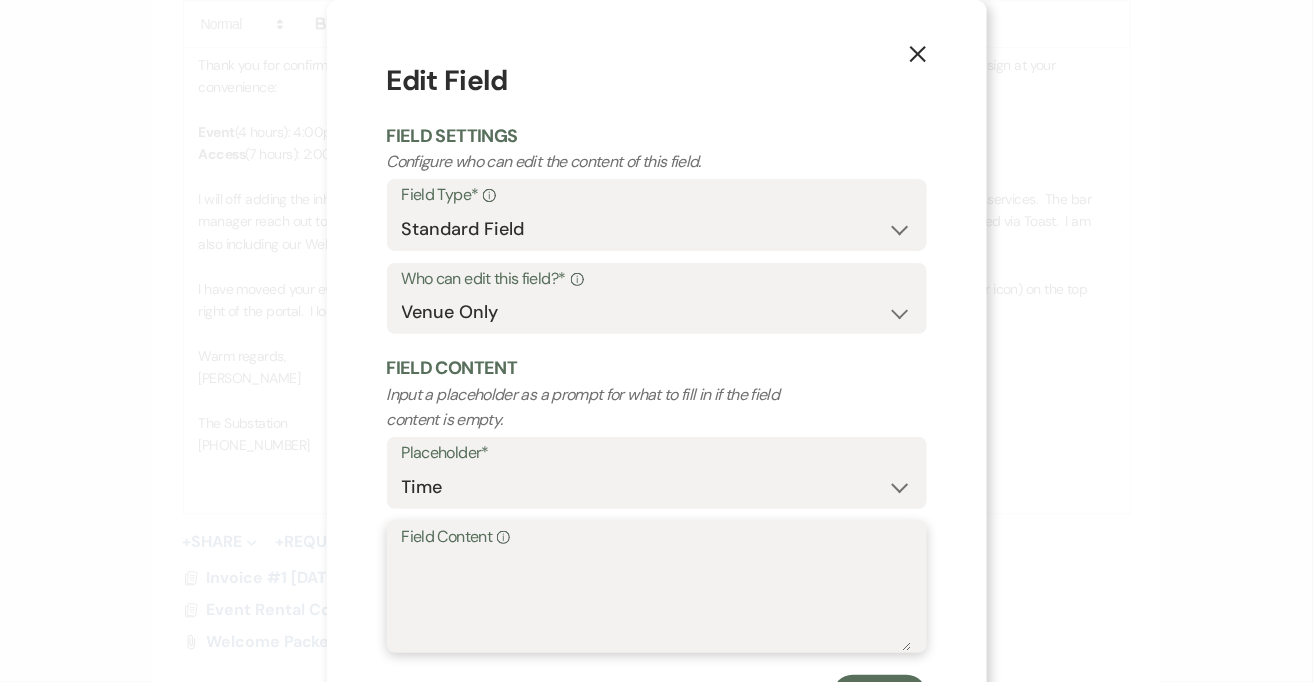 click on "Field Content Info" at bounding box center (657, 601) 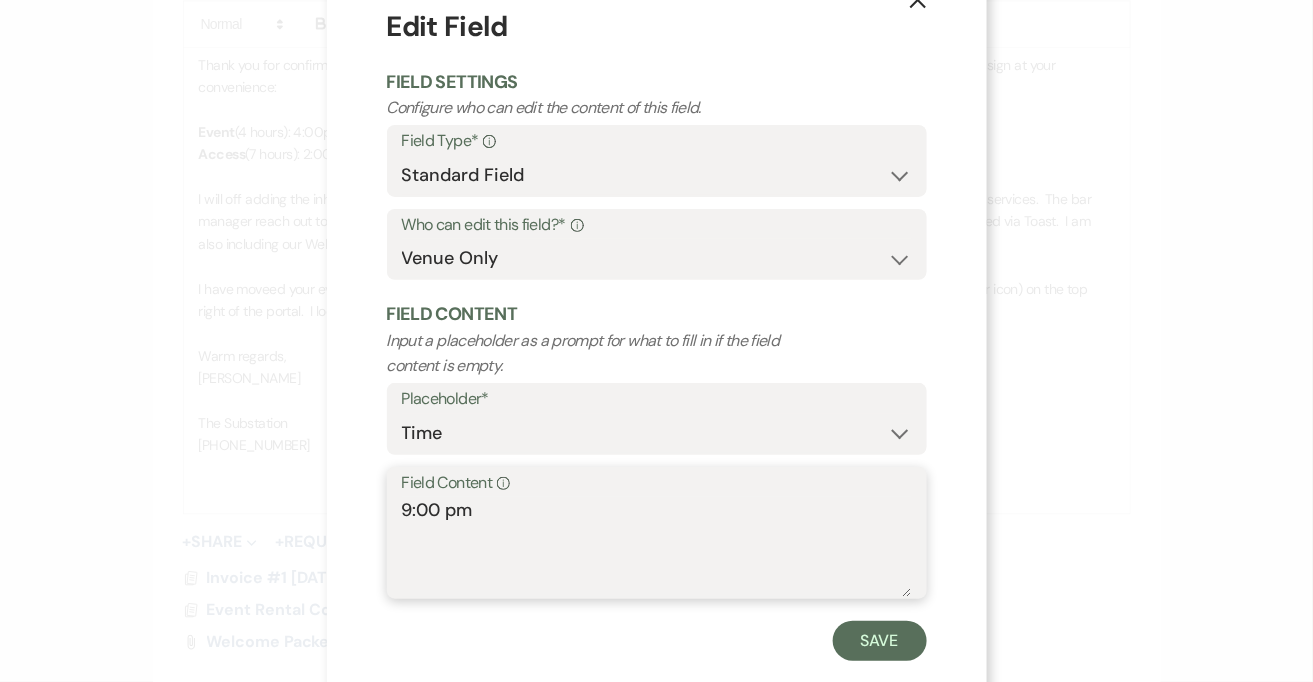 scroll, scrollTop: 93, scrollLeft: 0, axis: vertical 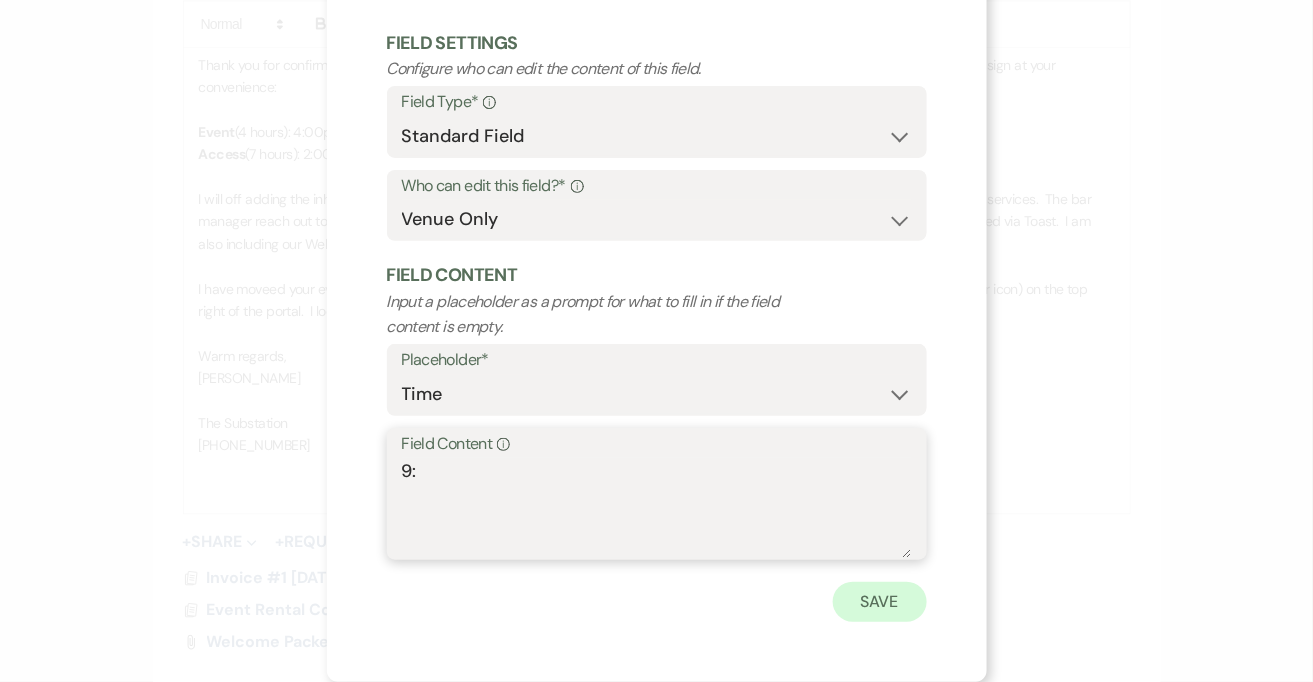 type on "9" 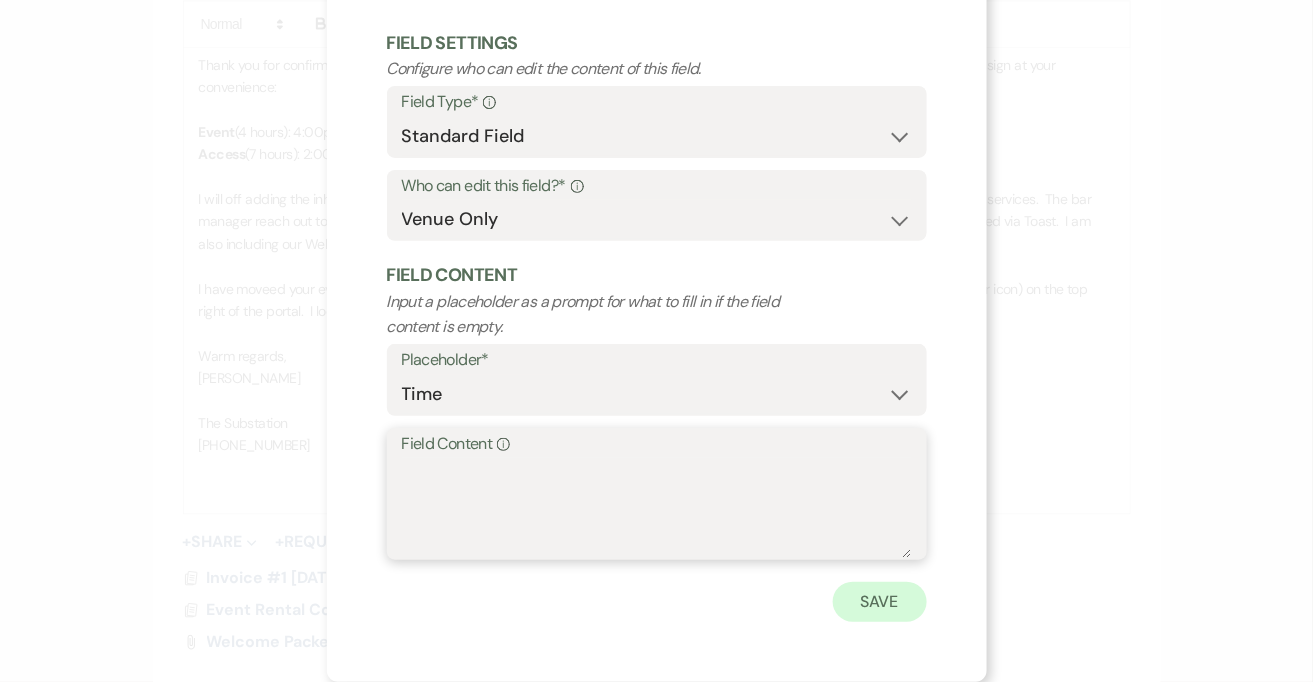 type on "9" 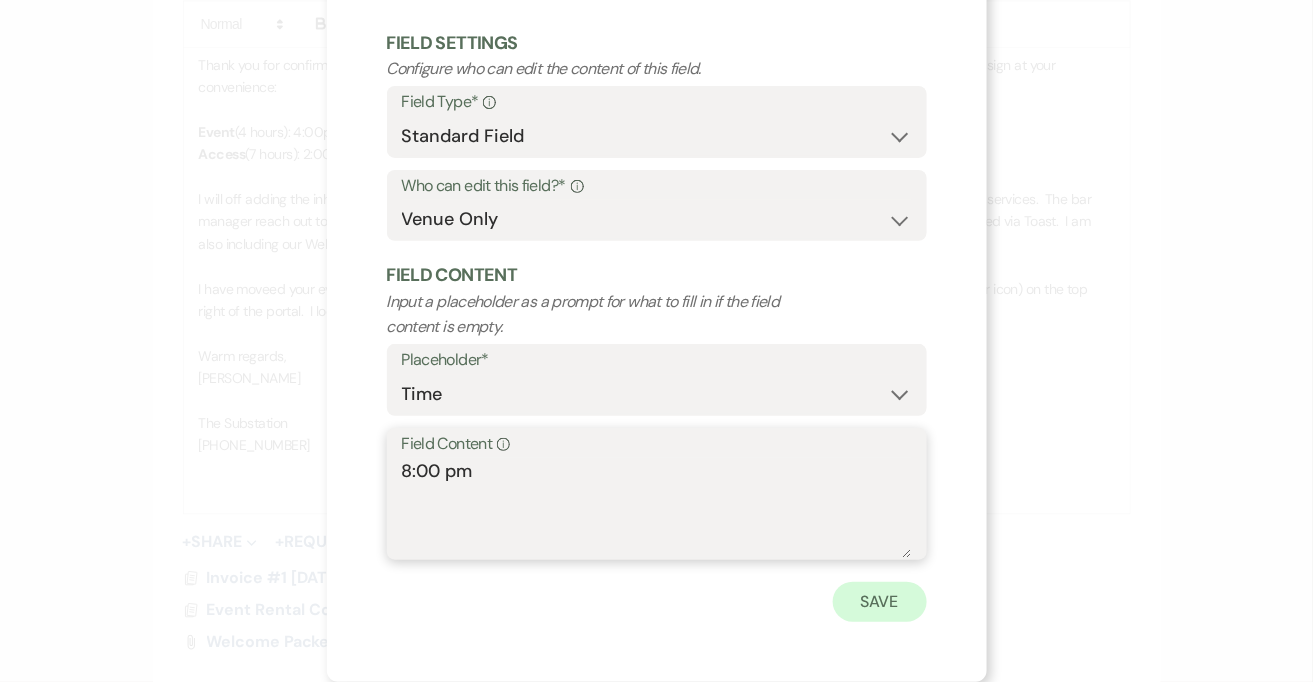 type on "8:00 pm" 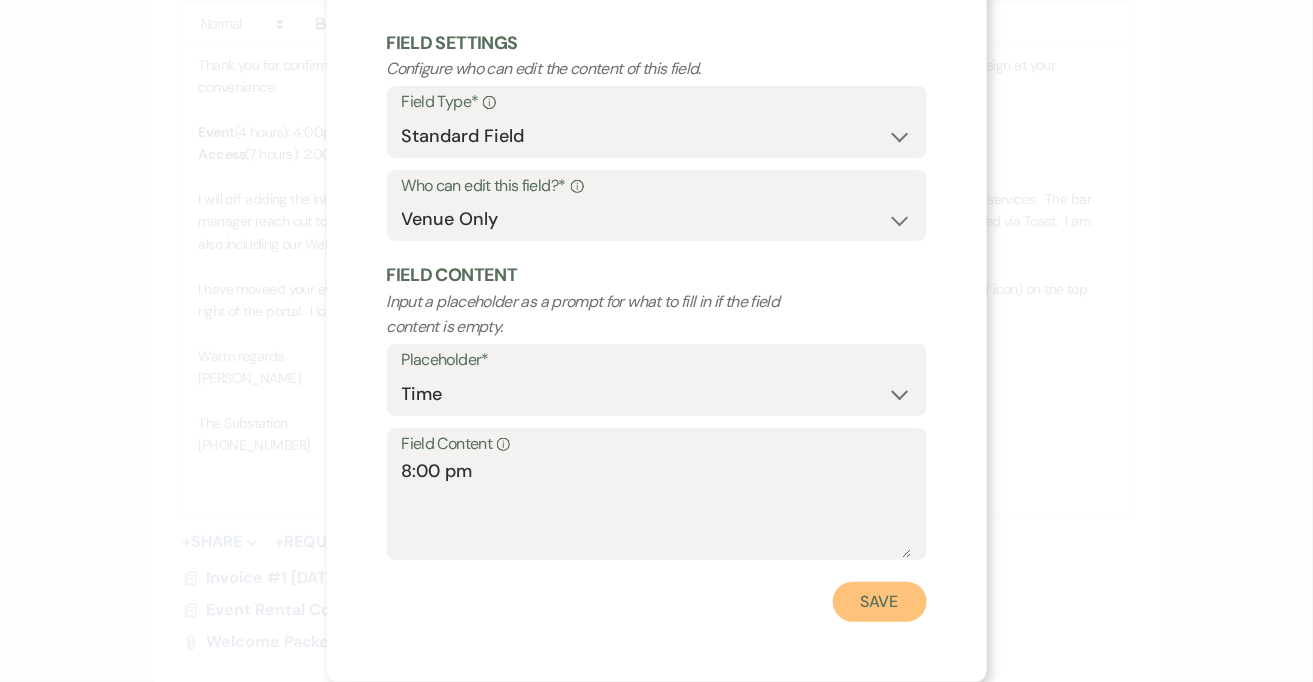 click on "Save" at bounding box center (880, 602) 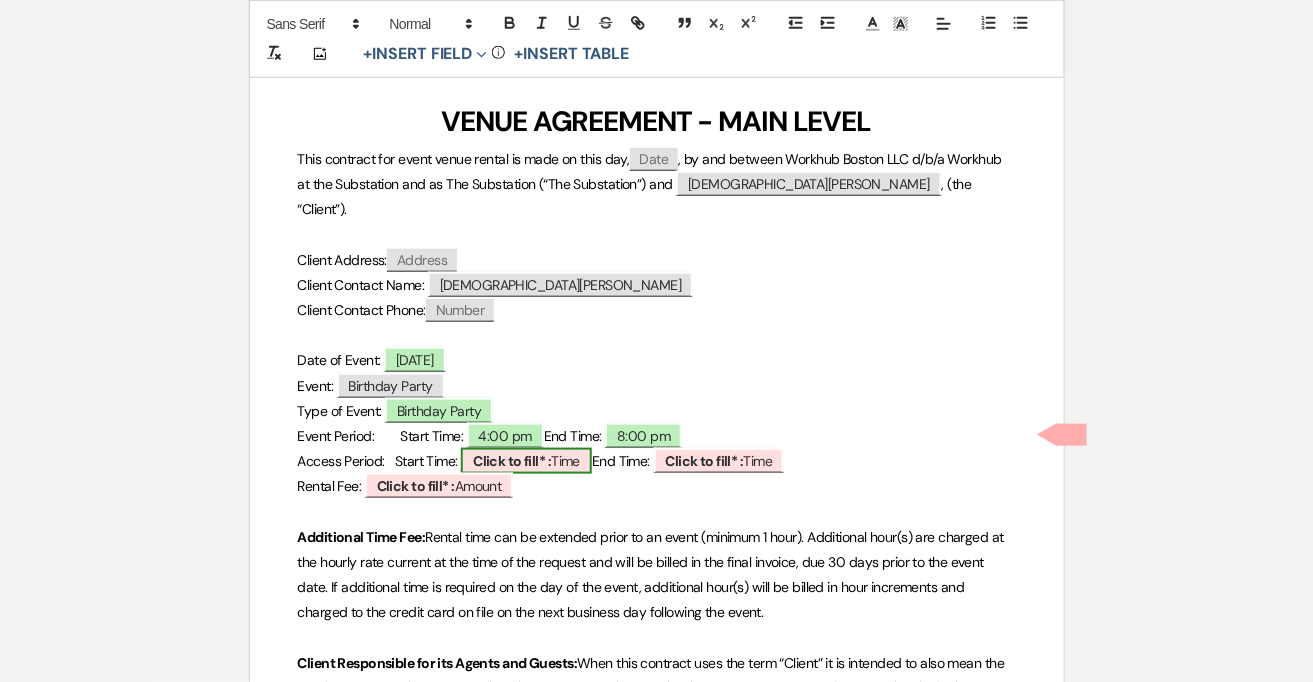 click on "Click to fill* :" at bounding box center [512, 461] 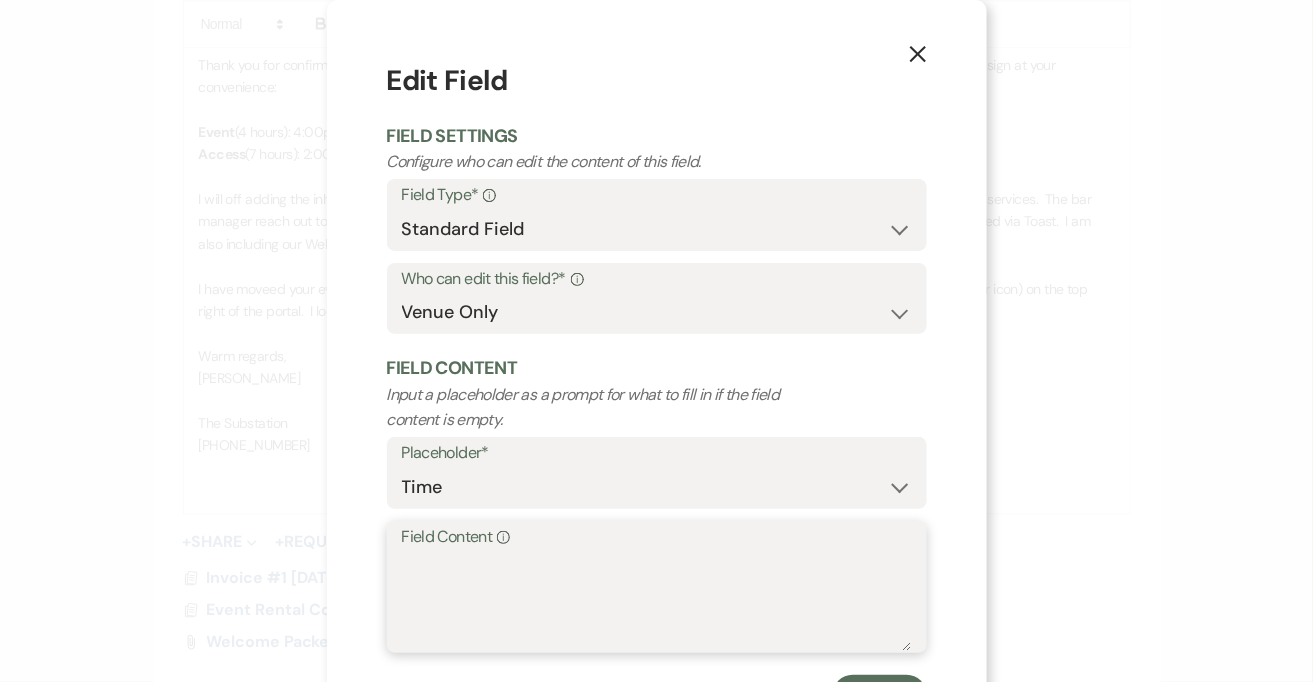 click on "Field Content Info" at bounding box center [657, 601] 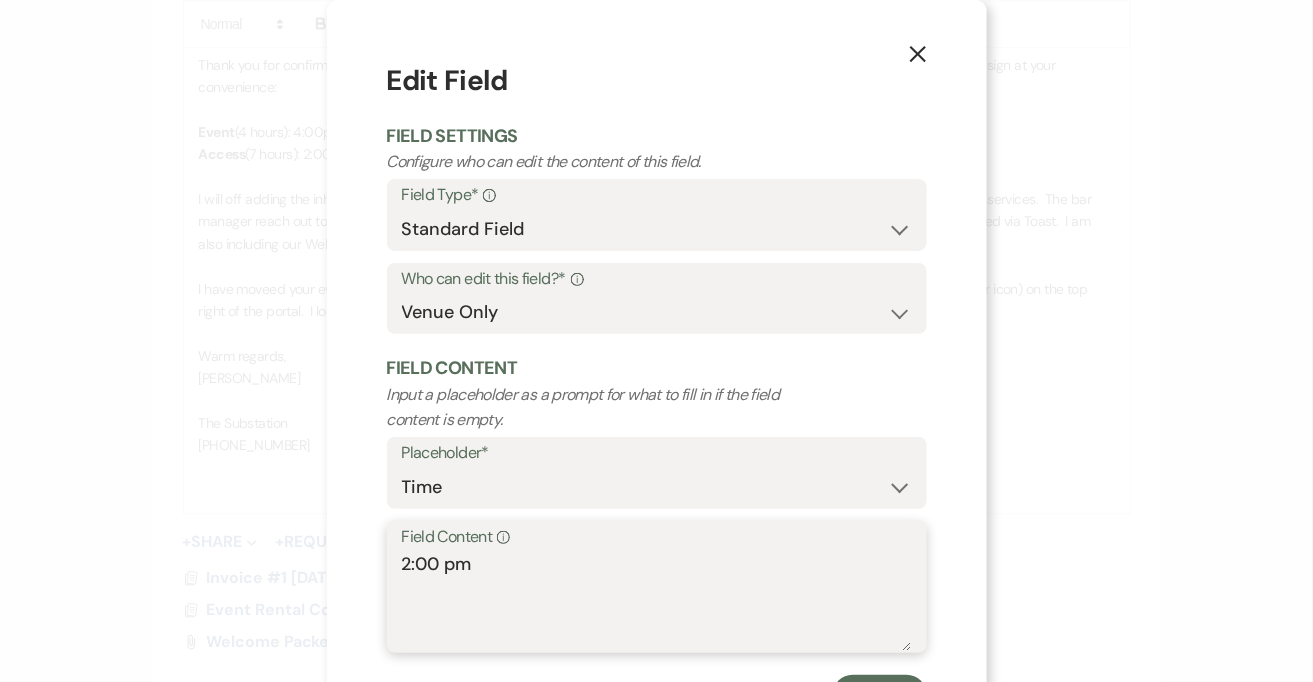 click on "2:00 pm" at bounding box center [657, 601] 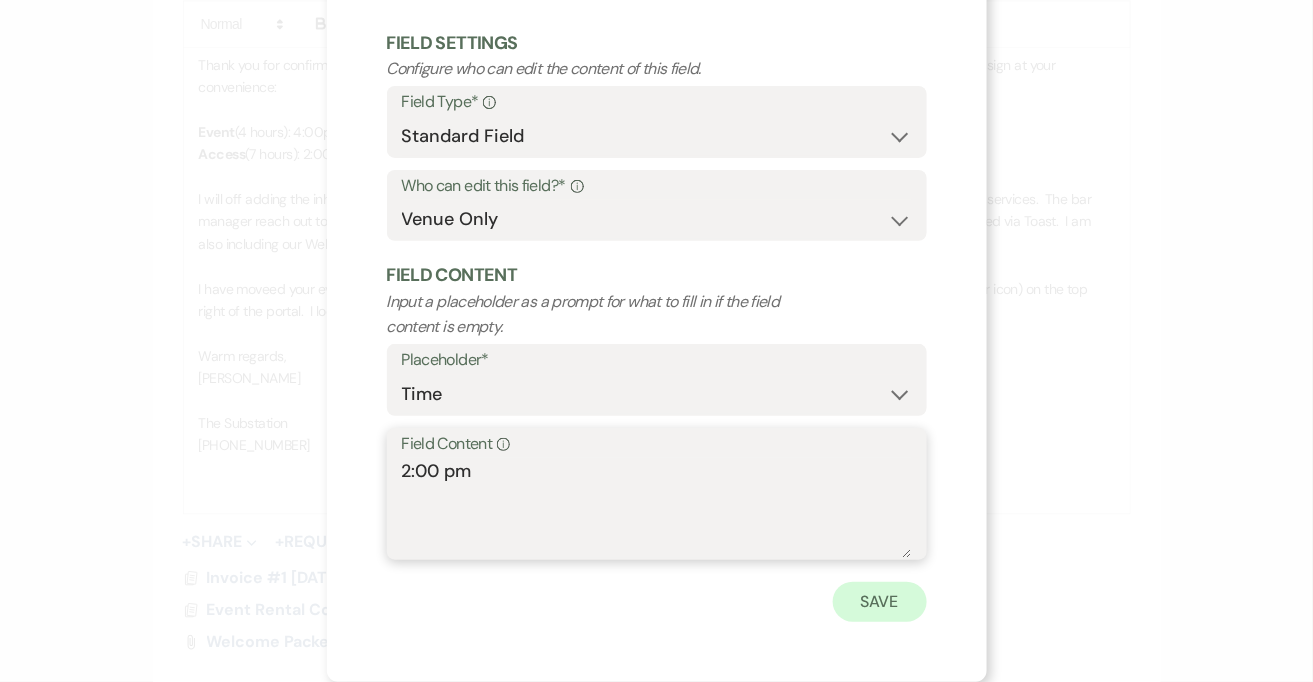 type on "2:00 pm" 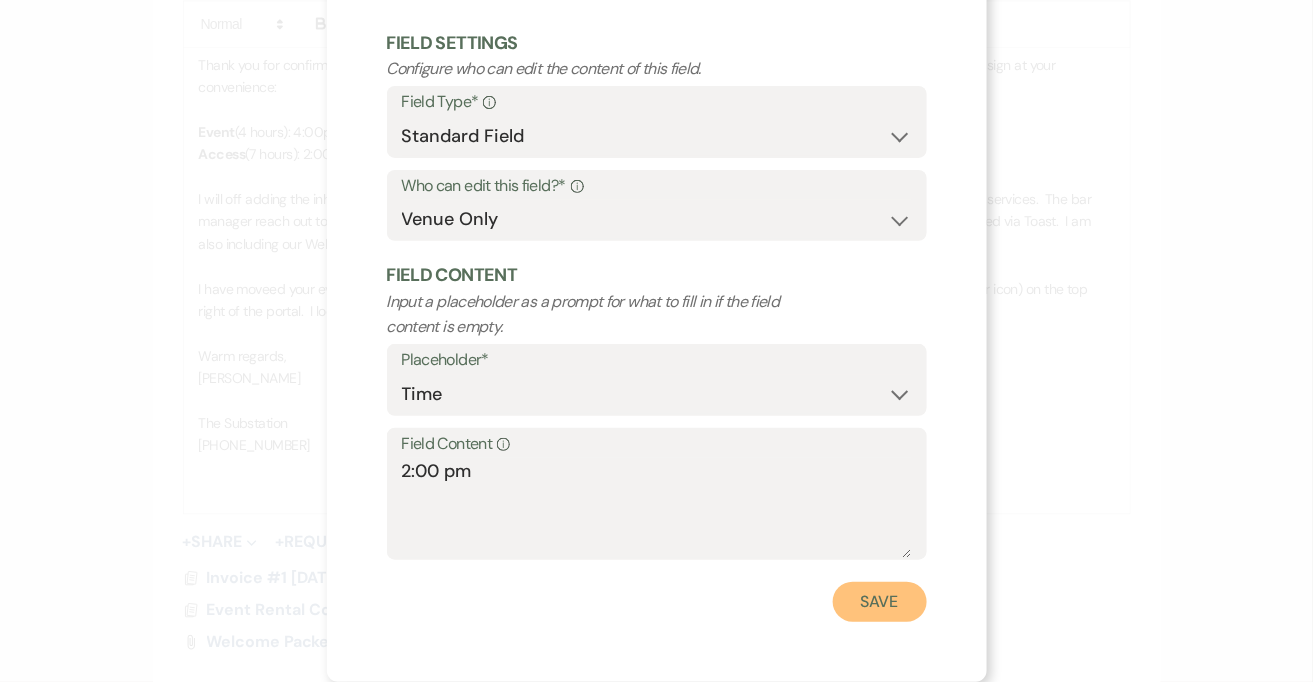 click on "Save" at bounding box center (880, 602) 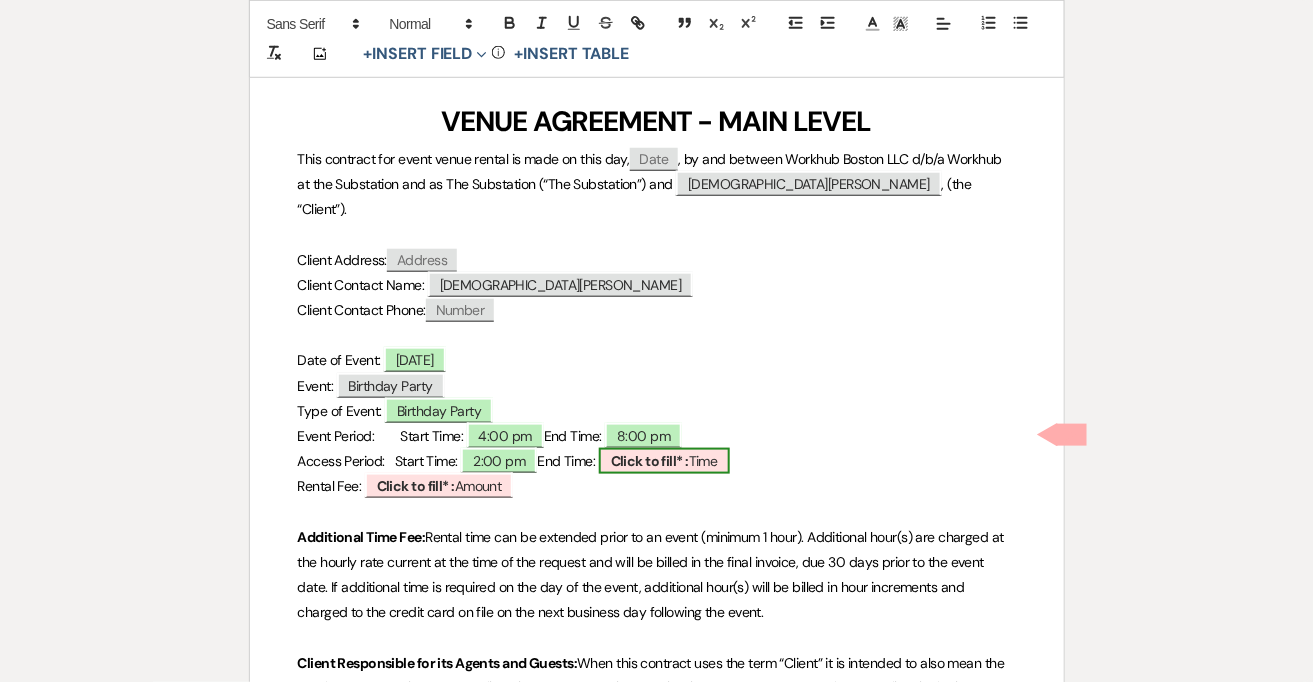 click on "Click to fill* :" at bounding box center (650, 461) 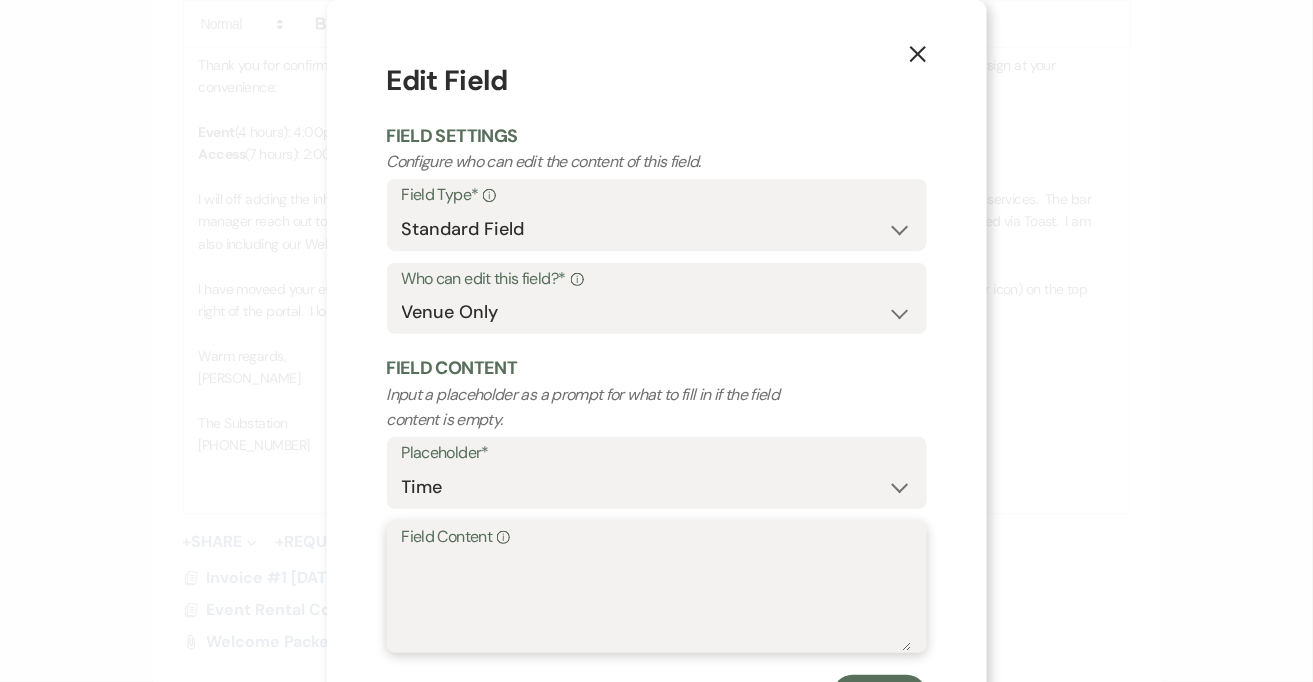 click on "Field Content Info" at bounding box center [657, 601] 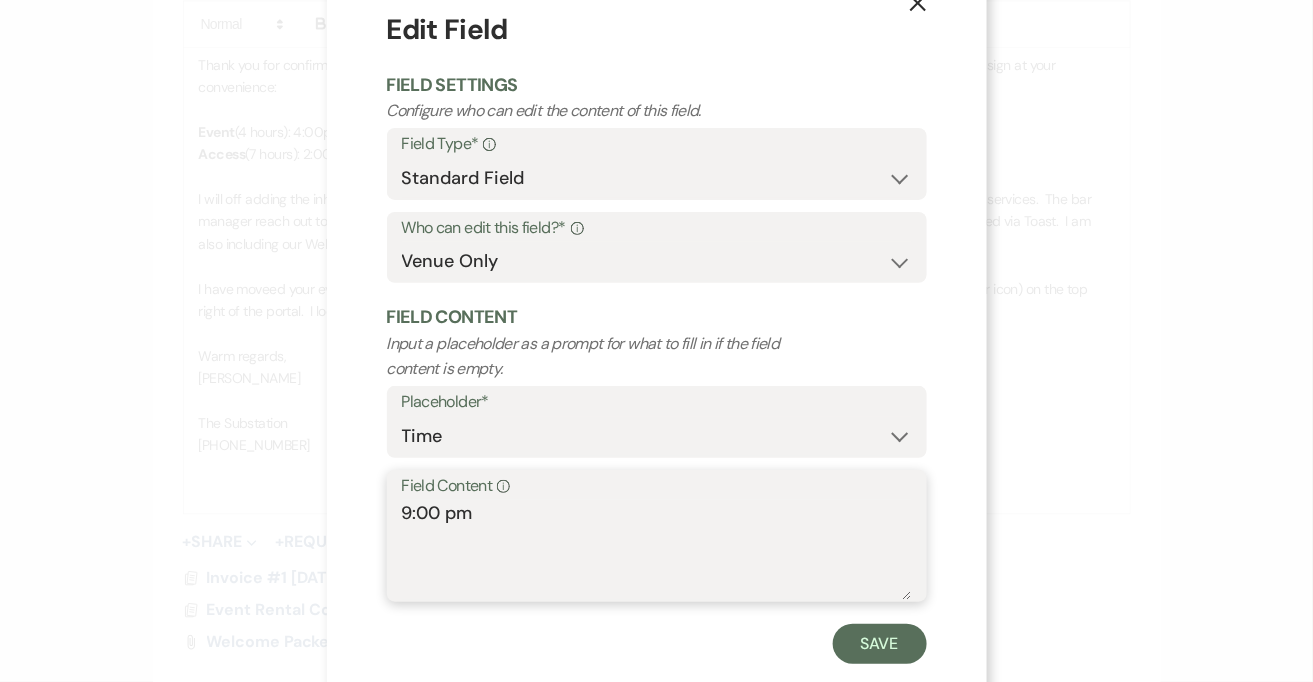 scroll, scrollTop: 93, scrollLeft: 0, axis: vertical 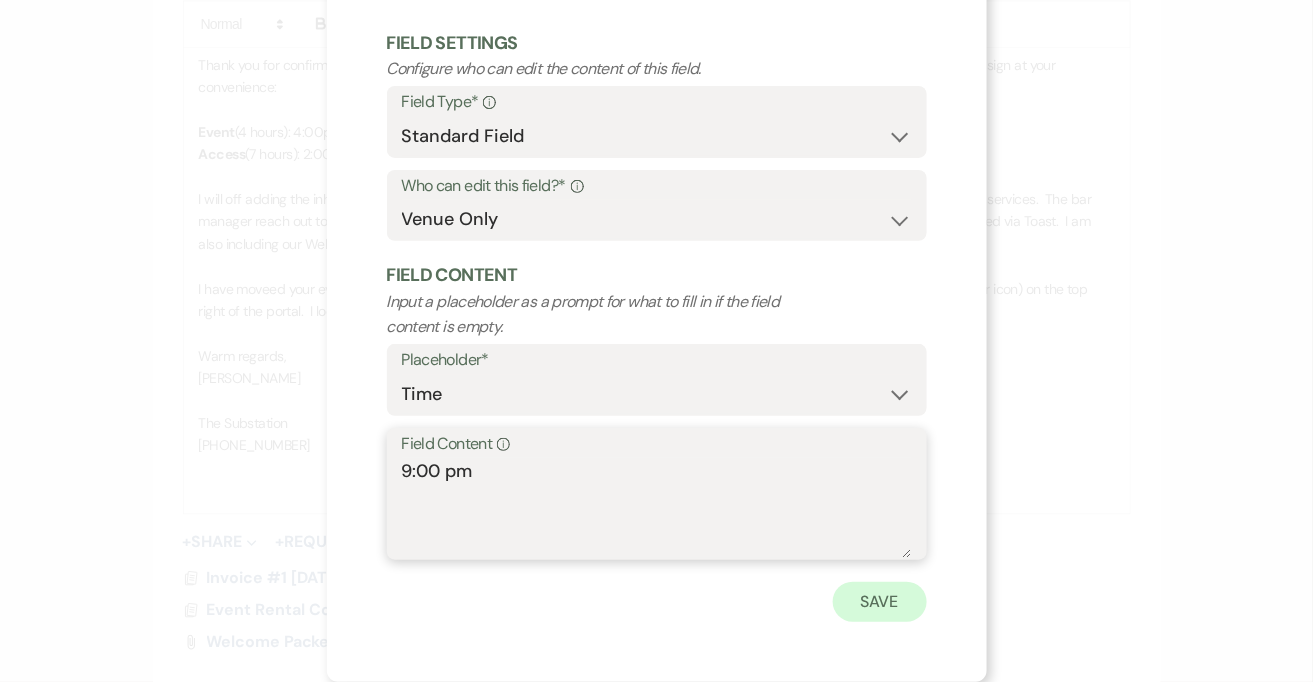 type on "9:00 pm" 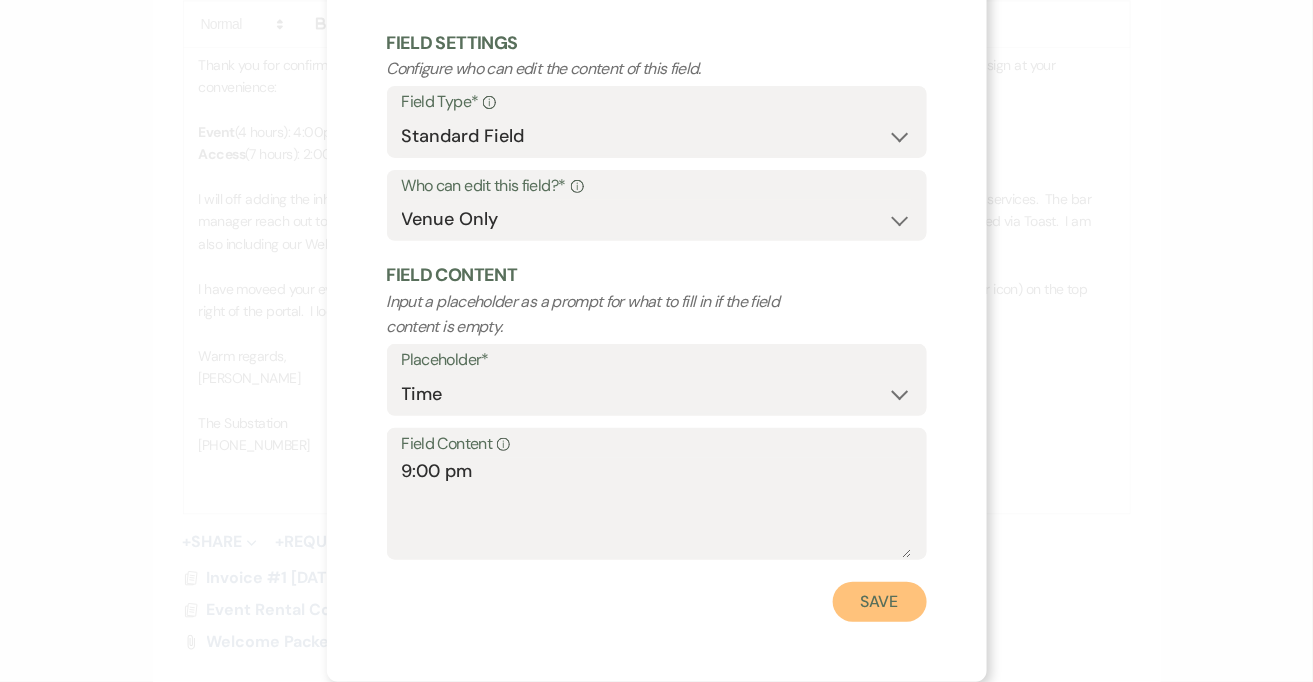 click on "Save" at bounding box center (880, 602) 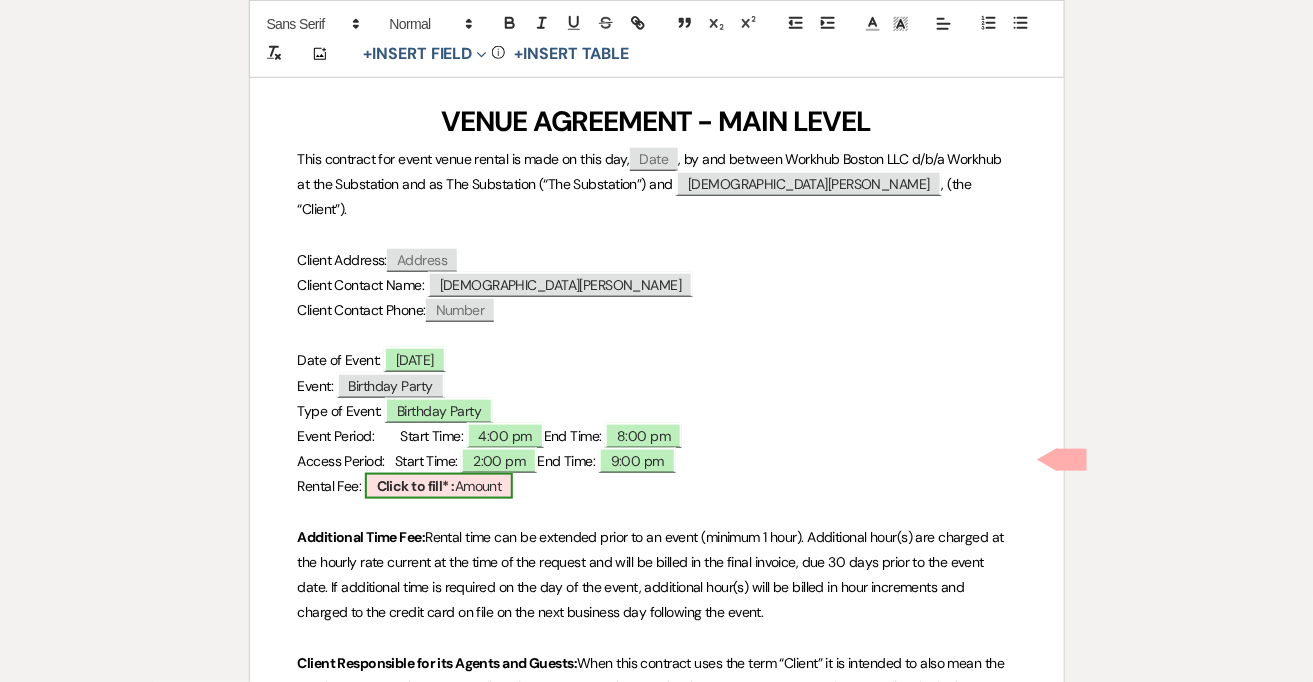 click on "Click to fill* :
Amount" at bounding box center (439, 486) 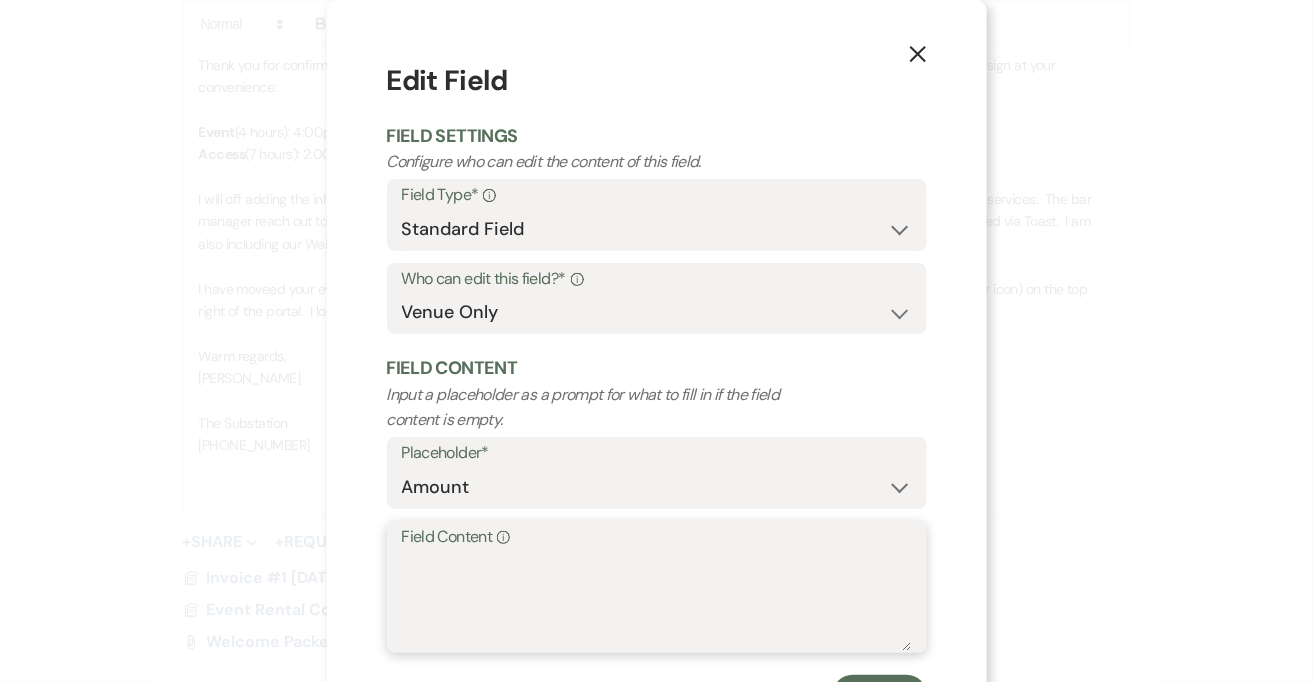 click on "Field Content Info" at bounding box center [657, 601] 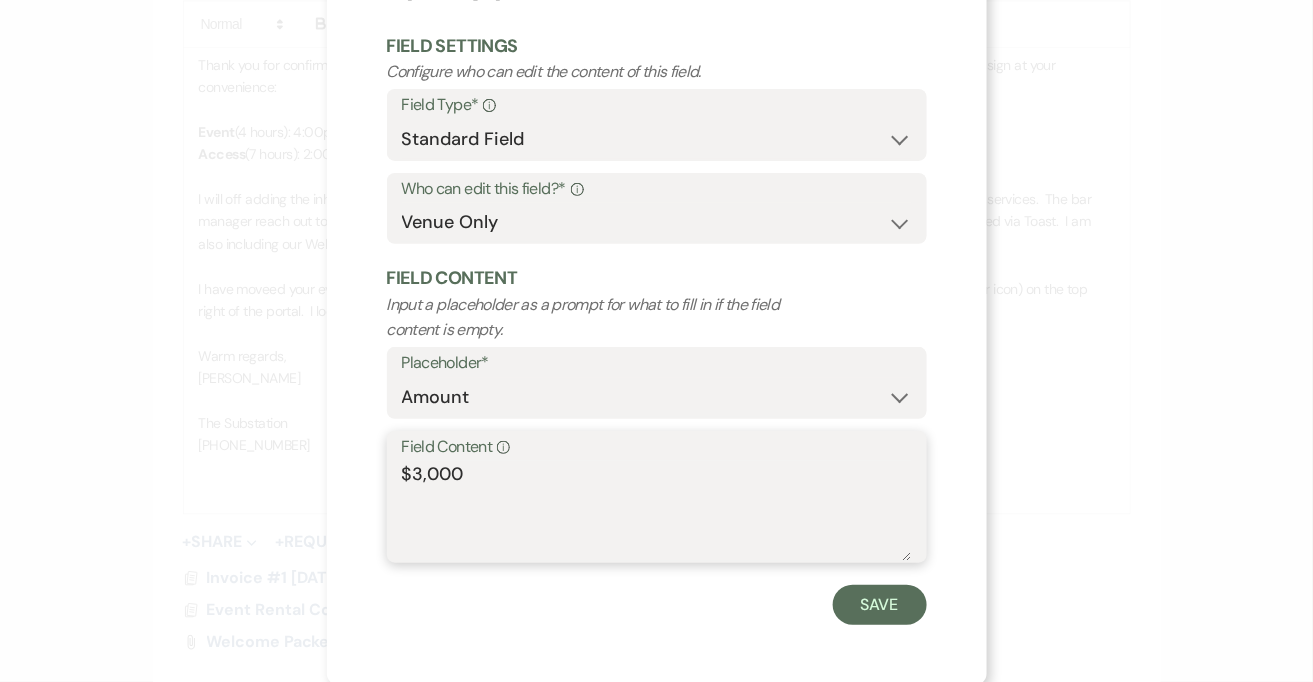 scroll, scrollTop: 93, scrollLeft: 0, axis: vertical 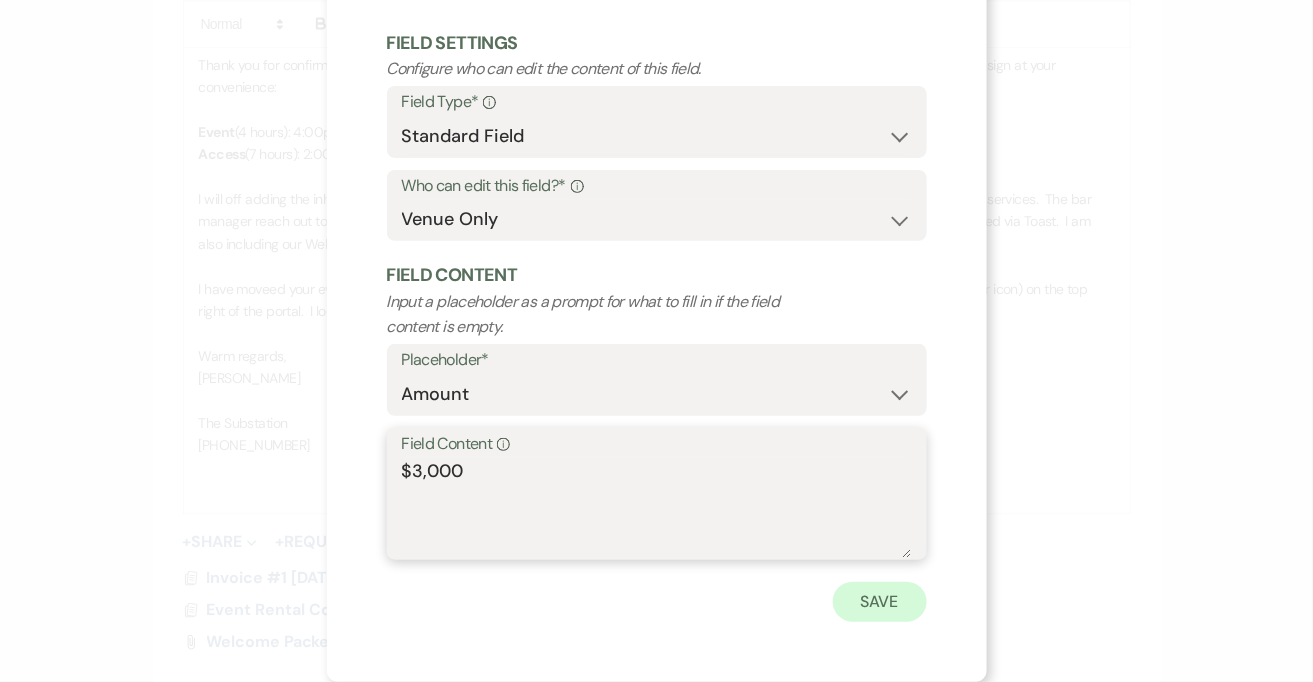 type on "$3,000" 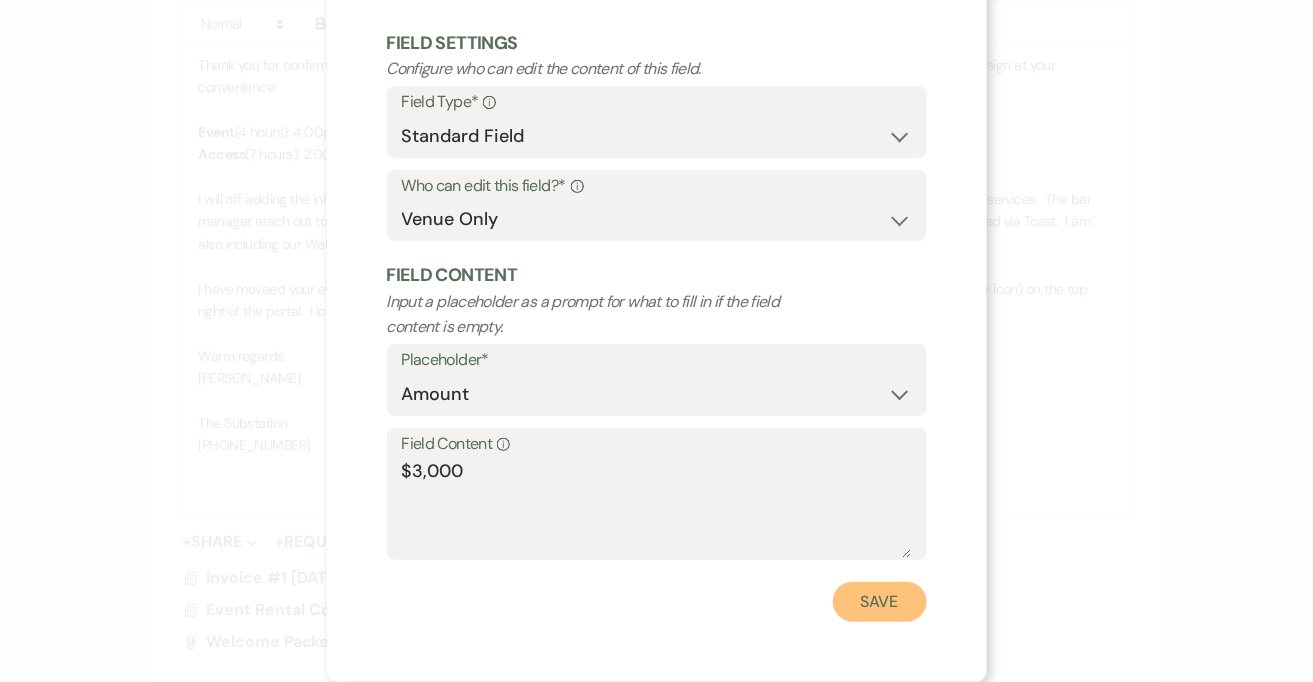 click on "Save" at bounding box center (880, 602) 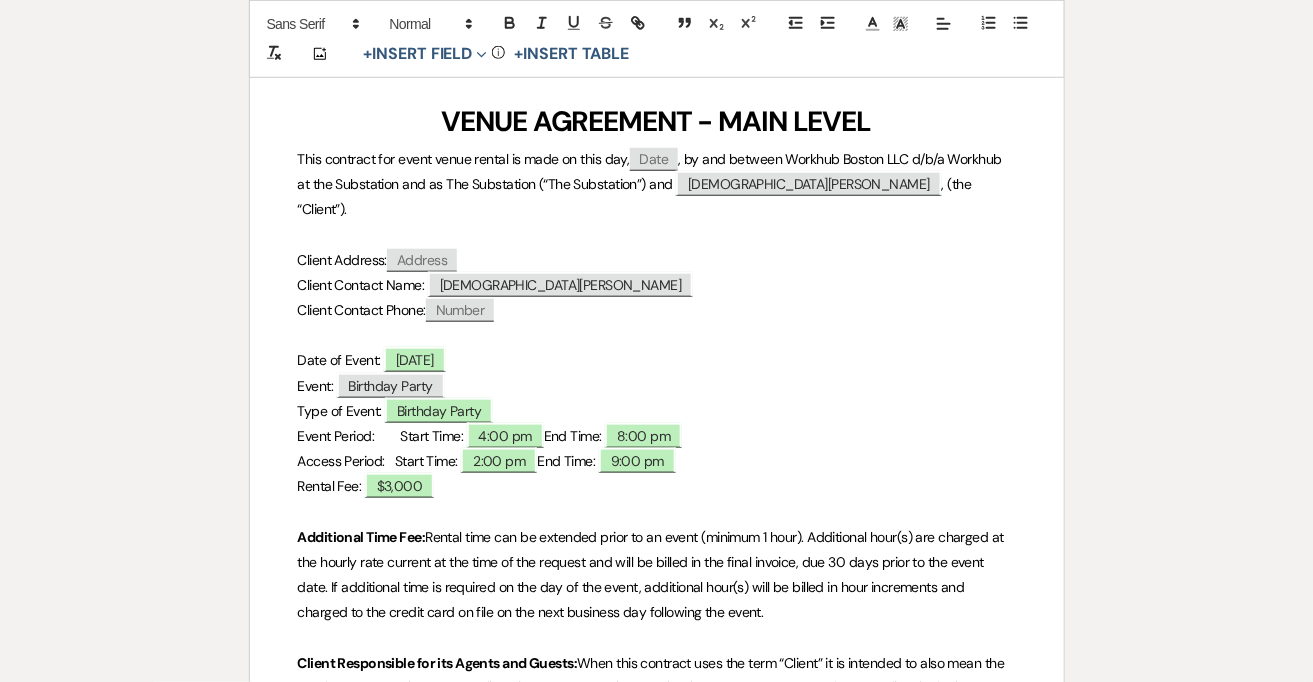 click on "Event Period: 	  Start Time:" at bounding box center [381, 436] 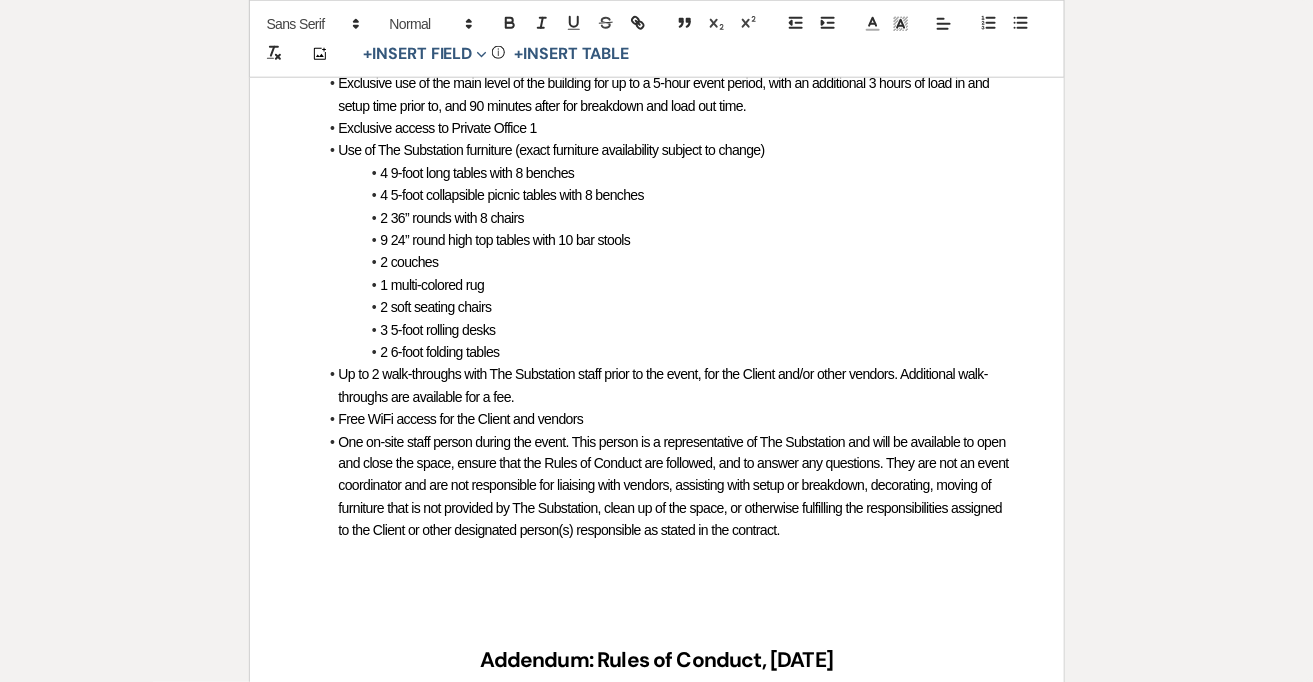 scroll, scrollTop: 4269, scrollLeft: 0, axis: vertical 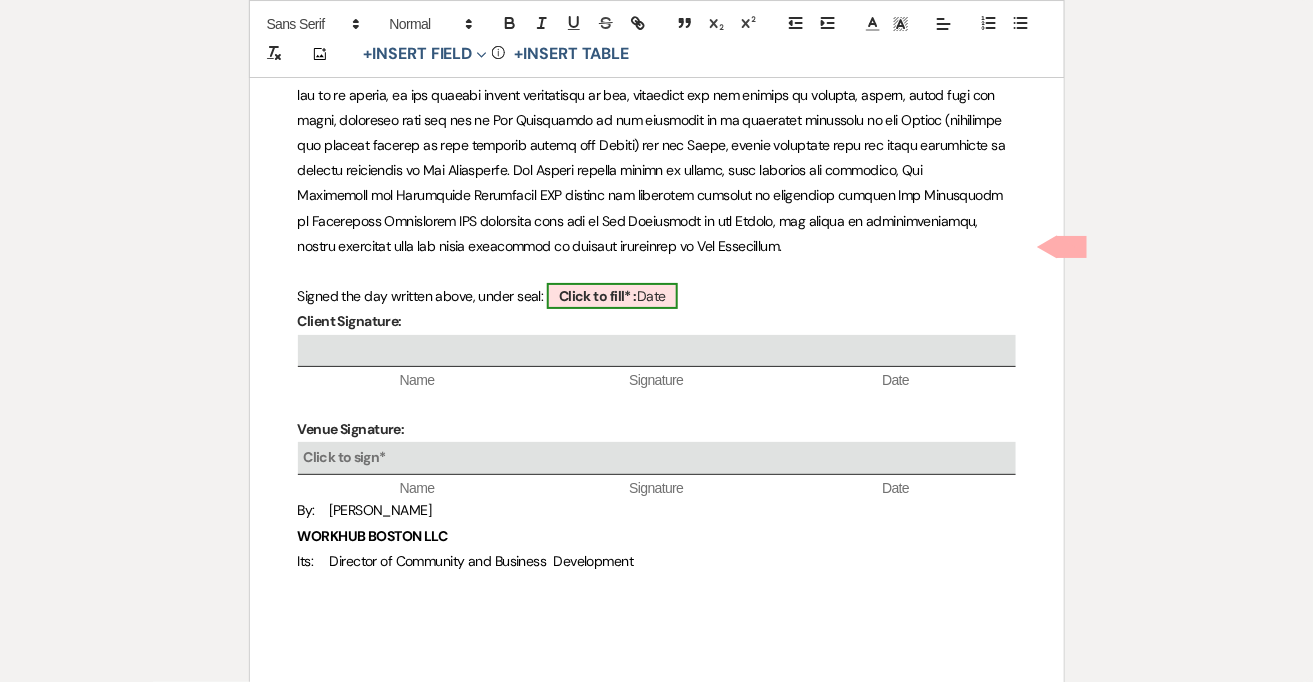 click on "Click to fill* :" at bounding box center [598, 296] 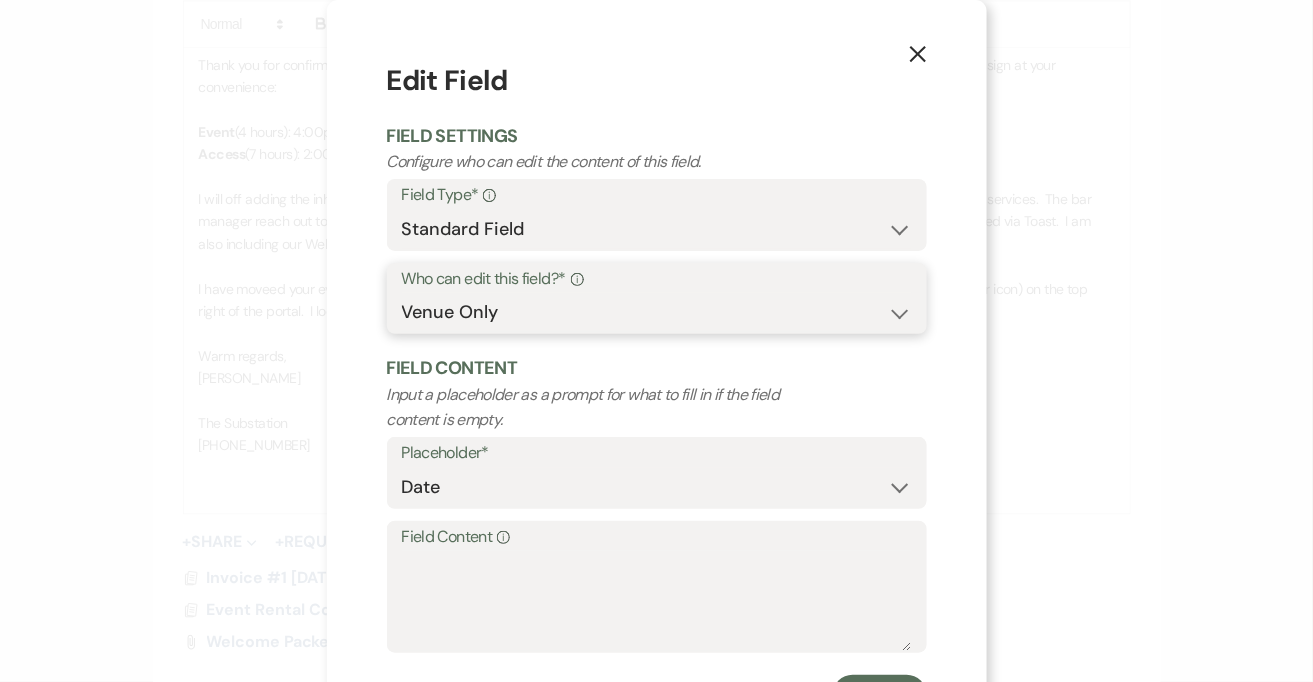 click on "Both Venue & Client Client Only Venue Only" at bounding box center (657, 312) 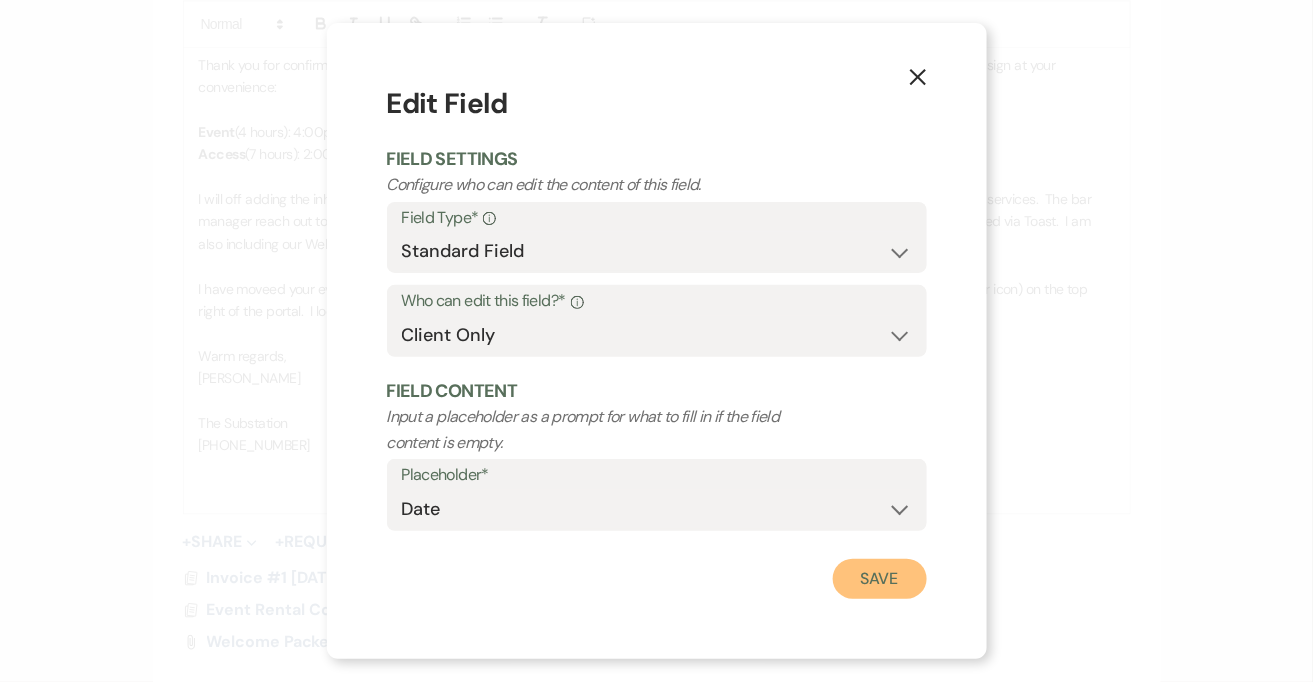 click on "Save" at bounding box center (880, 579) 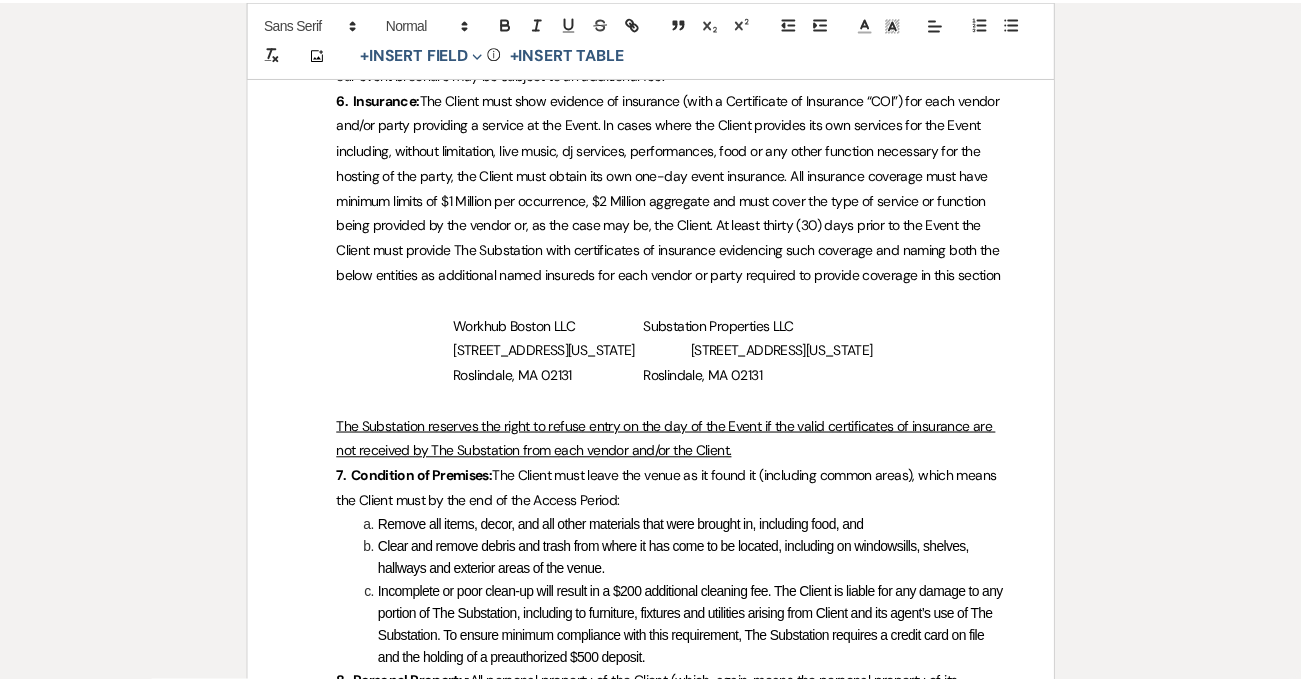 scroll, scrollTop: 0, scrollLeft: 0, axis: both 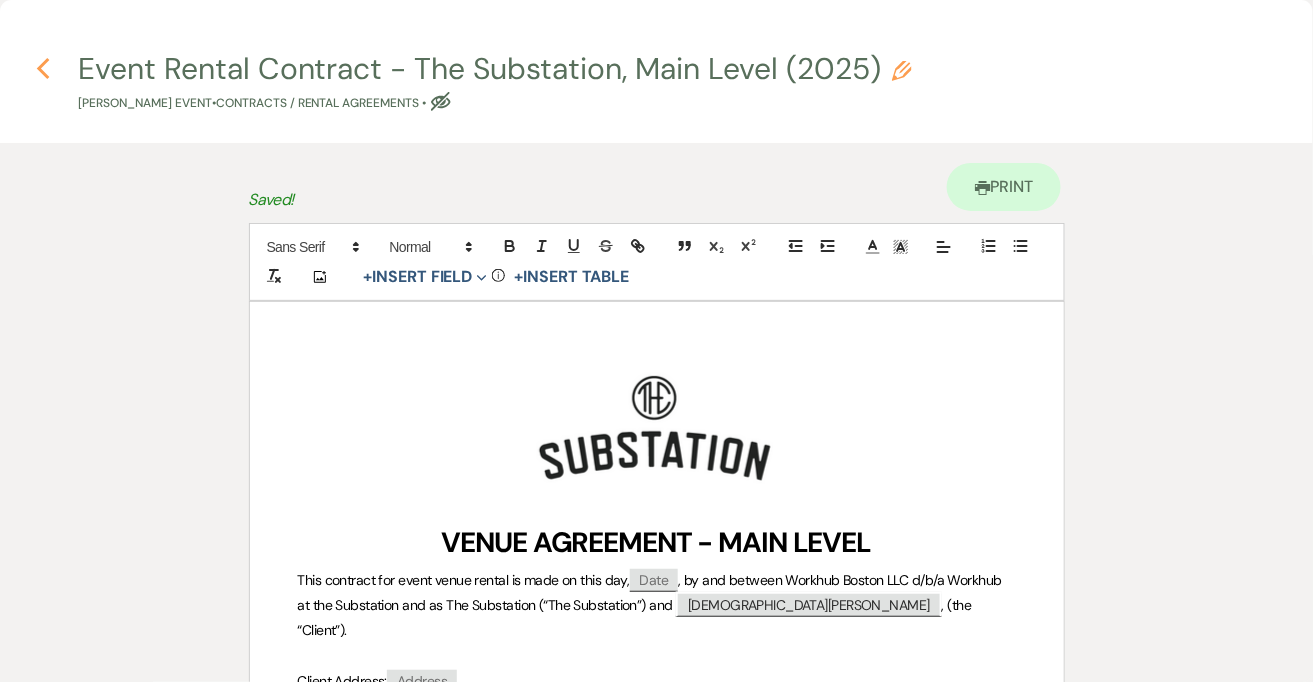 click 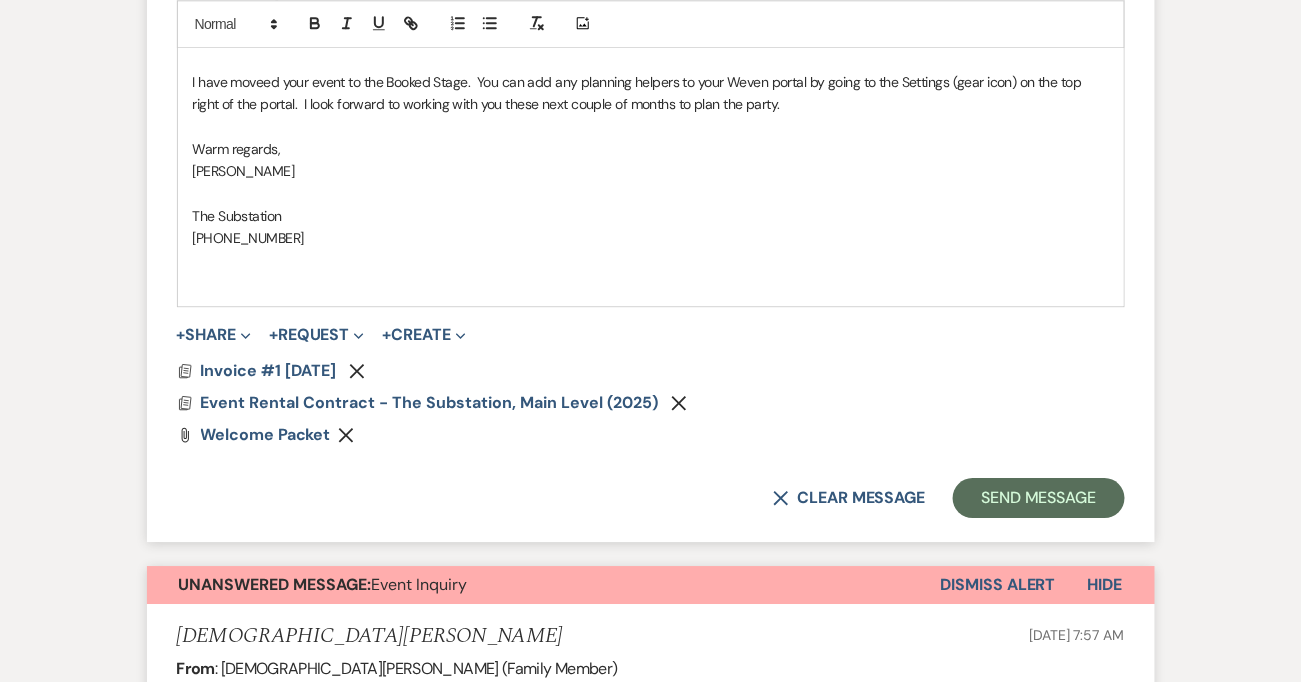 scroll, scrollTop: 1592, scrollLeft: 0, axis: vertical 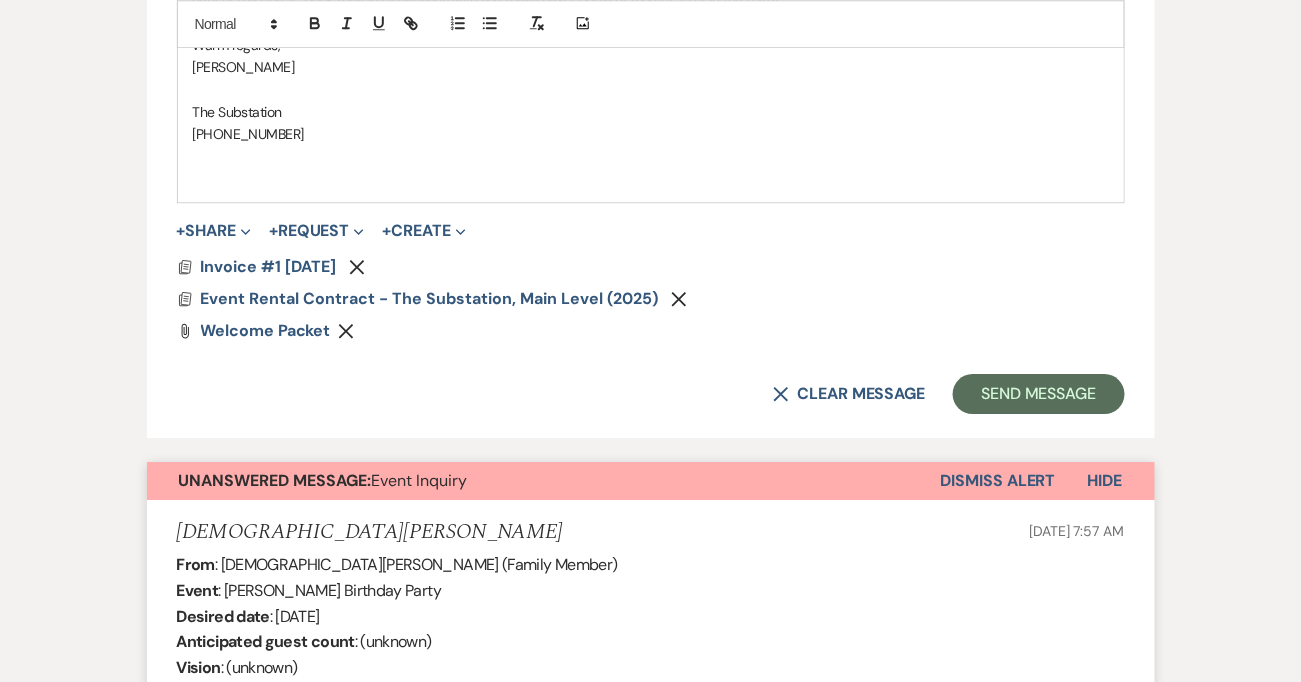 click on "Dismiss Alert" at bounding box center (998, 481) 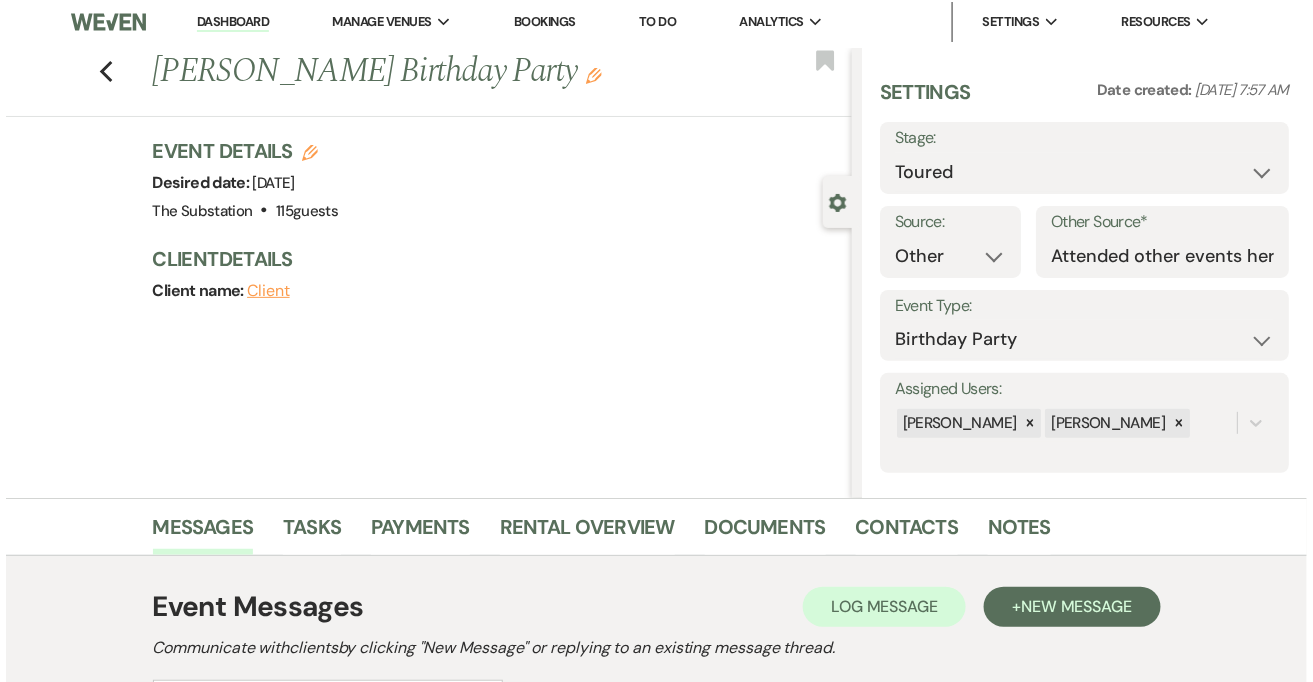 scroll, scrollTop: 0, scrollLeft: 0, axis: both 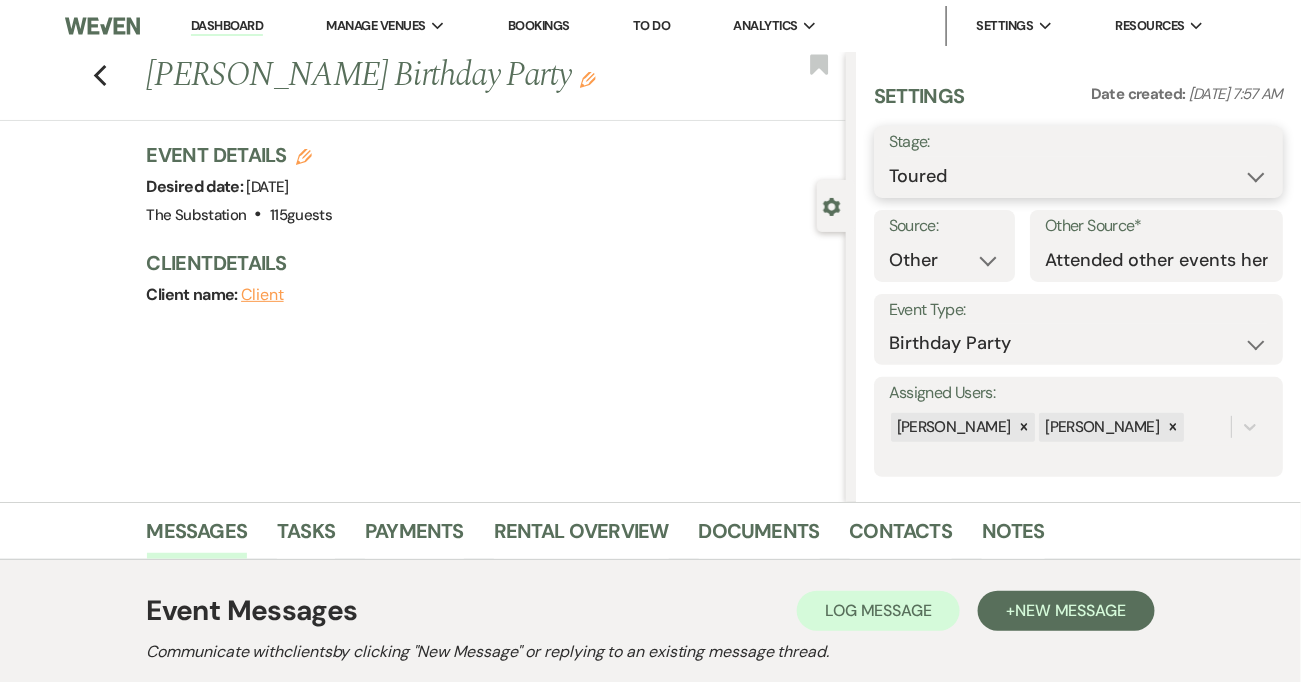 click on "Inquiry Follow Up Tour Requested Tour Confirmed Toured Proposal Sent Booked Lost" at bounding box center (1078, 176) 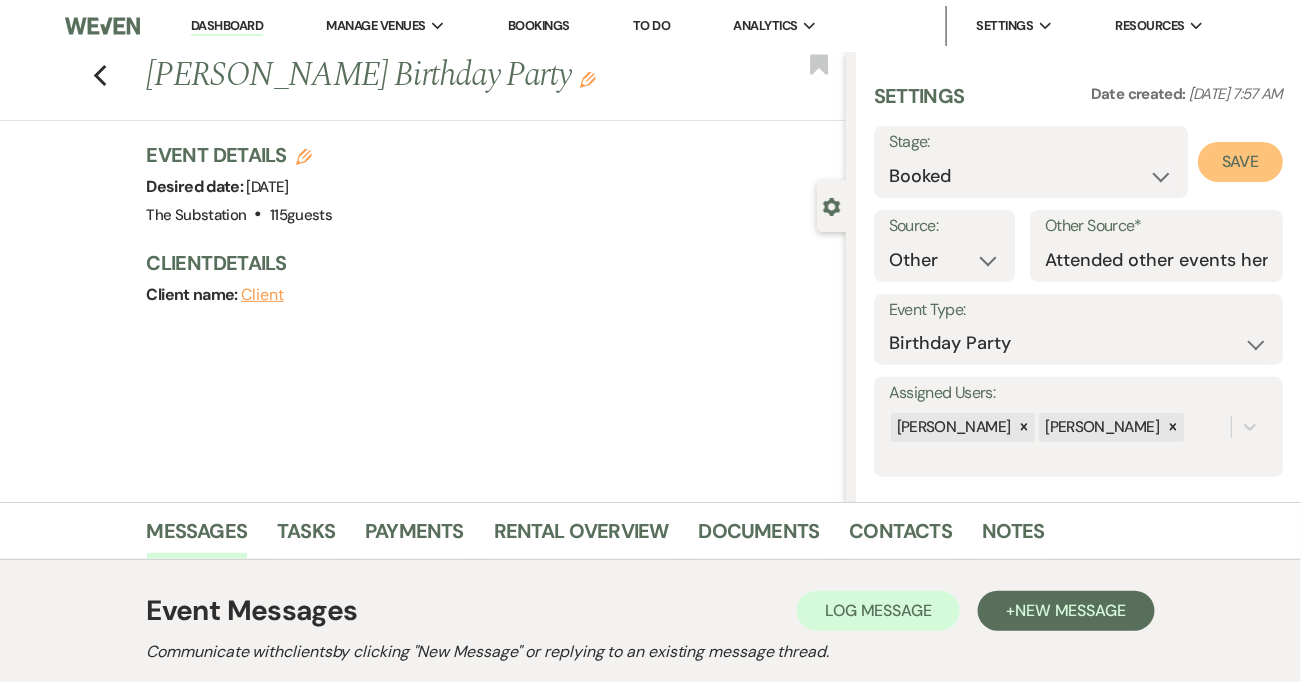 click on "Save" at bounding box center (1240, 162) 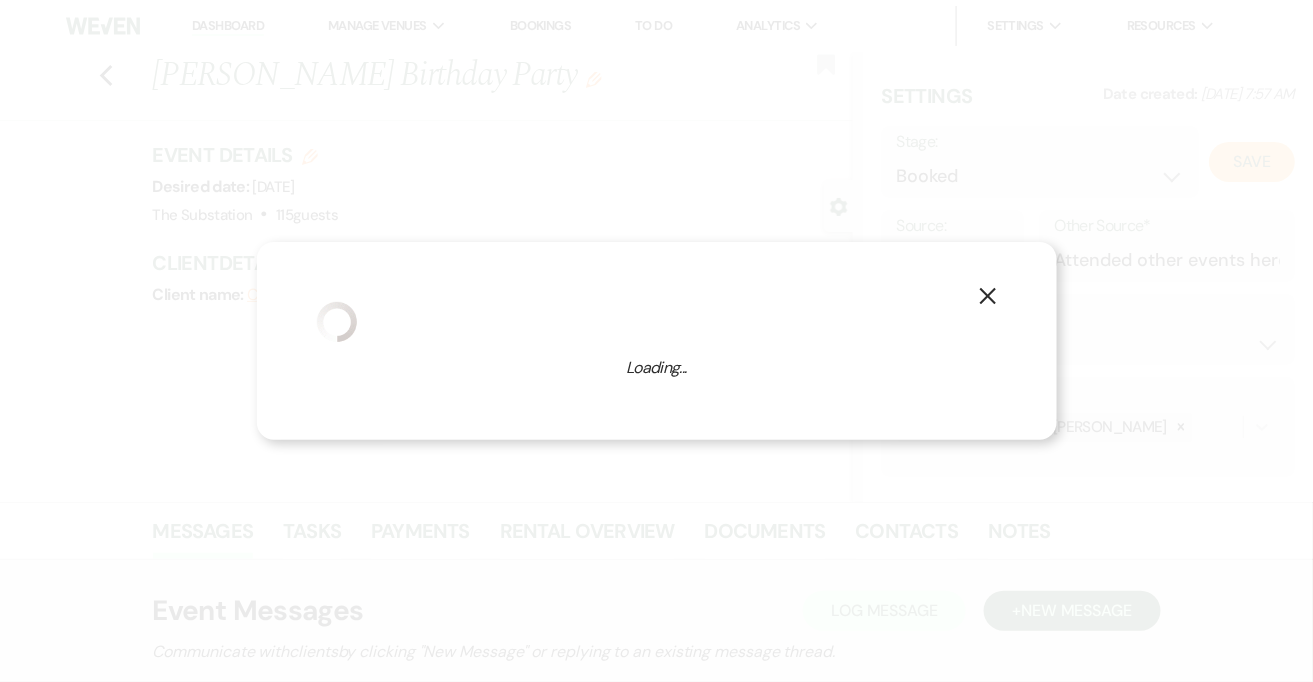 select on "4" 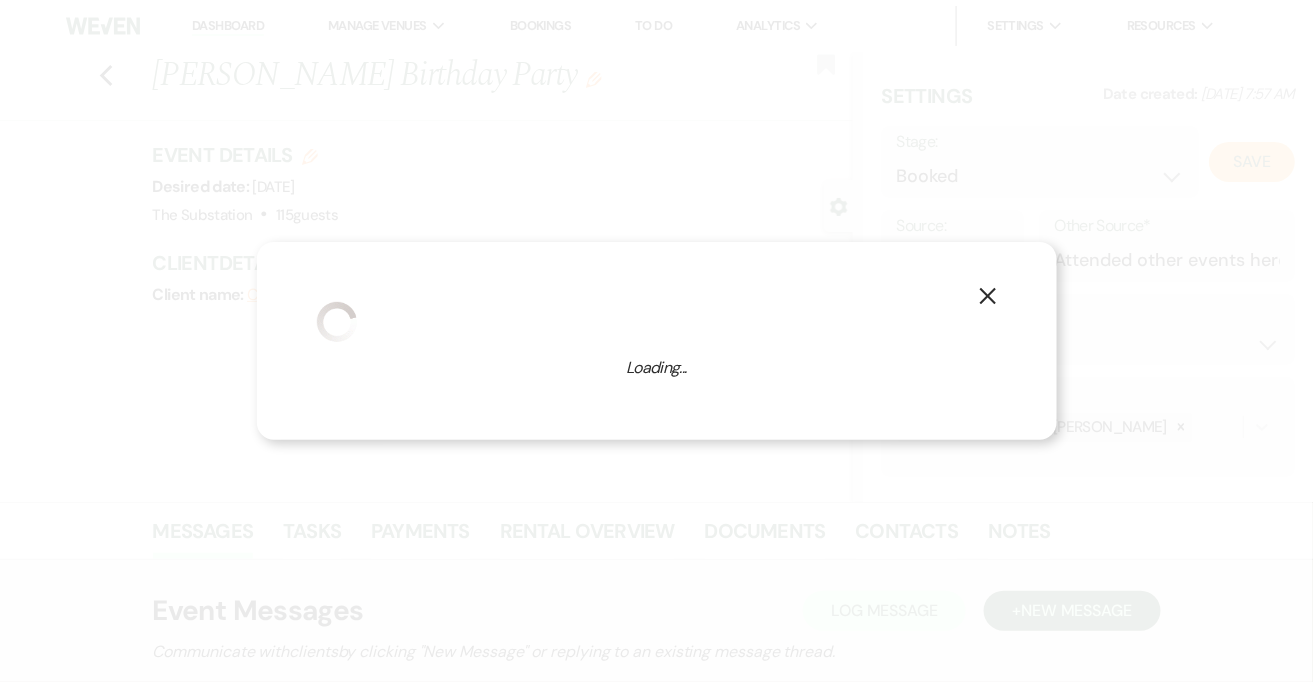 select on "802" 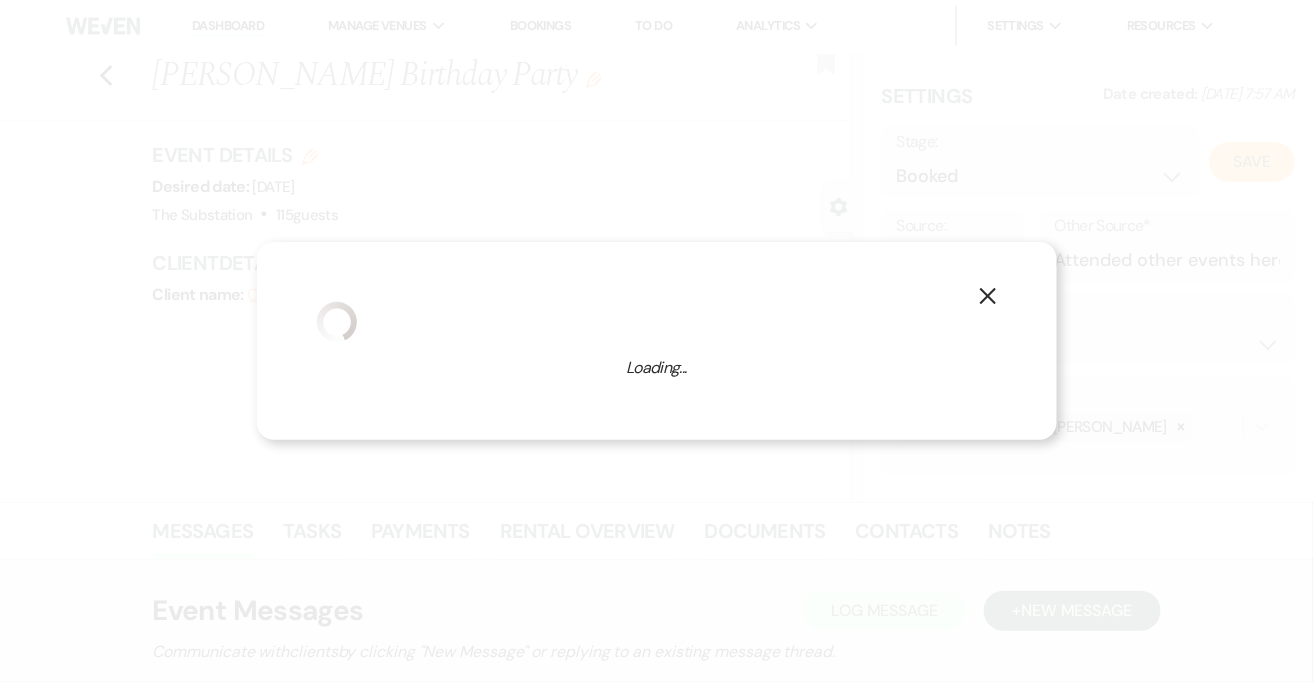select on "false" 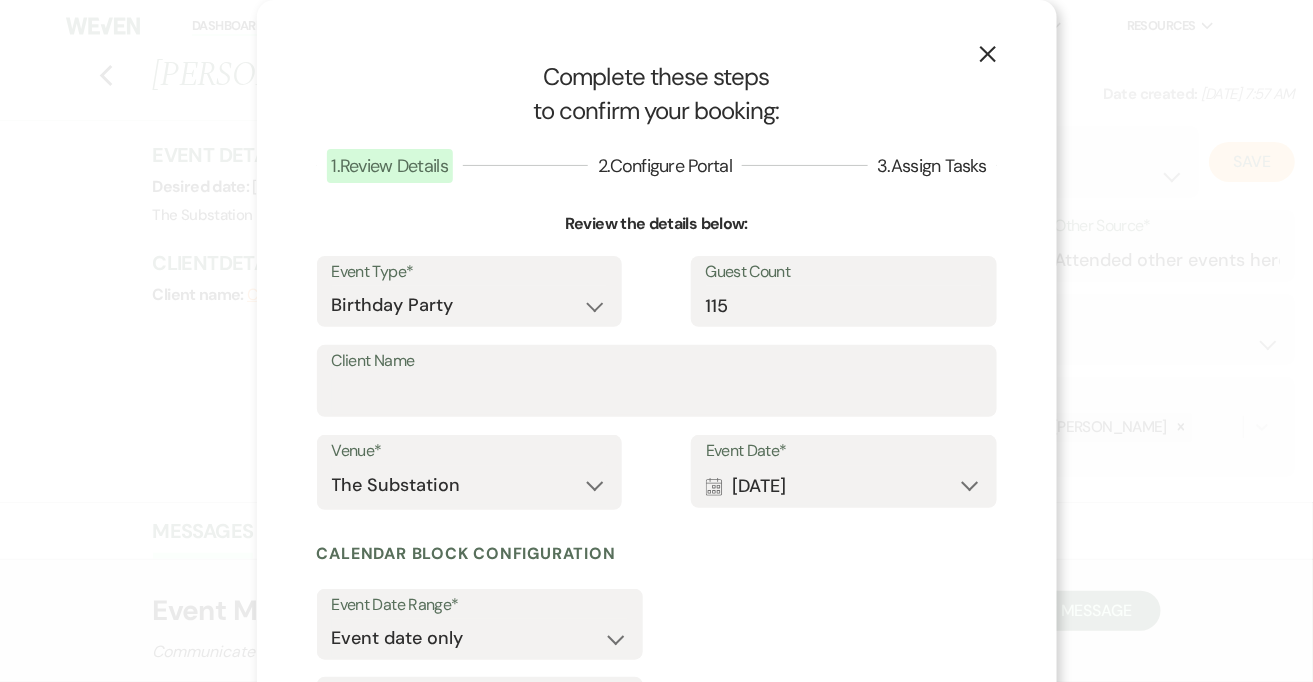 scroll, scrollTop: 0, scrollLeft: 0, axis: both 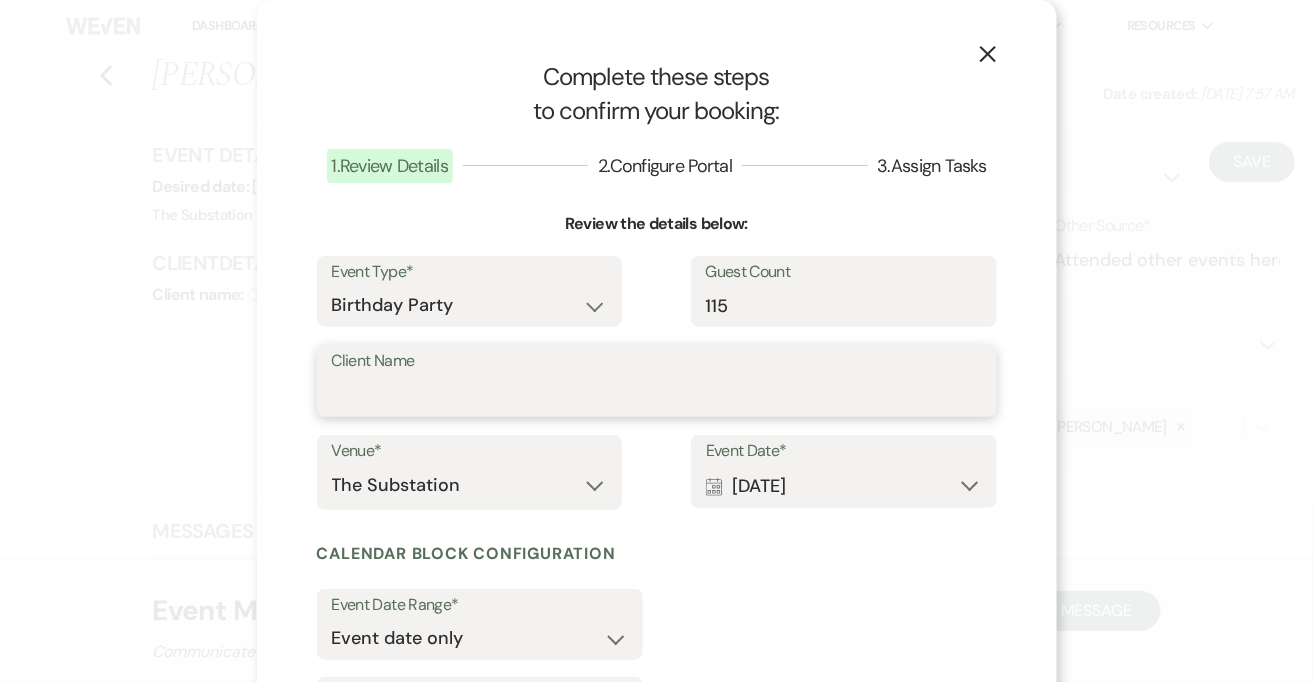 click on "Client Name" at bounding box center [657, 395] 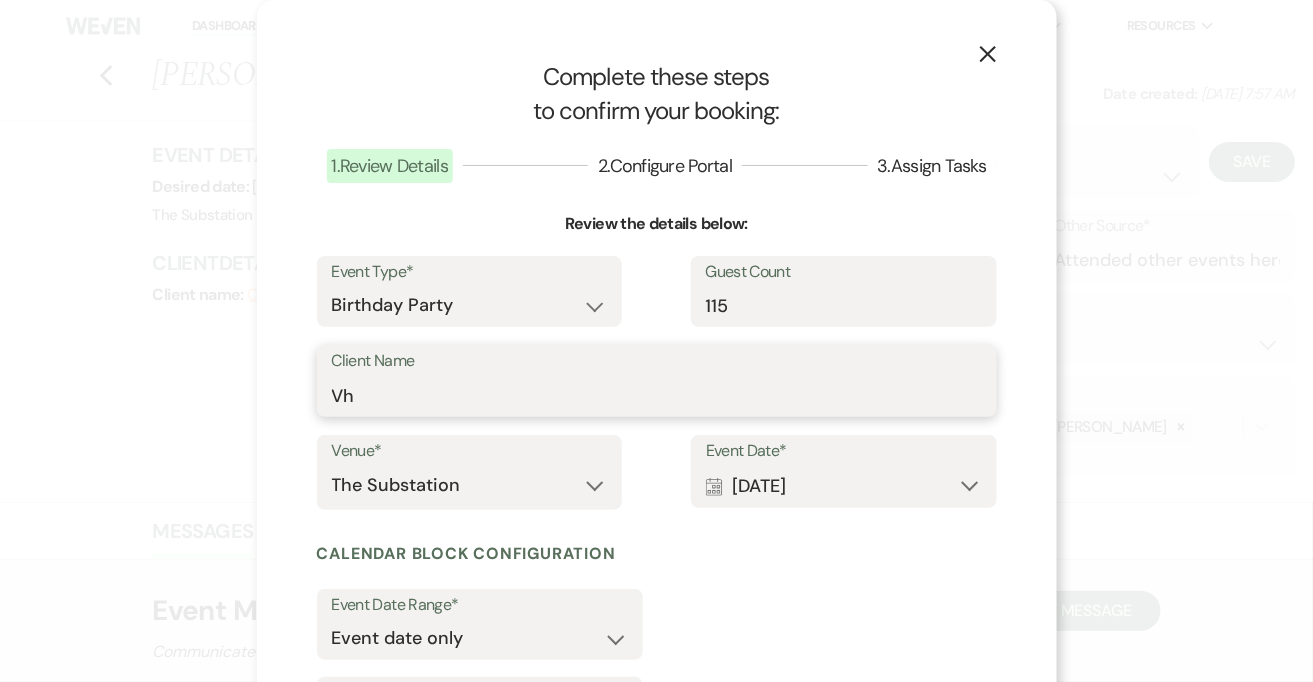 type on "V" 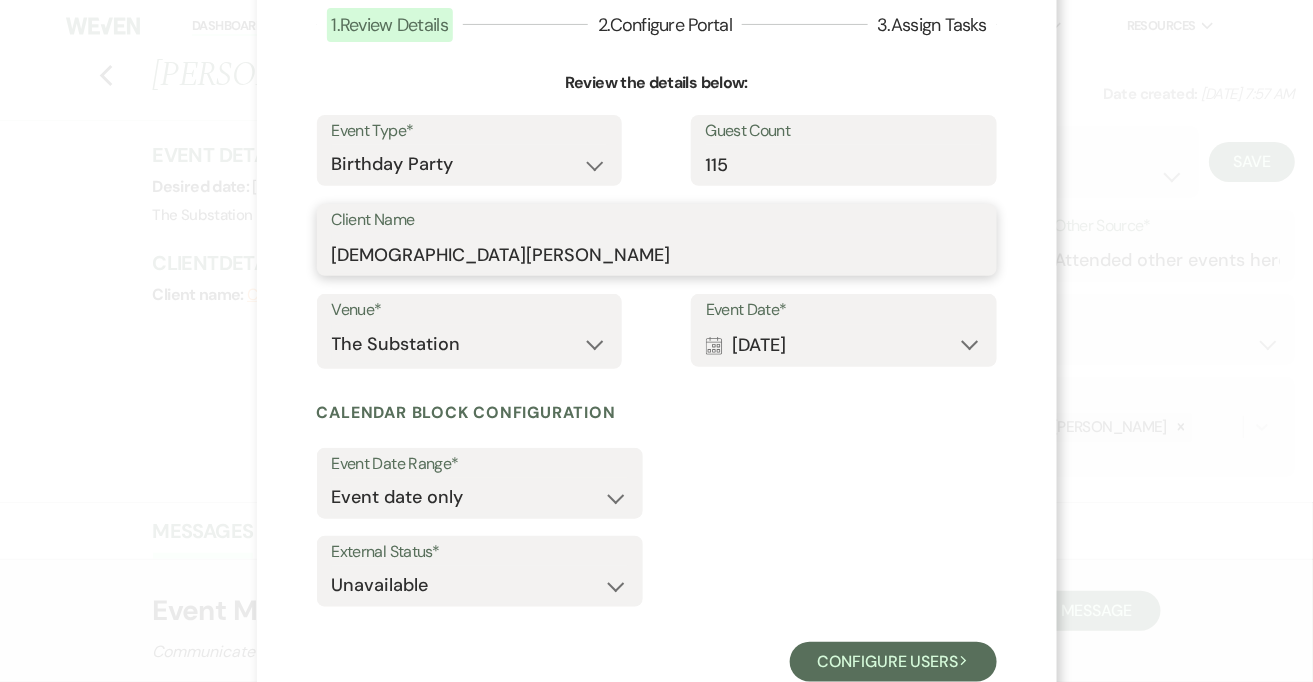scroll, scrollTop: 200, scrollLeft: 0, axis: vertical 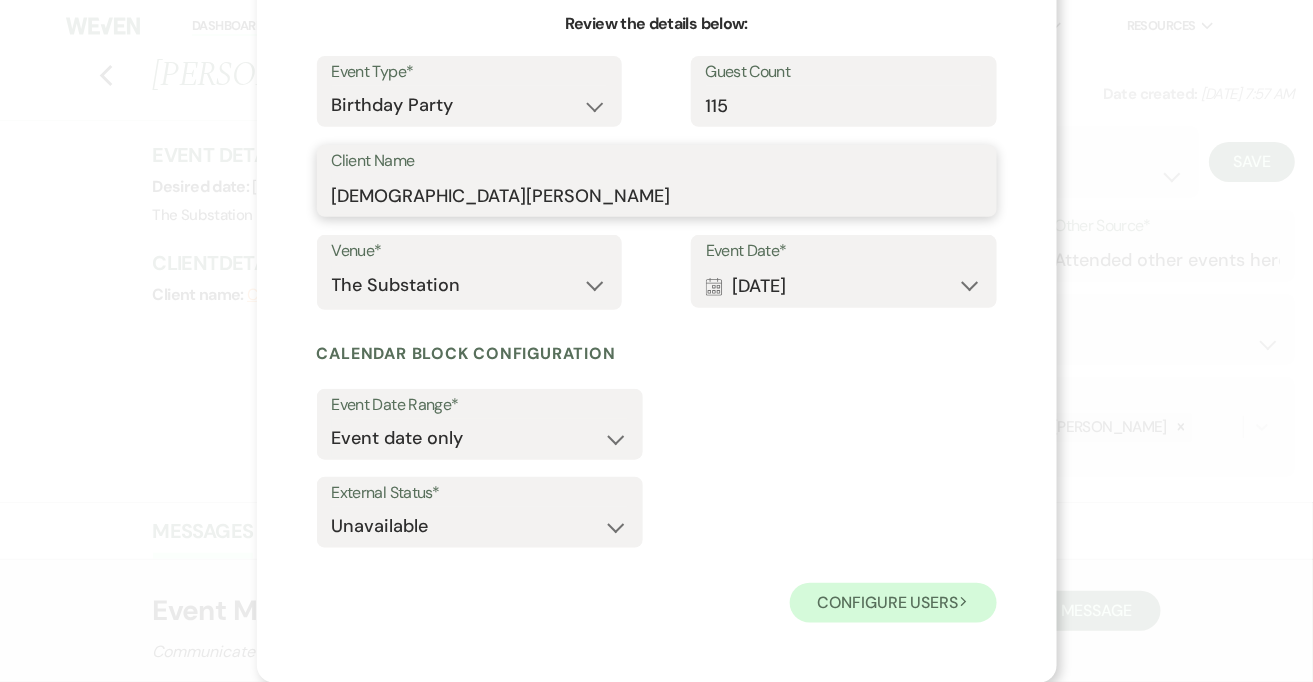 type on "Crista Martin" 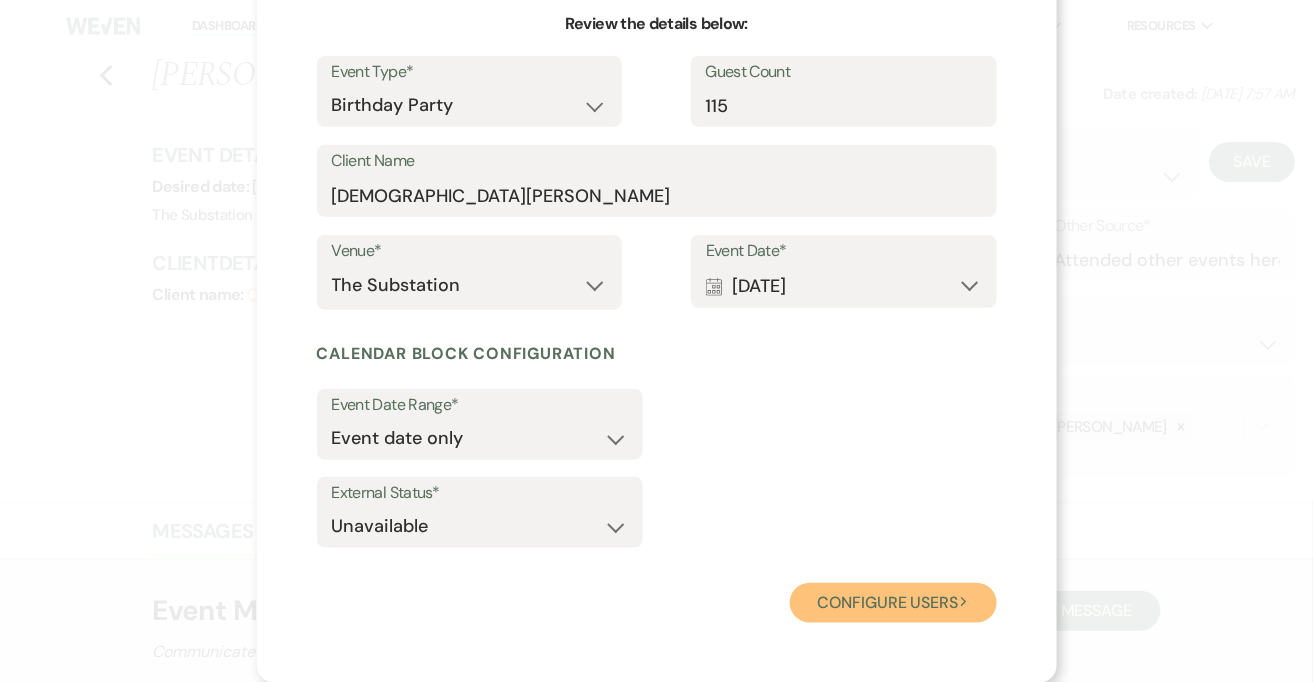 click on "Configure users  Next" at bounding box center [893, 603] 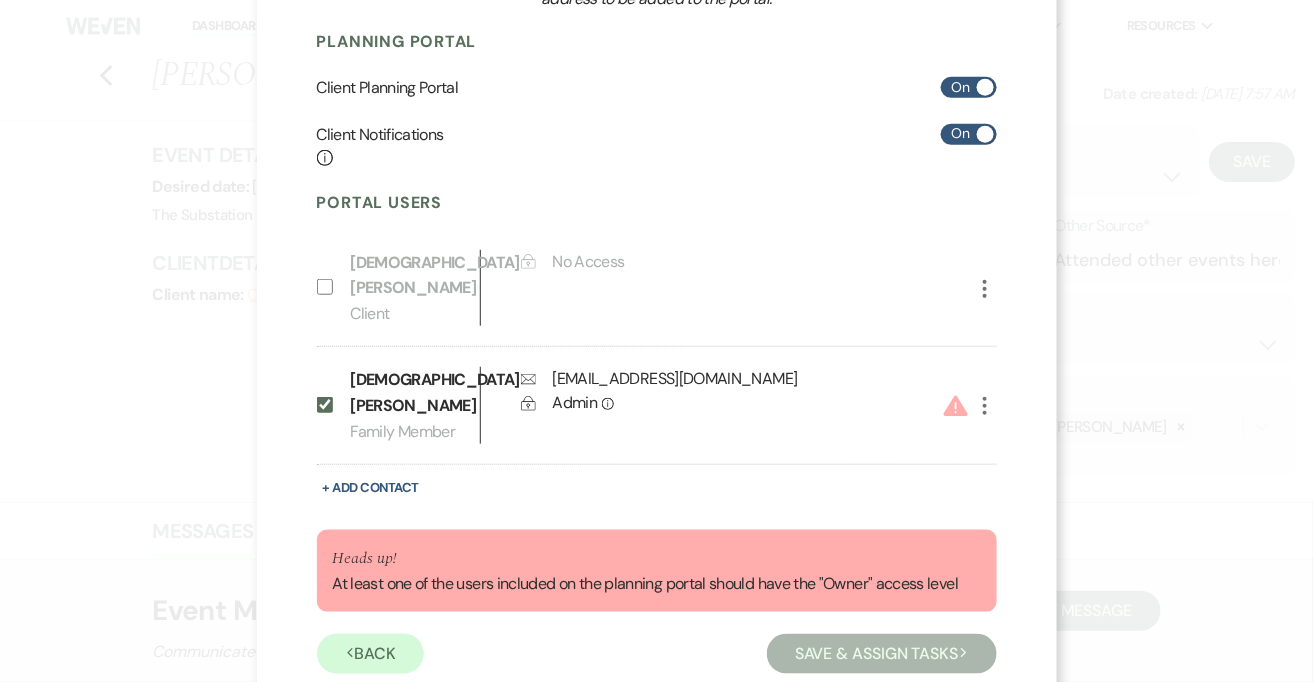 scroll, scrollTop: 312, scrollLeft: 0, axis: vertical 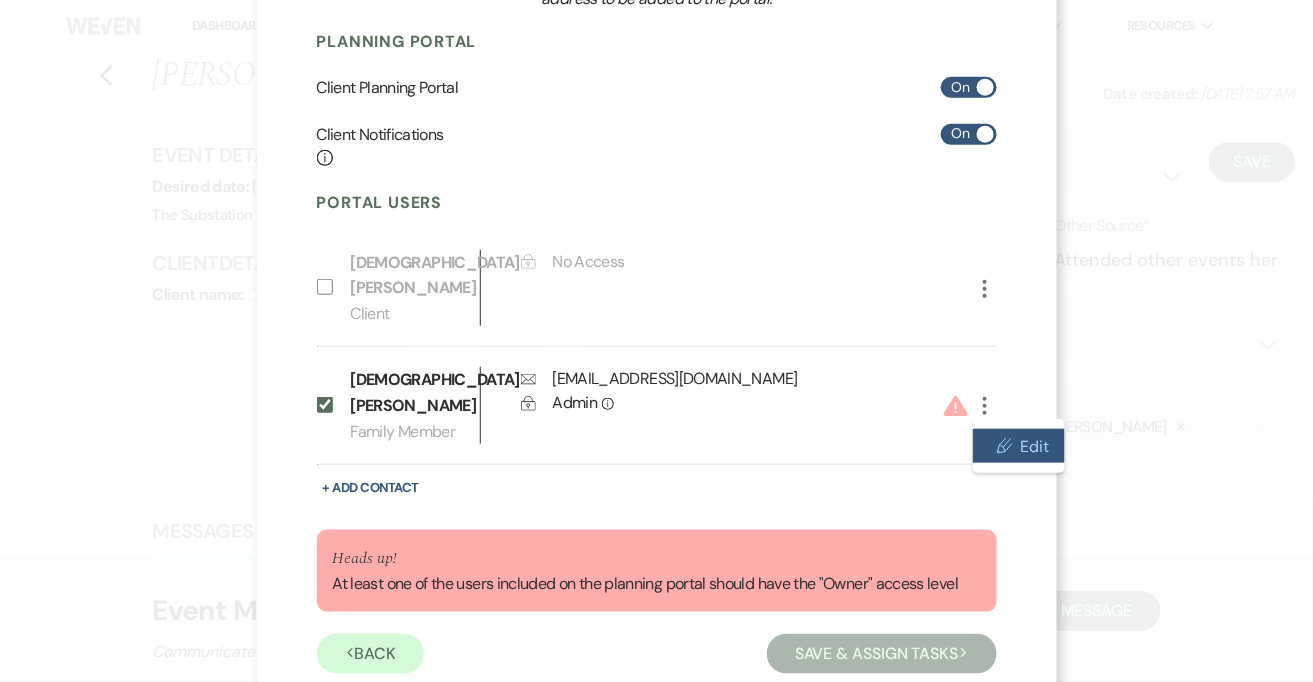 click on "Pencil Edit" at bounding box center [1019, 446] 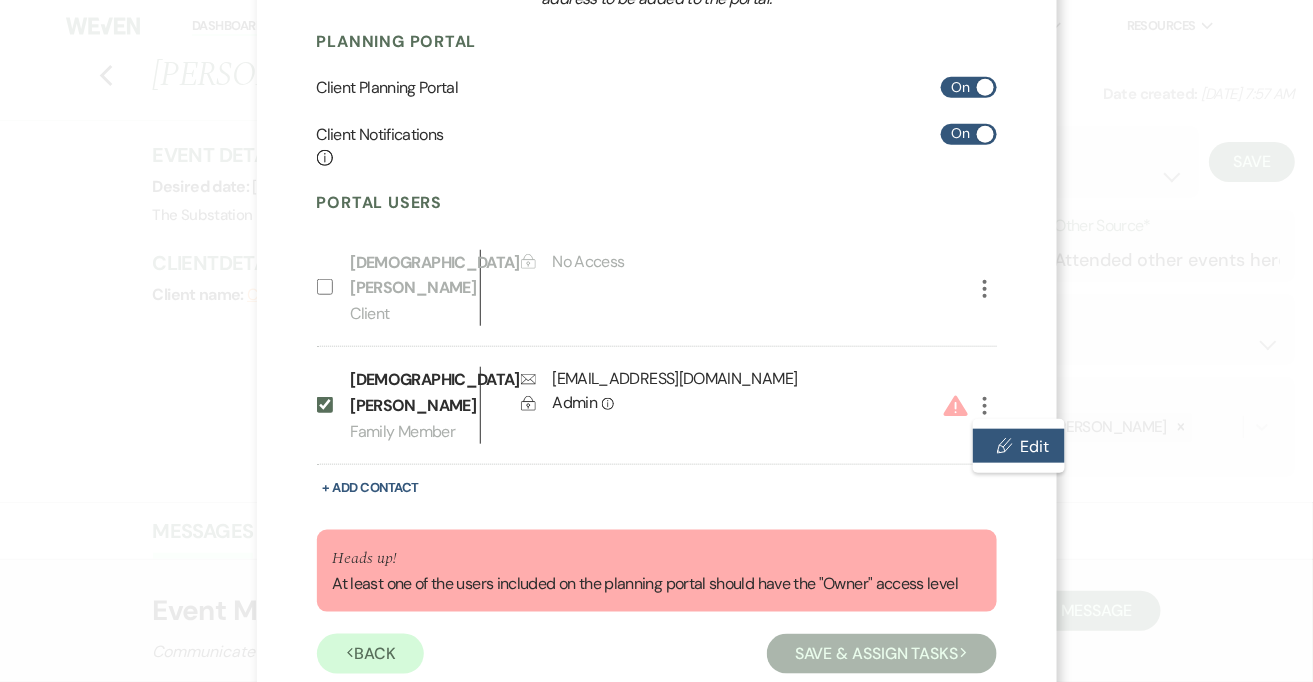 select on "4" 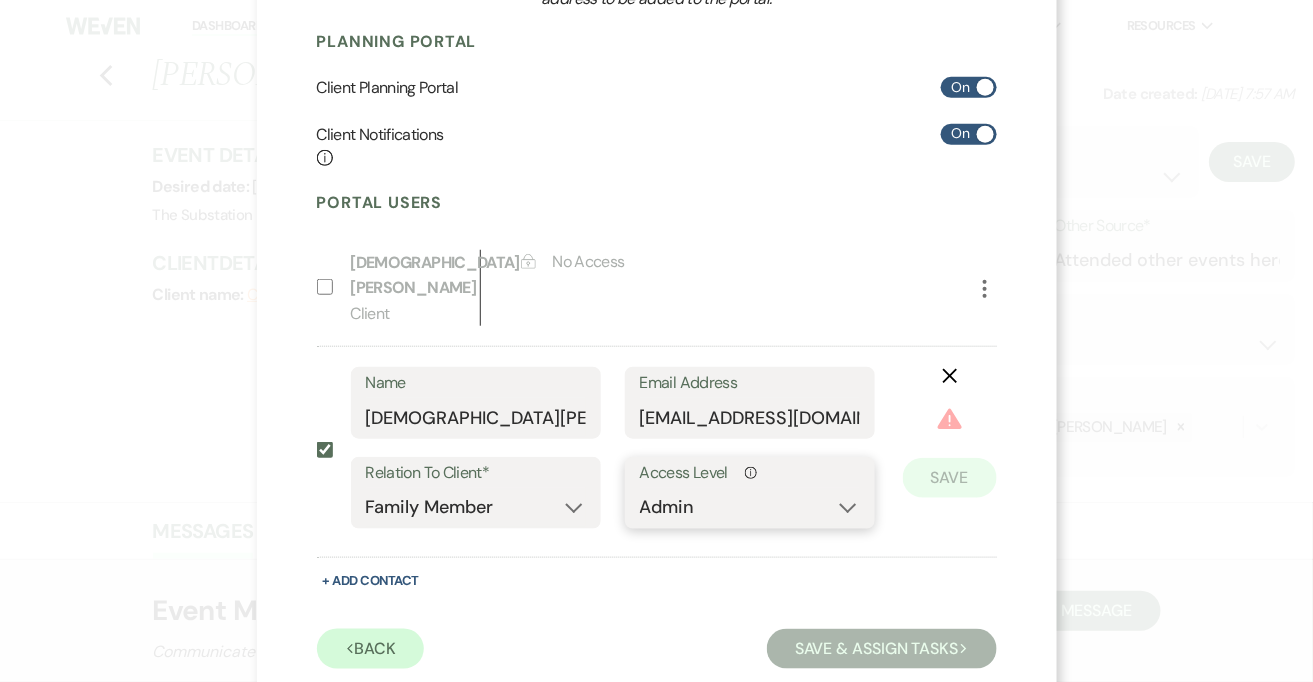 click on "No Access Owner Admin Supporter Financier" at bounding box center (750, 507) 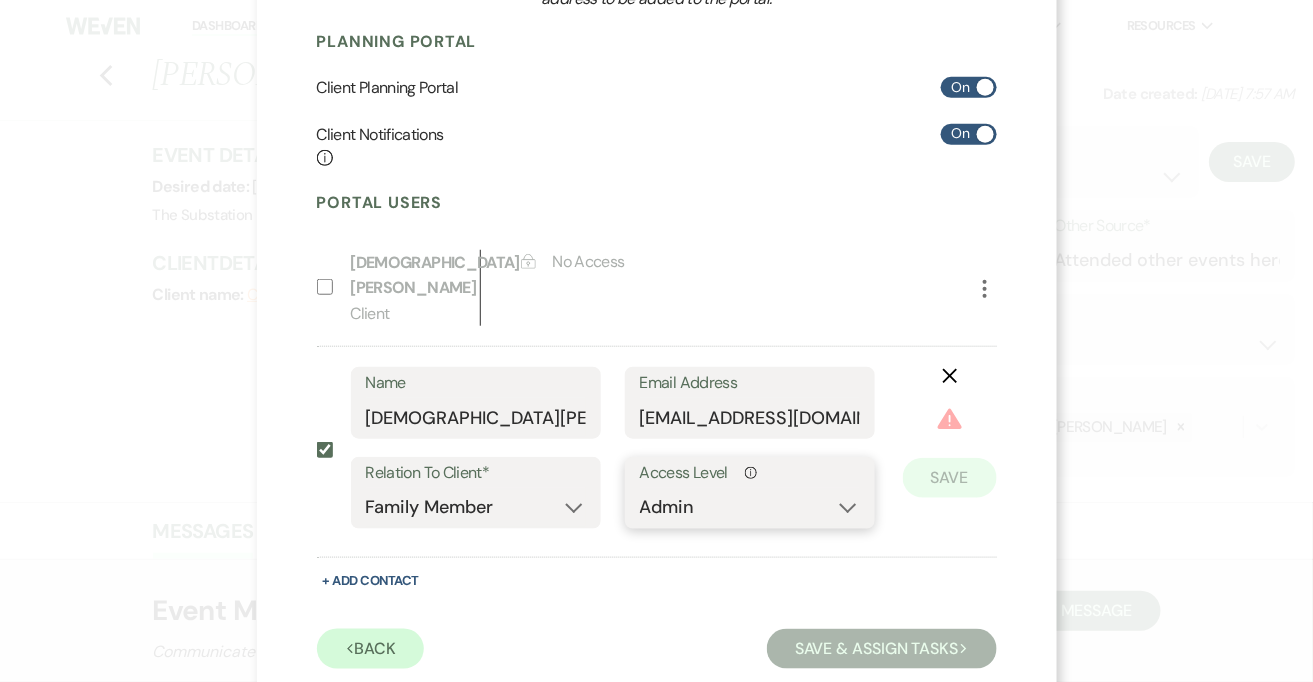 select on "6" 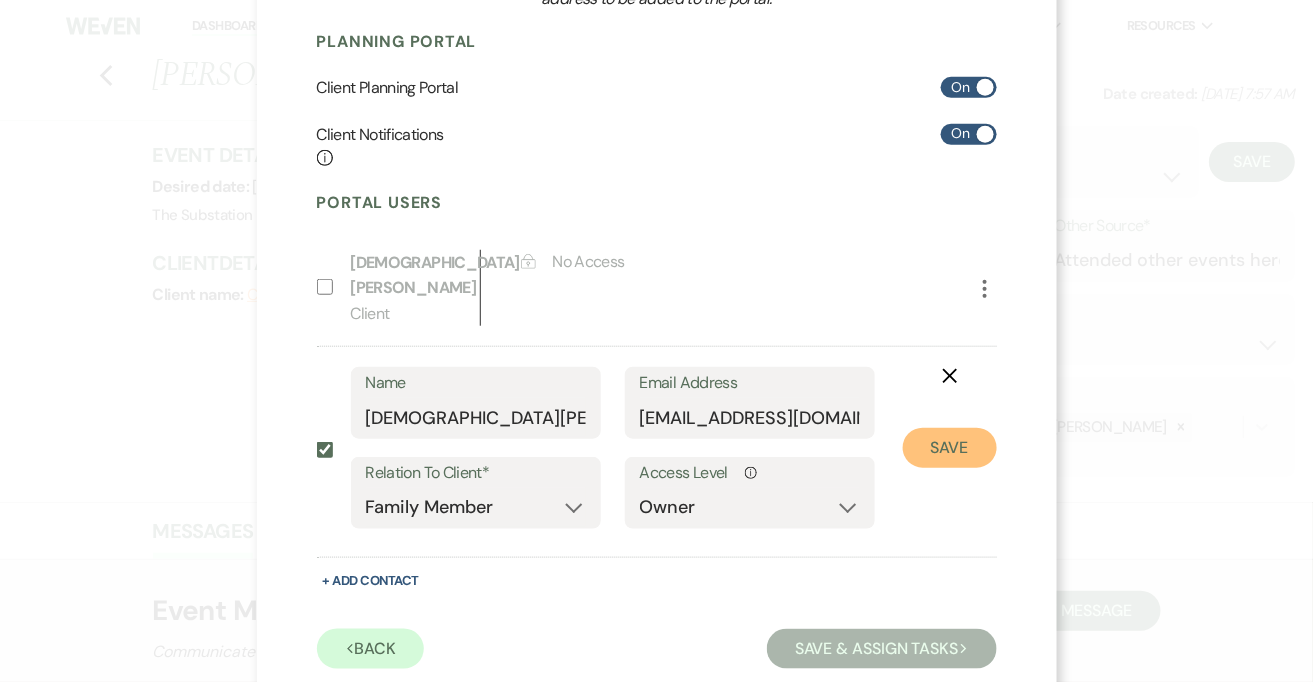 click on "Save" at bounding box center (950, 448) 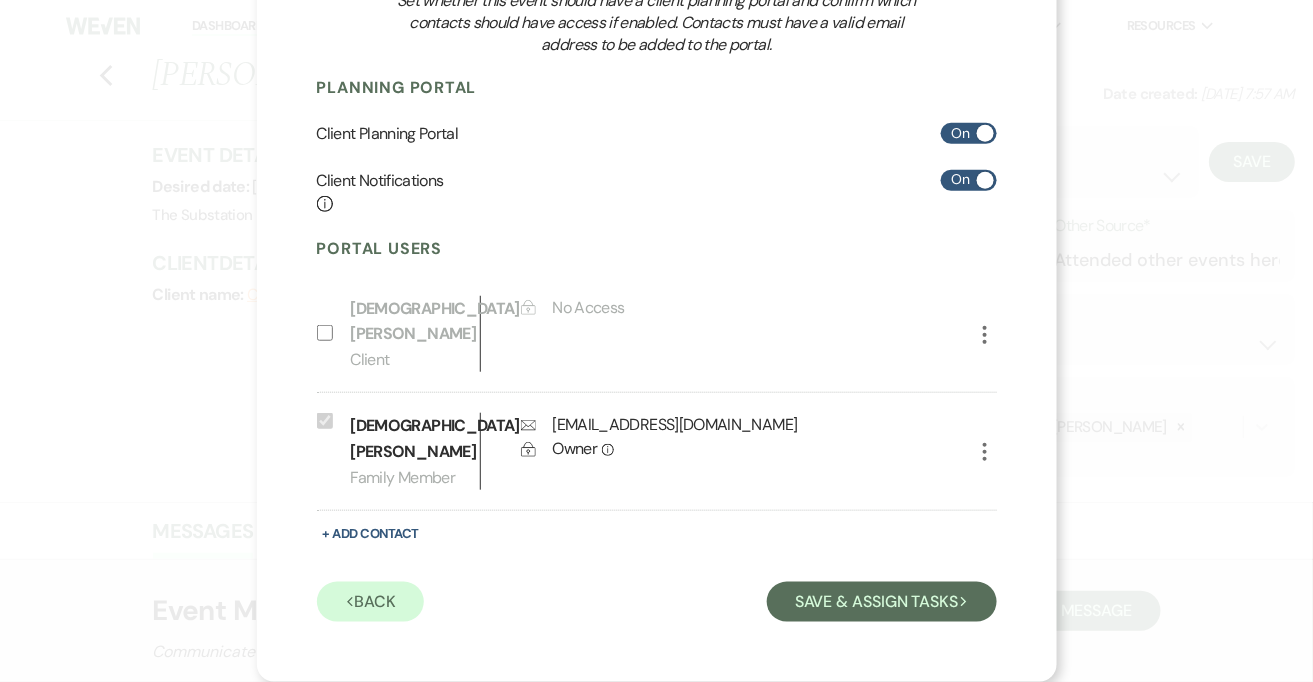 scroll, scrollTop: 215, scrollLeft: 0, axis: vertical 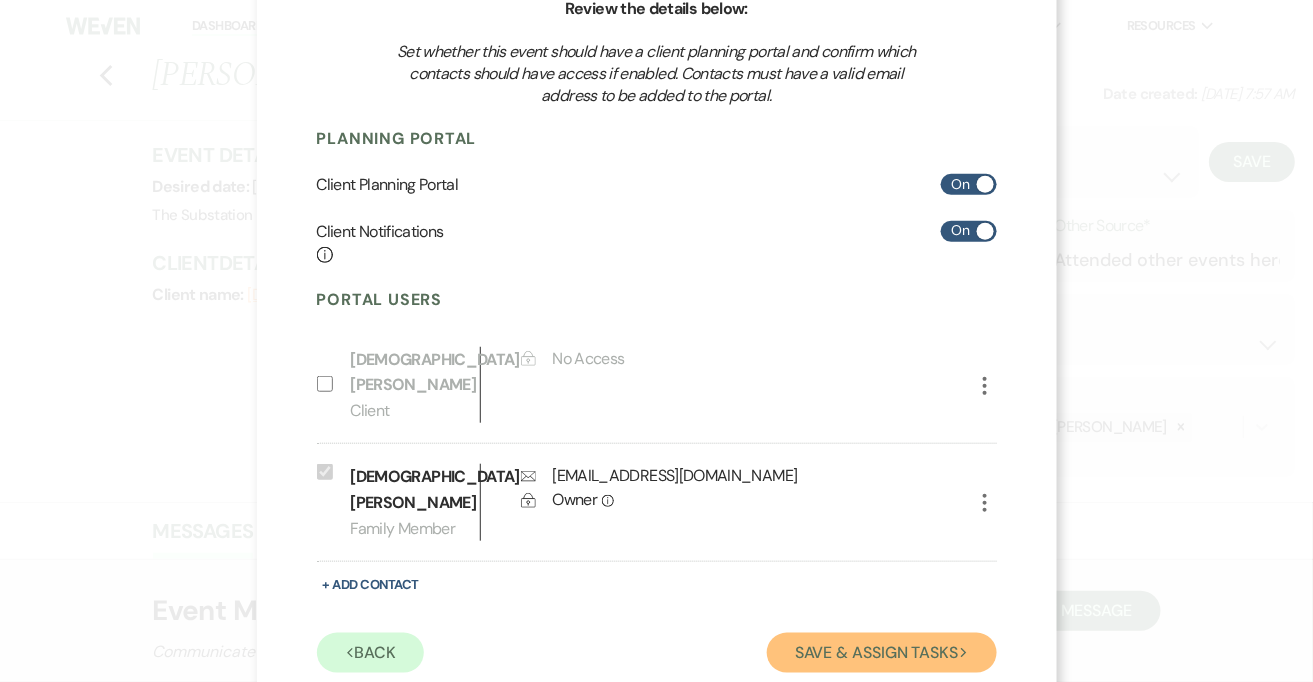 click on "Save & Assign Tasks  Next" at bounding box center [881, 653] 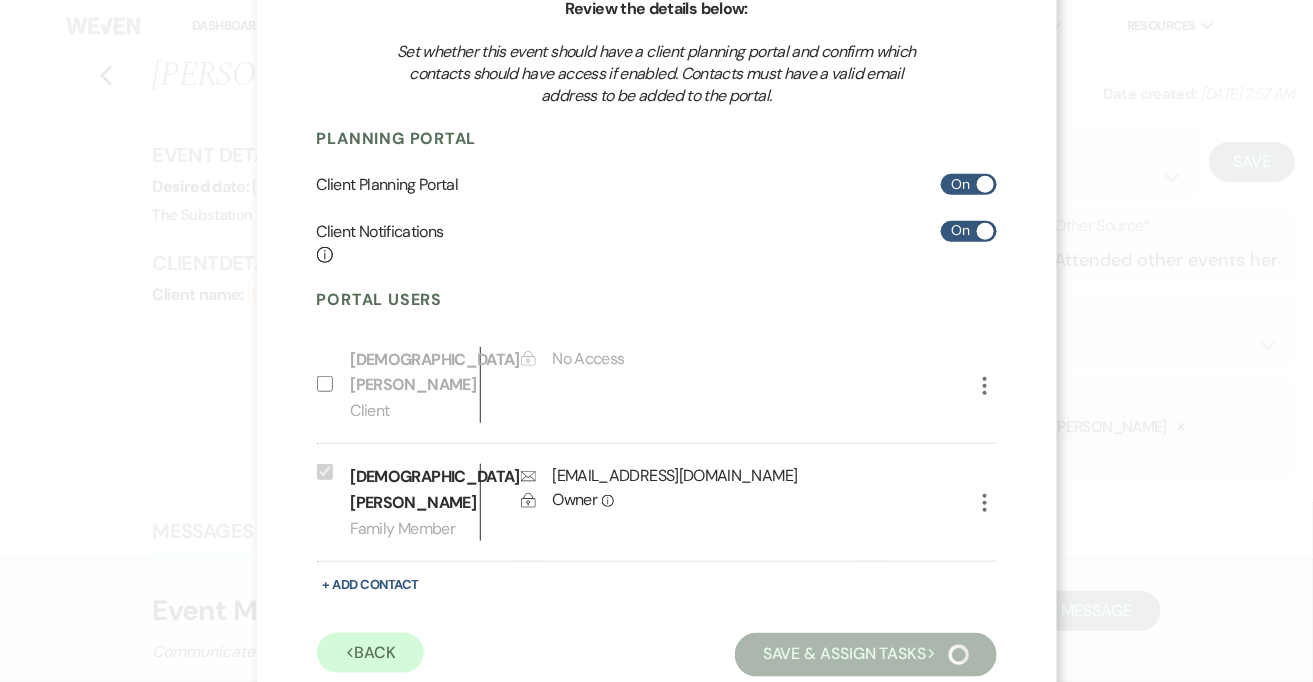 scroll, scrollTop: 103, scrollLeft: 0, axis: vertical 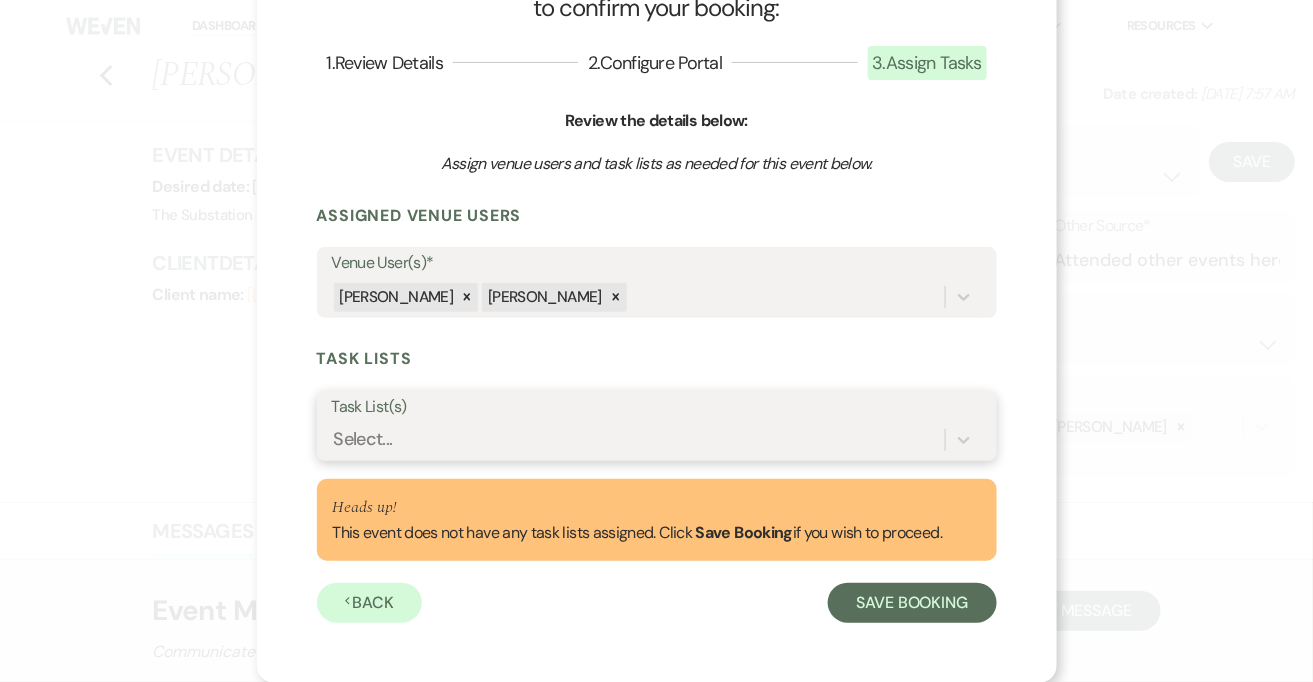 click on "Select..." at bounding box center (638, 440) 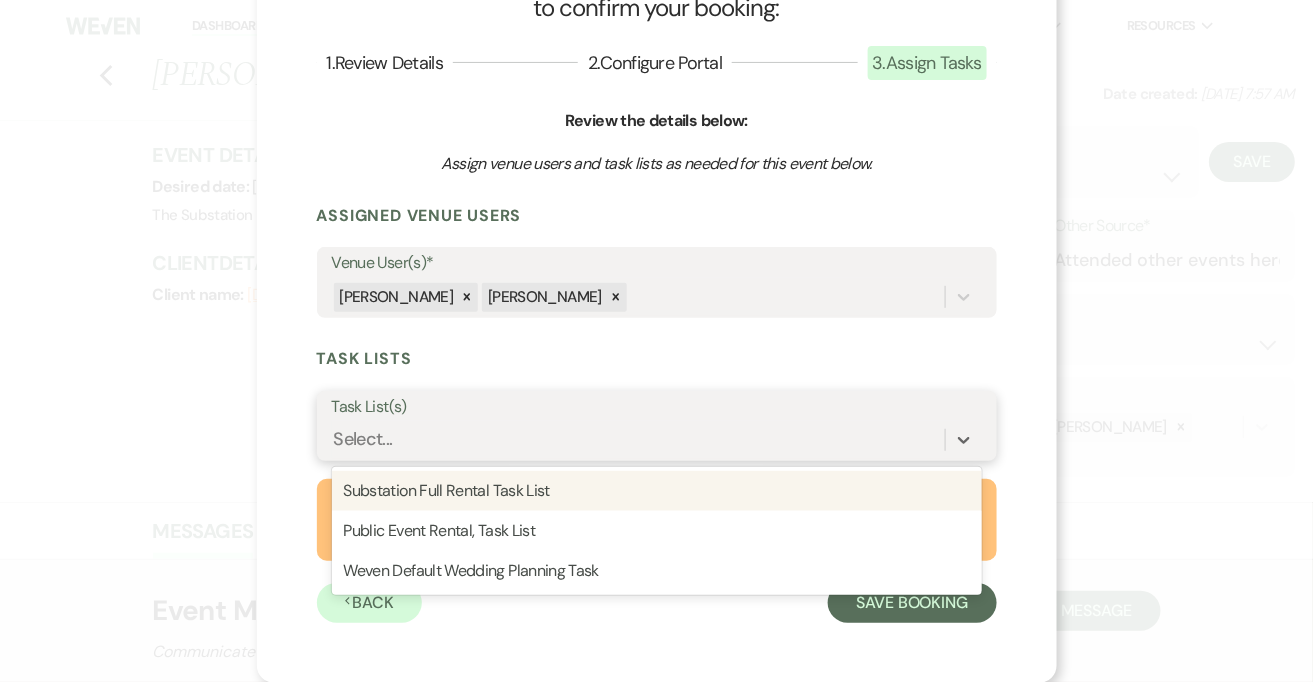 click on "Substation Full Rental Task List" at bounding box center [657, 491] 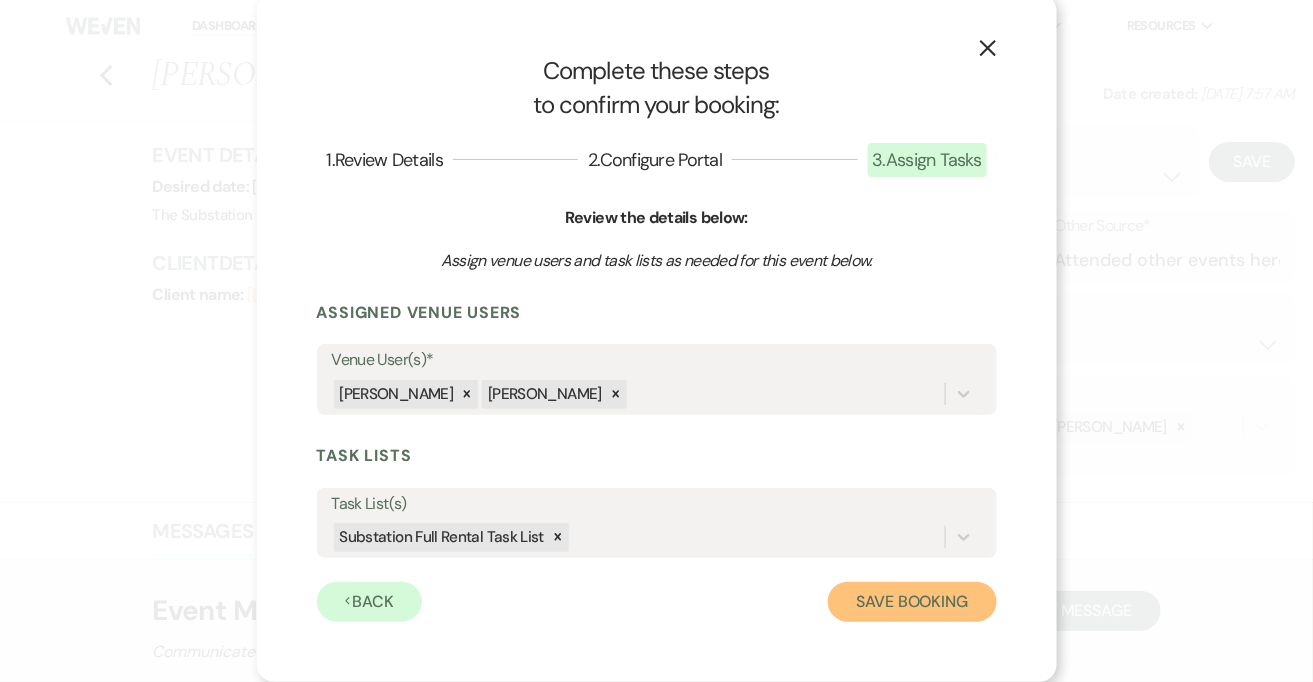 click on "Save Booking" at bounding box center [912, 602] 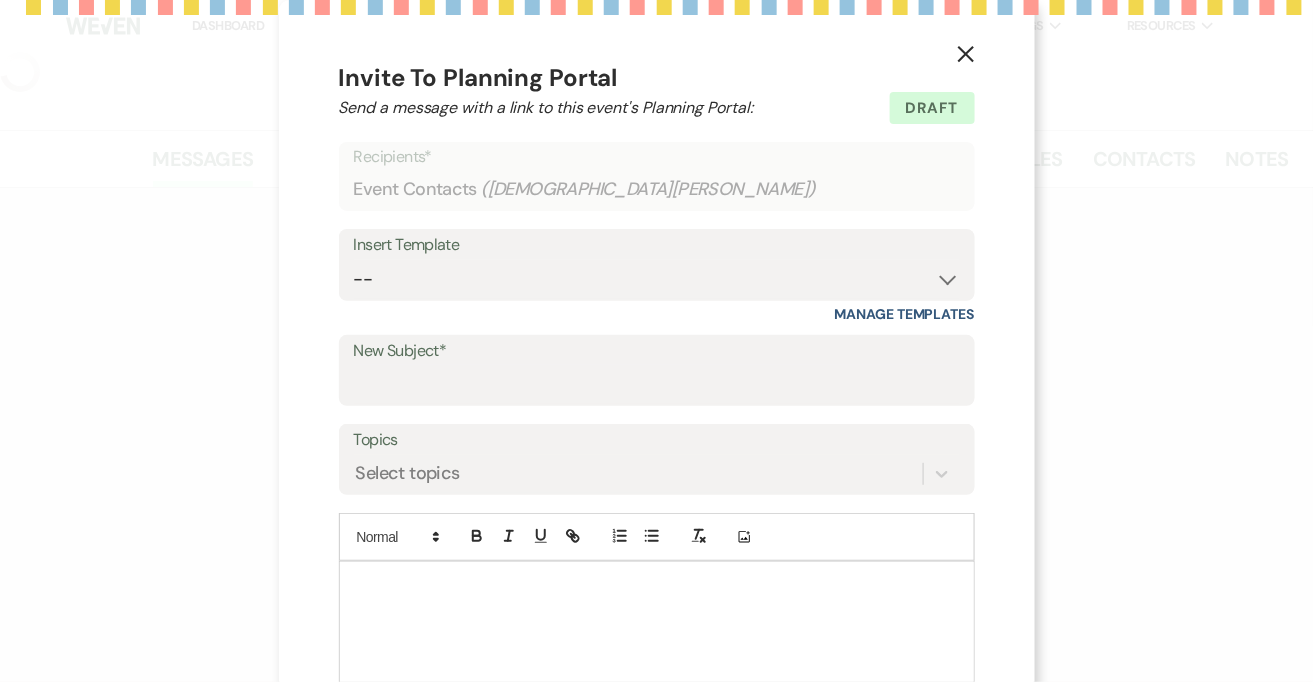 select on "14" 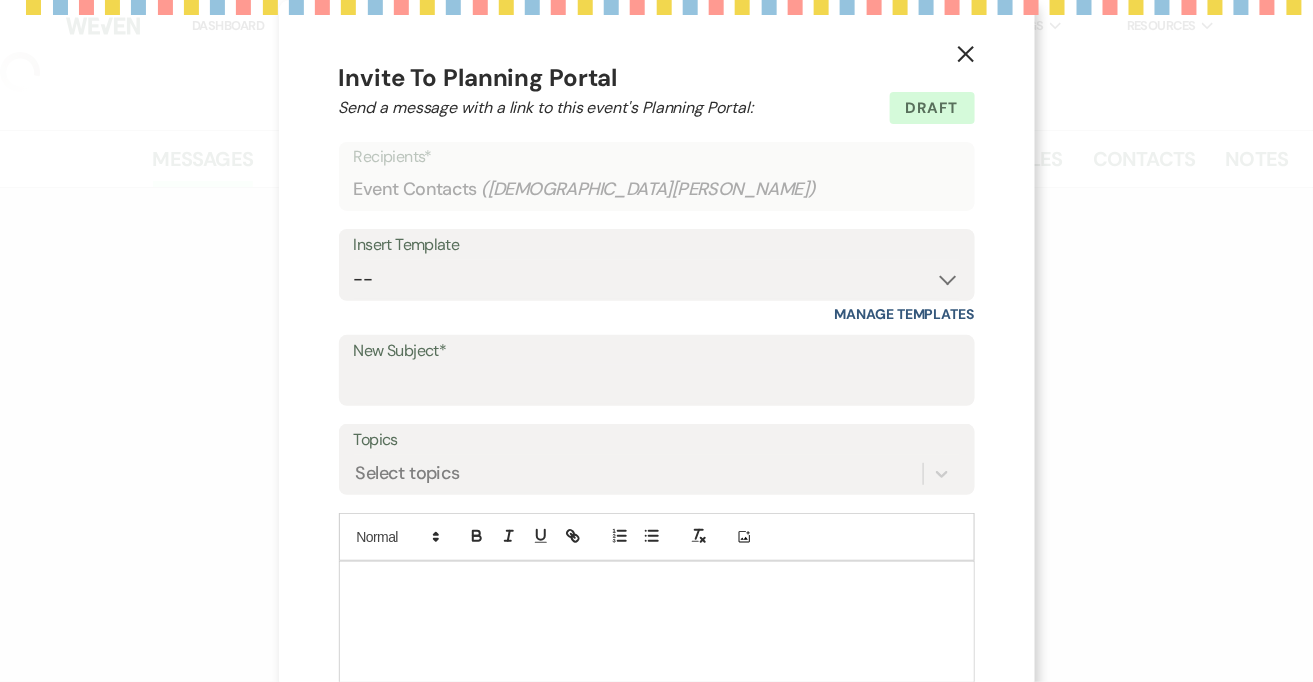 select on "4" 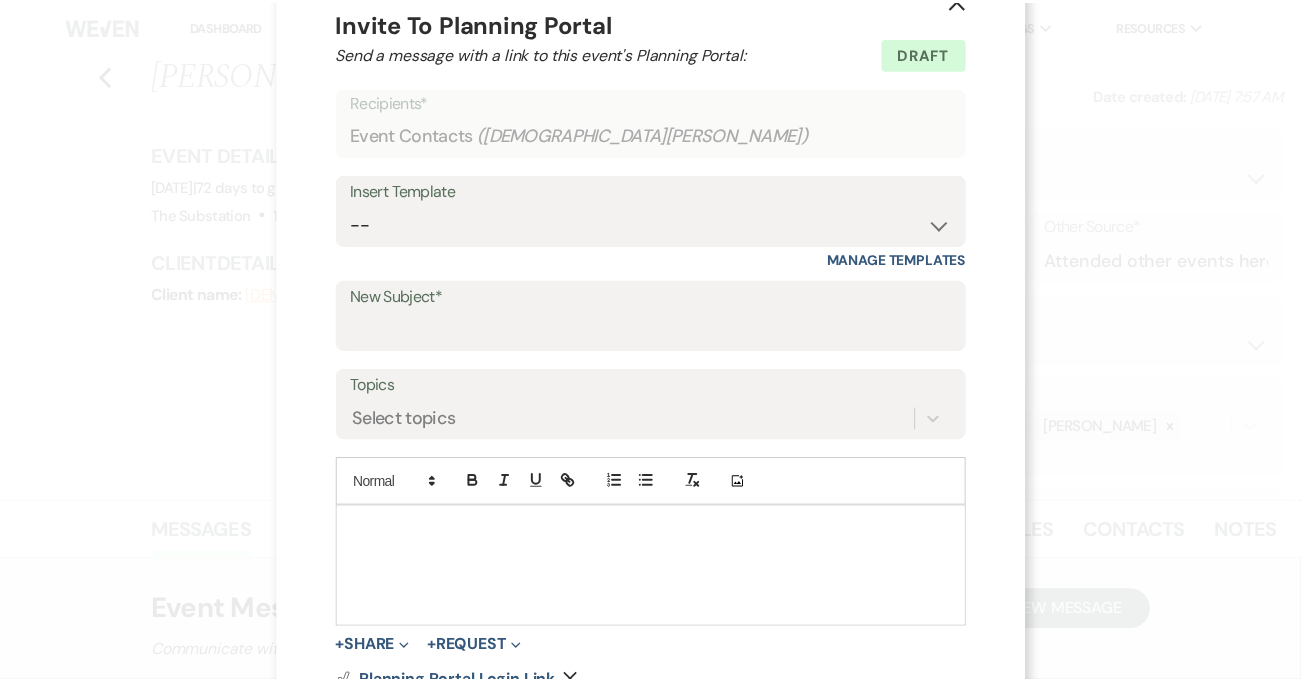 scroll, scrollTop: 0, scrollLeft: 0, axis: both 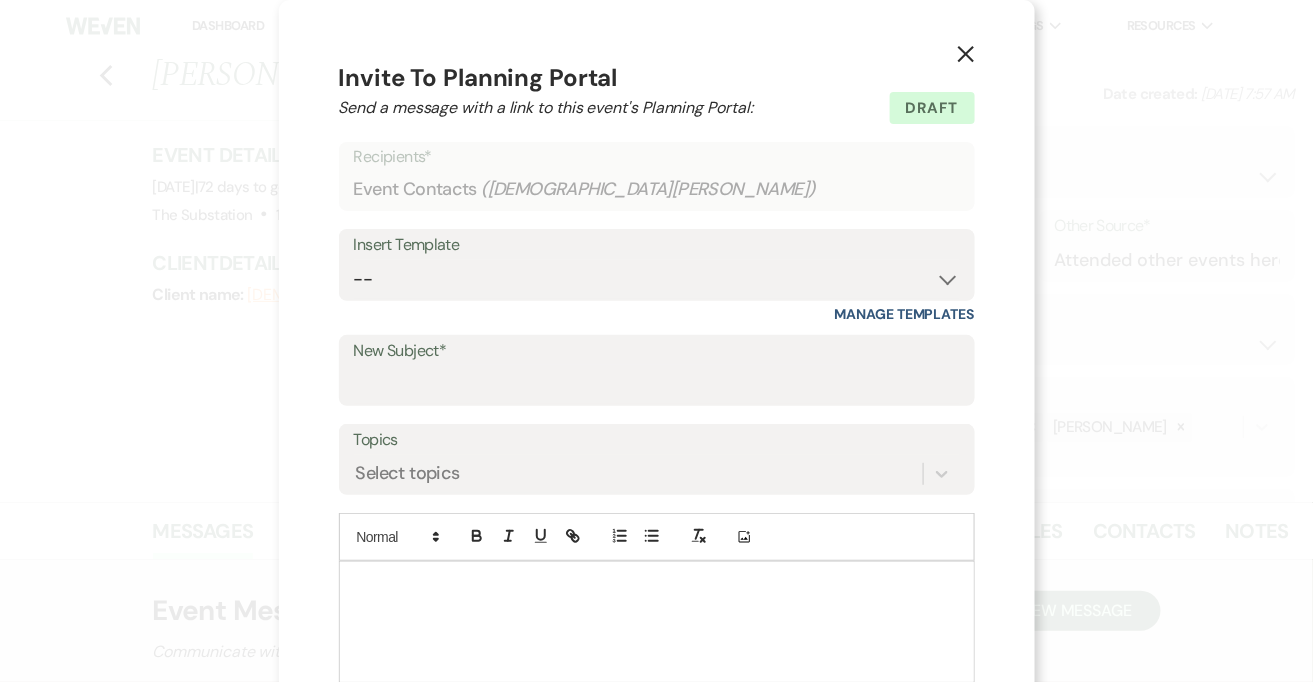 click on "X" 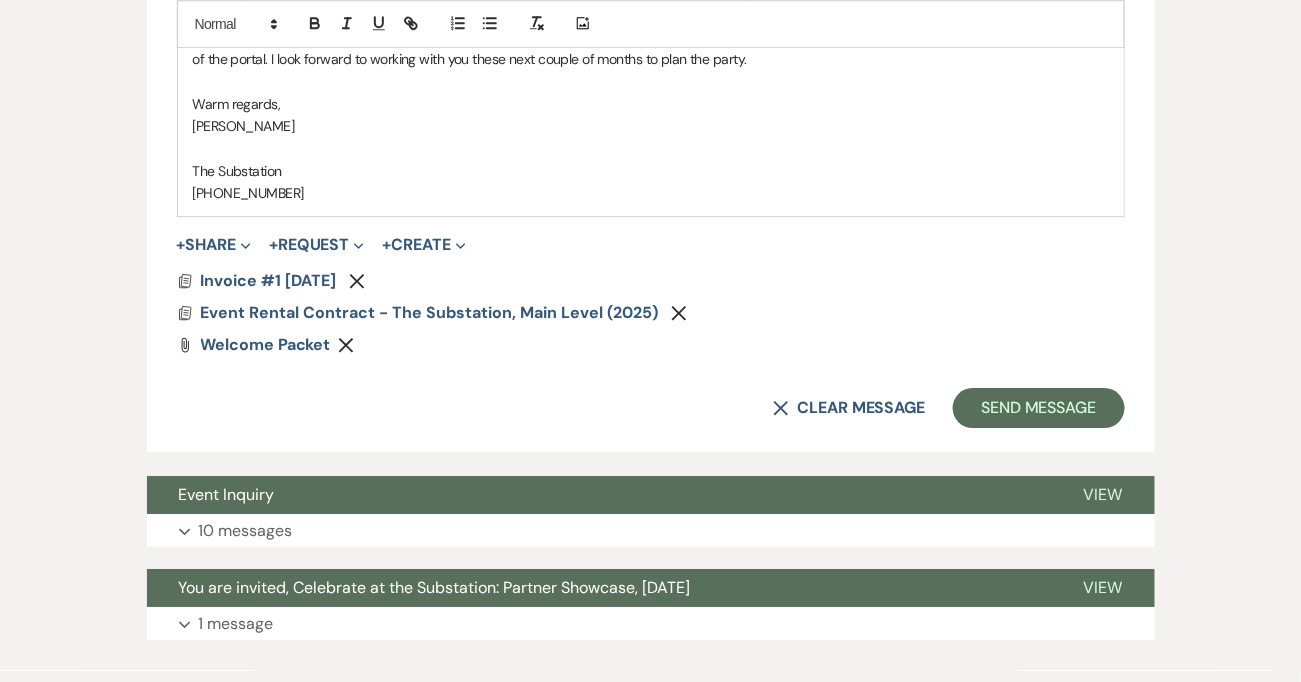 scroll, scrollTop: 1675, scrollLeft: 0, axis: vertical 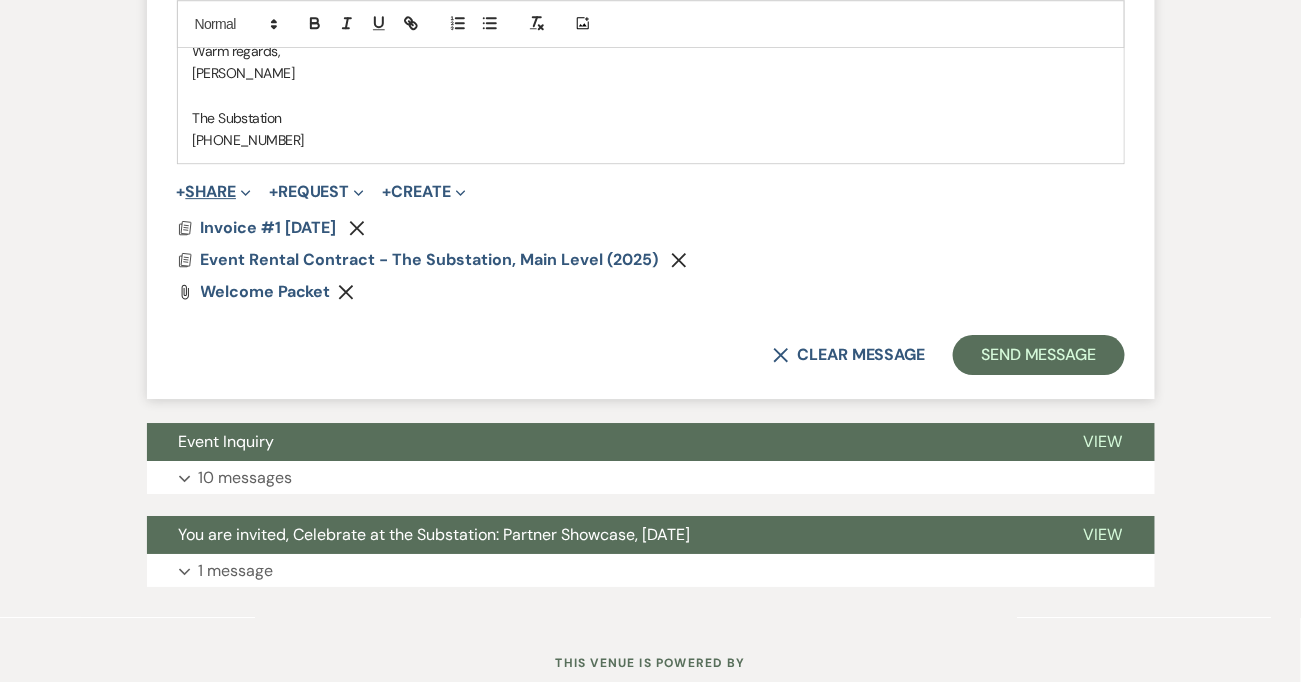 click on "+  Share Expand" at bounding box center [214, 192] 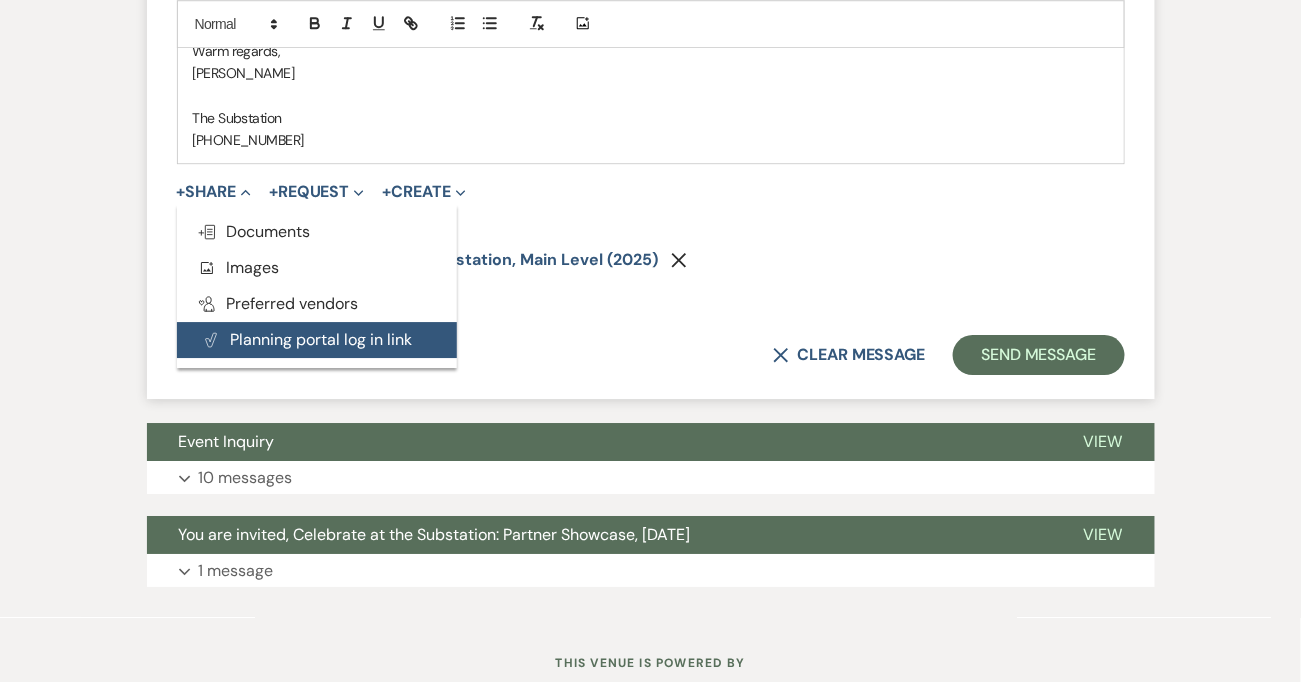 click on "Plan Portal Link Planning portal log in link" at bounding box center (317, 340) 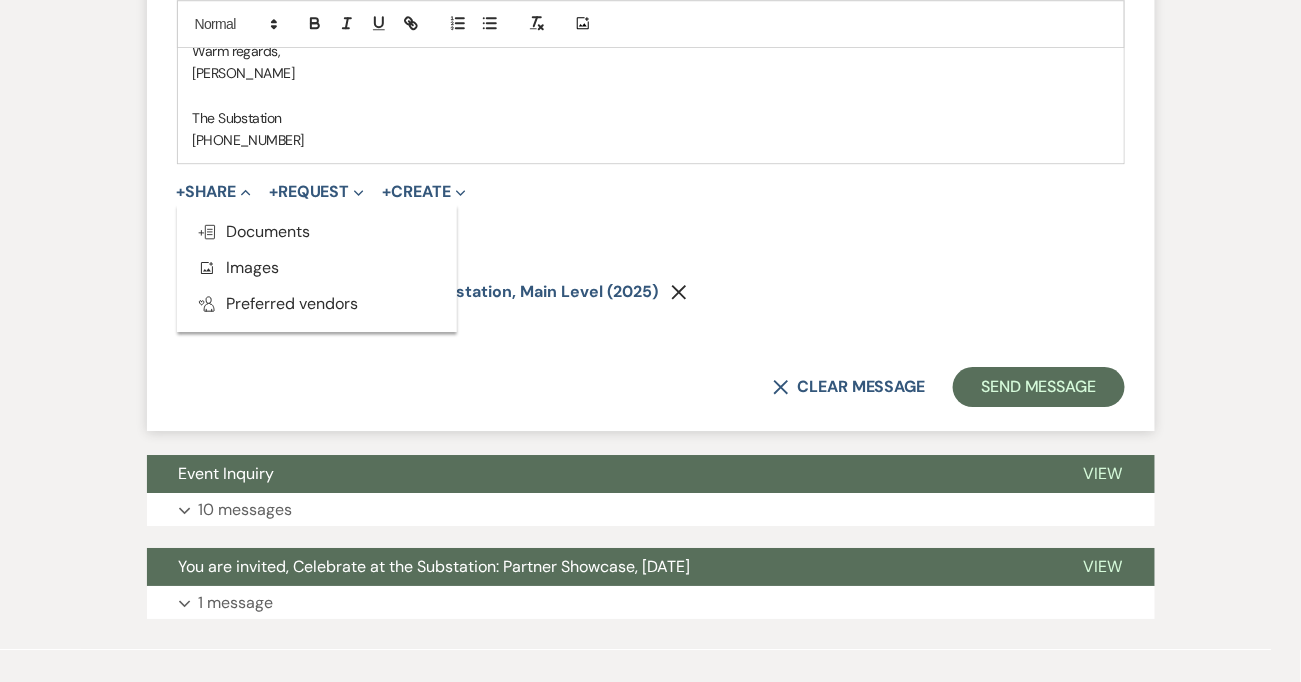 click on "Plan Portal Link Planning Portal Login Link Remove" at bounding box center (651, 228) 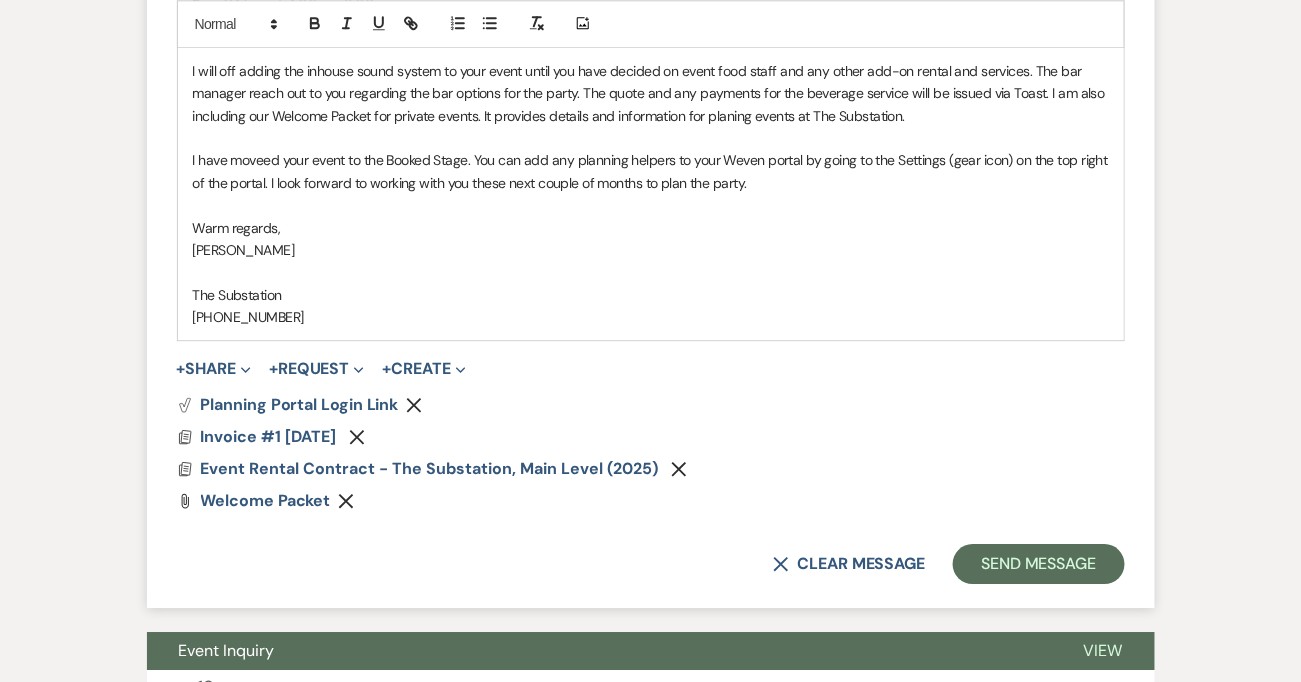 scroll, scrollTop: 1279, scrollLeft: 0, axis: vertical 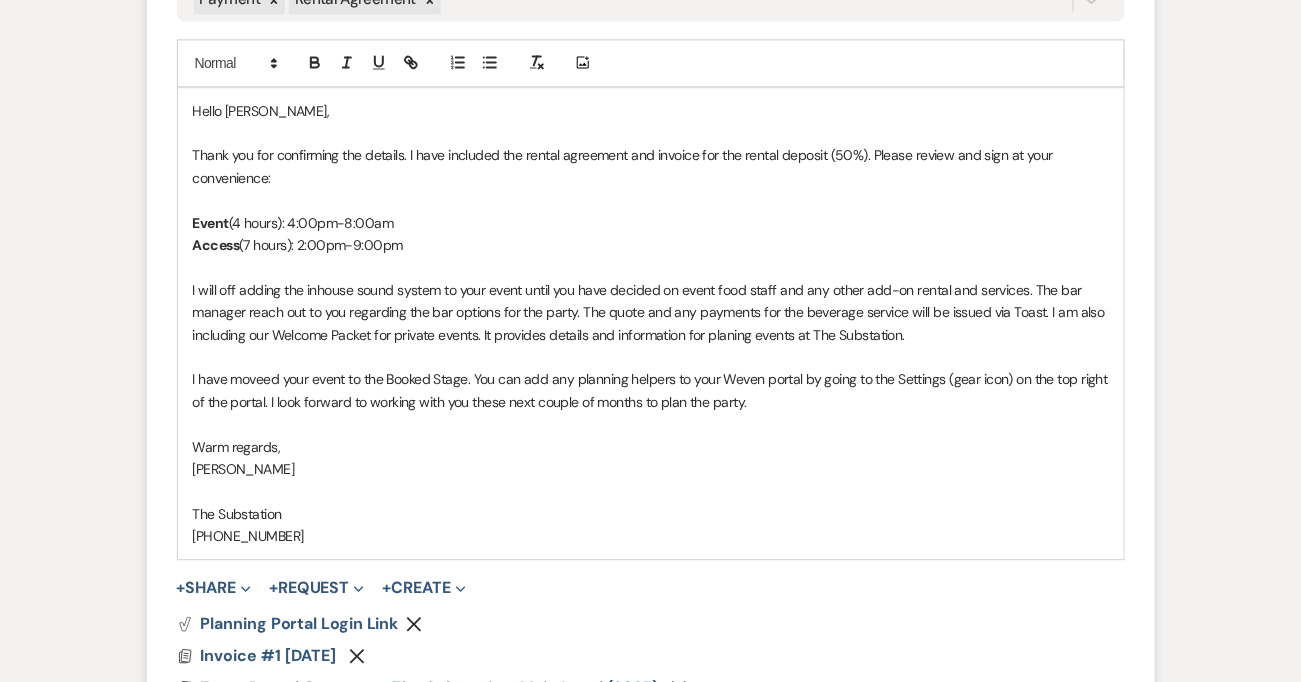 click on "I have moveed your event to the Booked Stage. You can add any planning helpers to your Weven portal by going to the Settings (gear icon) on the top right of the portal. I look forward to working with you these next couple of months to plan the party." at bounding box center (651, 390) 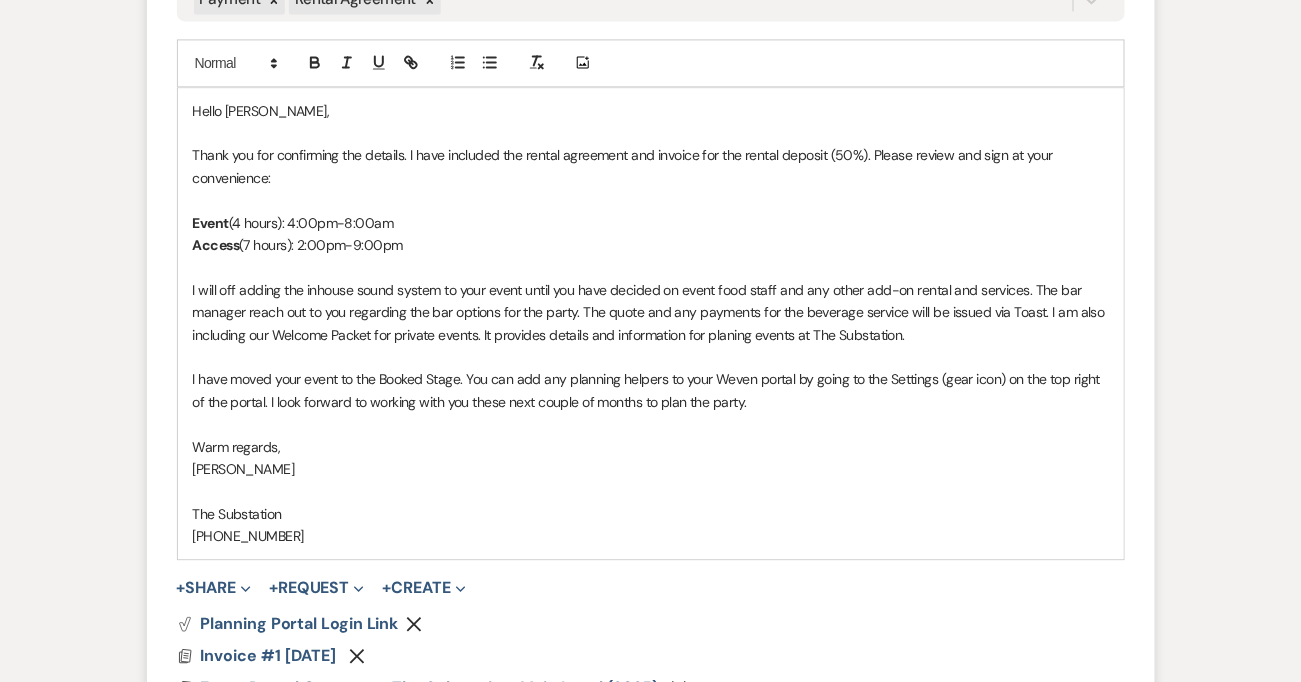 click on "Hello Christa," at bounding box center [651, 111] 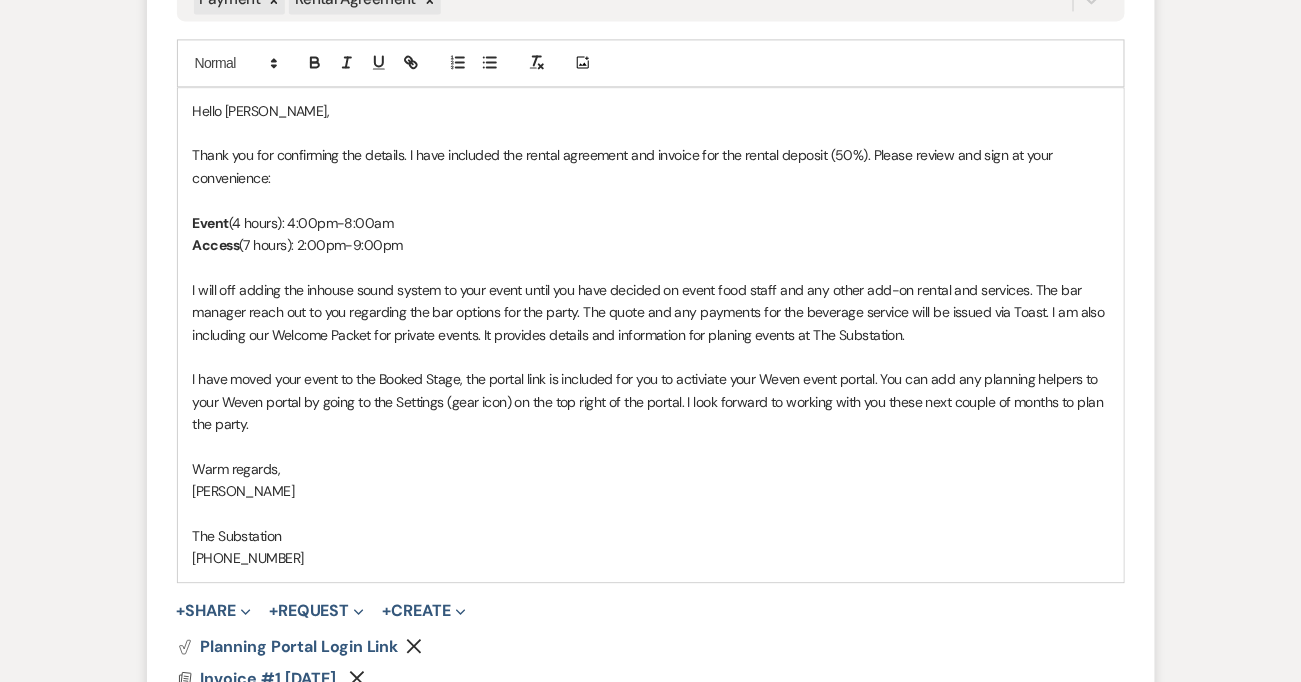 click on "I have moved your event to the Booked Stage, the portal link is included for you to activiate your Weven event portal. You can add any planning helpers to your Weven portal by going to the Settings (gear icon) on the top right of the portal. I look forward to working with you these next couple of months to plan the party." at bounding box center [651, 401] 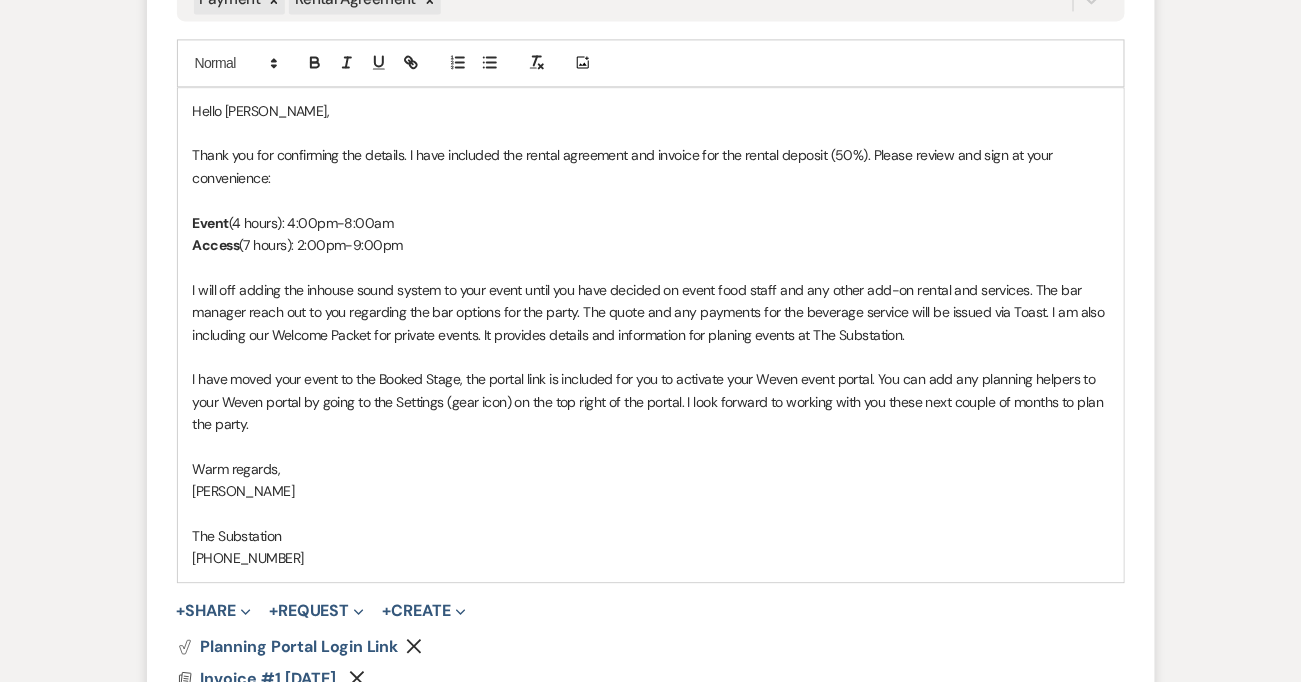 click on "I have moved your event to the Booked Stage, the portal link is included for you to activate your Weven event portal. You can add any planning helpers to your Weven portal by going to the Settings (gear icon) on the top right of the portal. I look forward to working with you these next couple of months to plan the party." at bounding box center [651, 401] 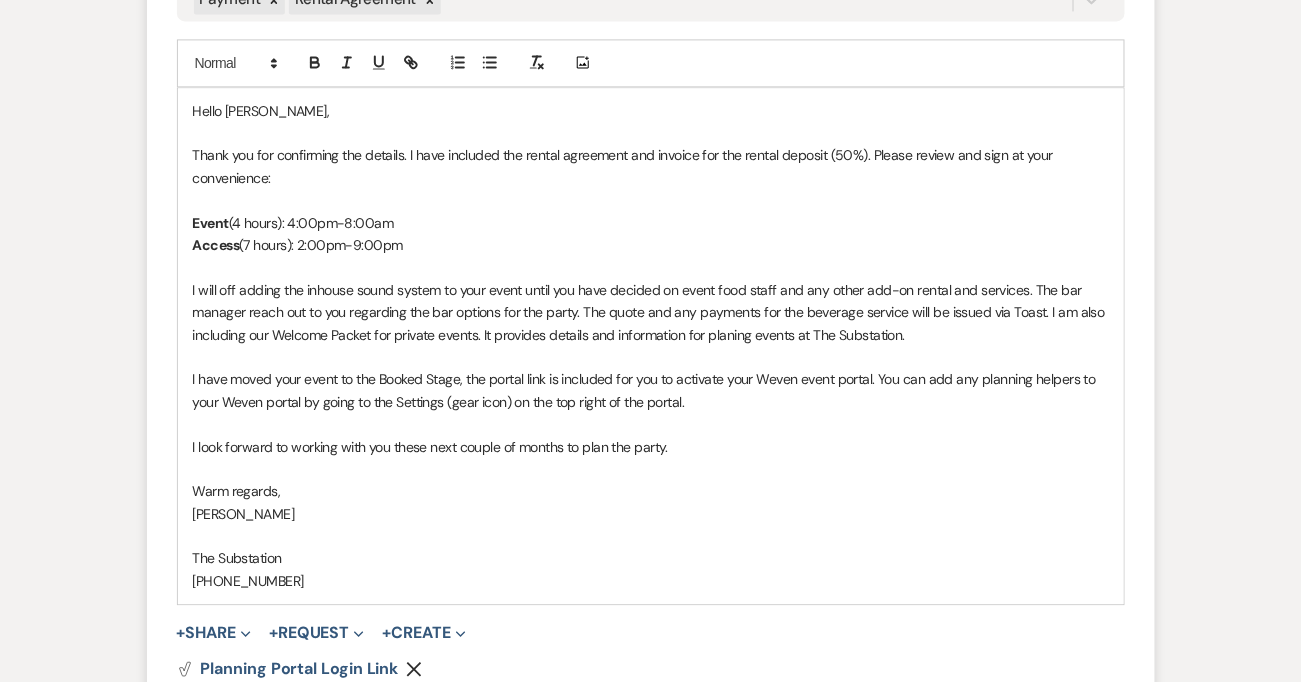 click on "[PERSON_NAME]" at bounding box center (651, 514) 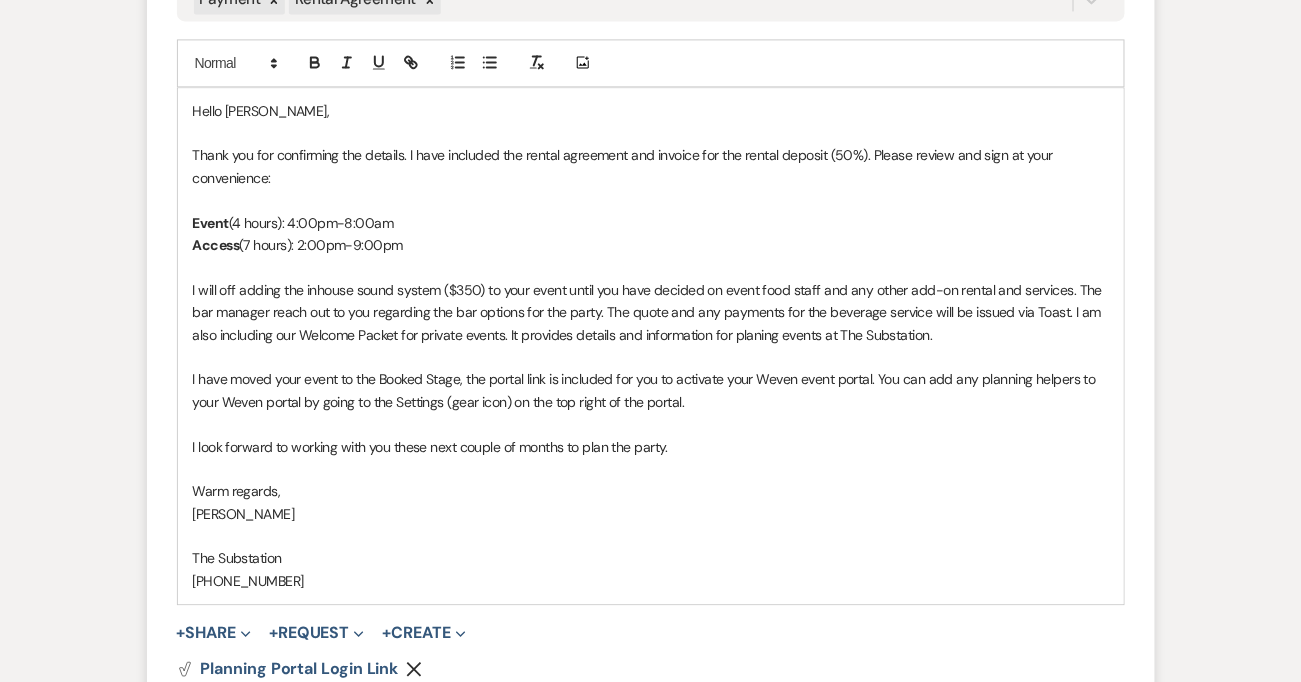 click on "I will off adding the inhouse sound system ($350) to your event until you have decided on event food staff and any other add-on rental and services. The bar manager reach out to you regarding the bar options for the party. The quote and any payments for the beverage service will be issued via Toast. I am also including our Welcome Packet for private events. It provides details and information for planing events at The Substation." at bounding box center [651, 312] 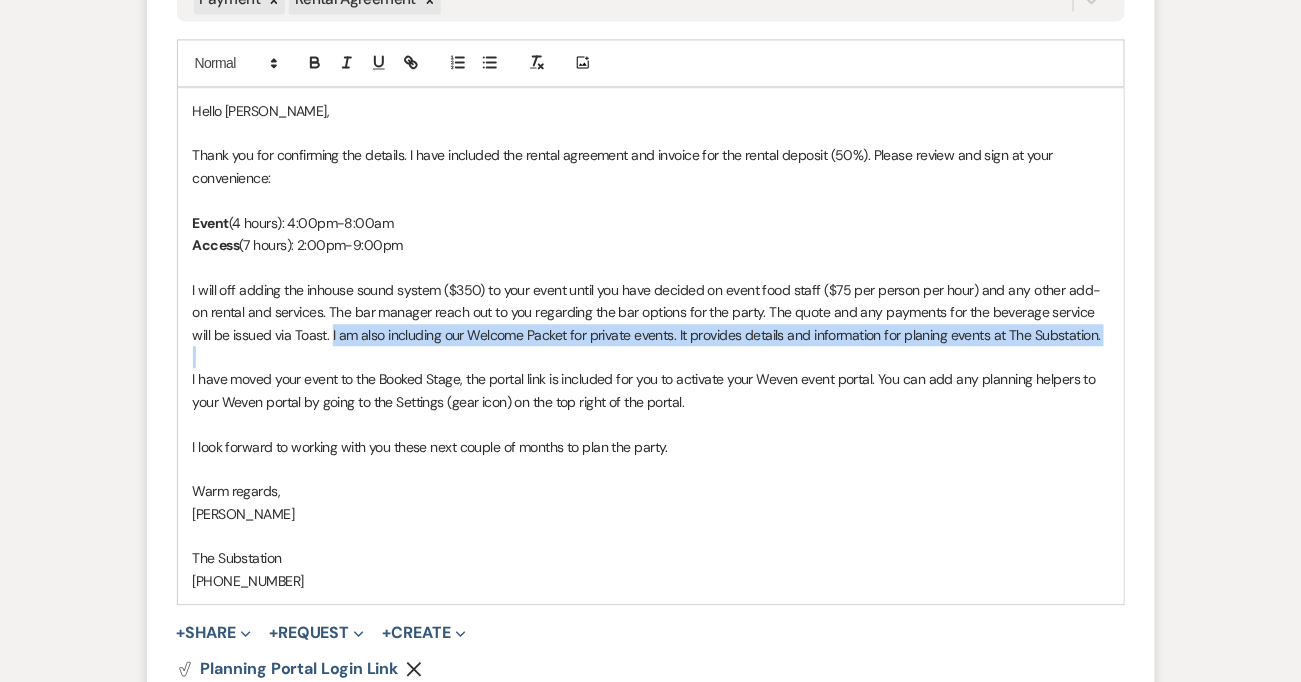 drag, startPoint x: 311, startPoint y: 332, endPoint x: 323, endPoint y: 348, distance: 20 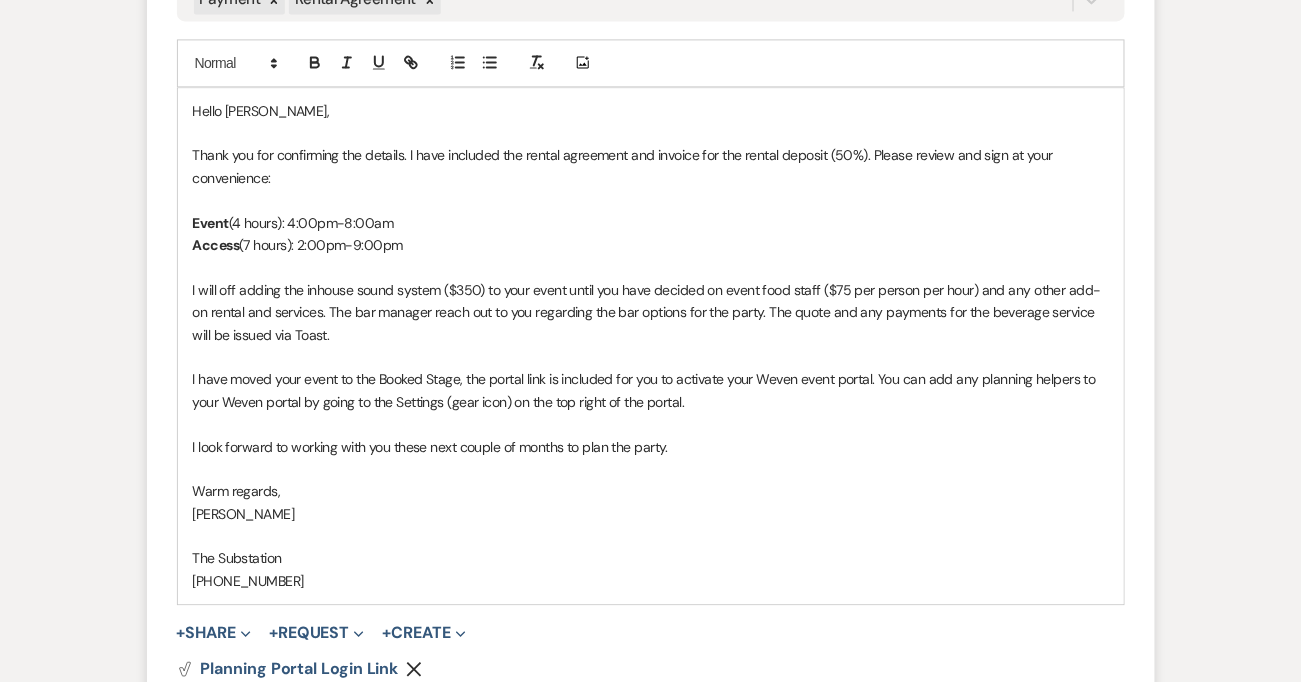 click on "I have moved your event to the Booked Stage, the portal link is included for you to activate your Weven event portal. You can add any planning helpers to your Weven portal by going to the Settings (gear icon) on the top right of the portal." at bounding box center [651, 390] 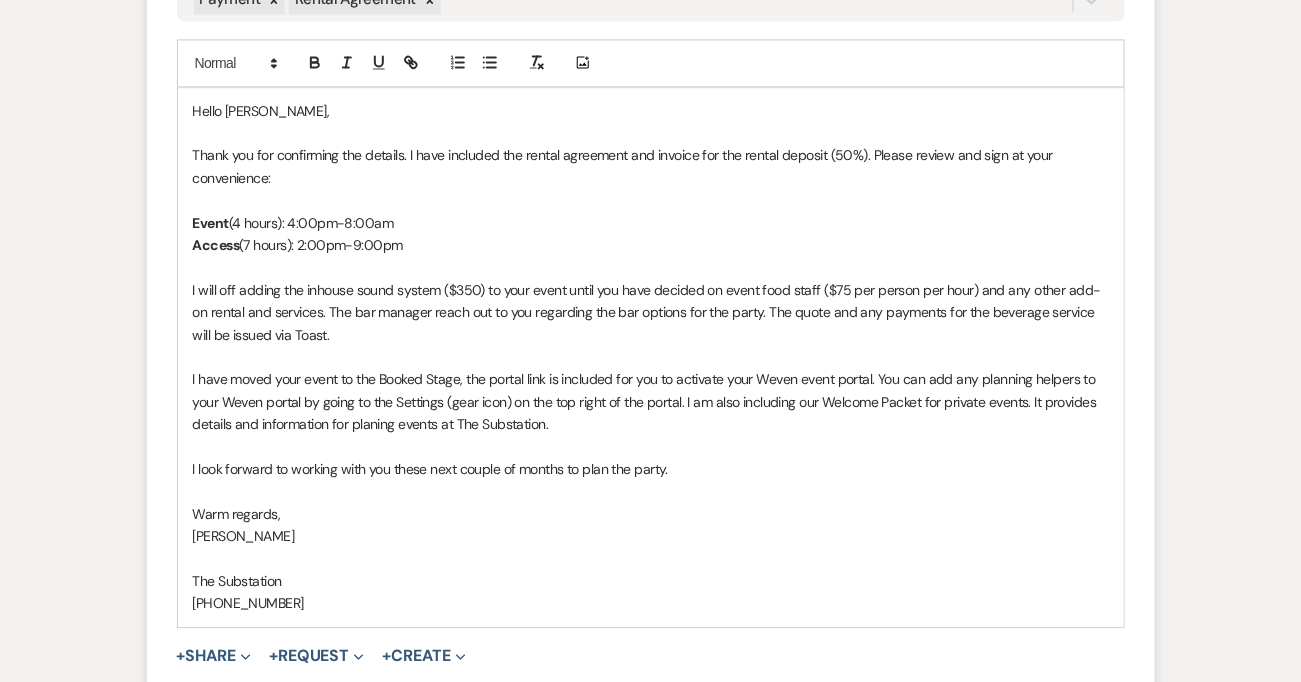 click on "I have moved your event to the Booked Stage, the portal link is included for you to activate your Weven event portal. You can add any planning helpers to your Weven portal by going to the Settings (gear icon) on the top right of the portal. I am also including our Welcome Packet for private events. It provides details and information for planing events at The Substation." at bounding box center (651, 401) 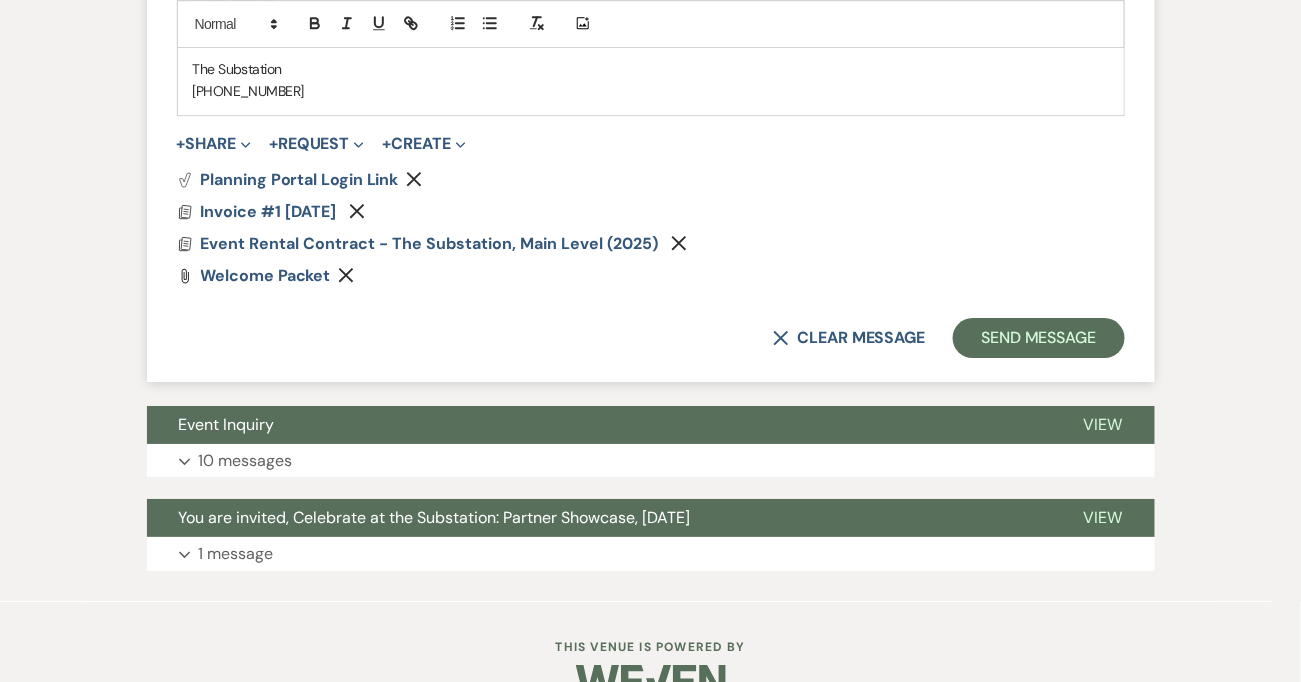 scroll, scrollTop: 1836, scrollLeft: 0, axis: vertical 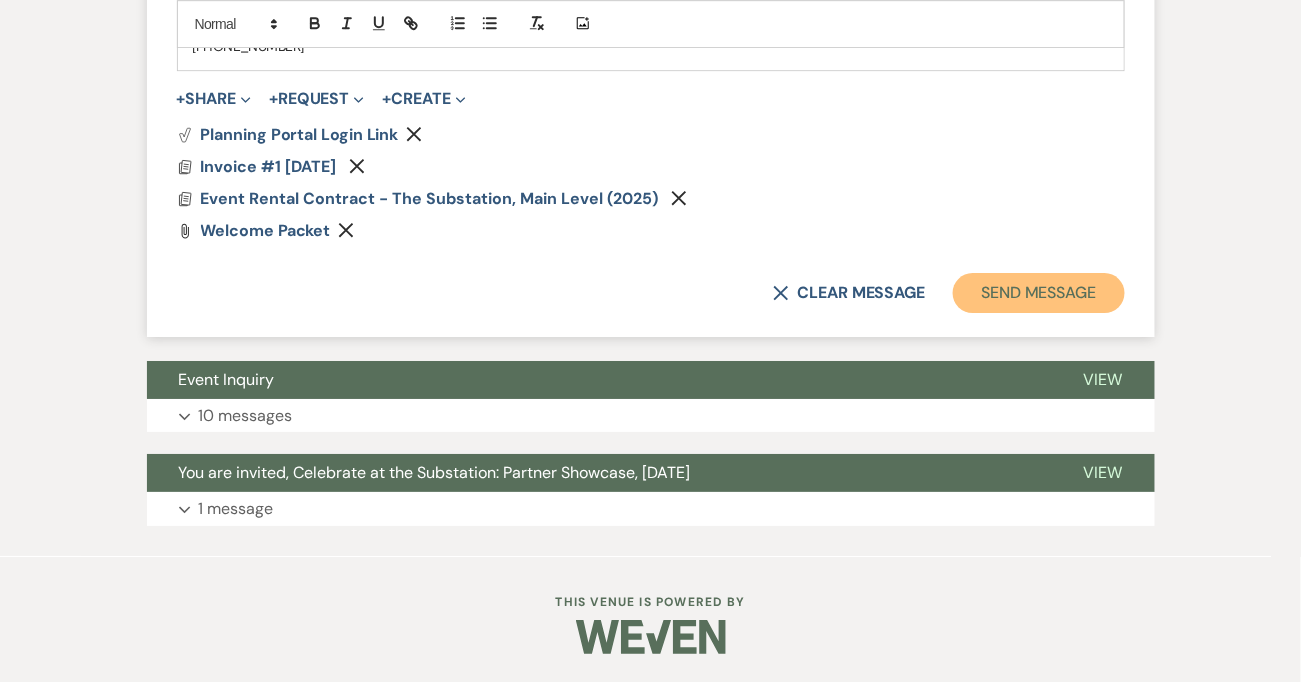click on "Send Message" at bounding box center (1038, 293) 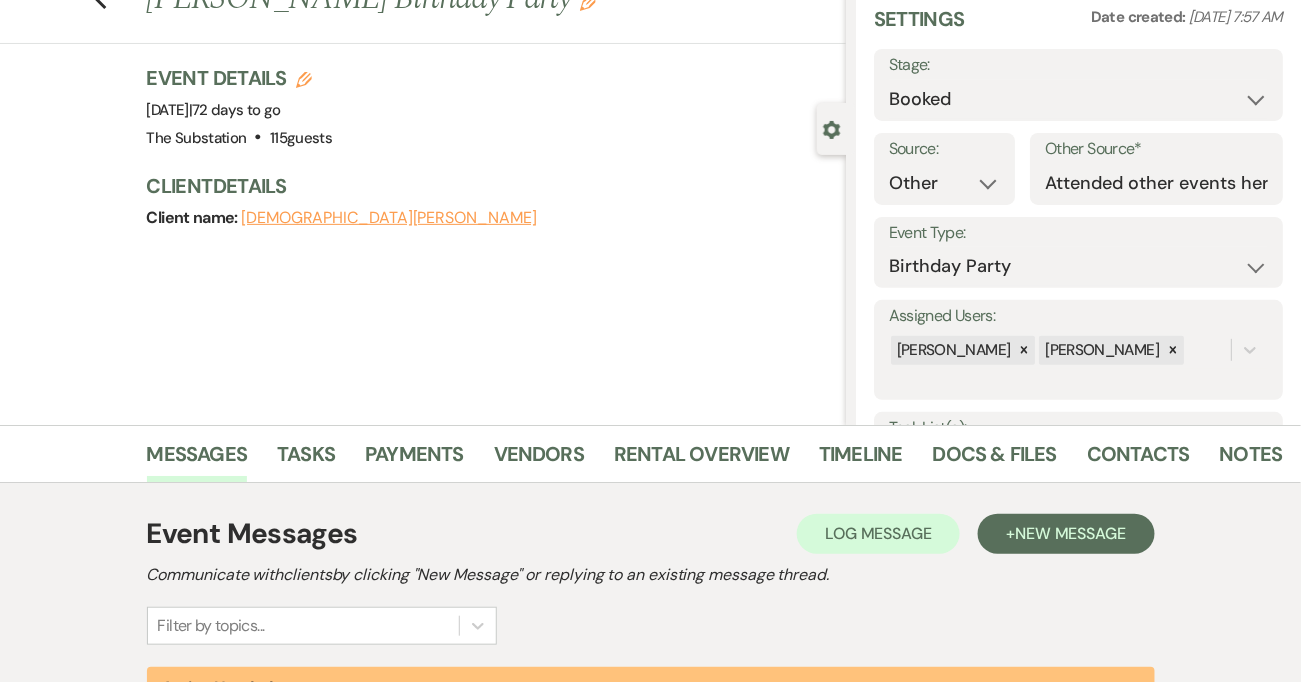 scroll, scrollTop: 0, scrollLeft: 0, axis: both 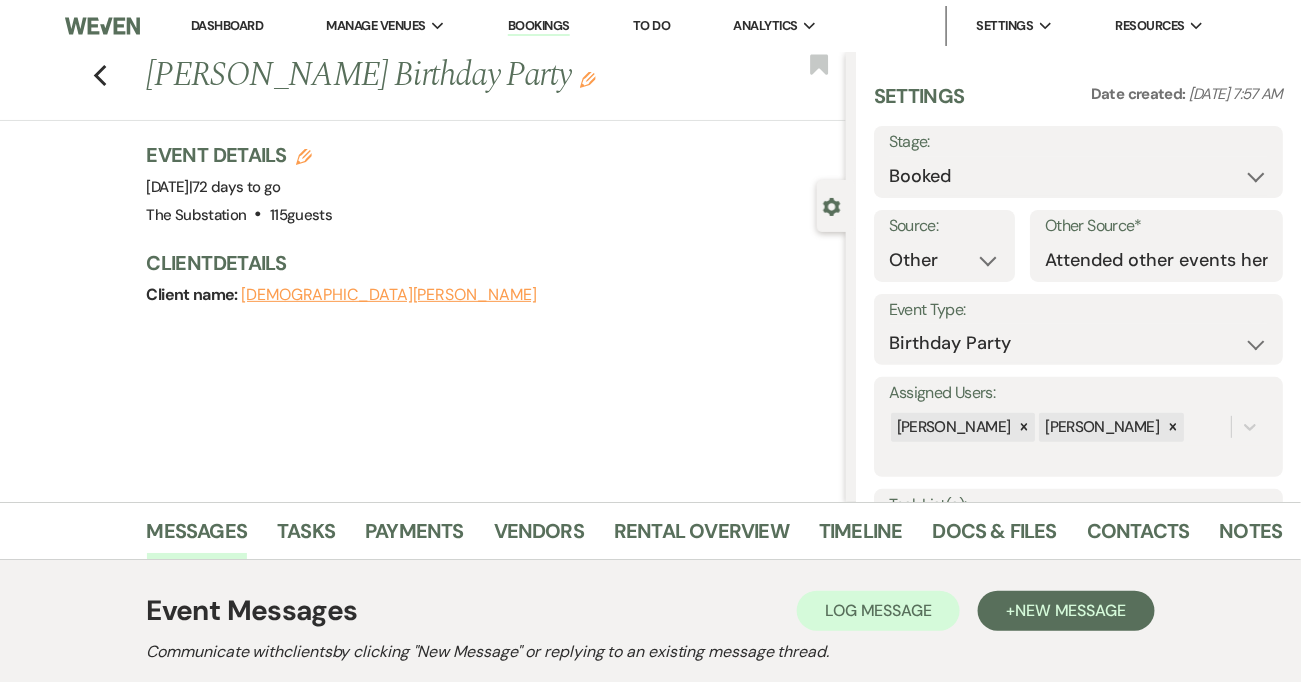 click on "Dashboard" at bounding box center [227, 25] 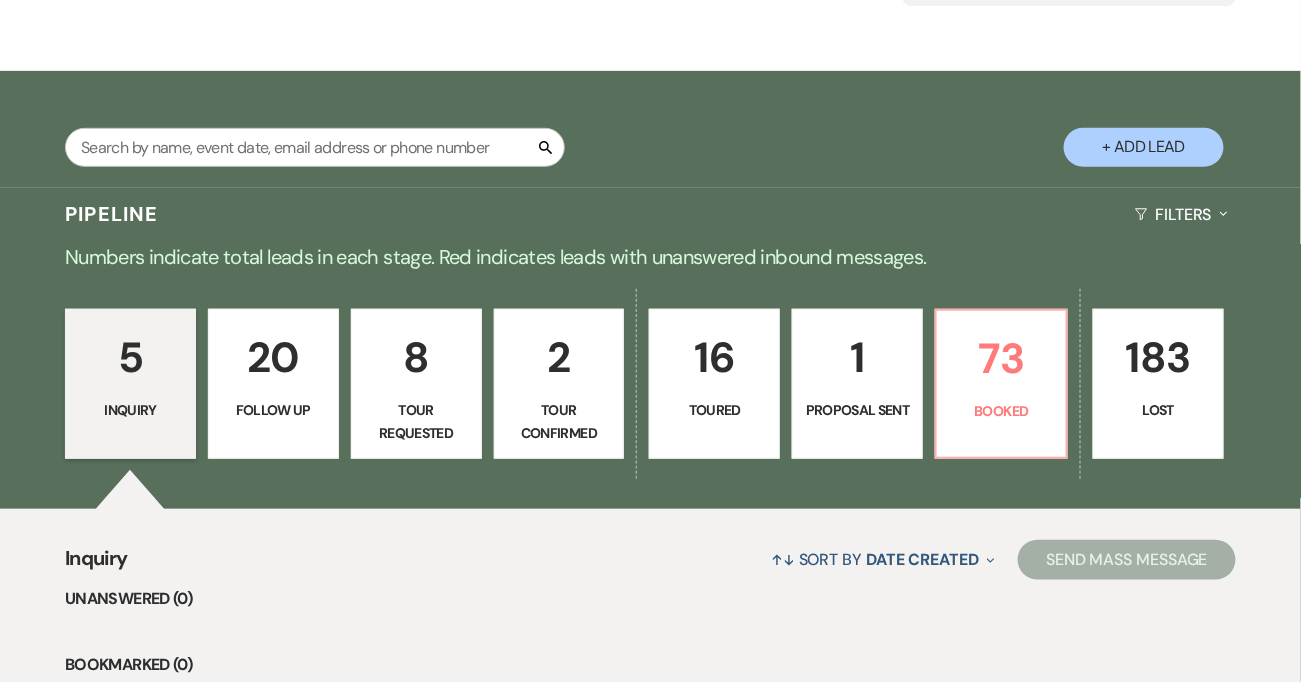 scroll, scrollTop: 0, scrollLeft: 0, axis: both 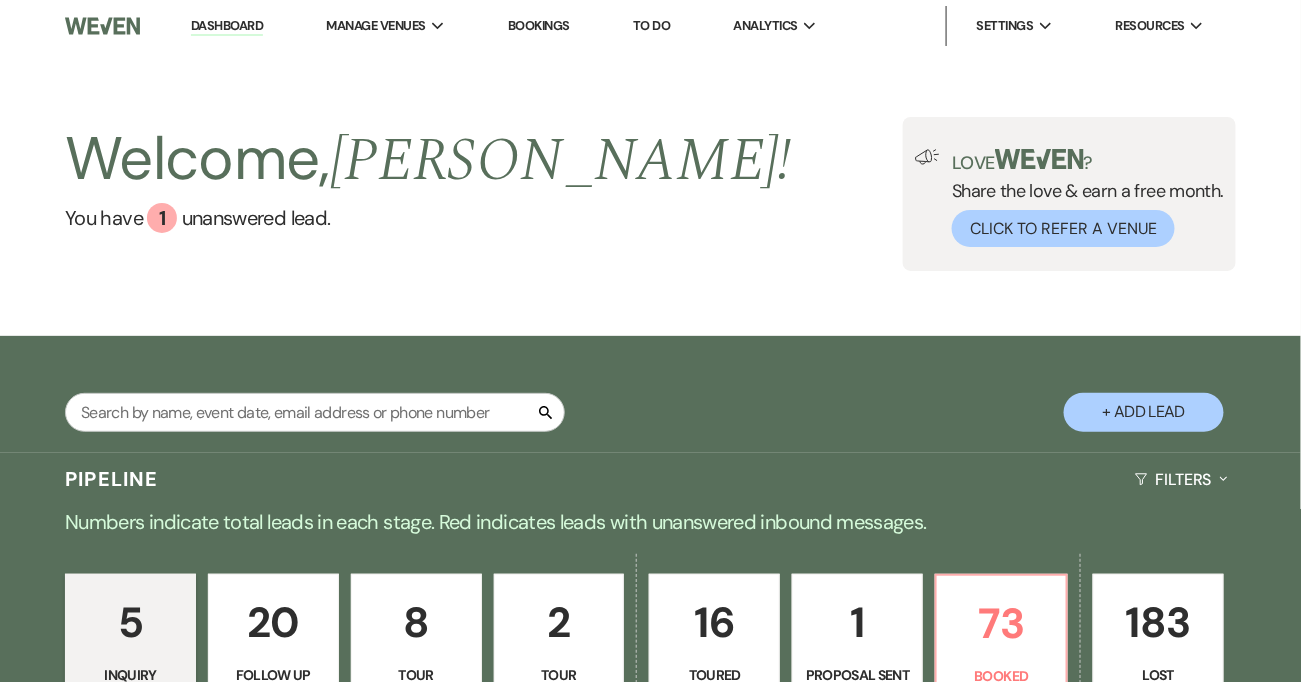 click on "Dashboard" at bounding box center [227, 26] 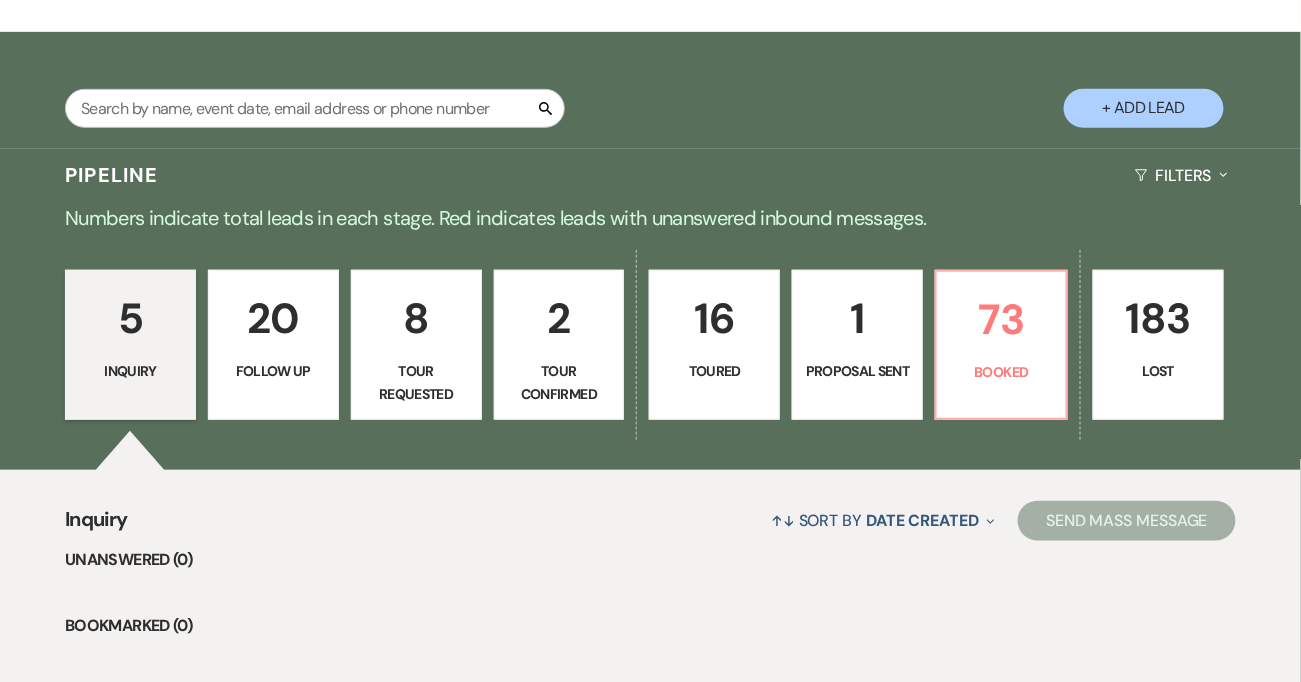 scroll, scrollTop: 534, scrollLeft: 0, axis: vertical 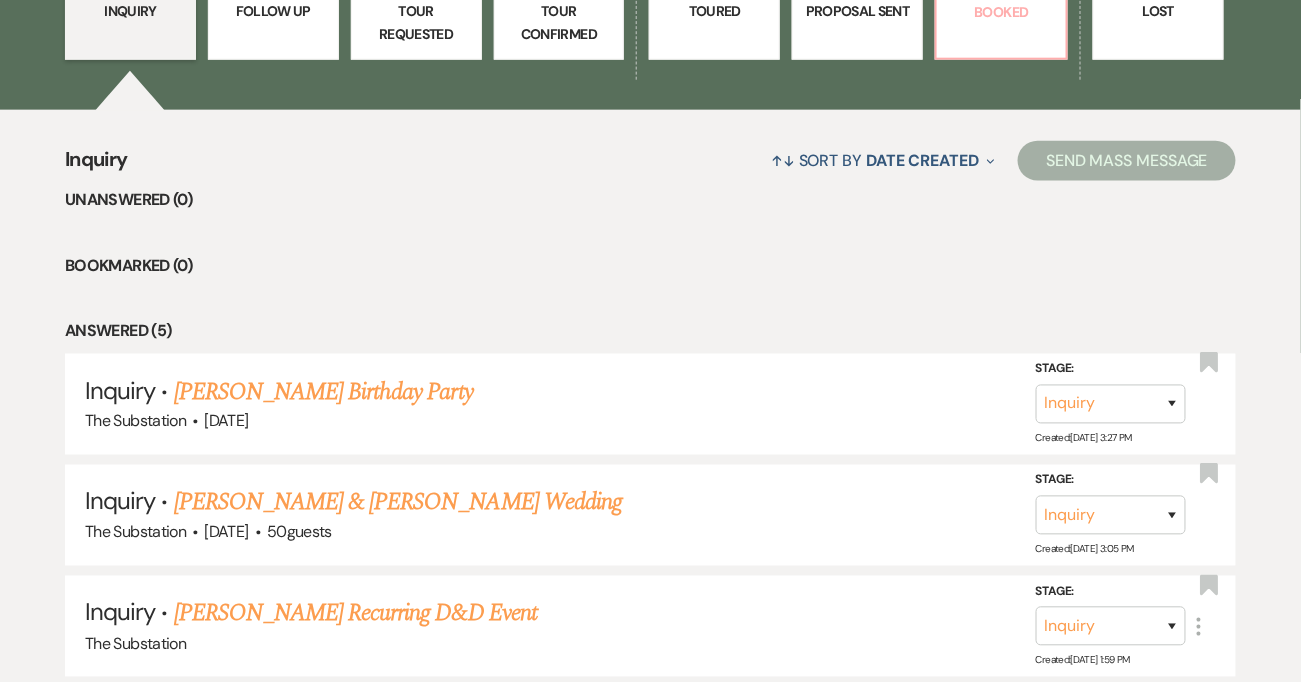click on "73 Booked" at bounding box center (1001, -15) 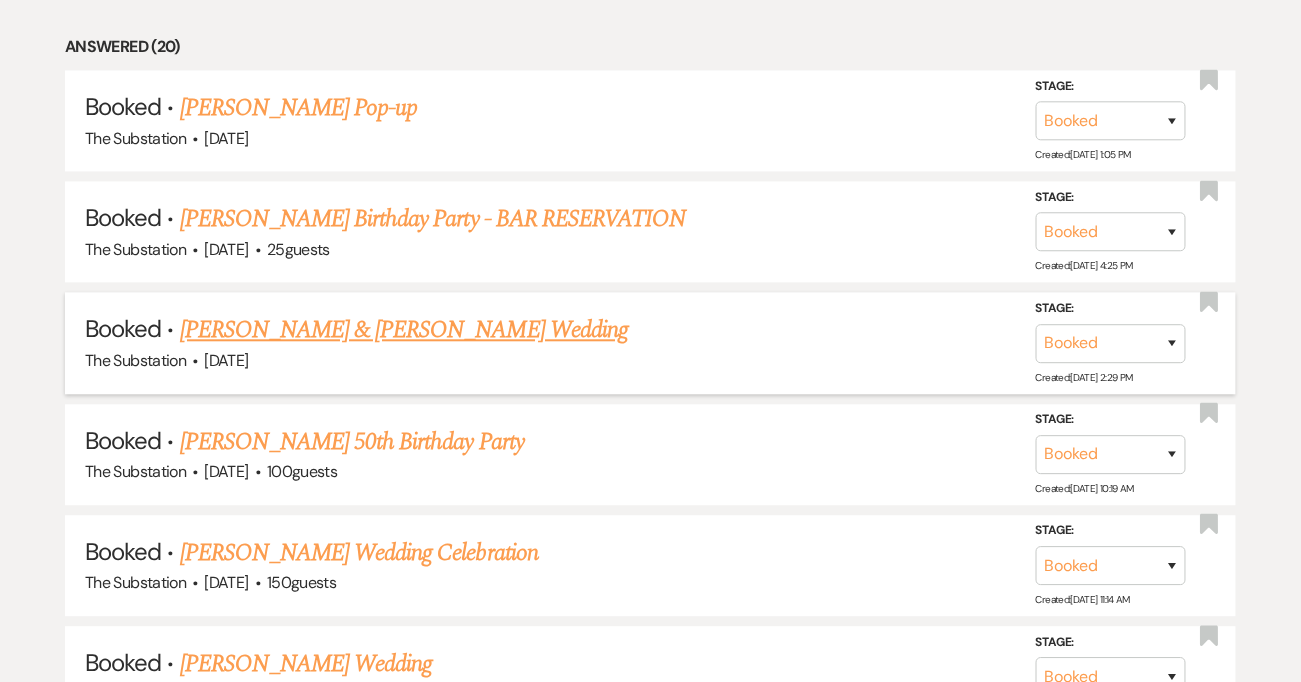scroll, scrollTop: 1292, scrollLeft: 0, axis: vertical 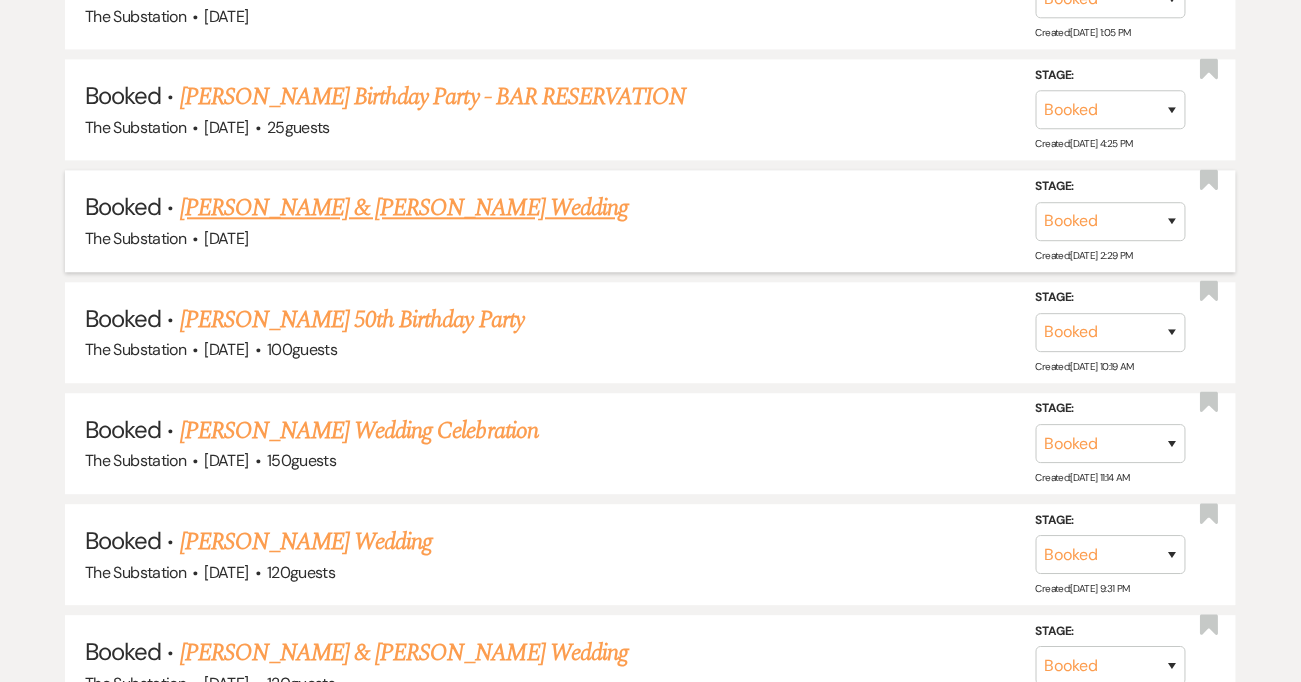 click on "Michelle Aghiarian & James Neale's Wedding" at bounding box center [404, 208] 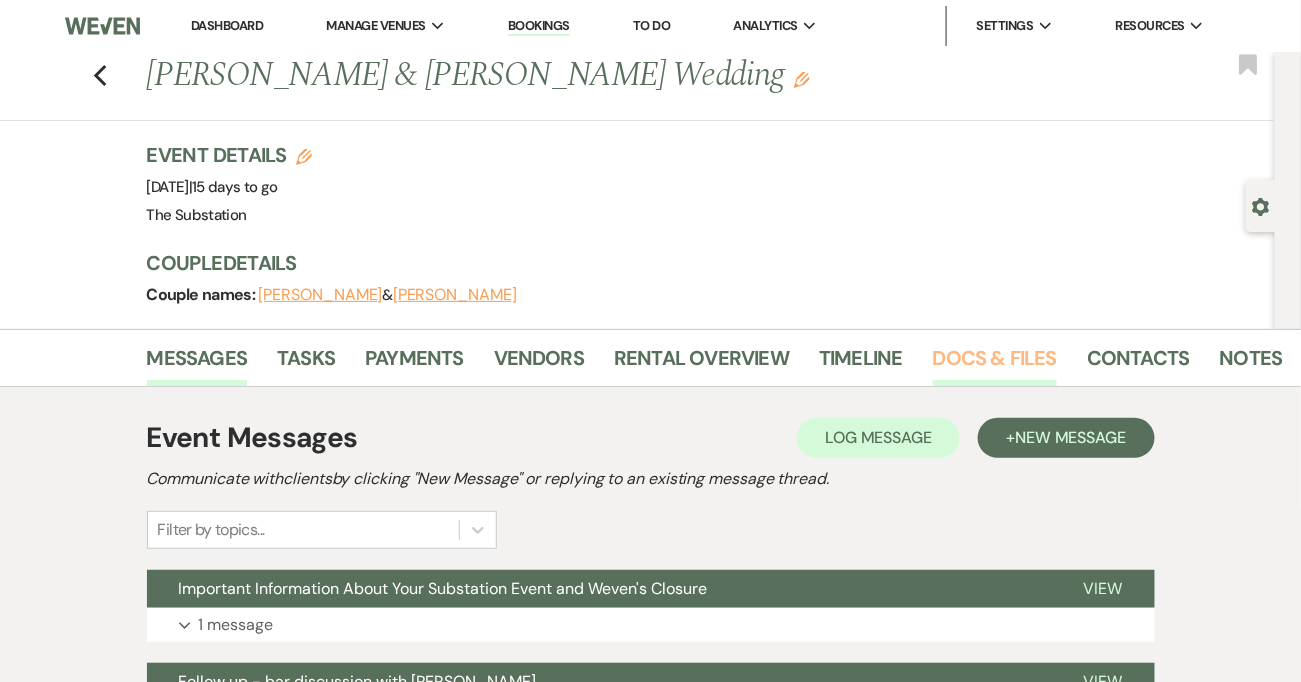 click on "Docs & Files" at bounding box center (995, 364) 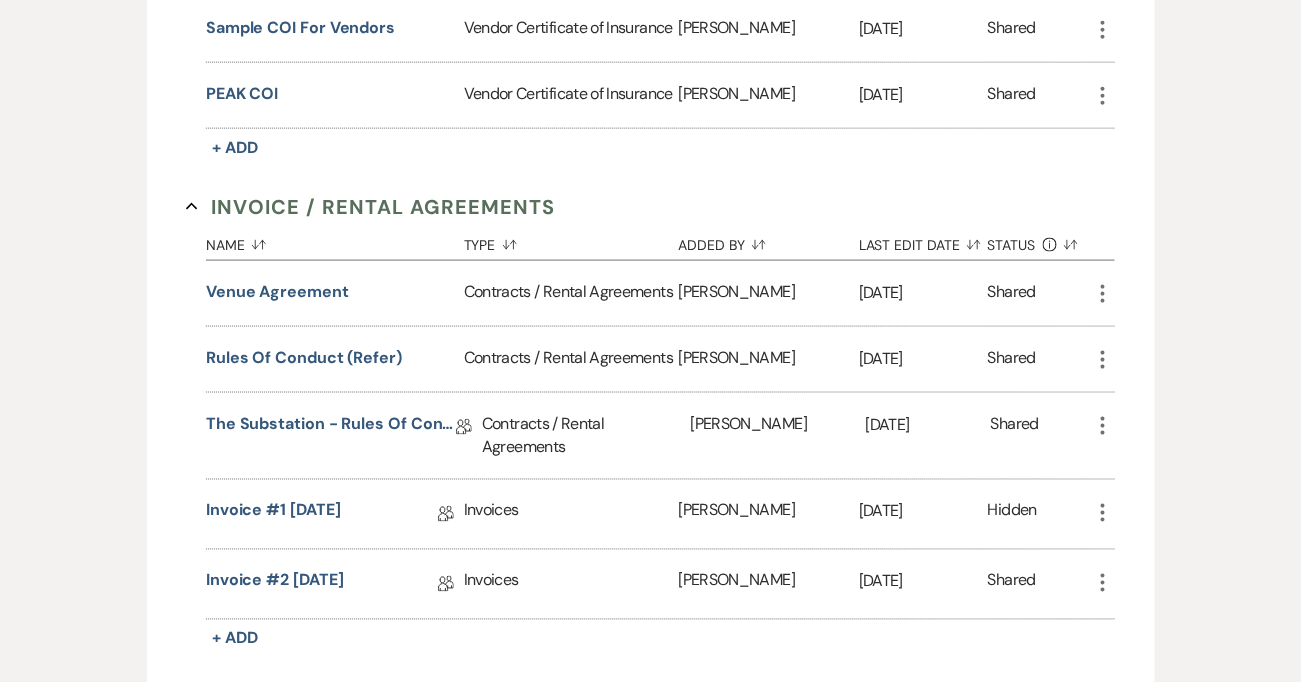 scroll, scrollTop: 773, scrollLeft: 0, axis: vertical 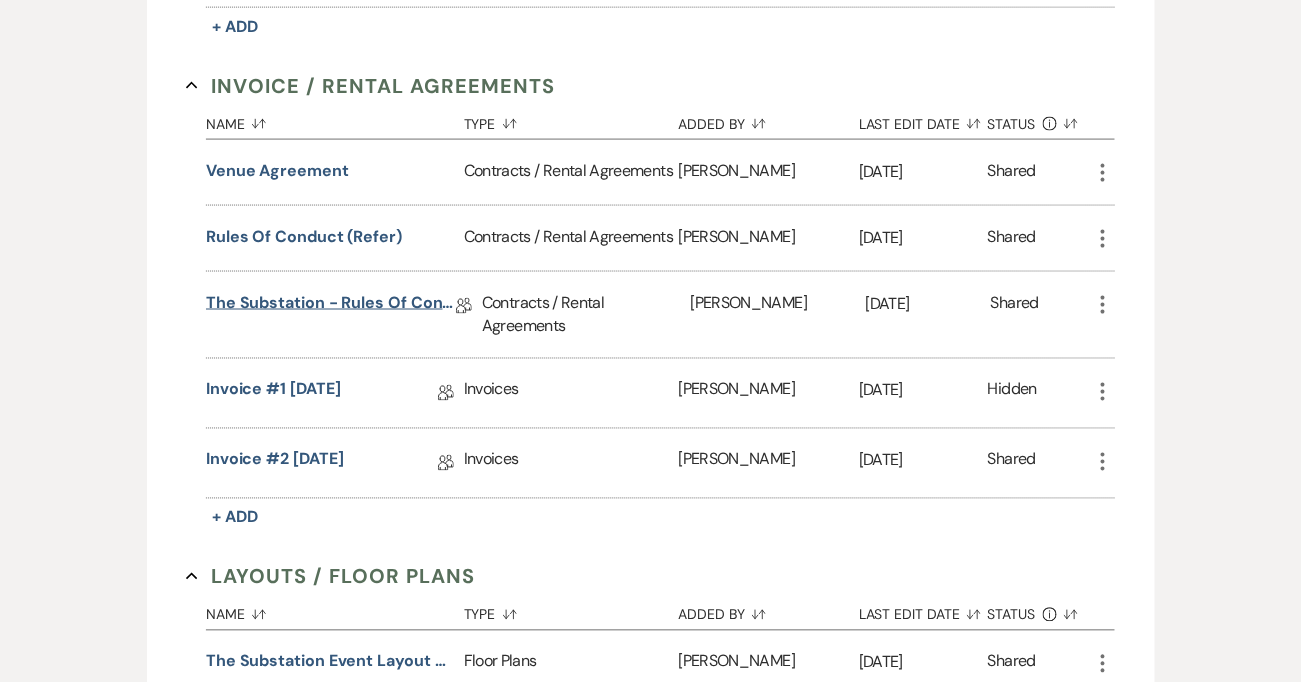 click on "The Substation - Rules of Conduct 2025" at bounding box center (331, 306) 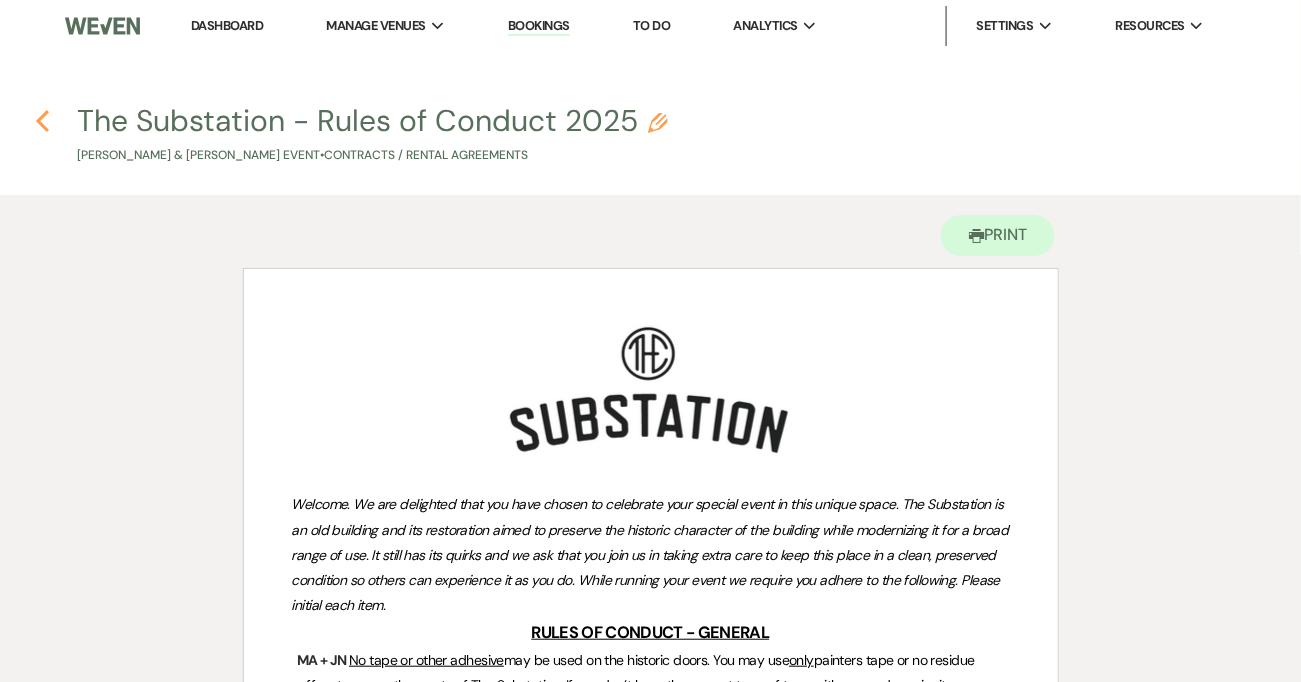click on "Previous" 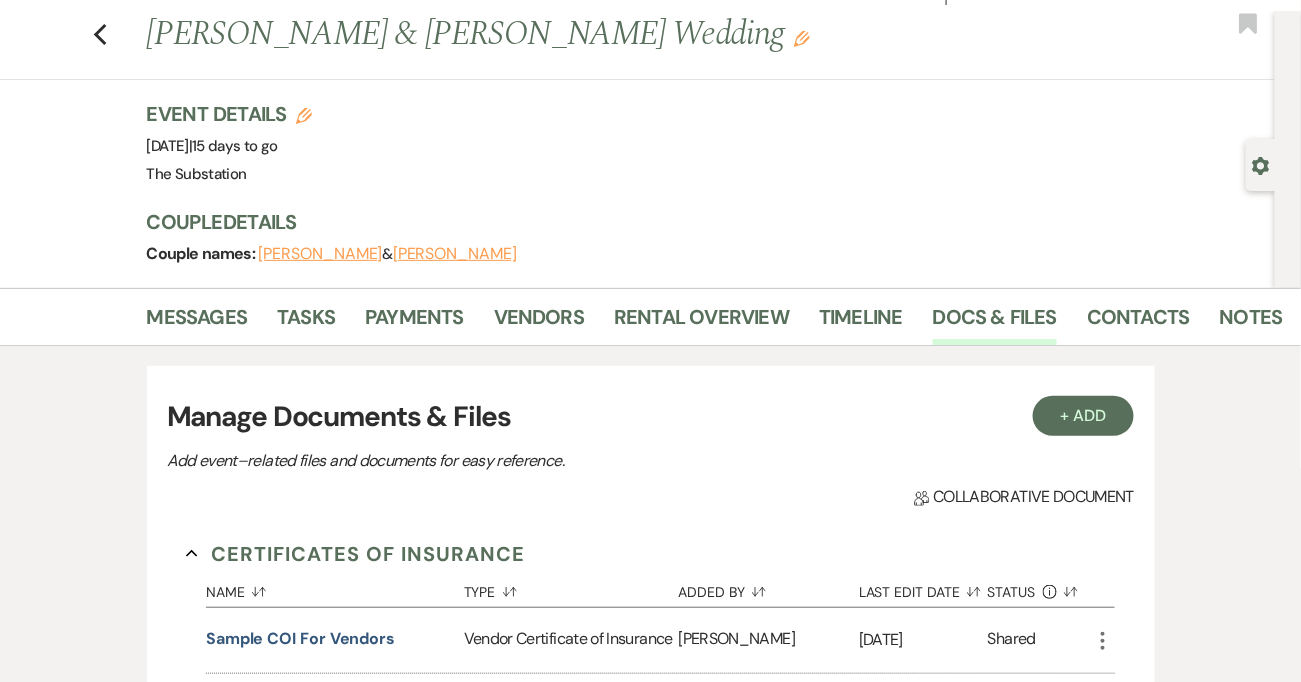 scroll, scrollTop: 0, scrollLeft: 0, axis: both 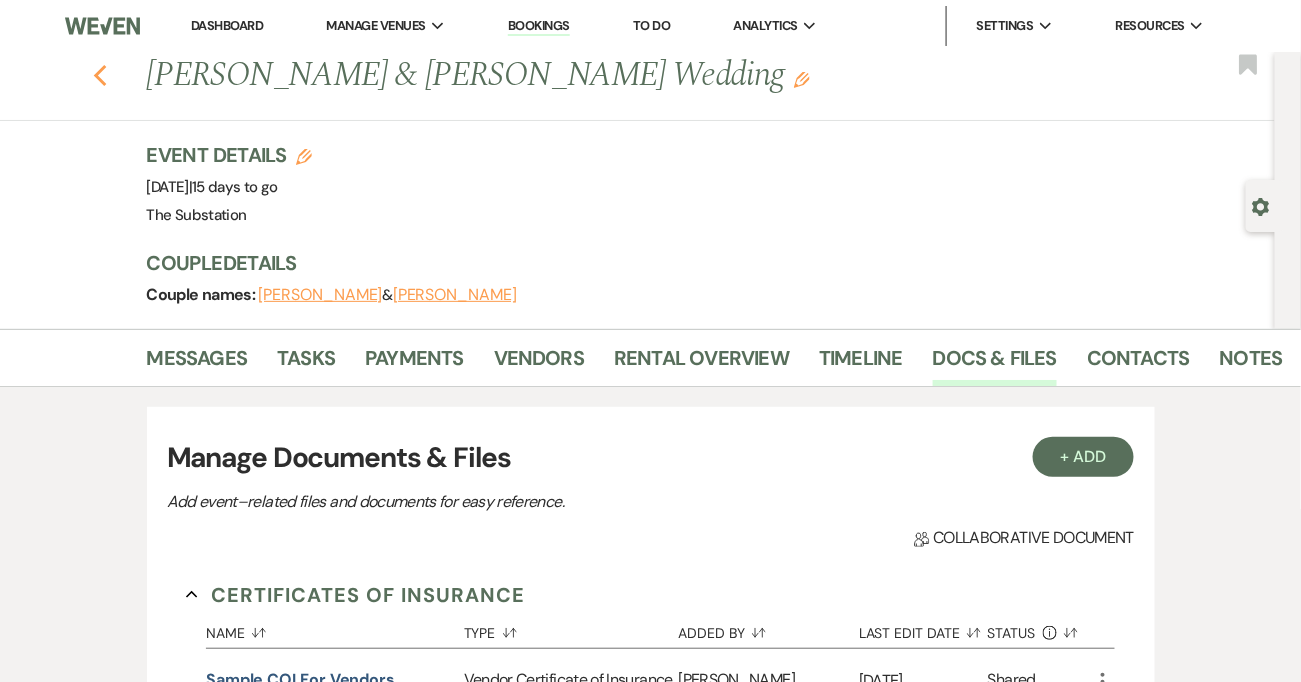 click on "Previous" 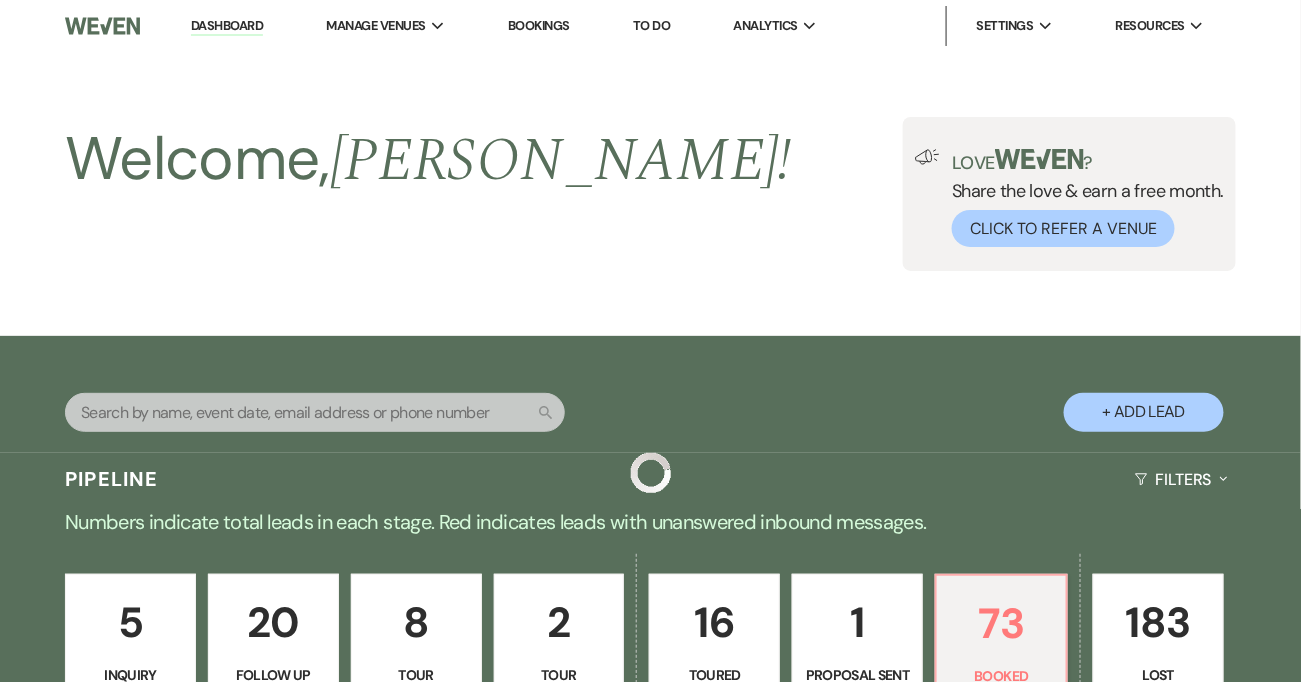 scroll, scrollTop: 1292, scrollLeft: 0, axis: vertical 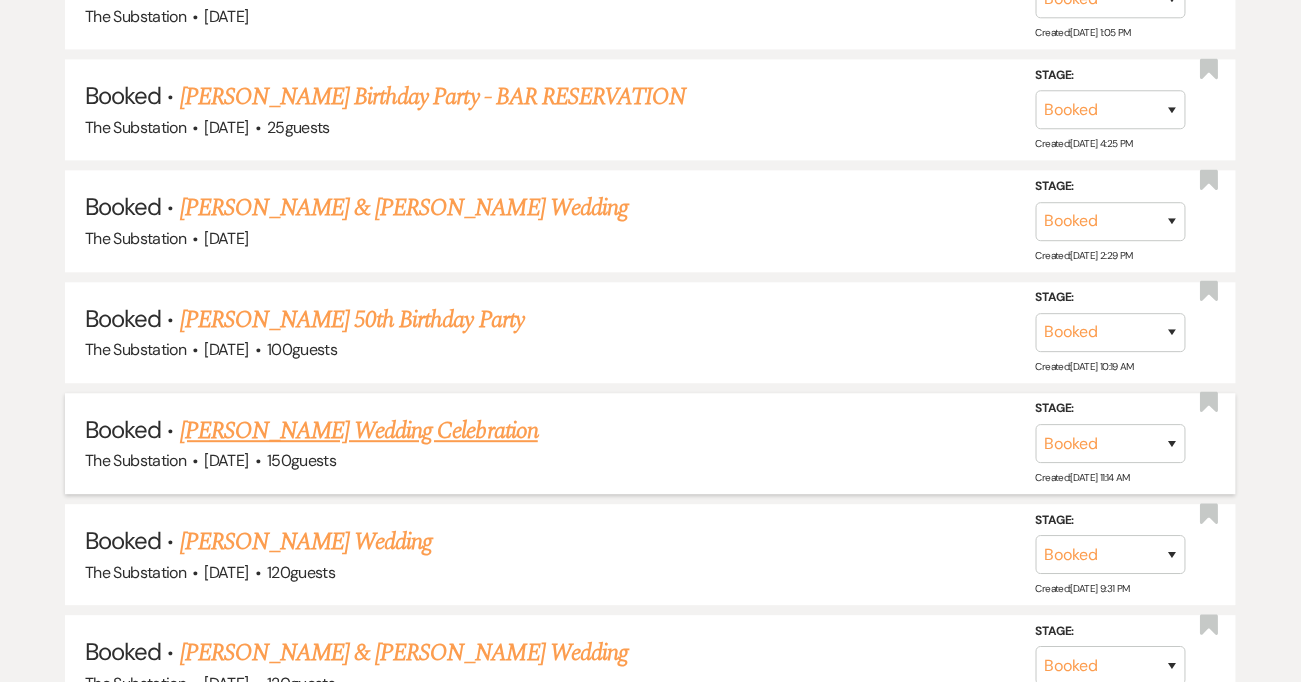 click on "Dwinna Wynn's Wedding Celebration" at bounding box center (359, 431) 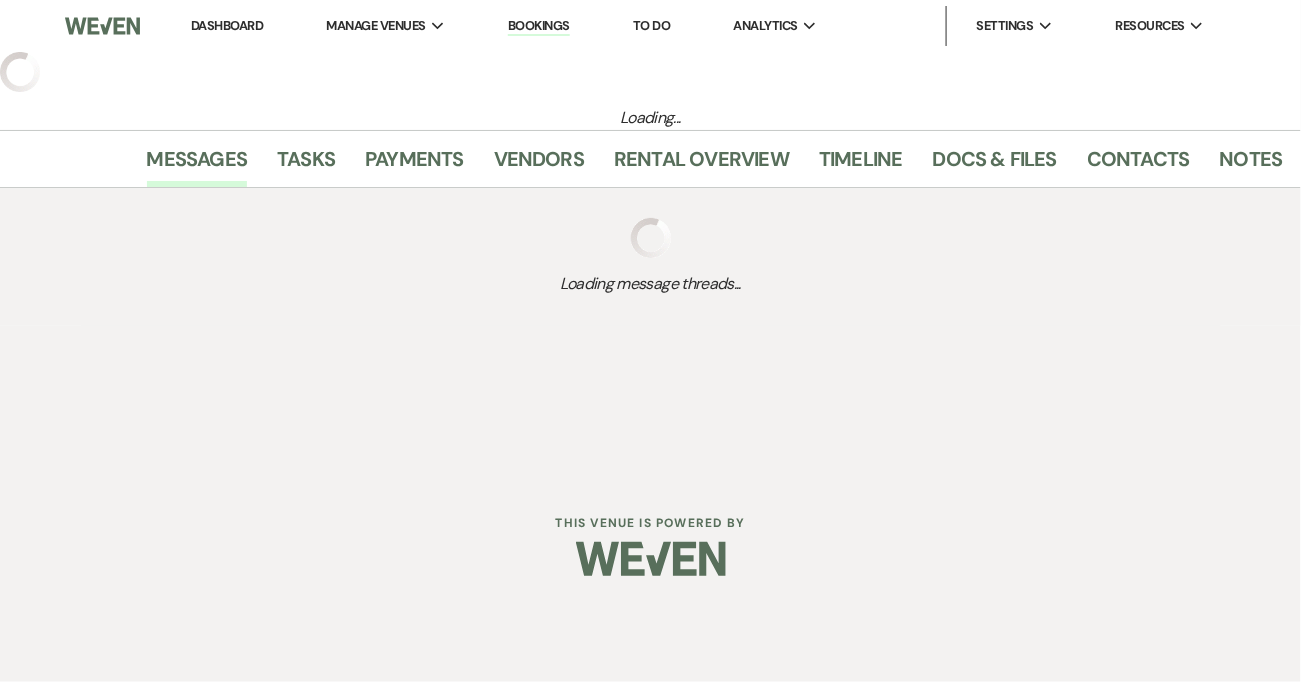 scroll, scrollTop: 0, scrollLeft: 0, axis: both 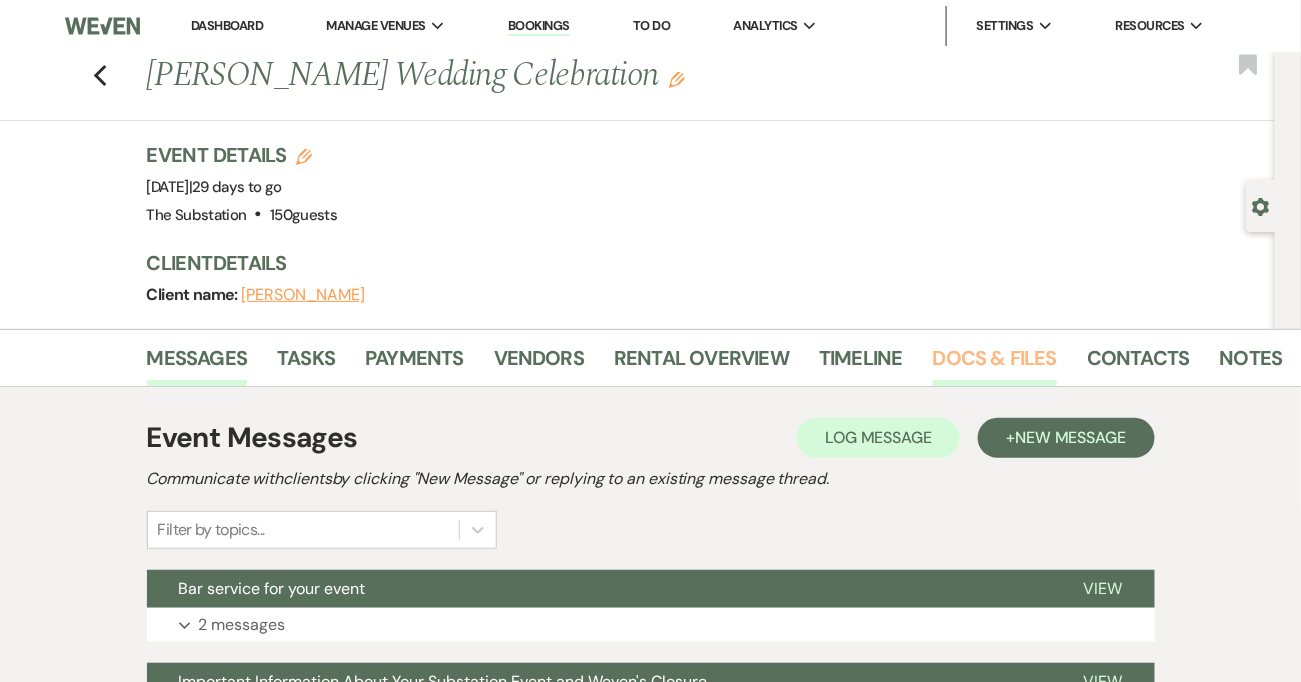 click on "Docs & Files" at bounding box center (995, 364) 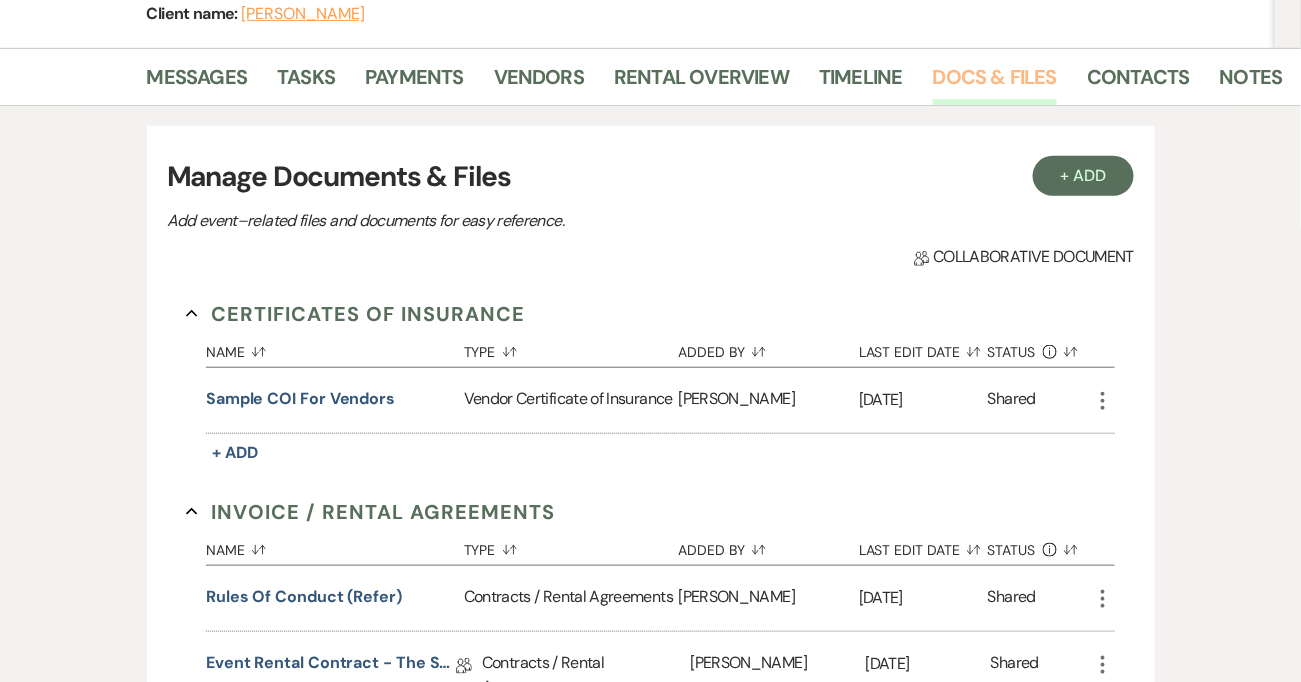 scroll, scrollTop: 784, scrollLeft: 0, axis: vertical 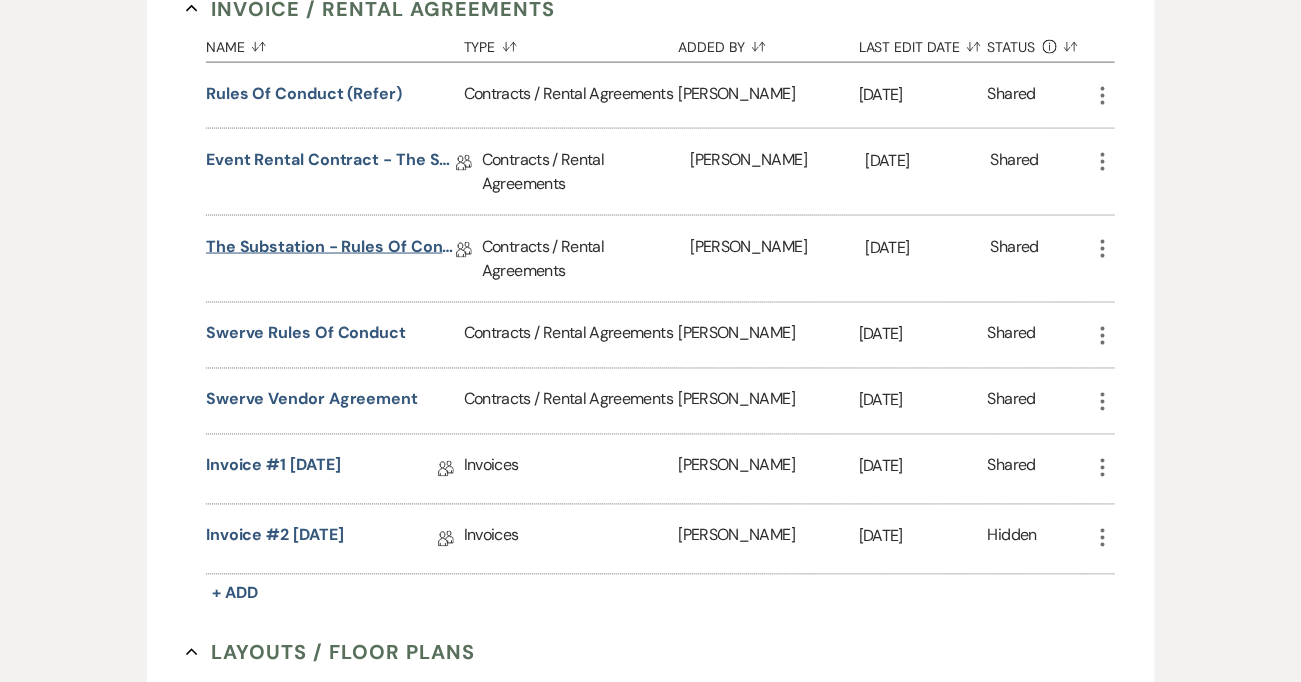 click on "The Substation - Rules of Conduct 2025" at bounding box center (331, 250) 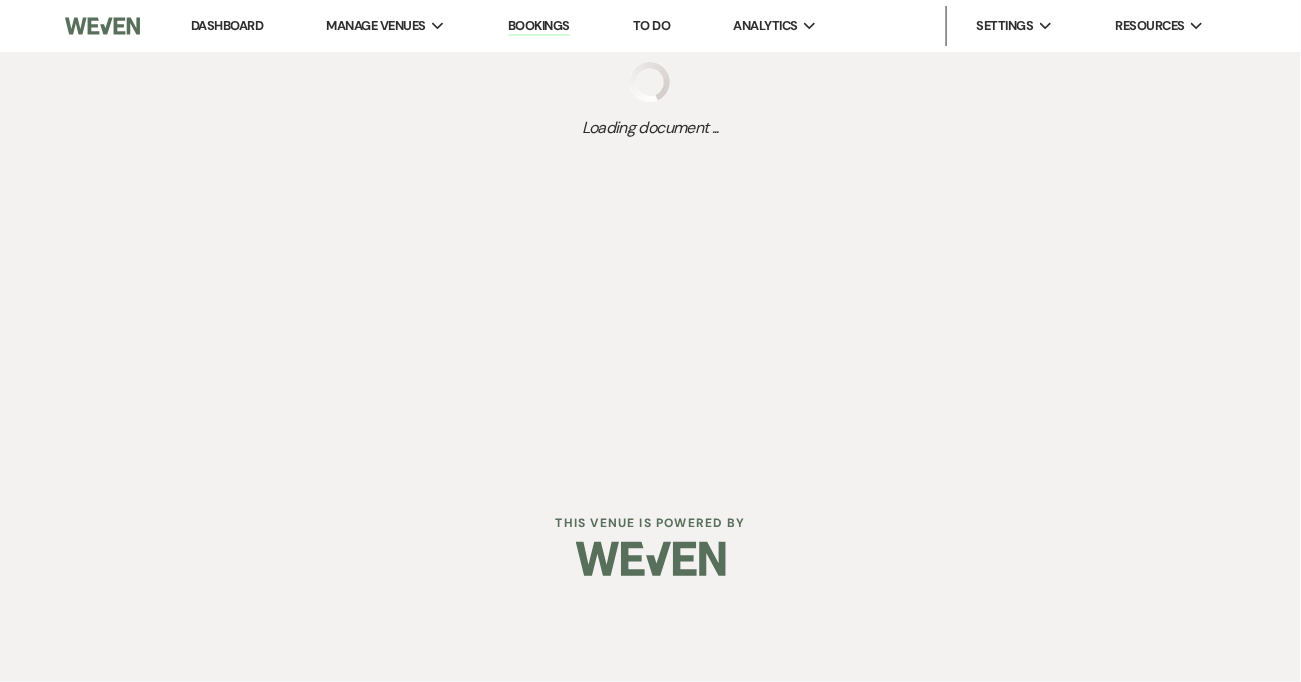 scroll, scrollTop: 0, scrollLeft: 0, axis: both 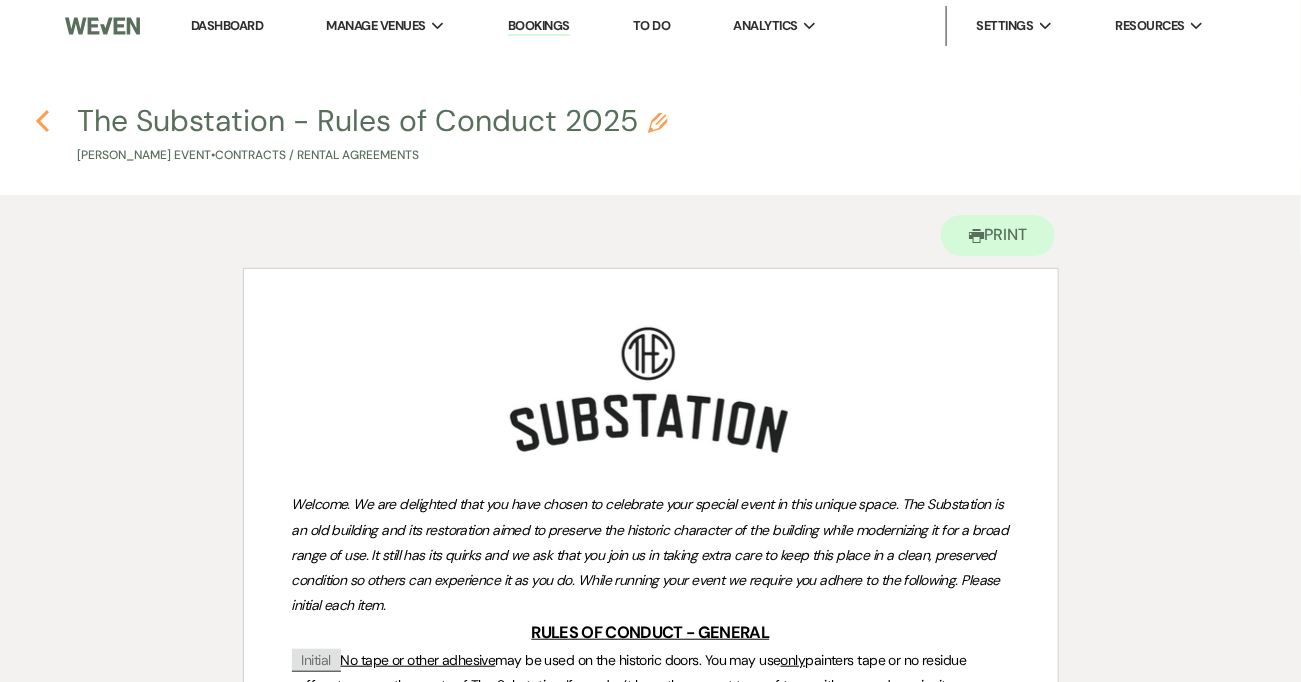 click 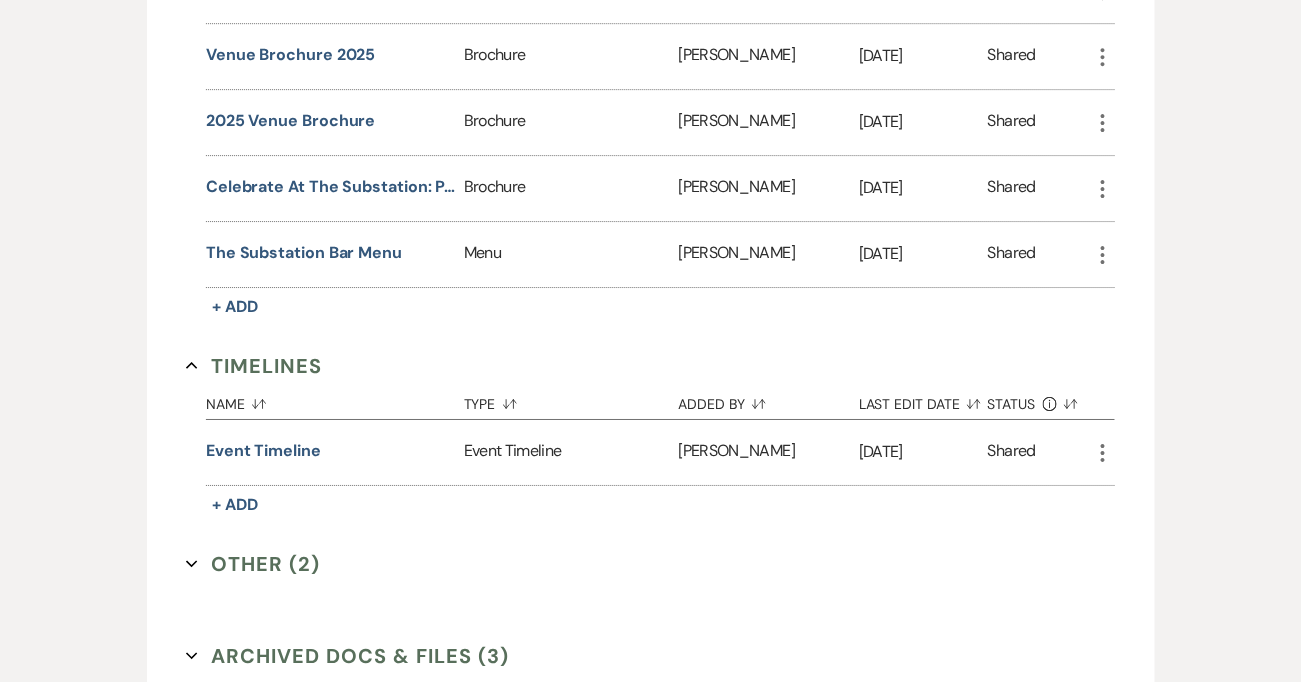 scroll, scrollTop: 1990, scrollLeft: 0, axis: vertical 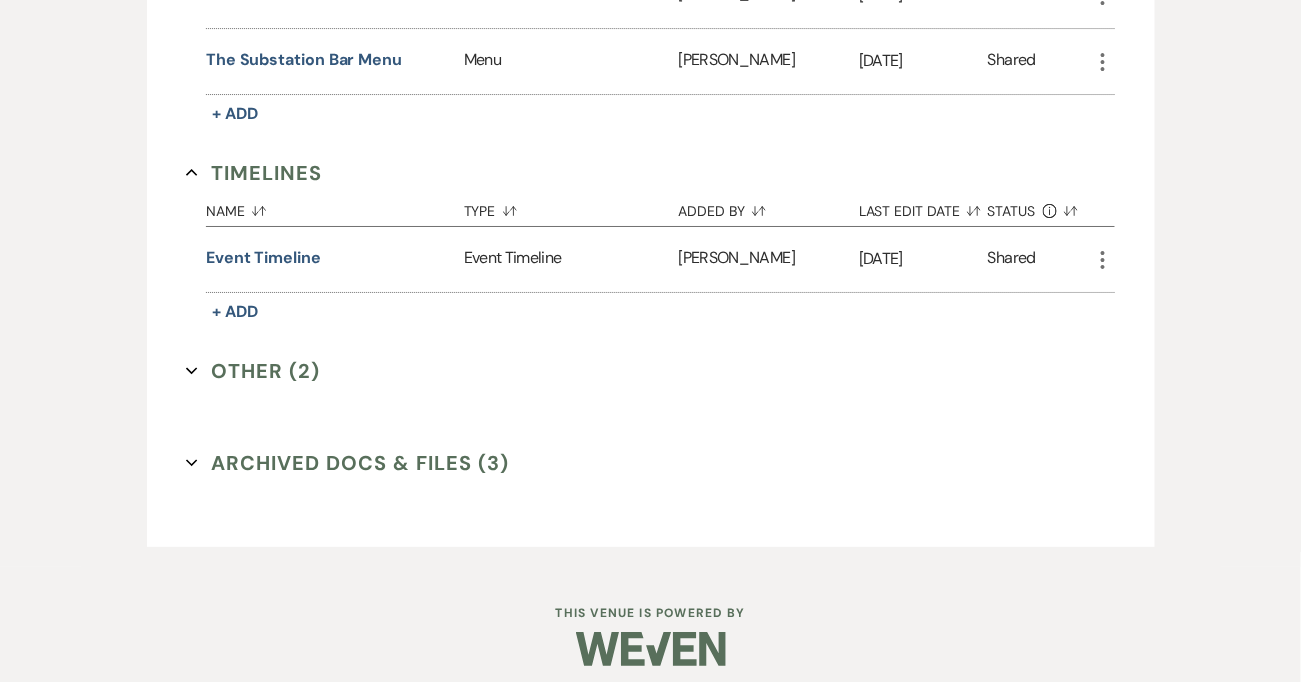 click on "Other (2) Expand" at bounding box center (253, 371) 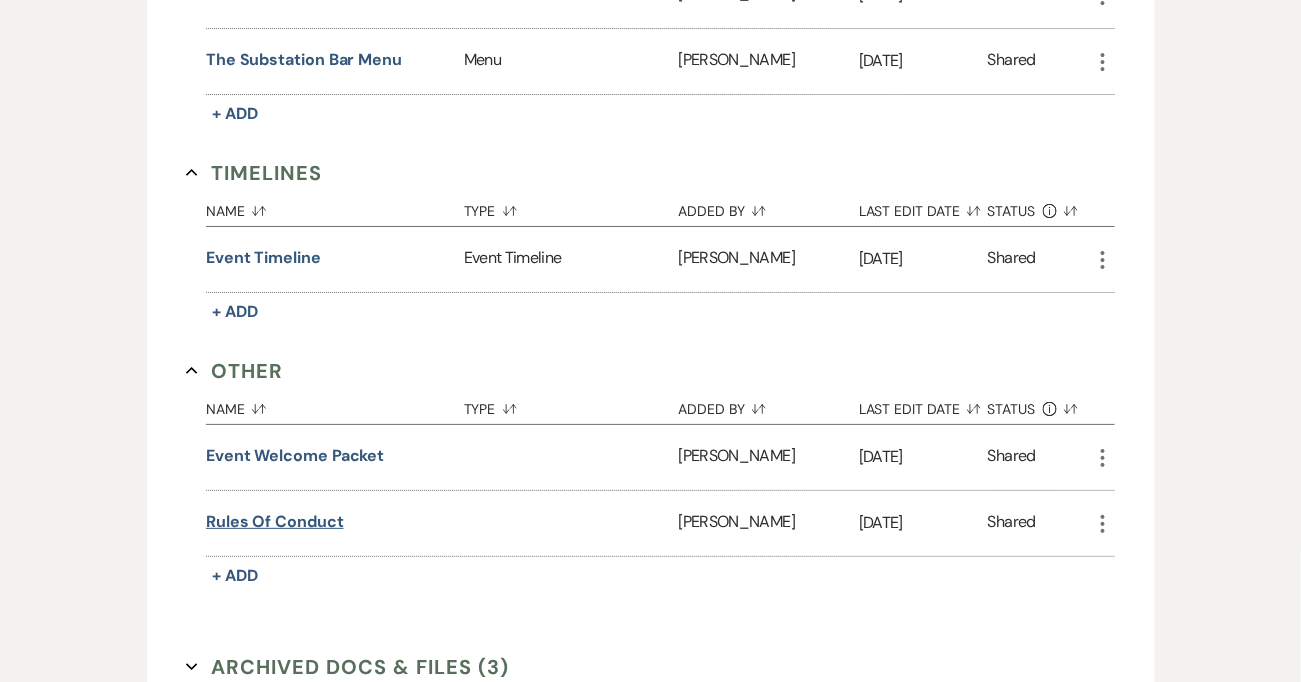 click on "Rules of Conduct" at bounding box center (275, 522) 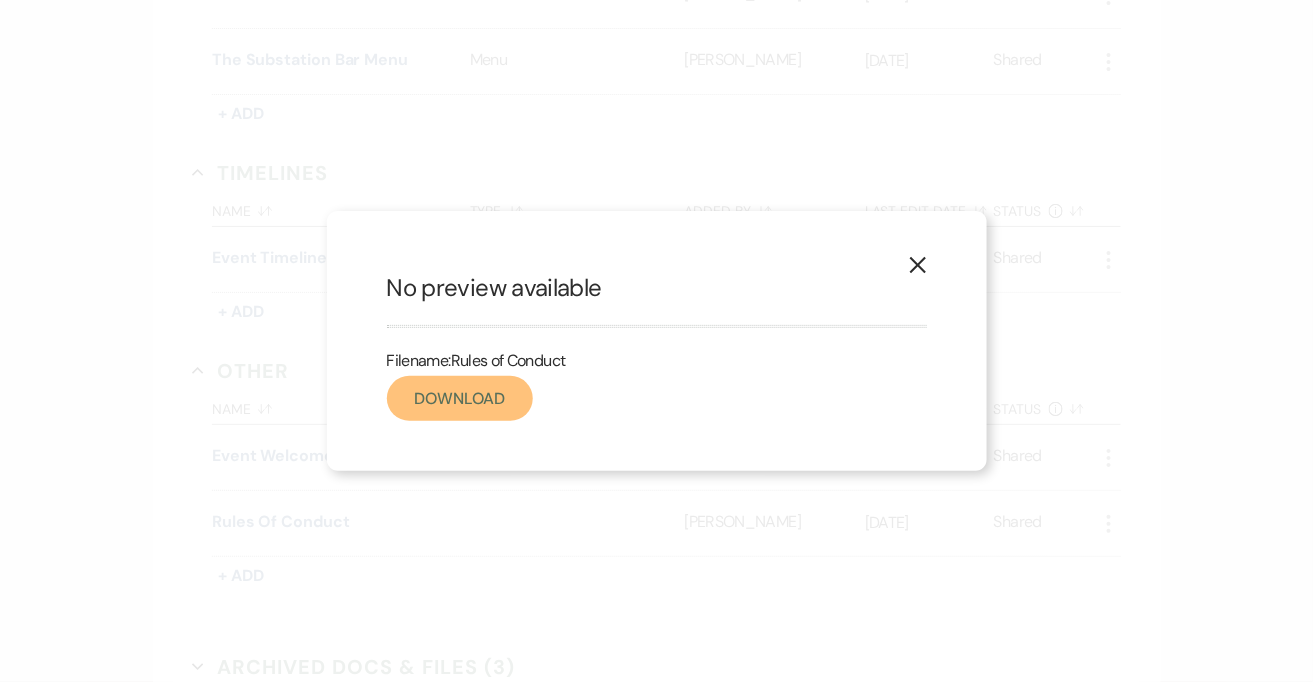 click on "Download" at bounding box center [460, 398] 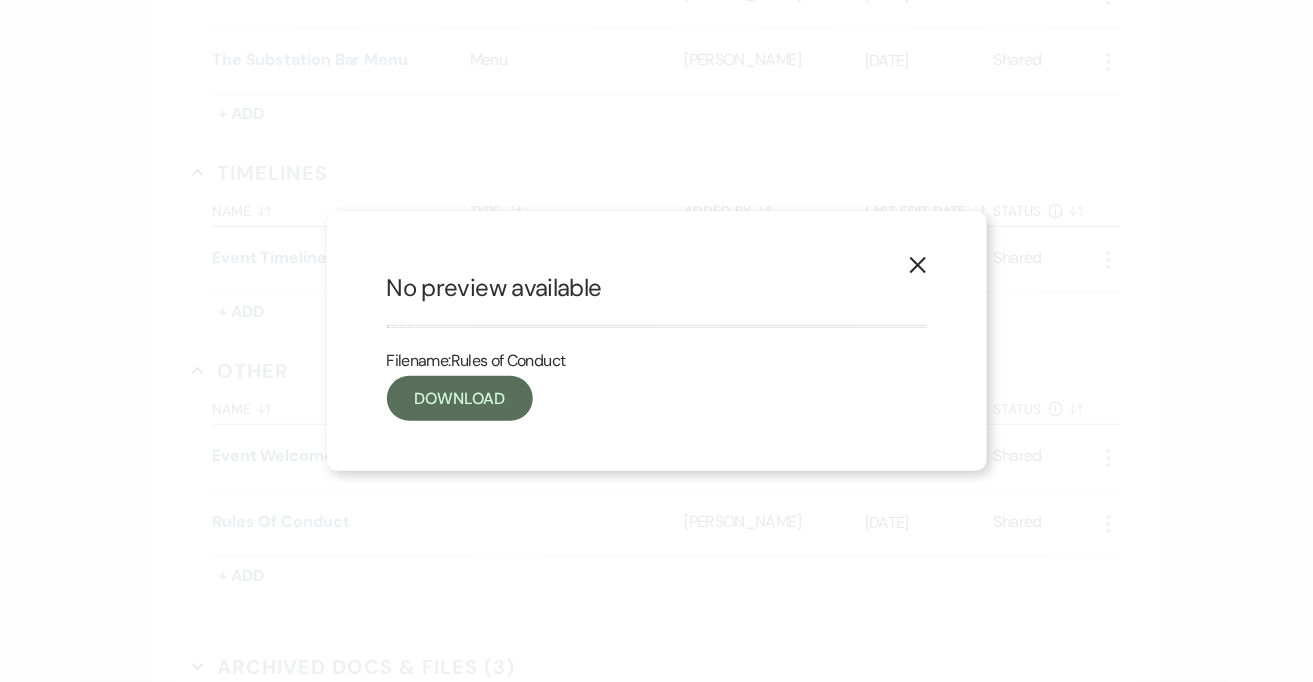 click on "X" 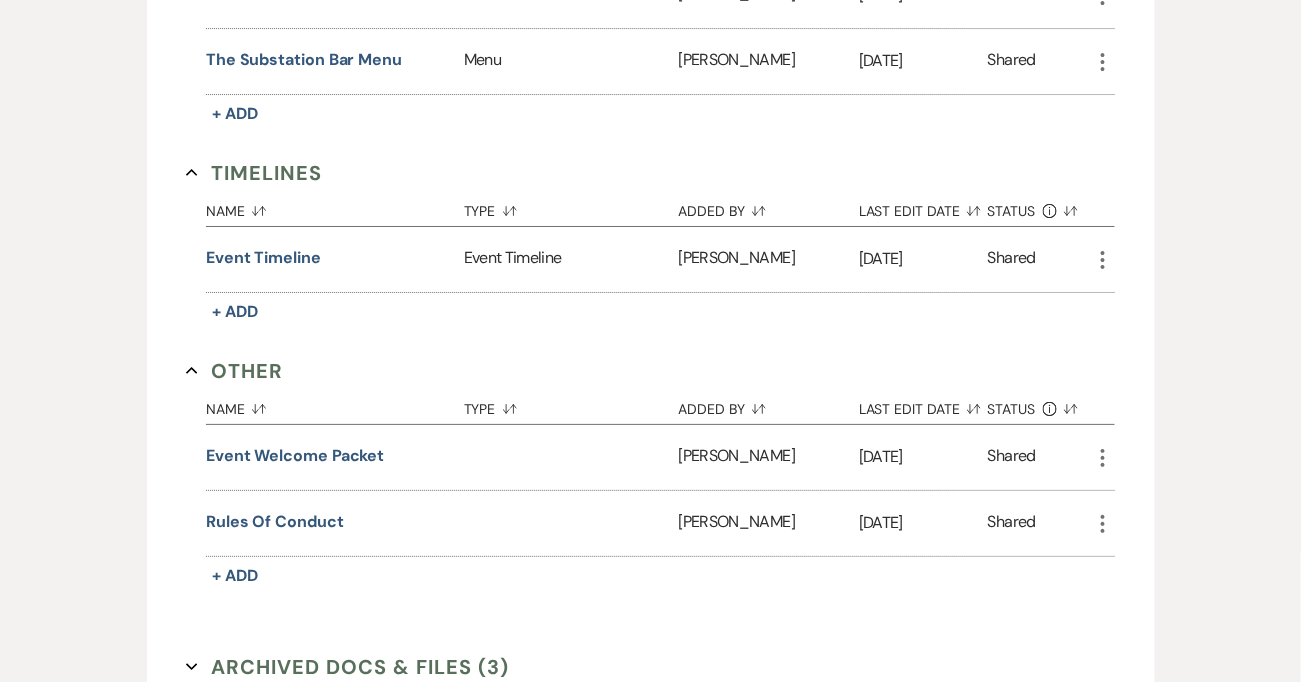 click on "More" 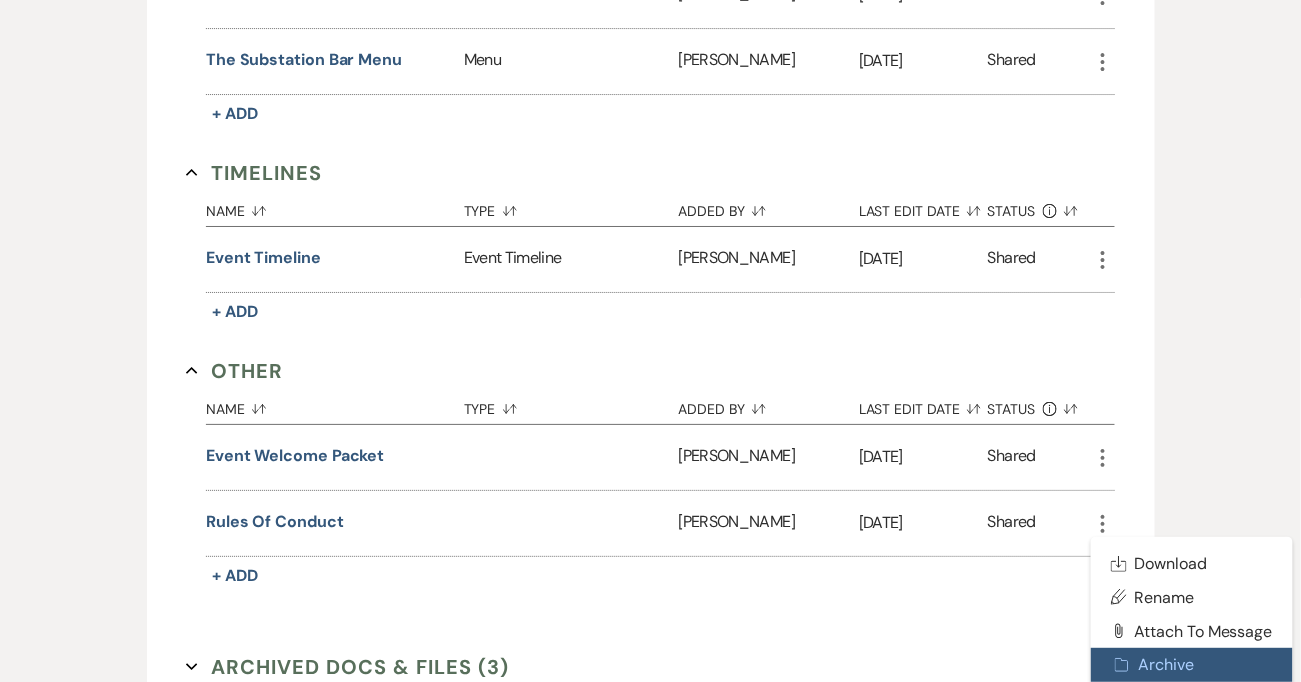 click on "Archive Archive" at bounding box center [1192, 665] 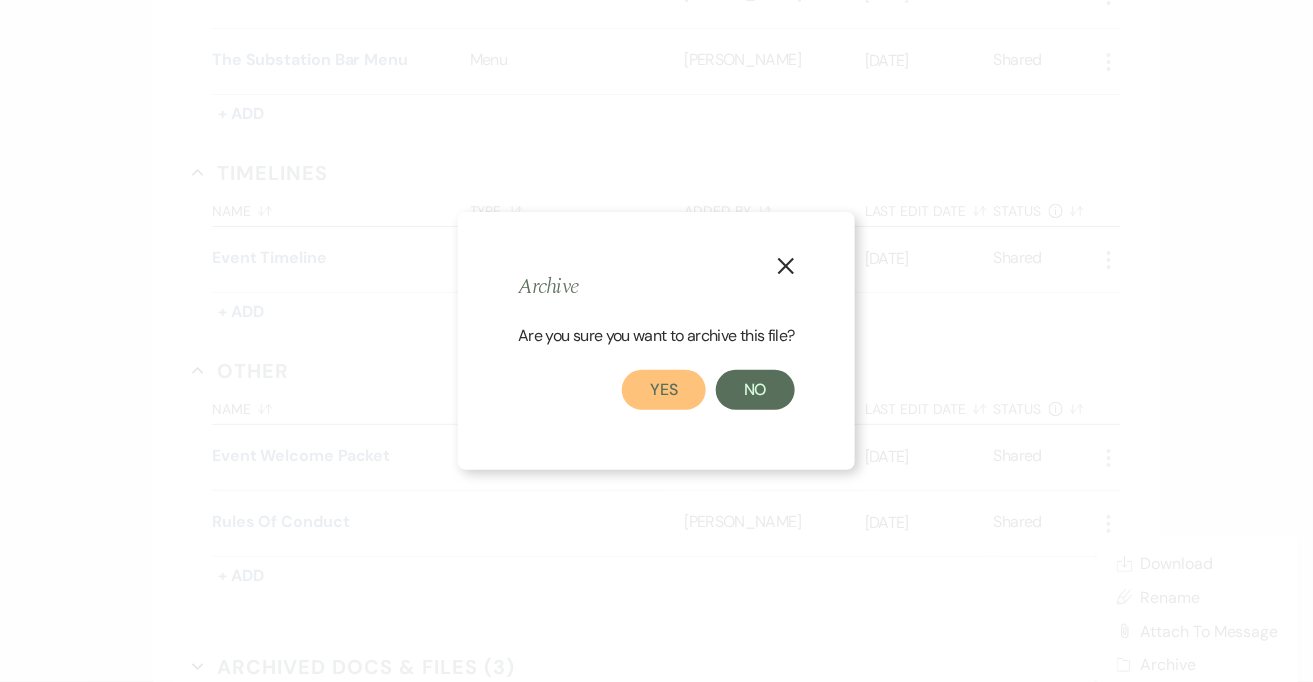 click on "Yes" at bounding box center (664, 390) 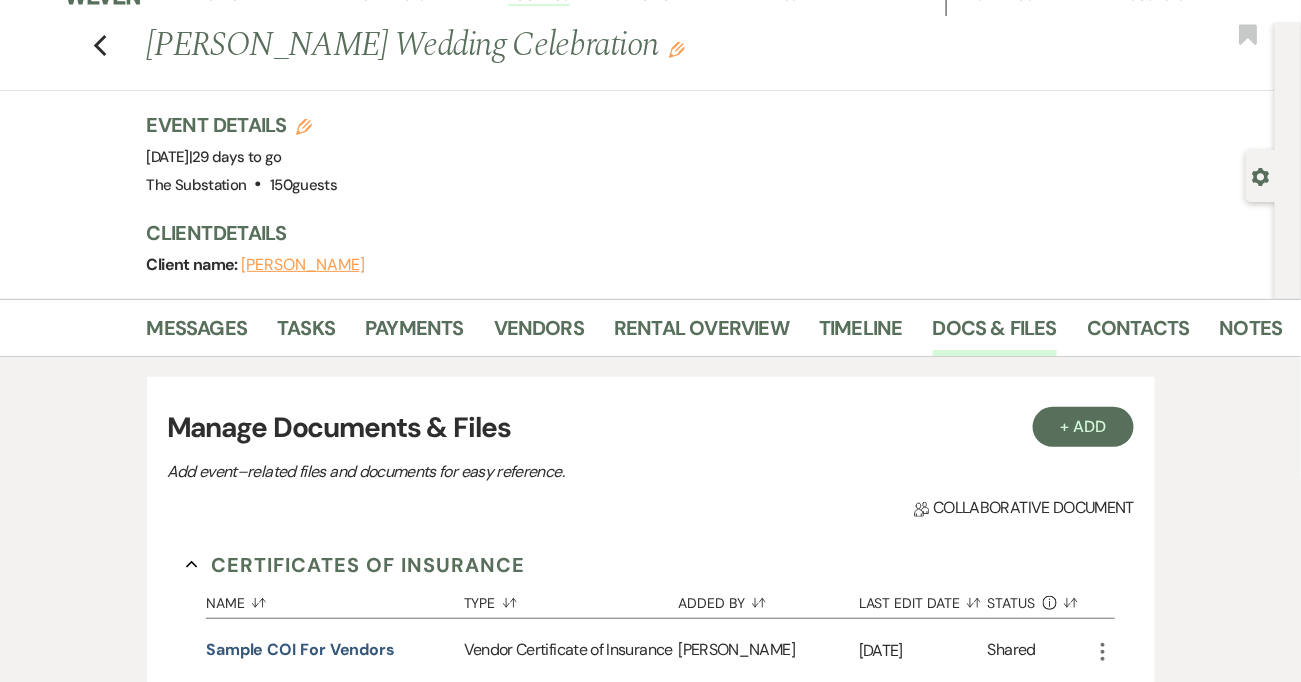 scroll, scrollTop: 0, scrollLeft: 0, axis: both 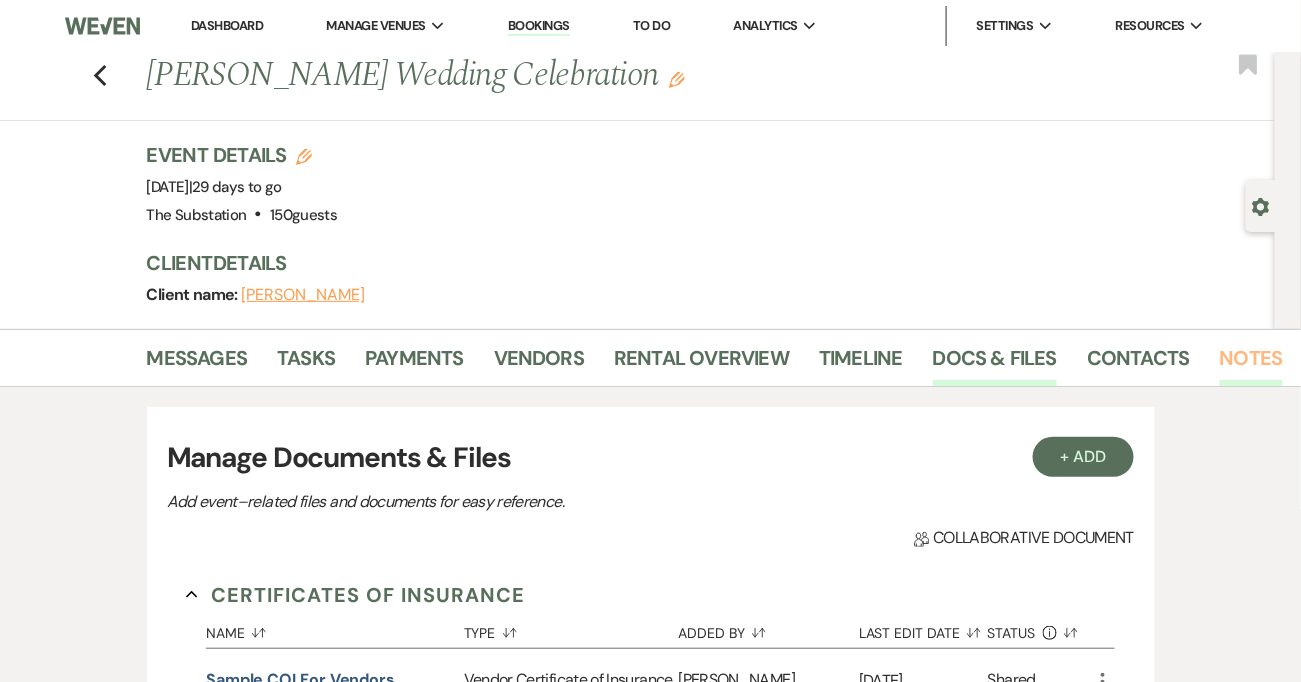 click on "Notes" at bounding box center (1251, 364) 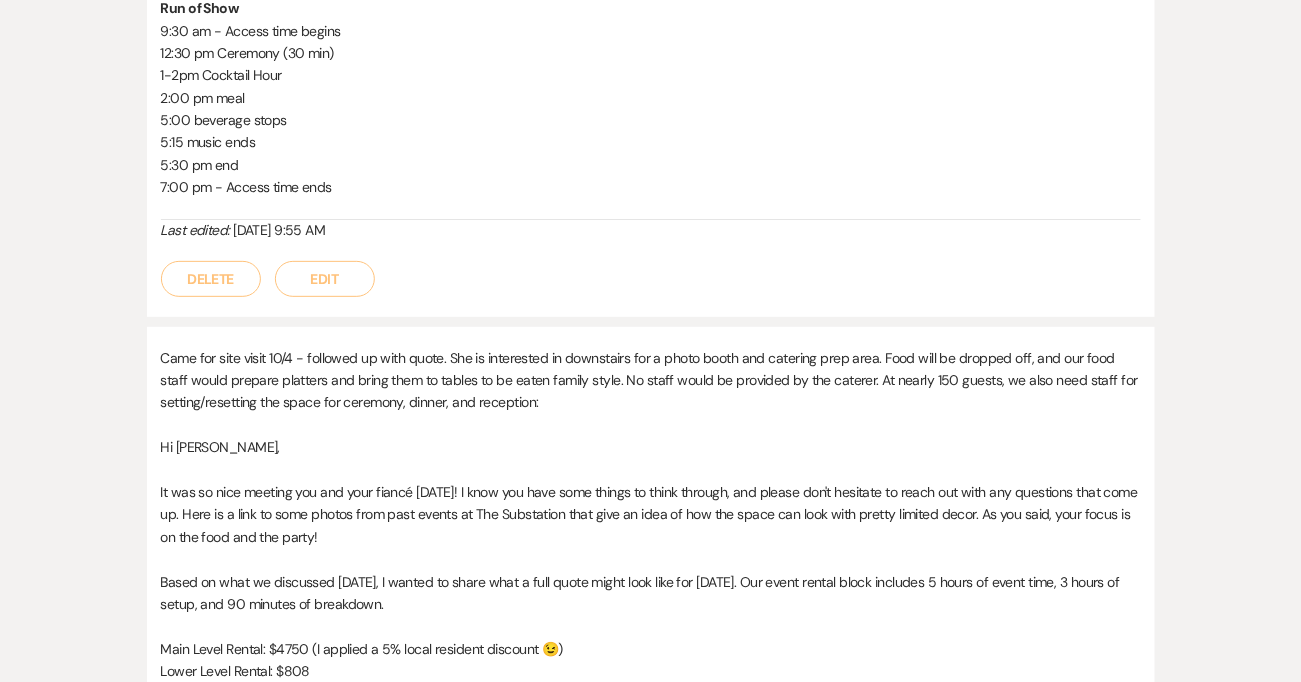 scroll, scrollTop: 2225, scrollLeft: 0, axis: vertical 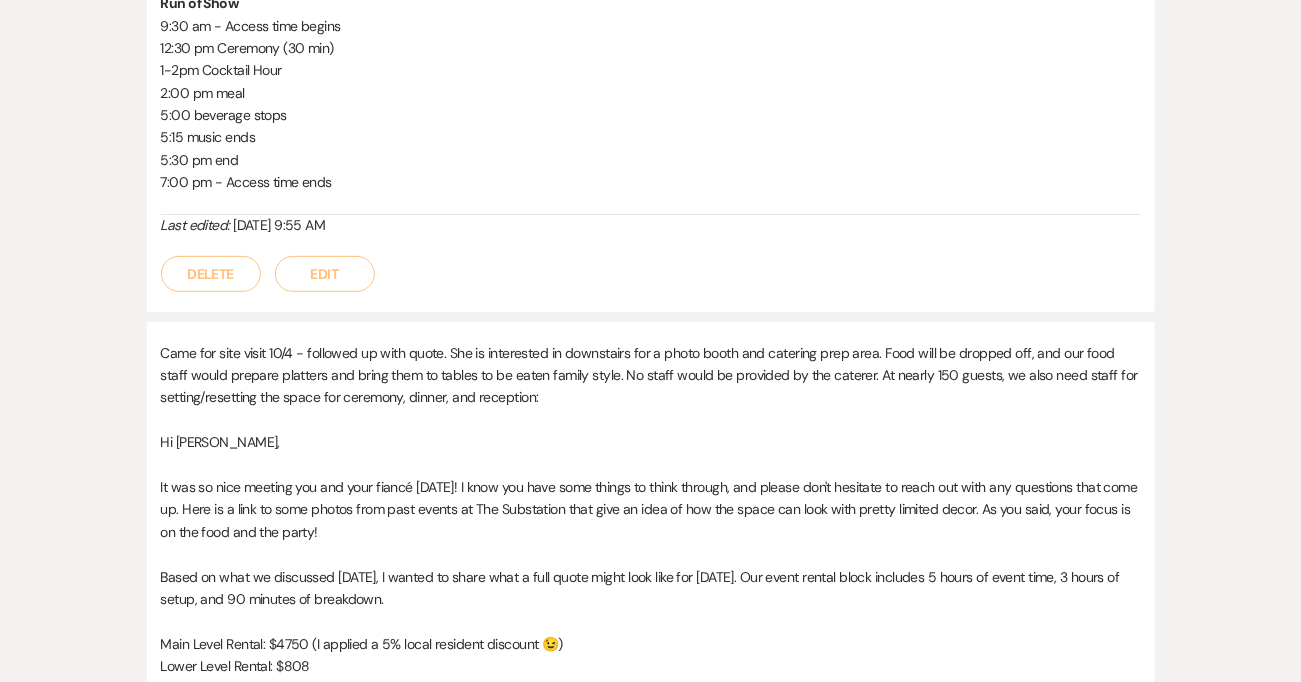click on "Edit" at bounding box center [325, 274] 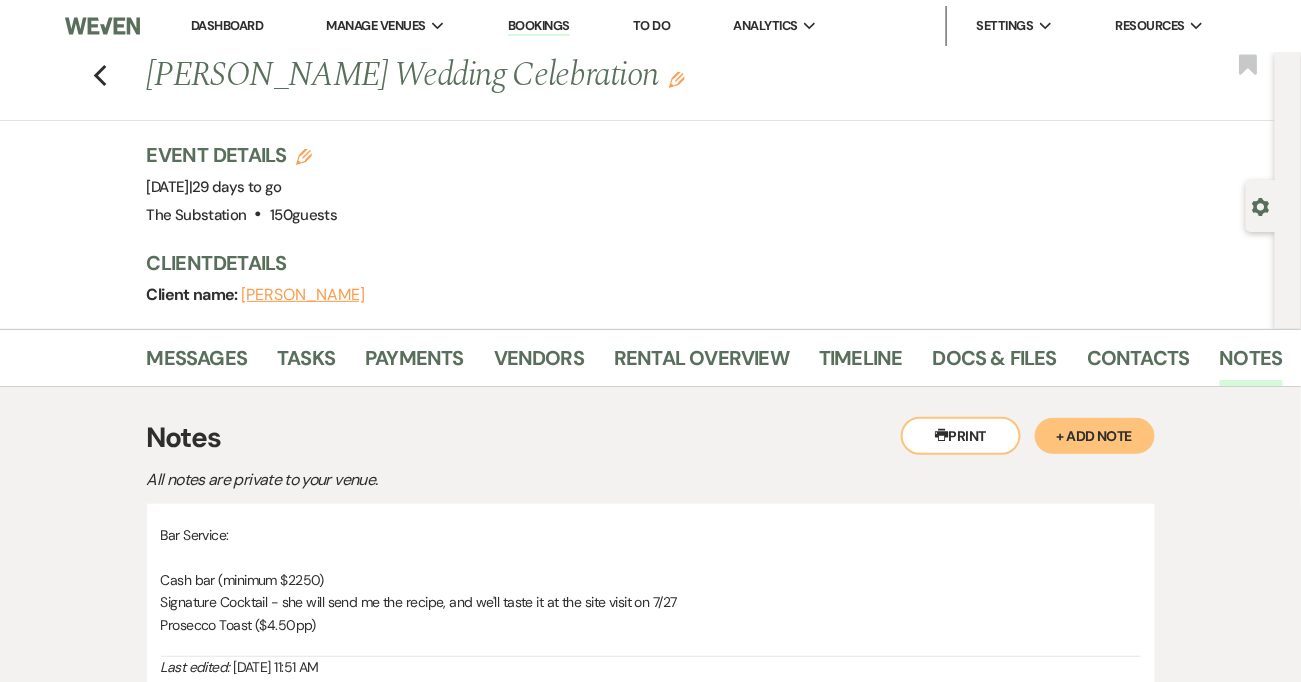 scroll, scrollTop: 527, scrollLeft: 0, axis: vertical 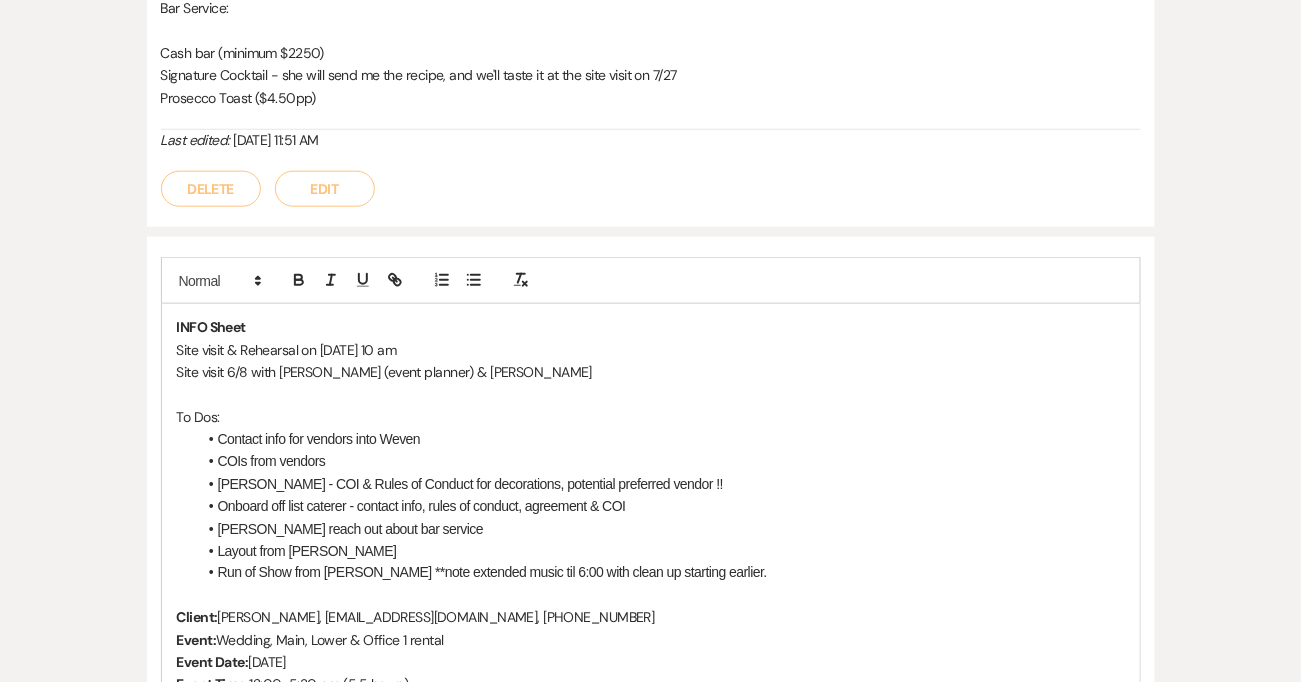 click on "Patricia - COI & Rules of Conduct for decorations, potential preferred vendor !!" at bounding box center [661, 484] 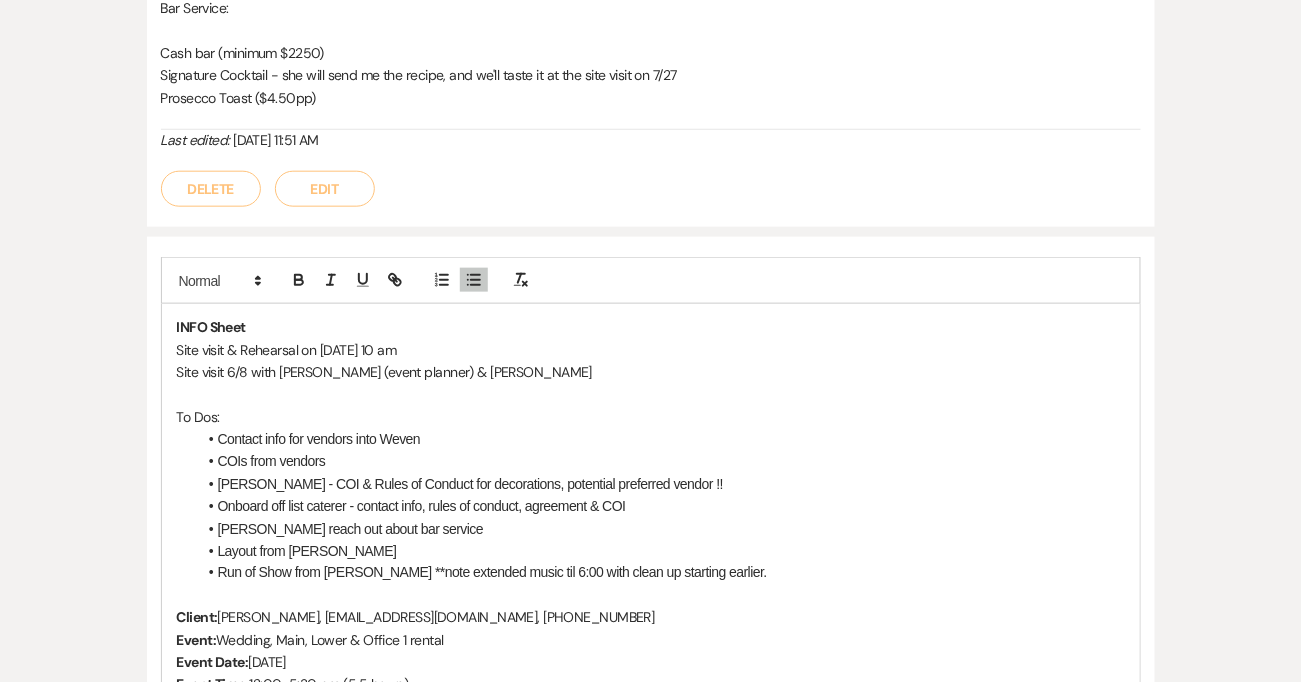 click on "Contact info for vendors into Weven" at bounding box center [661, 439] 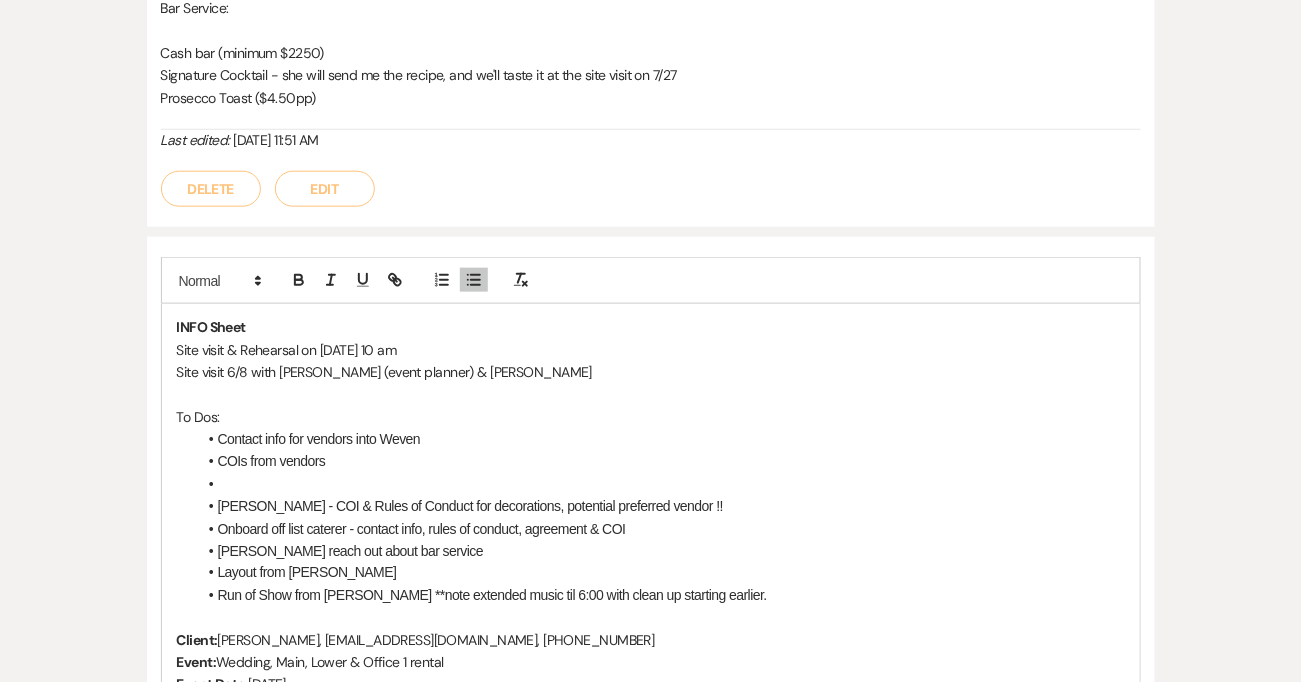 type 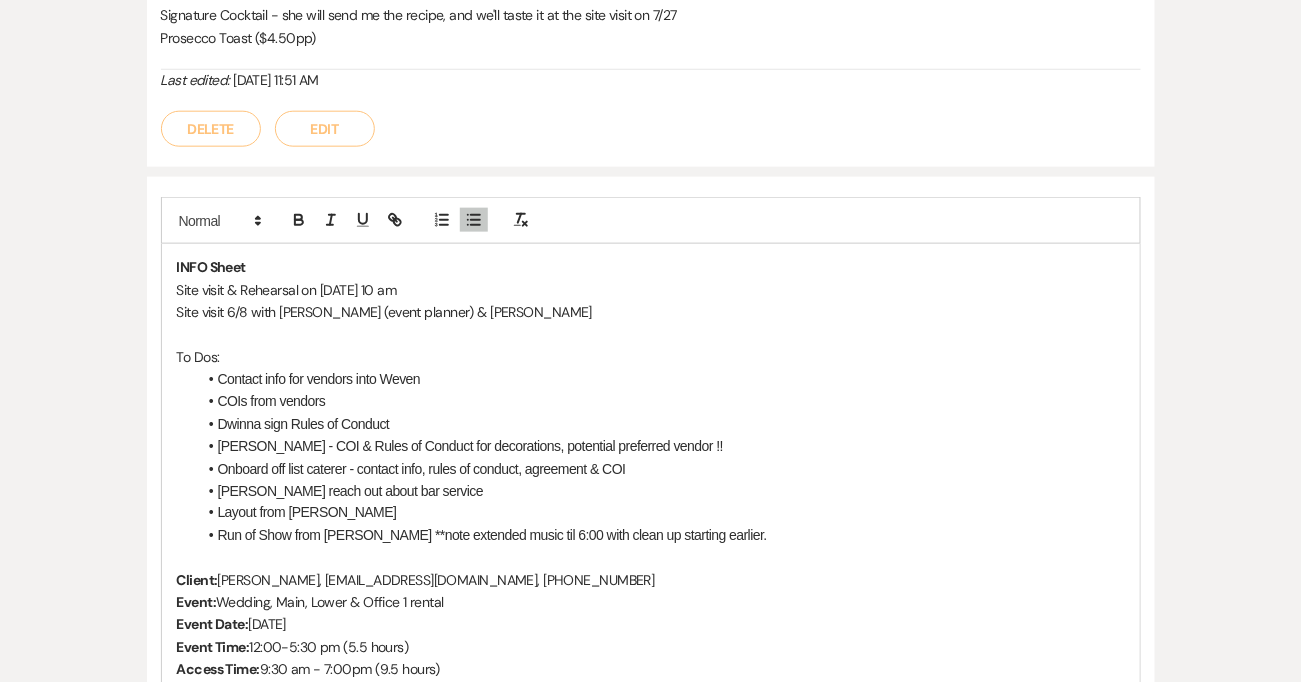 scroll, scrollTop: 611, scrollLeft: 0, axis: vertical 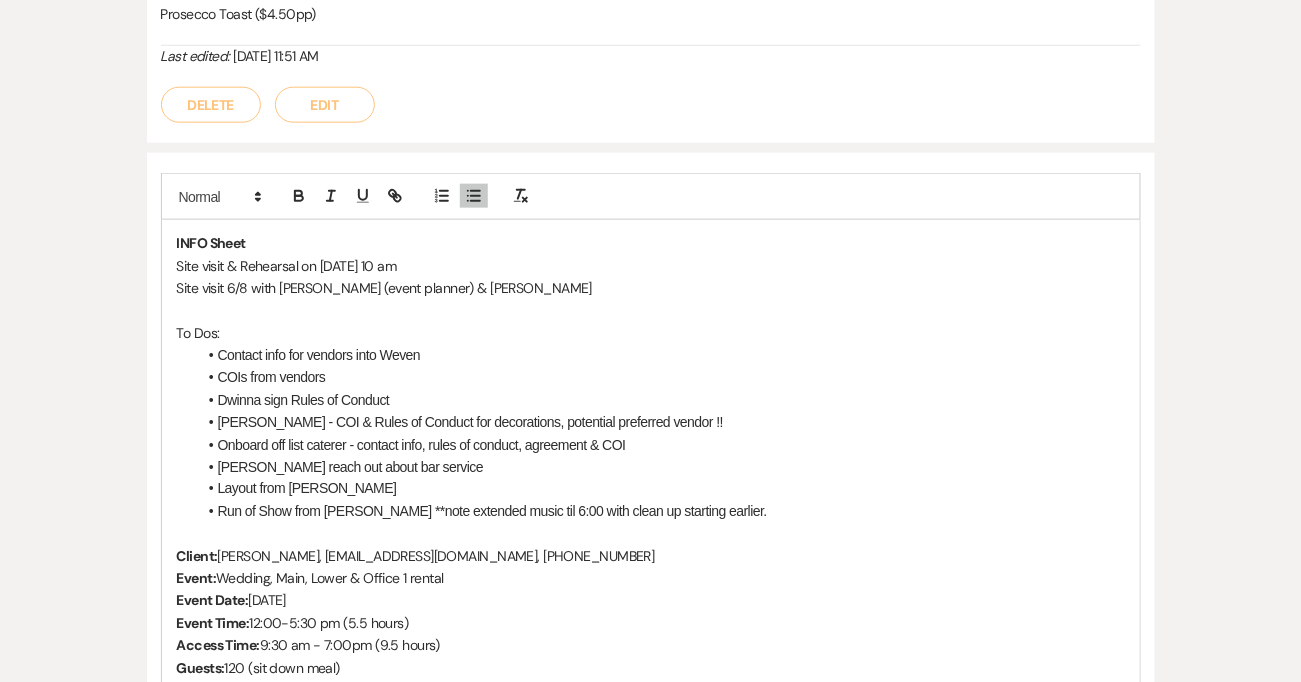 click on "Layout from Patricia" at bounding box center [661, 489] 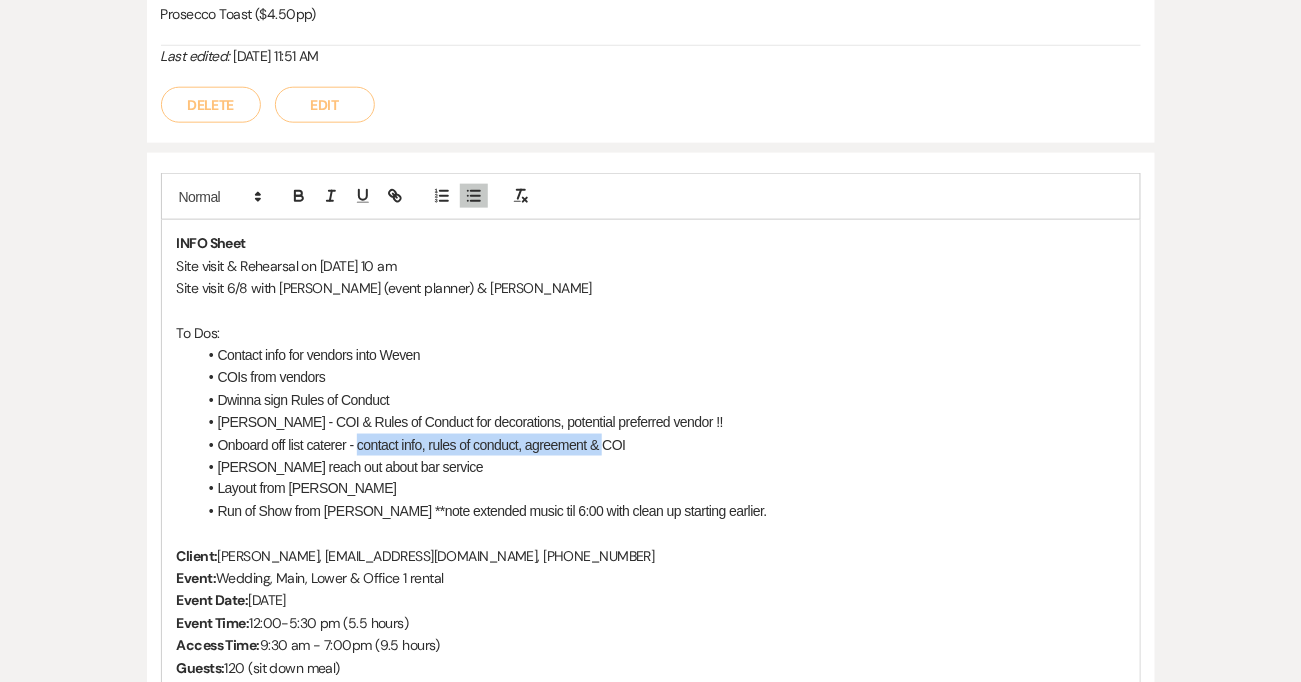 drag, startPoint x: 359, startPoint y: 446, endPoint x: 609, endPoint y: 444, distance: 250.008 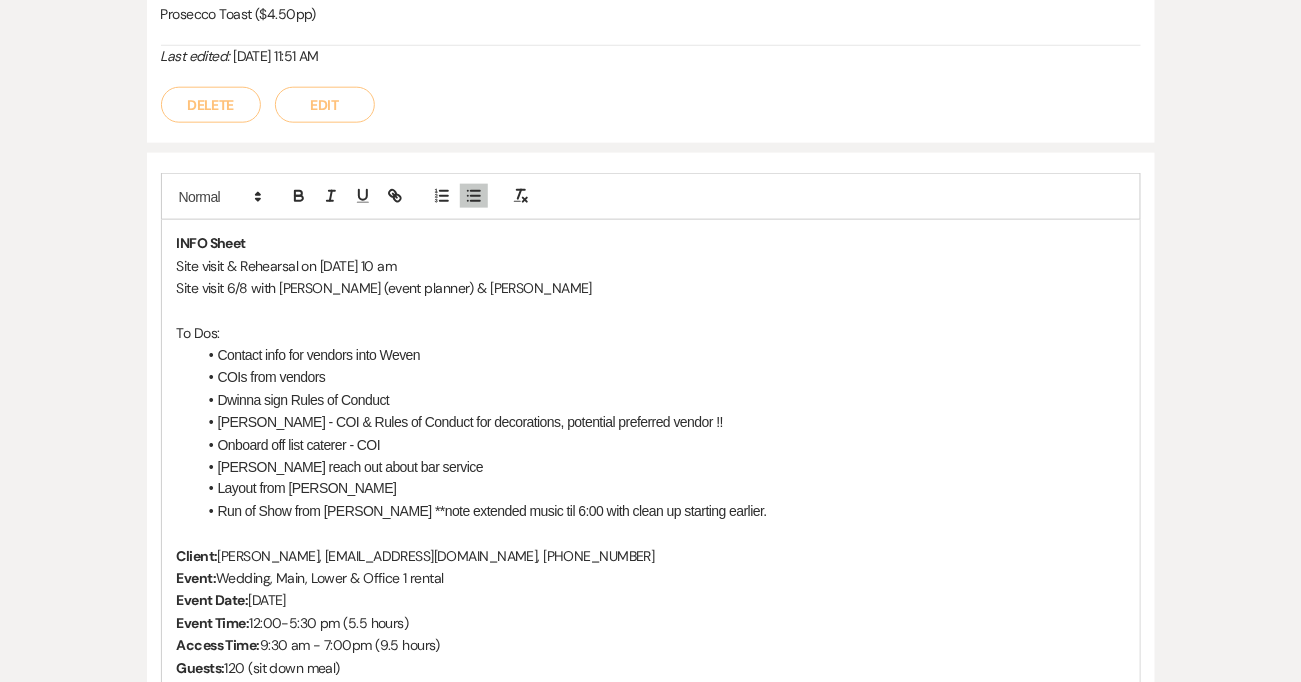 click on "Layout from Patricia" at bounding box center [661, 489] 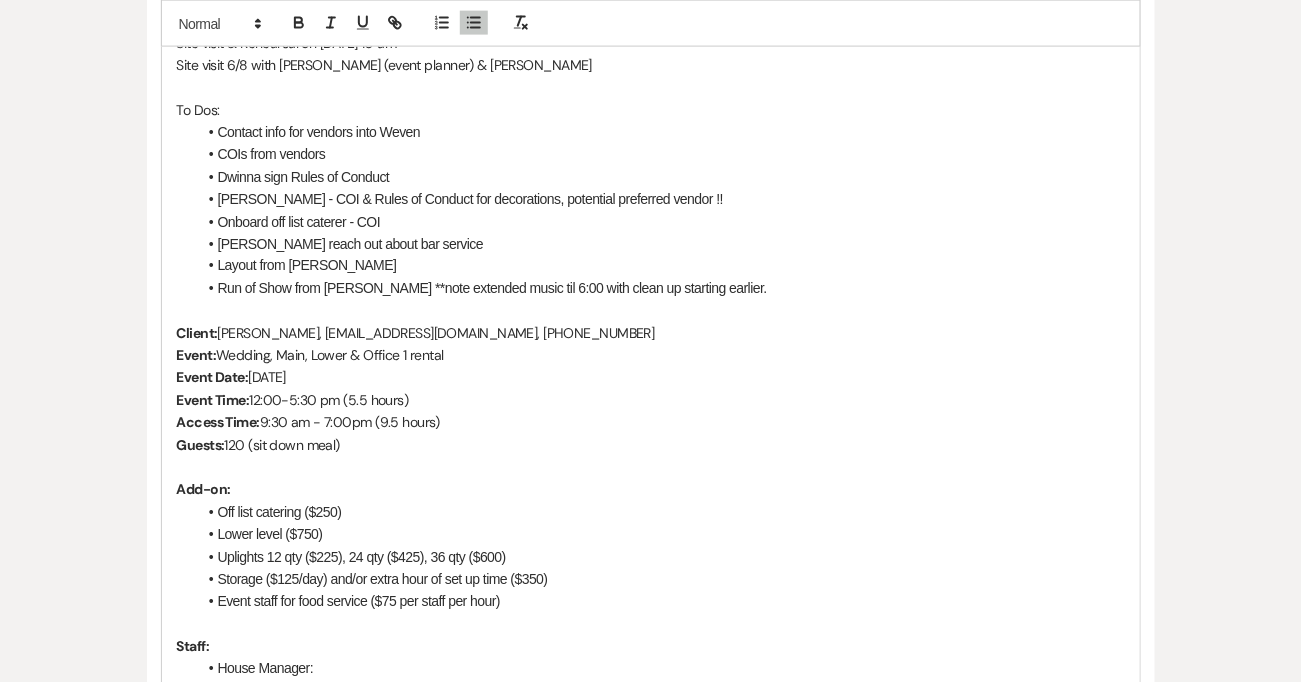 scroll, scrollTop: 1118, scrollLeft: 0, axis: vertical 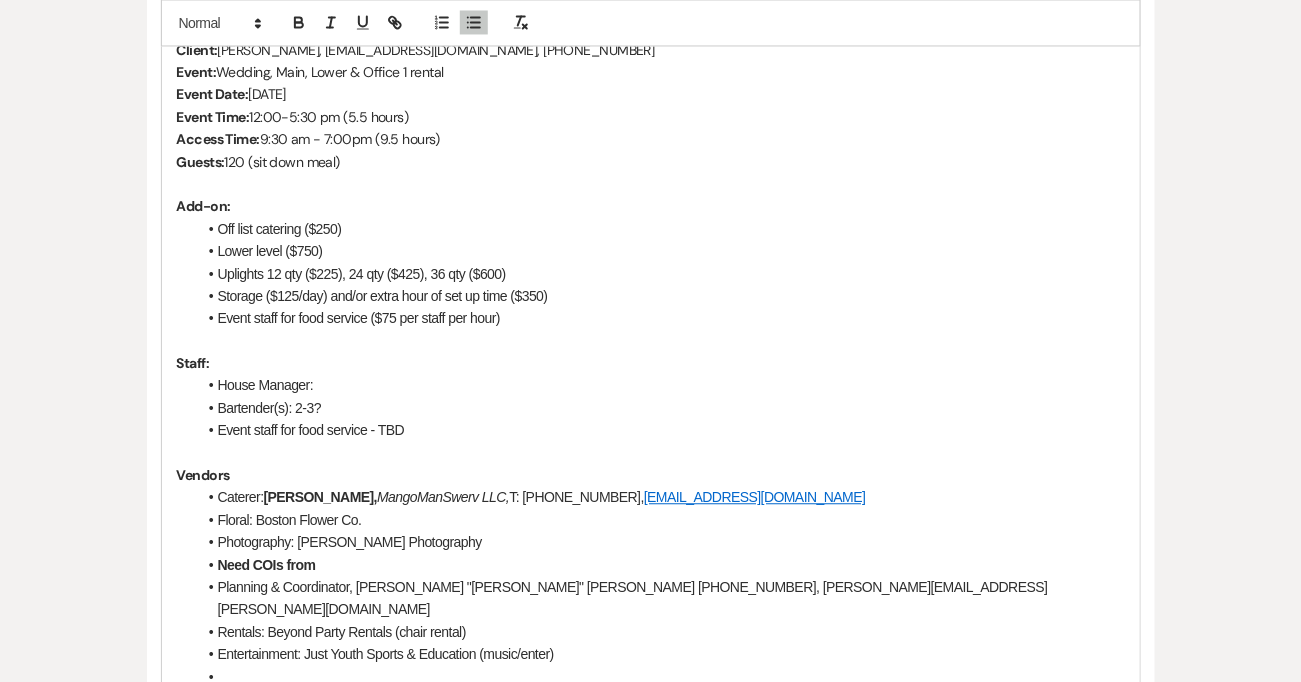 click on "Event staff for food service ($75 per staff per hour)" at bounding box center (661, 318) 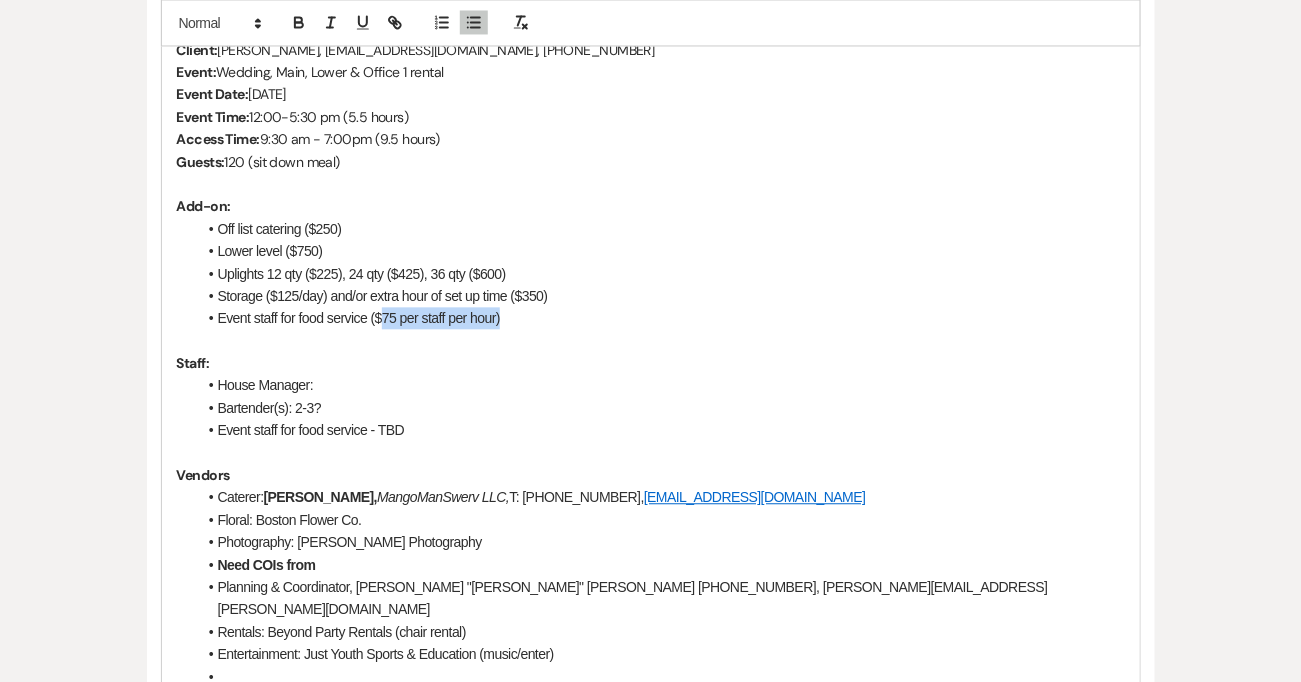 drag, startPoint x: 514, startPoint y: 317, endPoint x: 380, endPoint y: 309, distance: 134.23859 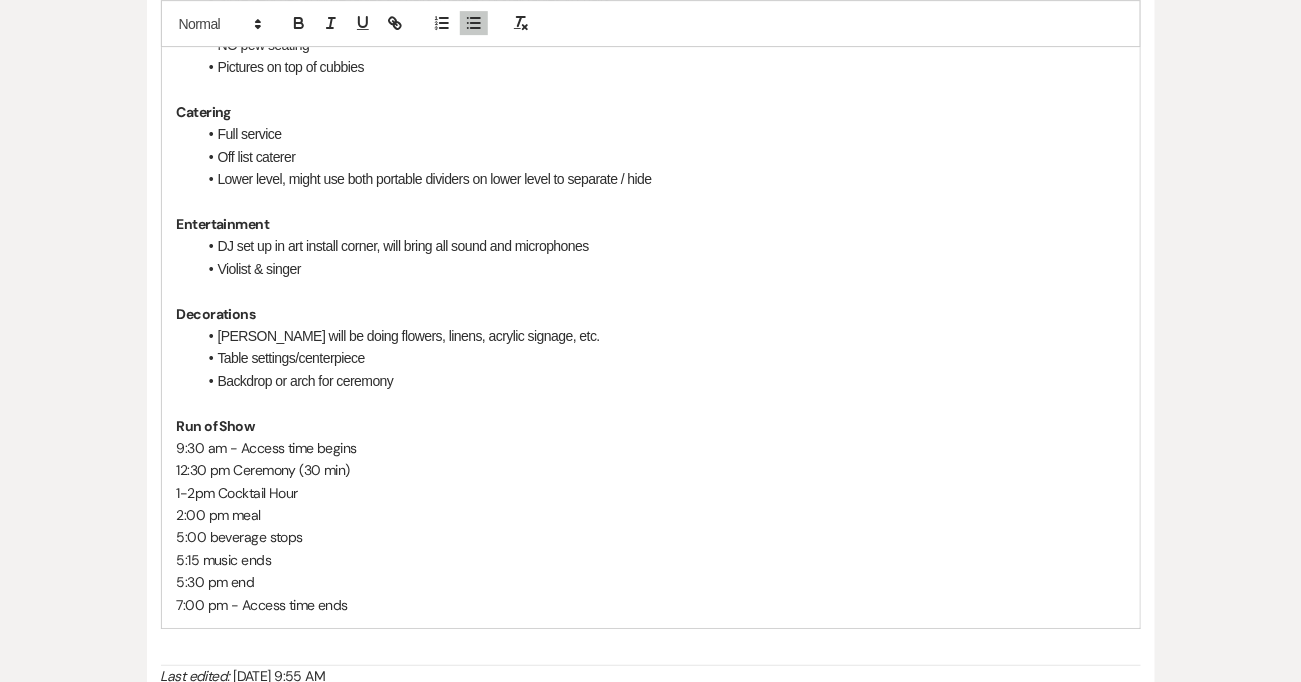 scroll, scrollTop: 2186, scrollLeft: 0, axis: vertical 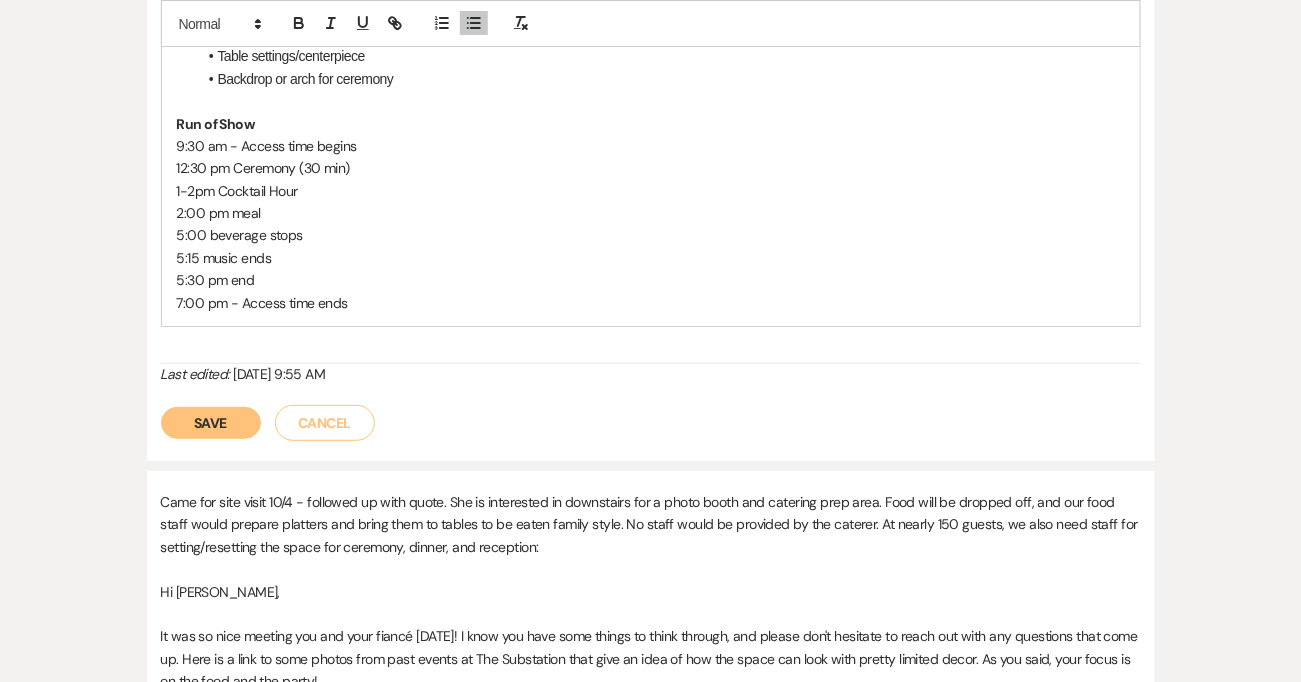 click on "Save" at bounding box center [211, 423] 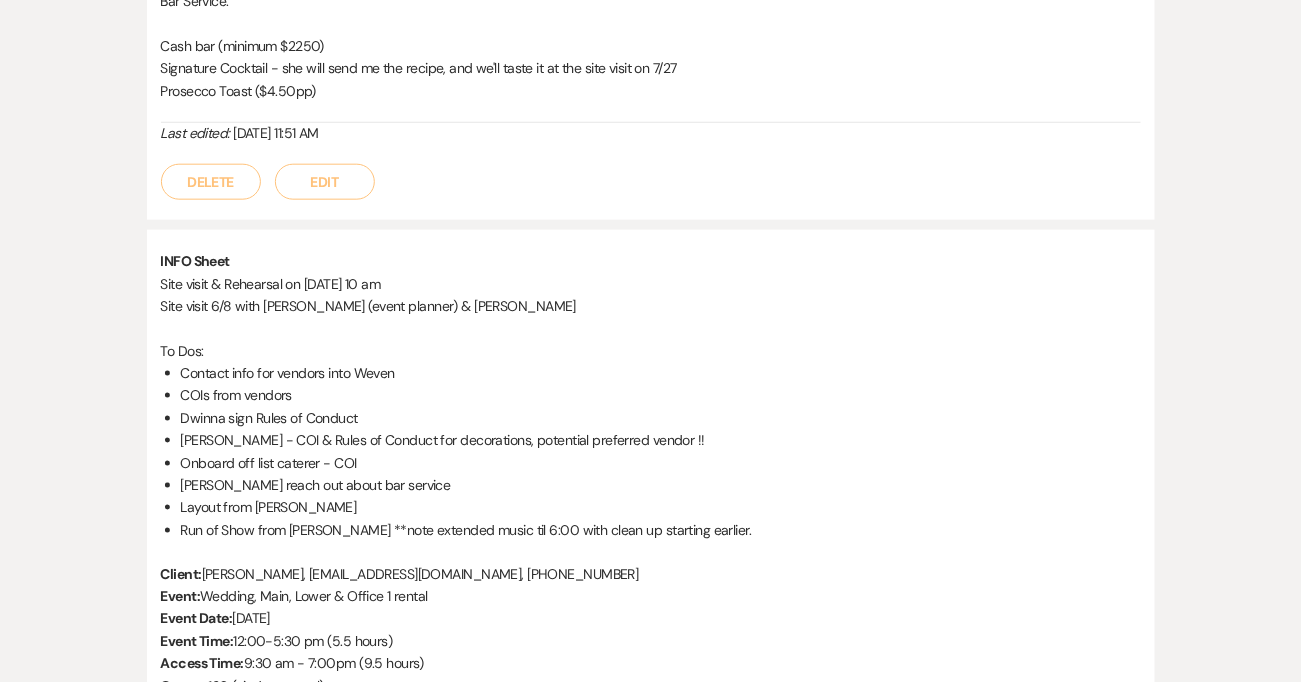 scroll, scrollTop: 0, scrollLeft: 0, axis: both 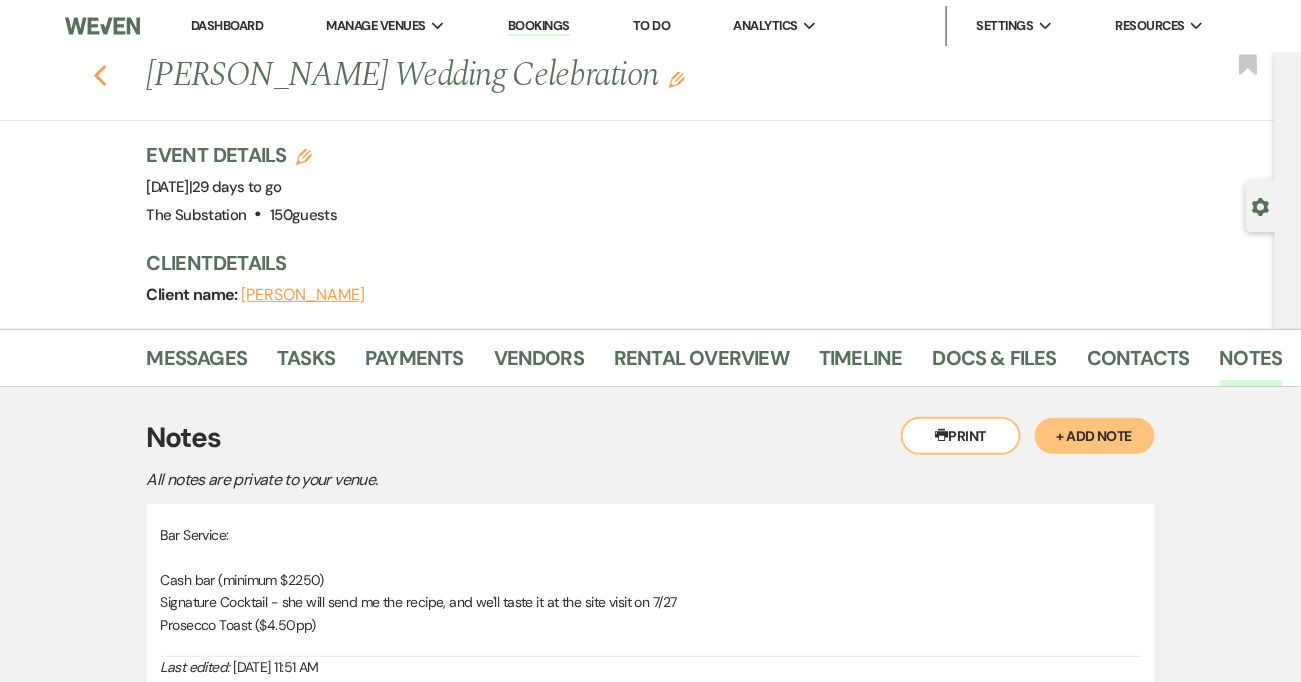 click 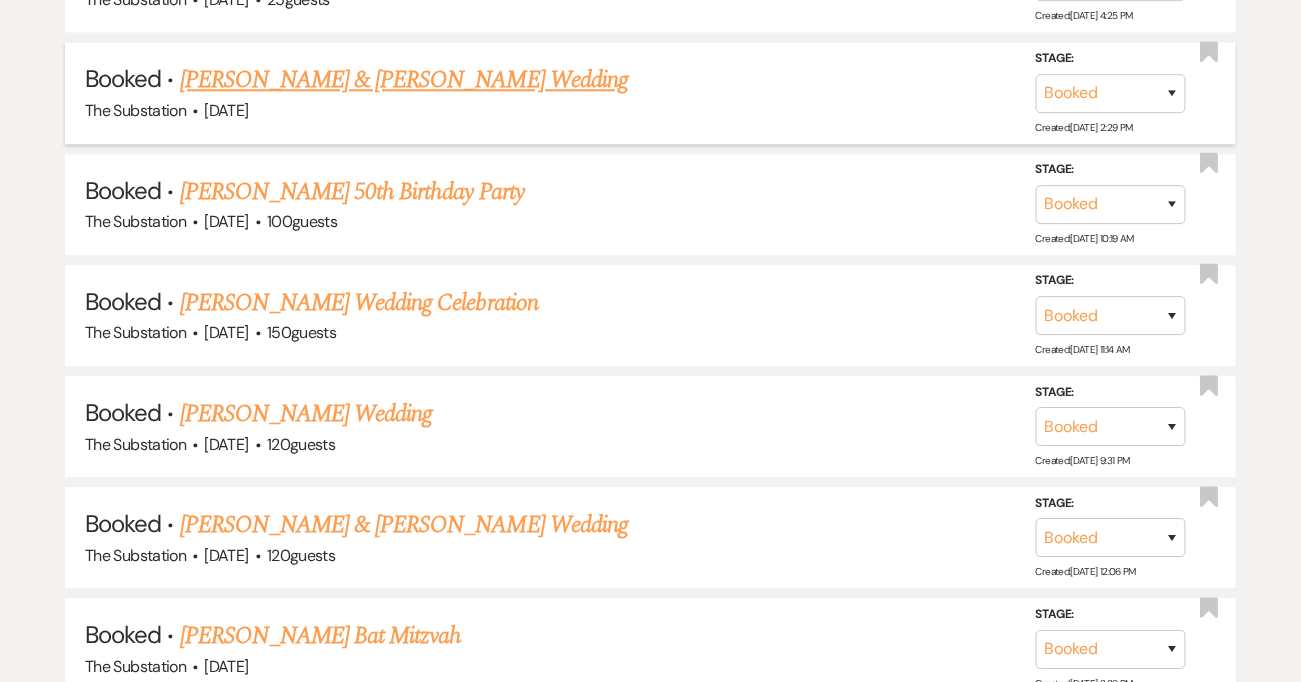 scroll, scrollTop: 1423, scrollLeft: 0, axis: vertical 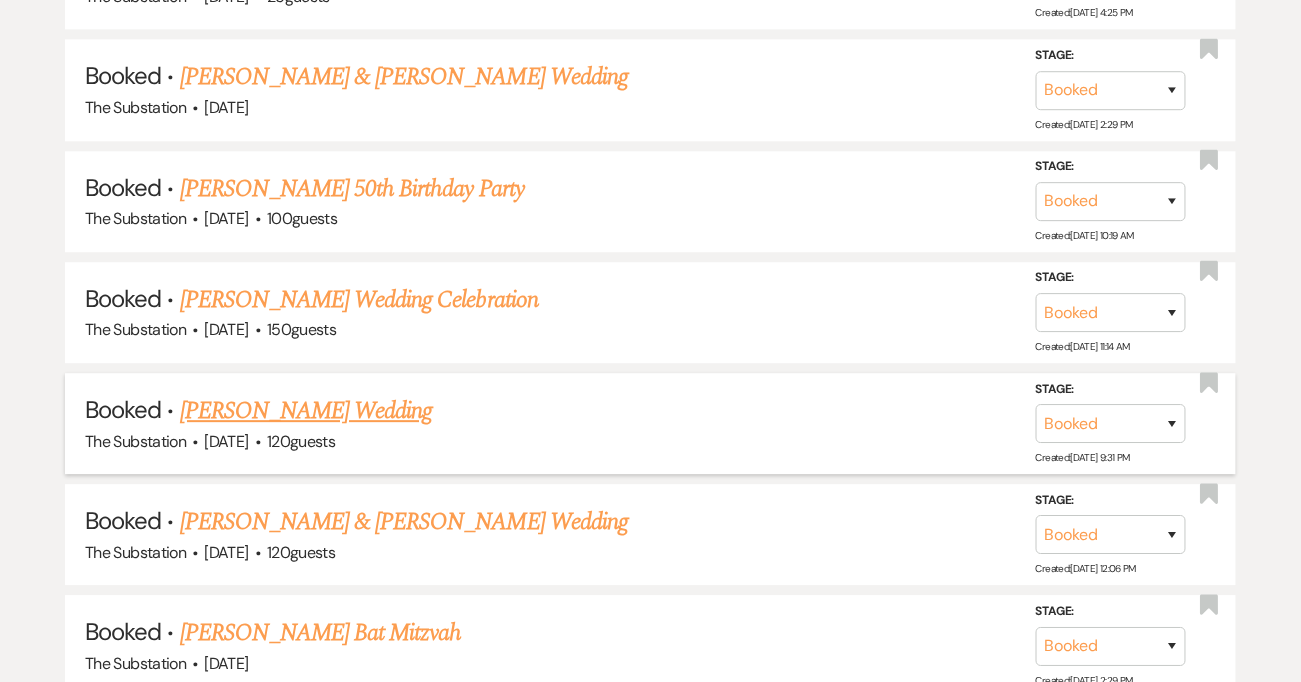 click on "Gina Patterson's Wedding" at bounding box center (306, 411) 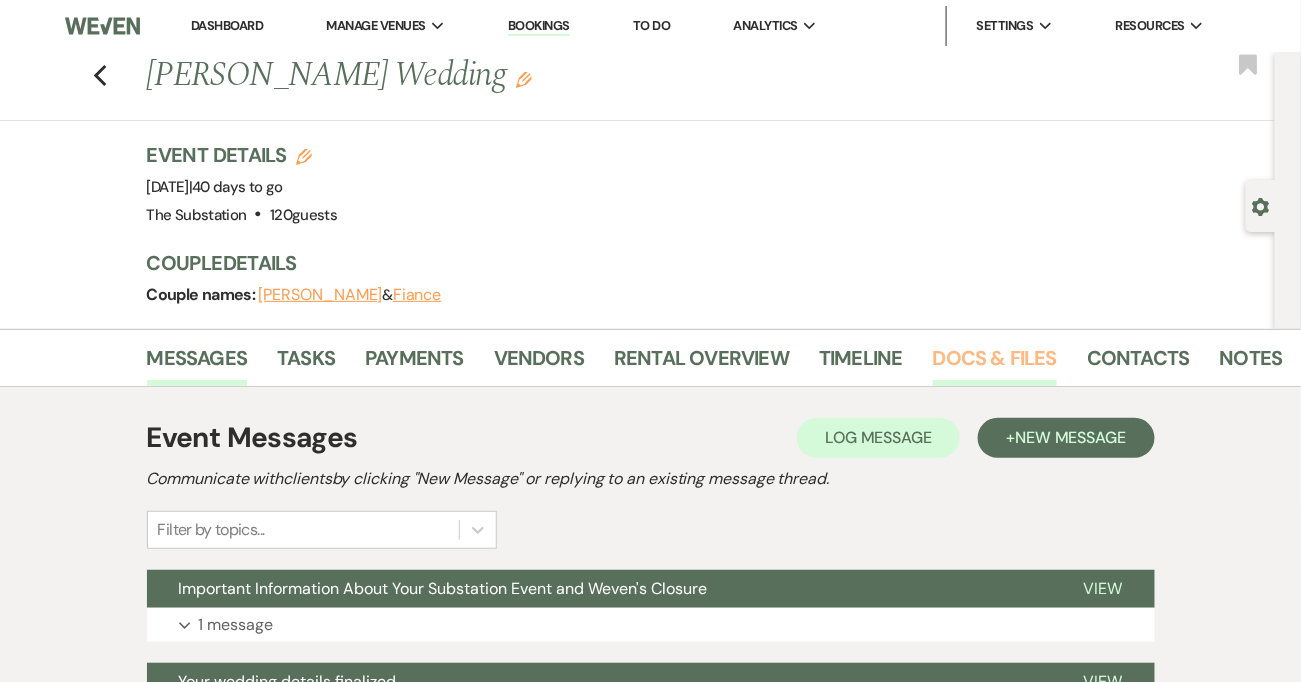 click on "Docs & Files" at bounding box center (995, 364) 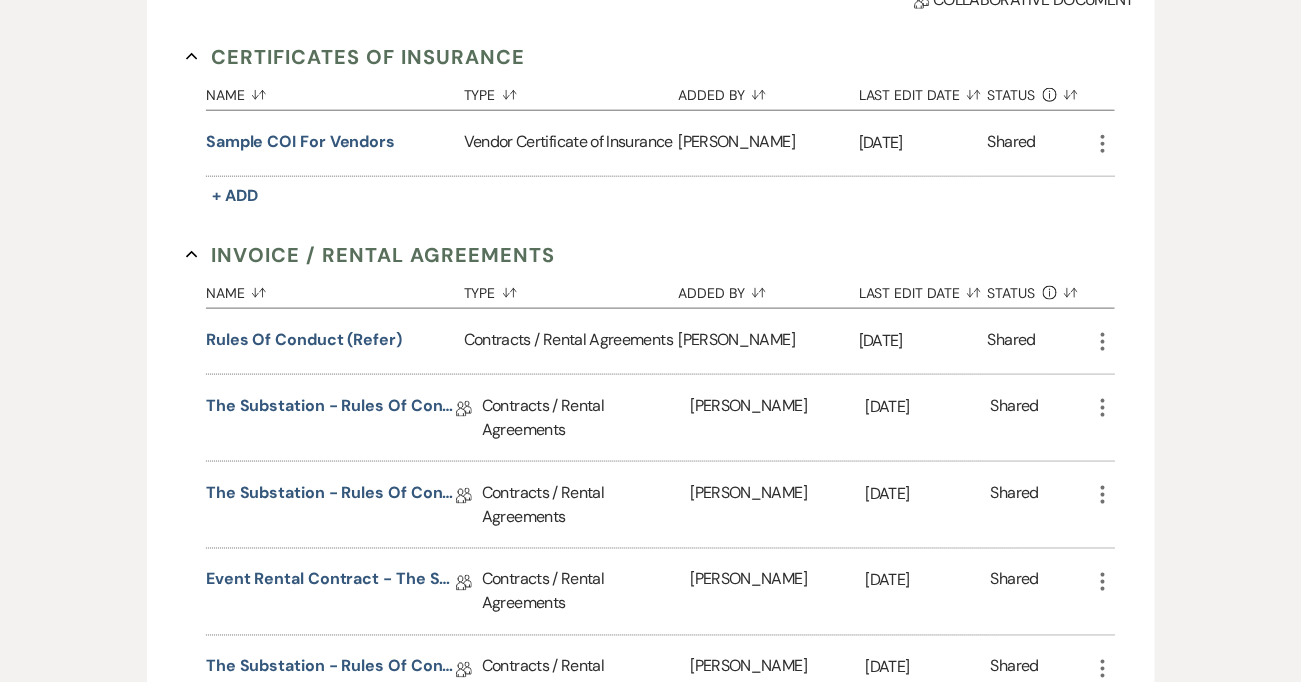 scroll, scrollTop: 545, scrollLeft: 0, axis: vertical 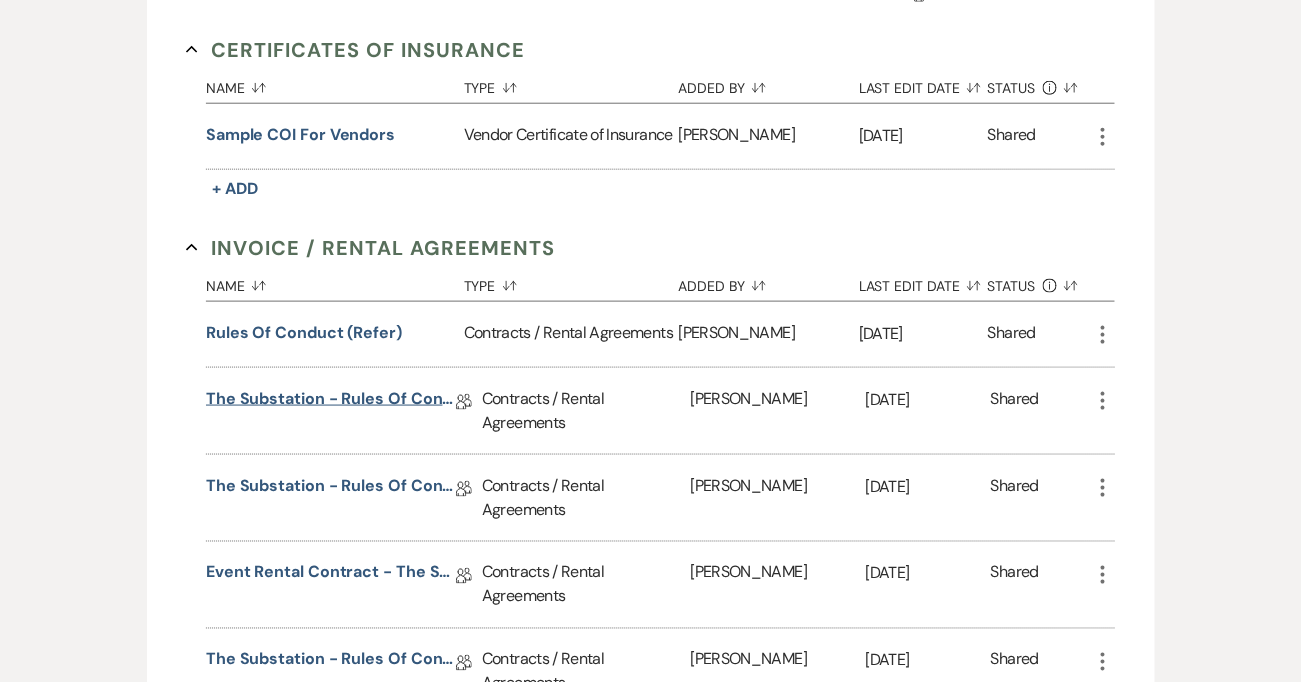 click on "The Substation - Rules of Conduct 2025" at bounding box center [331, 402] 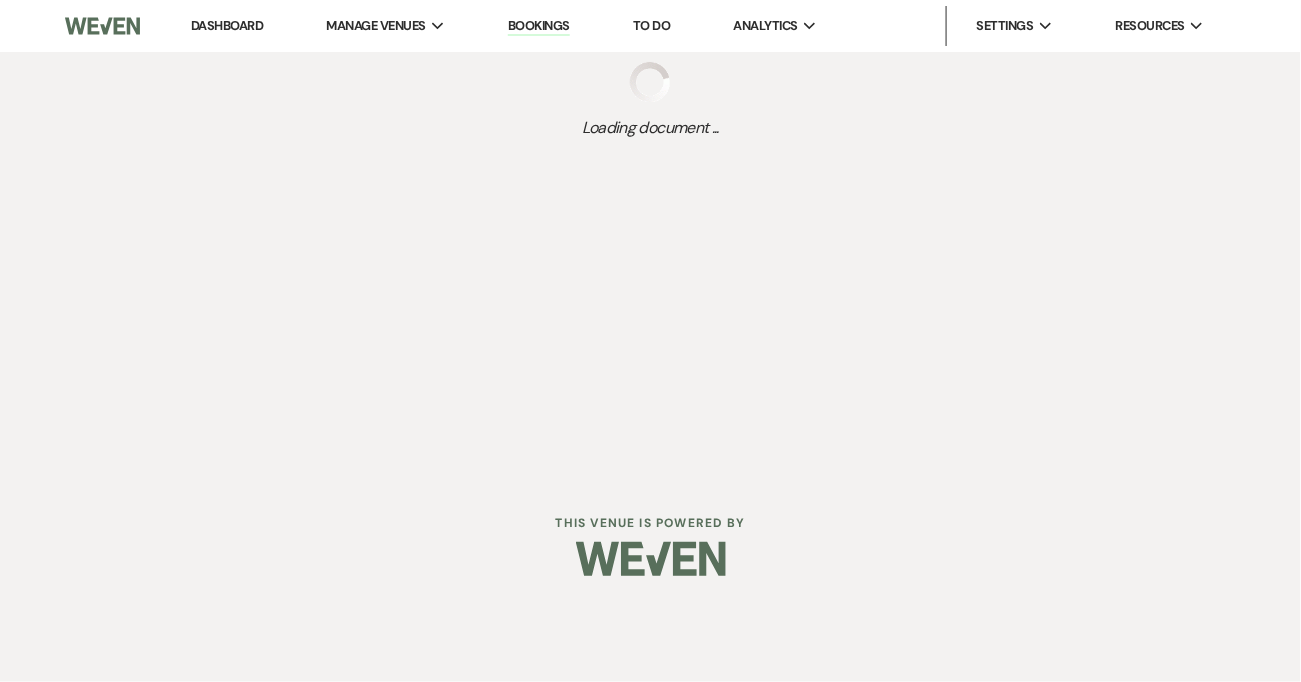 scroll, scrollTop: 0, scrollLeft: 0, axis: both 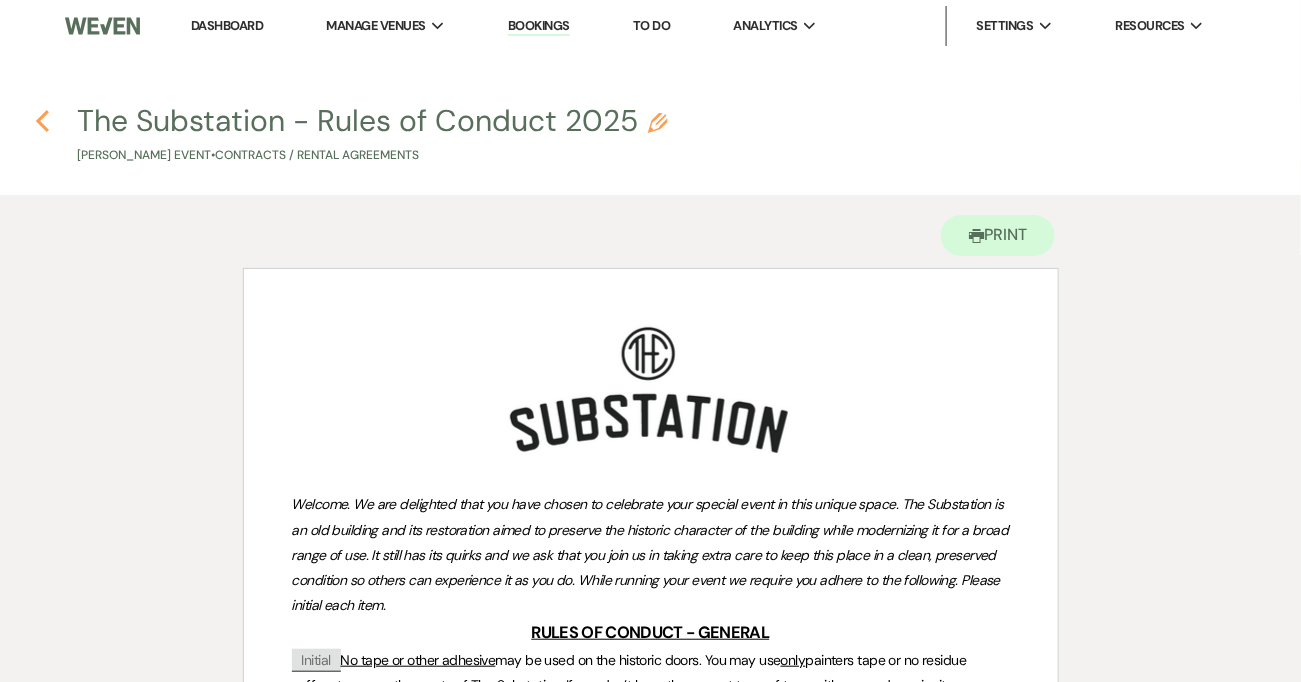 click on "Previous" 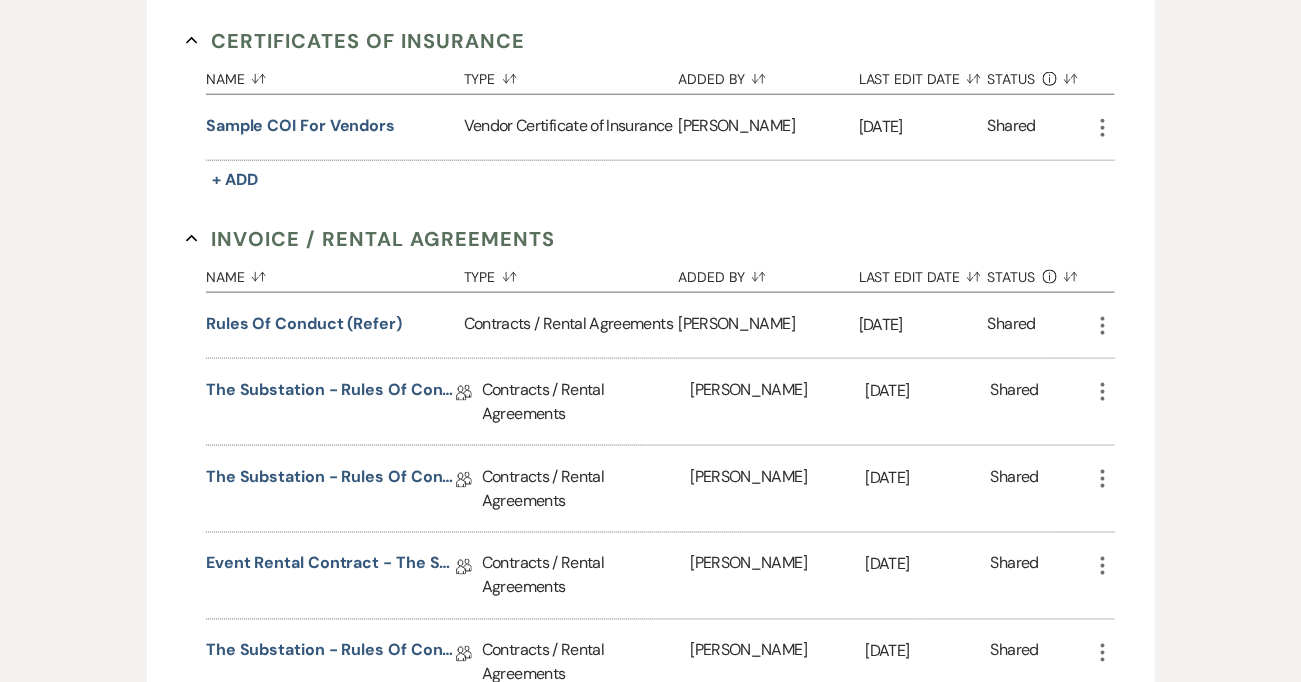 scroll, scrollTop: 569, scrollLeft: 0, axis: vertical 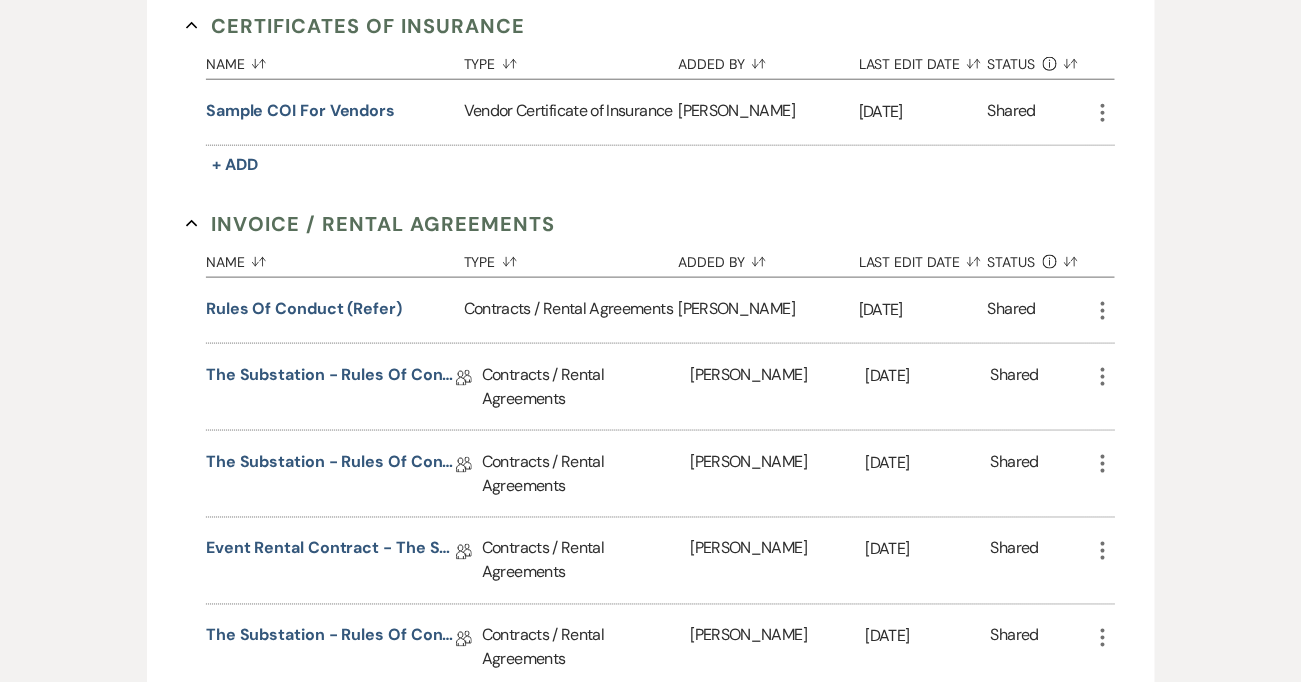 click on "More" 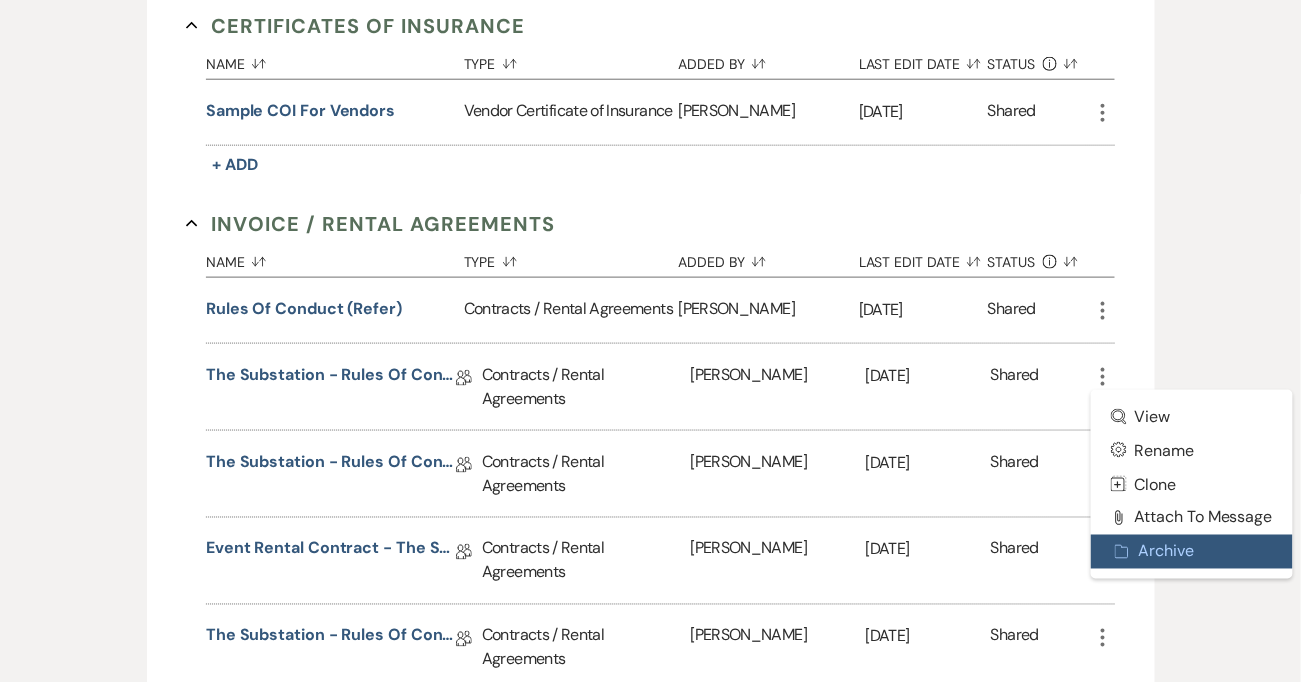 click on "Archive Archive" at bounding box center (1192, 552) 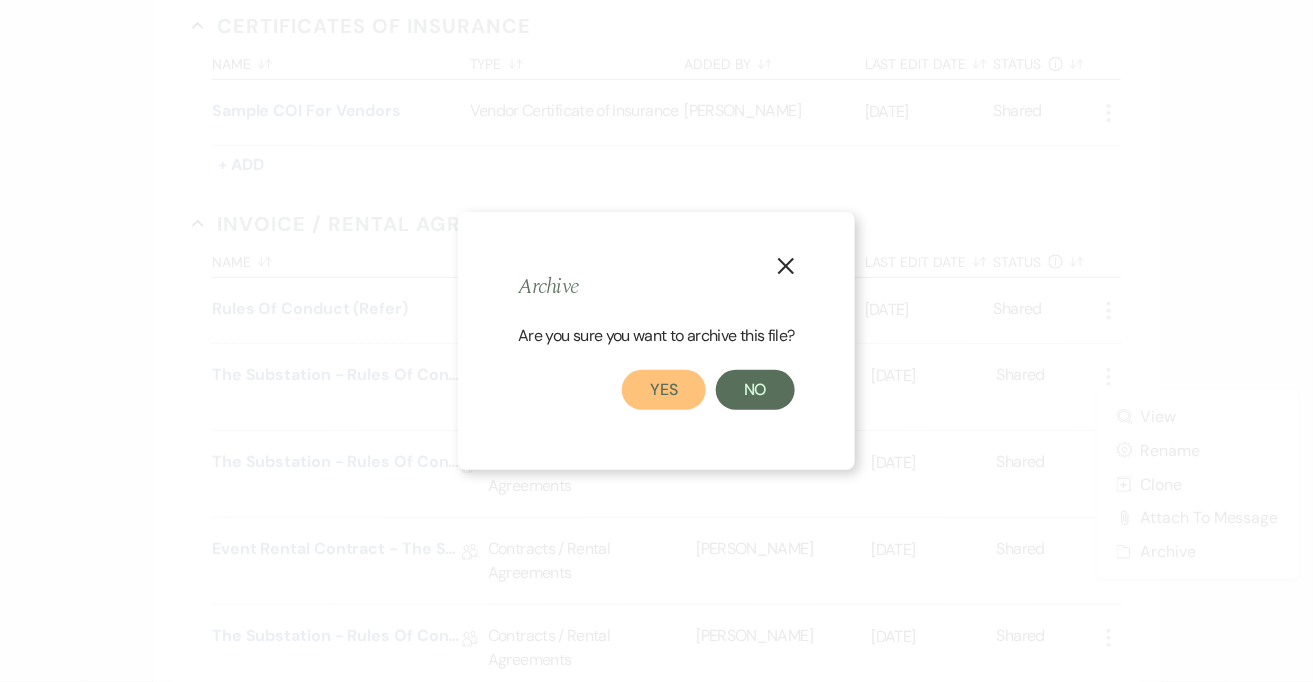 click on "Yes" at bounding box center [664, 390] 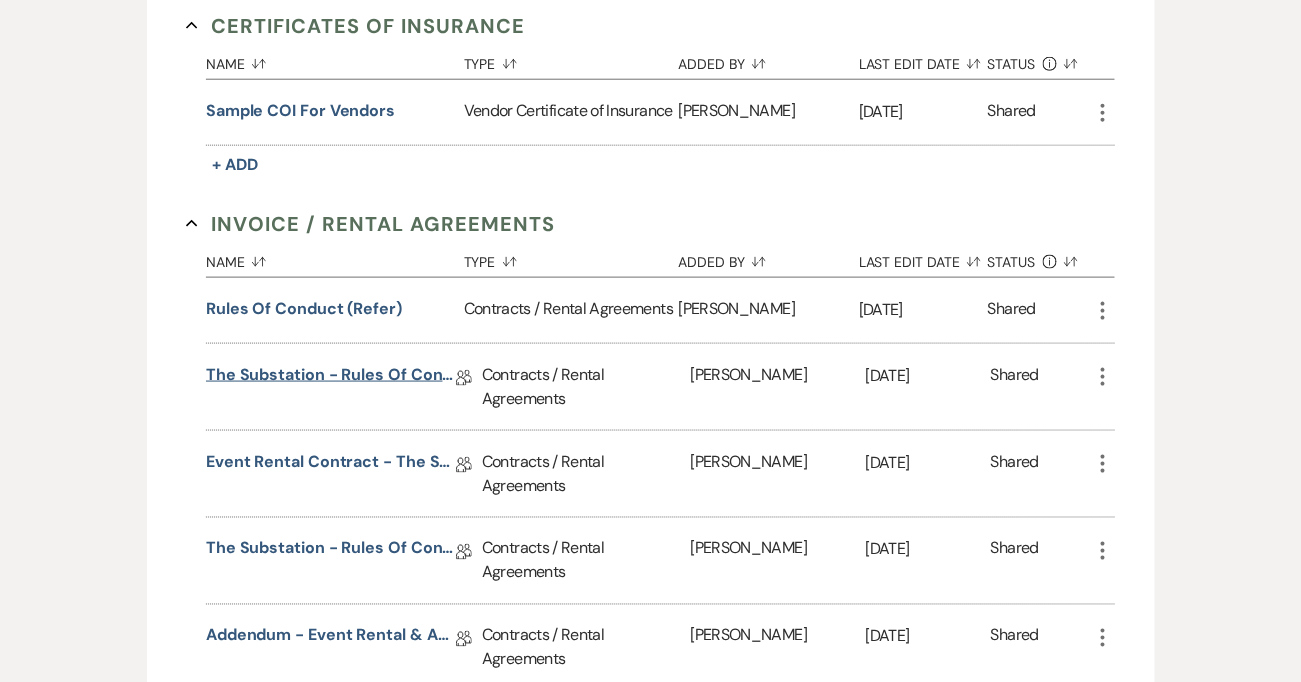 click on "The Substation - Rules of Conduct 2025" at bounding box center [331, 378] 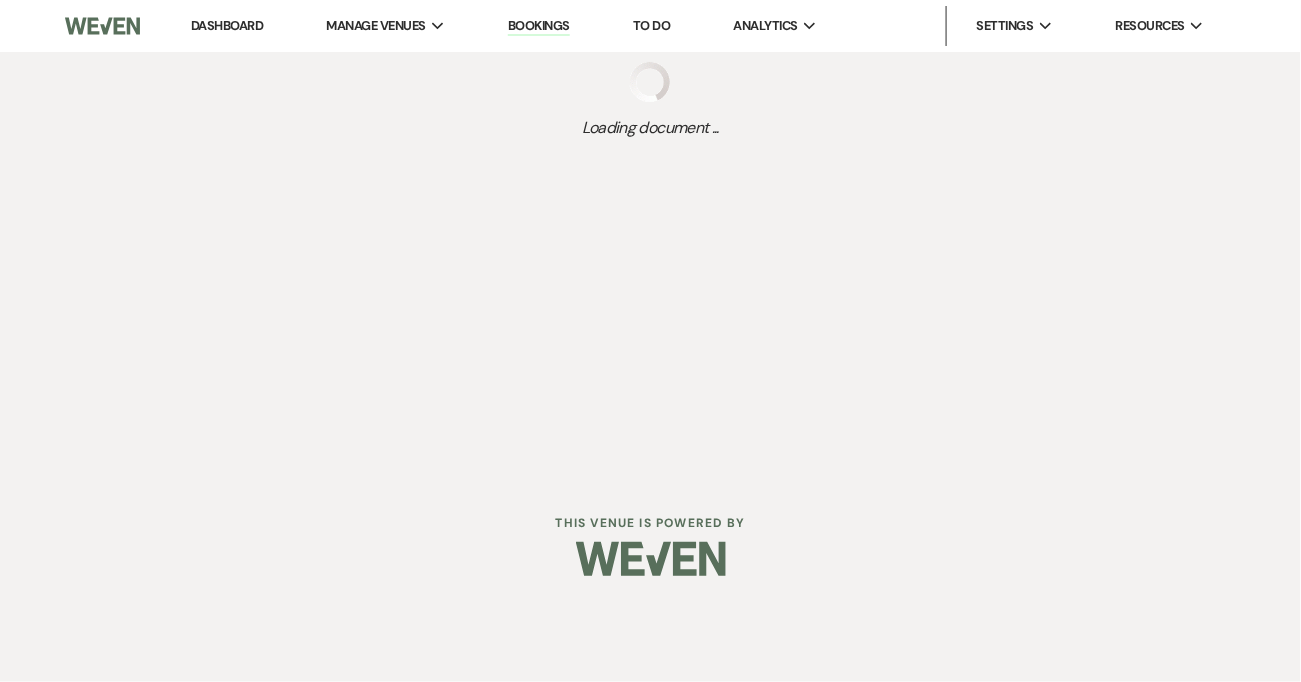 scroll, scrollTop: 0, scrollLeft: 0, axis: both 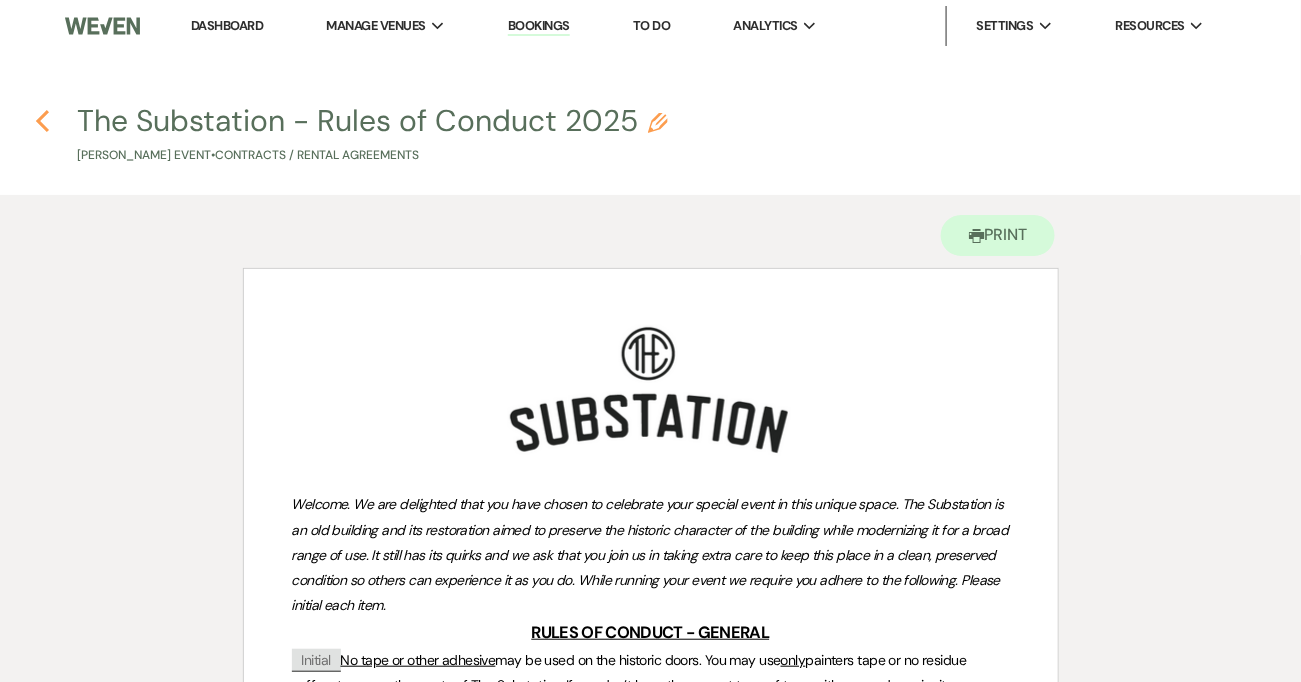 click 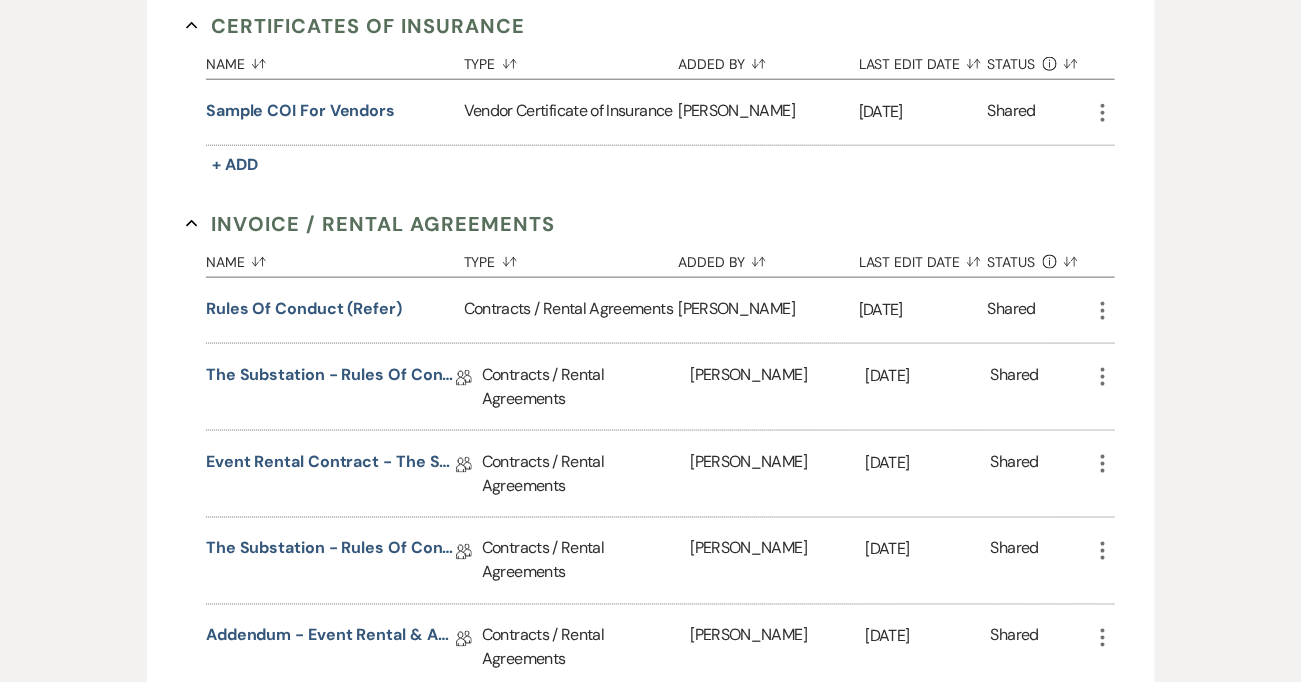 click on "More" 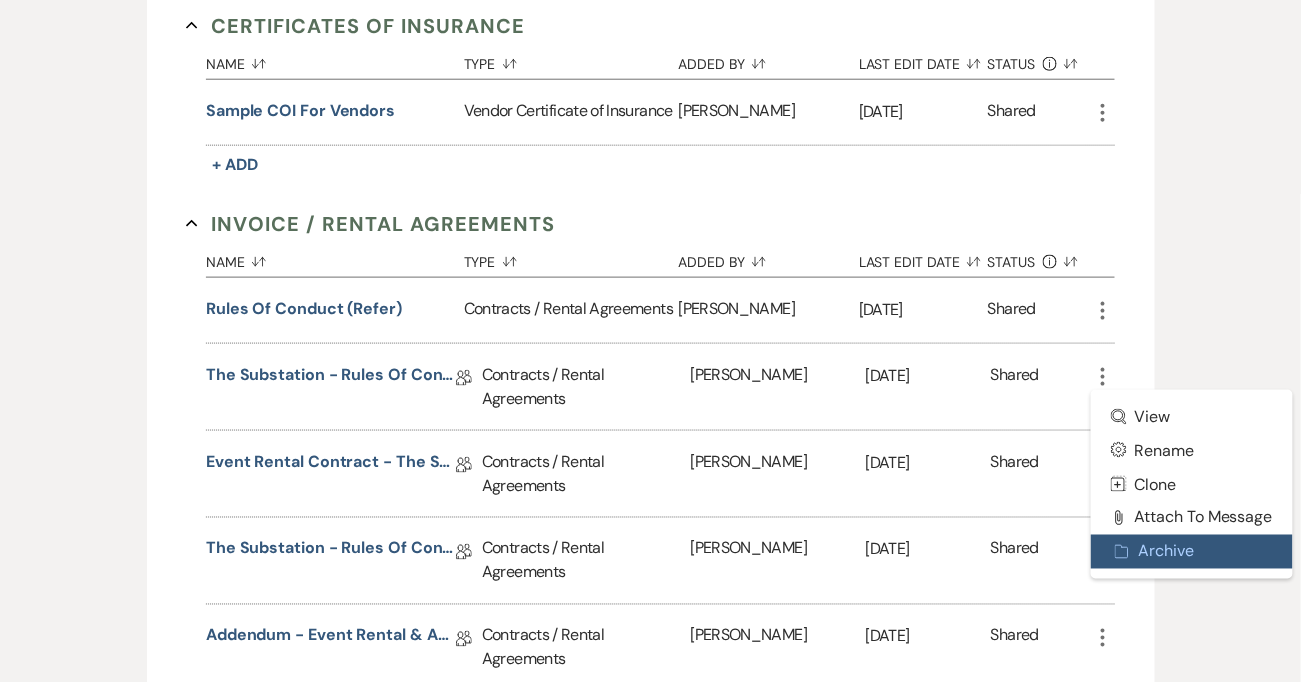 click on "Archive Archive" at bounding box center (1192, 552) 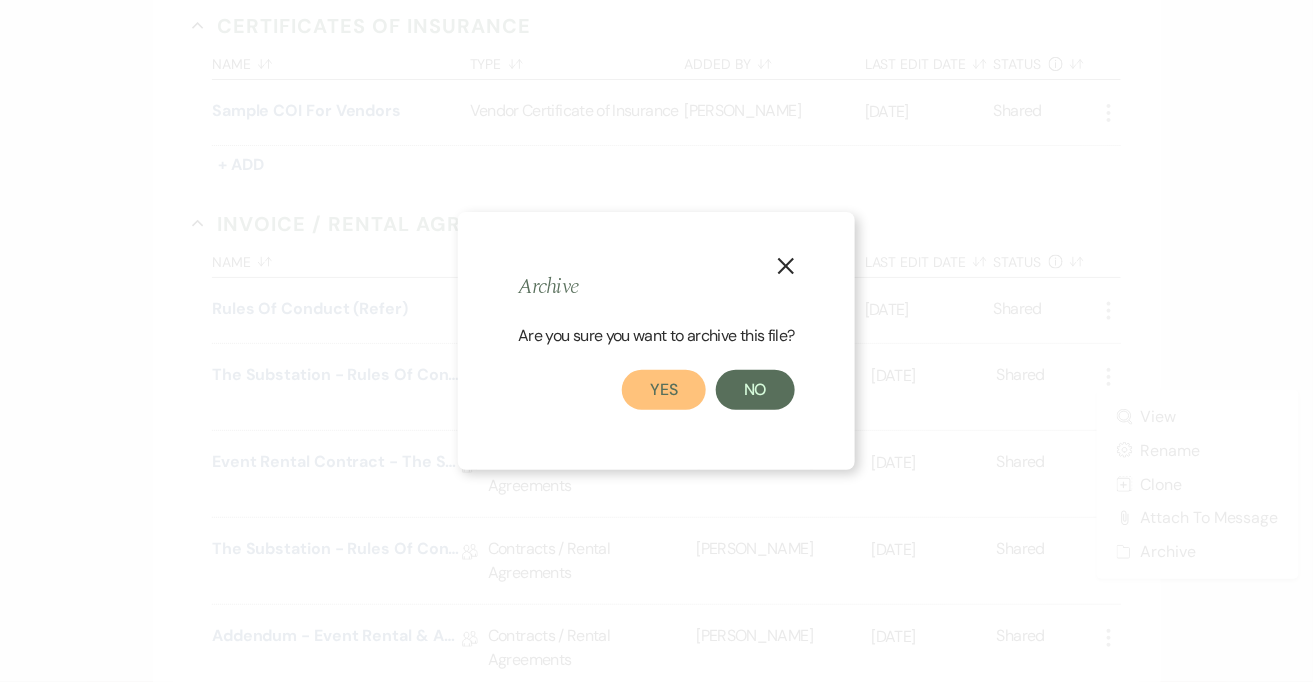 click on "Yes" at bounding box center [664, 390] 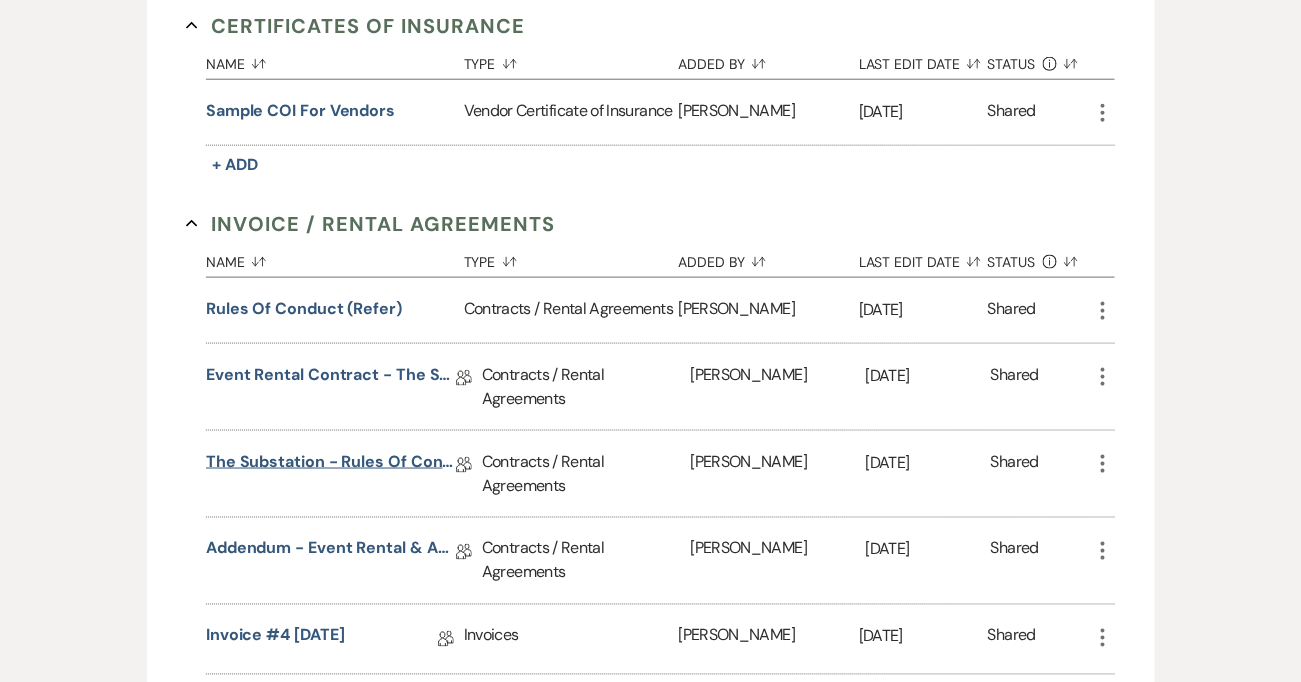 click on "The Substation - Rules of Conduct 2025" at bounding box center (331, 465) 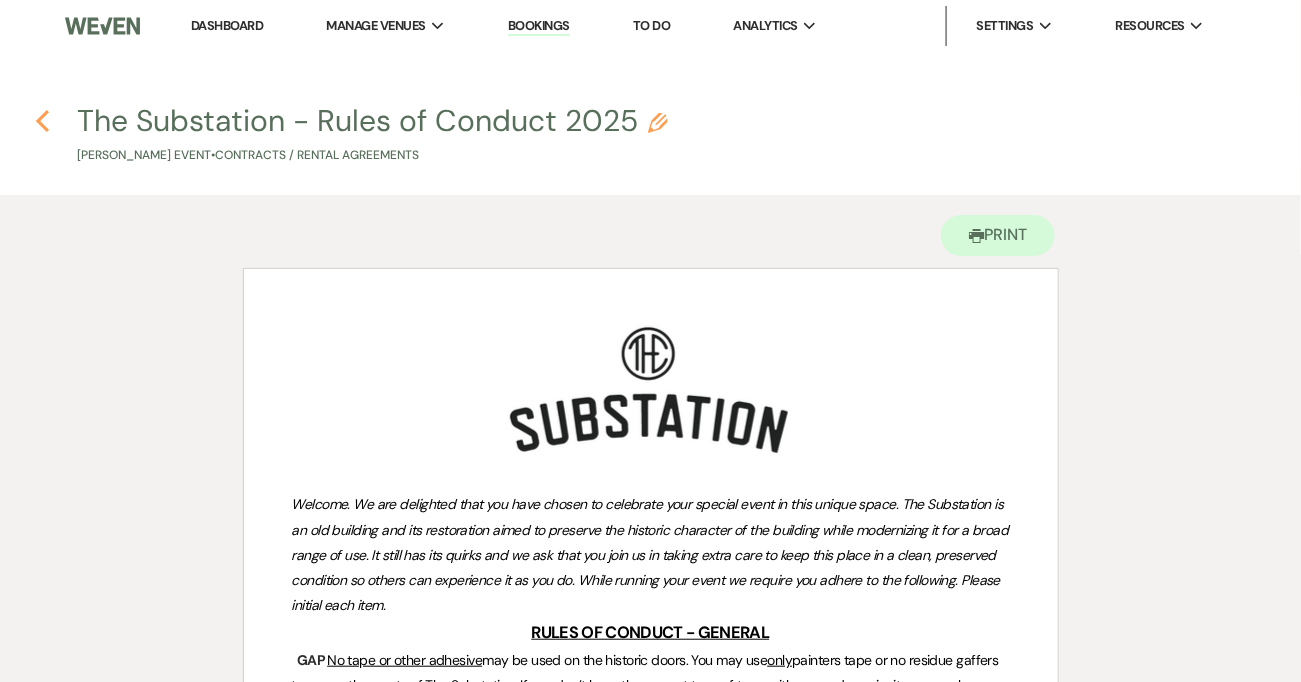 click on "Previous" 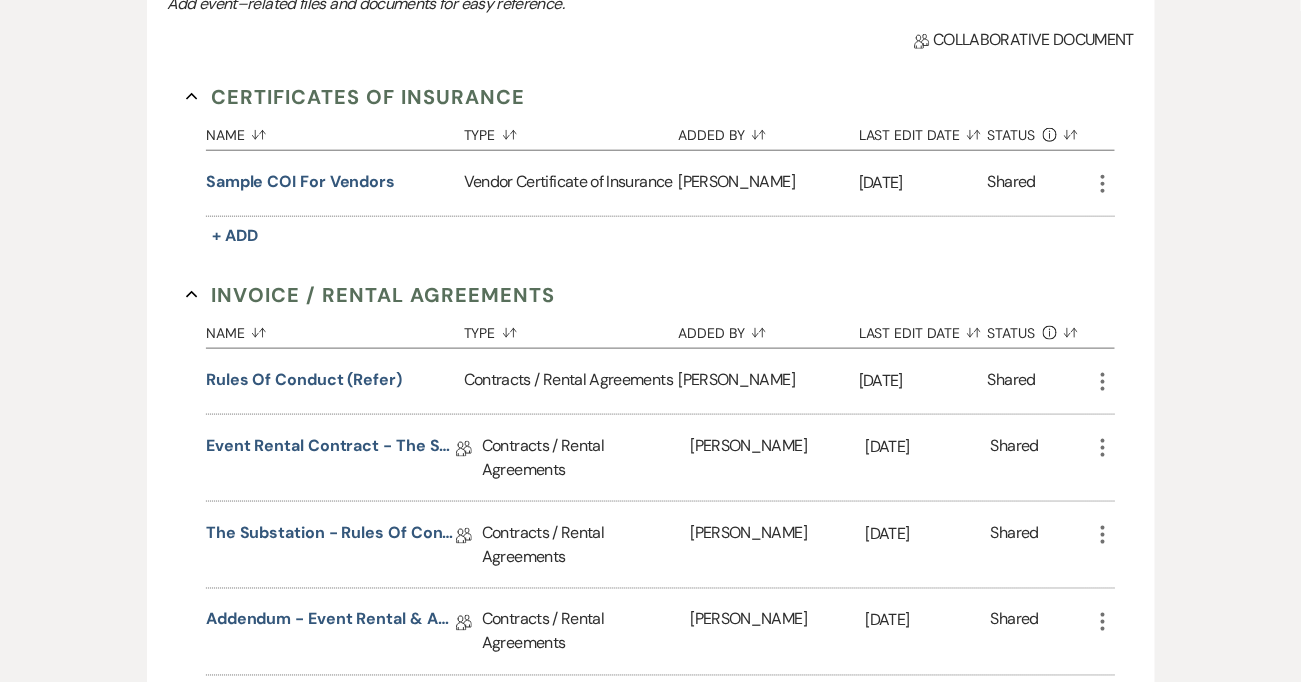 scroll, scrollTop: 582, scrollLeft: 0, axis: vertical 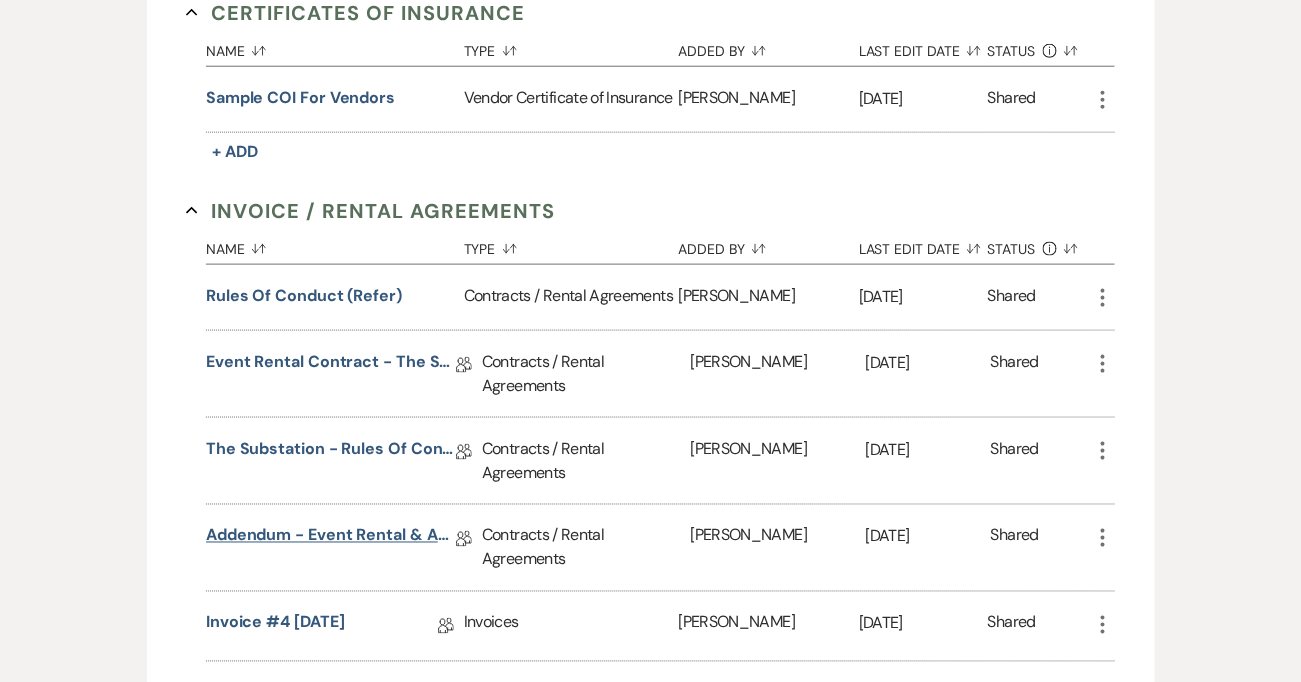 click on "Addendum - Event Rental & Access Time Change" at bounding box center (331, 539) 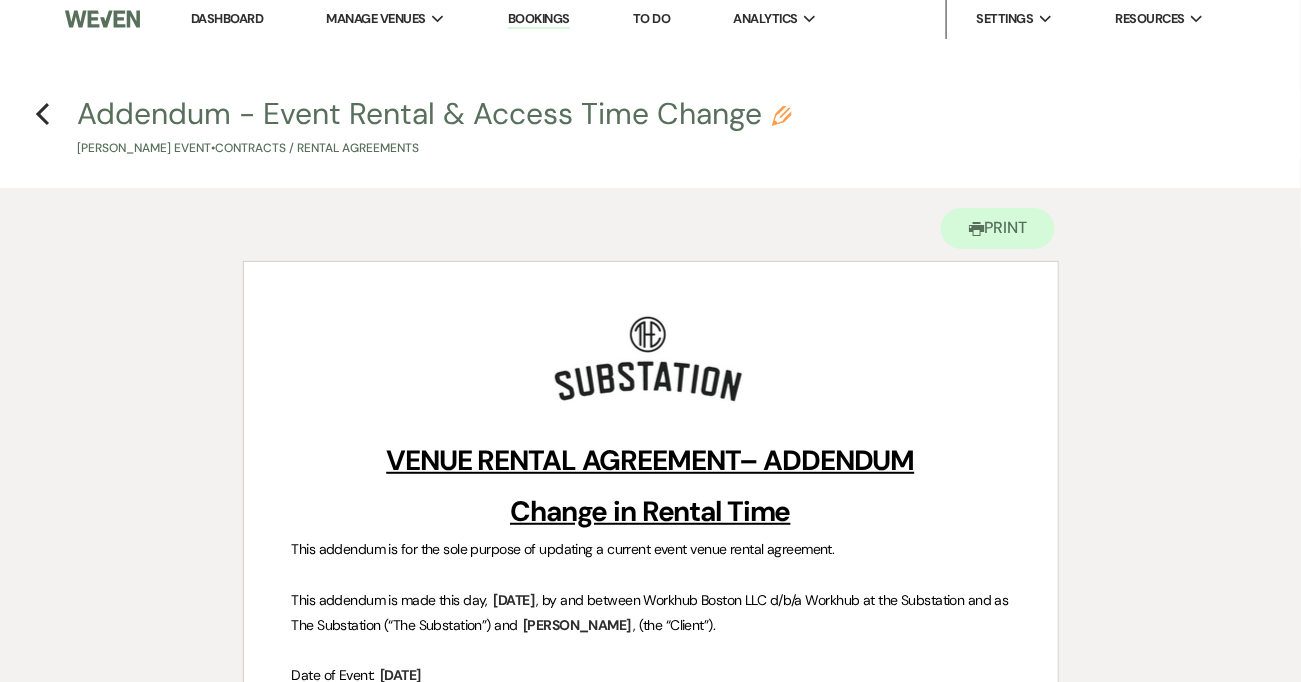 scroll, scrollTop: 0, scrollLeft: 0, axis: both 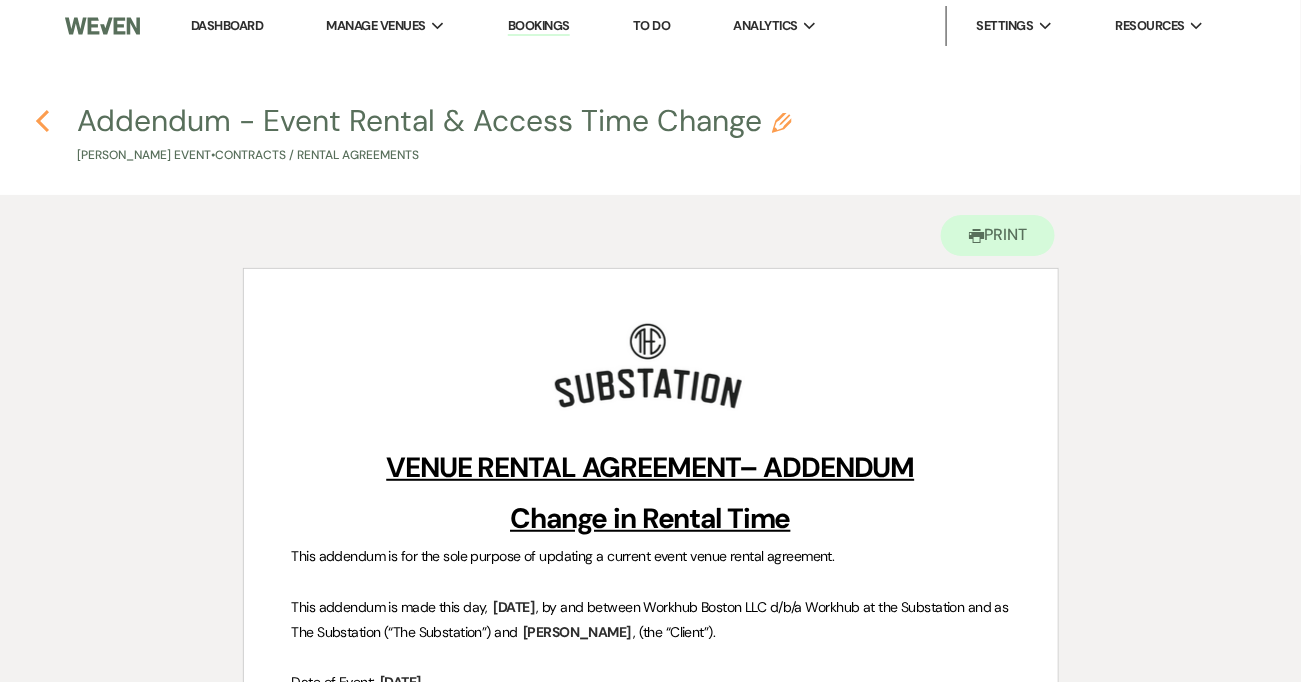click on "Previous" 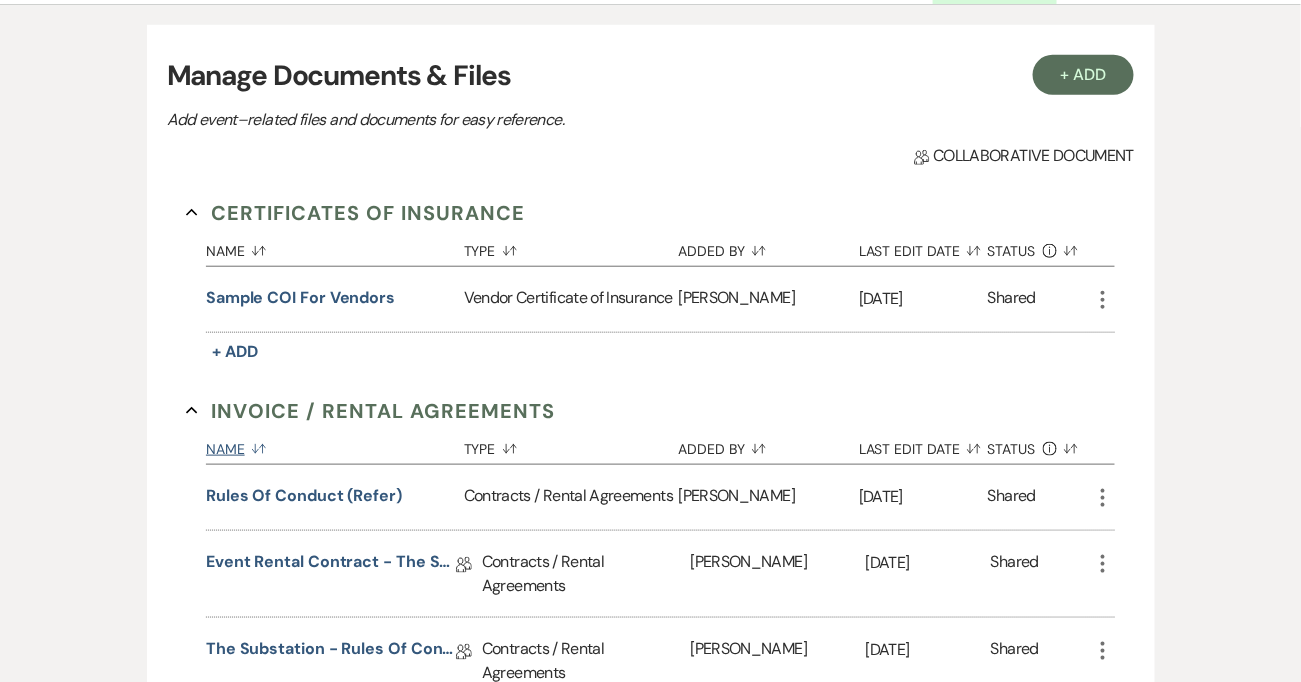 scroll, scrollTop: 67, scrollLeft: 0, axis: vertical 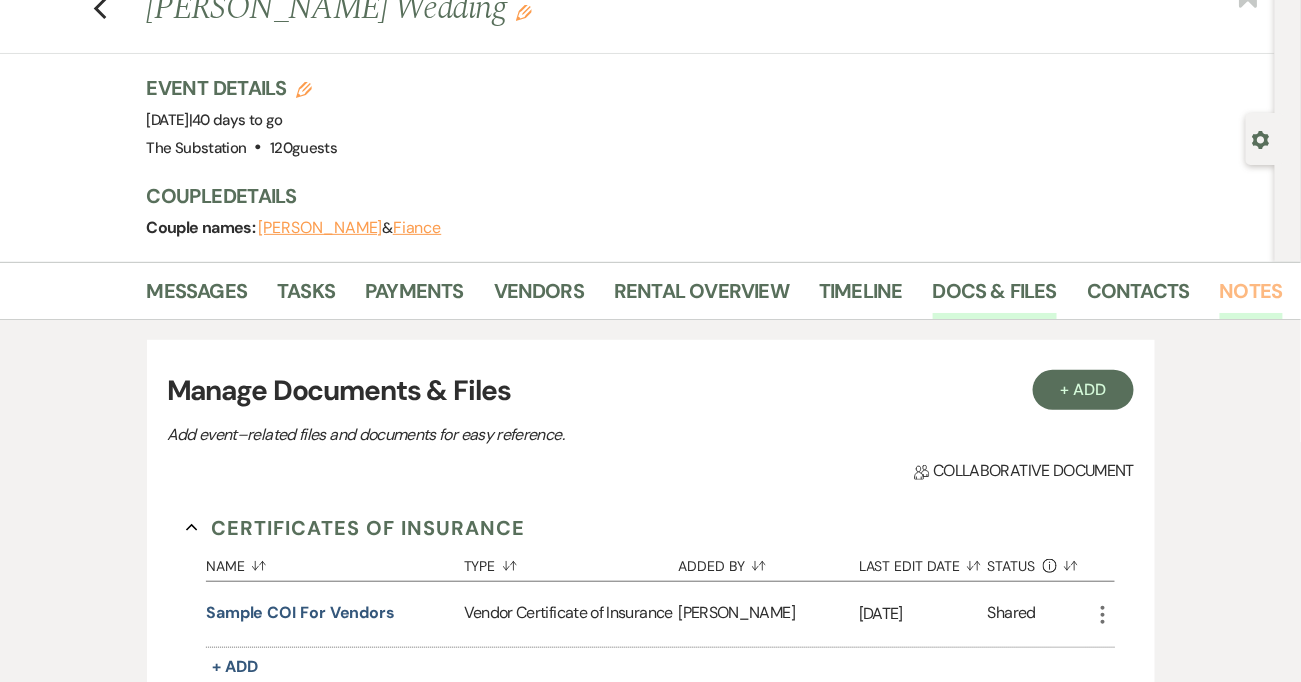 click on "Notes" at bounding box center (1251, 297) 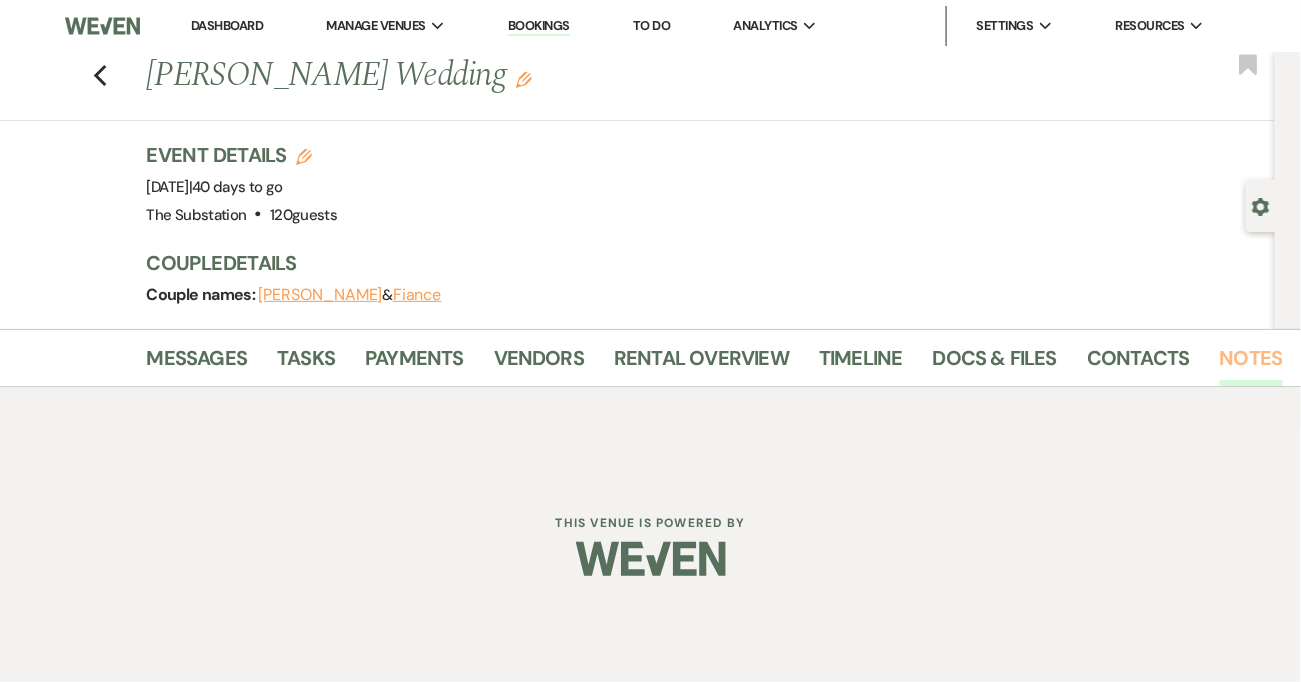 scroll, scrollTop: 0, scrollLeft: 0, axis: both 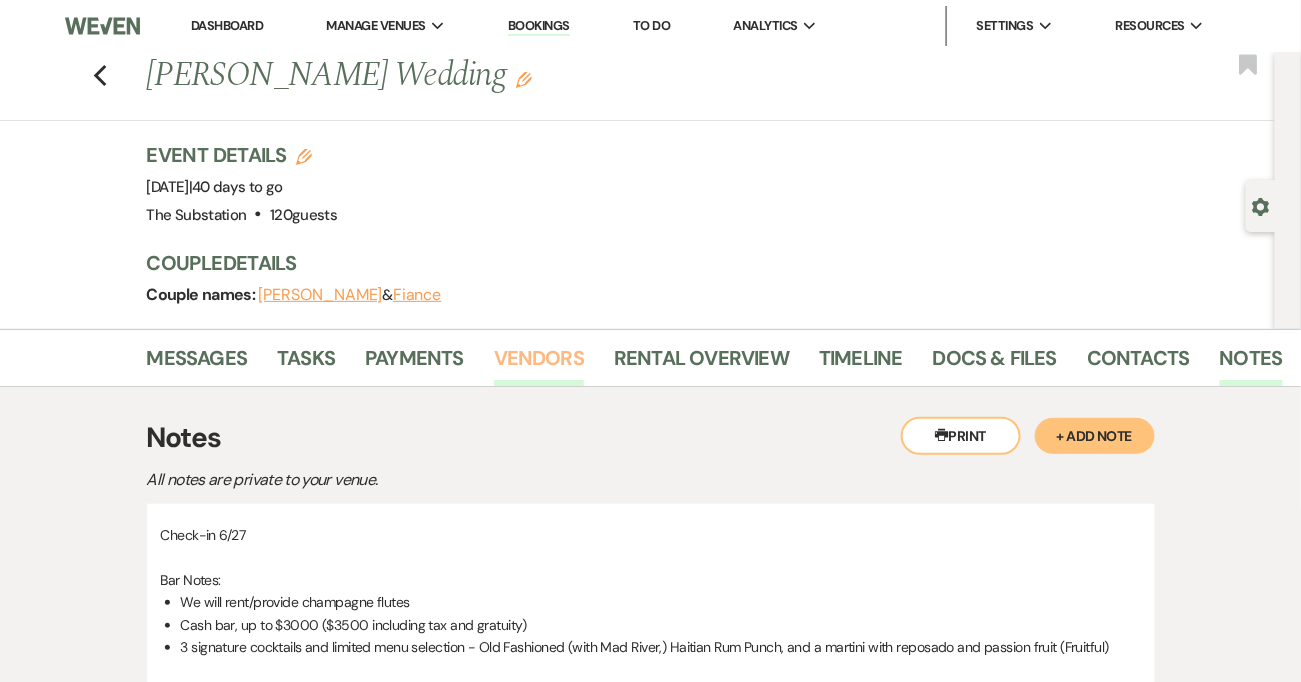 click on "Vendors" at bounding box center [539, 364] 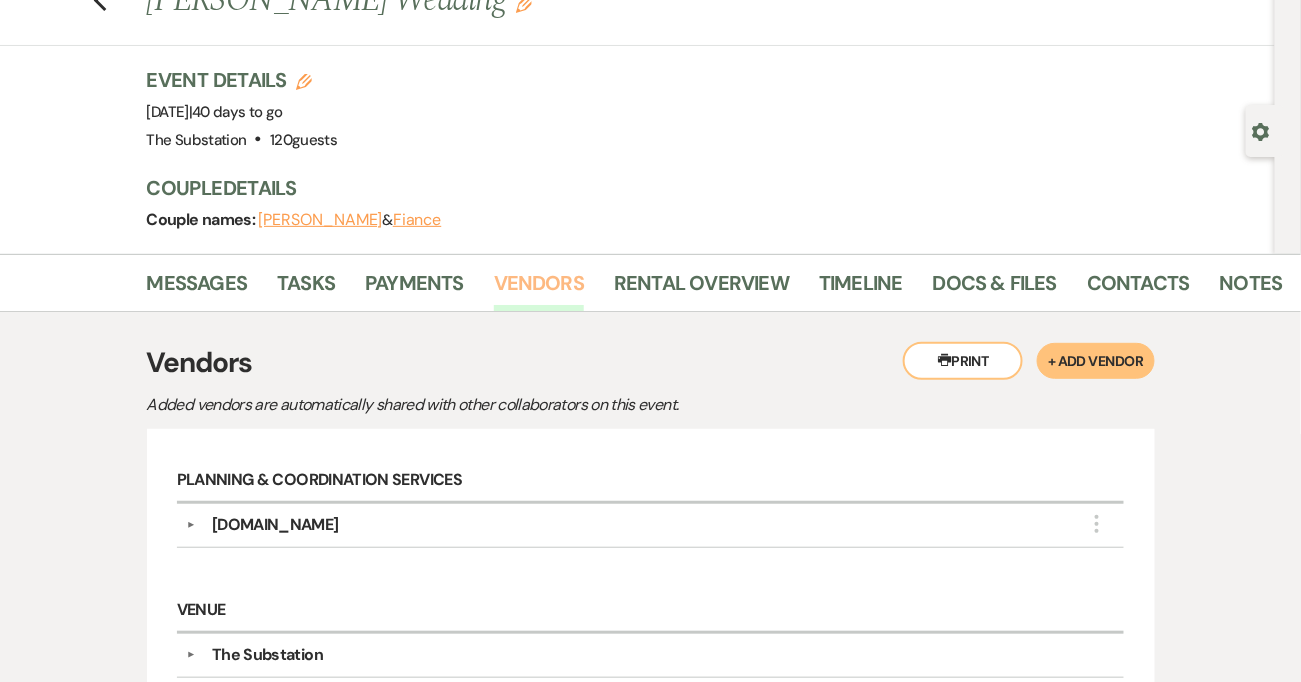 scroll, scrollTop: 0, scrollLeft: 0, axis: both 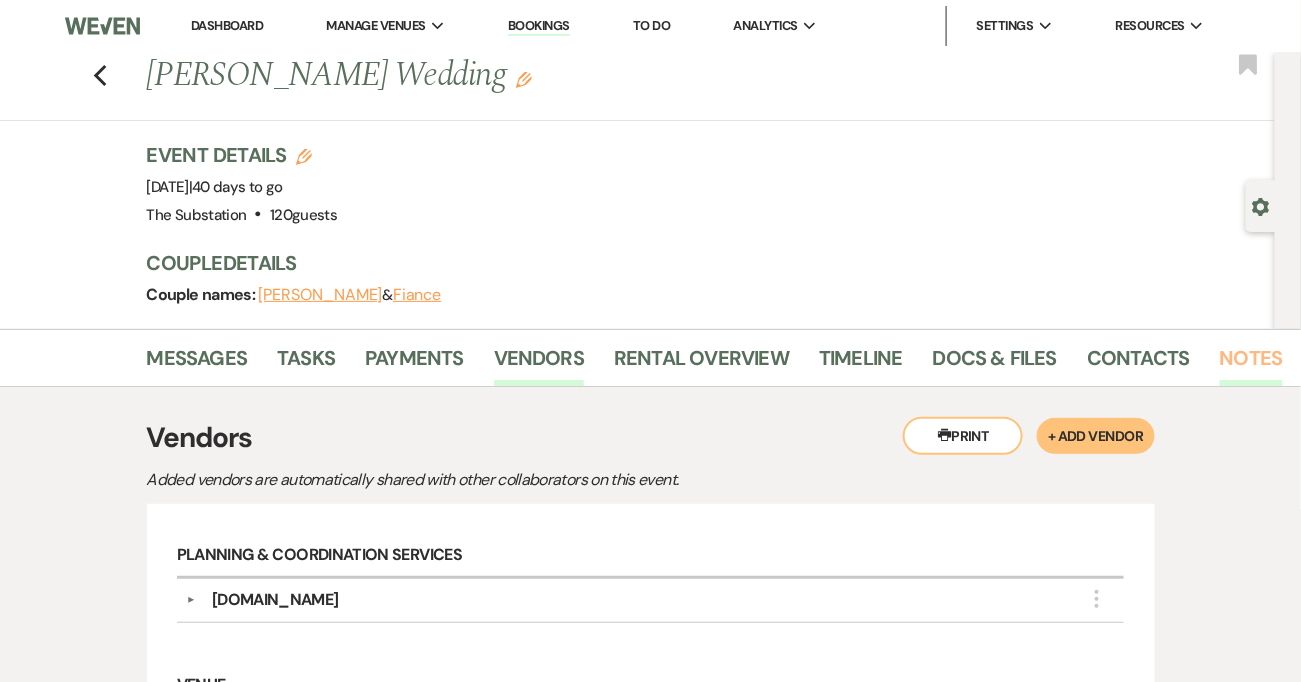 click on "Notes" at bounding box center (1251, 364) 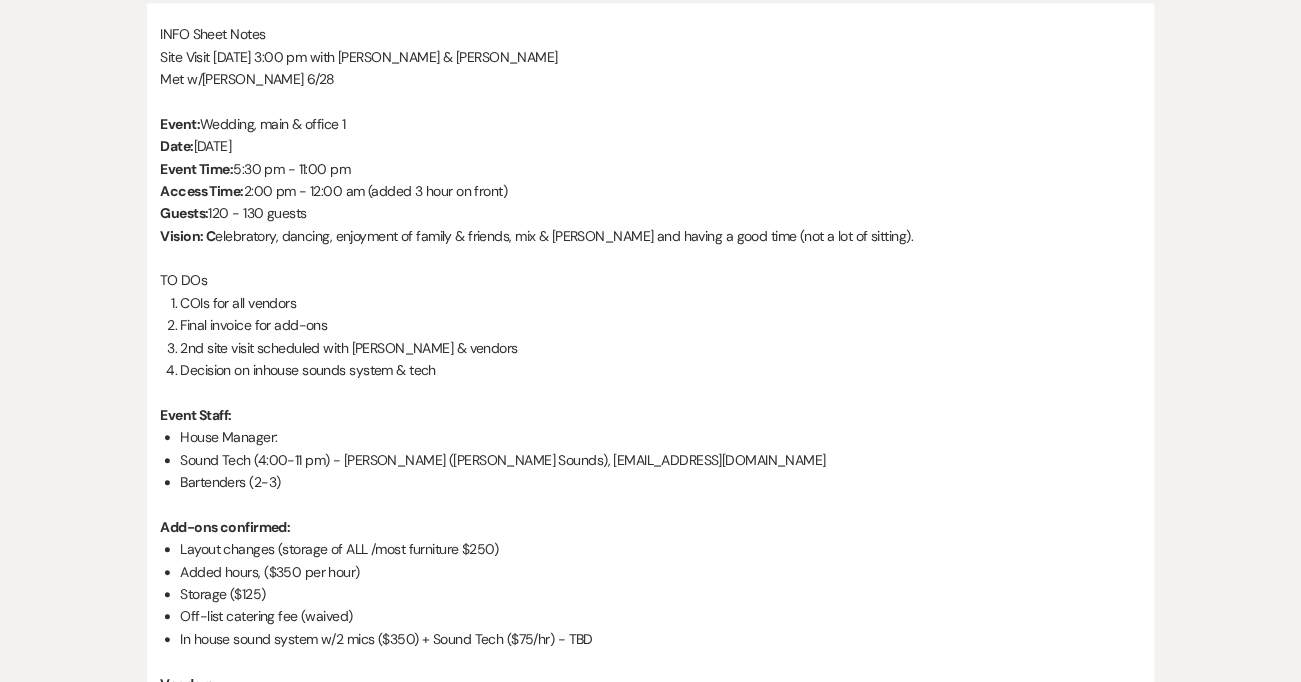 scroll, scrollTop: 1172, scrollLeft: 0, axis: vertical 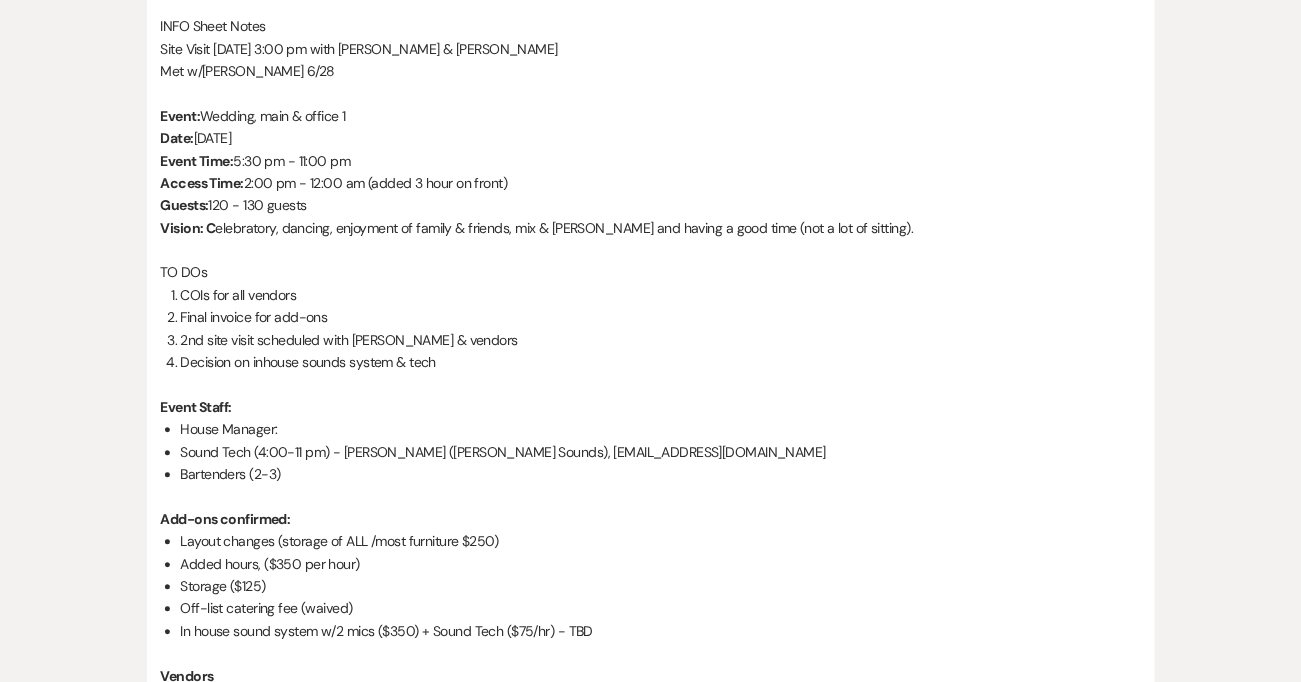 click on "Final invoice for add-ons" at bounding box center (661, 317) 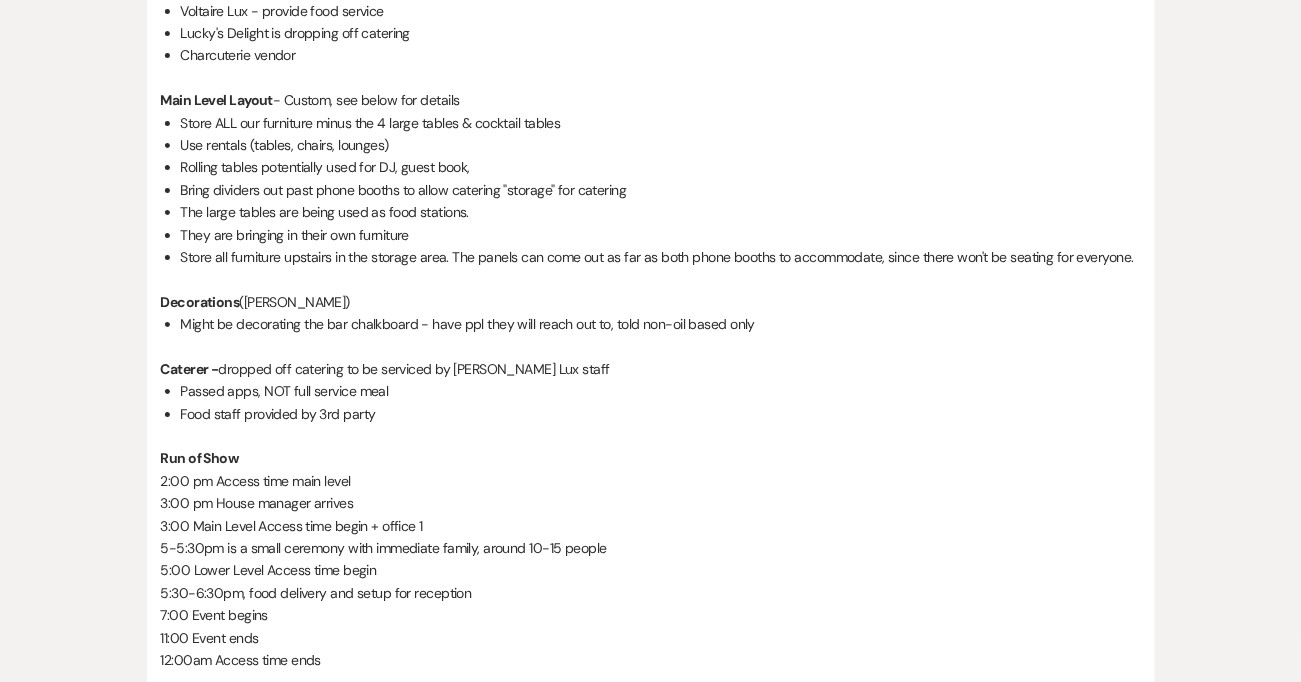 scroll, scrollTop: 2169, scrollLeft: 0, axis: vertical 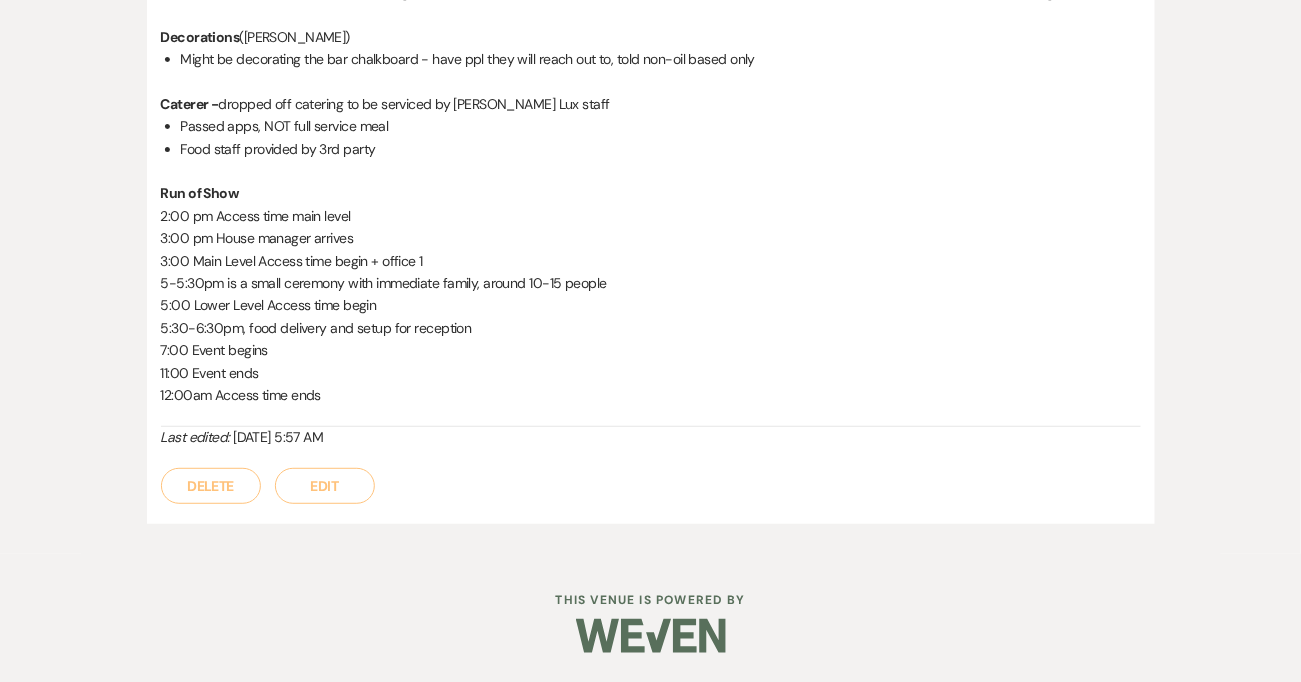 click on "Edit" at bounding box center [325, 486] 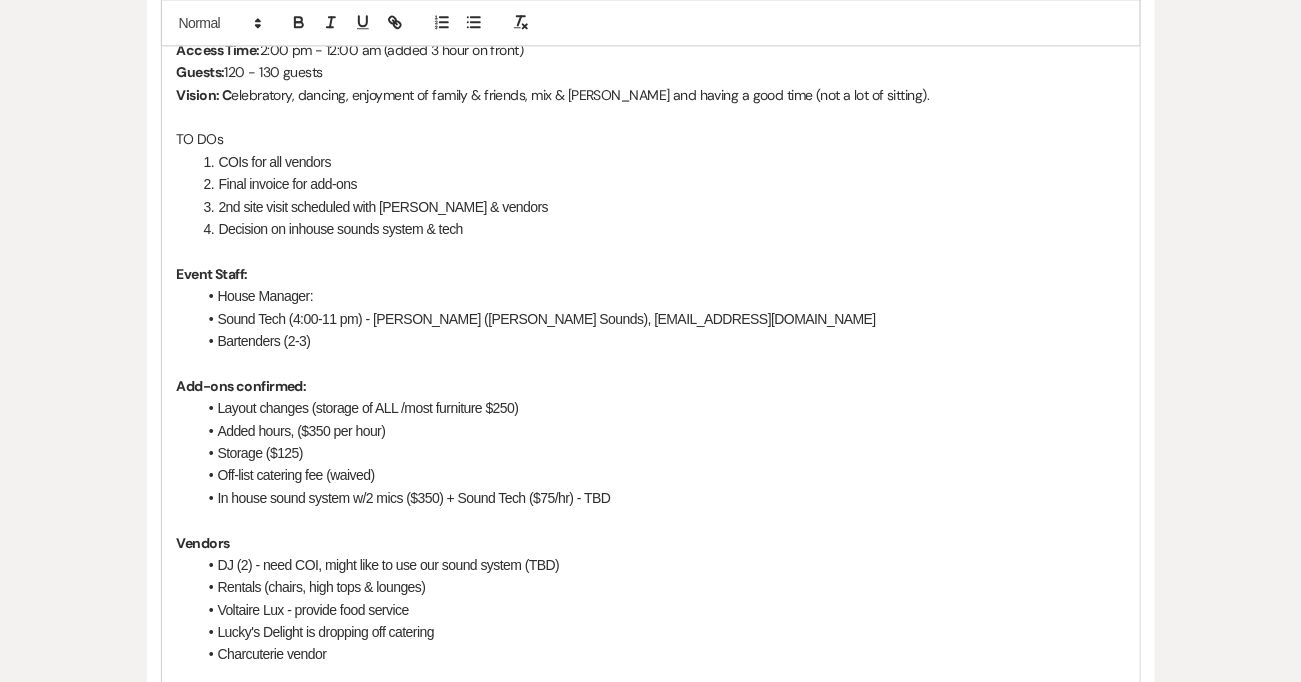 scroll, scrollTop: 1364, scrollLeft: 0, axis: vertical 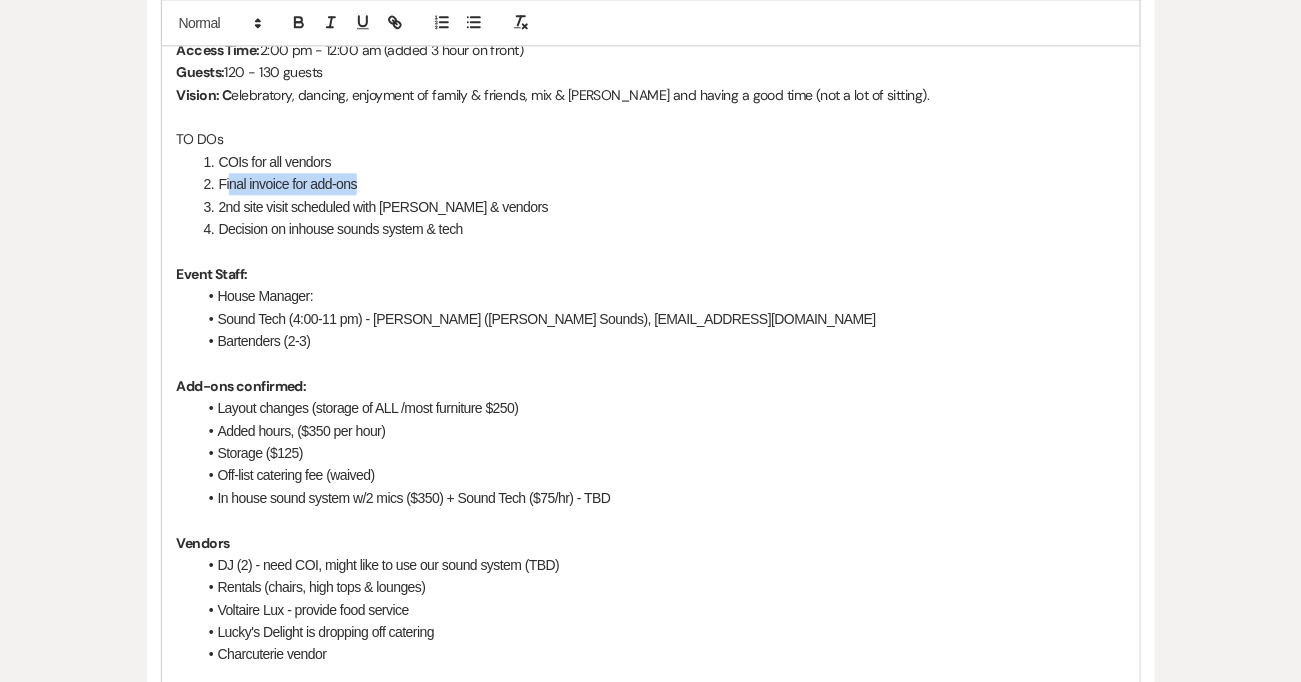 drag, startPoint x: 382, startPoint y: 176, endPoint x: 228, endPoint y: 177, distance: 154.00325 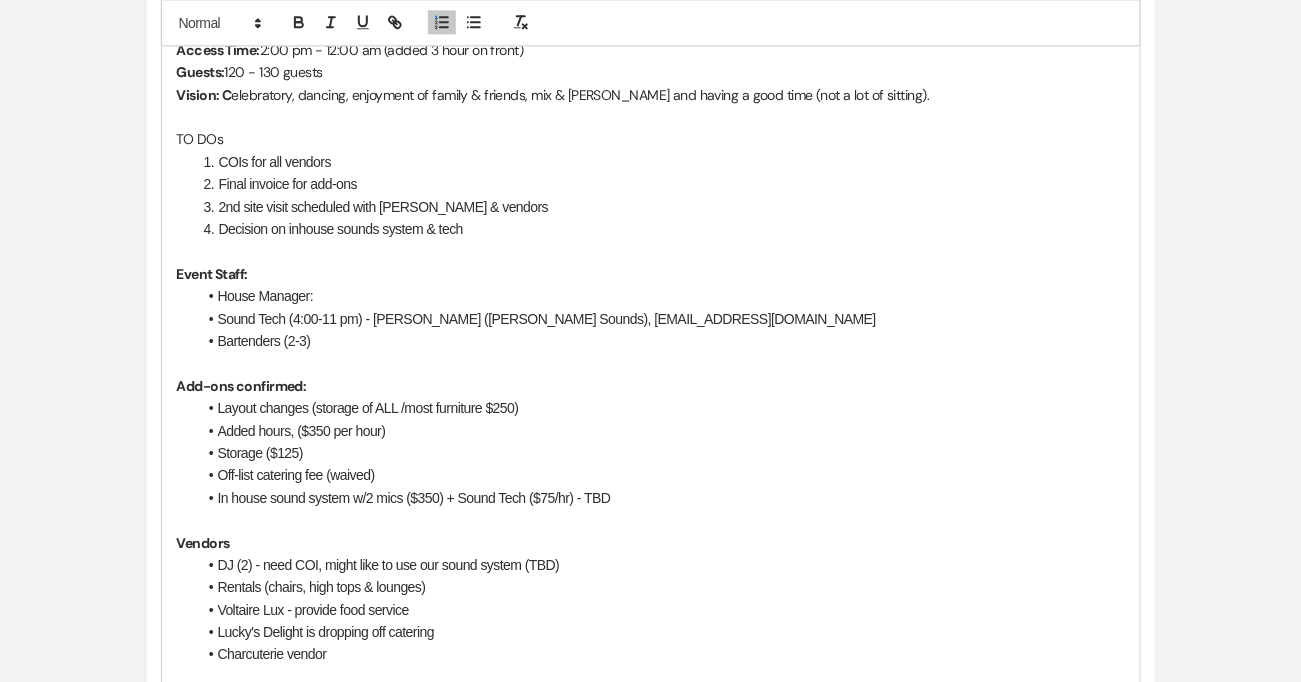 click at bounding box center (651, 251) 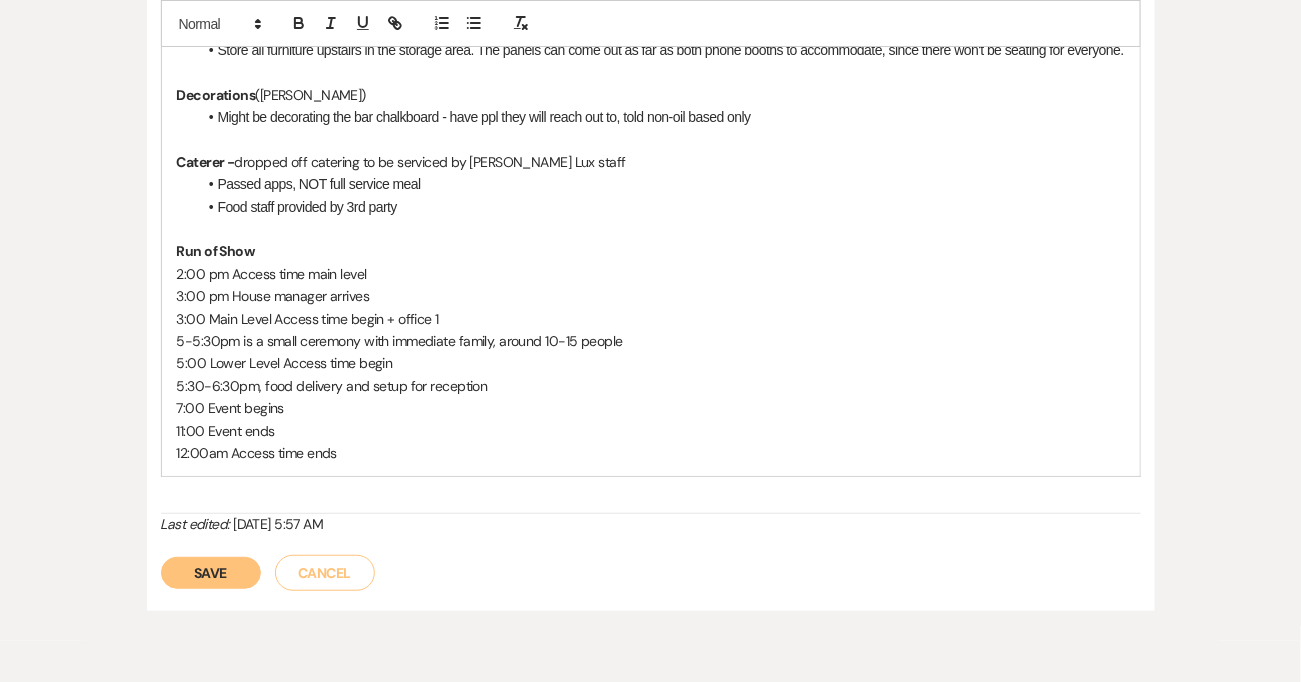 scroll, scrollTop: 2278, scrollLeft: 0, axis: vertical 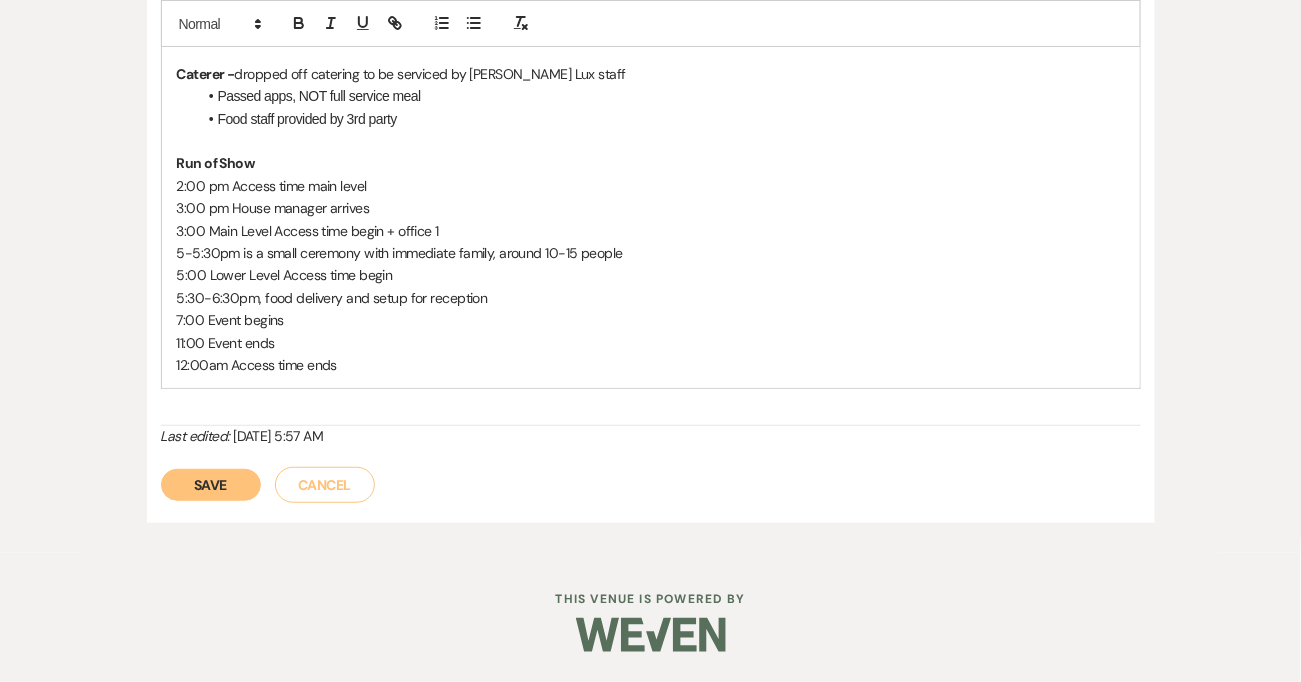 click on "Save" at bounding box center [211, 485] 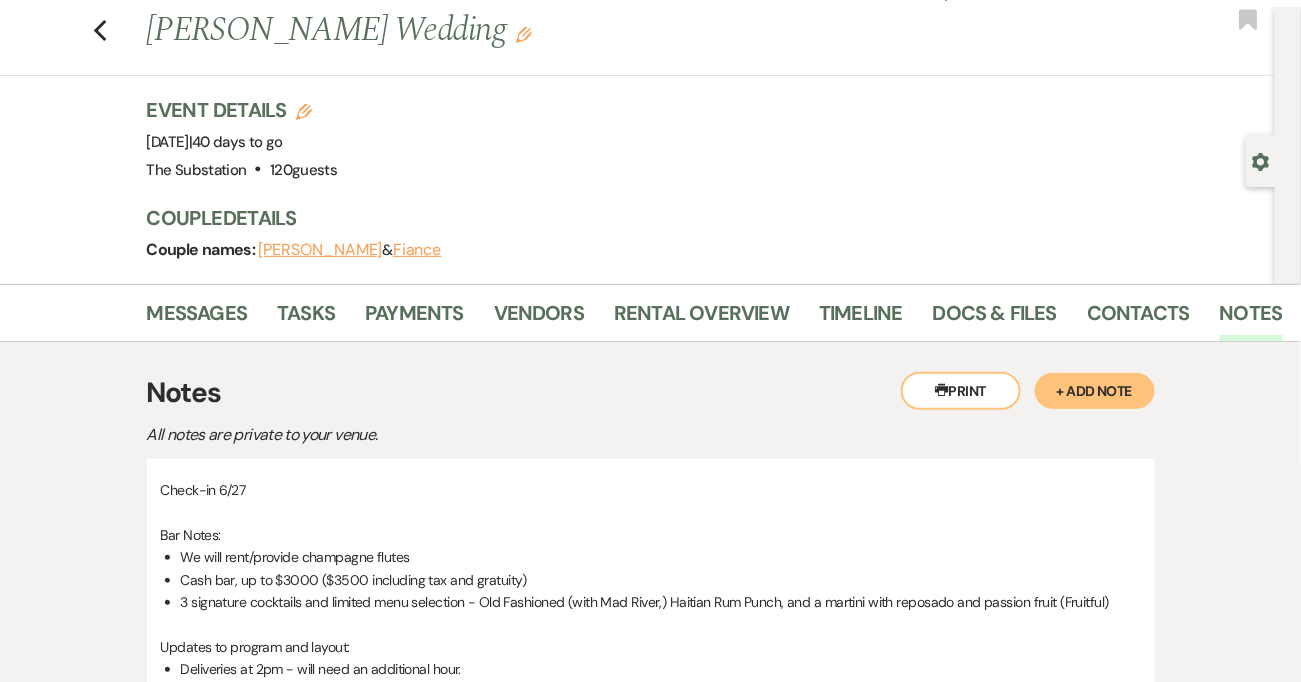 scroll, scrollTop: 0, scrollLeft: 0, axis: both 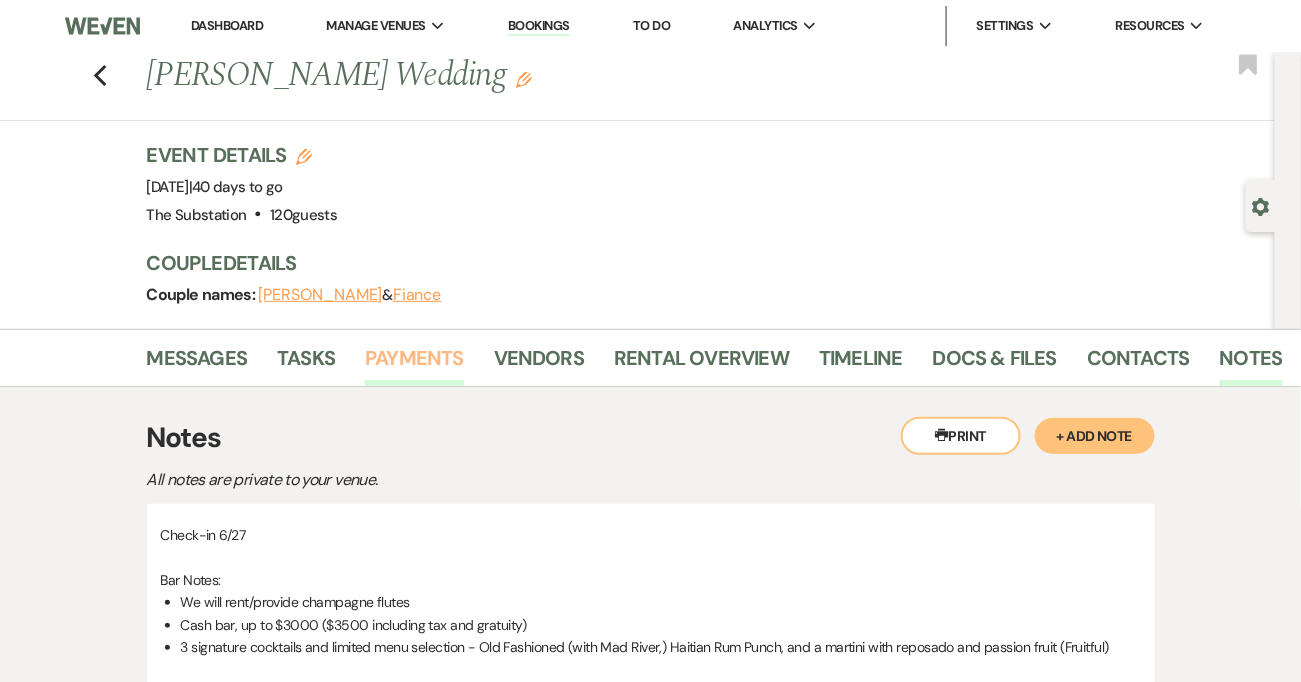 click on "Payments" at bounding box center [414, 364] 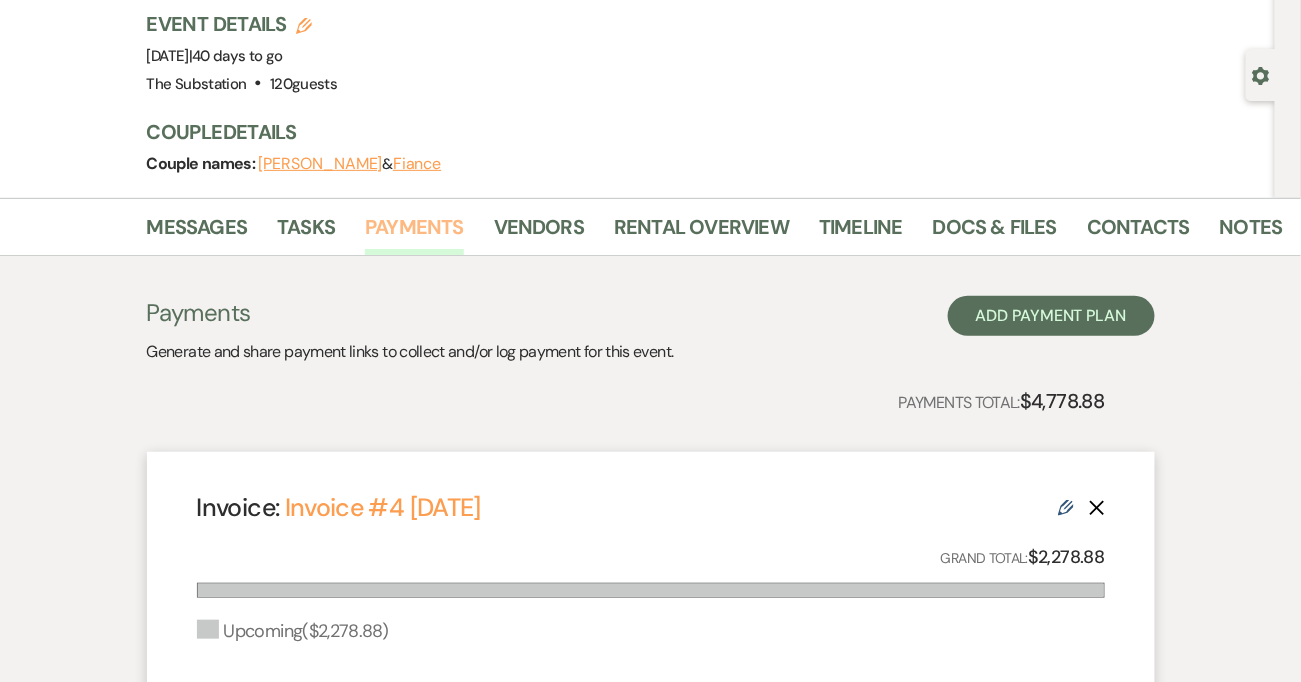 scroll, scrollTop: 84, scrollLeft: 0, axis: vertical 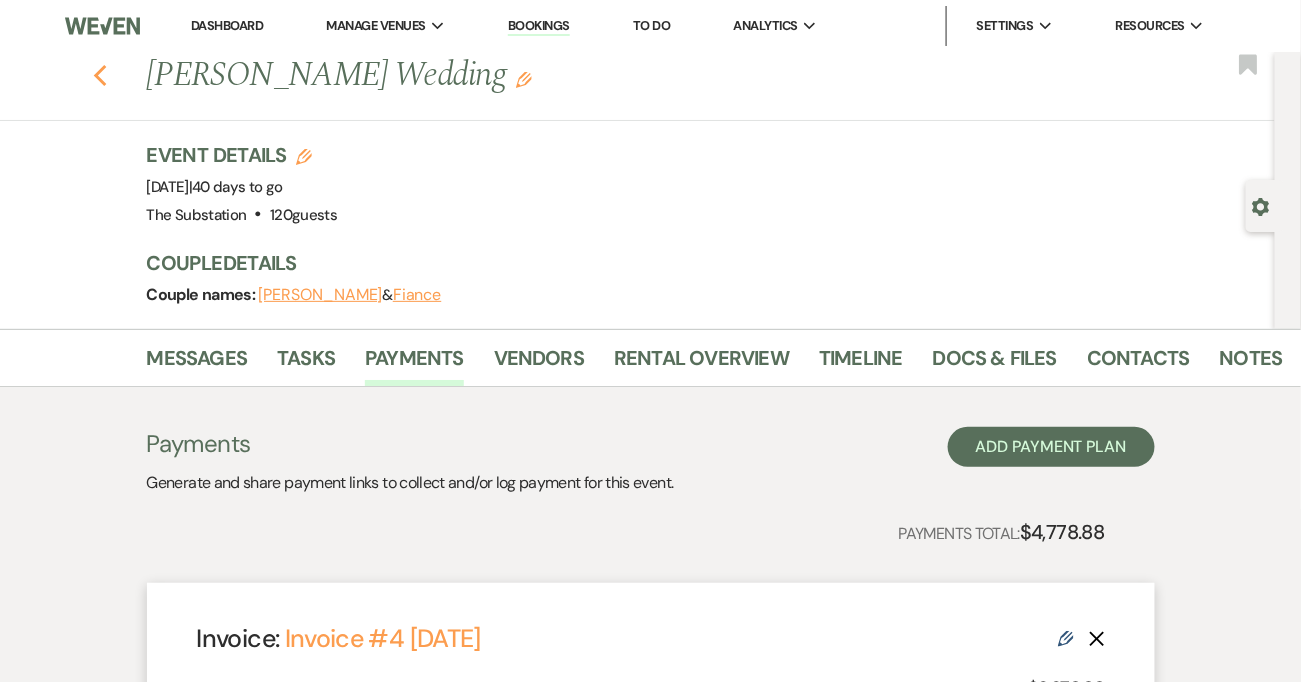 click 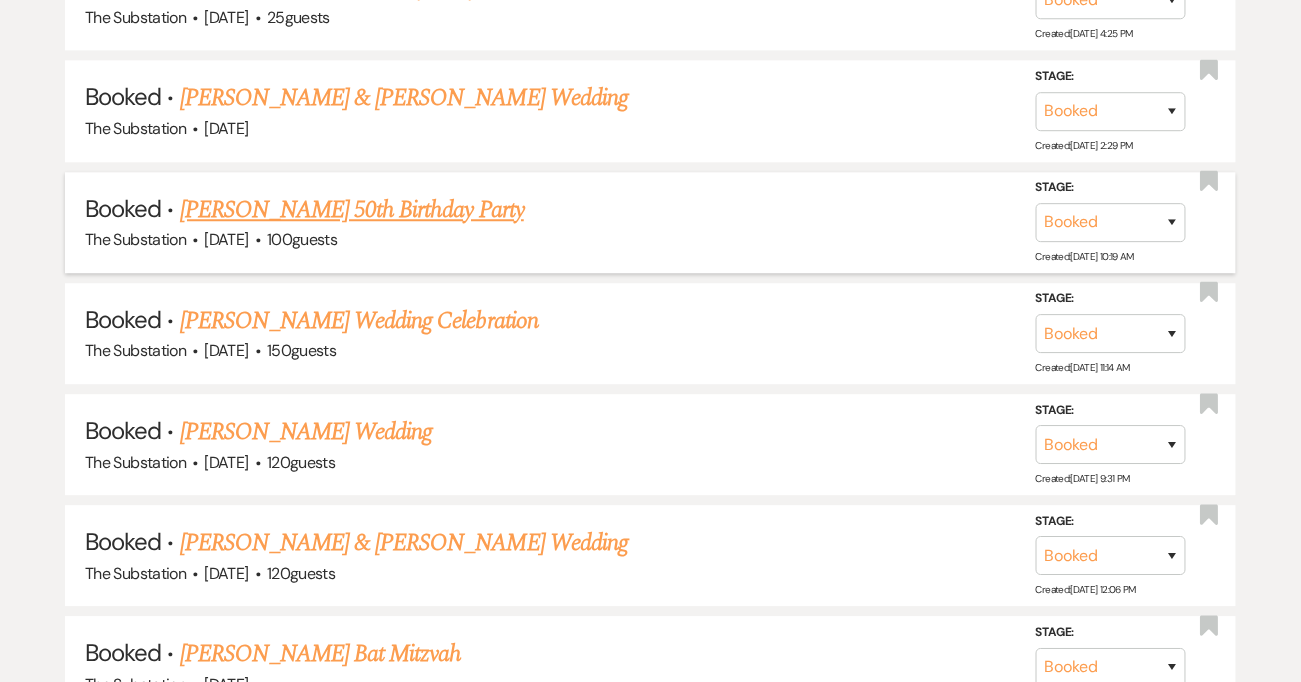 scroll, scrollTop: 1398, scrollLeft: 0, axis: vertical 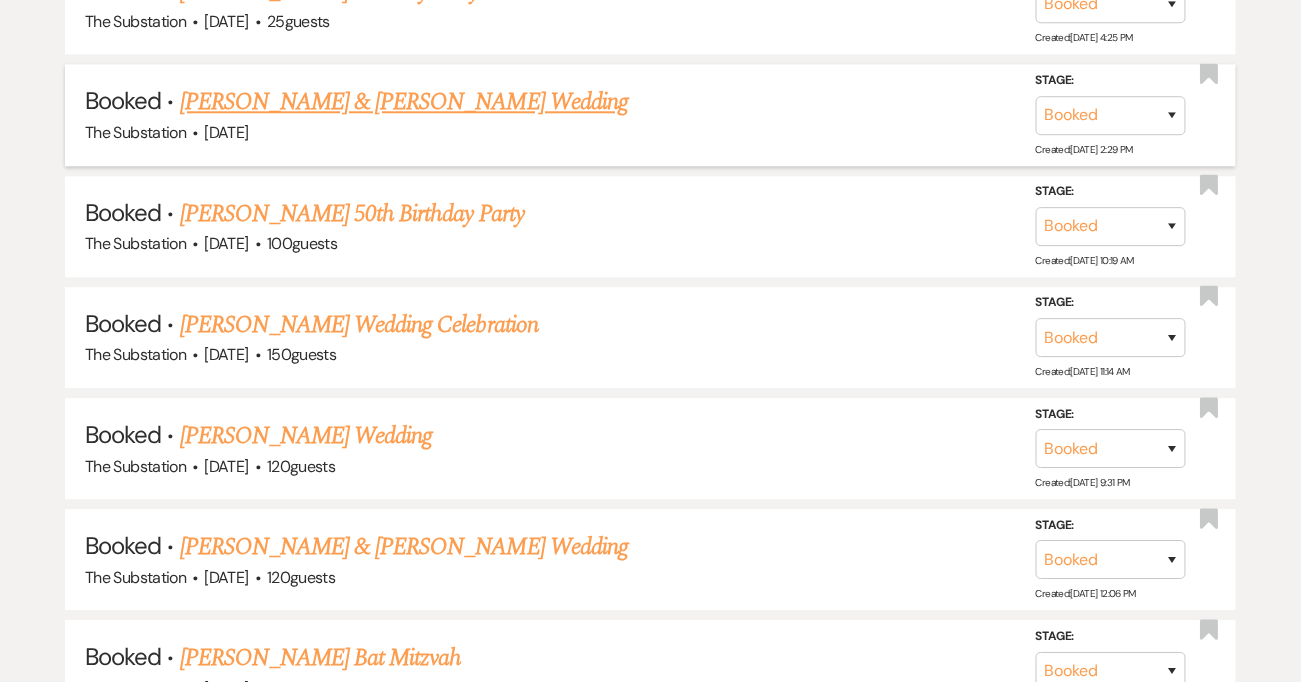 click on "Michelle Aghiarian & James Neale's Wedding" at bounding box center [404, 102] 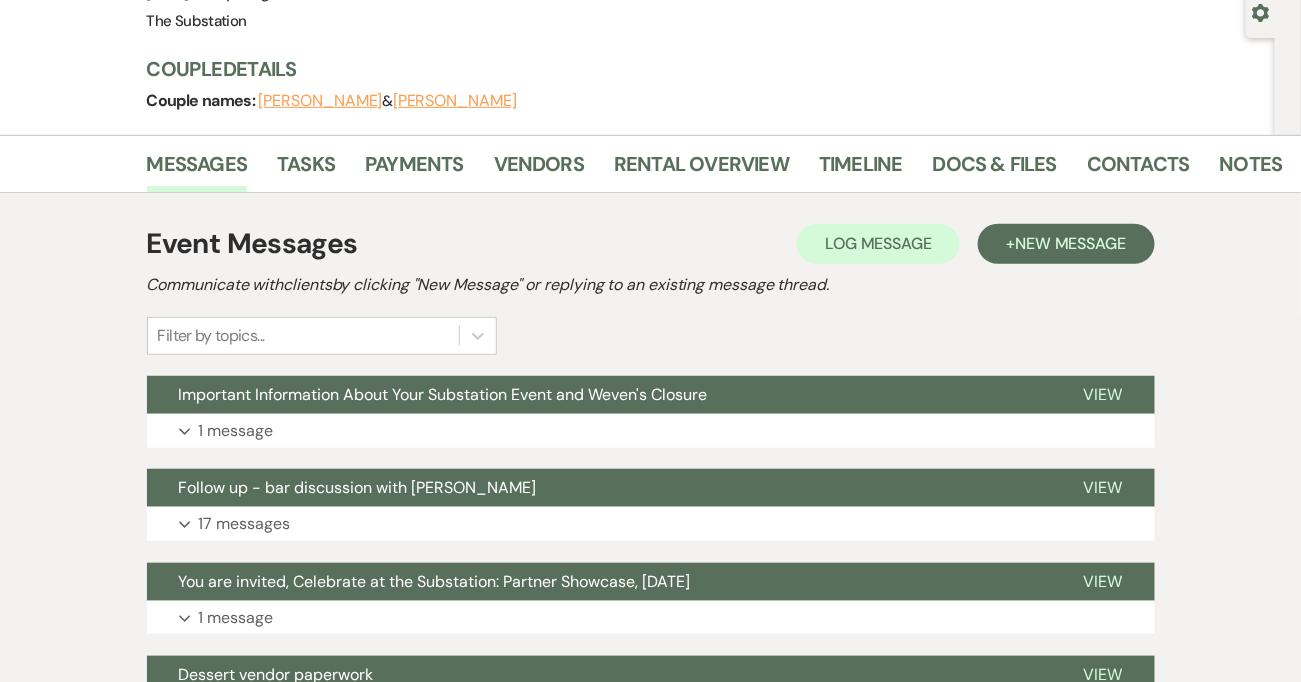 scroll, scrollTop: 0, scrollLeft: 0, axis: both 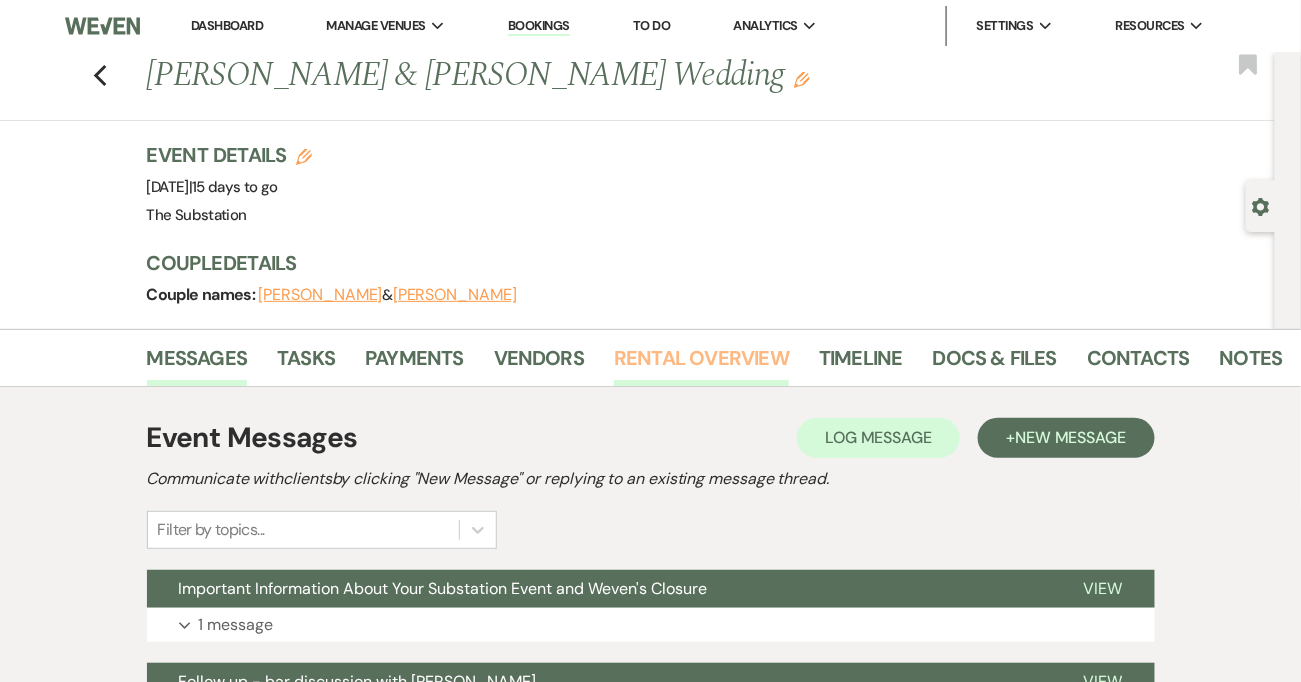 click on "Rental Overview" at bounding box center [701, 364] 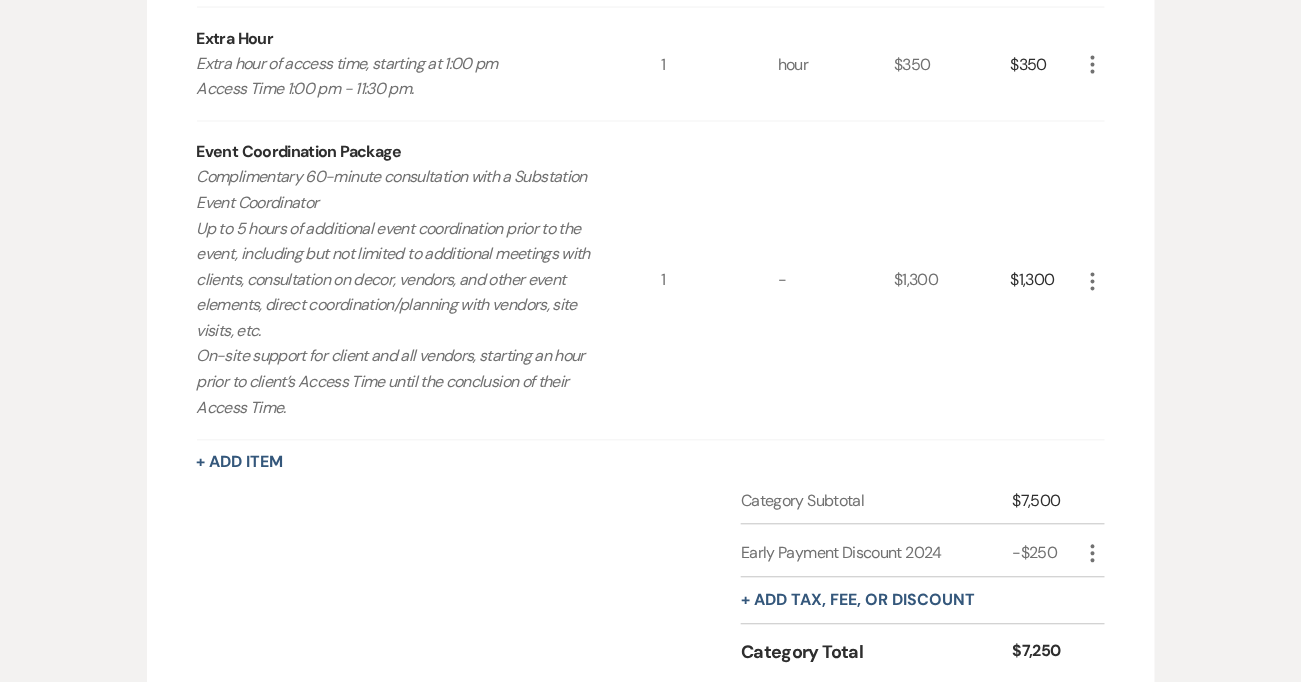 scroll, scrollTop: 0, scrollLeft: 0, axis: both 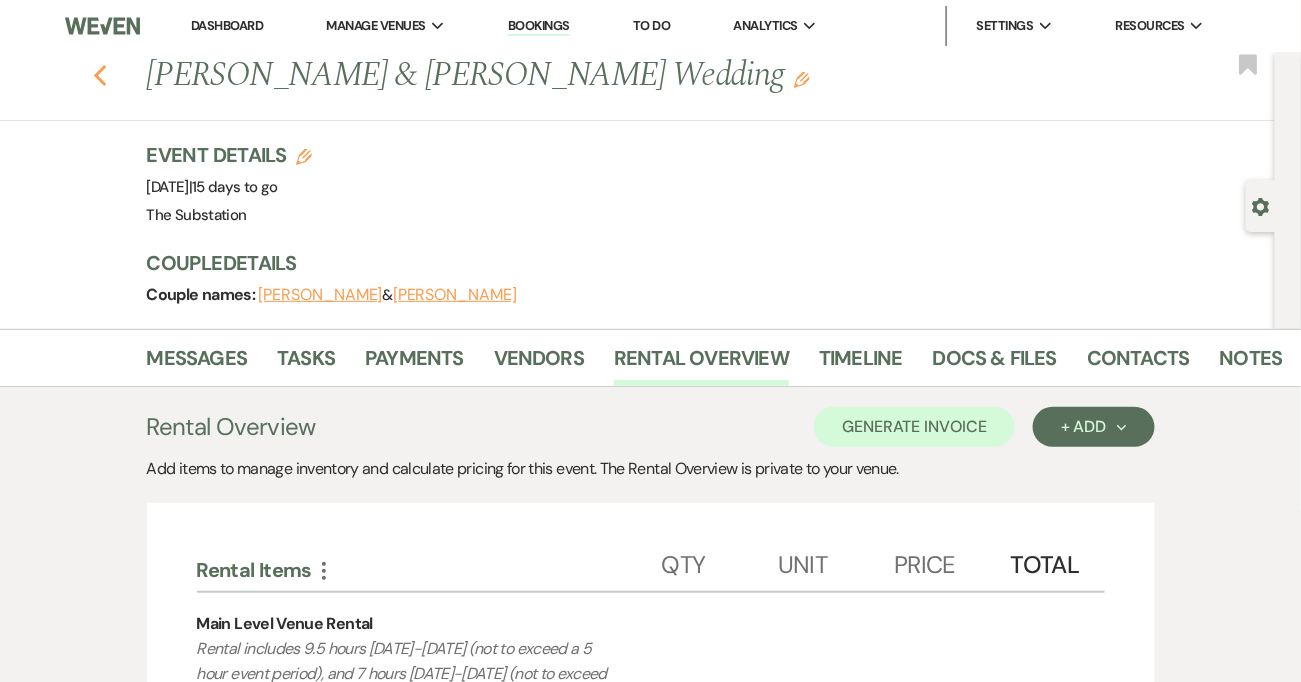 click 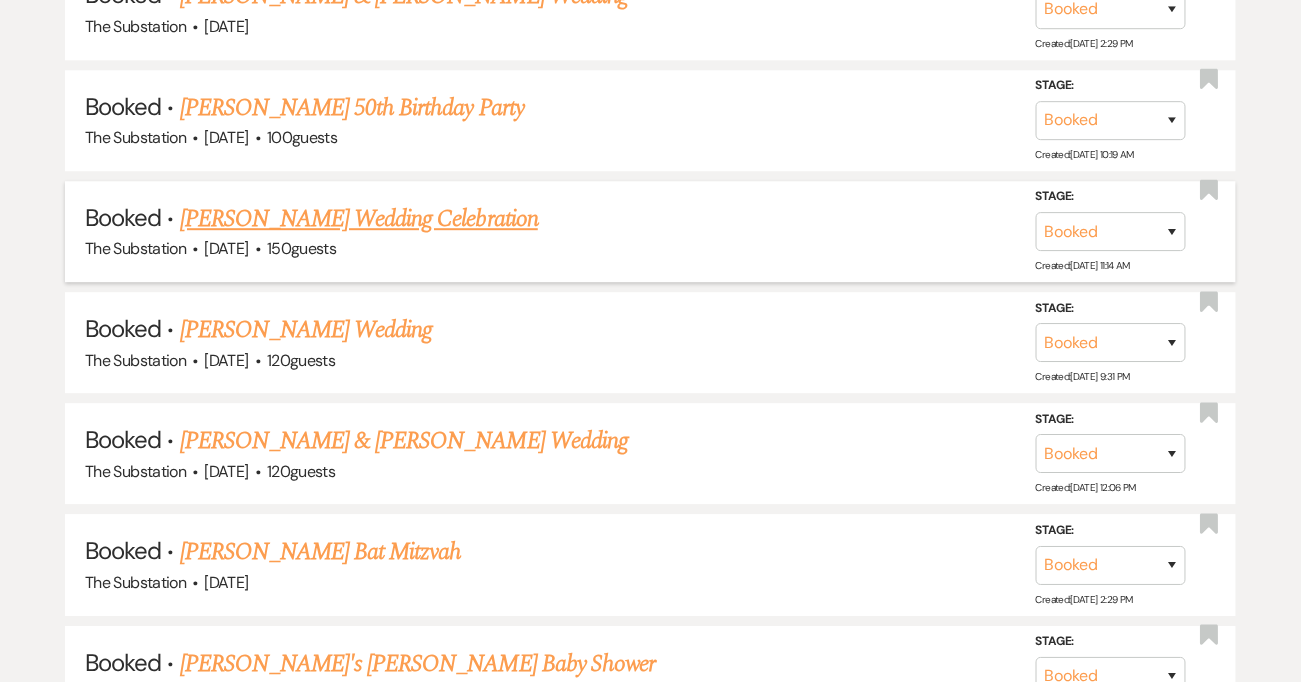 scroll, scrollTop: 1278, scrollLeft: 0, axis: vertical 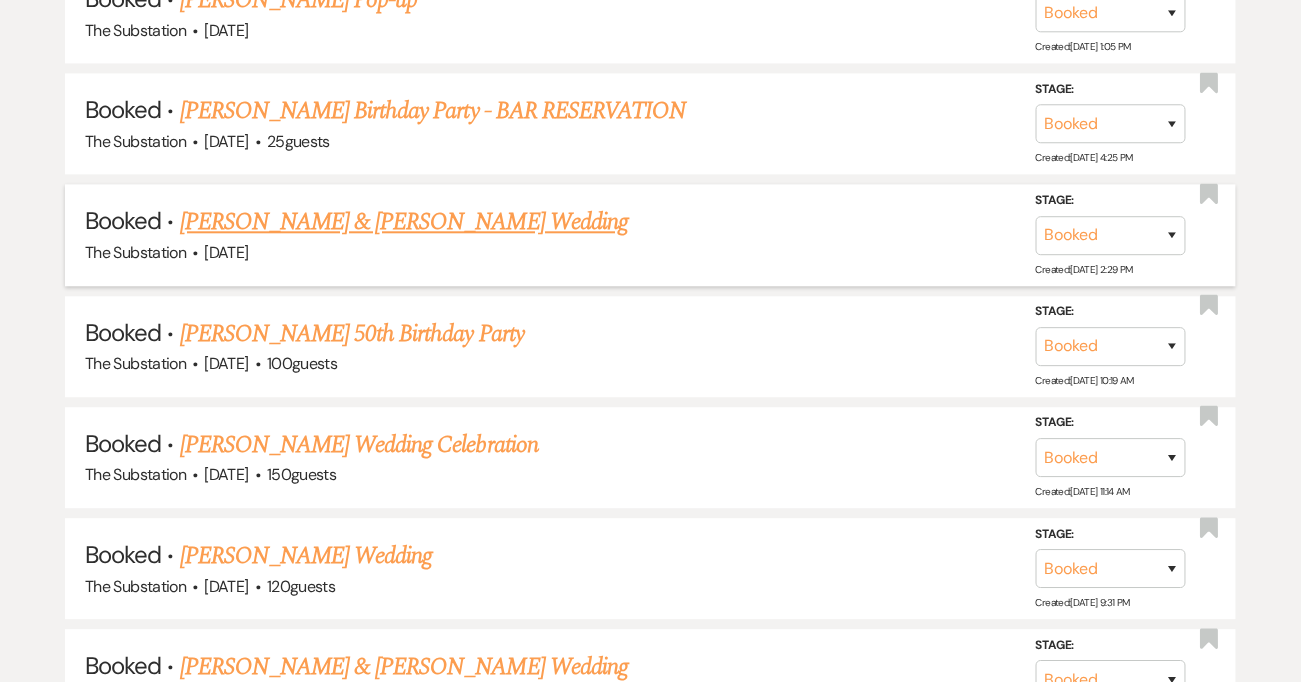 click on "Michelle Aghiarian & James Neale's Wedding" at bounding box center [404, 222] 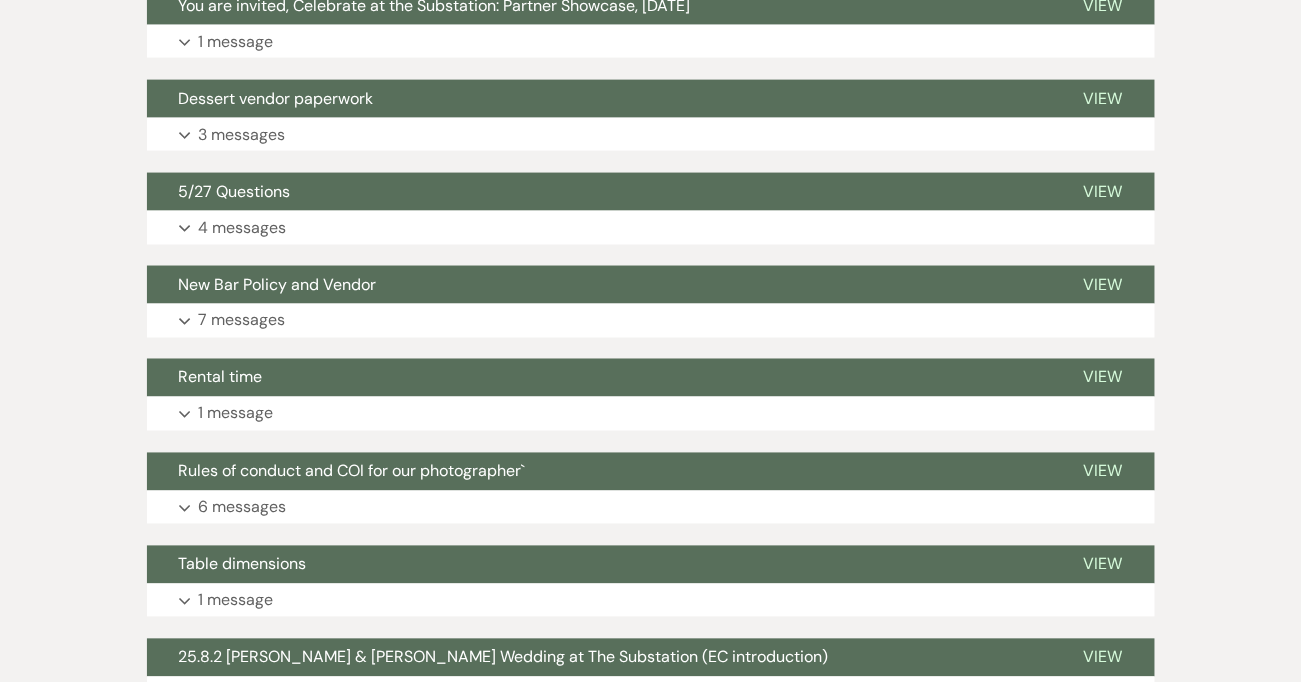 scroll, scrollTop: 0, scrollLeft: 0, axis: both 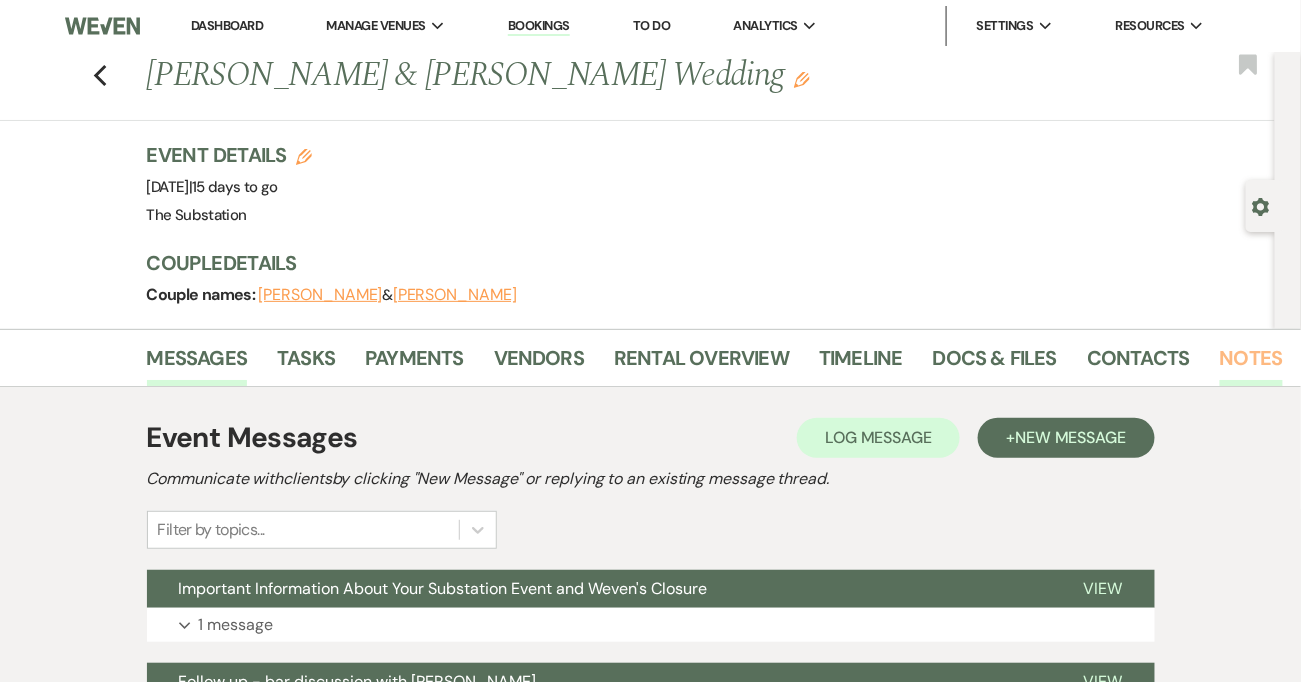 click on "Notes" at bounding box center [1251, 364] 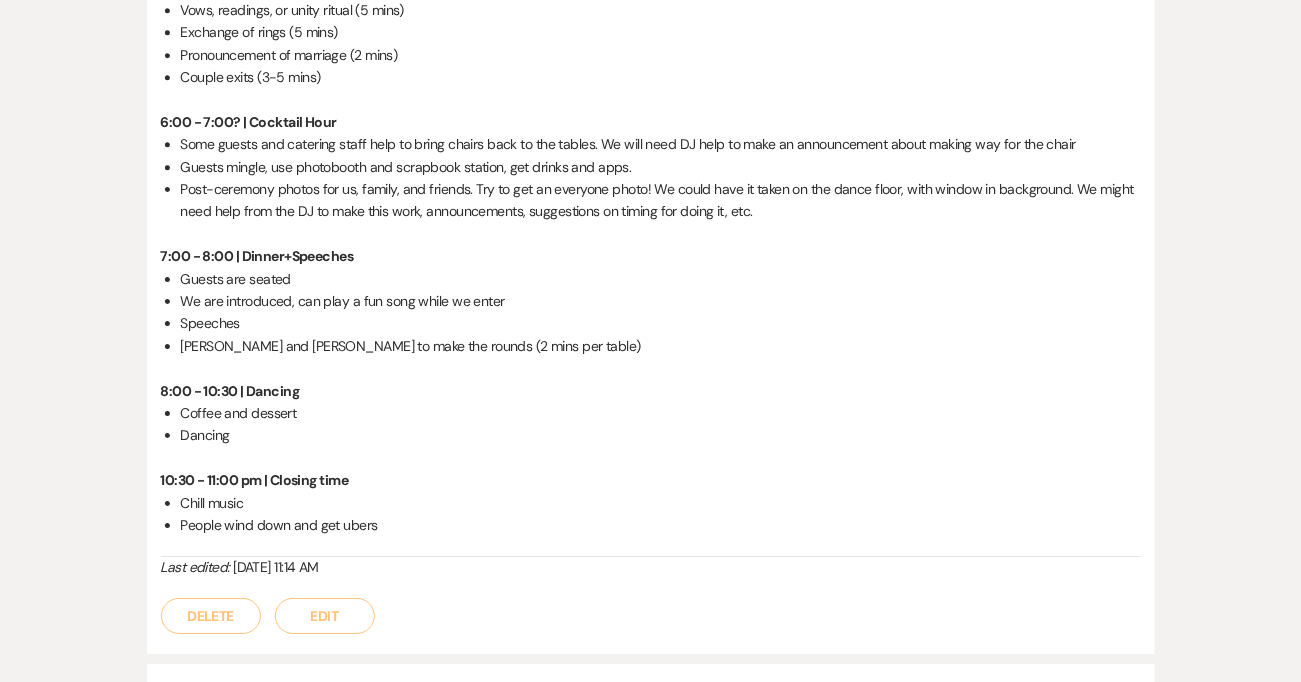 scroll, scrollTop: 3898, scrollLeft: 0, axis: vertical 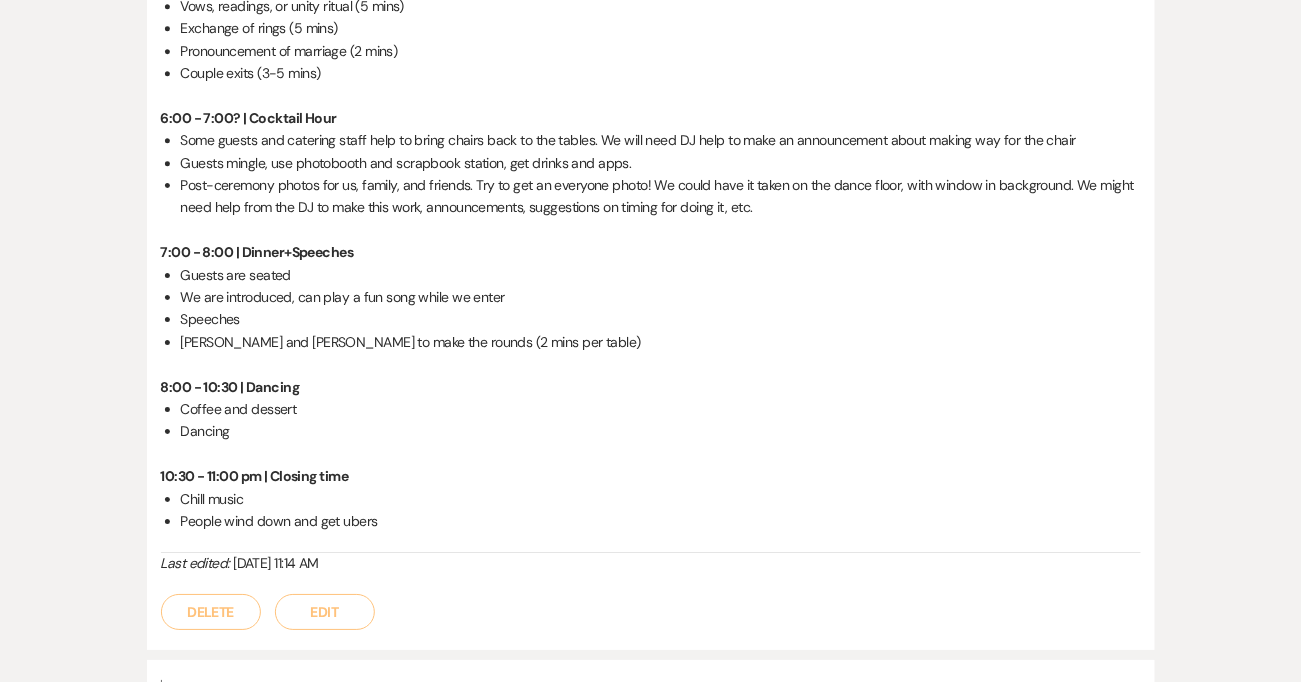 click on "Edit" at bounding box center [325, 612] 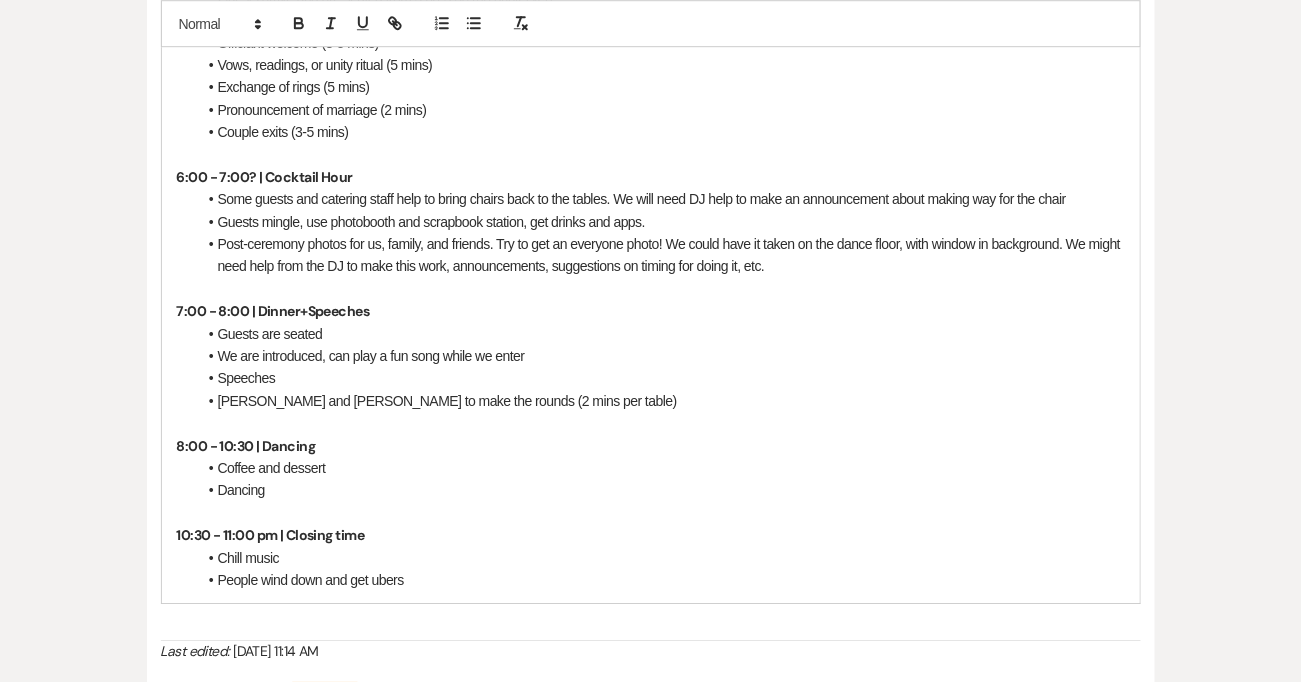 click on "8:00 - 10:30 | Dancing" at bounding box center [651, 446] 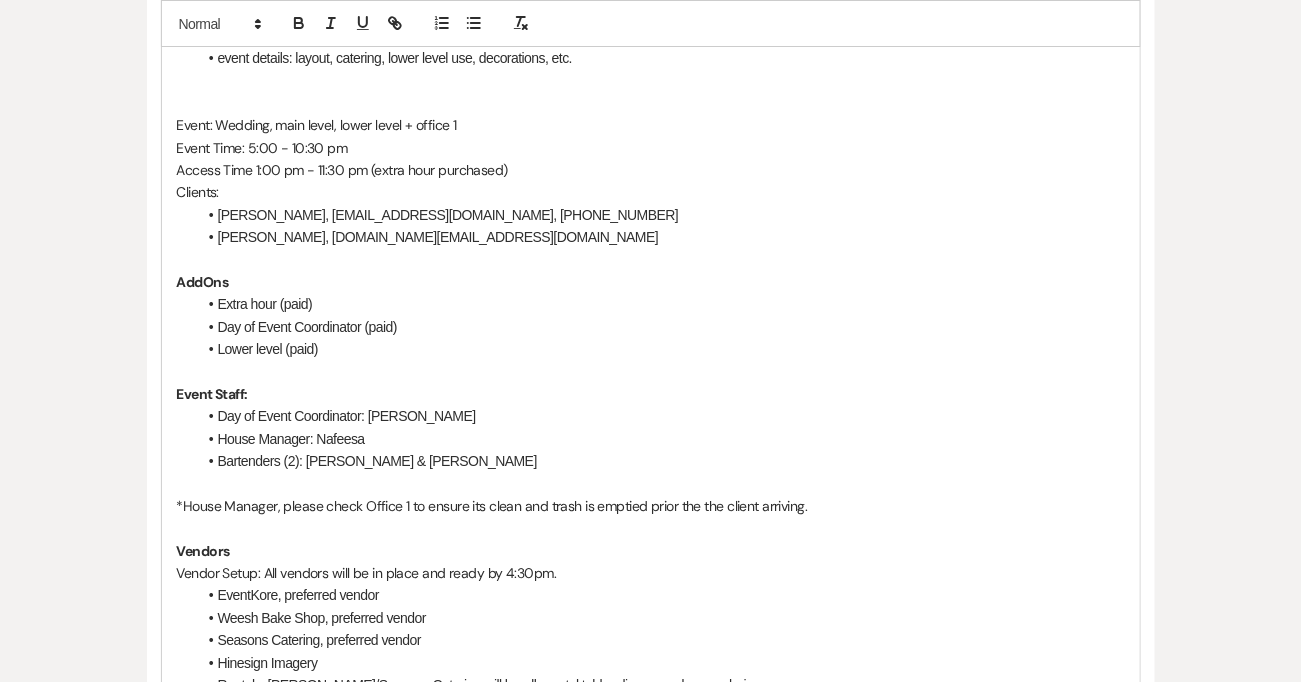 scroll, scrollTop: 2024, scrollLeft: 0, axis: vertical 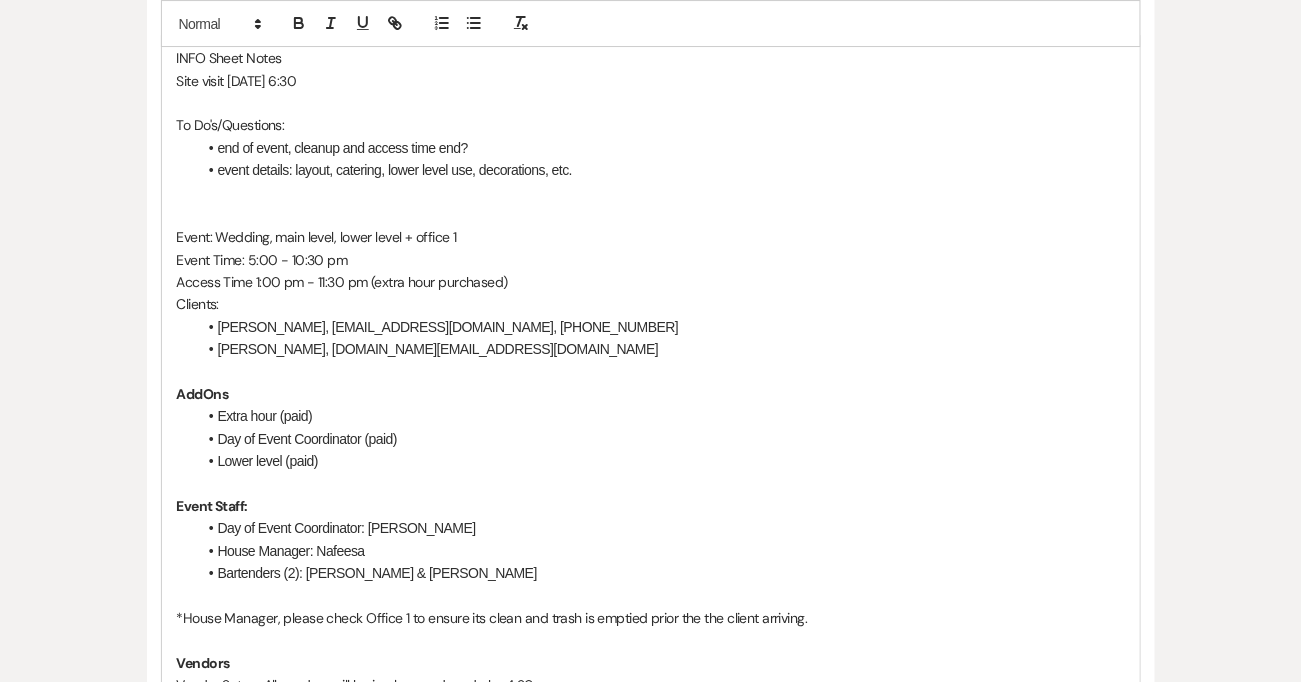 click on "event details: layout, catering, lower level use, decorations, etc." at bounding box center [661, 170] 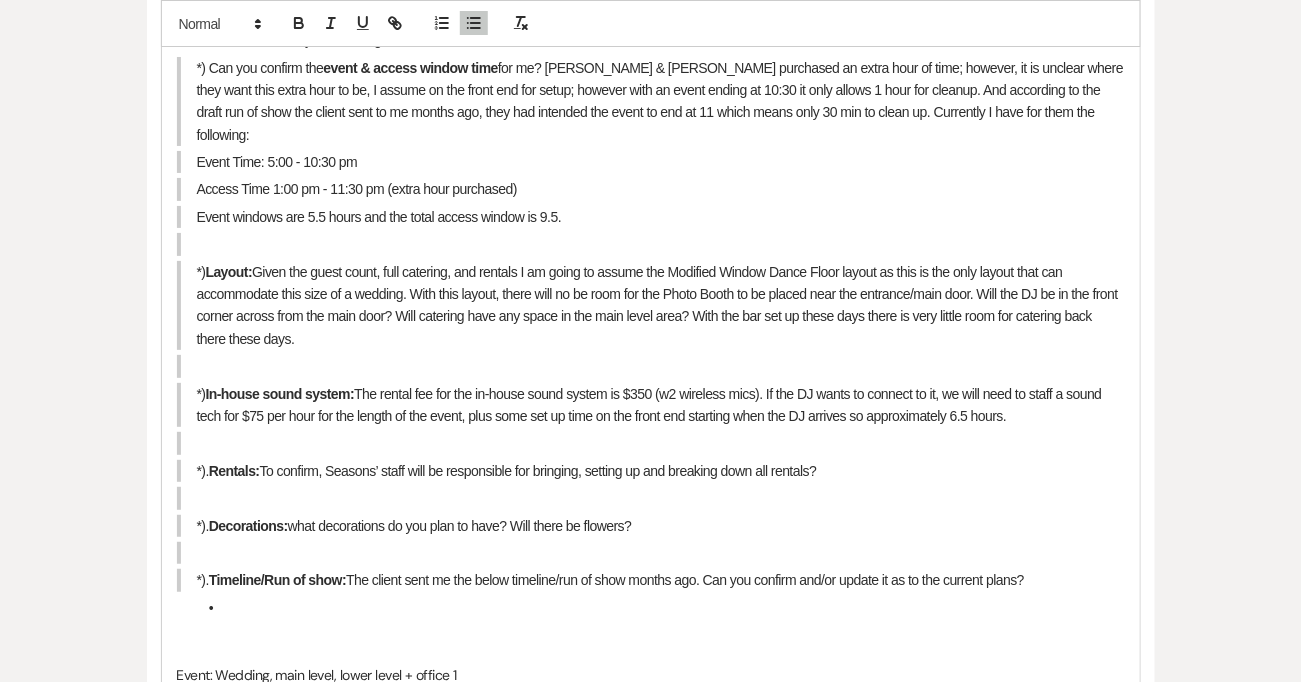 scroll, scrollTop: 2040, scrollLeft: 0, axis: vertical 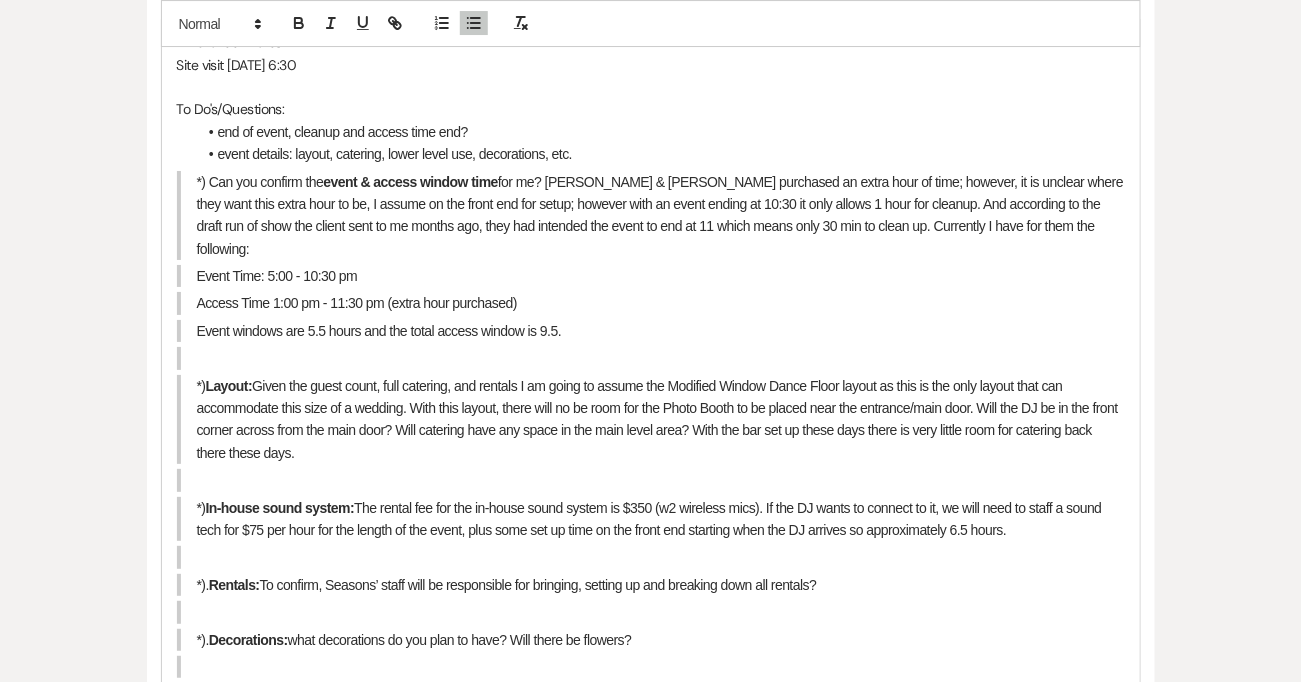 click at bounding box center (651, 667) 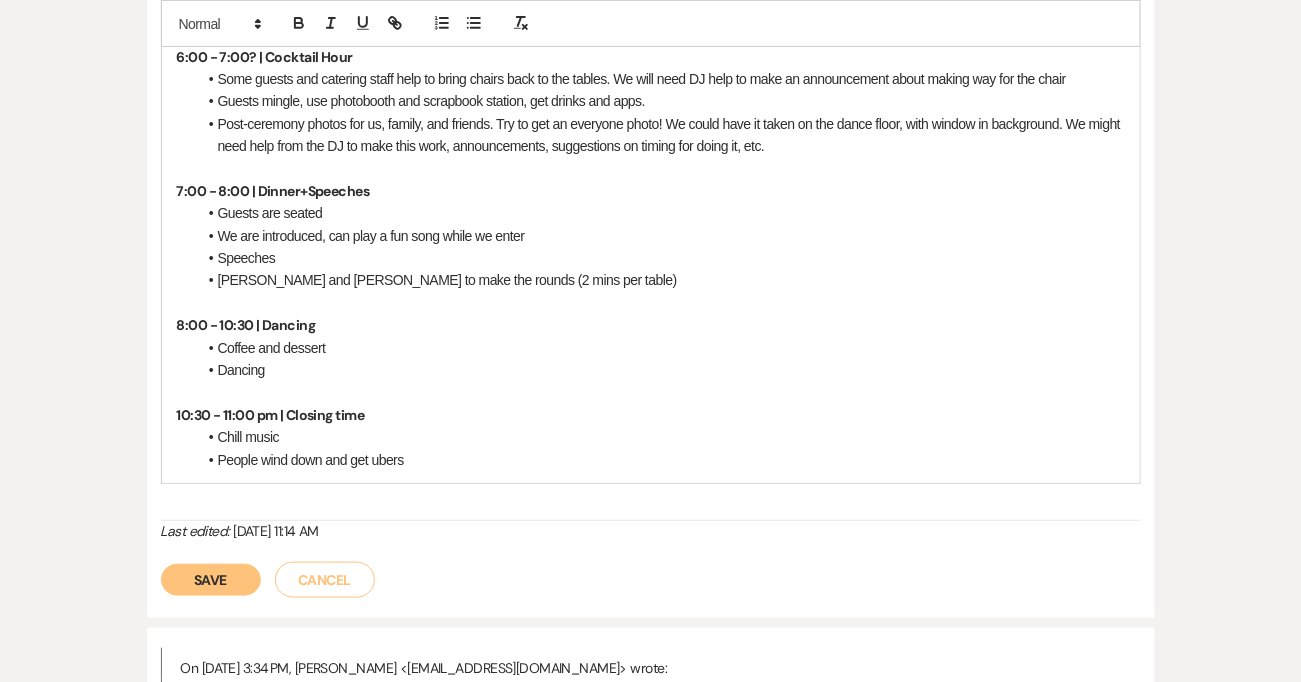 scroll, scrollTop: 4704, scrollLeft: 0, axis: vertical 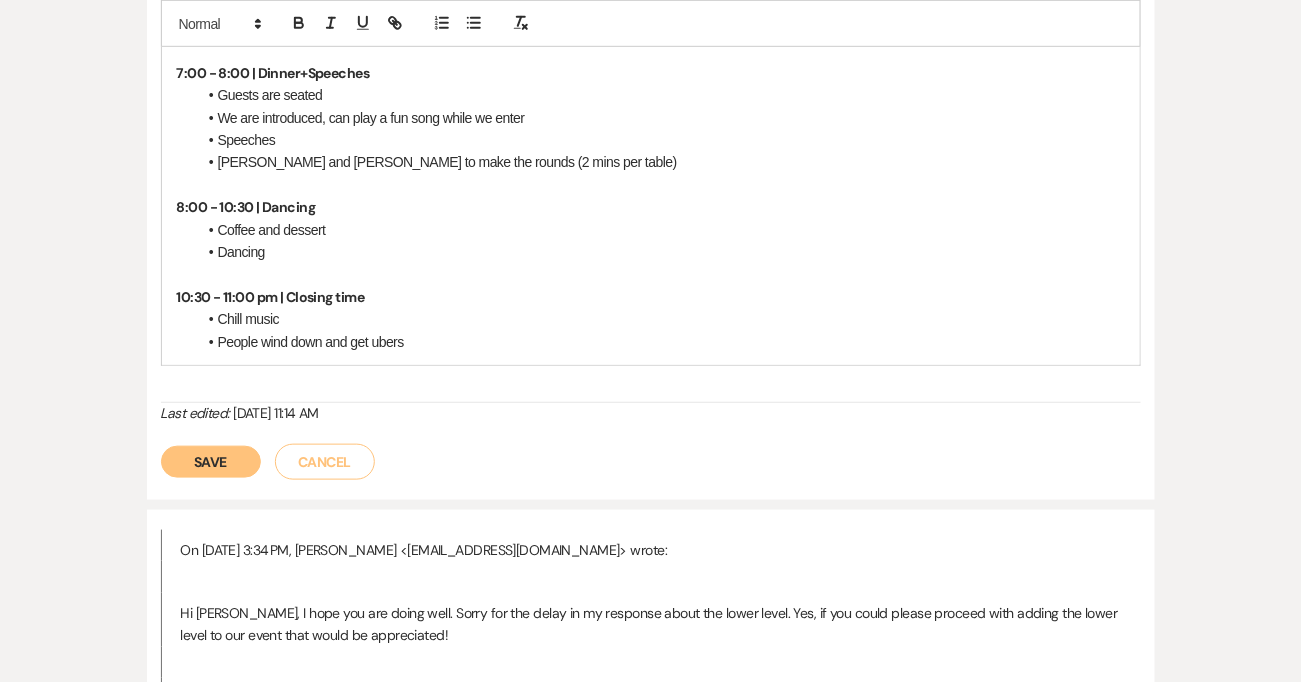 click on "Save" at bounding box center [211, 462] 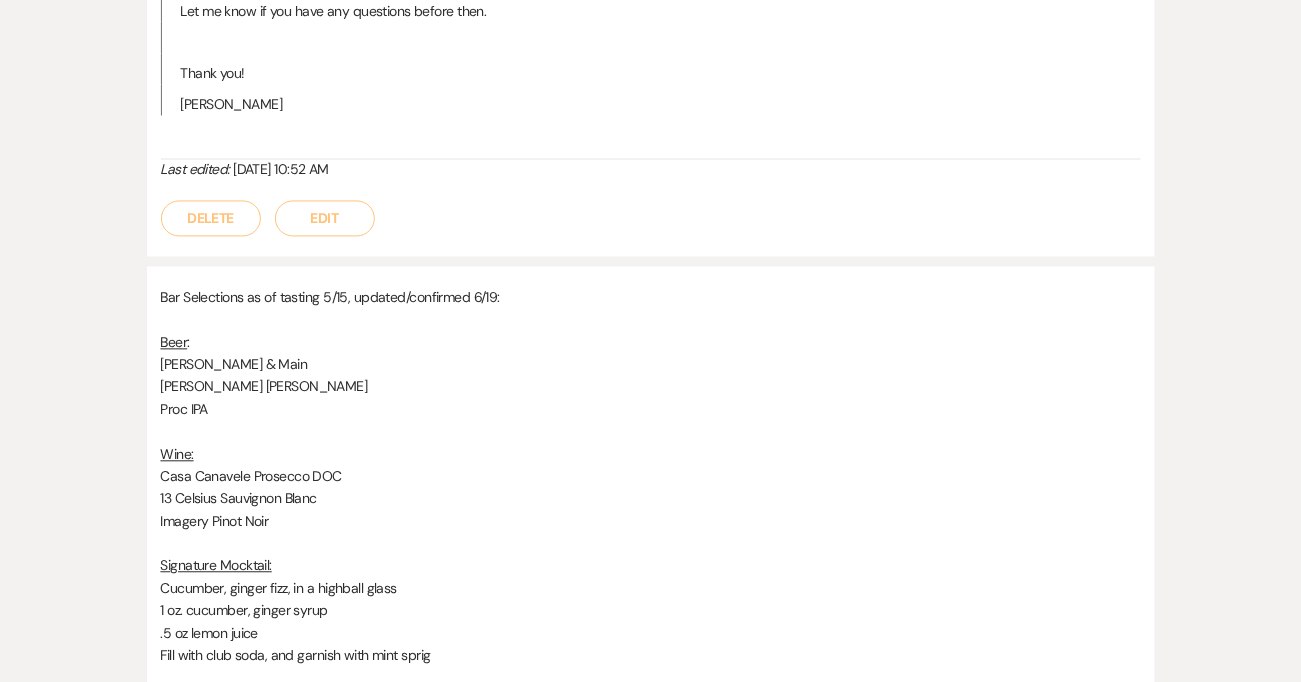 scroll, scrollTop: 0, scrollLeft: 0, axis: both 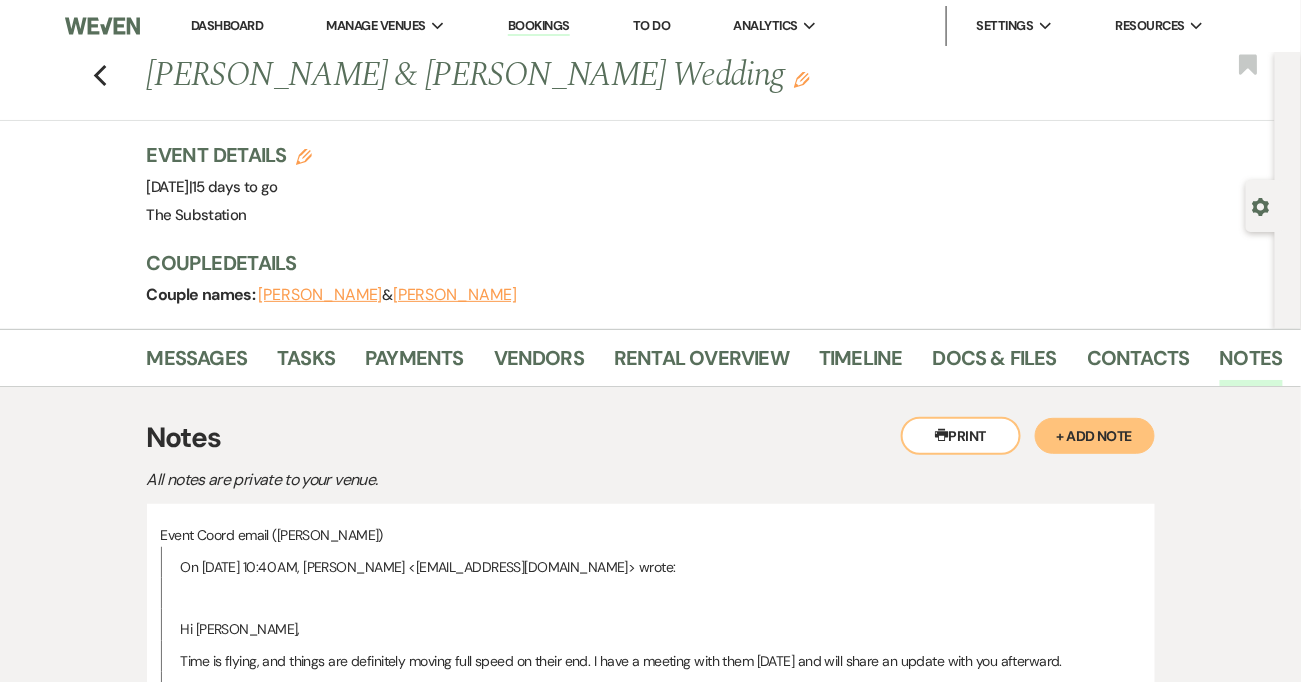 click on "Event Coord email (Ana) On Jun 12, 2025, at 10:40 AM, Ana Colon <anac0830@gmail.com> wrote: Hi Vickie, Time is flying, and things are definitely moving full speed on their end. I have a meeting with them on Monday and will share an update with you afterward. It’s possible the site tour will be in the evening — if that’s the case, I’ll handle it since I have the key card. They didn’t get a chance to really see the lower level and want to get a sense of how they’ll enter and where the aisle will be. They’re asking me to walk them through the full day in the space. While they’ve been to the venue several times, this will be their first time envisioning it specifically for a wedding. We’ve been meeting every three weeks, so I wanted to send you the past and upcoming dates for your records and invoicing: Previous meetings: – April 10th – May 1st – May 22nd Upcoming: – June 23rd – July 23rd Let me know if you have any questions before then. Thank you! Ana  Last edited:   Delete Edit" at bounding box center (651, 900) 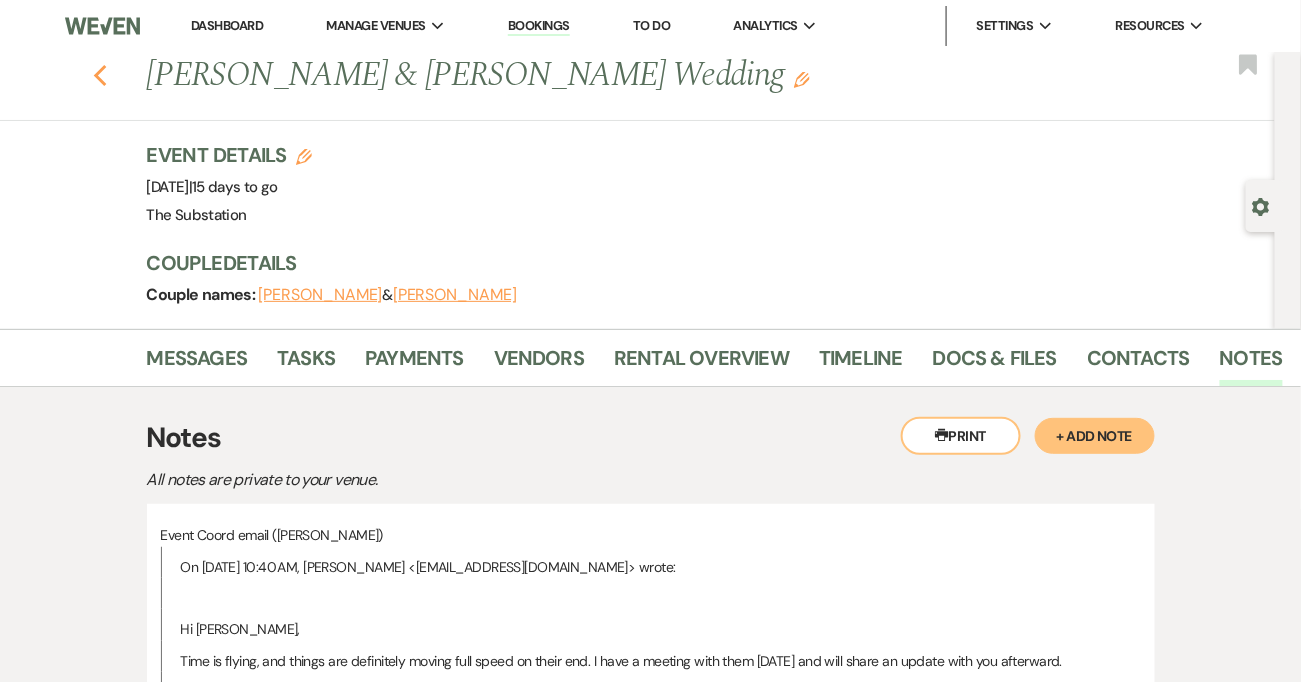 click on "Previous" 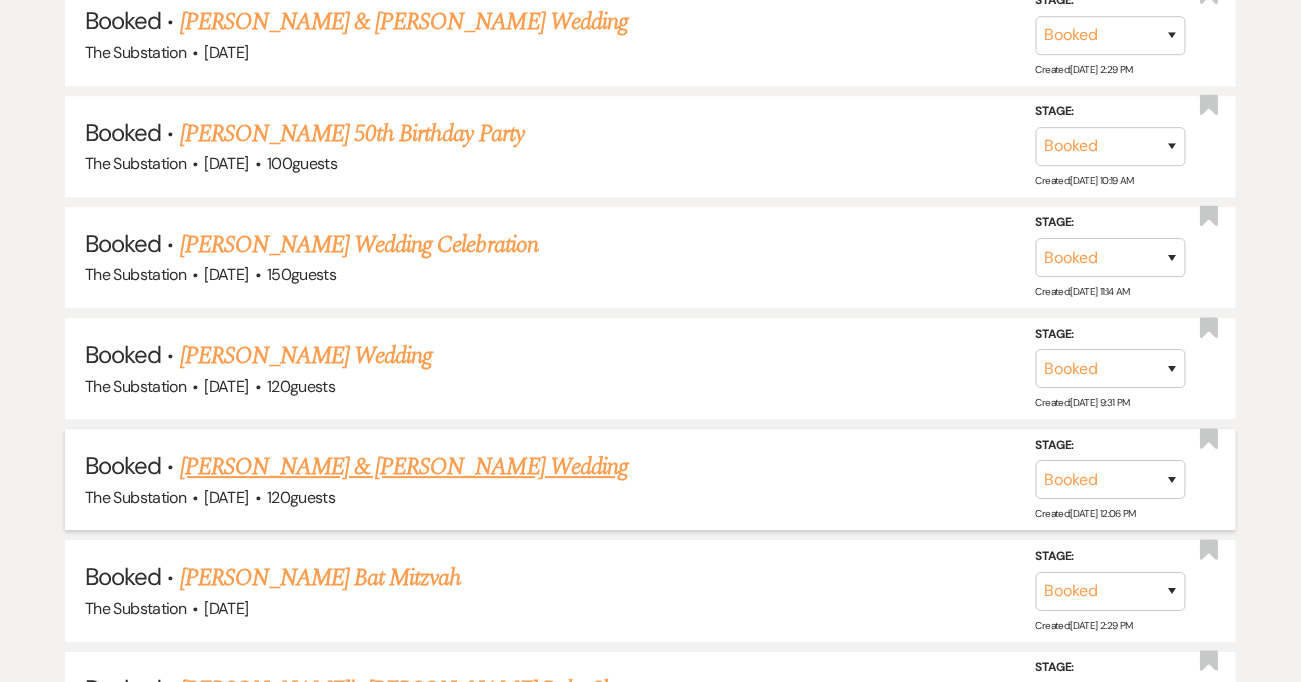 scroll, scrollTop: 1556, scrollLeft: 0, axis: vertical 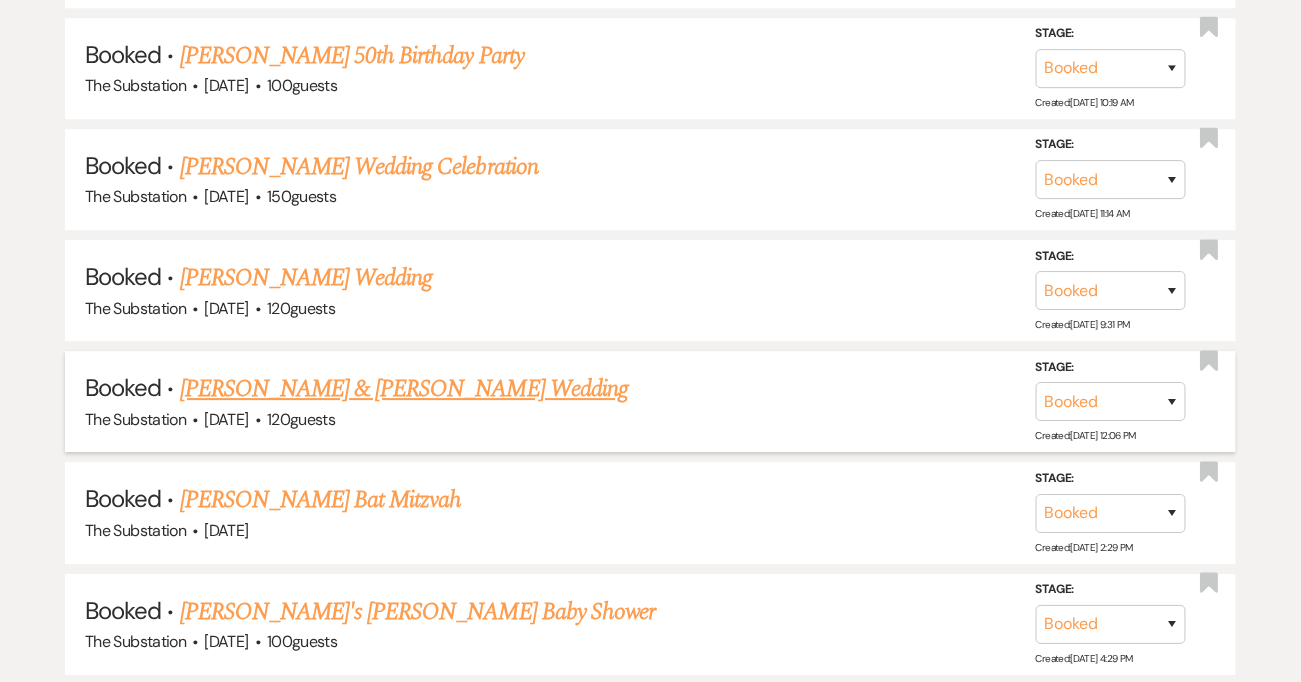 click on "Amy Duffuor & Joshua Ellison's Wedding" at bounding box center (404, 389) 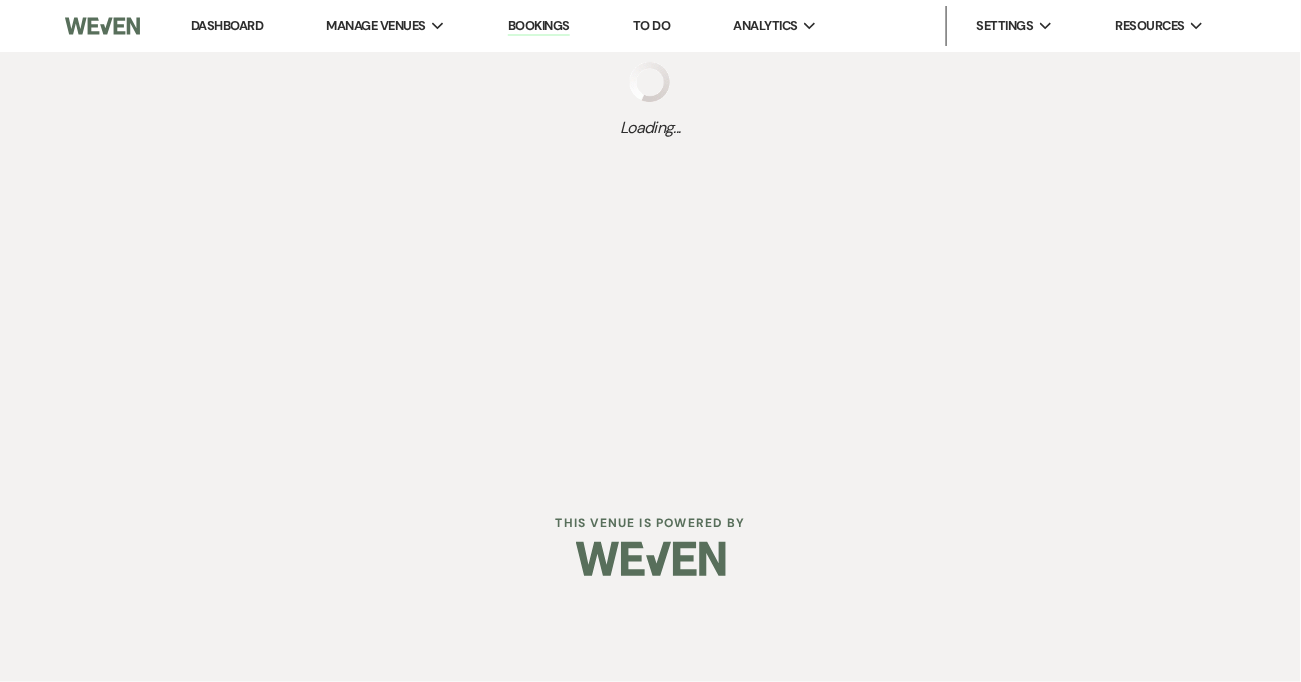 scroll, scrollTop: 0, scrollLeft: 0, axis: both 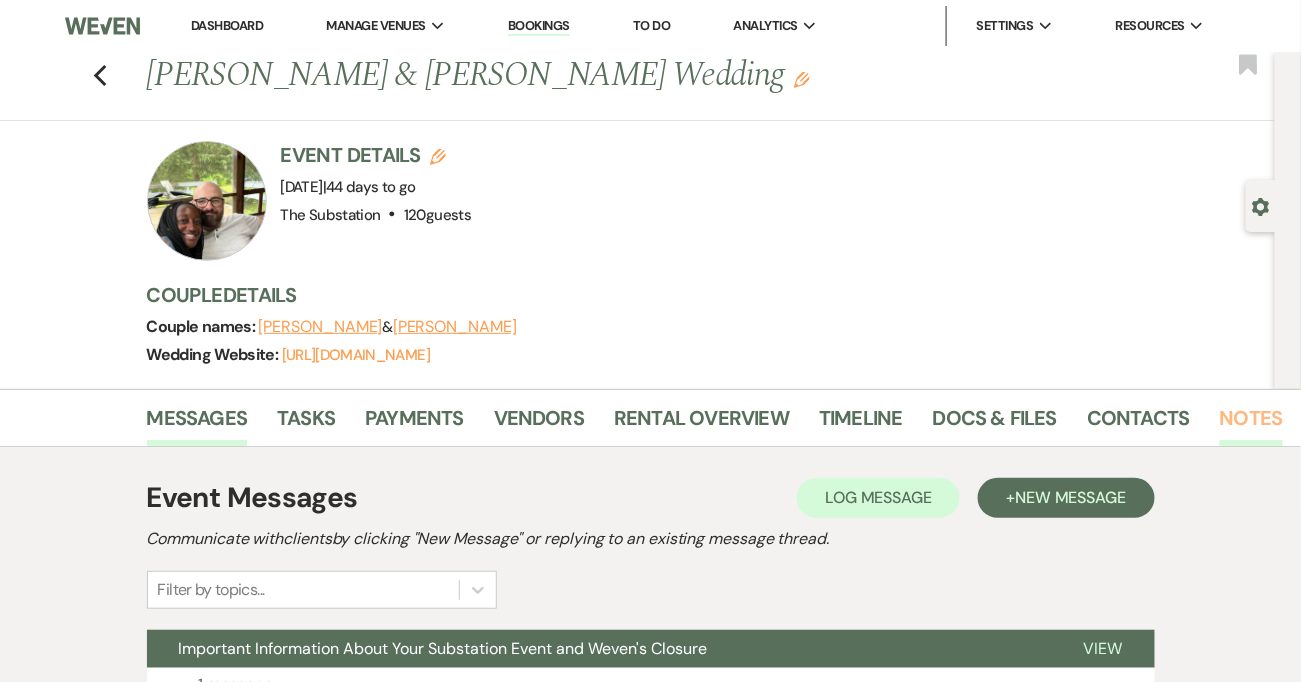 click on "Notes" at bounding box center [1251, 424] 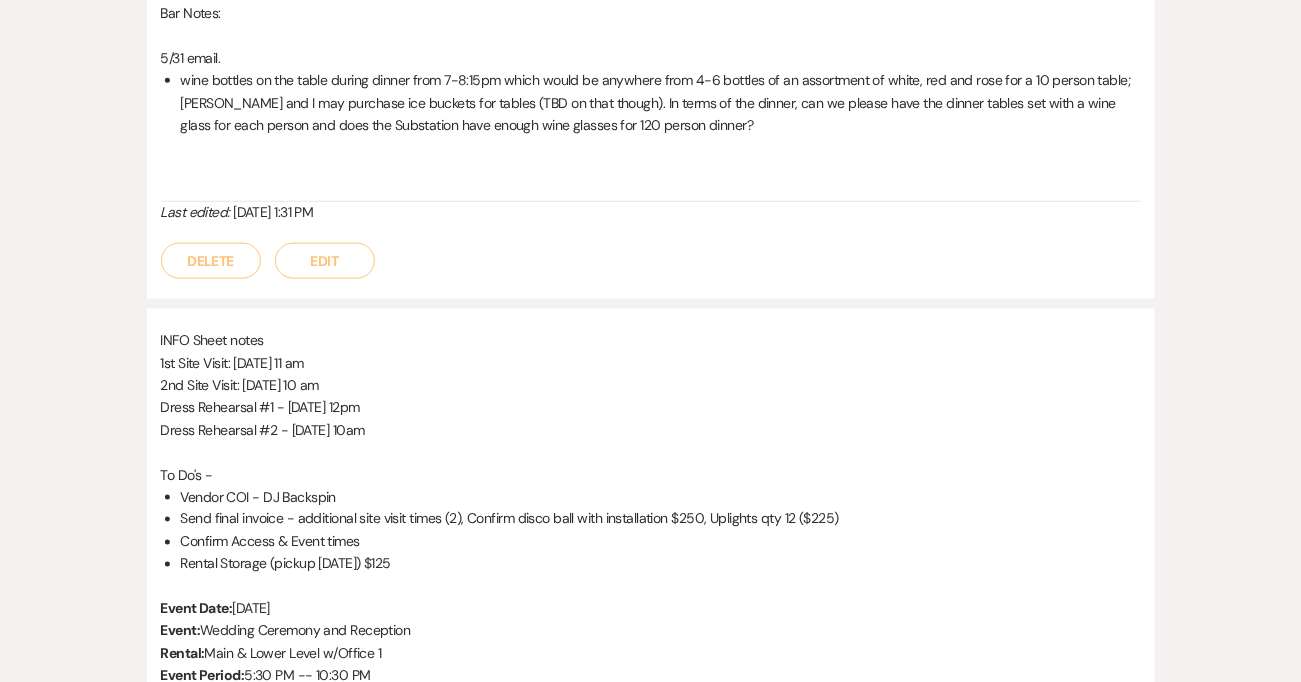scroll, scrollTop: 584, scrollLeft: 0, axis: vertical 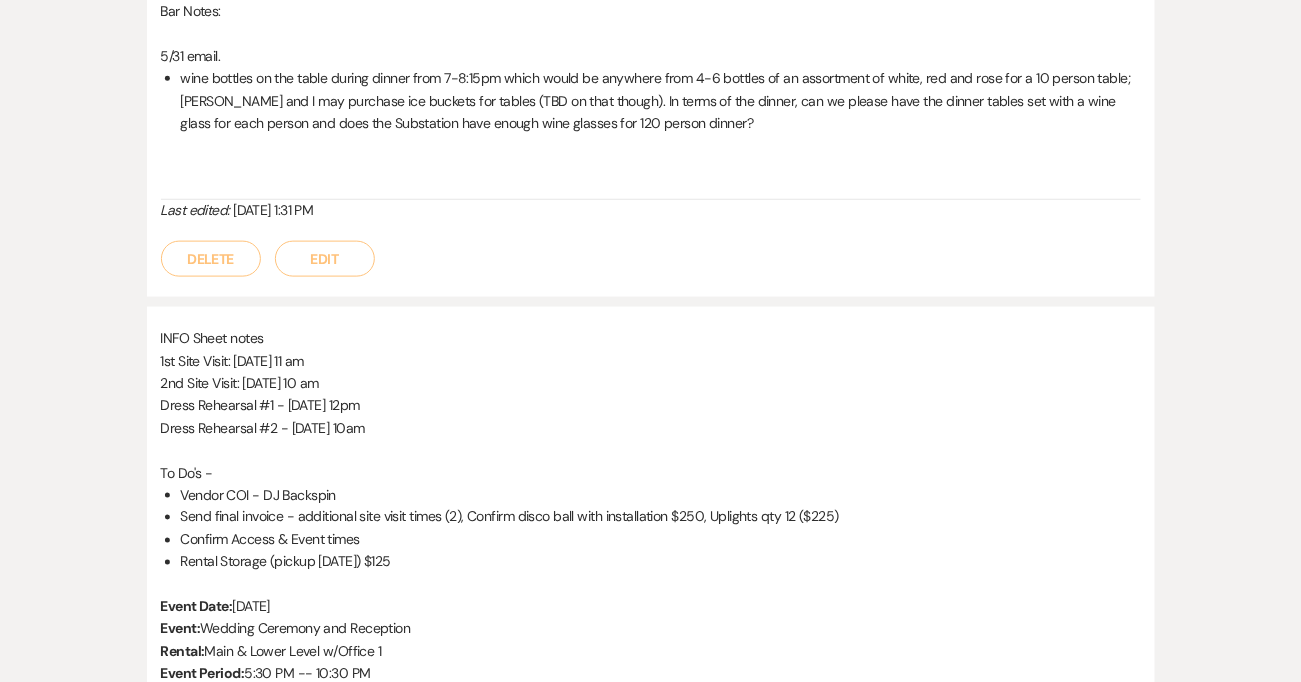 click at bounding box center [651, 450] 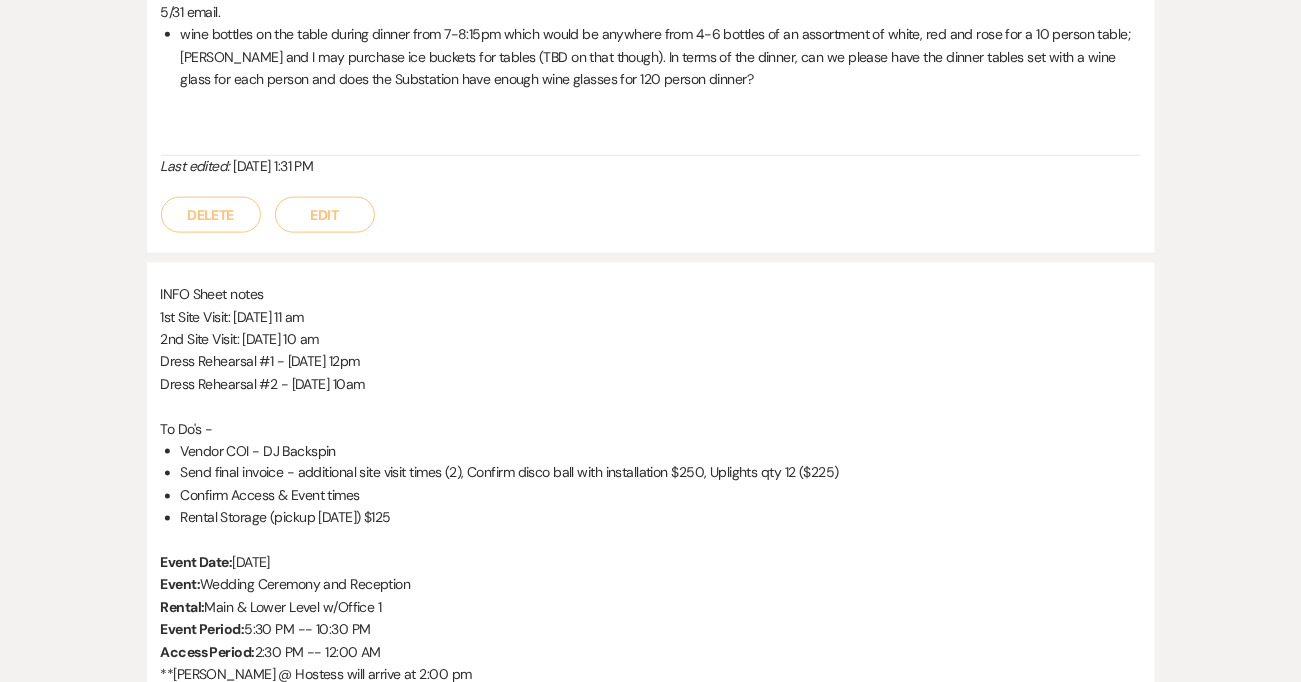scroll, scrollTop: 659, scrollLeft: 0, axis: vertical 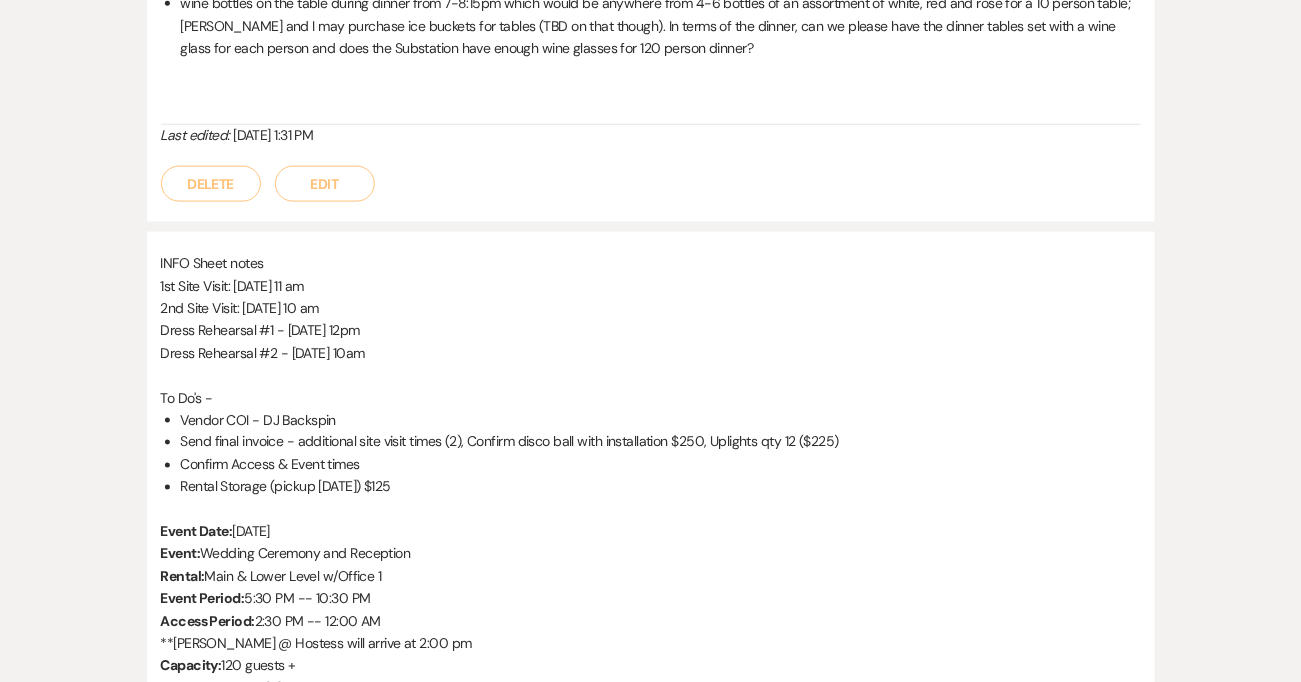 click on "Send final invoice - additional site visit times (2), Confirm disco ball with installation $250, Uplights qty 12 ($225)" at bounding box center (661, 442) 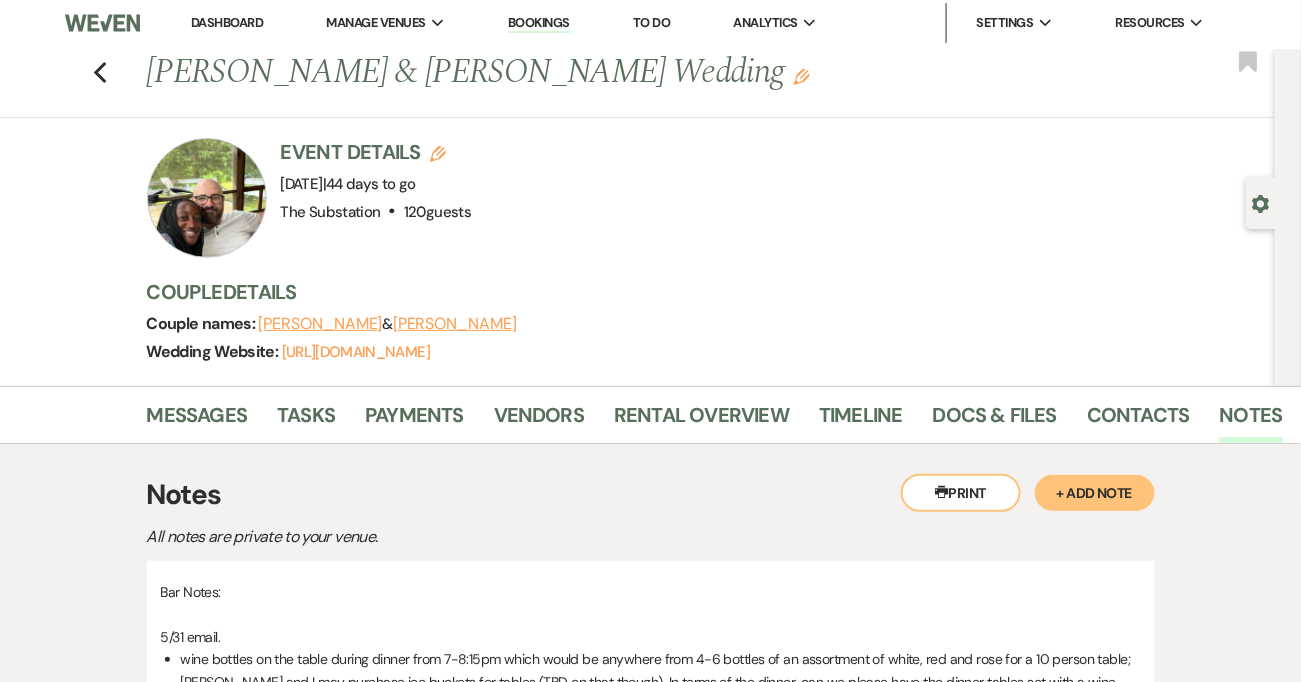 scroll, scrollTop: 0, scrollLeft: 0, axis: both 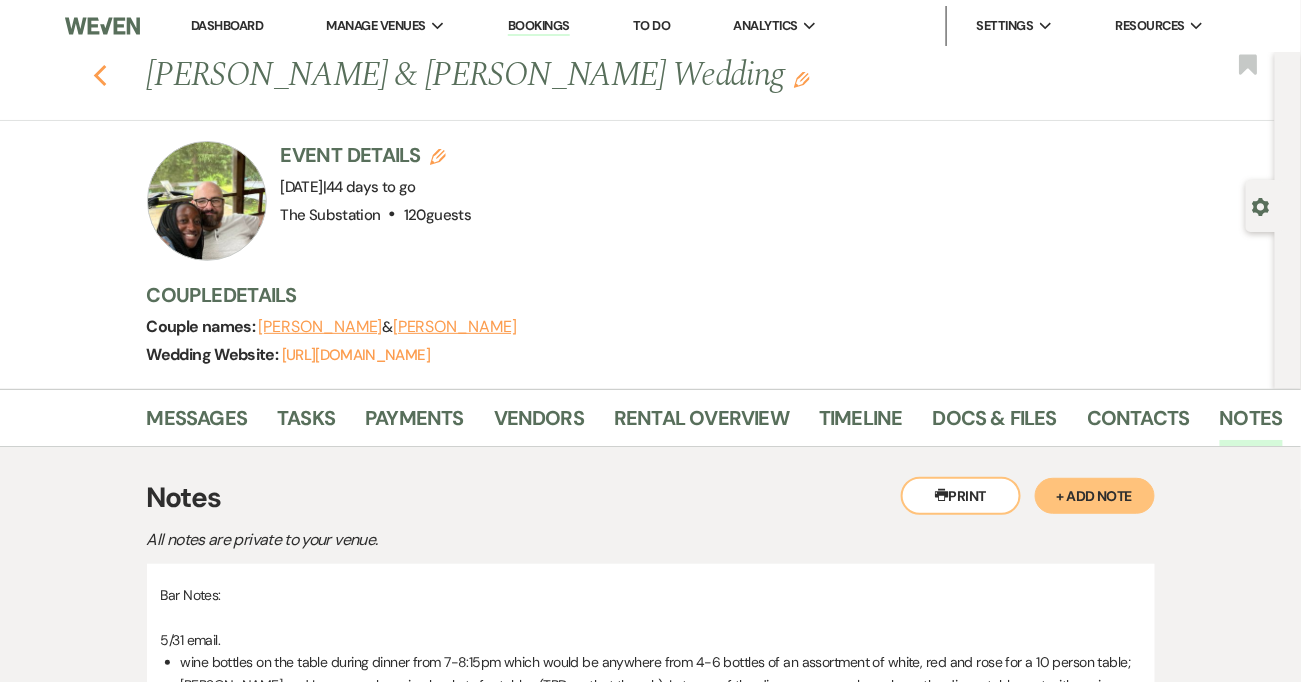 click 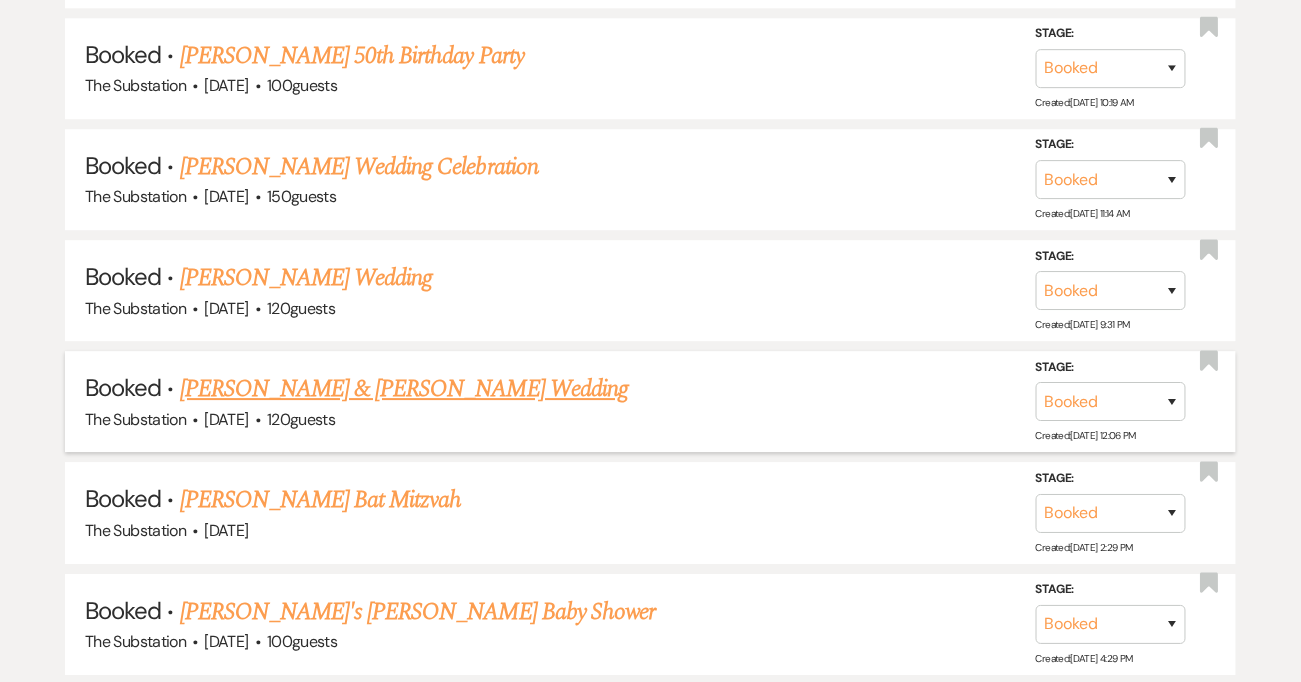 scroll, scrollTop: 1685, scrollLeft: 0, axis: vertical 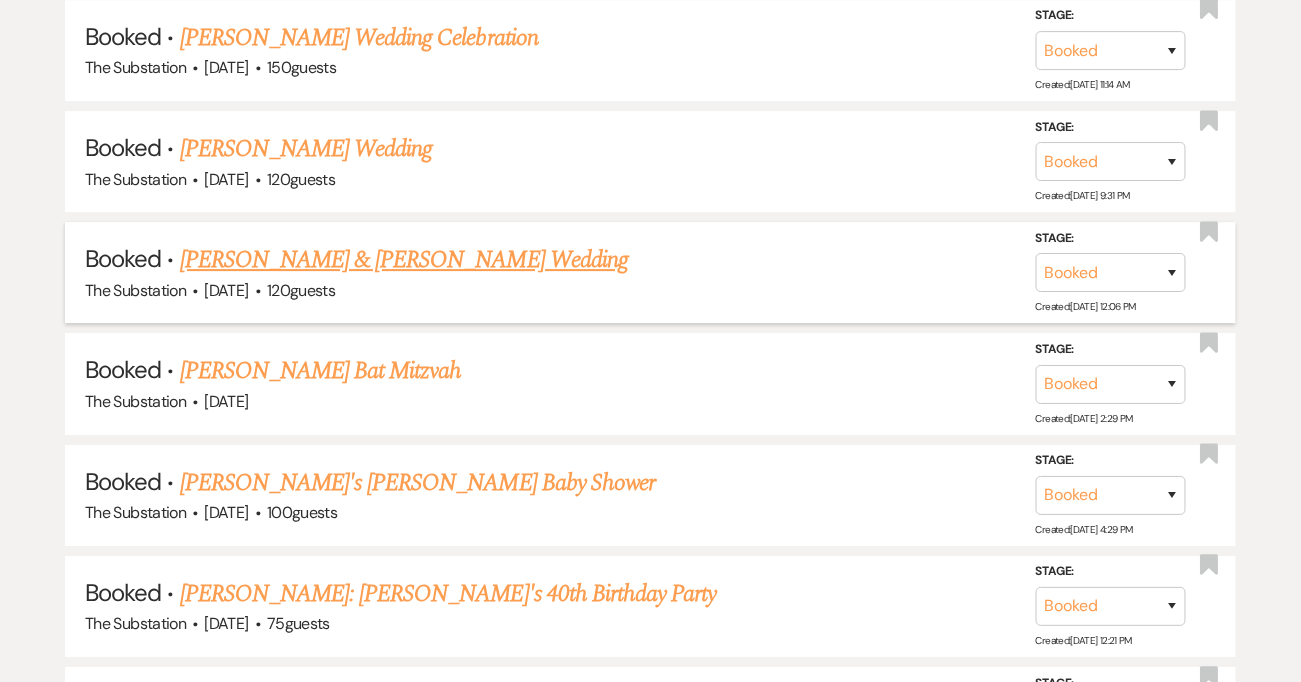 click on "Amy Duffuor & Joshua Ellison's Wedding" at bounding box center (404, 260) 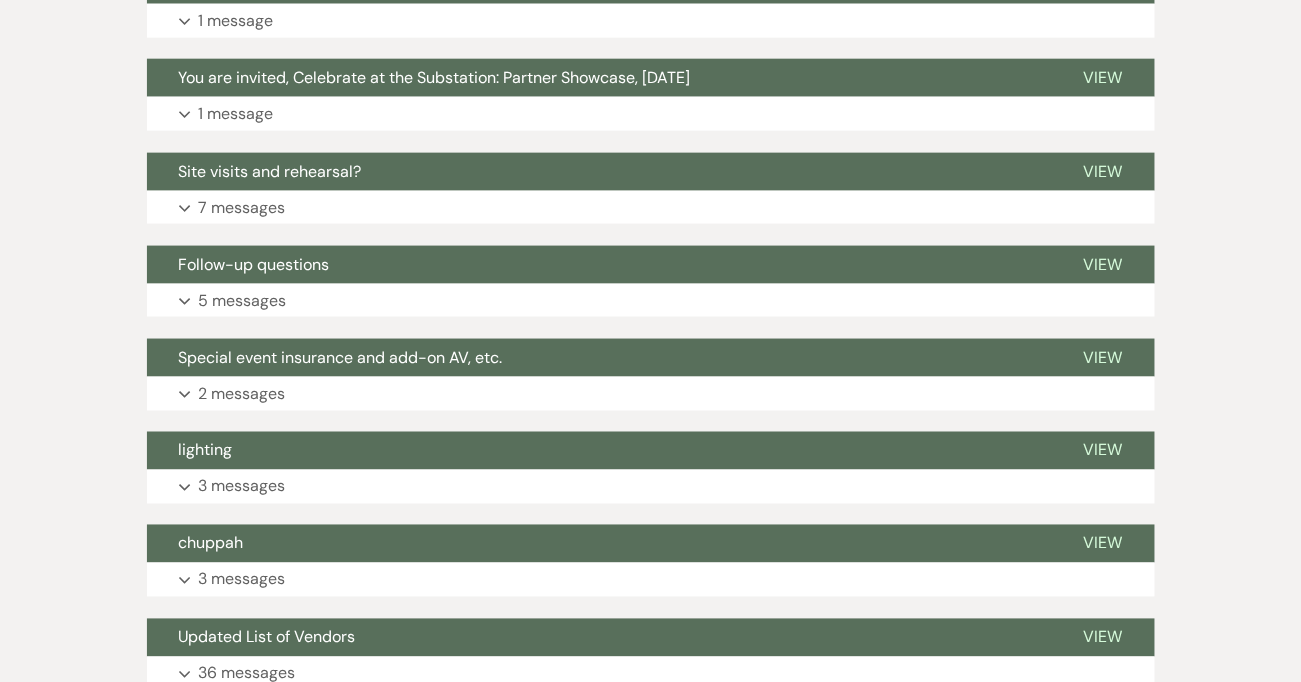 scroll, scrollTop: 0, scrollLeft: 0, axis: both 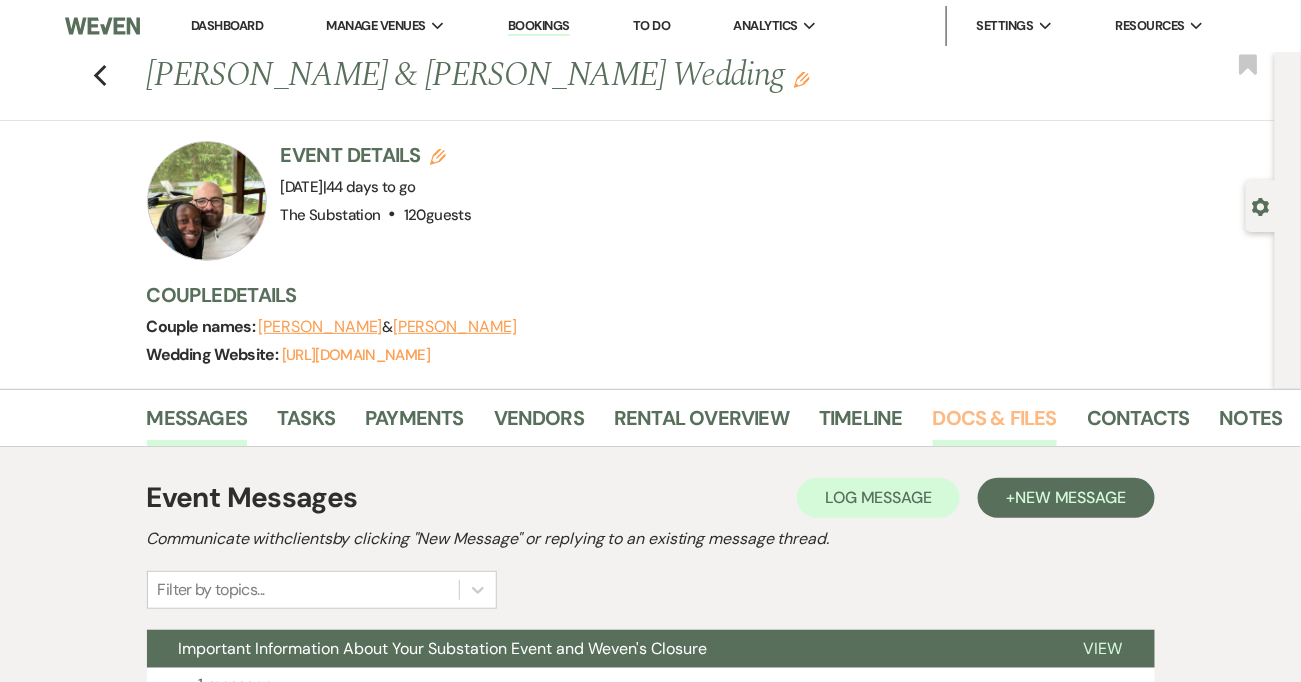 click on "Docs & Files" at bounding box center [995, 424] 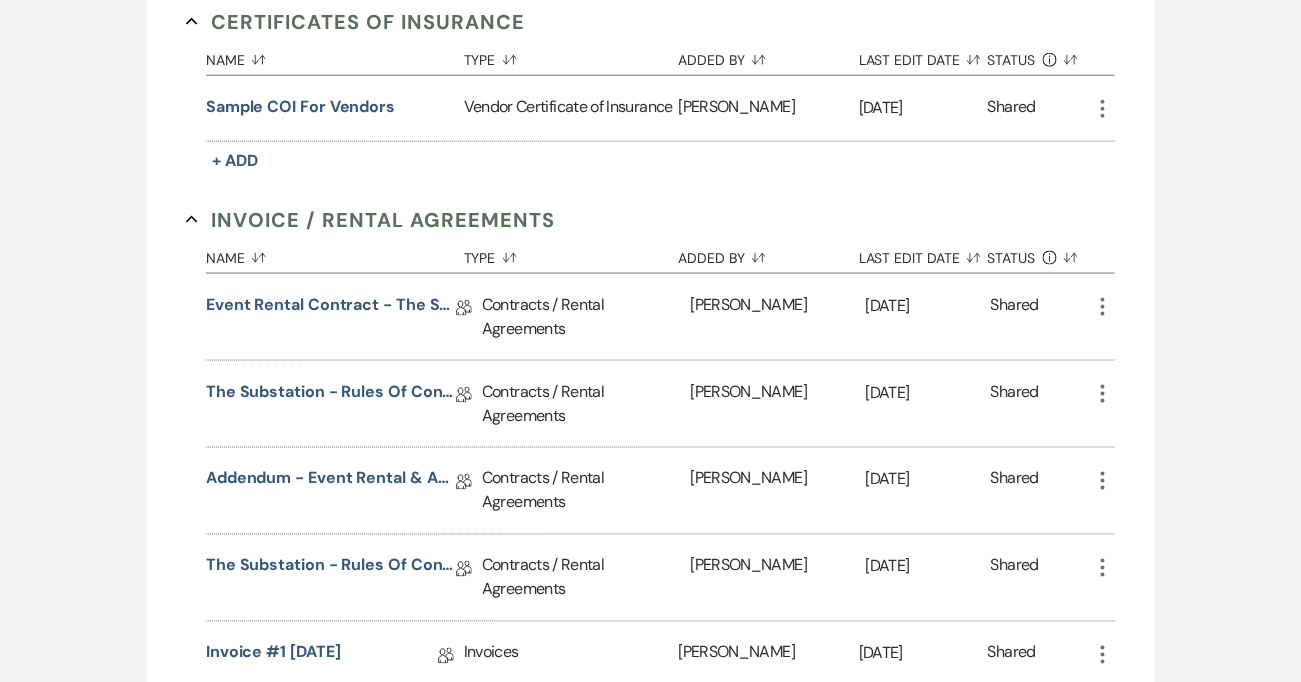 scroll, scrollTop: 717, scrollLeft: 0, axis: vertical 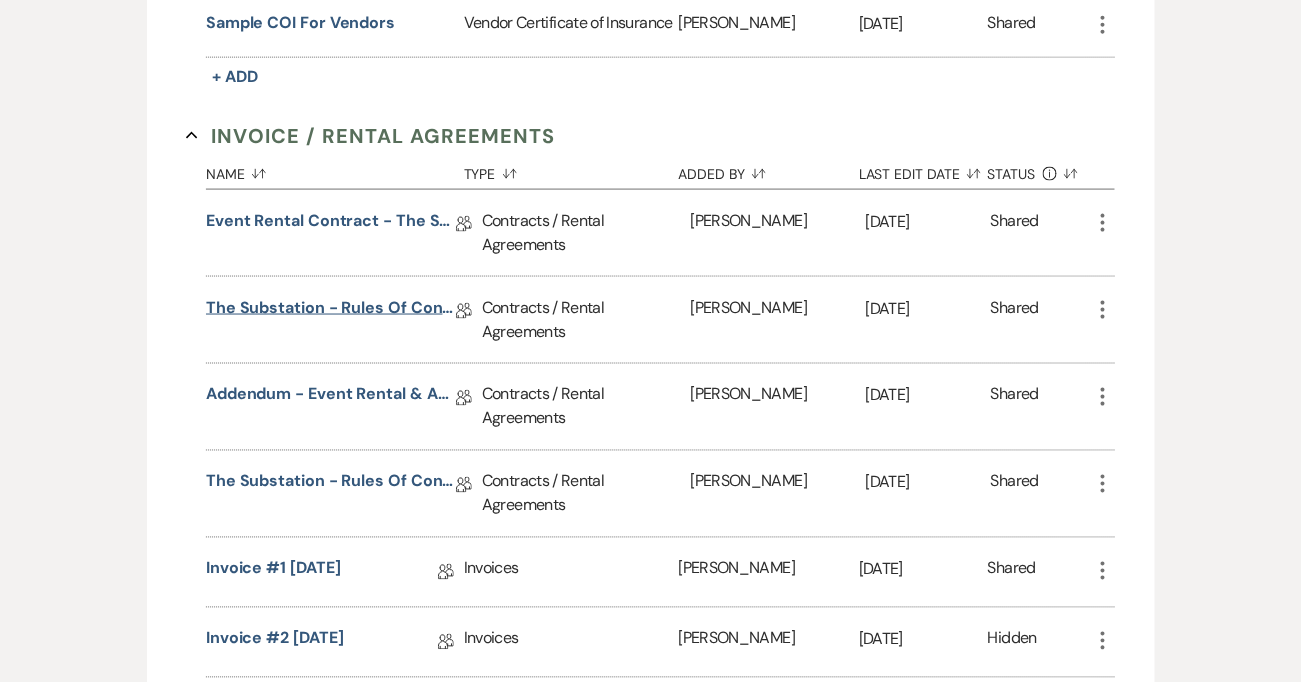 click on "The Substation - Rules of Conduct 2025" at bounding box center (331, 311) 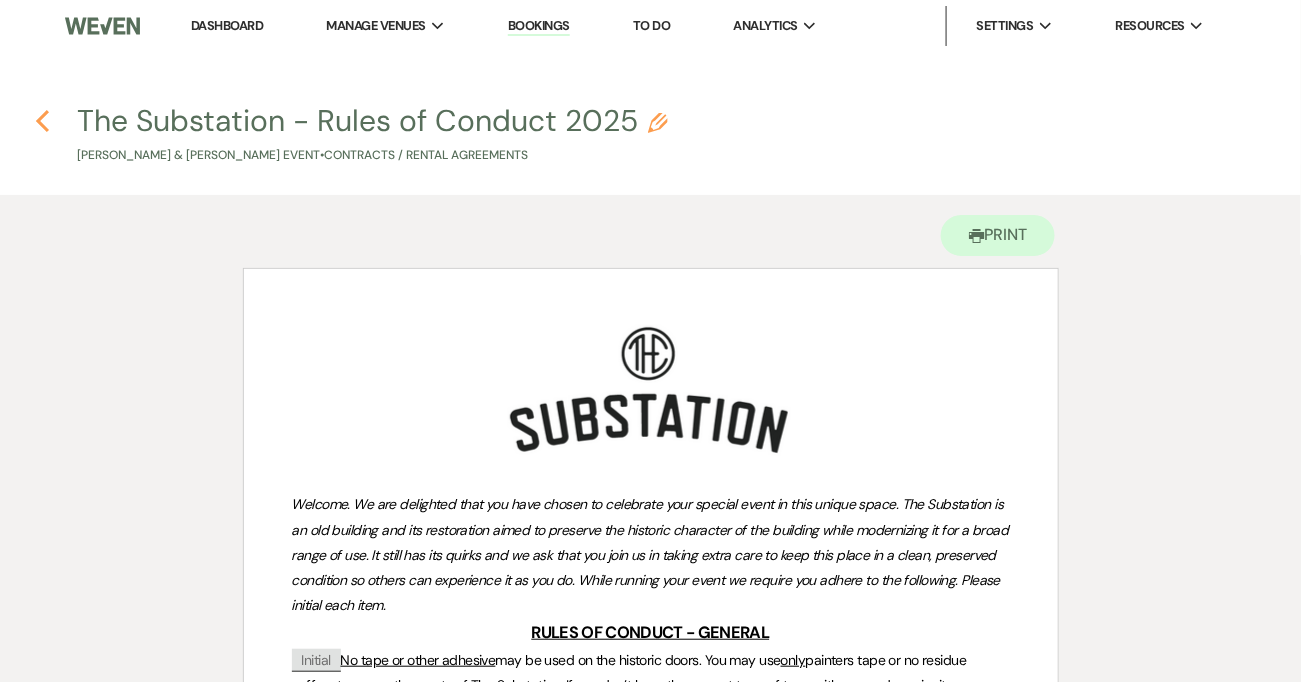 click on "Previous" at bounding box center [42, 120] 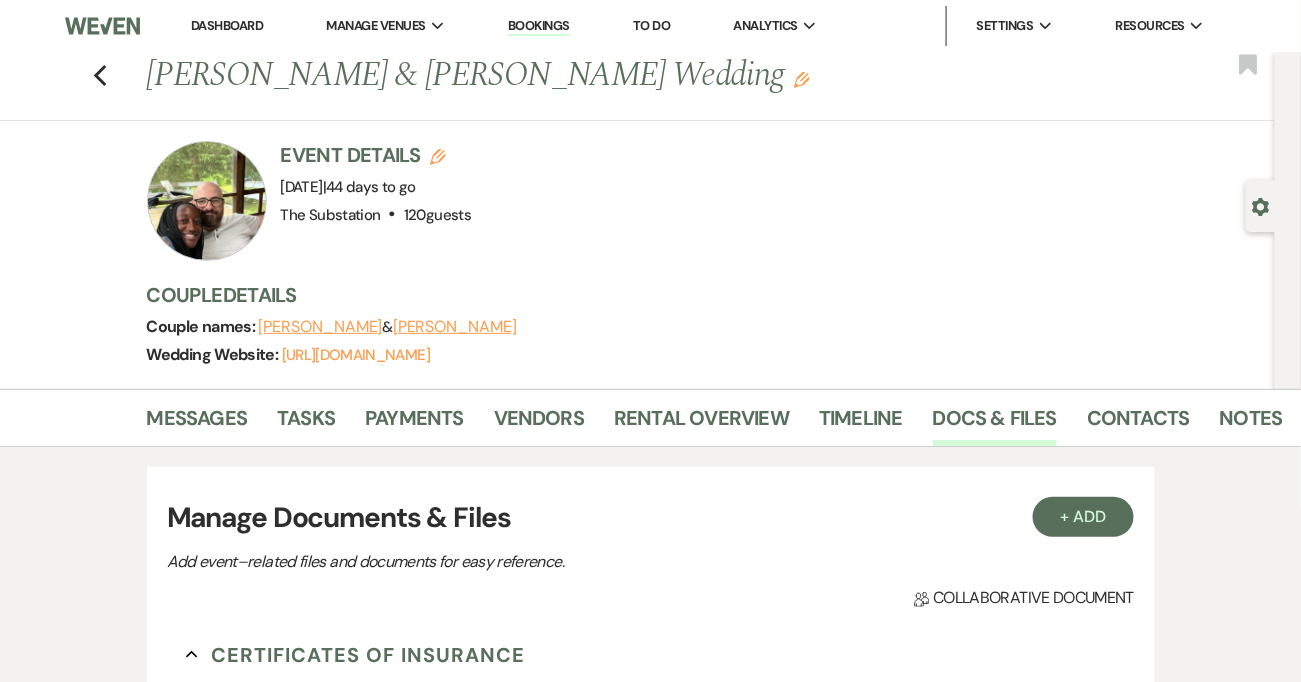 scroll, scrollTop: 717, scrollLeft: 0, axis: vertical 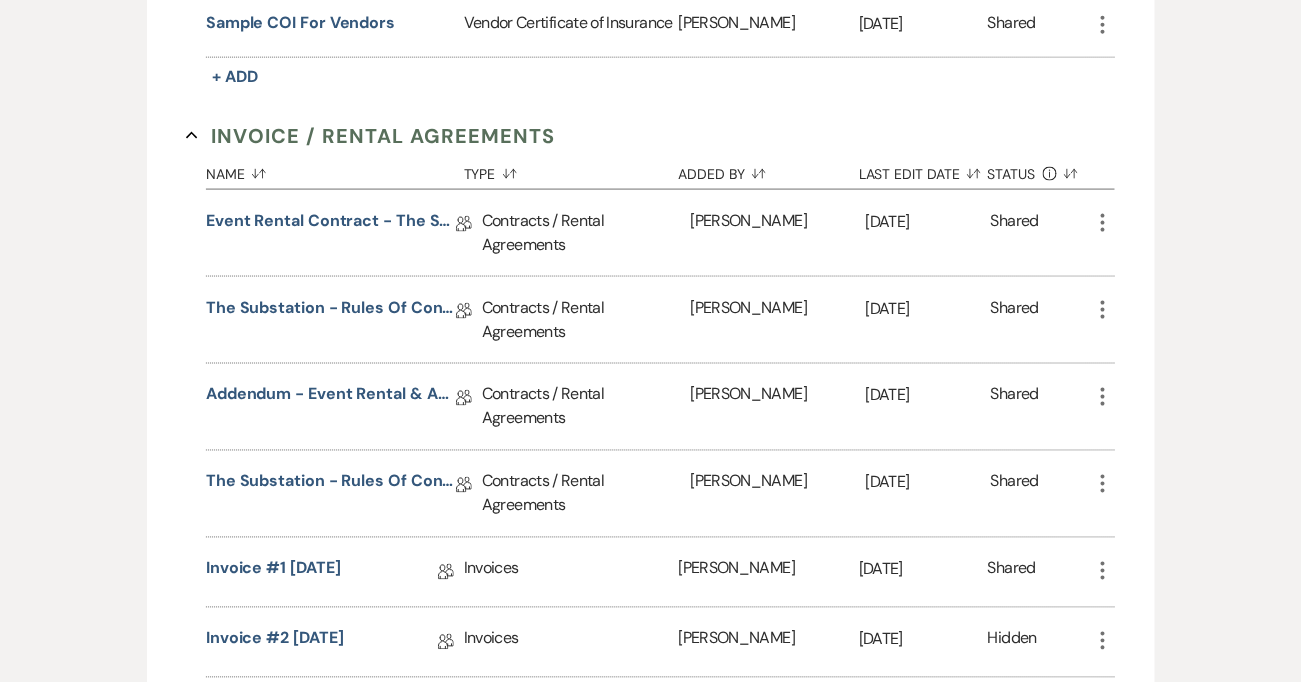 click on "More" 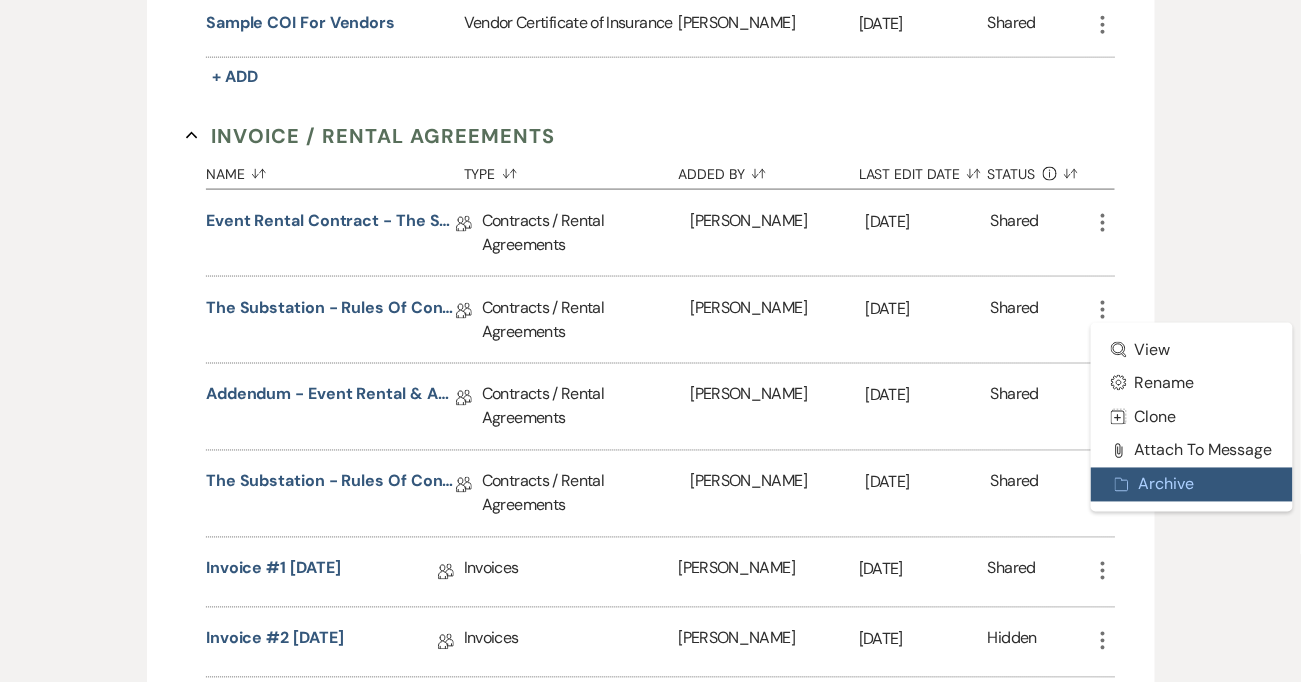 click on "Archive Archive" at bounding box center [1192, 485] 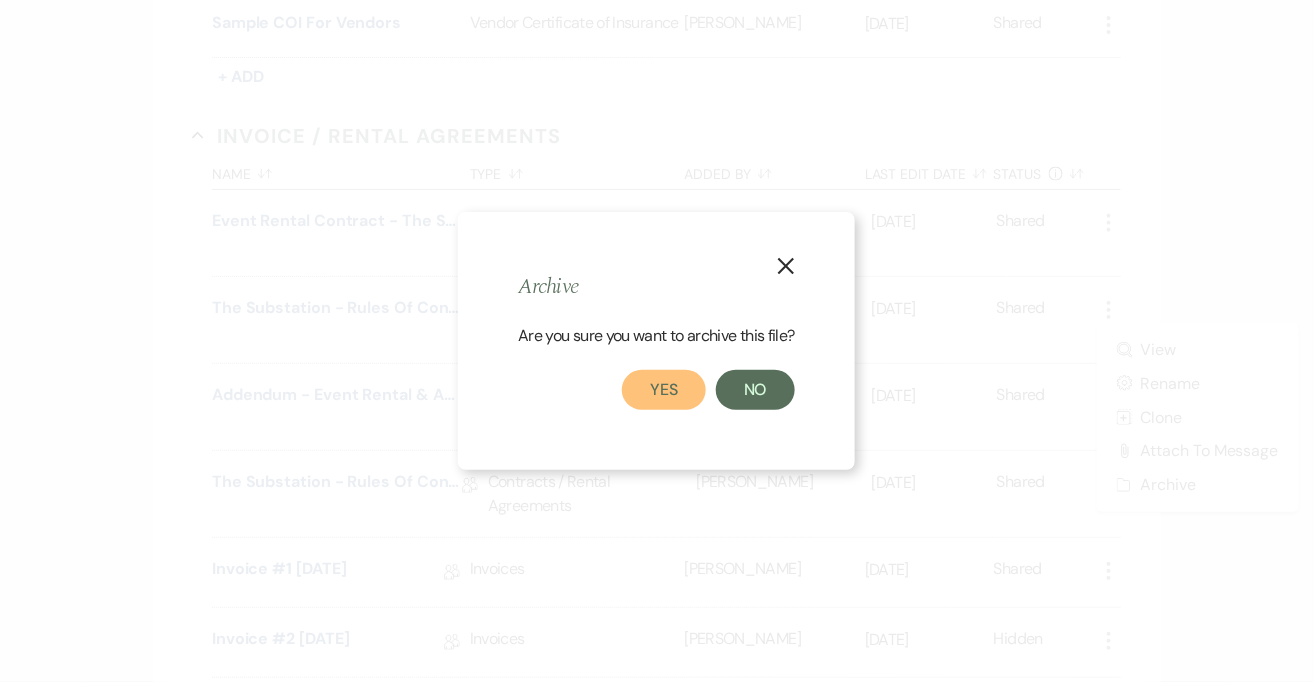 click on "Yes" at bounding box center (664, 390) 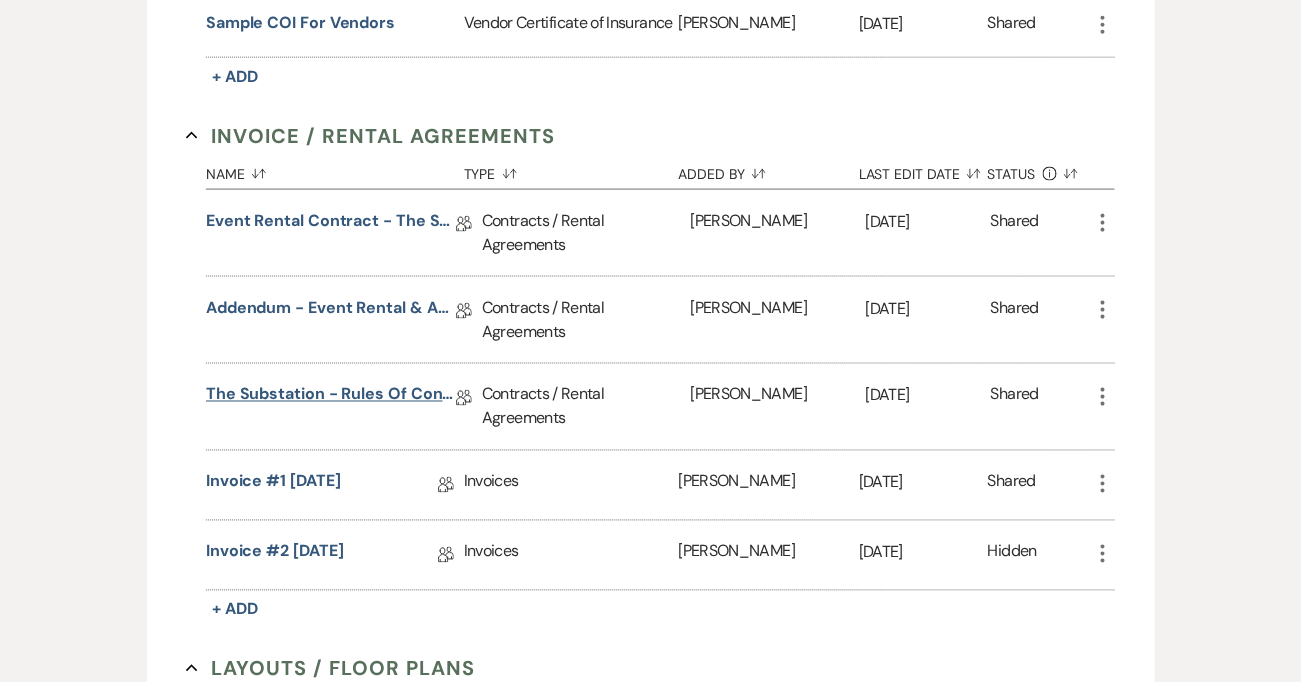 click on "The Substation - Rules of Conduct 2025" at bounding box center (331, 398) 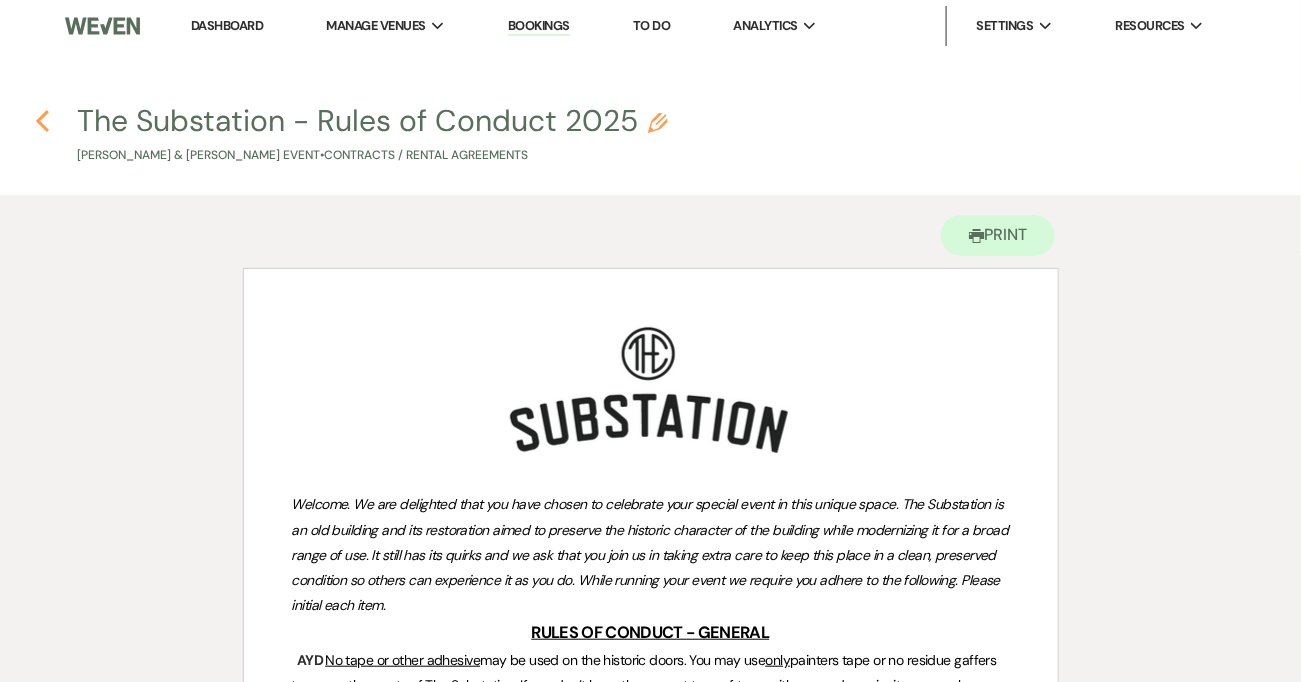 click on "Previous" 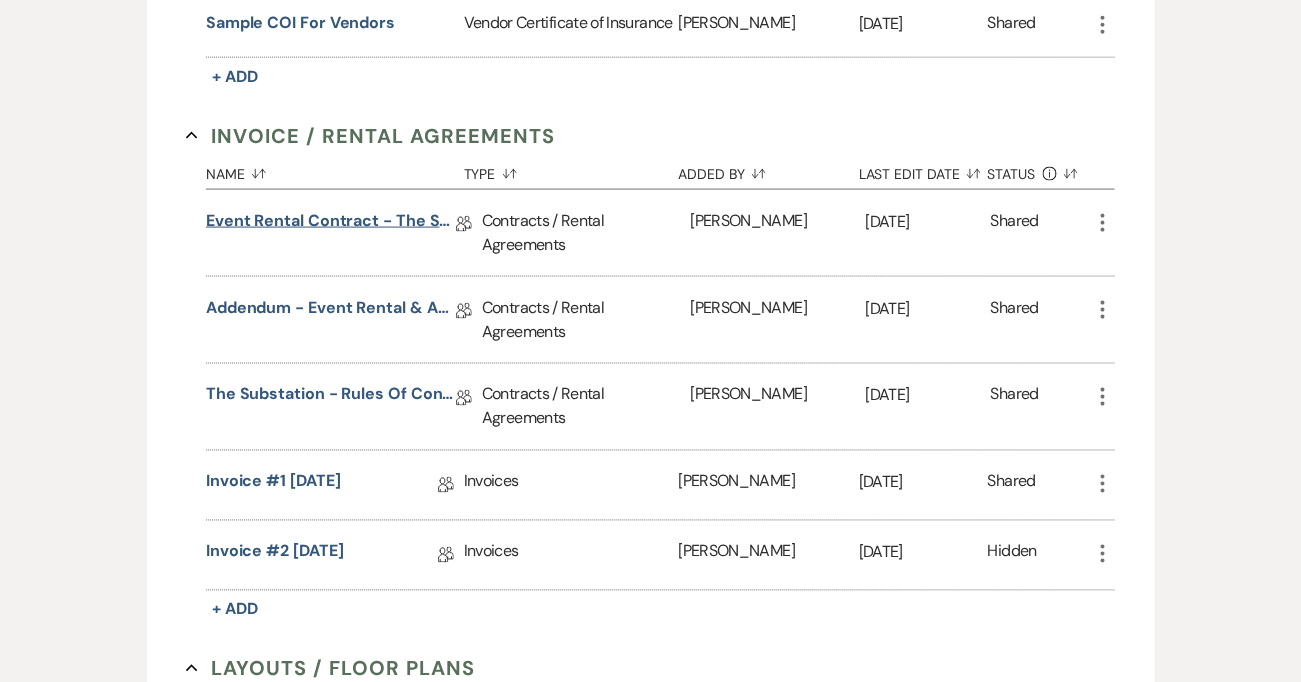 scroll, scrollTop: 0, scrollLeft: 0, axis: both 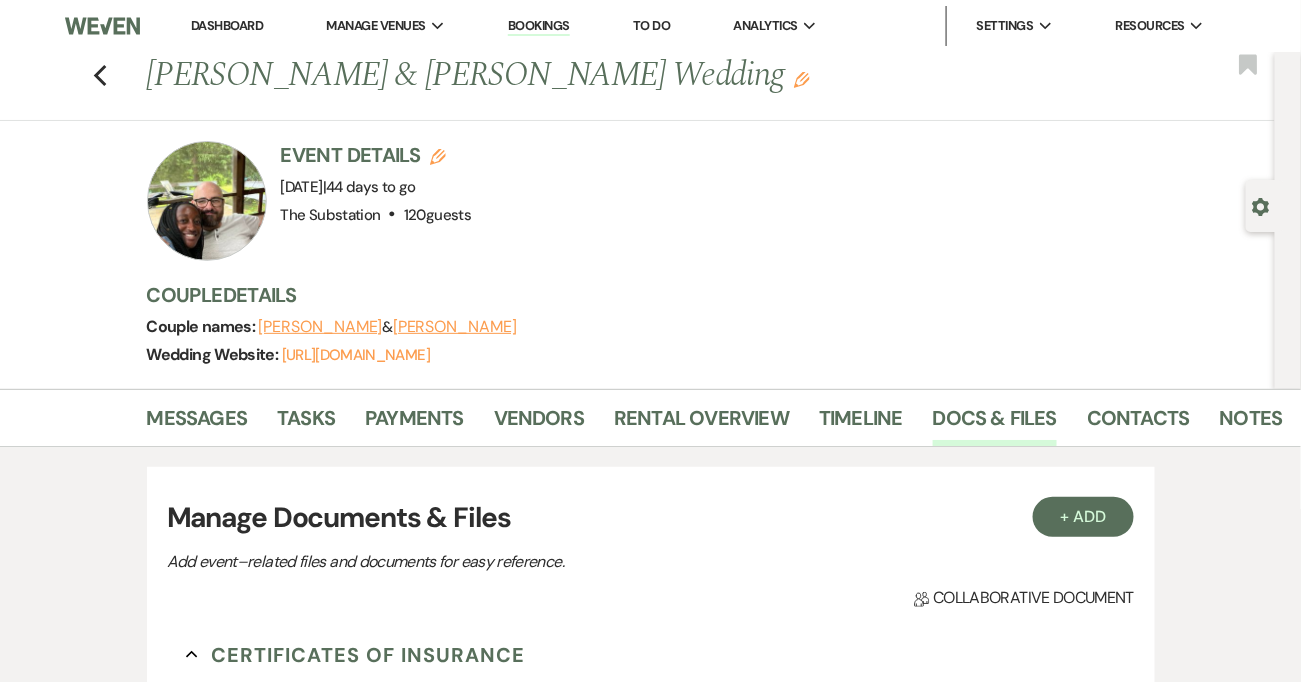 click on "Dashboard" at bounding box center (227, 25) 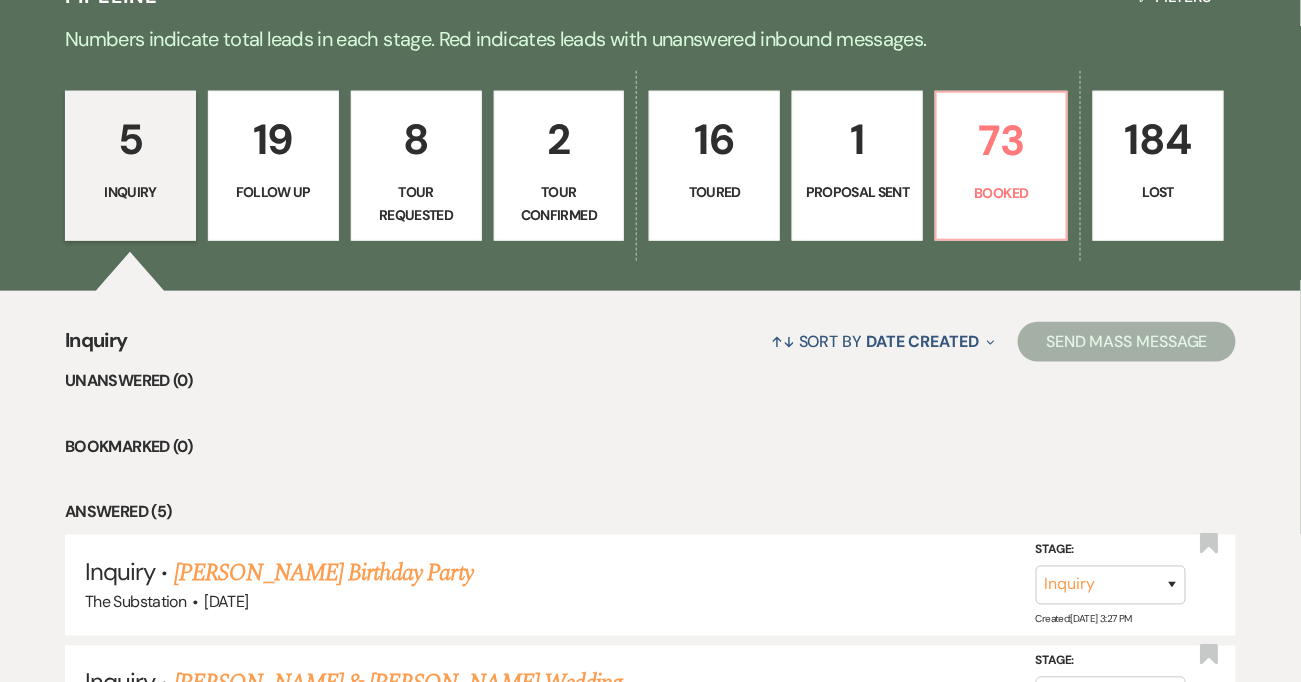 scroll, scrollTop: 599, scrollLeft: 0, axis: vertical 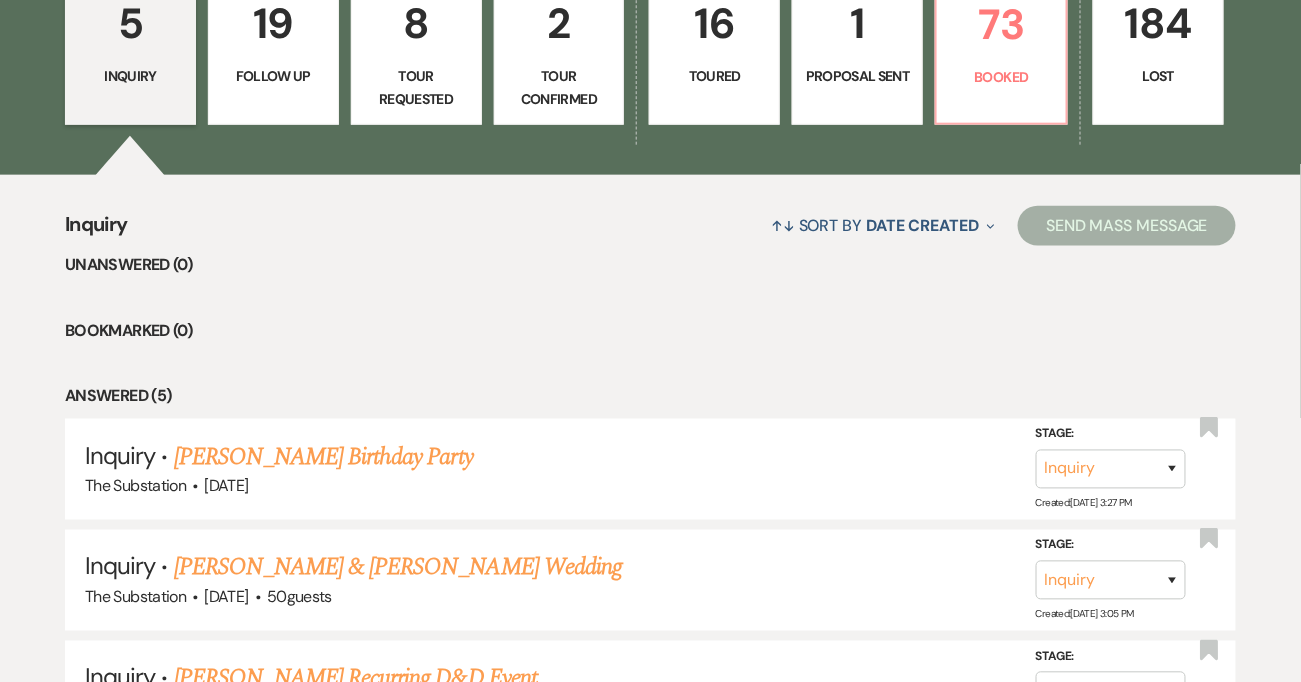 click on "Follow Up" at bounding box center (273, 76) 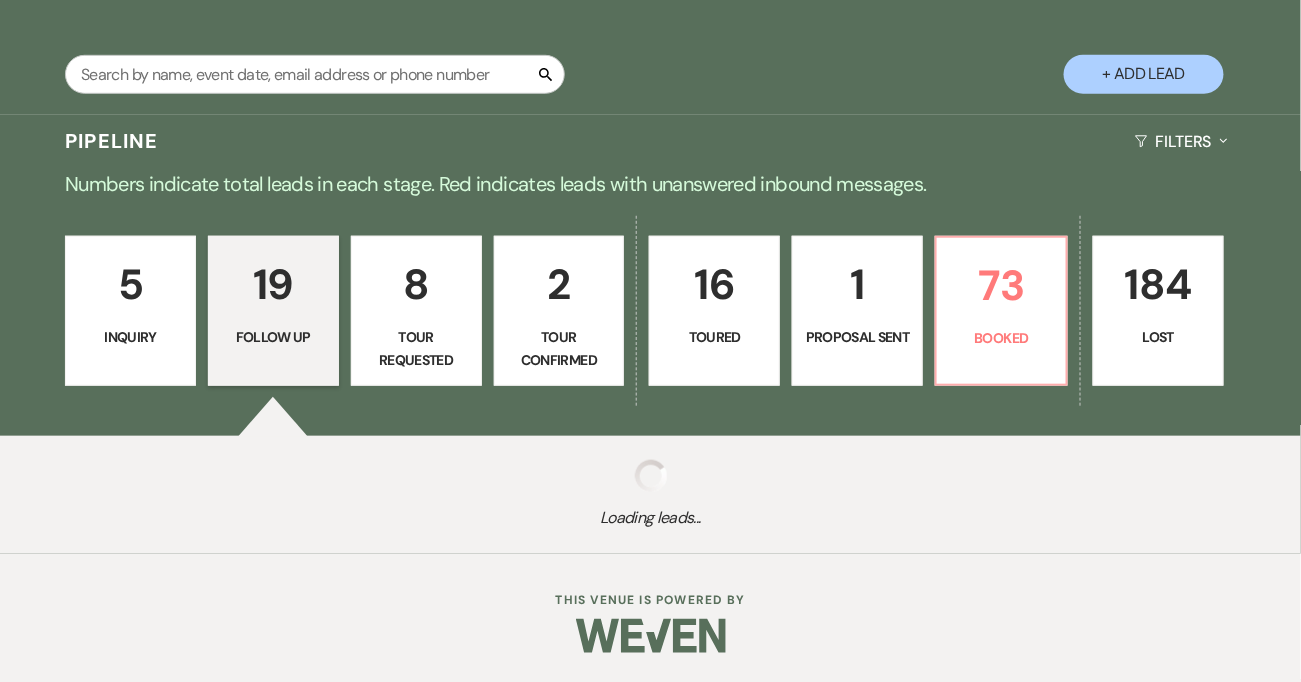 scroll, scrollTop: 599, scrollLeft: 0, axis: vertical 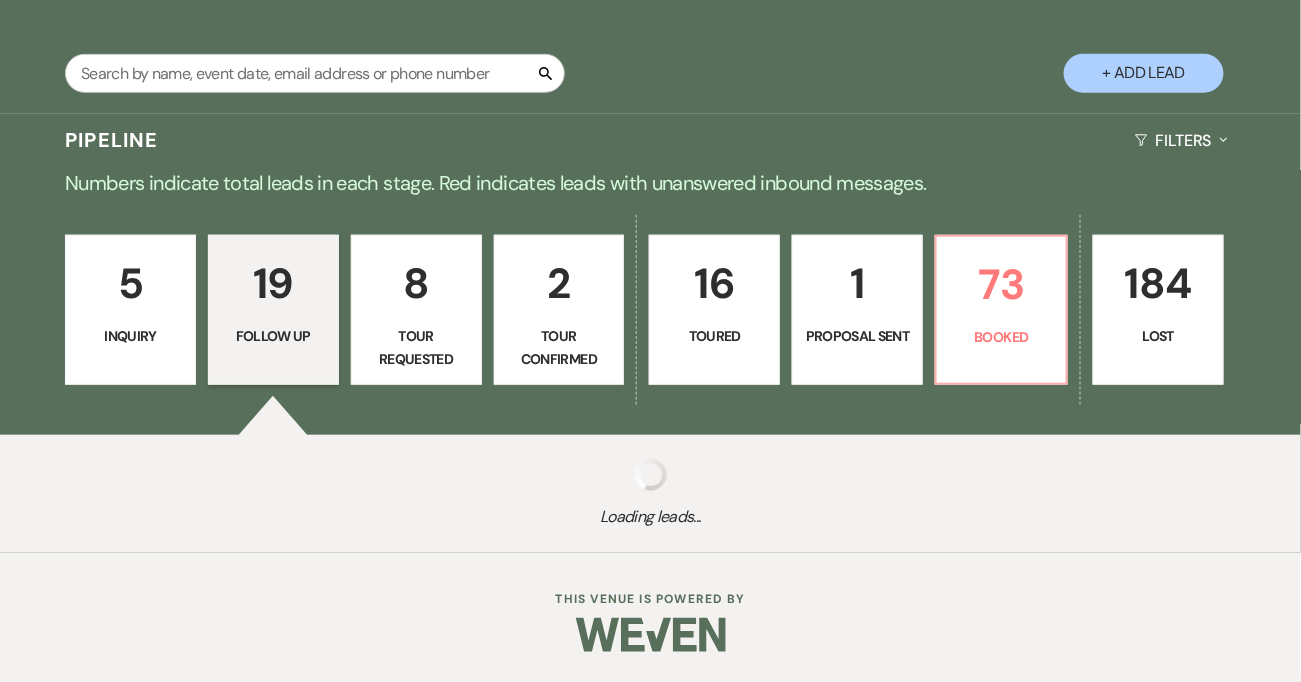 select on "9" 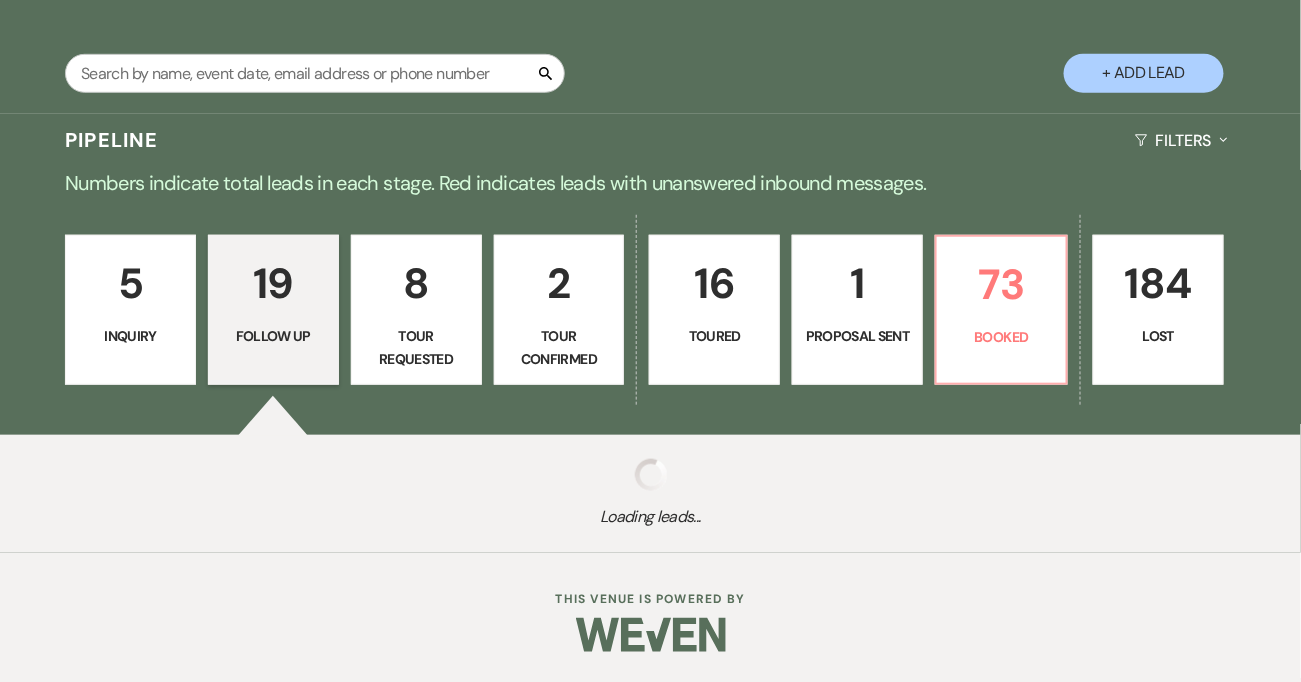 select on "9" 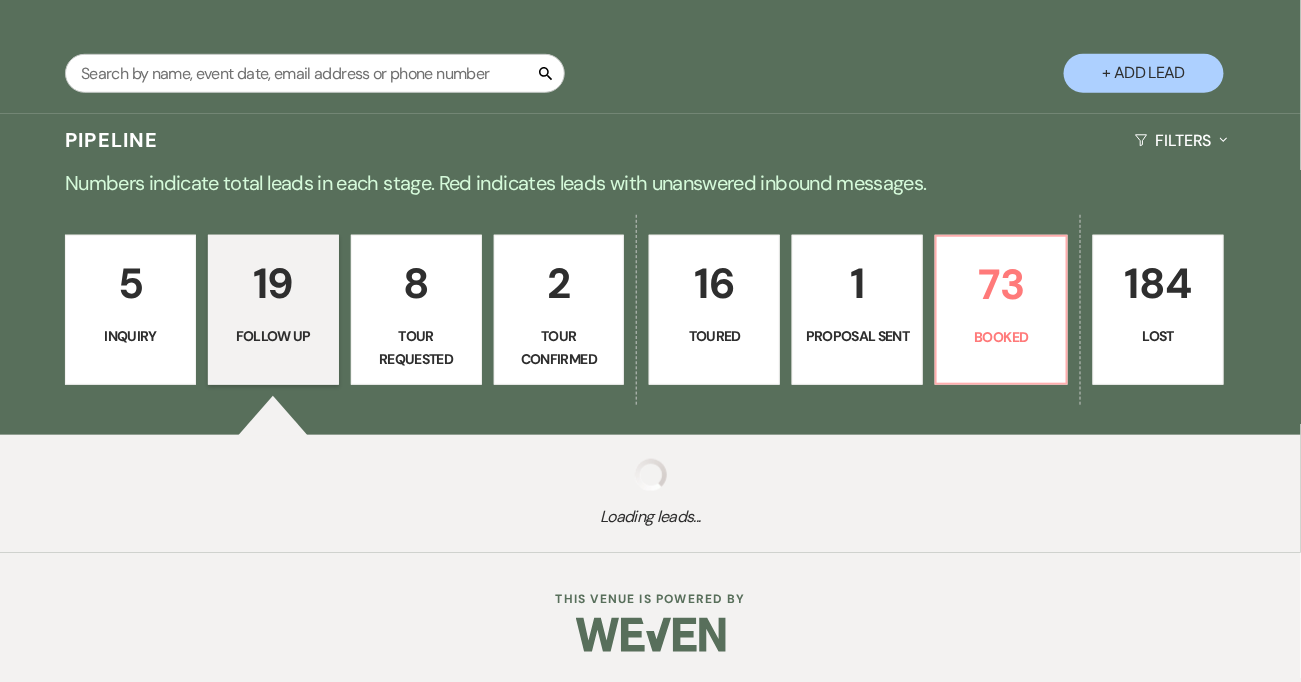 select on "9" 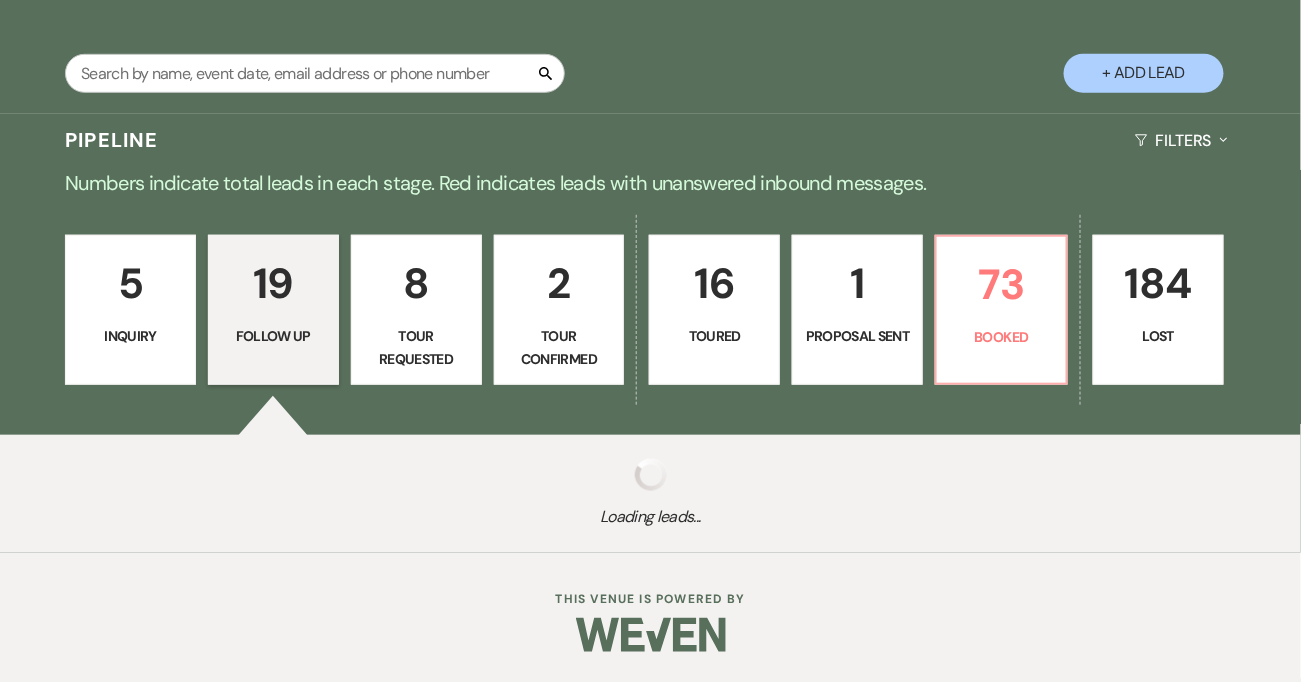 select on "9" 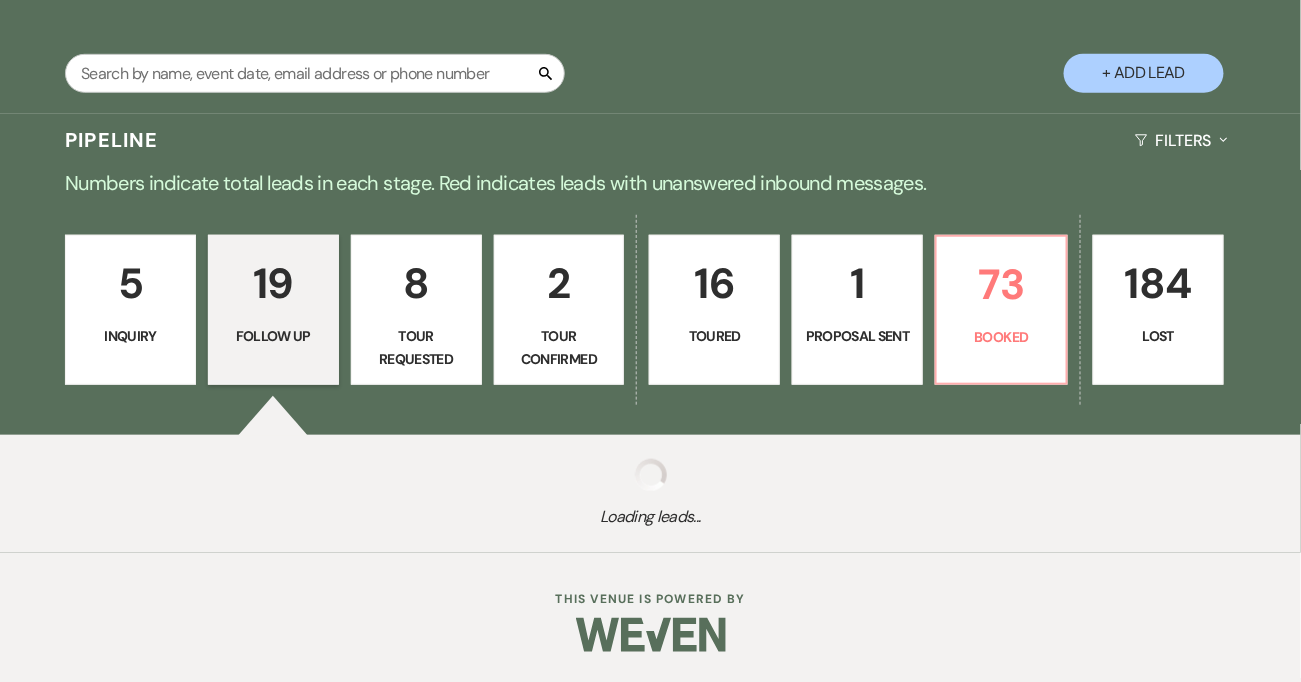 select on "9" 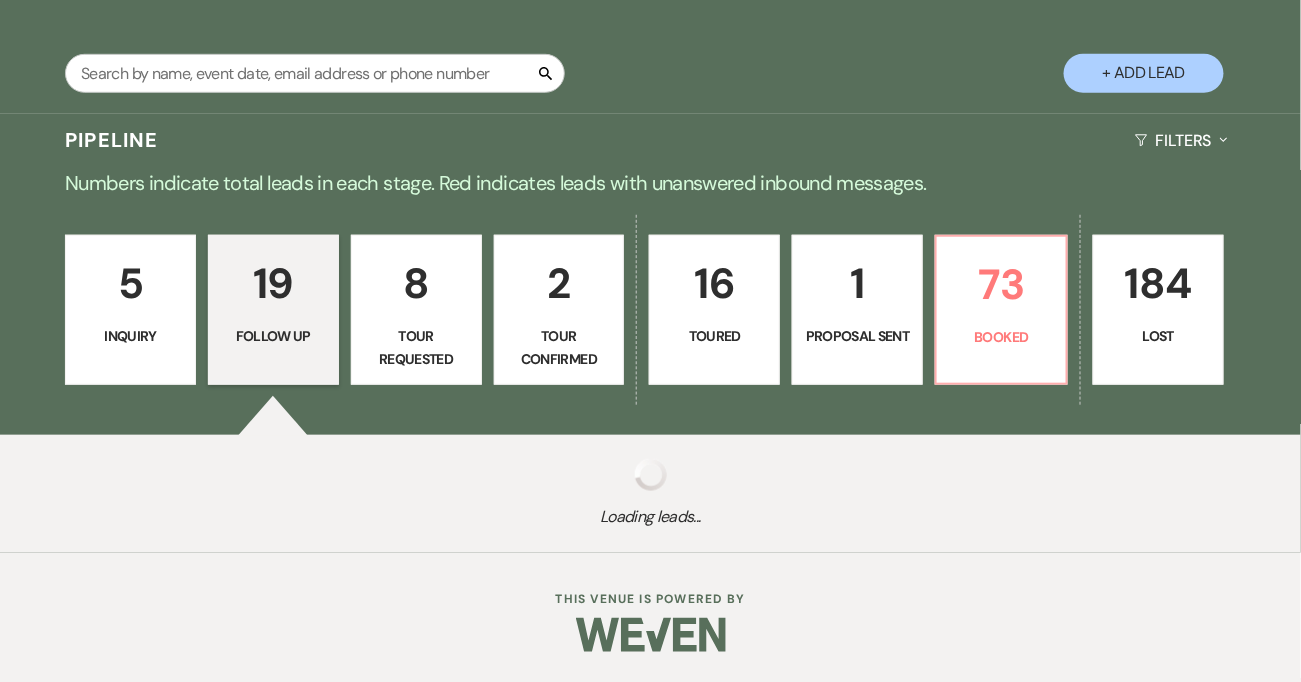 select on "9" 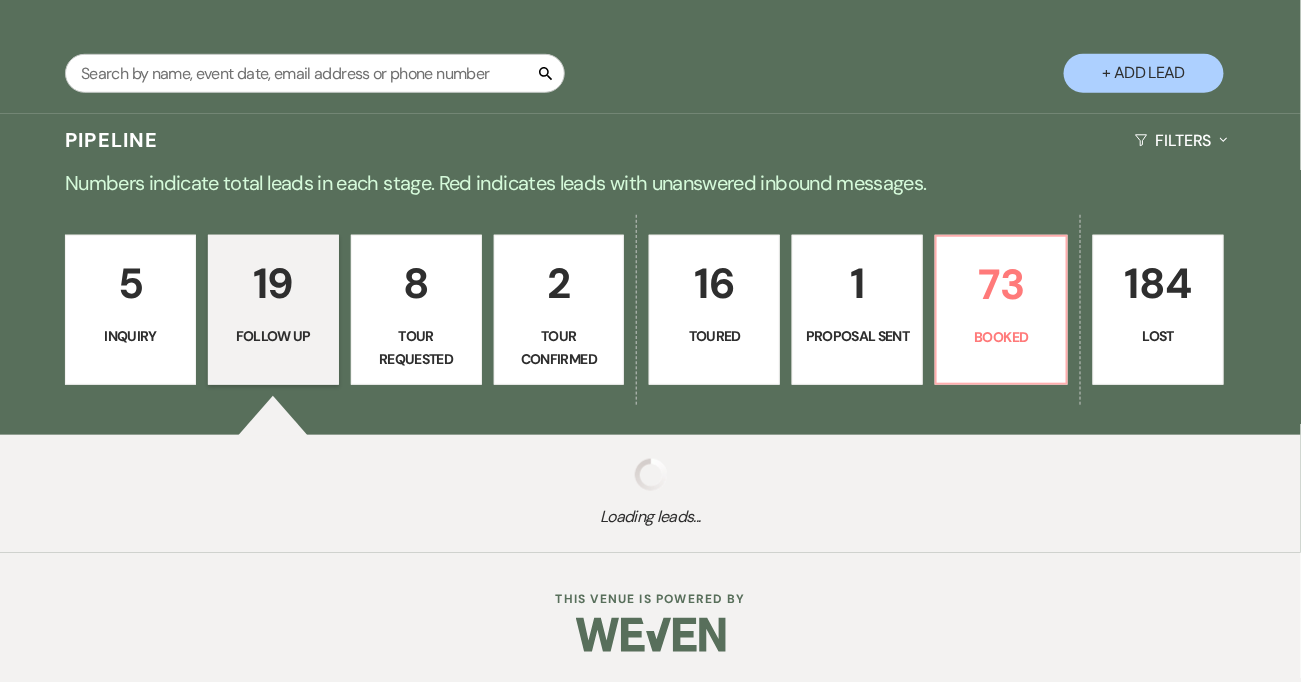 select on "9" 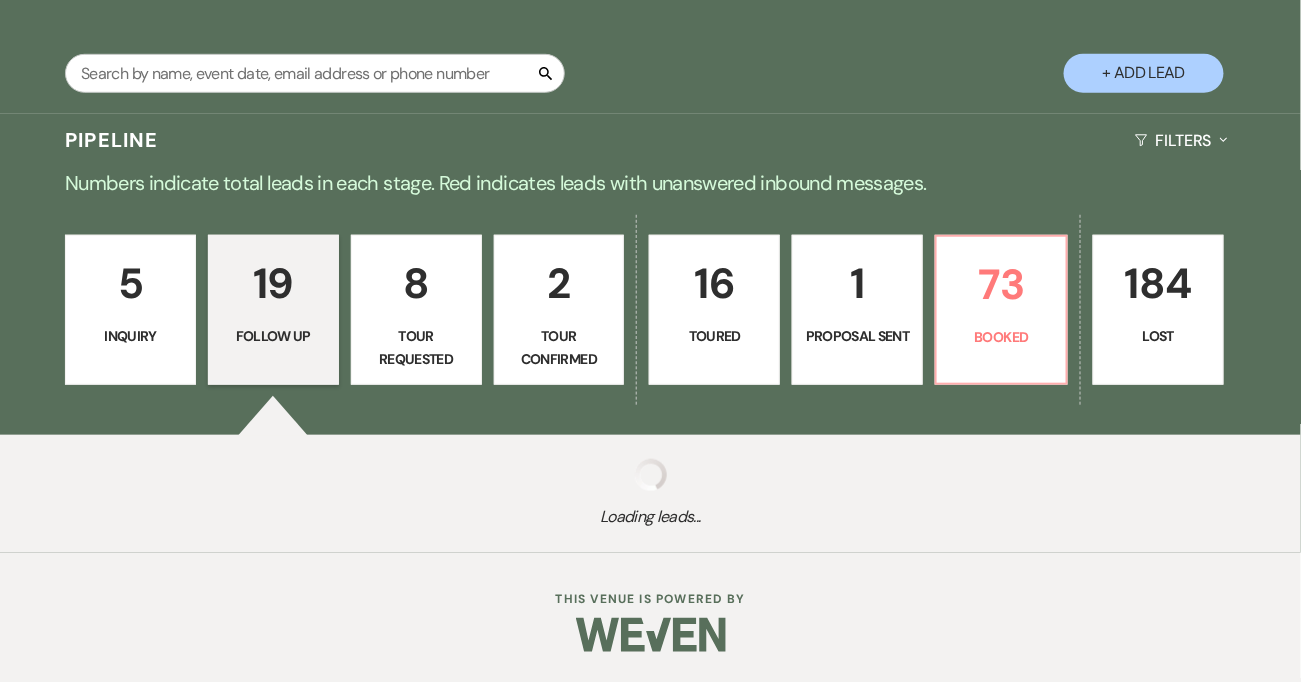 select on "9" 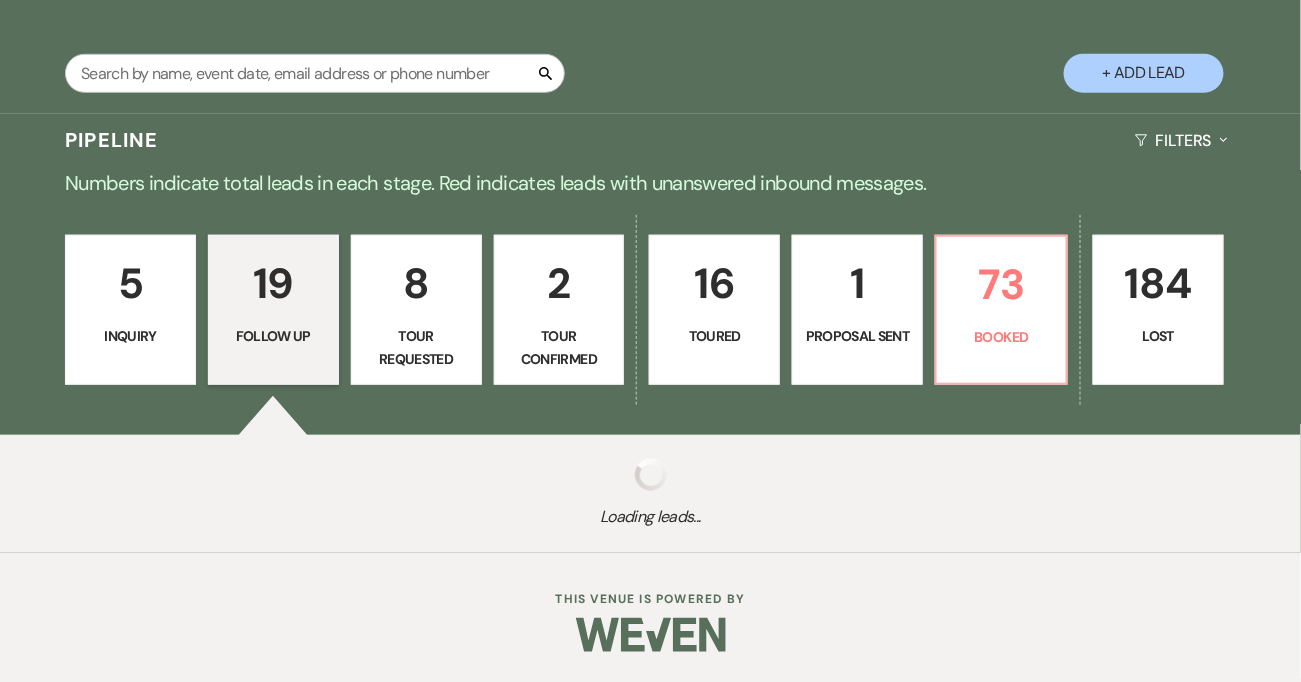 select on "9" 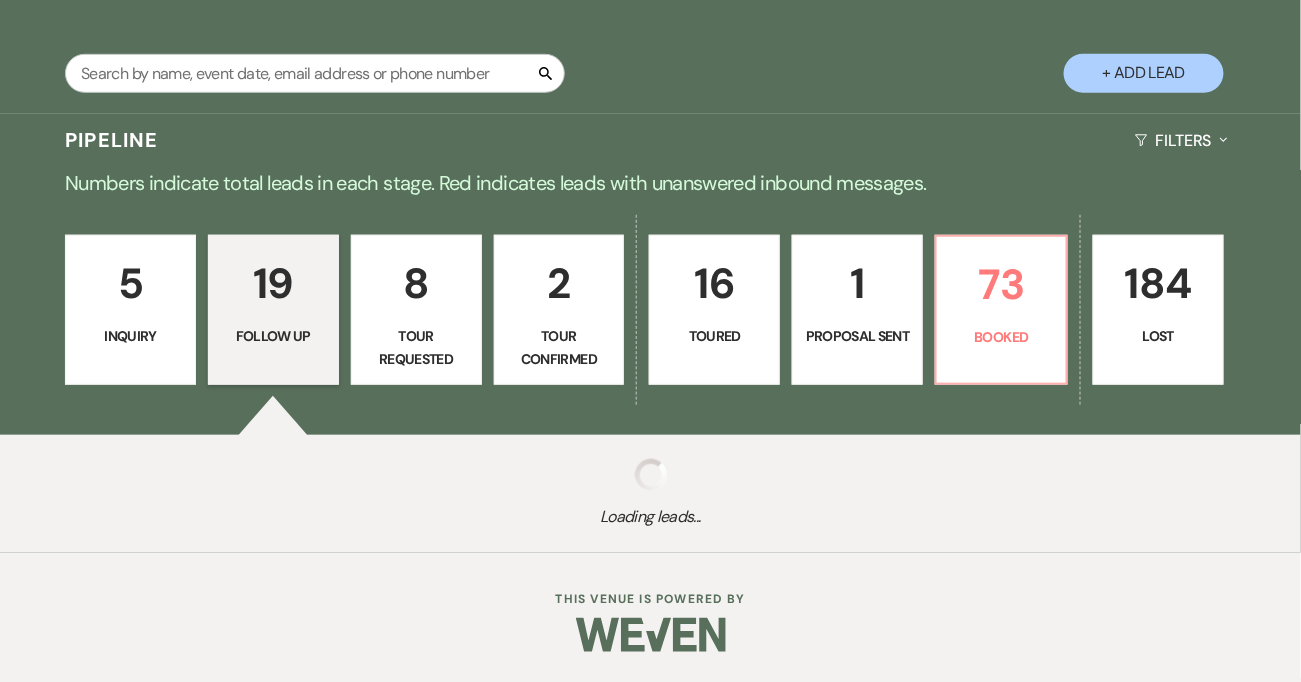 select on "9" 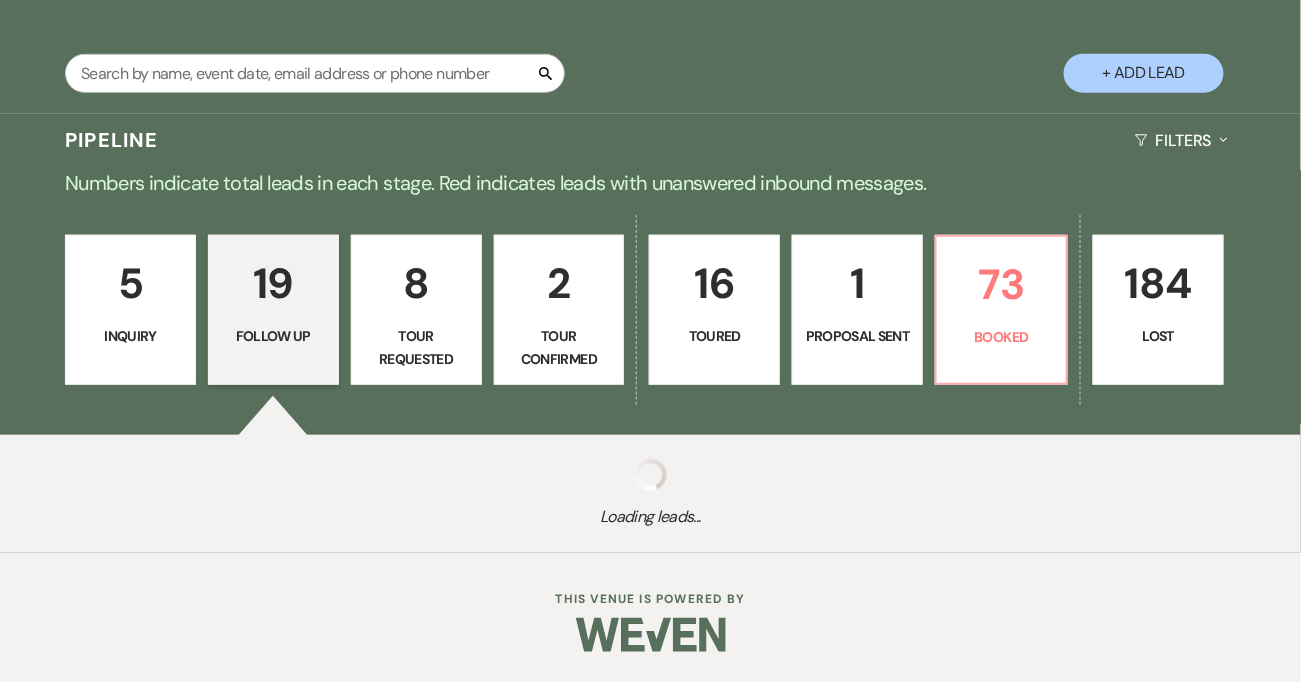 select on "9" 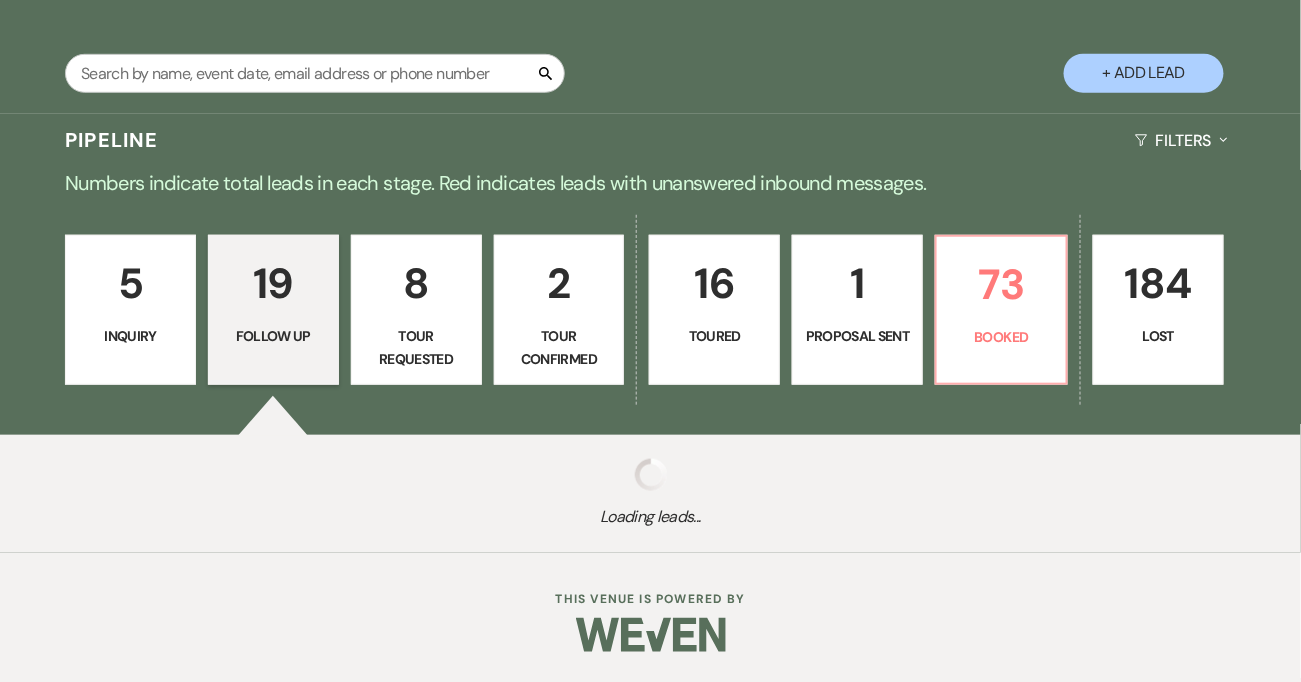 select on "9" 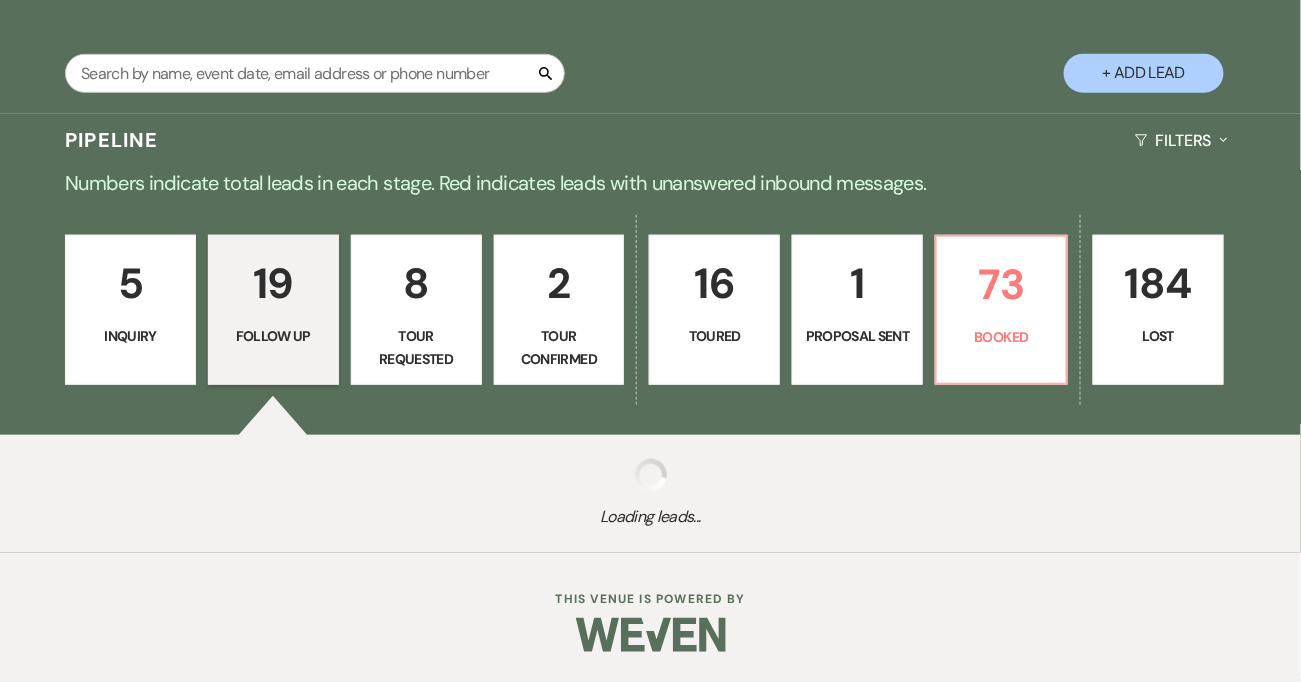 select on "9" 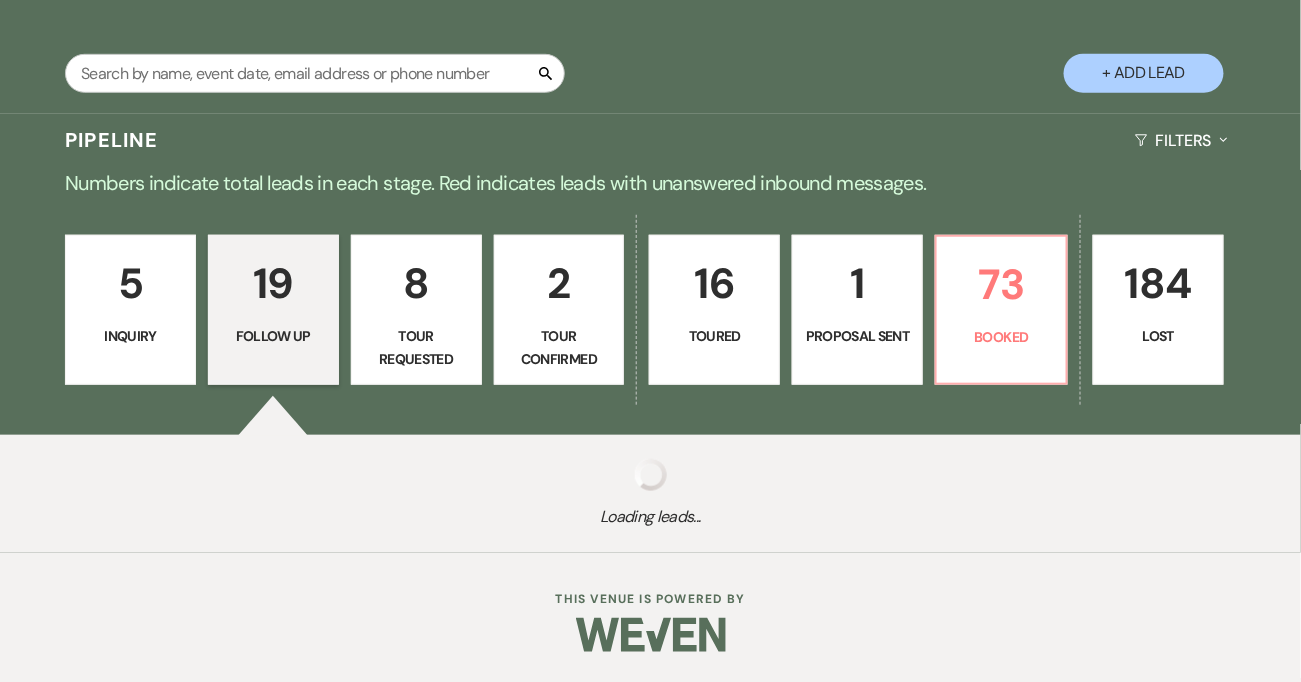 select on "9" 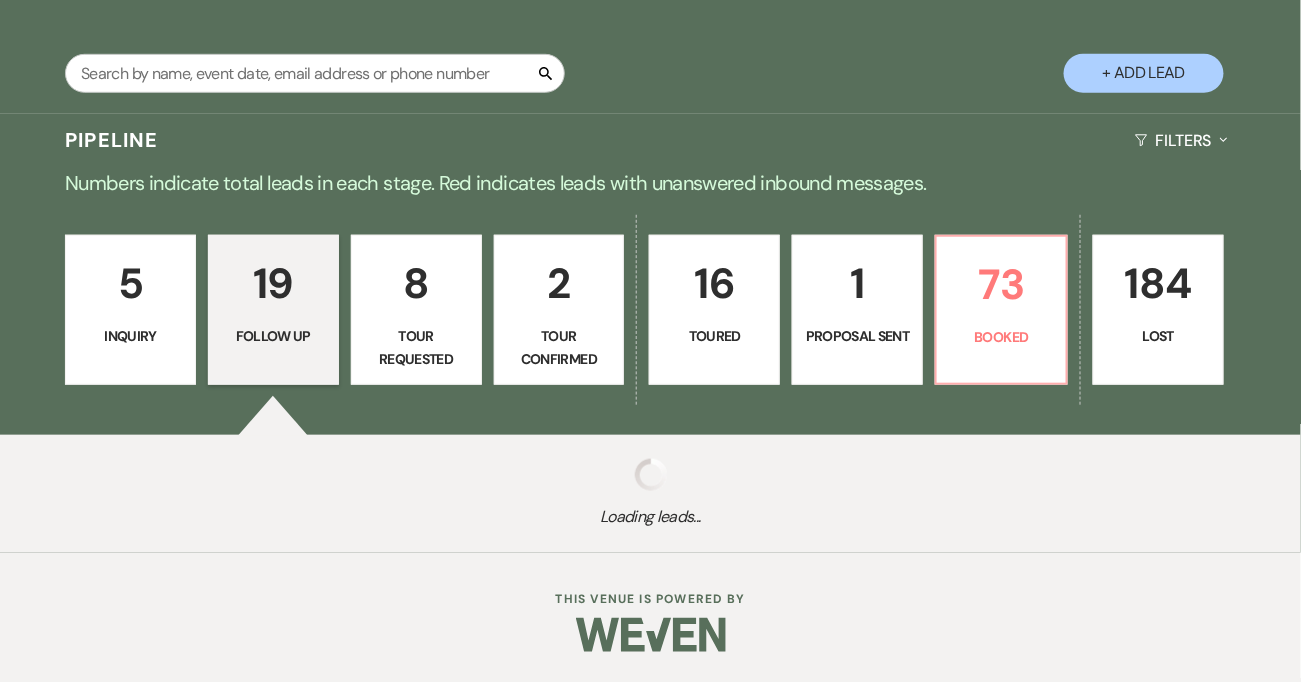 select on "9" 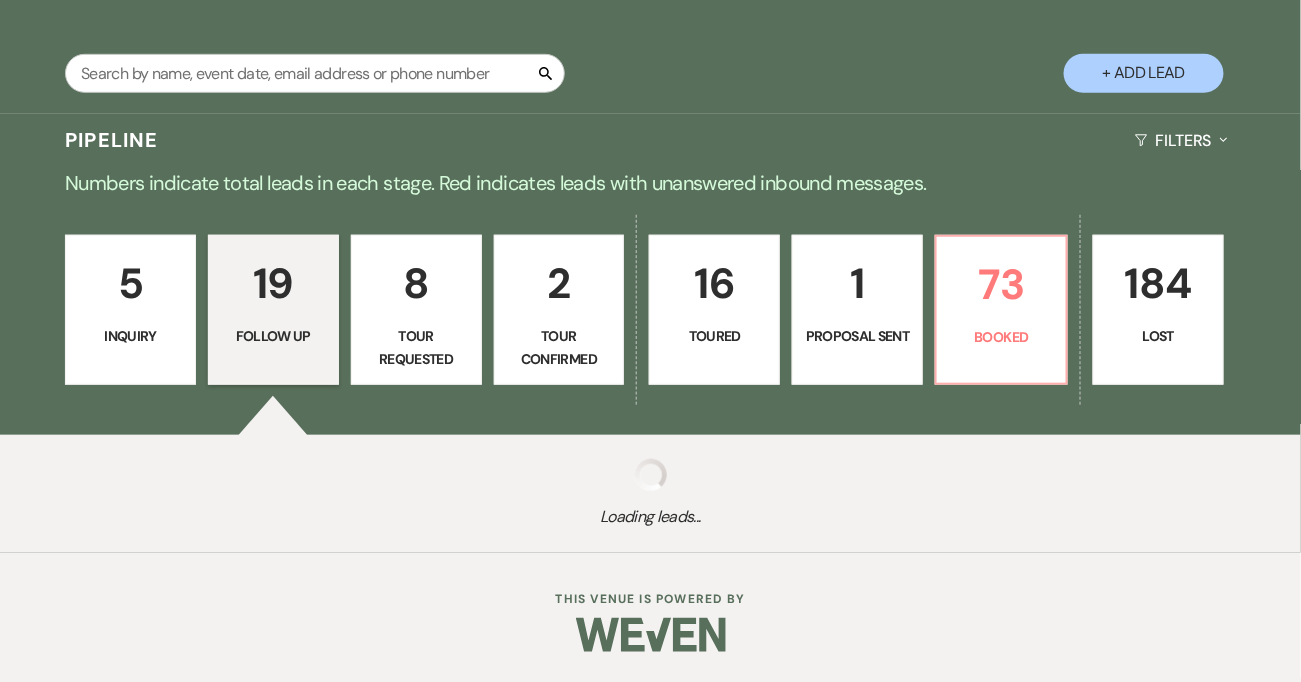 select on "9" 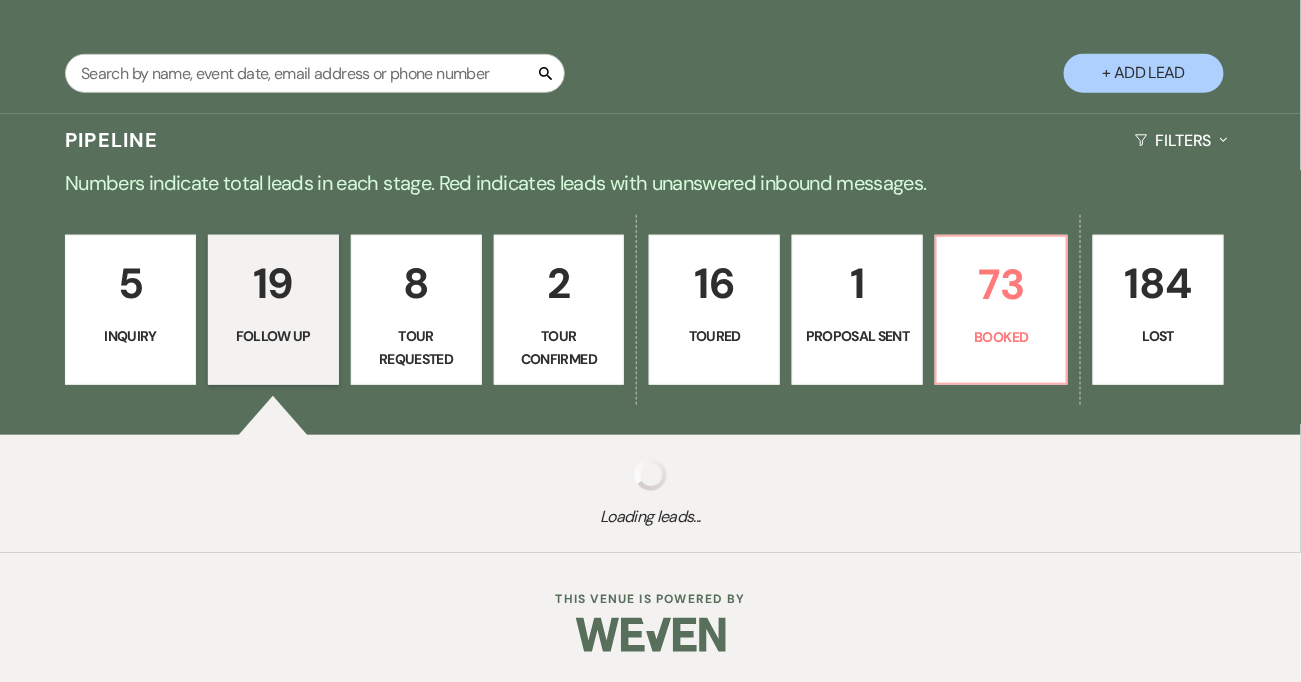 select on "9" 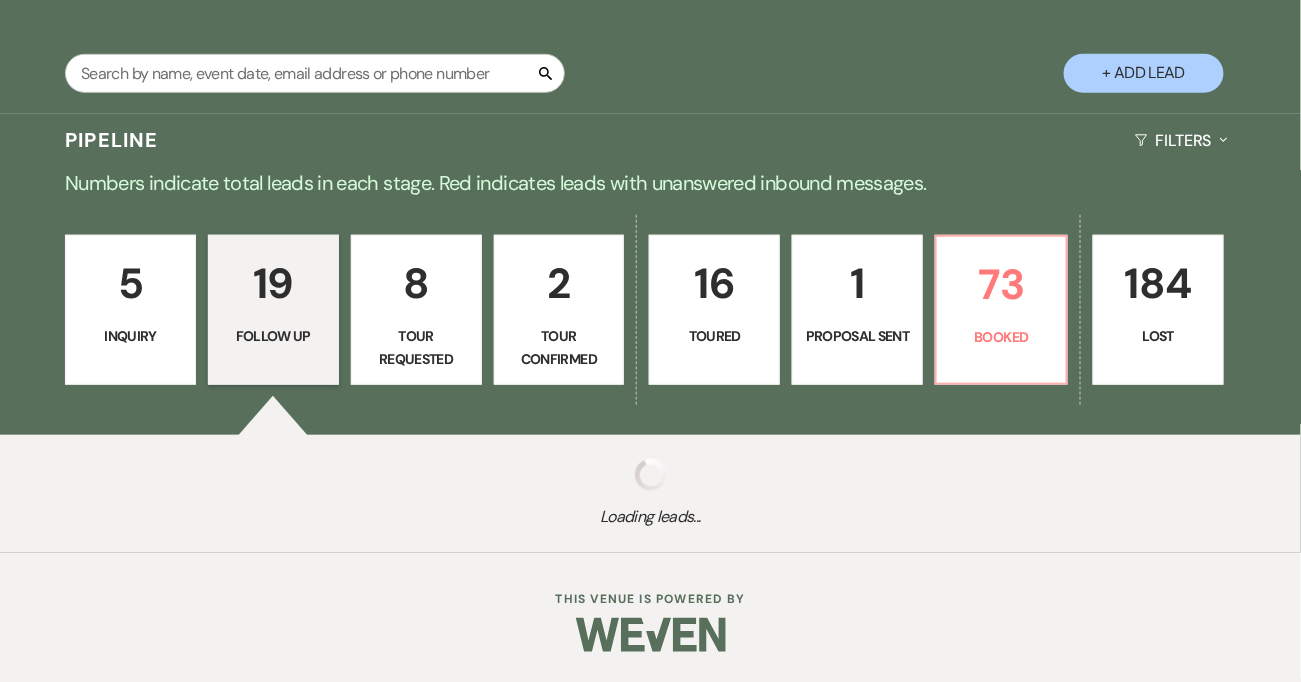 select on "9" 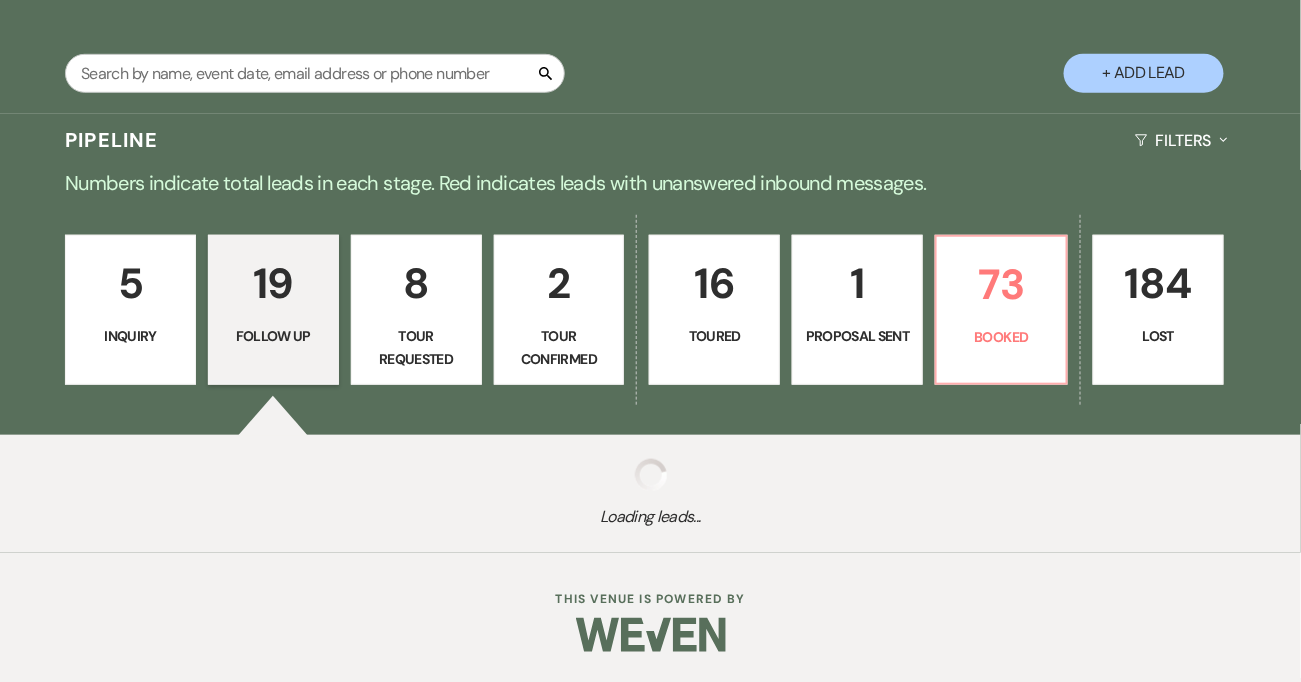 select on "9" 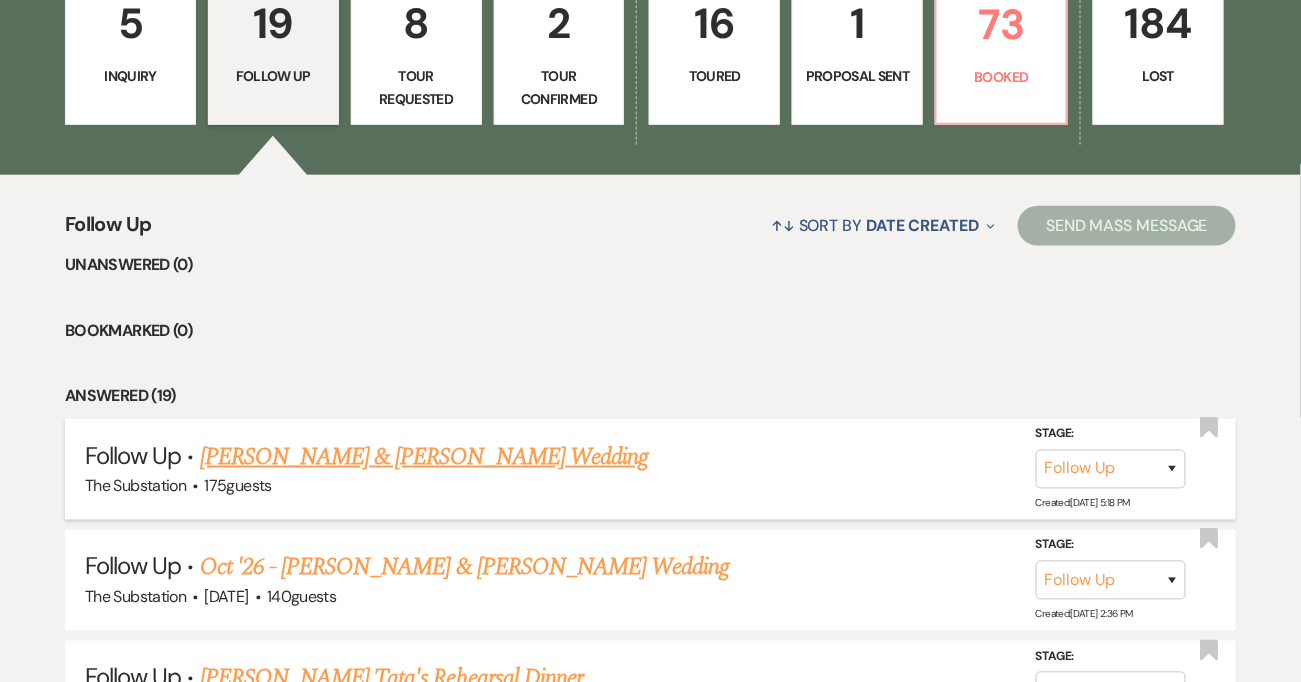 click on "Kevin & Cassidy Bowers's Wedding" at bounding box center (424, 457) 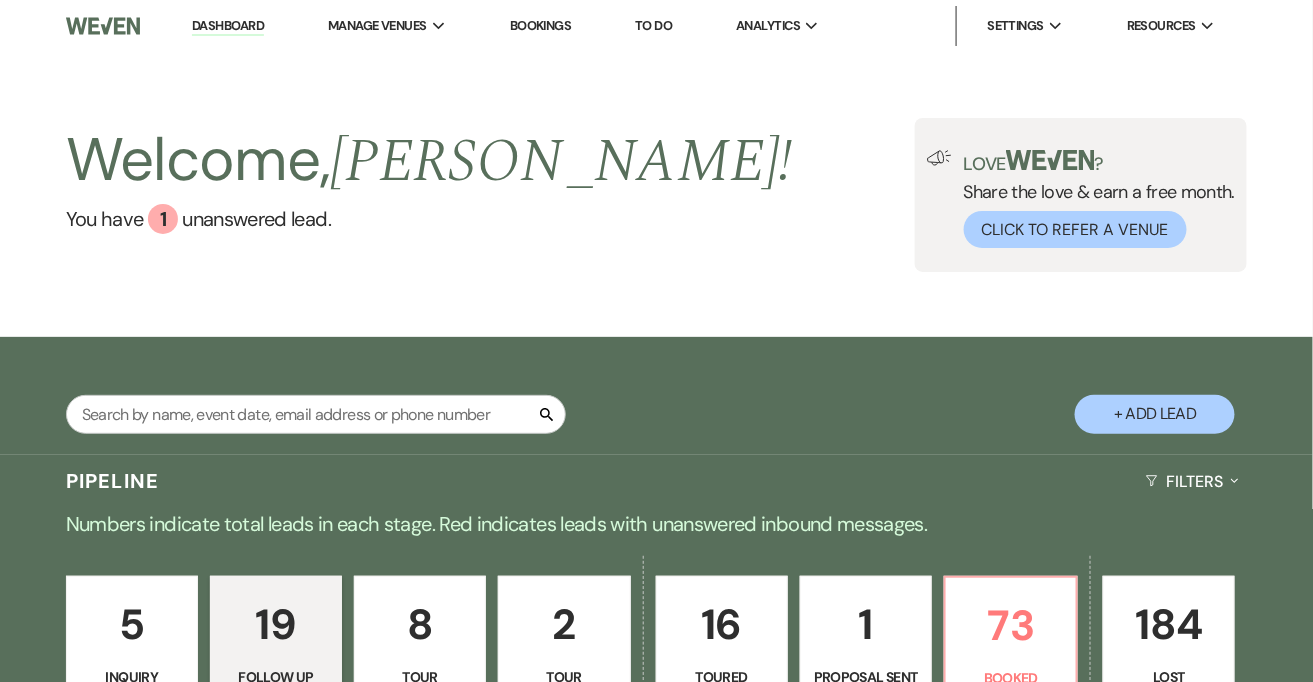 select on "9" 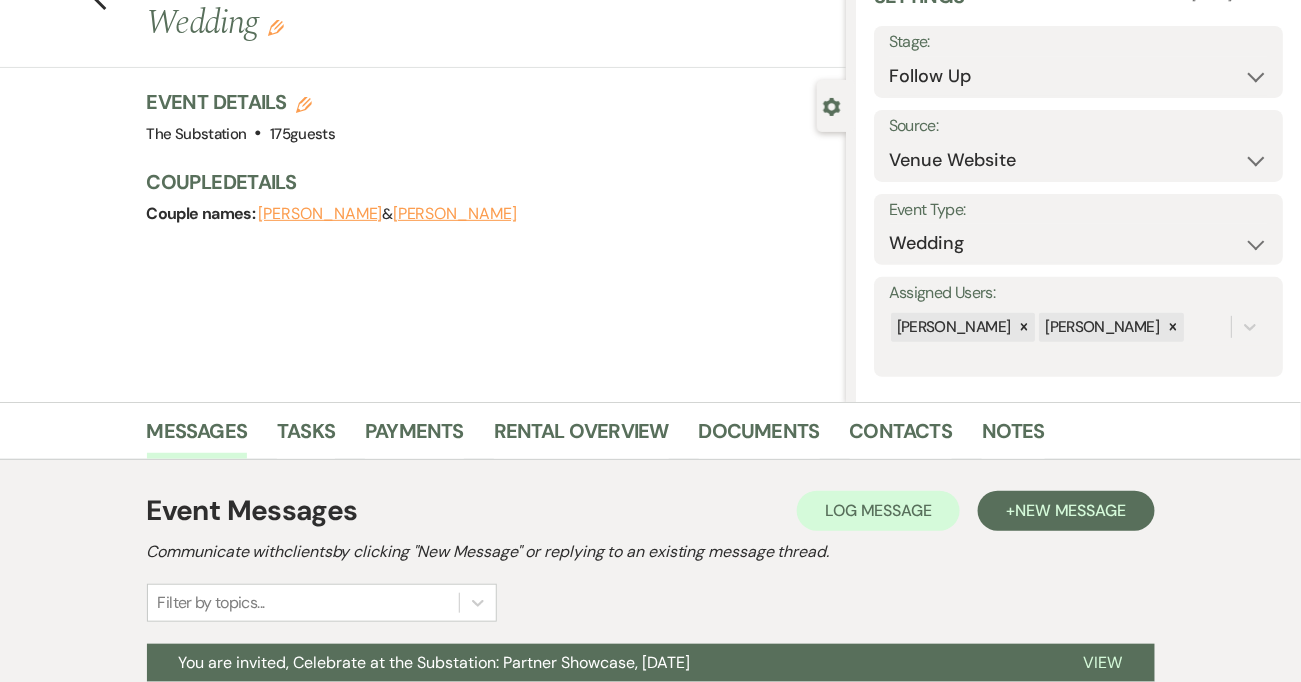 scroll, scrollTop: 292, scrollLeft: 0, axis: vertical 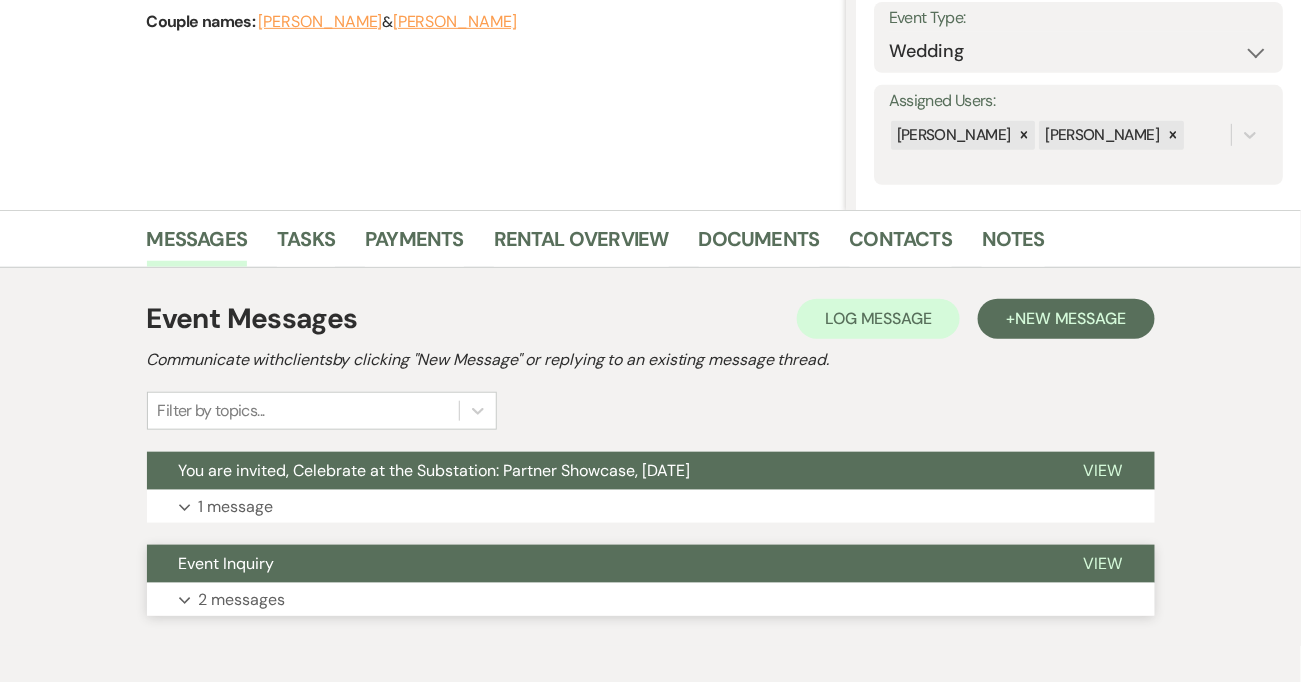 click on "2 messages" at bounding box center (242, 600) 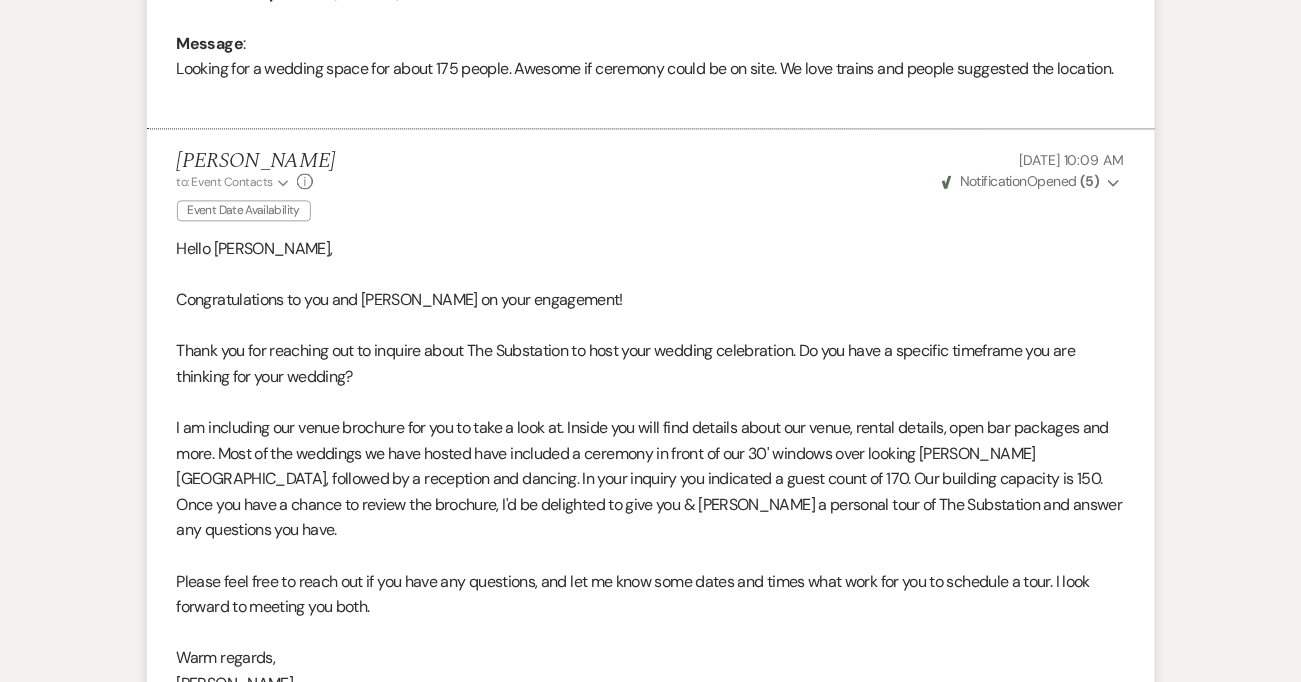 scroll, scrollTop: 1148, scrollLeft: 0, axis: vertical 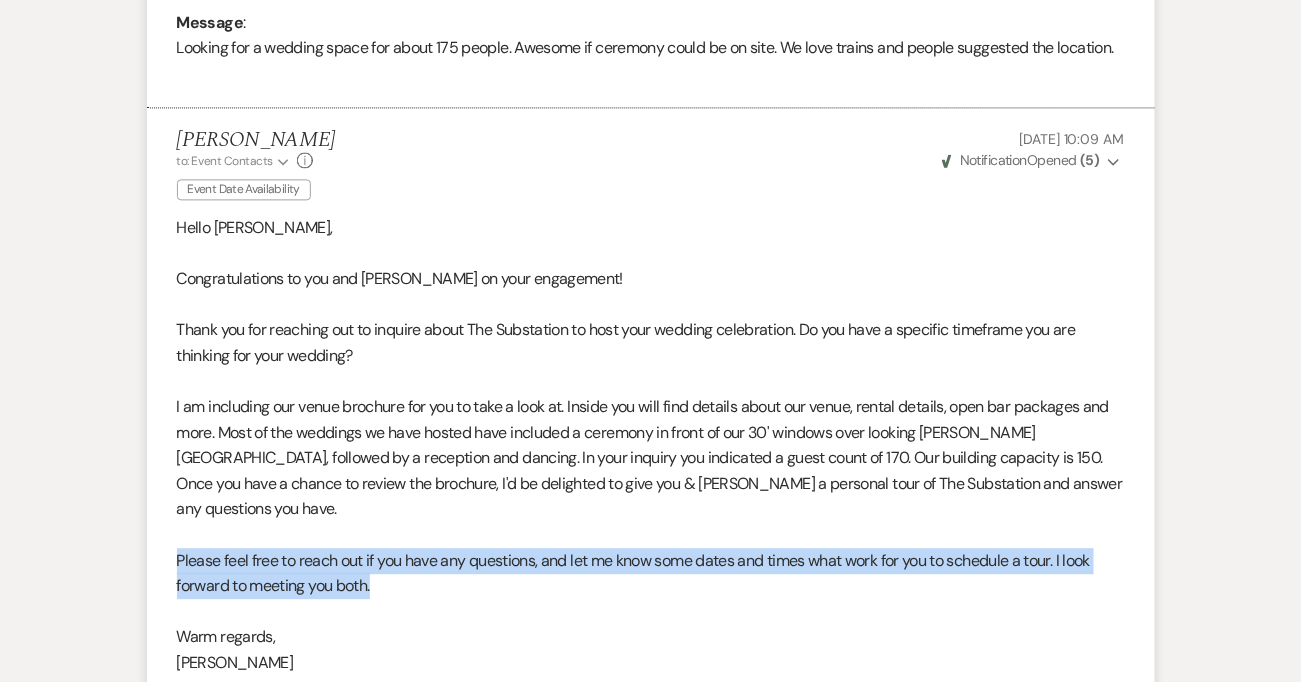 drag, startPoint x: 389, startPoint y: 592, endPoint x: 155, endPoint y: 557, distance: 236.60304 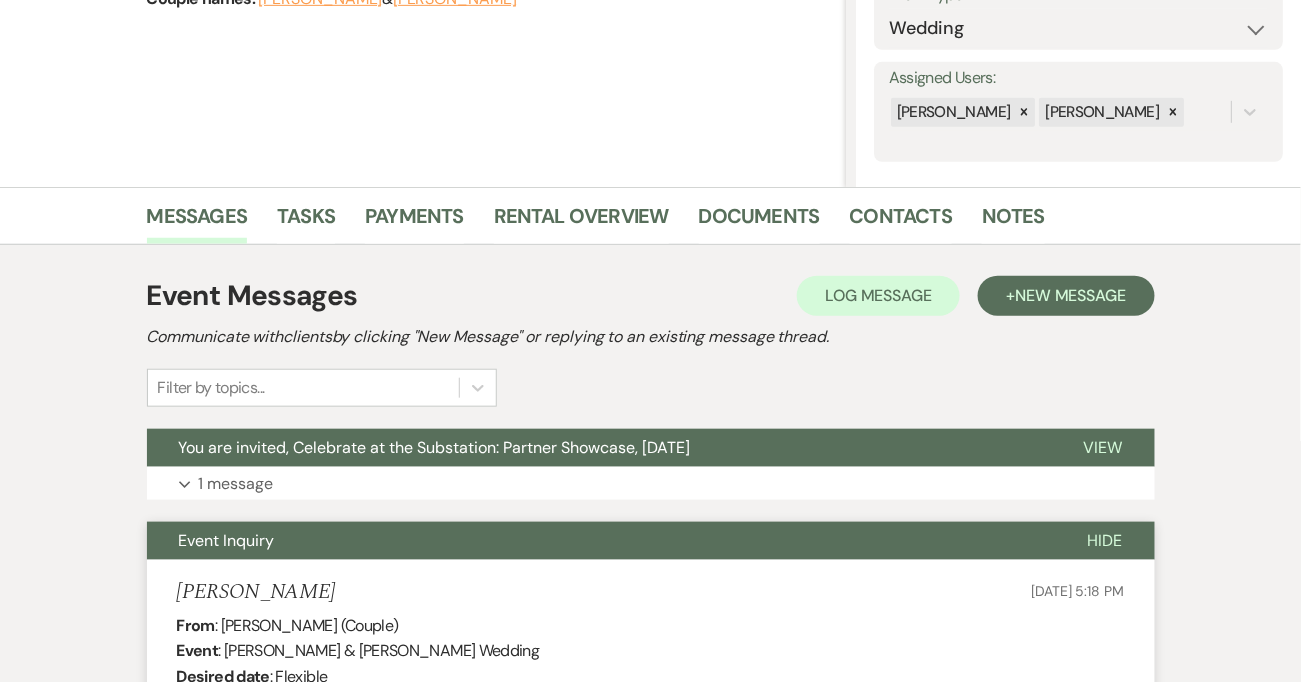 scroll, scrollTop: 0, scrollLeft: 0, axis: both 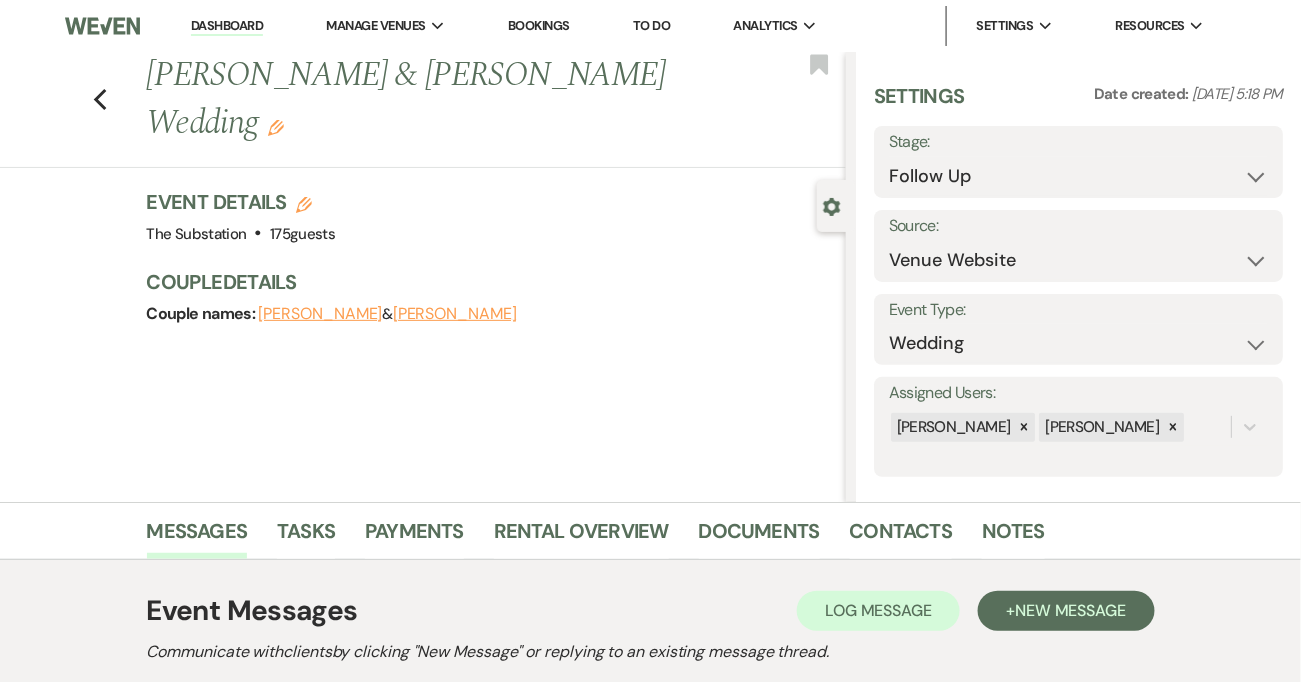 click on "Dashboard" at bounding box center (227, 26) 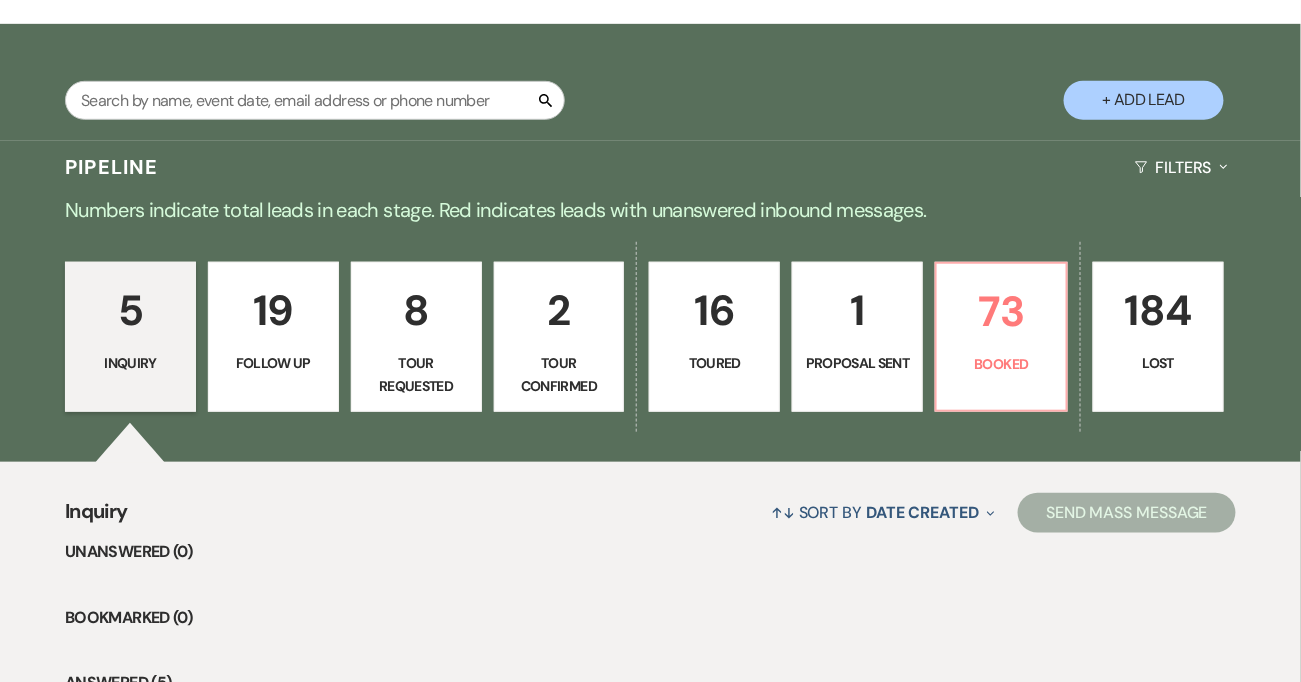 scroll, scrollTop: 512, scrollLeft: 0, axis: vertical 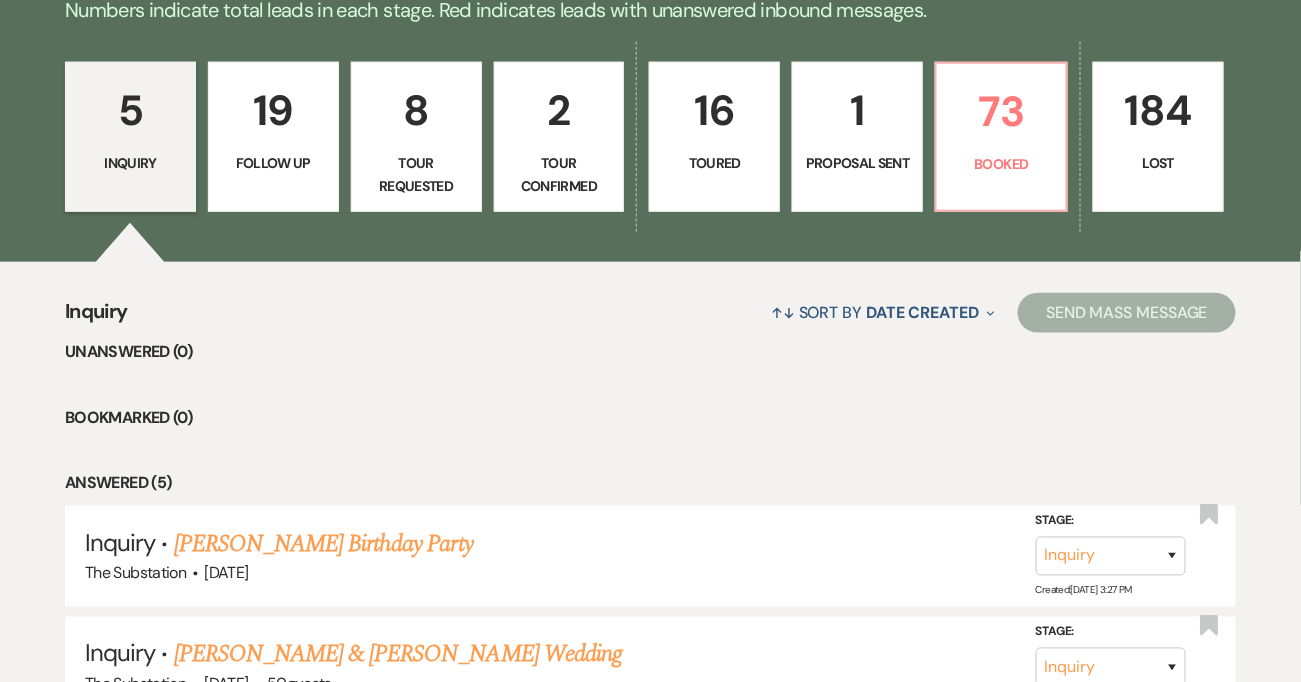 click on "Tour Confirmed" at bounding box center (559, 174) 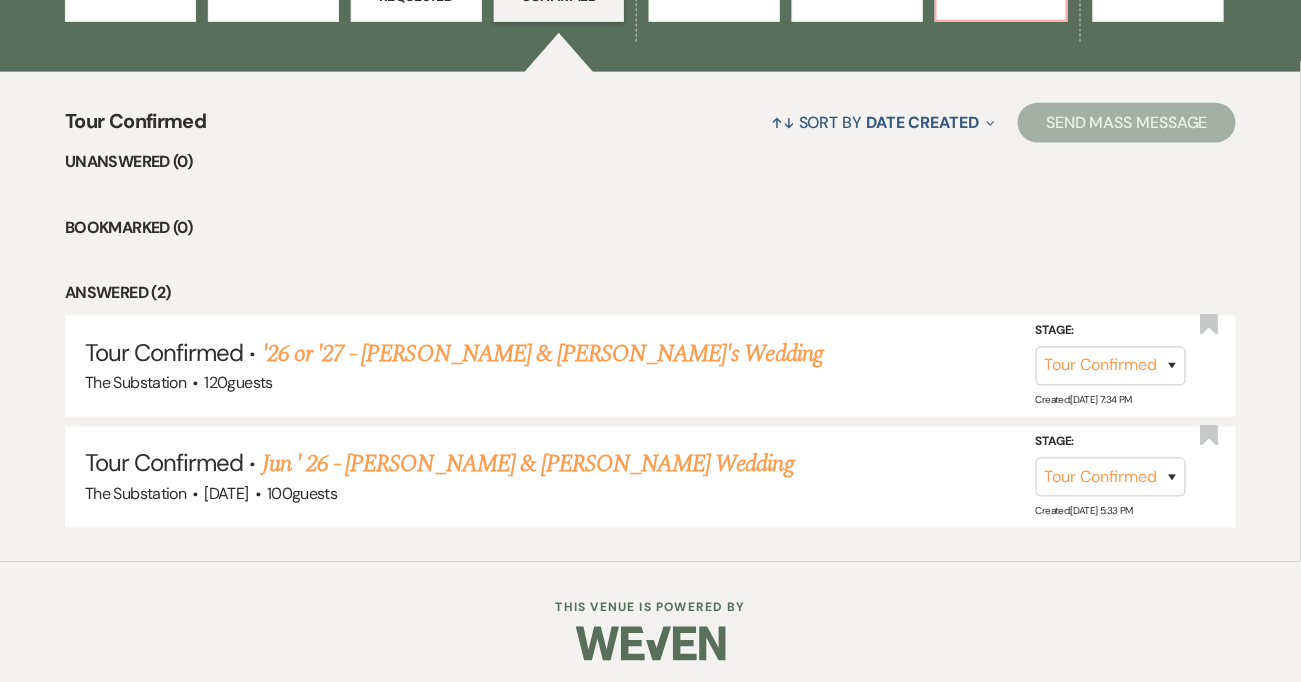 scroll, scrollTop: 708, scrollLeft: 0, axis: vertical 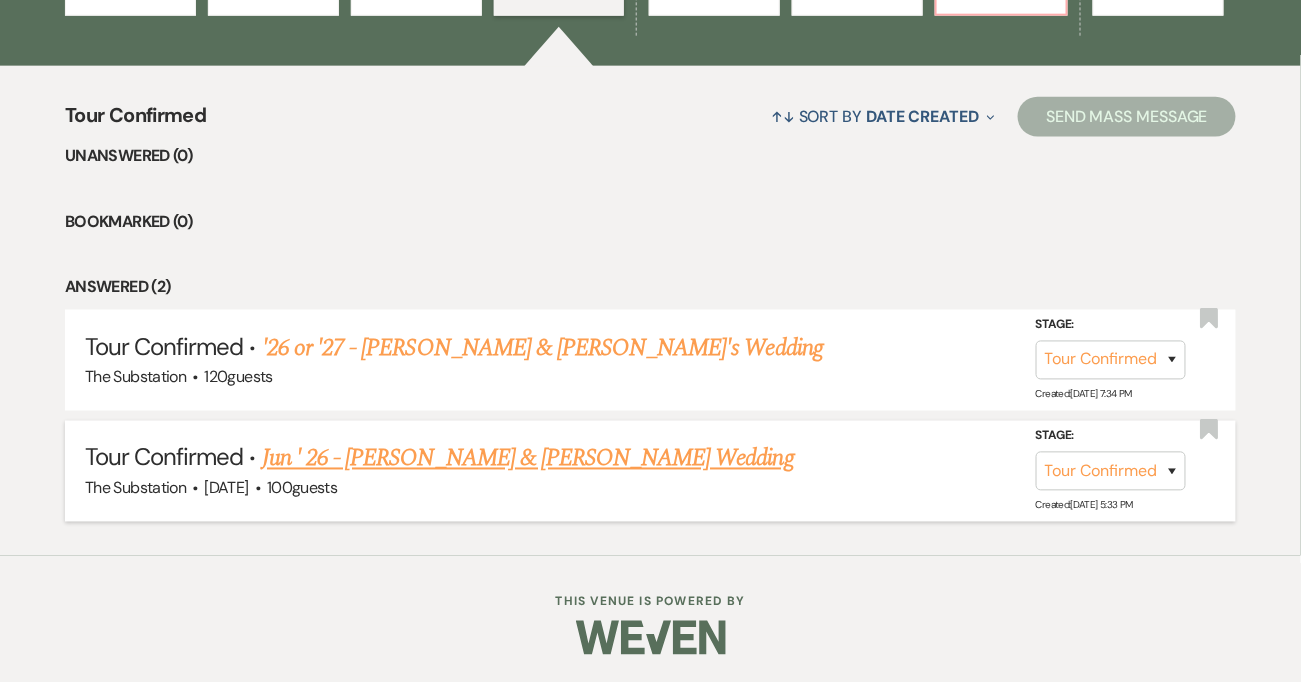 click on "Jun ' 26 - [PERSON_NAME] & [PERSON_NAME] Wedding" at bounding box center [528, 459] 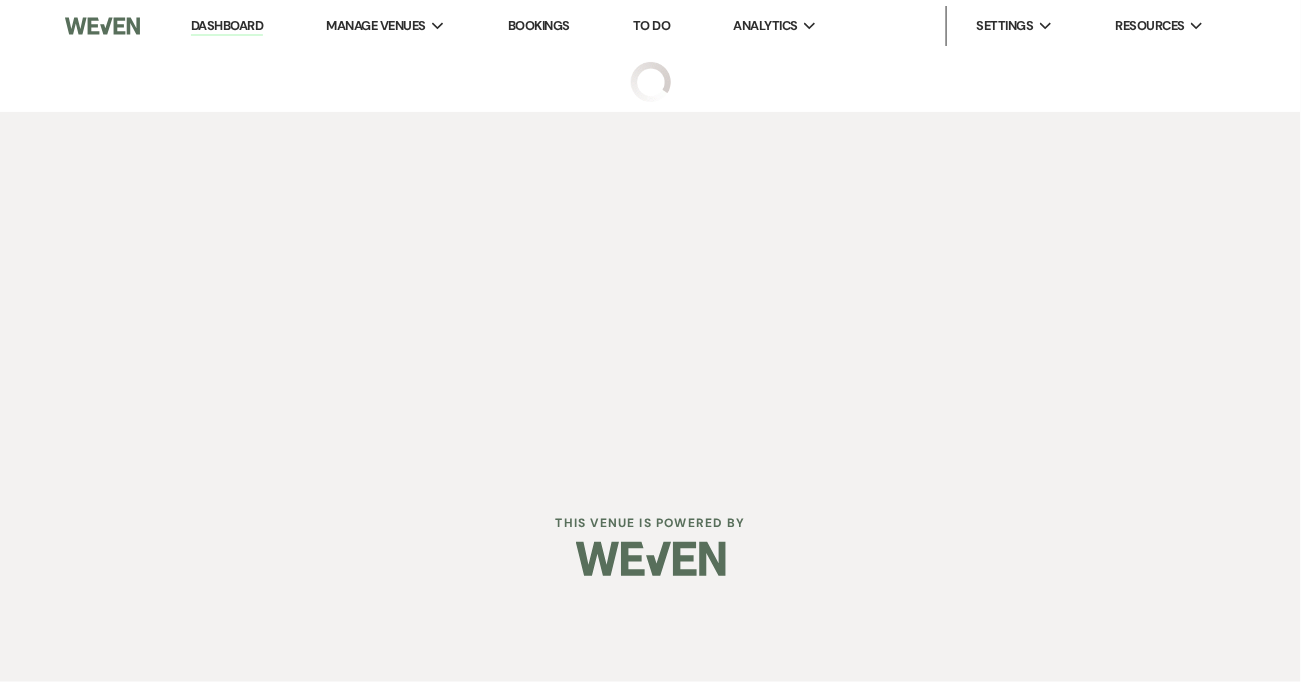 scroll, scrollTop: 0, scrollLeft: 0, axis: both 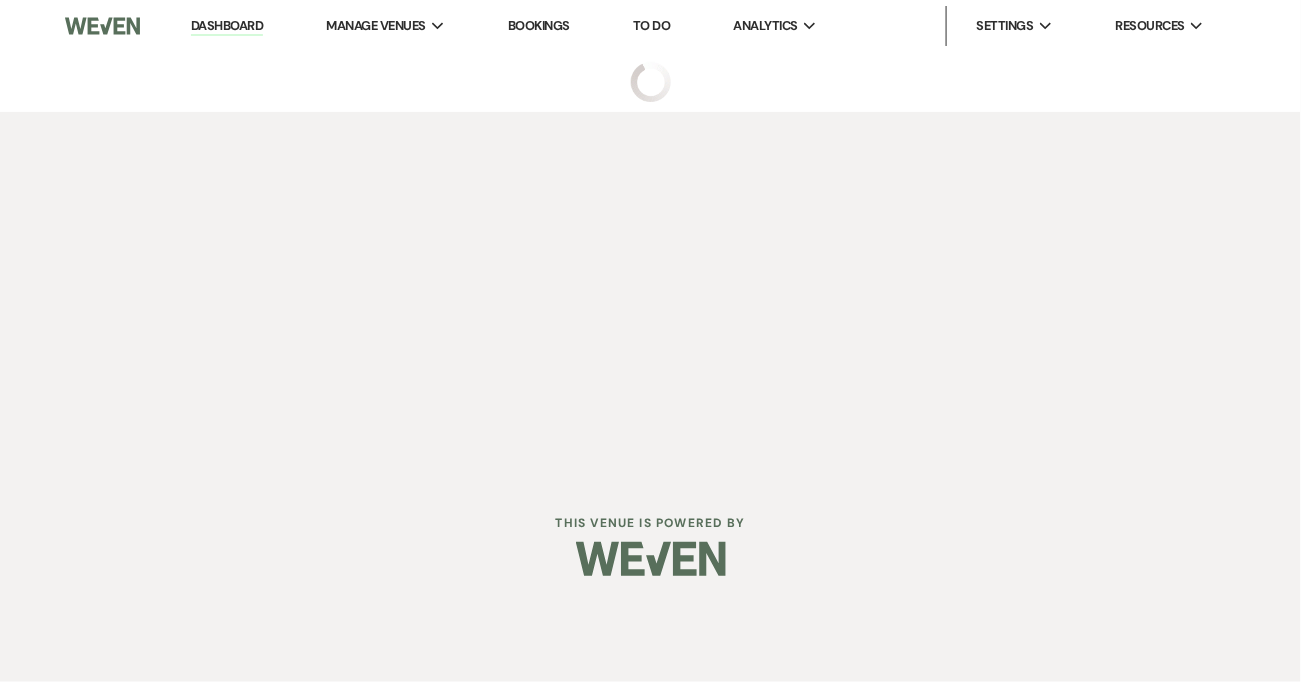select on "4" 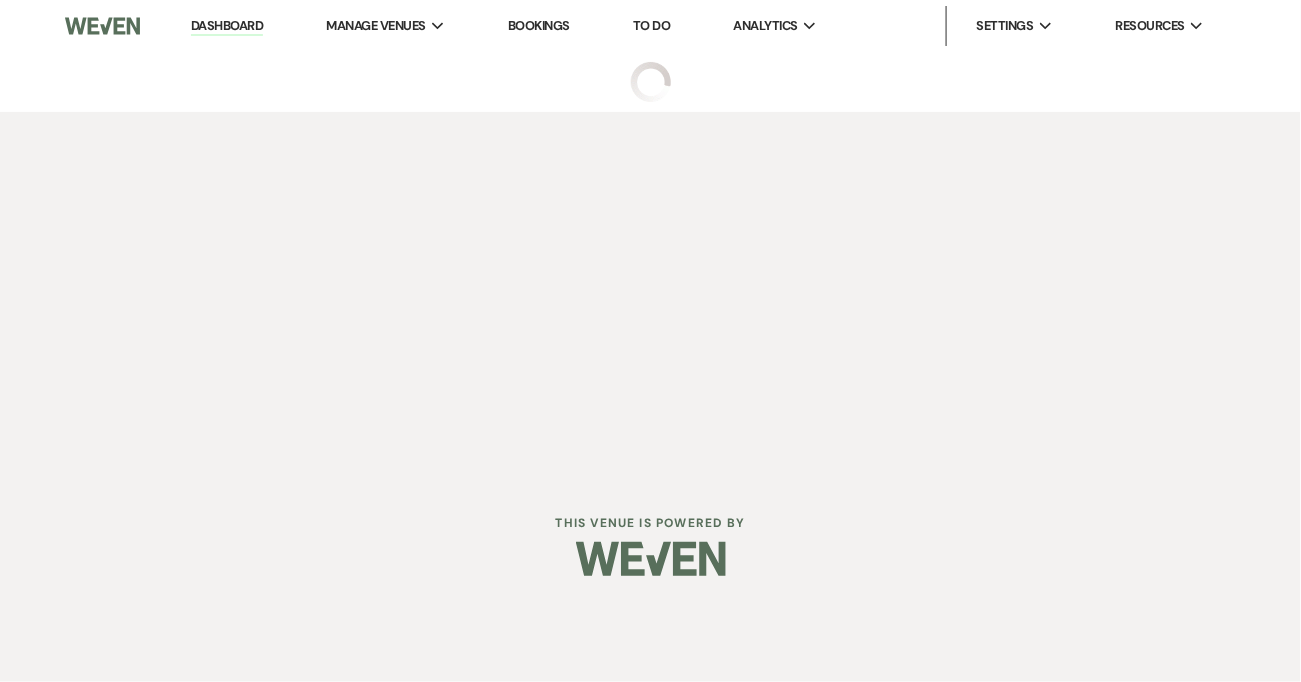 select on "5" 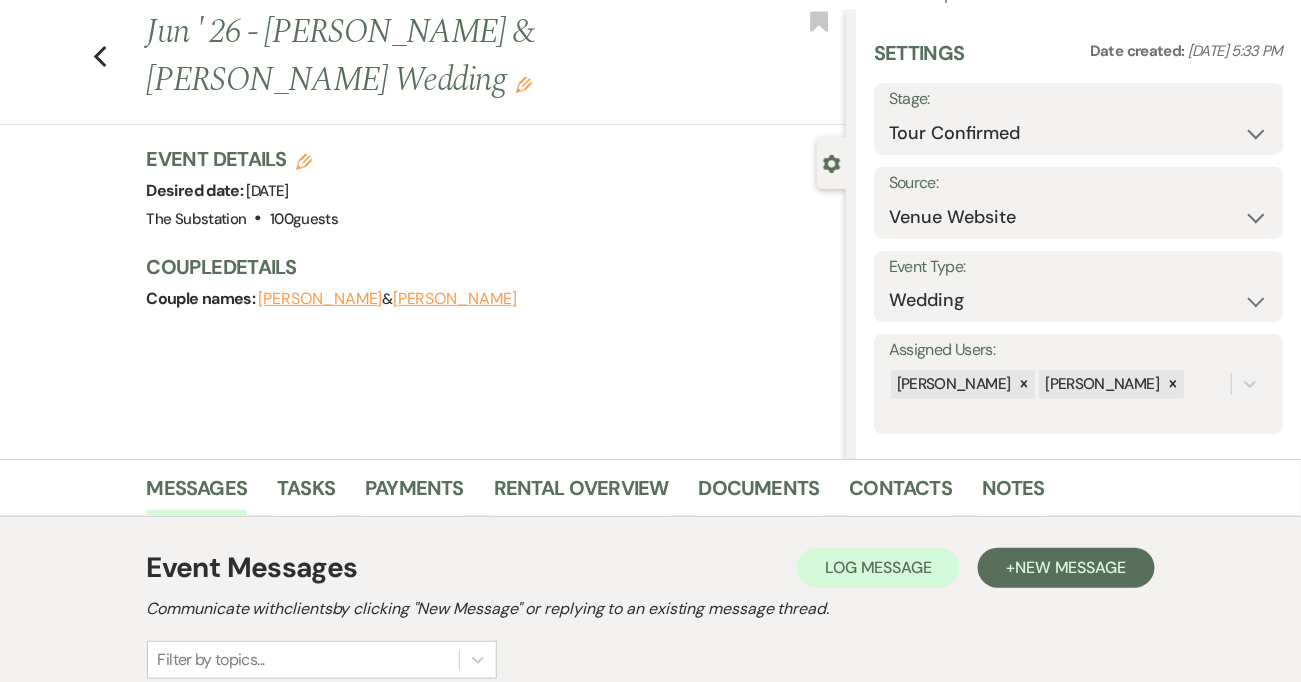 scroll, scrollTop: 280, scrollLeft: 0, axis: vertical 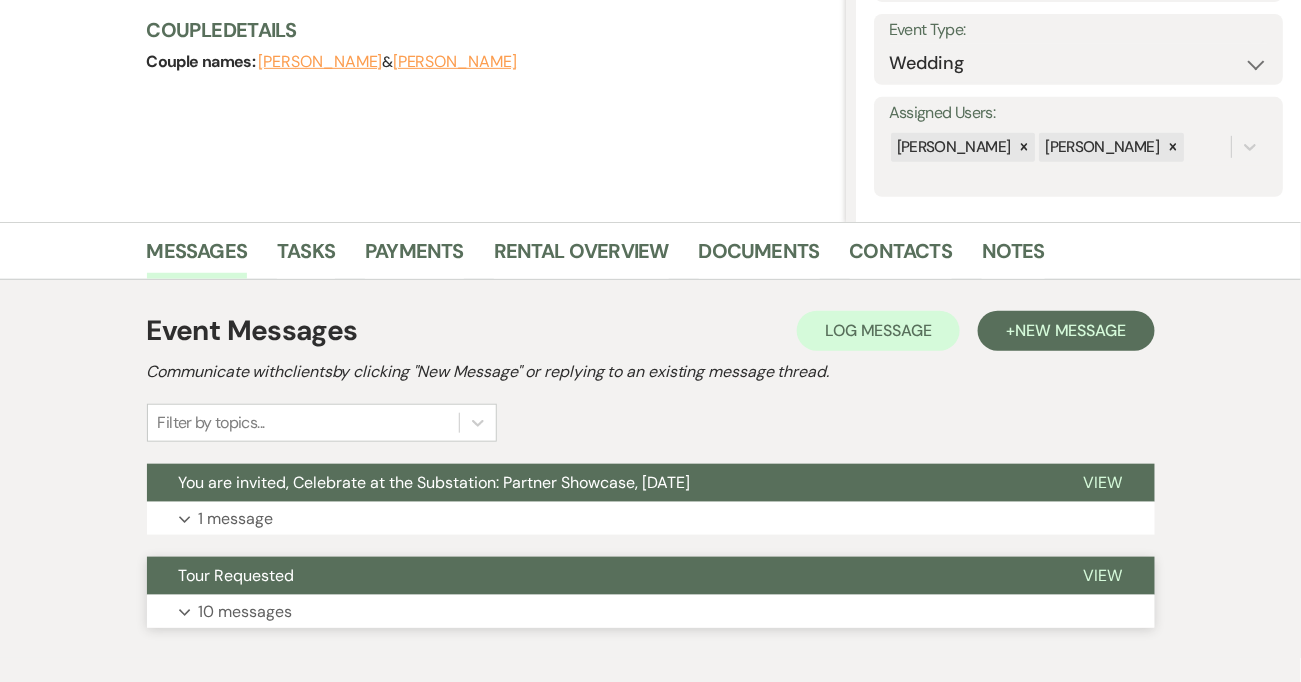 click on "10 messages" at bounding box center (246, 612) 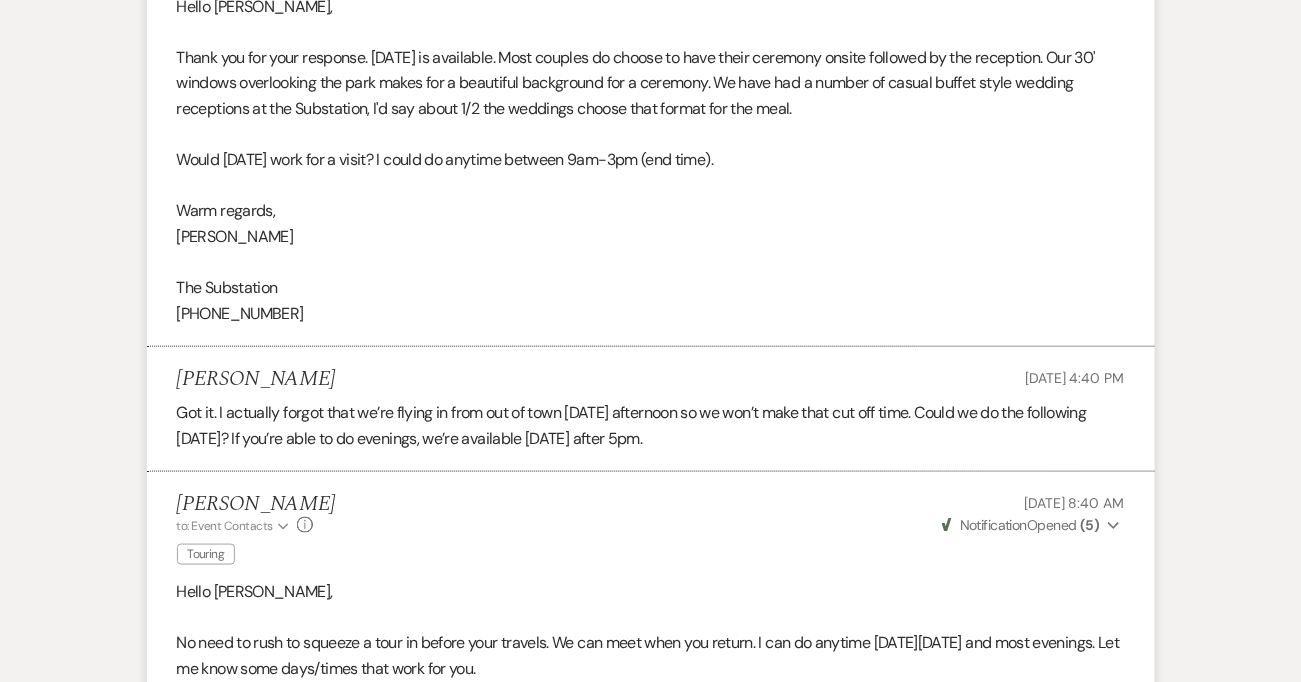 scroll, scrollTop: 3976, scrollLeft: 0, axis: vertical 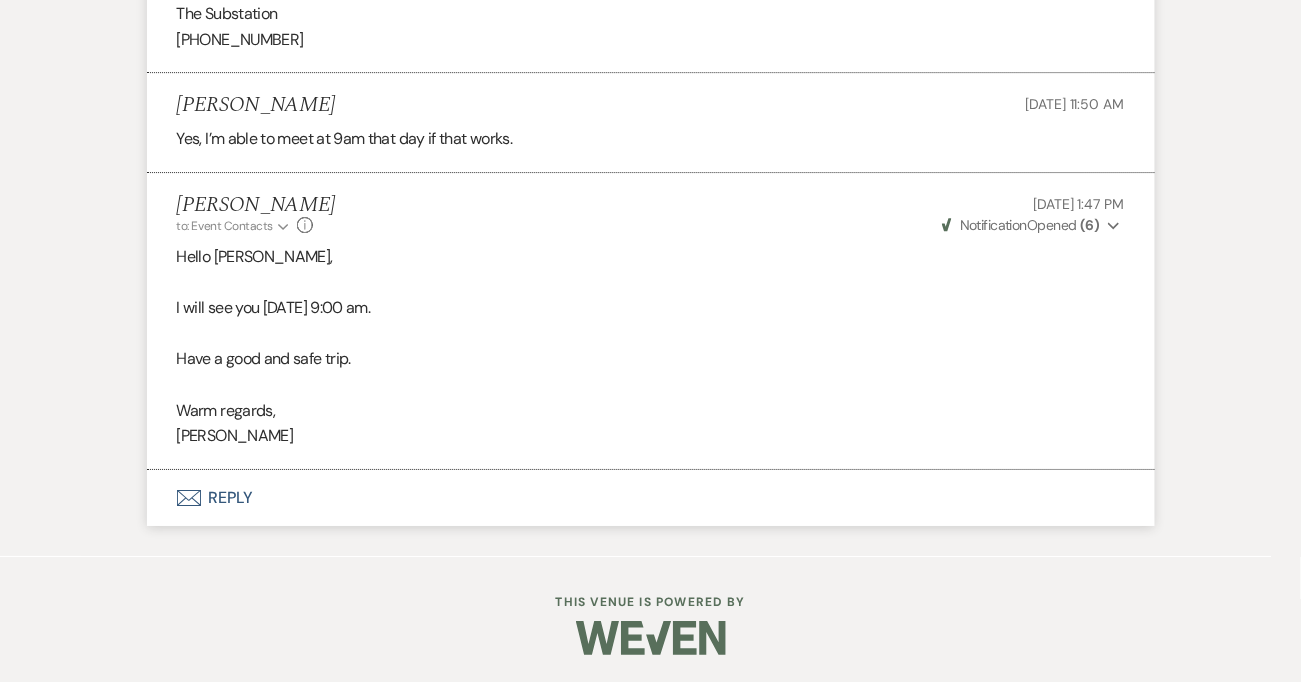 click on "Envelope Reply" at bounding box center [651, 498] 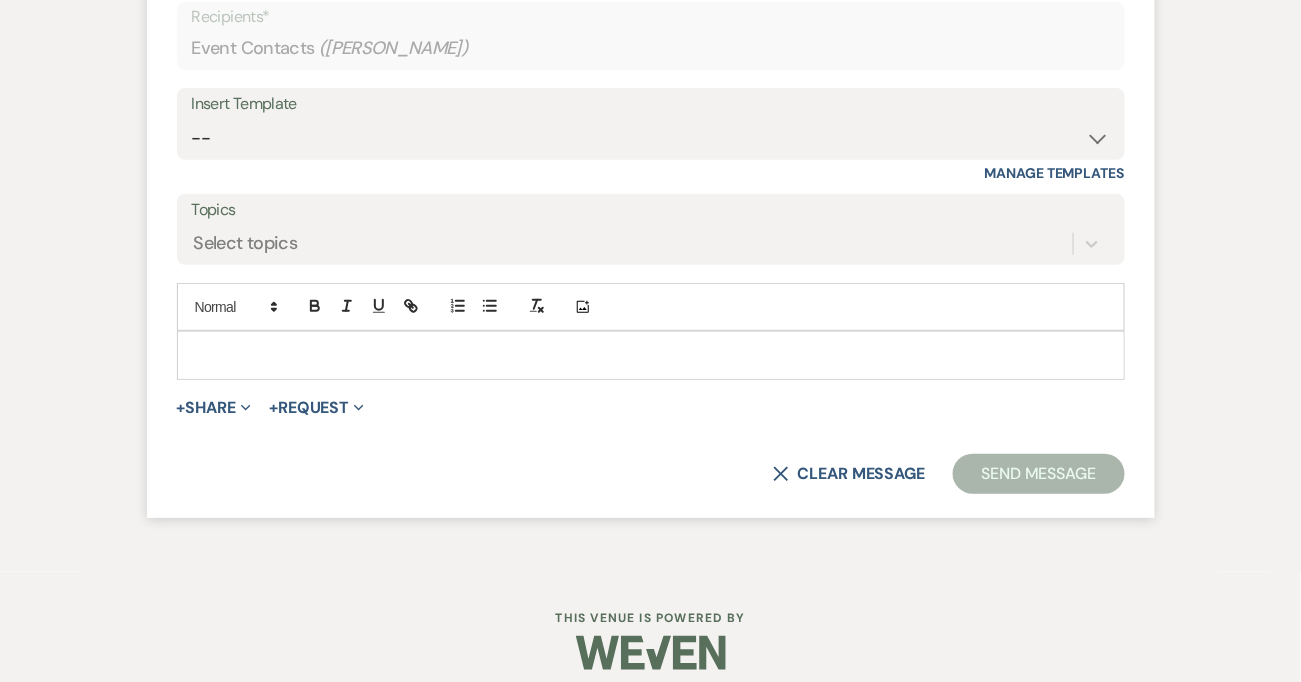 scroll, scrollTop: 4534, scrollLeft: 0, axis: vertical 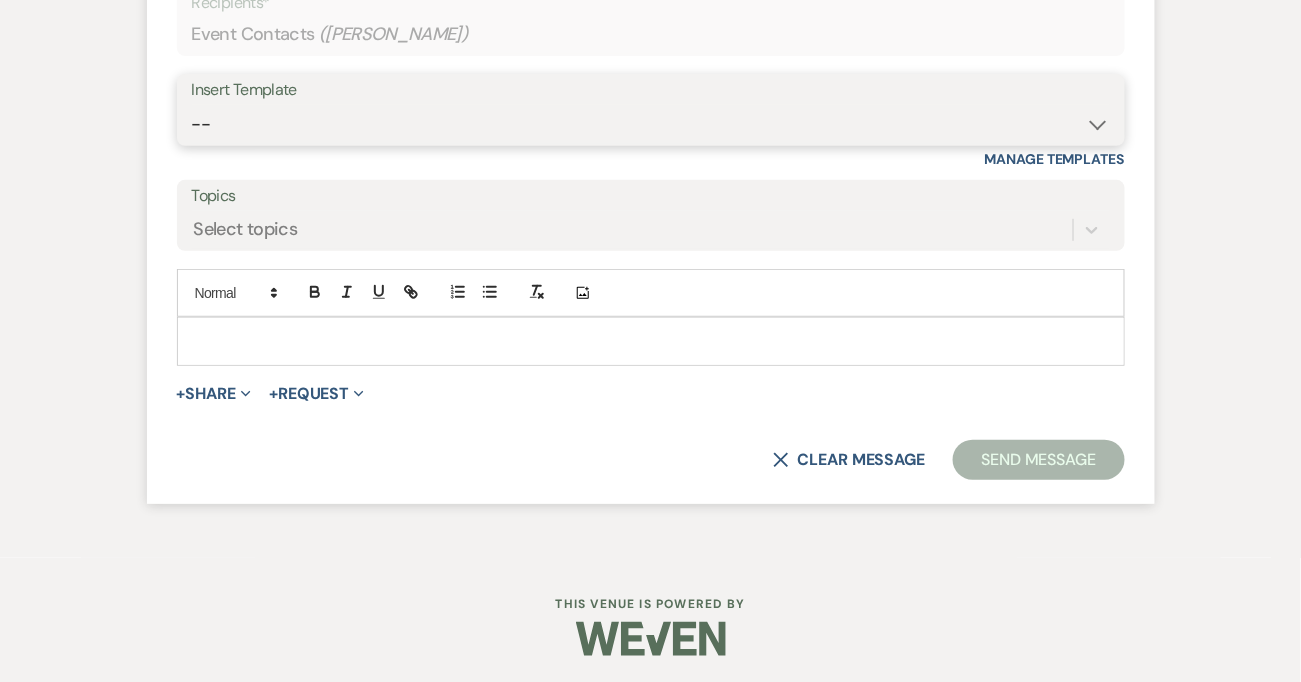 click on "-- Weven Planning Portal Introduction (Booked Events) Follow Up Contract (Pre-Booked Leads) Welcome to The Substation Planning Portal & Welcome Packet Initial Inquiry Response Tour Request Response Email from Vickie Rules of Conduct & Site Visit (90-60 days out) Finalizing Details for Your Upcoming Event (1+ week prior to event date) Additional Services to Event - Send invoice for payment 30 days Request for Credit Card on File Introduction after booking 60-90 Day Re-Introduction Email Inquiry 1st Response (Vickie) Touch Point / Checkin - Vickie Touch Point #2+  Celebrate at the Substation: Partner Showcase Weven Closure Notification to Booked Clients" at bounding box center [651, 124] 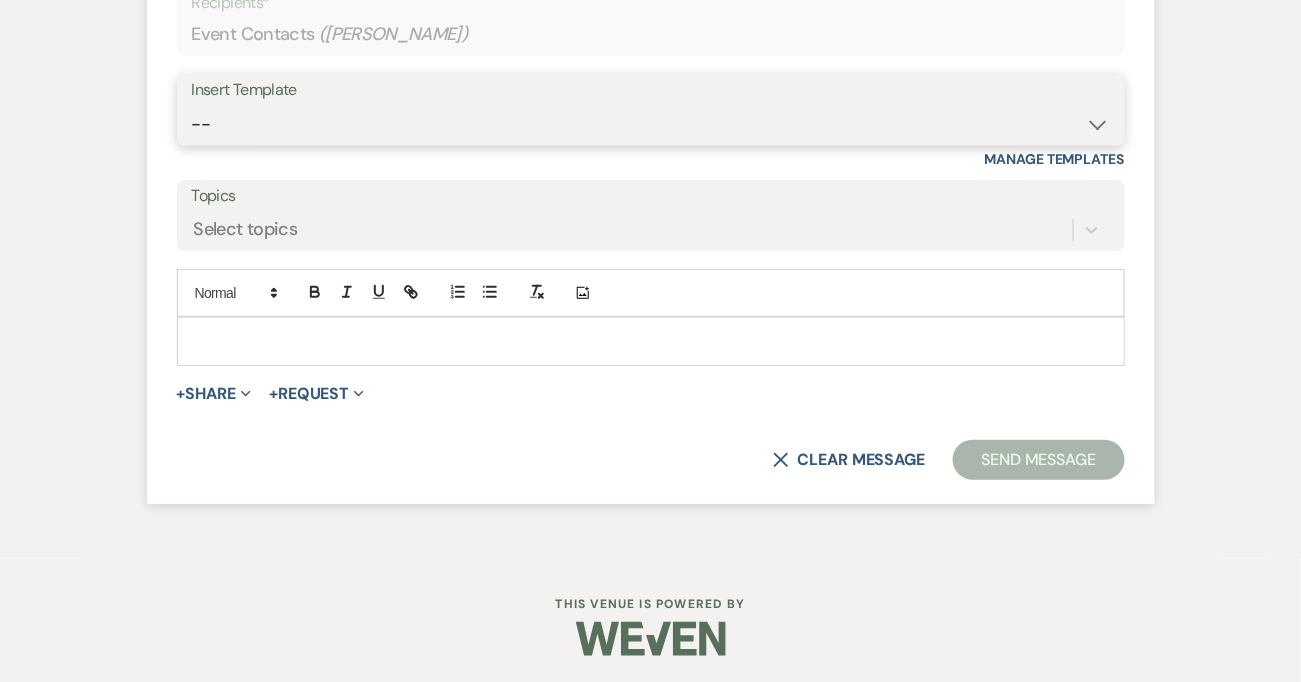 select on "4505" 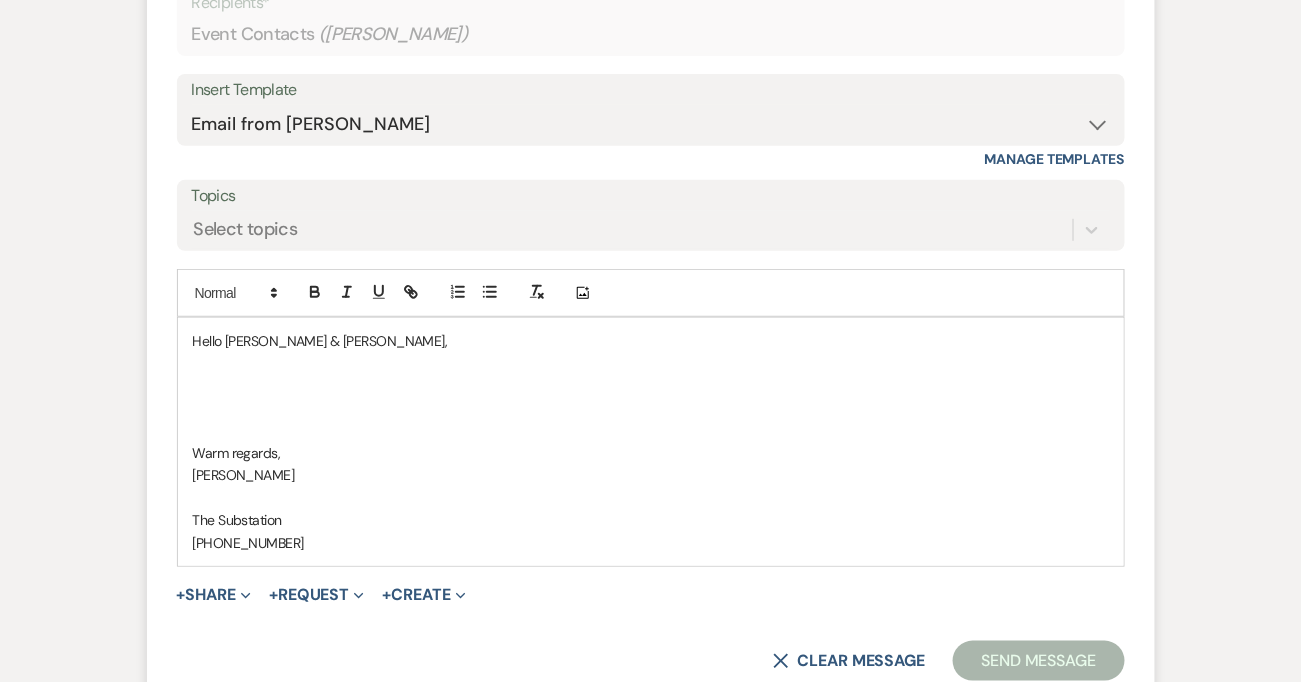 click at bounding box center [651, 386] 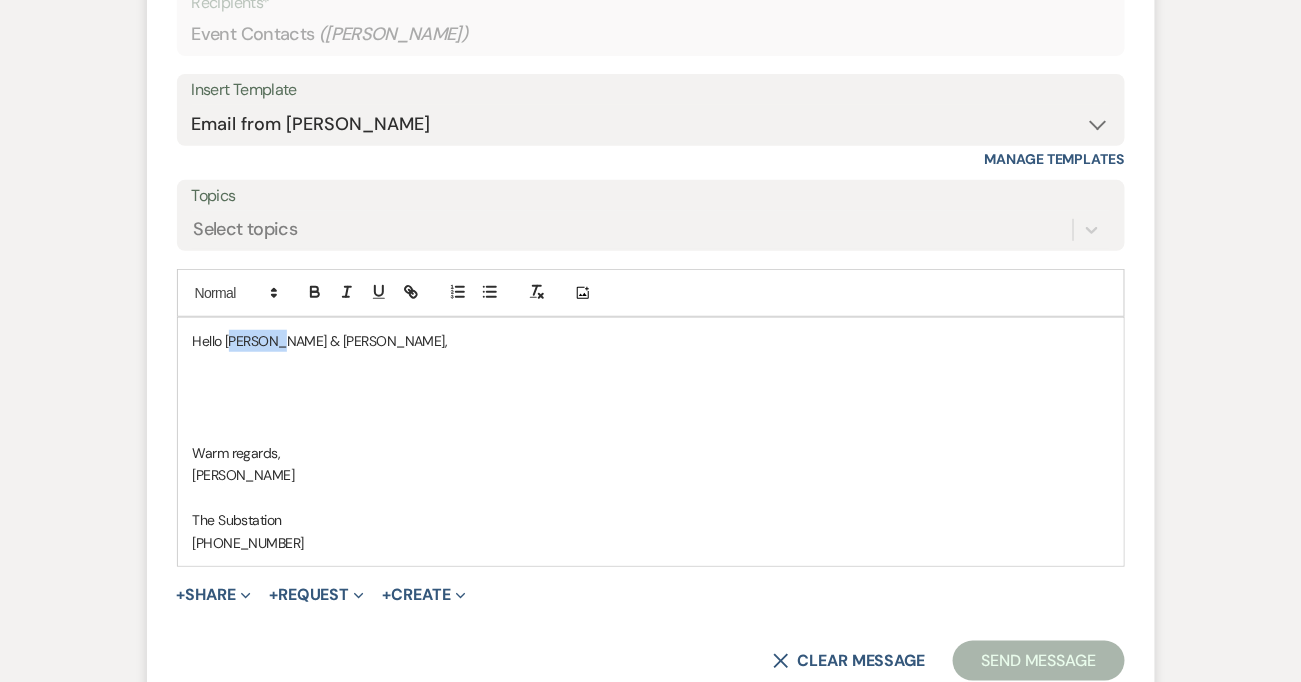 drag, startPoint x: 283, startPoint y: 338, endPoint x: 230, endPoint y: 338, distance: 53 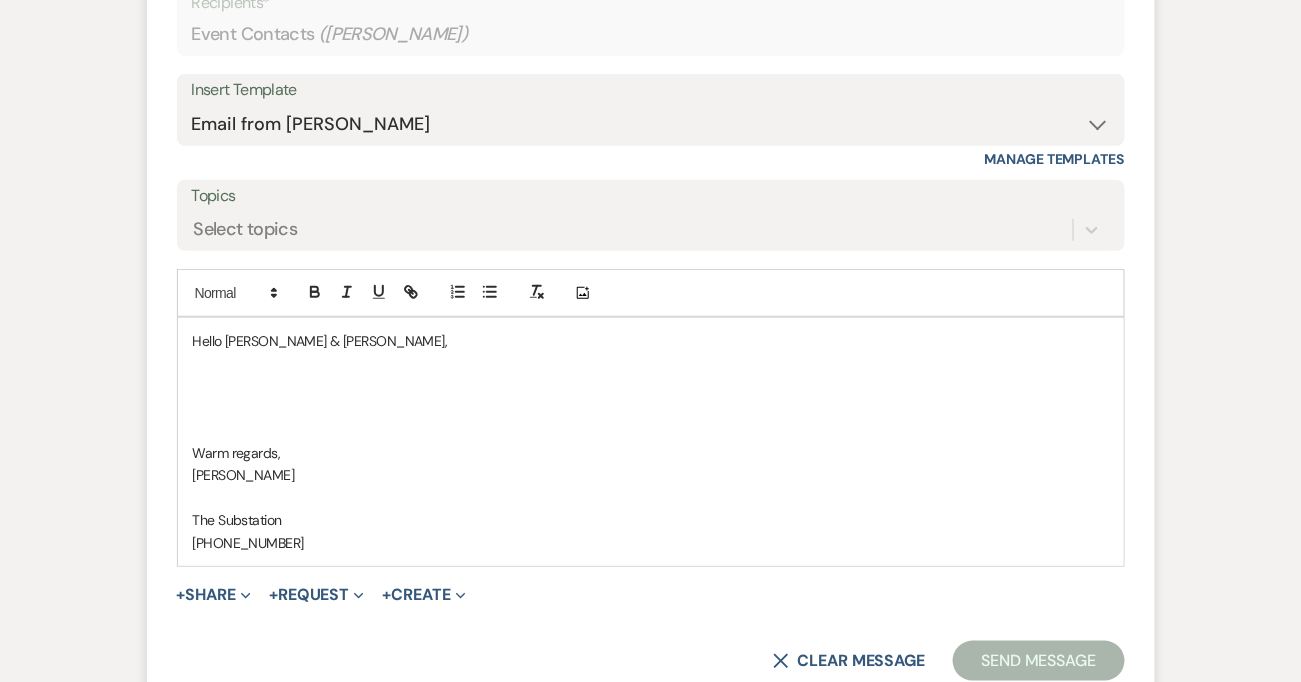type 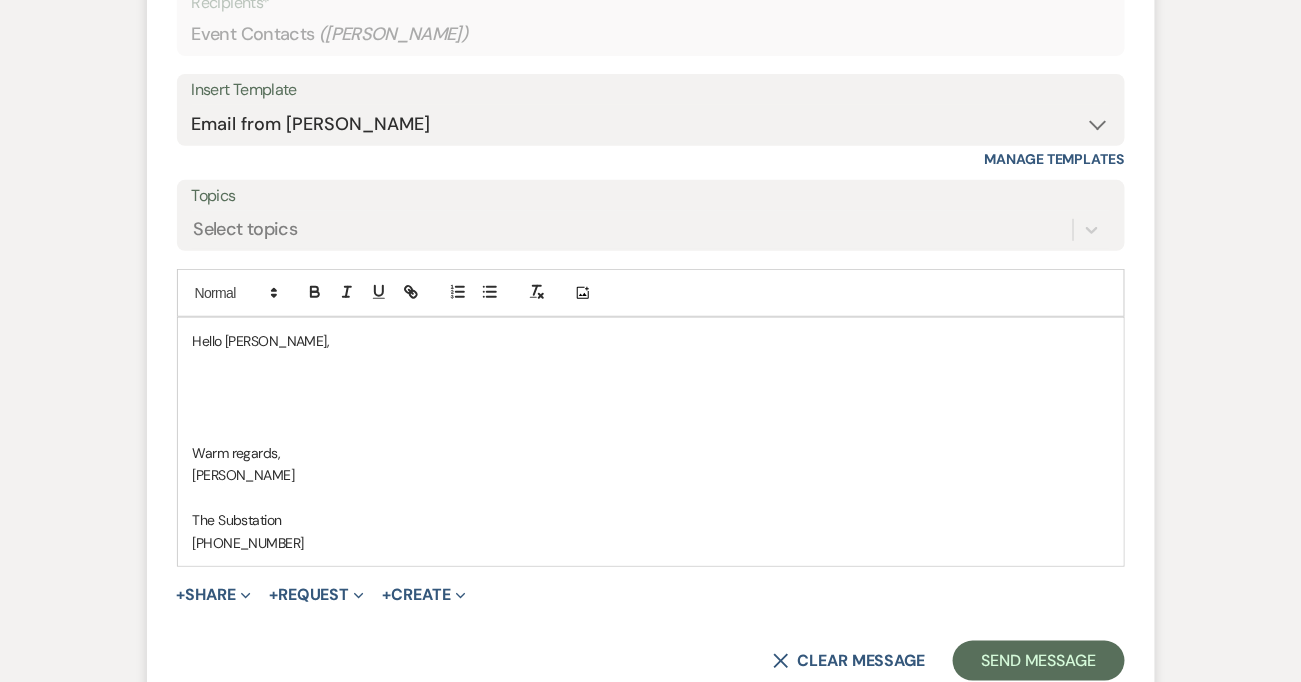 click at bounding box center [651, 386] 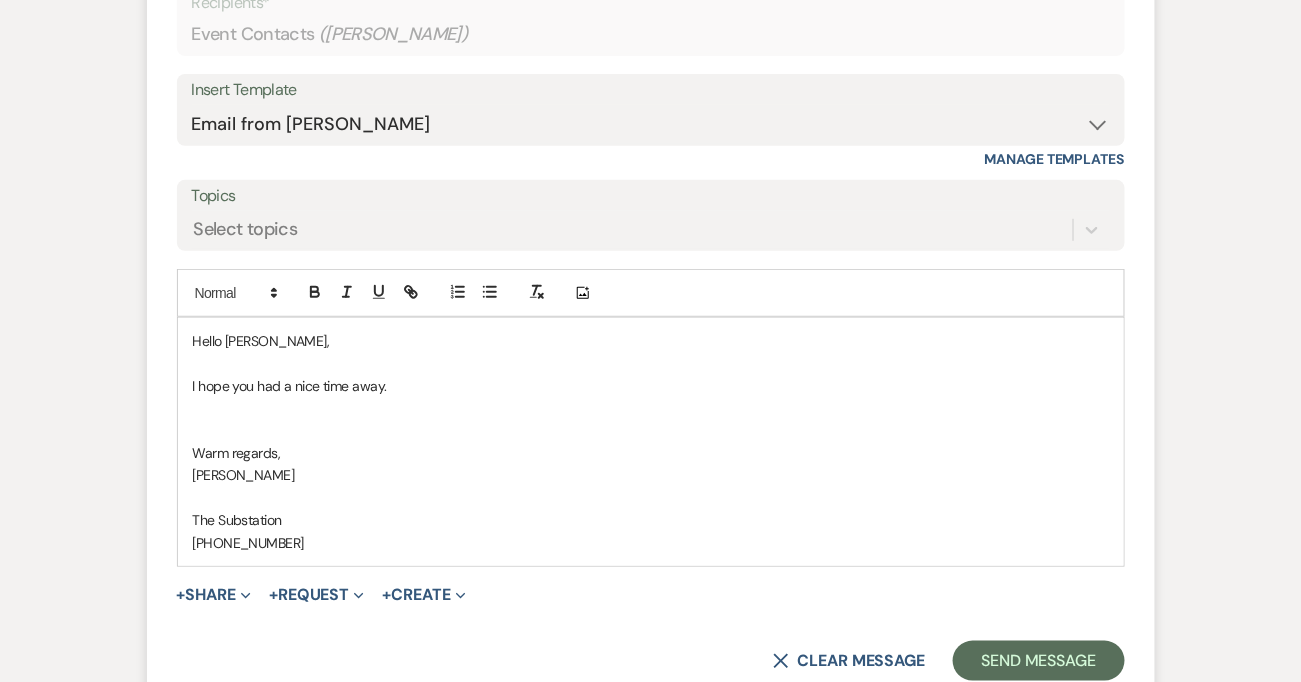 click on "I hope you had a nice time away." at bounding box center (651, 386) 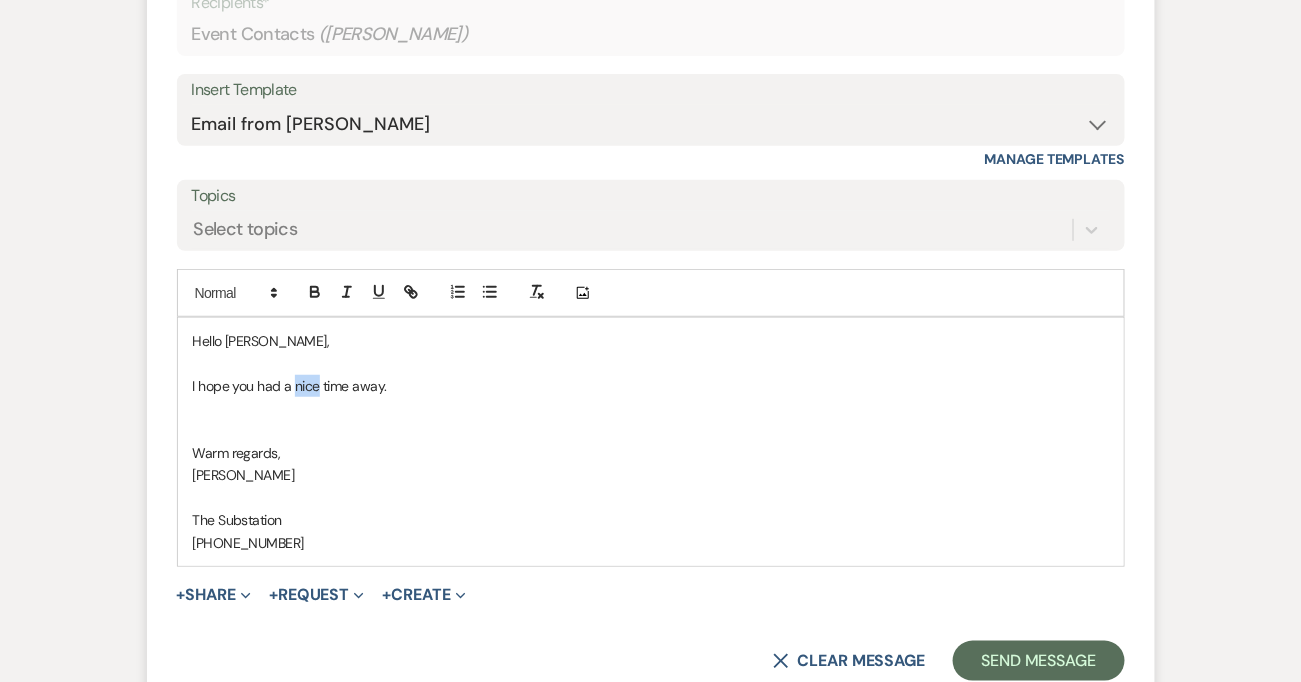 click on "I hope you had a nice time away." at bounding box center (651, 386) 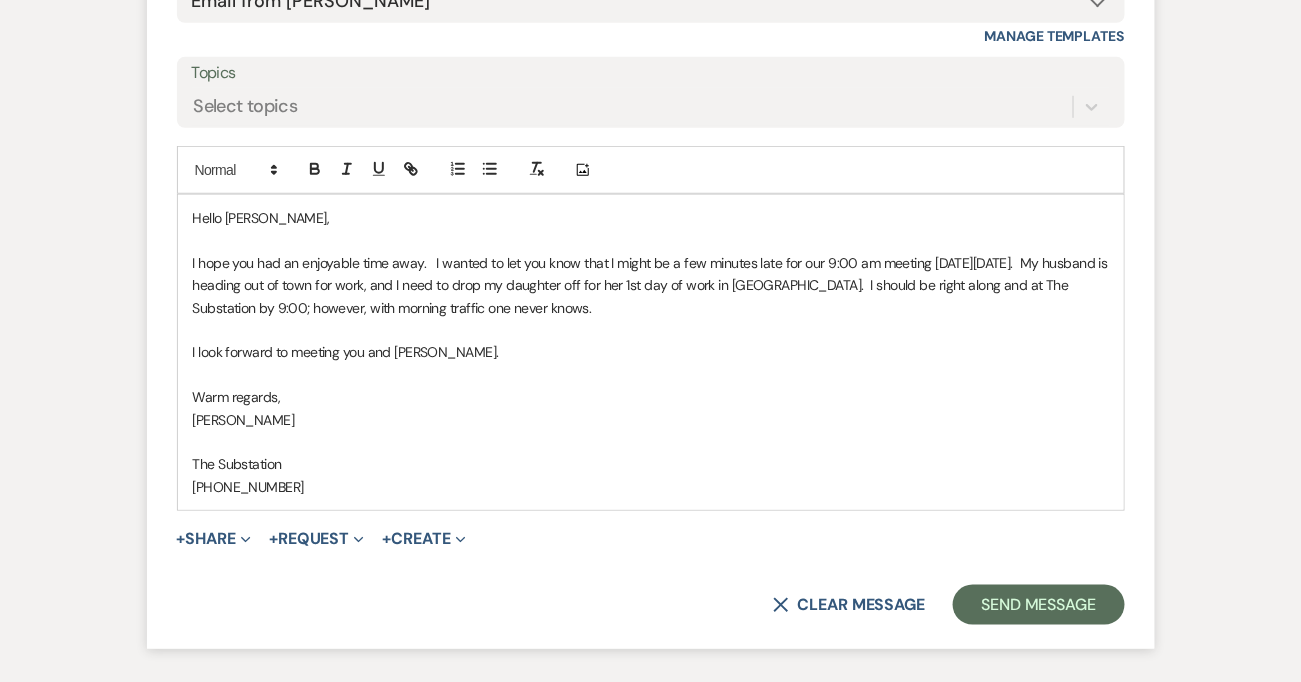 scroll, scrollTop: 4656, scrollLeft: 0, axis: vertical 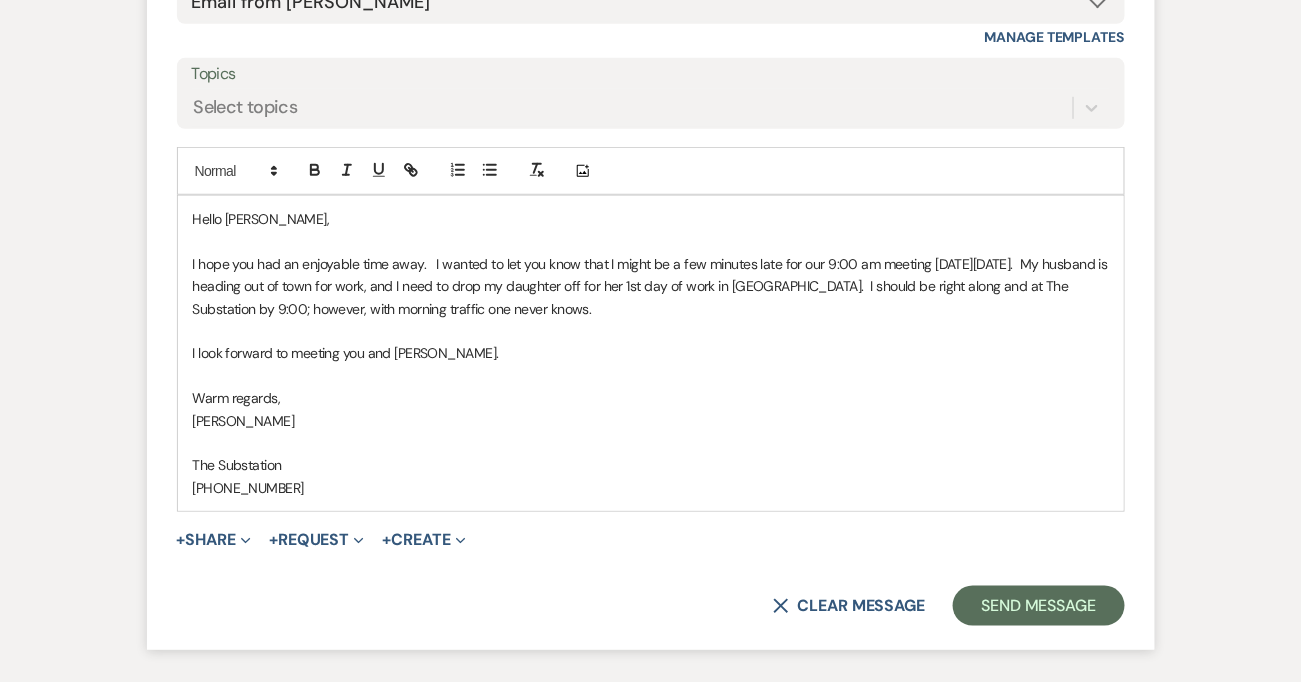 click on "I hope you had an enjoyable time away.   I wanted to let you know that I might be a few minutes late for our 9:00 am meeting on Monday 7/21.  My husband is heading out of town for work, and I need to drop my daughter off for her 1st day of work in Dorchester.  I should be right along and at The Substation by 9:00; however, with morning traffic one never knows." at bounding box center (651, 286) 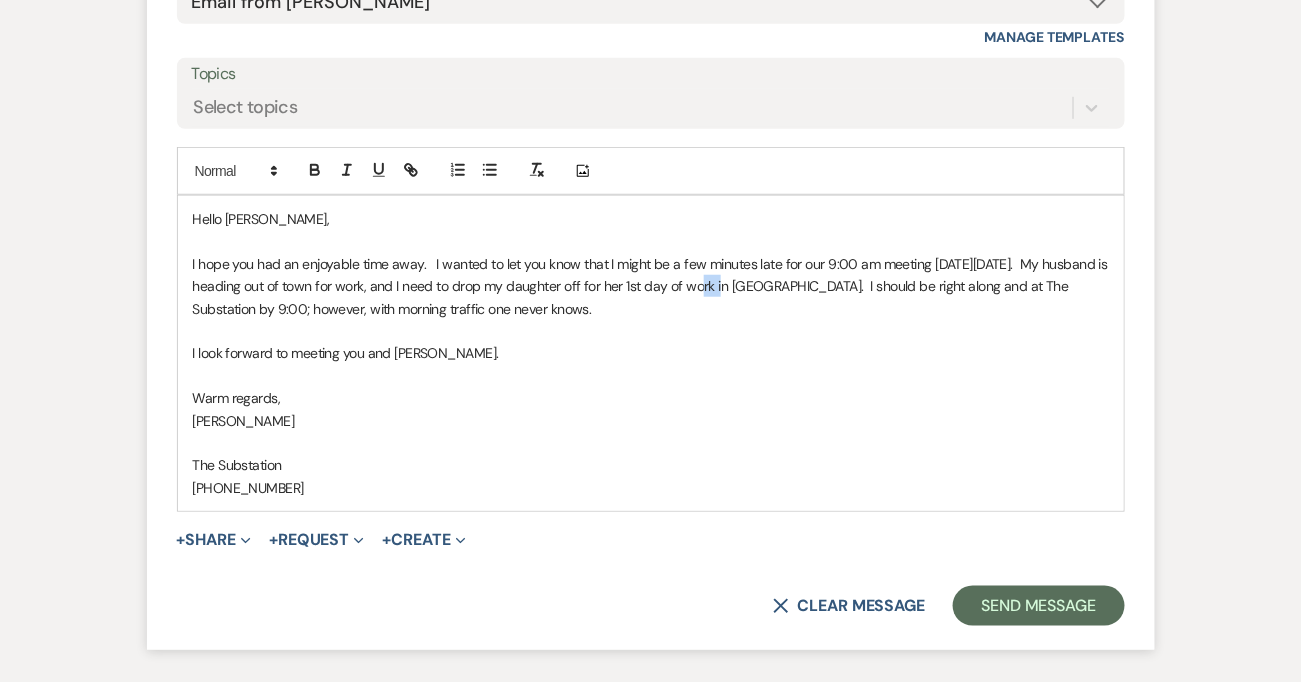 click on "I hope you had an enjoyable time away.   I wanted to let you know that I might be a few minutes late for our 9:00 am meeting on Monday 7/21.  My husband is heading out of town for work, and I need to drop my daughter off for her 1st day of work in Dorchester.  I should be right along and at The Substation by 9:00; however, with morning traffic one never knows." at bounding box center [651, 286] 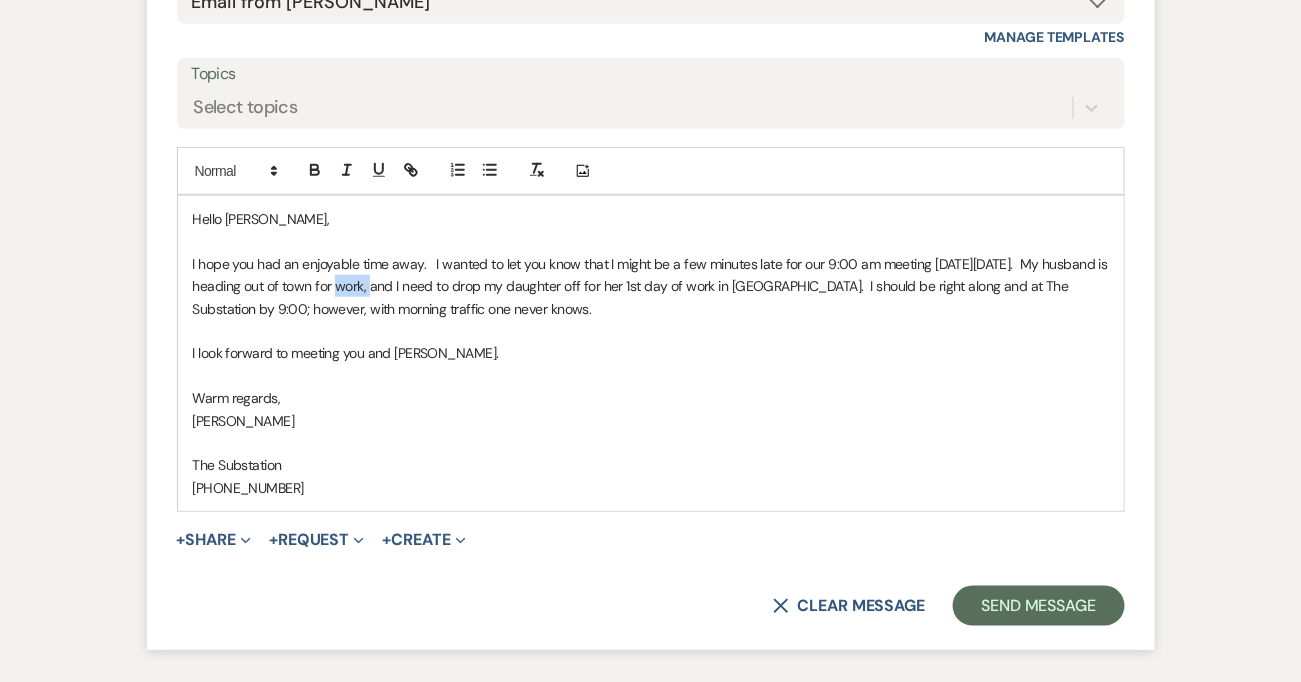 drag, startPoint x: 374, startPoint y: 282, endPoint x: 336, endPoint y: 281, distance: 38.013157 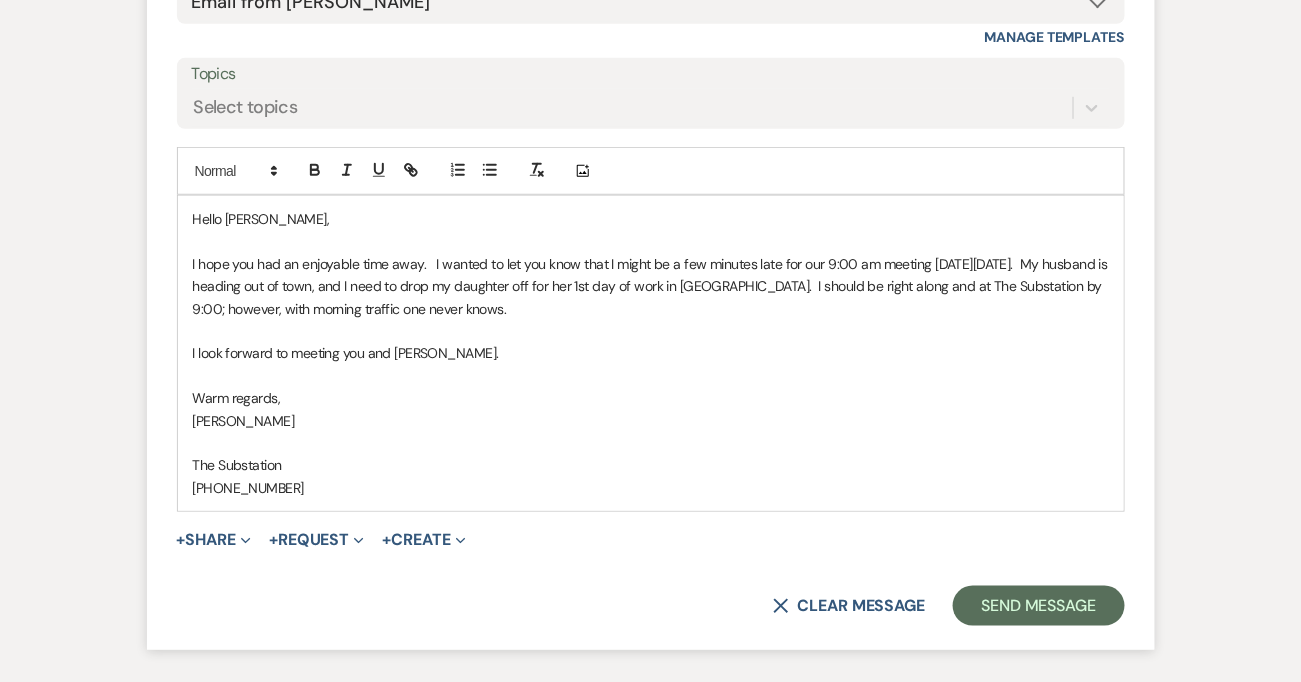 click on "I hope you had an enjoyable time away.   I wanted to let you know that I might be a few minutes late for our 9:00 am meeting on Monday 7/21.  My husband is heading out of town, and I need to drop my daughter off for her 1st day of work in Dorchester.  I should be right along and at The Substation by 9:00; however, with morning traffic one never knows." at bounding box center [651, 286] 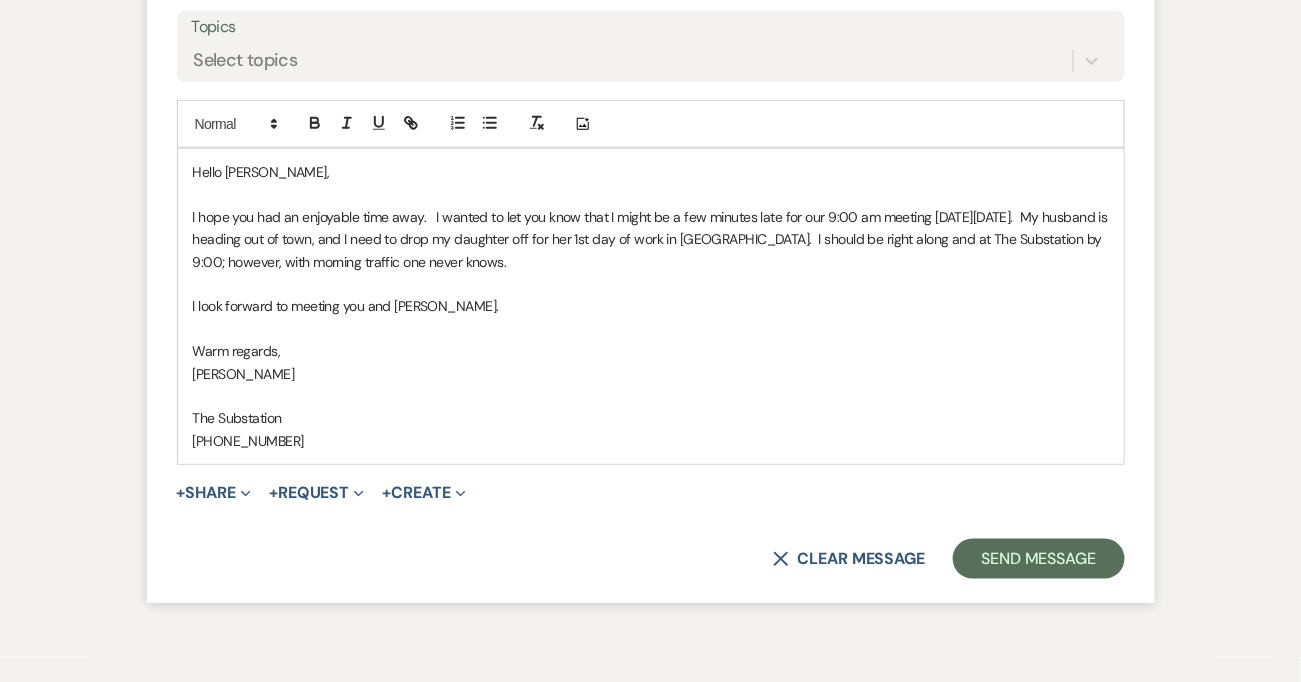 scroll, scrollTop: 4788, scrollLeft: 0, axis: vertical 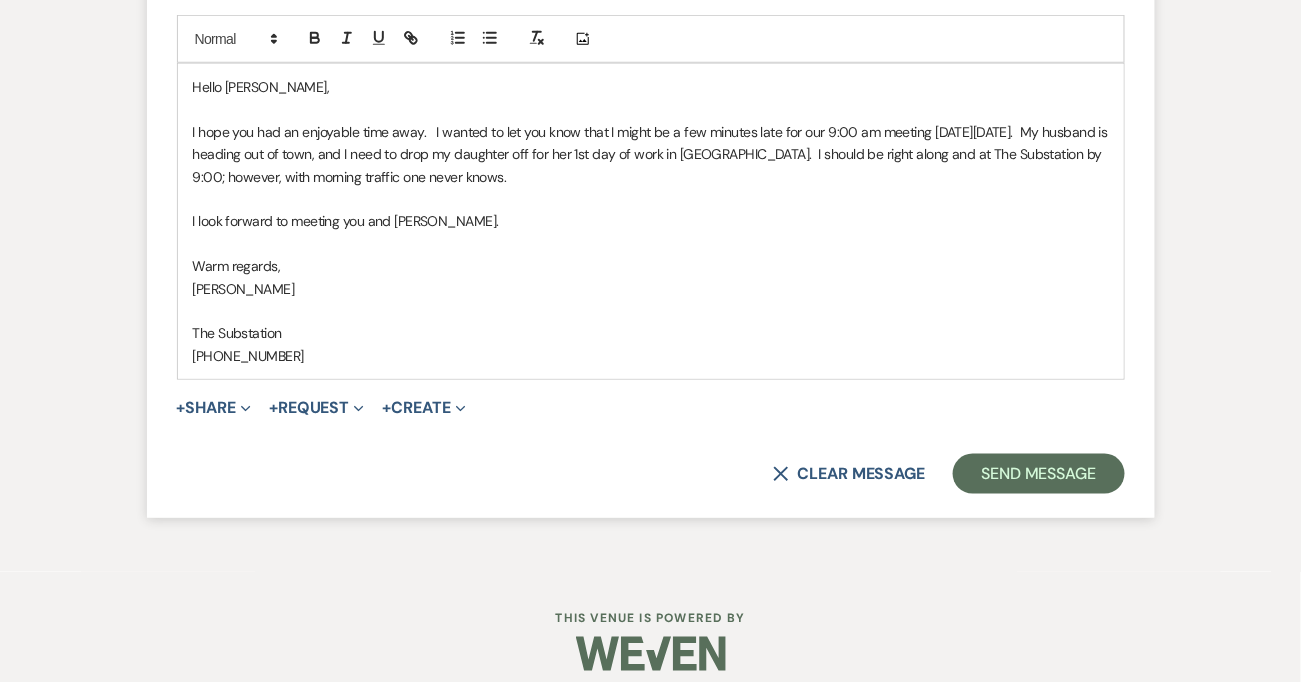 click on "I hope you had an enjoyable time away.   I wanted to let you know that I might be a few minutes late for our 9:00 am meeting on Monday 7/21.  My husband is heading out of town, and I need to drop my daughter off for her 1st day of work in Dorchester.  I should be right along and at The Substation by 9:00; however, with morning traffic one never knows." at bounding box center [651, 154] 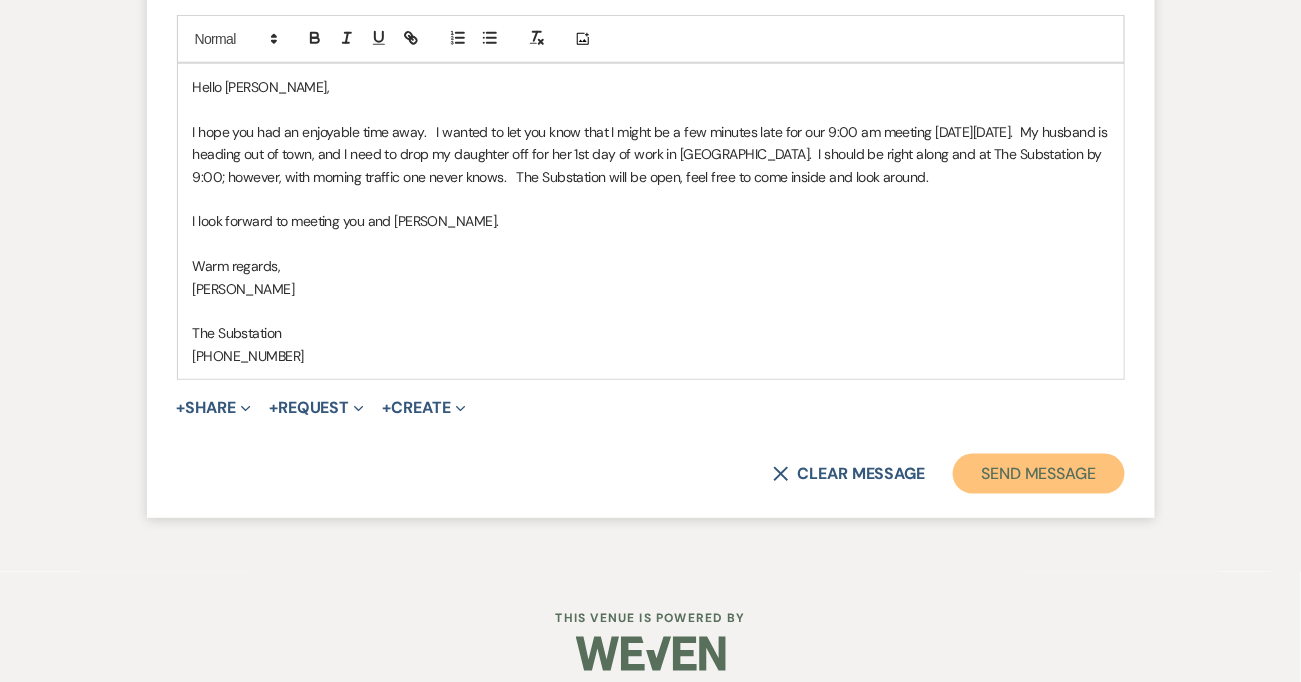 click on "Send Message" at bounding box center [1038, 474] 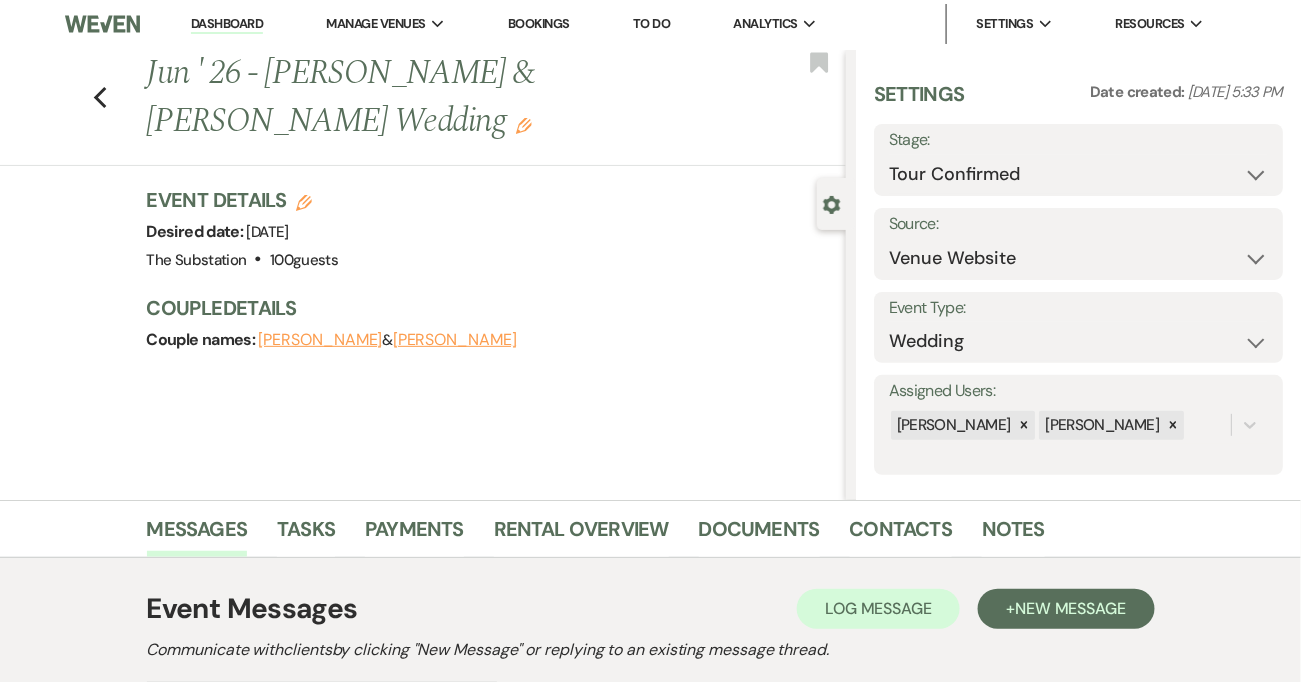 scroll, scrollTop: 0, scrollLeft: 0, axis: both 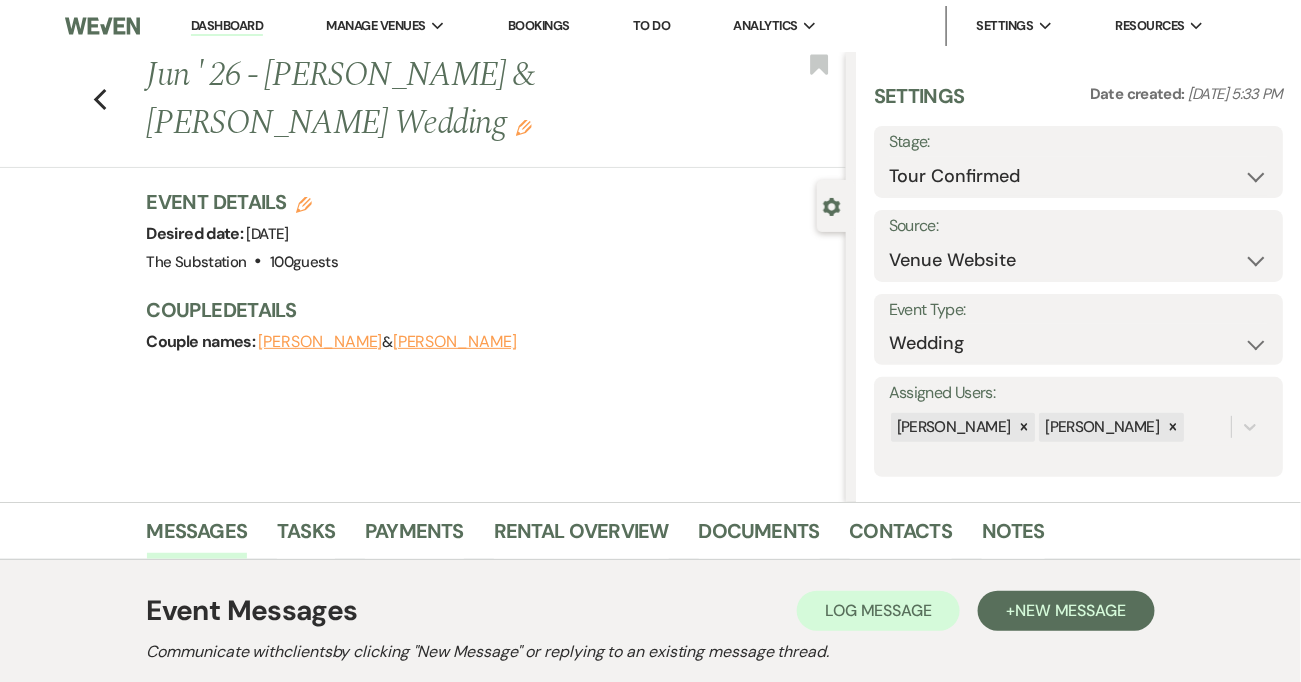 click on "Dashboard" at bounding box center (227, 26) 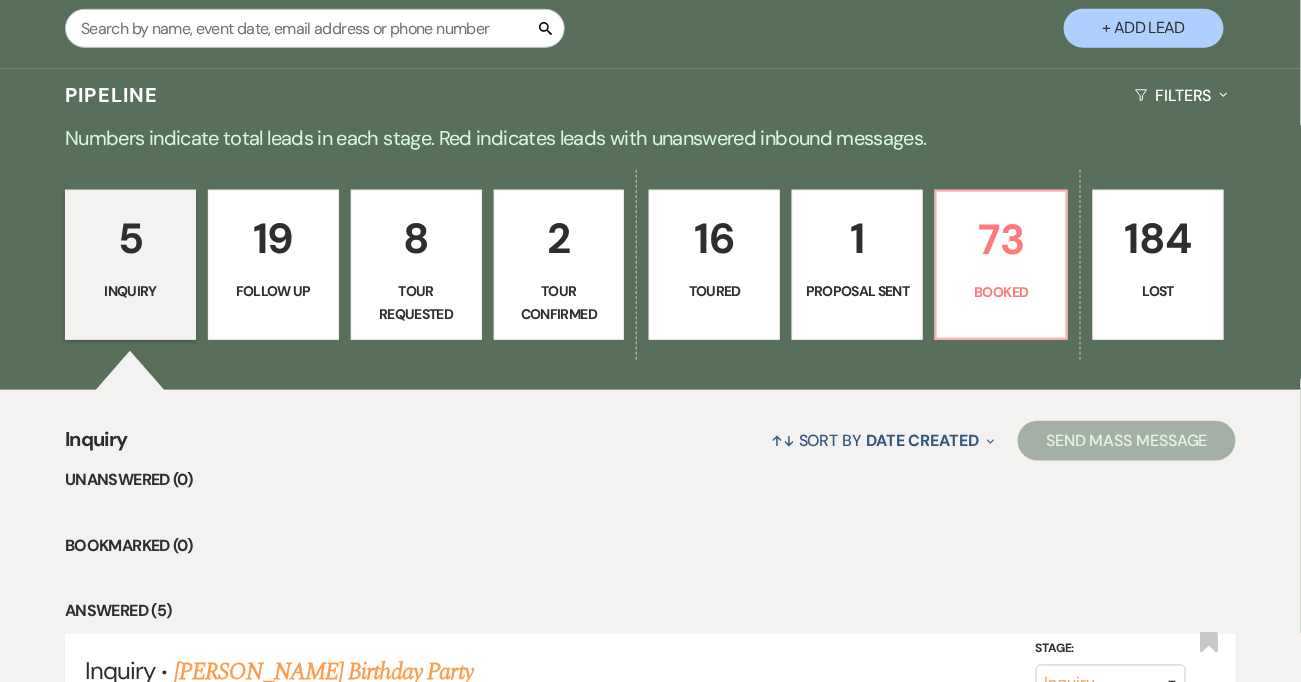 scroll, scrollTop: 451, scrollLeft: 0, axis: vertical 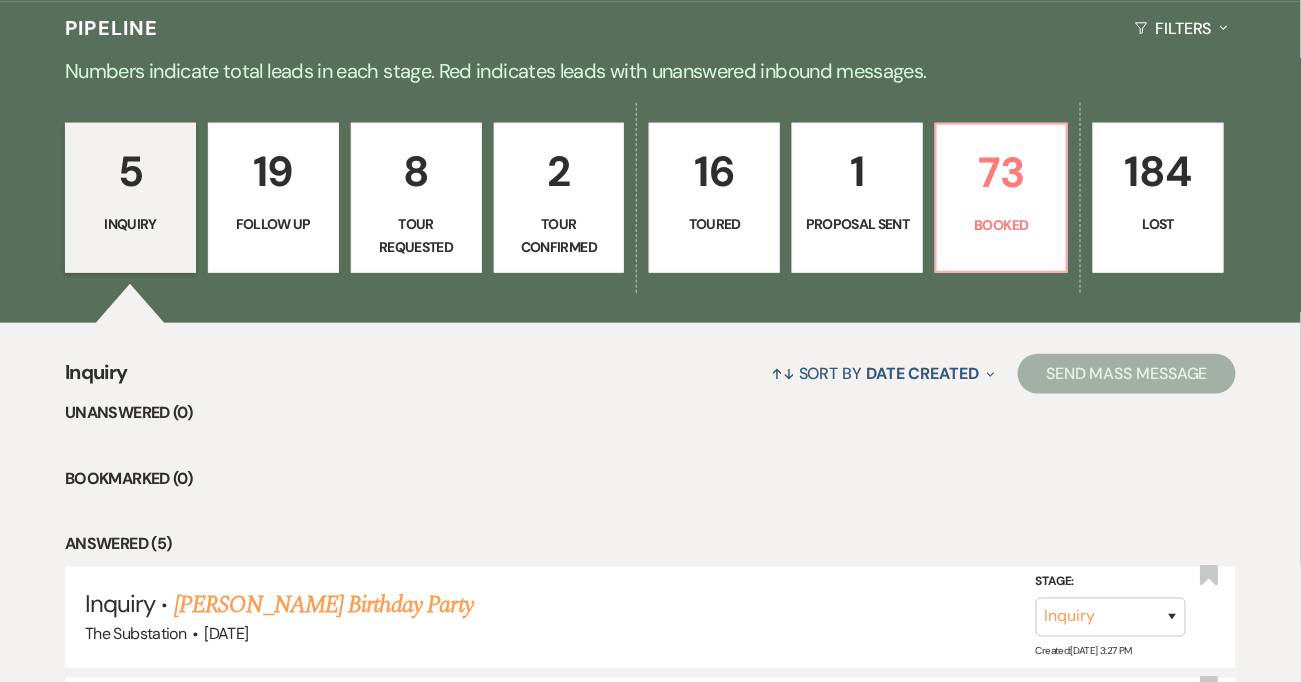 click on "Proposal Sent" at bounding box center [857, 224] 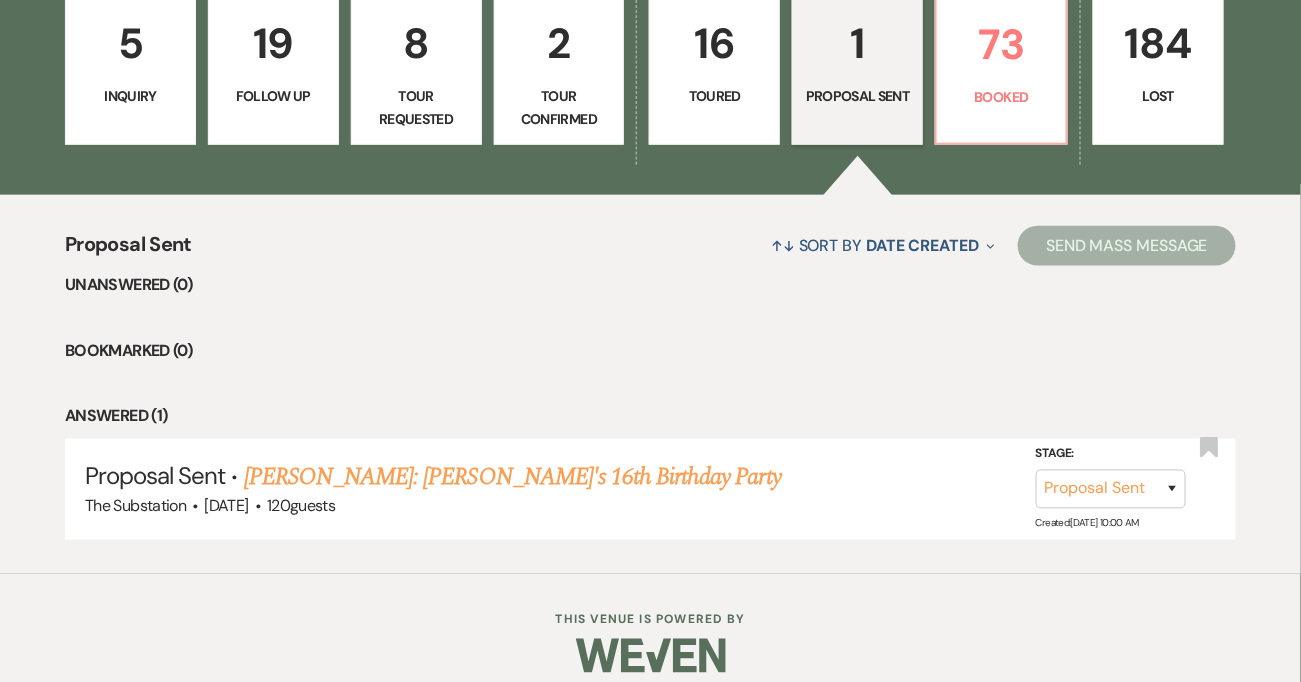 scroll, scrollTop: 598, scrollLeft: 0, axis: vertical 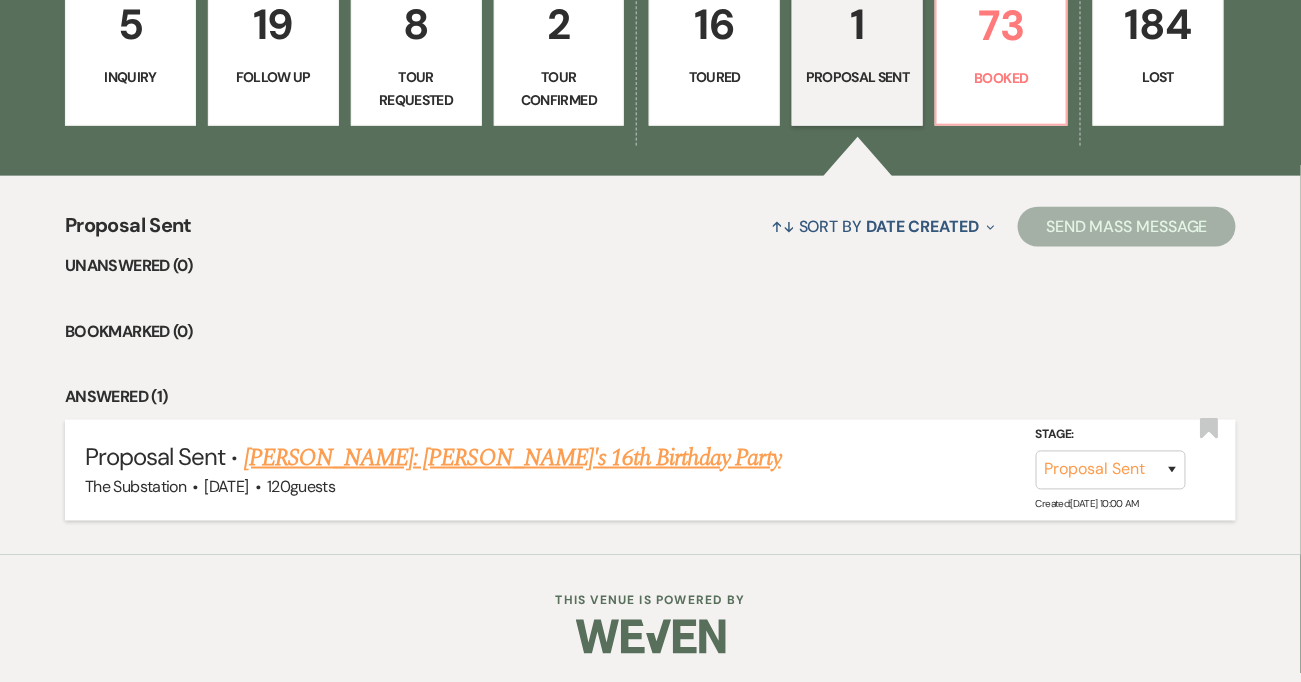 click on "Ebony Milton:  Chloe's 16th Birthday Party" at bounding box center [512, 458] 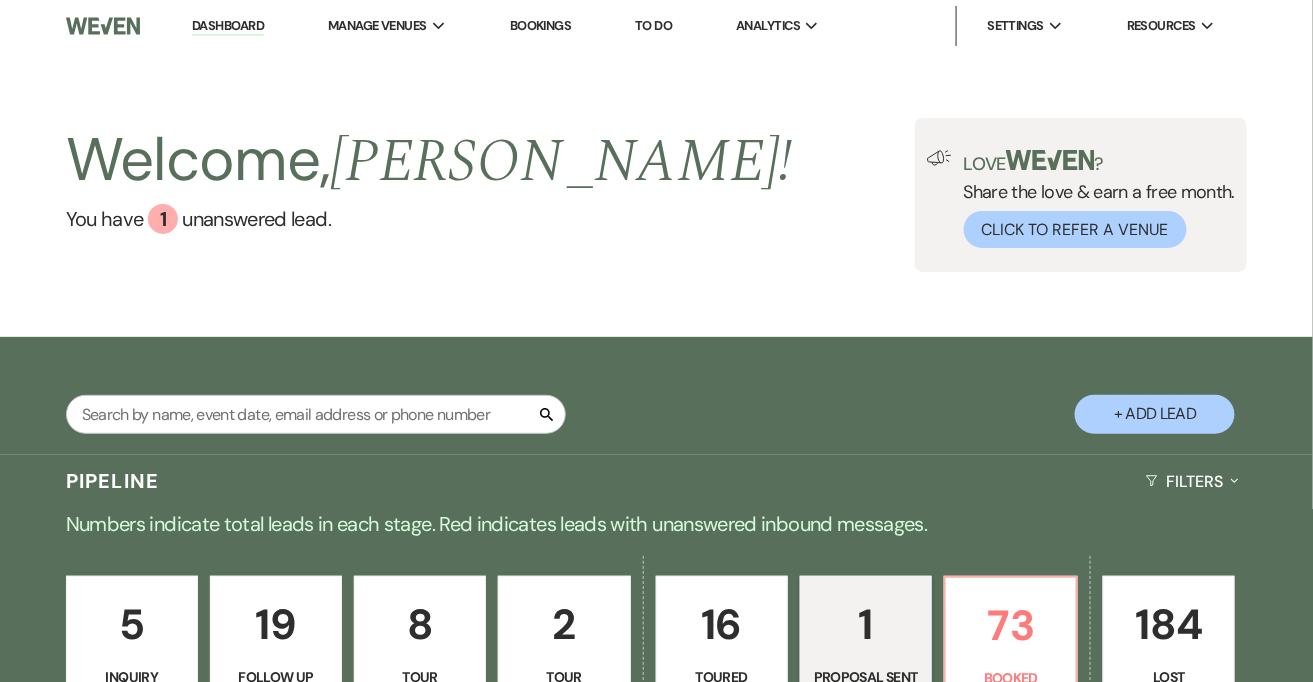 select on "6" 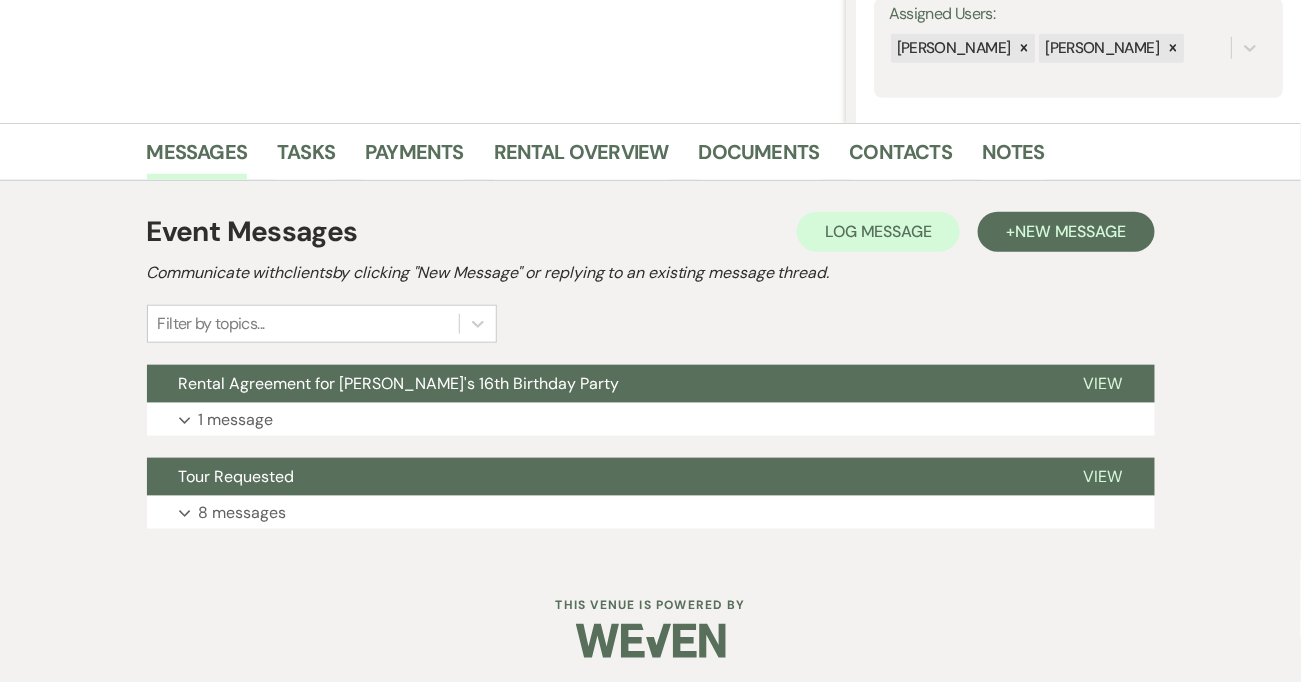 scroll, scrollTop: 384, scrollLeft: 0, axis: vertical 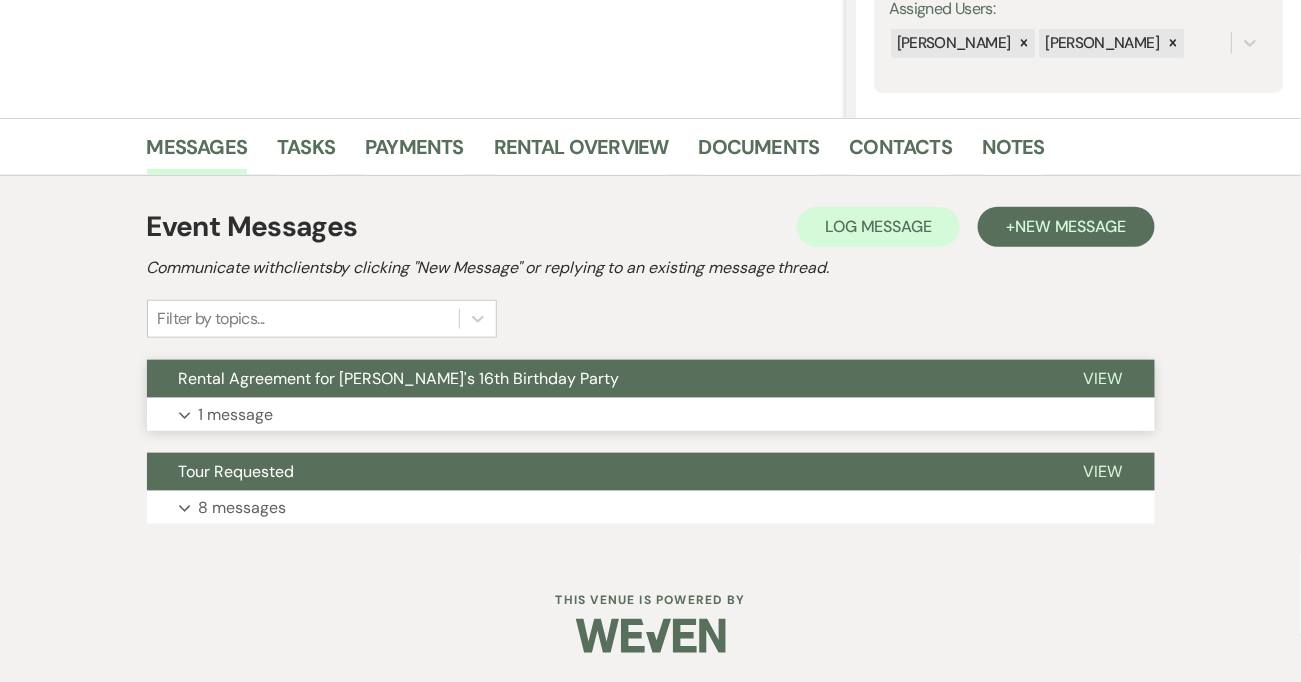 click on "Expand 1 message" at bounding box center (651, 415) 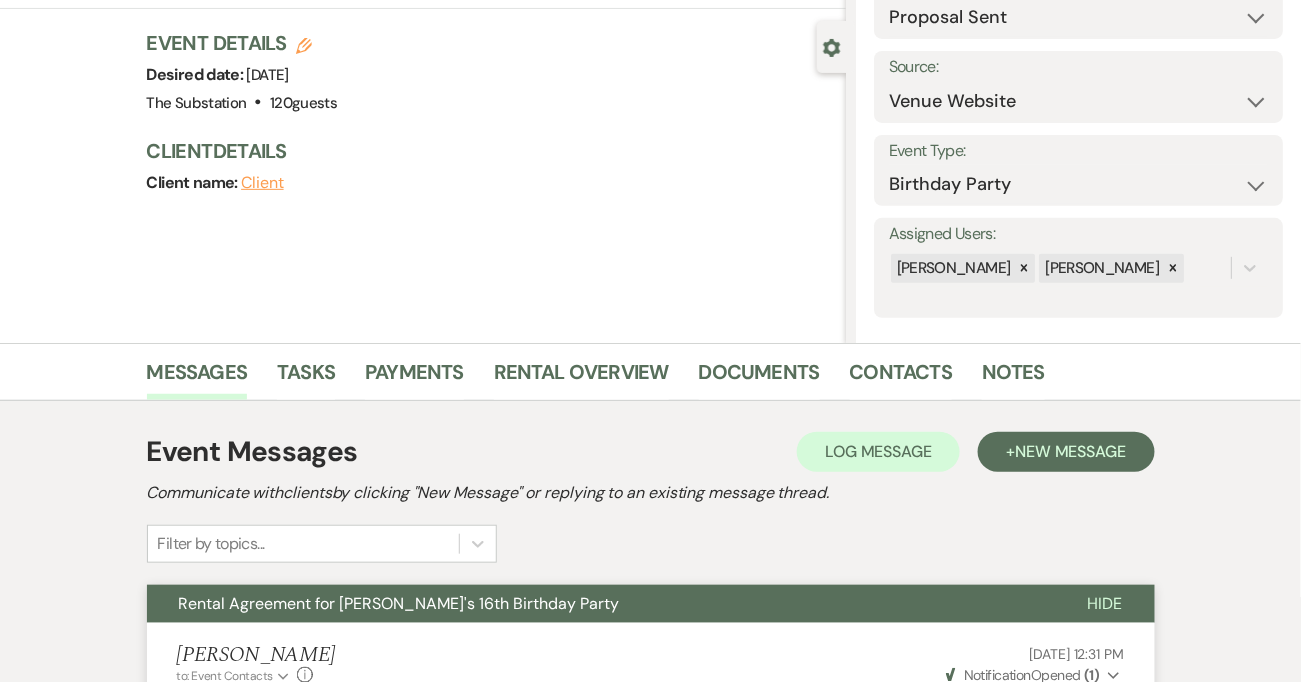 scroll, scrollTop: 0, scrollLeft: 0, axis: both 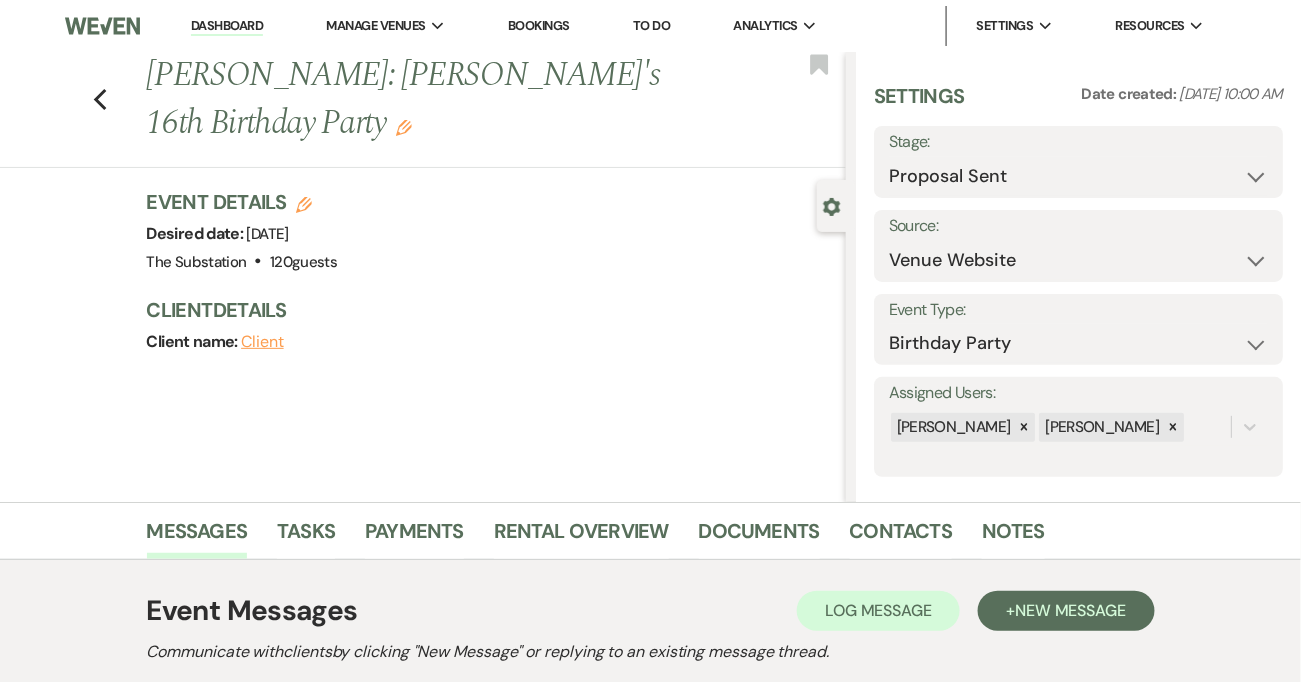 click on "Dashboard" at bounding box center (227, 26) 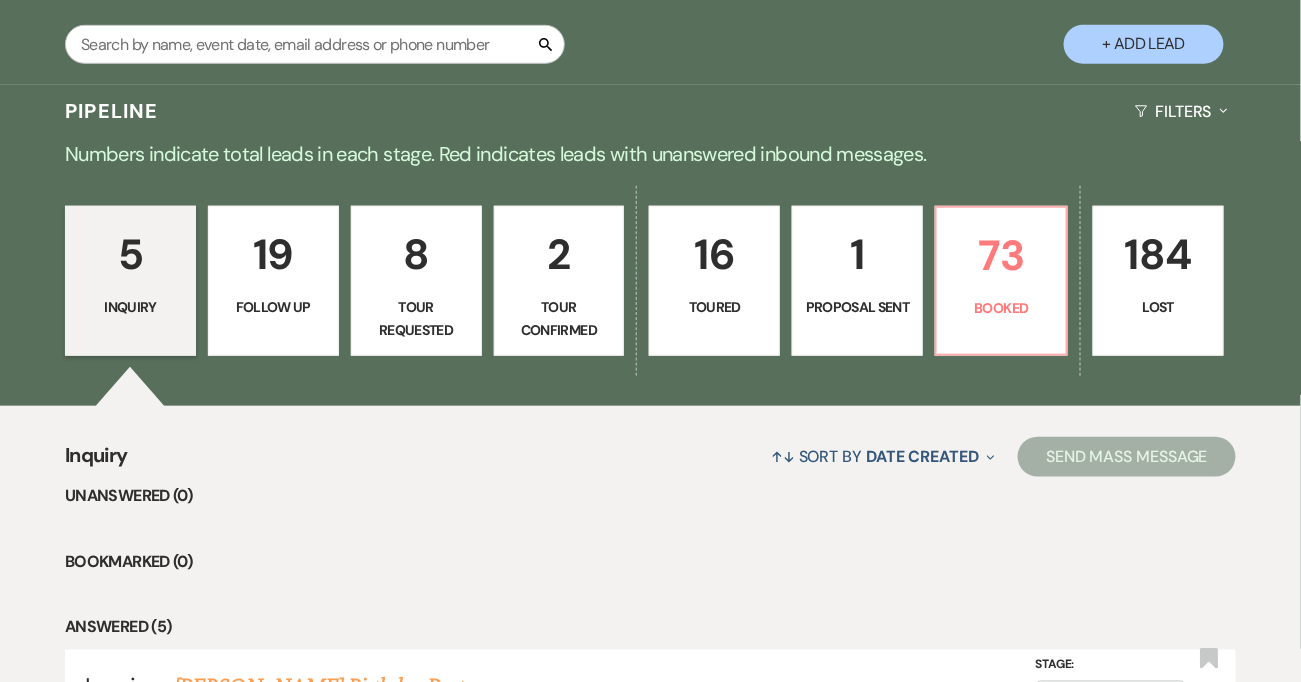 scroll, scrollTop: 520, scrollLeft: 0, axis: vertical 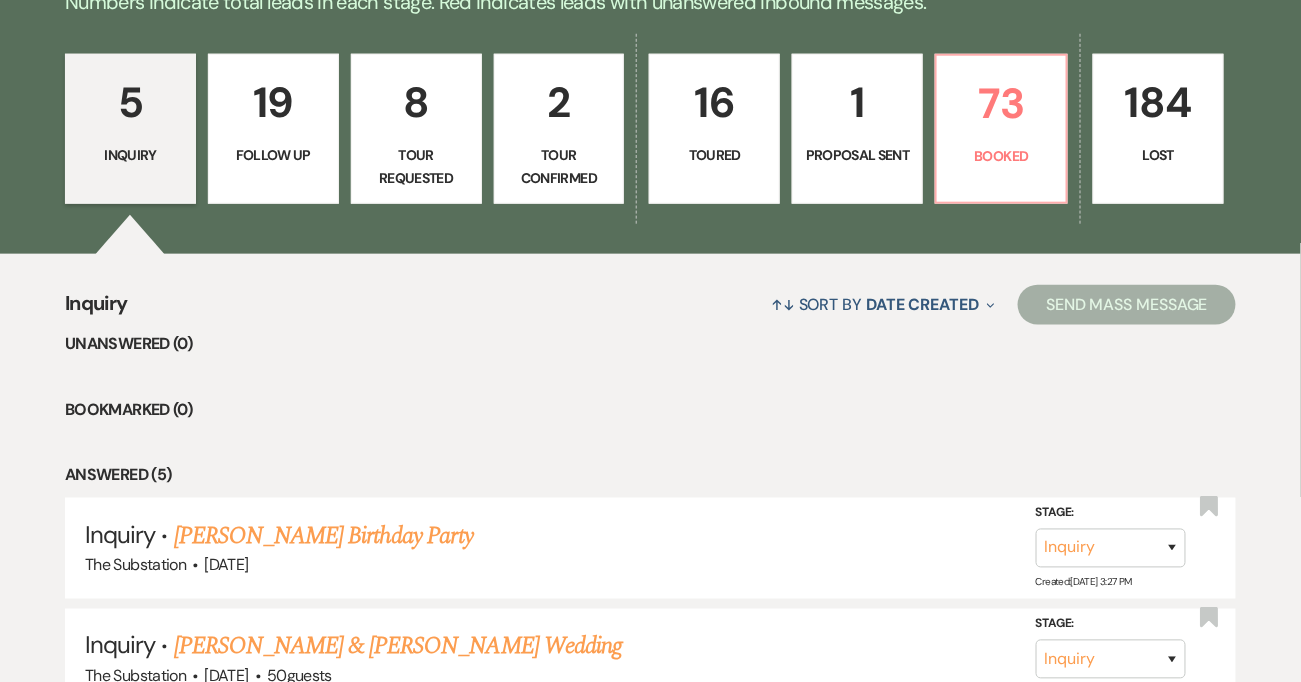 click on "Tour Confirmed" at bounding box center [559, 166] 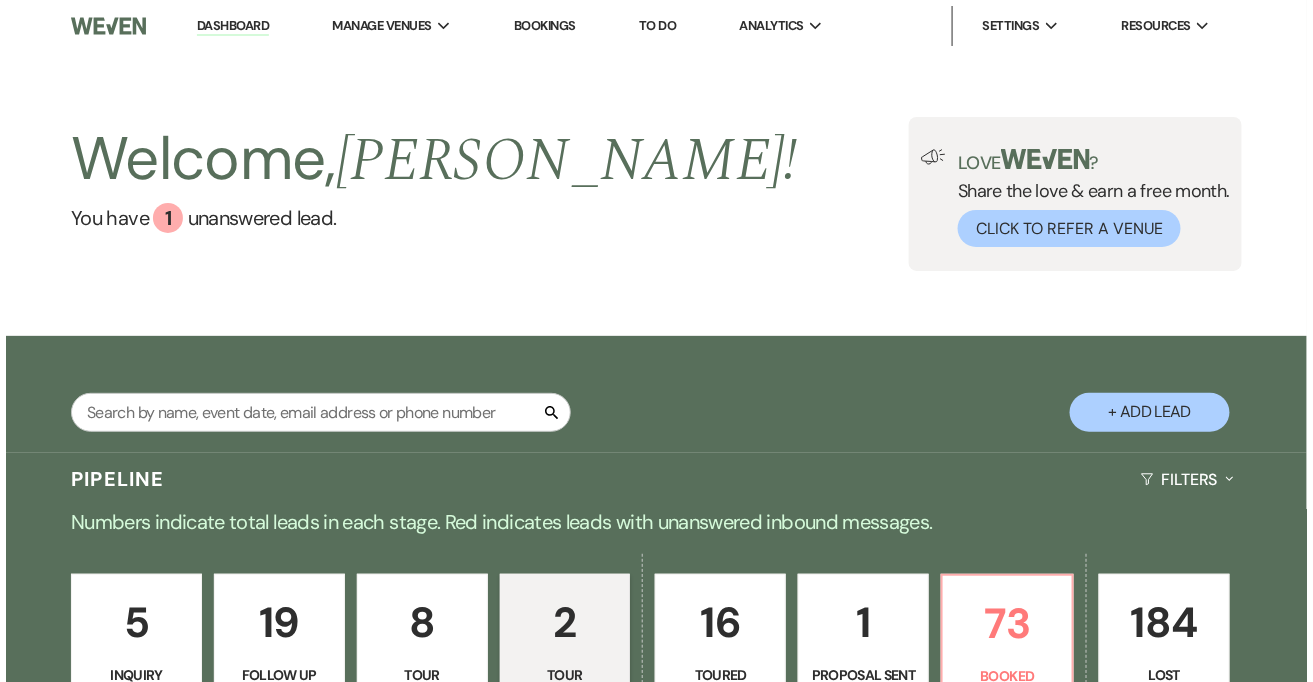 scroll, scrollTop: 0, scrollLeft: 0, axis: both 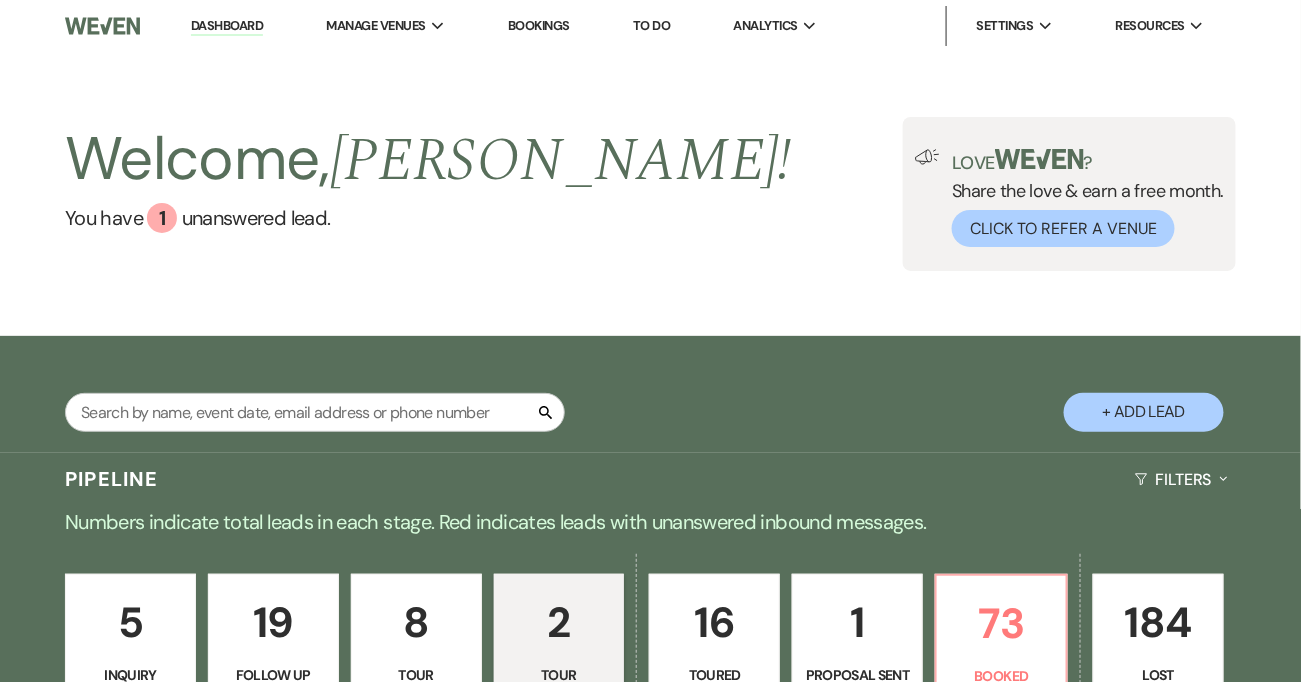 click on "Dashboard" at bounding box center (227, 26) 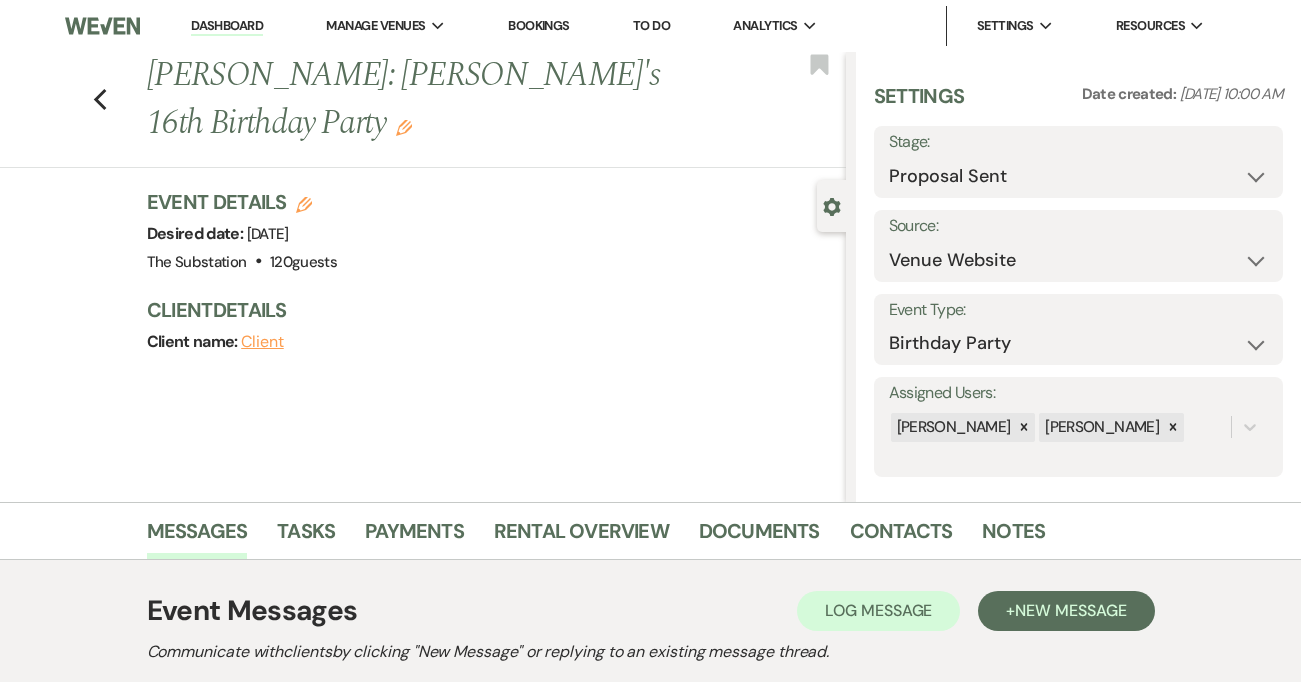 scroll, scrollTop: 384, scrollLeft: 0, axis: vertical 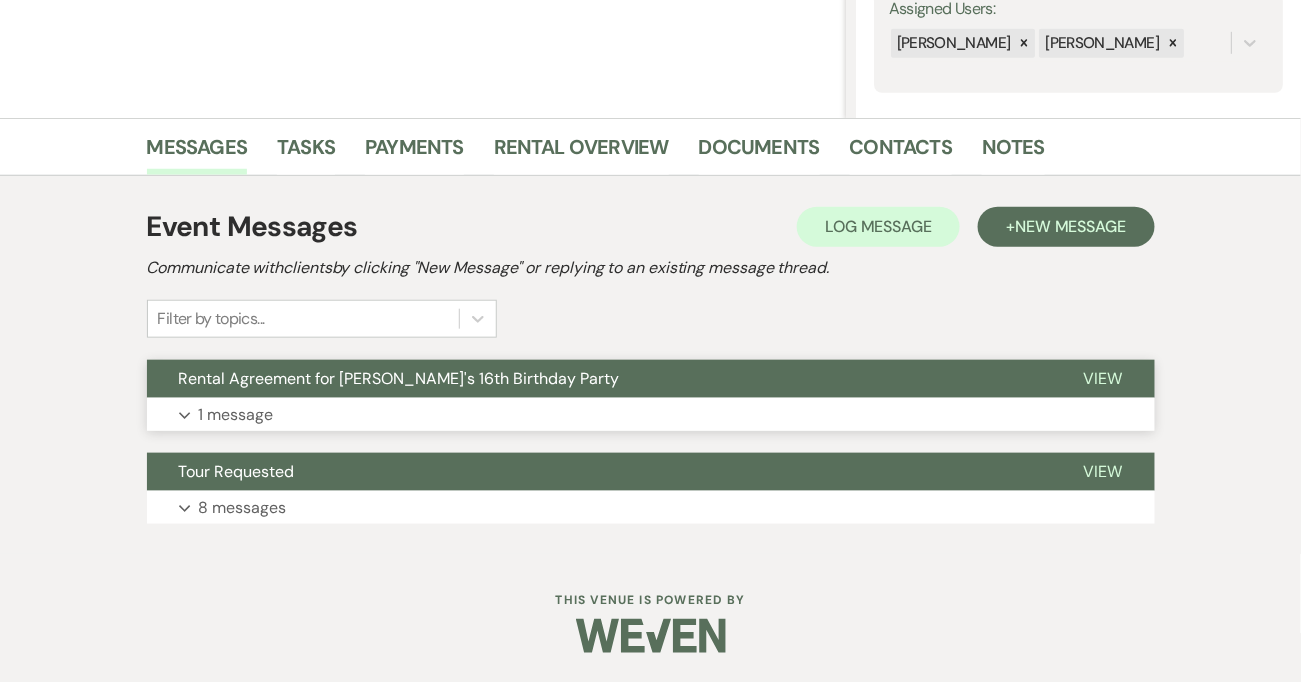 click on "Expand 1 message" at bounding box center [651, 415] 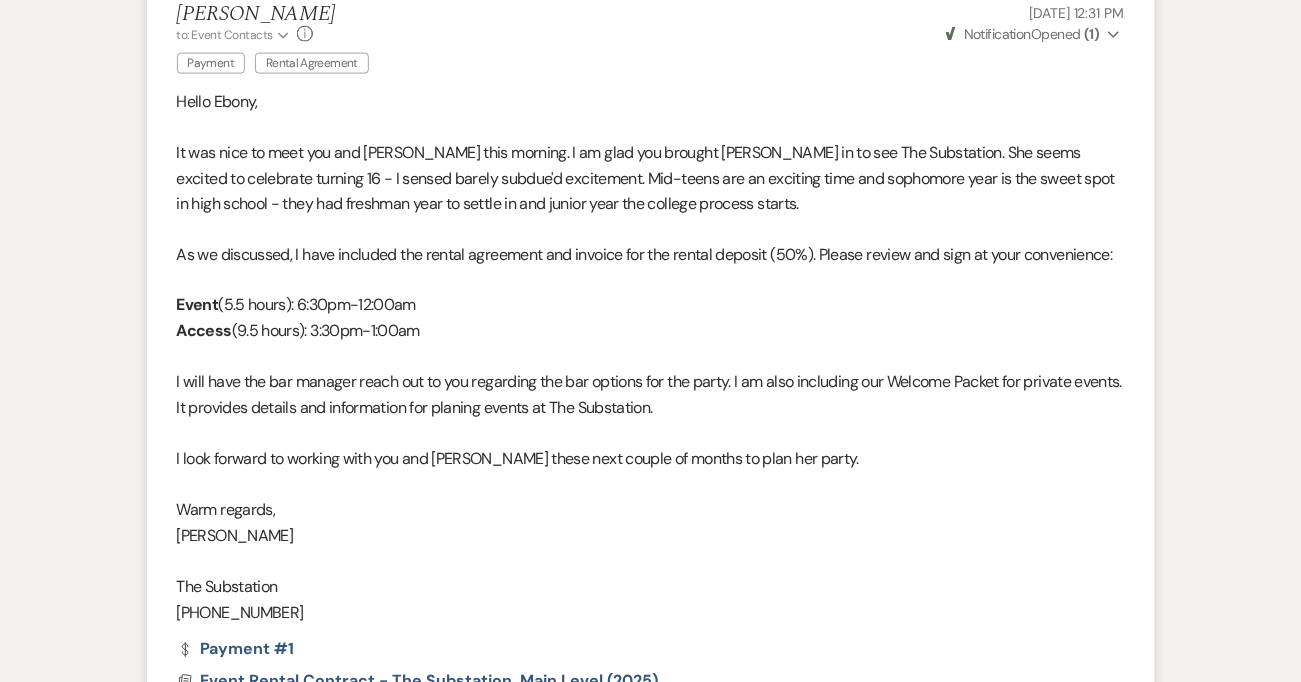 scroll, scrollTop: 0, scrollLeft: 0, axis: both 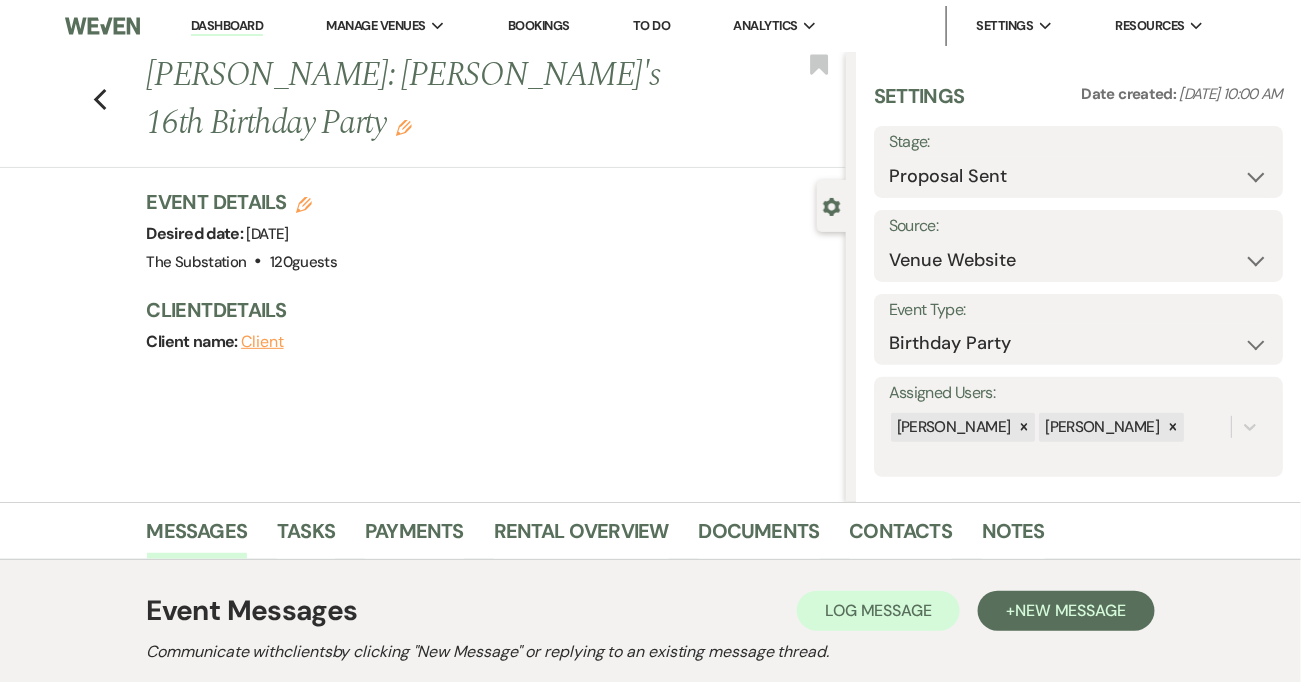 click on "Dashboard" at bounding box center [227, 26] 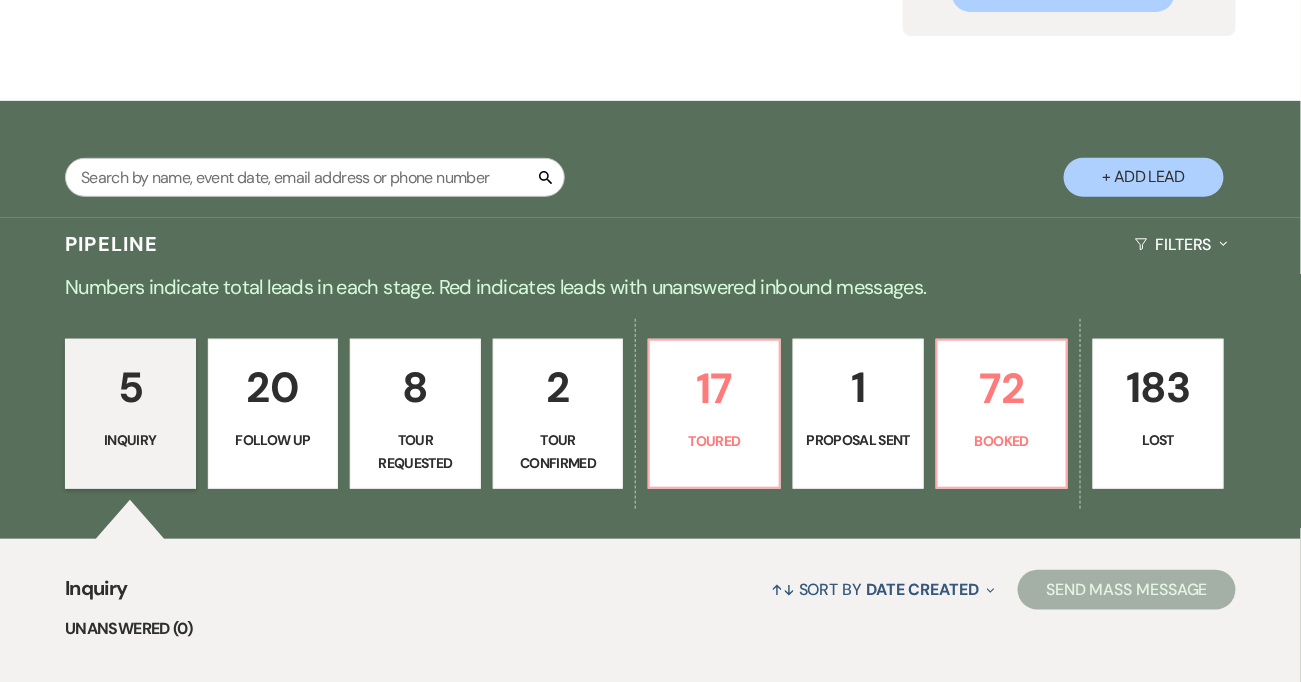 scroll, scrollTop: 244, scrollLeft: 0, axis: vertical 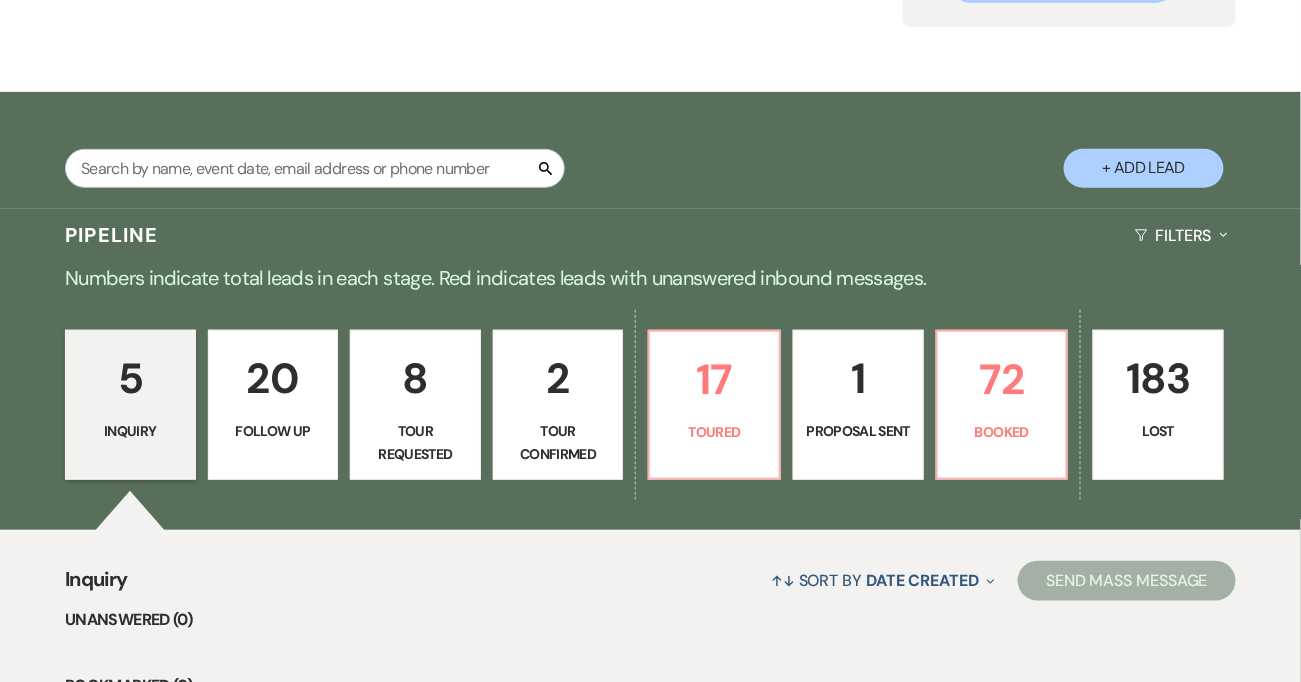 click on "Proposal Sent" at bounding box center [858, 431] 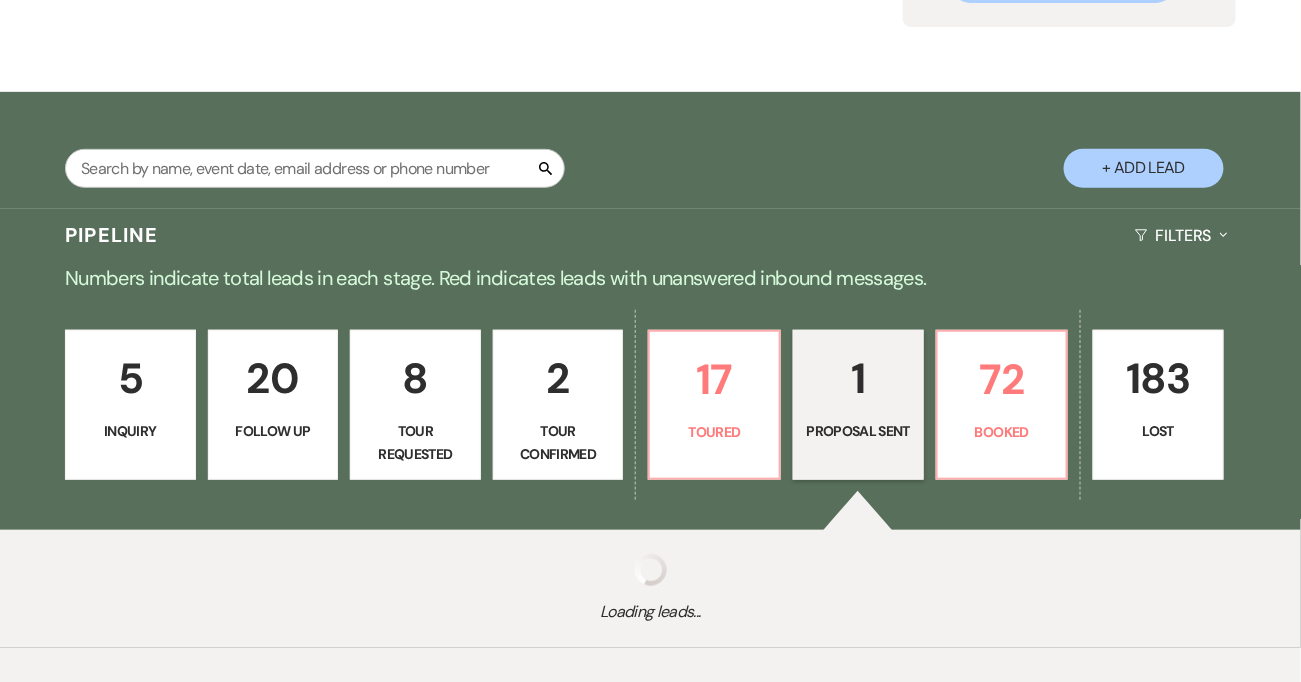 select on "6" 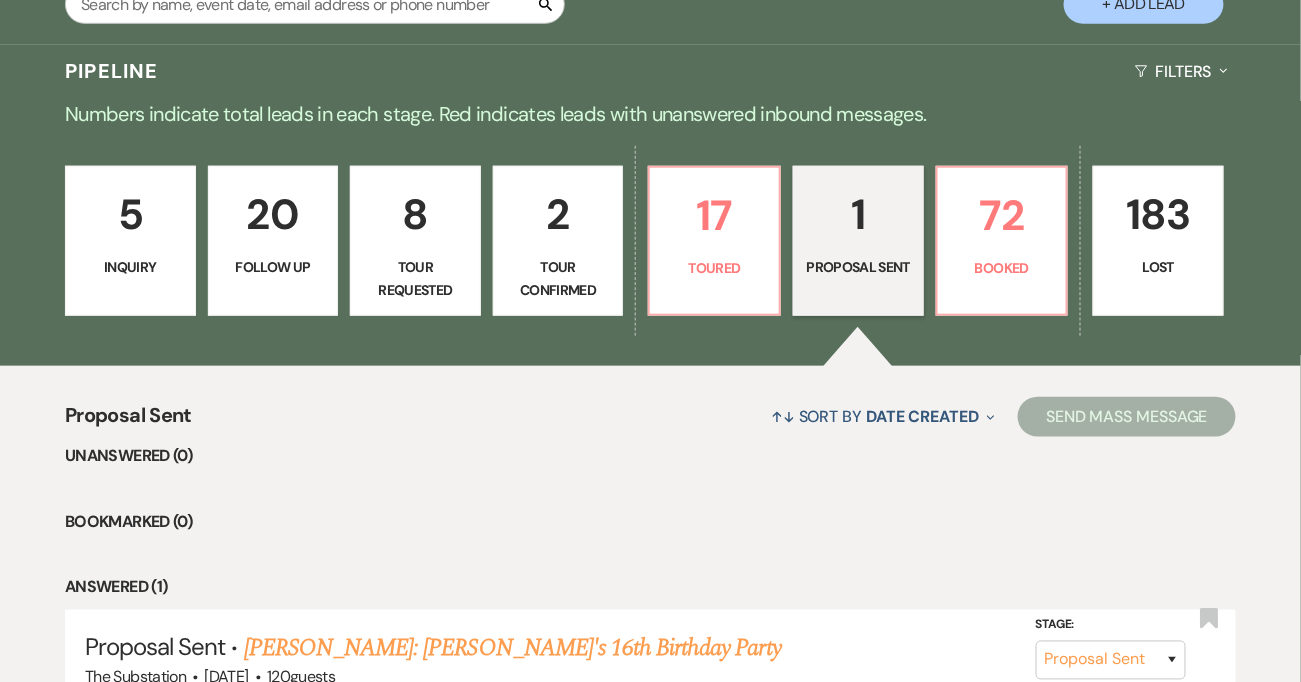scroll, scrollTop: 598, scrollLeft: 0, axis: vertical 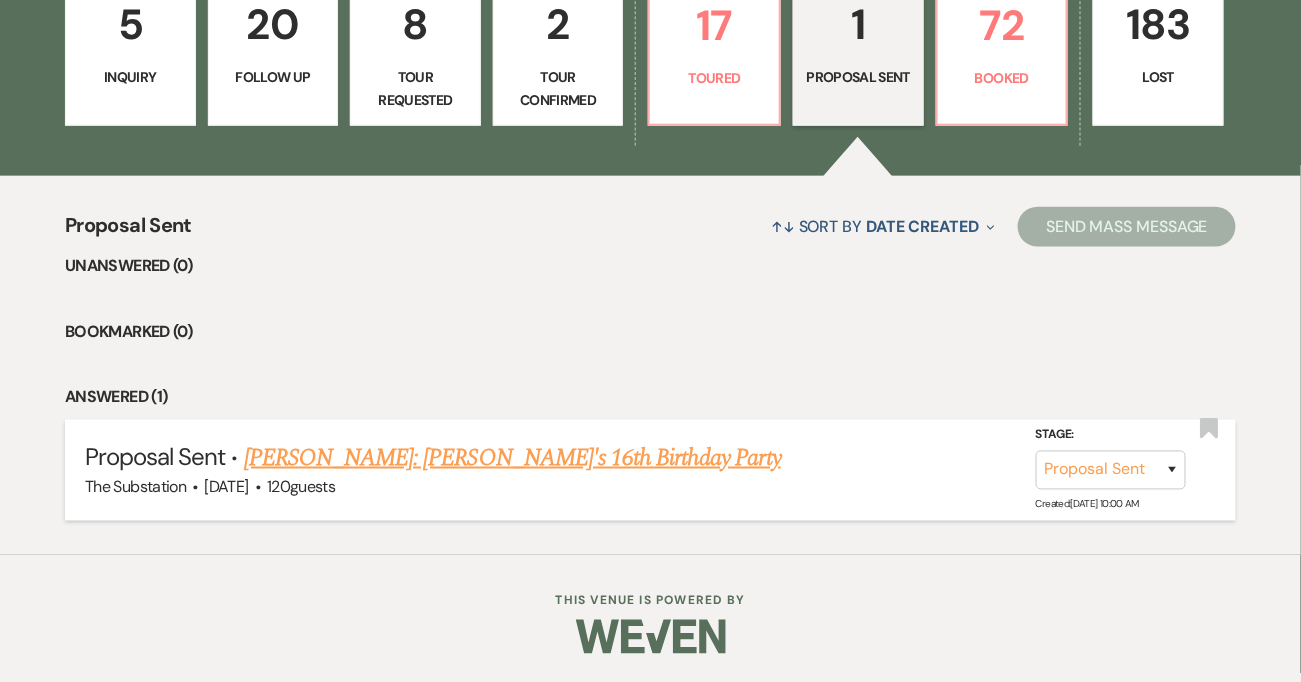 click on "[PERSON_NAME]:  [PERSON_NAME]'s 16th Birthday Party" at bounding box center (512, 458) 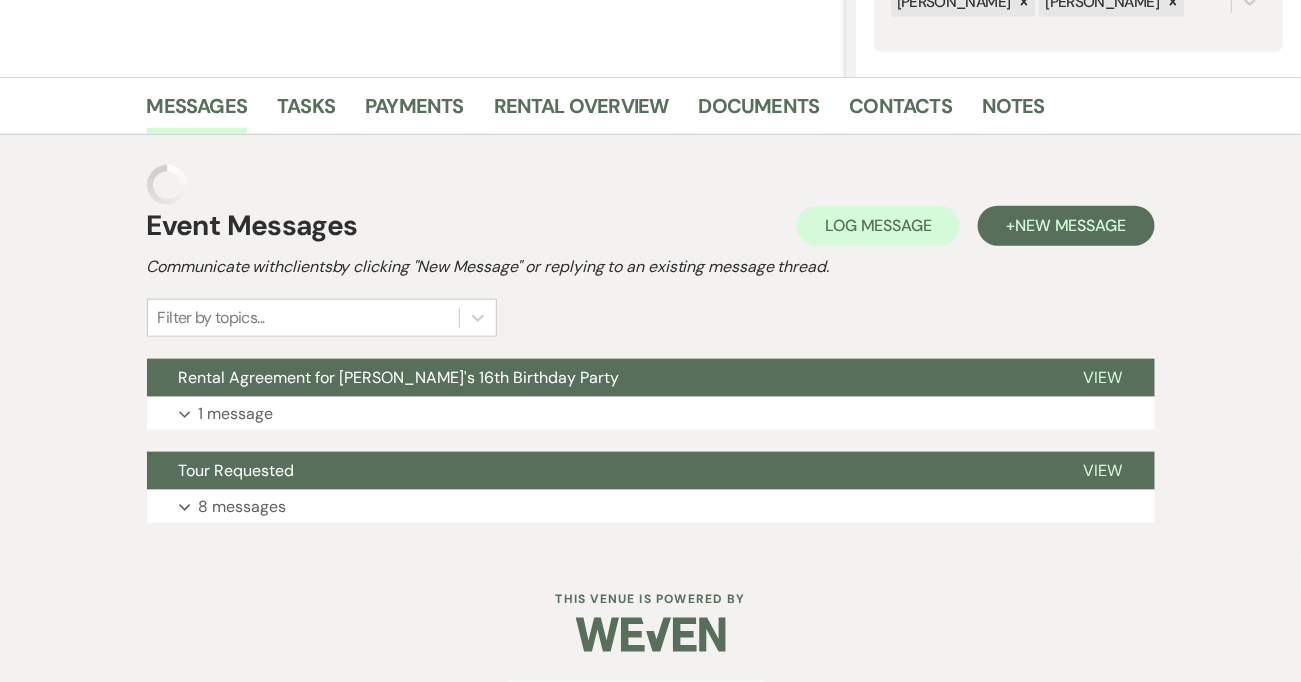 scroll, scrollTop: 314, scrollLeft: 0, axis: vertical 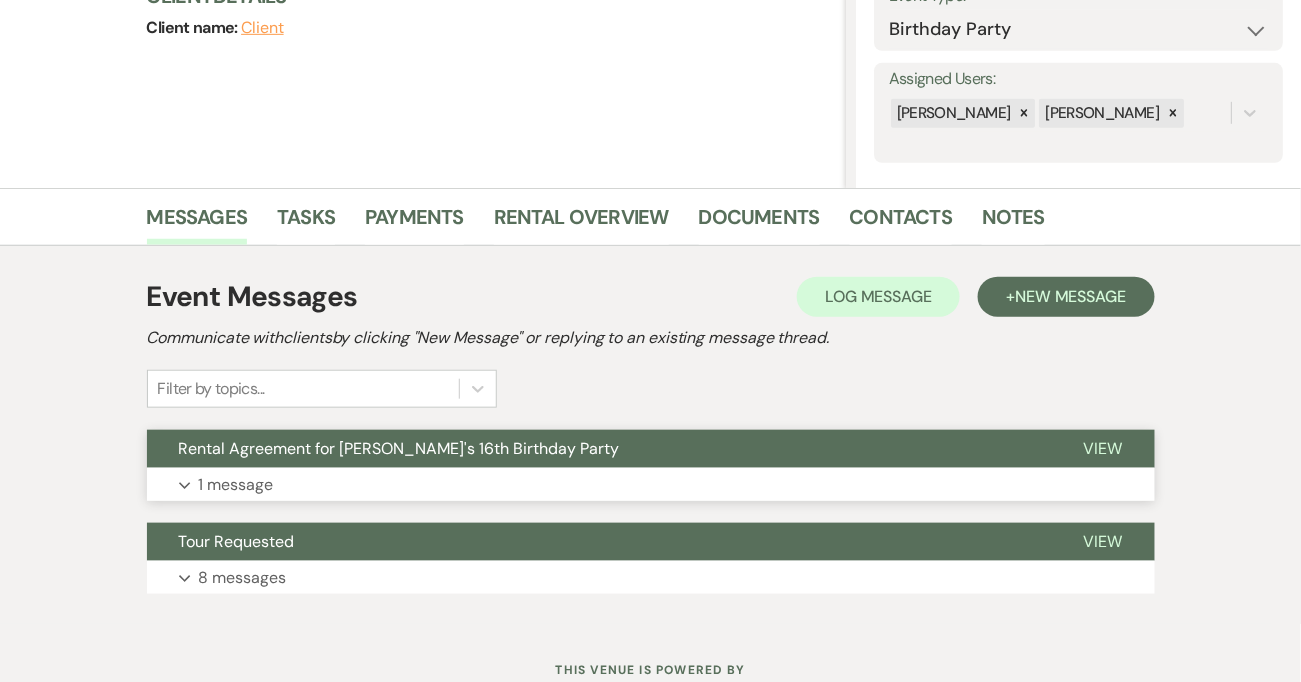 click on "Expand 1 message" at bounding box center [651, 485] 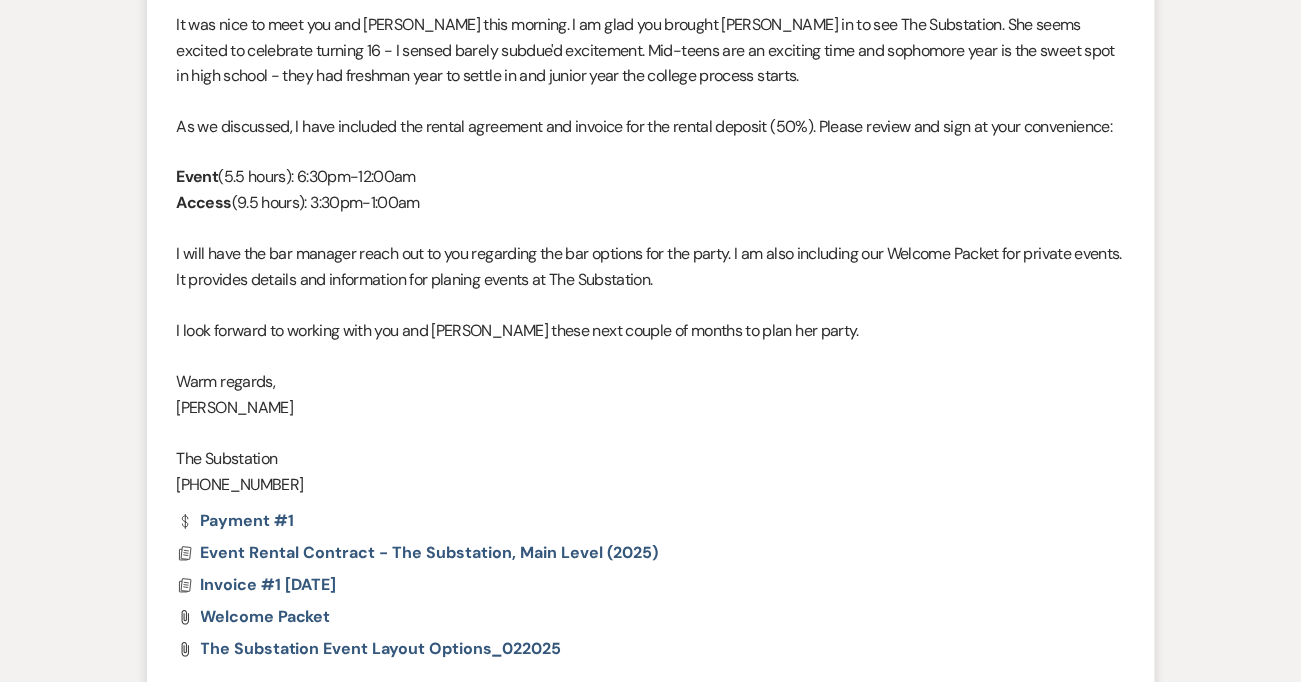 scroll, scrollTop: 910, scrollLeft: 0, axis: vertical 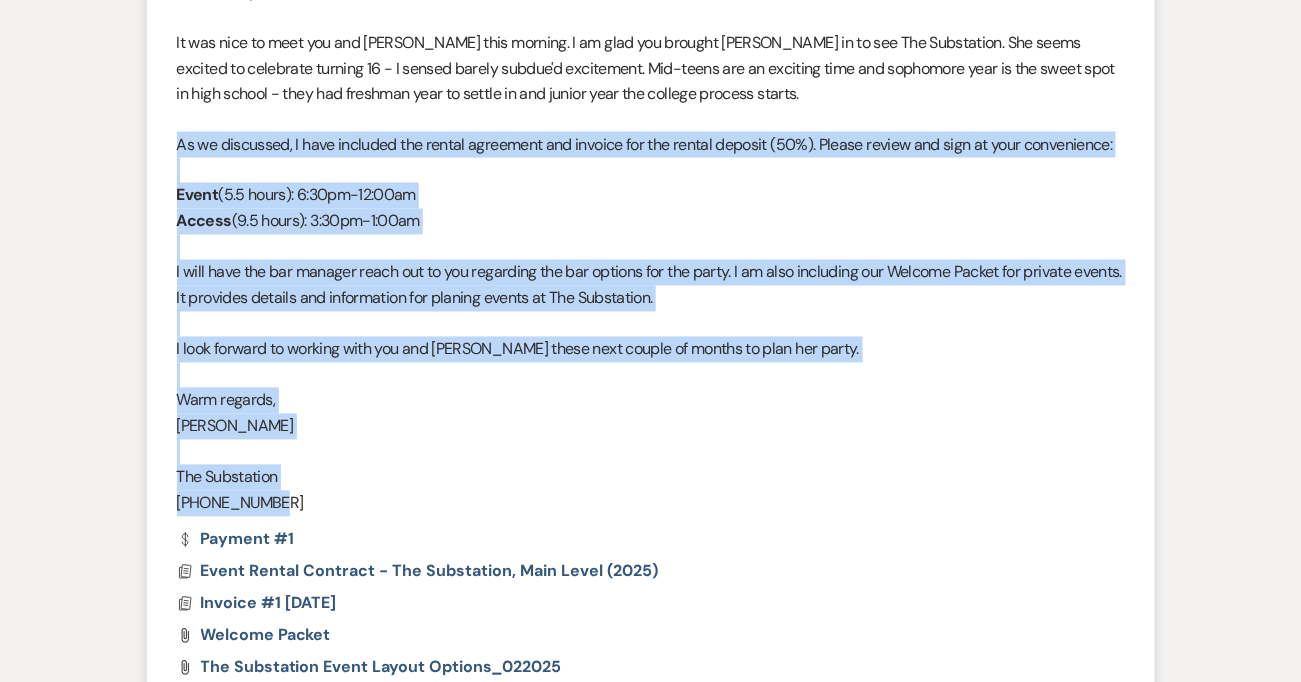 drag, startPoint x: 195, startPoint y: 164, endPoint x: 369, endPoint y: 512, distance: 389.07584 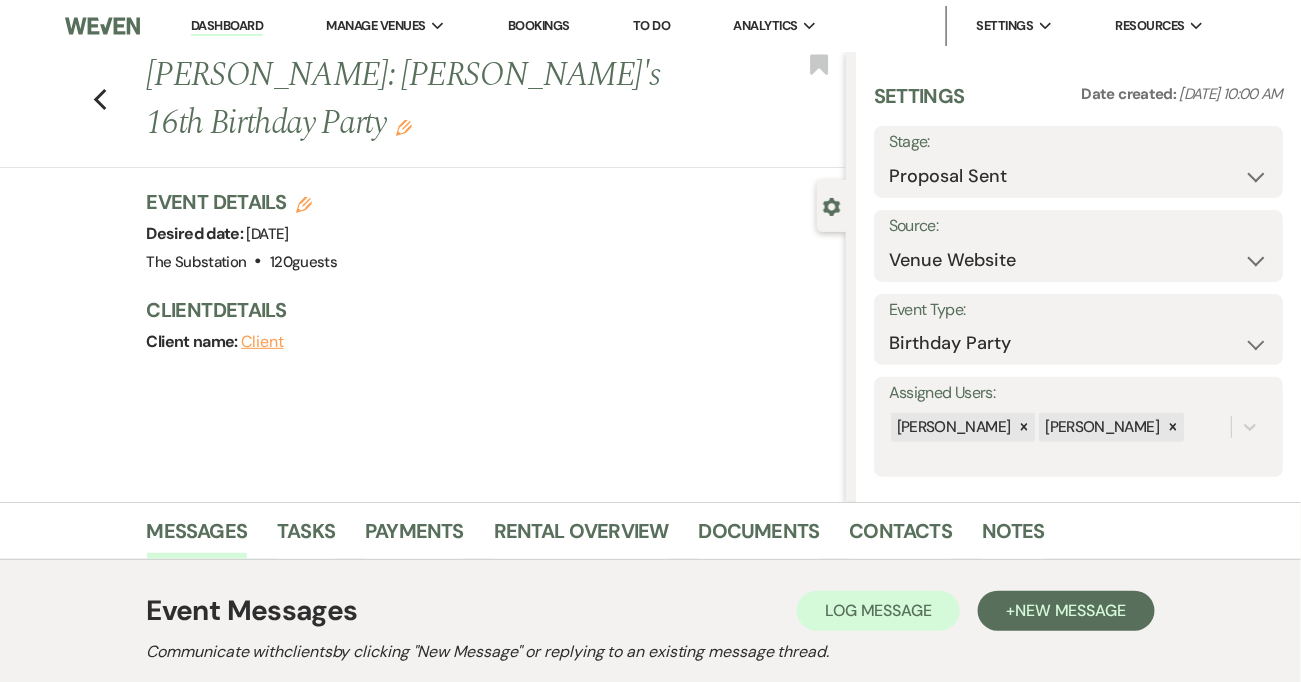 scroll, scrollTop: 26, scrollLeft: 0, axis: vertical 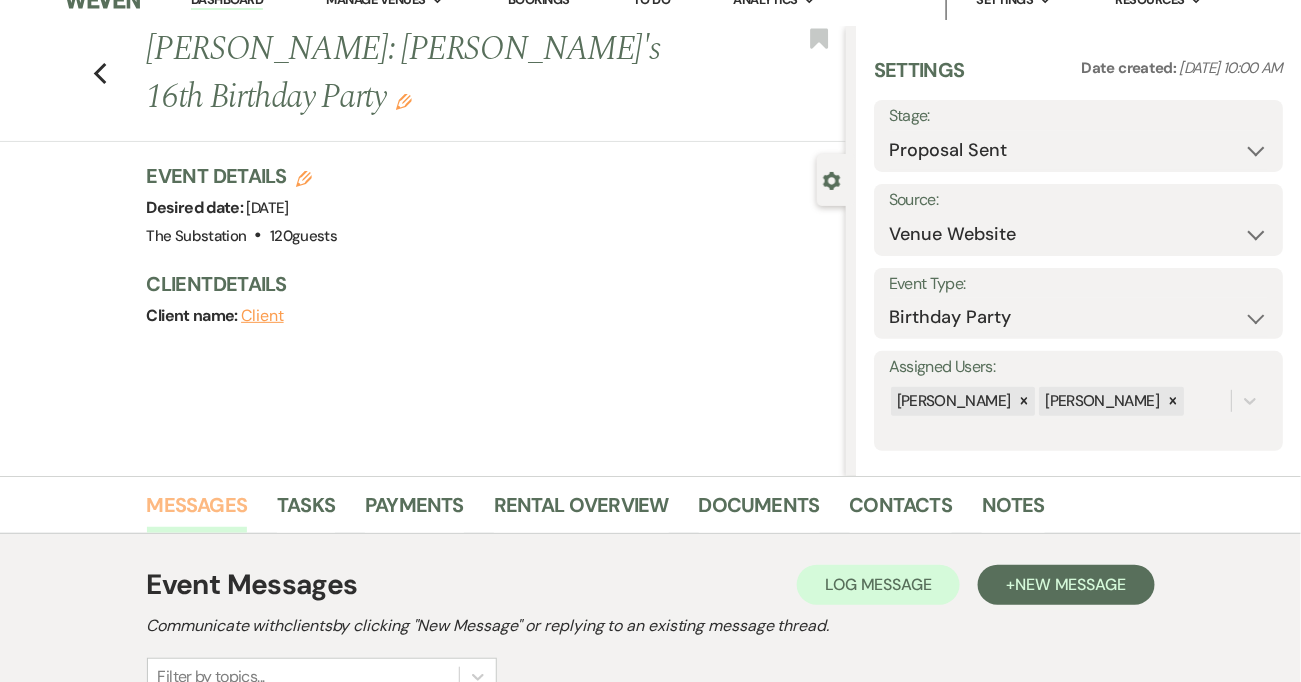 click on "Messages" at bounding box center (197, 511) 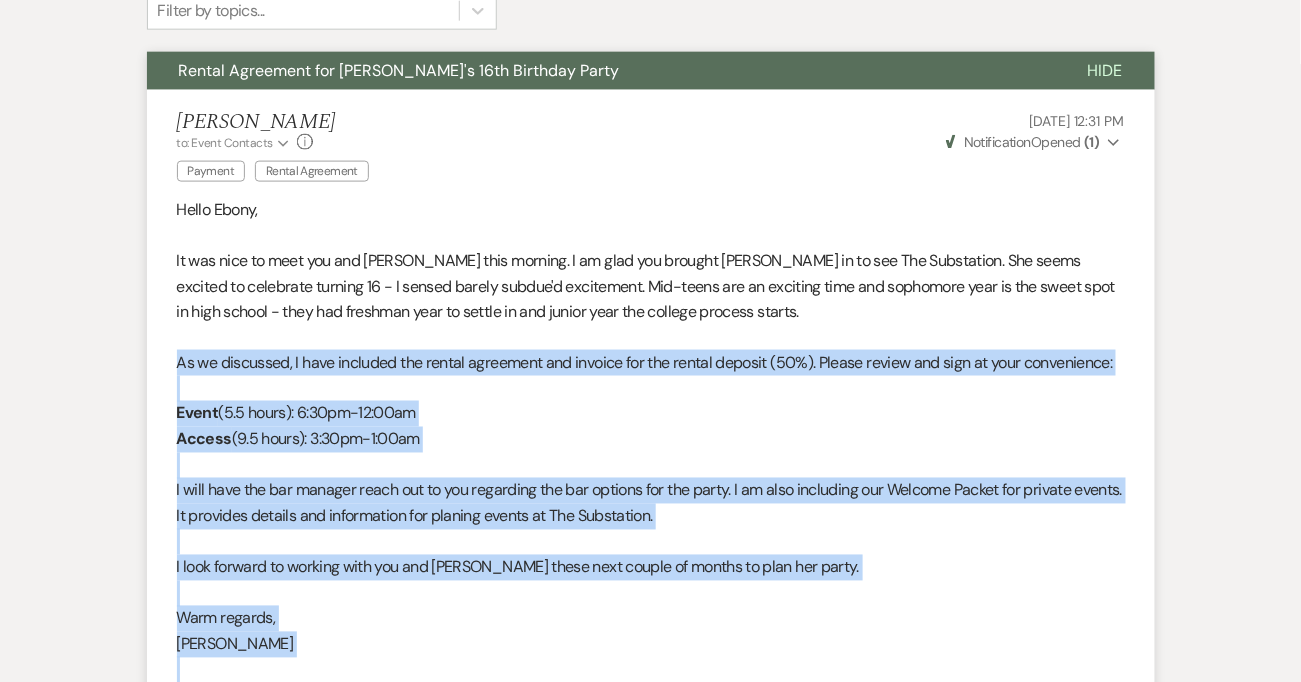 scroll, scrollTop: 719, scrollLeft: 0, axis: vertical 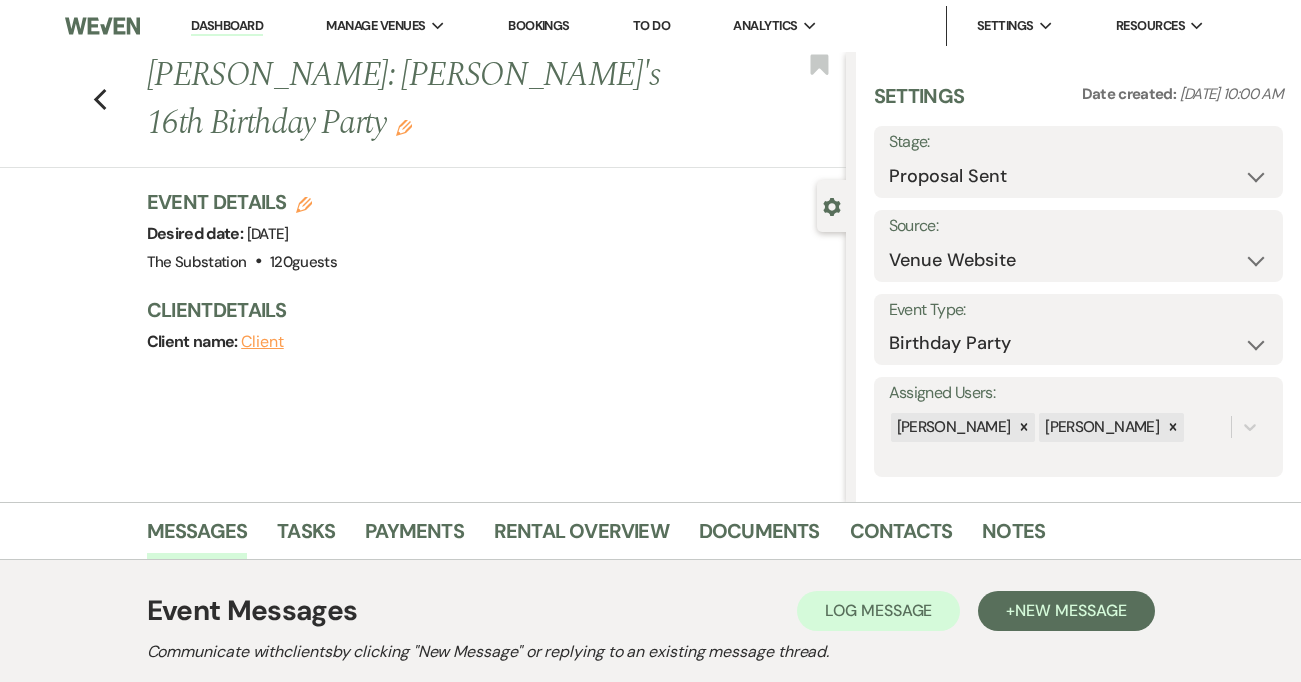 select on "6" 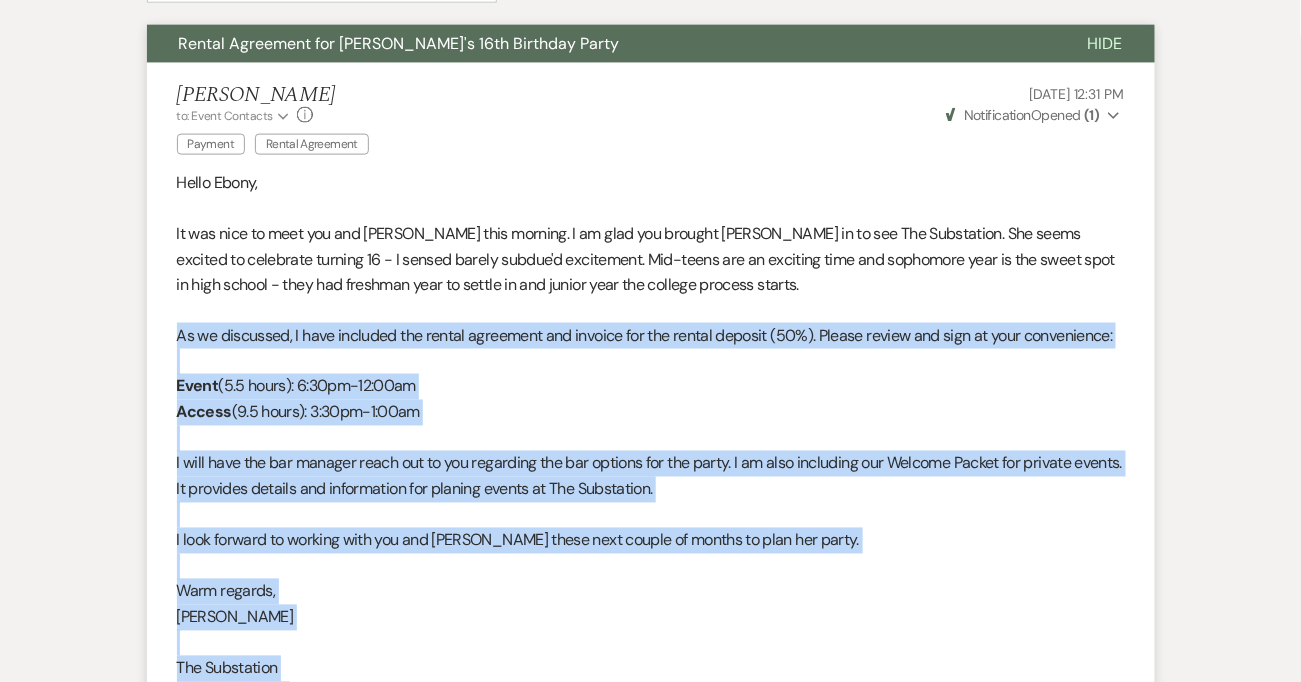 scroll, scrollTop: 0, scrollLeft: 0, axis: both 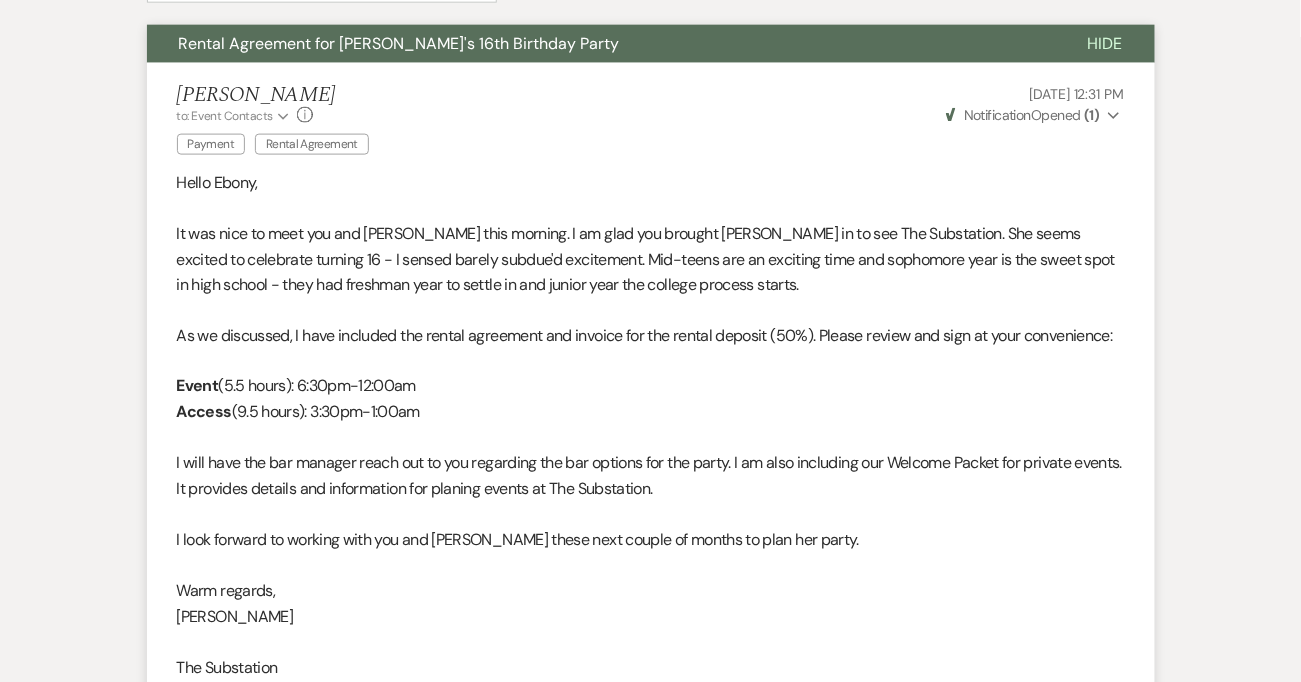 click on "It was nice to meet you and [PERSON_NAME] this morning. I am glad you brought [PERSON_NAME] in to see The Substation. She seems excited to celebrate turning 16 - I sensed barely subdue'd excitement. Mid-teens are an exciting time and sophomore year is the sweet spot in high school - they had freshman year to settle in and junior year the college process starts." at bounding box center (651, 259) 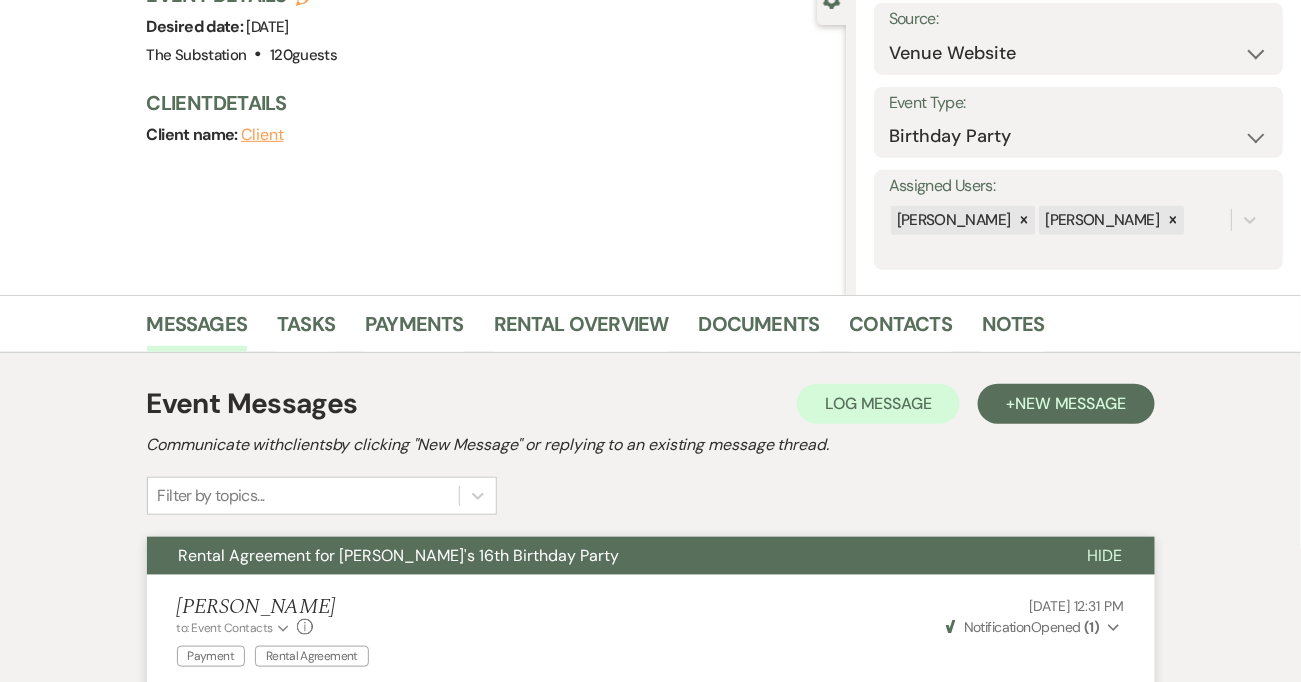 scroll, scrollTop: 0, scrollLeft: 0, axis: both 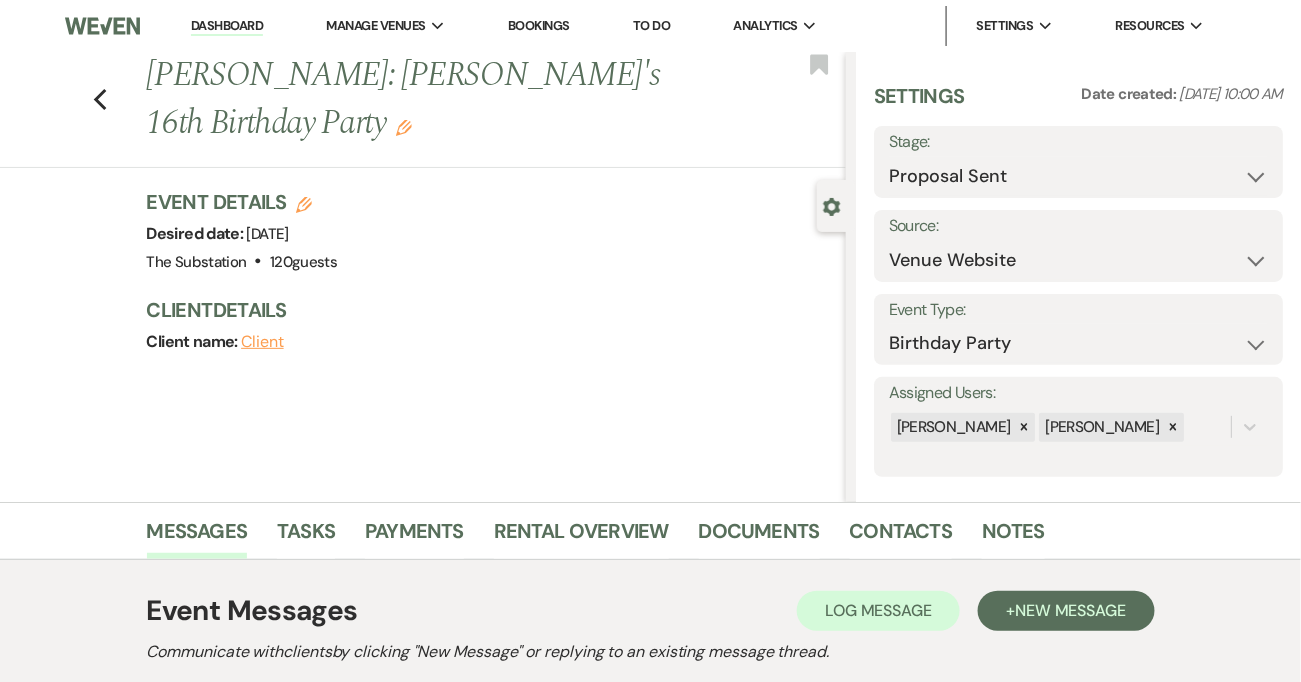 click on "Dashboard" at bounding box center [227, 26] 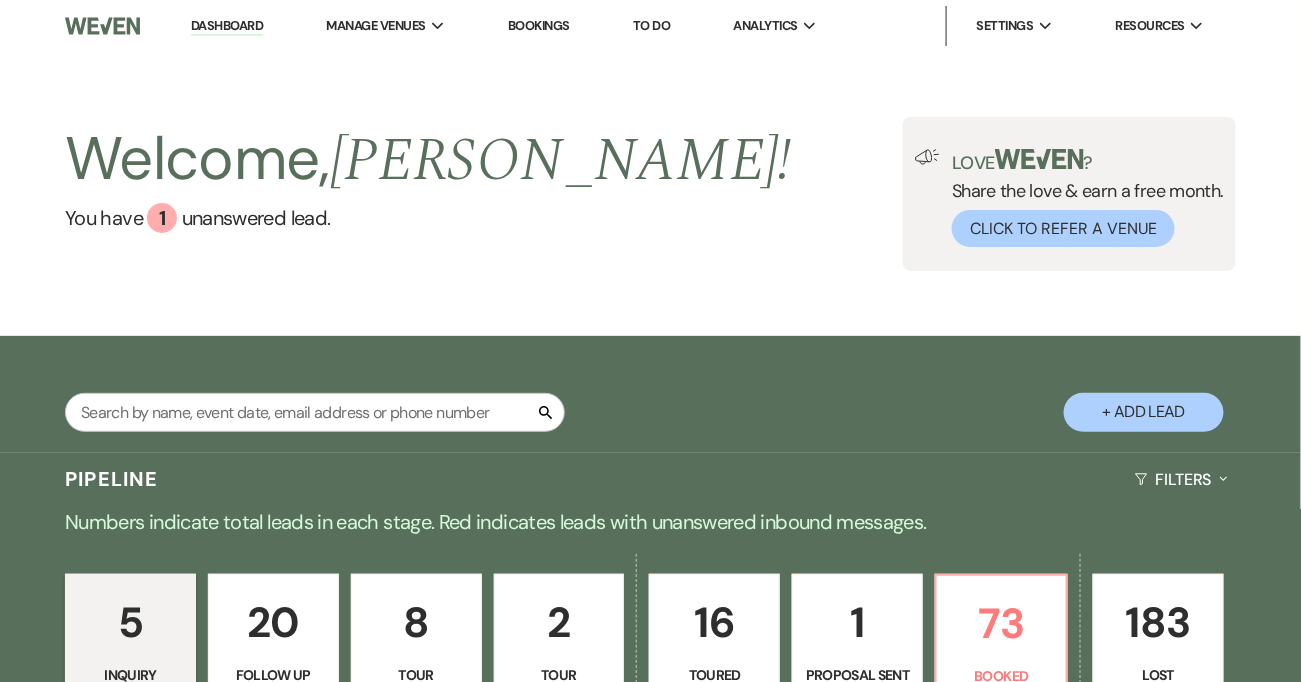 scroll, scrollTop: 519, scrollLeft: 0, axis: vertical 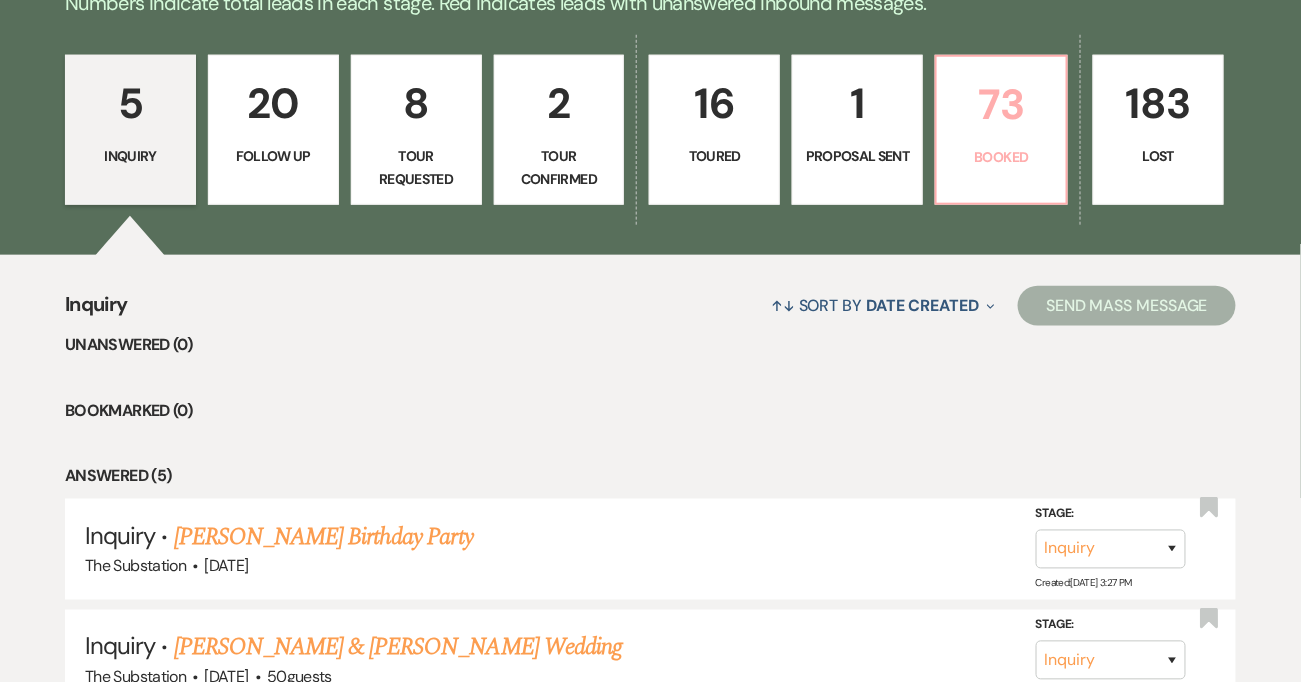 click on "73 Booked" at bounding box center [1001, 130] 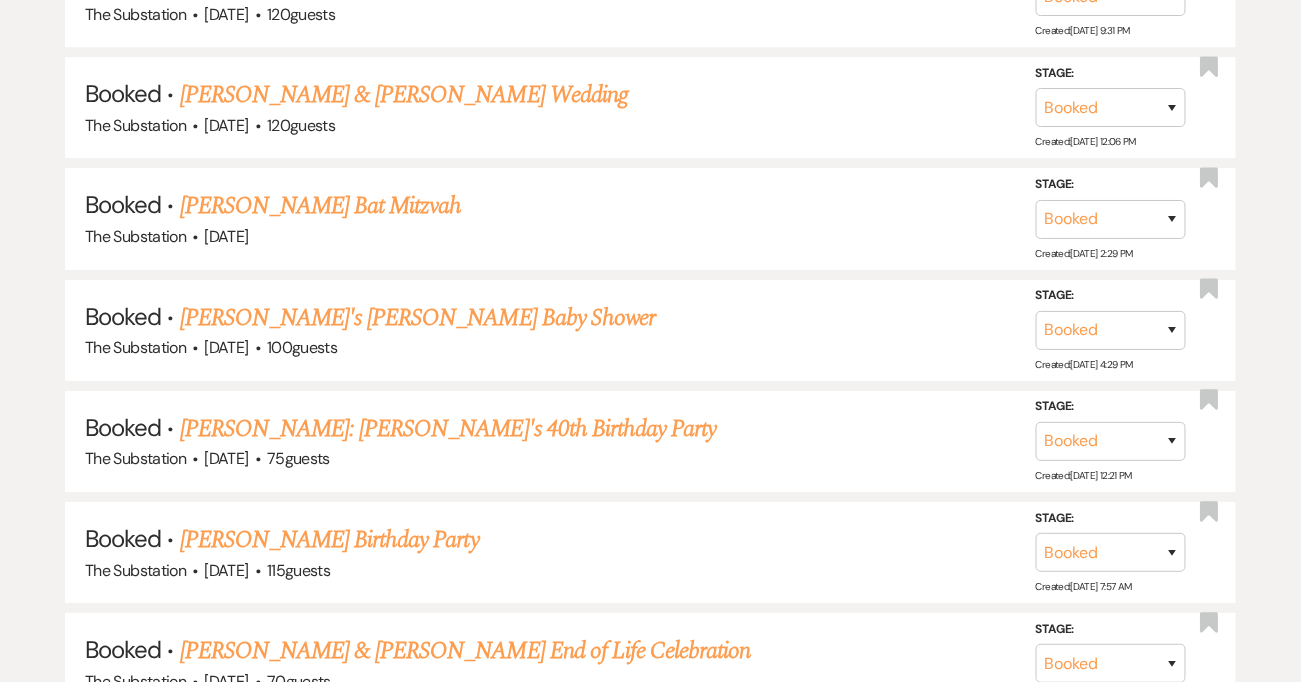 scroll, scrollTop: 1995, scrollLeft: 0, axis: vertical 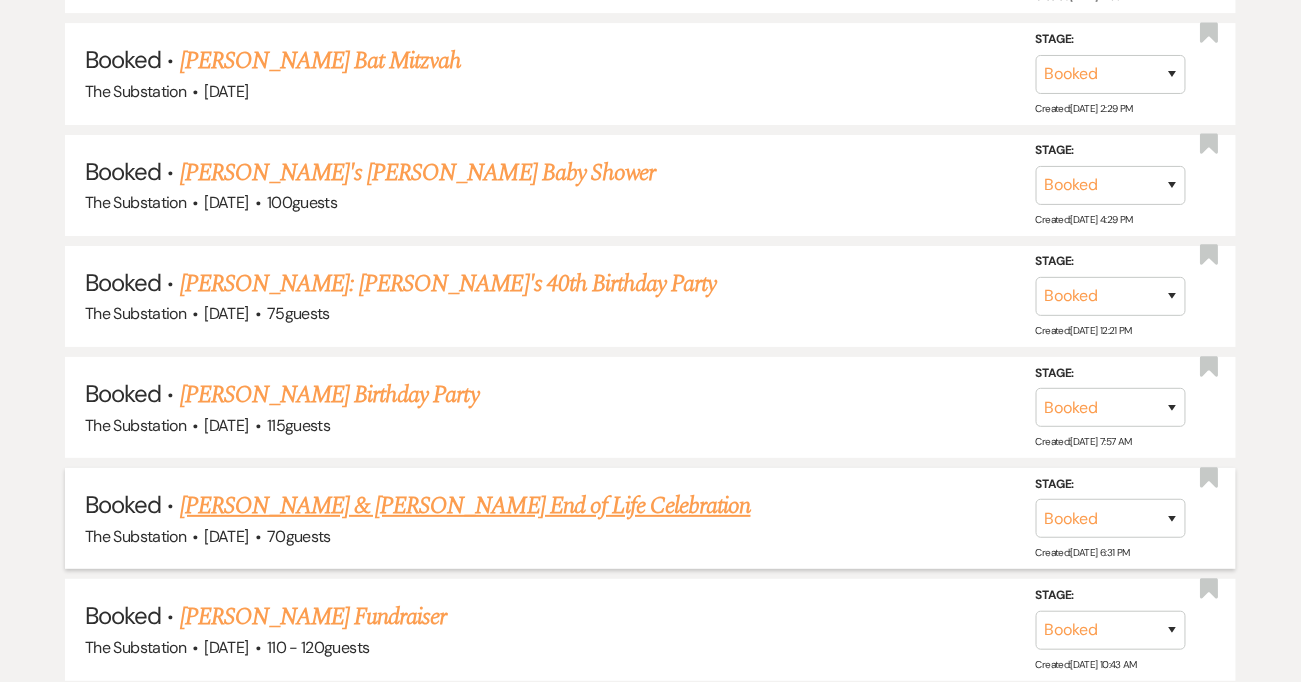 click on "[PERSON_NAME] & [PERSON_NAME] End of Life Celebration" at bounding box center [465, 506] 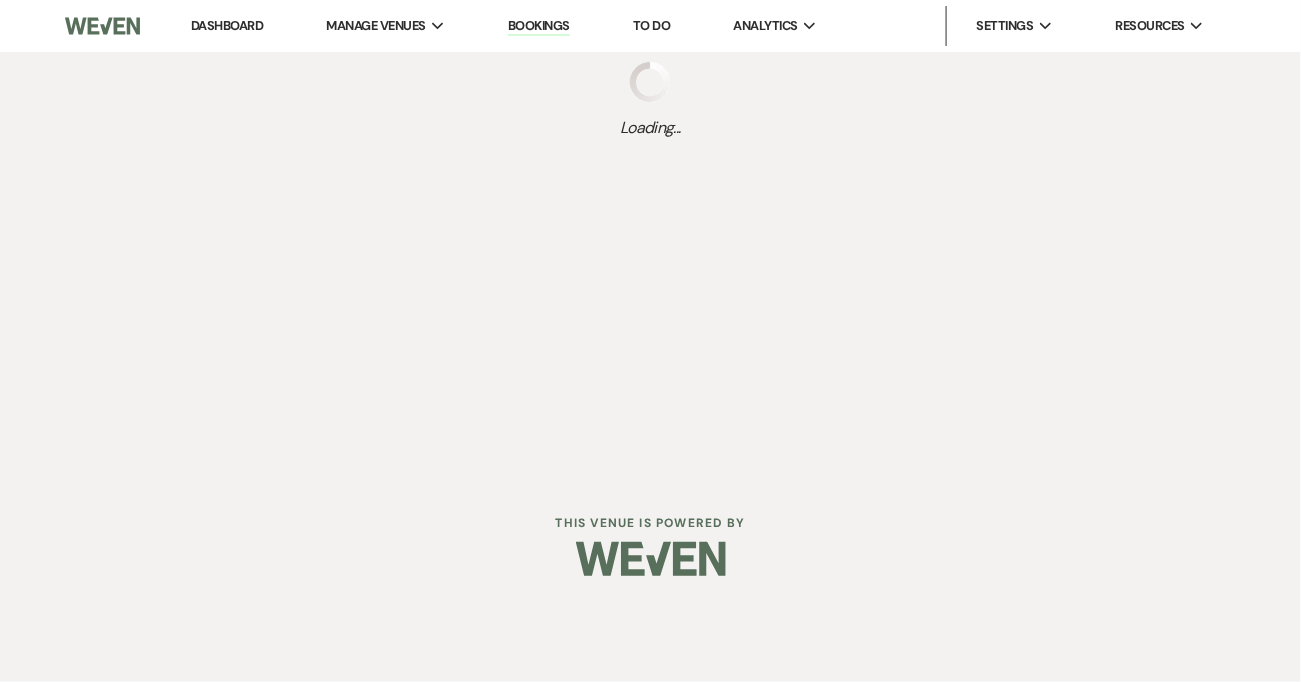 scroll, scrollTop: 0, scrollLeft: 0, axis: both 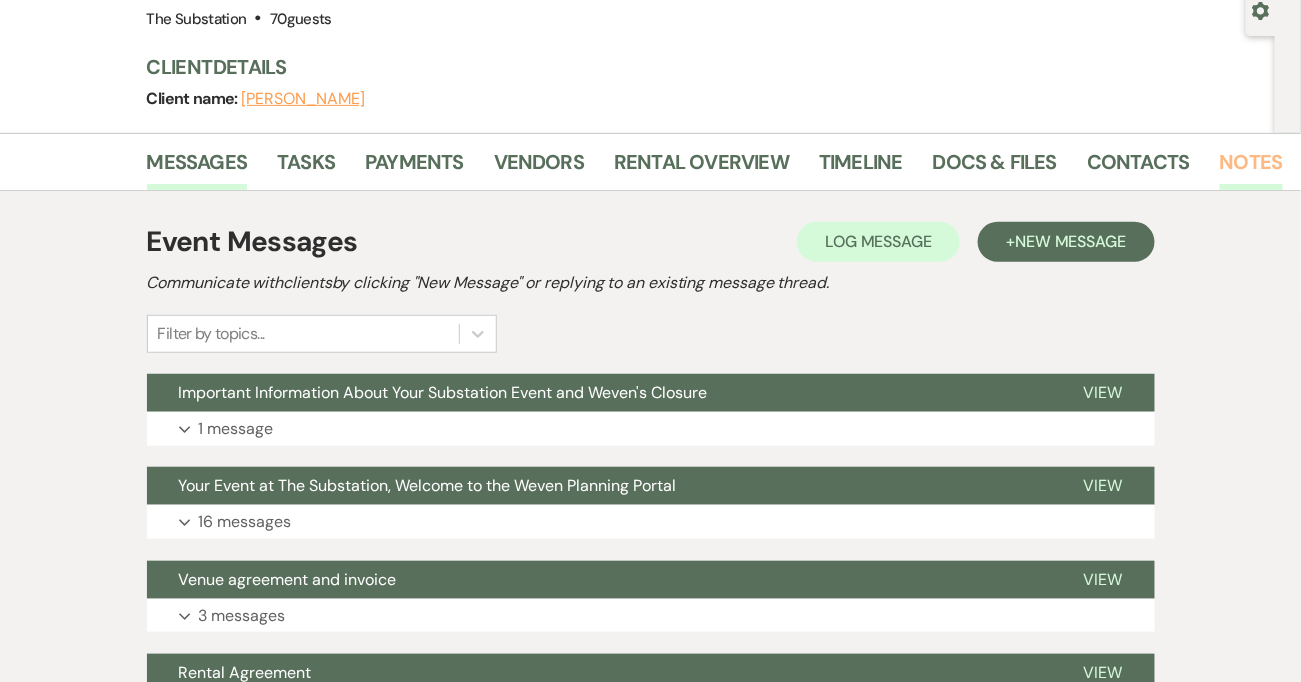 click on "Notes" at bounding box center [1251, 168] 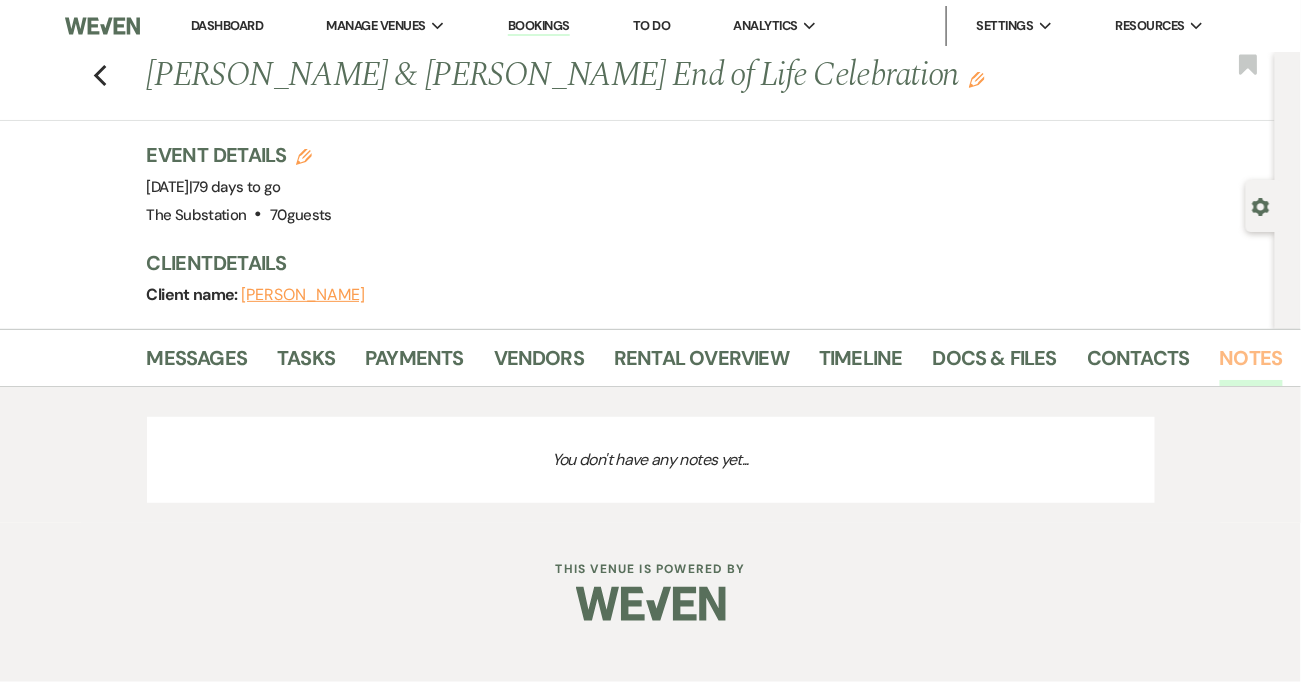 scroll, scrollTop: 0, scrollLeft: 0, axis: both 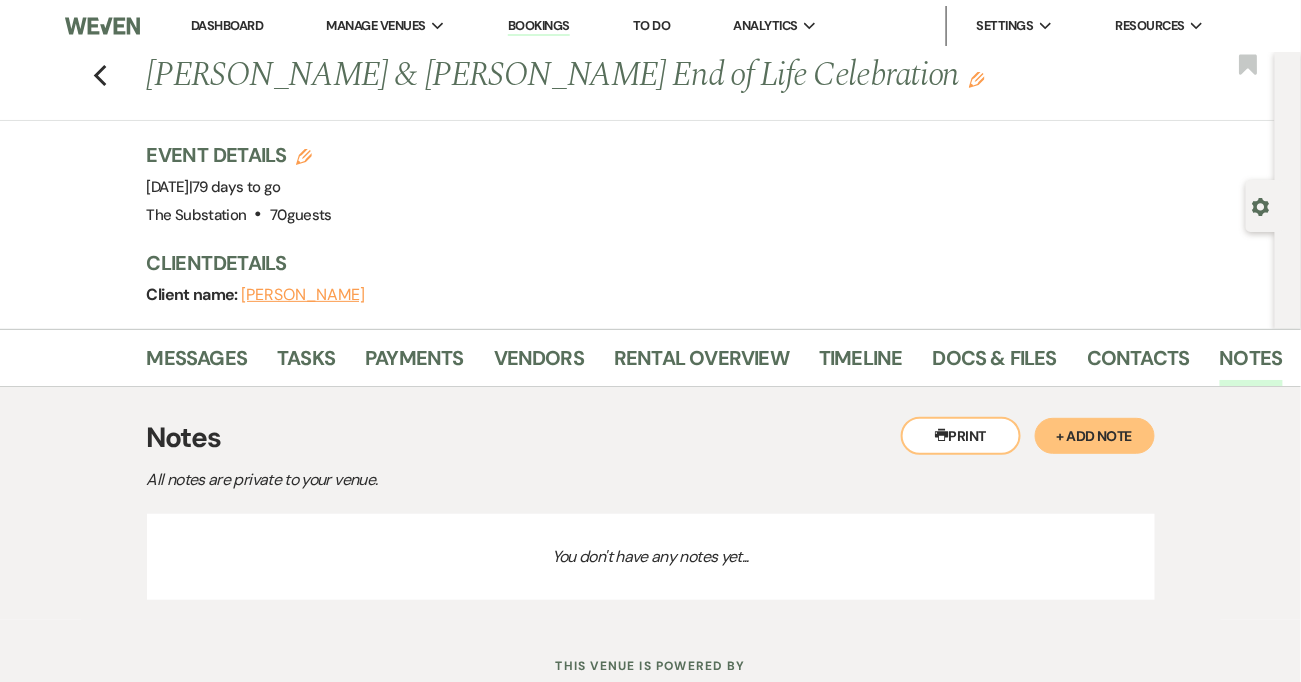 click on "+ Add Note" at bounding box center [1095, 436] 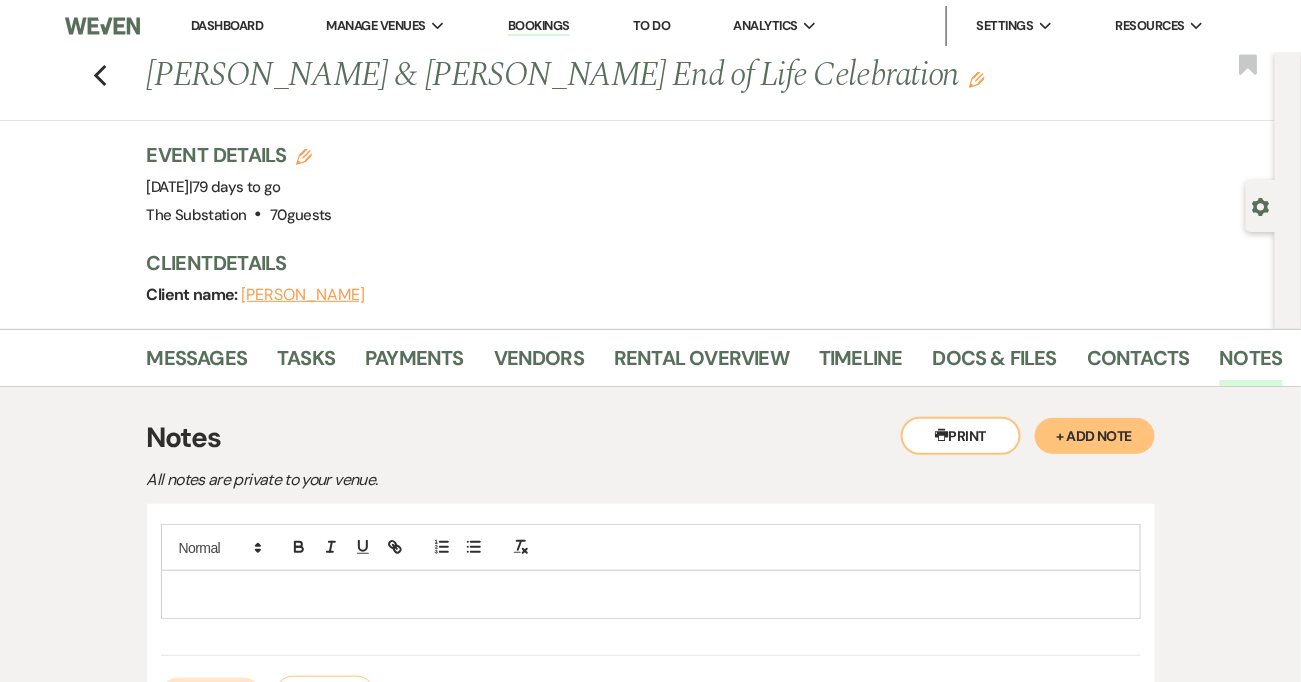 click at bounding box center (651, 594) 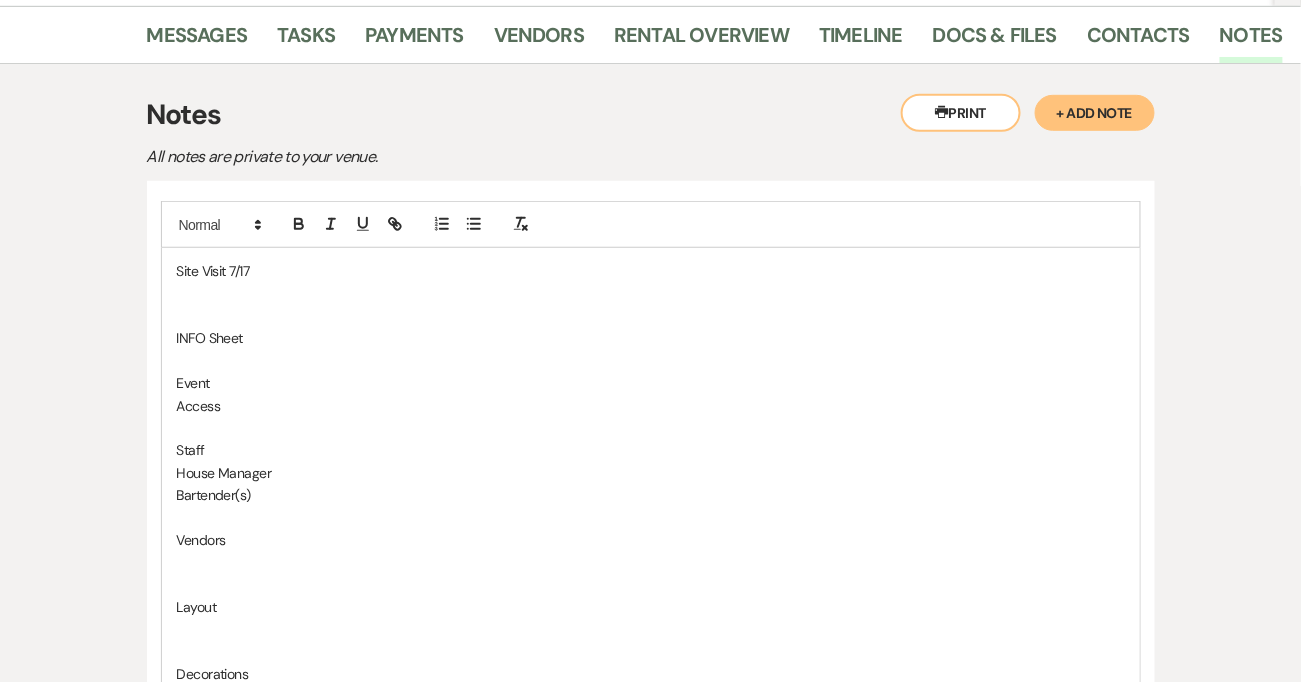 scroll, scrollTop: 390, scrollLeft: 0, axis: vertical 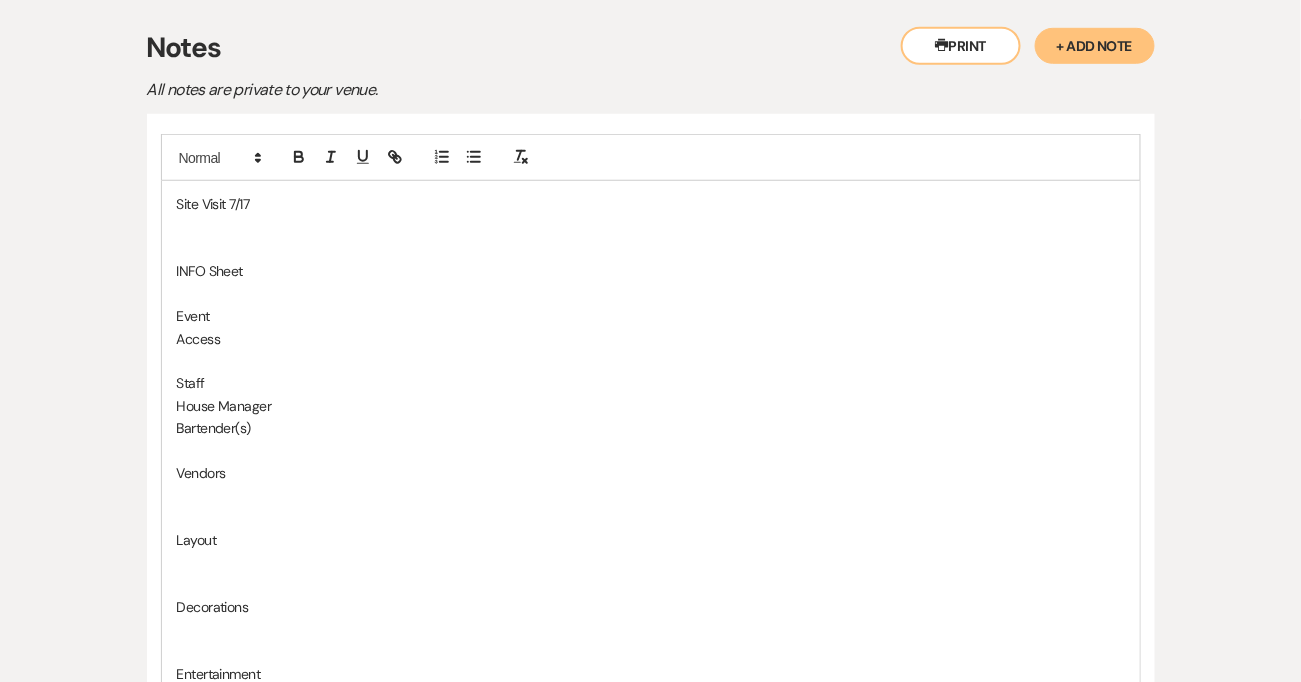 click at bounding box center [651, 585] 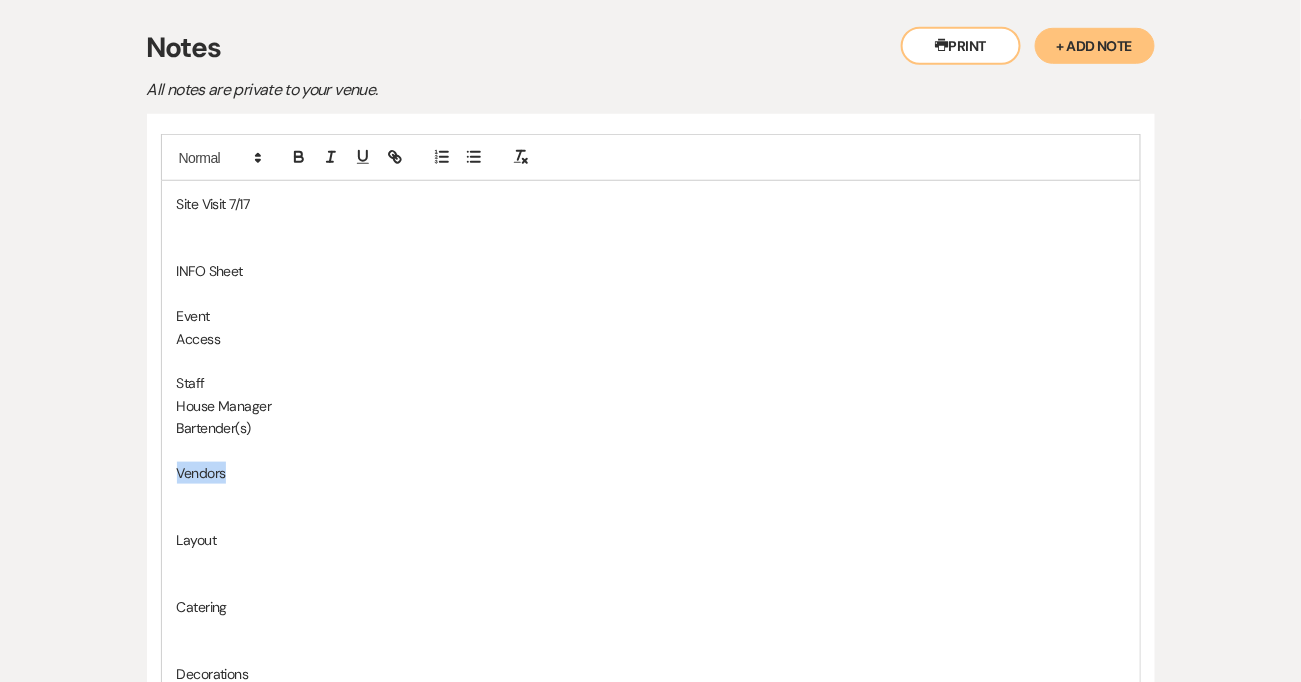 drag, startPoint x: 244, startPoint y: 467, endPoint x: 169, endPoint y: 475, distance: 75.42546 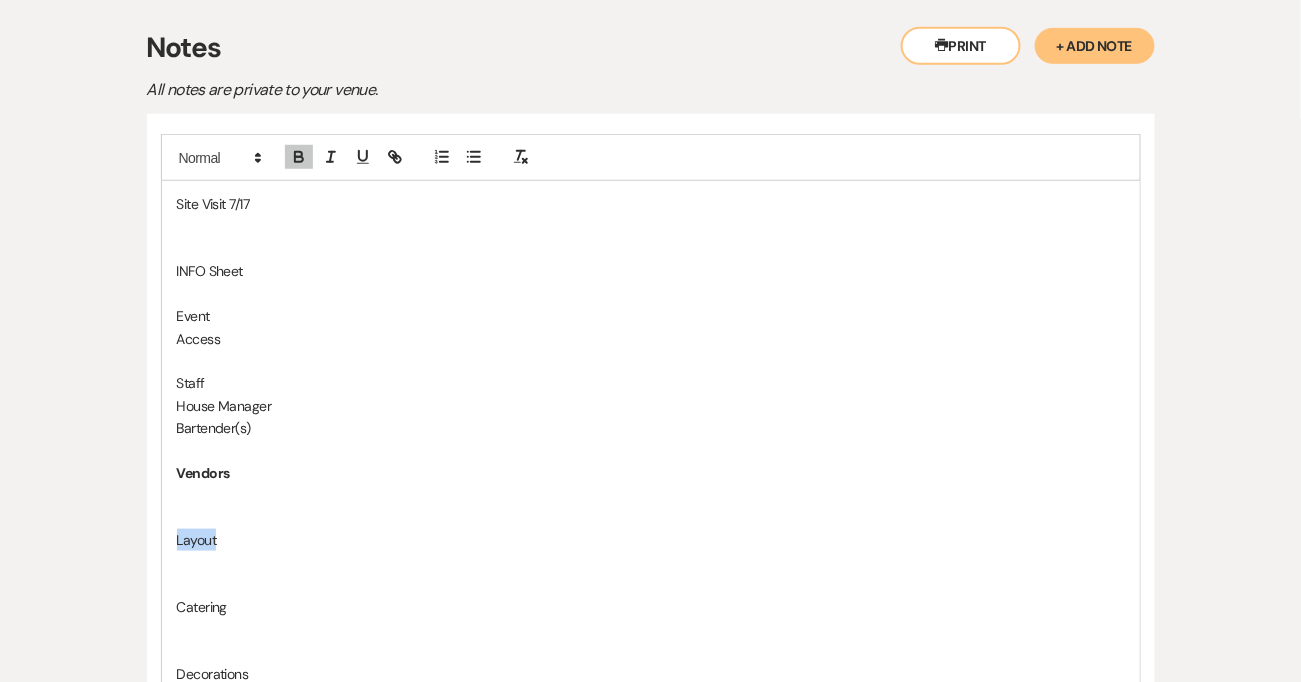 drag, startPoint x: 227, startPoint y: 536, endPoint x: 174, endPoint y: 540, distance: 53.15073 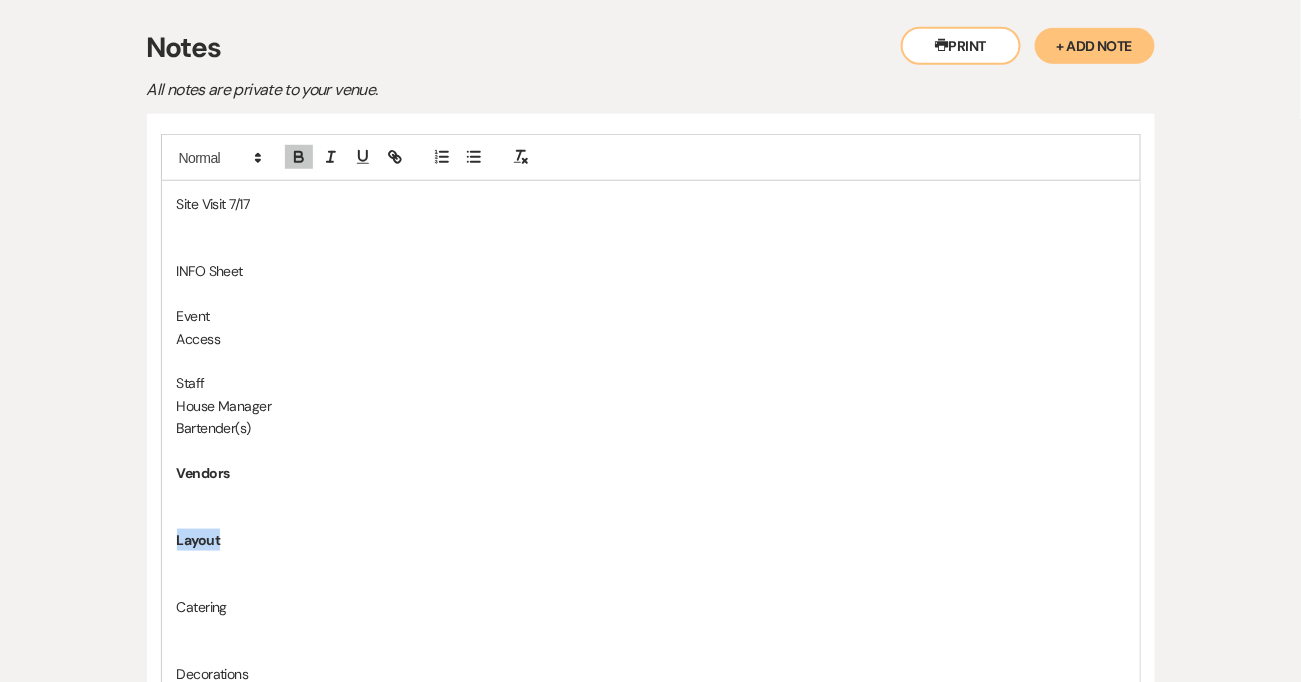 drag, startPoint x: 234, startPoint y: 602, endPoint x: 139, endPoint y: 614, distance: 95.7549 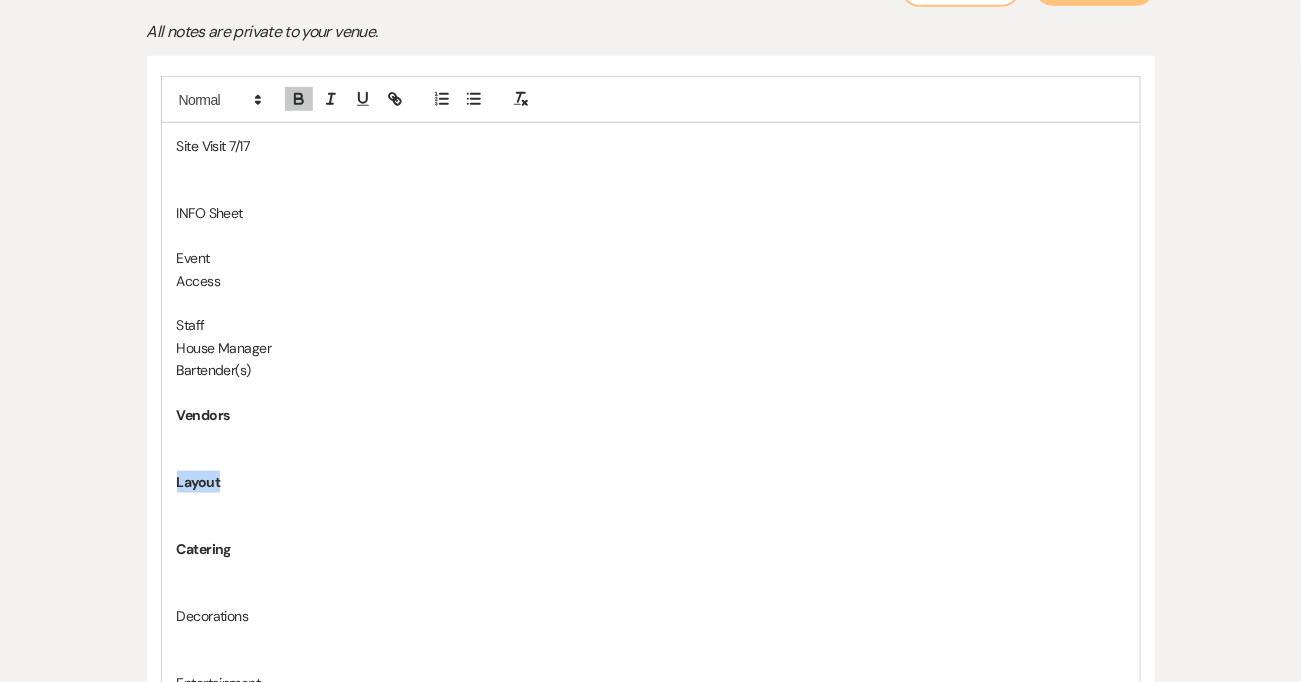scroll, scrollTop: 542, scrollLeft: 0, axis: vertical 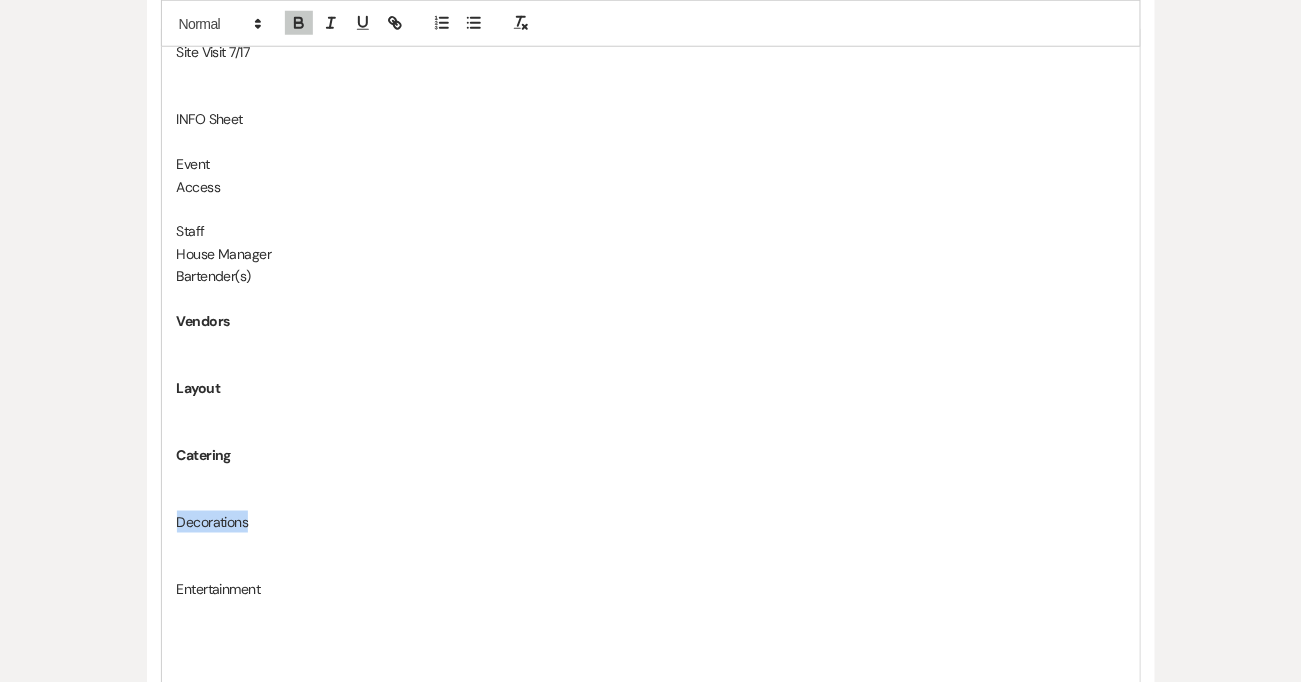 drag, startPoint x: 269, startPoint y: 516, endPoint x: 164, endPoint y: 526, distance: 105.47511 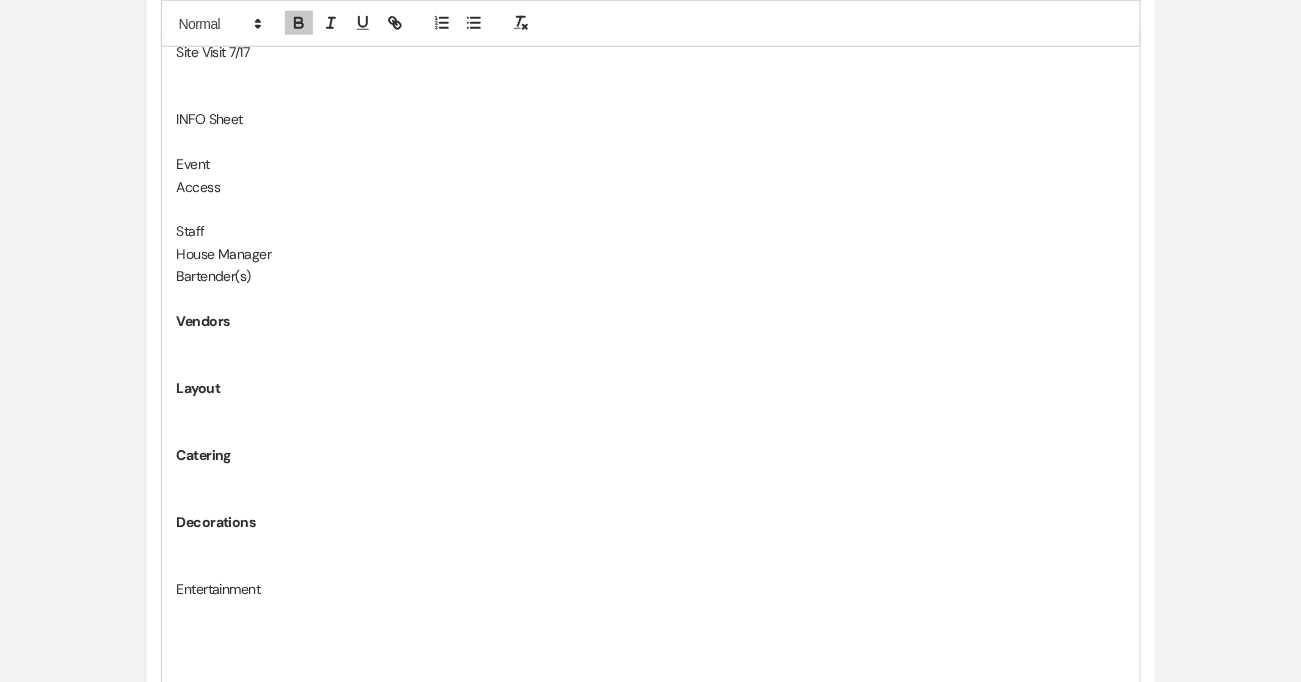 drag, startPoint x: 272, startPoint y: 584, endPoint x: 164, endPoint y: 595, distance: 108.55874 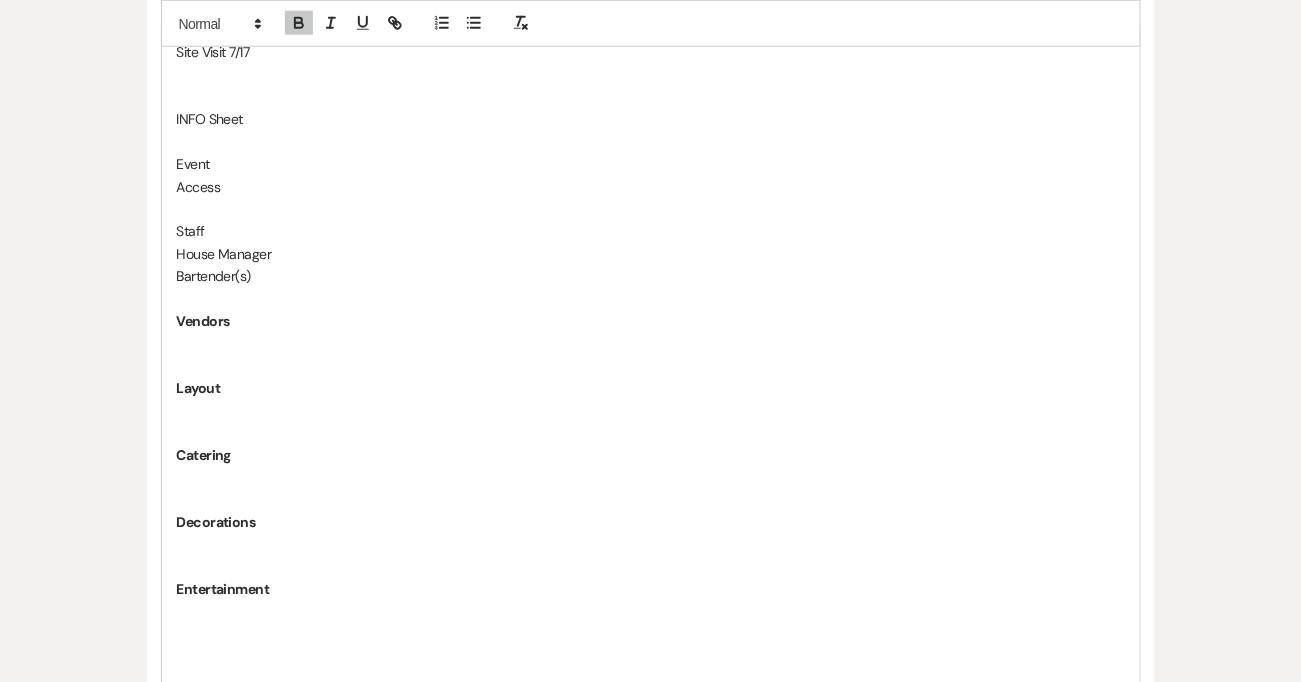 scroll, scrollTop: 426, scrollLeft: 0, axis: vertical 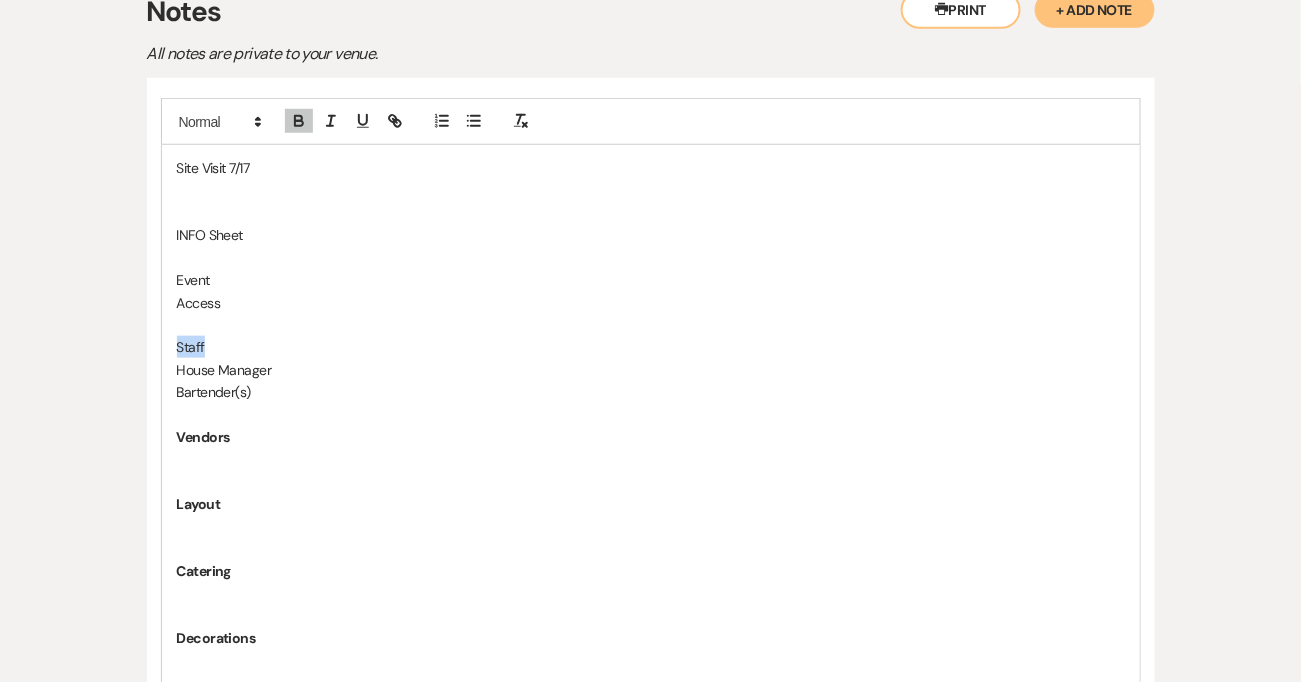 drag, startPoint x: 208, startPoint y: 349, endPoint x: 158, endPoint y: 352, distance: 50.08992 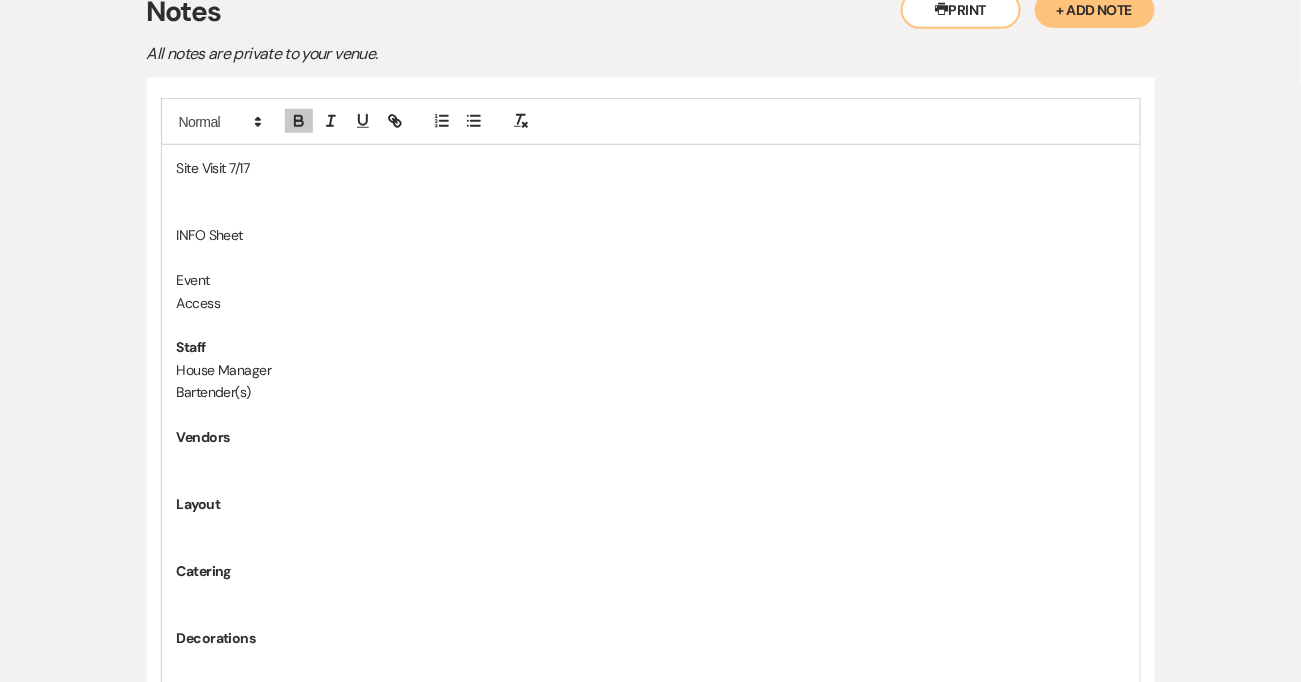 click at bounding box center (651, 258) 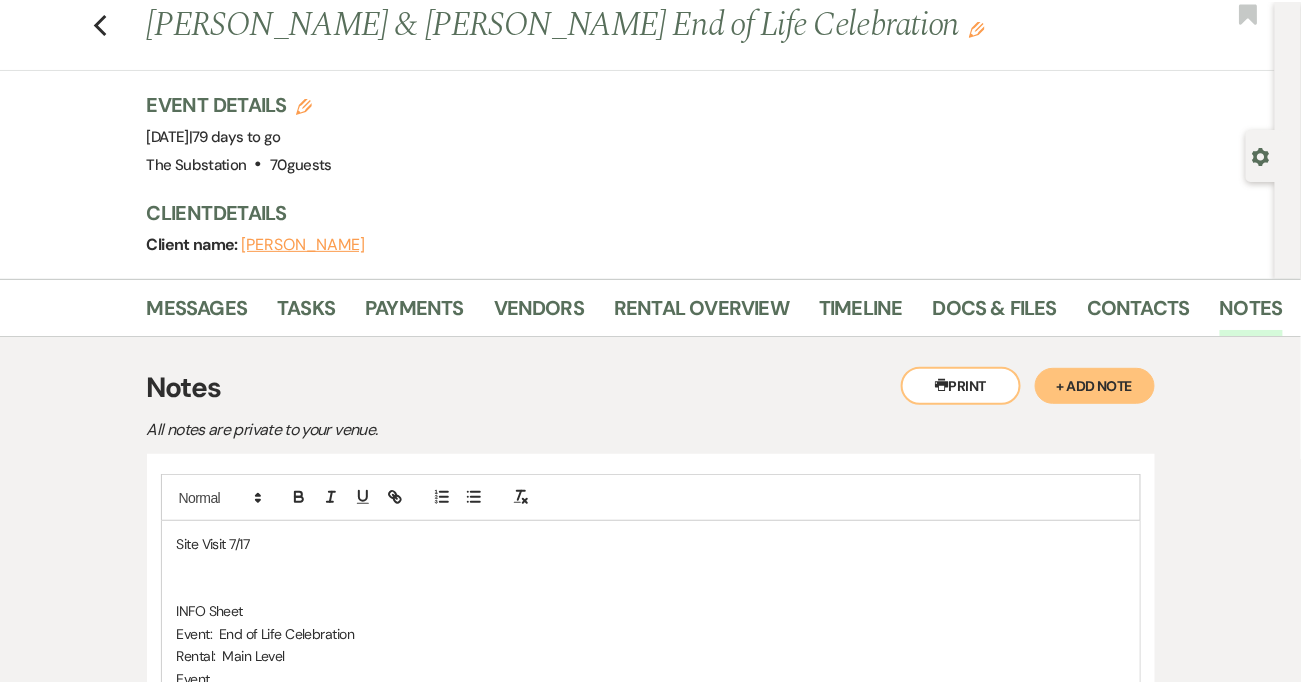 scroll, scrollTop: 343, scrollLeft: 0, axis: vertical 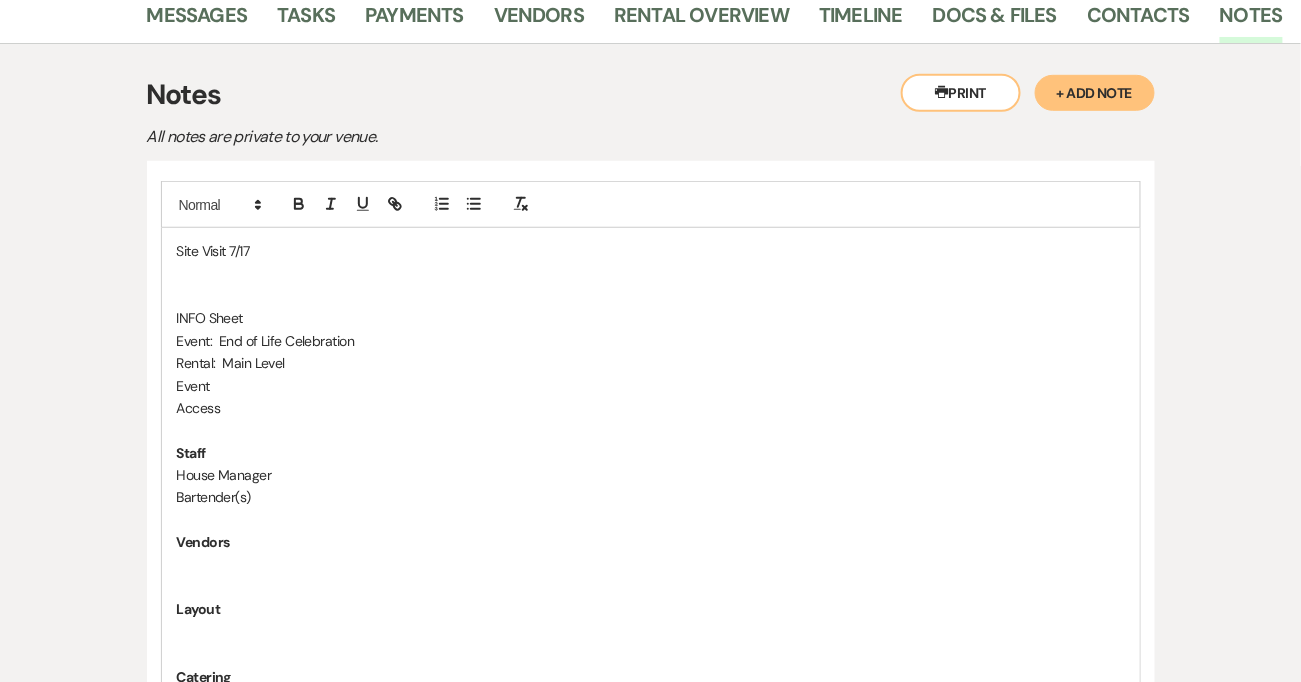 click on "INFO Sheet" at bounding box center (651, 318) 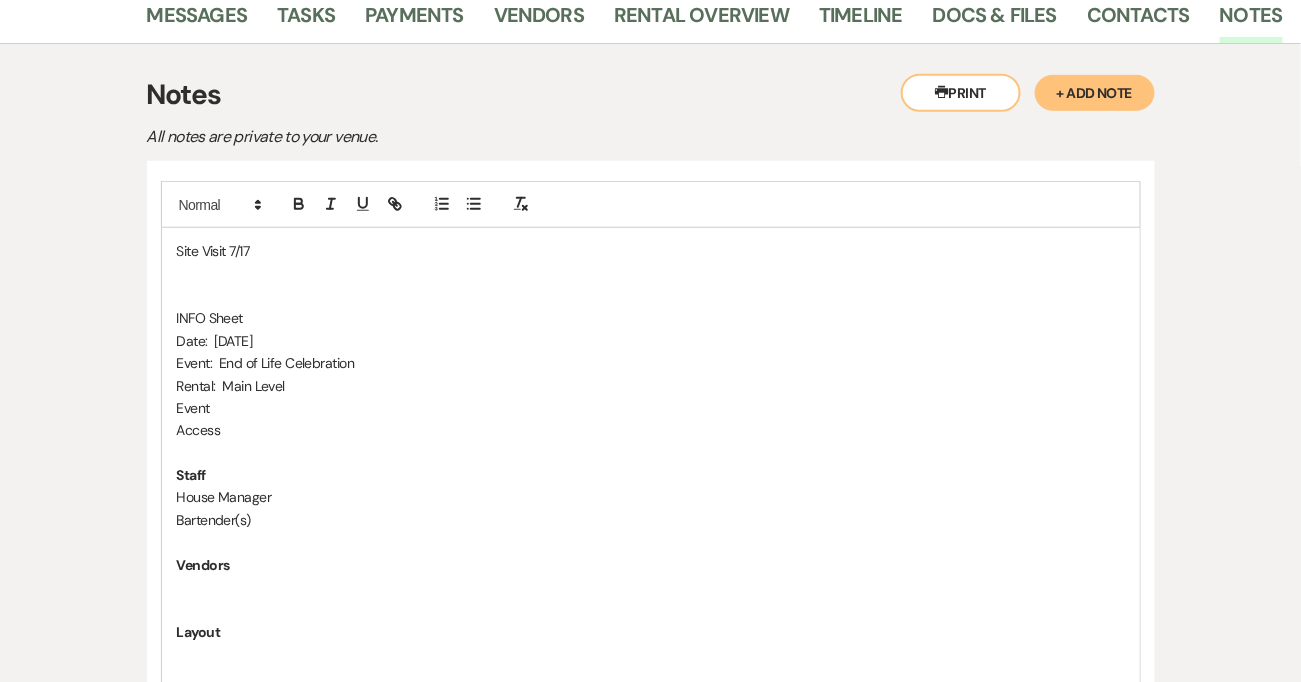 click at bounding box center [651, 274] 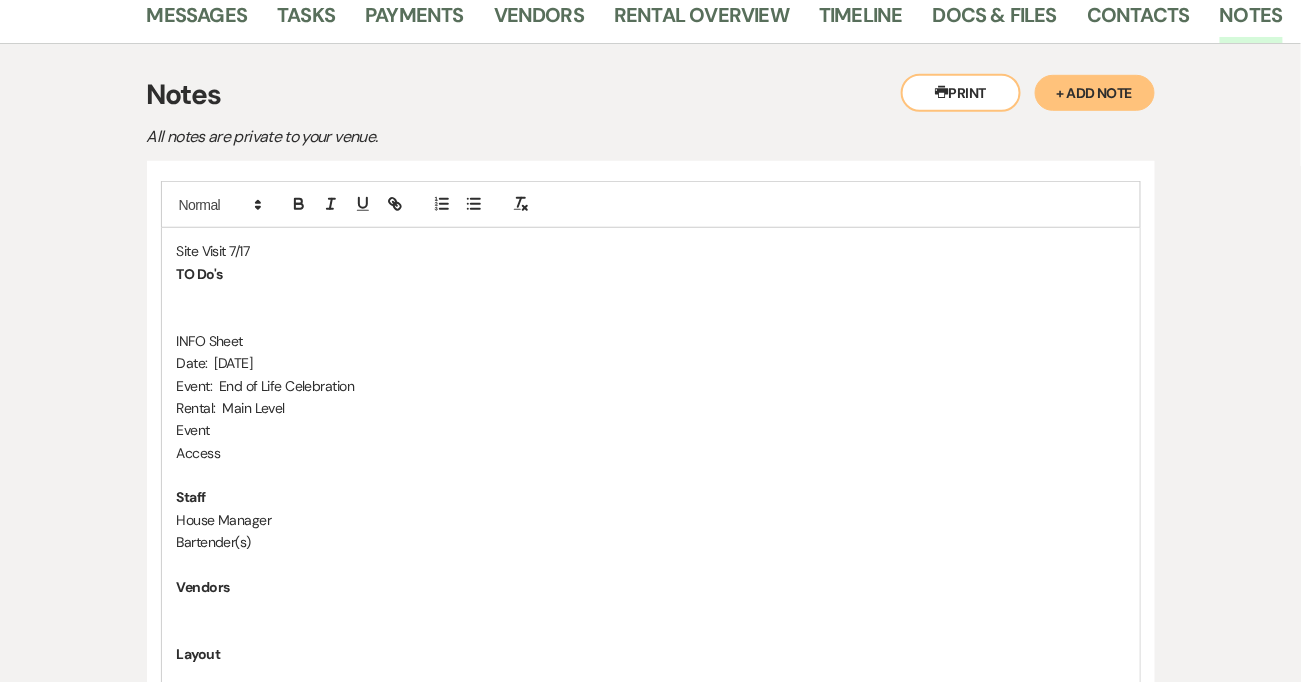 drag, startPoint x: 253, startPoint y: 336, endPoint x: 131, endPoint y: 347, distance: 122.494896 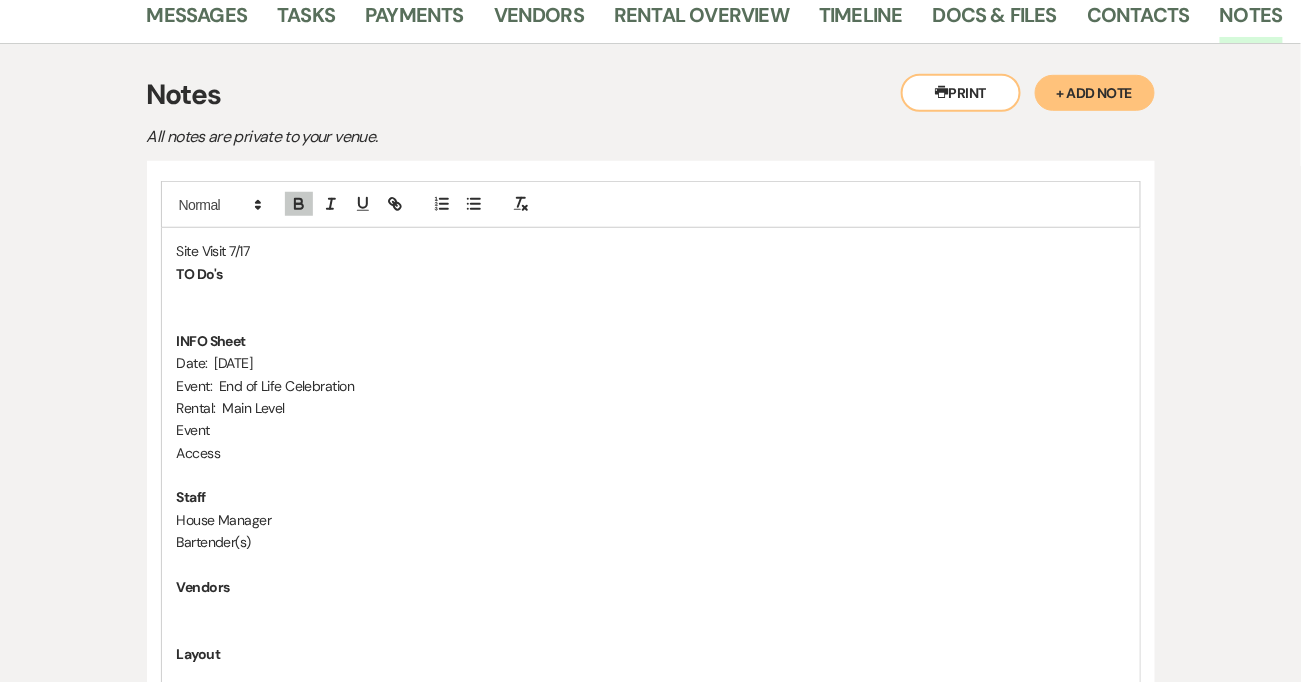 click on "Event:  End of Life Celebration" at bounding box center [651, 386] 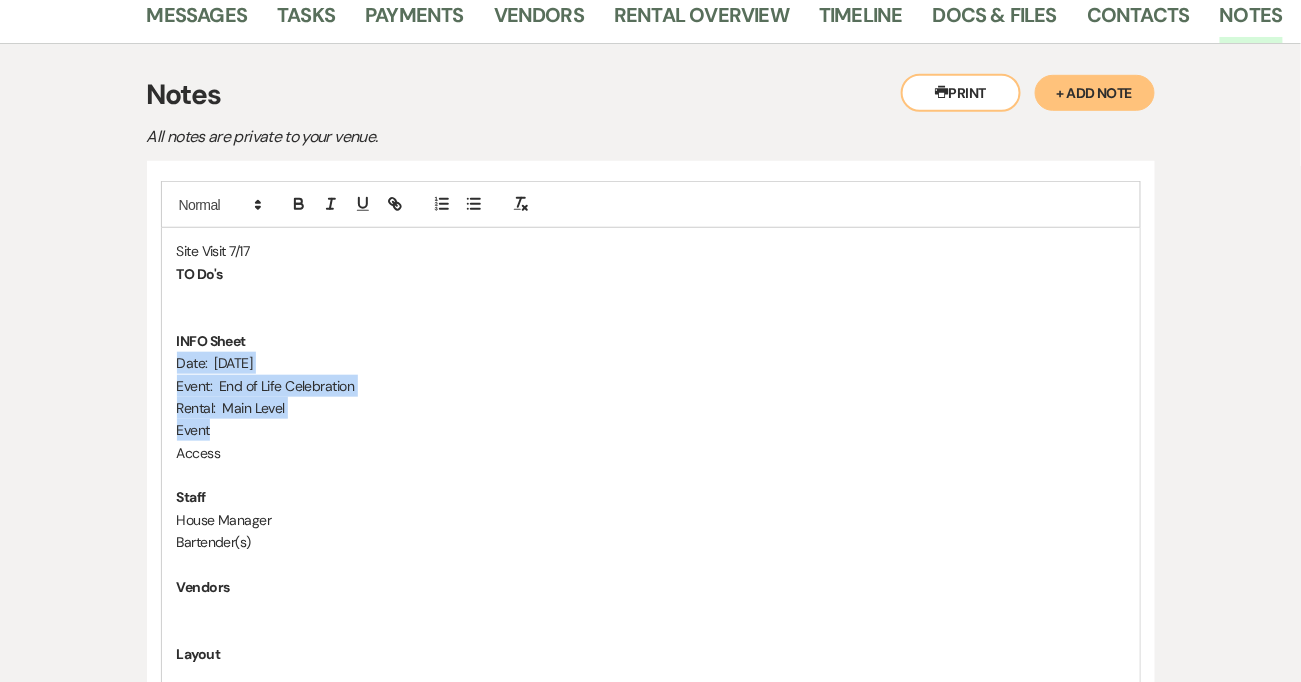 drag, startPoint x: 177, startPoint y: 363, endPoint x: 224, endPoint y: 424, distance: 77.00649 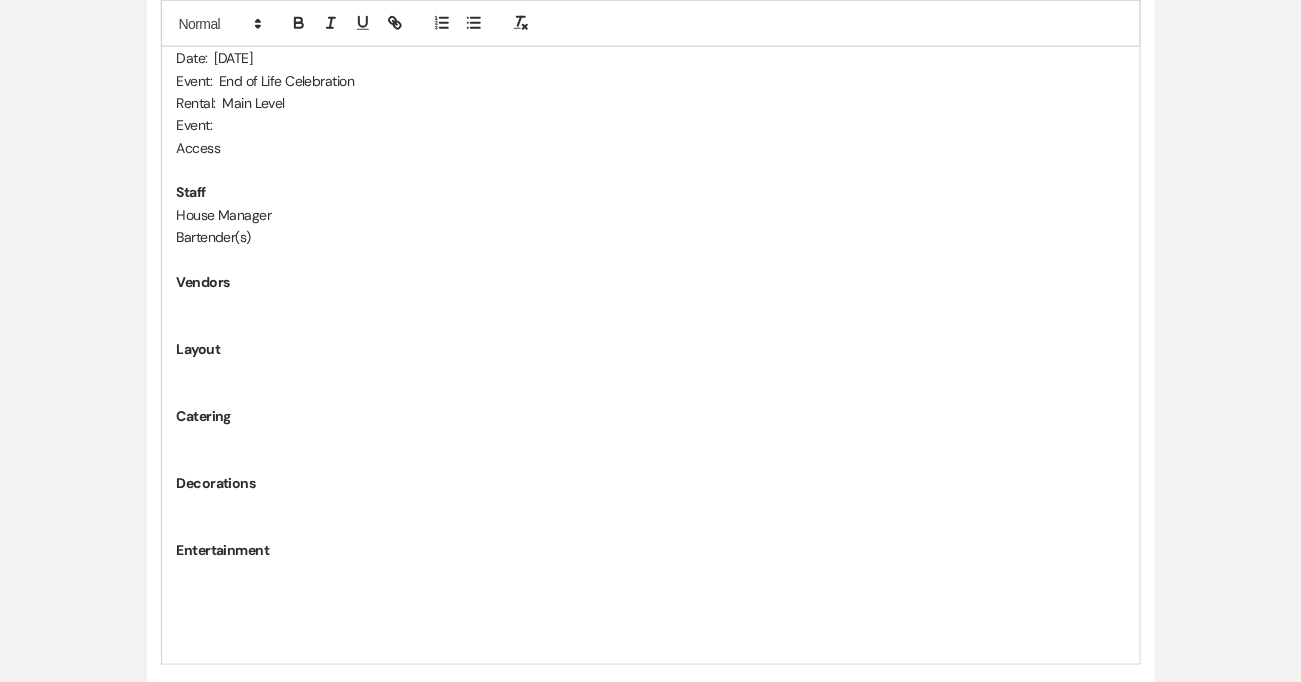 scroll, scrollTop: 900, scrollLeft: 0, axis: vertical 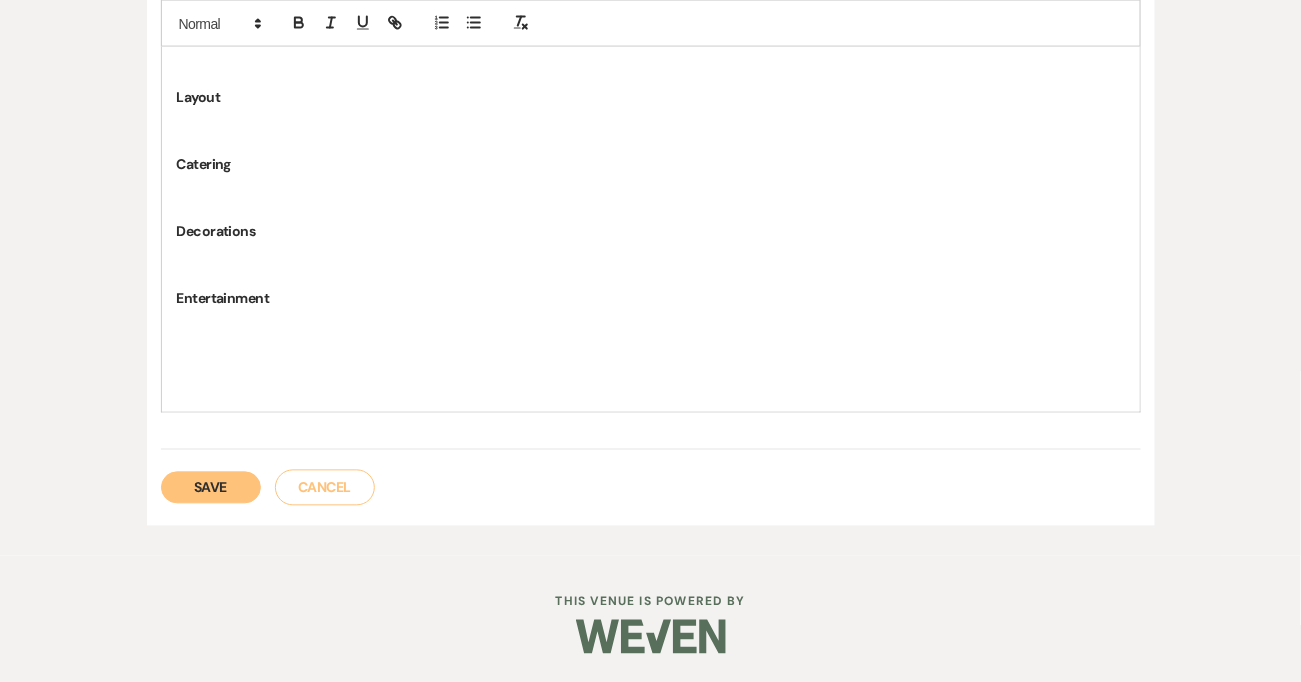 click on "Save" at bounding box center [211, 488] 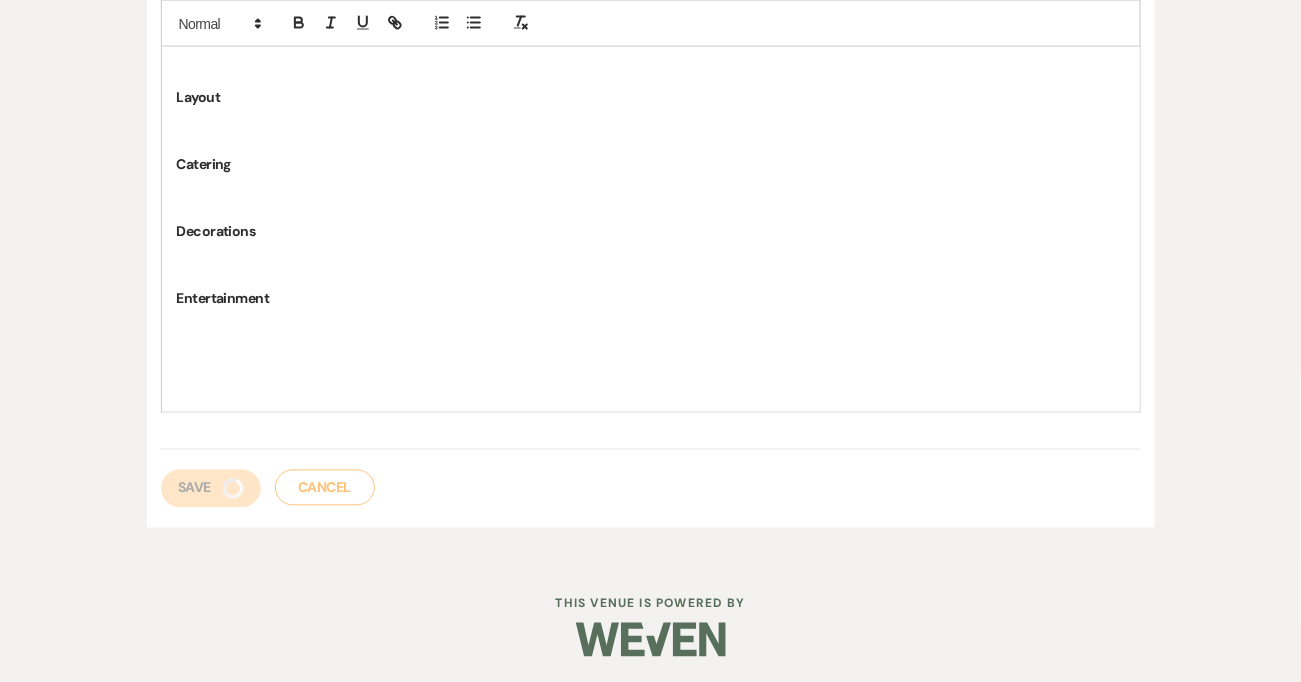 scroll, scrollTop: 0, scrollLeft: 0, axis: both 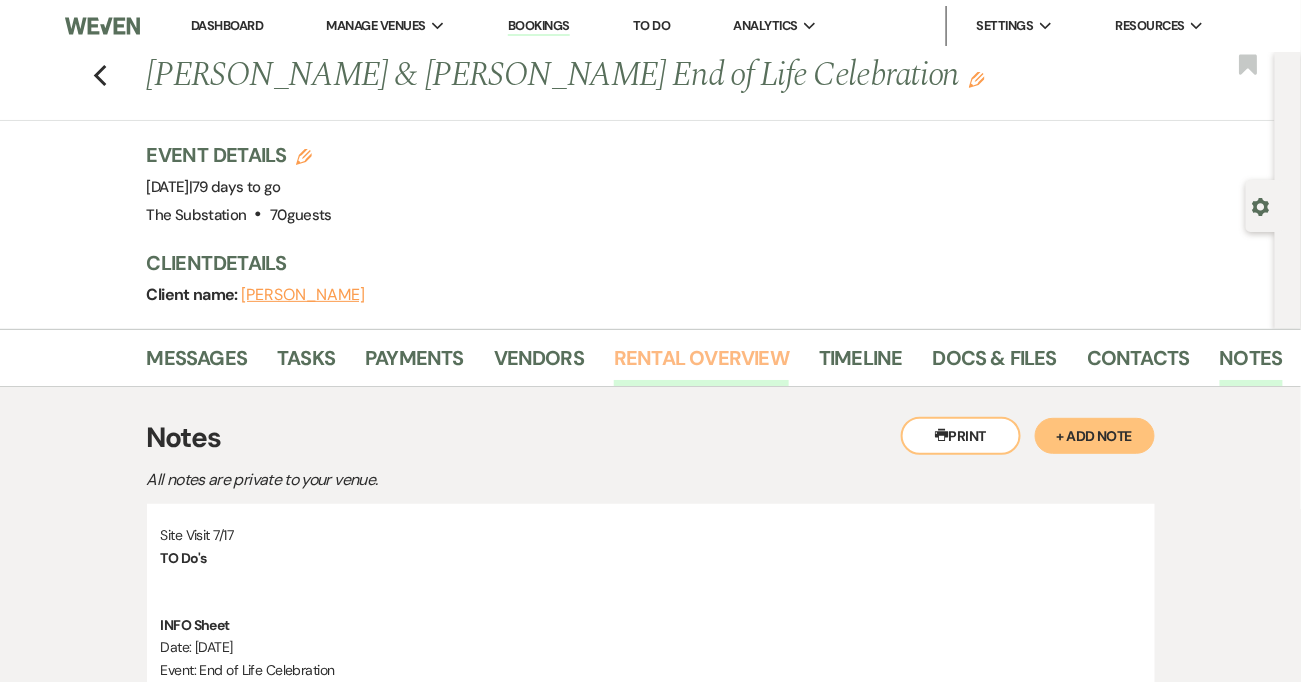 click on "Rental Overview" at bounding box center (701, 364) 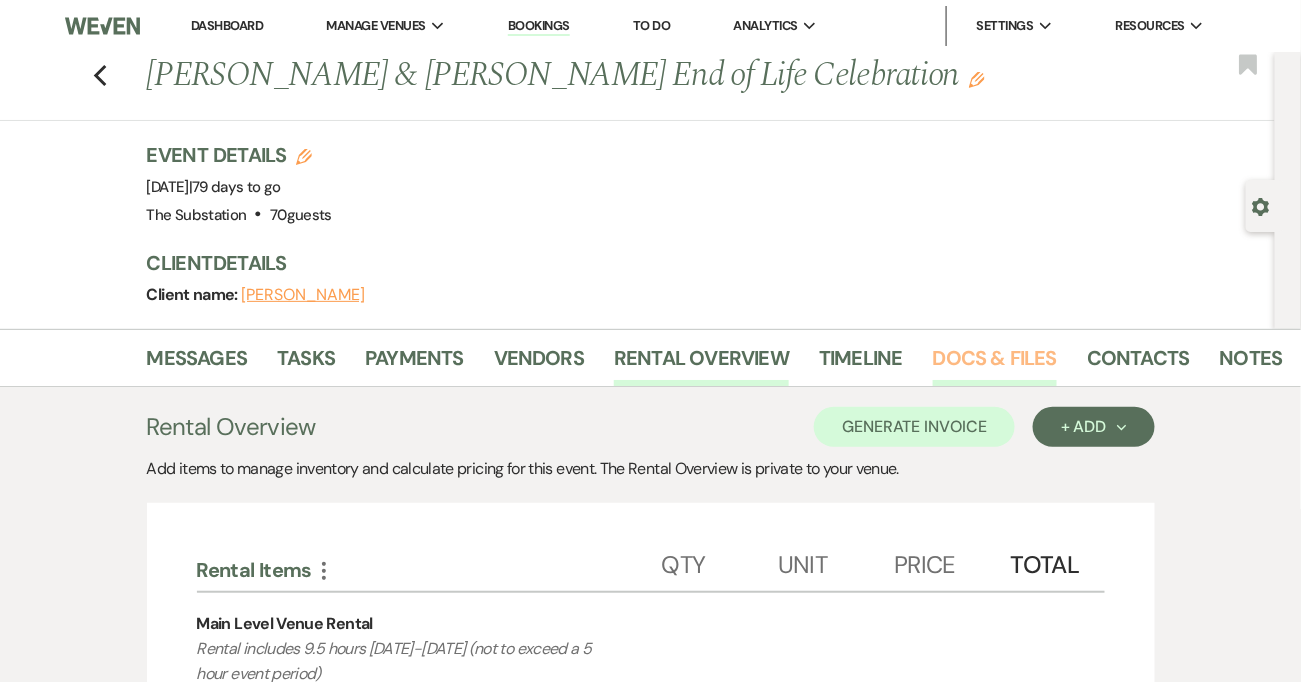 click on "Docs & Files" at bounding box center [995, 364] 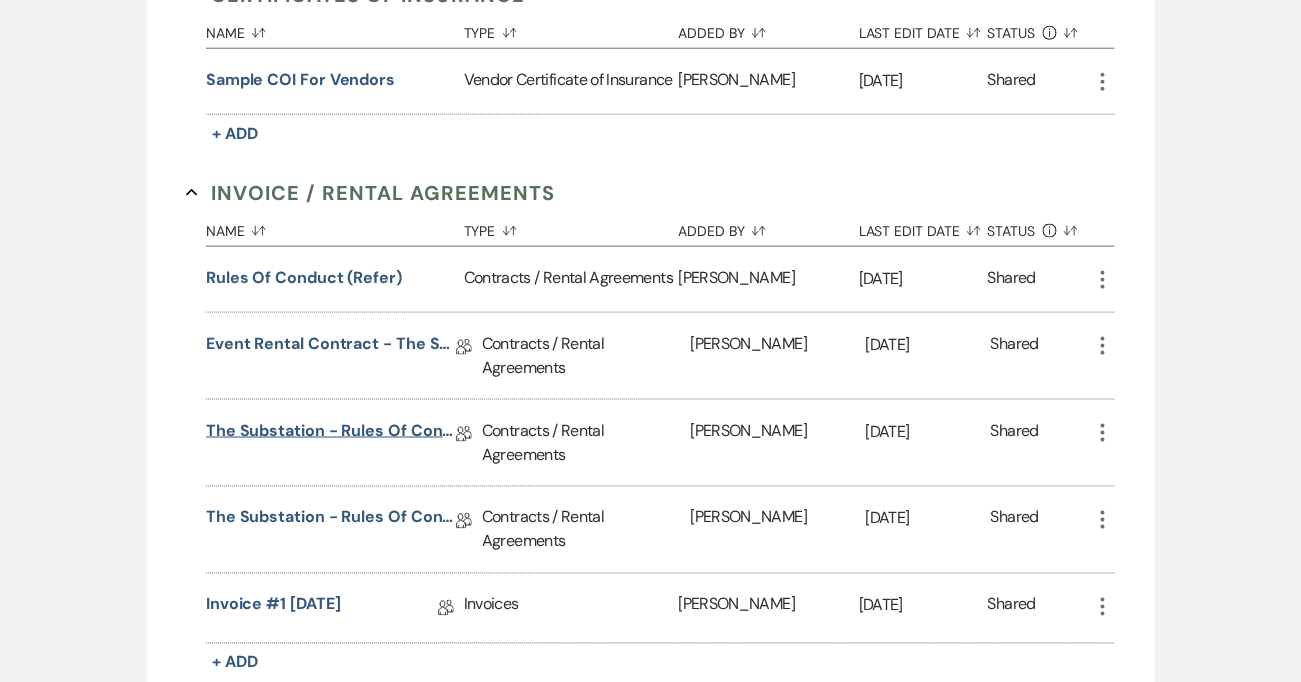 scroll, scrollTop: 604, scrollLeft: 0, axis: vertical 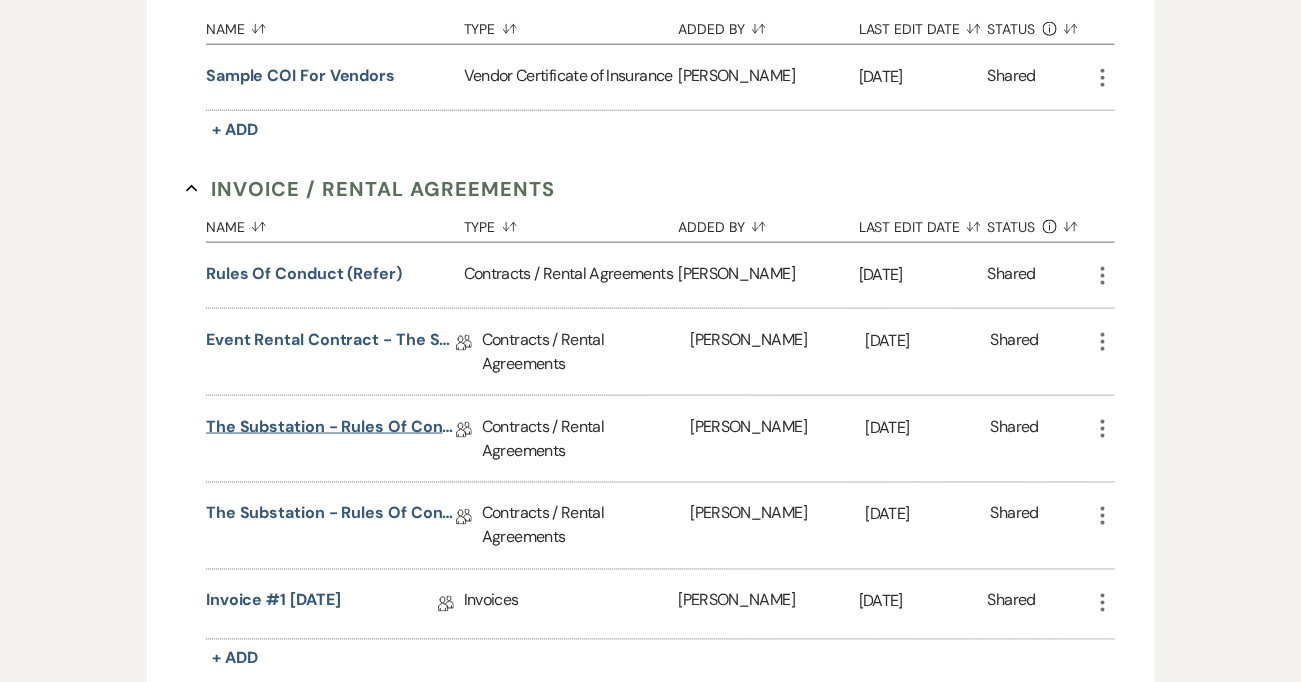 click on "The Substation - Rules of Conduct 2025" at bounding box center (331, 430) 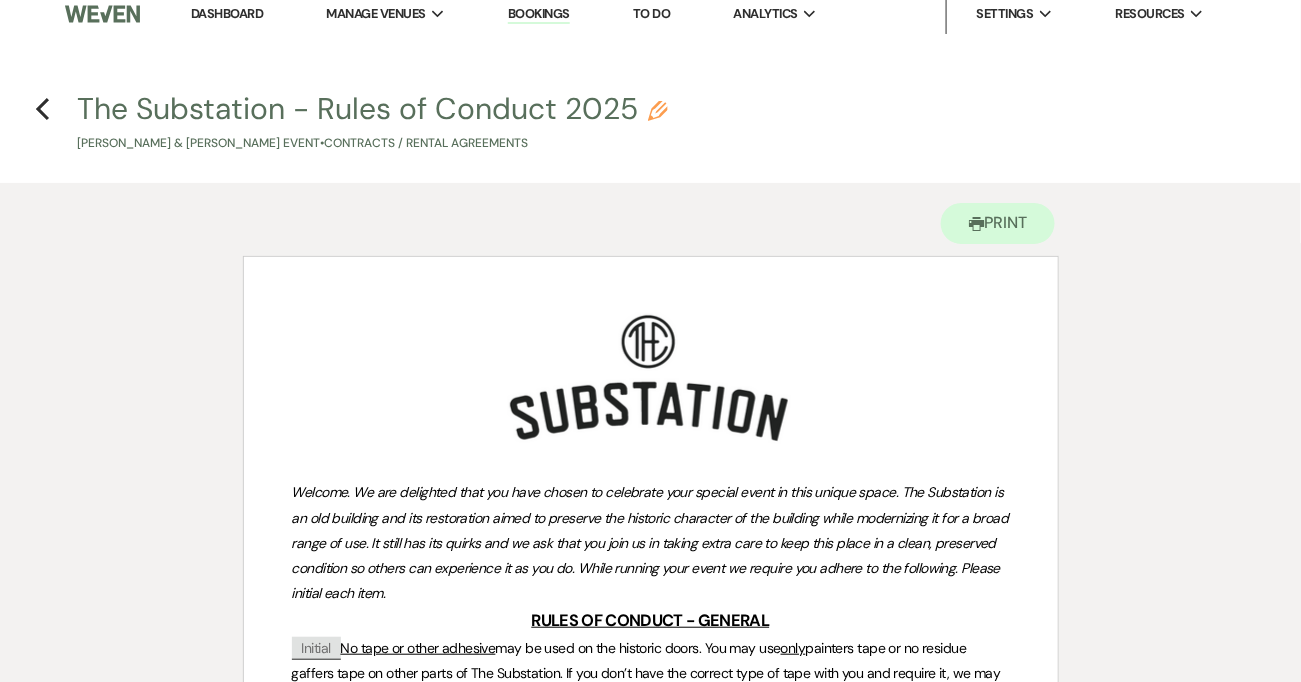 scroll, scrollTop: 26, scrollLeft: 0, axis: vertical 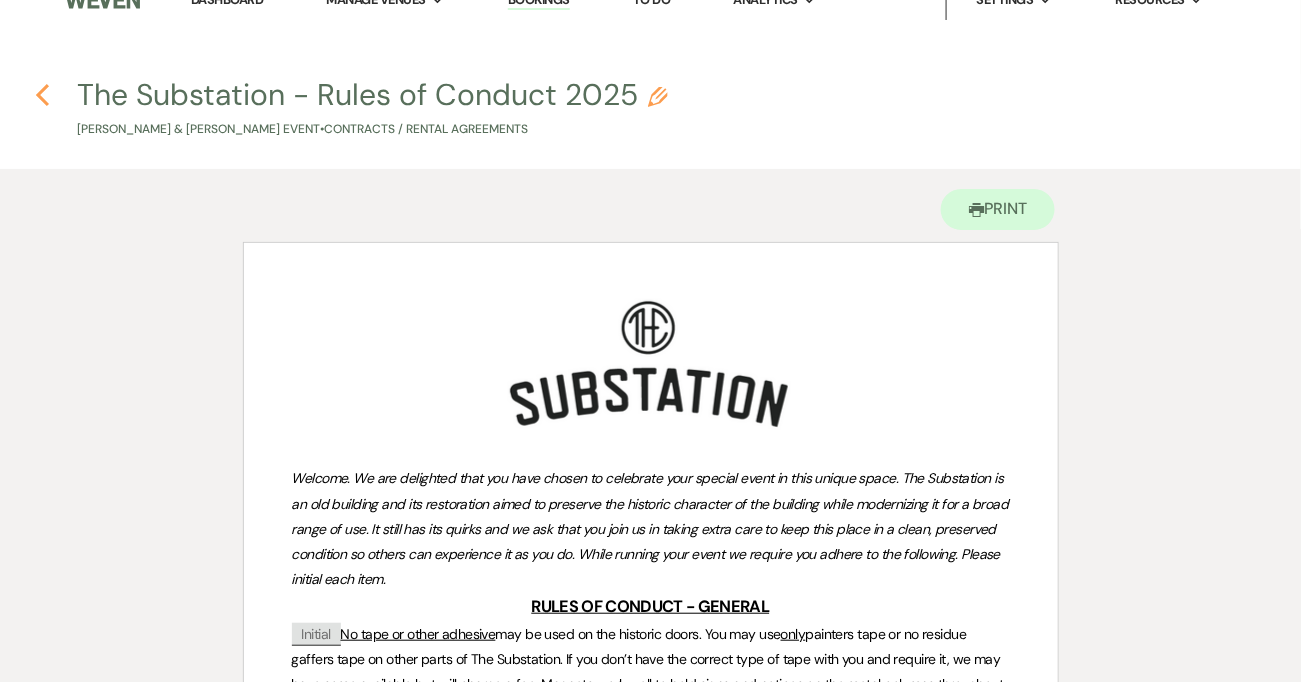 click on "Previous" 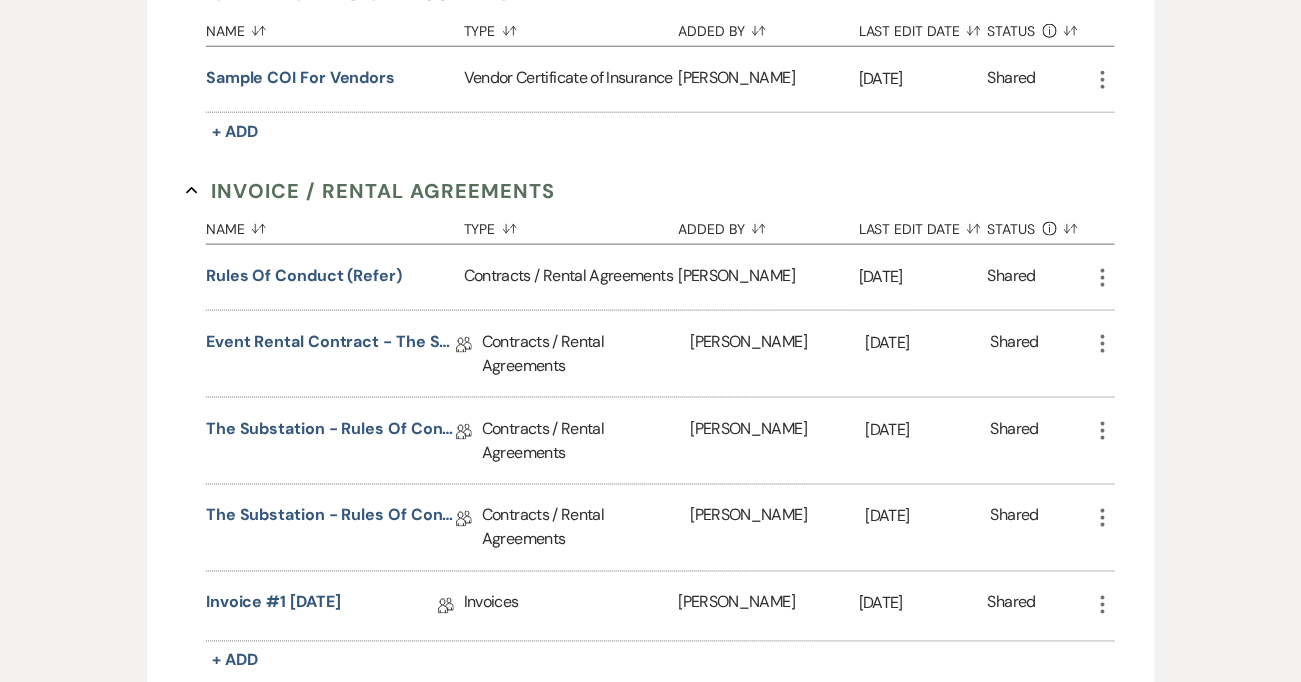 scroll, scrollTop: 601, scrollLeft: 0, axis: vertical 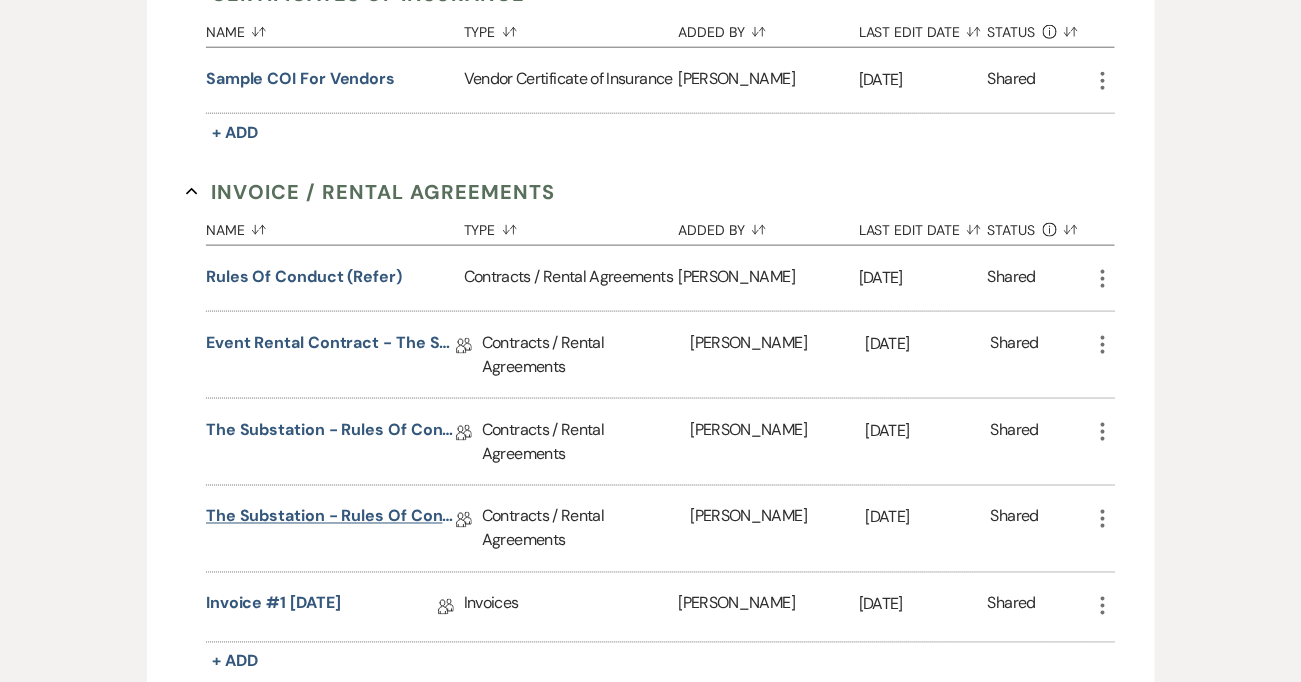 click on "The Substation - Rules of Conduct 2025" at bounding box center [331, 520] 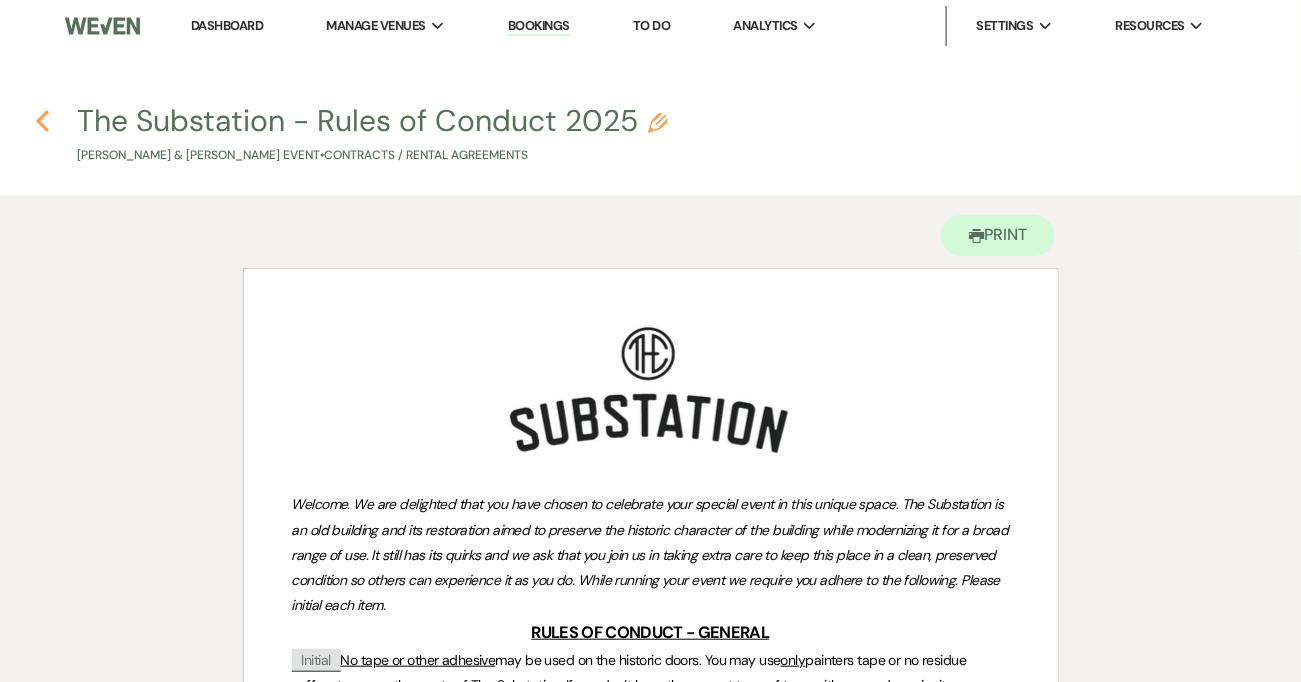 click 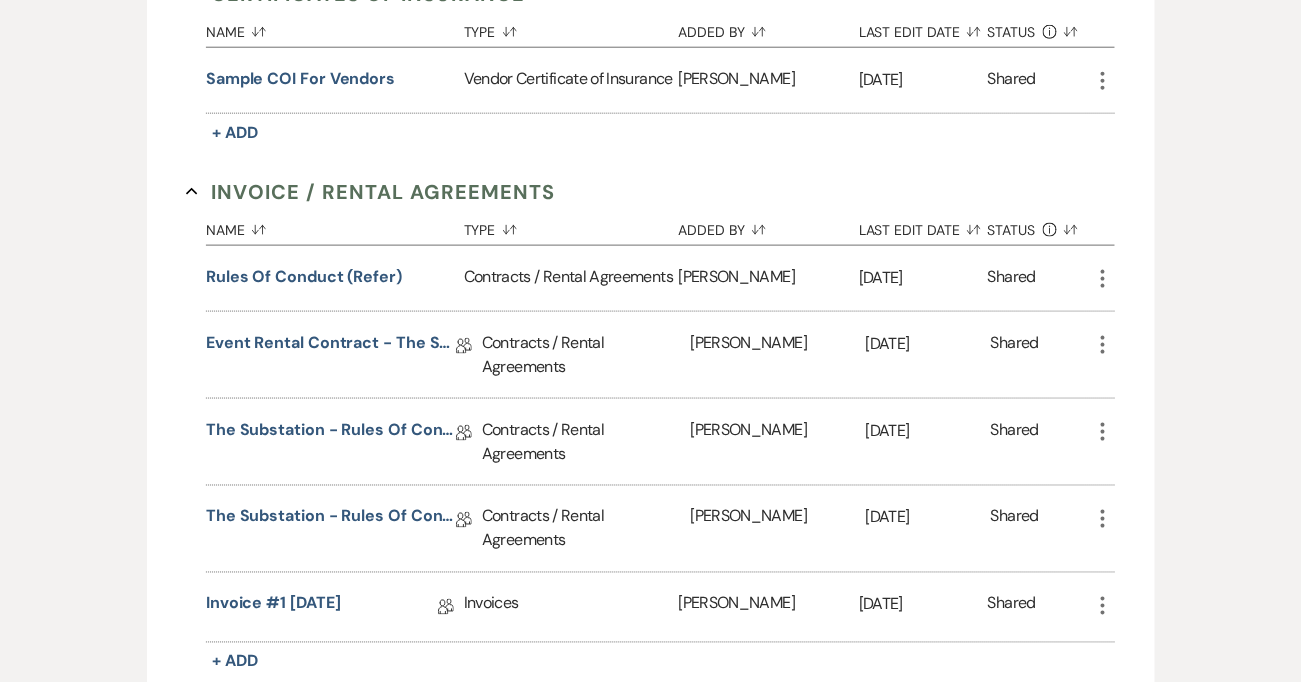 click on "More" 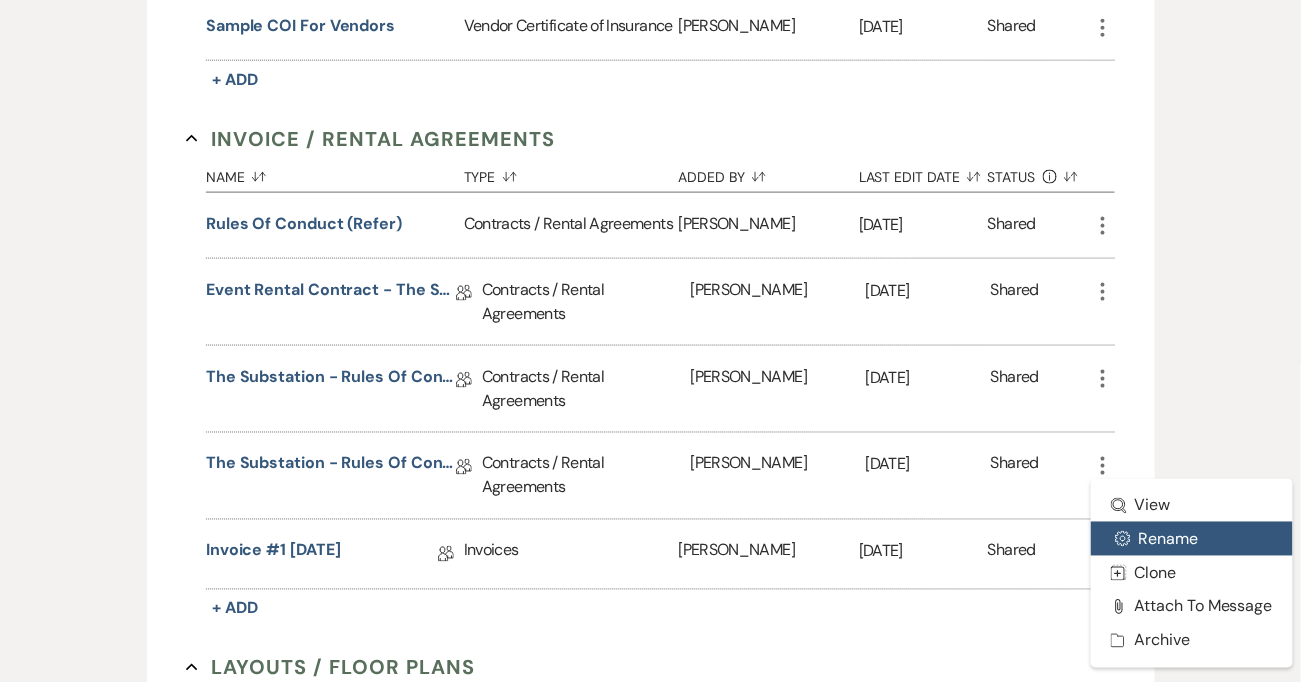 scroll, scrollTop: 686, scrollLeft: 0, axis: vertical 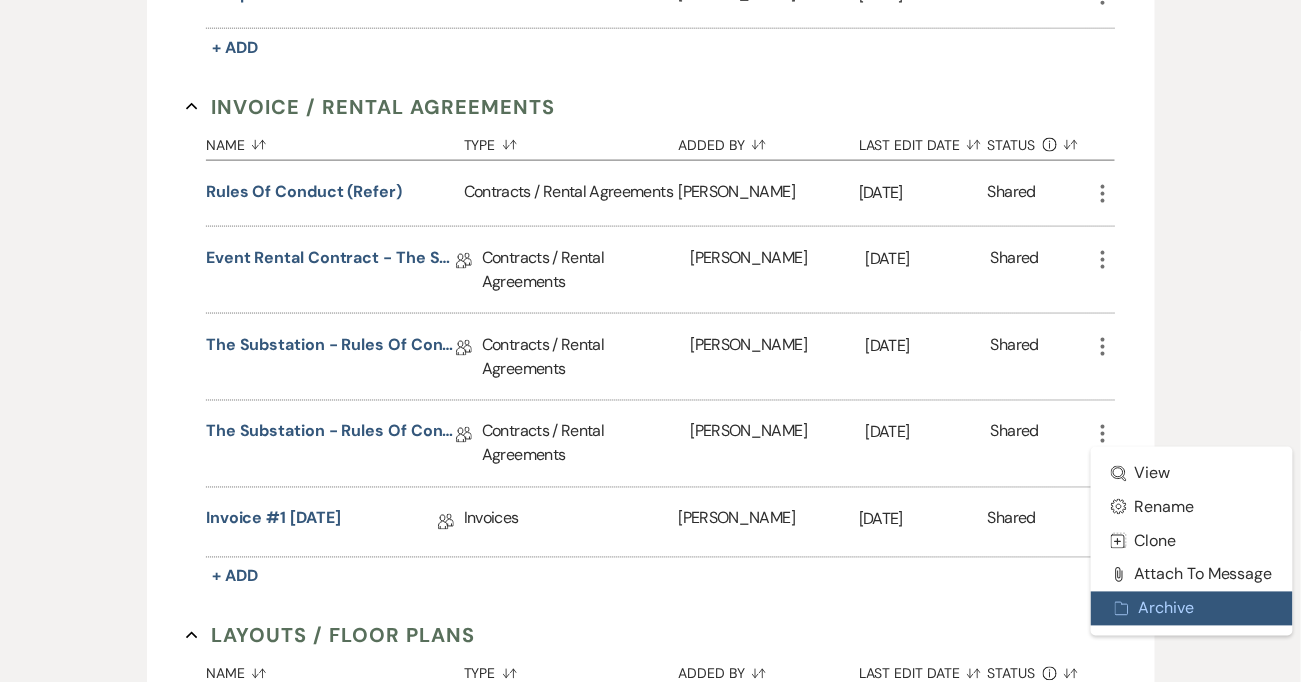 click on "Archive Archive" at bounding box center (1192, 609) 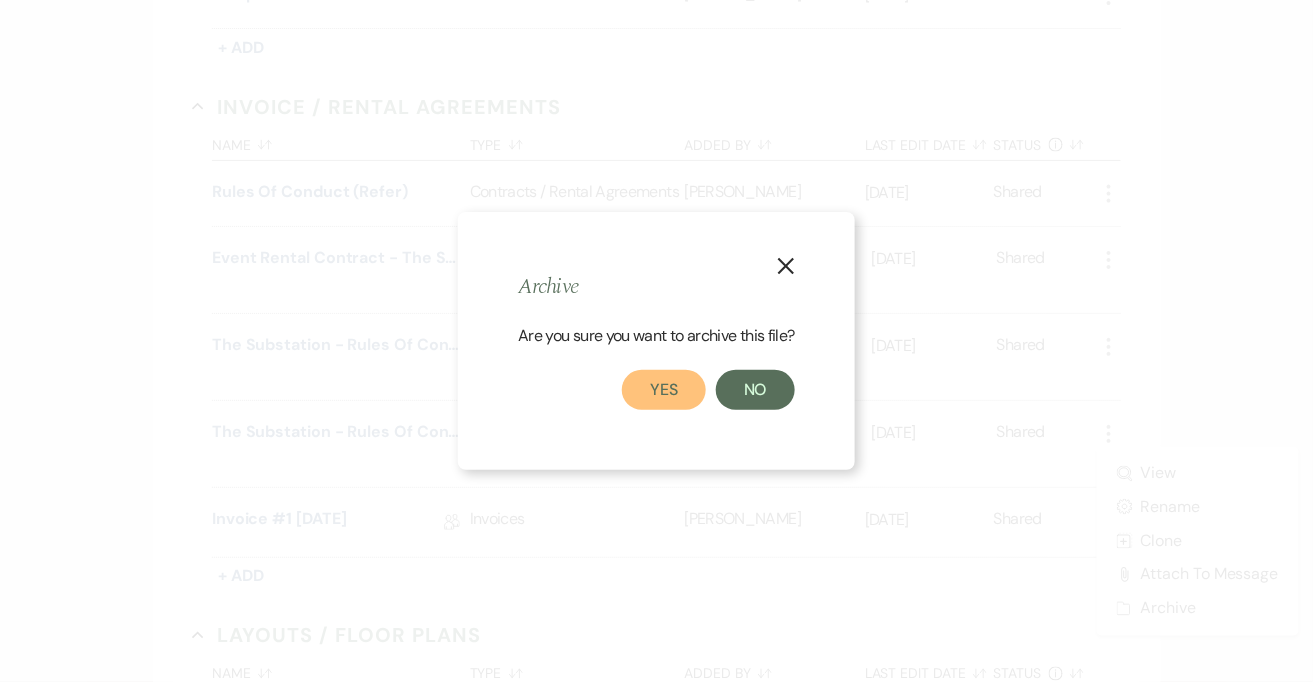 click on "Yes" at bounding box center [664, 390] 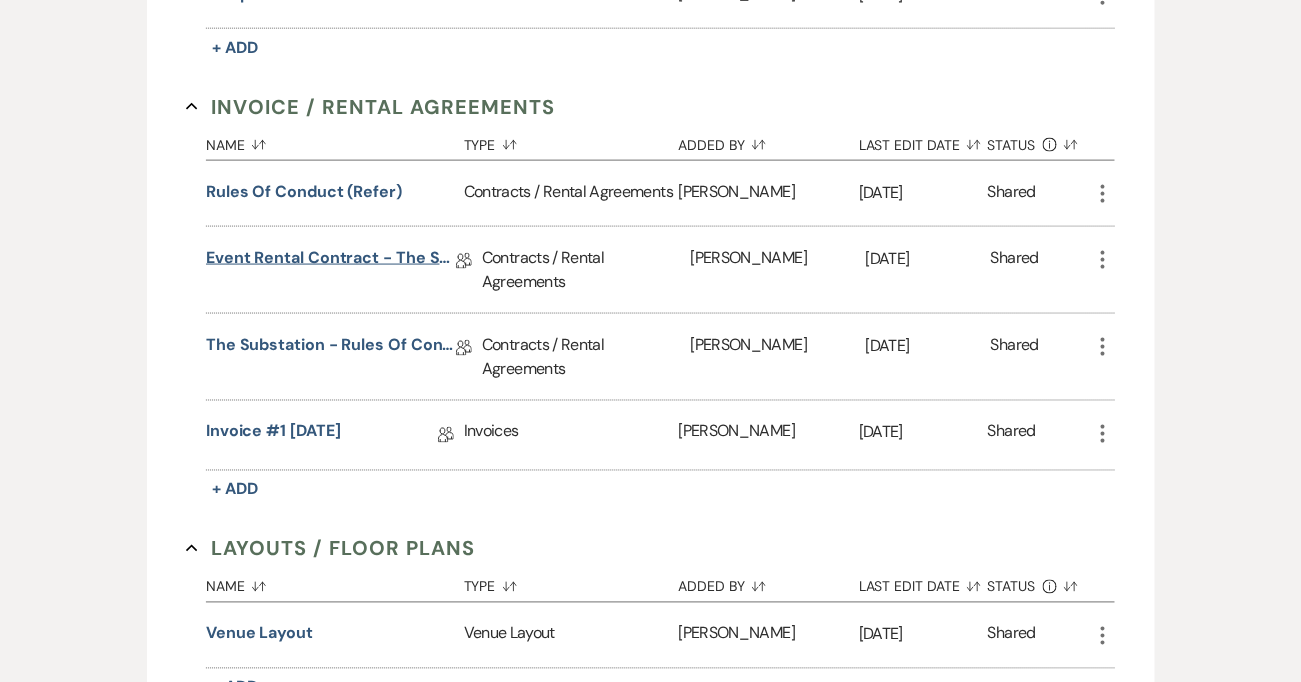 click on "Event Rental Contract - The Substation, Main Level (2025)" at bounding box center (331, 261) 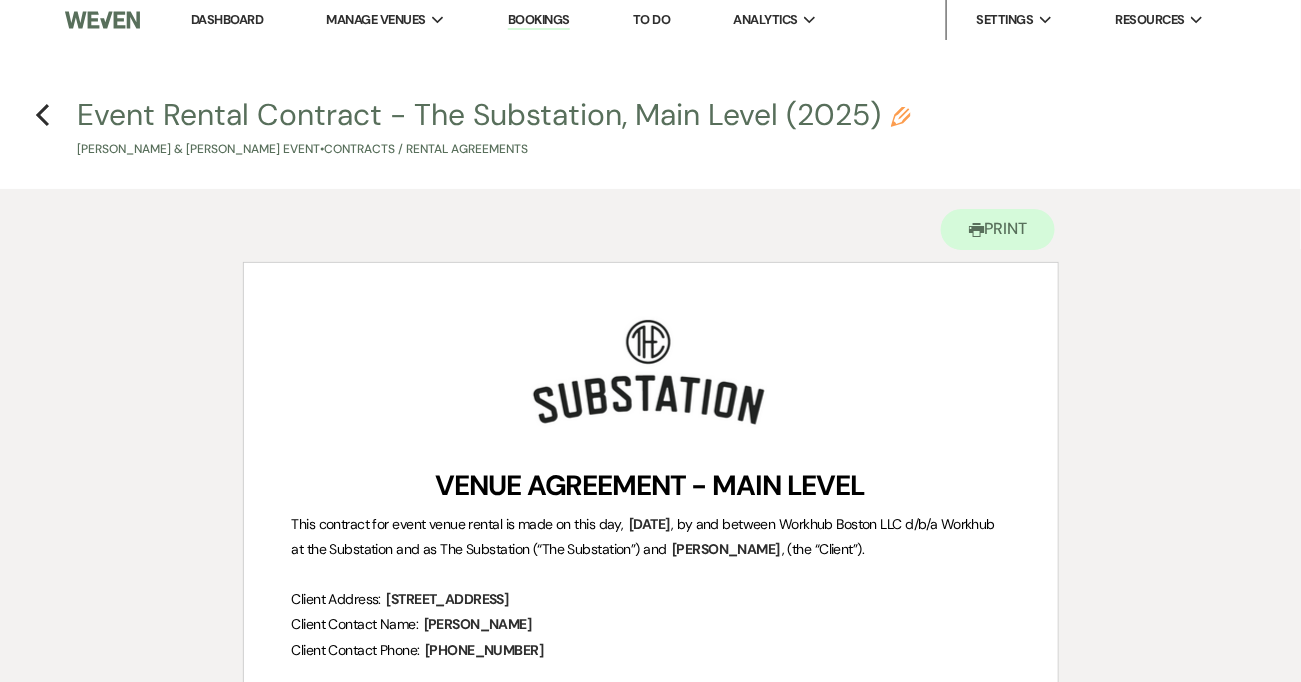 scroll, scrollTop: 0, scrollLeft: 0, axis: both 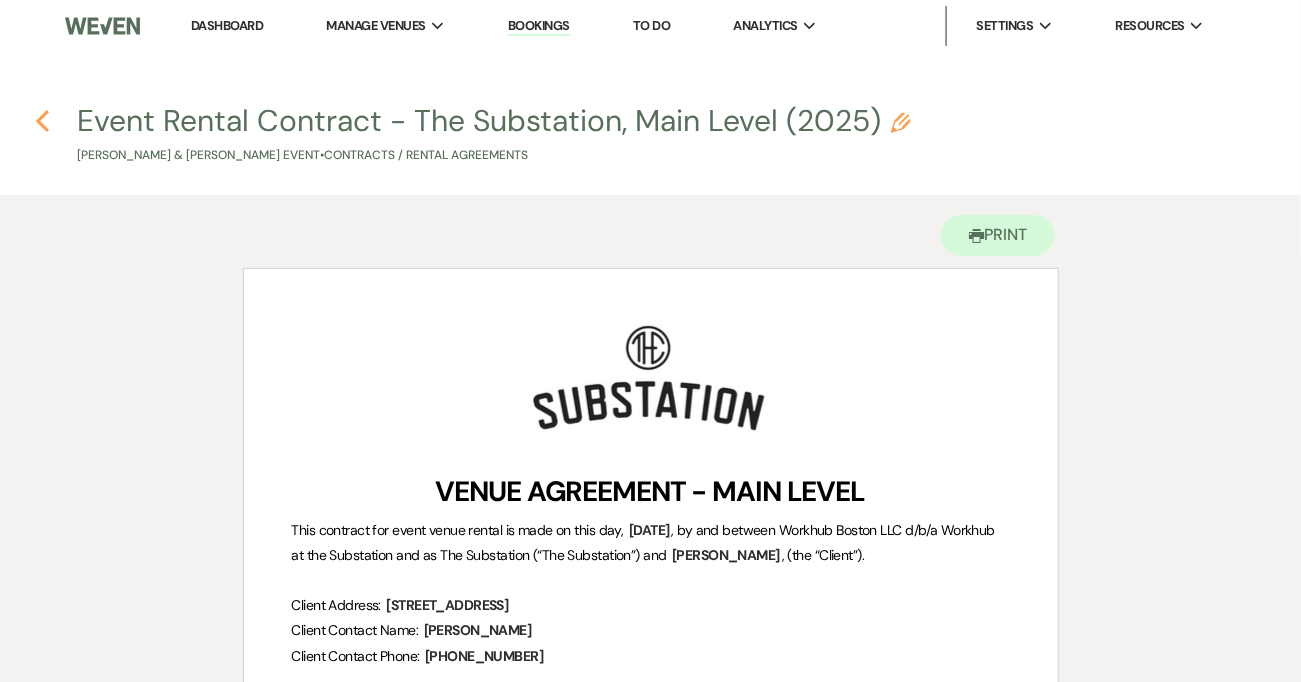 click 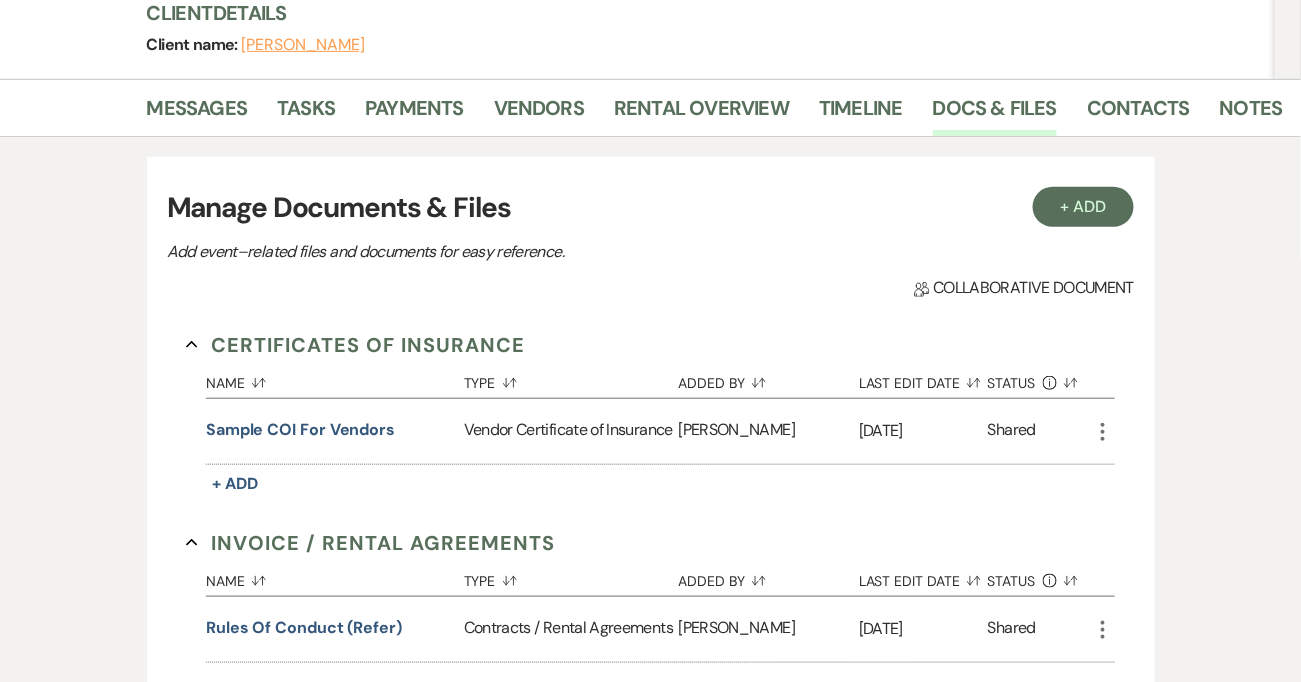 scroll, scrollTop: 0, scrollLeft: 0, axis: both 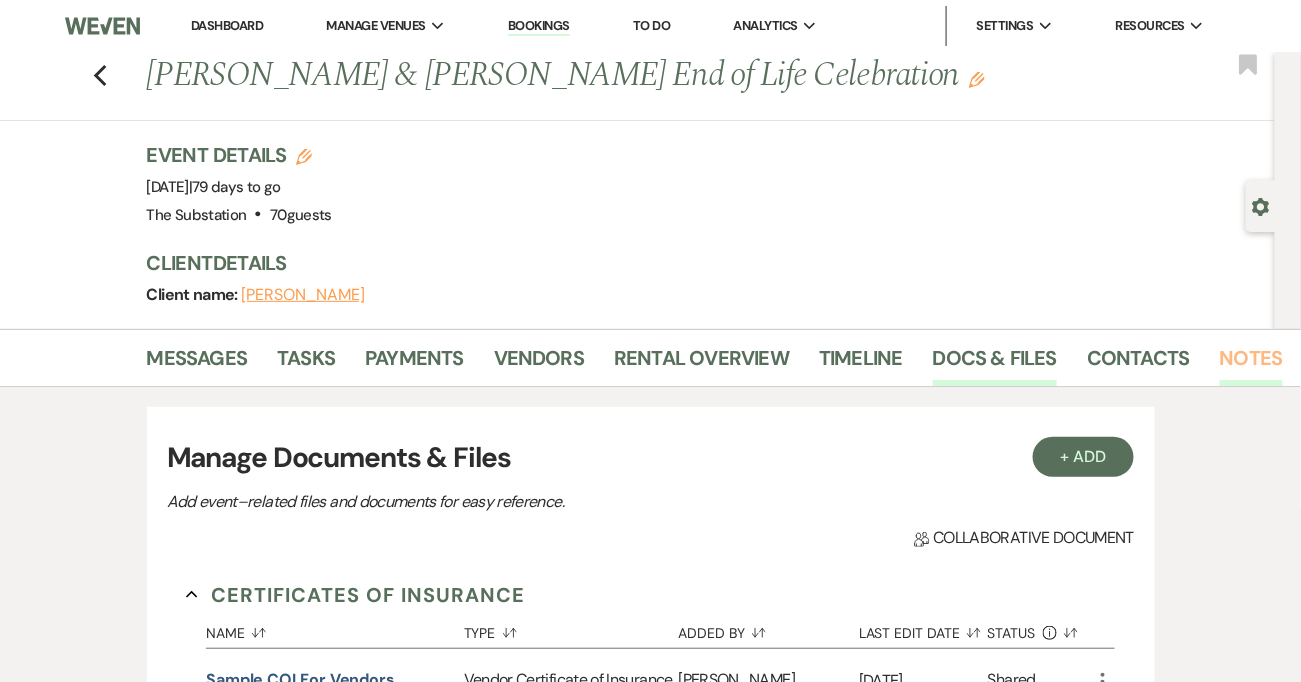 click on "Notes" at bounding box center [1251, 364] 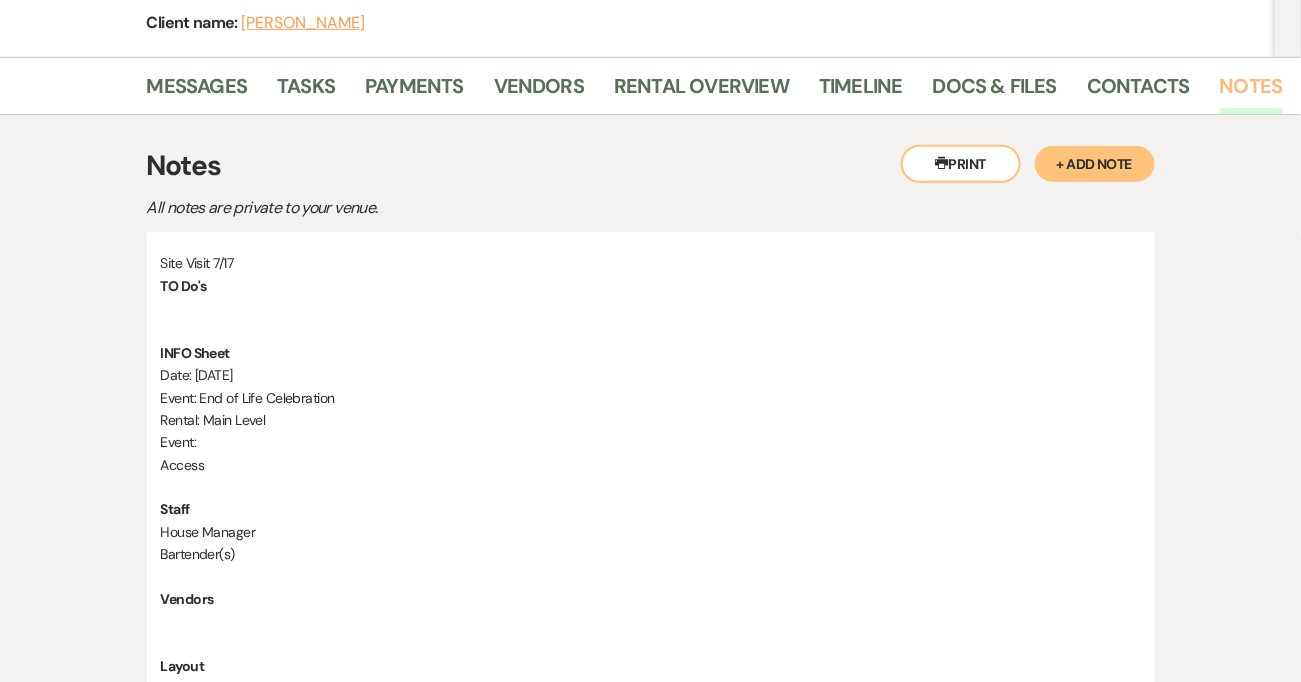 scroll, scrollTop: 273, scrollLeft: 0, axis: vertical 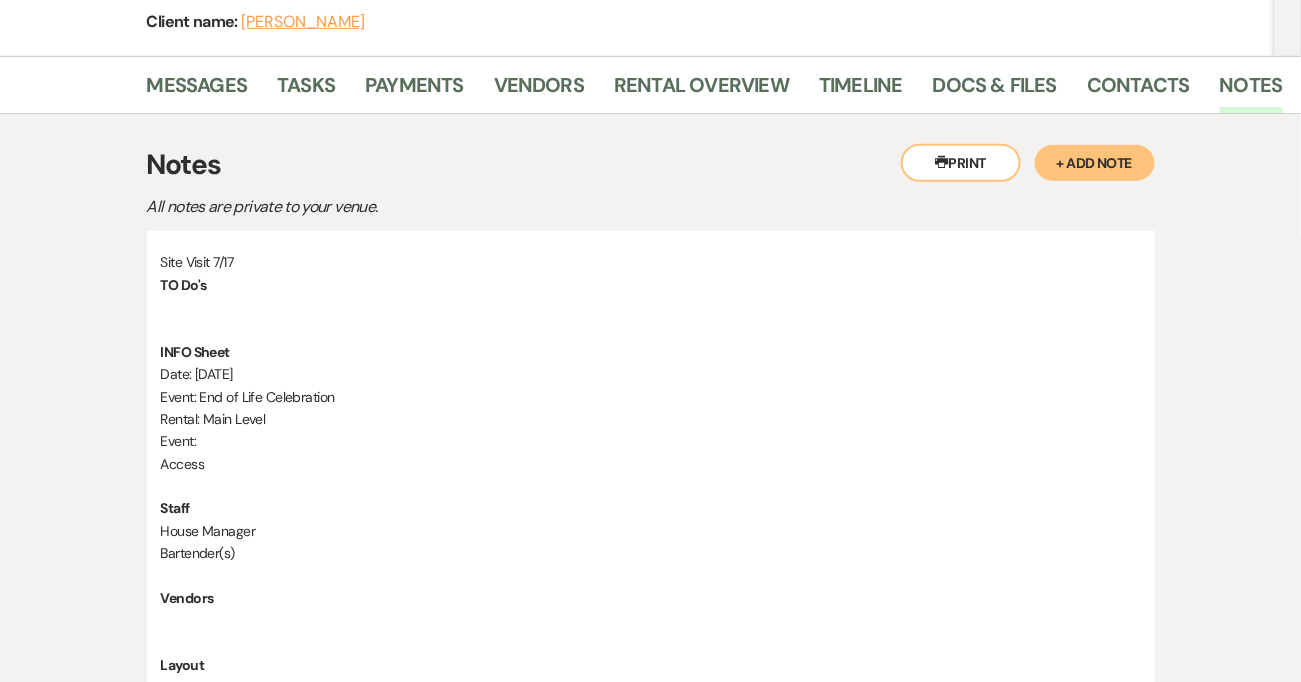 click on "Event:" at bounding box center [651, 441] 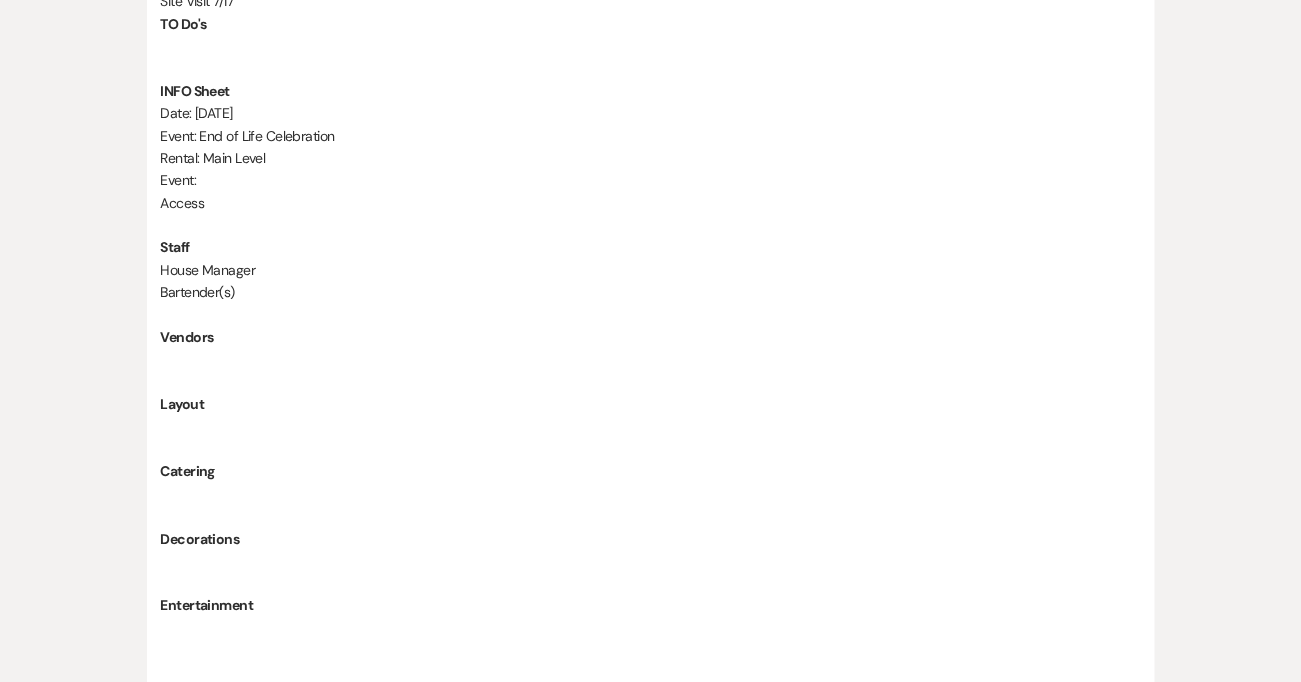 scroll, scrollTop: 834, scrollLeft: 0, axis: vertical 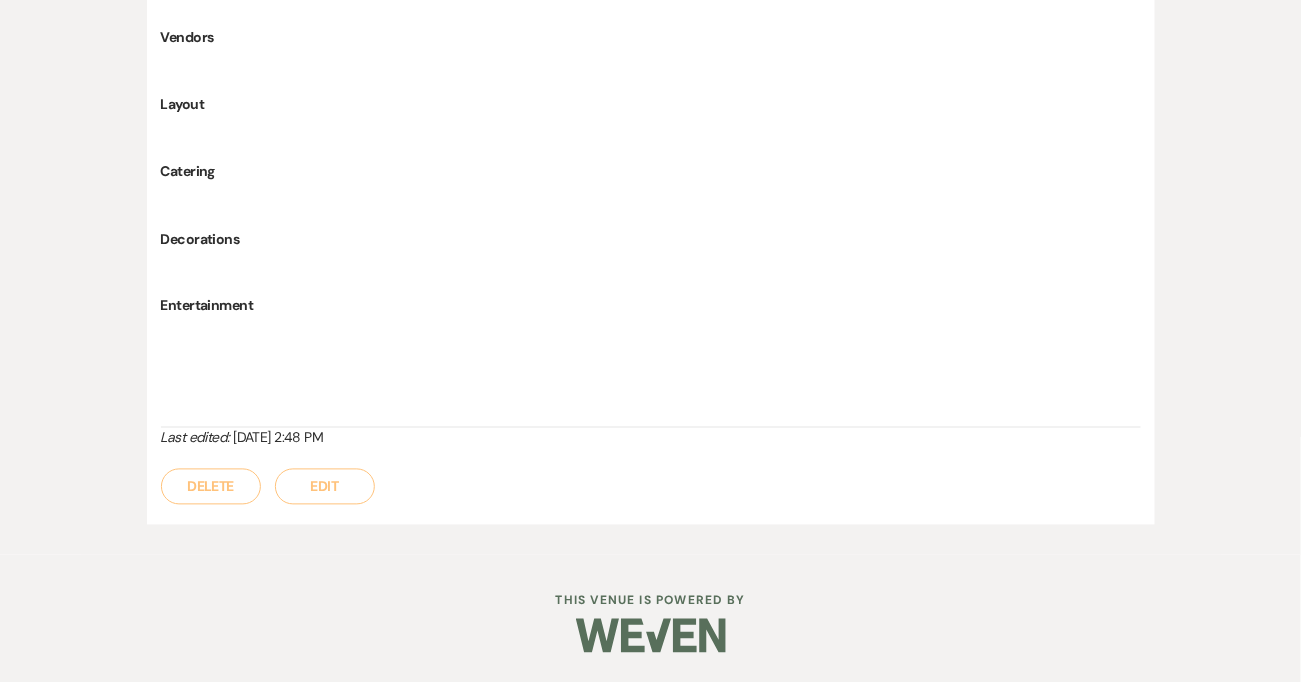 click on "Edit" at bounding box center (325, 487) 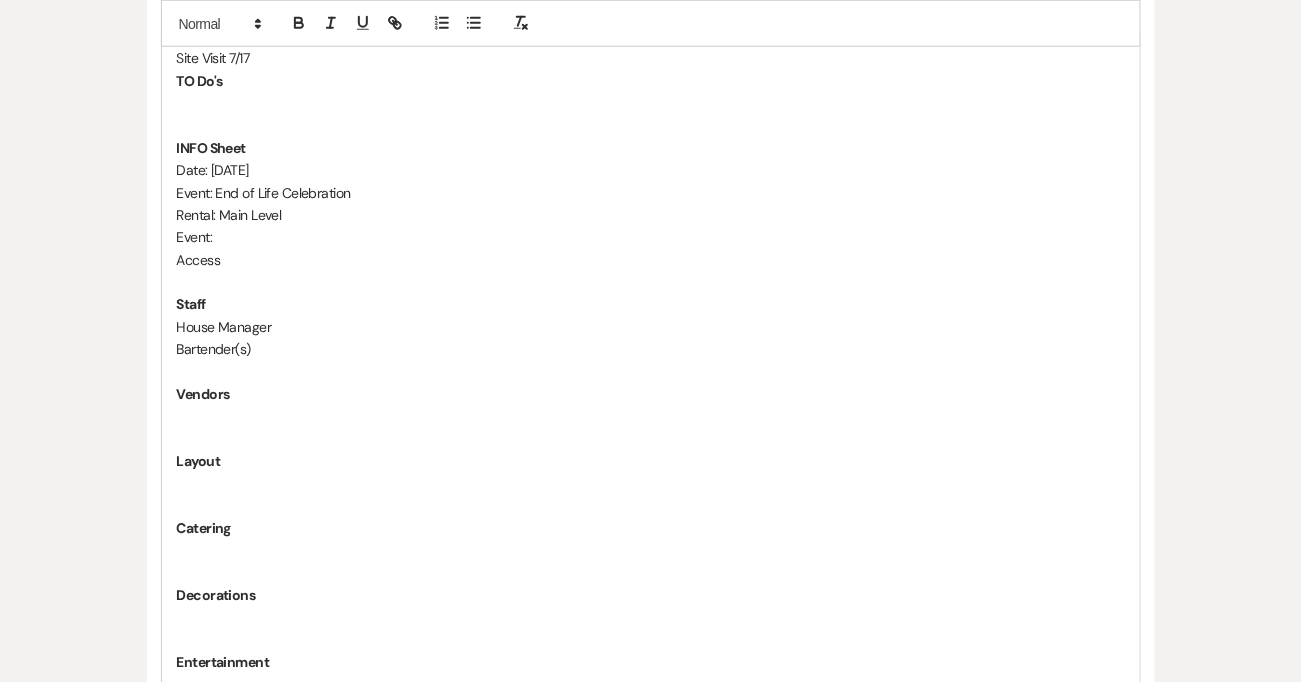 scroll, scrollTop: 320, scrollLeft: 0, axis: vertical 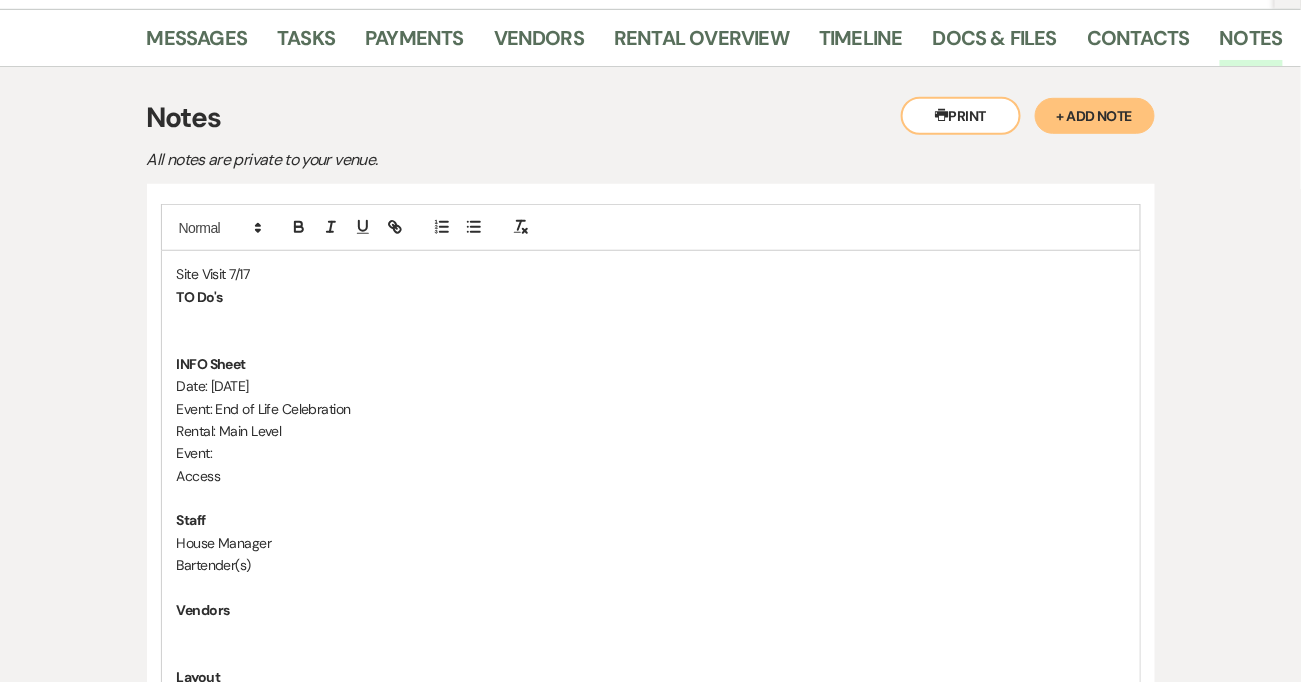 click on "Access" at bounding box center [651, 476] 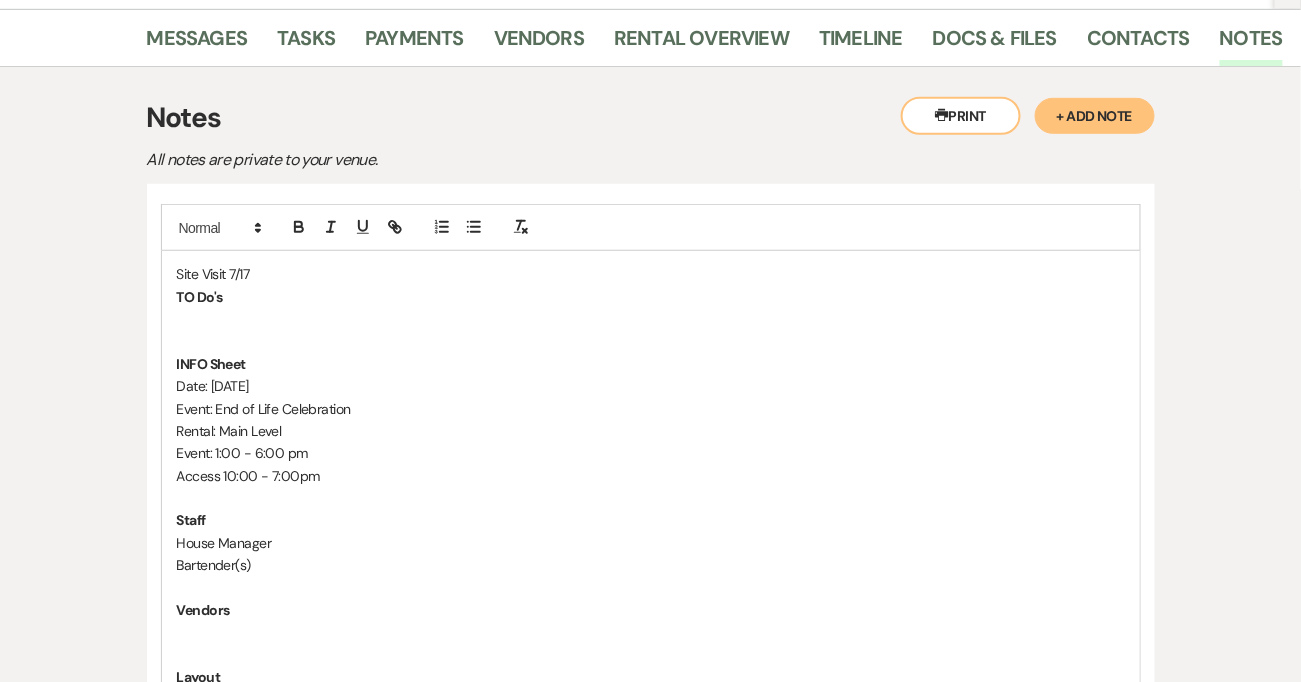 click on "Date: [DATE]" at bounding box center [651, 386] 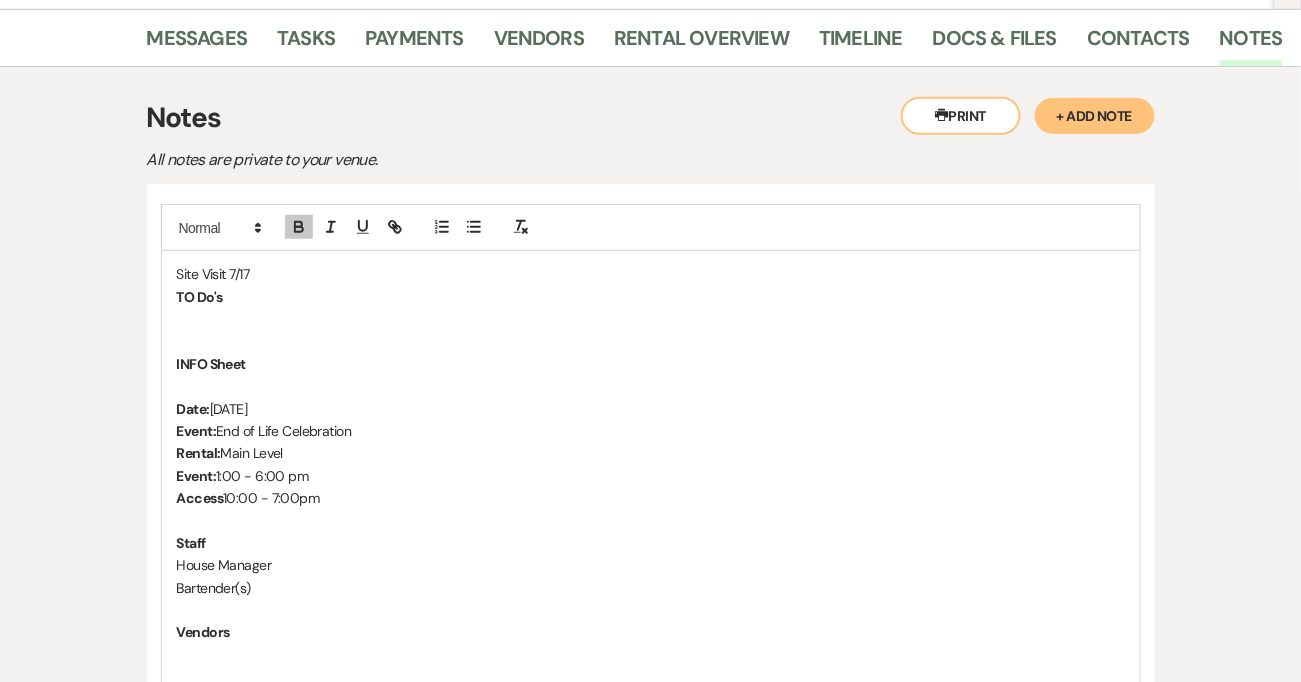 click on "Rental:  Main Level" at bounding box center [651, 453] 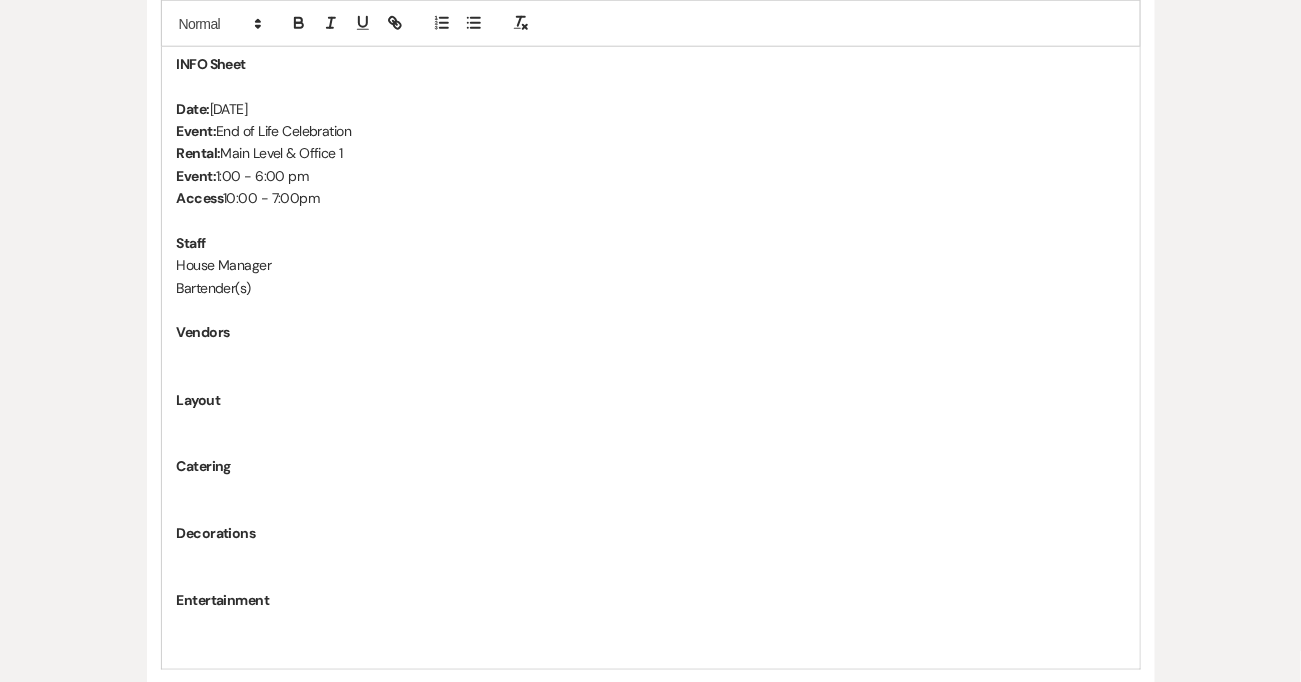 scroll, scrollTop: 734, scrollLeft: 0, axis: vertical 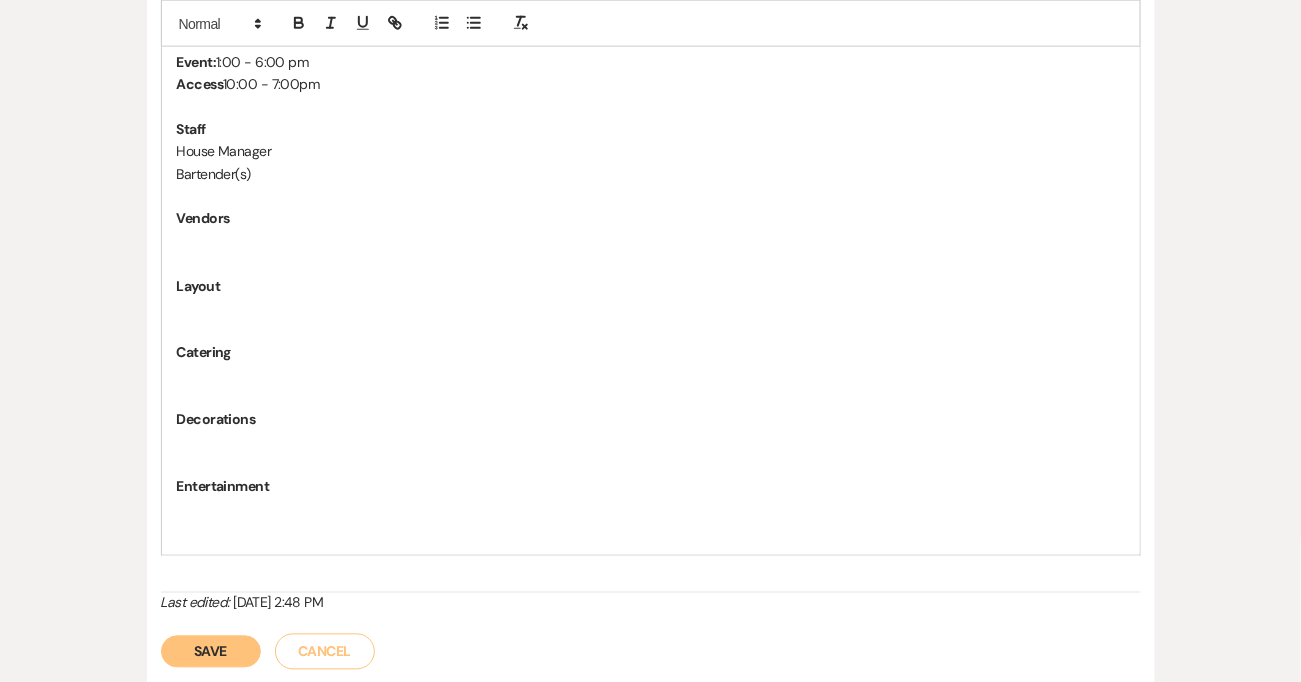 click at bounding box center (651, 241) 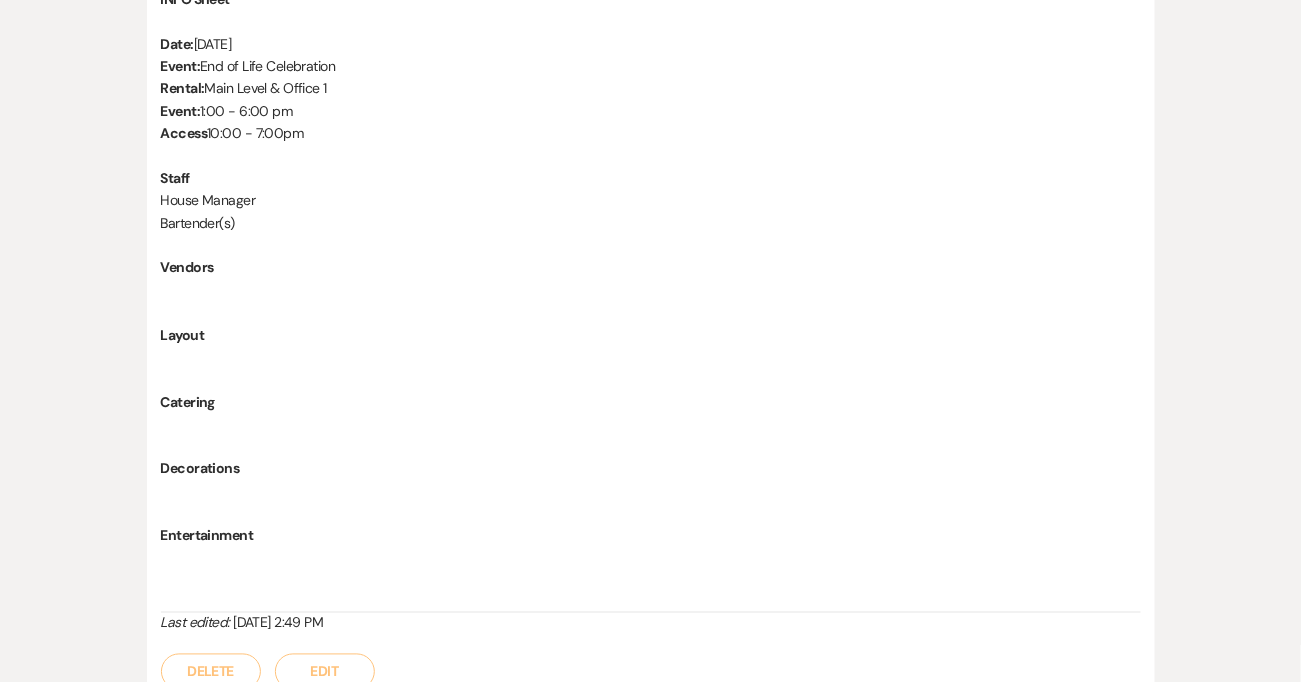 scroll, scrollTop: 316, scrollLeft: 0, axis: vertical 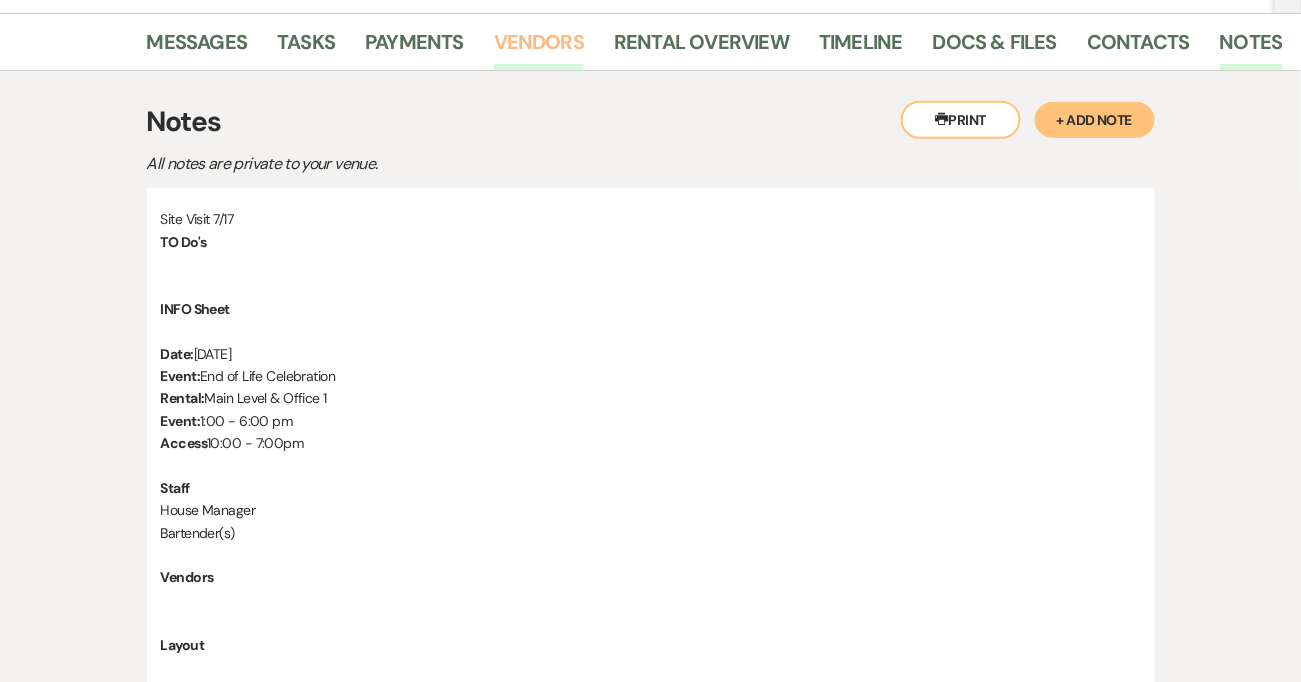 click on "Vendors" at bounding box center [539, 48] 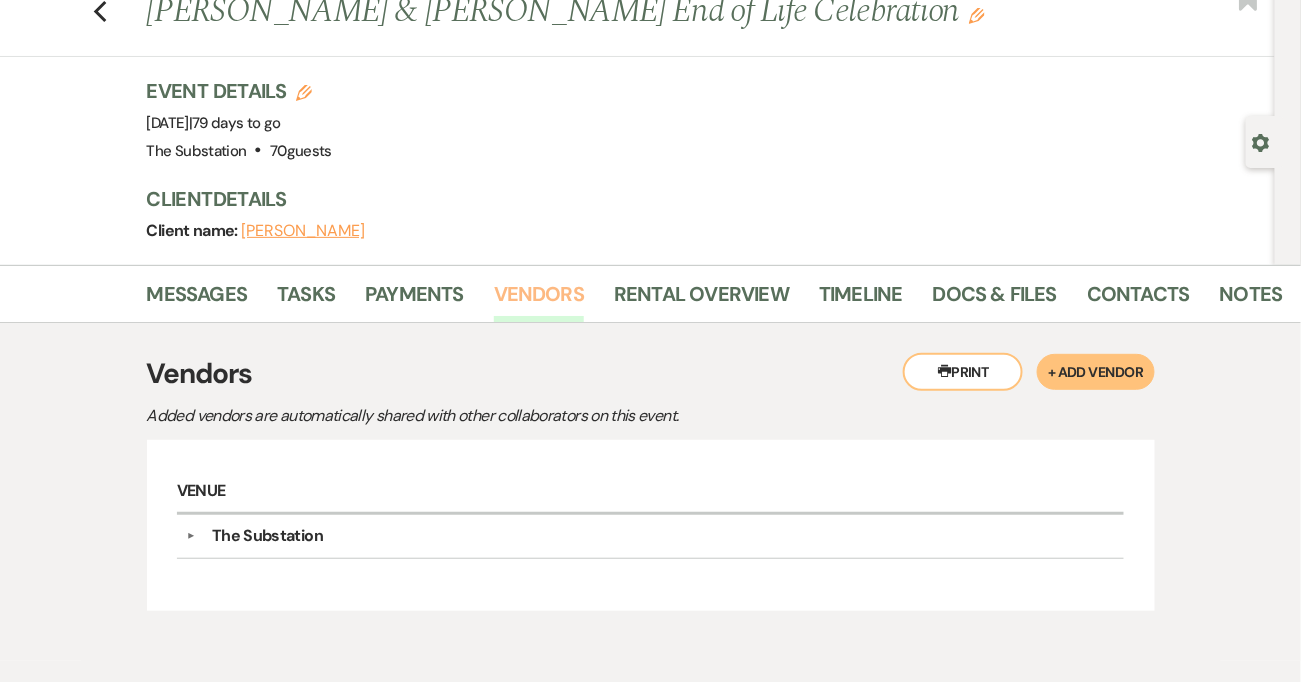 scroll, scrollTop: 168, scrollLeft: 0, axis: vertical 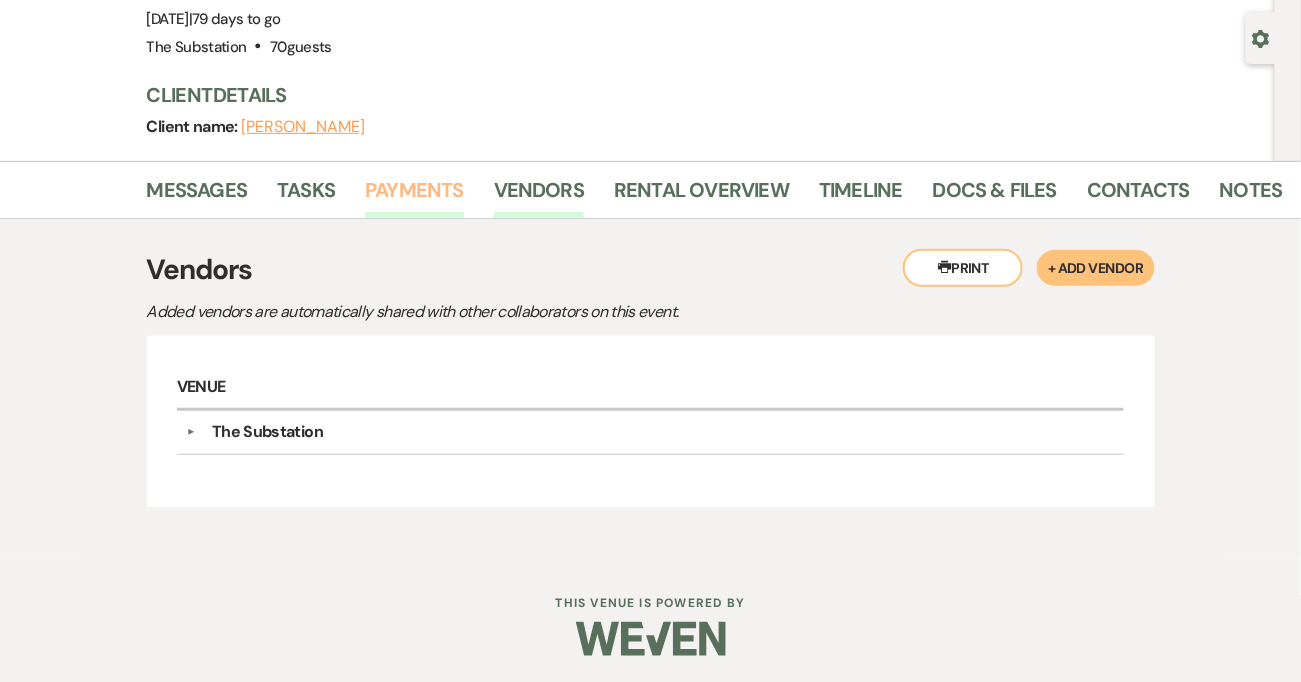 click on "Payments" at bounding box center [414, 196] 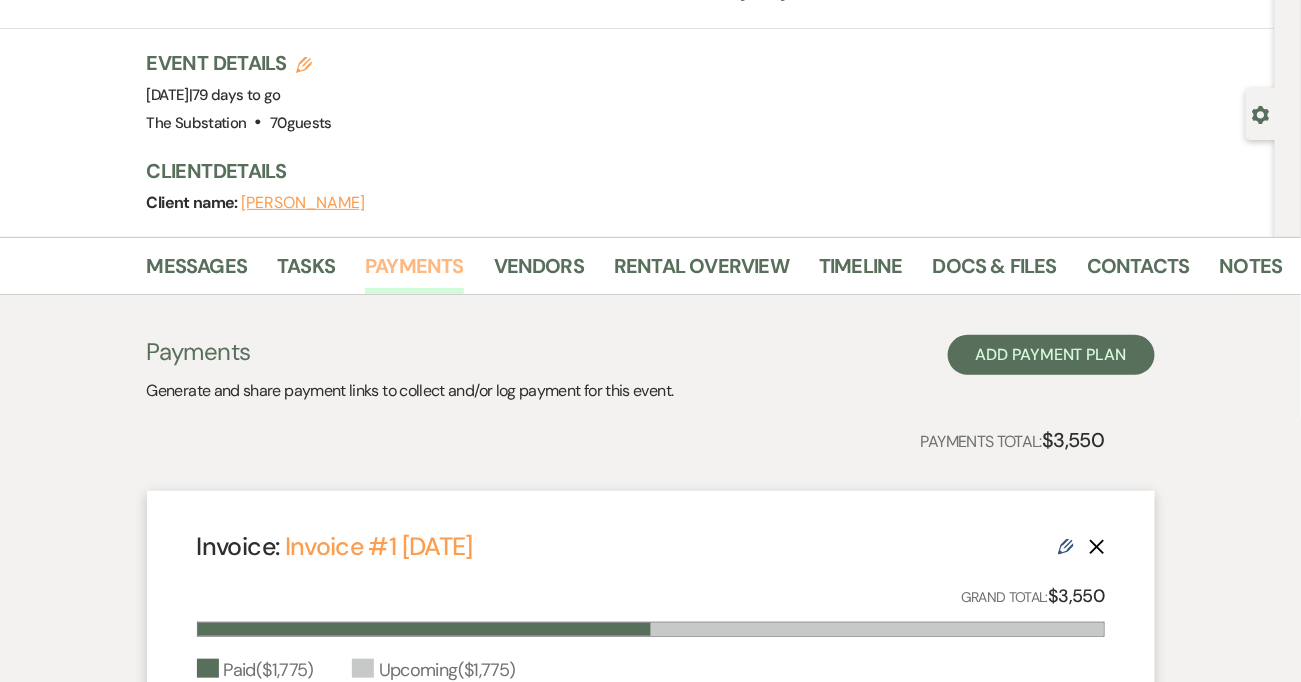 scroll, scrollTop: 68, scrollLeft: 0, axis: vertical 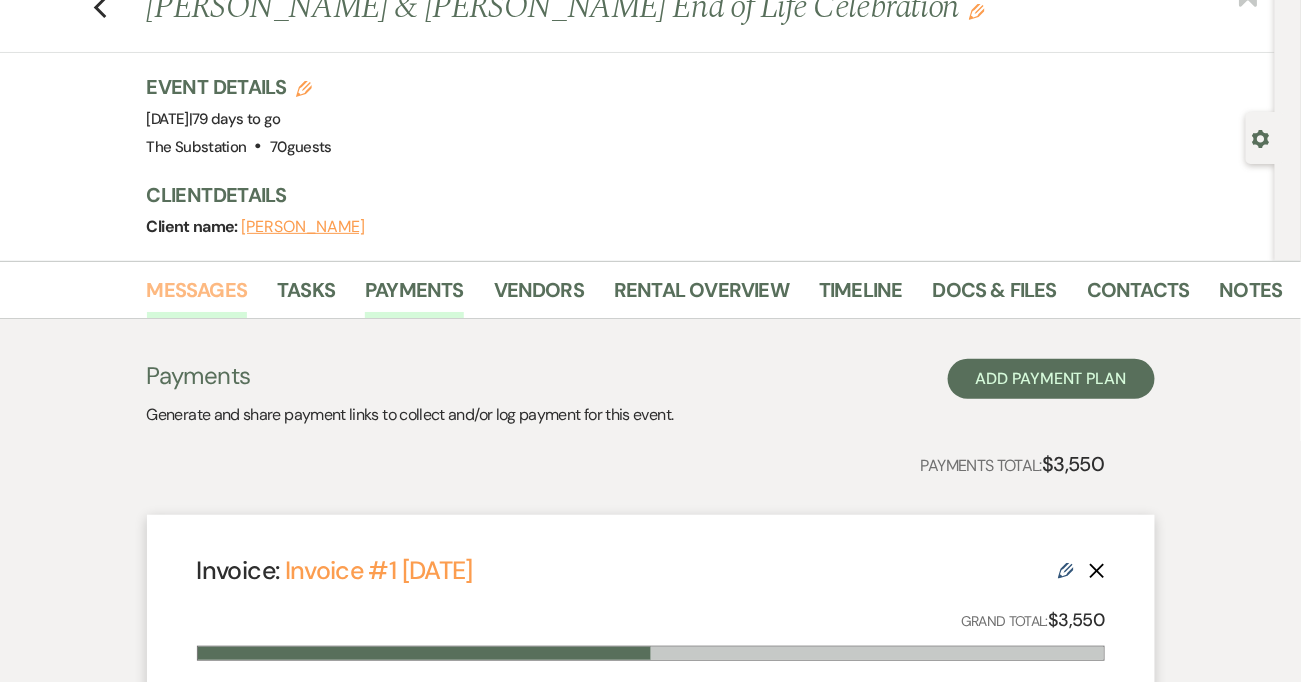 click on "Messages" at bounding box center (197, 296) 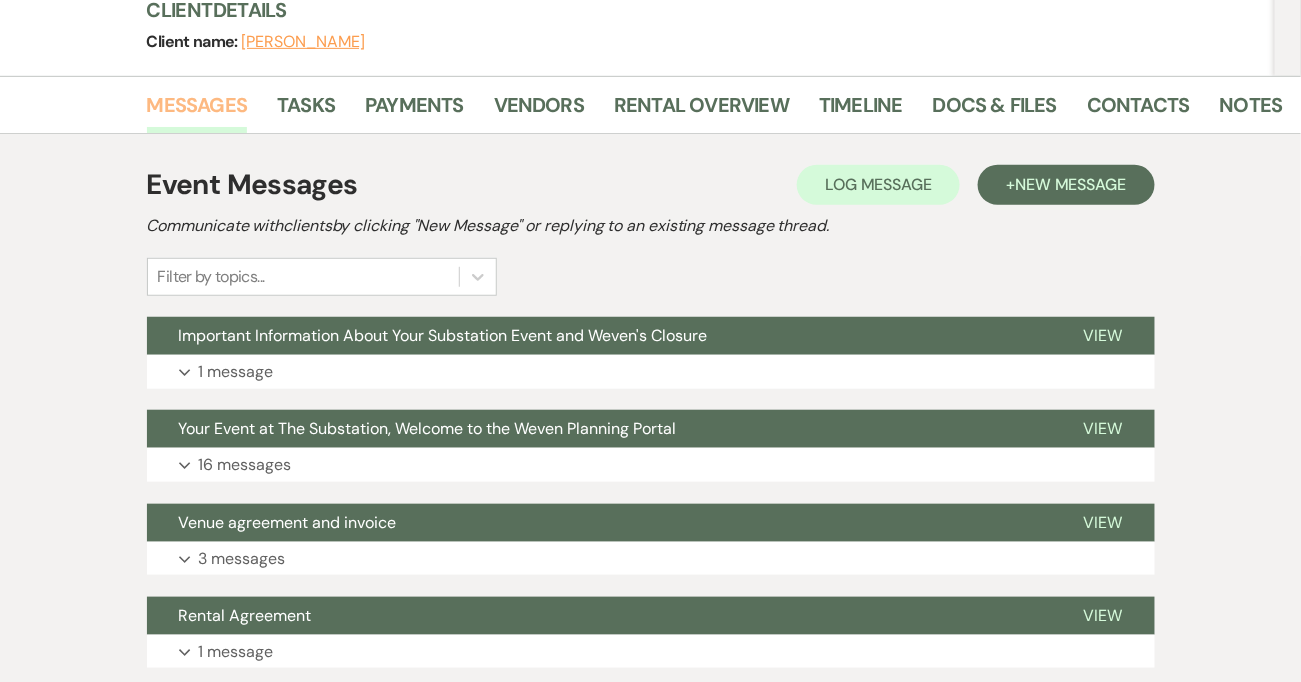 scroll, scrollTop: 231, scrollLeft: 0, axis: vertical 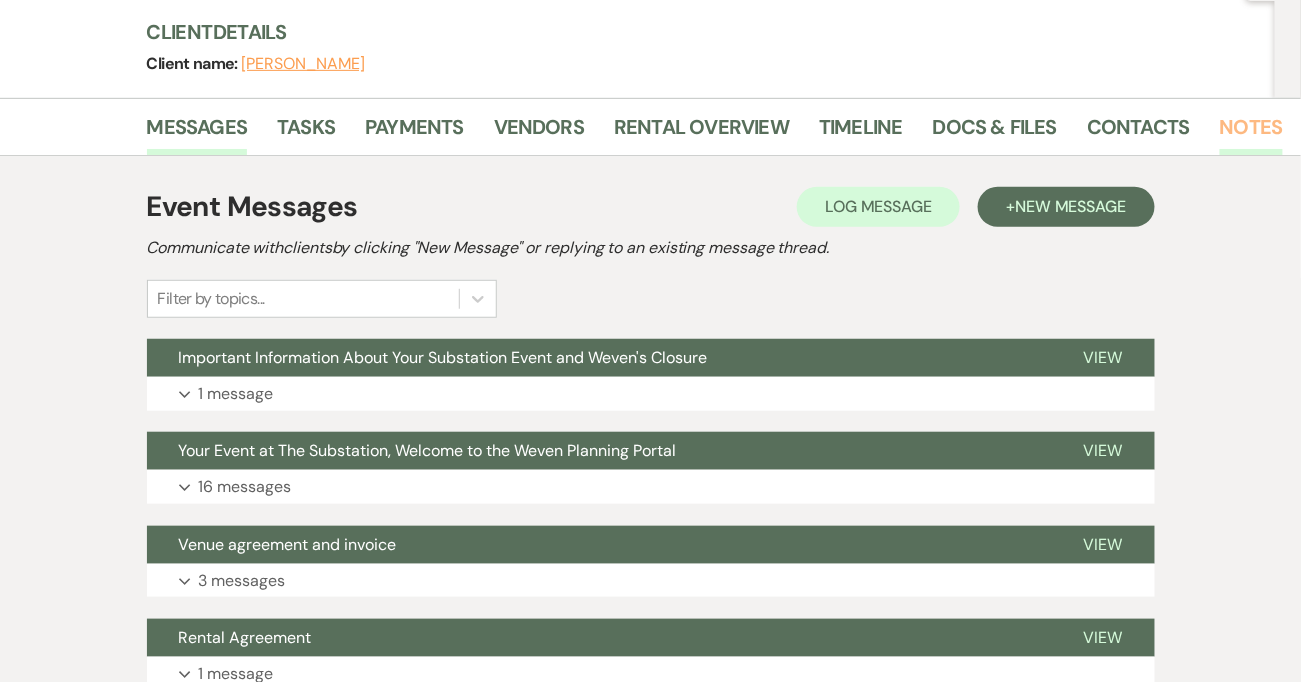 click on "Notes" at bounding box center [1251, 133] 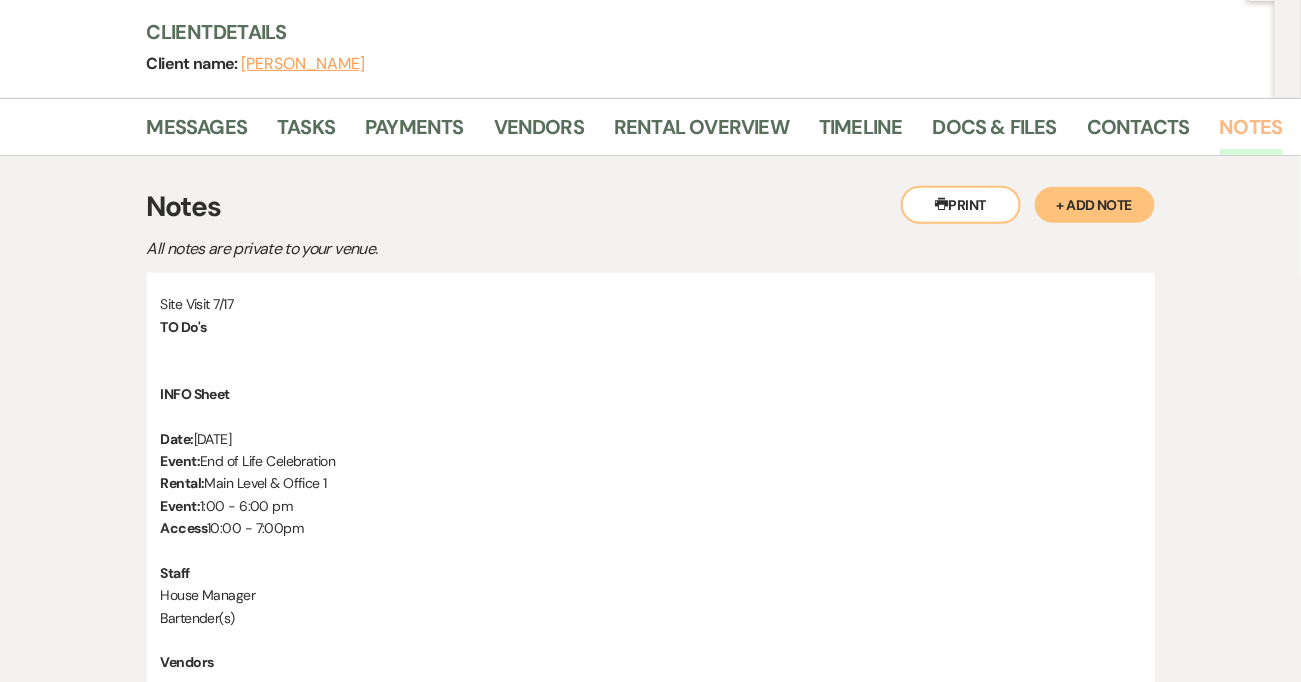 scroll, scrollTop: 559, scrollLeft: 0, axis: vertical 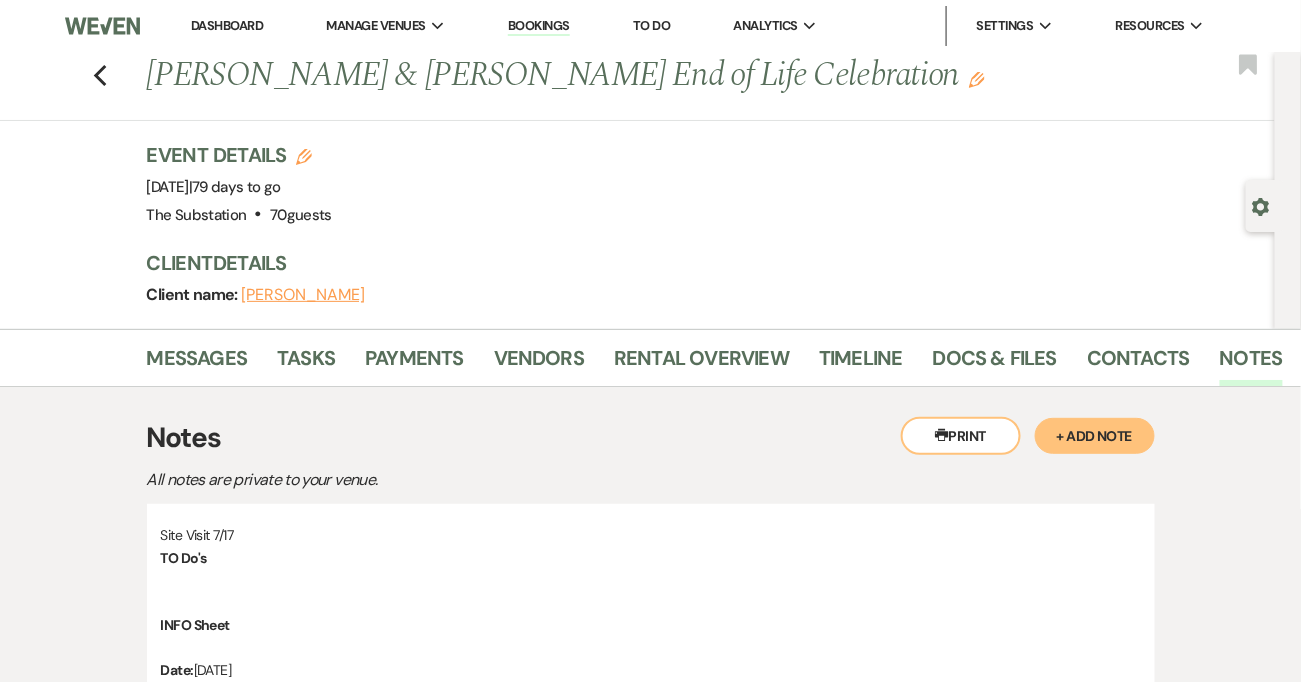 click on "TO Do's" at bounding box center [651, 558] 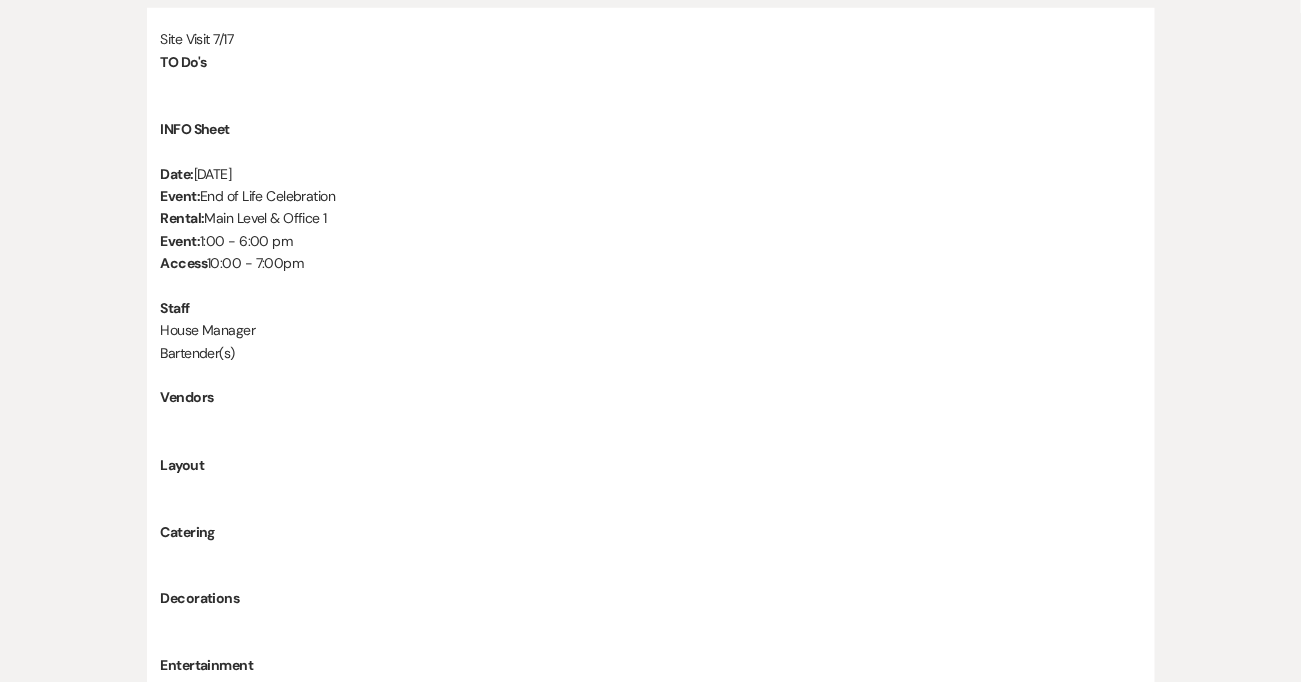 scroll, scrollTop: 812, scrollLeft: 0, axis: vertical 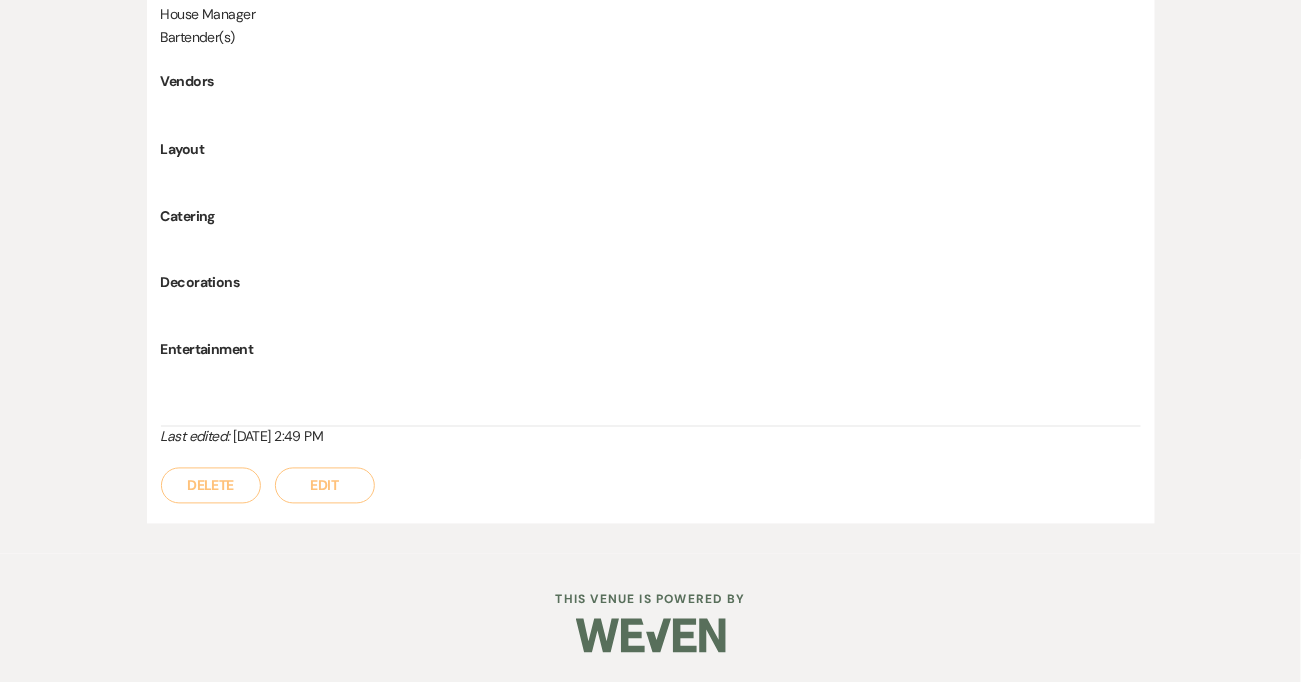 click on "Edit" at bounding box center [325, 486] 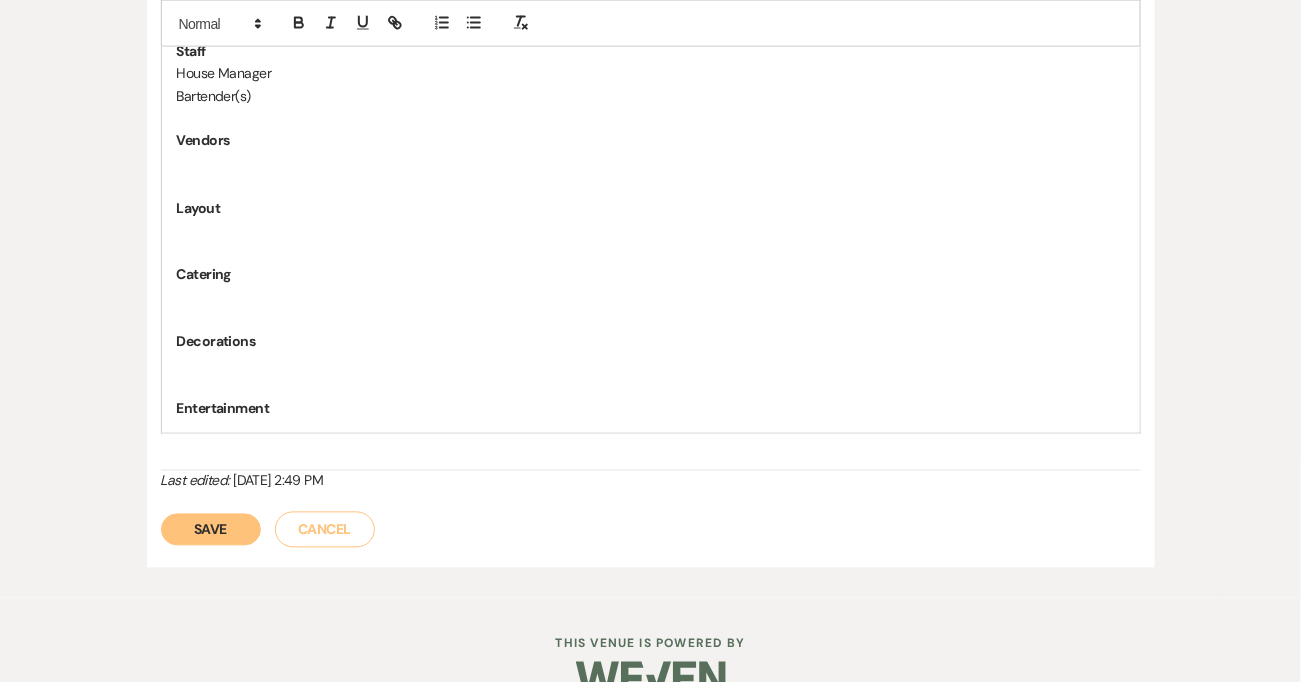 click on "Save" at bounding box center [211, 530] 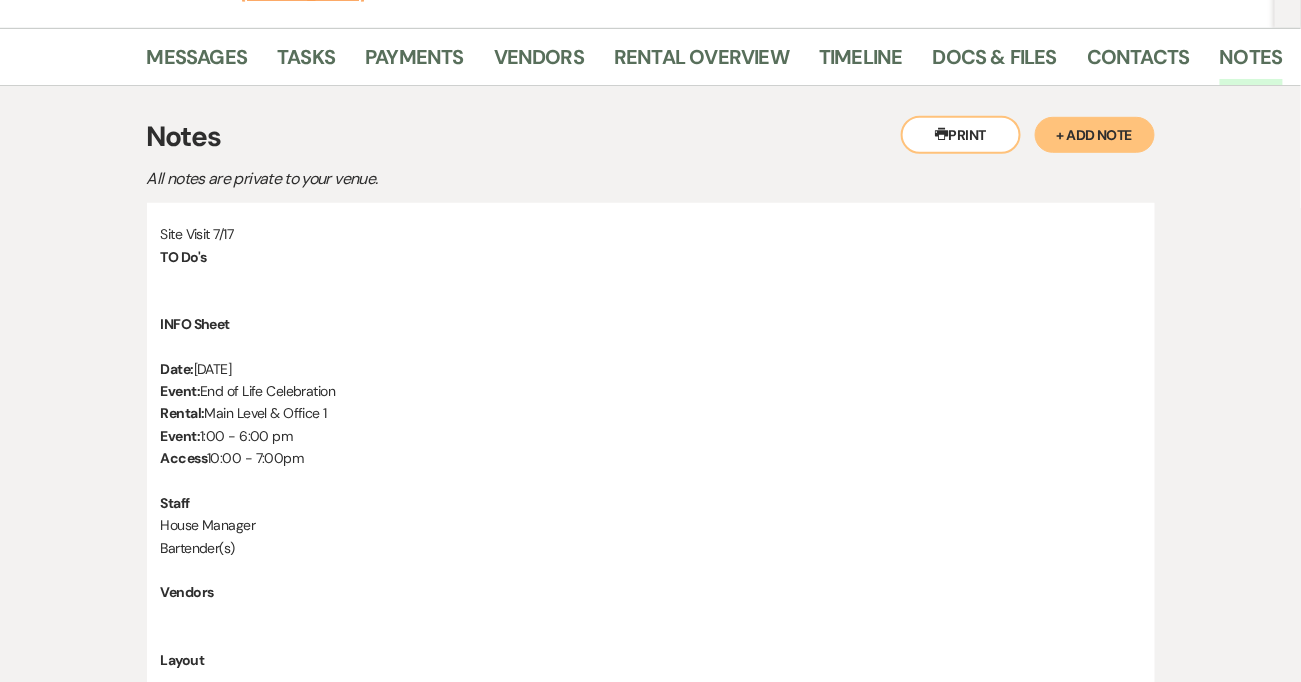 scroll, scrollTop: 165, scrollLeft: 0, axis: vertical 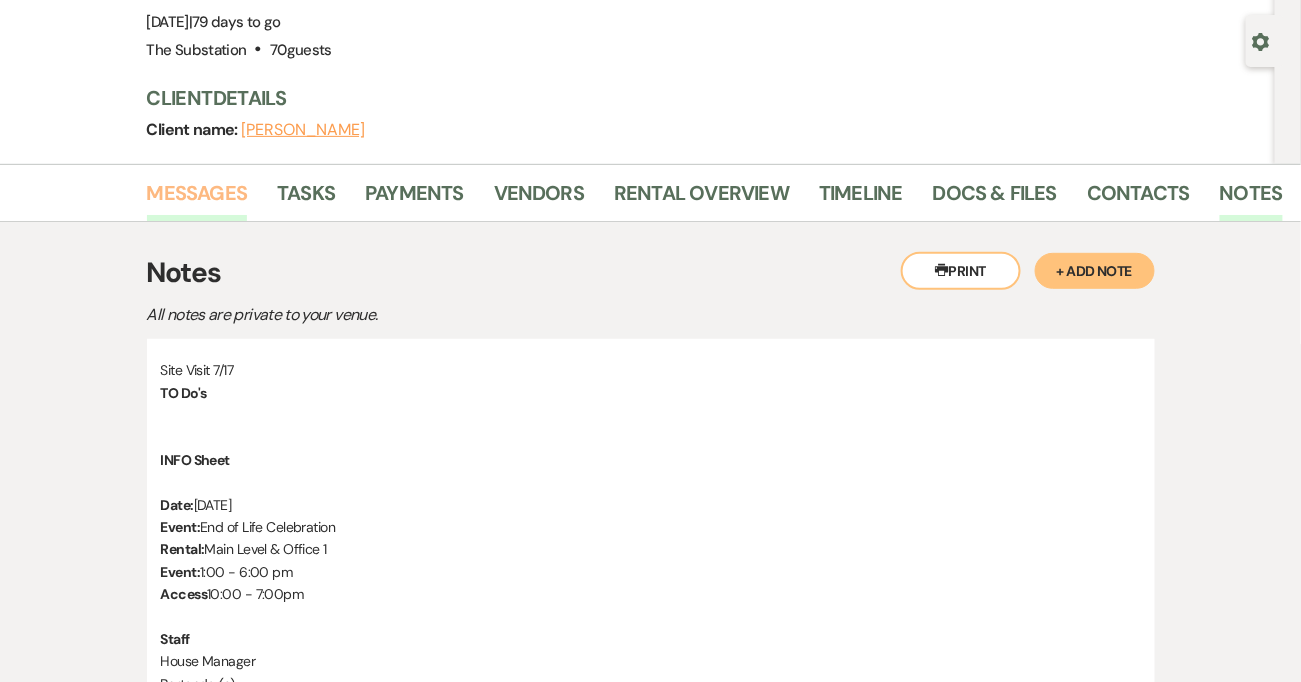 click on "Messages" at bounding box center [197, 199] 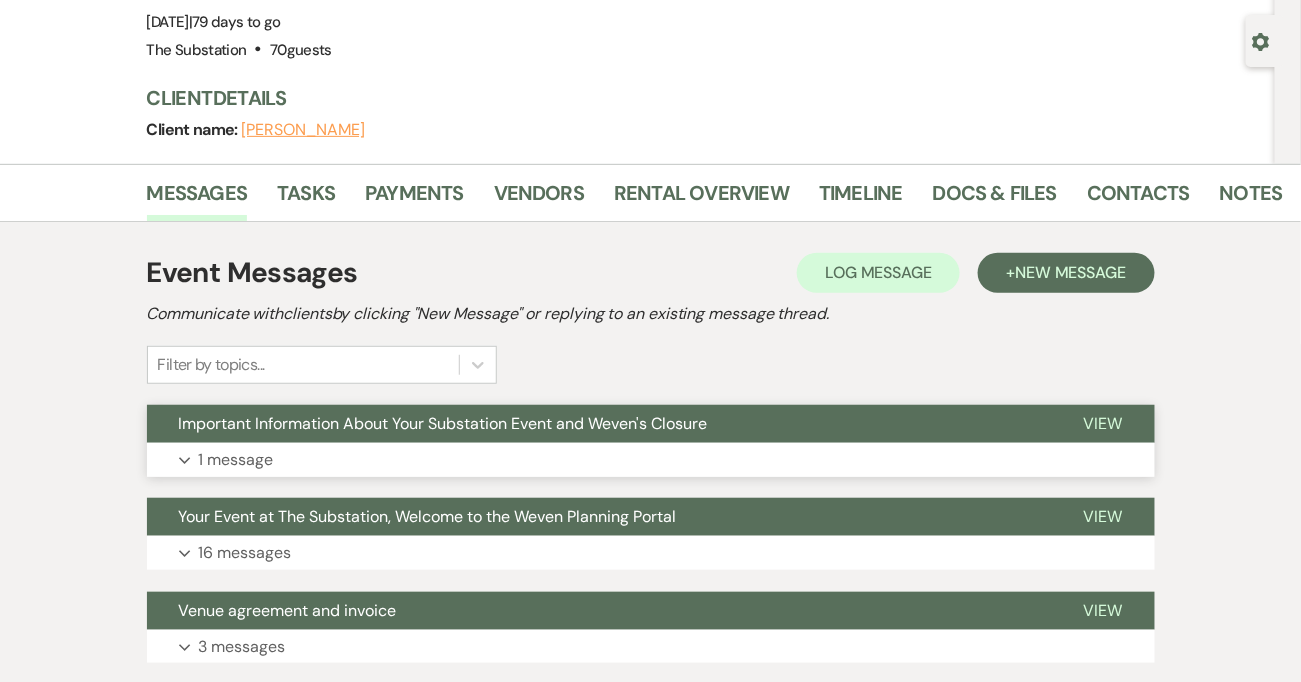 click on "Expand 1 message" at bounding box center [651, 460] 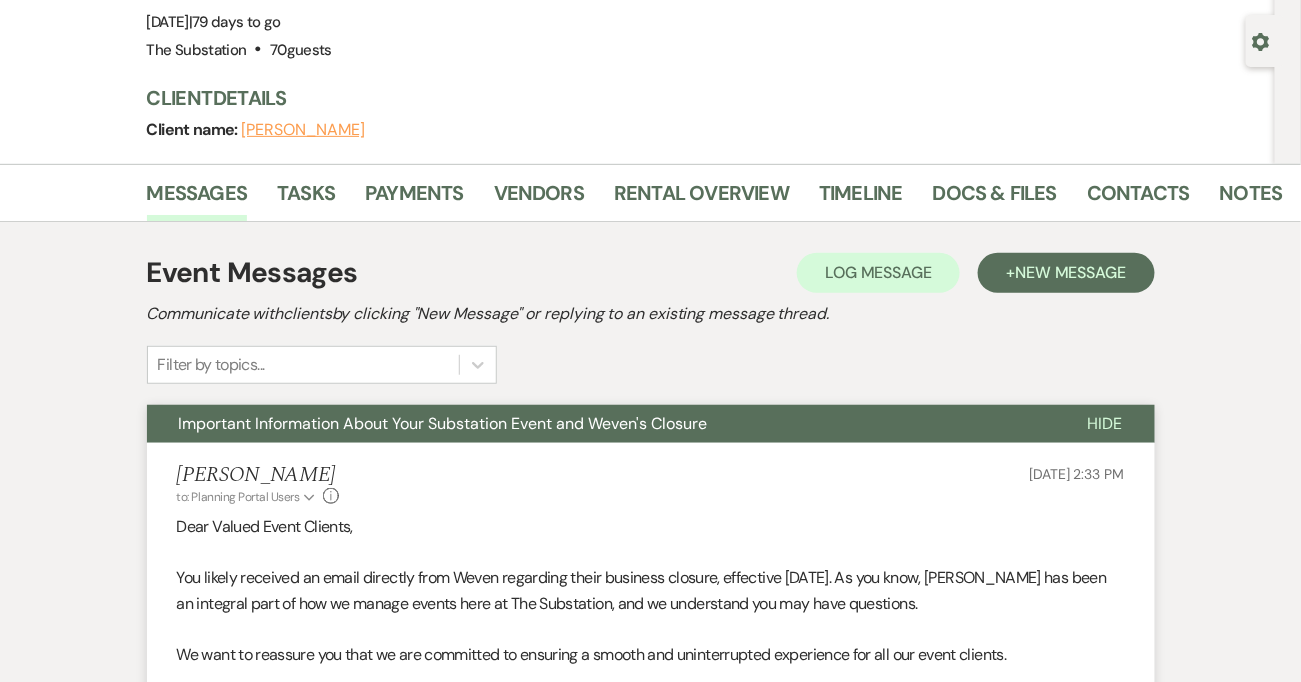 click on "Important Information About Your Substation Event and Weven's Closure" at bounding box center [601, 424] 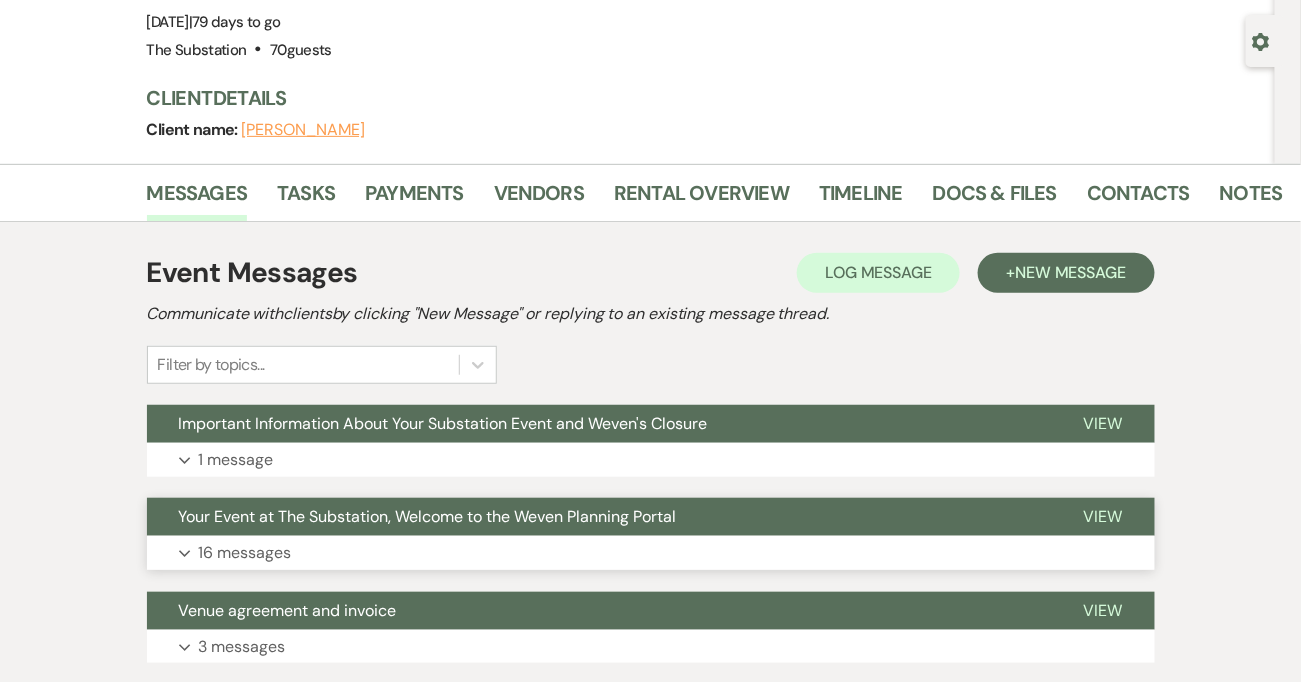 click on "16 messages" at bounding box center [245, 553] 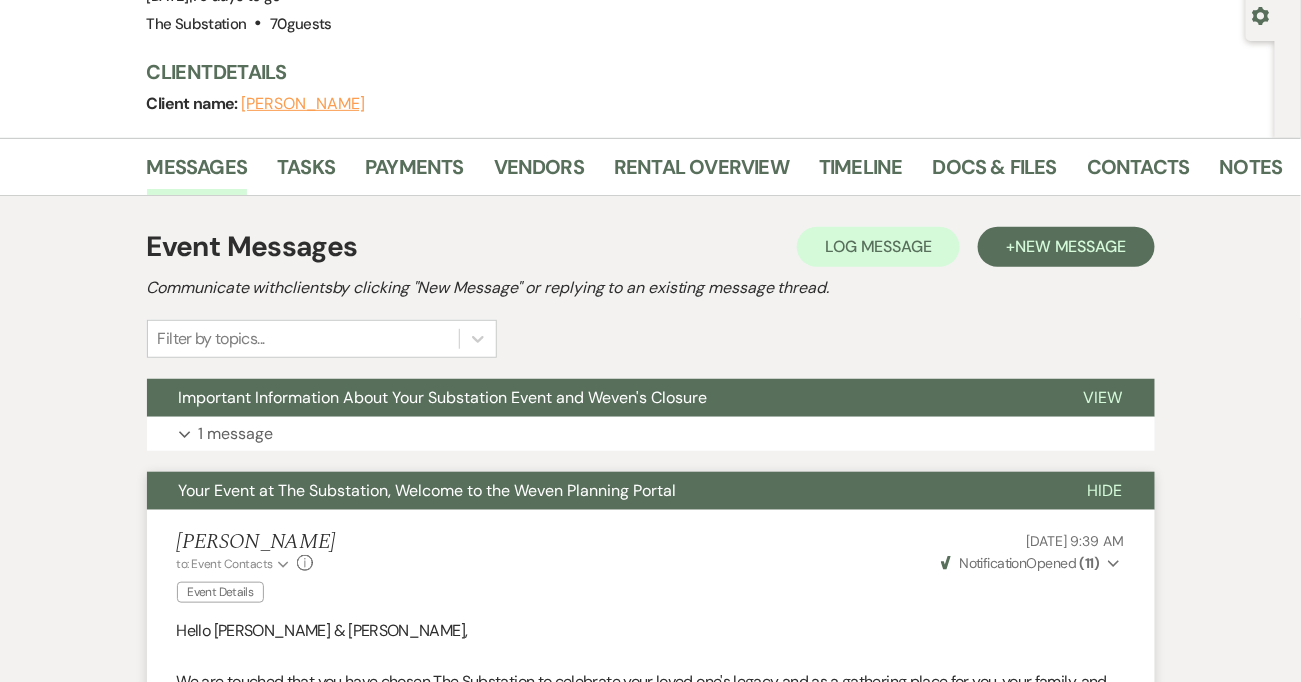 scroll, scrollTop: 0, scrollLeft: 0, axis: both 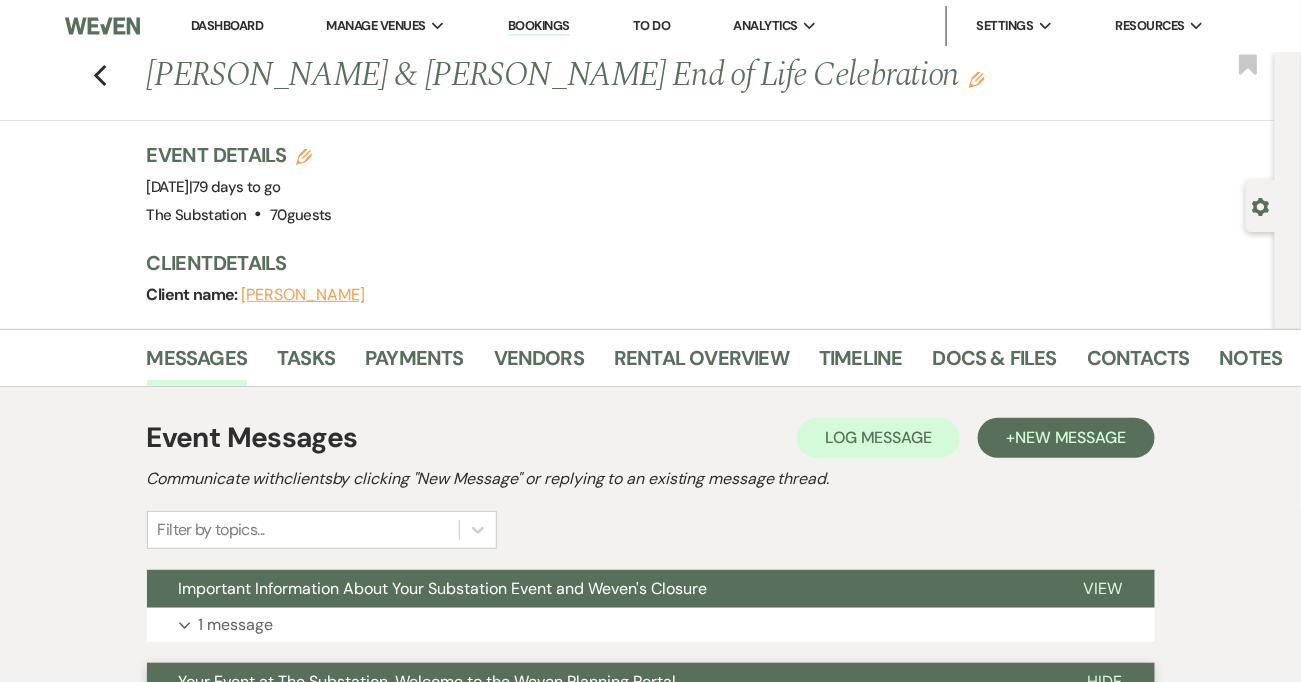 click on "Dashboard" at bounding box center [227, 25] 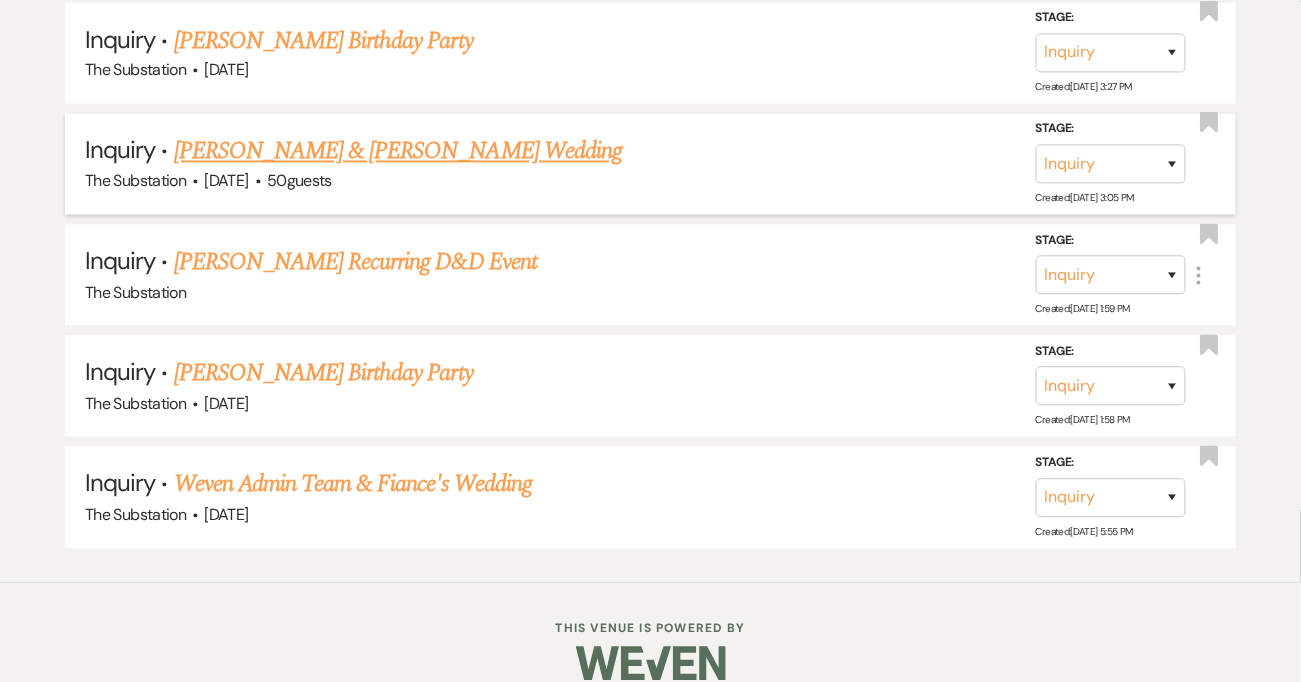 scroll, scrollTop: 483, scrollLeft: 0, axis: vertical 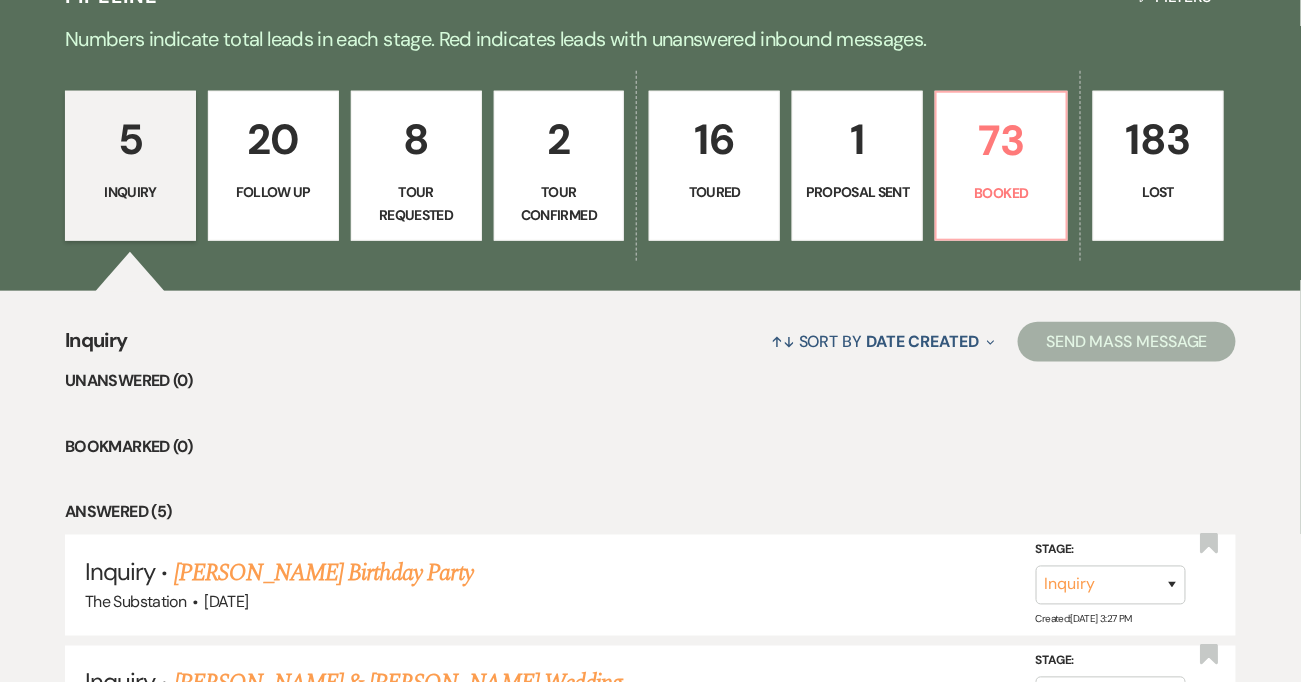 click on "Follow Up" at bounding box center [273, 192] 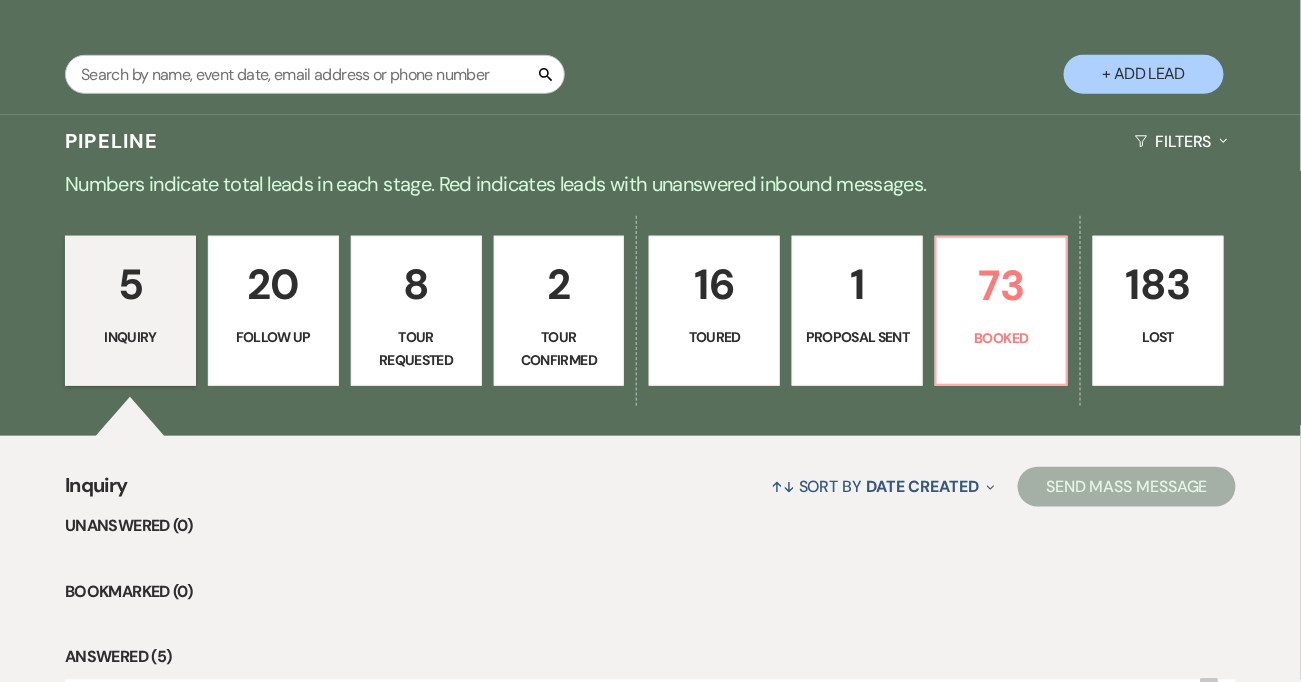 select on "9" 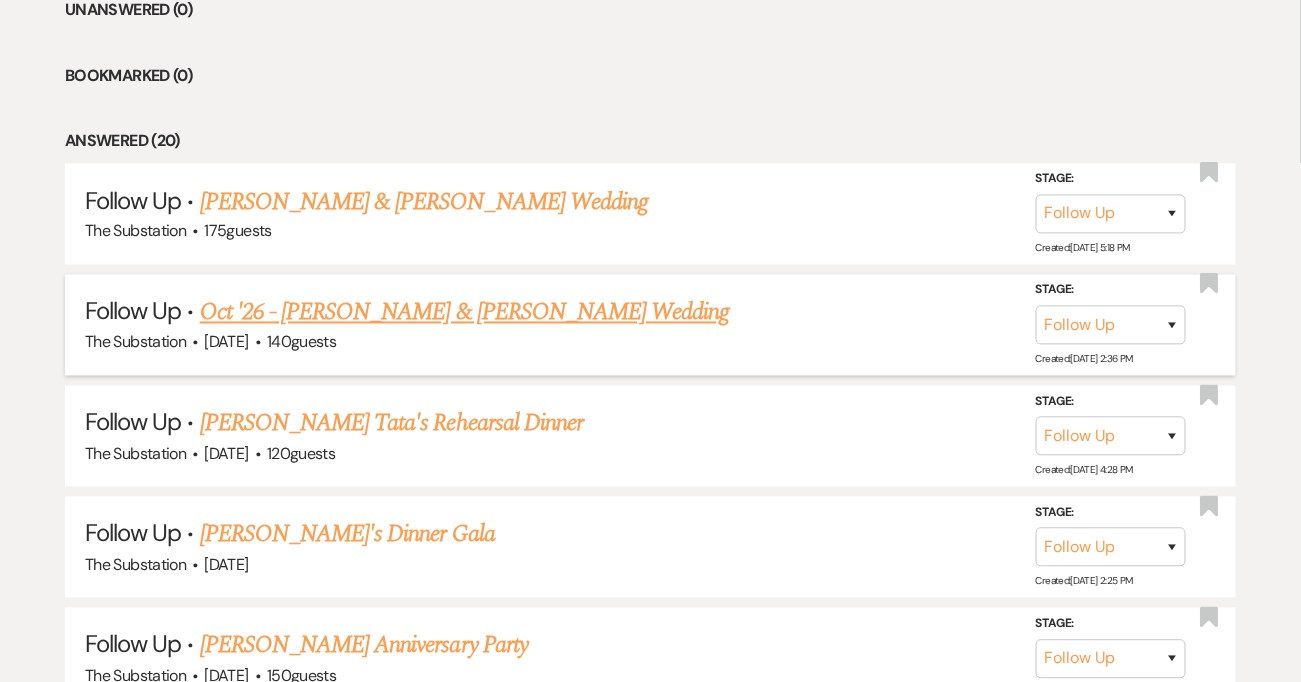 scroll, scrollTop: 1050, scrollLeft: 0, axis: vertical 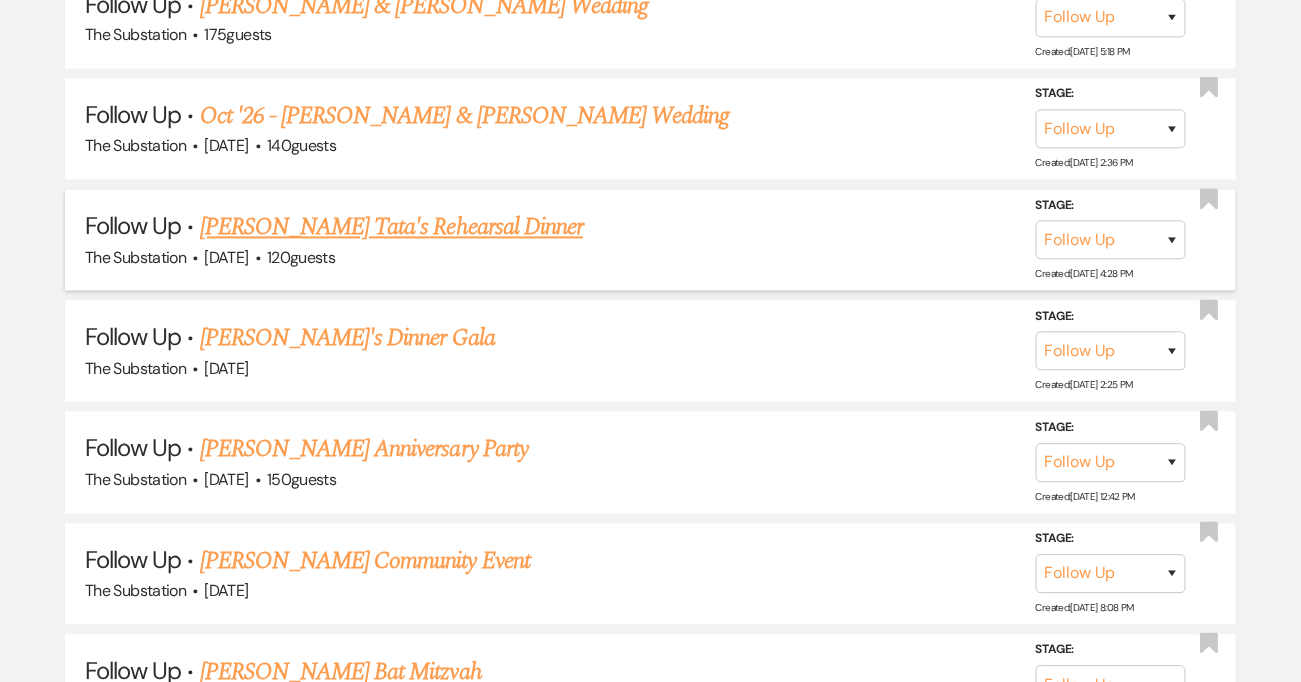 click on "Sowmya Tata's Rehearsal Dinner" at bounding box center (391, 228) 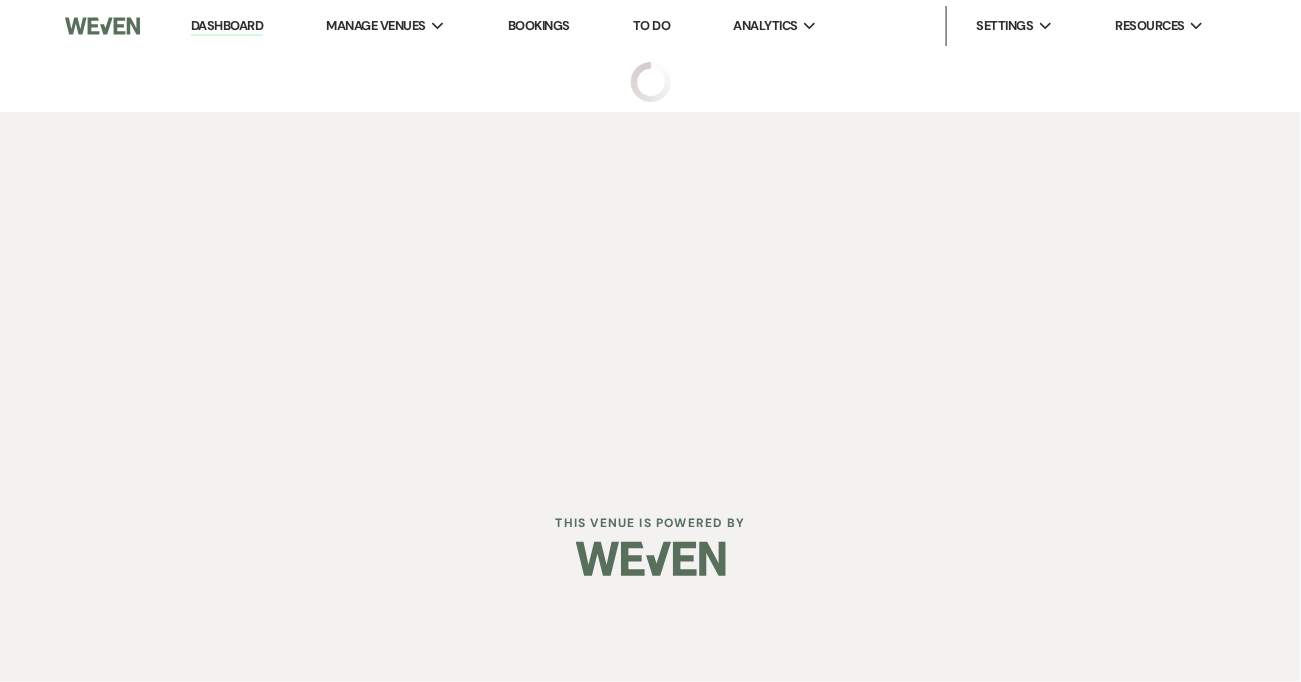 scroll, scrollTop: 0, scrollLeft: 0, axis: both 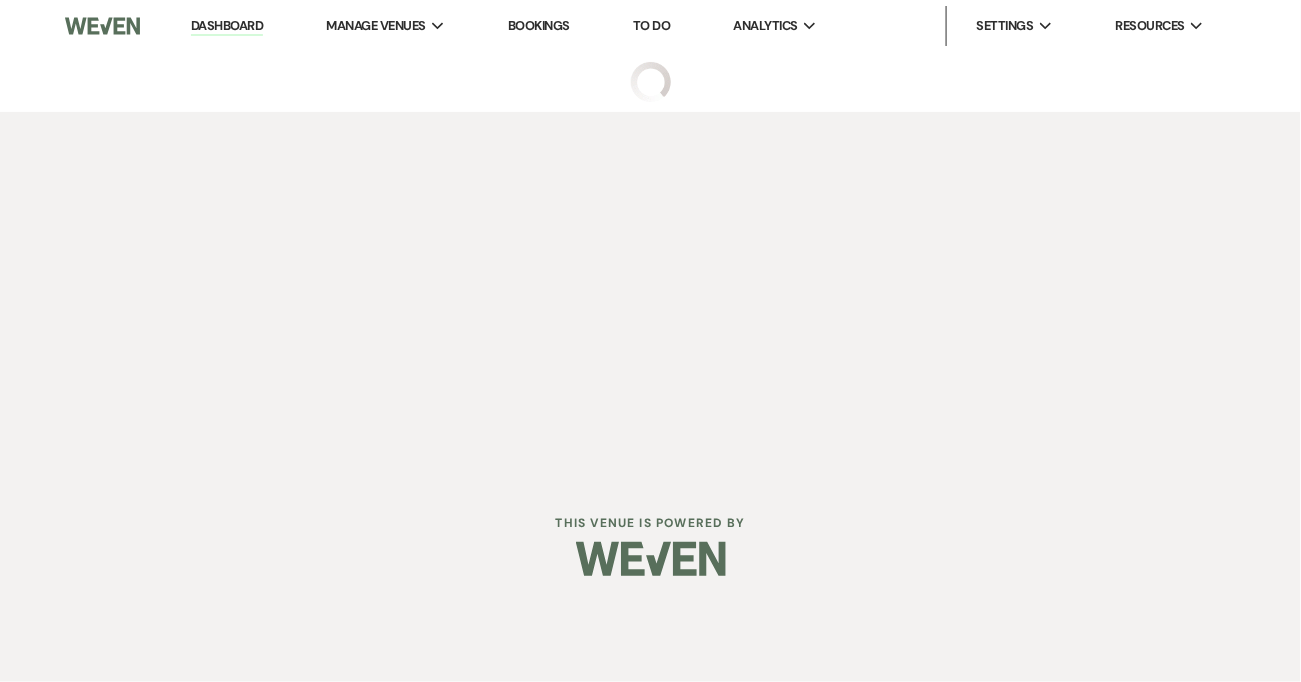 select on "9" 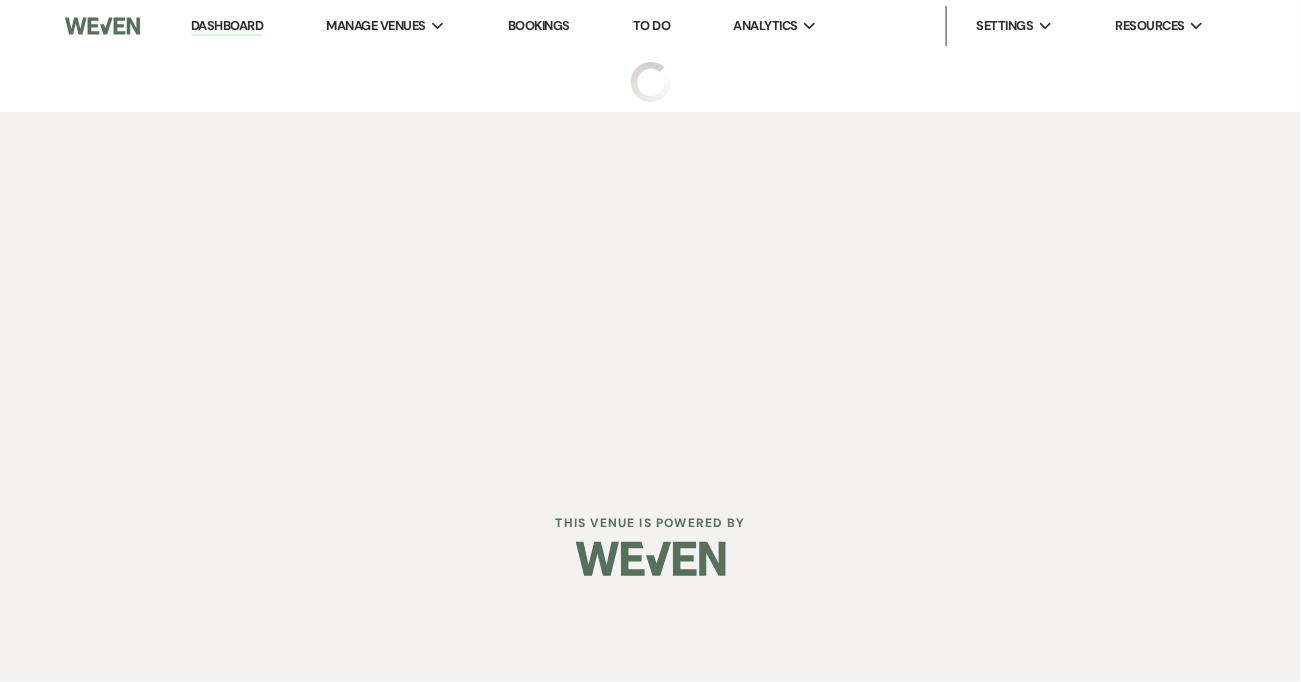 select on "5" 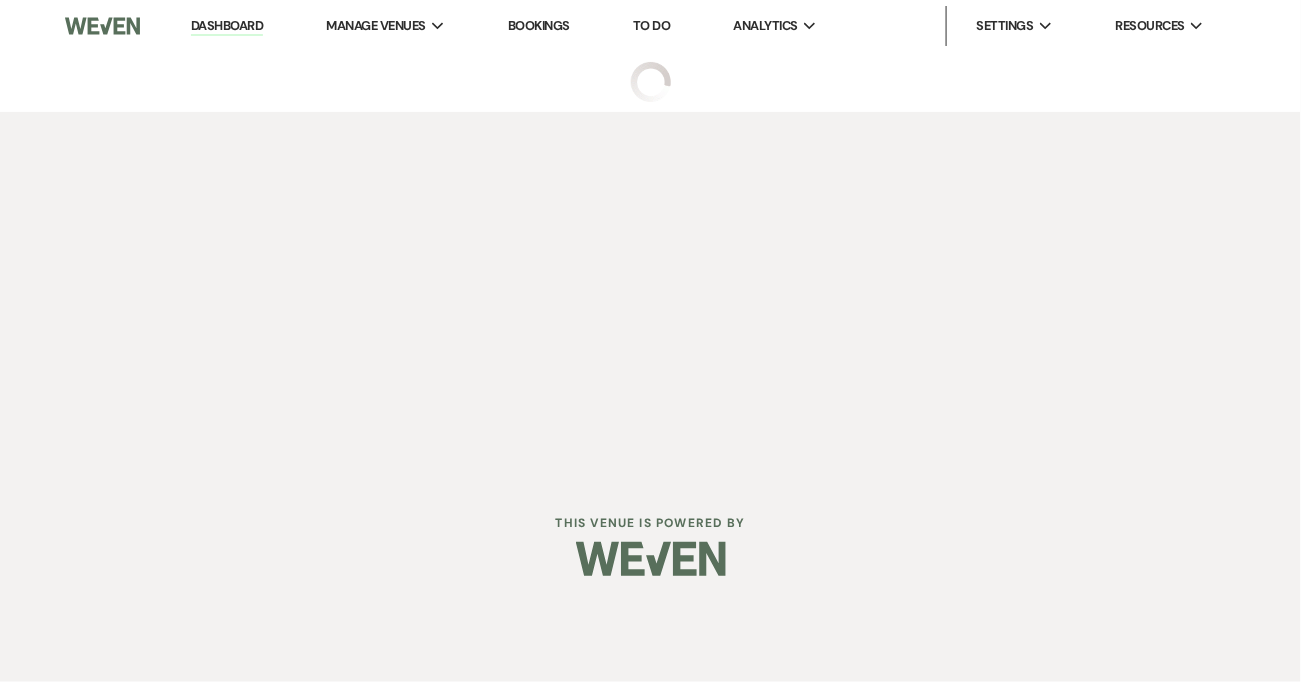 select on "11" 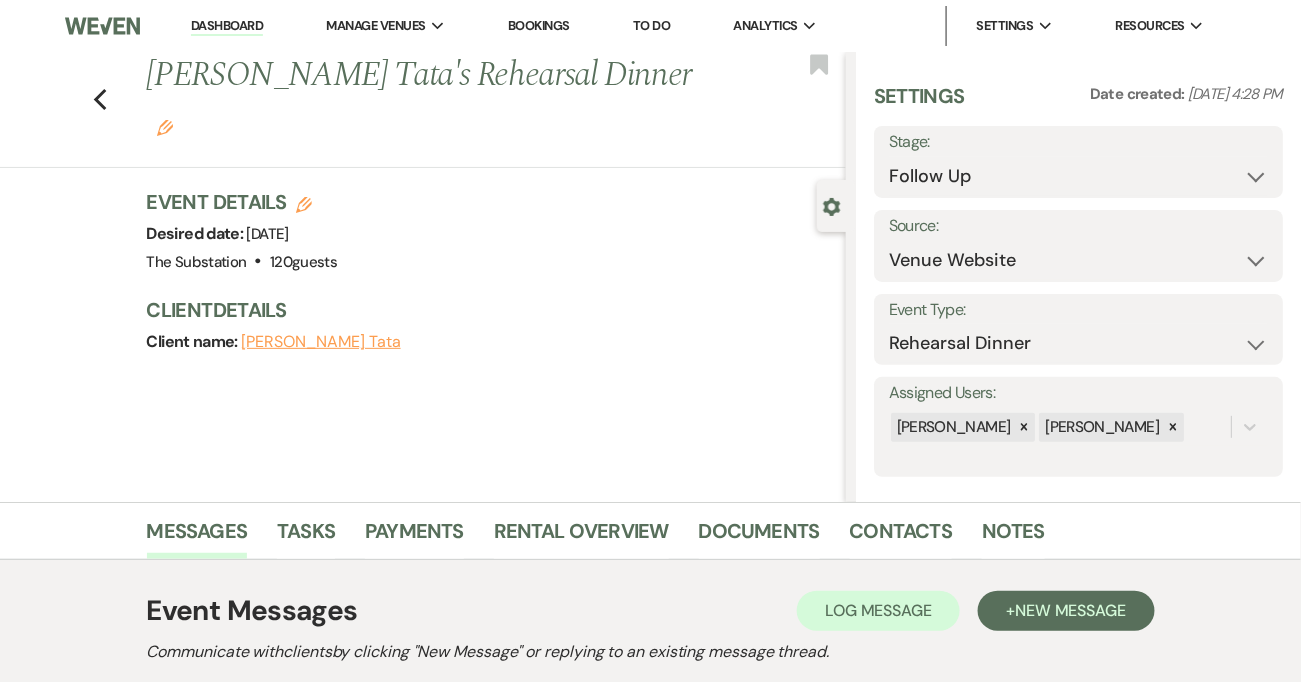 scroll, scrollTop: 384, scrollLeft: 0, axis: vertical 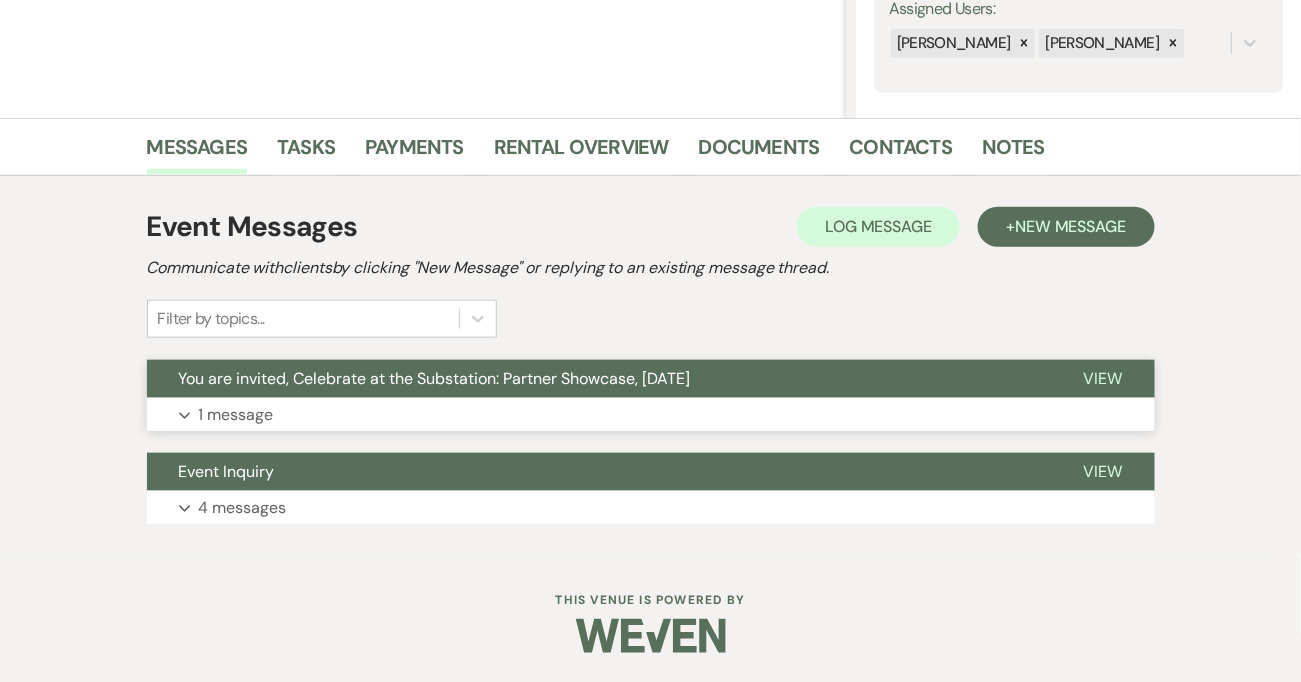 click on "Expand 1 message" at bounding box center [651, 415] 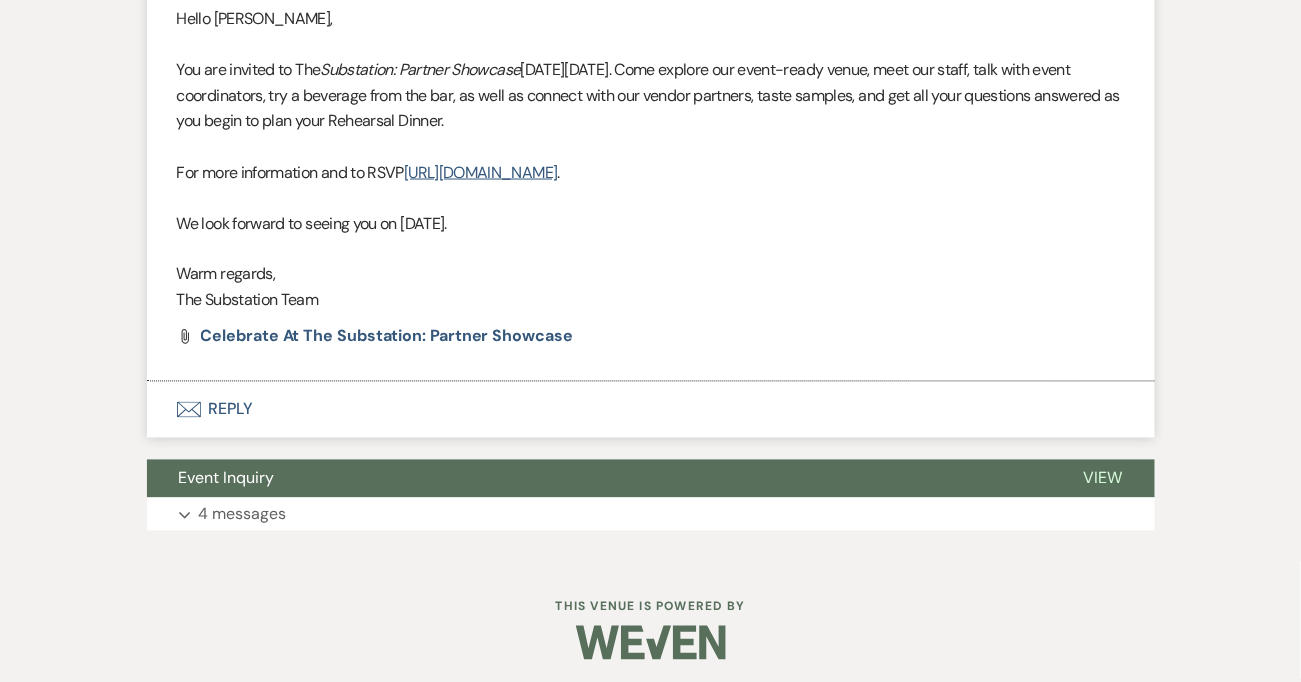 scroll, scrollTop: 851, scrollLeft: 0, axis: vertical 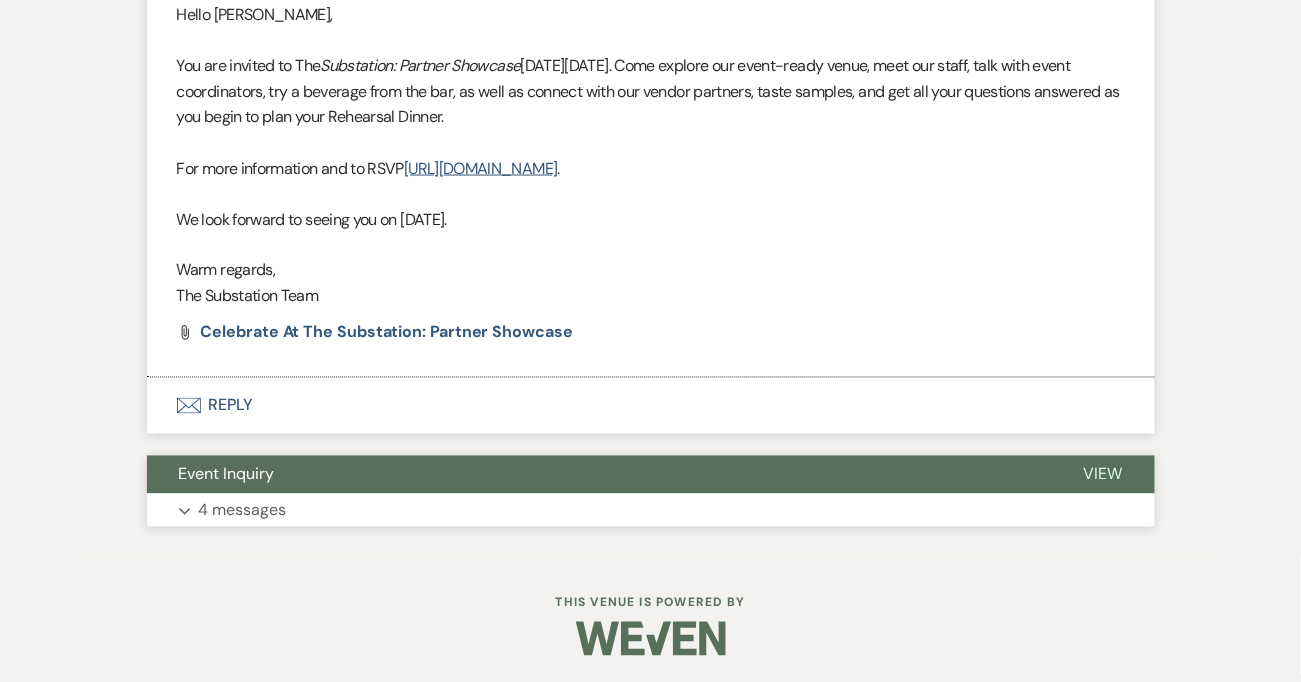 click on "4 messages" at bounding box center (243, 511) 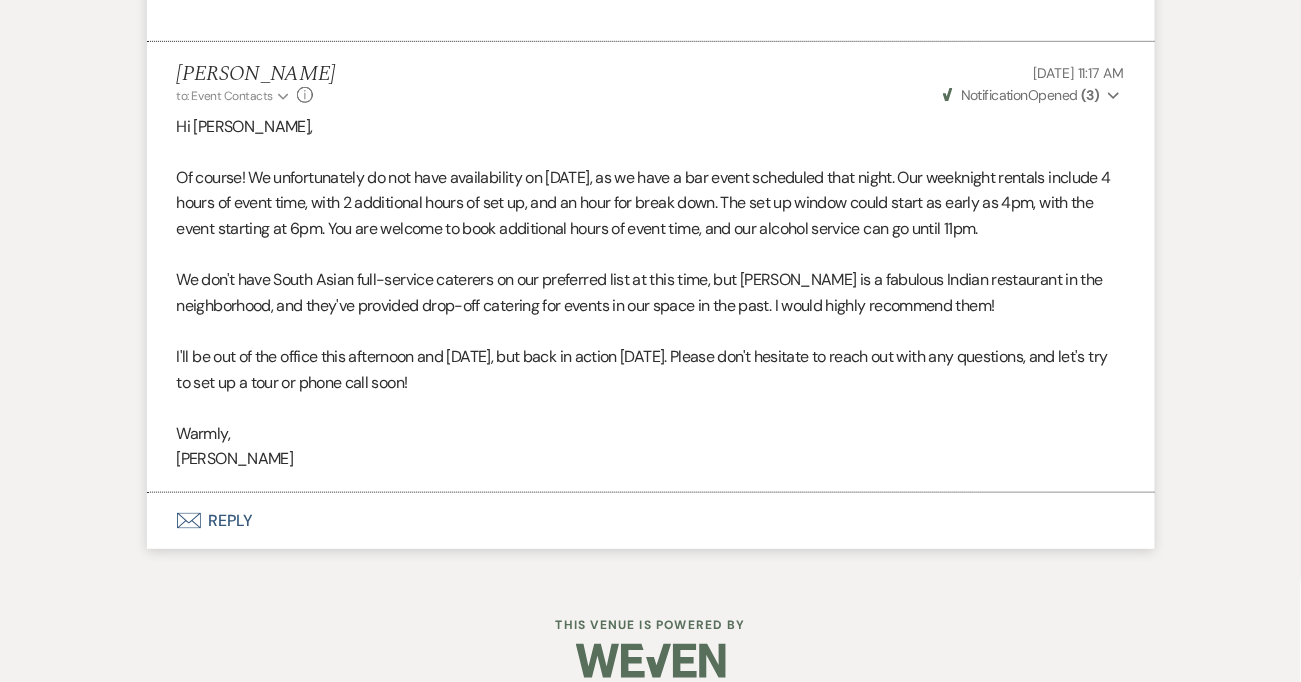 scroll, scrollTop: 2521, scrollLeft: 0, axis: vertical 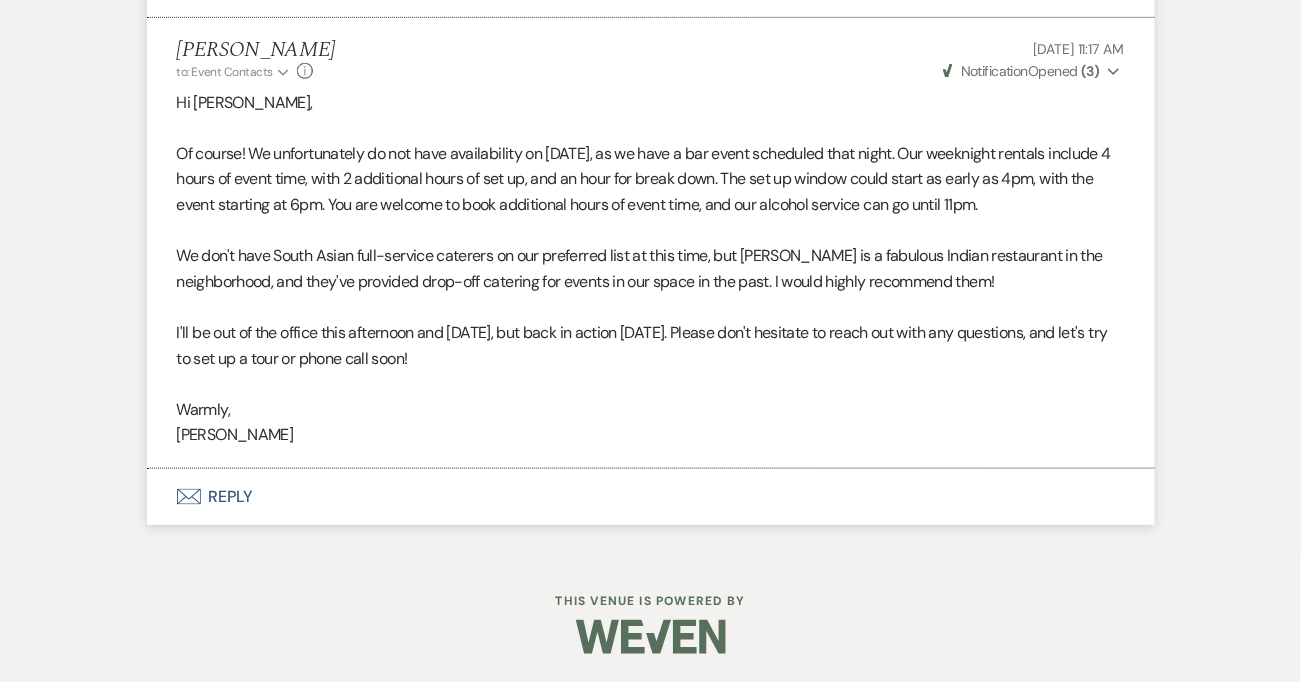 click on "Dashboard Manage Venues   Expand The Substation Bookings To Do Analytics   Expand The Substation Settings   Expand Host Profile Payment Settings Change Password Log Out Resources   Expand Lead Form/Badge Resource Library     Contact Weven Previous Sowmya Tata's Rehearsal Dinner Edit Bookmark Gear Settings Settings Date created:   Jul 01, 2025, 4:28 PM Stage: Inquiry Follow Up Tour Requested Tour Confirmed Toured Proposal Sent Booked Lost Source: Weven Venue Website Instagram Facebook Pinterest Google The Knot Wedding Wire Here Comes the Guide Wedding Spot Eventective Zola The Venue Report PartySlate VRBO / Homeaway Airbnb Wedding Show TikTok X / Twitter Phone Call Walk-in Vendor Referral Advertising Personal Referral Local Referral Other Event Type: Wedding Anniversary Party Baby Shower Bachelorette / Bachelor Party Birthday Party Bridal Shower Brunch Community Event Concert Corporate Event Elopement End of Life Celebration Engagement Party Fundraiser Graduation Party Micro Wedding Prom Quinceañera Retreat" at bounding box center [650, -919] 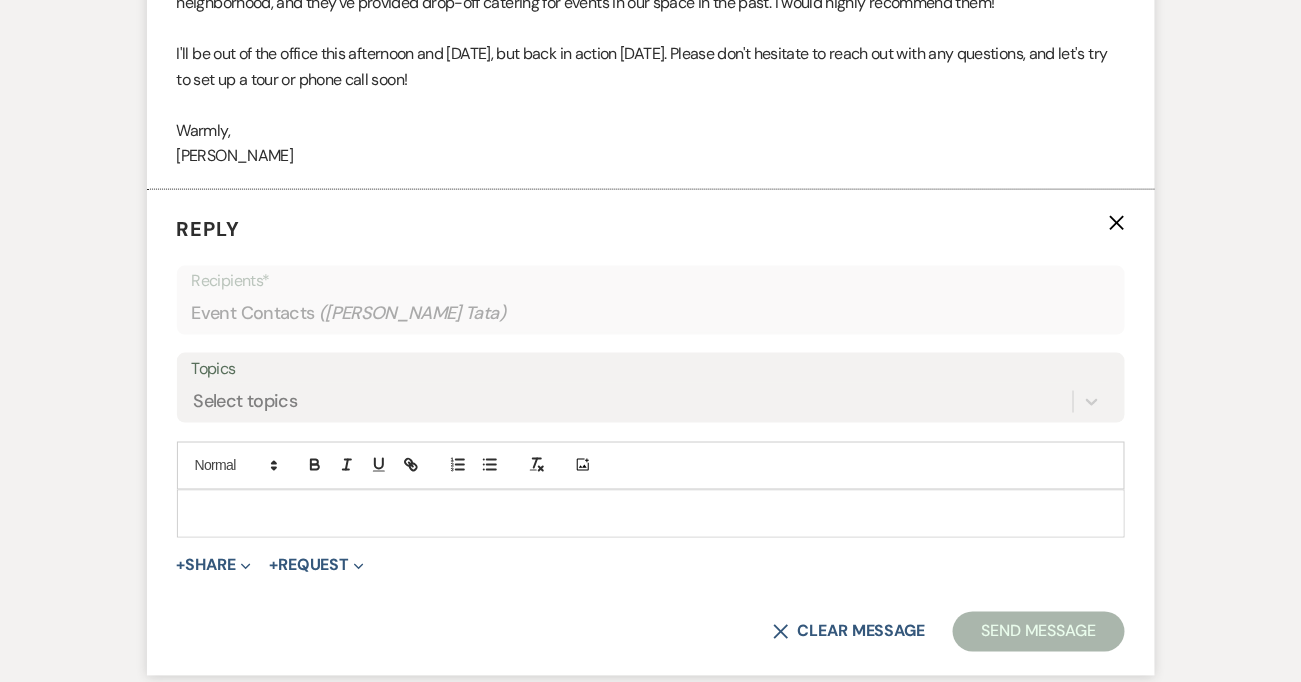 scroll, scrollTop: 2890, scrollLeft: 0, axis: vertical 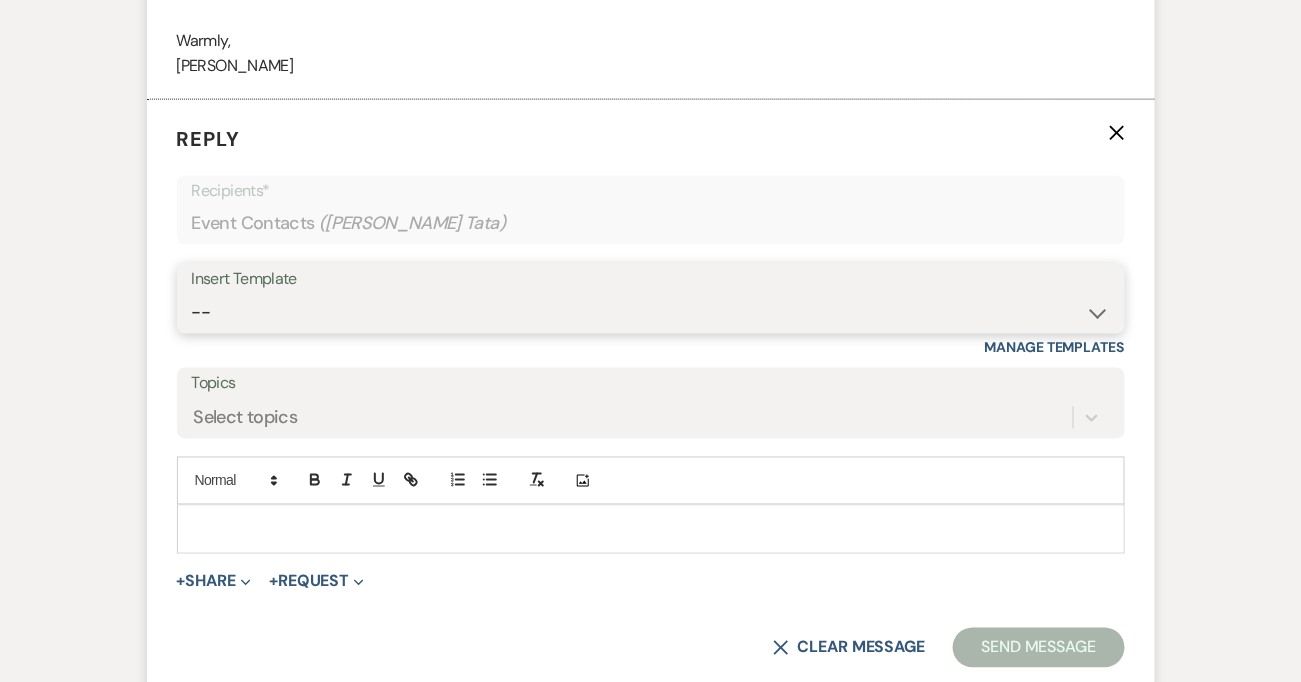 click on "-- Weven Planning Portal Introduction (Booked Events) Follow Up Contract (Pre-Booked Leads) Welcome to The Substation Planning Portal & Welcome Packet Initial Inquiry Response Tour Request Response Email from Vickie Rules of Conduct & Site Visit (90-60 days out) Finalizing Details for Your Upcoming Event (1+ week prior to event date) Additional Services to Event - Send invoice for payment 30 days Request for Credit Card on File Introduction after booking 60-90 Day Re-Introduction Email Inquiry 1st Response (Vickie) Touch Point / Checkin - Vickie Touch Point #2+  Celebrate at the Substation: Partner Showcase Weven Closure Notification to Booked Clients" at bounding box center [651, 312] 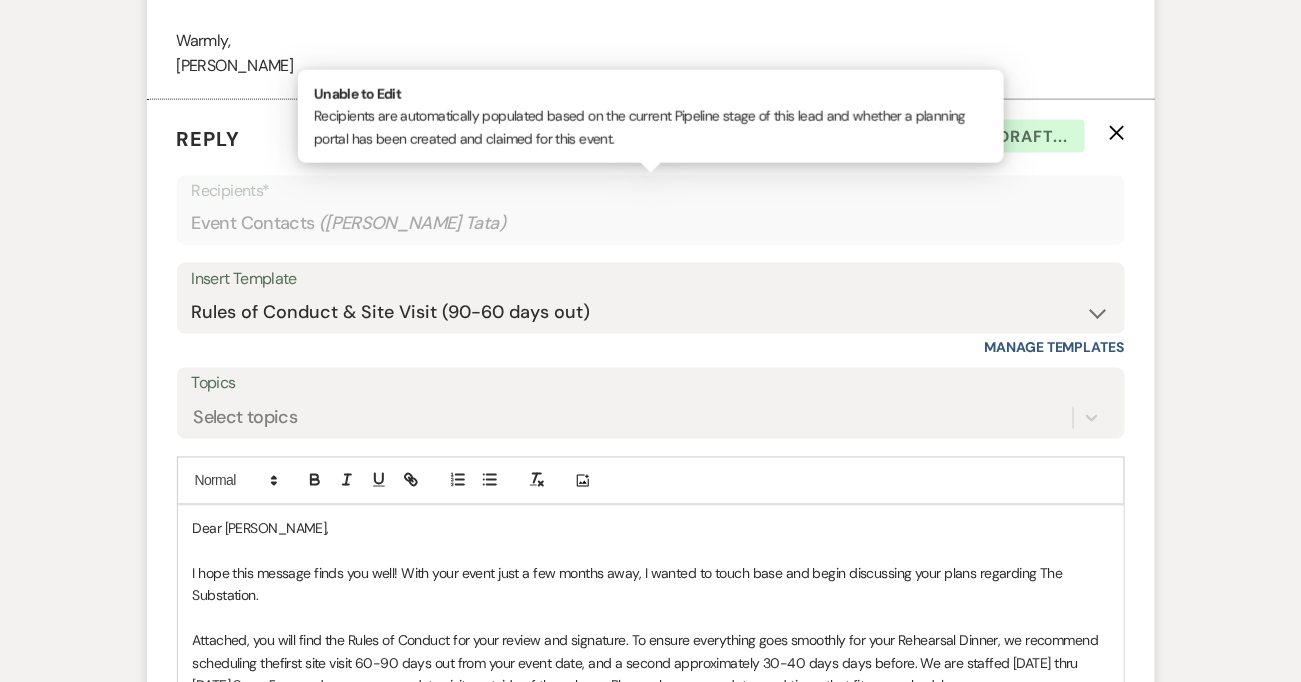 click on "( Sowmya Tata )" at bounding box center (413, 223) 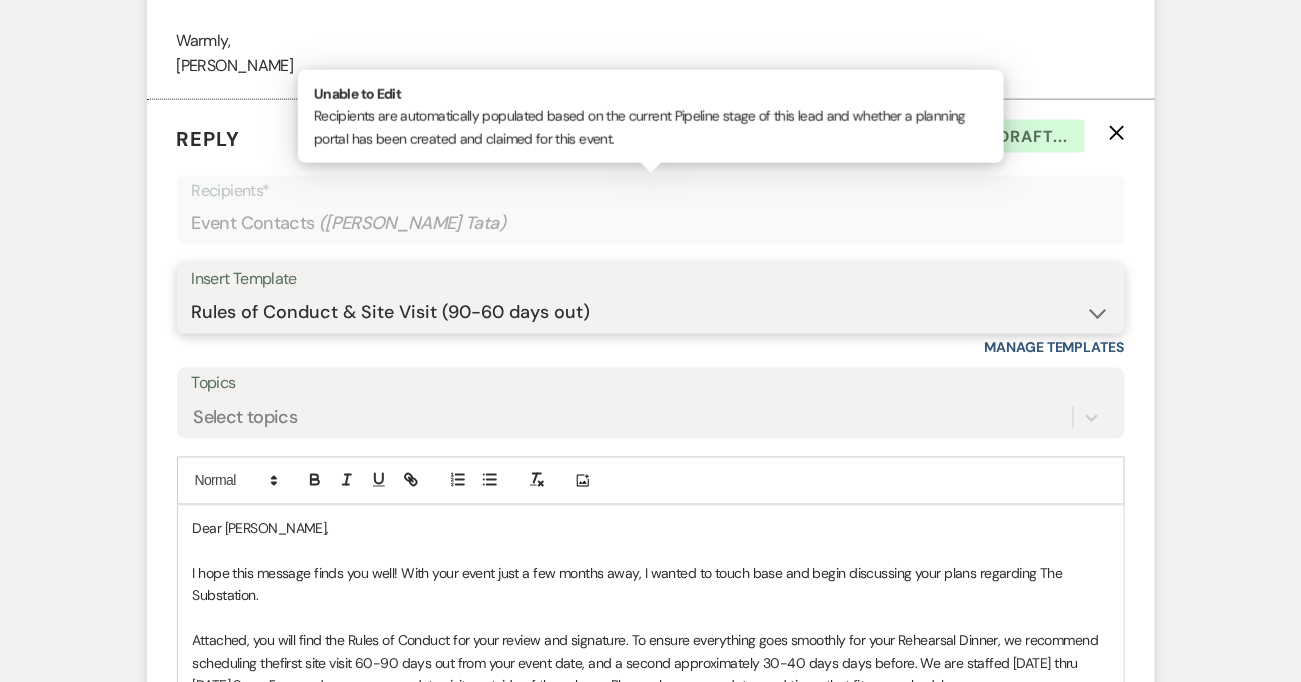 click on "-- Weven Planning Portal Introduction (Booked Events) Follow Up Contract (Pre-Booked Leads) Welcome to The Substation Planning Portal & Welcome Packet Initial Inquiry Response Tour Request Response Email from Vickie Rules of Conduct & Site Visit (90-60 days out) Finalizing Details for Your Upcoming Event (1+ week prior to event date) Additional Services to Event - Send invoice for payment 30 days Request for Credit Card on File Introduction after booking 60-90 Day Re-Introduction Email Inquiry 1st Response (Vickie) Touch Point / Checkin - Vickie Touch Point #2+  Celebrate at the Substation: Partner Showcase Weven Closure Notification to Booked Clients" at bounding box center (651, 312) 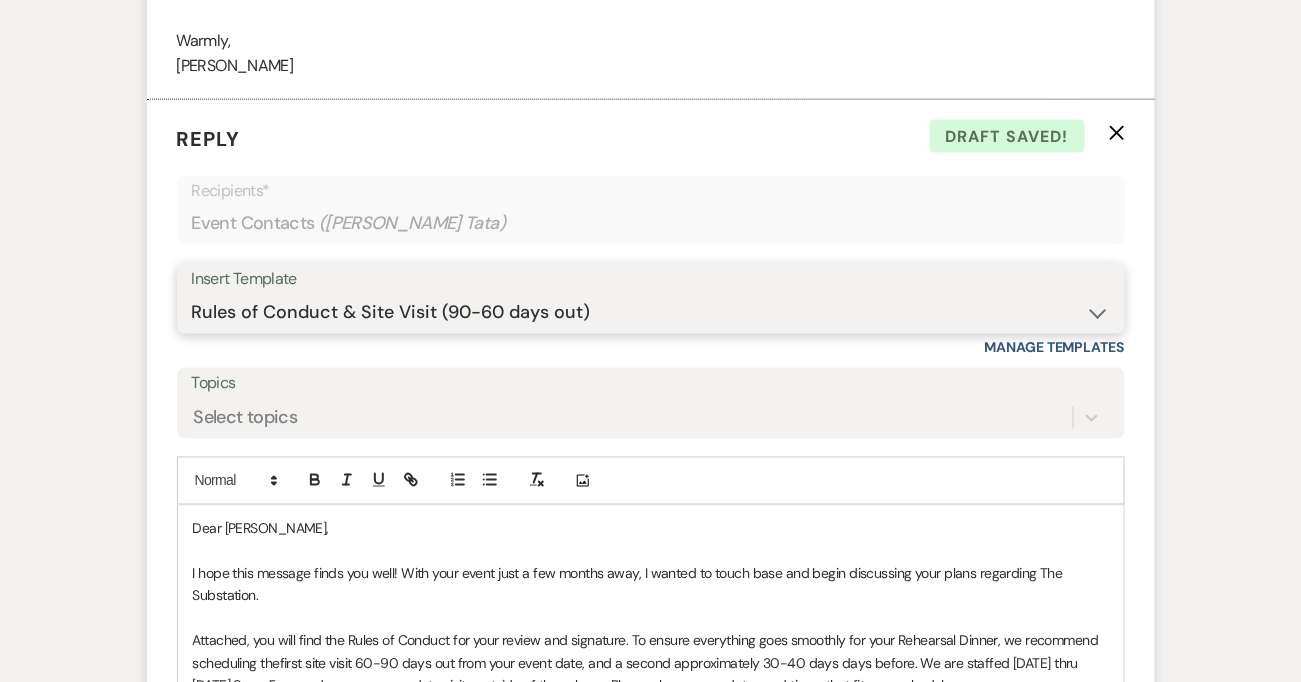 select on "4505" 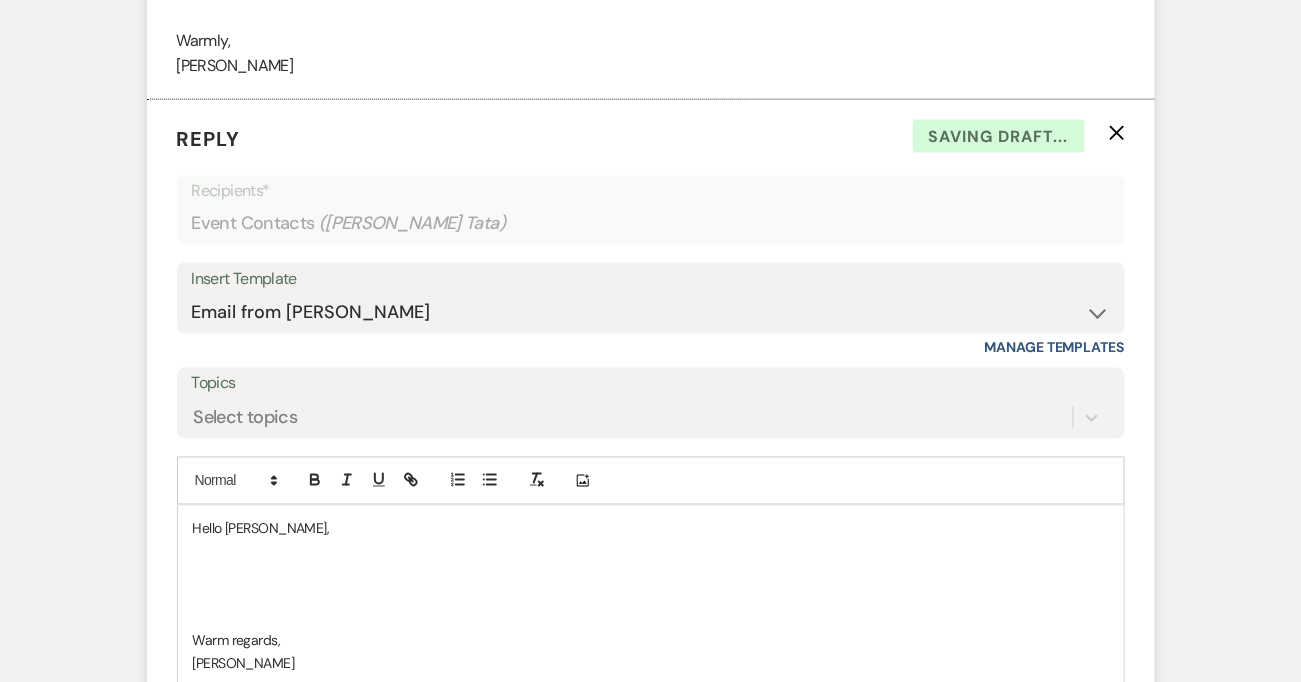 click at bounding box center (651, 574) 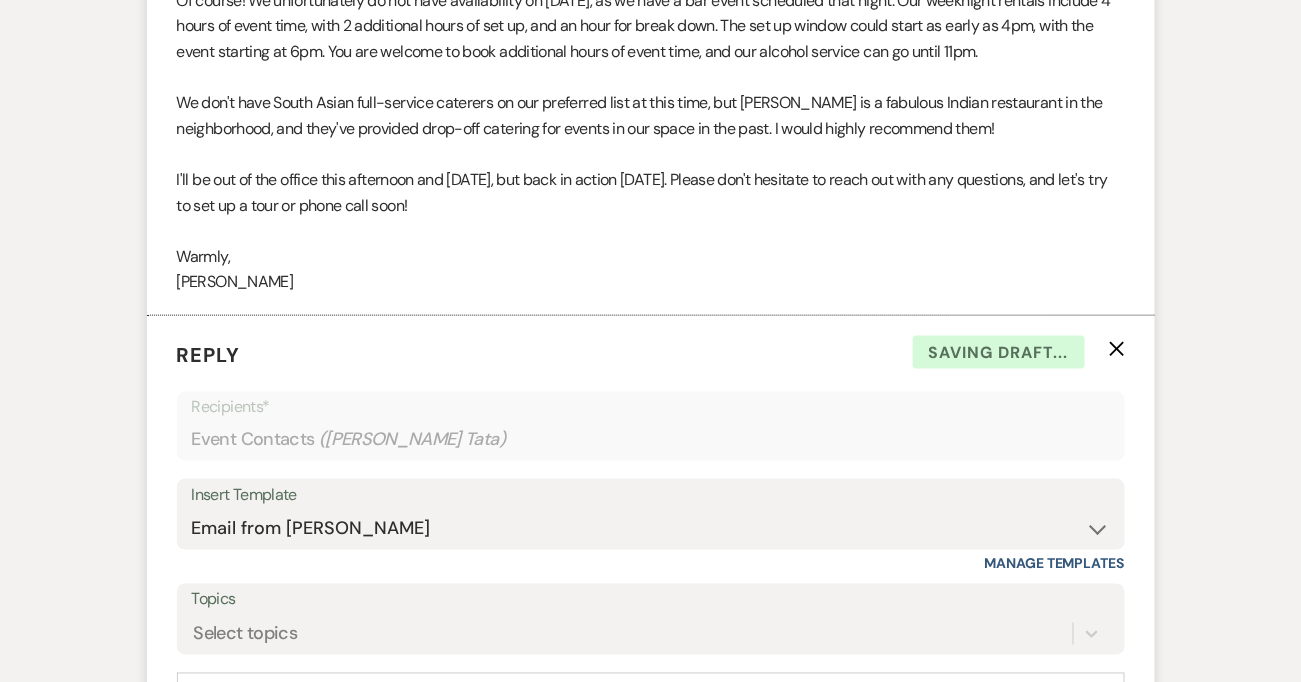 scroll, scrollTop: 2662, scrollLeft: 0, axis: vertical 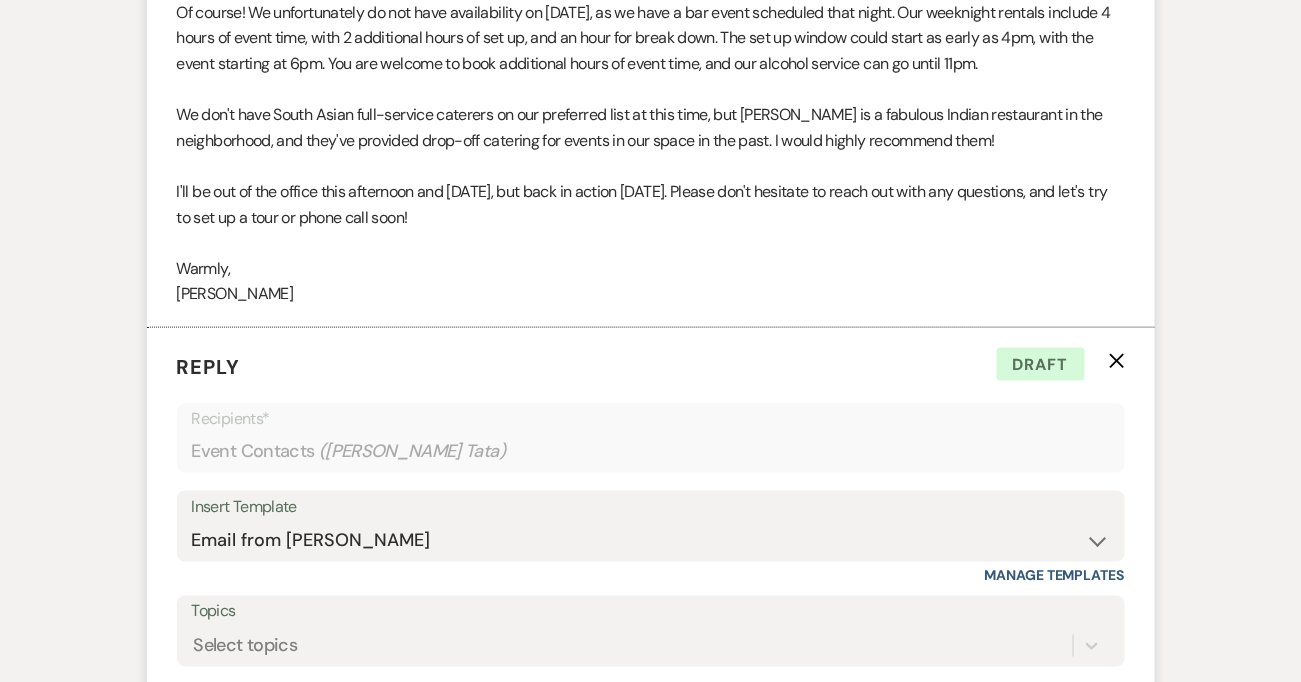 type 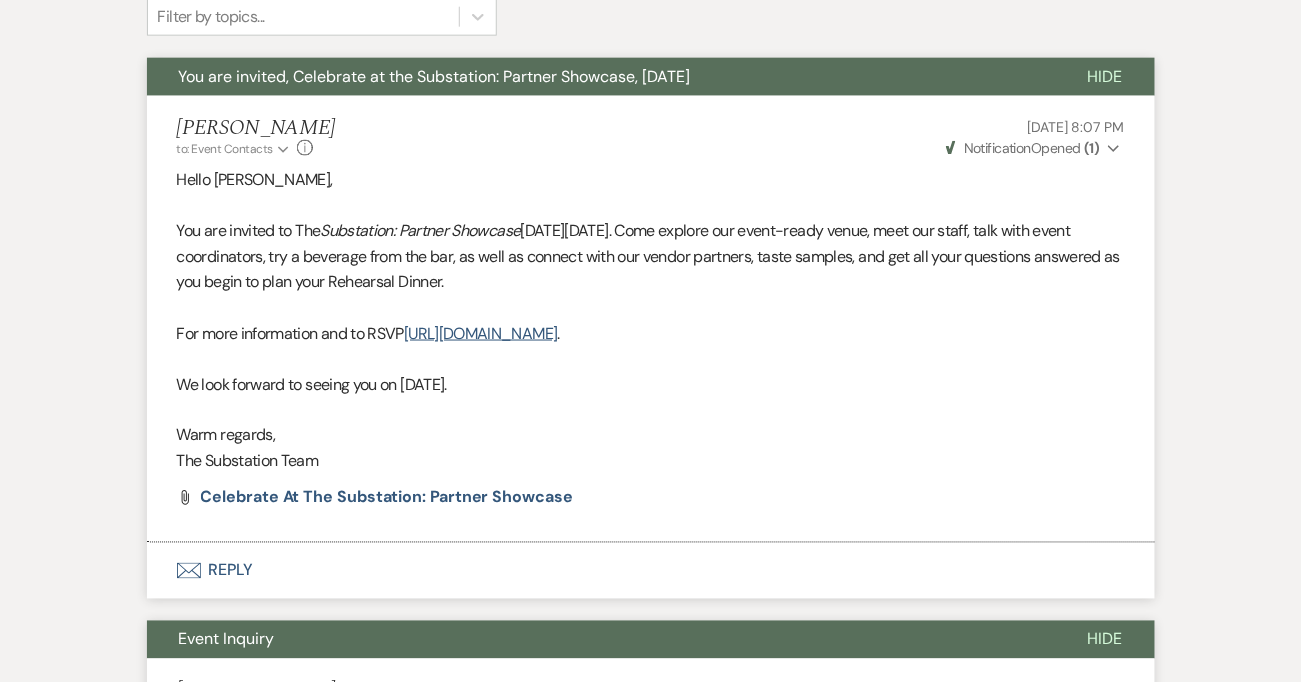 scroll, scrollTop: 0, scrollLeft: 0, axis: both 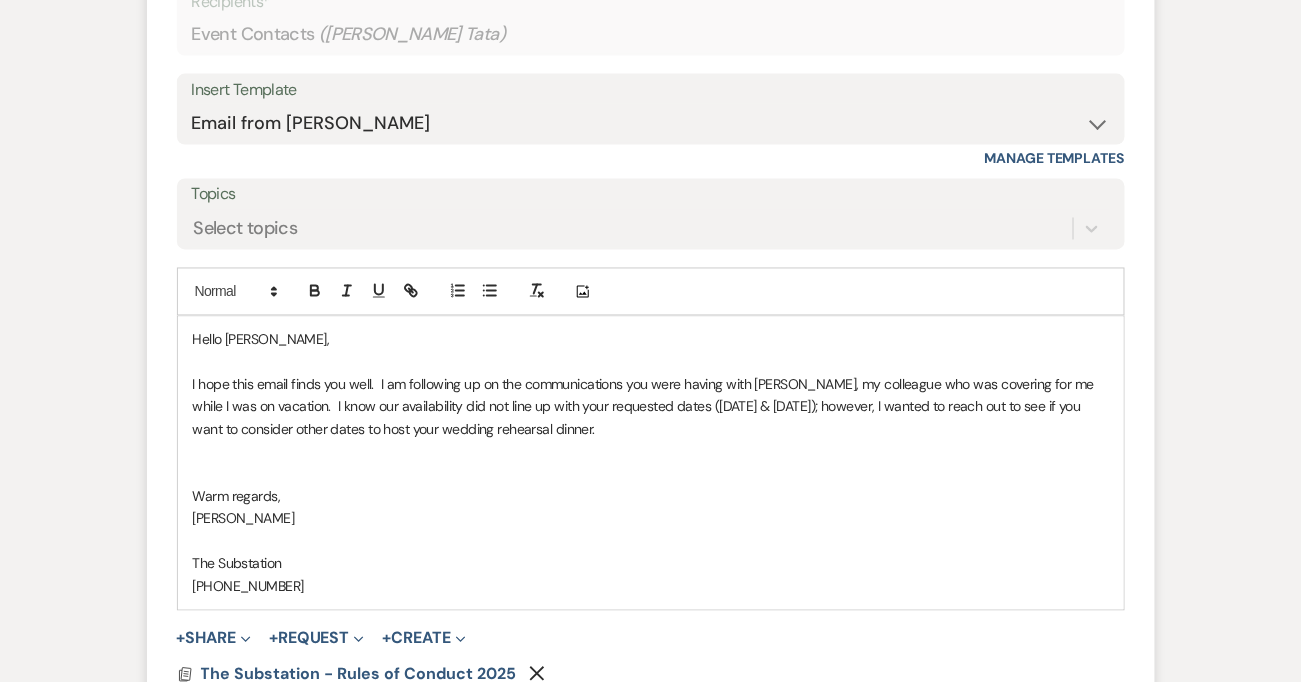 click on "I hope this email finds you well.  I am following up on the communications you were having with Laura, my colleague who was covering for me while I was on vacation.  I know our availability did not line up with your requested dates (Sept 4 & 5); however, I wanted to reach out to see if you want to consider other dates to host your wedding rehearsal dinner." at bounding box center [651, 407] 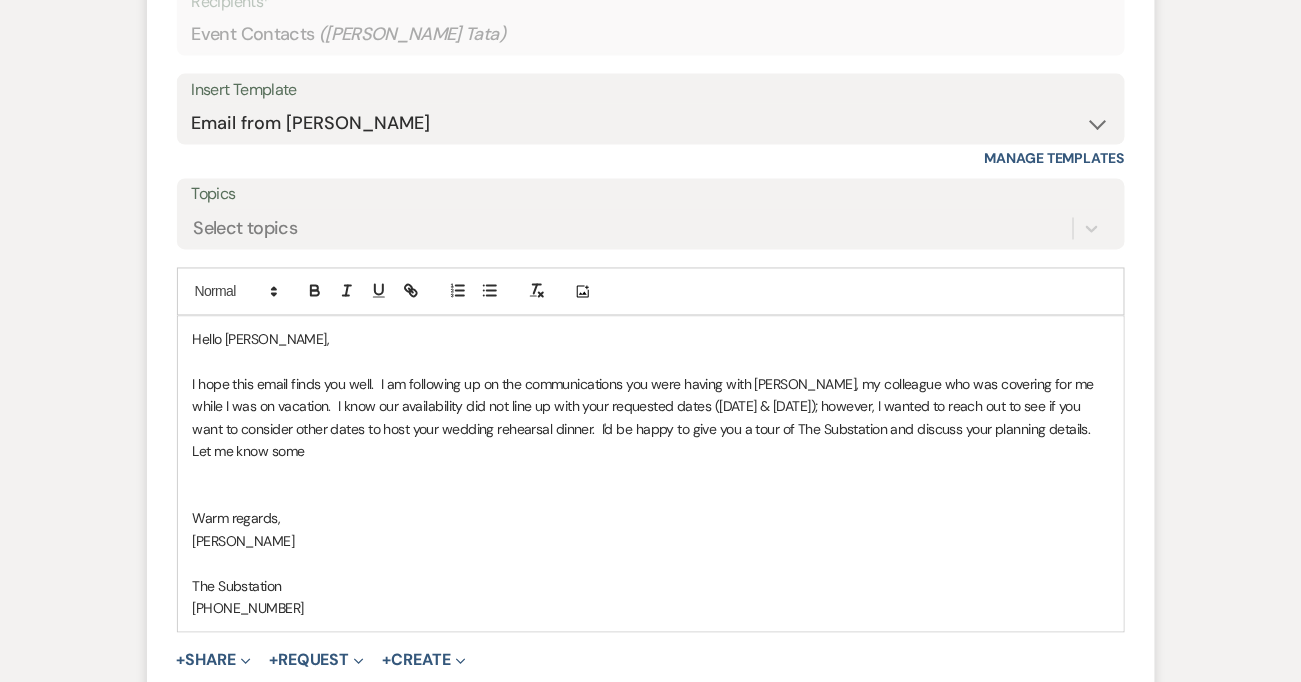 click on "I hope this email finds you well.  I am following up on the communications you were having with Laura, my colleague who was covering for me while I was on vacation.  I know our availability did not line up with your requested dates (Sept 4 & 5); however, I wanted to reach out to see if you want to consider other dates to host your wedding rehearsal dinner.  I'd be happy to give you a tour of The Substation and discuss your planning details.  Let me know some" at bounding box center [651, 419] 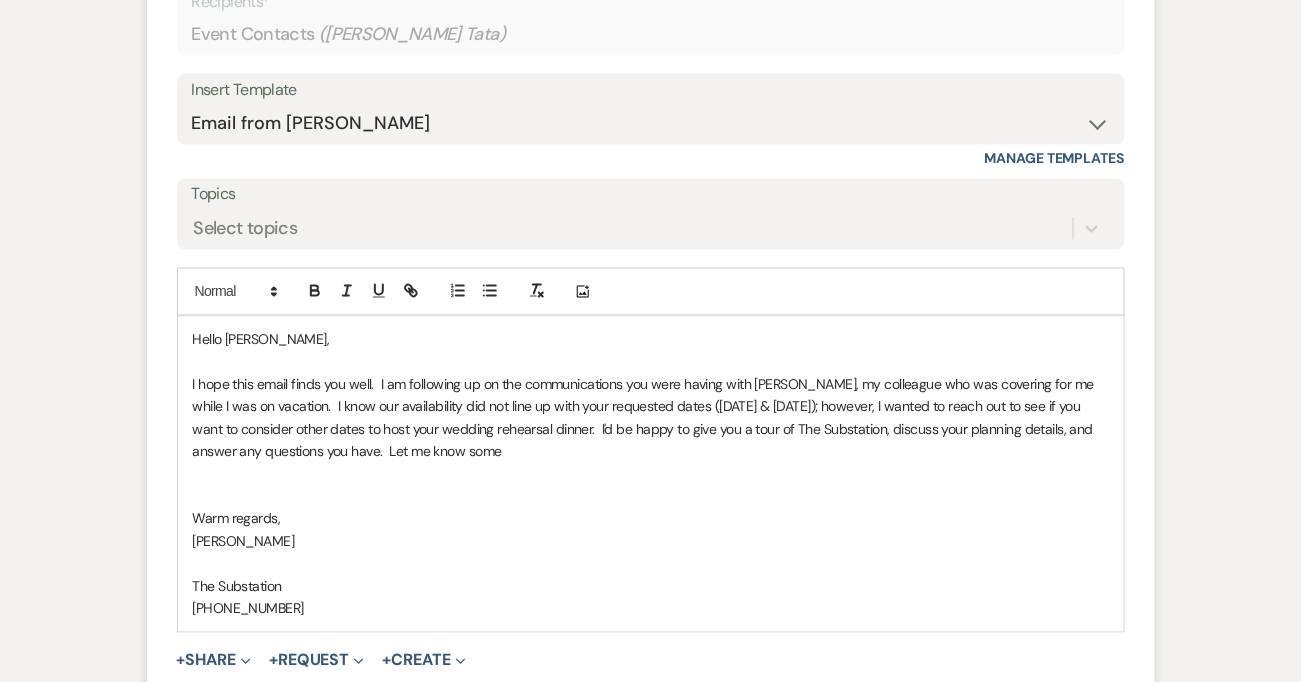 click on "I hope this email finds you well.  I am following up on the communications you were having with Laura, my colleague who was covering for me while I was on vacation.  I know our availability did not line up with your requested dates (Sept 4 & 5); however, I wanted to reach out to see if you want to consider other dates to host your wedding rehearsal dinner.  I'd be happy to give you a tour of The Substation, discuss your planning details, and answer any questions you have.  Let me know some" at bounding box center (651, 419) 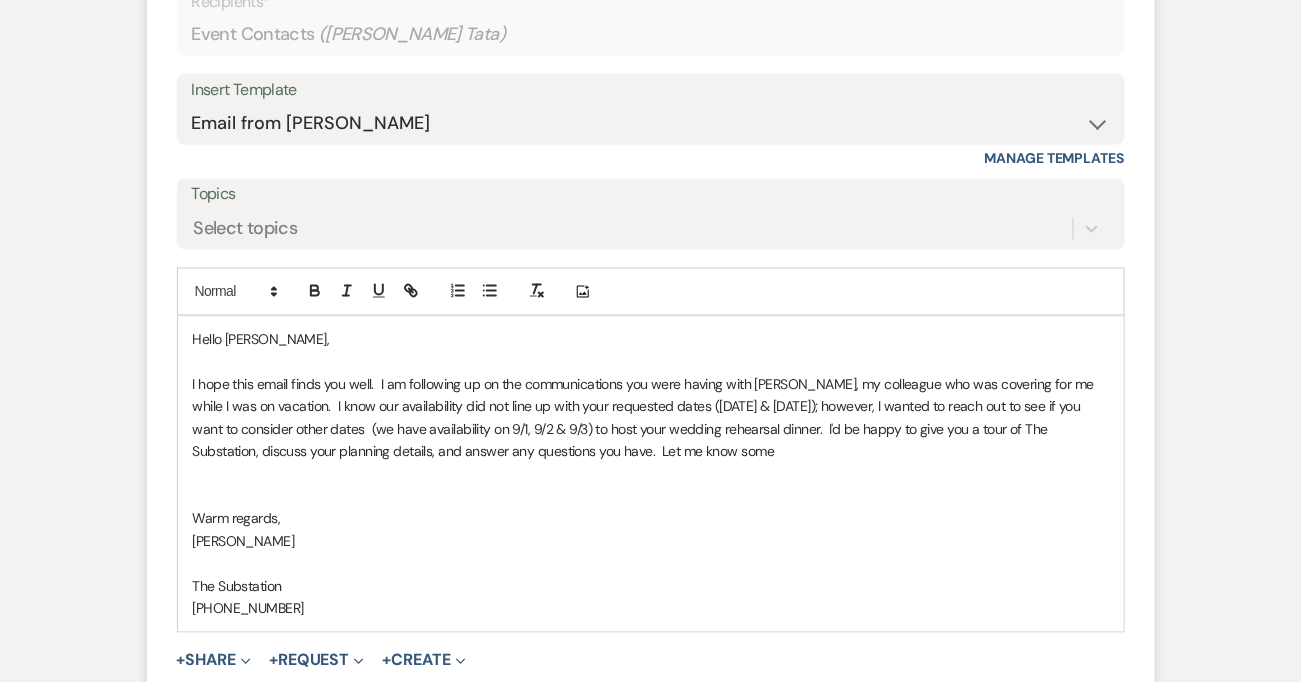click on "I hope this email finds you well.  I am following up on the communications you were having with Laura, my colleague who was covering for me while I was on vacation.  I know our availability did not line up with your requested dates (Sept 4 & 5); however, I wanted to reach out to see if you want to consider other dates  (we have availability on 9/1, 9/2 & 9/3) to host your wedding rehearsal dinner.  I'd be happy to give you a tour of The Substation, discuss your planning details, and answer any questions you have.  Let me know some" at bounding box center (651, 419) 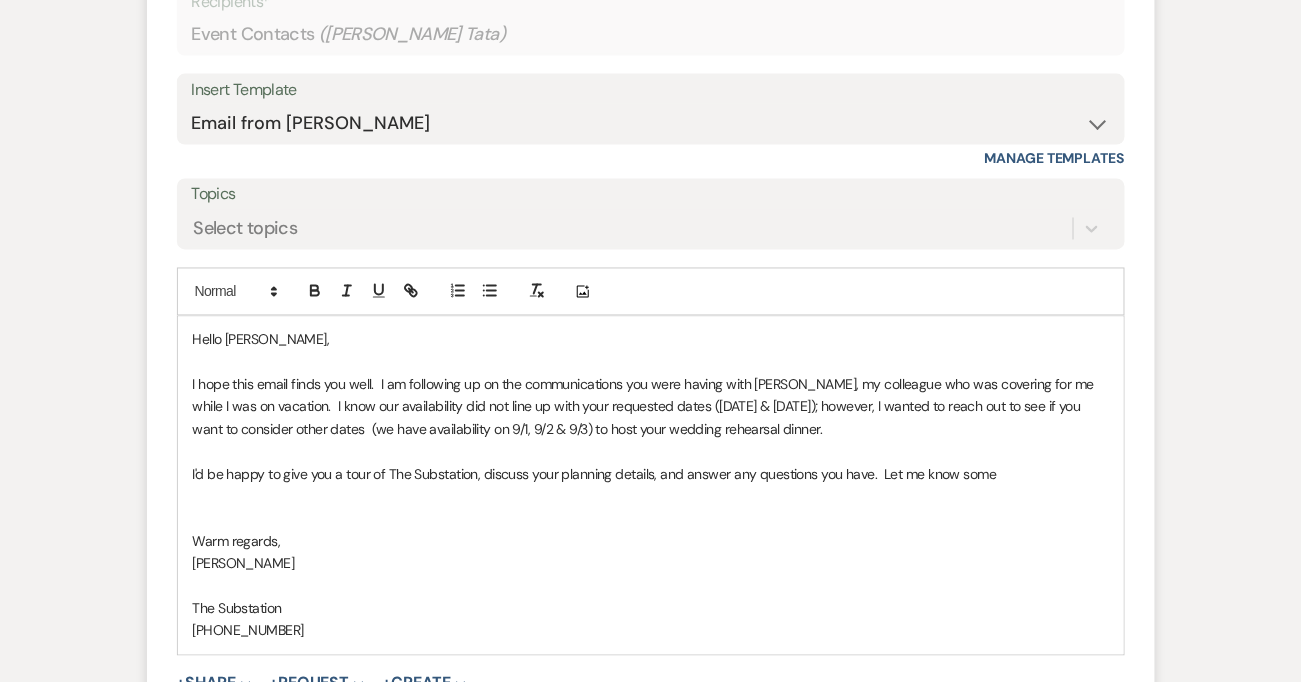 click on "I'd be happy to give you a tour of The Substation, discuss your planning details, and answer any questions you have.  Let me know some" at bounding box center [651, 475] 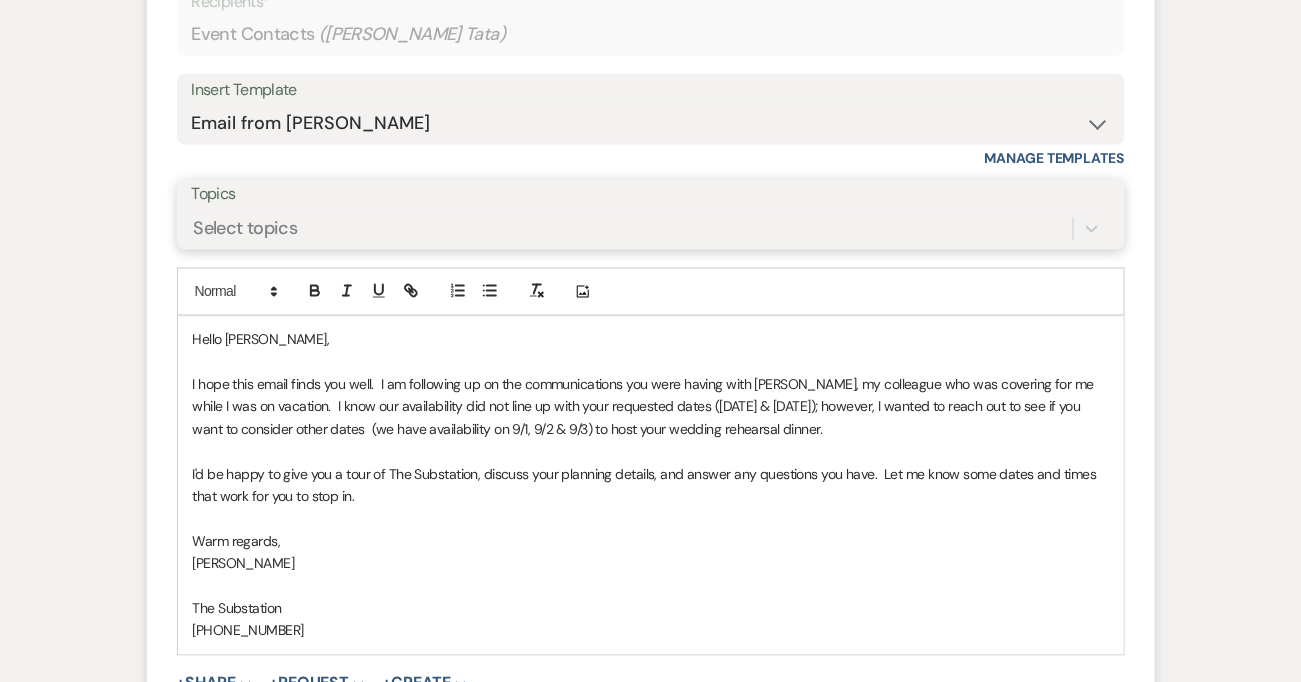 click on "Select topics" at bounding box center (632, 229) 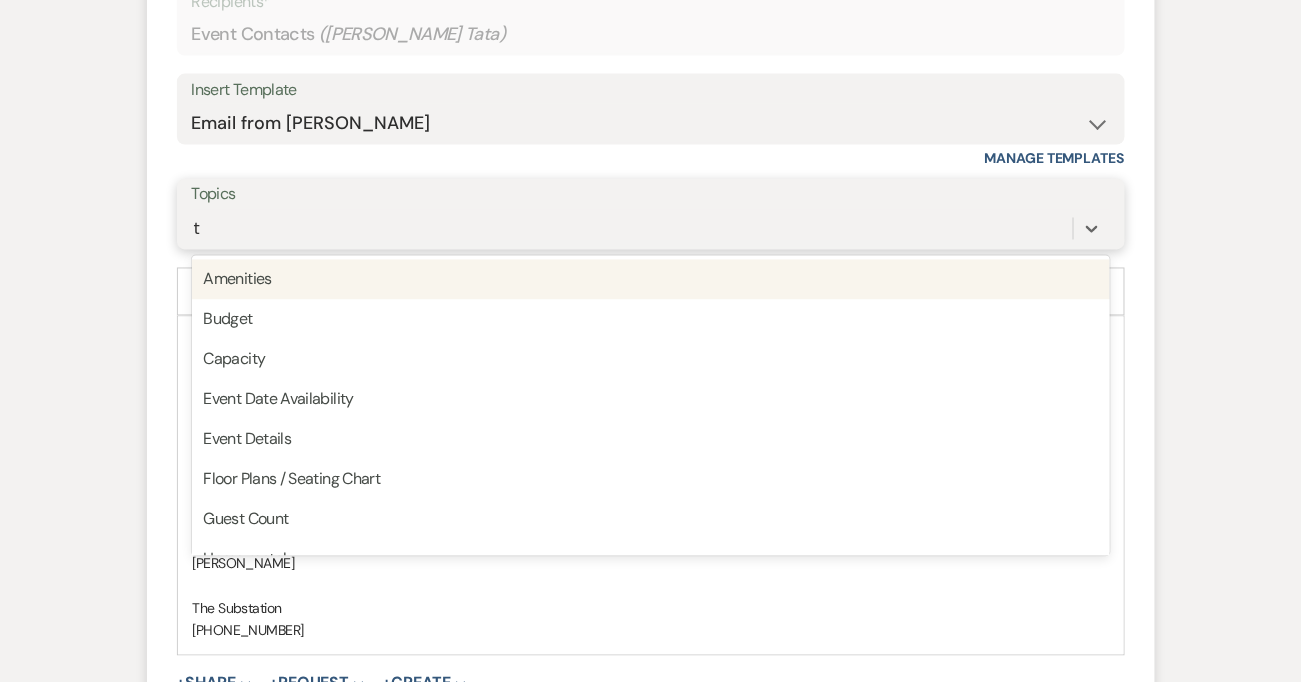 type on "tu" 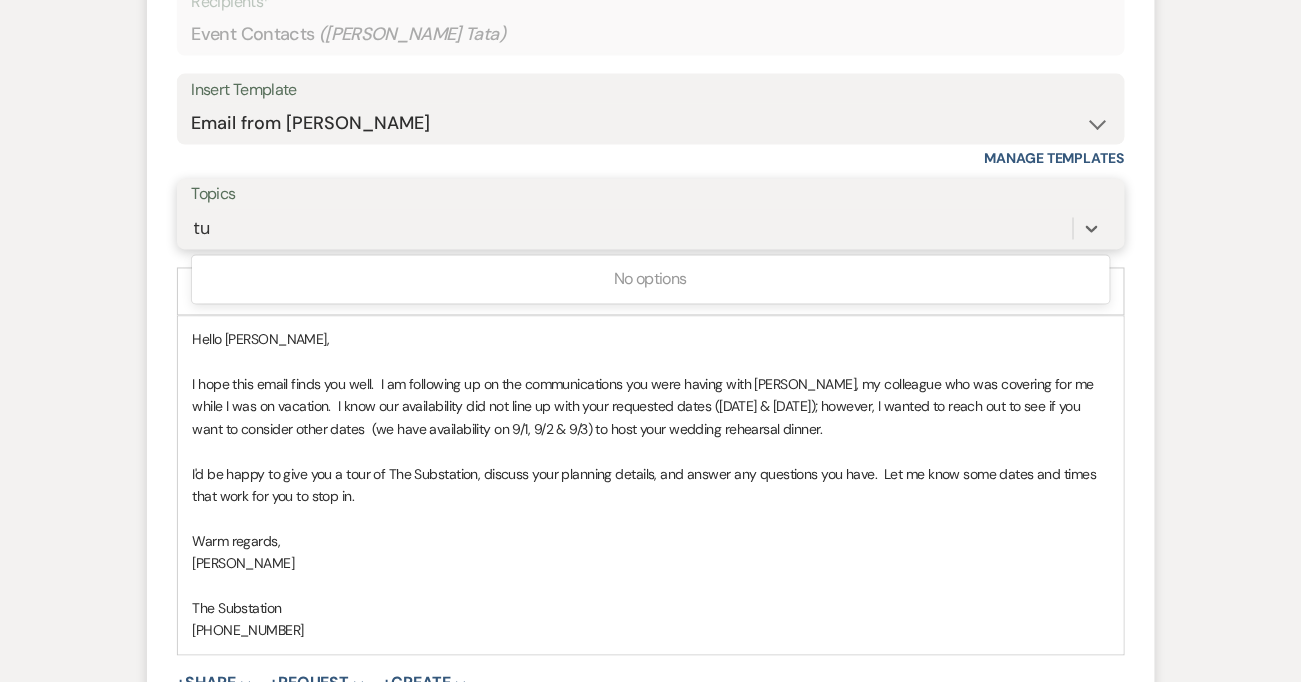 click on "tu tu" at bounding box center [632, 229] 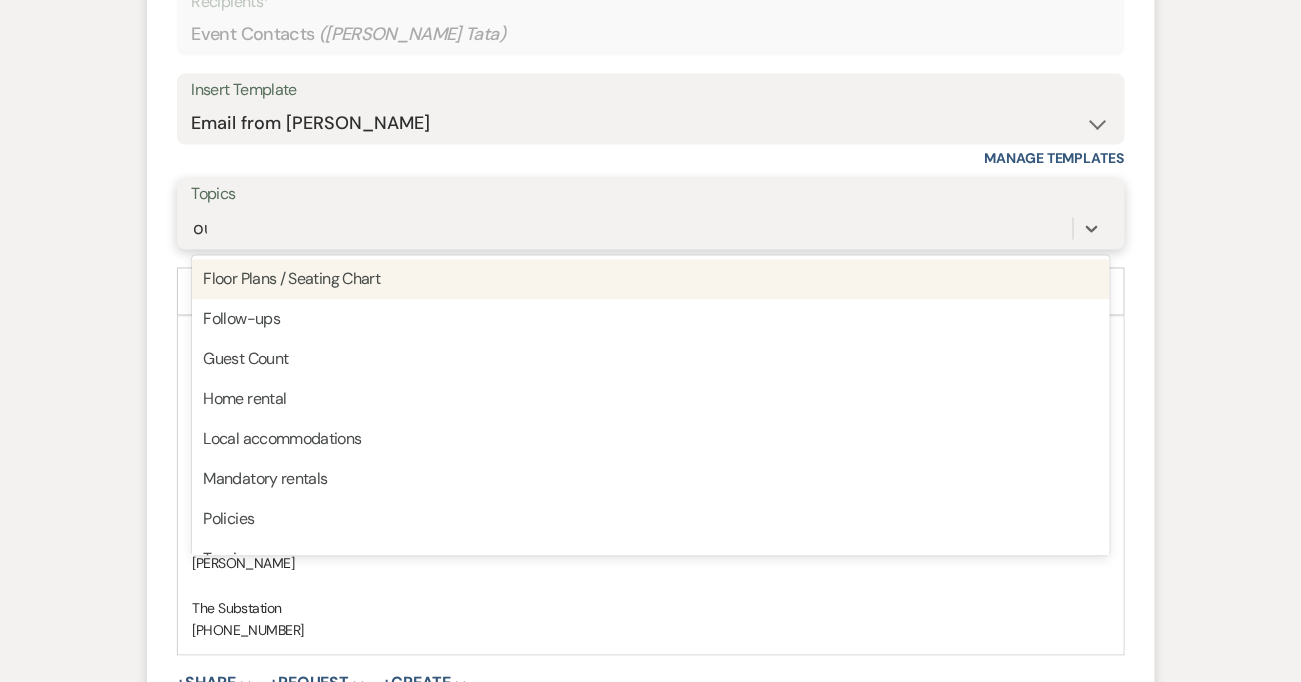 type on "our" 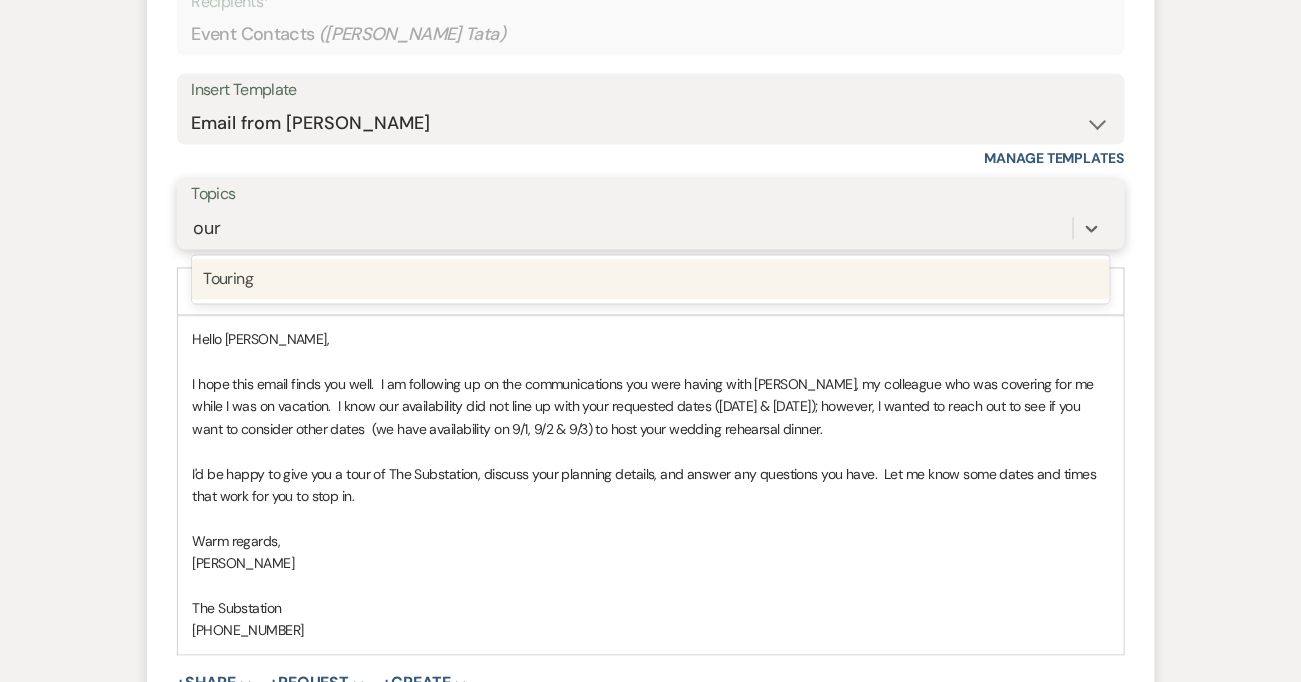 click on "Touring" at bounding box center [651, 280] 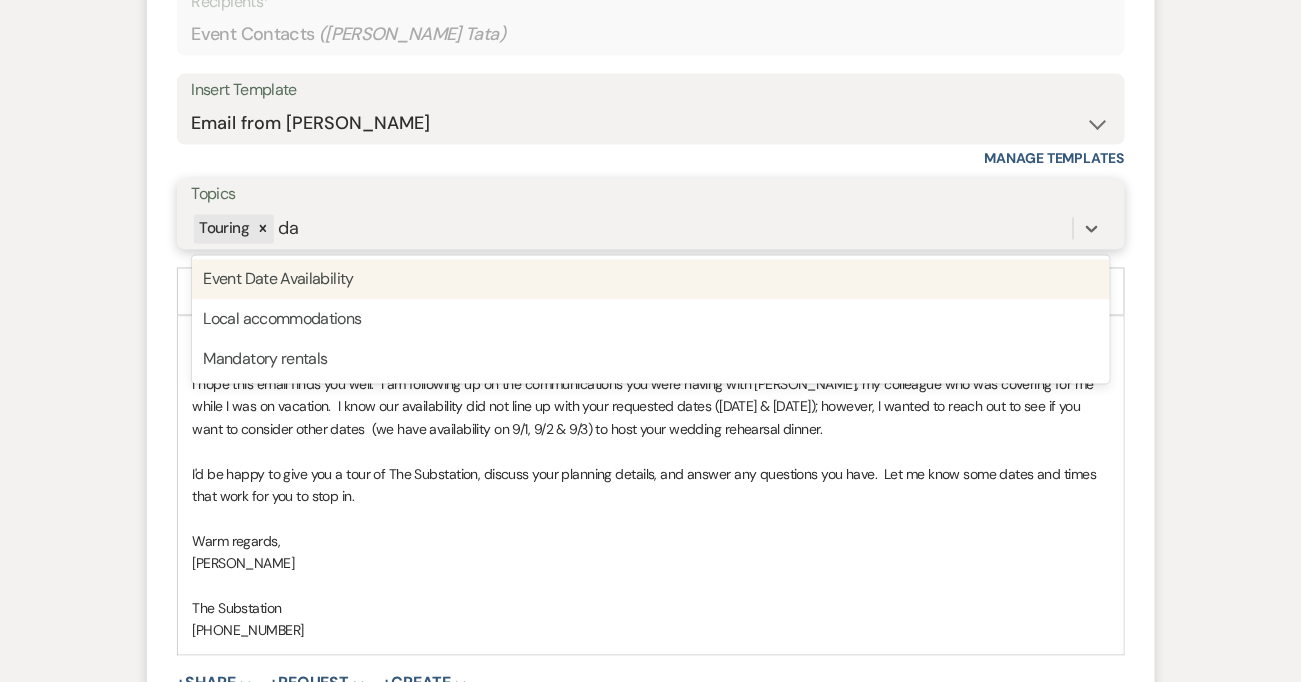 type on "dat" 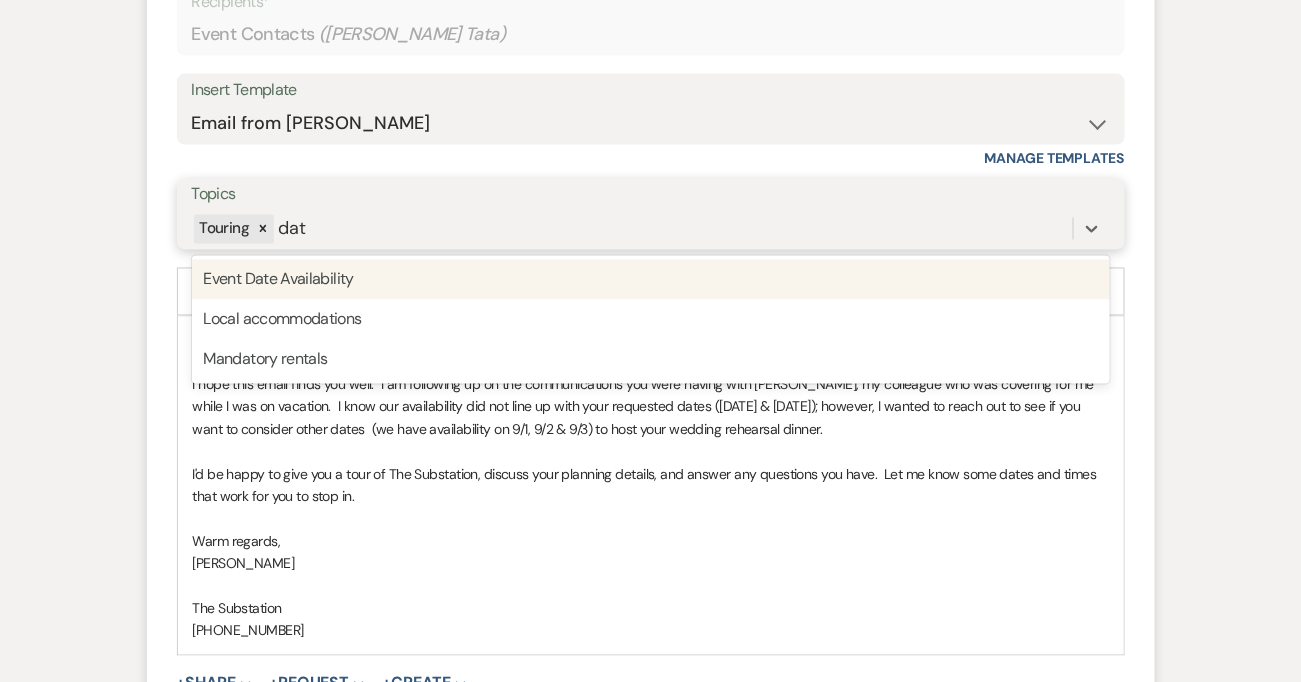 click on "Event Date Availability" at bounding box center [651, 280] 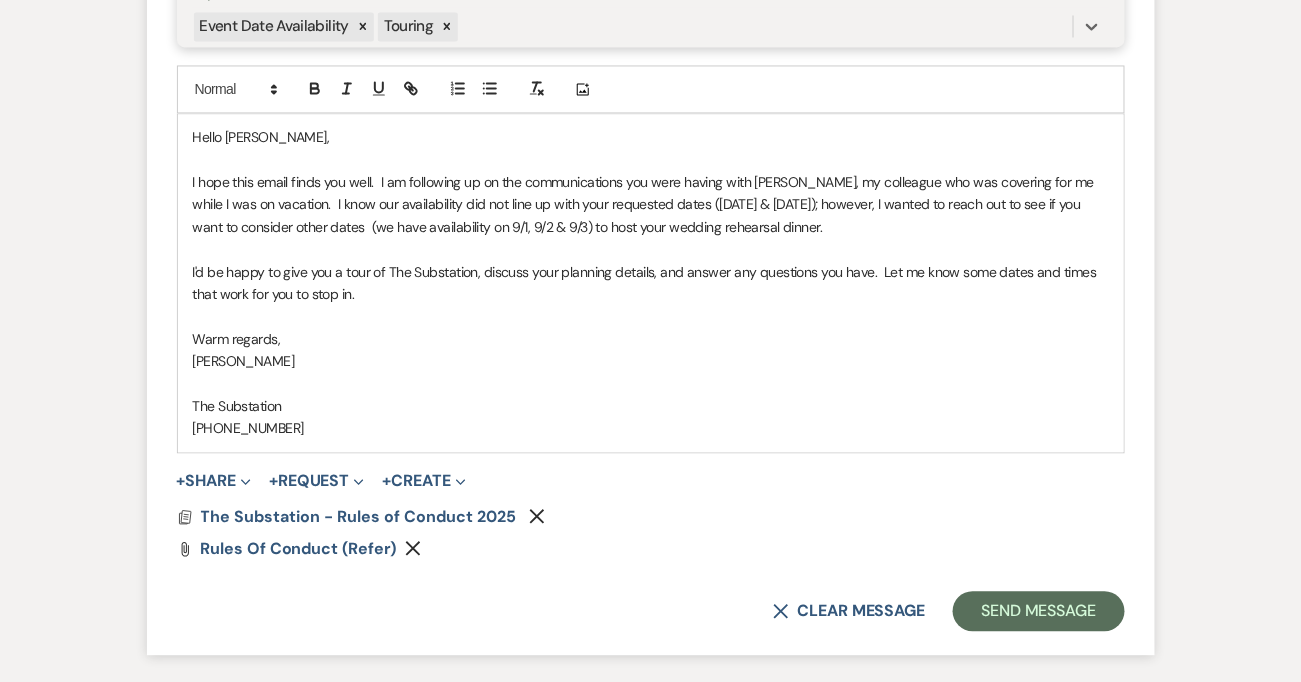 scroll, scrollTop: 3286, scrollLeft: 0, axis: vertical 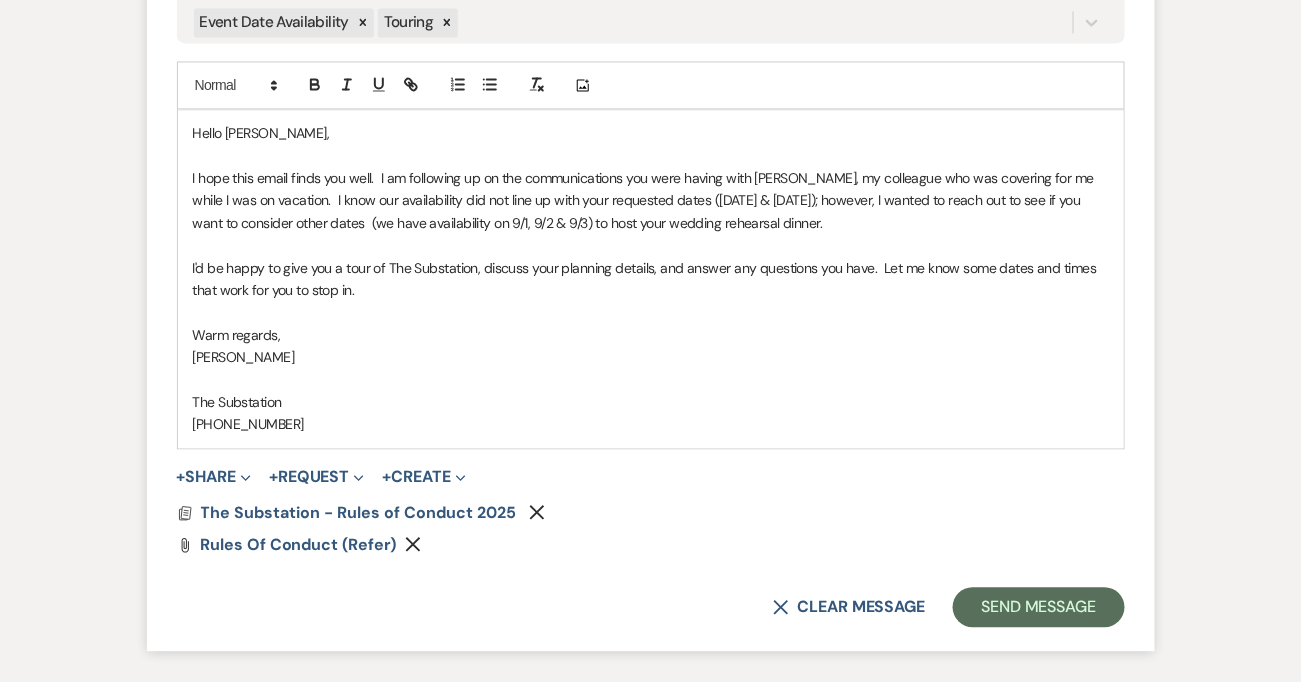 click on "Remove" 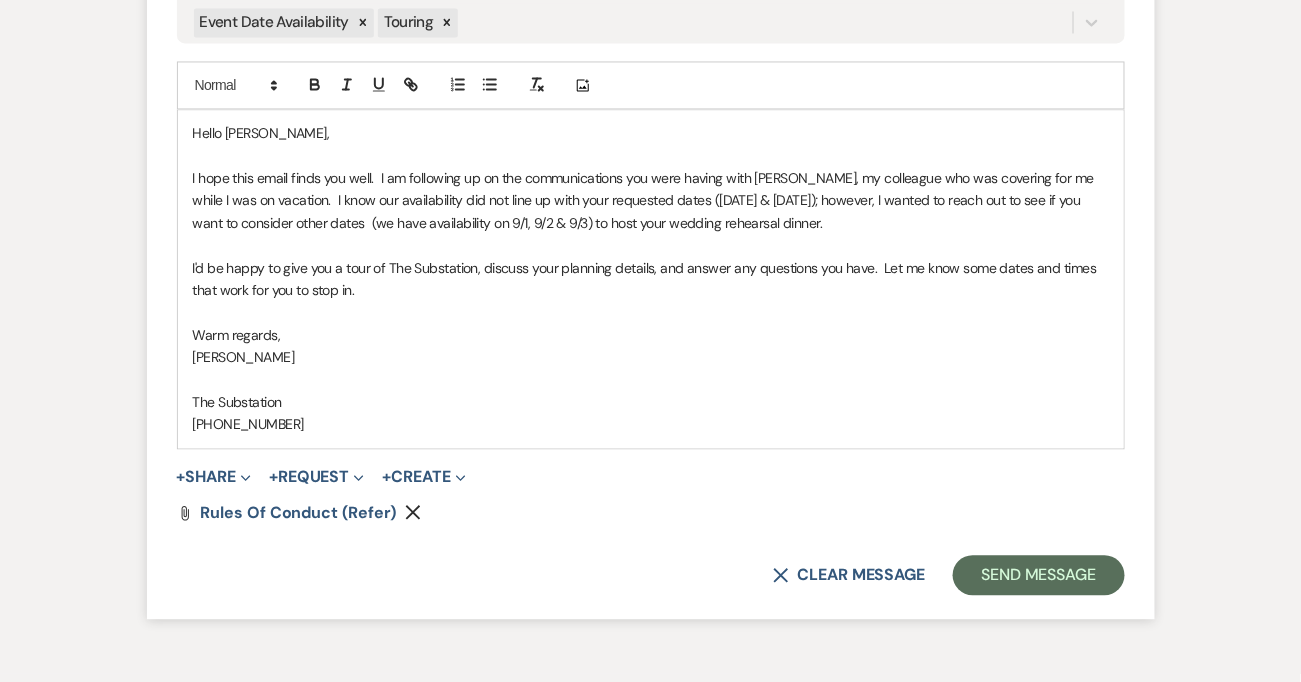 click on "Remove" 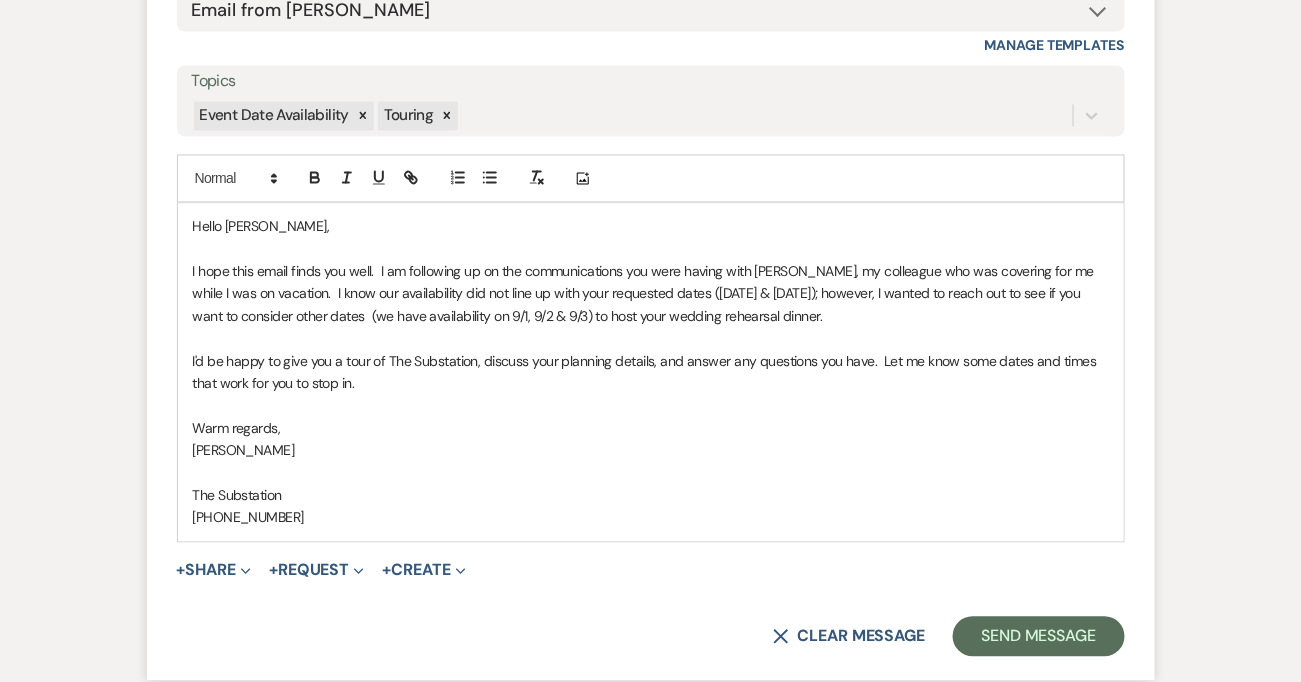 scroll, scrollTop: 3186, scrollLeft: 0, axis: vertical 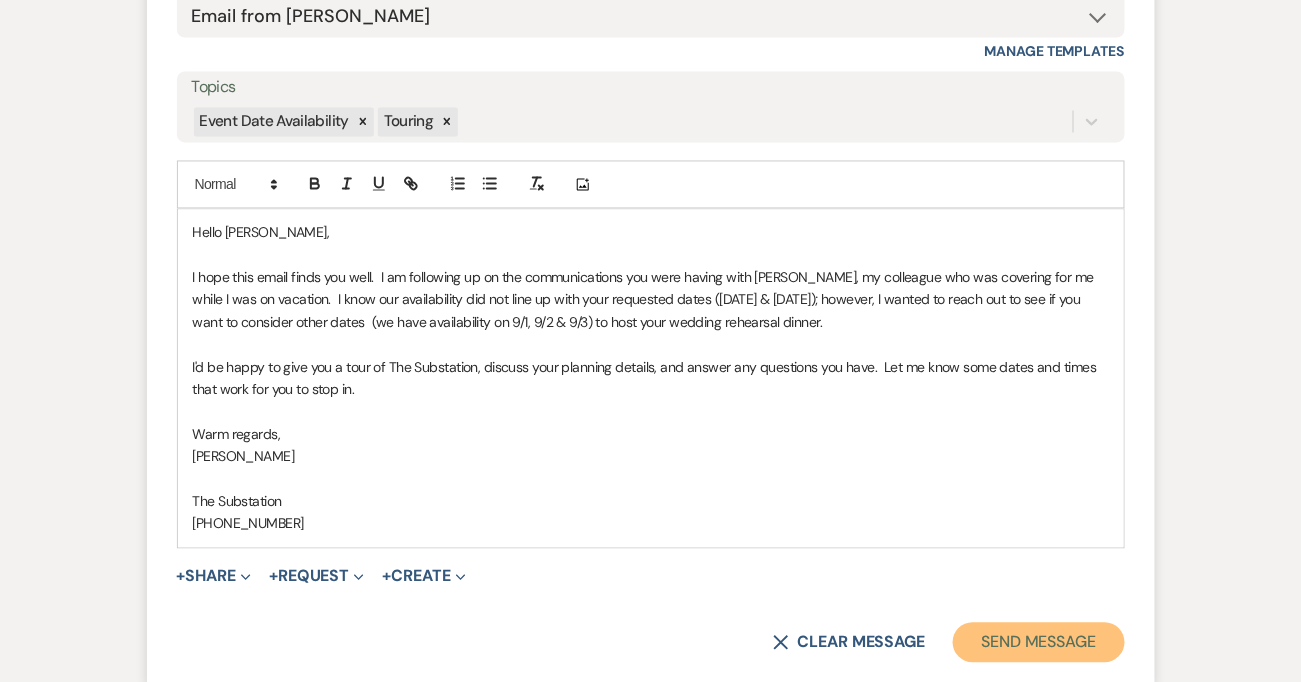 click on "Send Message" at bounding box center (1038, 643) 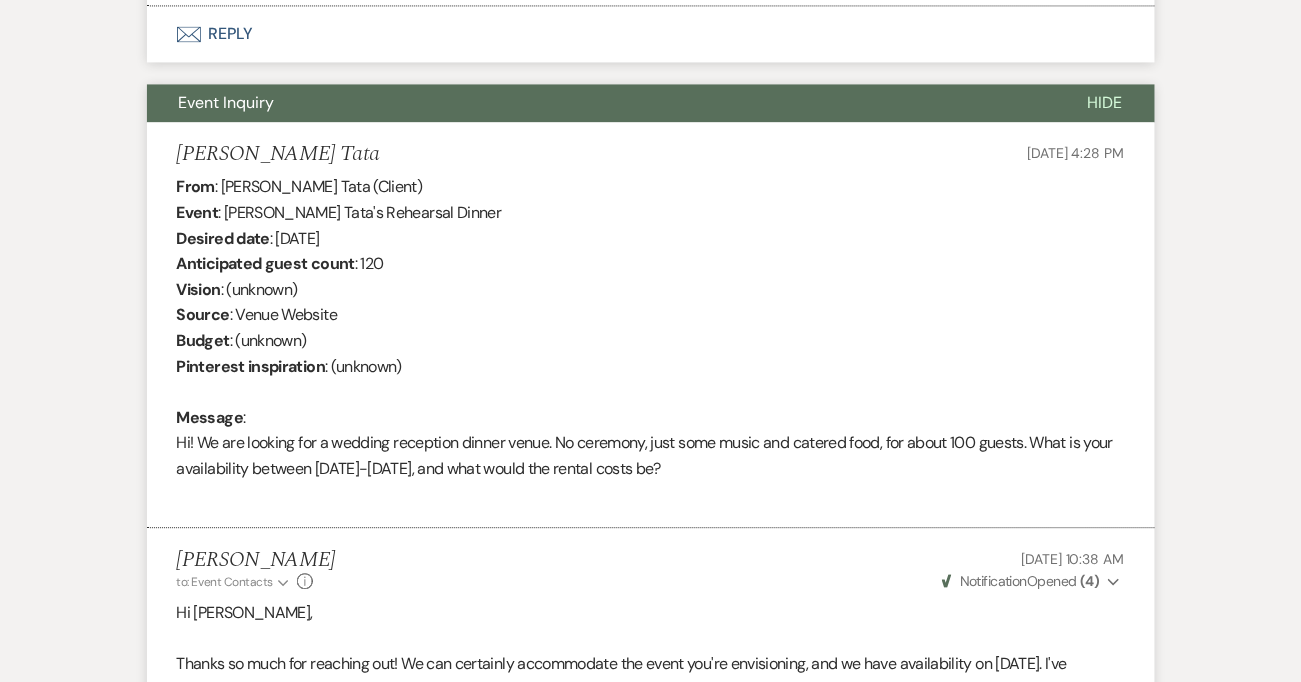scroll, scrollTop: 0, scrollLeft: 0, axis: both 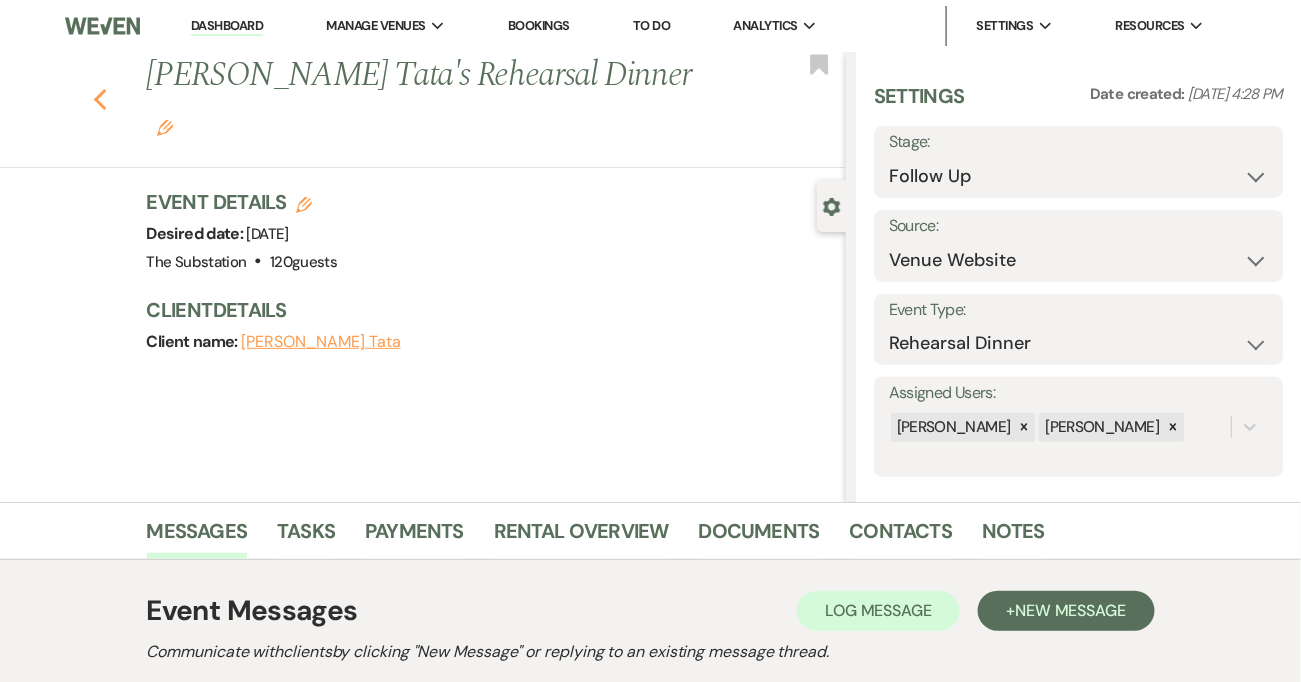 click 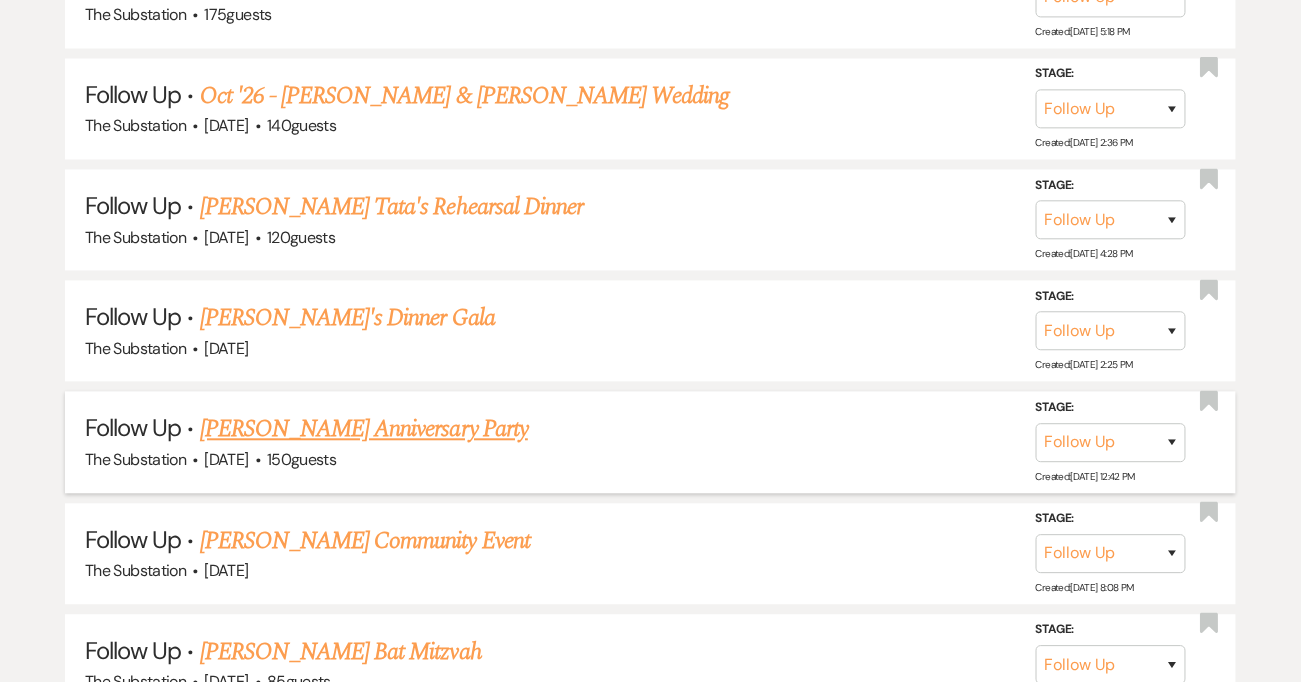 scroll, scrollTop: 1072, scrollLeft: 0, axis: vertical 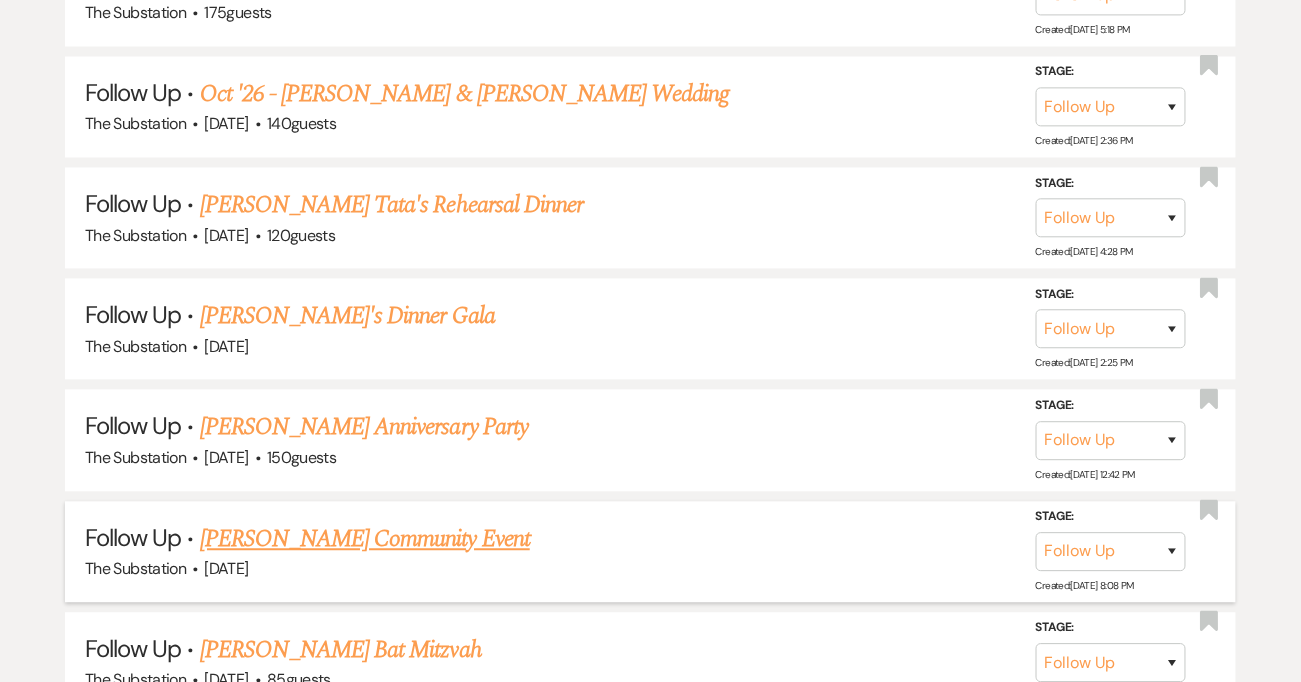 click on "Ken McTague's Community Event" at bounding box center [365, 540] 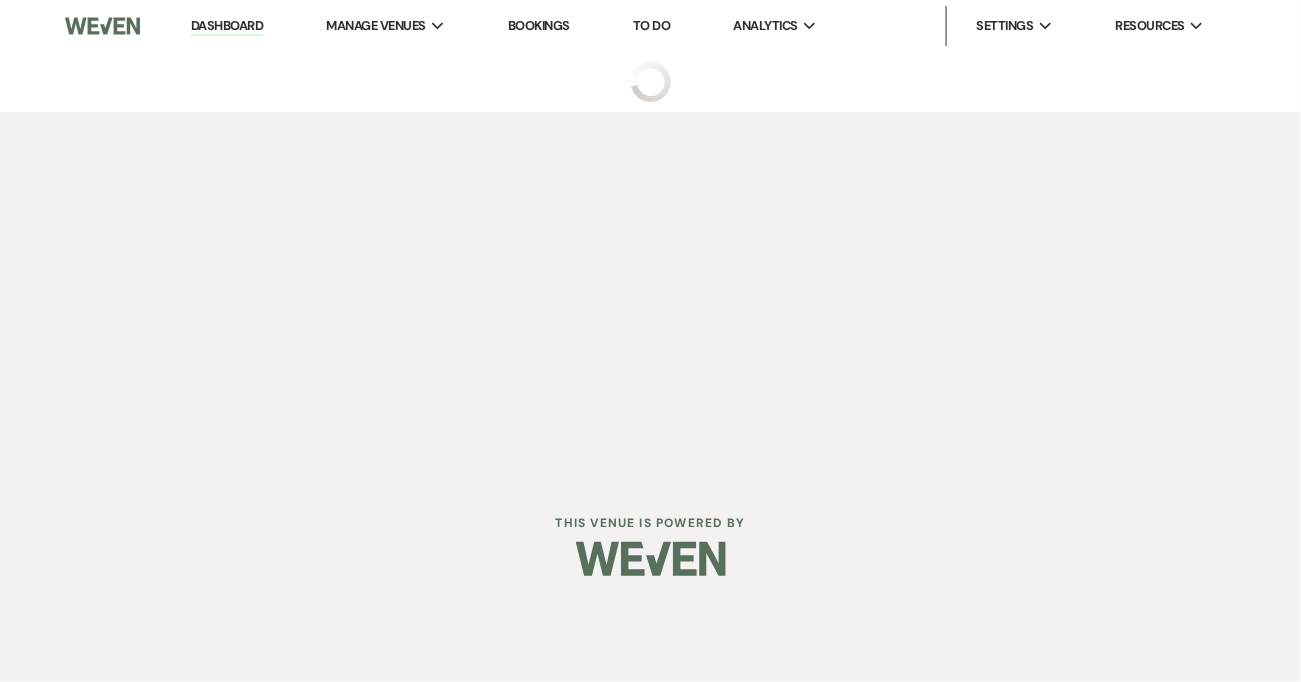 scroll, scrollTop: 0, scrollLeft: 0, axis: both 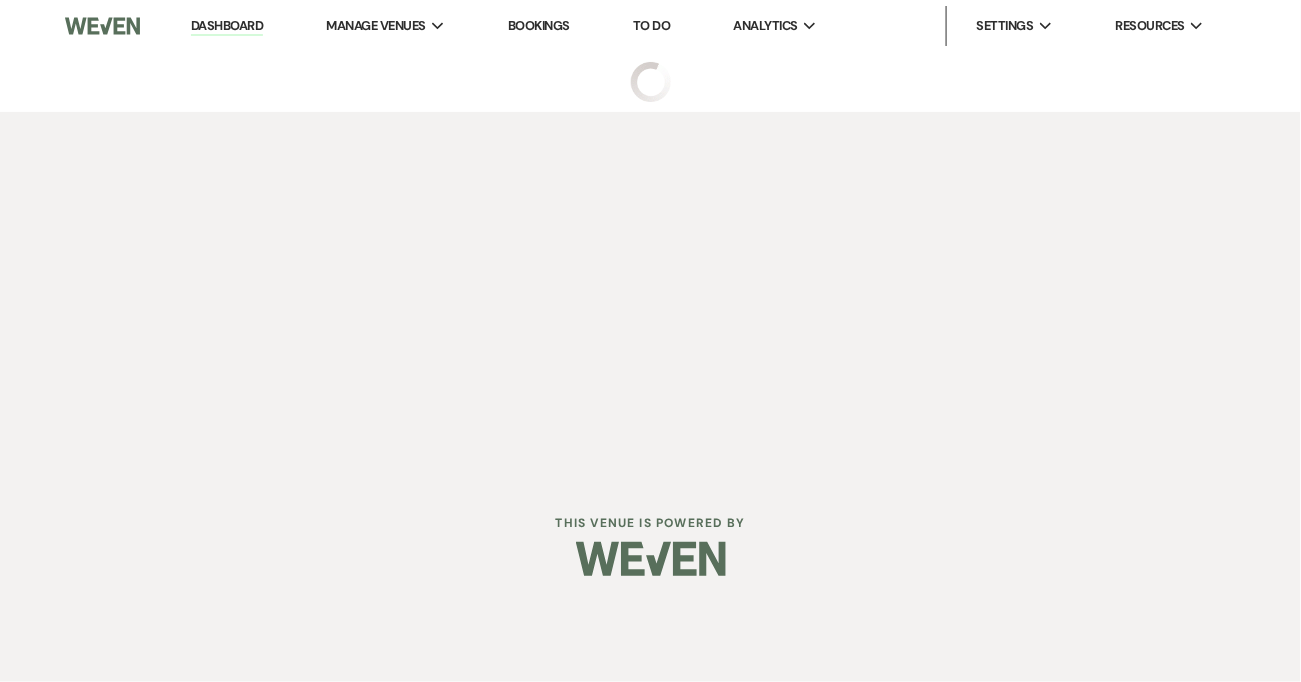 select on "9" 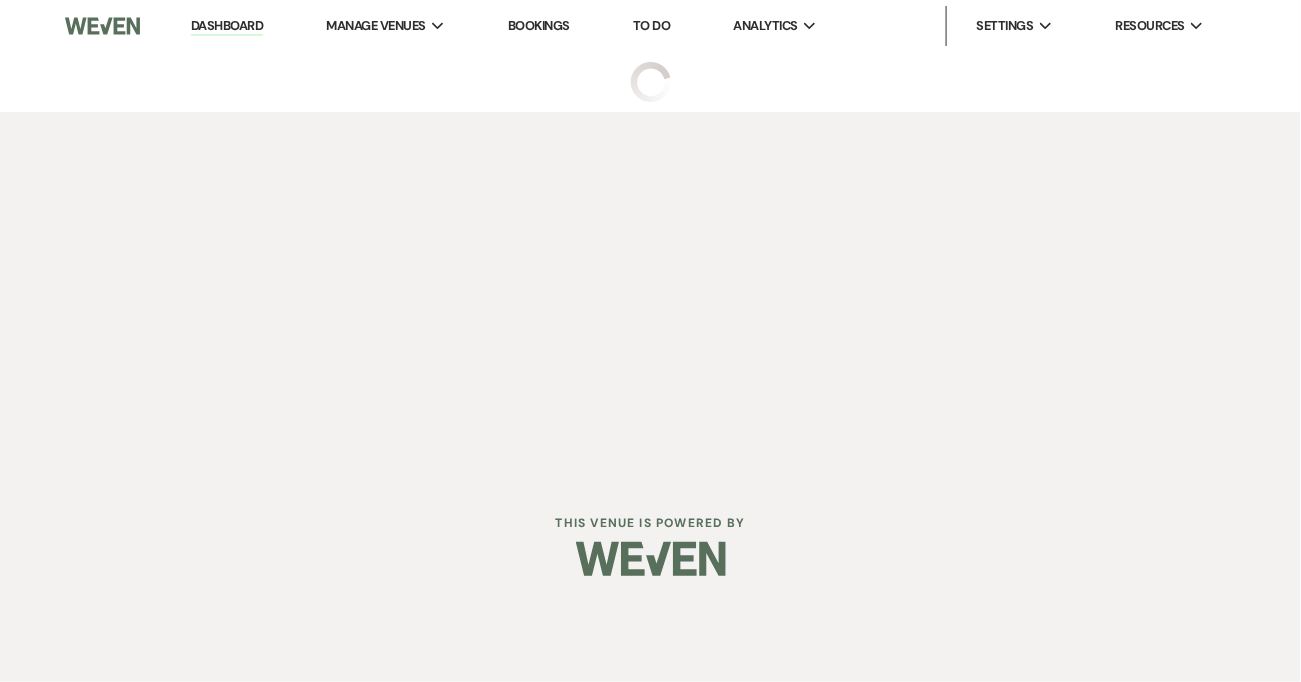 select on "5" 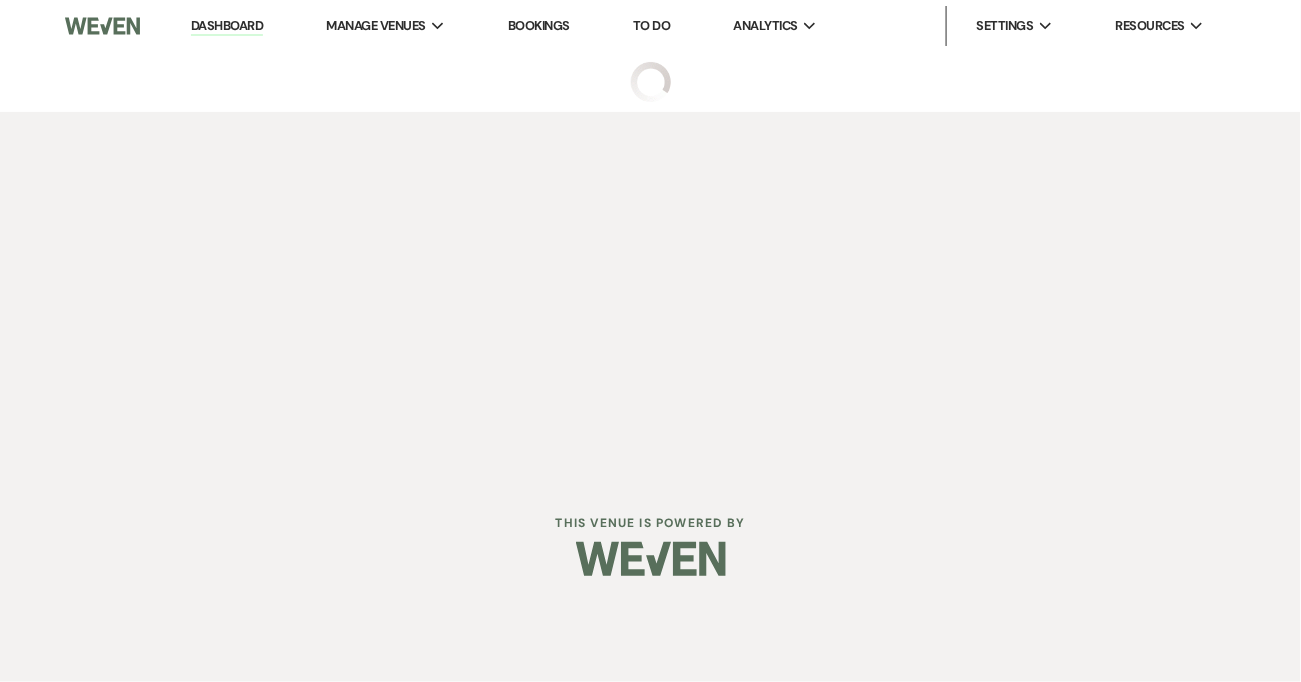 select on "7" 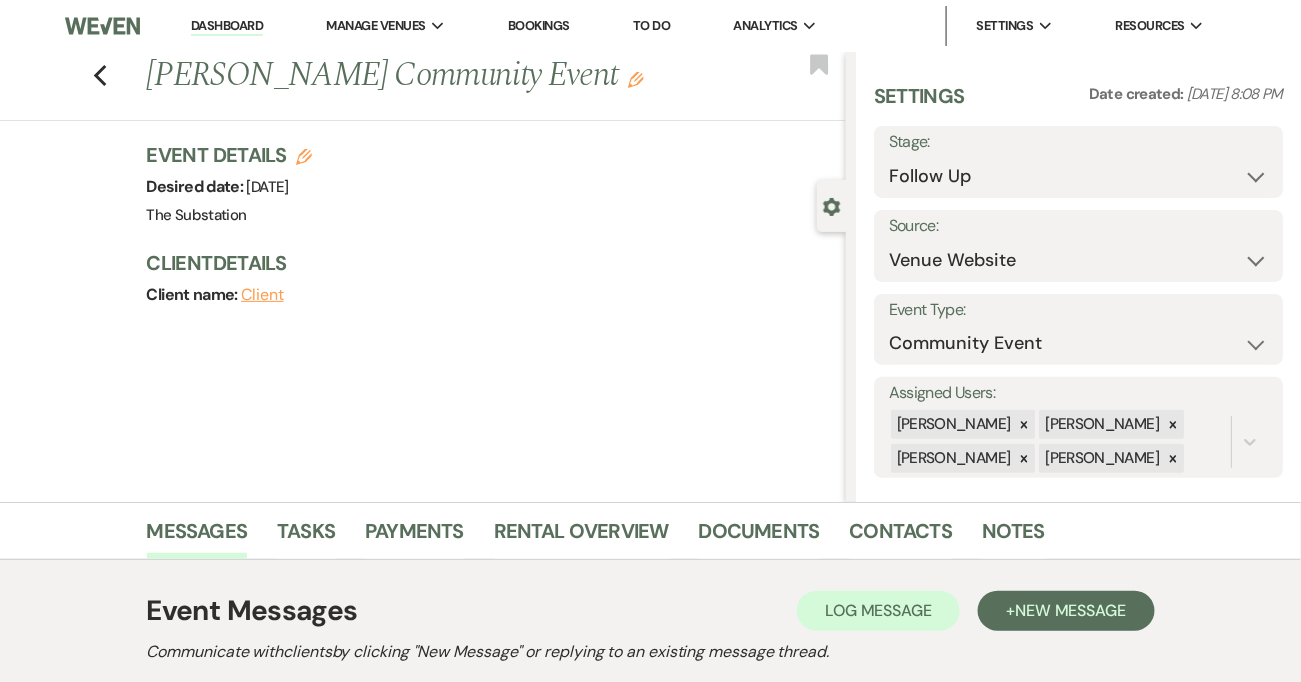 click 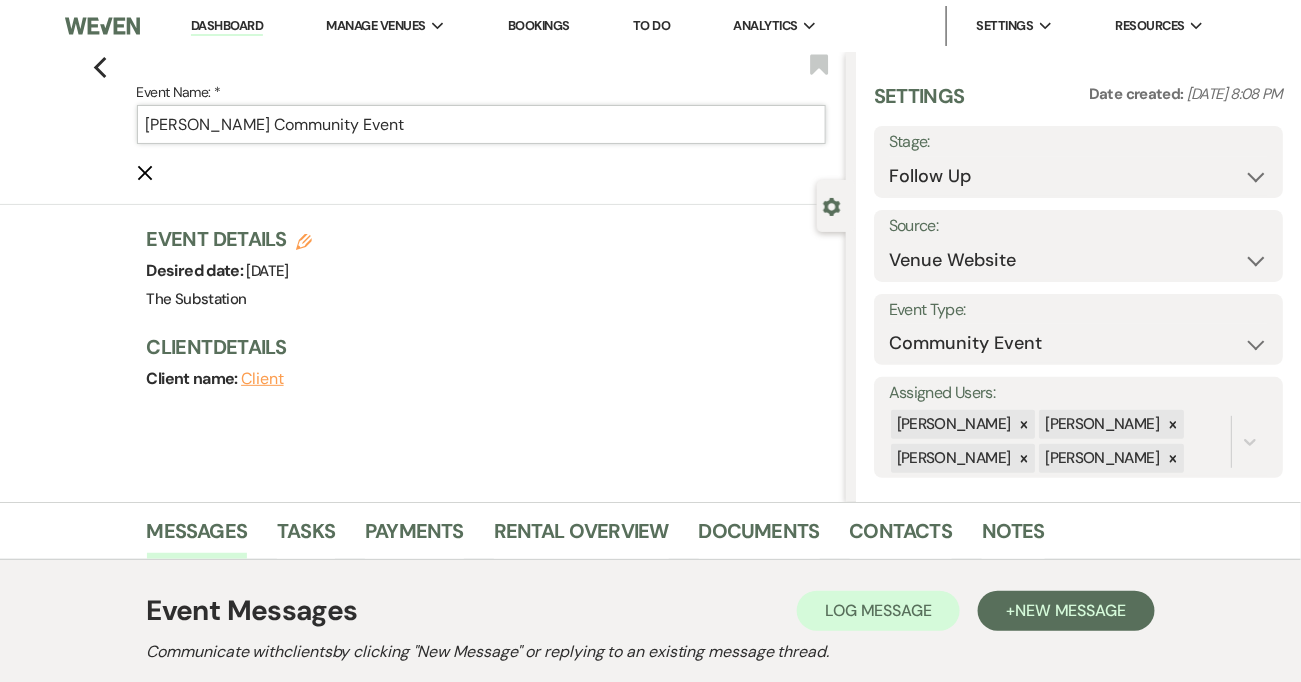 click on "Ken McTague's Community Event" at bounding box center [481, 124] 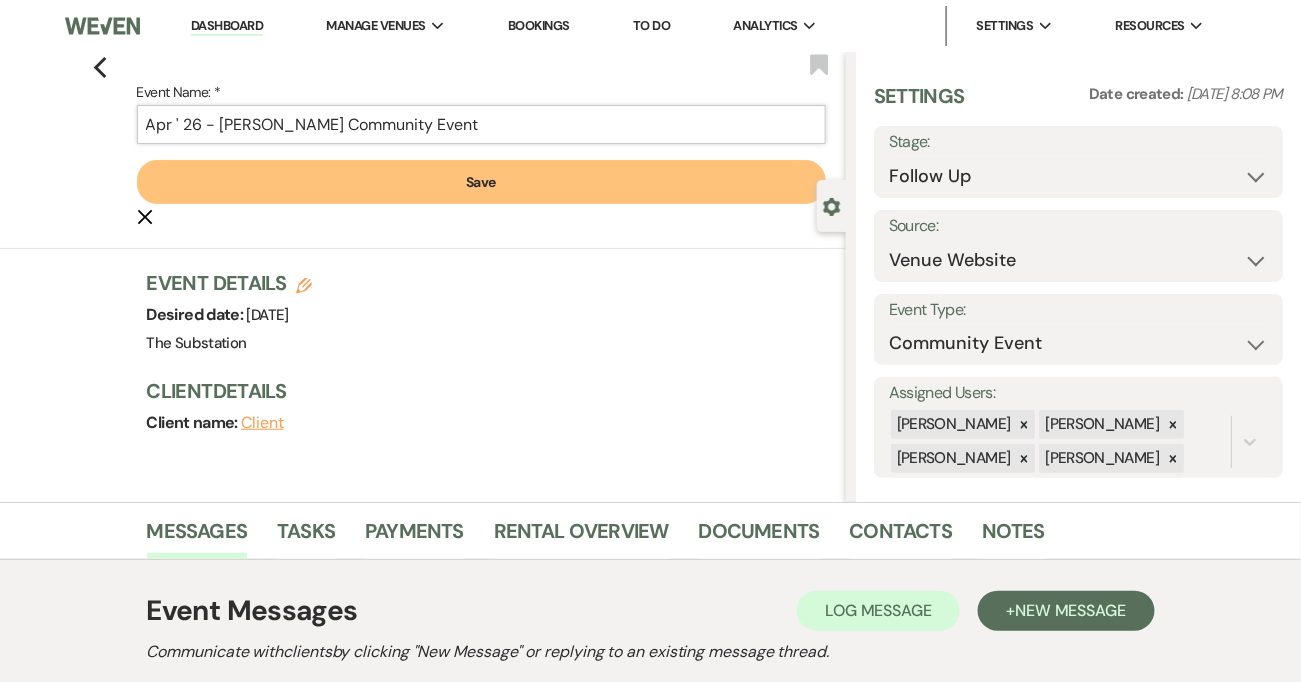 type on "Apr ' 26 - Ken McTague's Community Event" 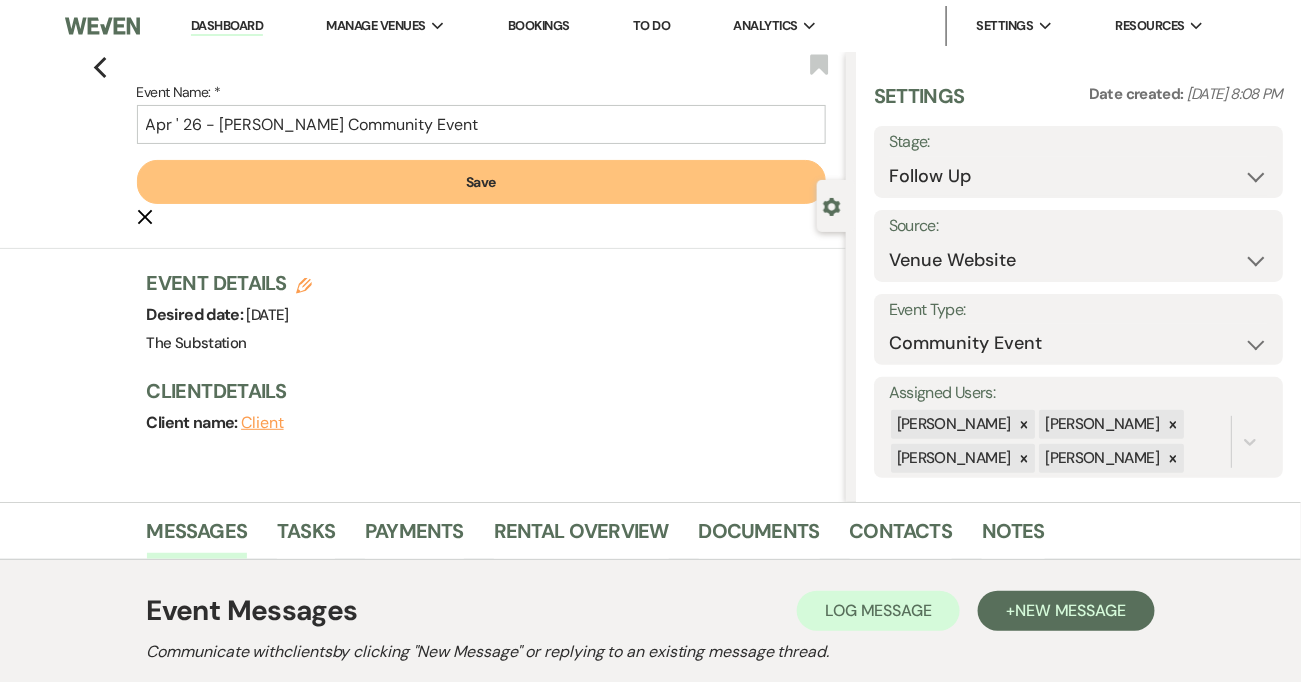 click on "Save" at bounding box center [481, 182] 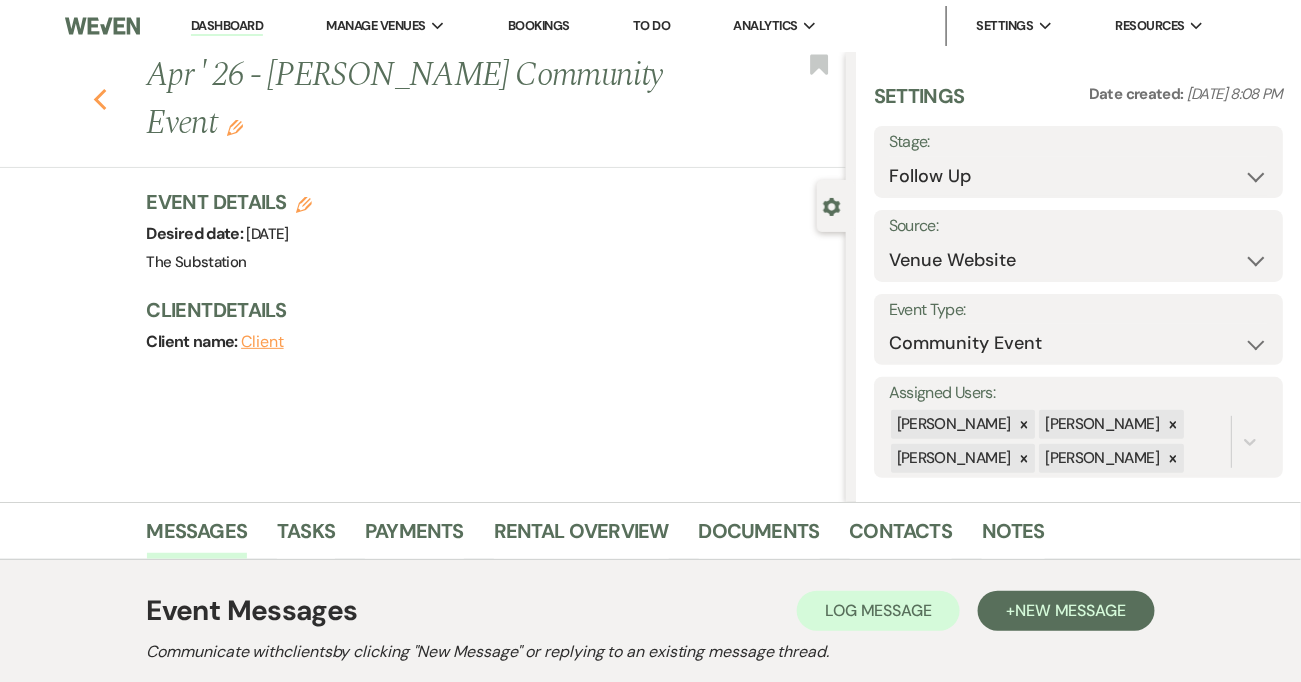 click on "Previous" 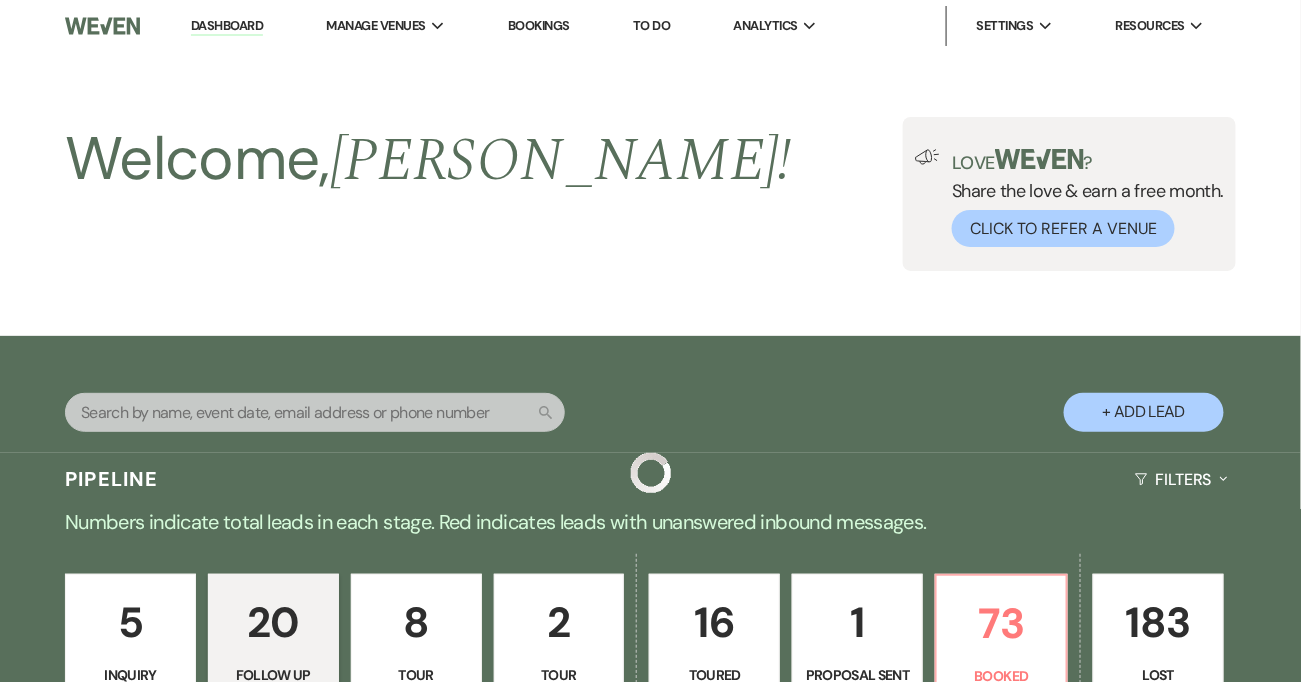 scroll, scrollTop: 1072, scrollLeft: 0, axis: vertical 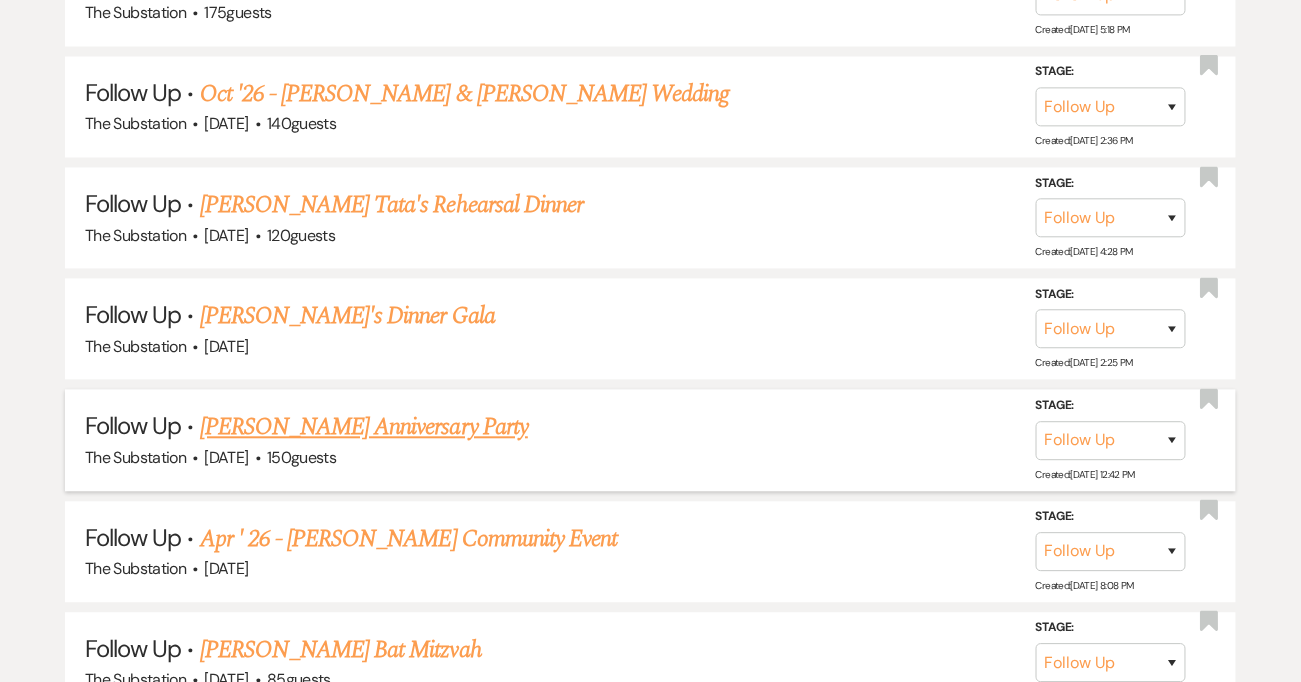 click on "Alvin Bernardez's Anniversary Party" at bounding box center (364, 428) 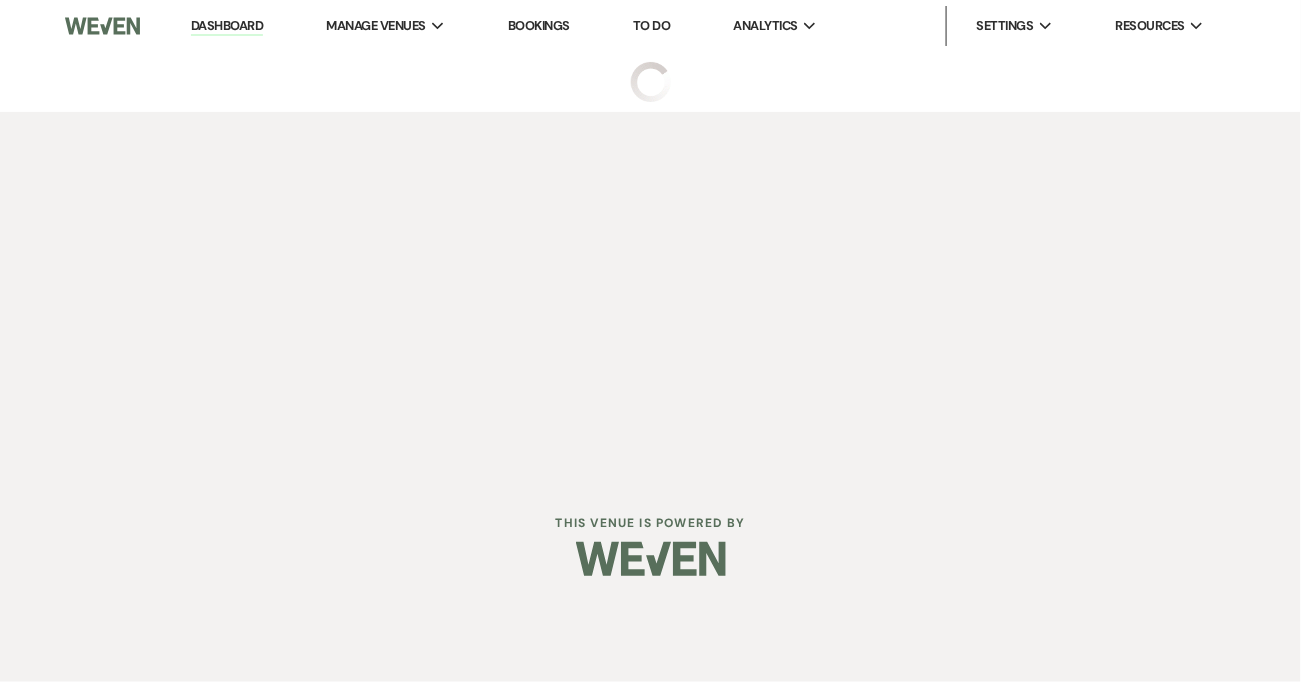 scroll, scrollTop: 0, scrollLeft: 0, axis: both 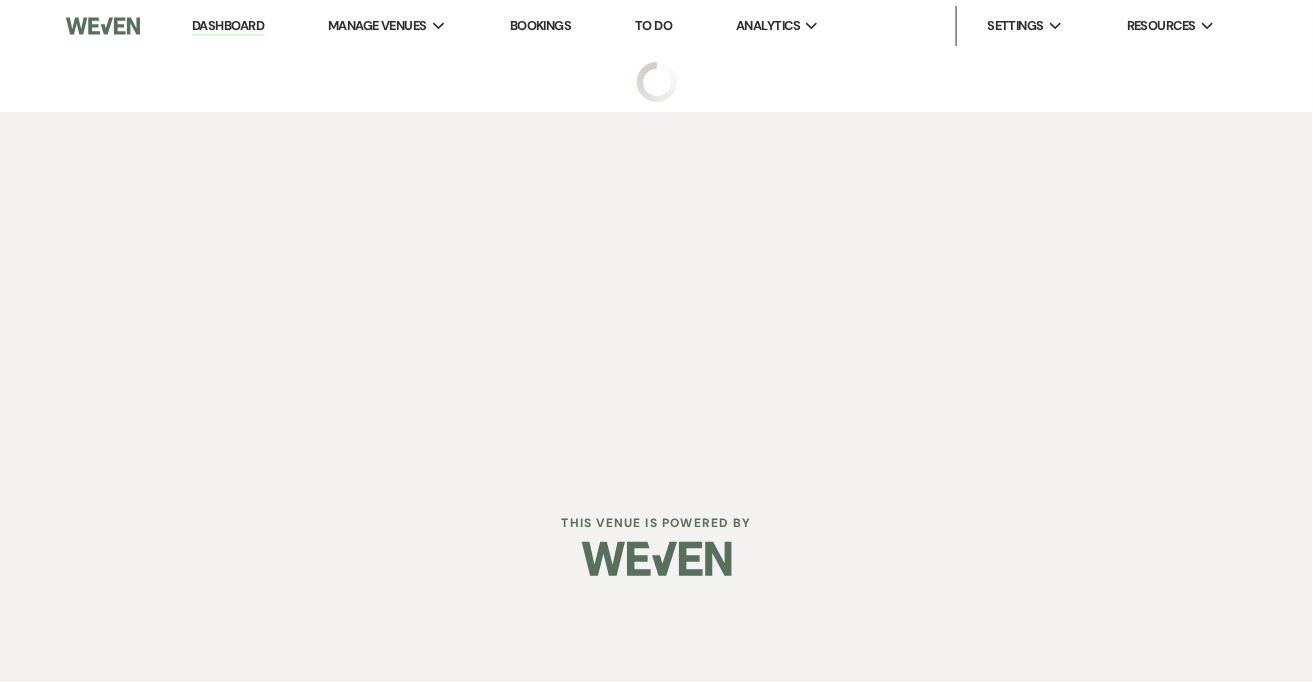 select on "9" 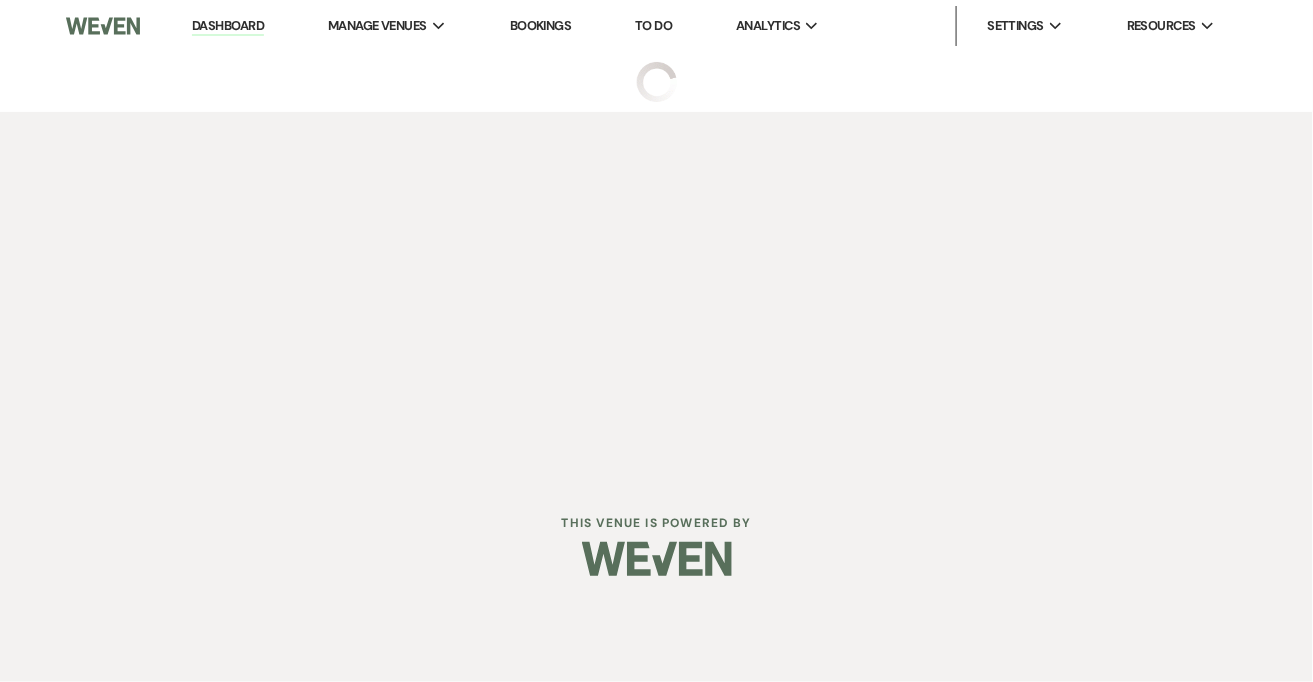 select on "5" 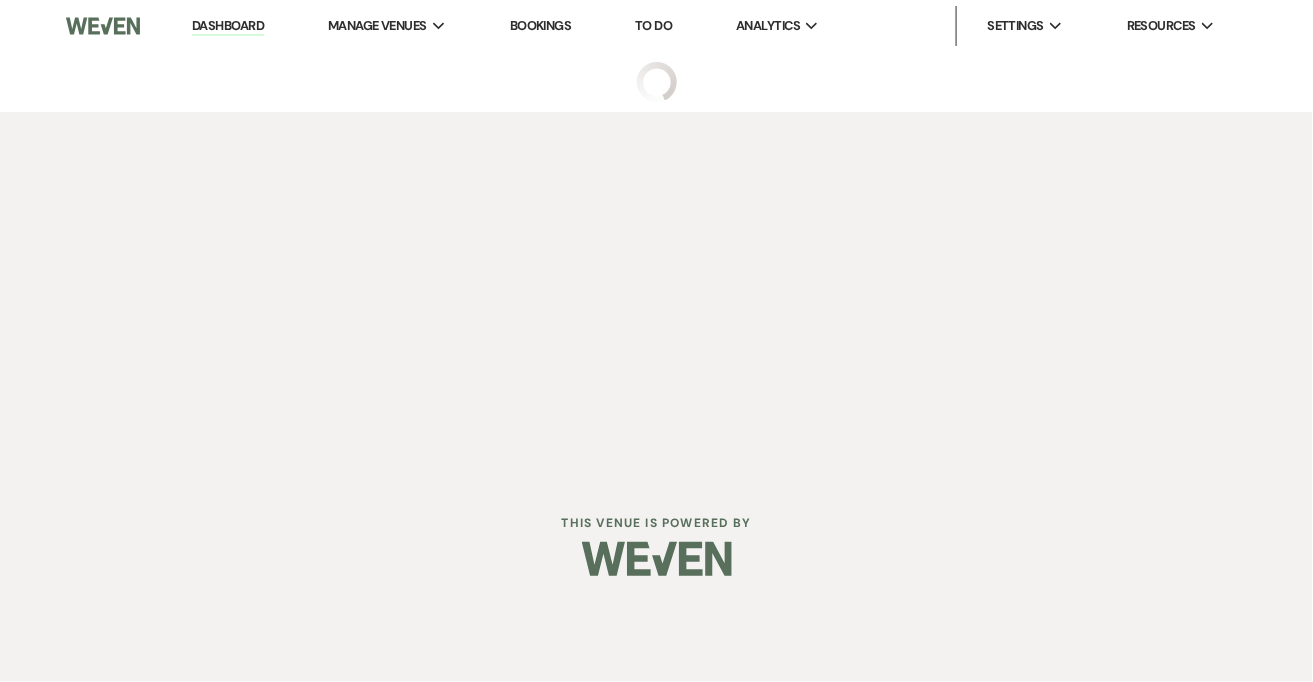 select on "17" 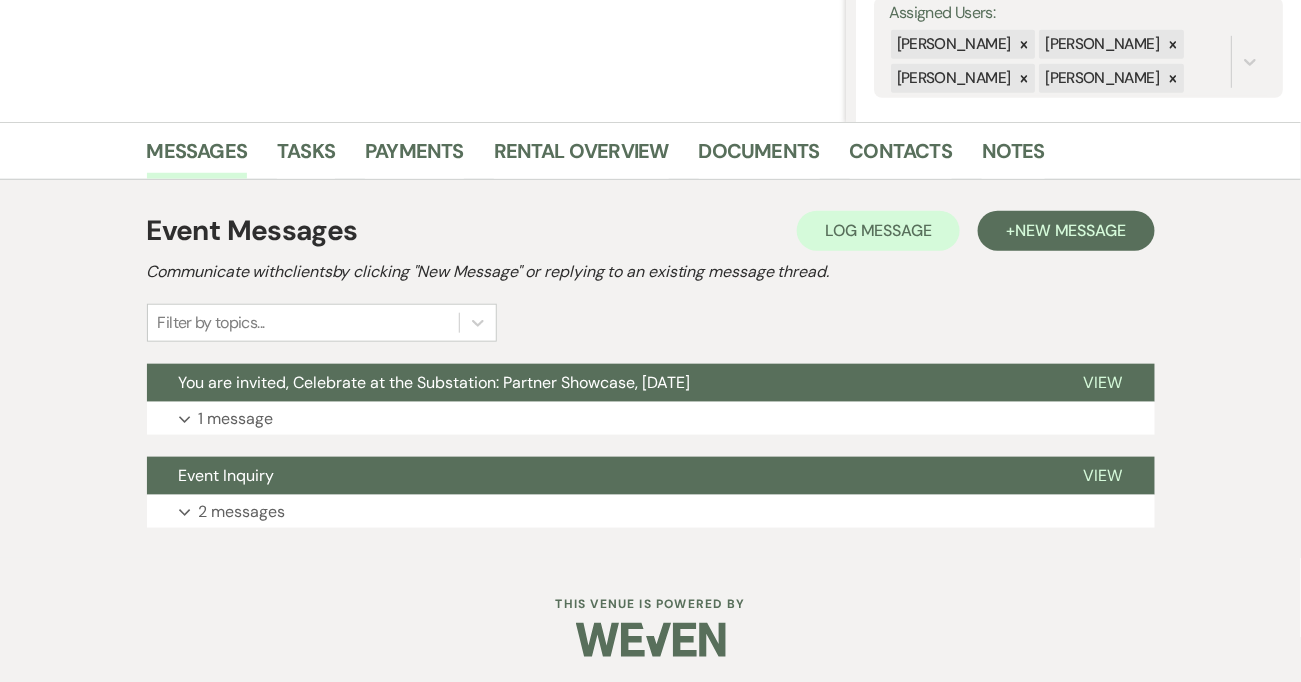 scroll, scrollTop: 384, scrollLeft: 0, axis: vertical 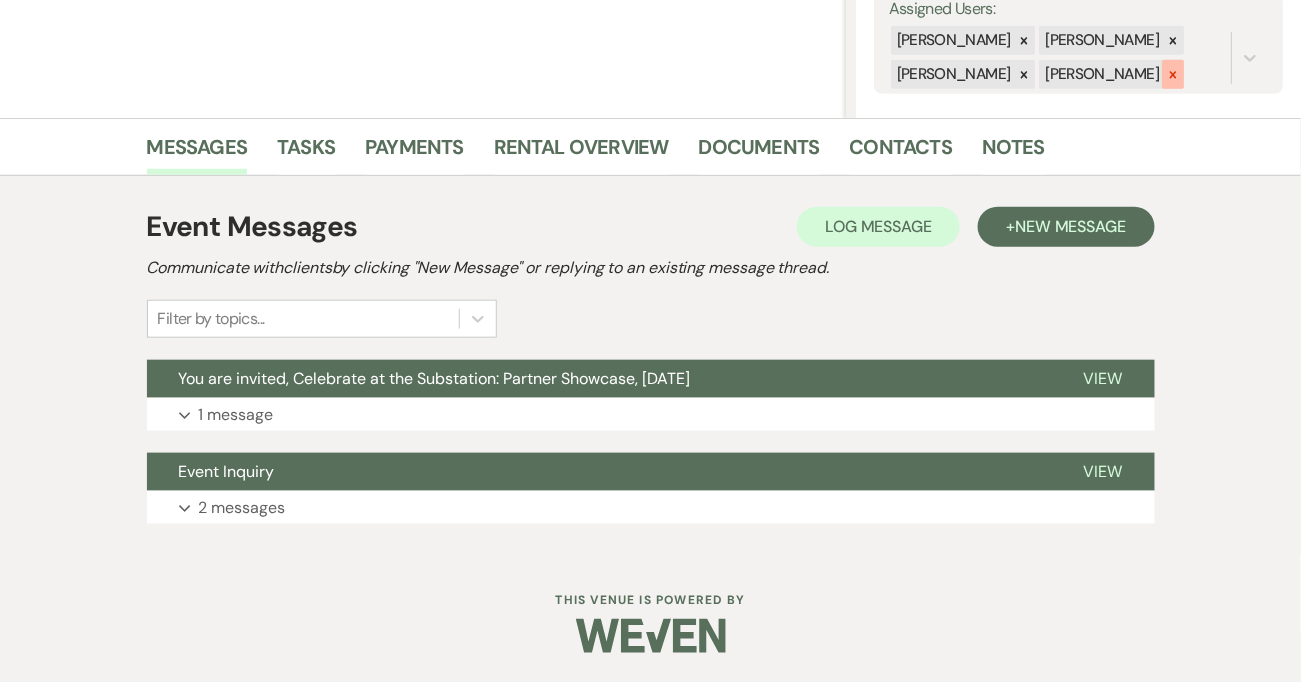 click 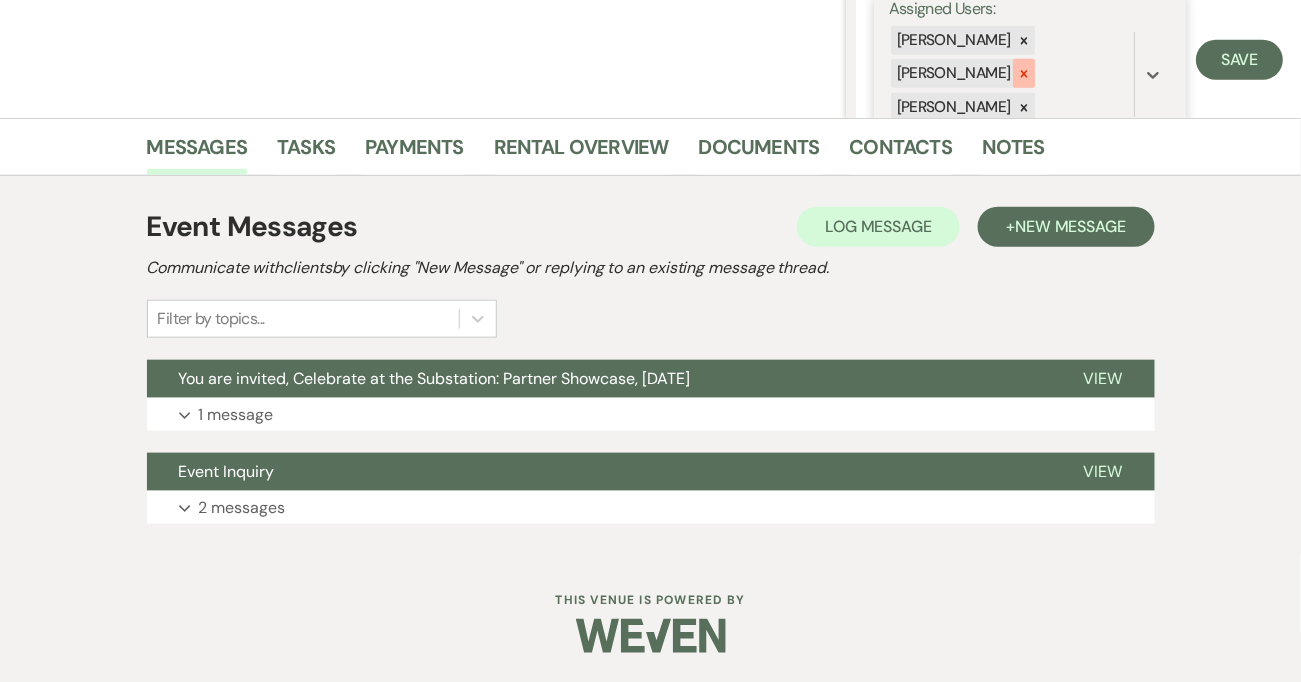 click 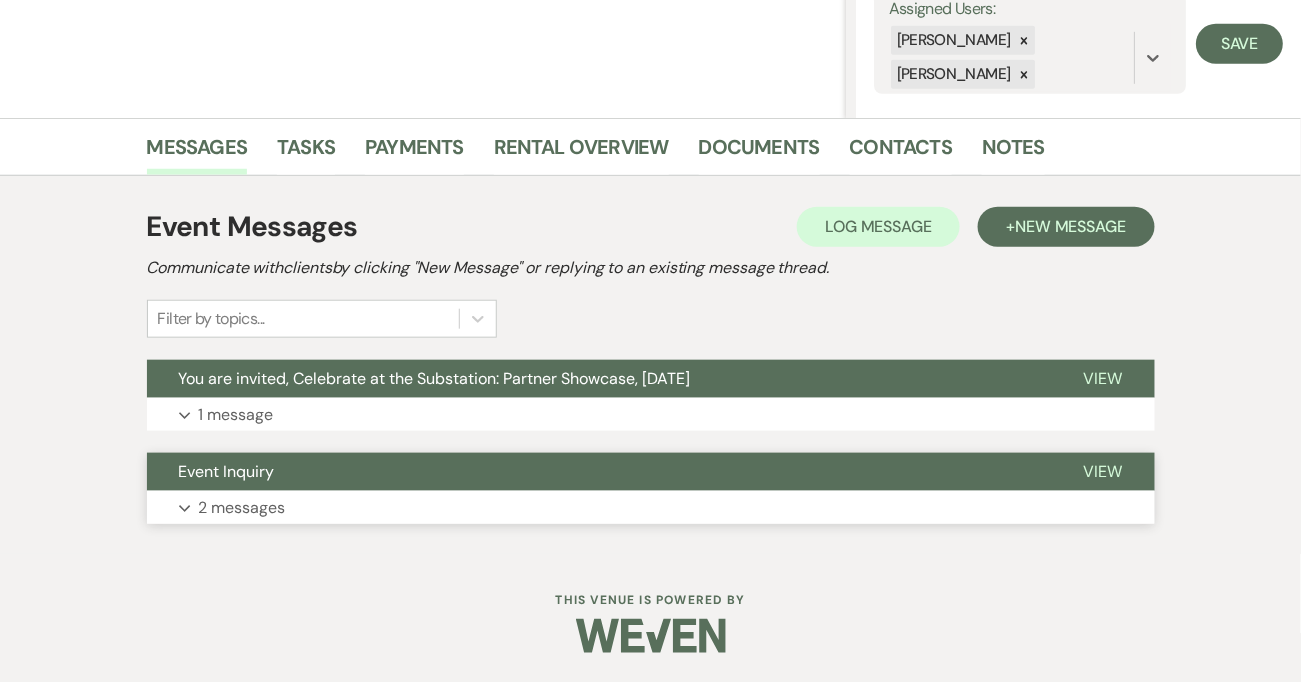 click on "Event Inquiry" at bounding box center (599, 472) 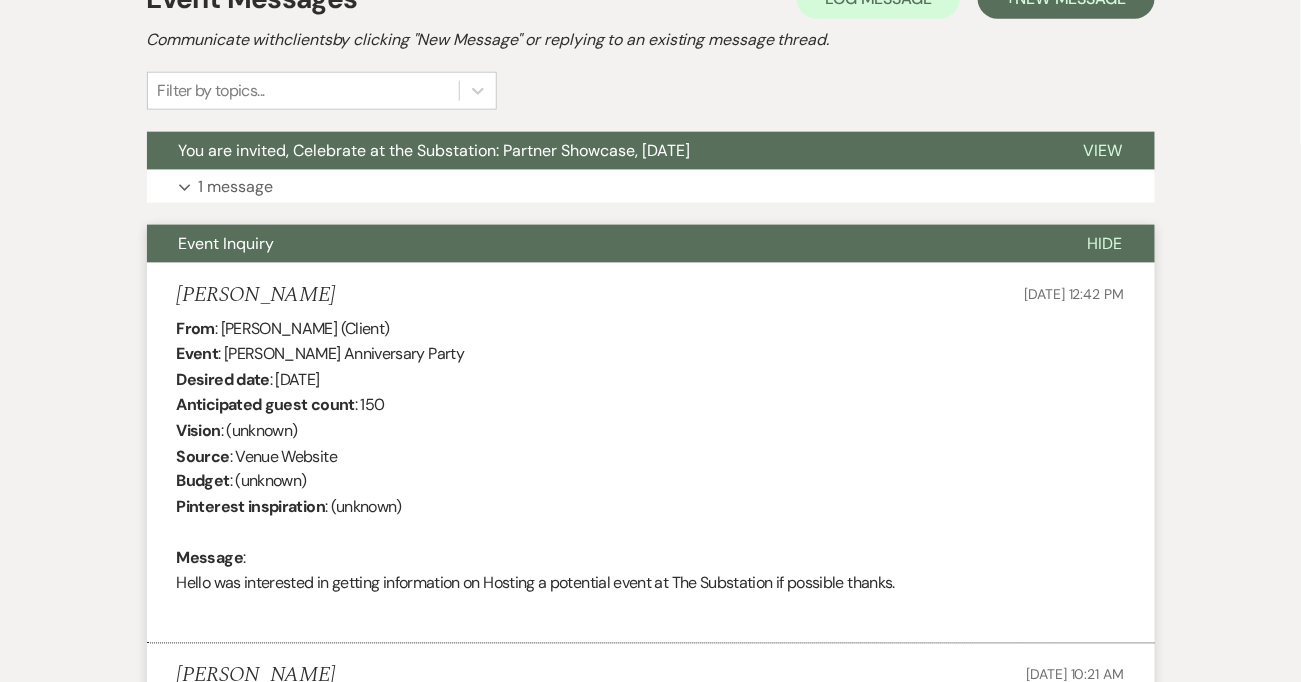 scroll, scrollTop: 0, scrollLeft: 0, axis: both 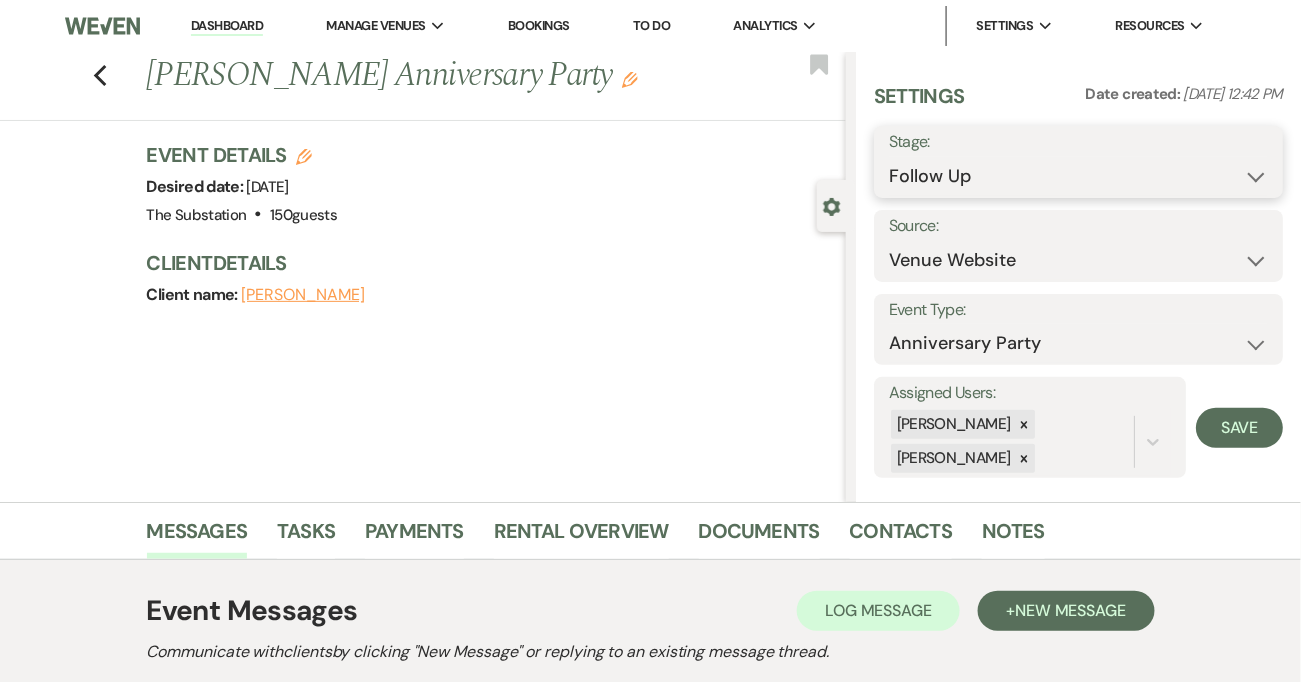 click on "Inquiry Follow Up Tour Requested Tour Confirmed Toured Proposal Sent Booked Lost" at bounding box center (1078, 176) 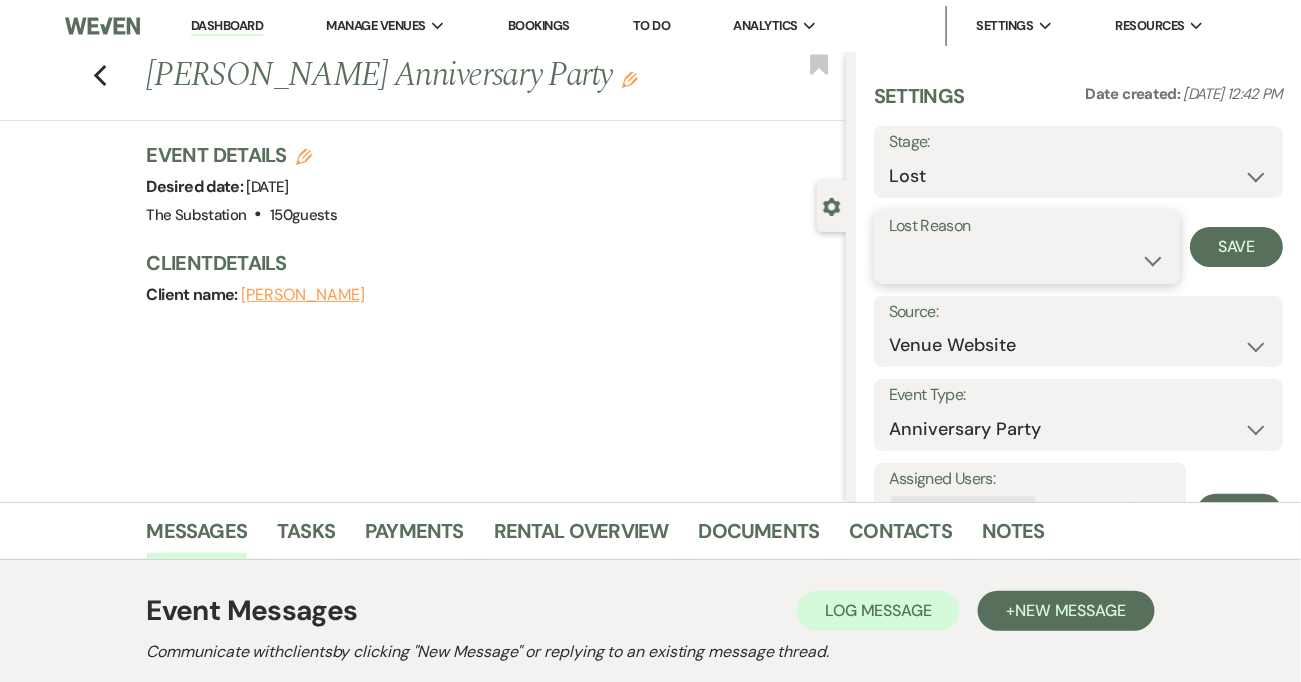 click on "Booked Elsewhere Budget Date Unavailable No Response Not a Good Match Capacity Cancelled Duplicate (hidden) Spam (hidden) Other (hidden) Other" at bounding box center (1027, 260) 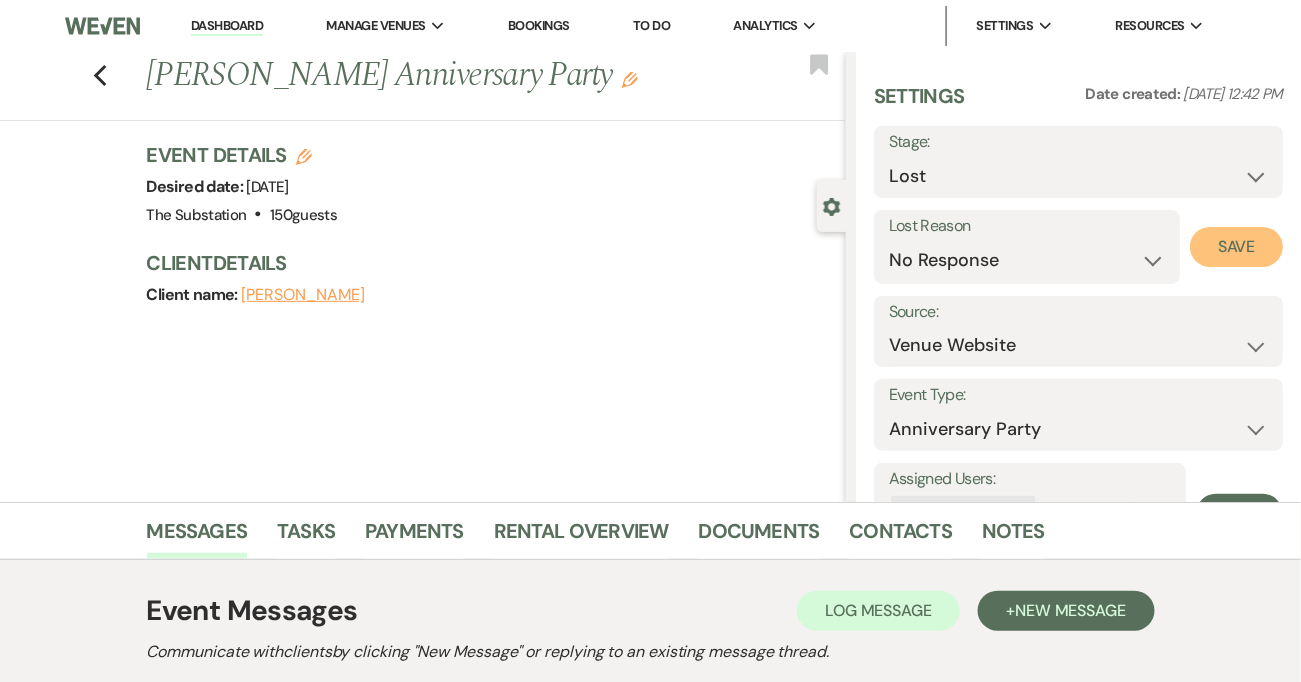 click on "Save" at bounding box center [1236, 247] 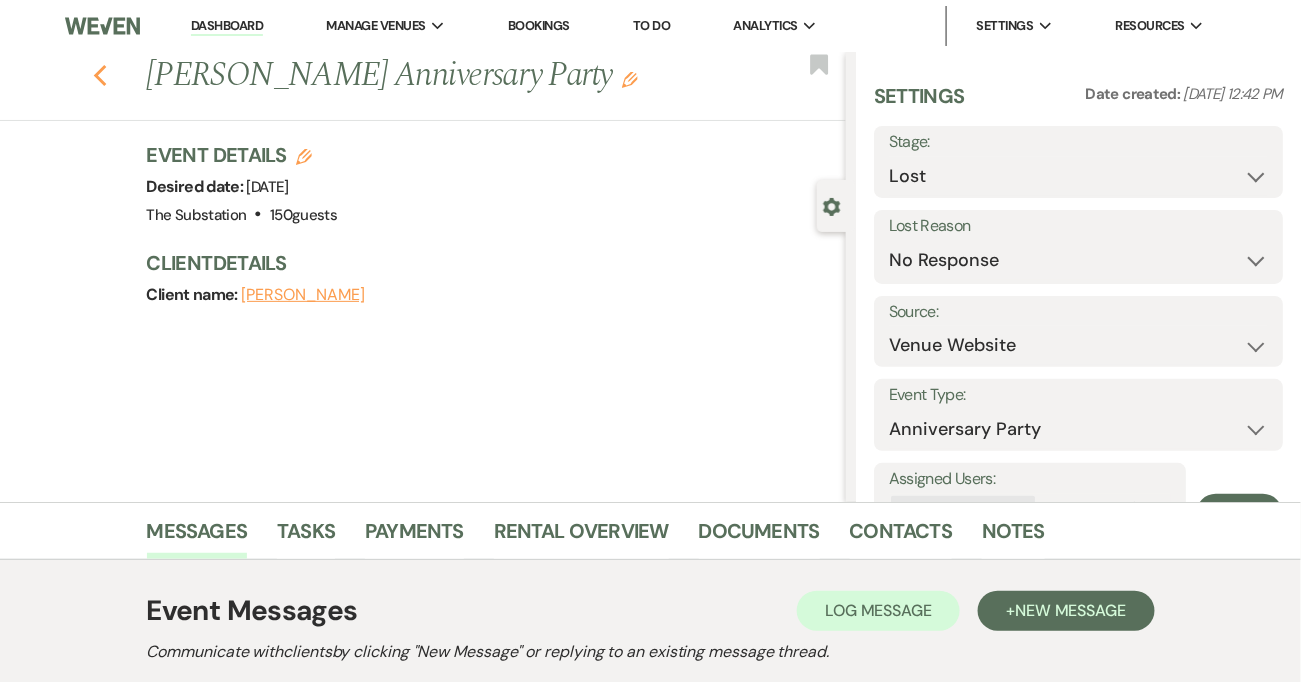 click on "Previous" 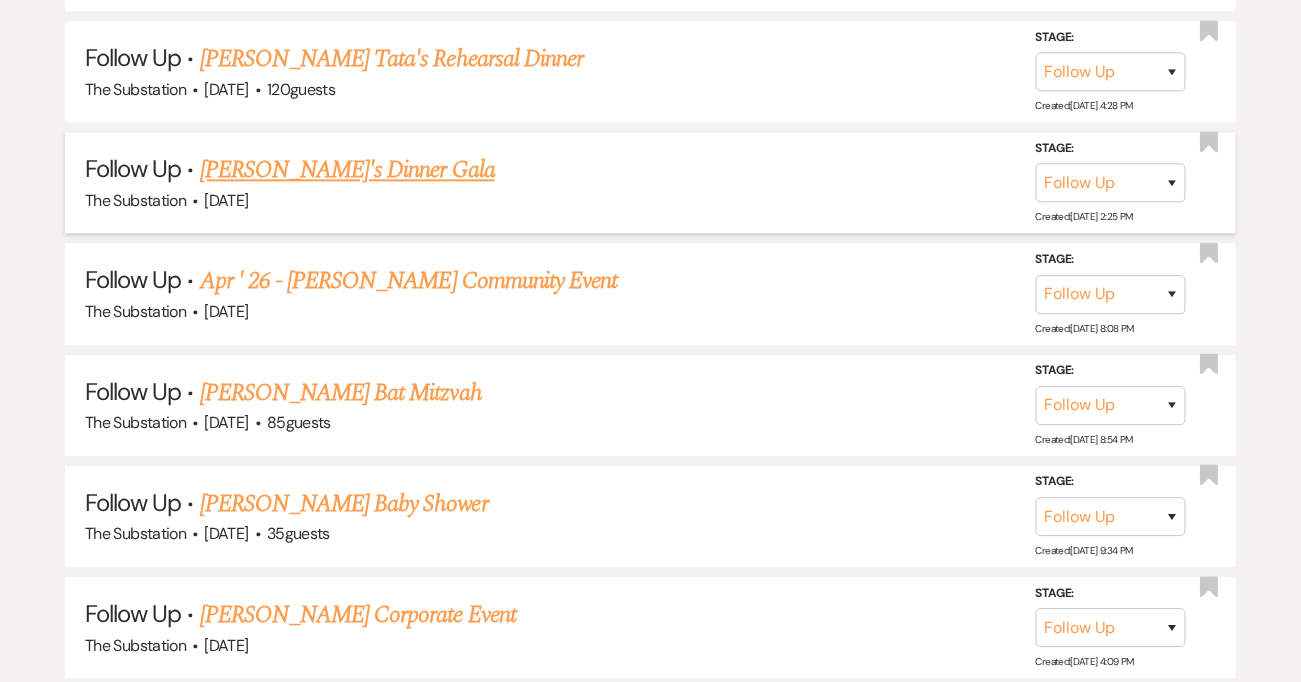 scroll, scrollTop: 1220, scrollLeft: 0, axis: vertical 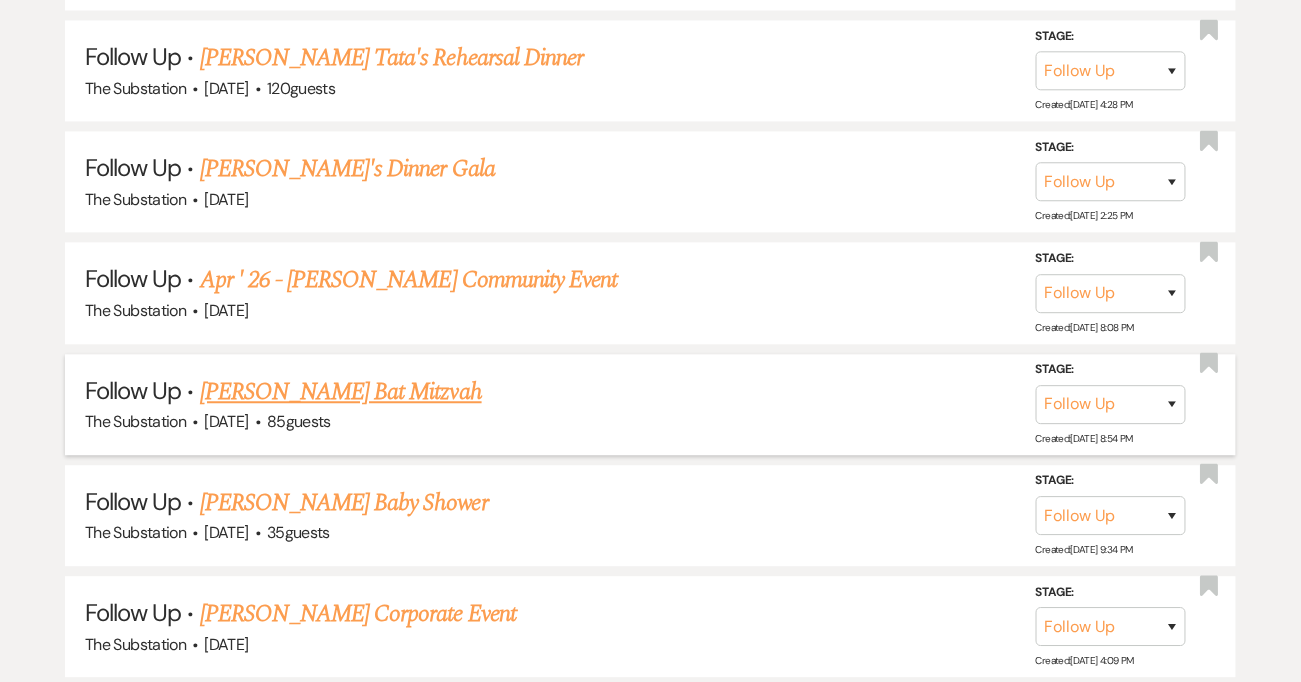 click on "Rebecca Smoler's Bat Mitzvah" at bounding box center [341, 392] 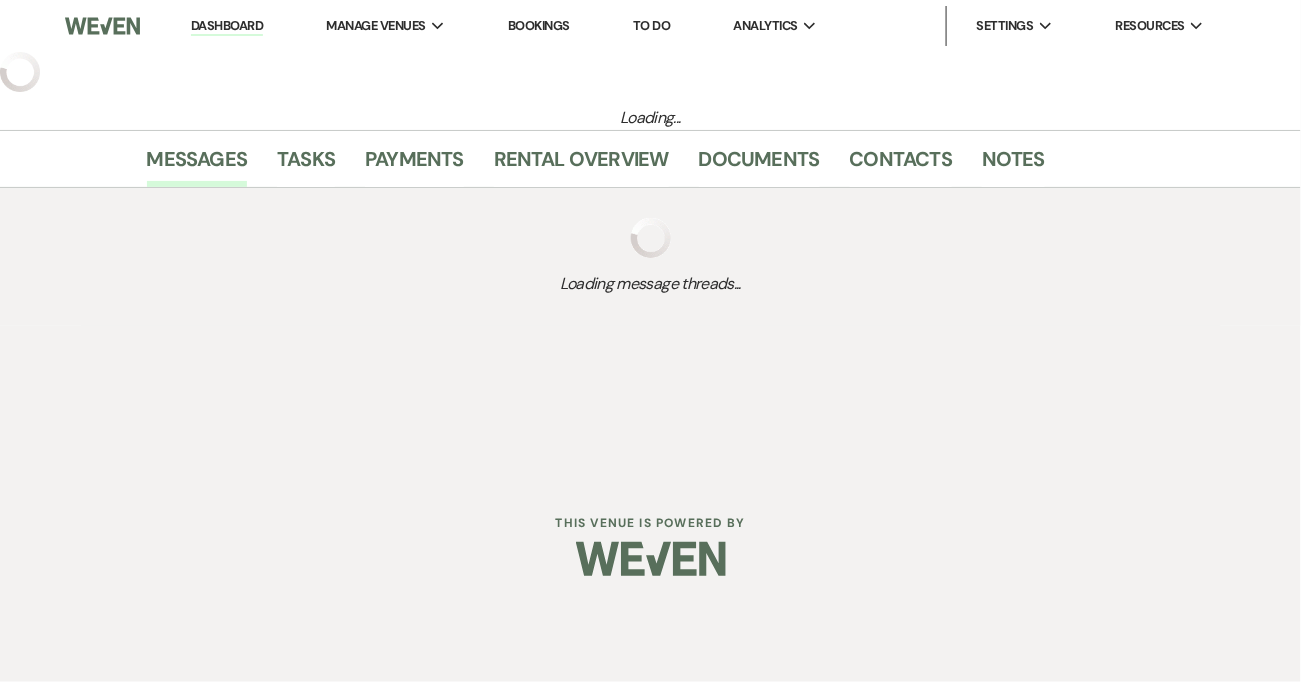 select on "9" 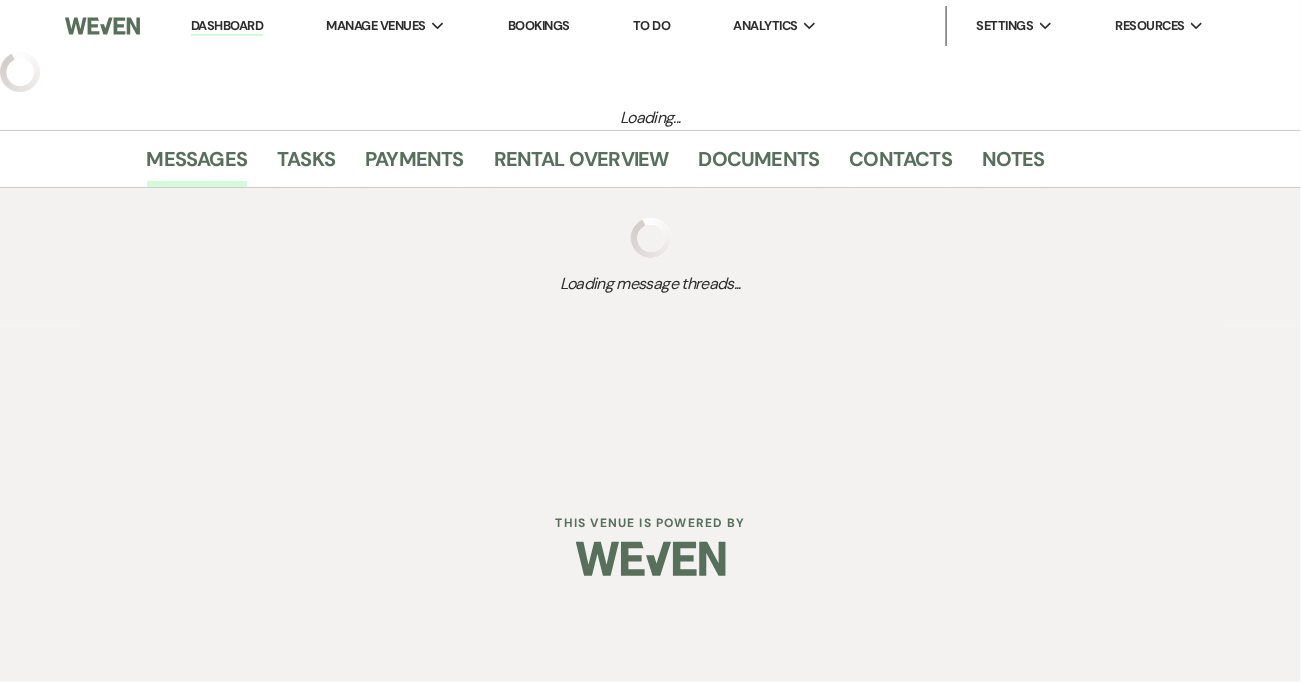 select on "5" 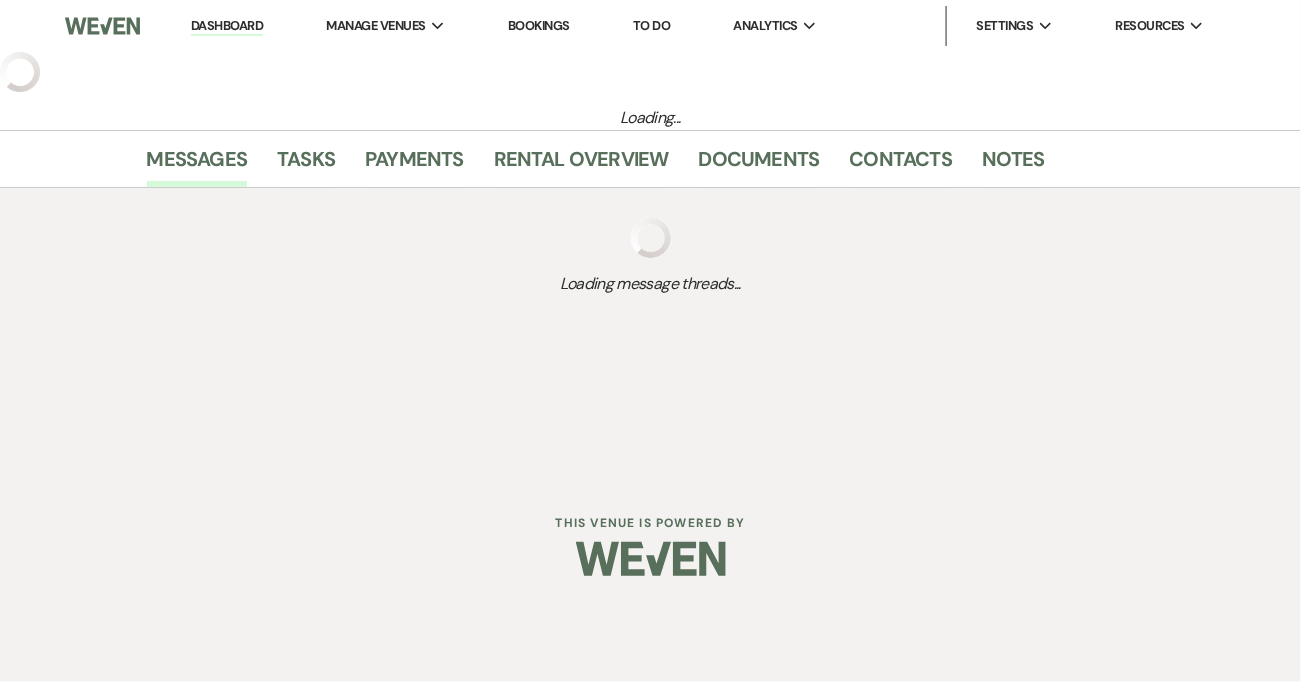 select on "12" 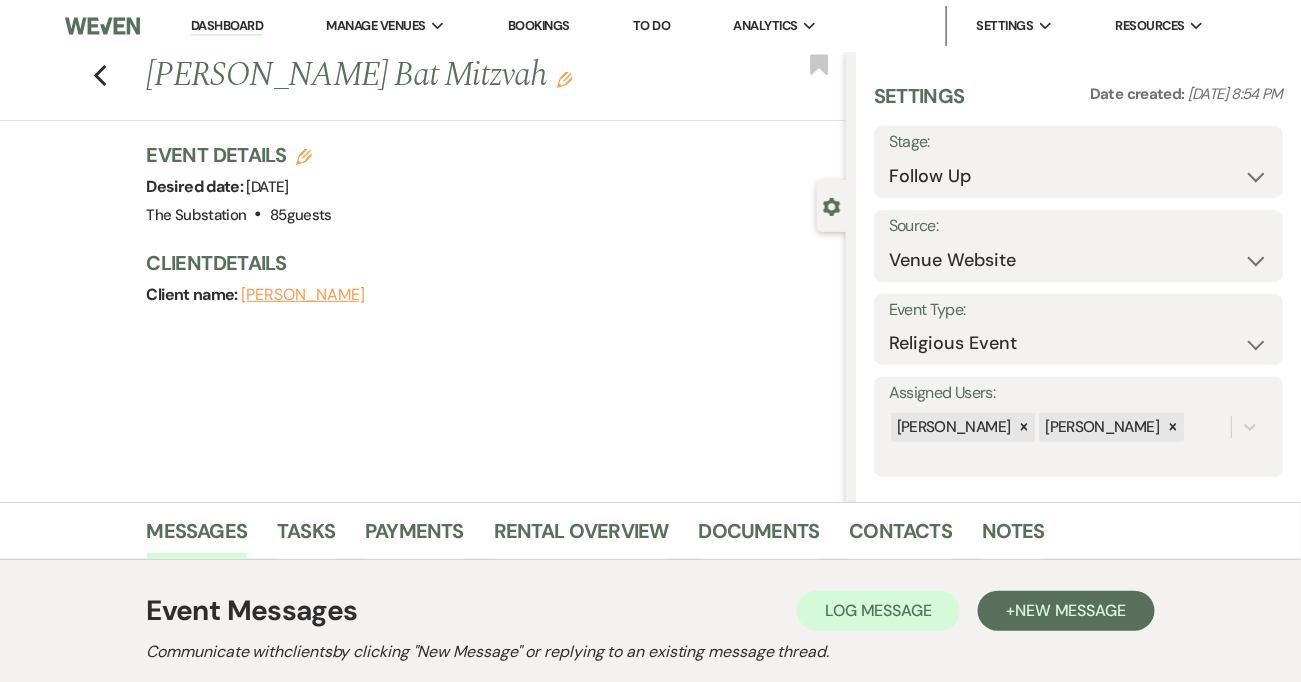 click 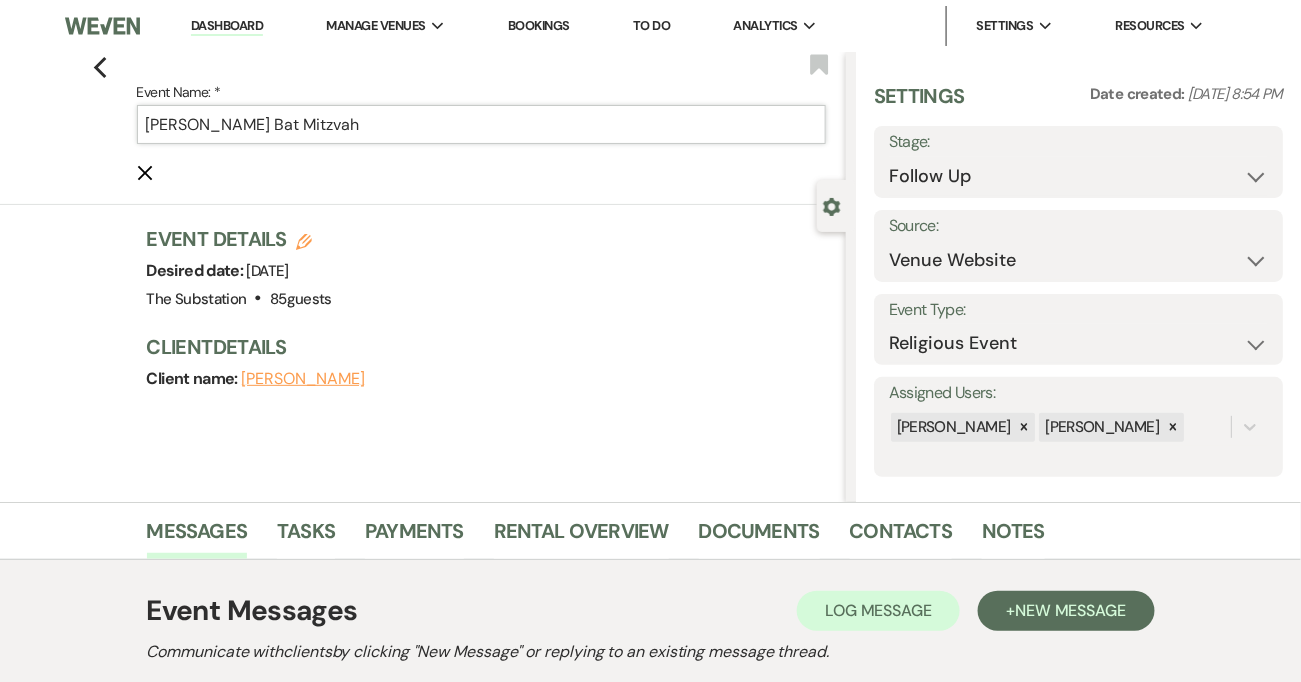 click on "Rebecca Smoler's Bat Mitzvah" at bounding box center (481, 124) 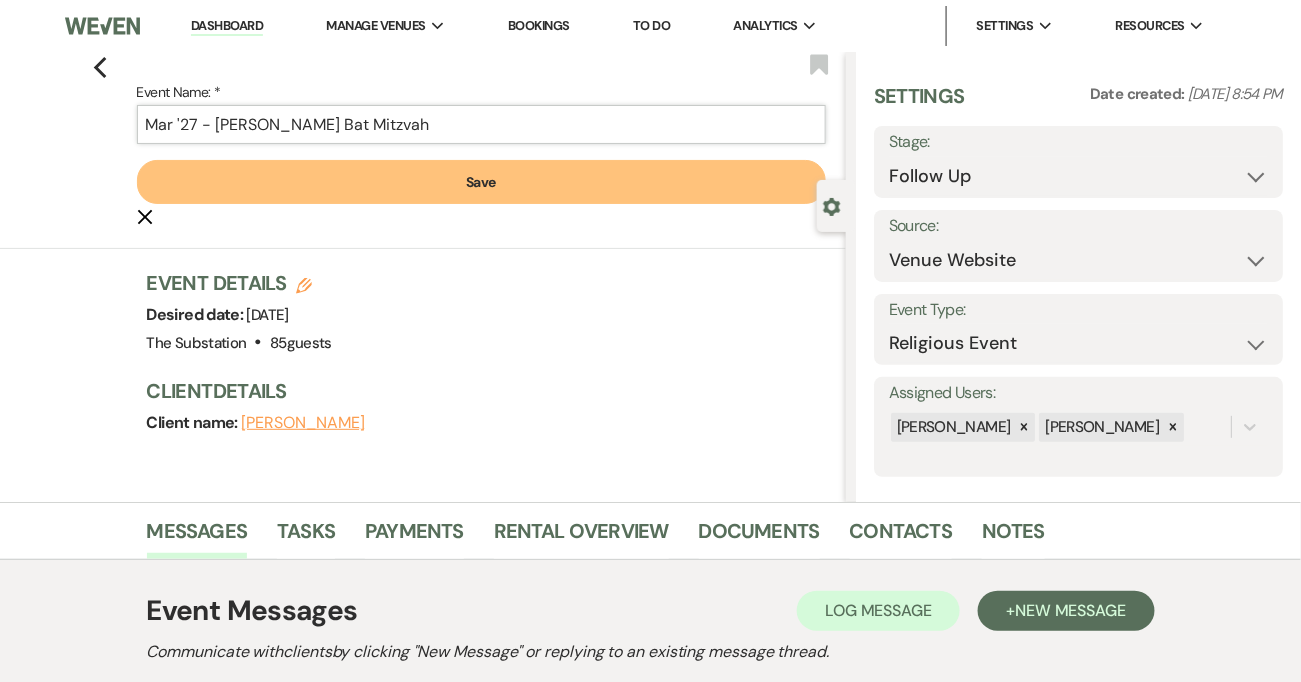 type on "Mar '27 - Rebecca Smoler's Bat Mitzvah" 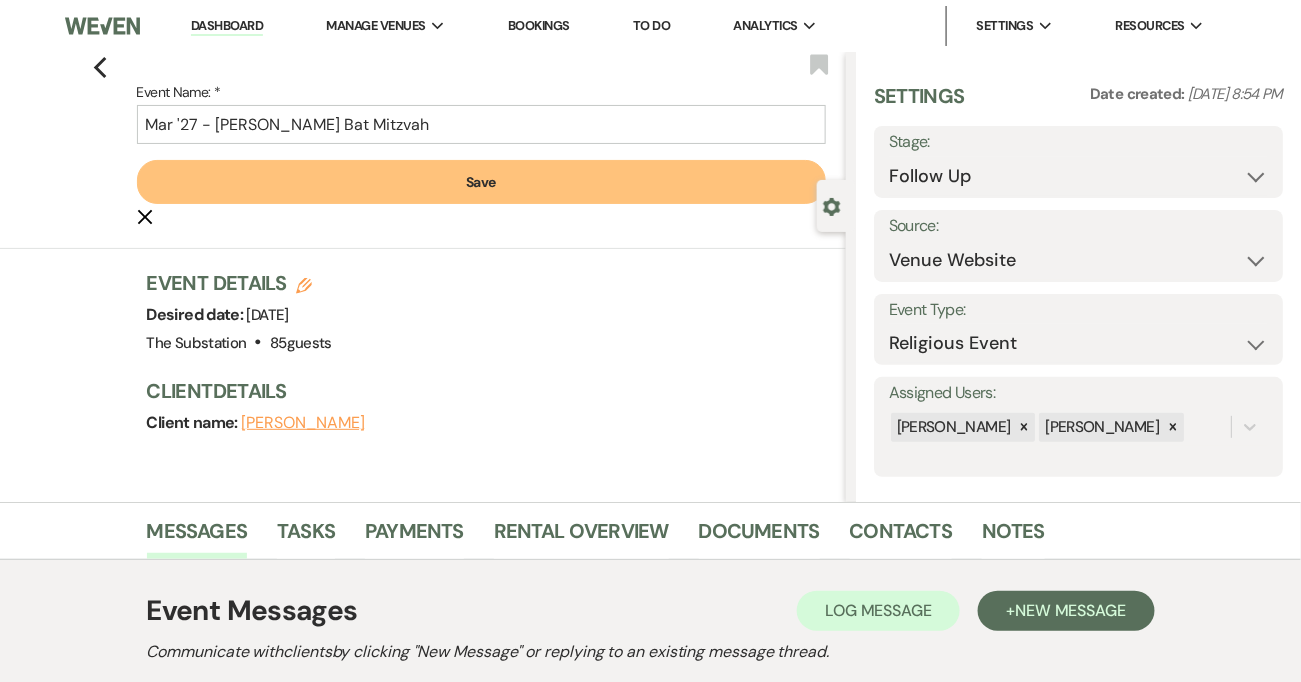click on "Save" at bounding box center (481, 182) 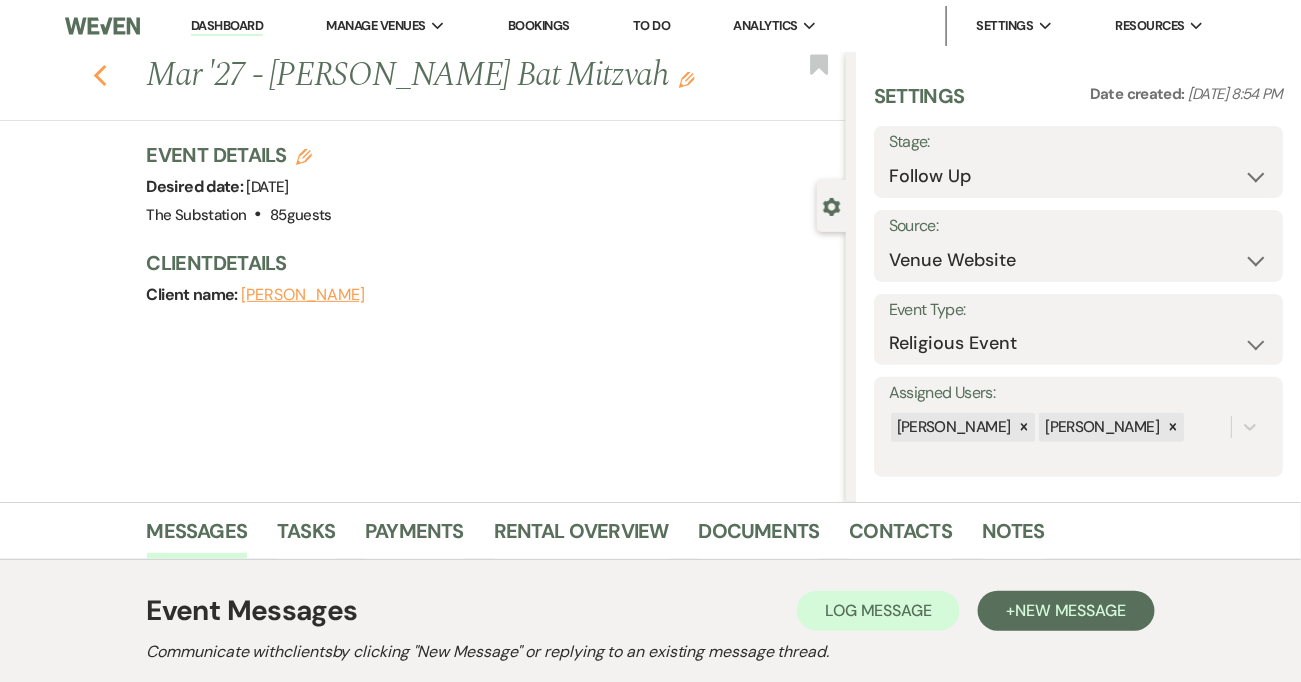 click 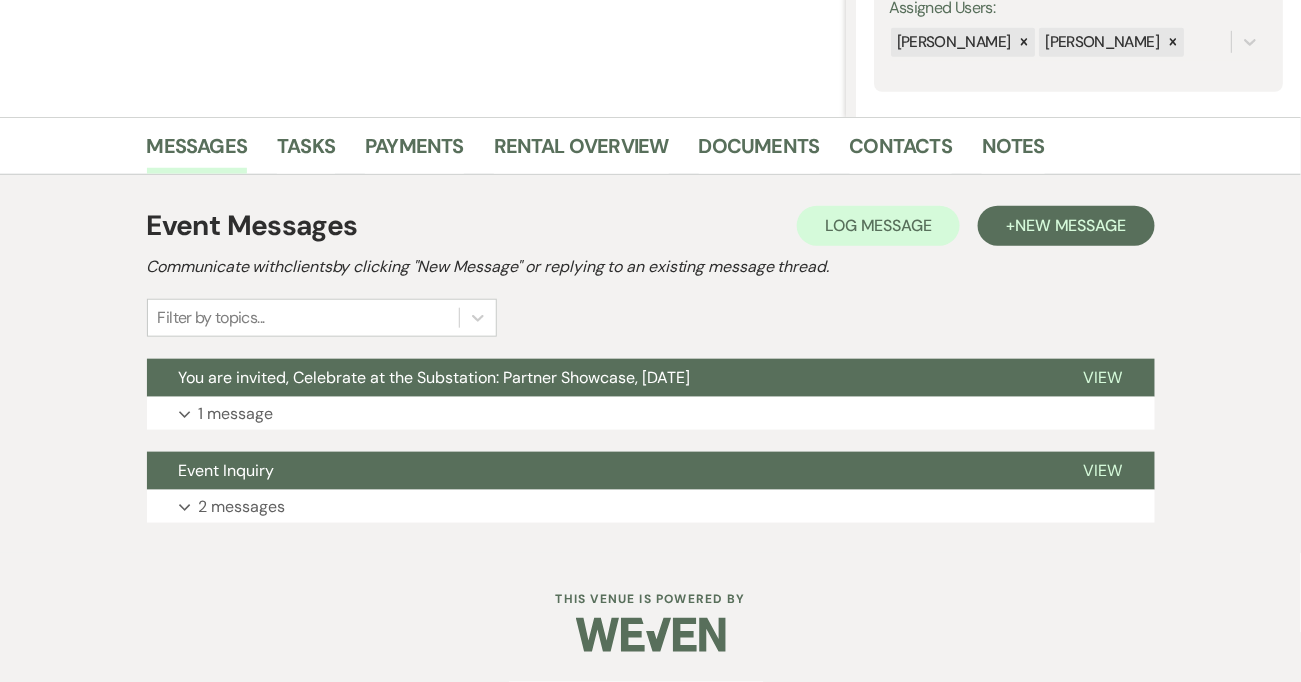 select on "9" 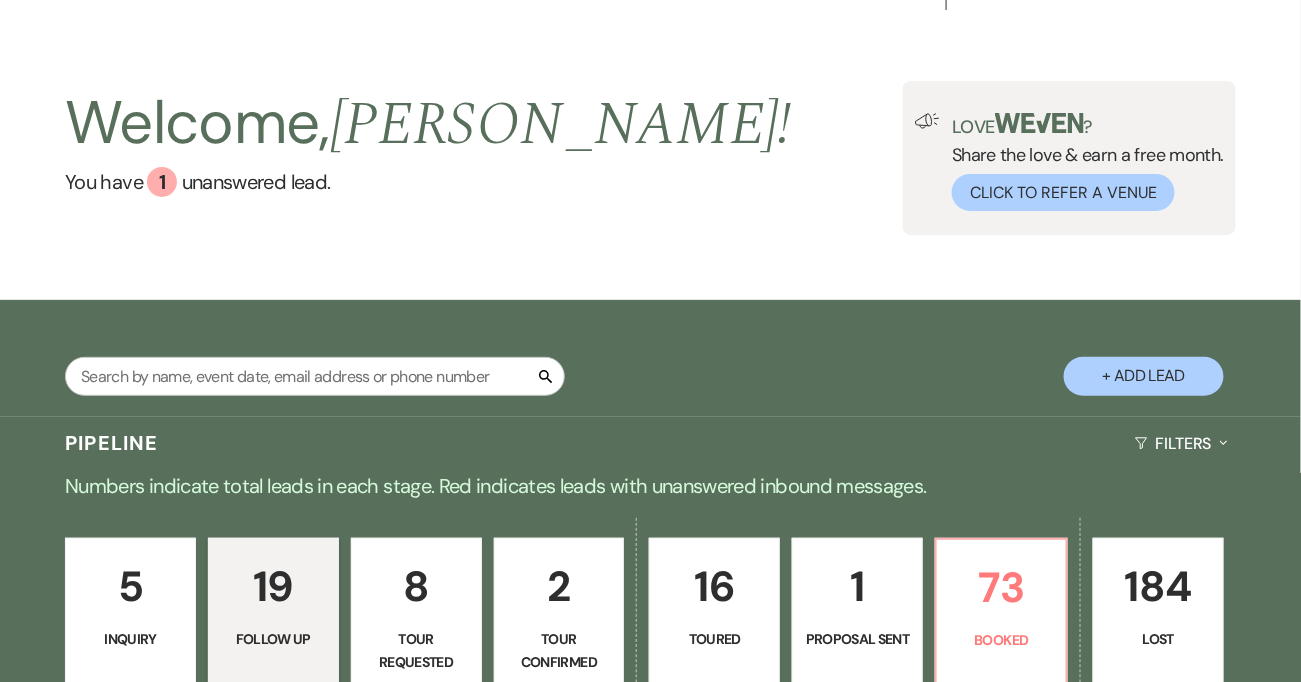 scroll, scrollTop: 116, scrollLeft: 0, axis: vertical 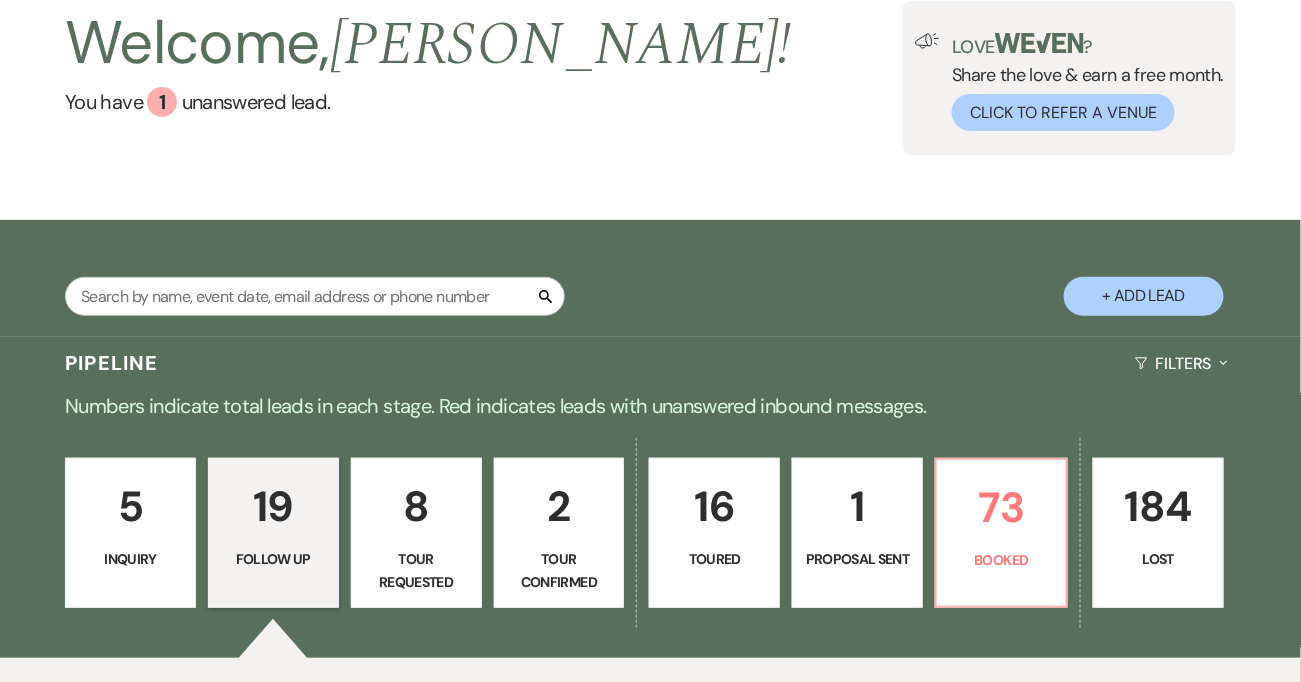 click on "Toured" at bounding box center (714, 559) 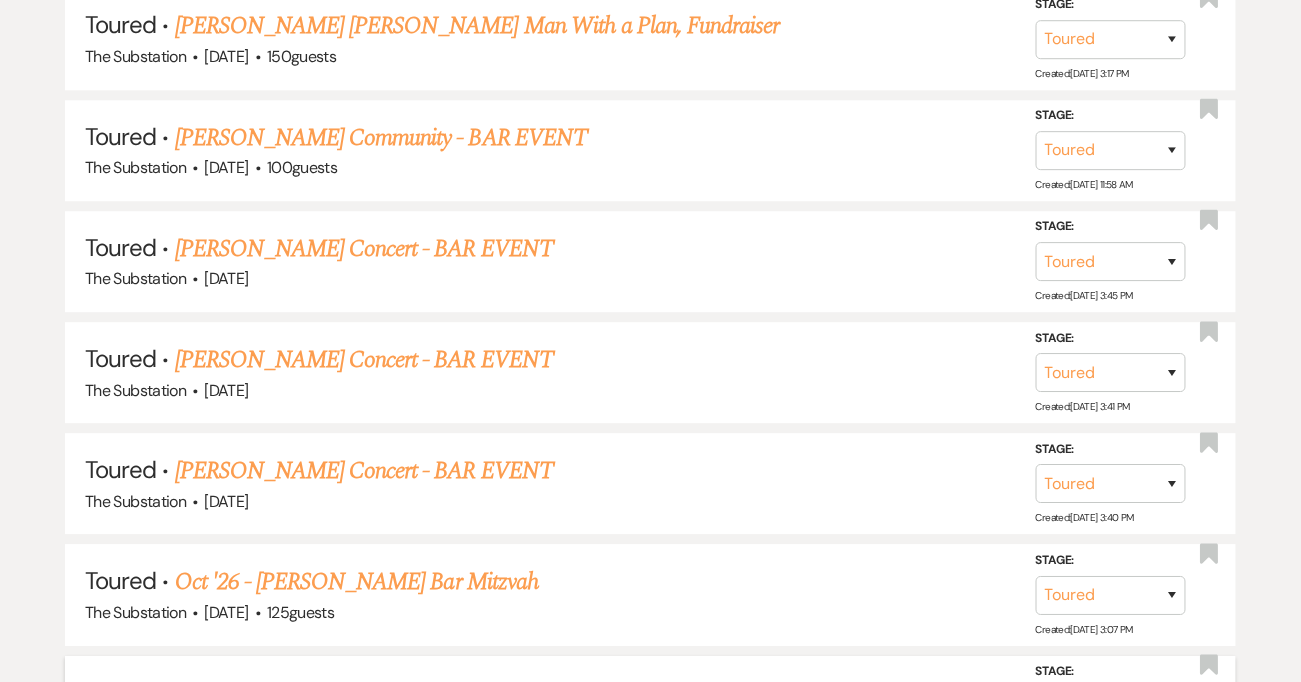 scroll, scrollTop: 1202, scrollLeft: 0, axis: vertical 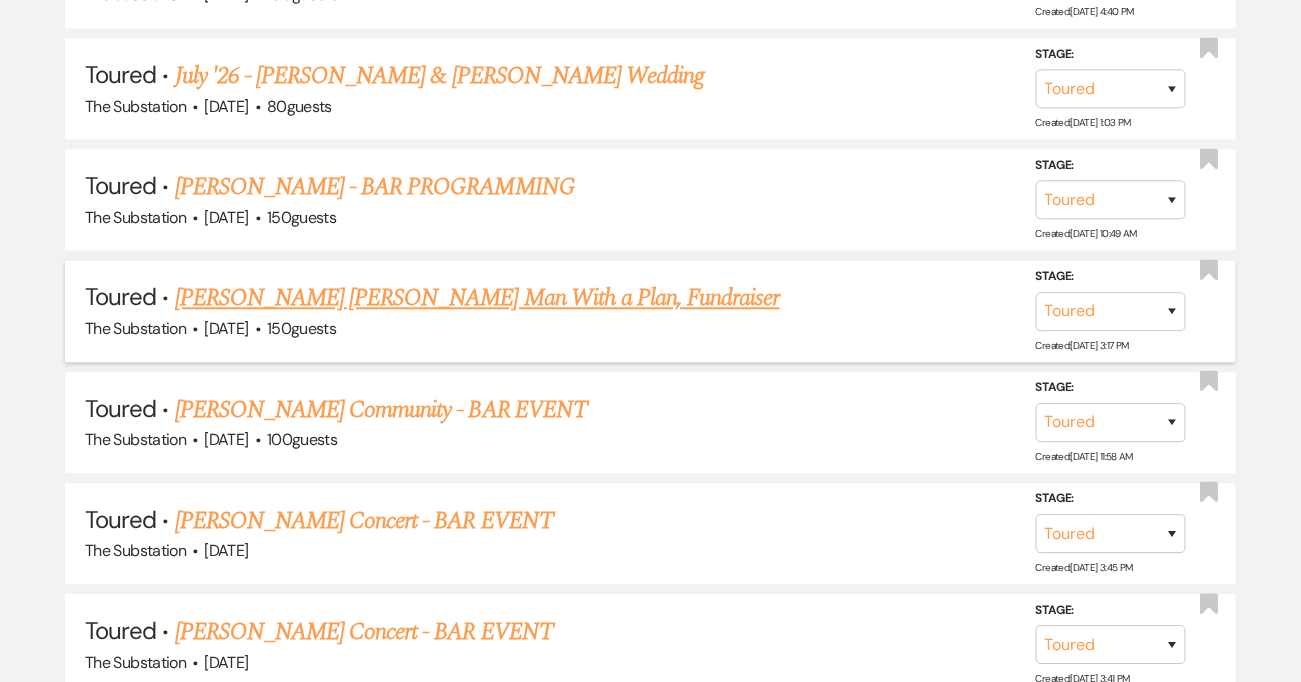 click on "[PERSON_NAME] [PERSON_NAME] Man With a Plan, Fundraiser" at bounding box center (477, 298) 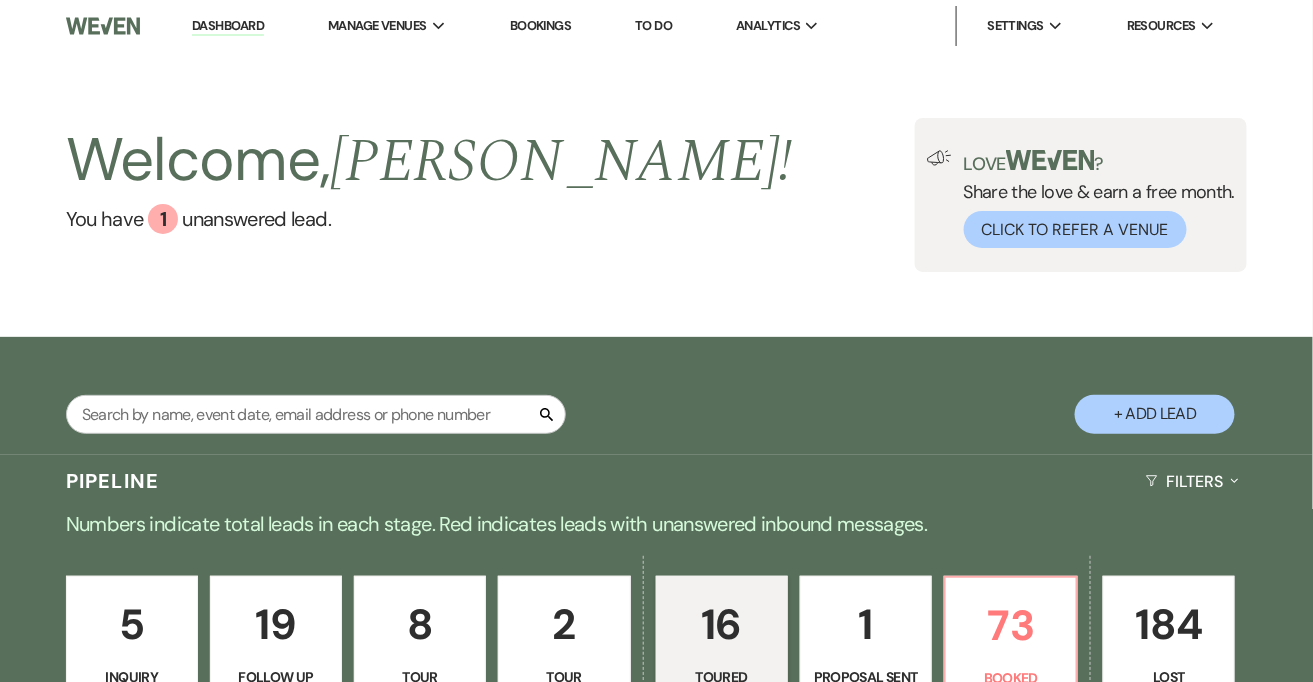 select on "5" 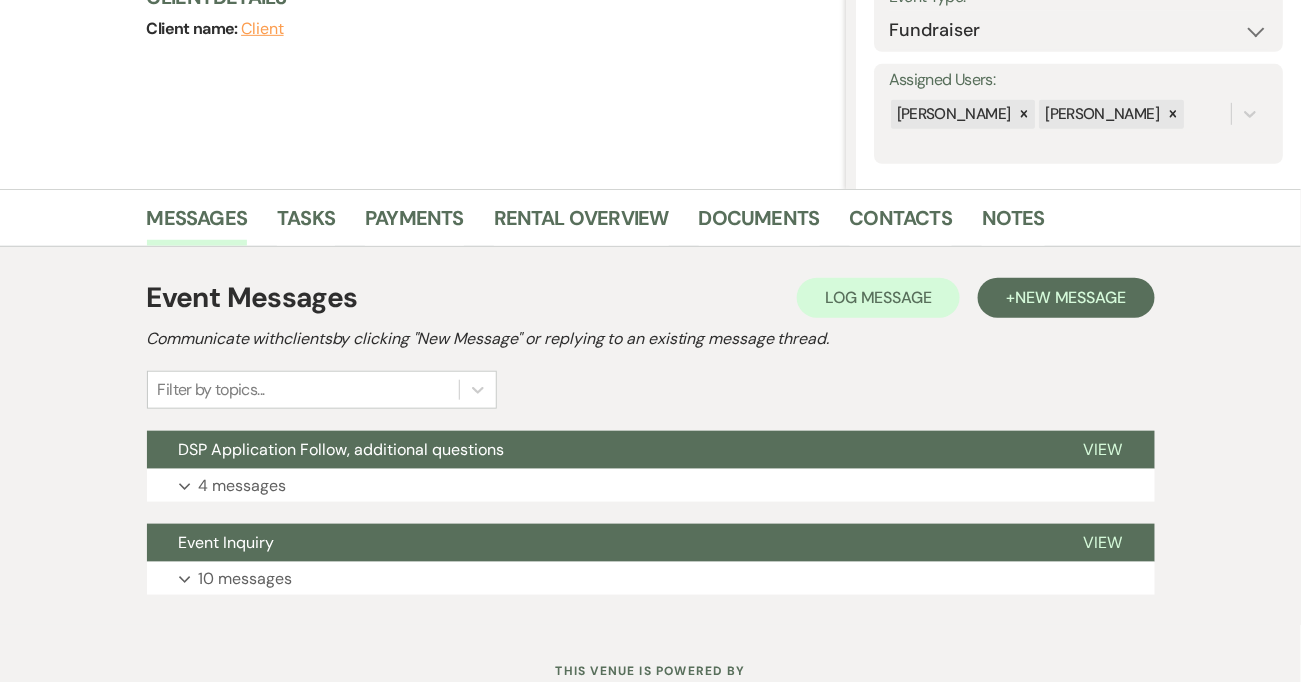 scroll, scrollTop: 384, scrollLeft: 0, axis: vertical 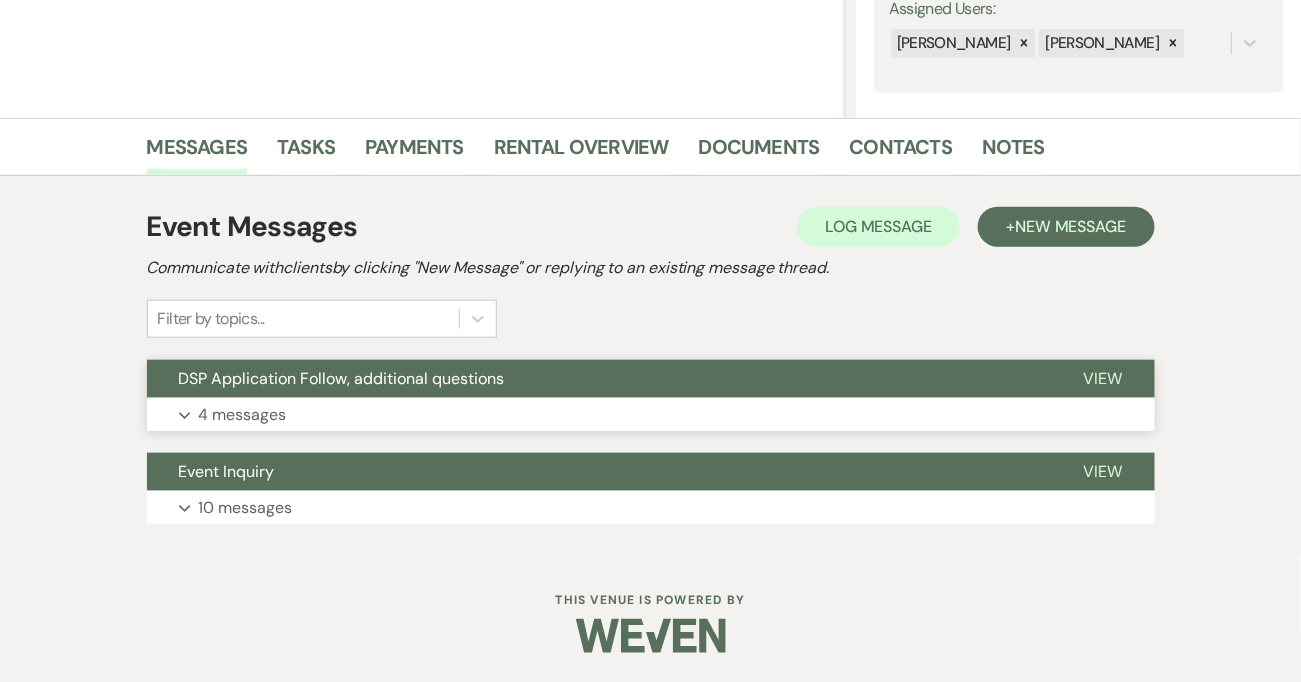 click on "4 messages" at bounding box center (243, 415) 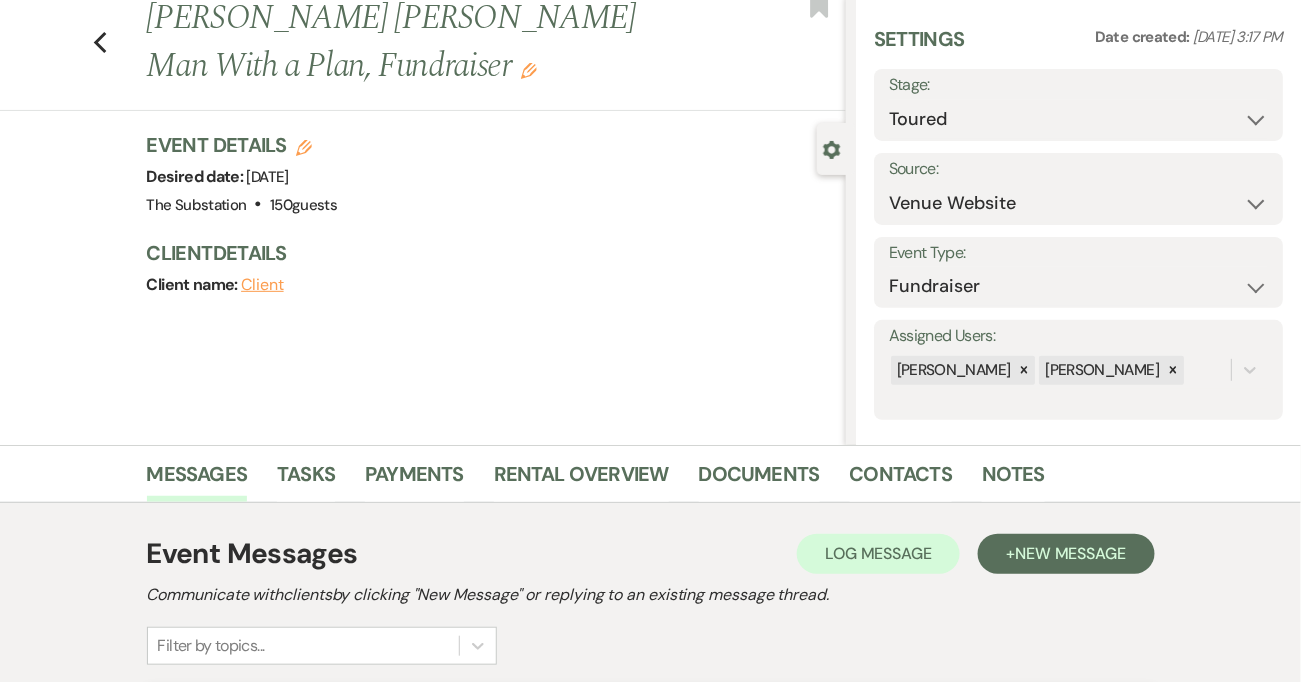 scroll, scrollTop: 0, scrollLeft: 0, axis: both 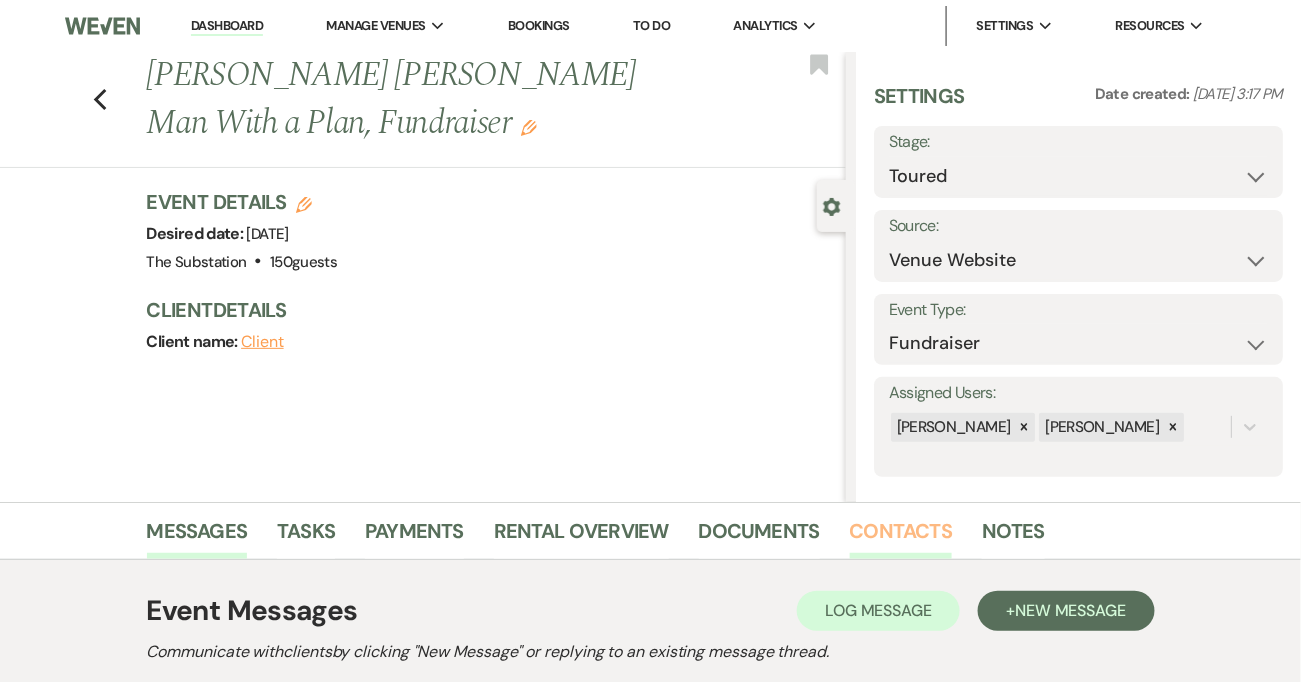 click on "Contacts" at bounding box center [901, 537] 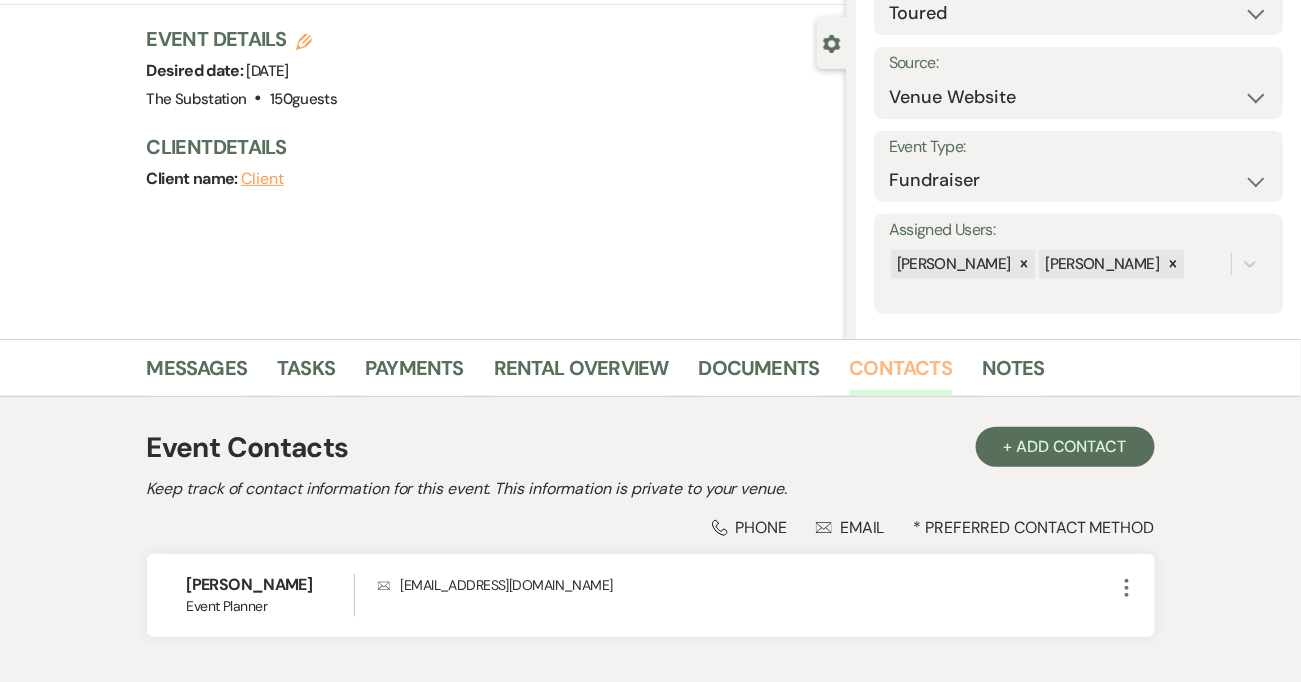 scroll, scrollTop: 210, scrollLeft: 0, axis: vertical 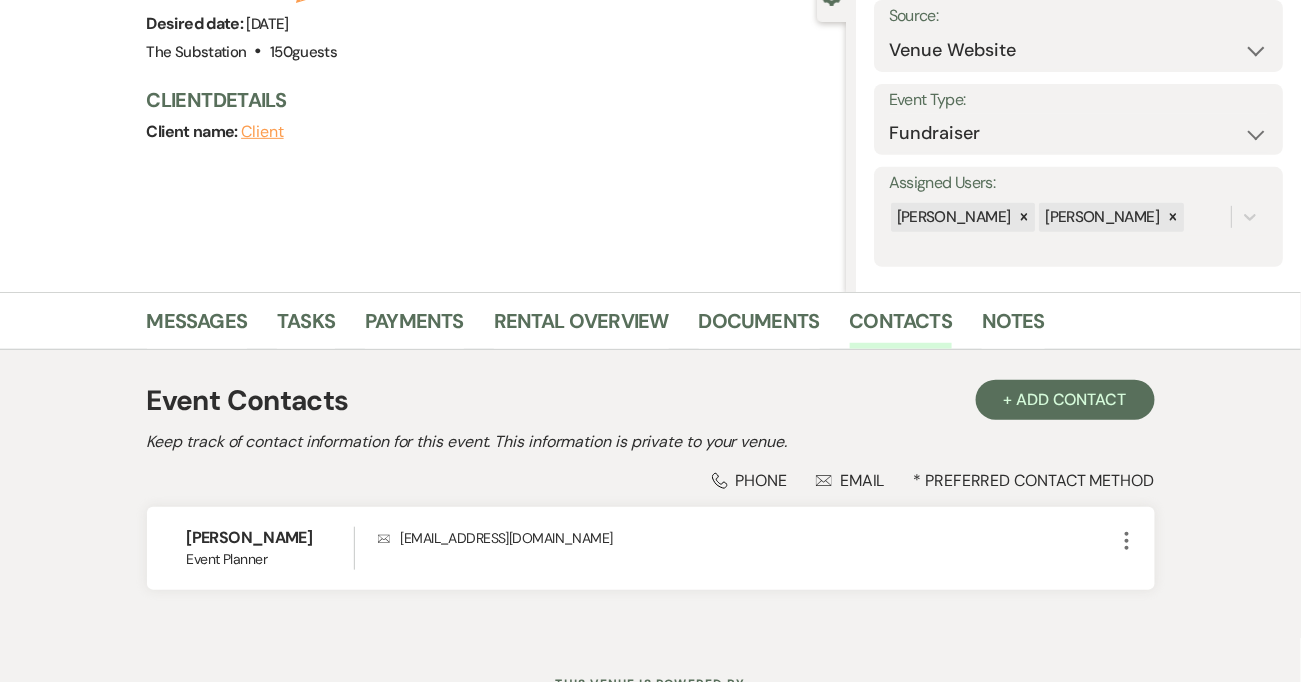 click on "Client" at bounding box center [262, 132] 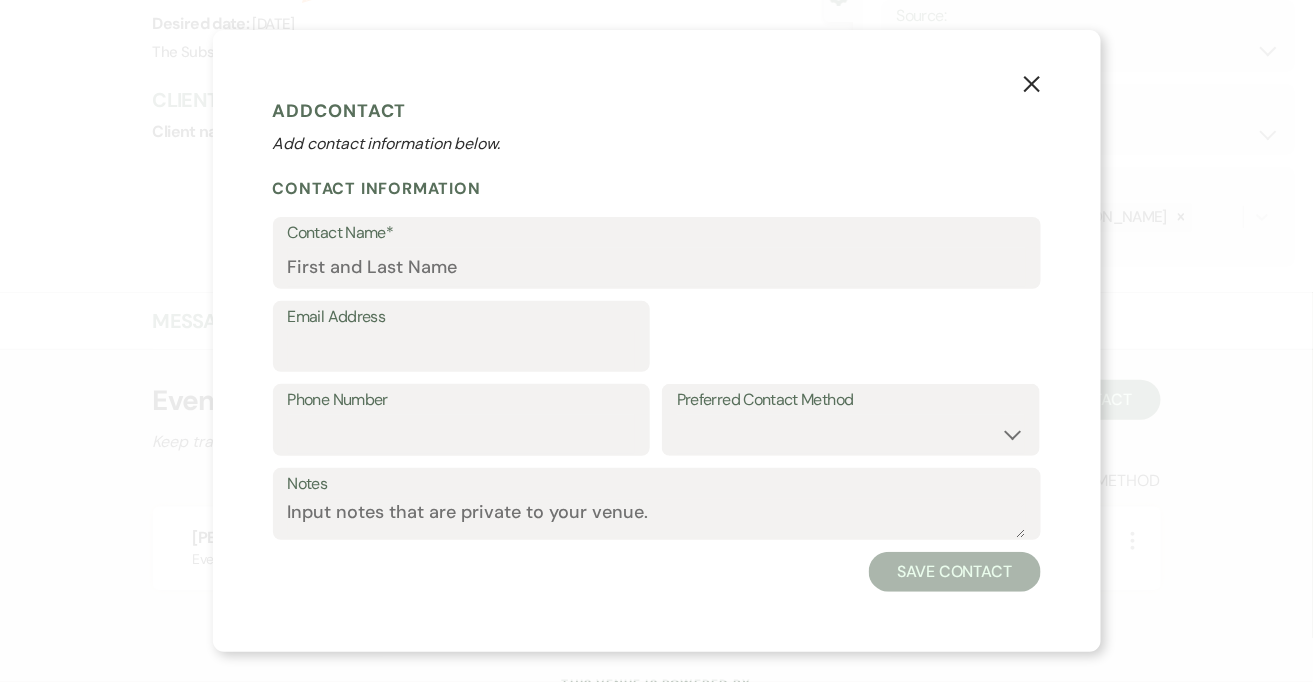 select on "1" 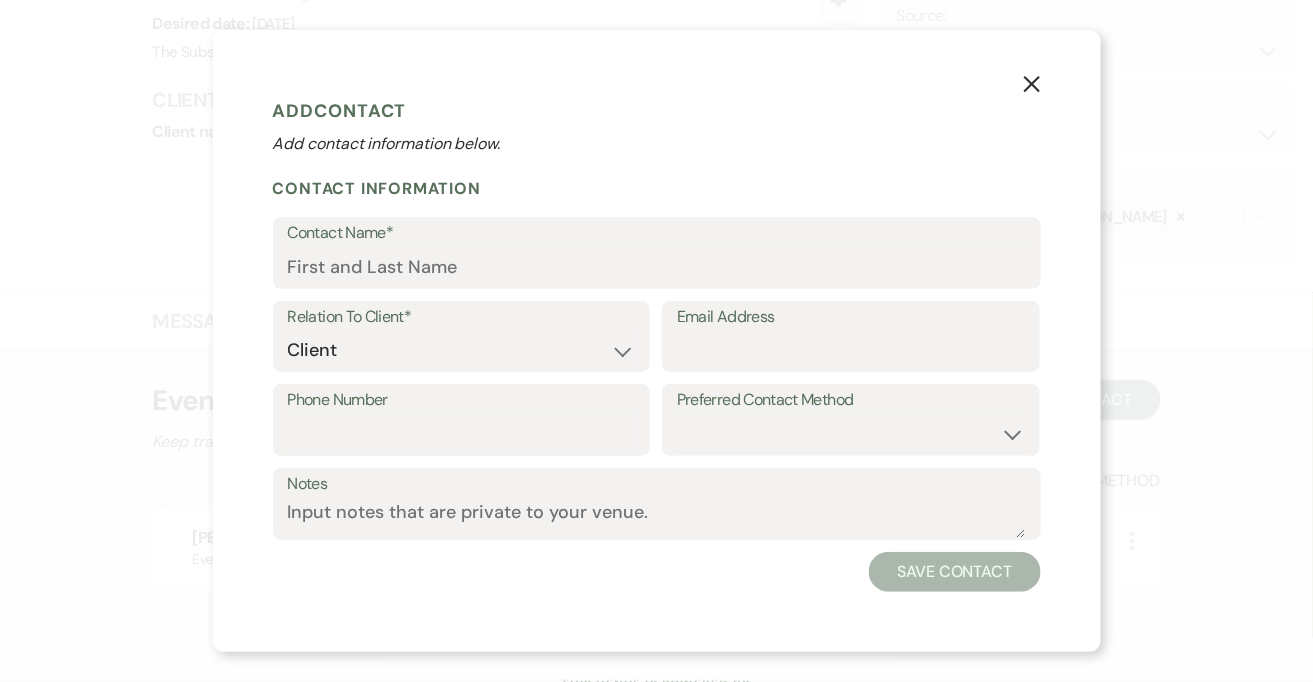 click on "X" 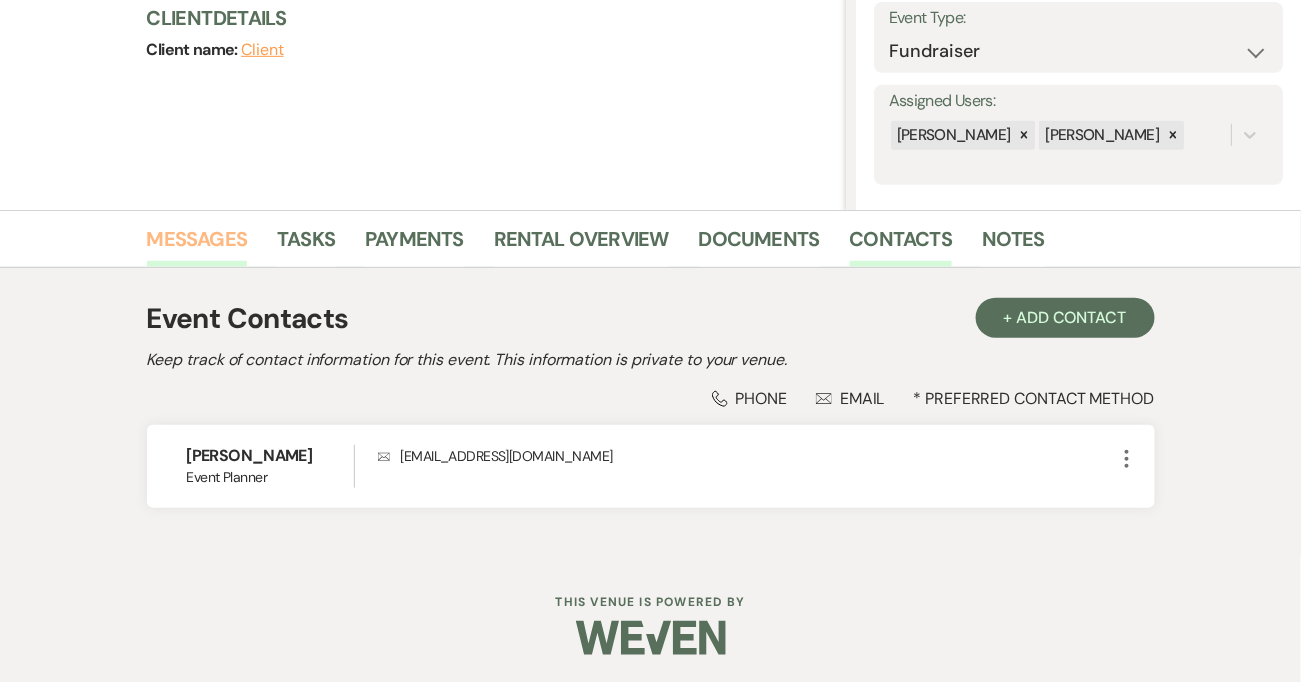 scroll, scrollTop: 294, scrollLeft: 0, axis: vertical 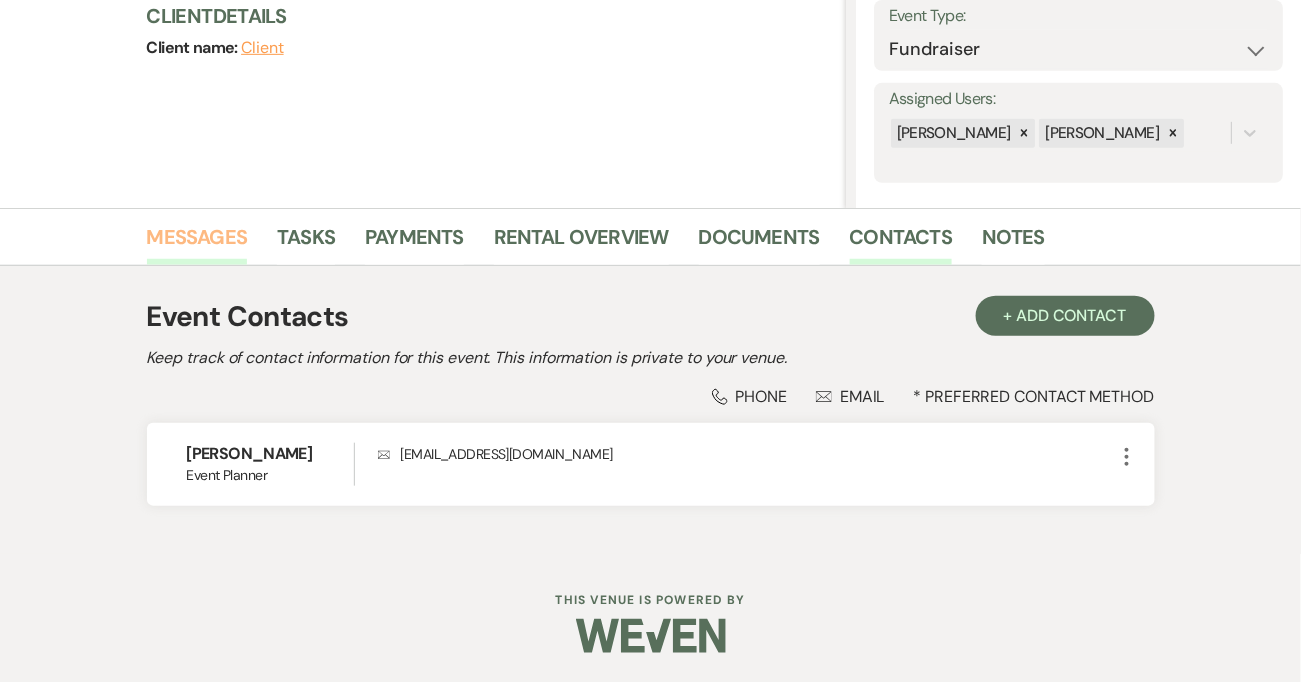 click on "Messages" at bounding box center (197, 243) 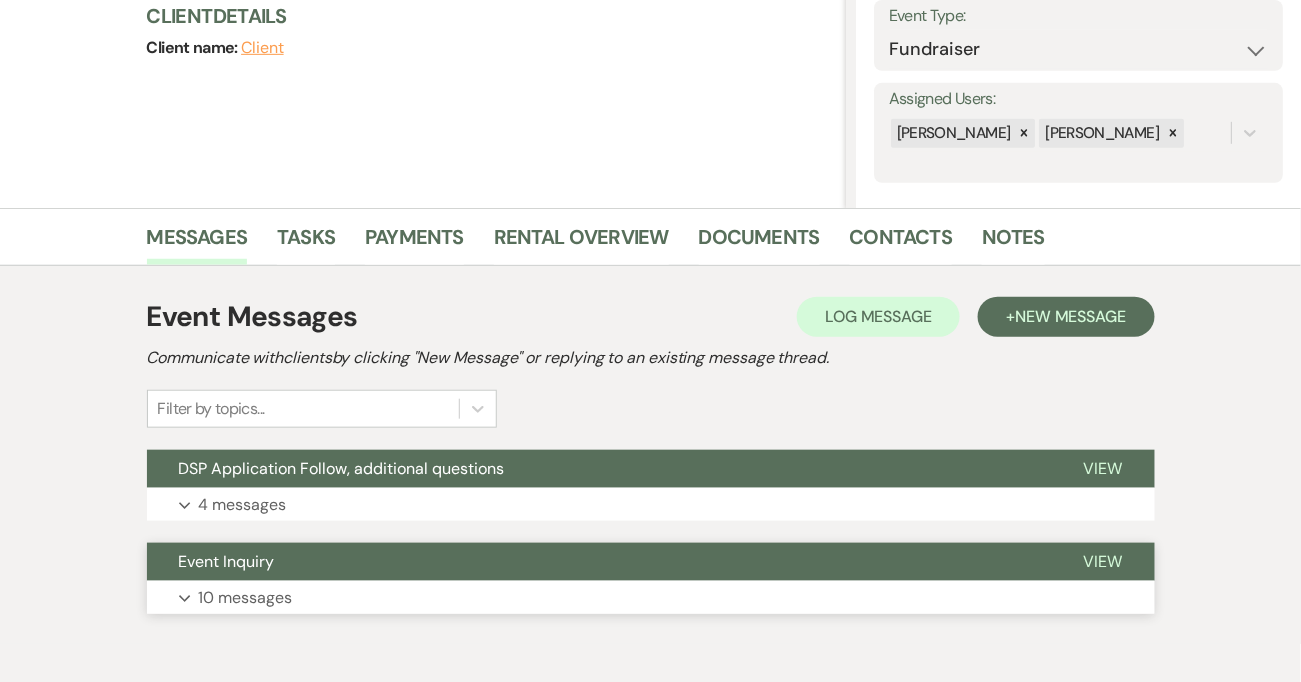click on "10 messages" at bounding box center (246, 598) 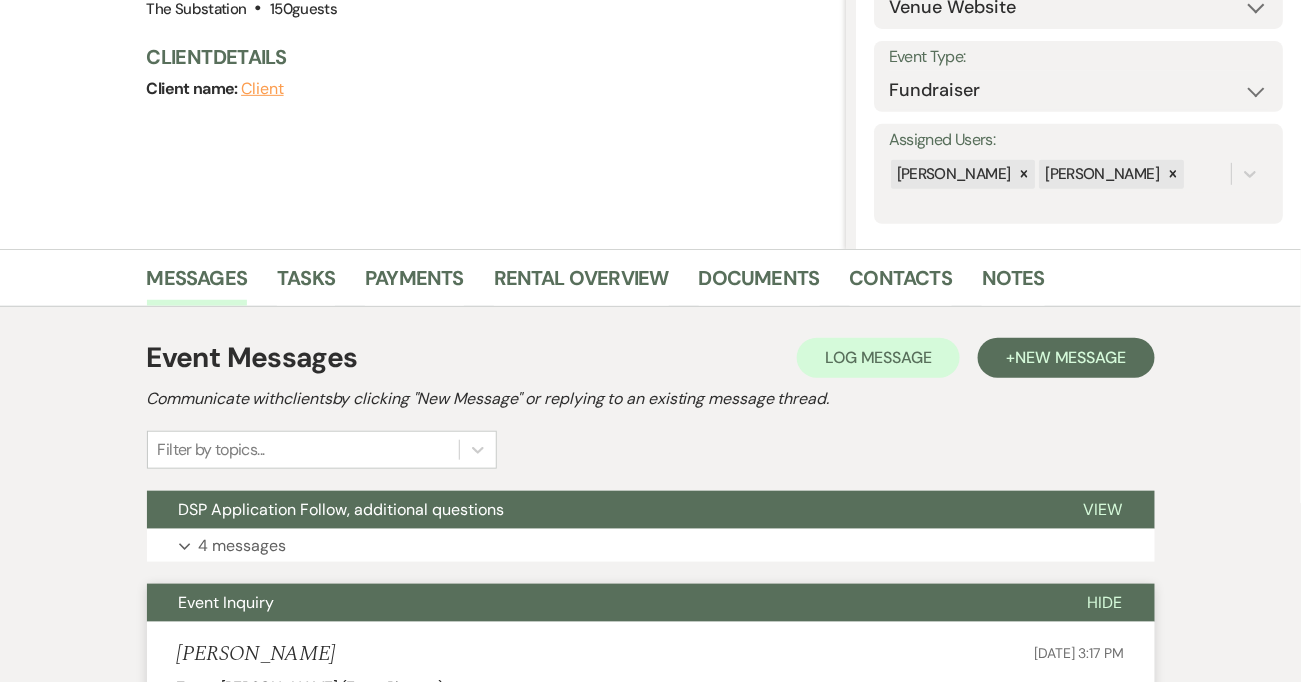 scroll, scrollTop: 0, scrollLeft: 0, axis: both 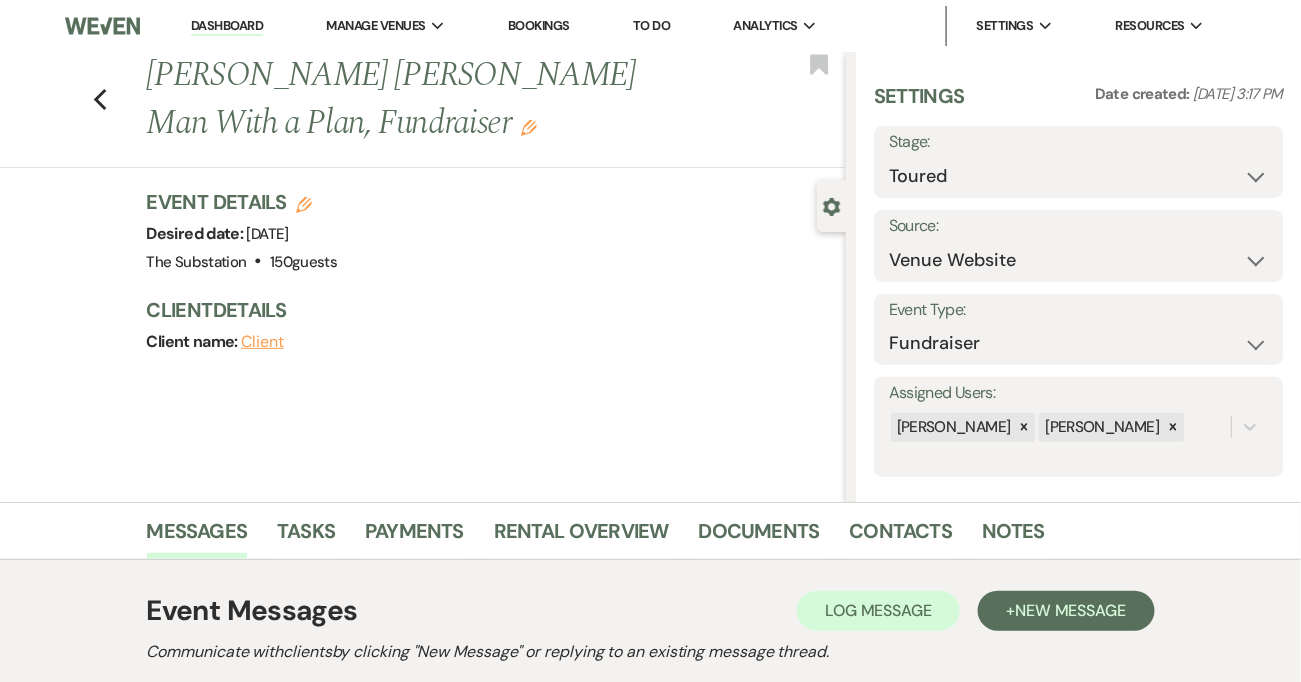 click on "Dashboard" at bounding box center (227, 26) 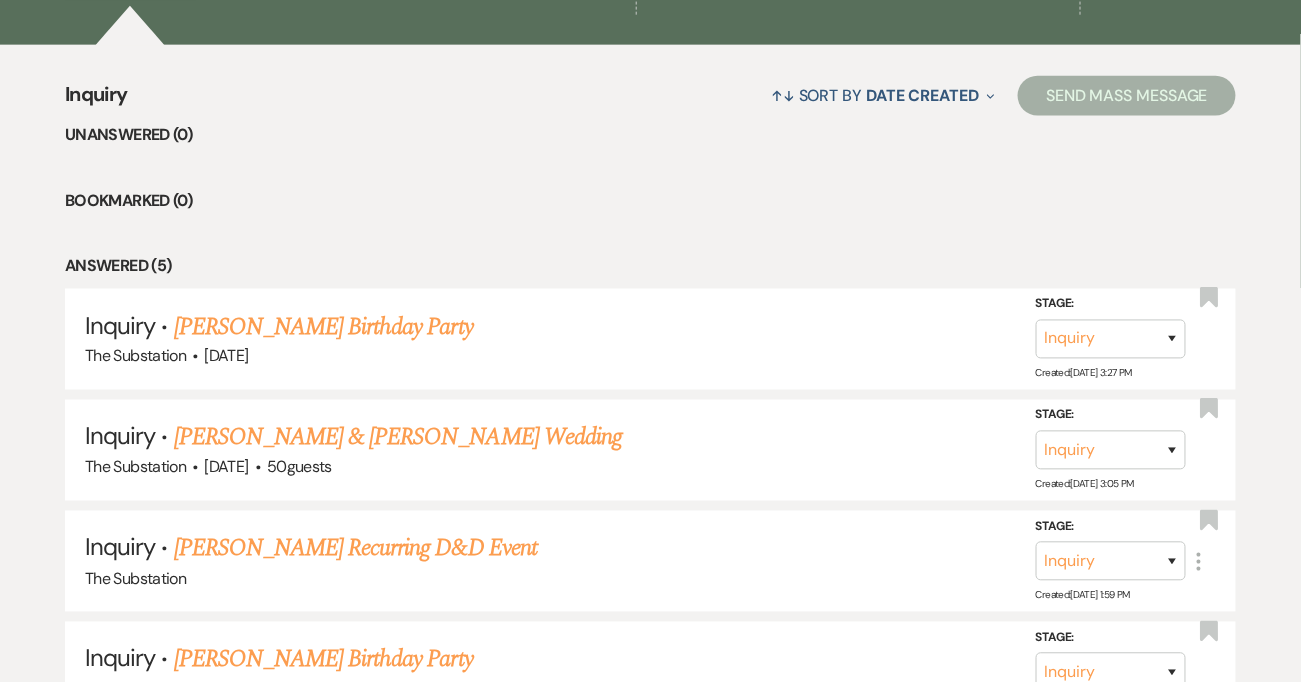 scroll, scrollTop: 412, scrollLeft: 0, axis: vertical 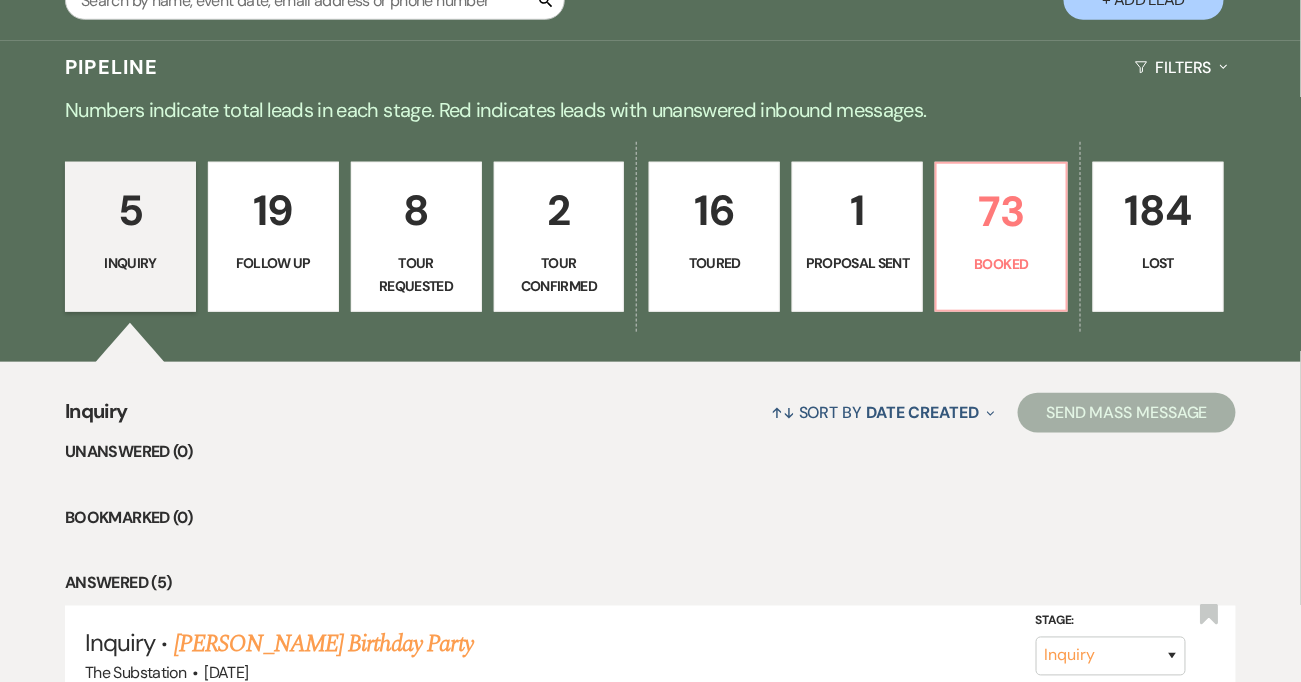 click on "19" at bounding box center (273, 210) 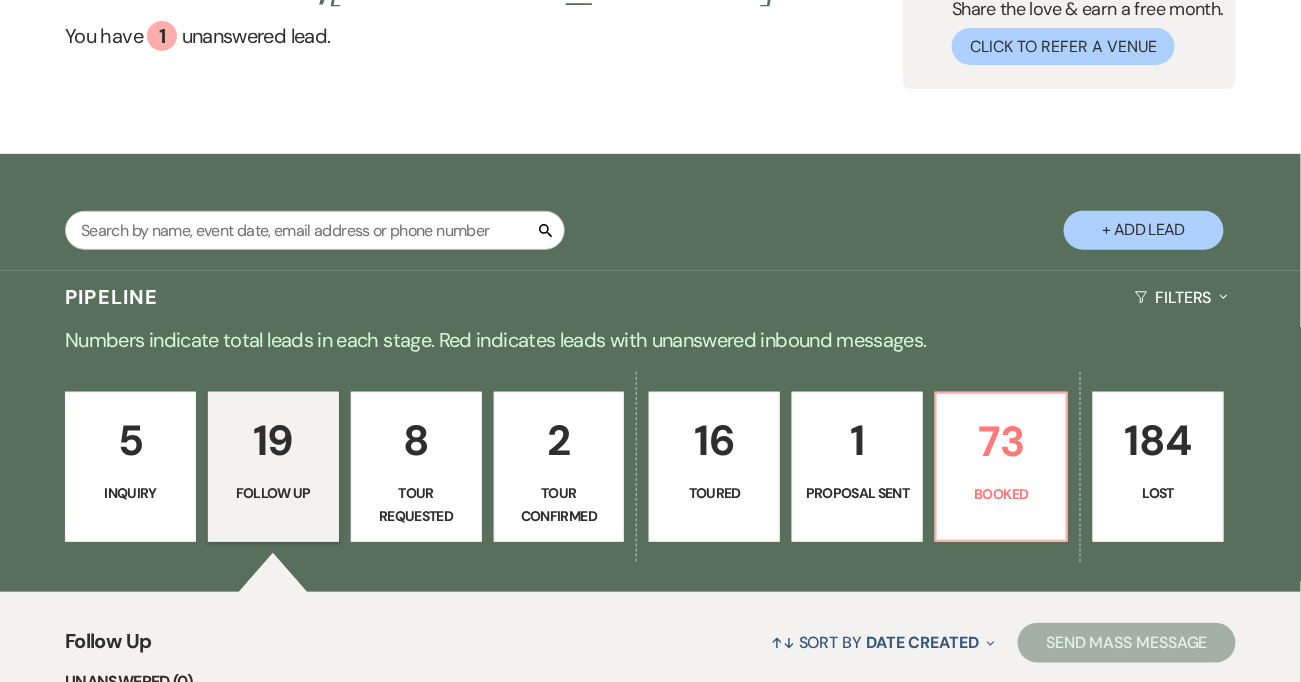 scroll, scrollTop: 174, scrollLeft: 0, axis: vertical 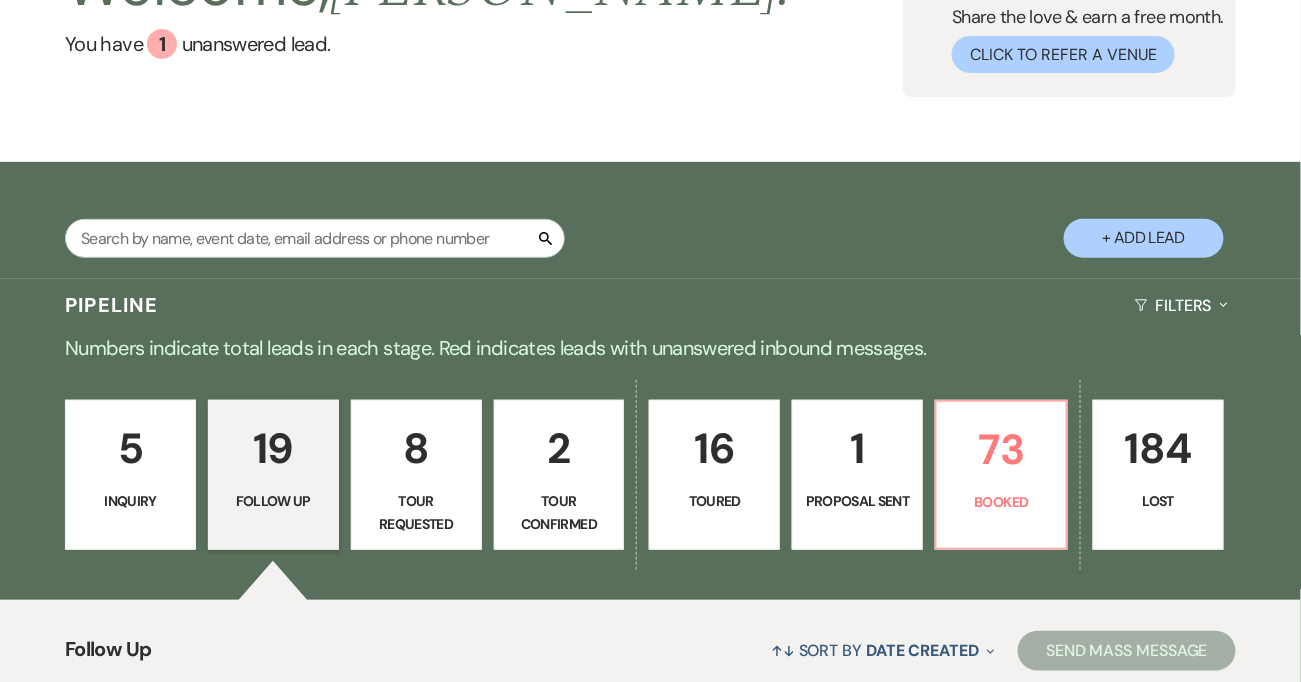 click on "5 Inquiry" at bounding box center (130, 475) 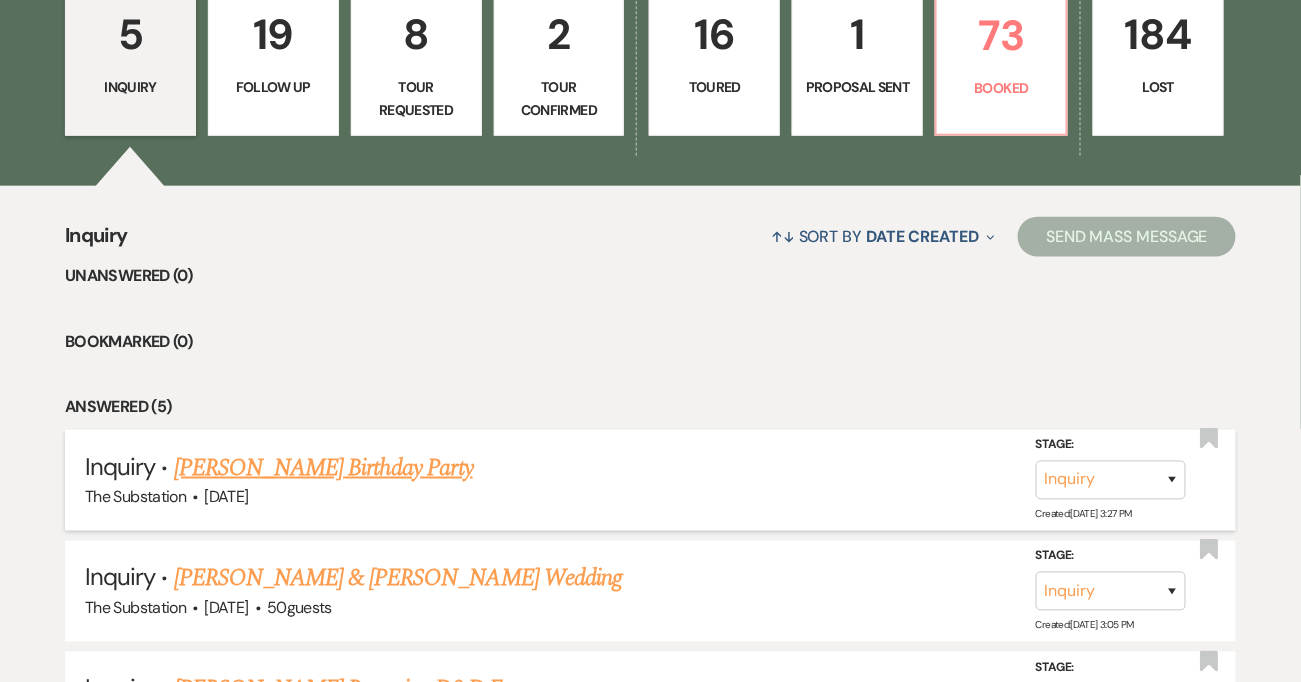 scroll, scrollTop: 480, scrollLeft: 0, axis: vertical 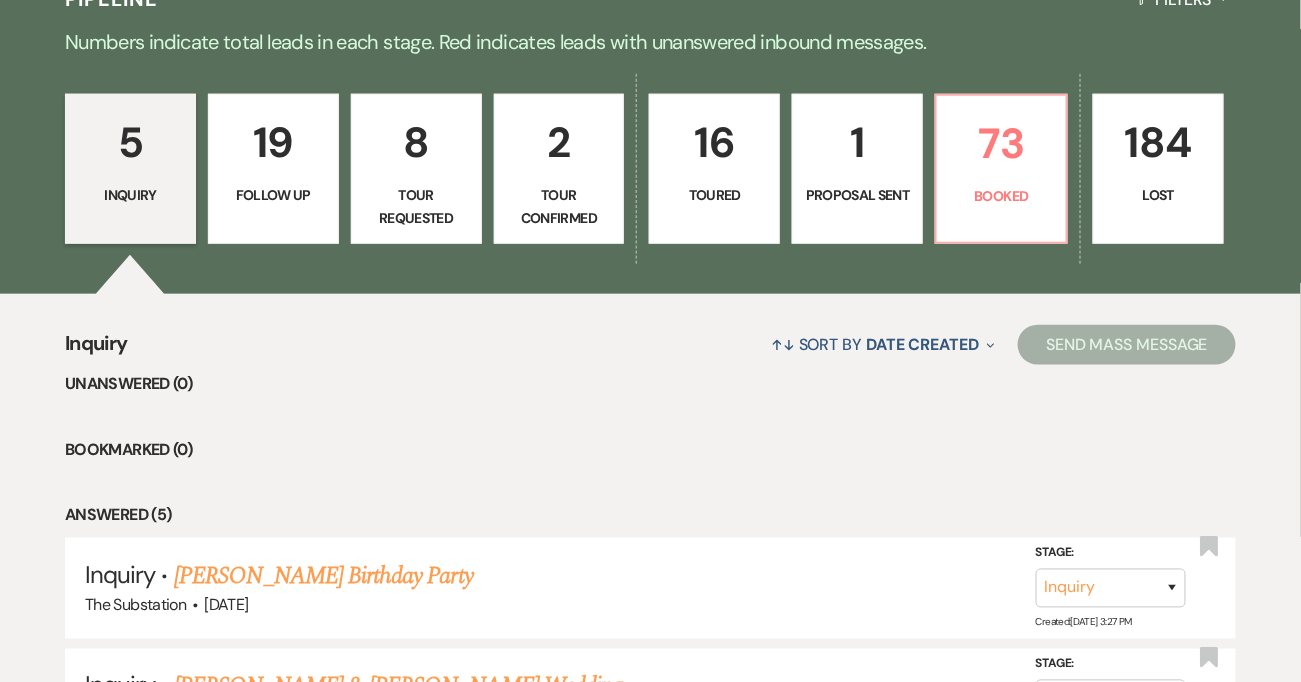 click on "19" at bounding box center (273, 142) 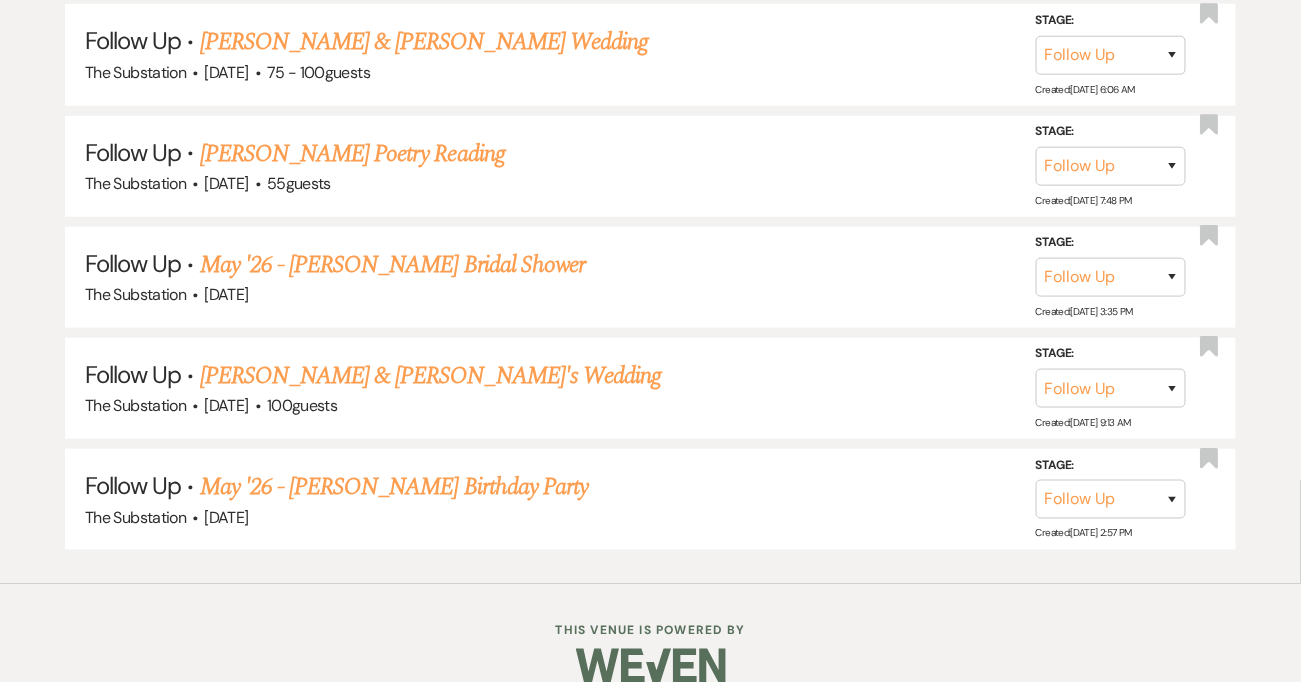 scroll, scrollTop: 2578, scrollLeft: 0, axis: vertical 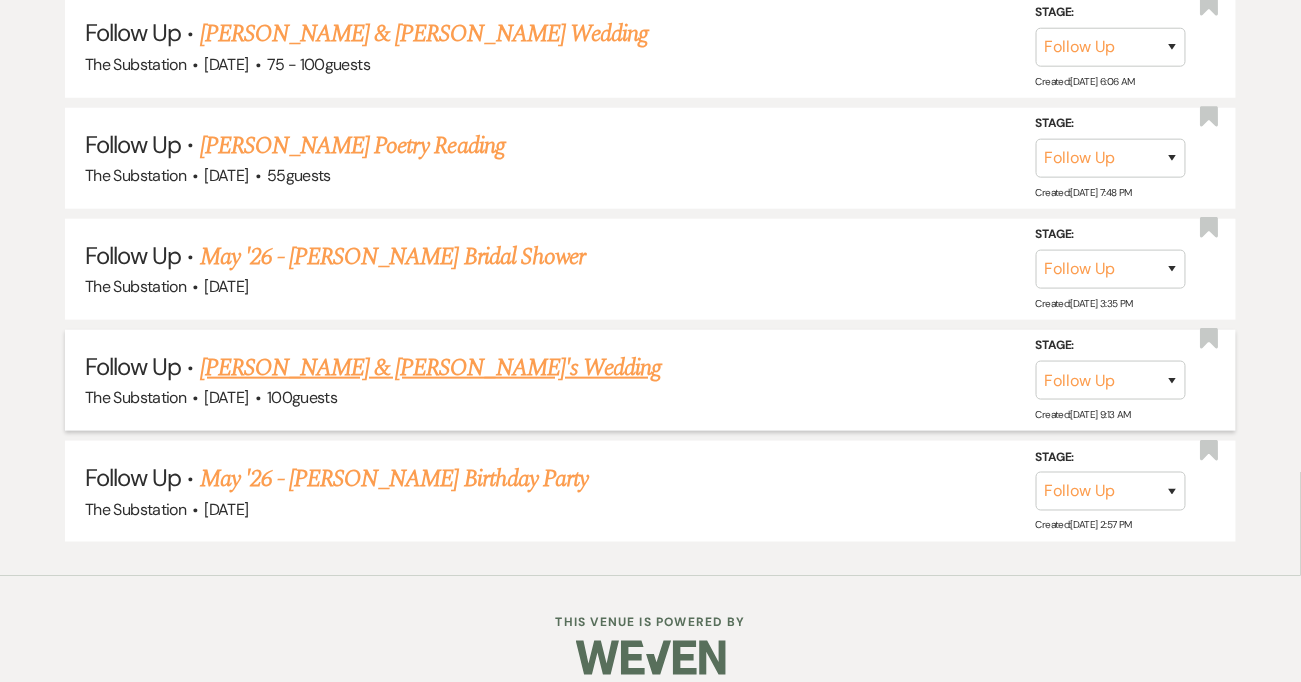 click on "[PERSON_NAME] & [PERSON_NAME]'s Wedding" at bounding box center (431, 368) 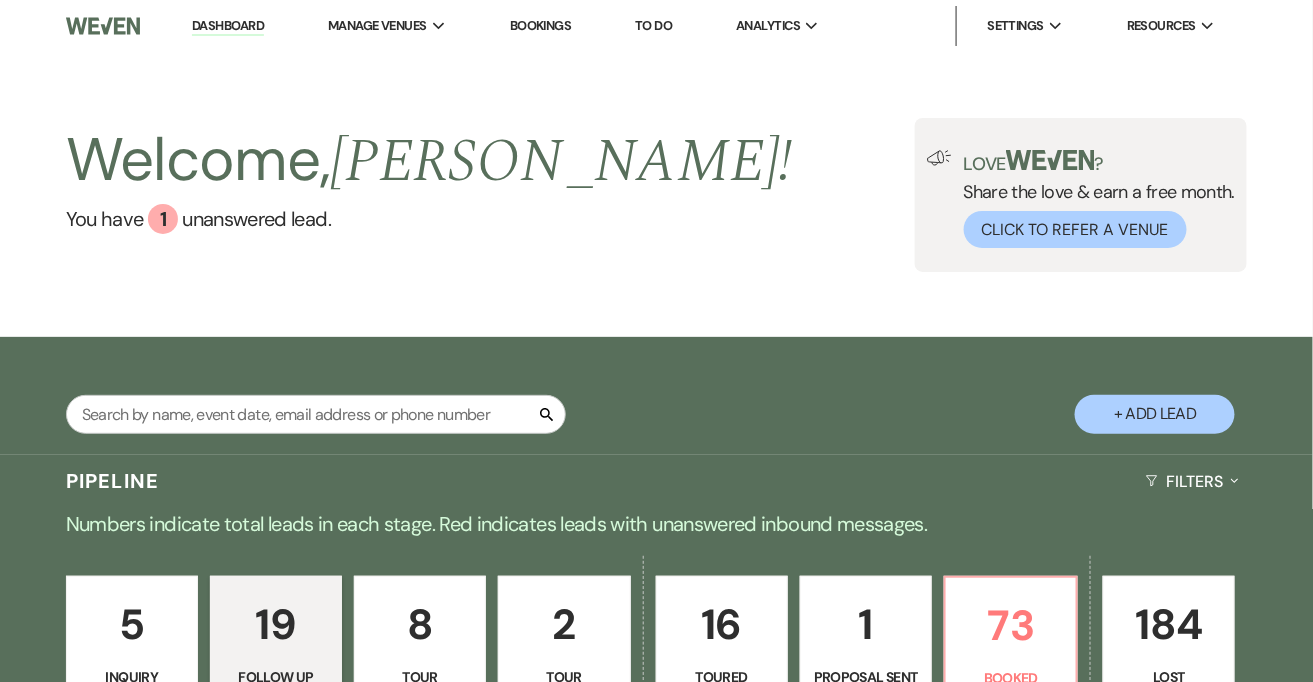 select on "9" 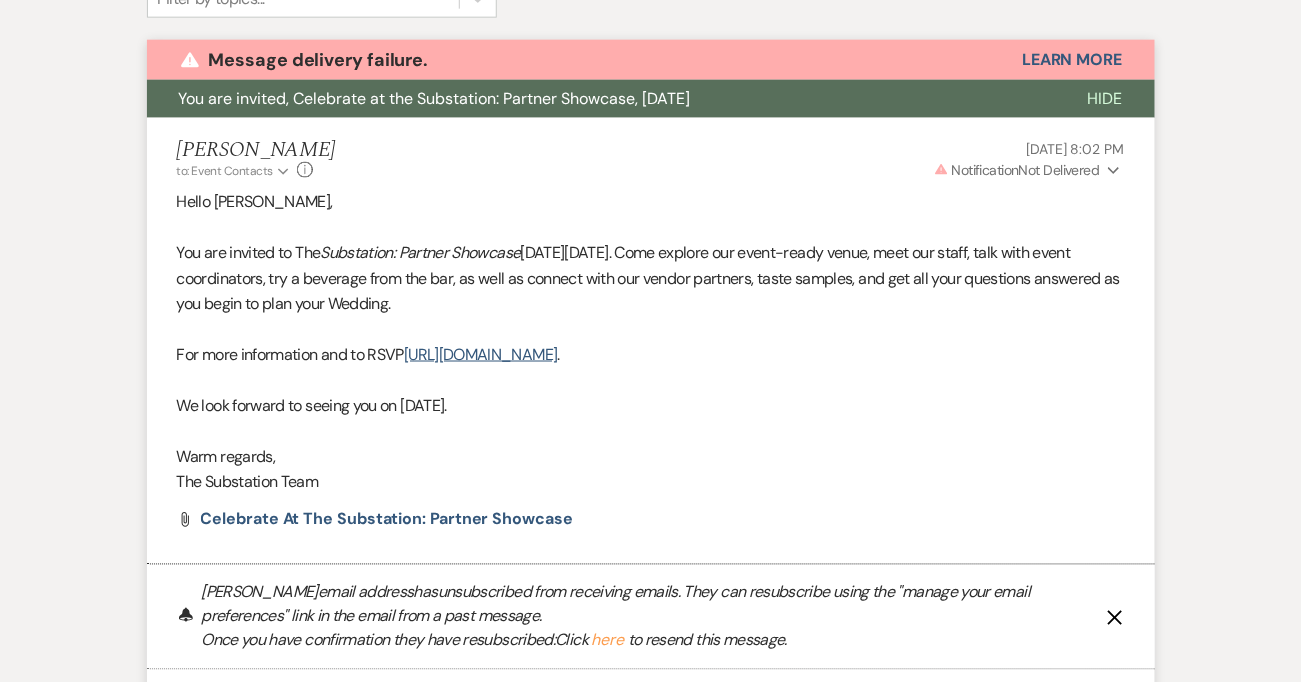 scroll, scrollTop: 703, scrollLeft: 0, axis: vertical 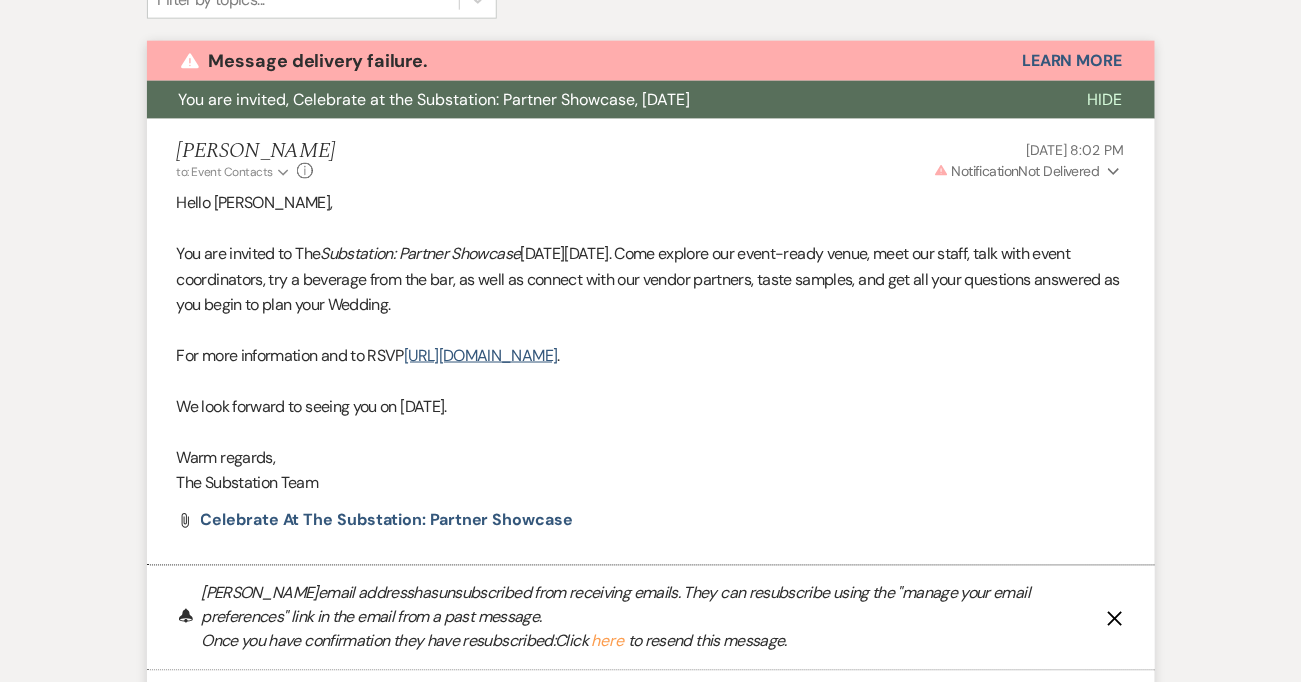 click on "Warm regards," at bounding box center (651, 459) 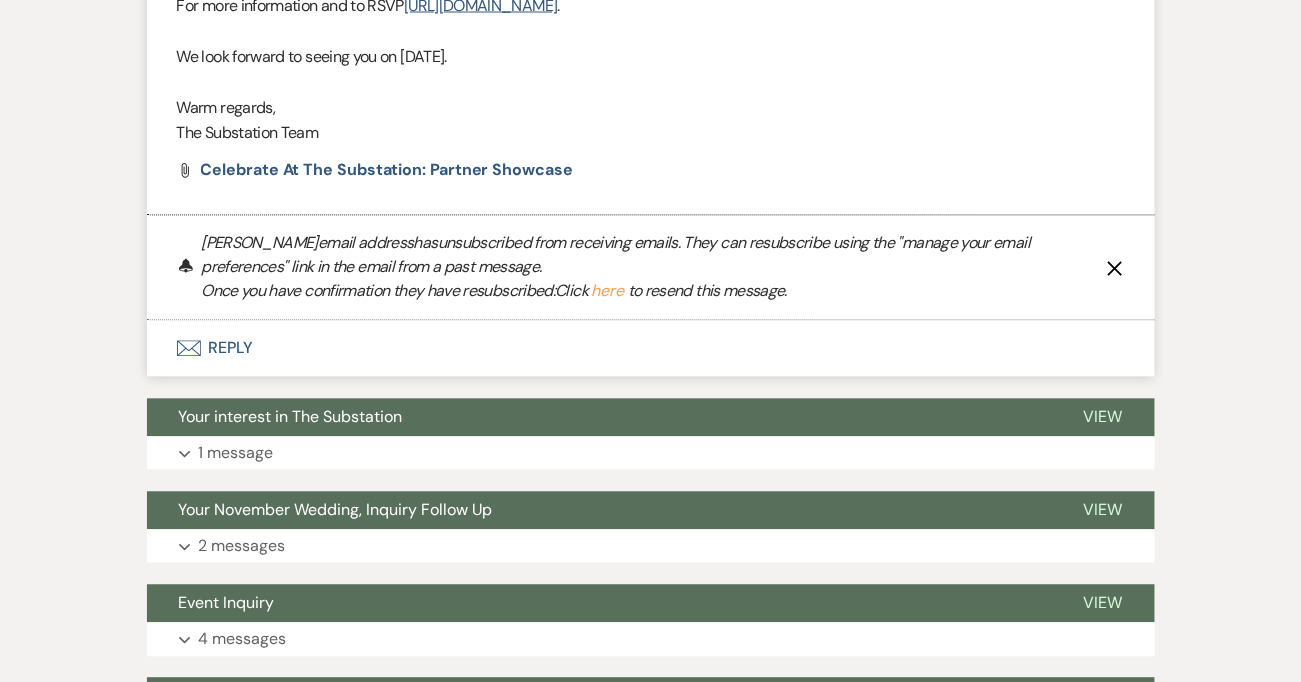 scroll, scrollTop: 1278, scrollLeft: 0, axis: vertical 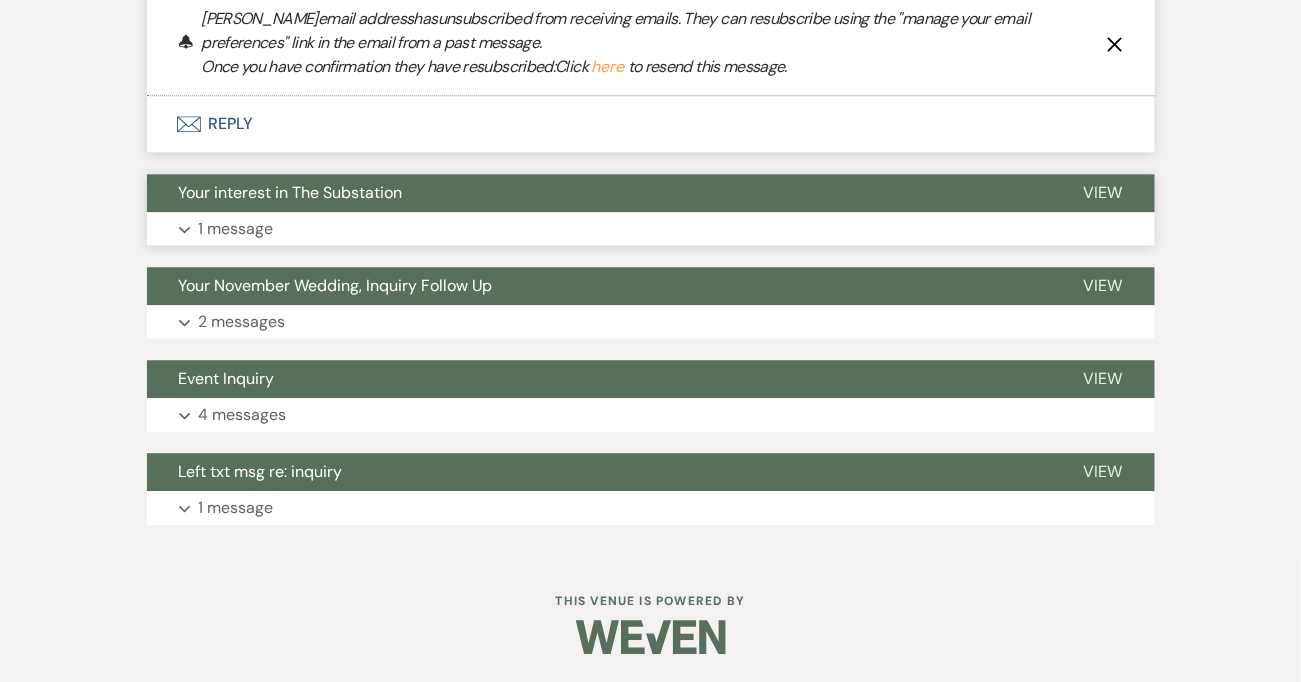 click on "Expand 1 message" at bounding box center (651, 229) 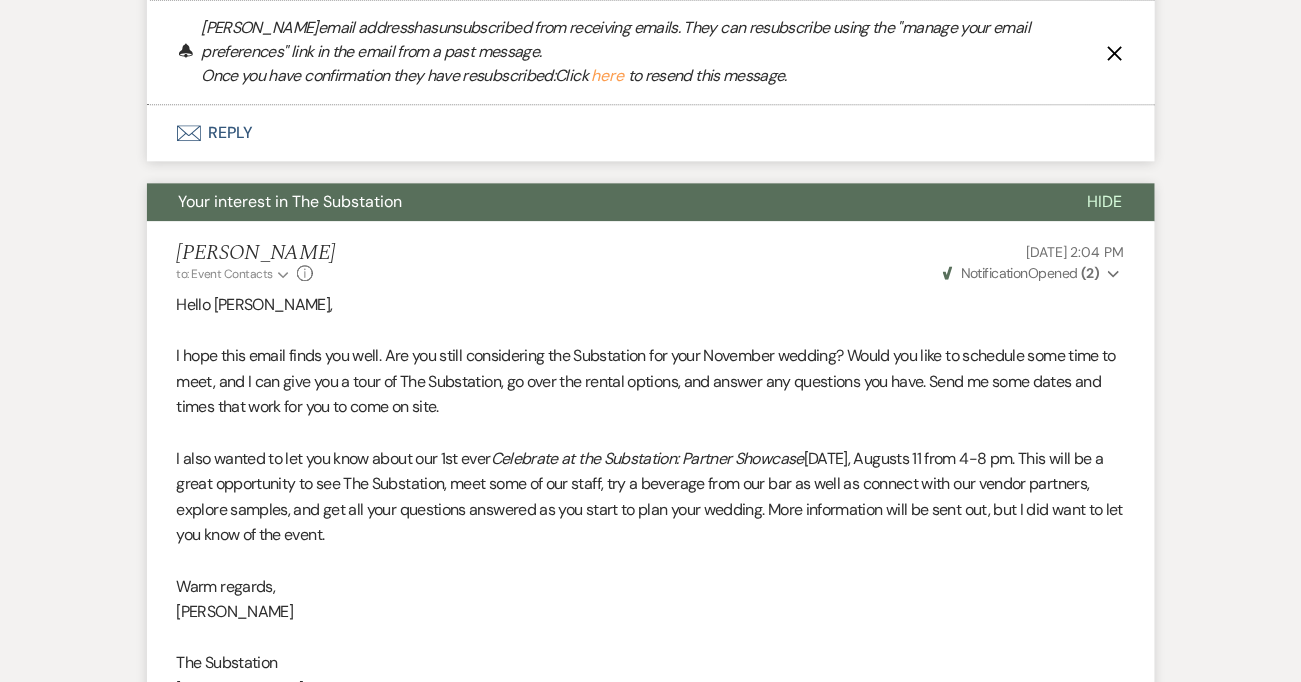 scroll, scrollTop: 1556, scrollLeft: 0, axis: vertical 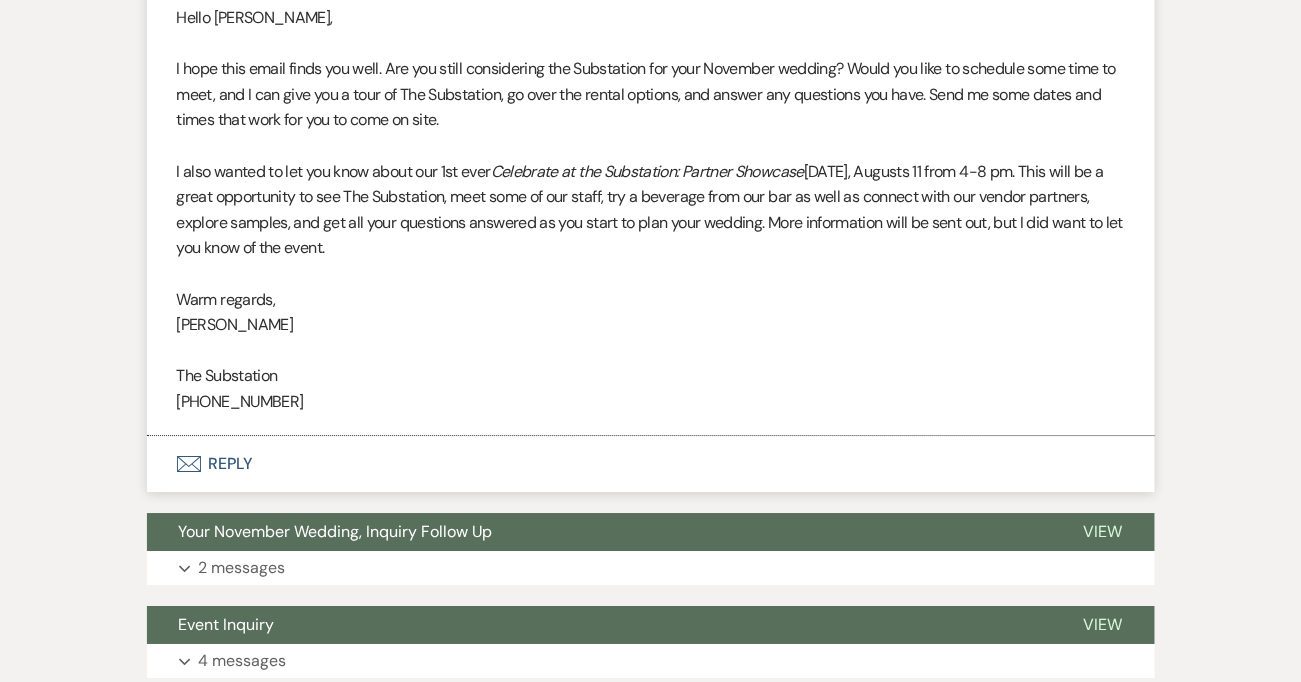 click on "Envelope Reply" at bounding box center (651, 464) 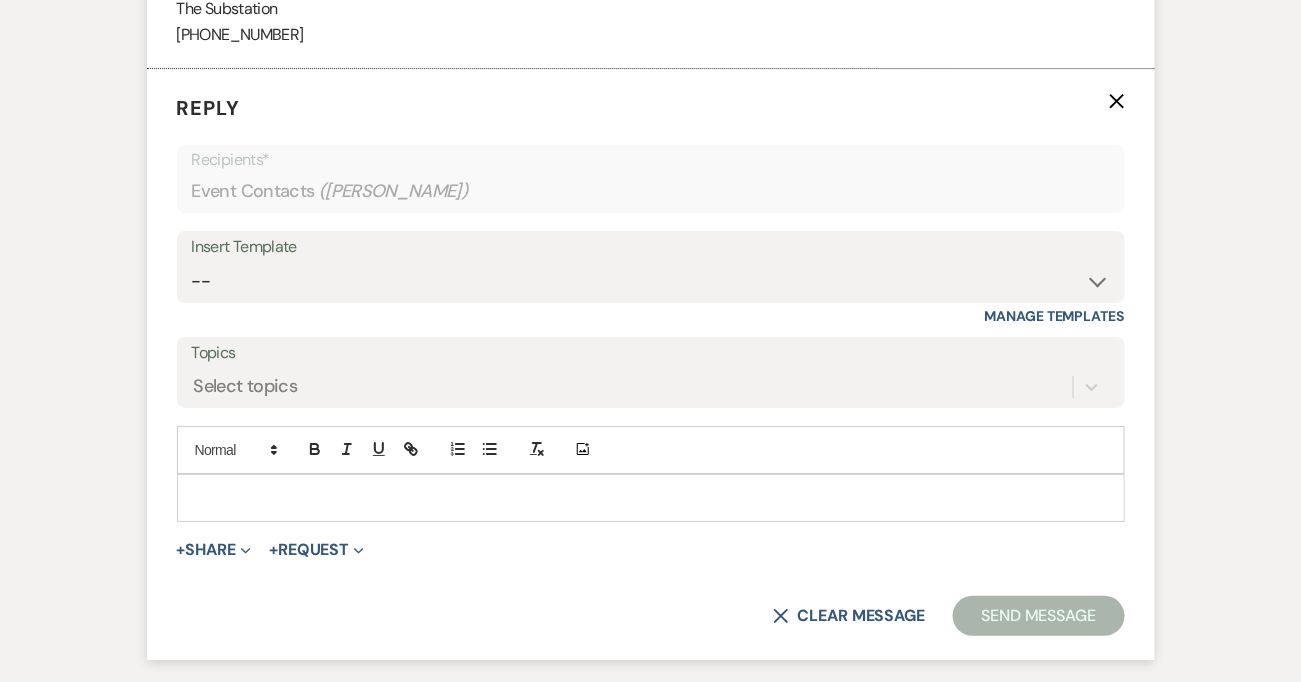 scroll, scrollTop: 1945, scrollLeft: 0, axis: vertical 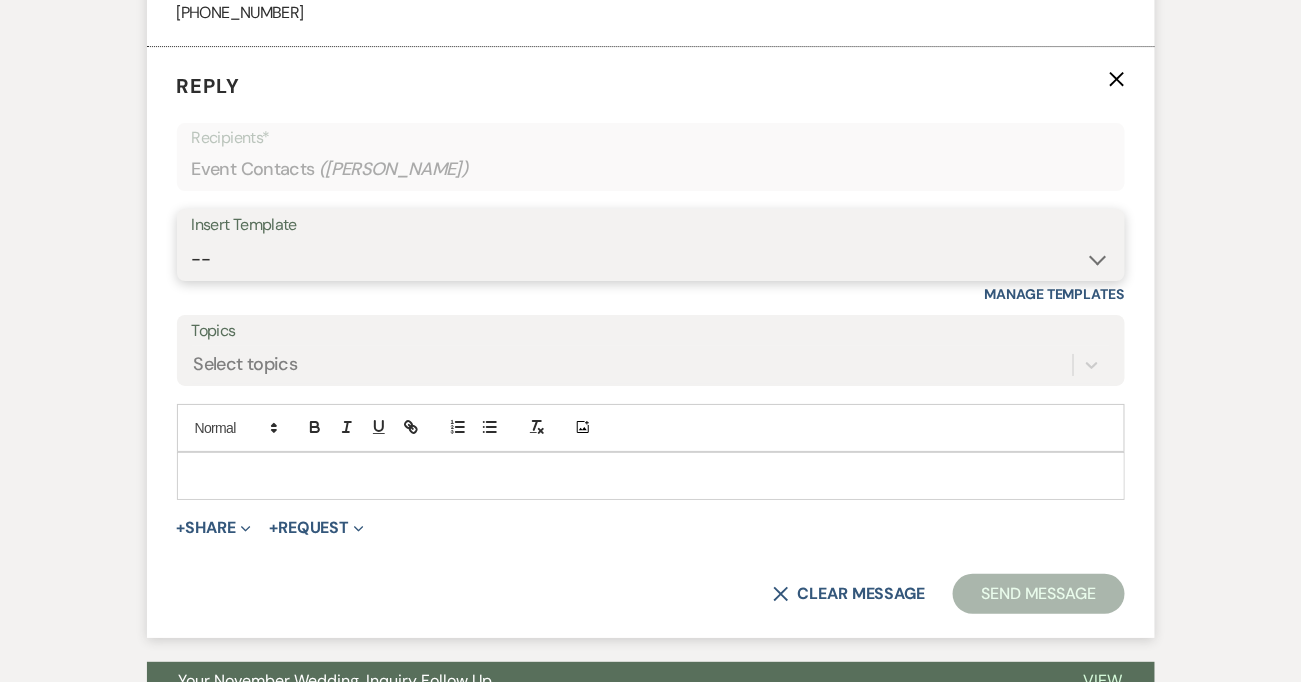 click on "-- Weven Planning Portal Introduction (Booked Events) Follow Up Contract (Pre-Booked Leads) Welcome to The Substation Planning Portal & Welcome Packet Initial Inquiry Response Tour Request Response Email from Vickie Rules of Conduct & Site Visit (90-60 days out) Finalizing Details for Your Upcoming Event (1+ week prior to event date) Additional Services to Event - Send invoice for payment 30 days Request for Credit Card on File Introduction after booking 60-90 Day Re-Introduction Email Inquiry 1st Response (Vickie) Touch Point / Checkin - Vickie Touch Point #2+  Celebrate at the Substation: Partner Showcase Weven Closure Notification to Booked Clients" at bounding box center (651, 259) 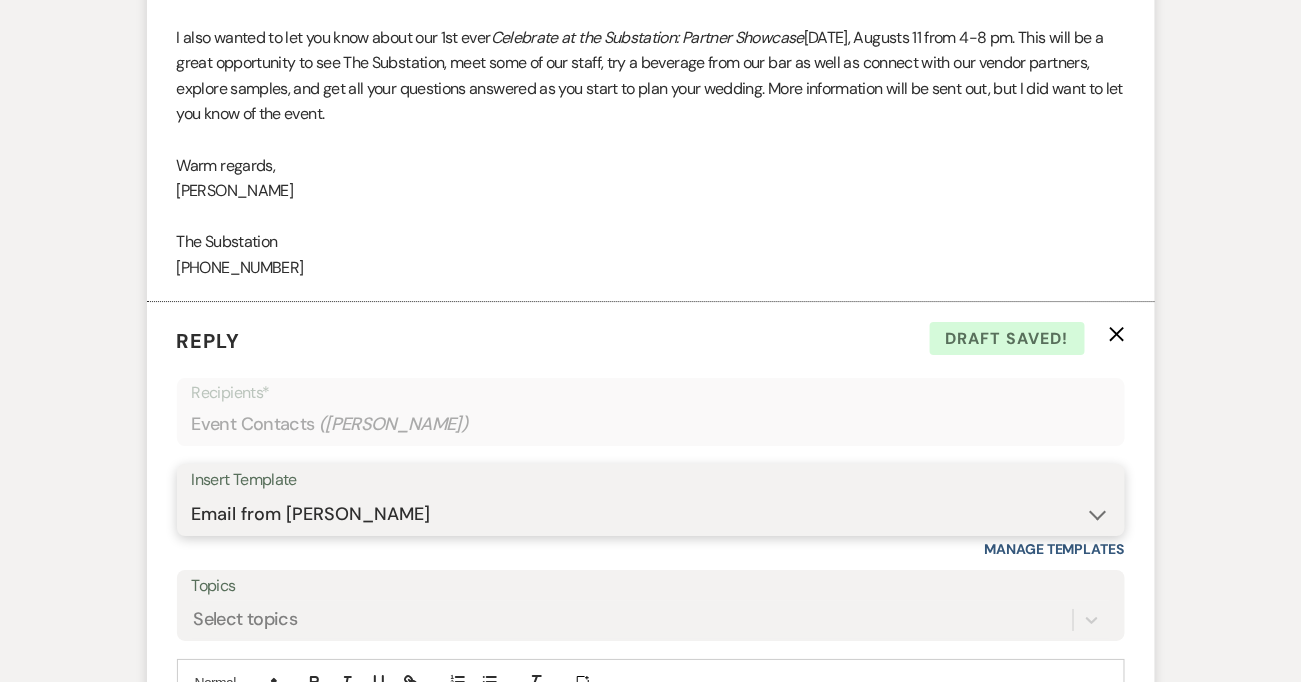 scroll, scrollTop: 2171, scrollLeft: 0, axis: vertical 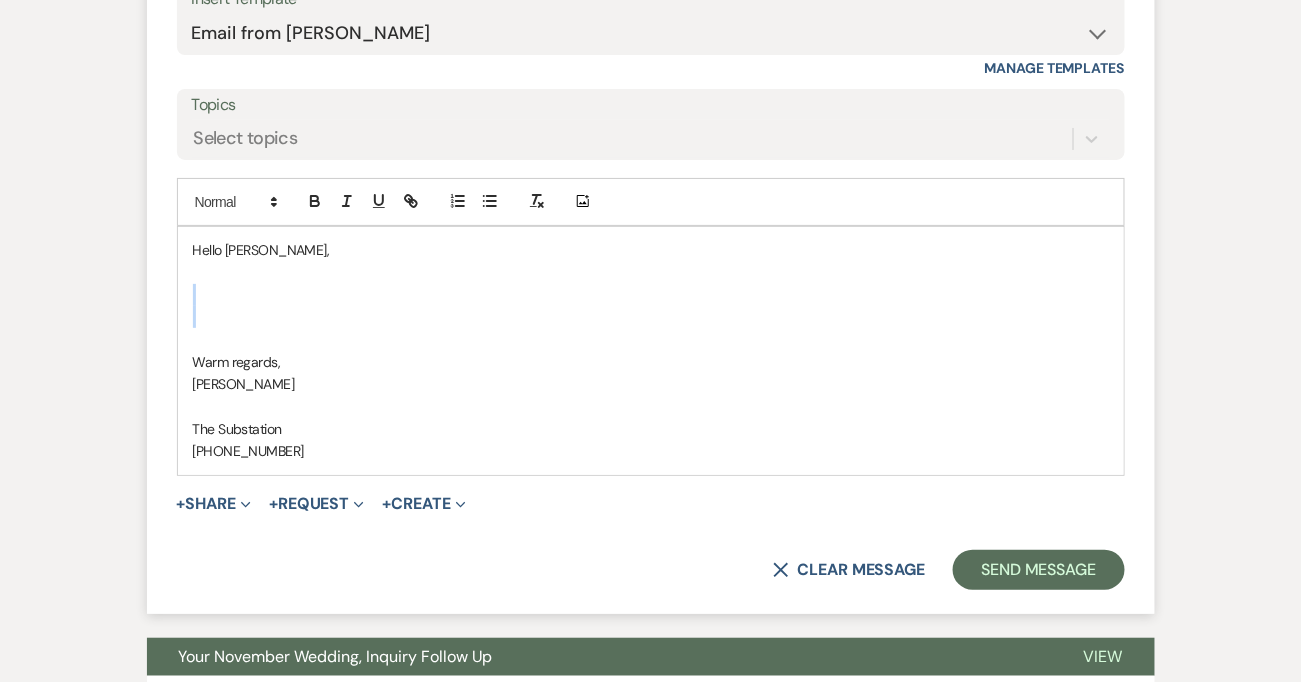 type 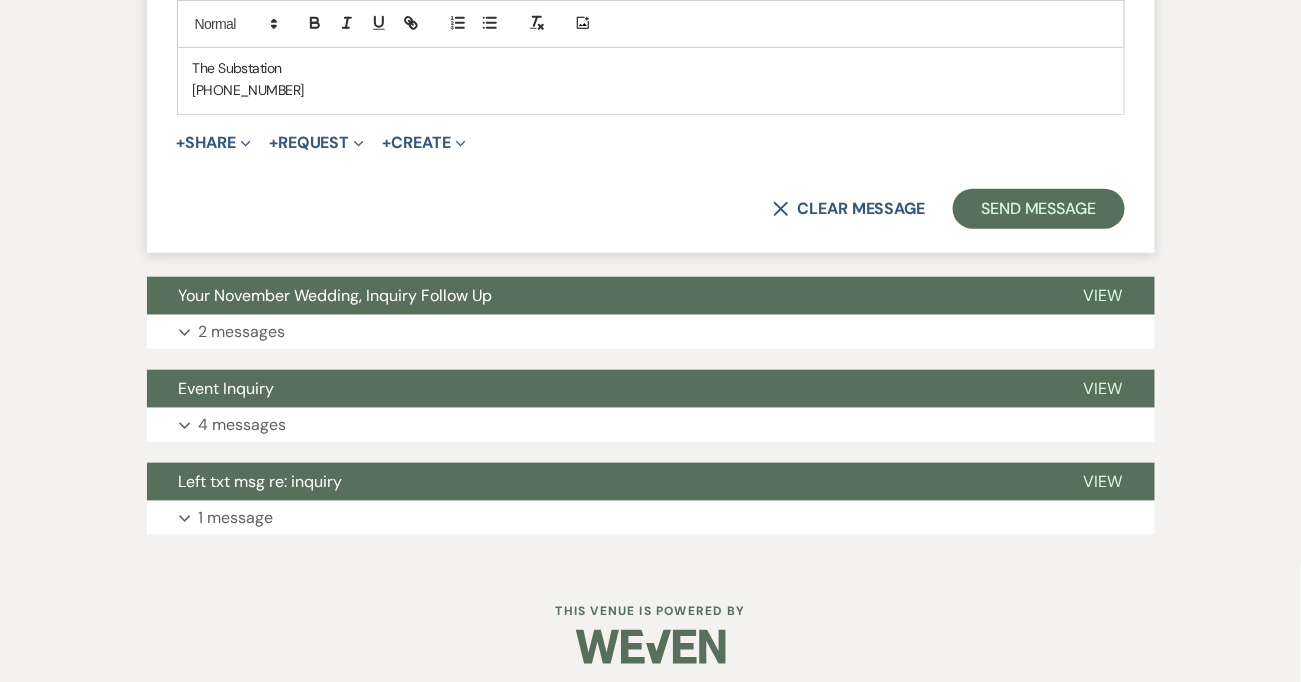 scroll, scrollTop: 2541, scrollLeft: 0, axis: vertical 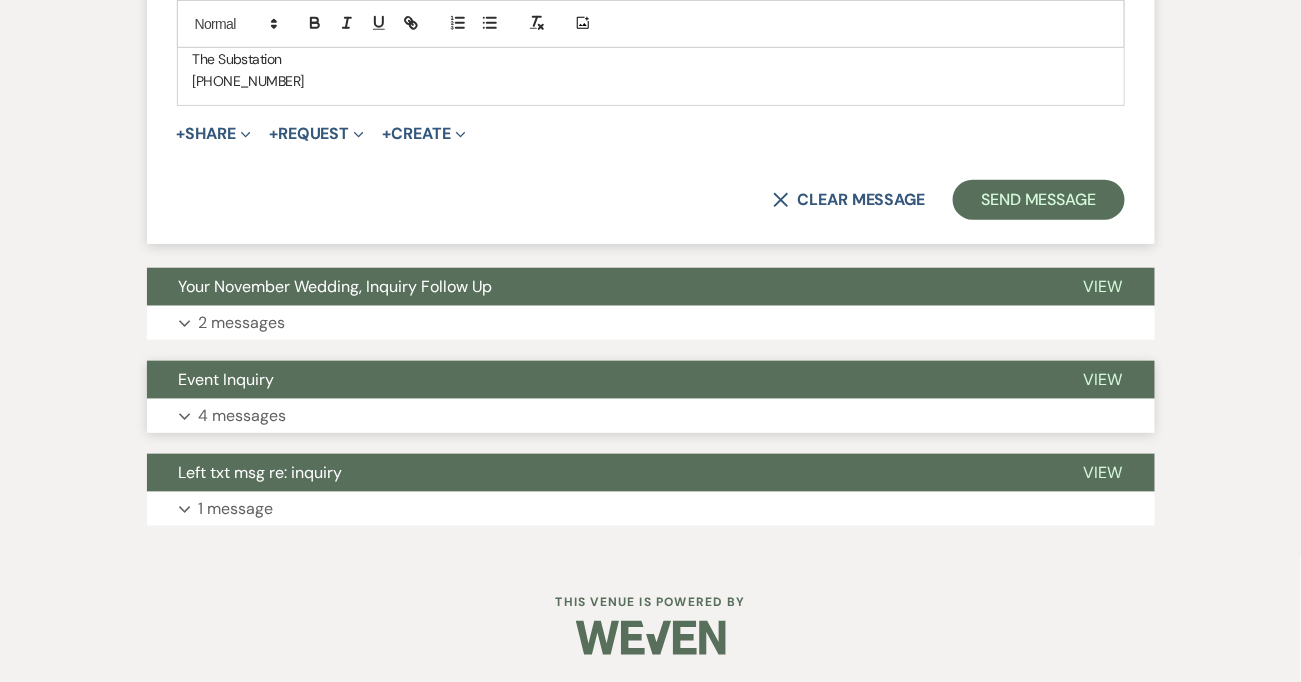 click on "4 messages" at bounding box center (243, 416) 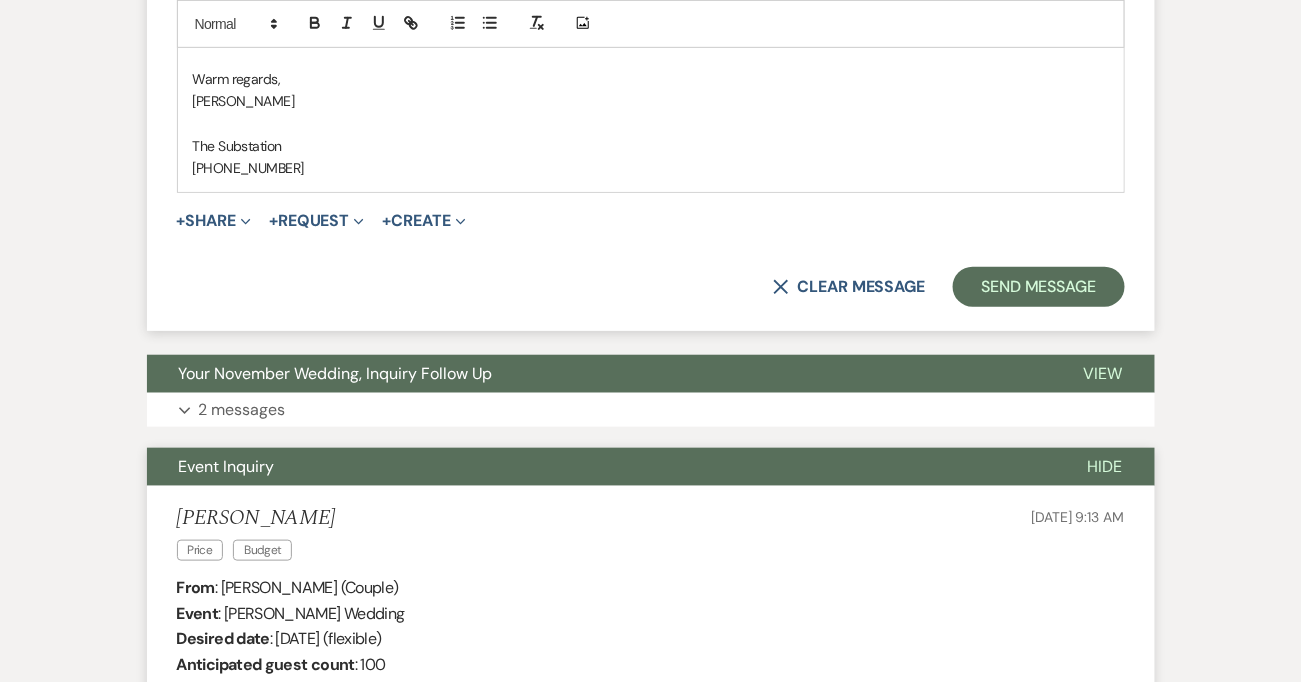 scroll, scrollTop: 2250, scrollLeft: 0, axis: vertical 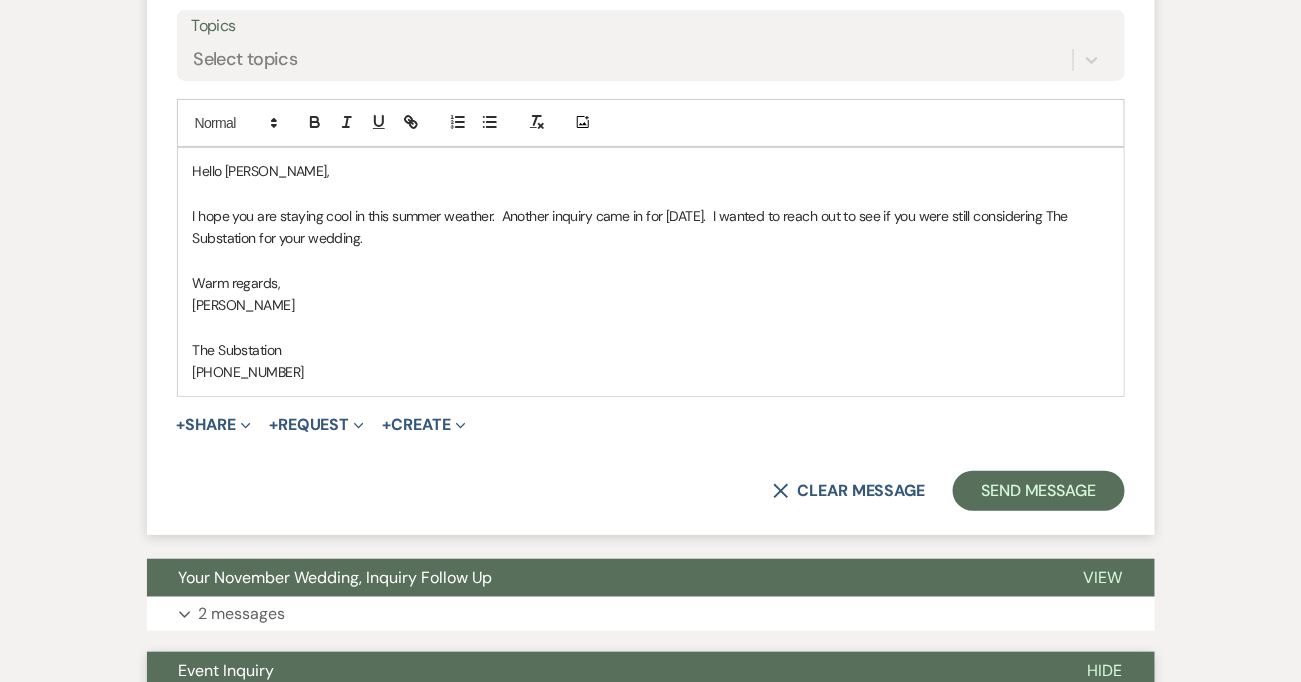 click on "I hope you are staying cool in this summer weather.  Another inquiry came in for November 8, 2025.  I wanted to reach out to see if you were still considering The Substation for your wedding." at bounding box center (651, 227) 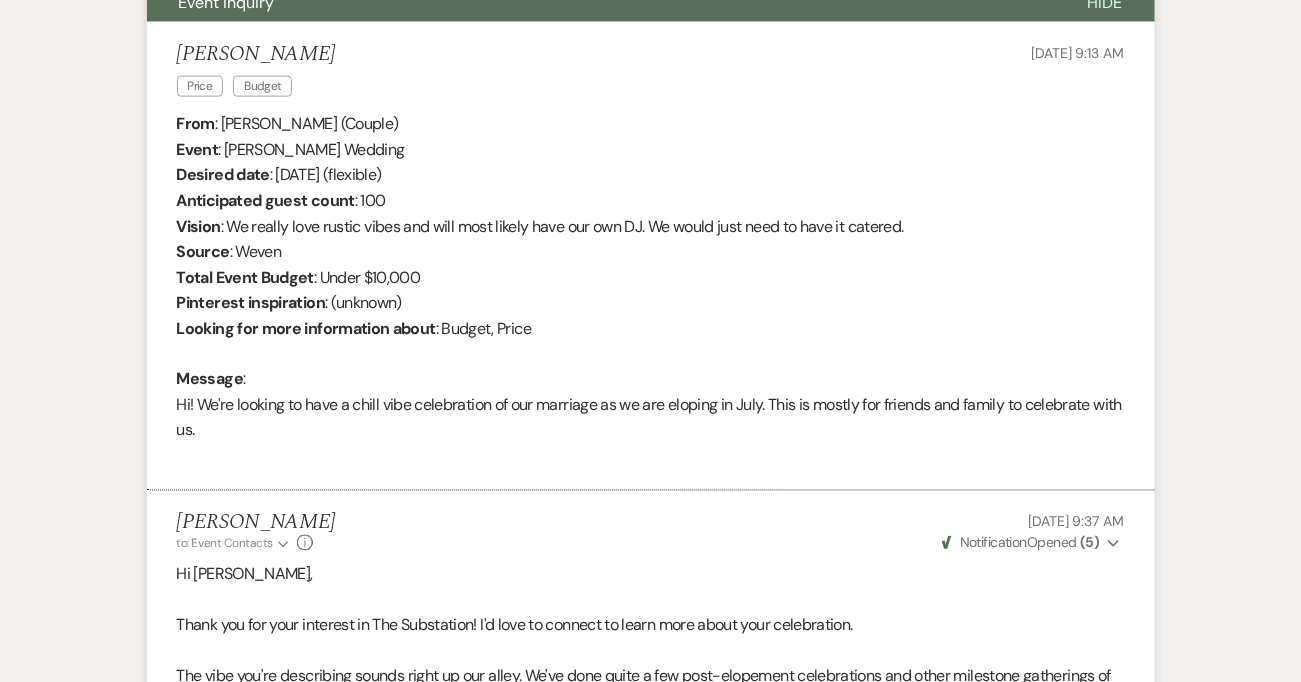 scroll, scrollTop: 2880, scrollLeft: 0, axis: vertical 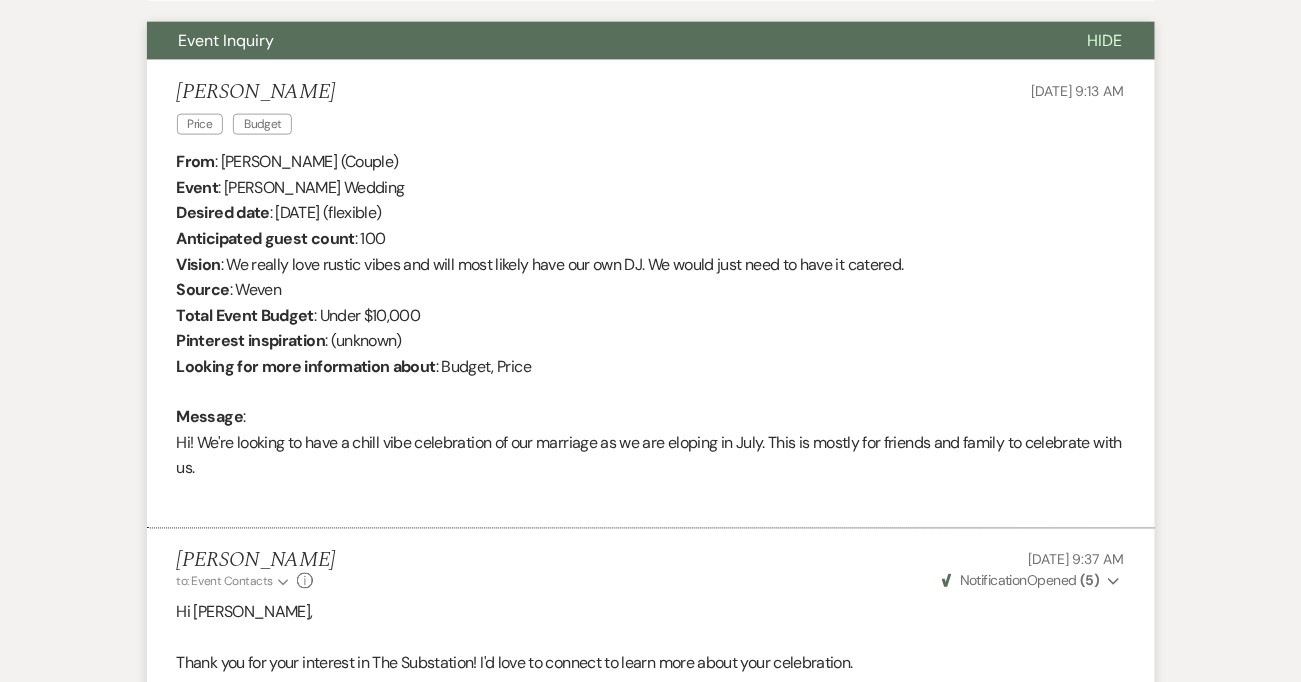 click on "From : Deana Landi (Couple)
Event : Deana Landi's Wedding
Desired date : November 8th 2025 (flexible)
Anticipated guest count : 100
Vision : We really love rustic vibes and will most likely have our own DJ. We would just need to have it catered.
Source : Weven
Total Event Budget : Under $10,000
Pinterest inspiration : (unknown)
Looking for more information about : Budget, Price
Message :   Hi! We're looking to have a chill vibe celebration of our marriage as we are eloping in July. This is mostly for friends and family to celebrate with us." at bounding box center [651, 328] 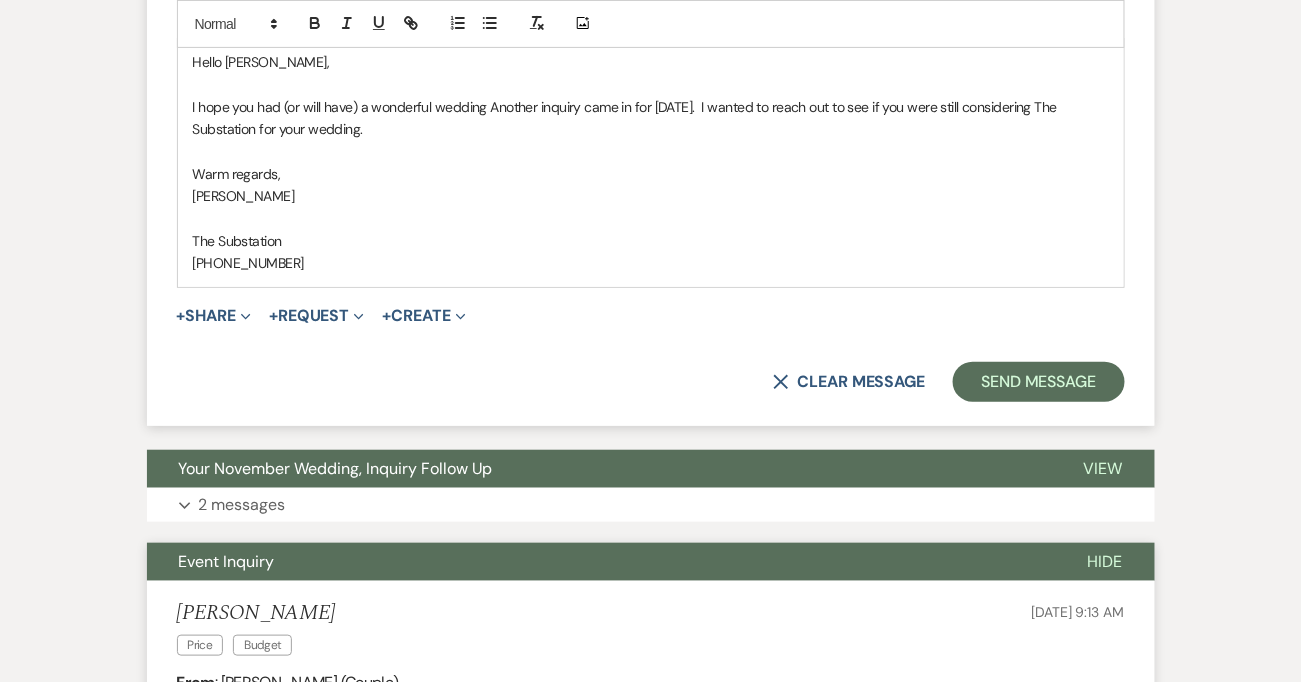 scroll, scrollTop: 2345, scrollLeft: 0, axis: vertical 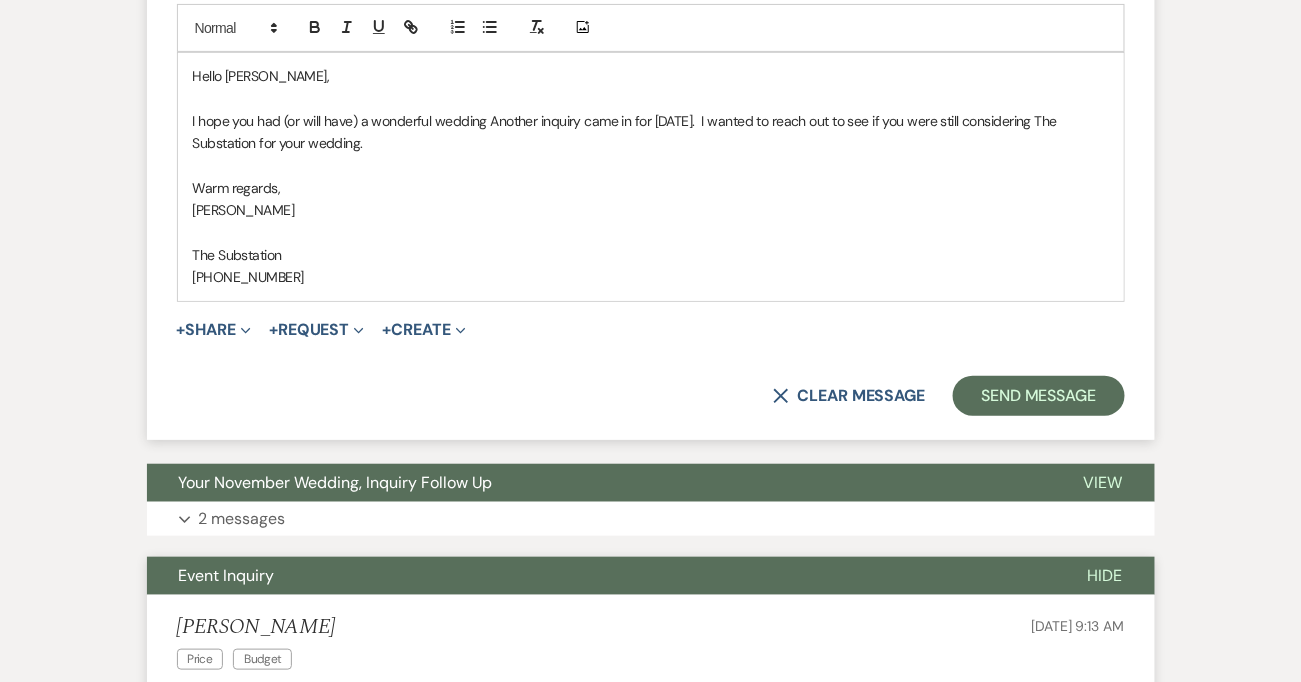click on "I hope you had (or will have) a wonderful wedding Another inquiry came in for November 8, 2025.  I wanted to reach out to see if you were still considering The Substation for your wedding." at bounding box center (651, 132) 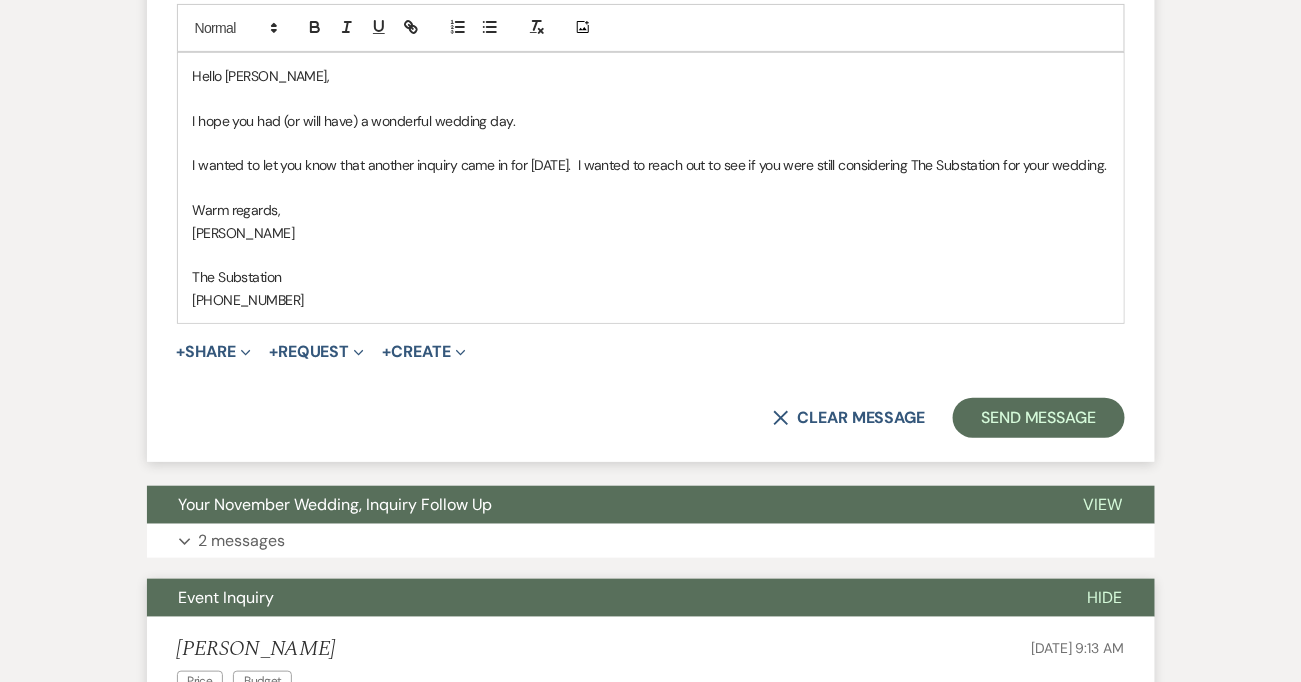 click on "I wanted to let you know that another inquiry came in for November 8, 2025.  I wanted to reach out to see if you were still considering The Substation for your wedding." at bounding box center (651, 165) 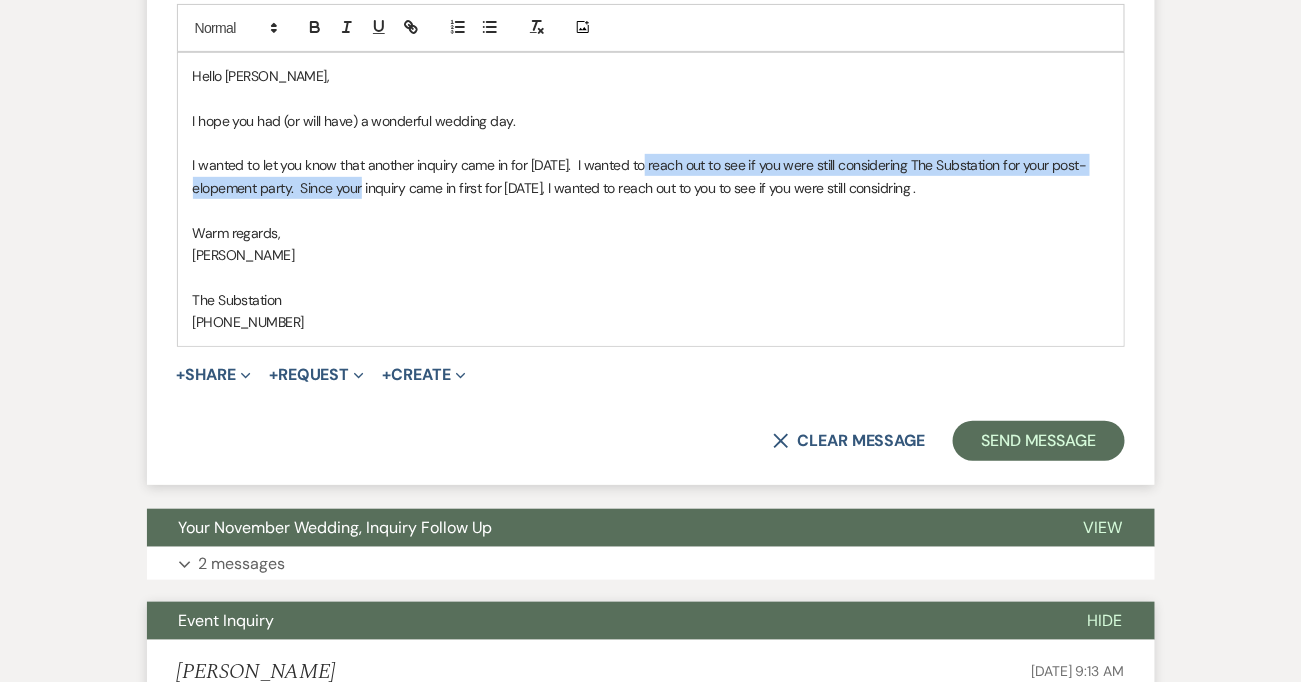 drag, startPoint x: 652, startPoint y: 163, endPoint x: 367, endPoint y: 189, distance: 286.1835 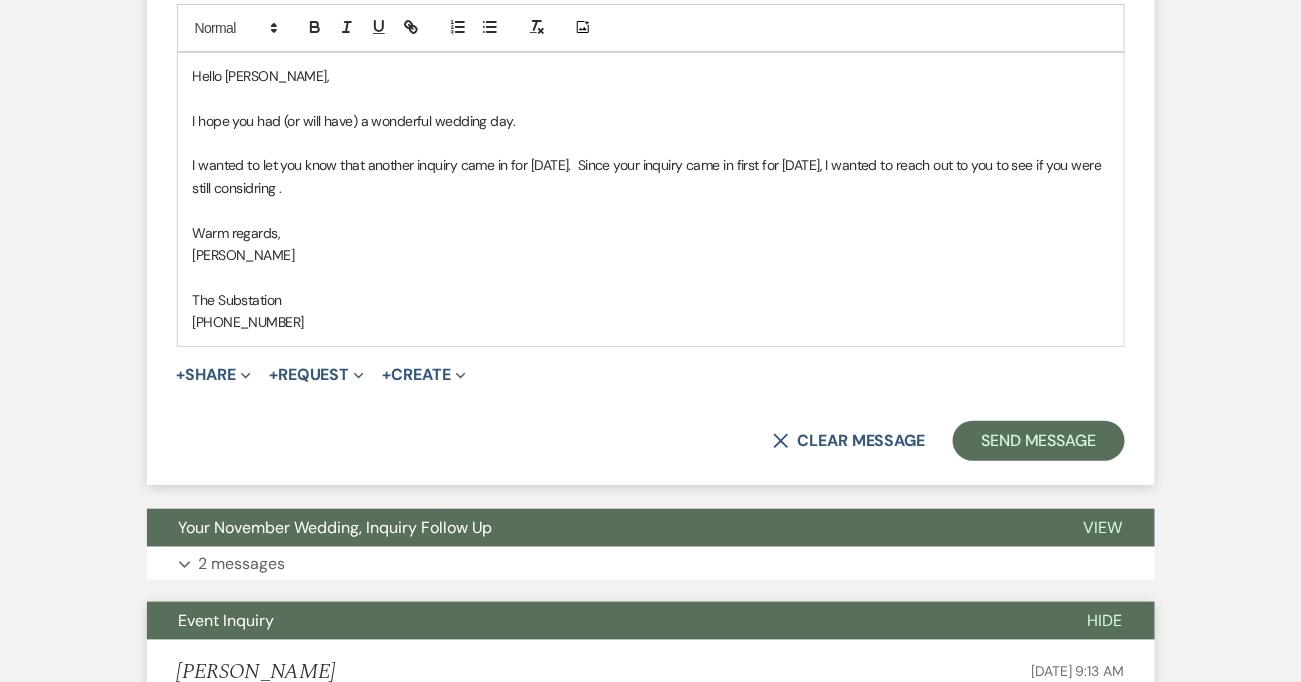 click on "I wanted to let you know that another inquiry came in for November 8, 2025.  Since your inquiry came in first for November 8, I wanted to reach out to you to see if you were still considring ." at bounding box center (651, 176) 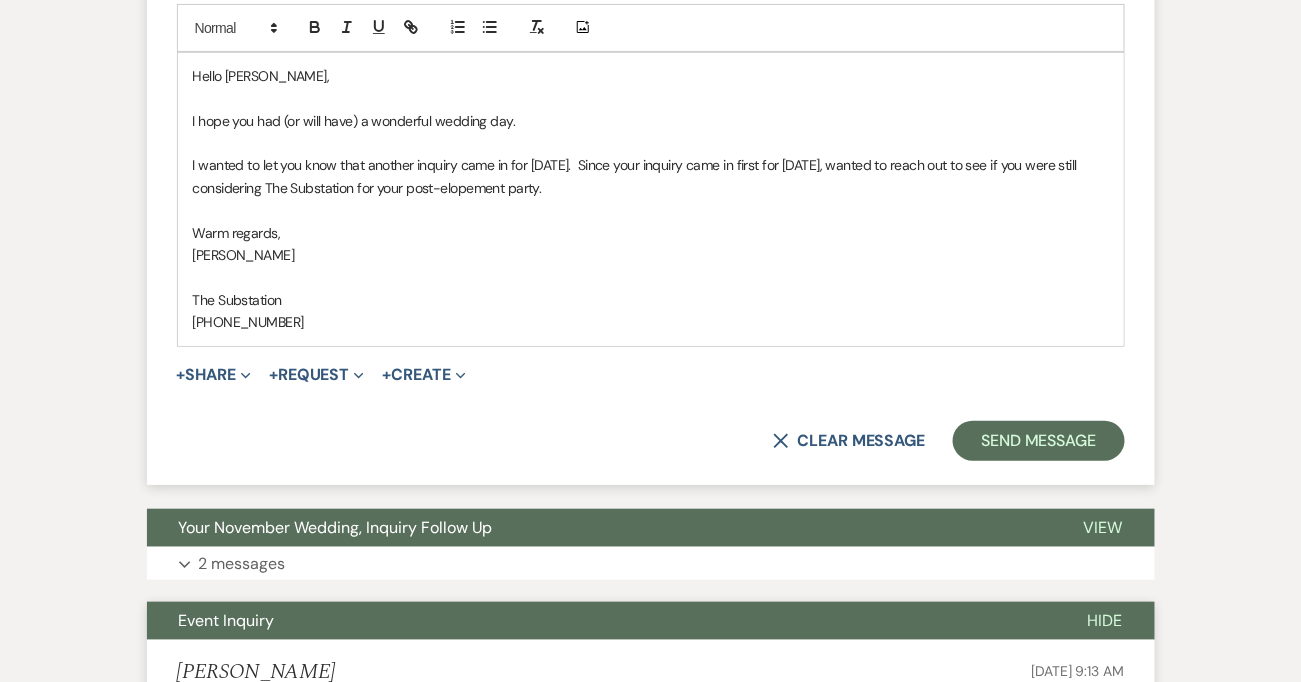 click on "I hope you had (or will have) a wonderful wedding day." at bounding box center [651, 121] 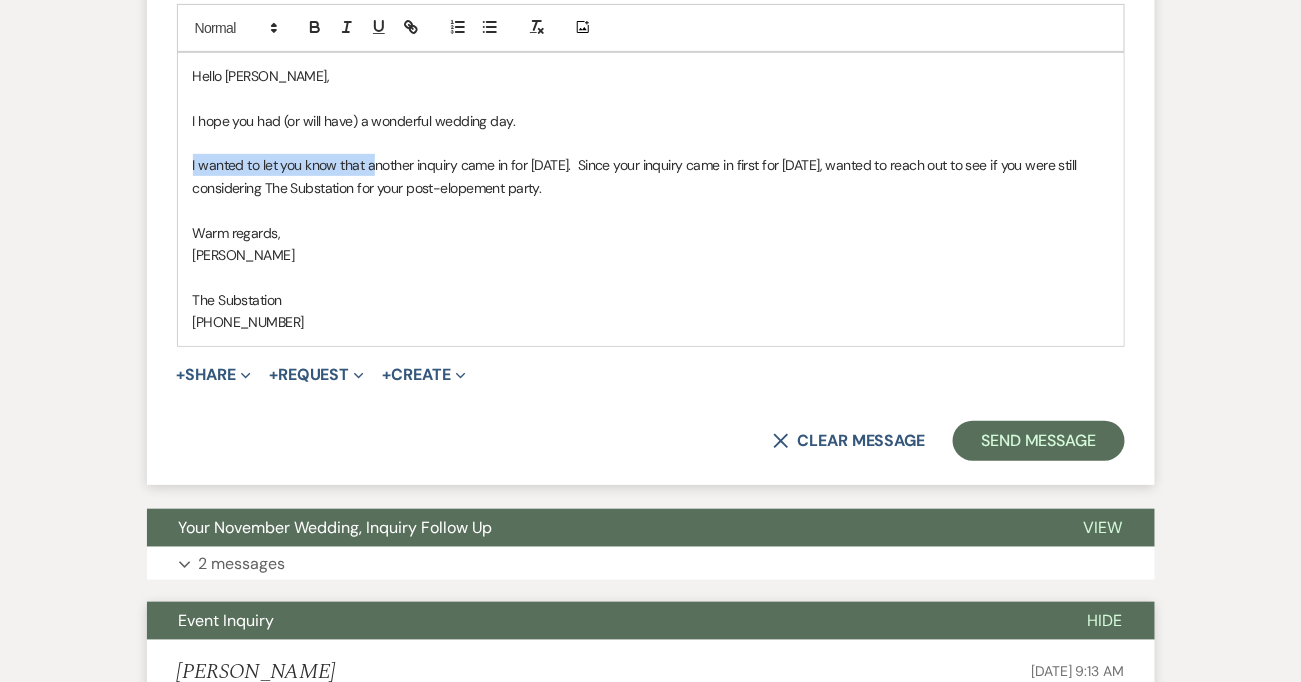 drag, startPoint x: 373, startPoint y: 163, endPoint x: 186, endPoint y: 165, distance: 187.0107 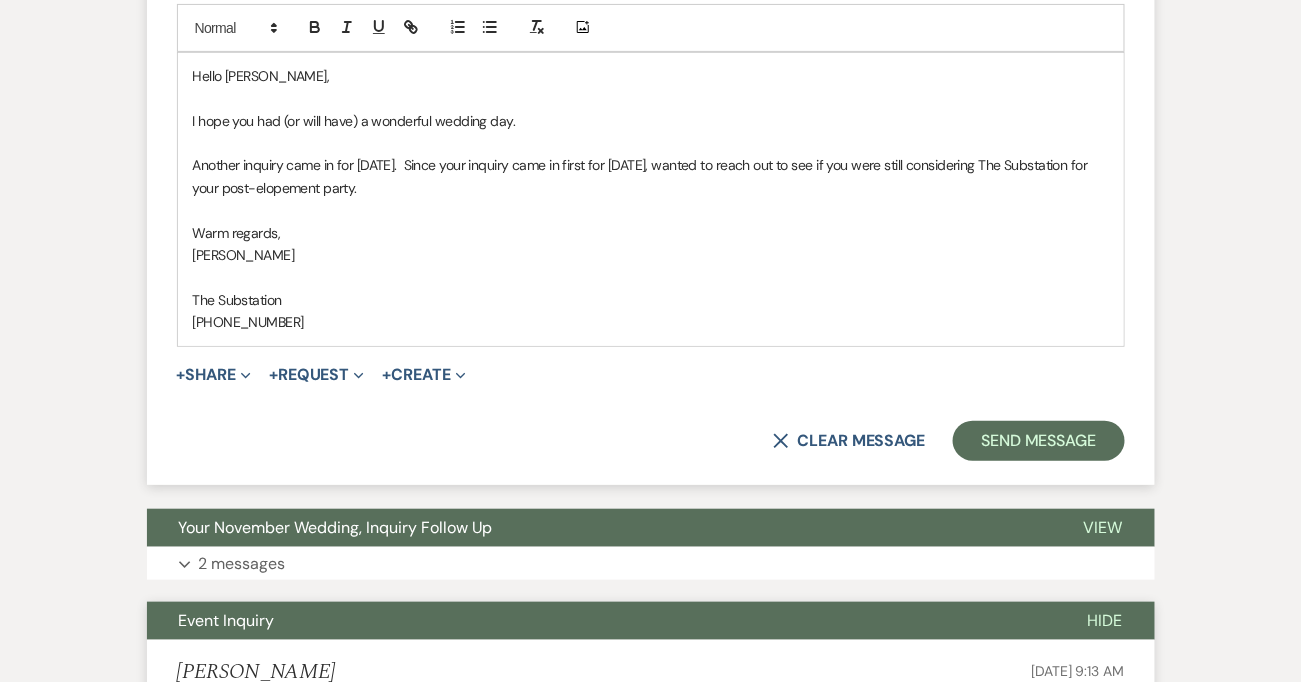 click on "Another inquiry came in for November 8, 2025.  Since your inquiry came in first for November 8, wanted to reach out to see if you were still considering The Substation for your post-elopement party." at bounding box center [651, 176] 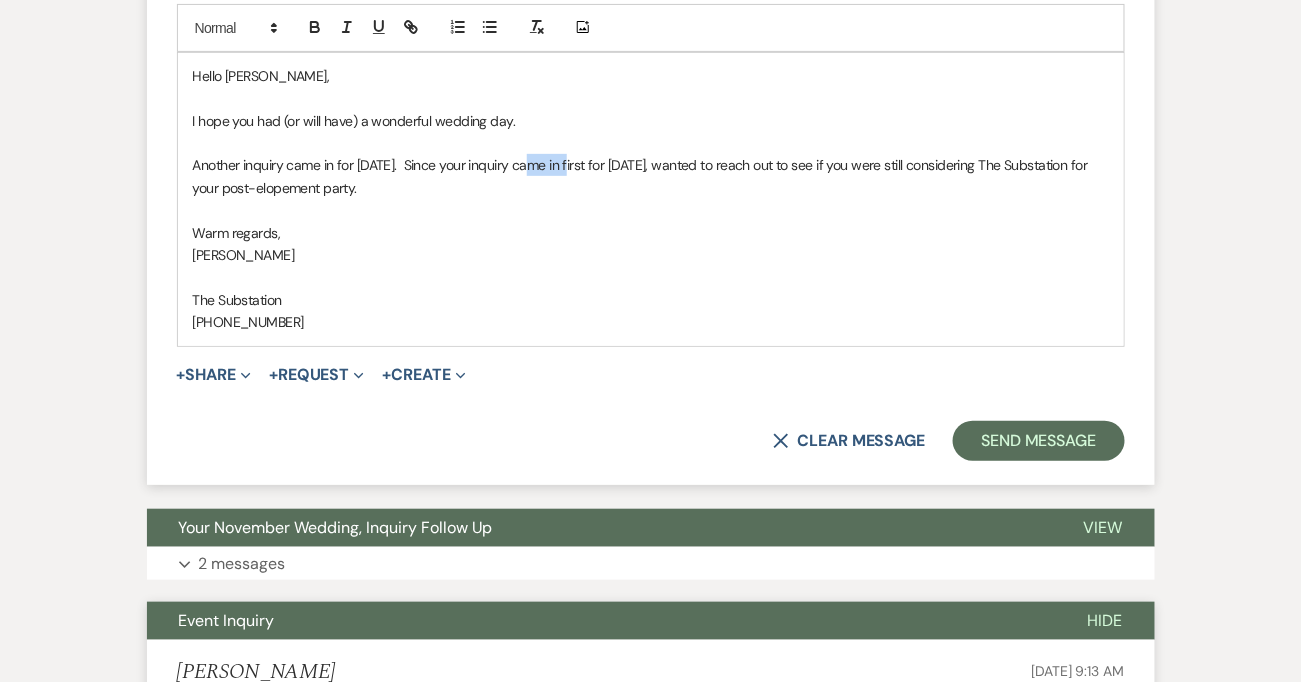 click on "Another inquiry came in for November 8, 2025.  Since your inquiry came in first for November 8, wanted to reach out to see if you were still considering The Substation for your post-elopement party." at bounding box center (651, 176) 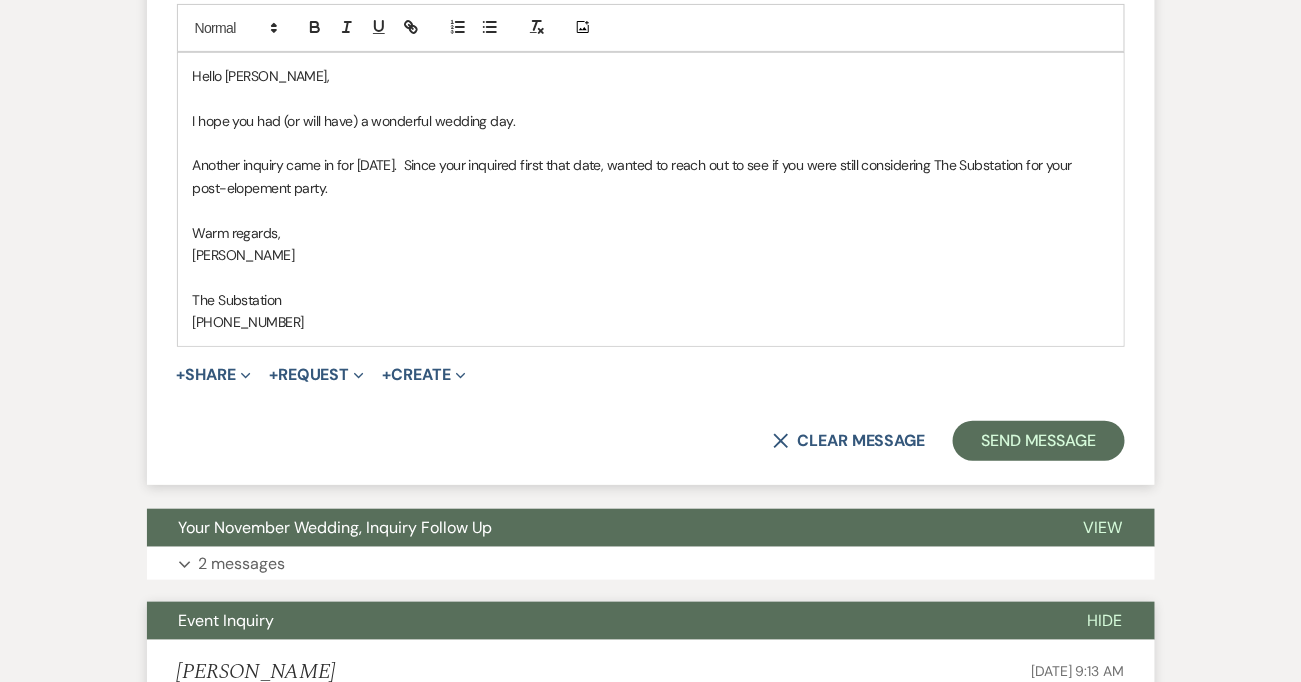 click on "Another inquiry came in for November 8, 2025.  Since your inquired first that date, wanted to reach out to see if you were still considering The Substation for your post-elopement party." at bounding box center (651, 176) 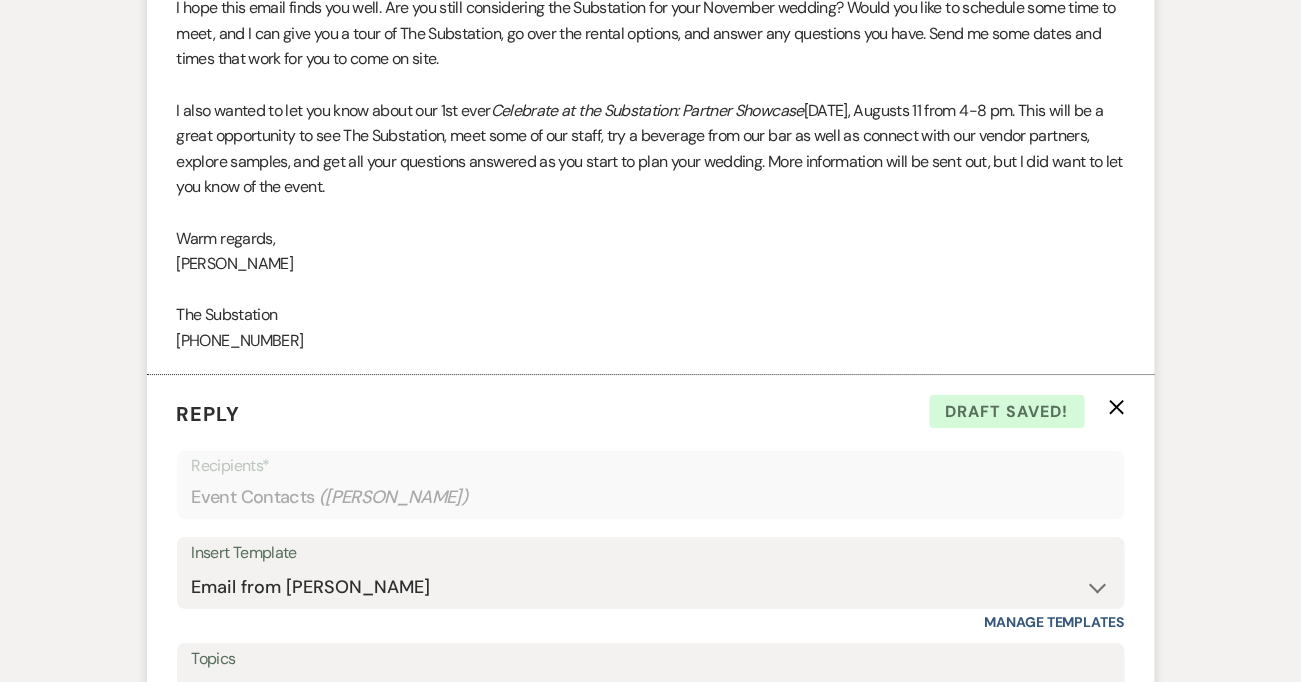 scroll, scrollTop: 1548, scrollLeft: 0, axis: vertical 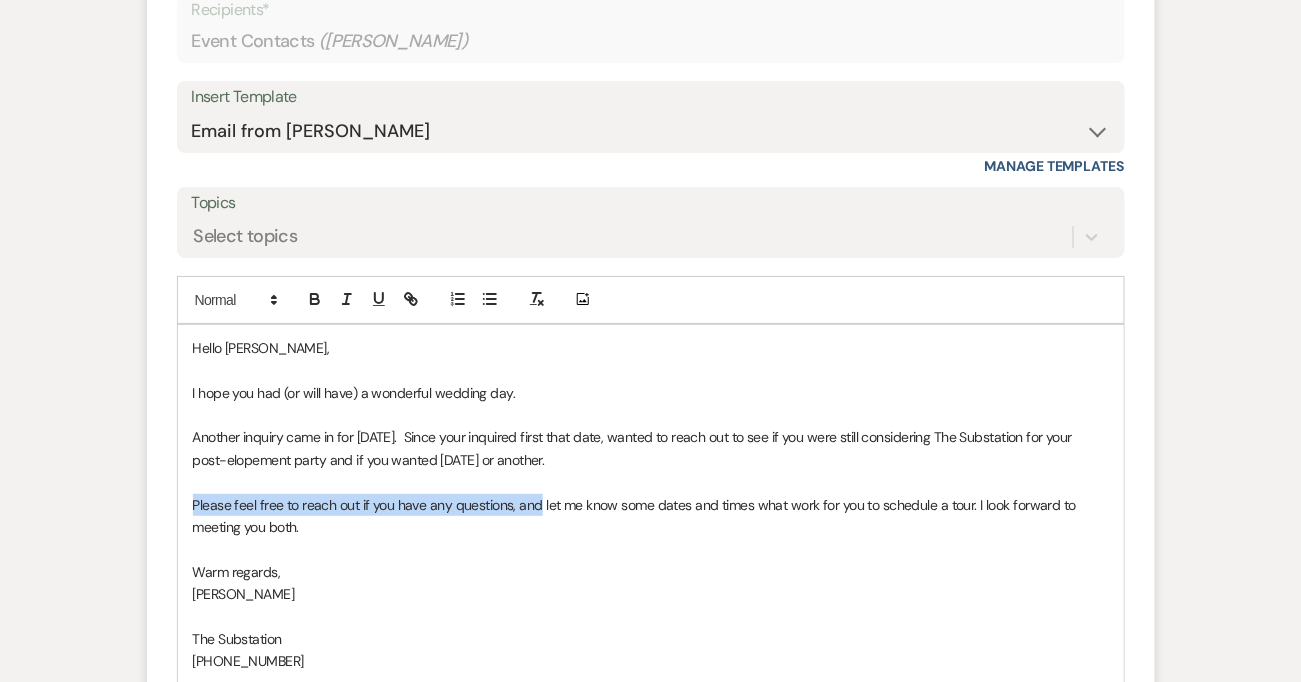 drag, startPoint x: 539, startPoint y: 502, endPoint x: 191, endPoint y: 503, distance: 348.00143 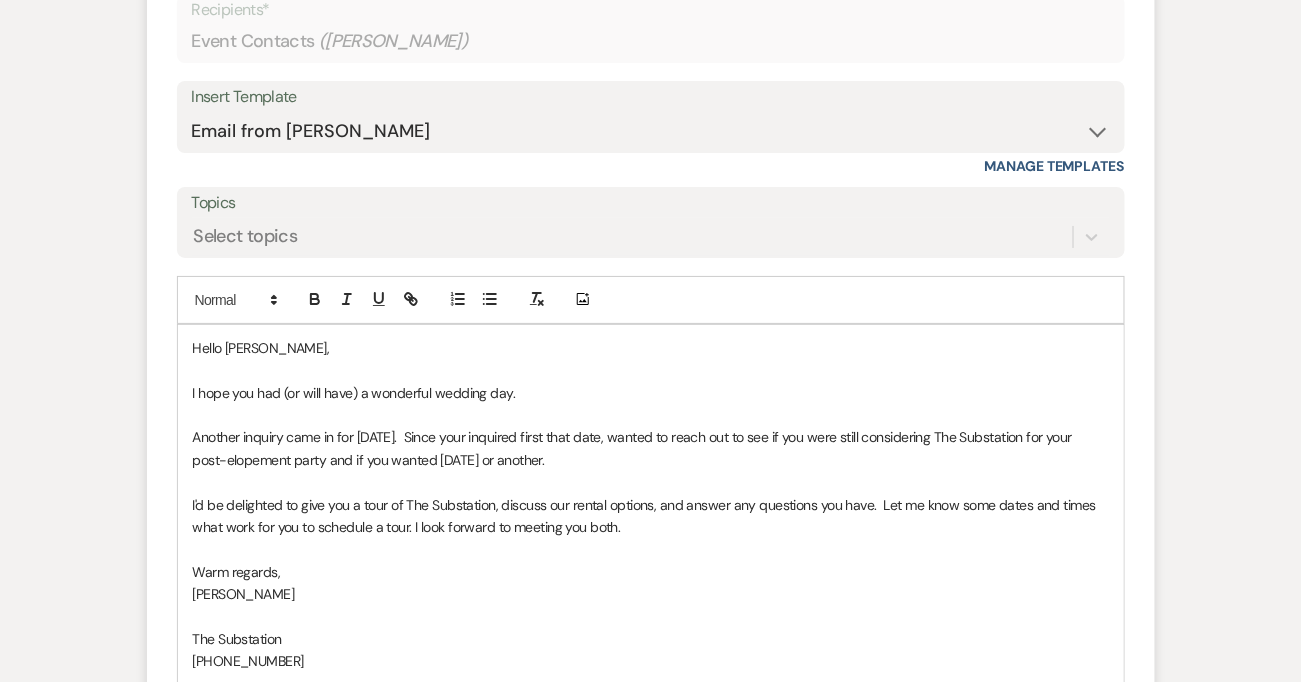 click on "I'd be delighted to give you a tour of The Substation, discuss our rental options, and answer any questions you have.  Let me know some dates and times what work for you to schedule a tour. I look forward to meeting you both." at bounding box center [646, 516] 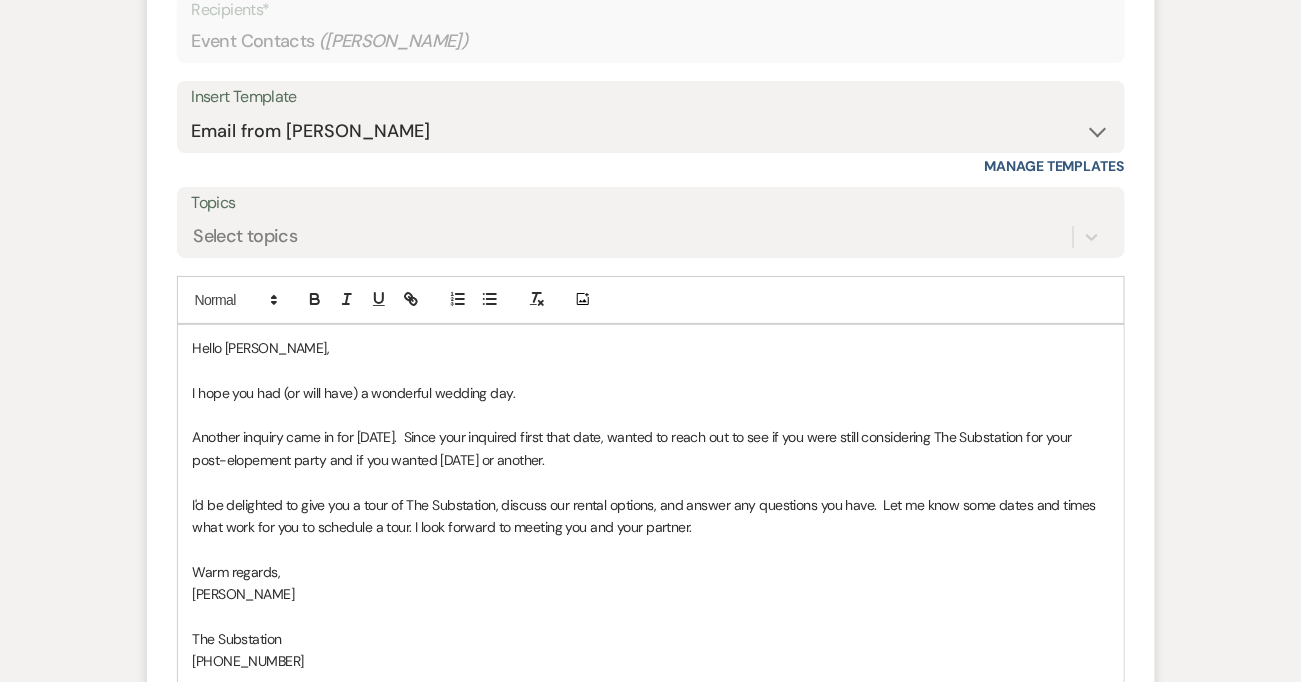 click on "I'd be delighted to give you a tour of The Substation, discuss our rental options, and answer any questions you have.  Let me know some dates and times what work for you to schedule a tour. I look forward to meeting you and your partner." at bounding box center (646, 516) 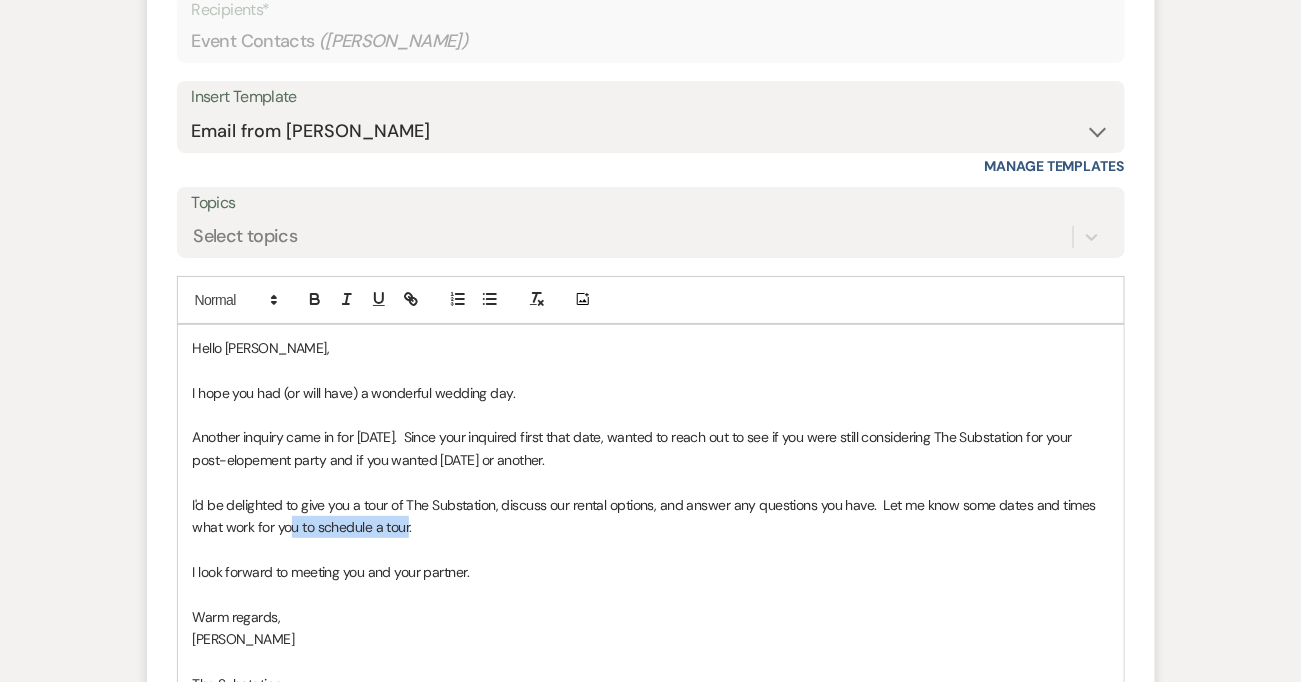 drag, startPoint x: 408, startPoint y: 526, endPoint x: 290, endPoint y: 528, distance: 118.016945 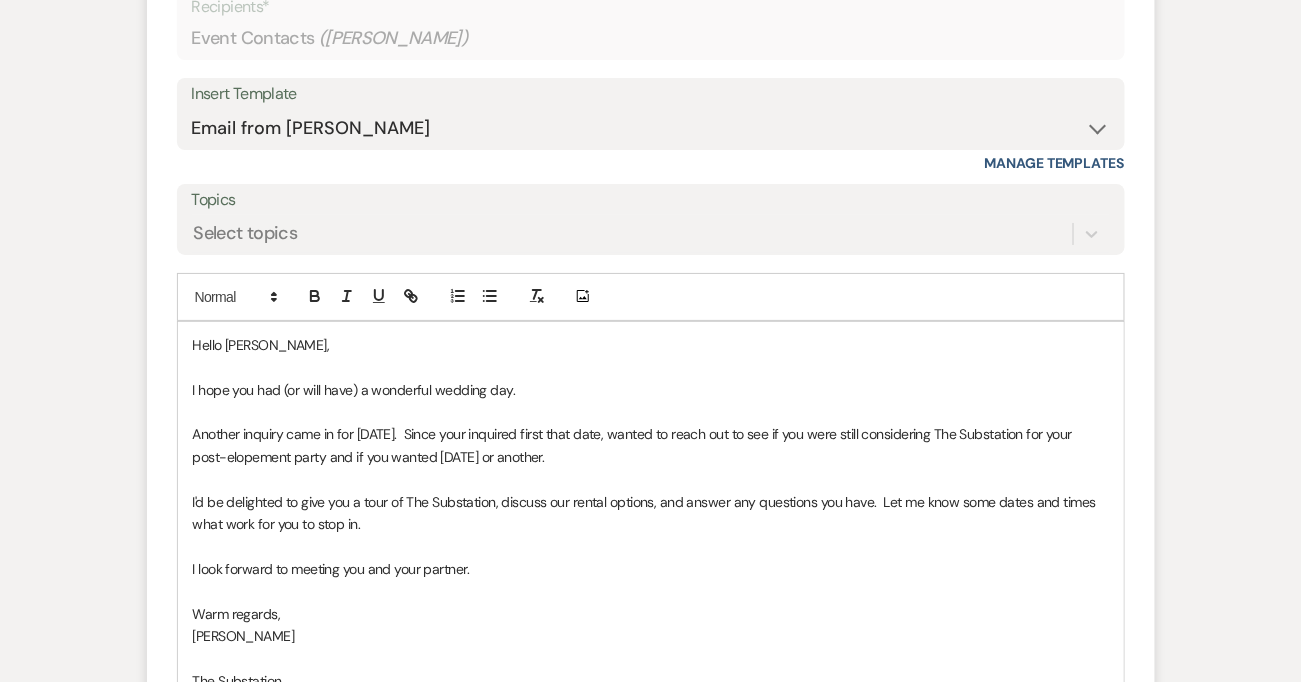 scroll, scrollTop: 2076, scrollLeft: 0, axis: vertical 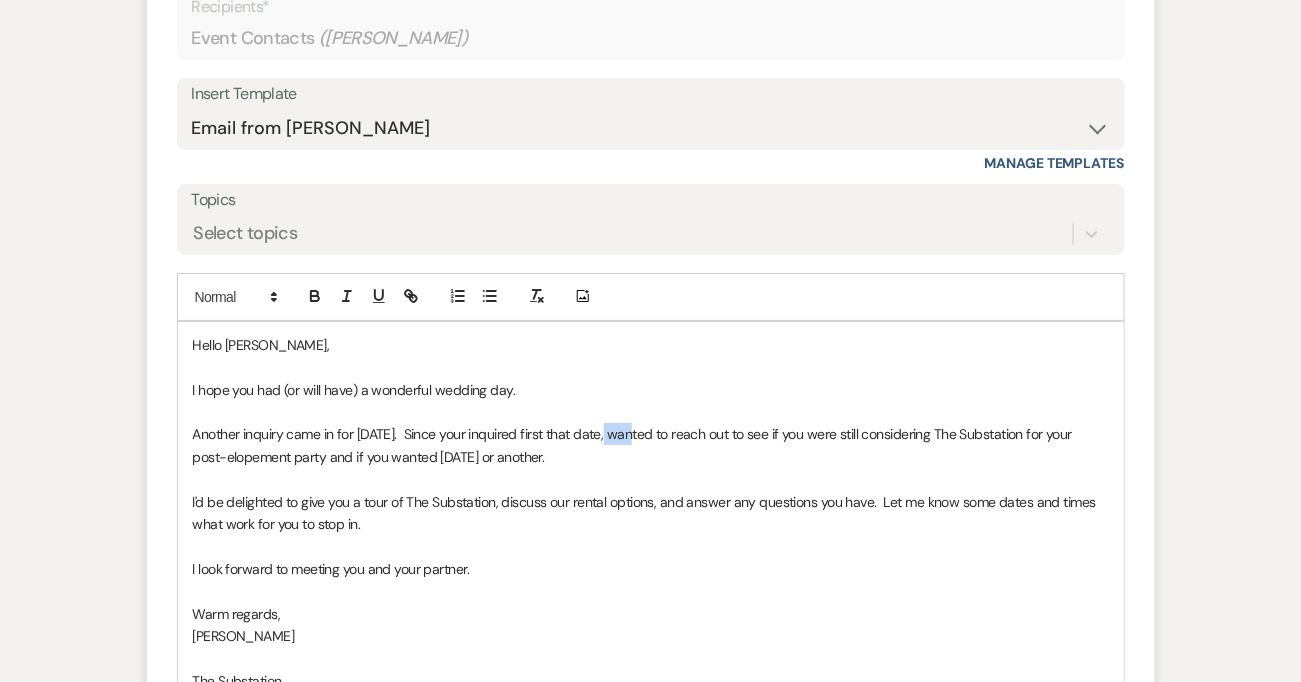 click on "Another inquiry came in for November 8, 2025.  Since your inquired first that date, wanted to reach out to see if you were still considering The Substation for your post-elopement party and if you wanted November 8 or another." at bounding box center (651, 445) 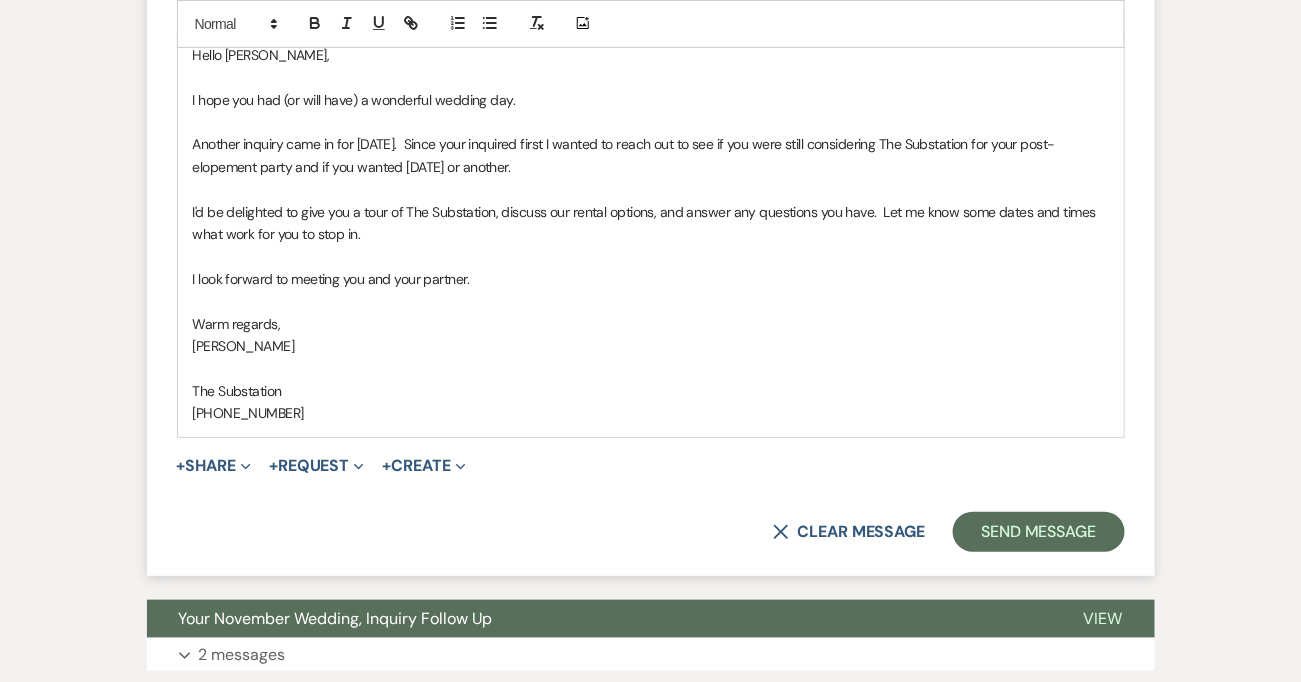 scroll, scrollTop: 2218, scrollLeft: 0, axis: vertical 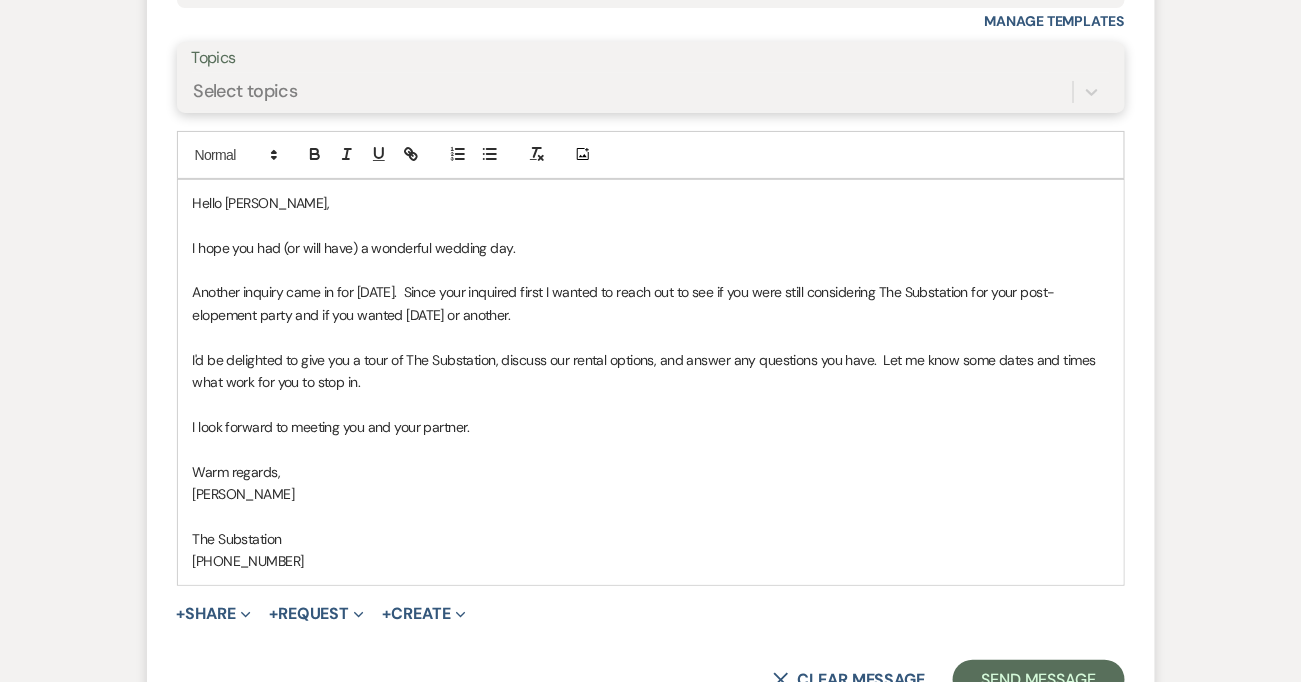 click on "Select topics" at bounding box center [632, 91] 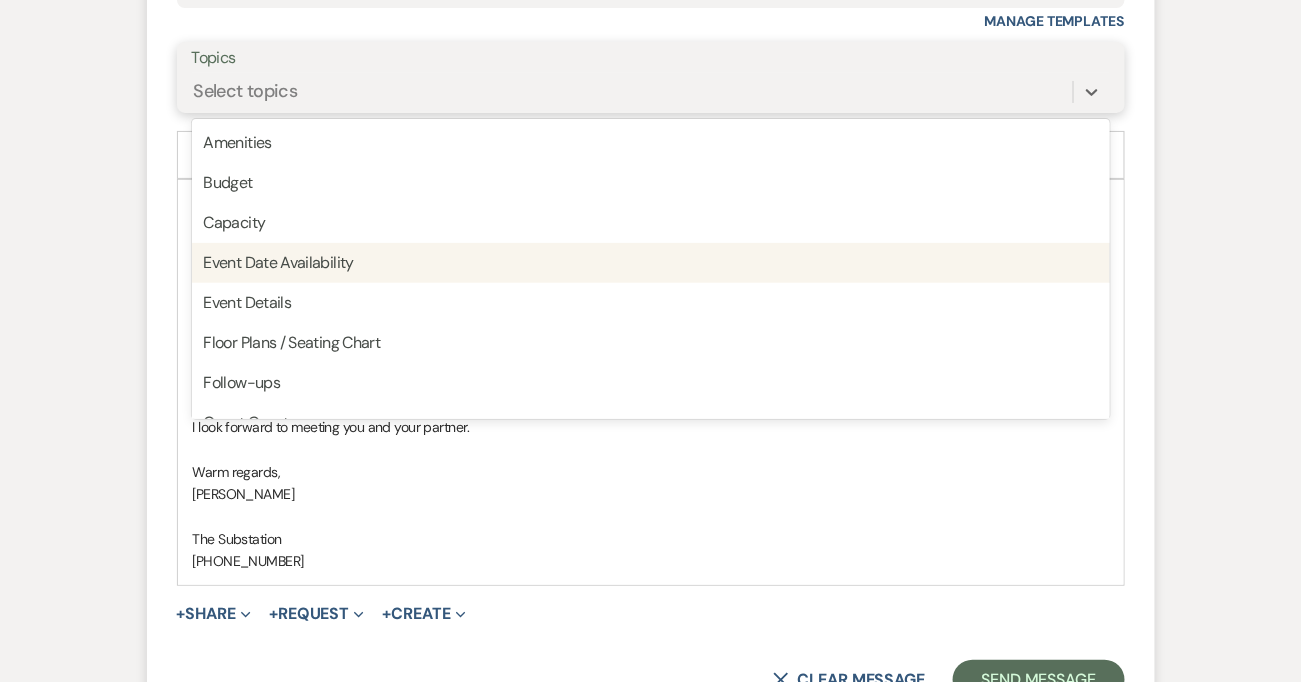 click on "Event Date Availability" at bounding box center (651, 263) 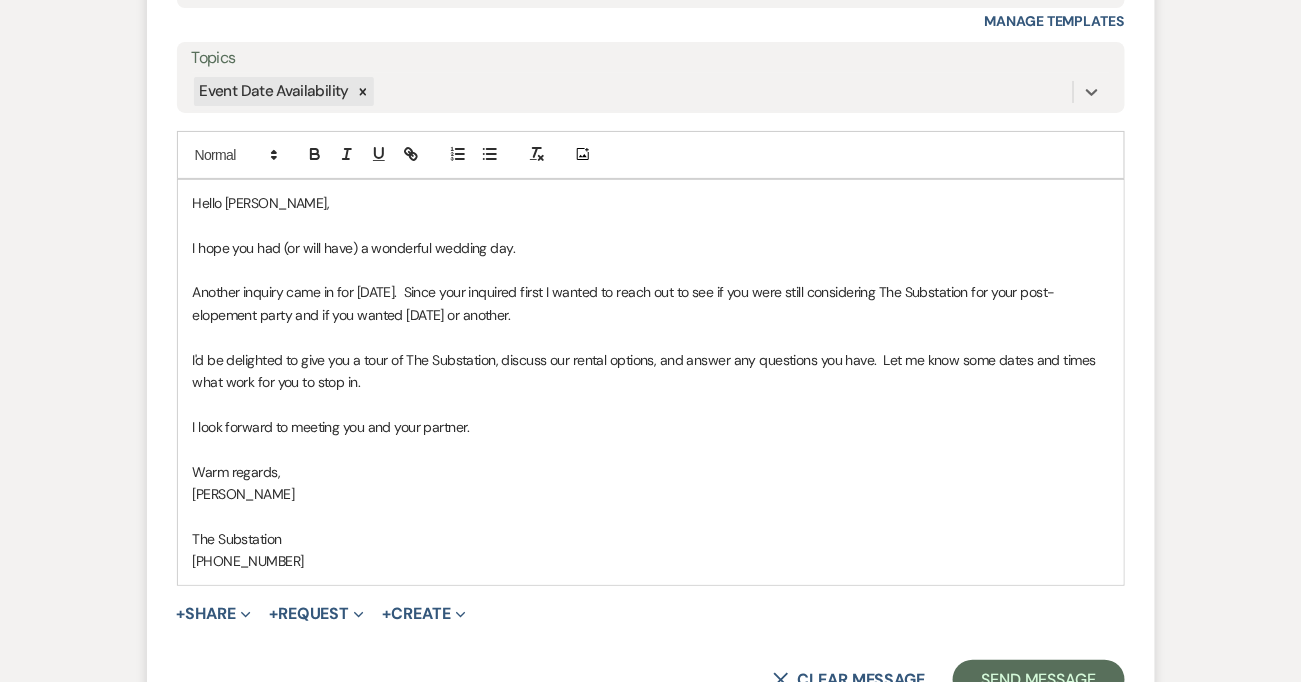 click on "I'd be delighted to give you a tour of The Substation, discuss our rental options, and answer any questions you have.  Let me know some dates and times what work for you to stop in." at bounding box center [646, 371] 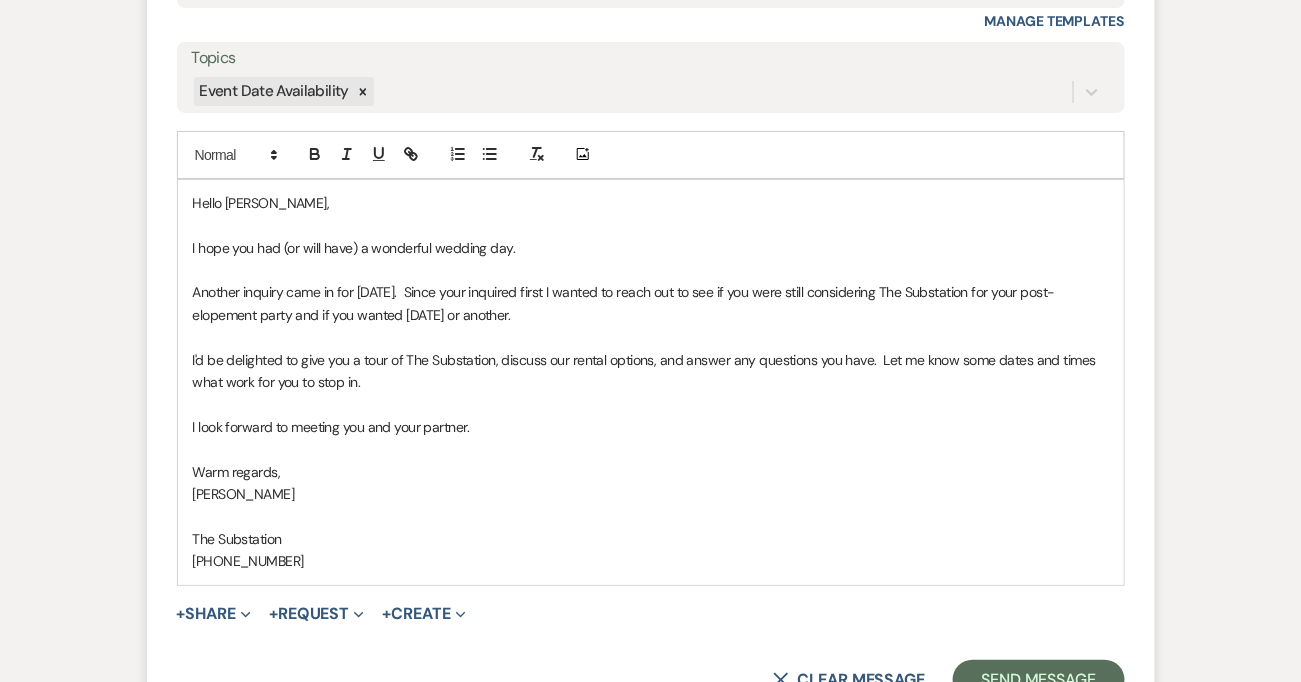 scroll, scrollTop: 2244, scrollLeft: 0, axis: vertical 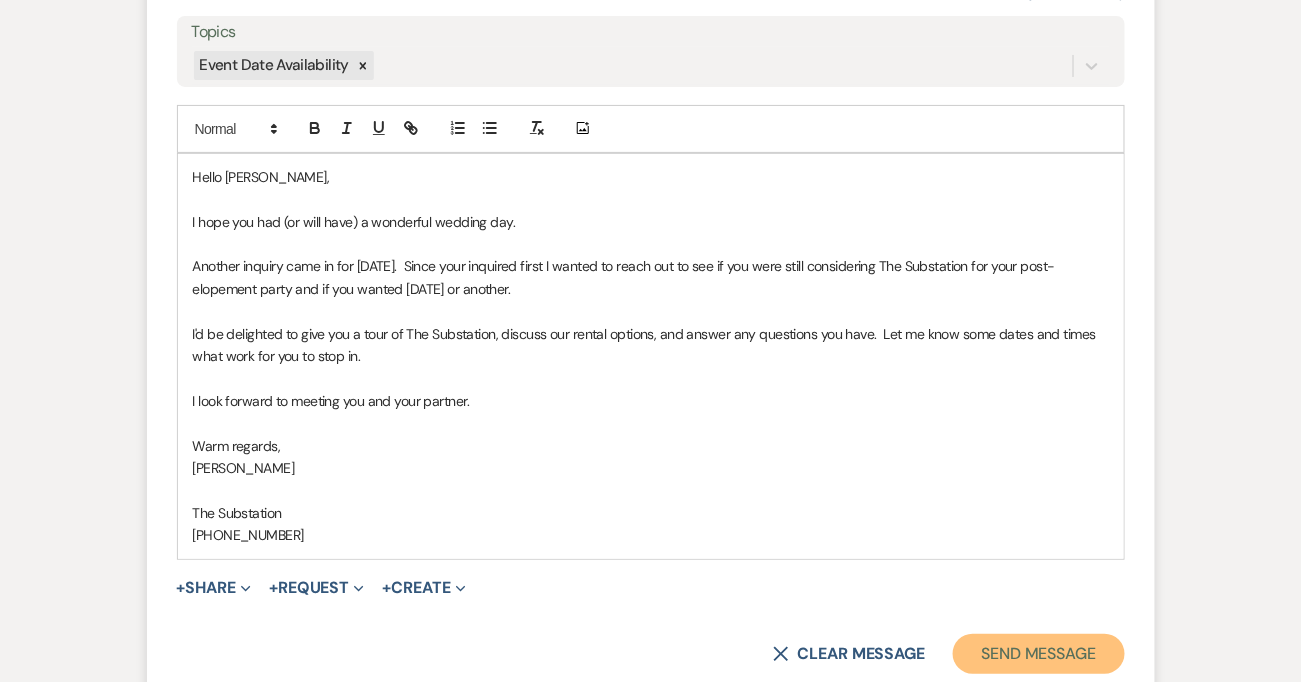 click on "Send Message" at bounding box center [1038, 654] 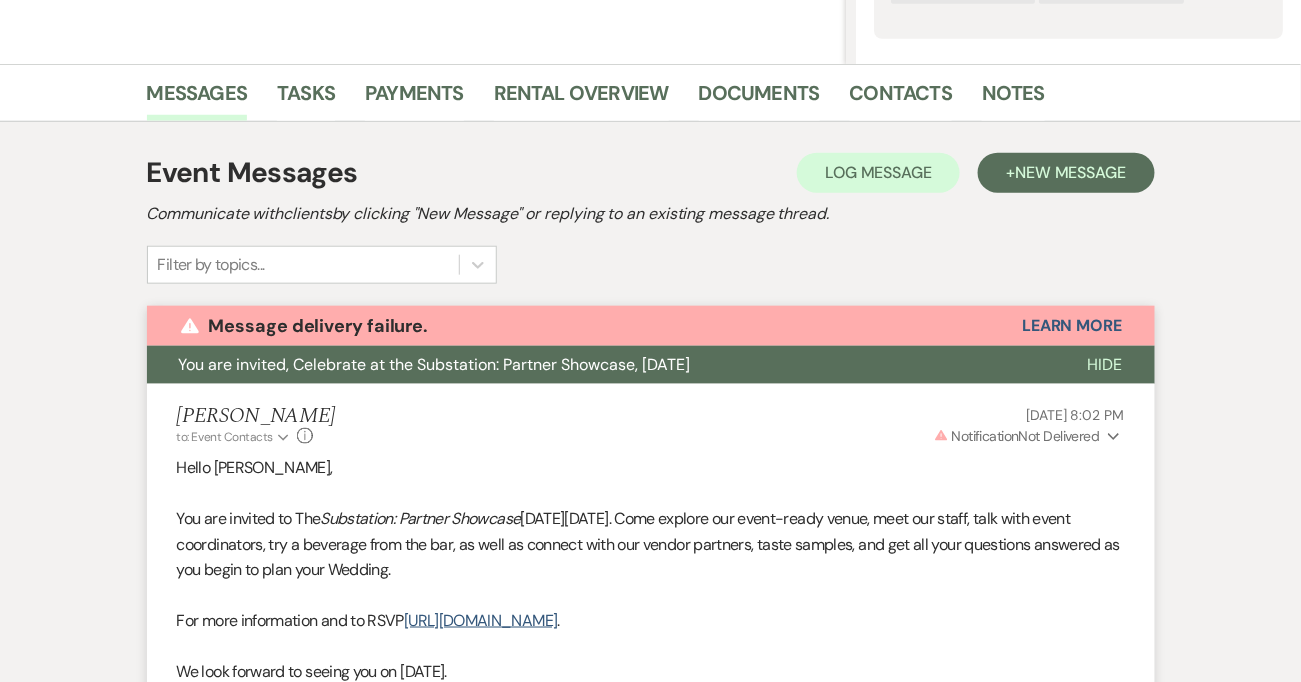 scroll, scrollTop: 202, scrollLeft: 0, axis: vertical 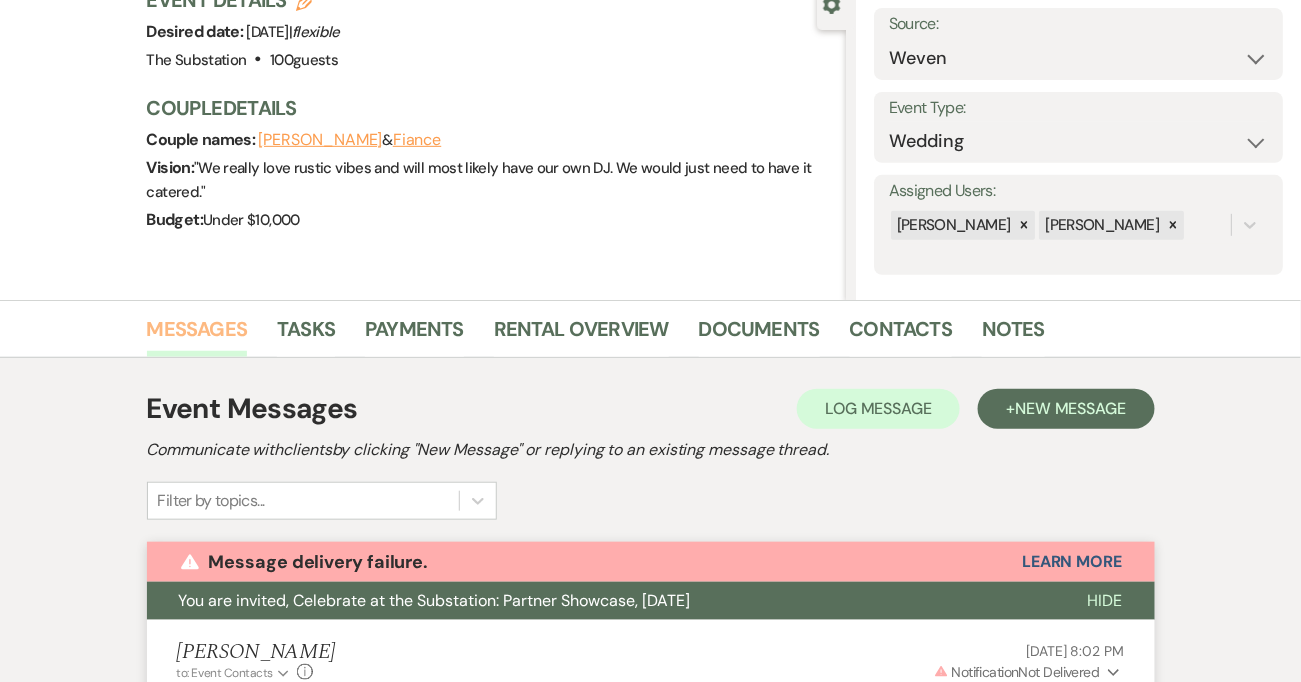 click on "Messages" at bounding box center (197, 335) 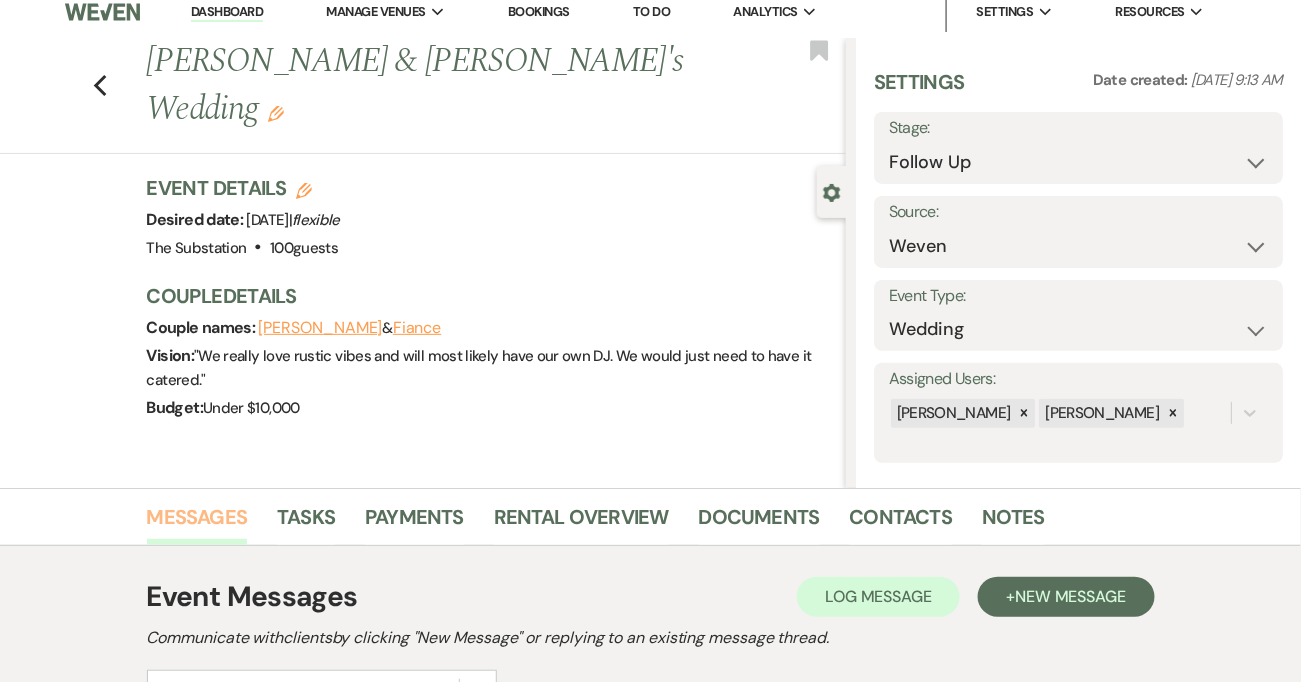 scroll, scrollTop: 0, scrollLeft: 0, axis: both 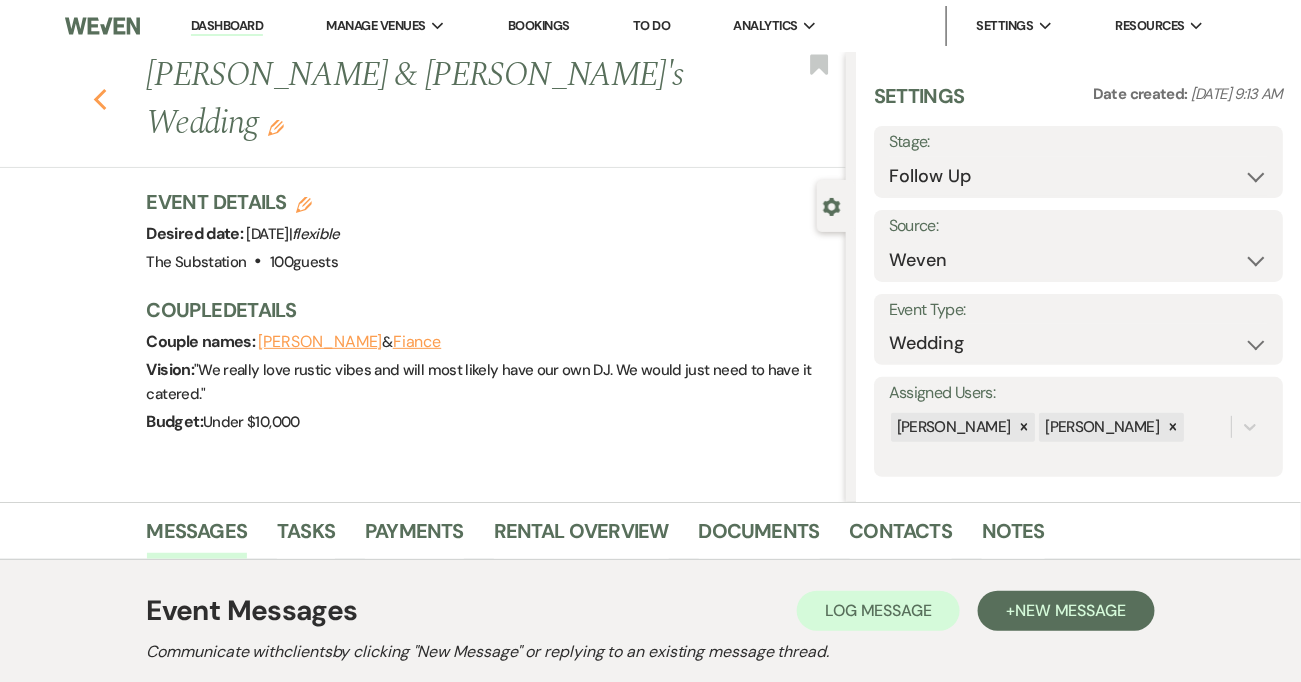click on "Previous" 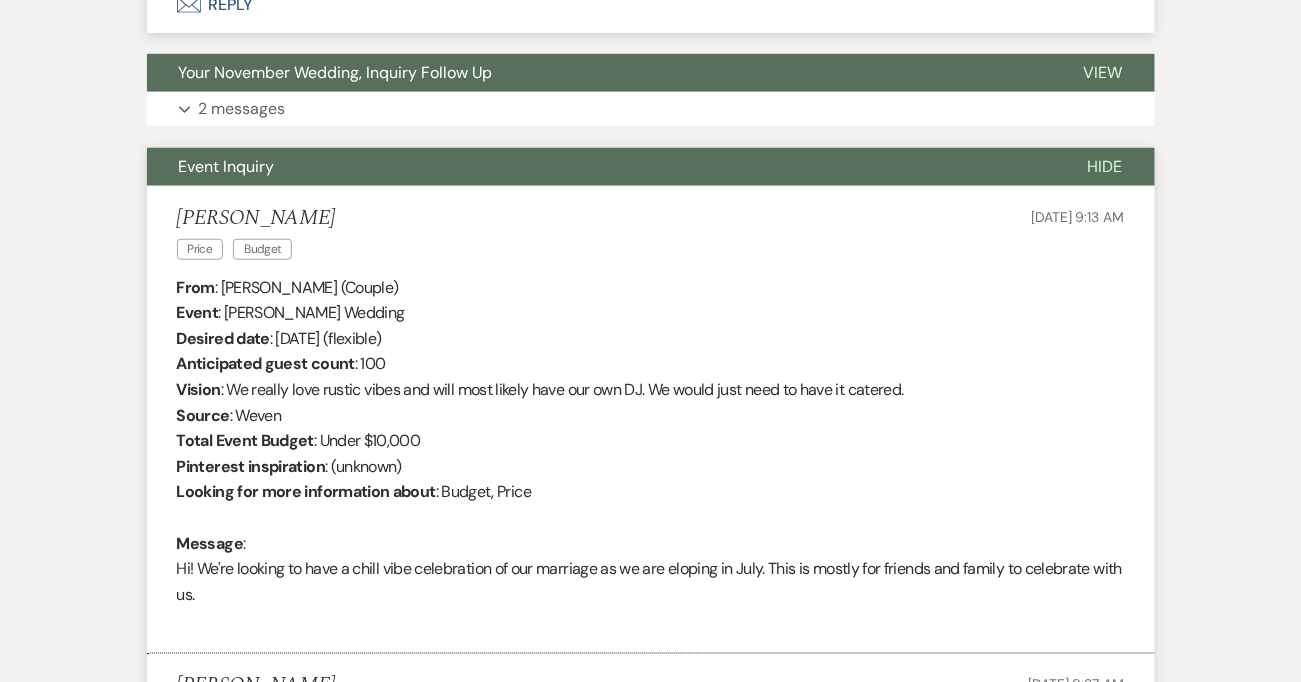 select on "9" 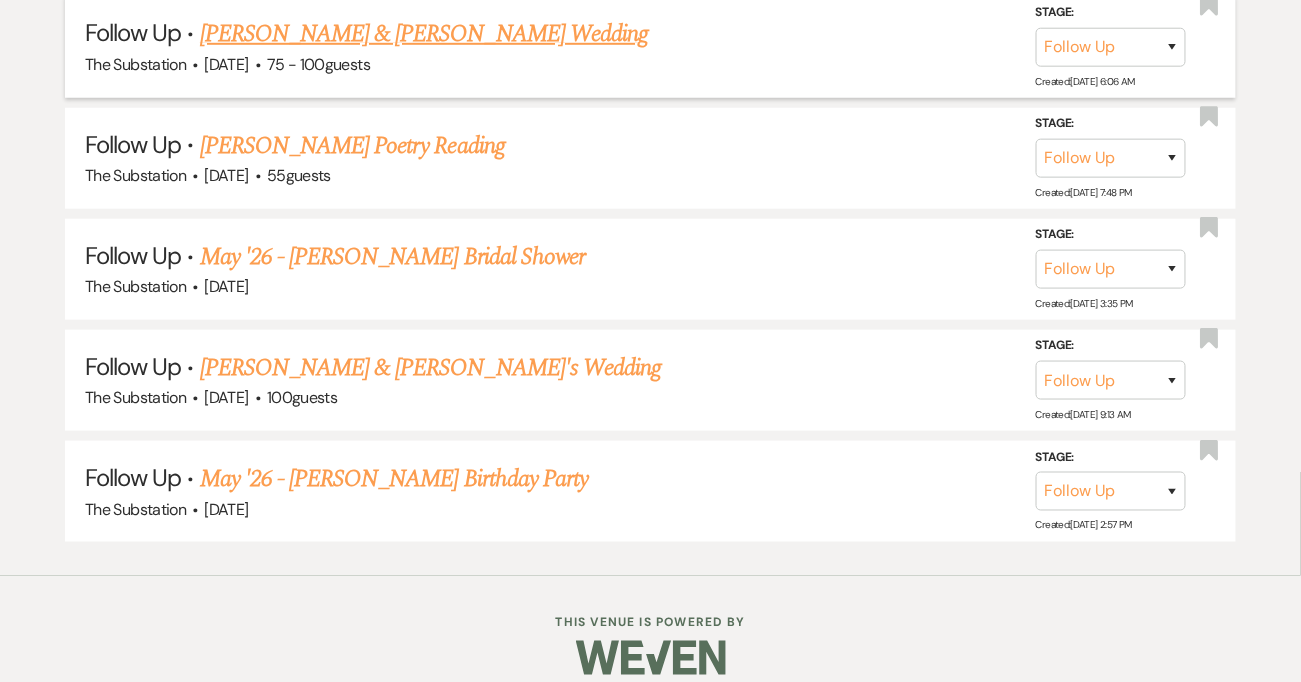 click on "Nick & Brittany Zuroff's Wedding" at bounding box center [424, 34] 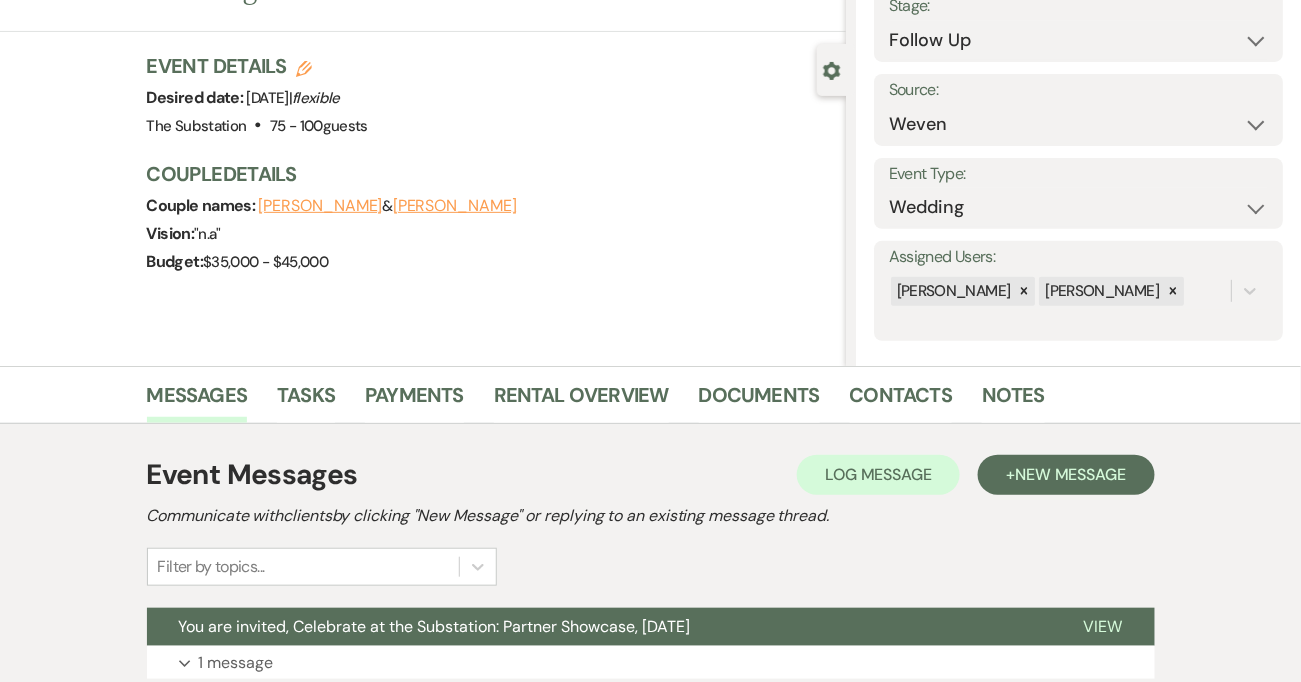 scroll, scrollTop: 138, scrollLeft: 0, axis: vertical 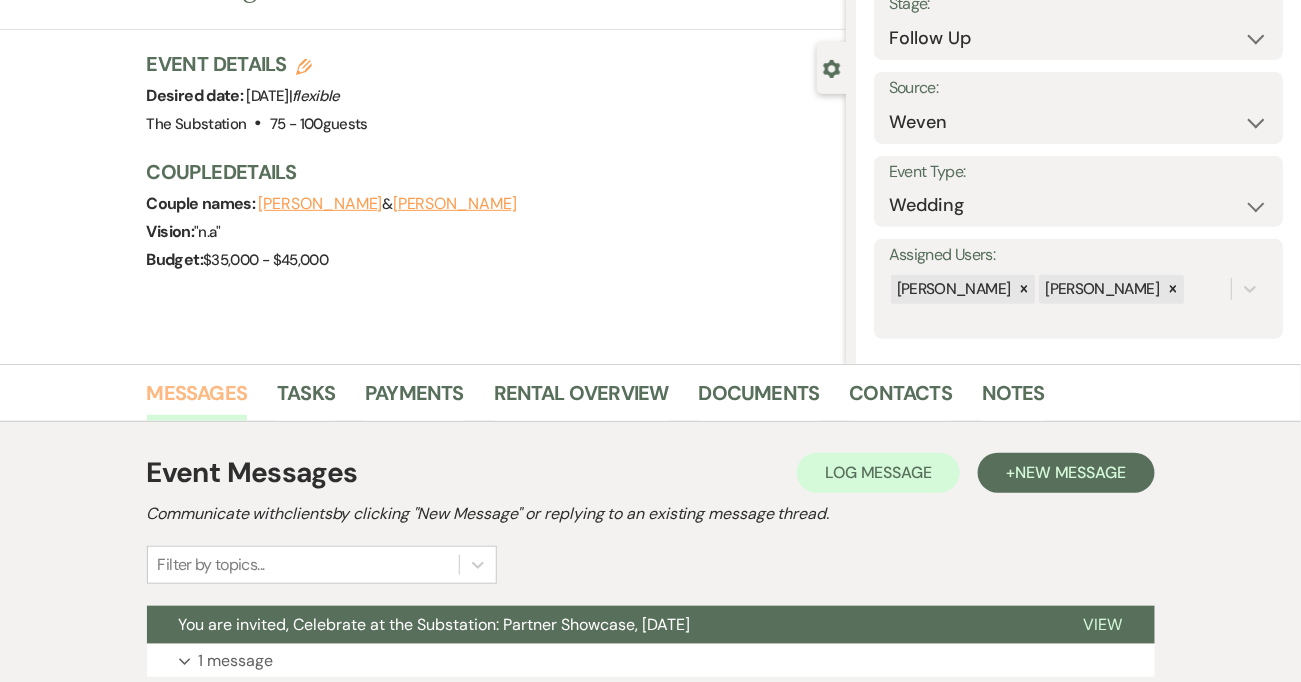 click on "Messages" at bounding box center [197, 399] 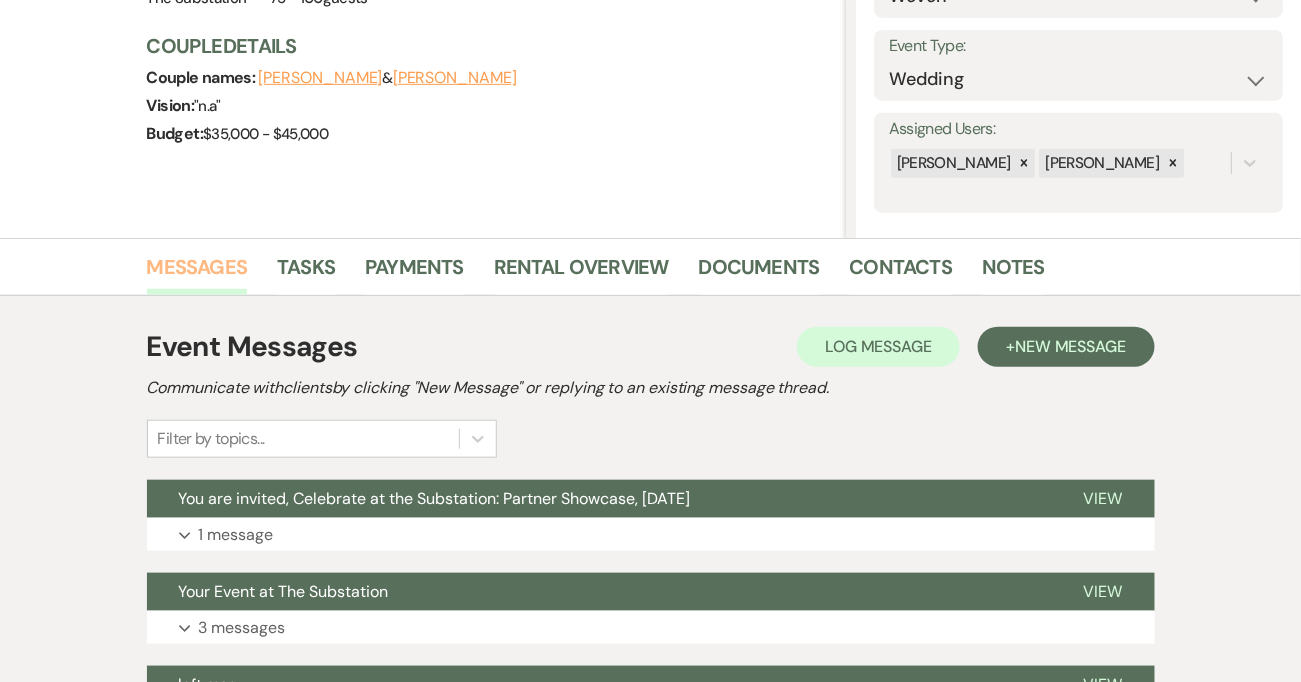 scroll, scrollTop: 435, scrollLeft: 0, axis: vertical 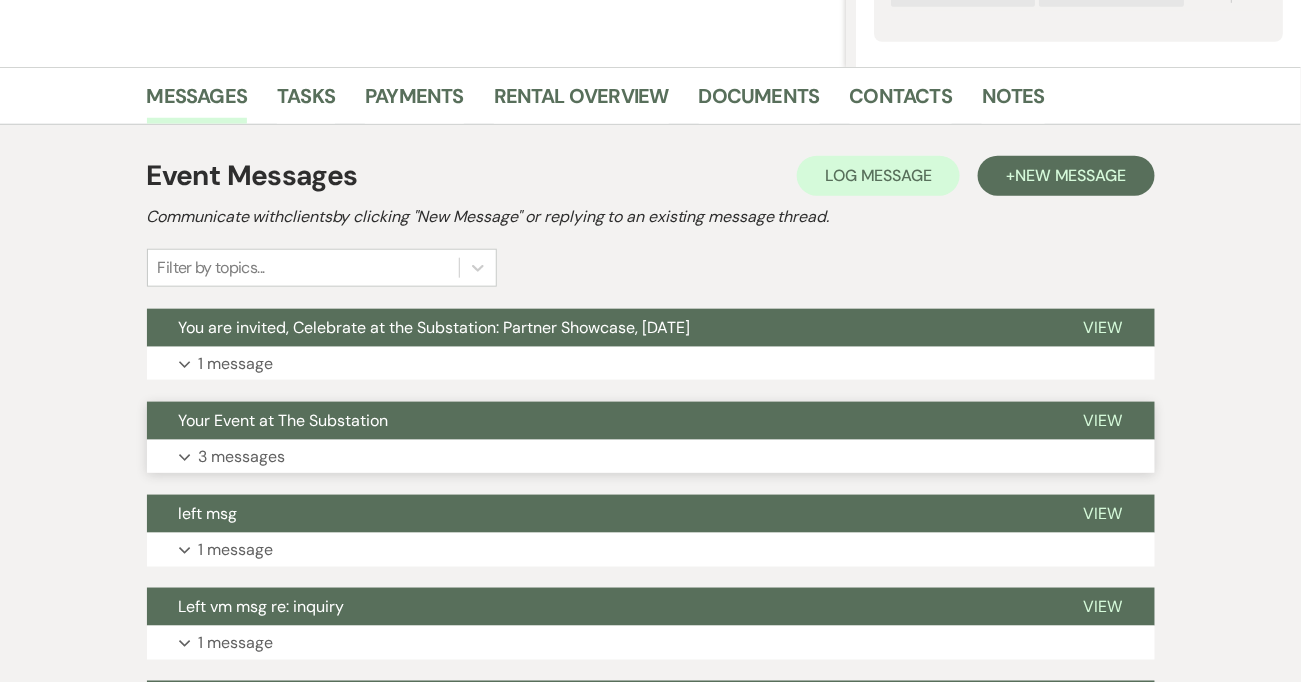click on "3 messages" at bounding box center [242, 457] 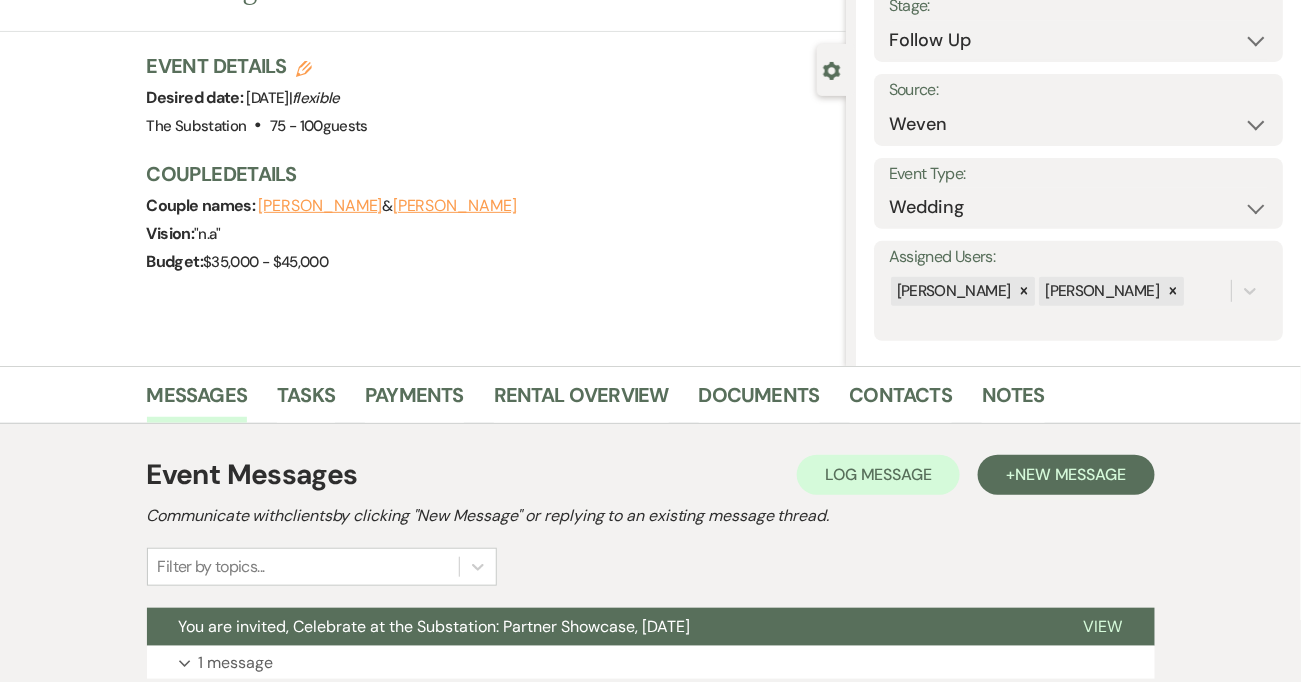 scroll, scrollTop: 0, scrollLeft: 0, axis: both 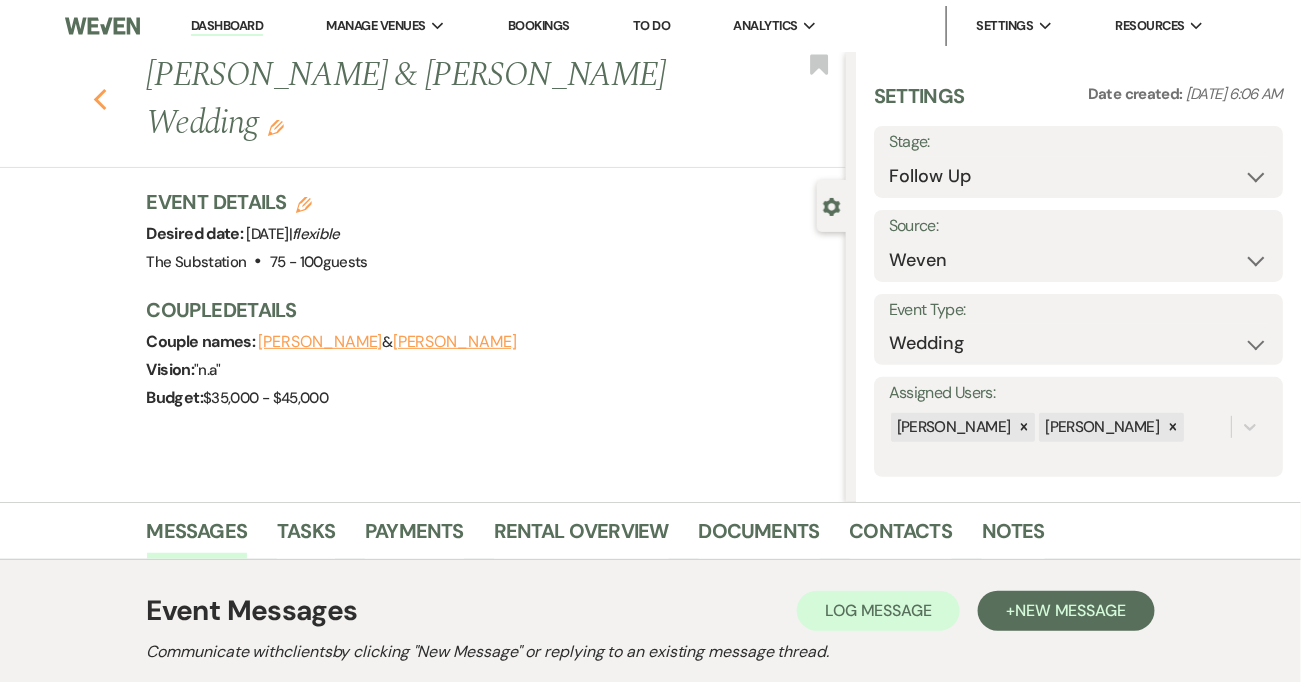 click on "Previous" 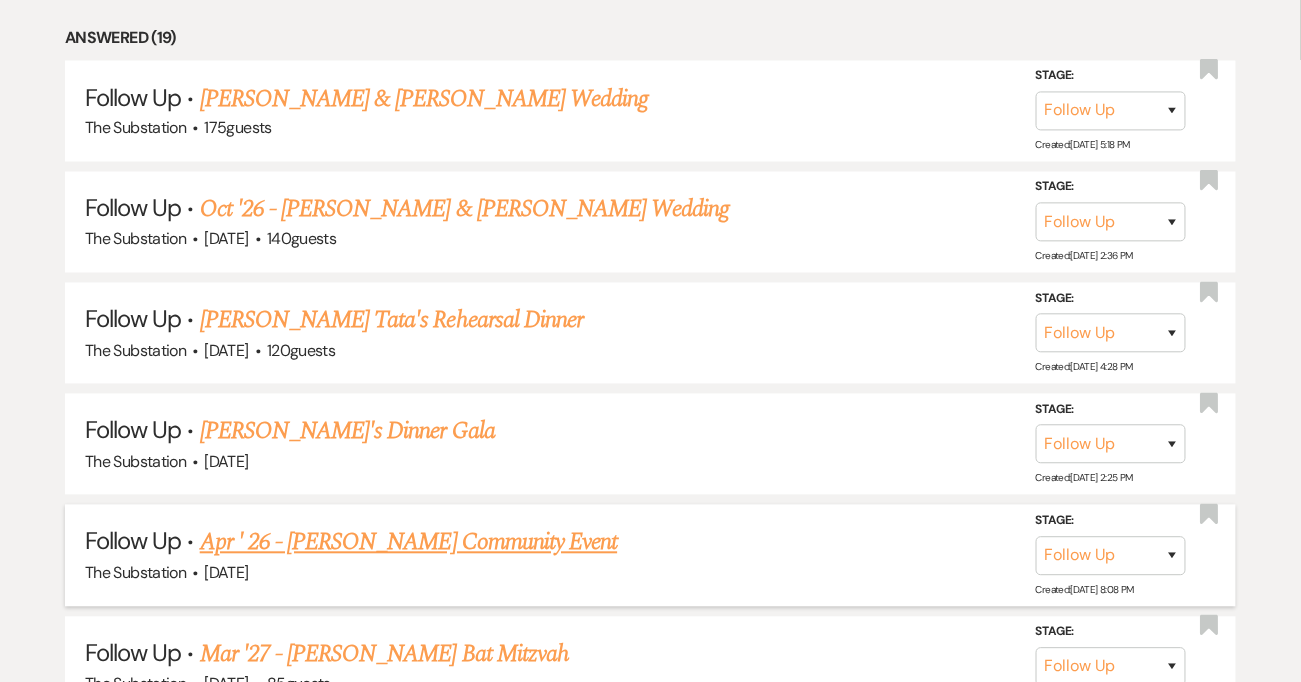 scroll, scrollTop: 947, scrollLeft: 0, axis: vertical 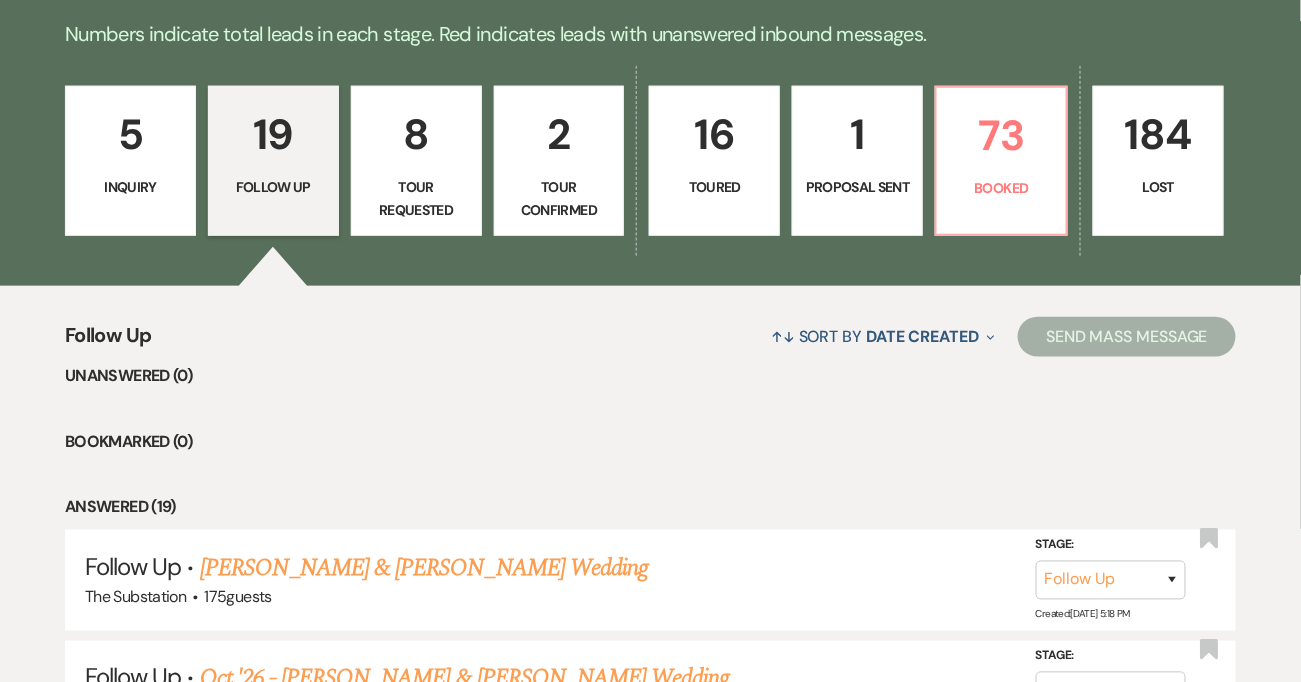 click on "Tour Requested" at bounding box center (416, 198) 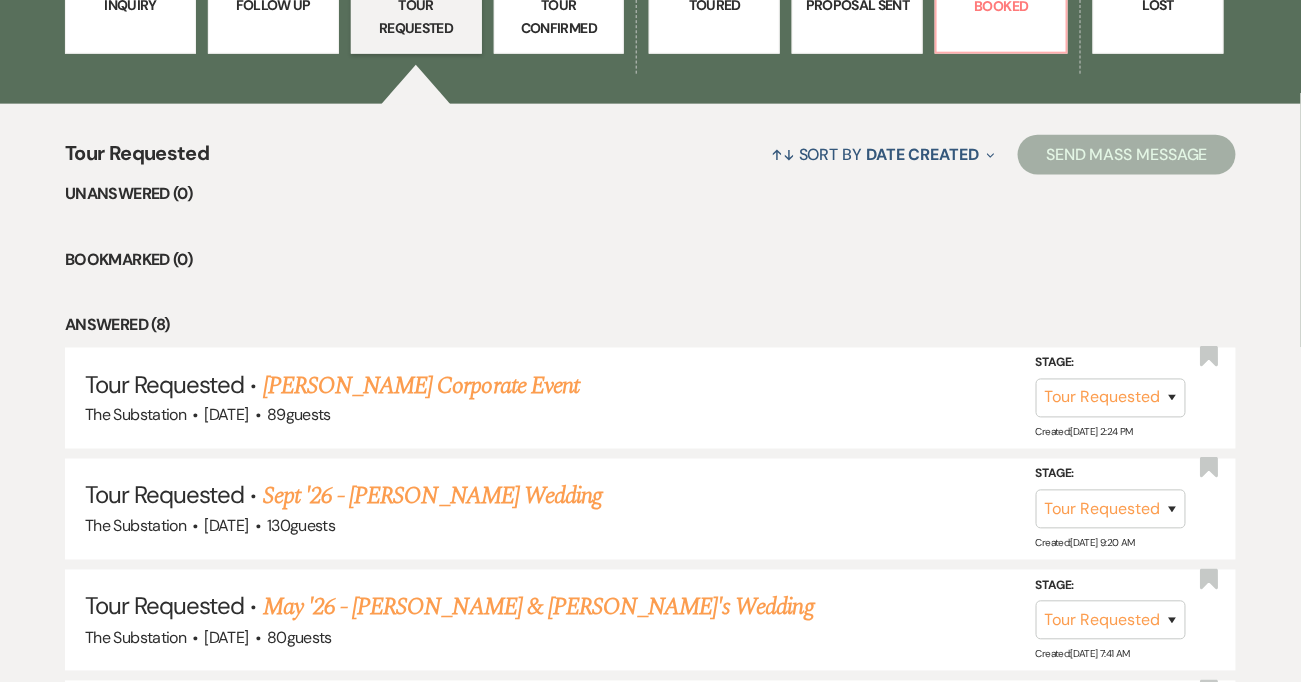 scroll, scrollTop: 773, scrollLeft: 0, axis: vertical 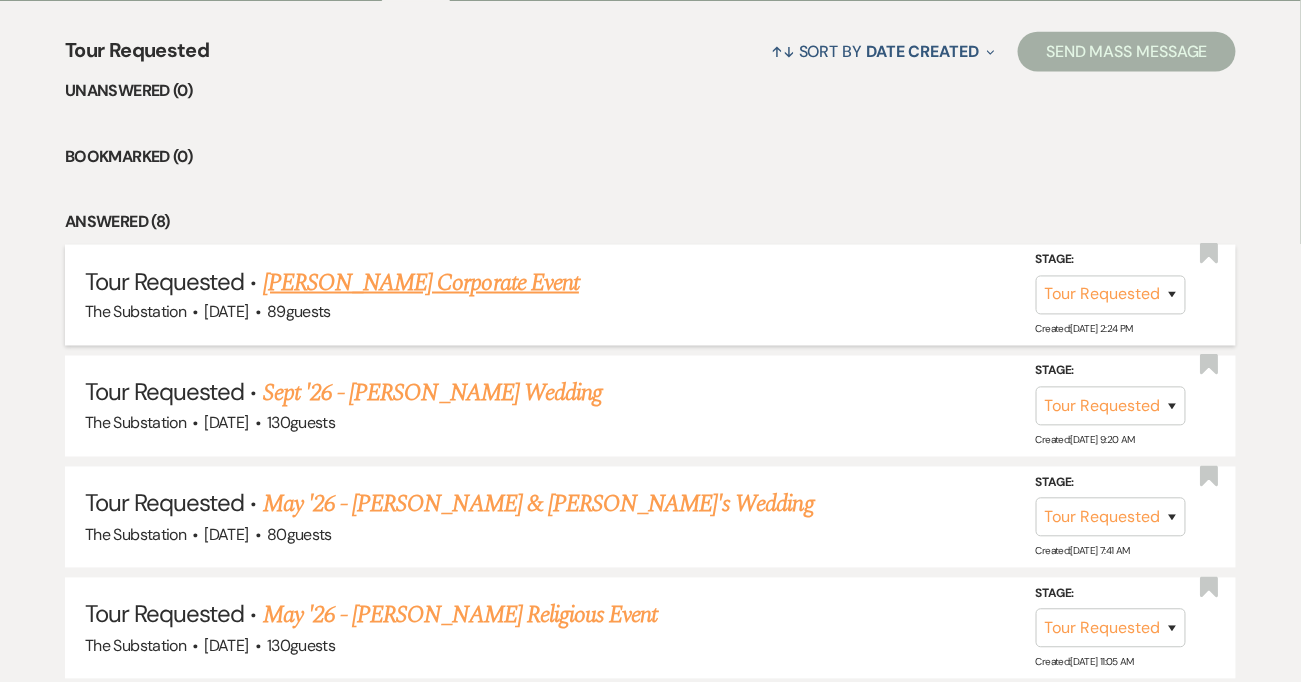 click on "[PERSON_NAME] Corporate Event" at bounding box center [421, 283] 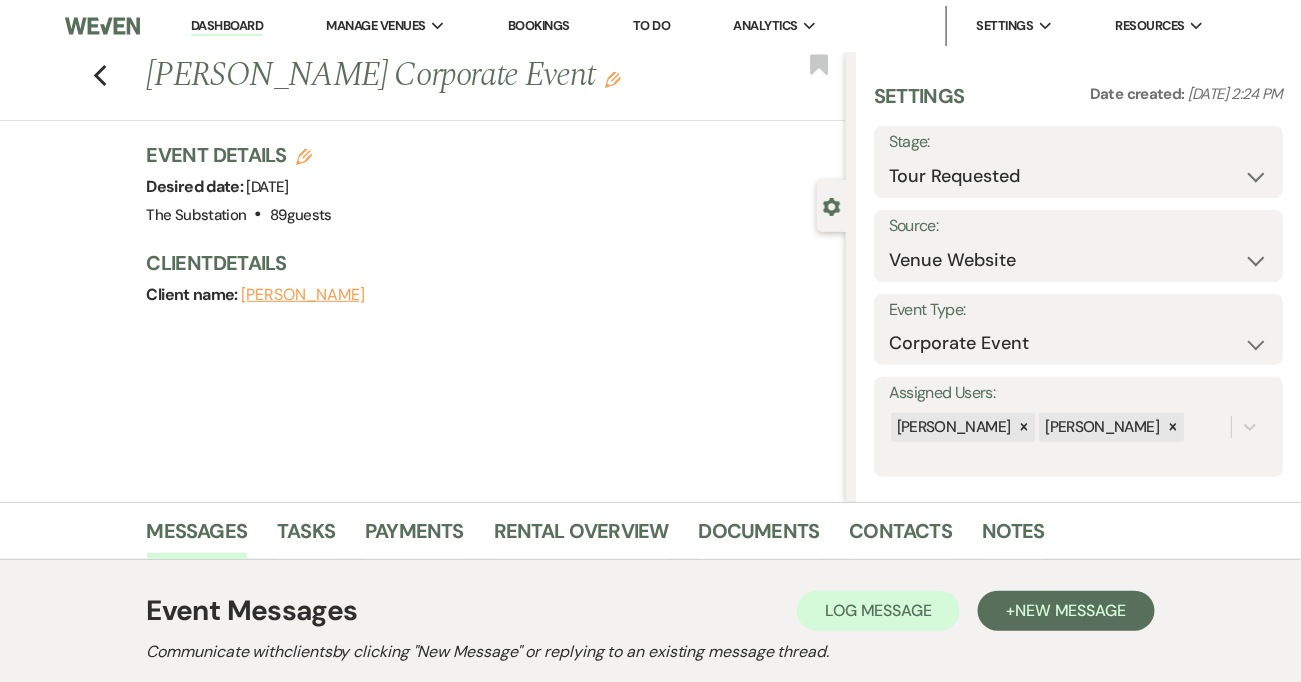 scroll, scrollTop: 291, scrollLeft: 0, axis: vertical 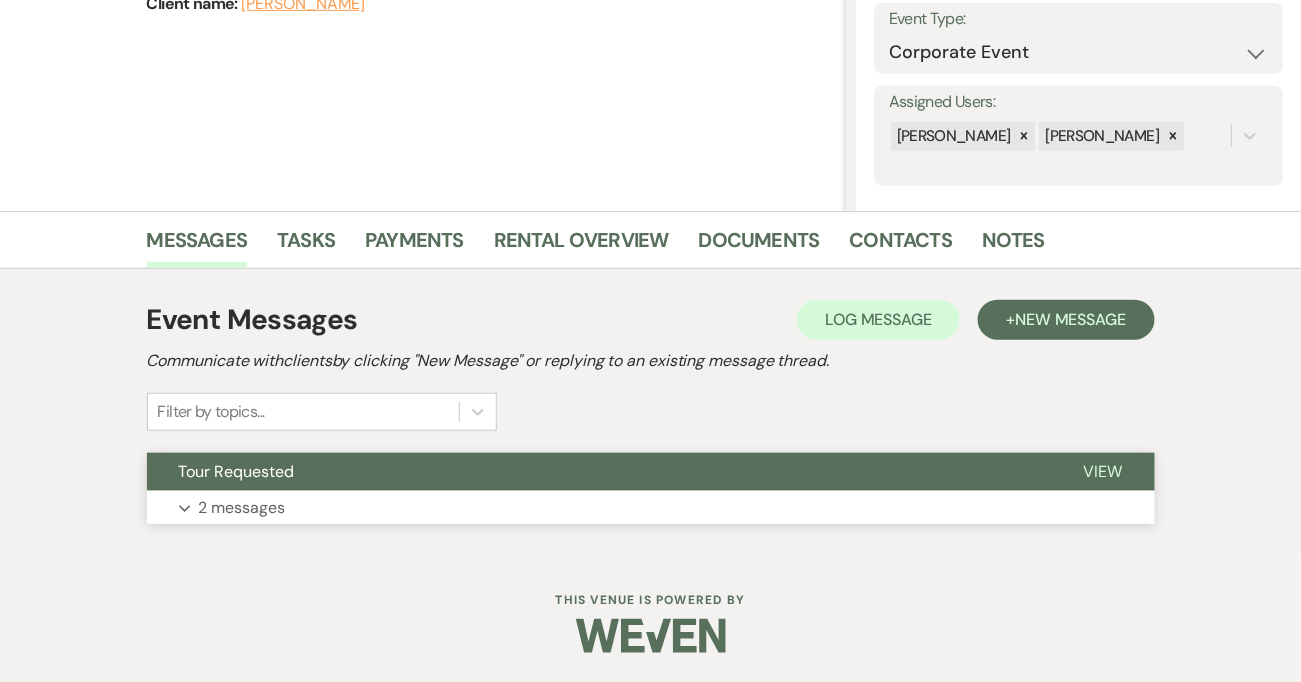 click on "Expand 2 messages" at bounding box center (651, 508) 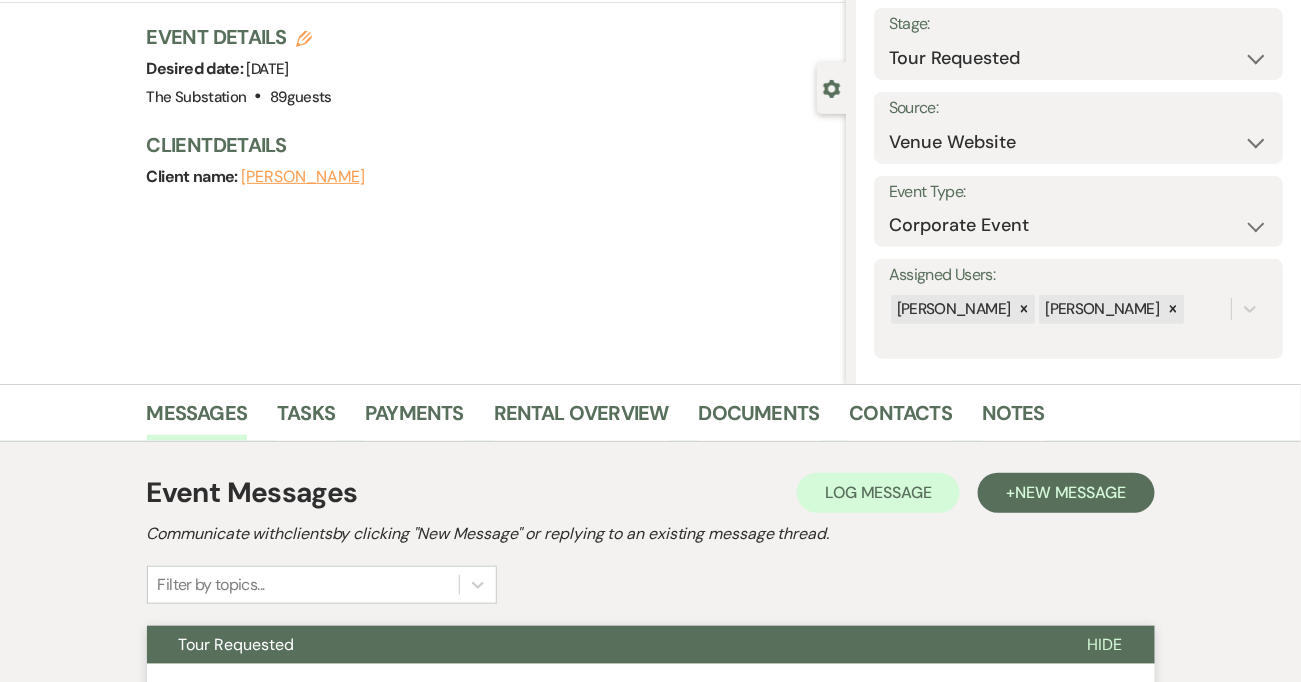 scroll, scrollTop: 0, scrollLeft: 0, axis: both 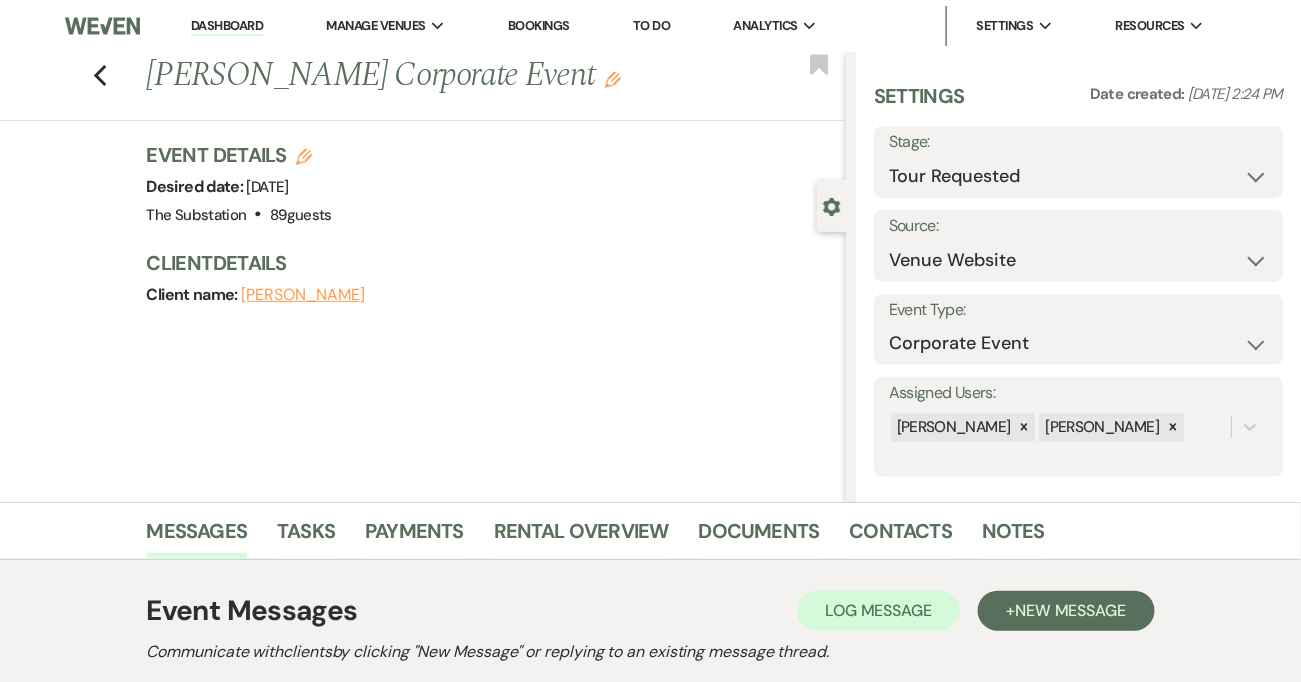 click on "Event Details Edit Desired date:   Friday, August 8th, 2025 Venue:   The Substation . 89  guests Venue Address:   4228 Washington Street Boston   MA, 02131 Guest count:   89  guests Client  Details Client name:   Dianne Lam" at bounding box center (496, 235) 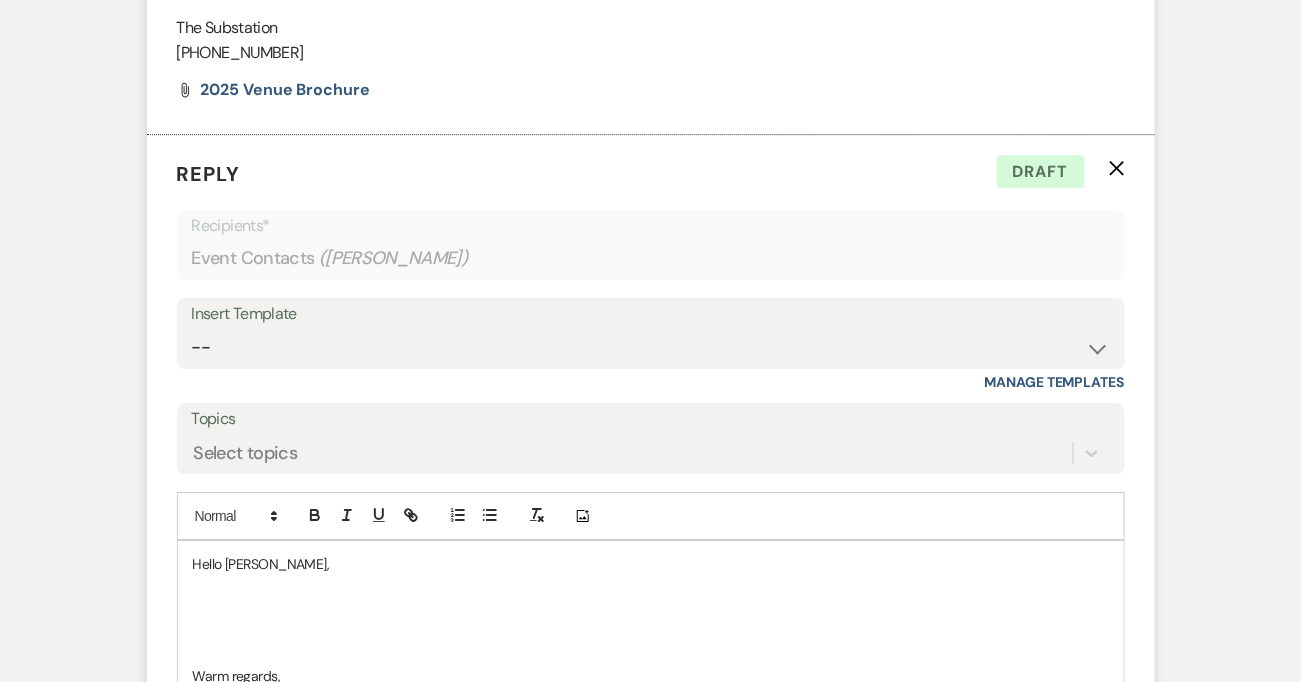 scroll, scrollTop: 1692, scrollLeft: 0, axis: vertical 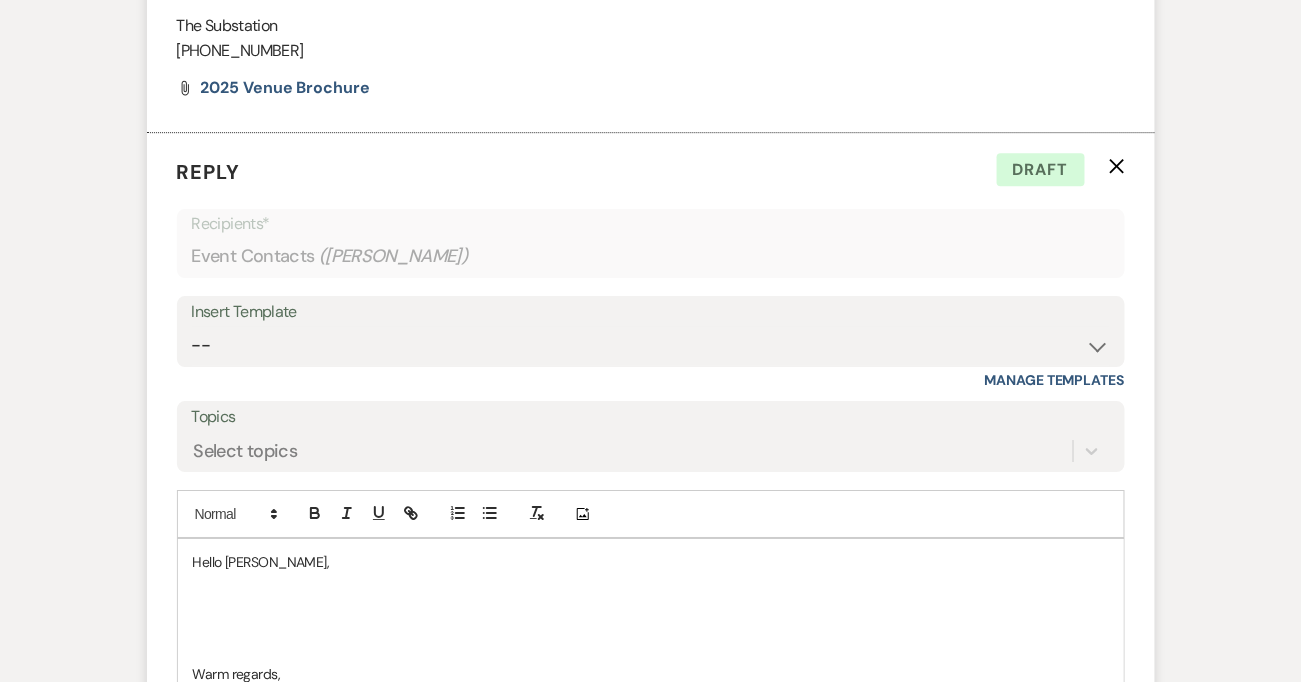 click on "X" 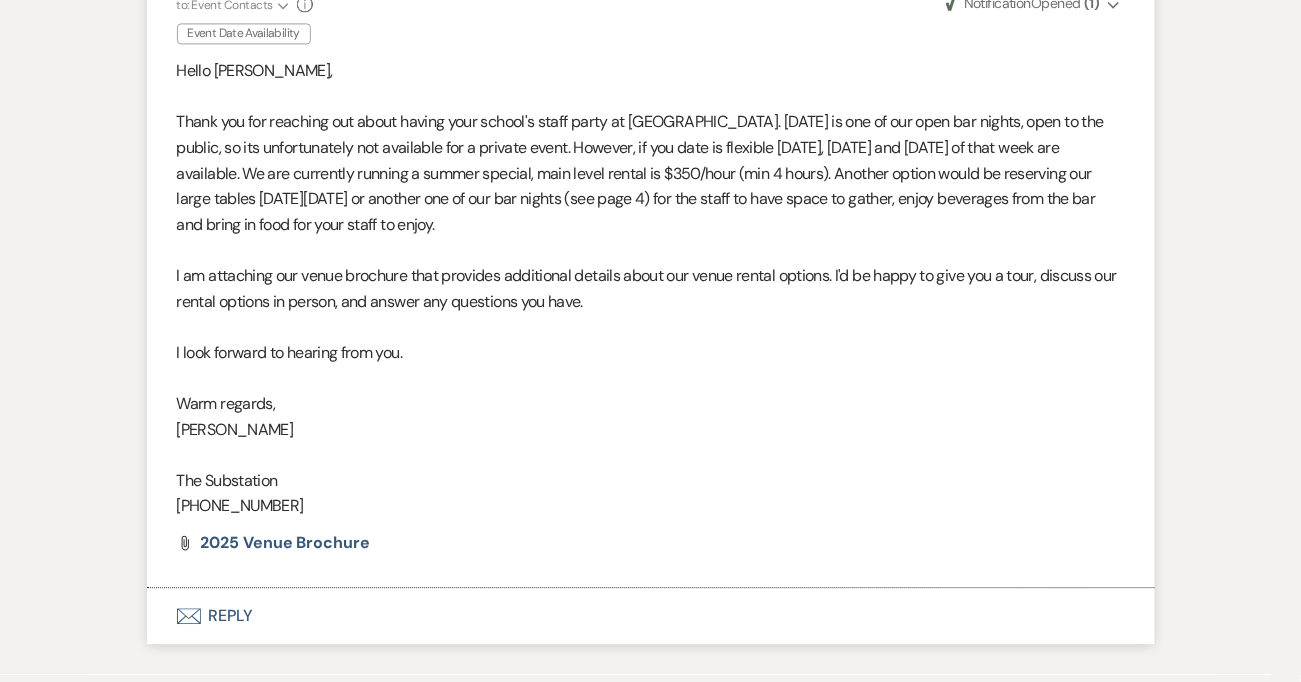 scroll, scrollTop: 1236, scrollLeft: 0, axis: vertical 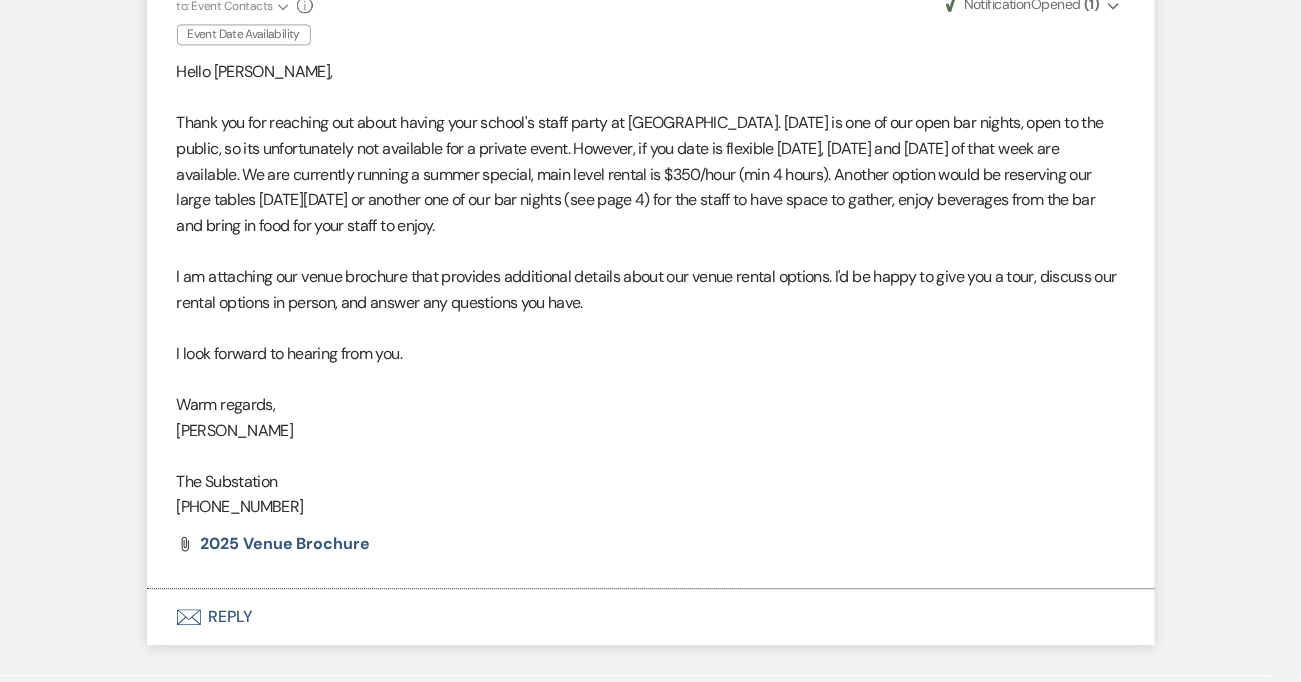 click at bounding box center [651, 251] 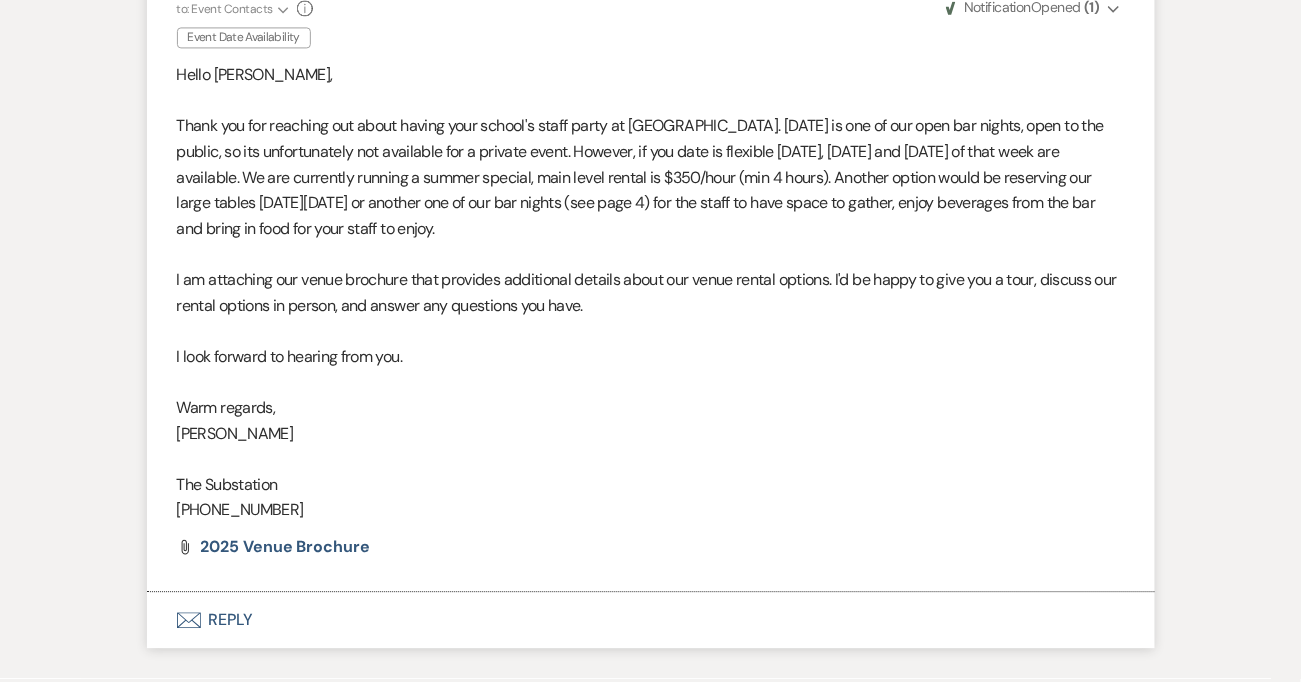 scroll, scrollTop: 1233, scrollLeft: 0, axis: vertical 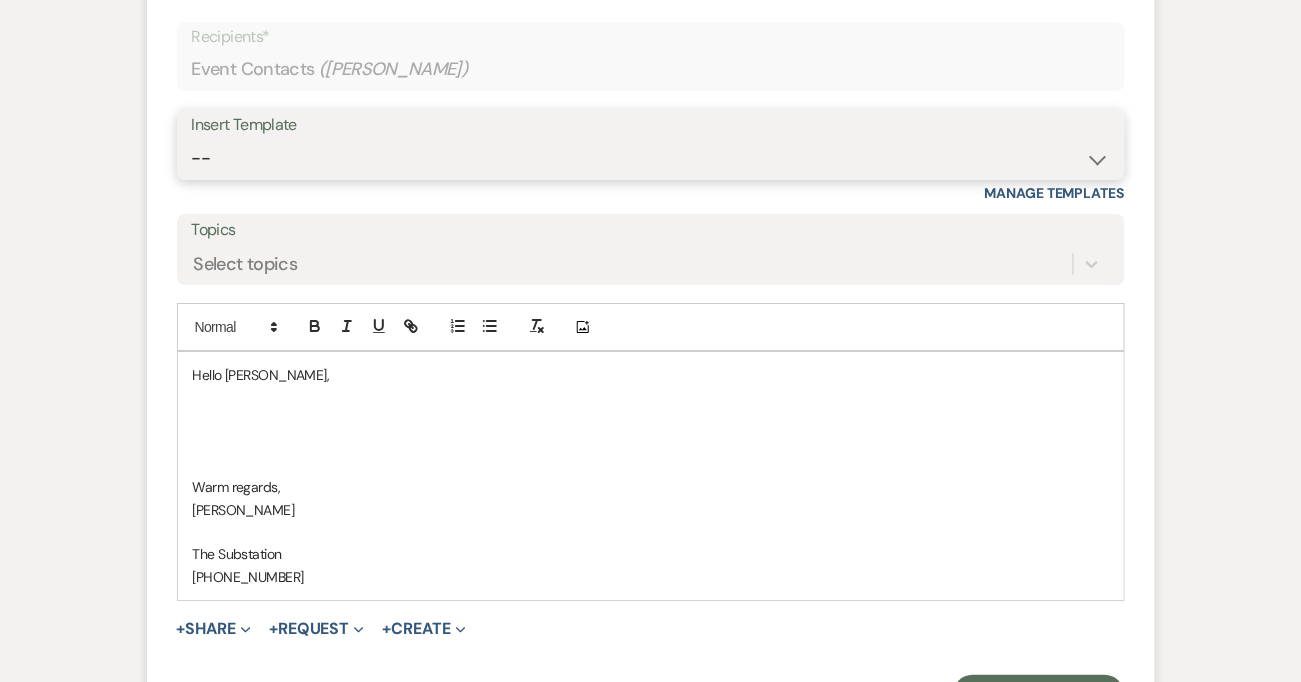 click on "-- Weven Planning Portal Introduction (Booked Events) Follow Up Contract (Pre-Booked Leads) Welcome to The Substation Planning Portal & Welcome Packet Initial Inquiry Response Tour Request Response Email from Vickie Rules of Conduct & Site Visit (90-60 days out) Finalizing Details for Your Upcoming Event (1+ week prior to event date) Additional Services to Event - Send invoice for payment 30 days Request for Credit Card on File Introduction after booking 60-90 Day Re-Introduction Email Inquiry 1st Response (Vickie) Touch Point / Checkin - Vickie Touch Point #2+  Celebrate at the Substation: Partner Showcase Weven Closure Notification to Booked Clients" at bounding box center (651, 158) 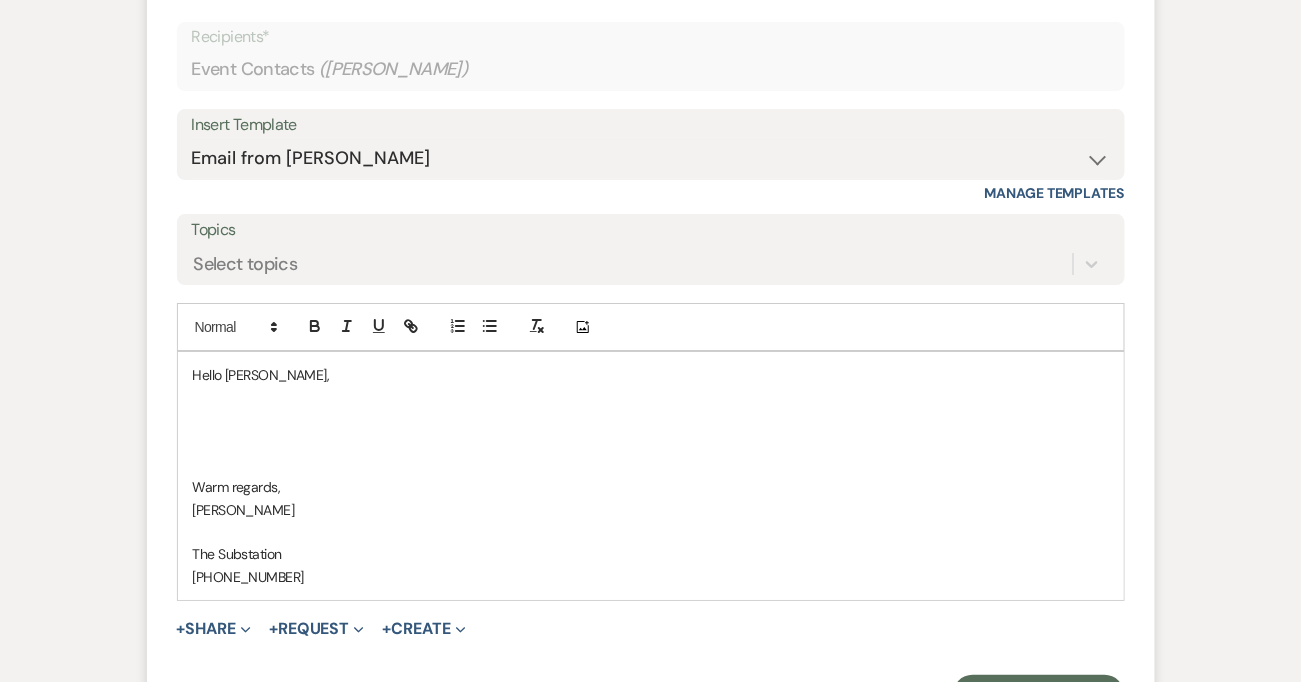 click at bounding box center (651, 398) 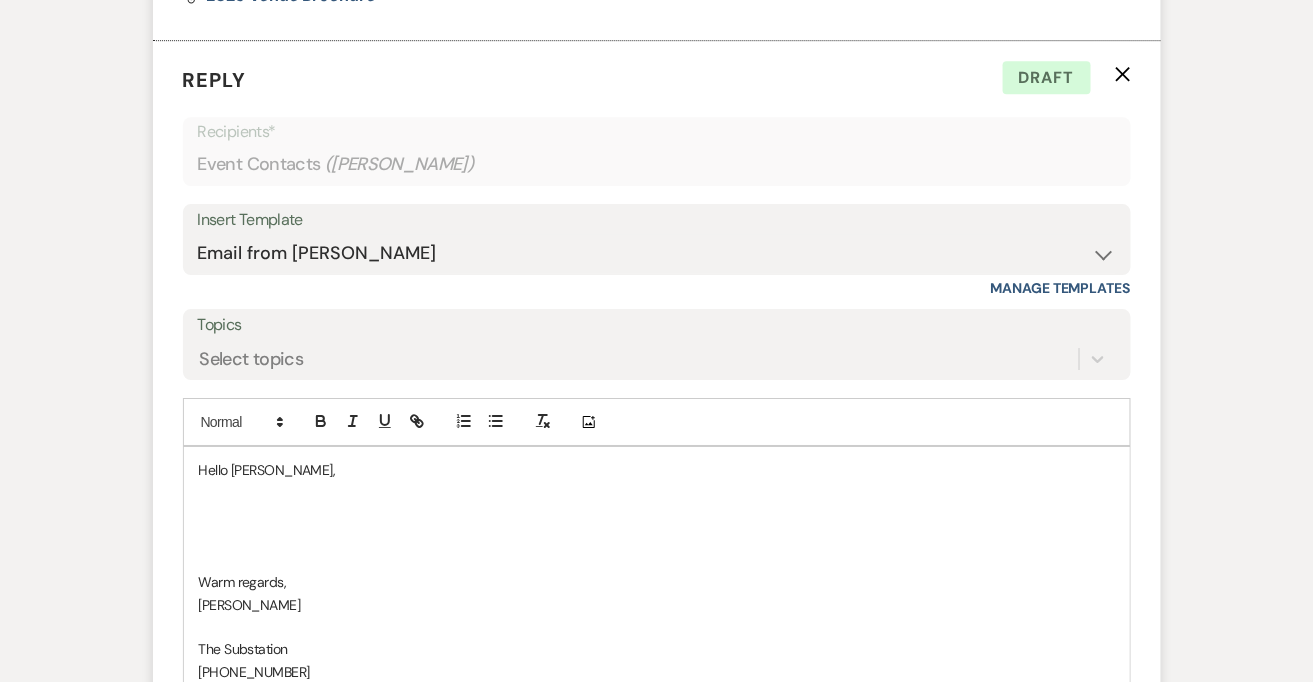 scroll, scrollTop: 1787, scrollLeft: 0, axis: vertical 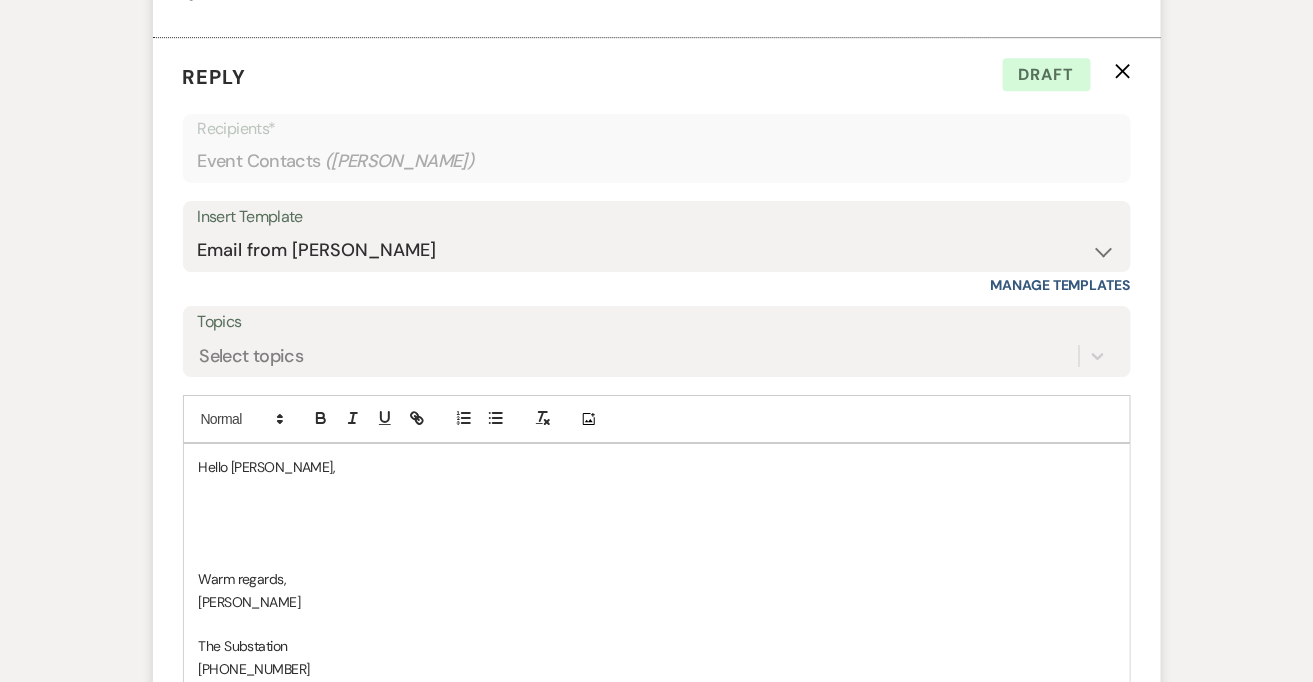 click on "X" 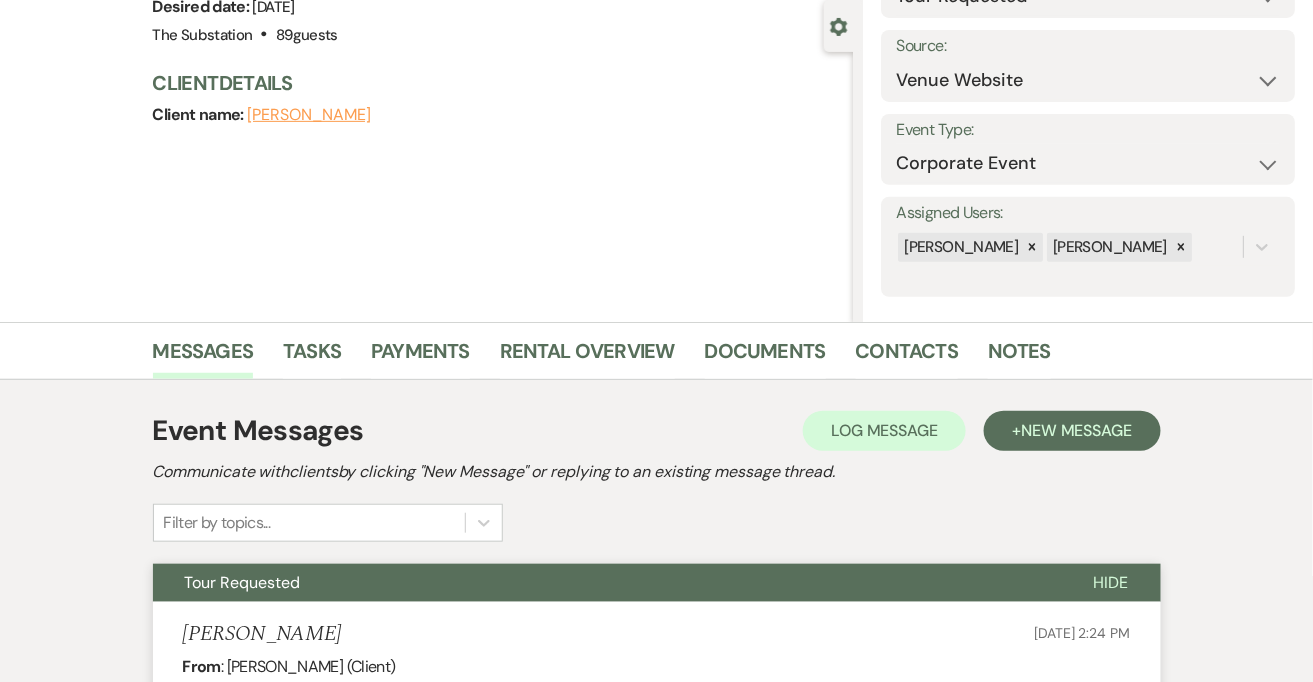 scroll, scrollTop: 0, scrollLeft: 0, axis: both 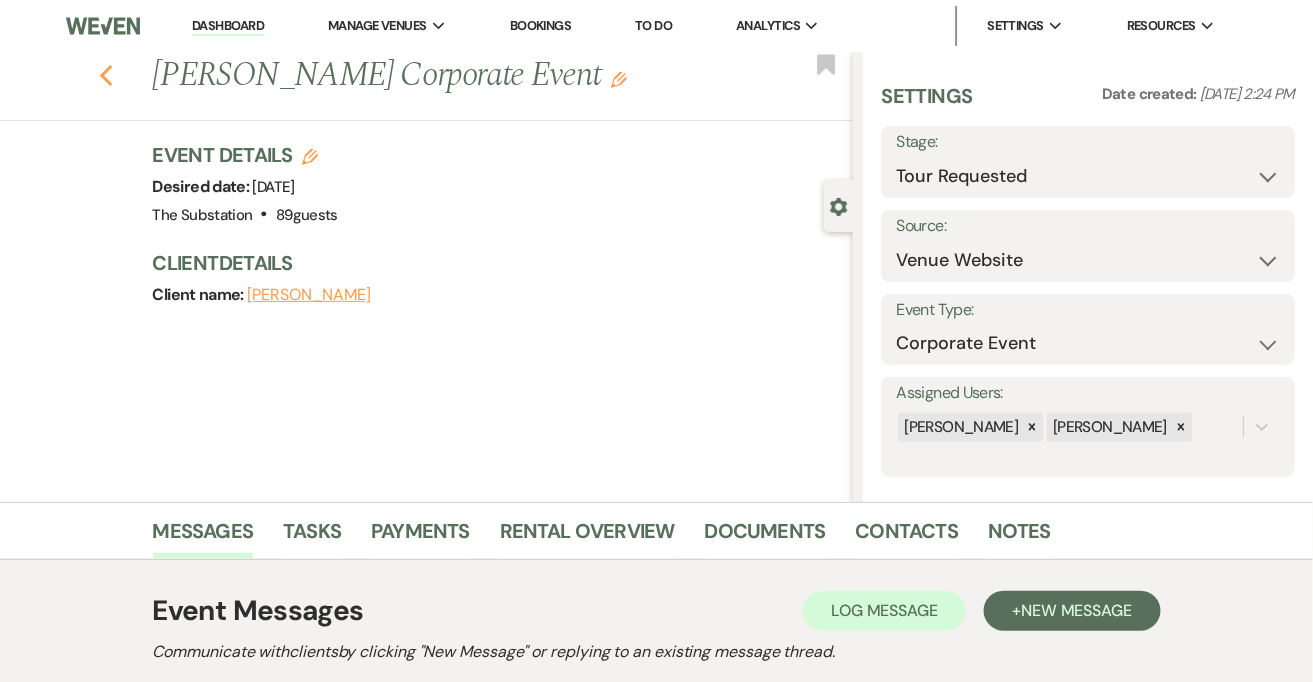 click on "Previous" 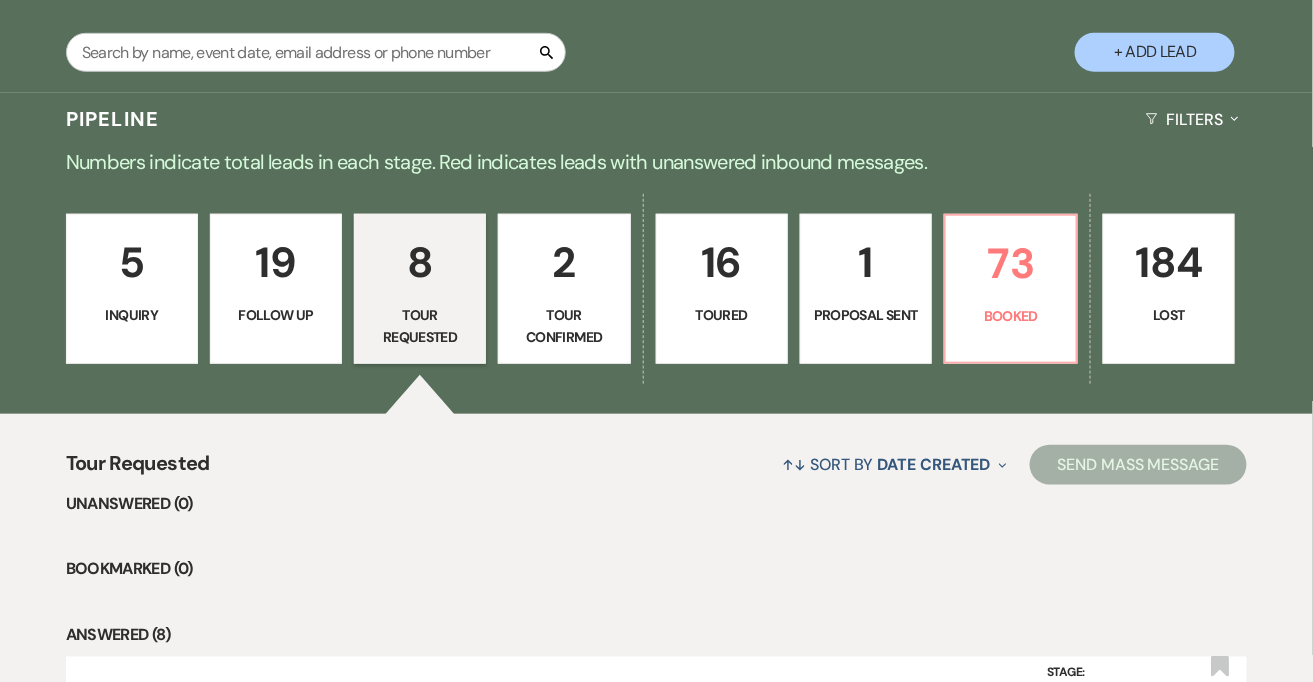 scroll, scrollTop: 226, scrollLeft: 0, axis: vertical 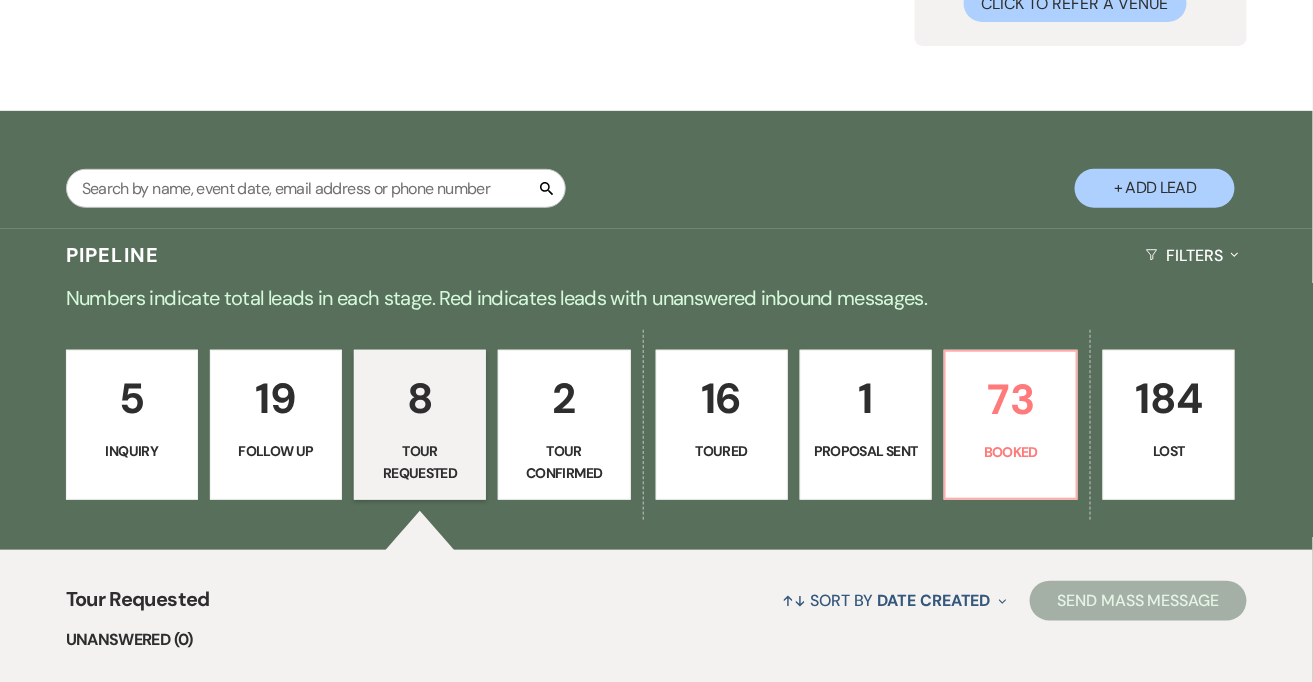 click on "2" at bounding box center (564, 398) 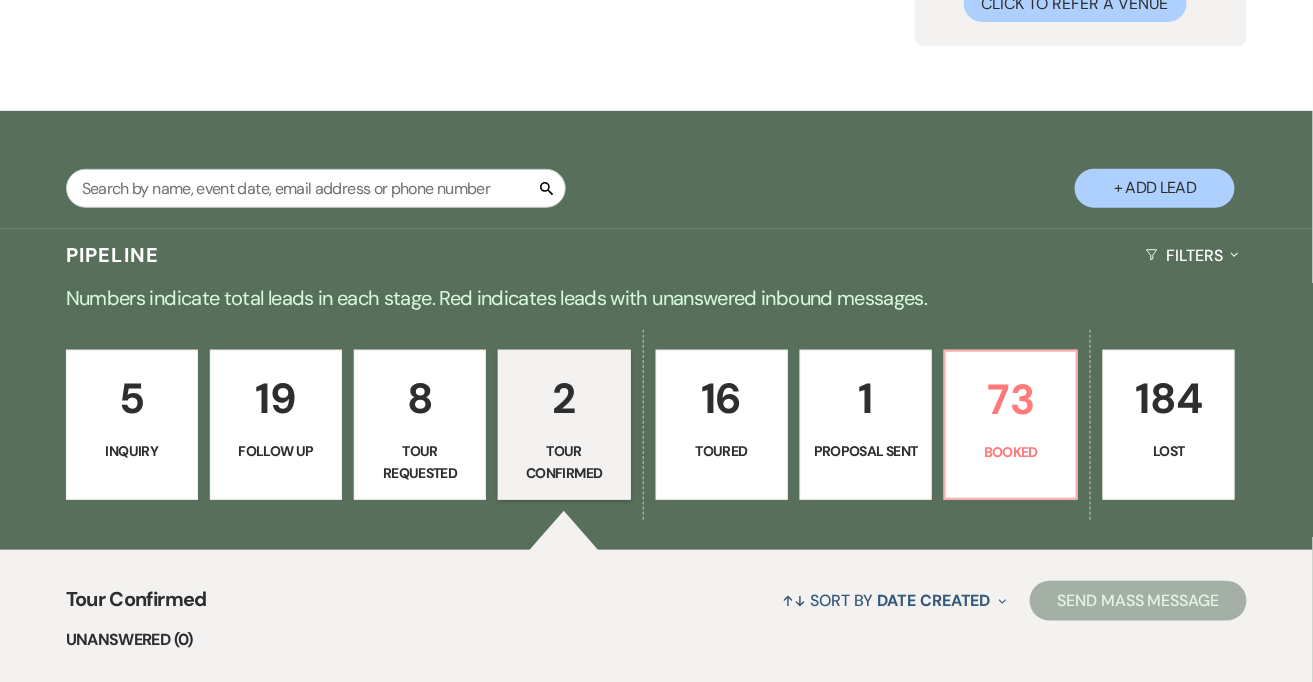 click on "16" at bounding box center [722, 398] 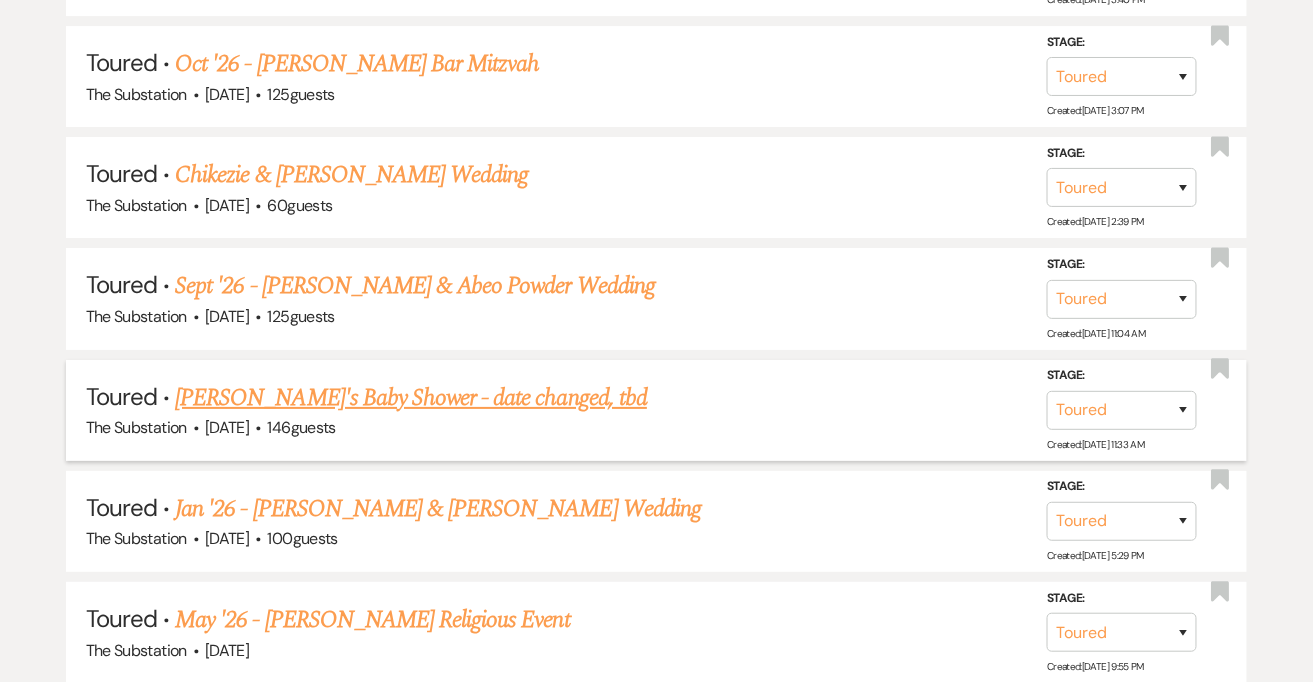 scroll, scrollTop: 1994, scrollLeft: 0, axis: vertical 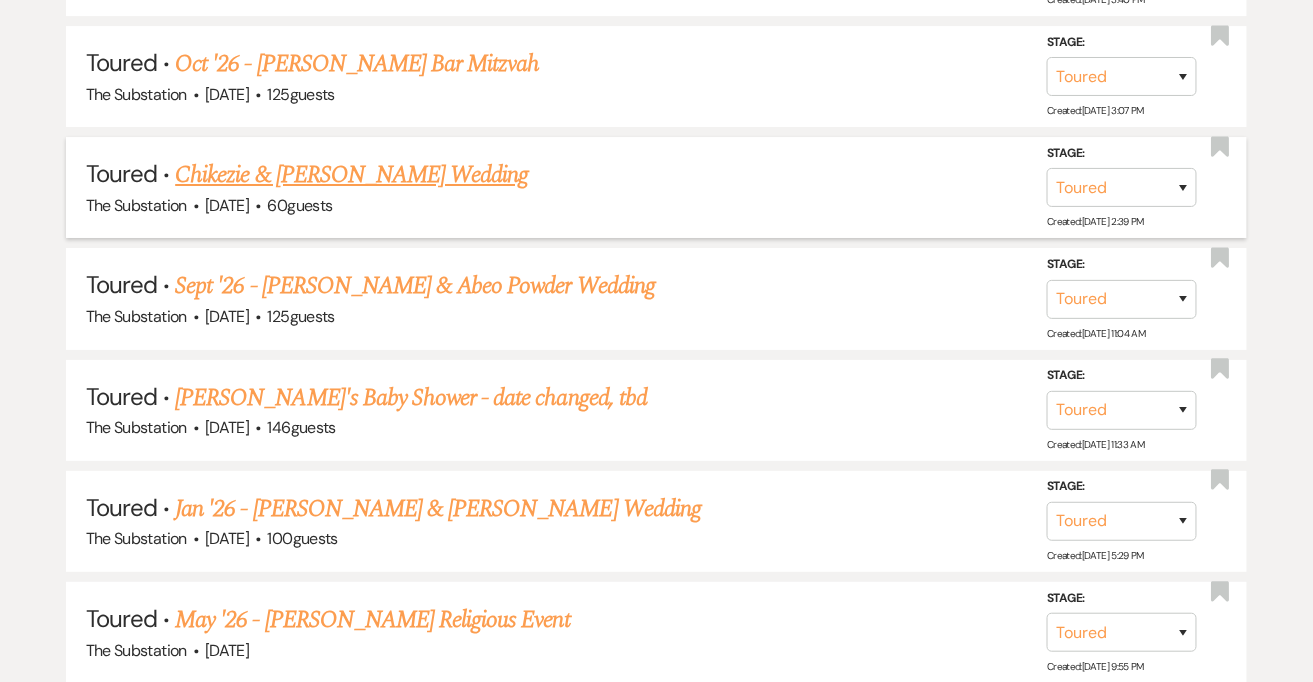 click on "Chikezie & [PERSON_NAME] Wedding" at bounding box center [351, 175] 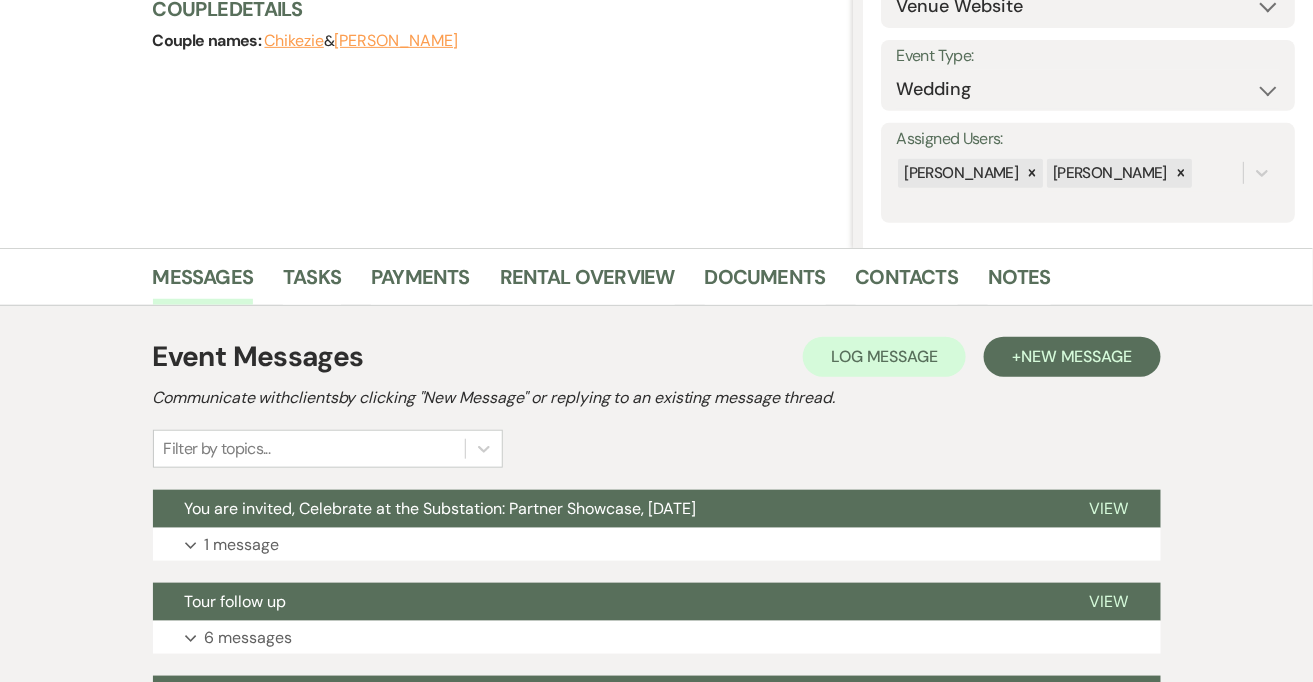 scroll, scrollTop: 570, scrollLeft: 0, axis: vertical 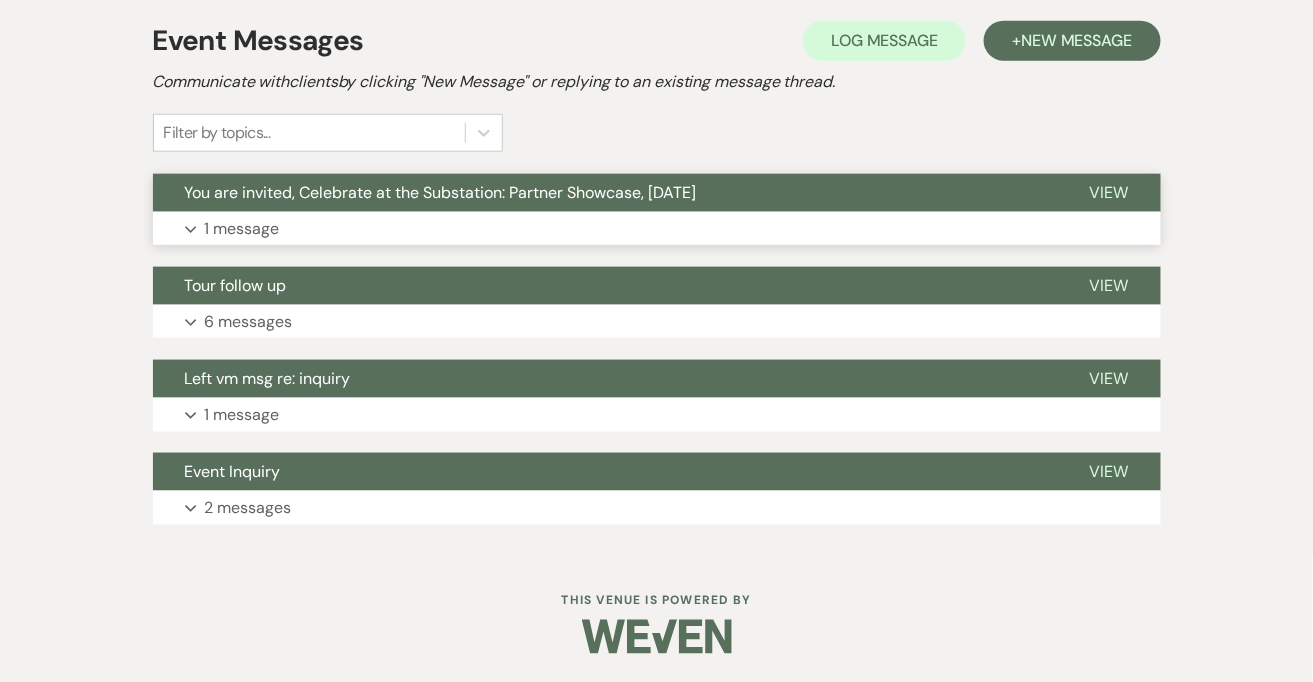 click on "Expand 1 message" at bounding box center (657, 229) 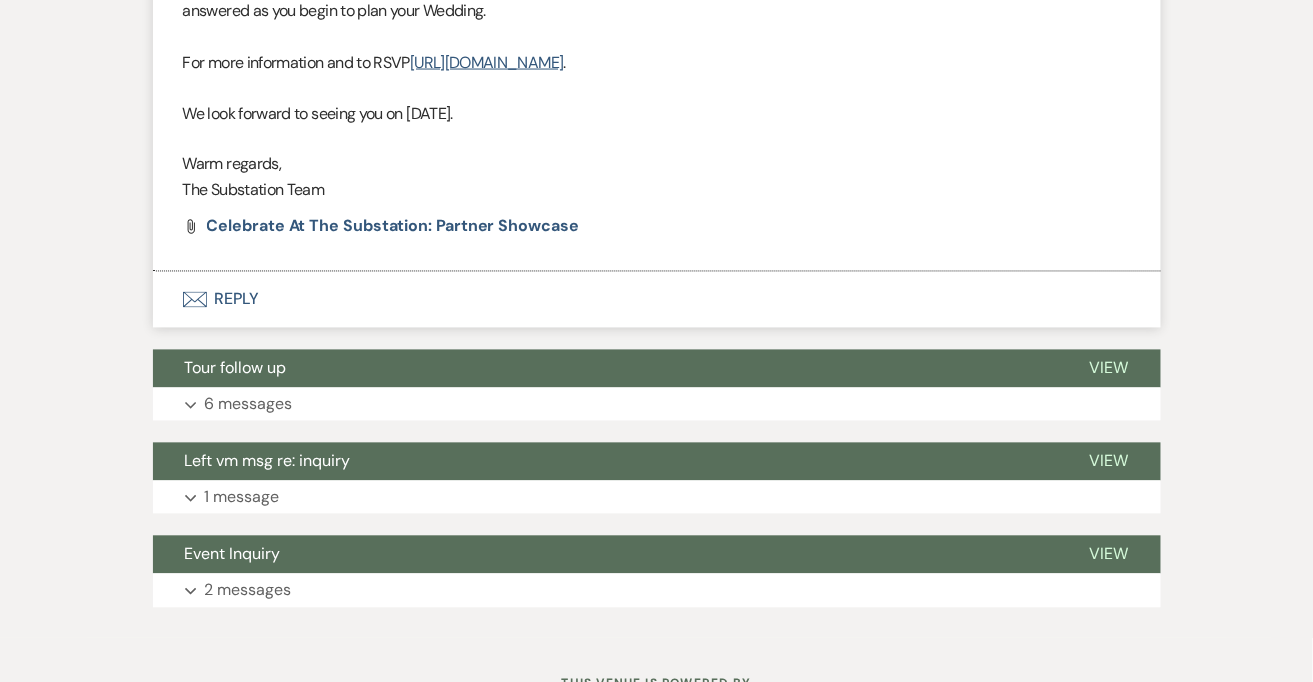 scroll, scrollTop: 1040, scrollLeft: 0, axis: vertical 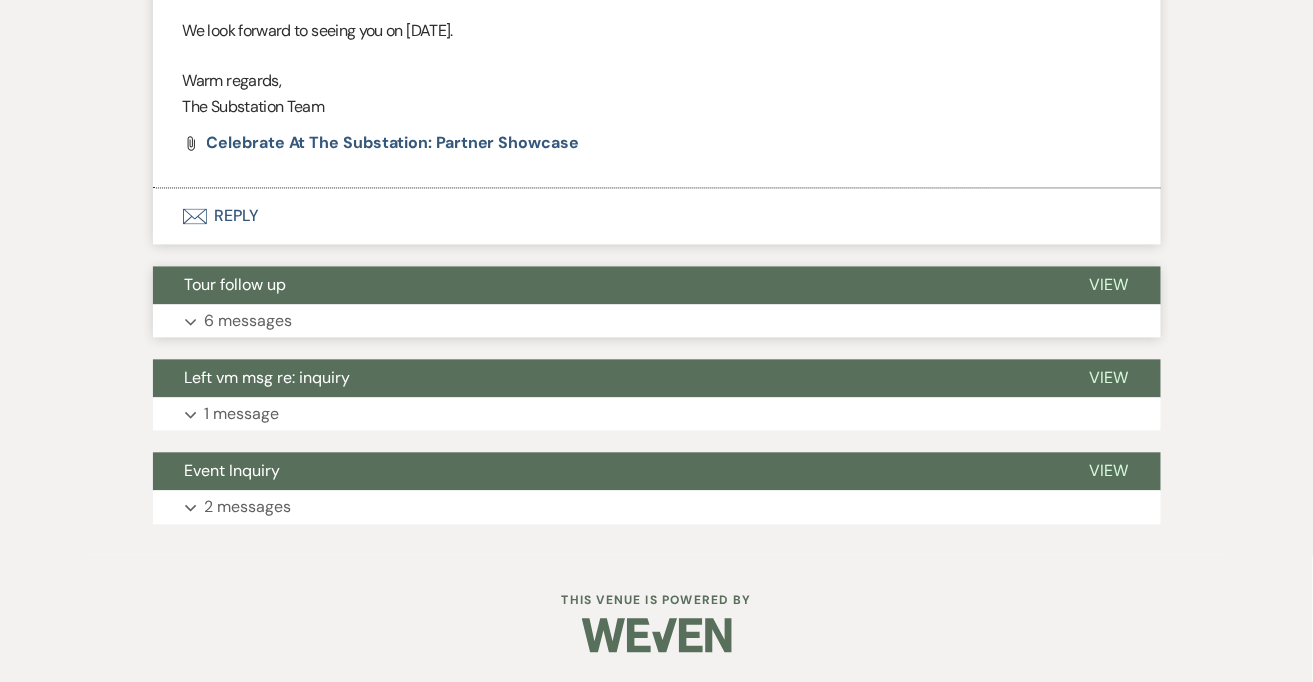 click on "Expand 6 messages" at bounding box center (657, 322) 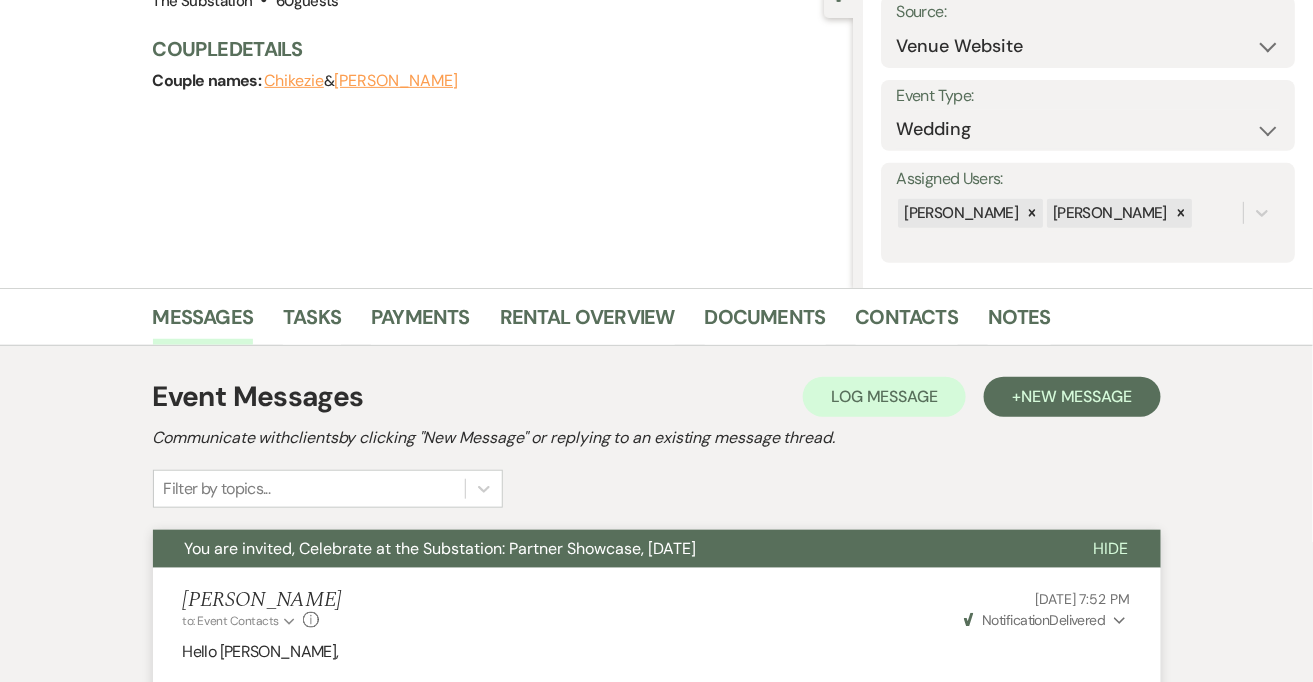 scroll, scrollTop: 0, scrollLeft: 0, axis: both 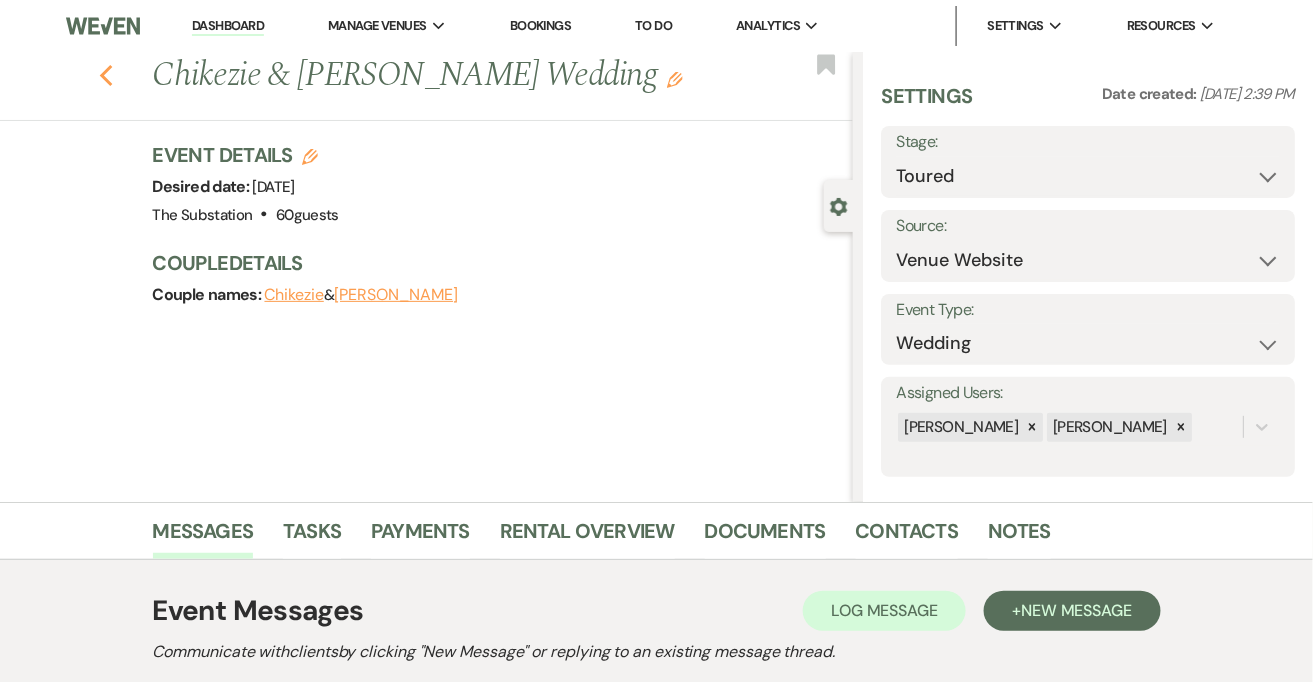 click on "Previous" 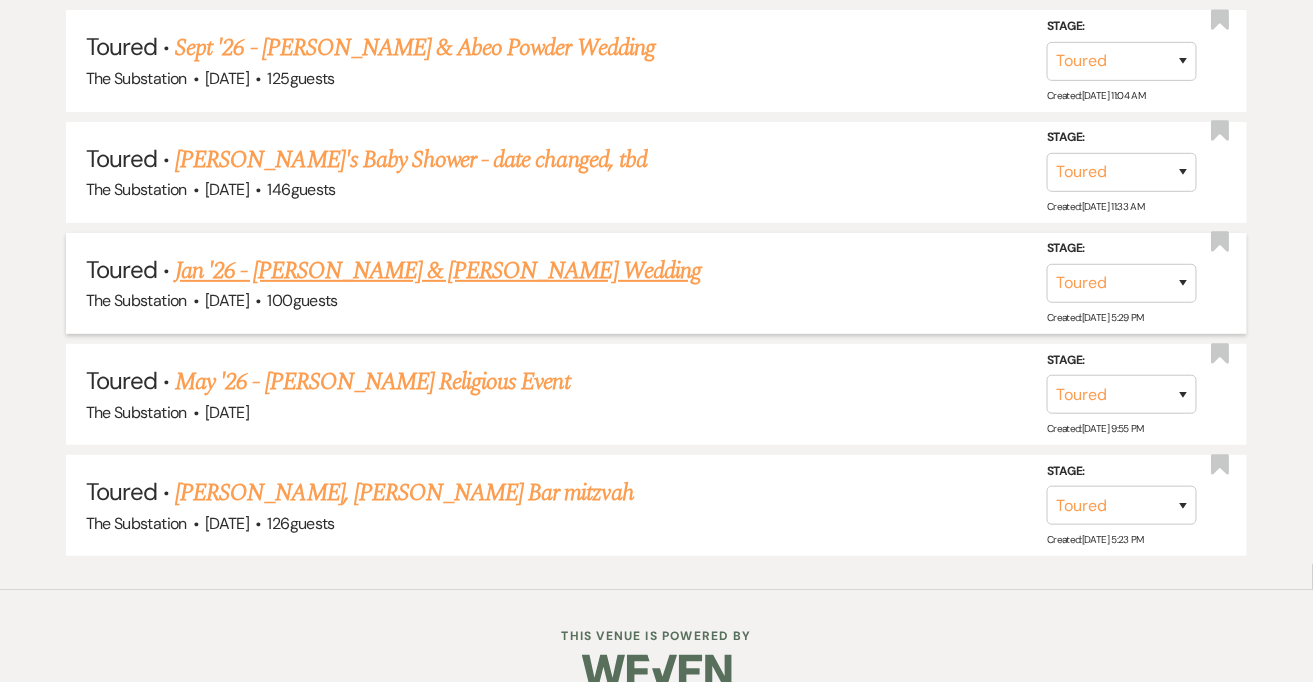 scroll, scrollTop: 2230, scrollLeft: 0, axis: vertical 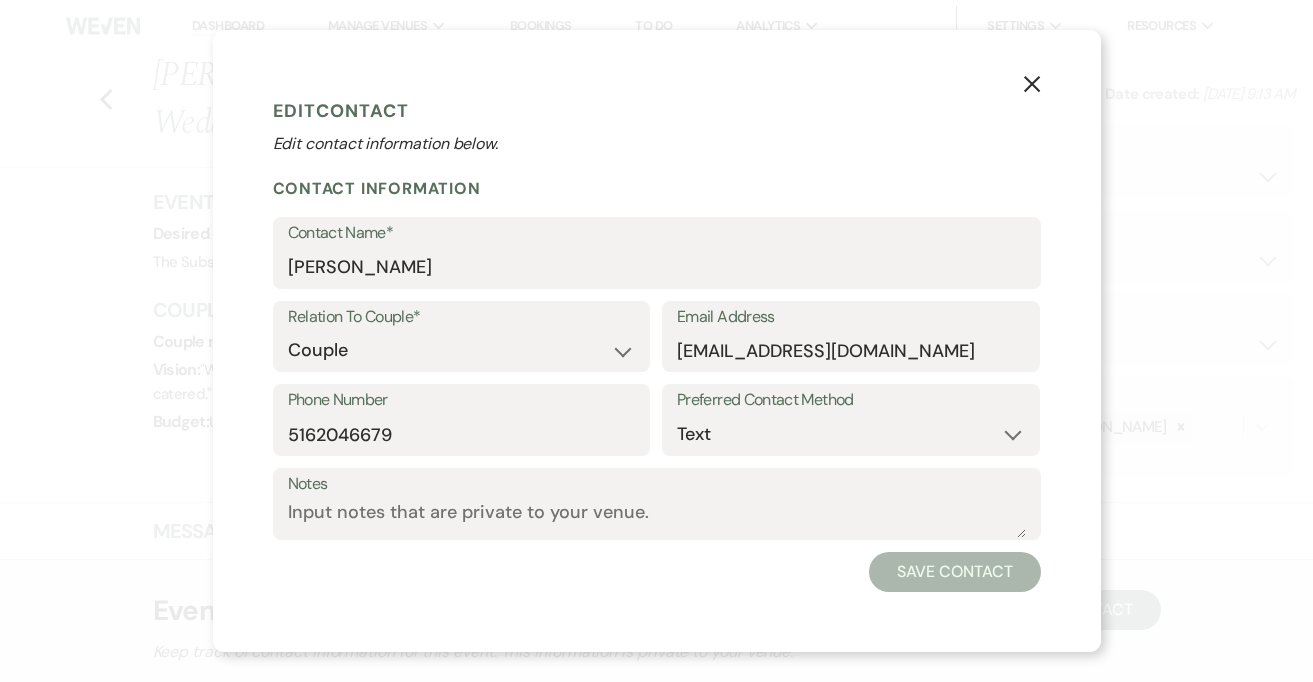 select on "1" 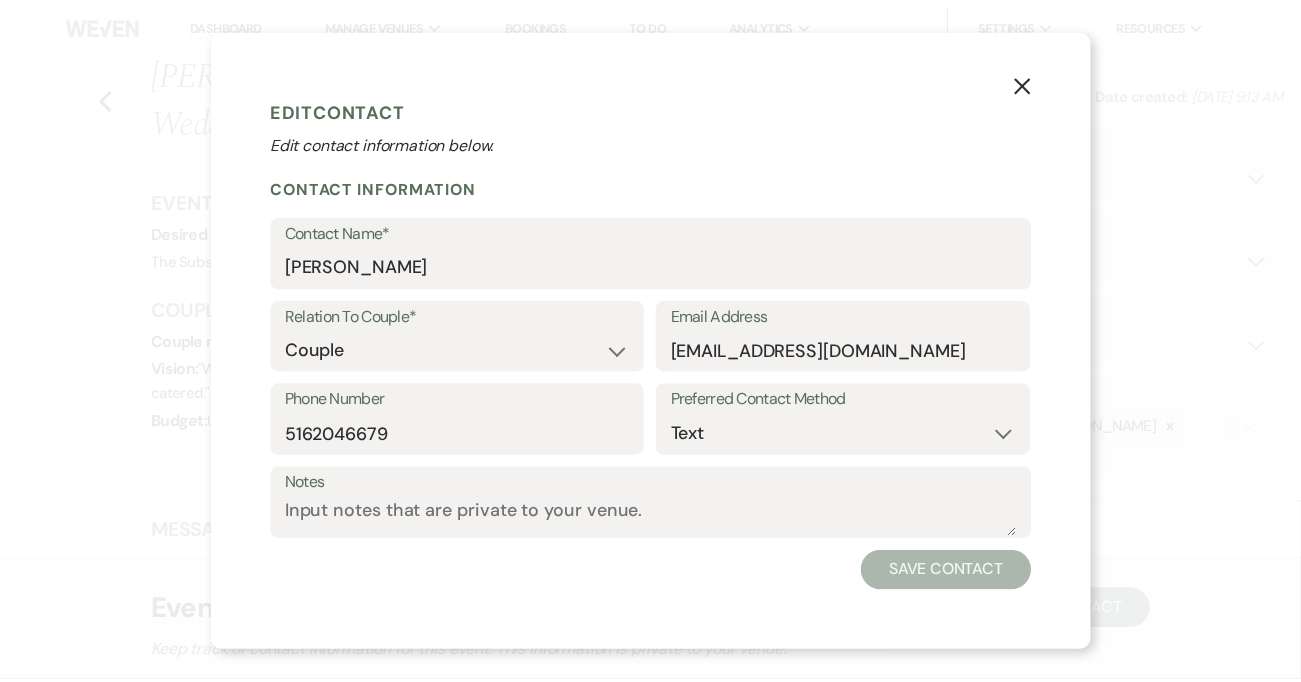 scroll, scrollTop: 0, scrollLeft: 0, axis: both 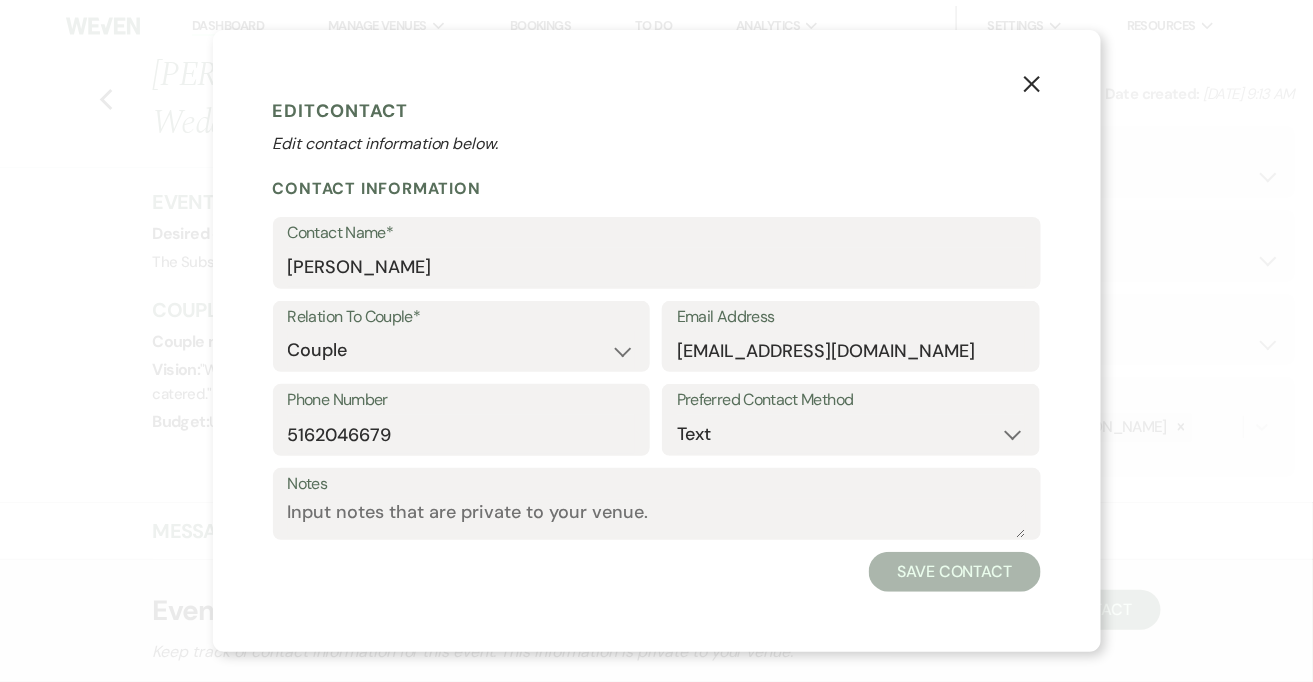 click on "X" 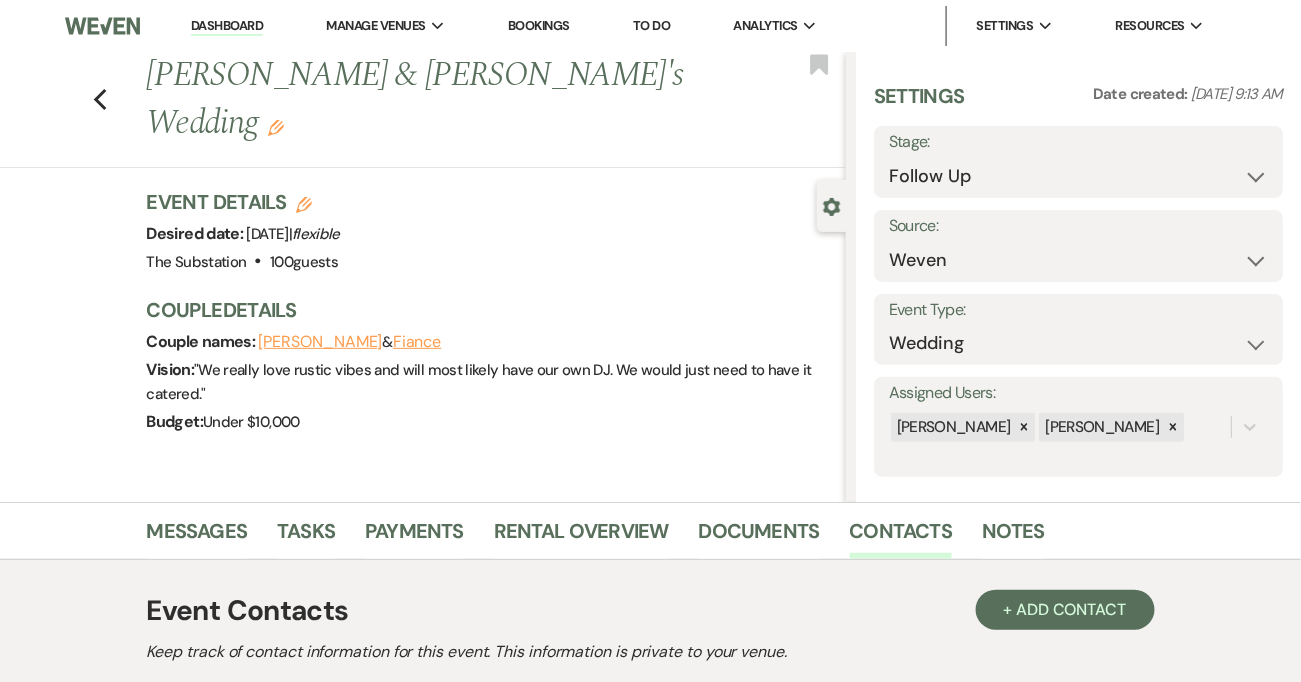 click on "Previous [PERSON_NAME] & [PERSON_NAME]'s Wedding Edit Bookmark Gear Settings Settings Date created:   [DATE] 9:13 AM Stage: Inquiry Follow Up Tour Requested Tour Confirmed Toured Proposal Sent Booked Lost Source: Weven Venue Website Instagram Facebook Pinterest Google The Knot Wedding Wire Here Comes the Guide Wedding Spot Eventective [PERSON_NAME] The Venue Report PartySlate VRBO / Homeaway Airbnb Wedding Show TikTok X / Twitter Phone Call Walk-in Vendor Referral Advertising Personal Referral Local Referral Other Event Type: Wedding Anniversary Party Baby Shower Bachelorette / Bachelor Party Birthday Party Bridal Shower Brunch Community Event Concert Corporate Event Elopement End of Life Celebration Engagement Party Fundraiser Graduation Party Micro Wedding Prom Quinceañera Rehearsal Dinner Religious Event Retreat Other Assigned Users: [PERSON_NAME] [PERSON_NAME] Event Details Edit Desired date:   [DATE]  |   flexible Venue:   The Substation . 100  guests Venue Address:   [STREET_ADDRESS][US_STATE]" at bounding box center (423, 277) 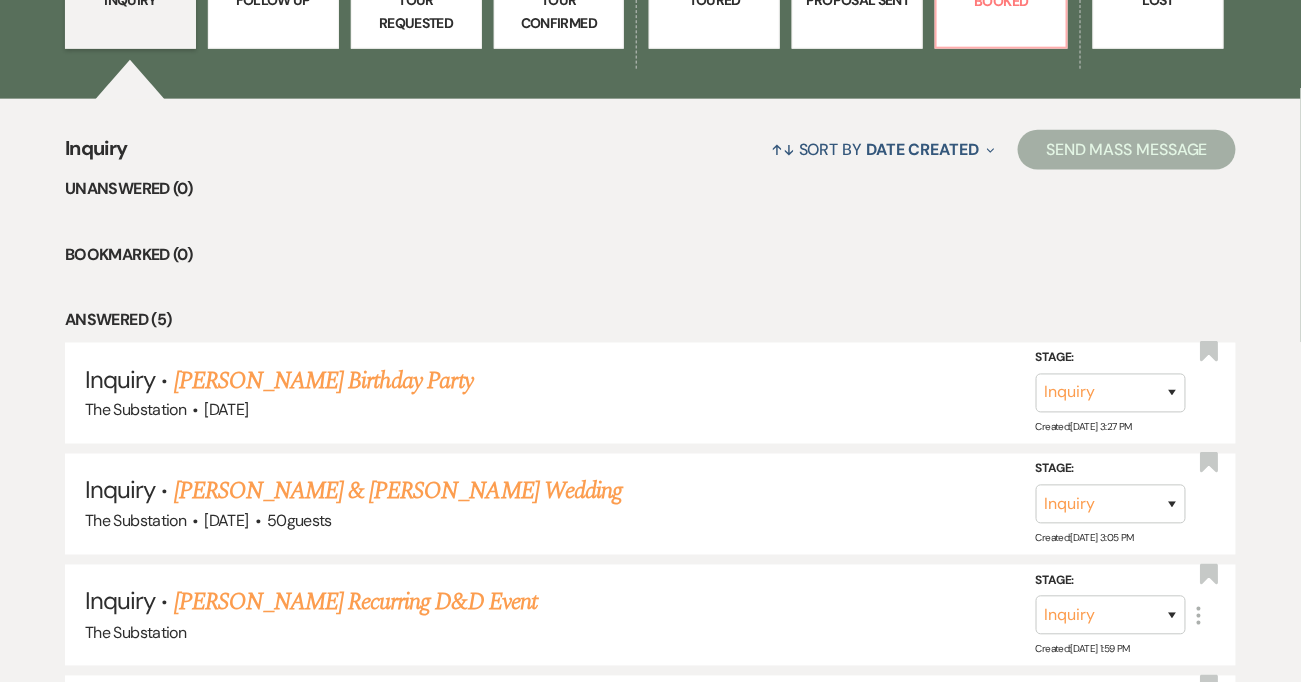 scroll, scrollTop: 469, scrollLeft: 0, axis: vertical 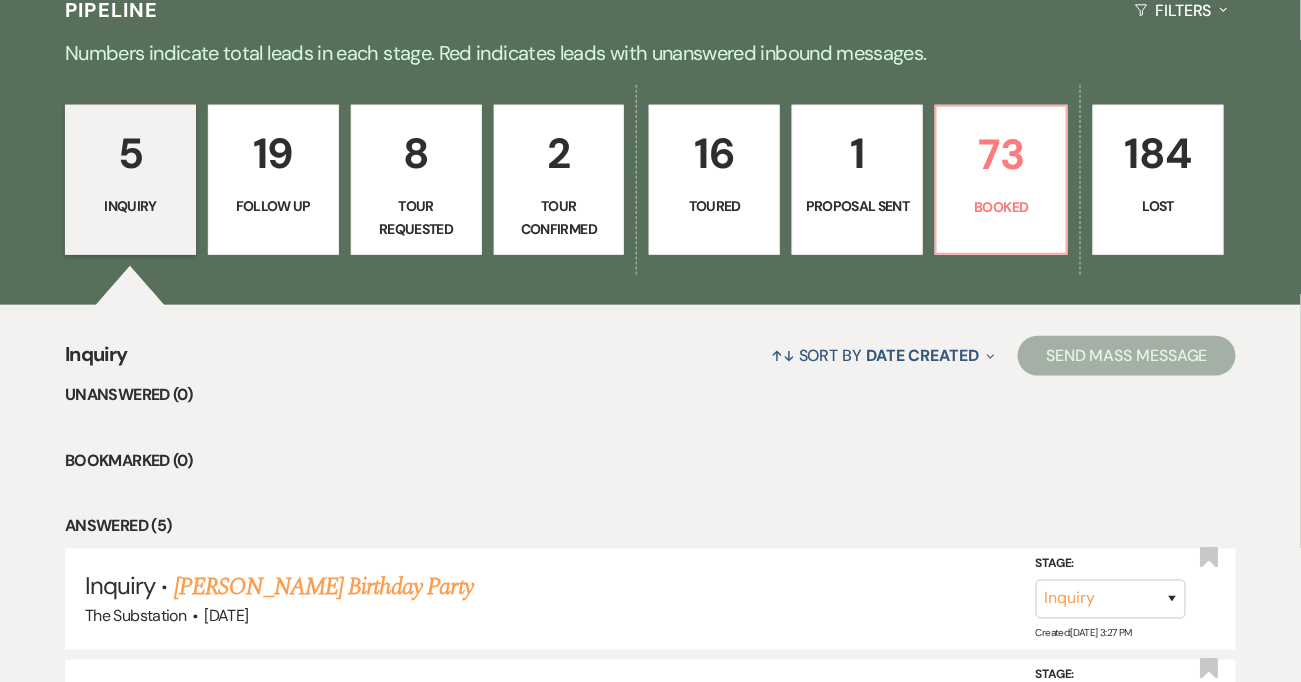 click on "Tour Requested" at bounding box center [416, 217] 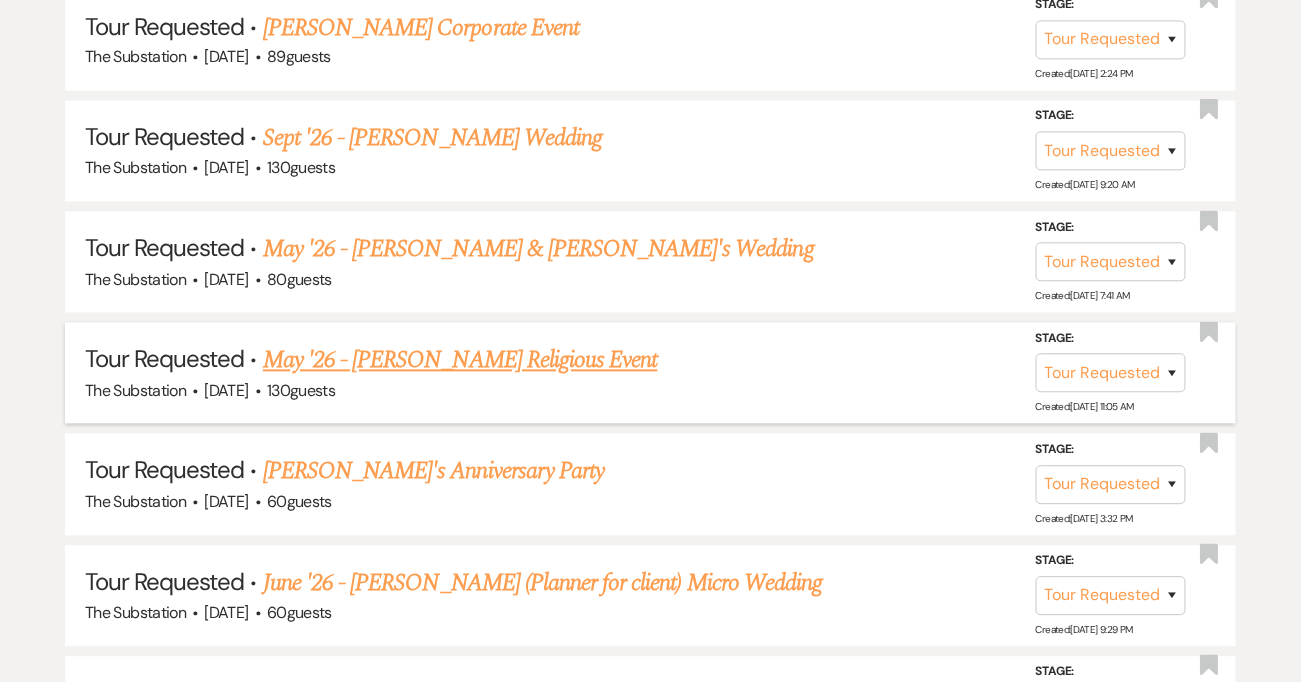 scroll, scrollTop: 1054, scrollLeft: 0, axis: vertical 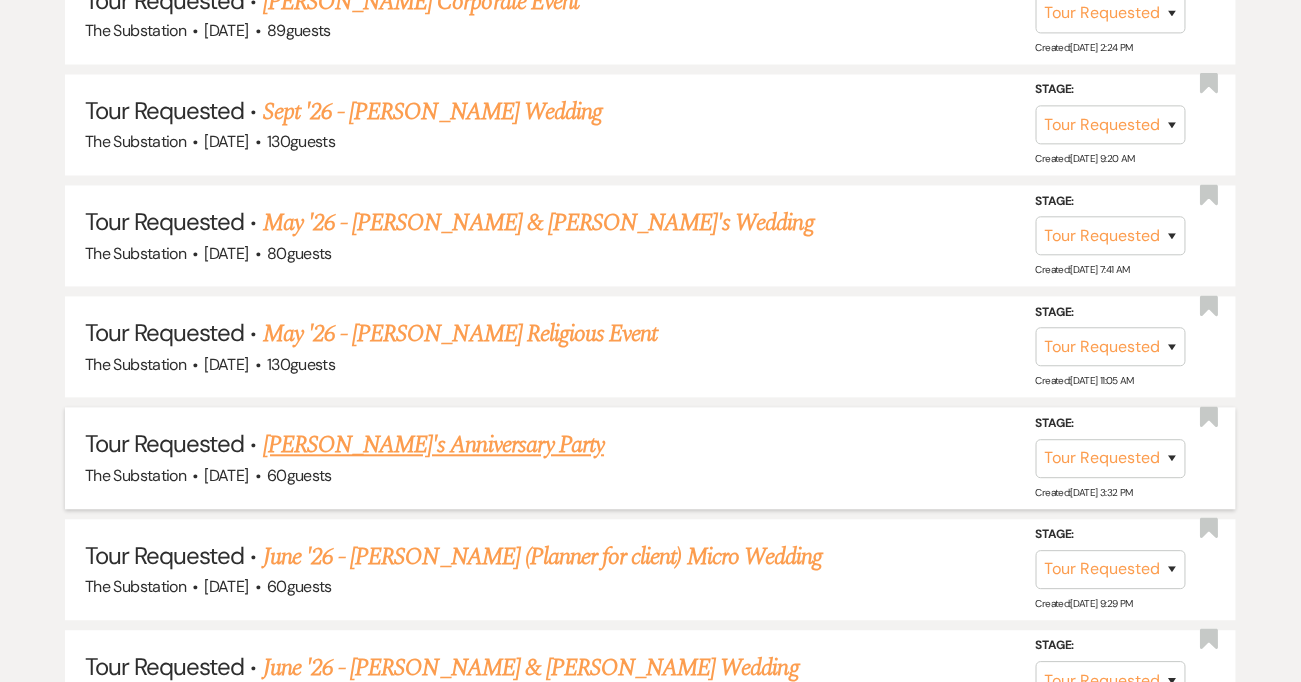 click on "[PERSON_NAME]'s Anniversary Party" at bounding box center [433, 446] 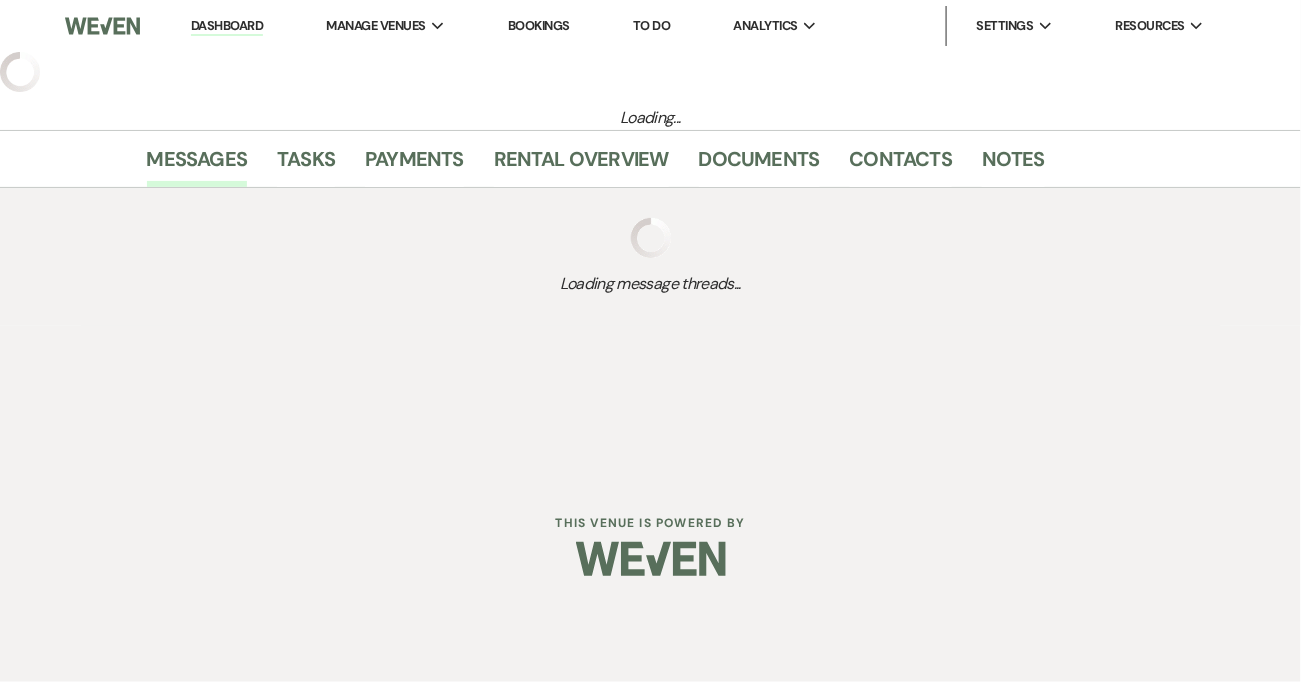 scroll, scrollTop: 0, scrollLeft: 0, axis: both 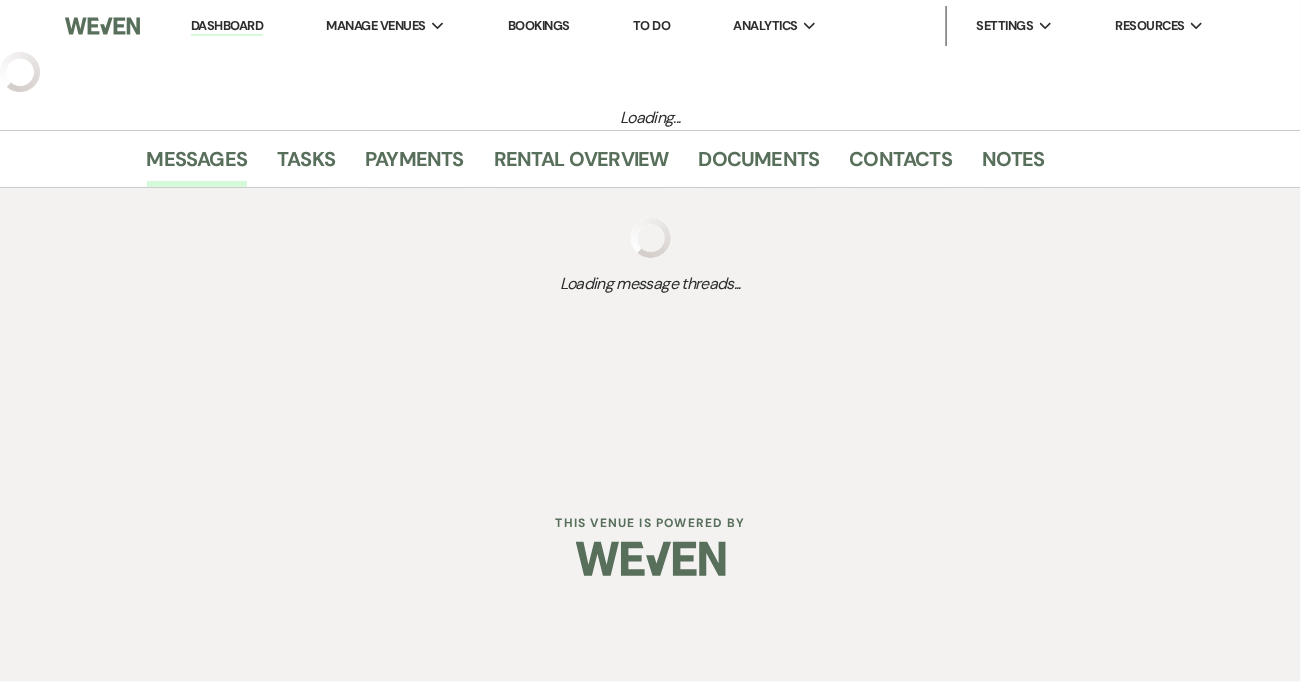 select on "2" 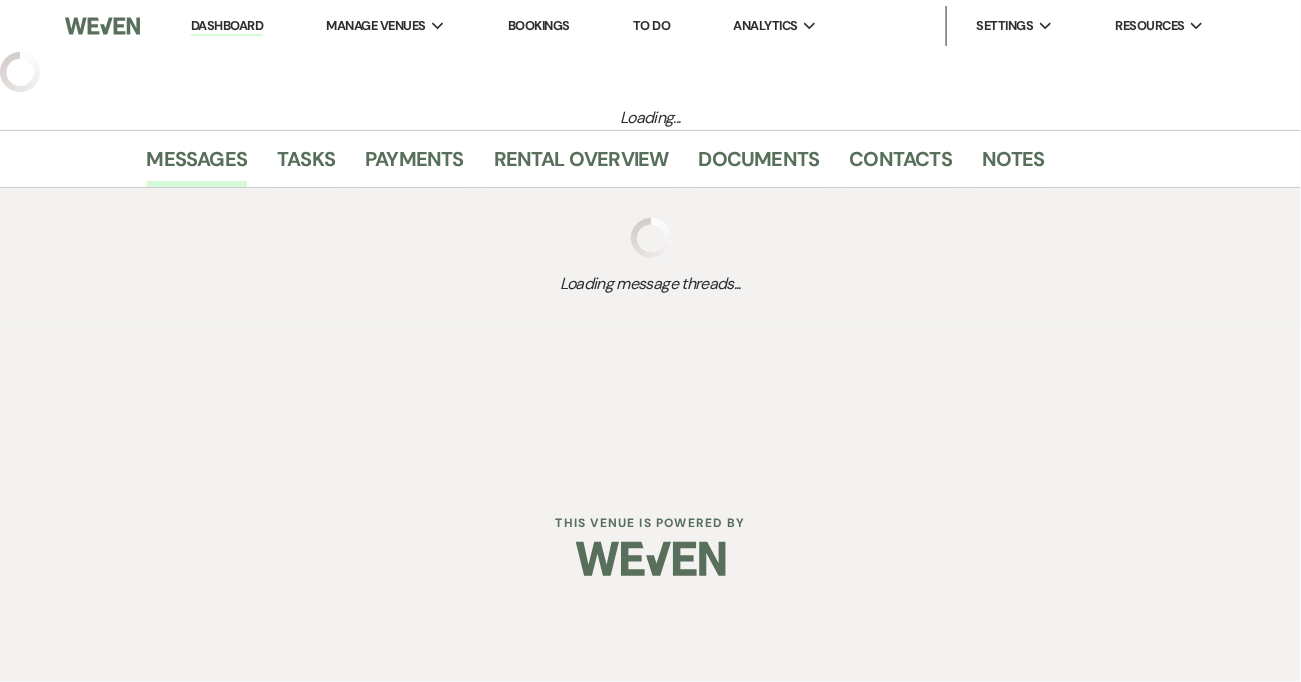 select on "5" 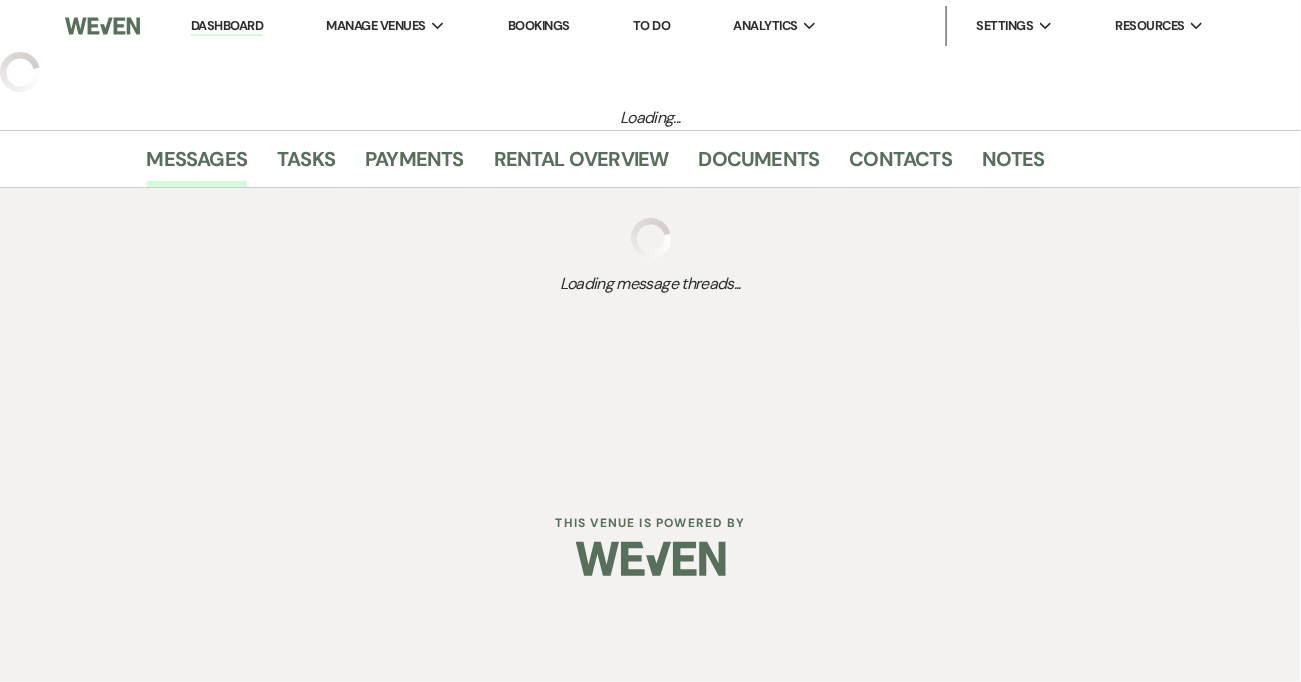 select on "17" 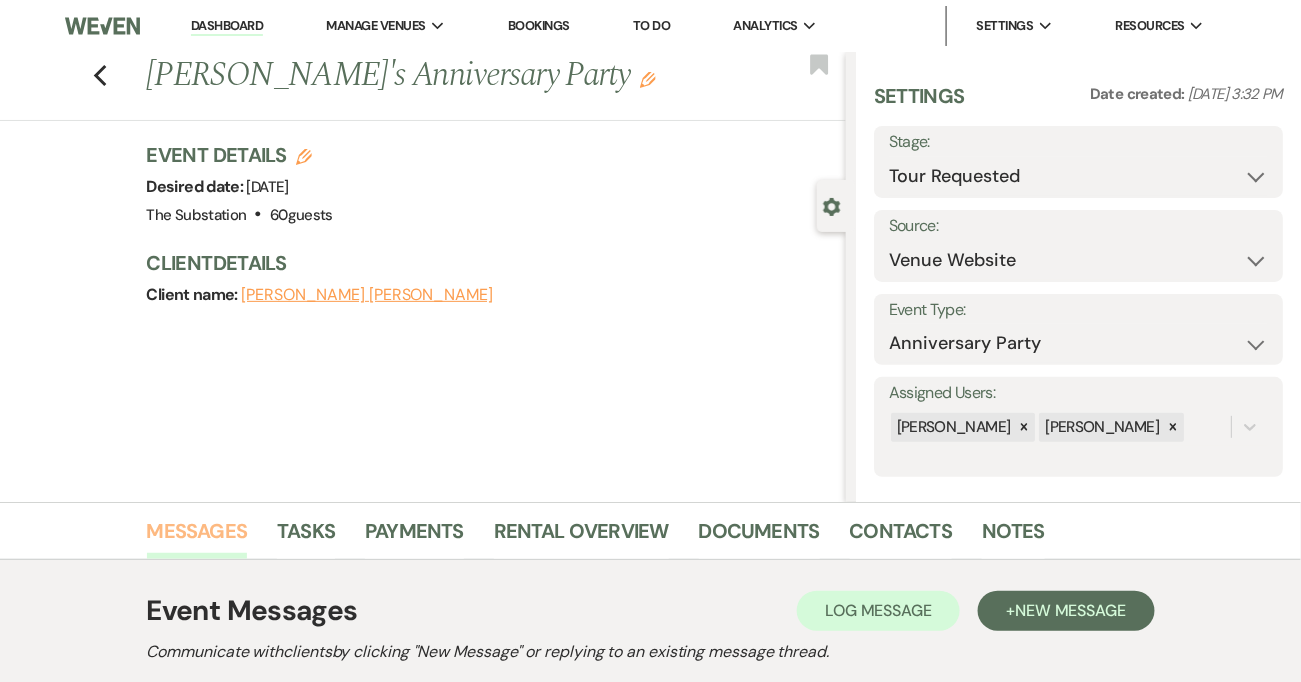 click on "Messages" at bounding box center (197, 537) 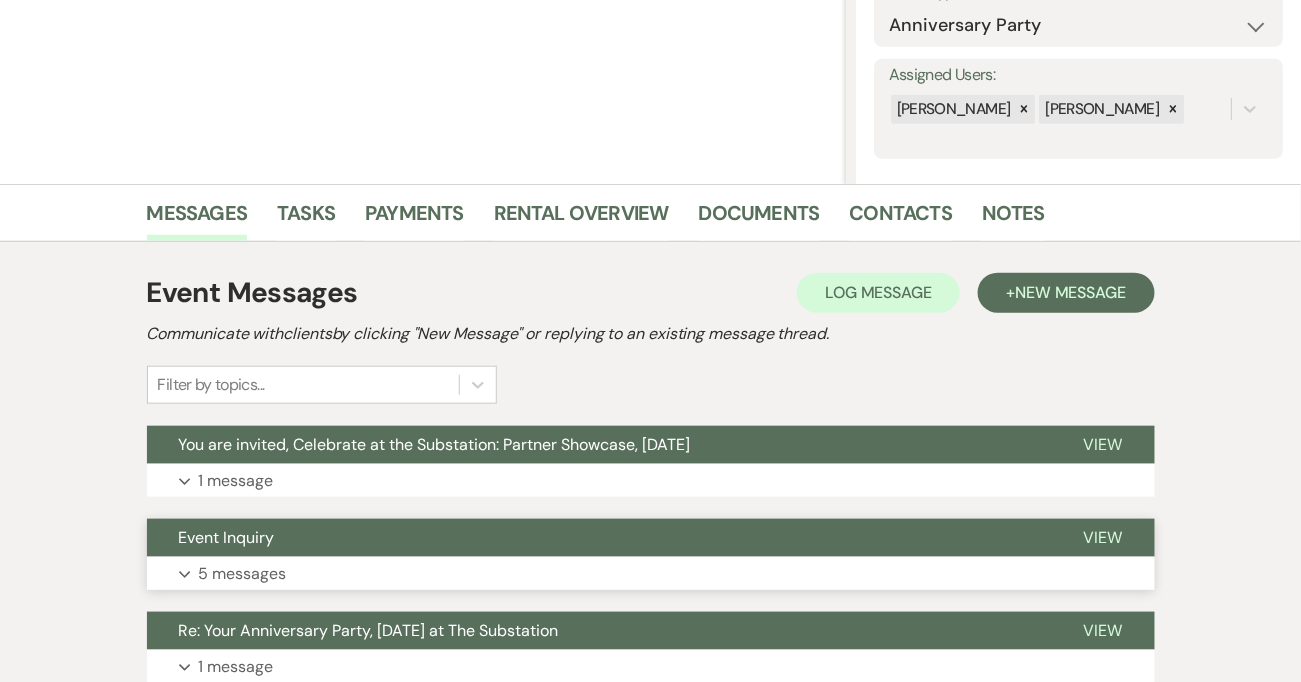 click on "Expand 5 messages" at bounding box center (651, 574) 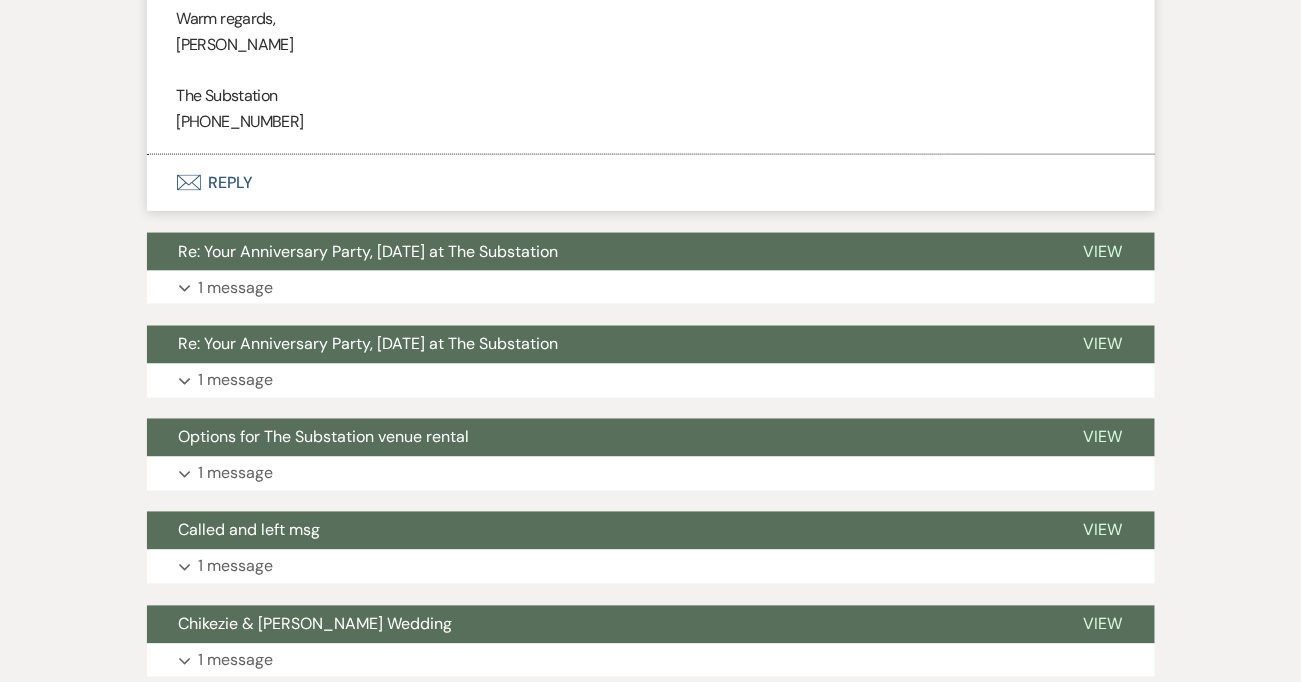 scroll, scrollTop: 2946, scrollLeft: 0, axis: vertical 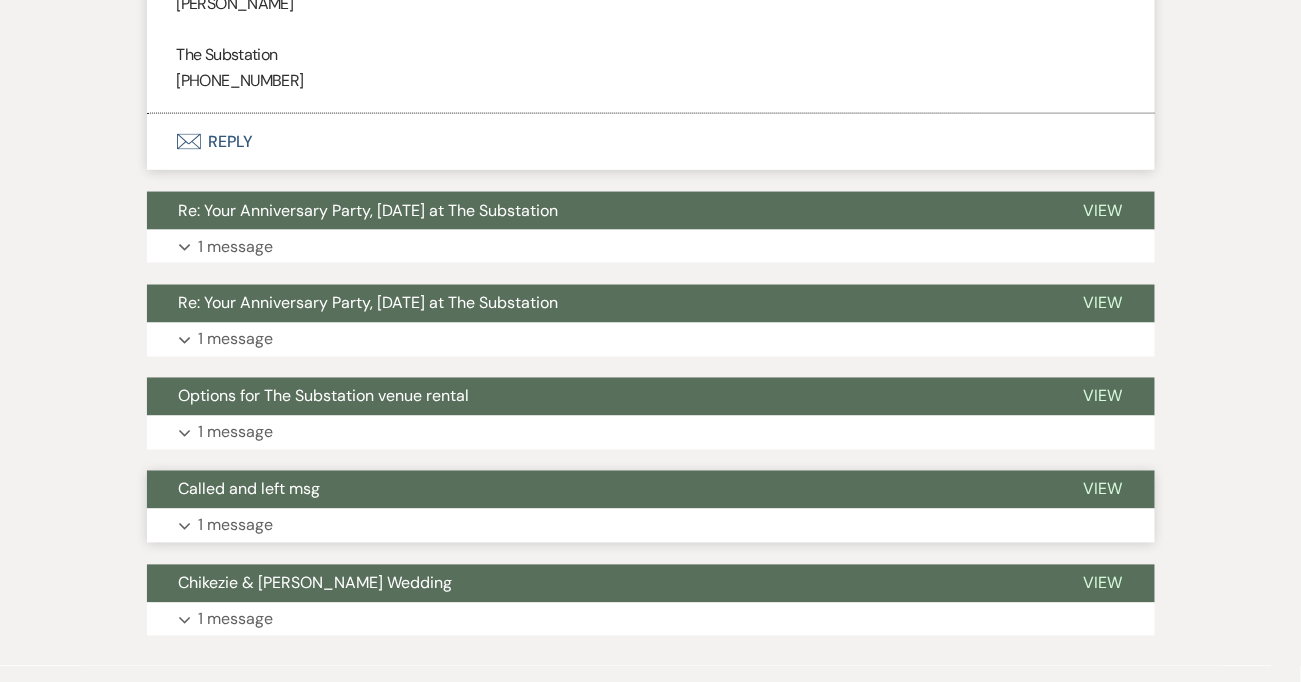 click on "Expand 1 message" at bounding box center (651, 526) 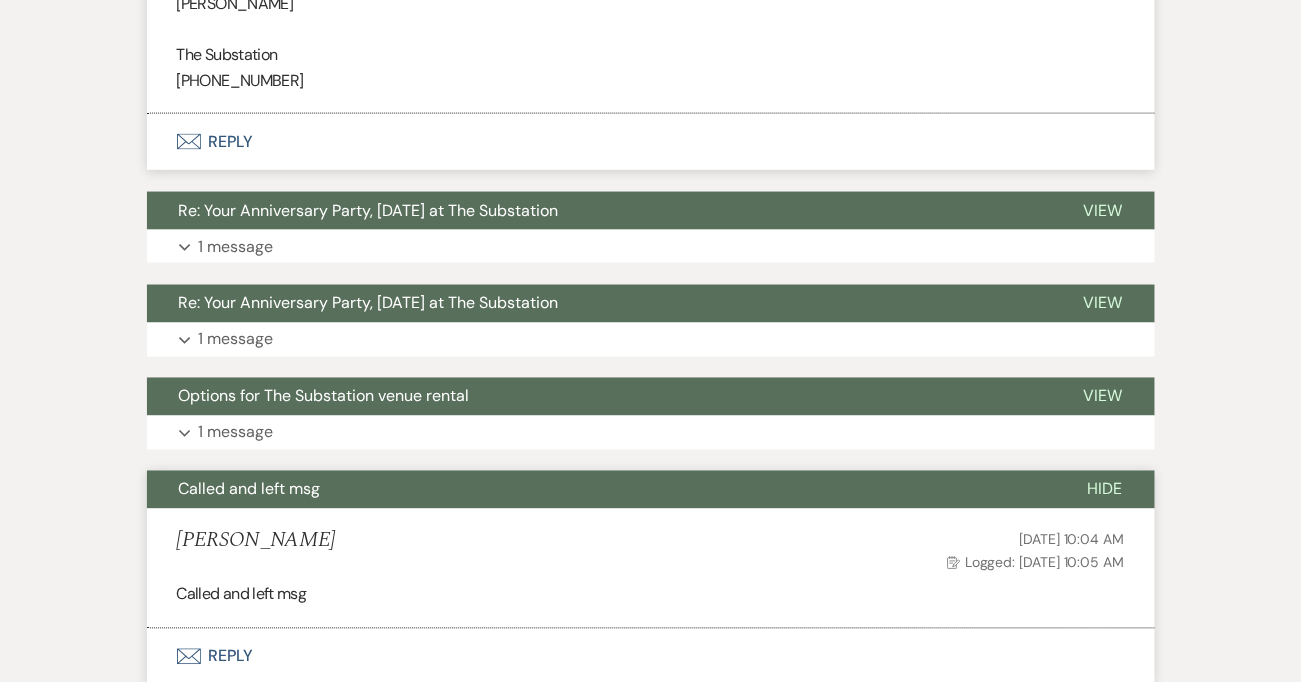 scroll, scrollTop: 2974, scrollLeft: 0, axis: vertical 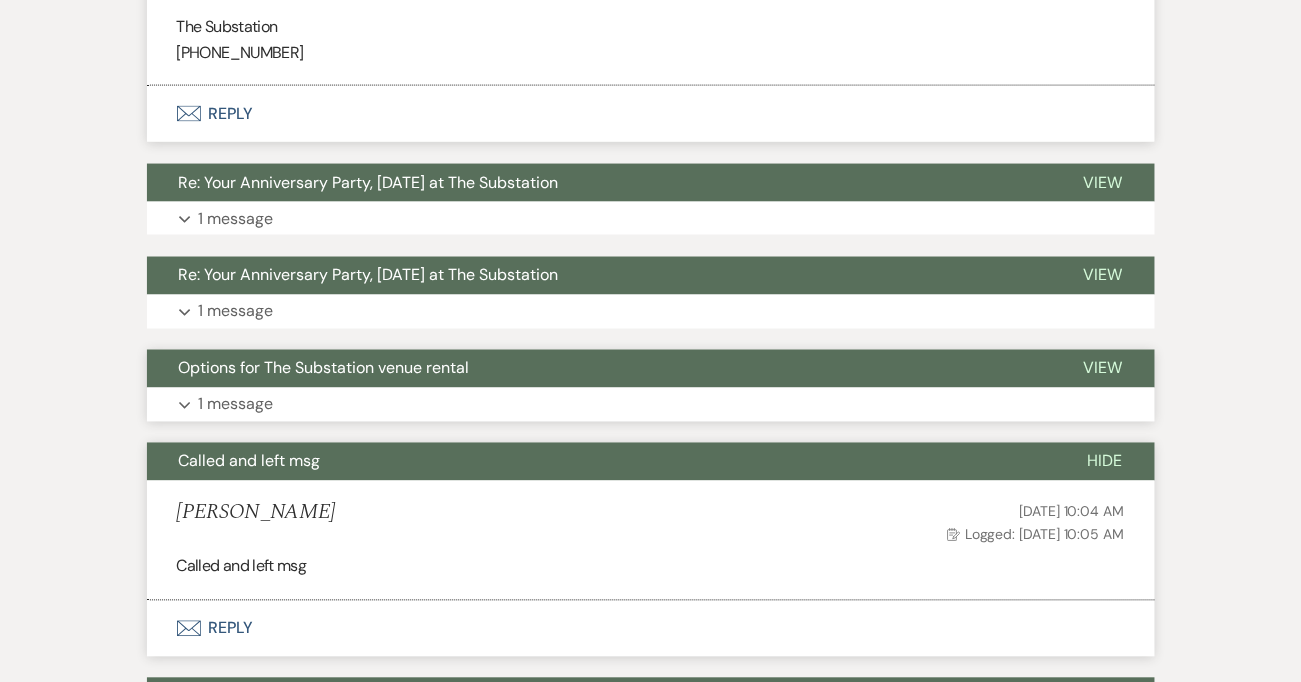 click on "Expand 1 message" at bounding box center (651, 405) 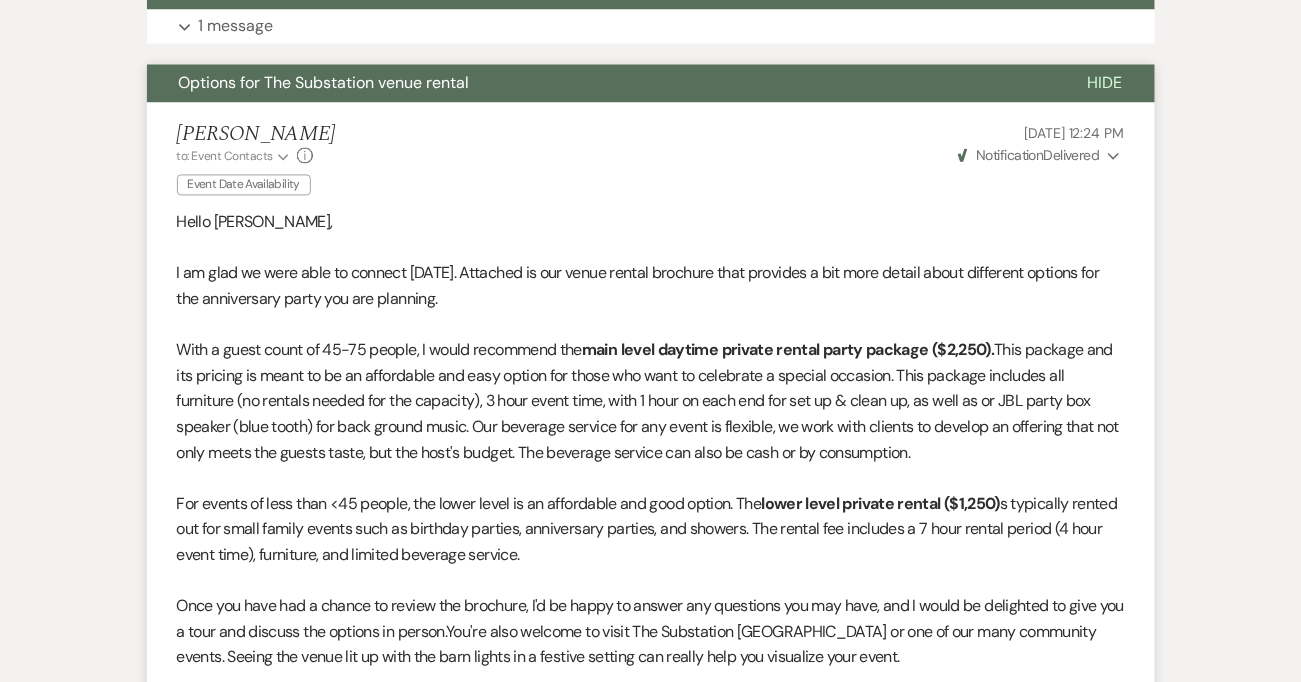 scroll, scrollTop: 3187, scrollLeft: 0, axis: vertical 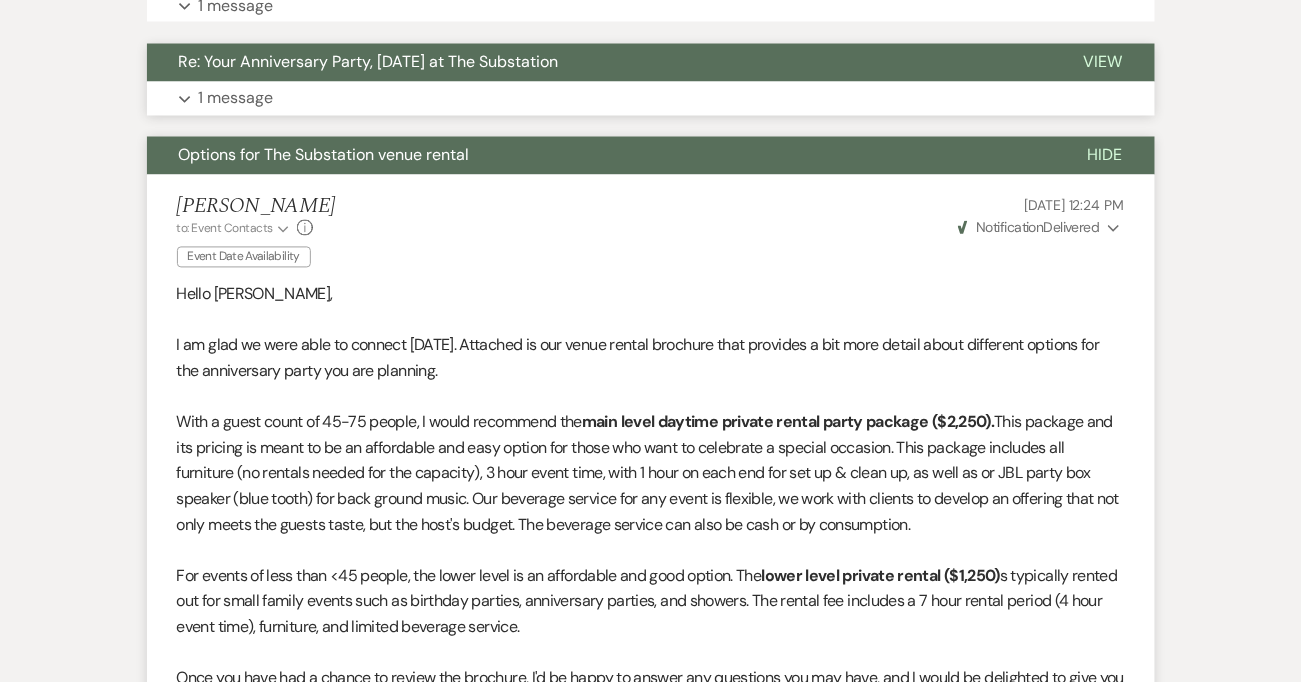 click on "Expand 1 message" at bounding box center [651, 99] 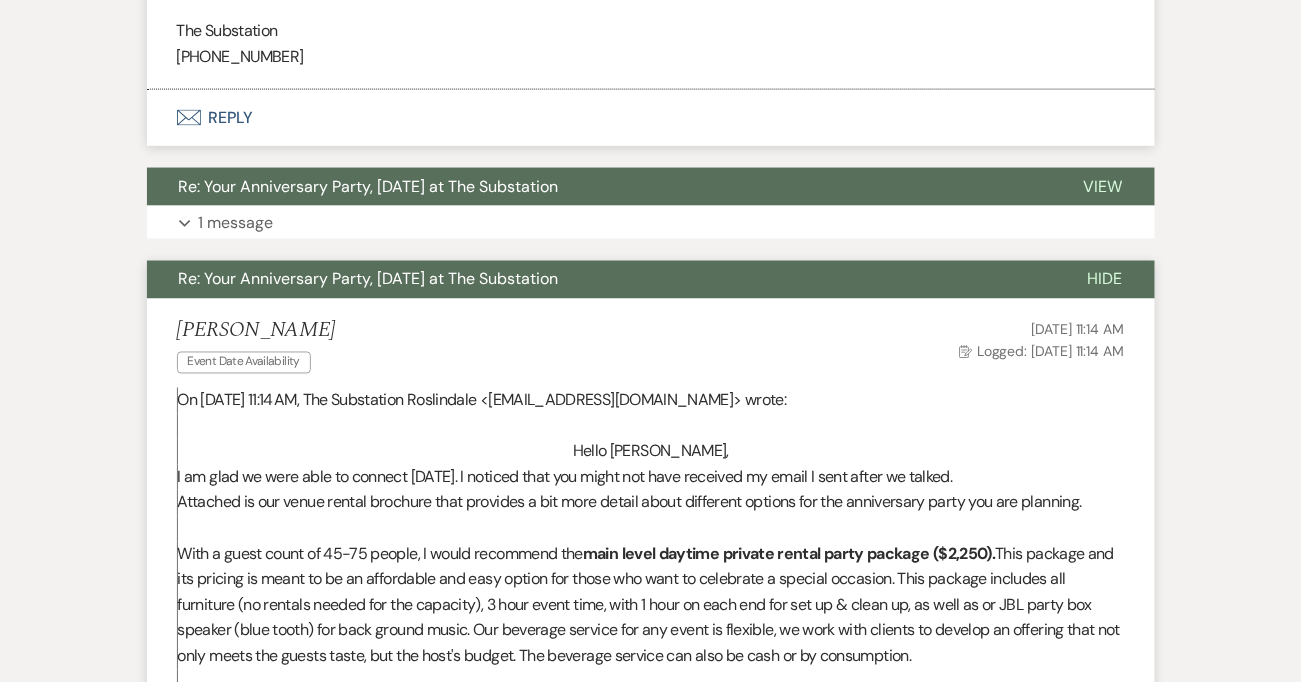 scroll, scrollTop: 2966, scrollLeft: 0, axis: vertical 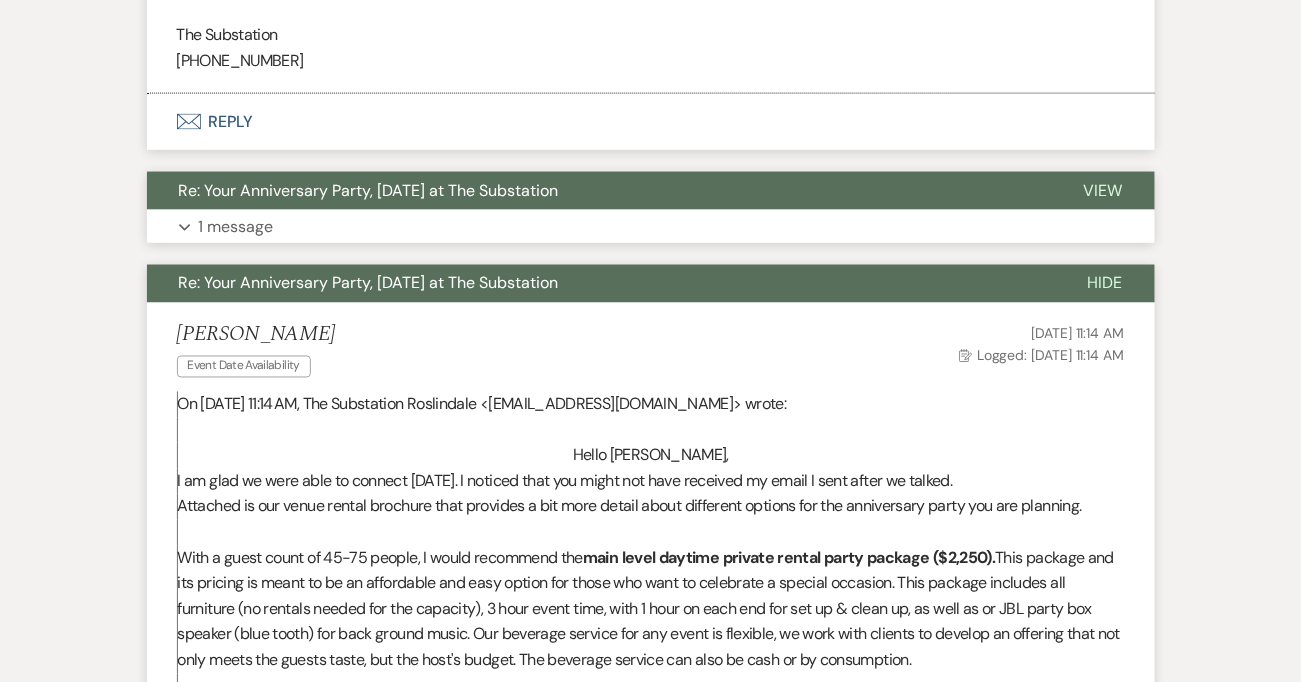 click on "Expand 1 message" at bounding box center (651, 227) 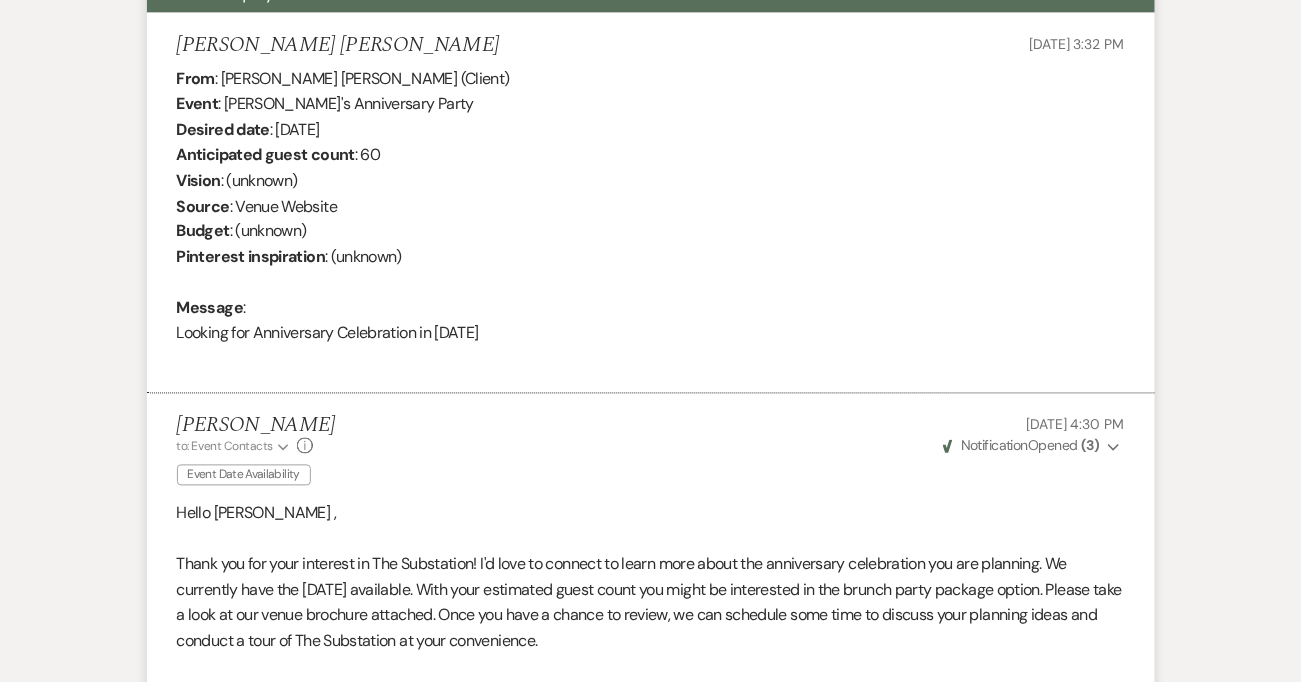 scroll, scrollTop: 0, scrollLeft: 0, axis: both 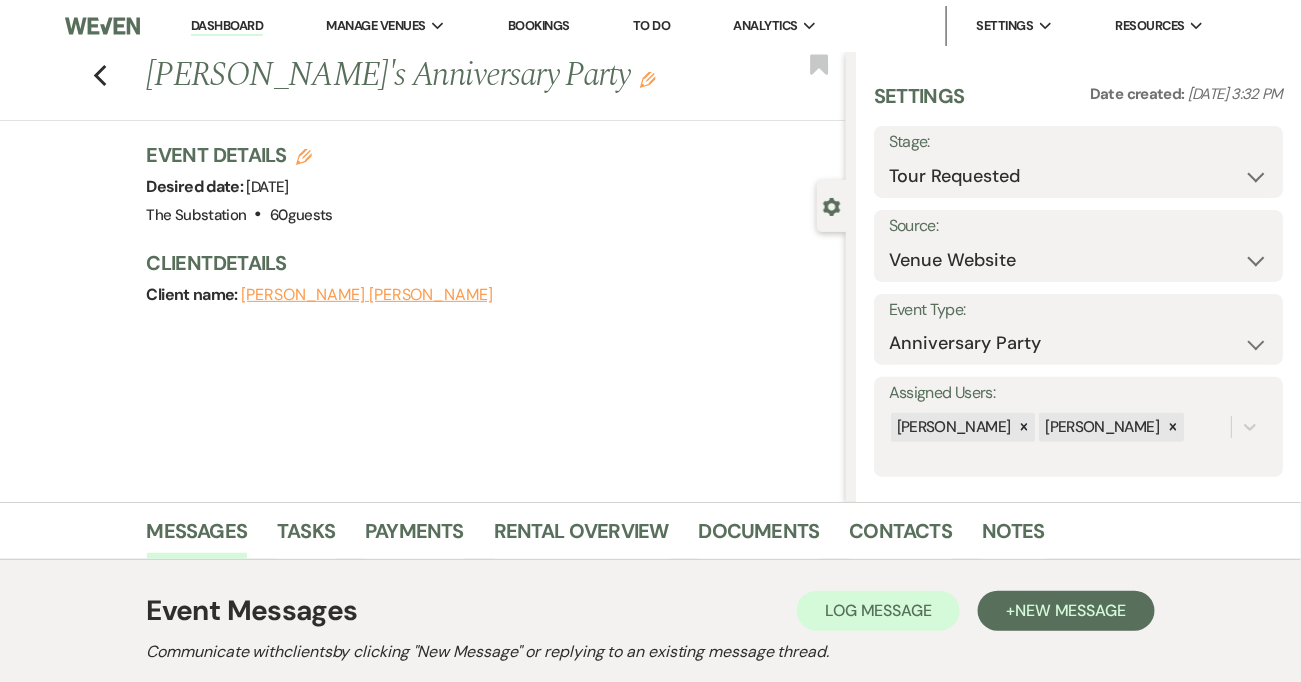 click on "Dashboard" at bounding box center [227, 26] 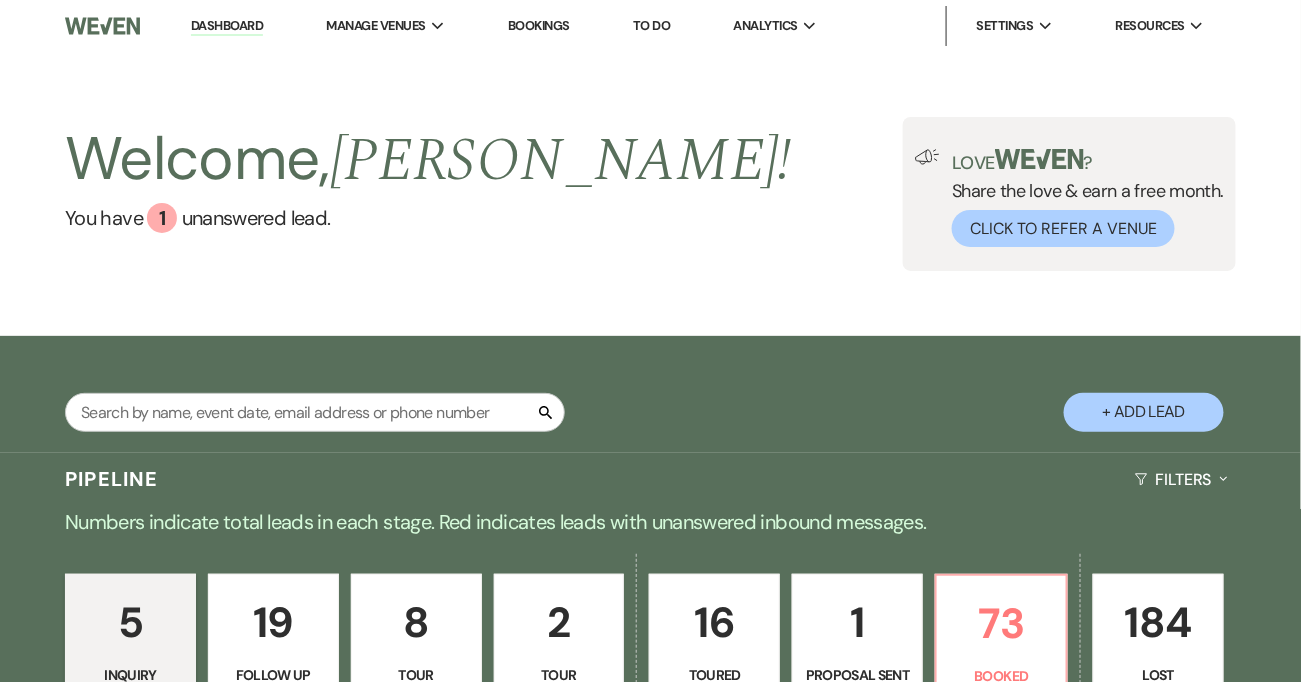 click on "Welcome,  [PERSON_NAME] !" at bounding box center [428, 160] 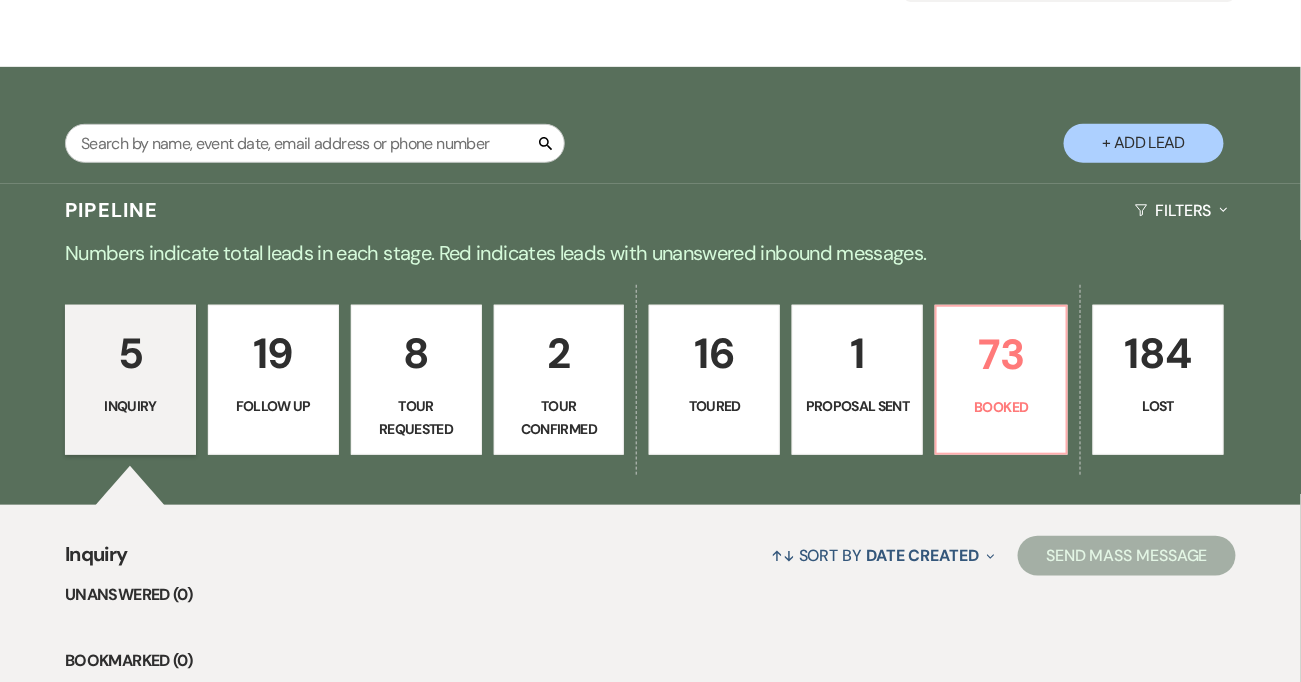scroll, scrollTop: 523, scrollLeft: 0, axis: vertical 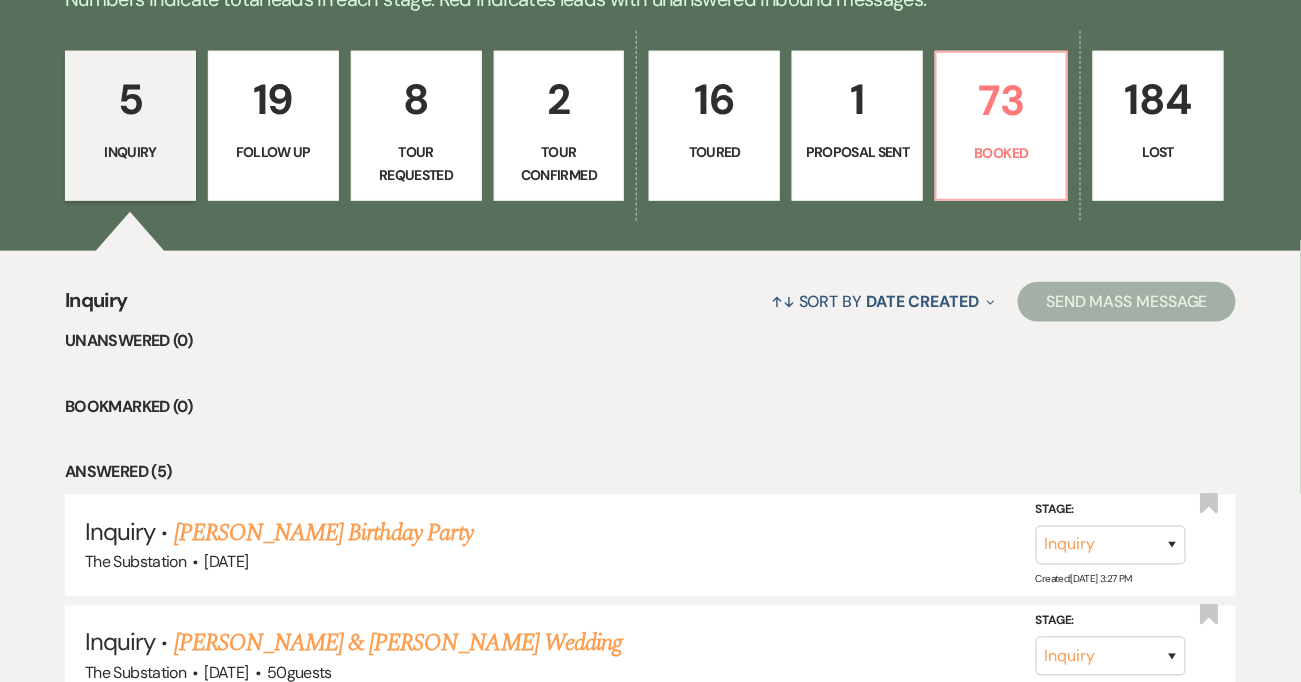 click on "Tour Requested" at bounding box center [416, 163] 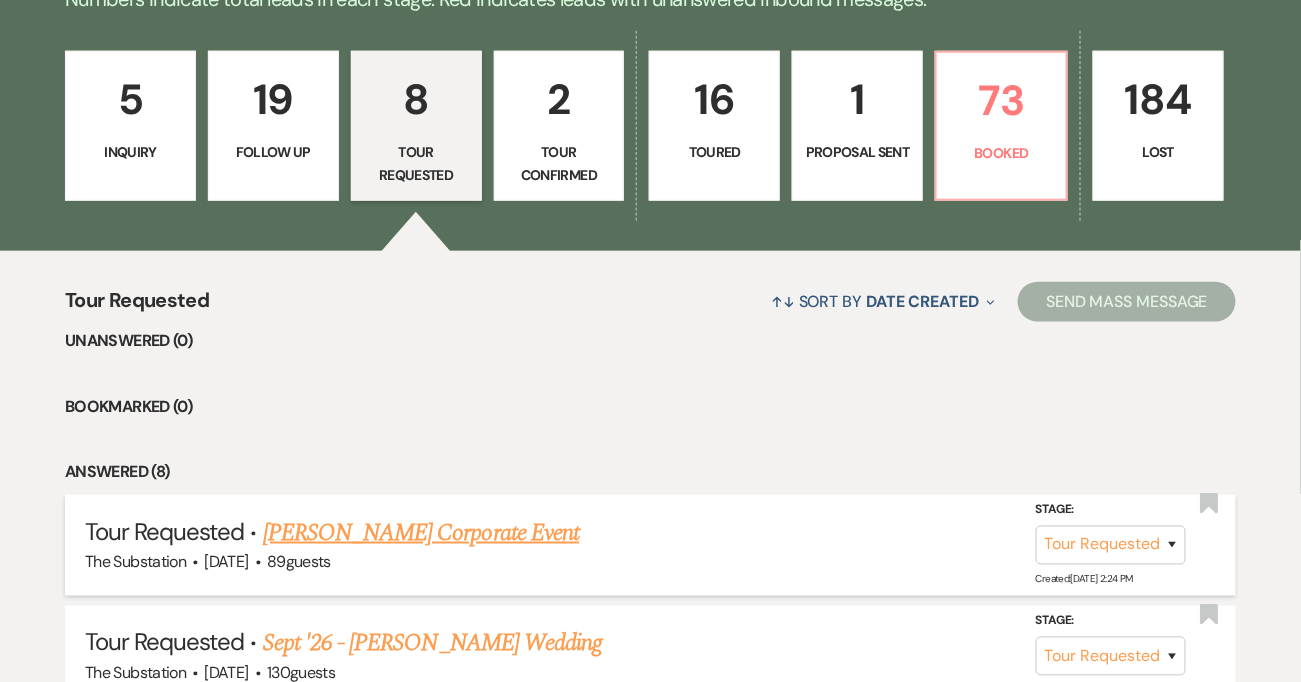 click on "[PERSON_NAME] Corporate Event" at bounding box center (421, 533) 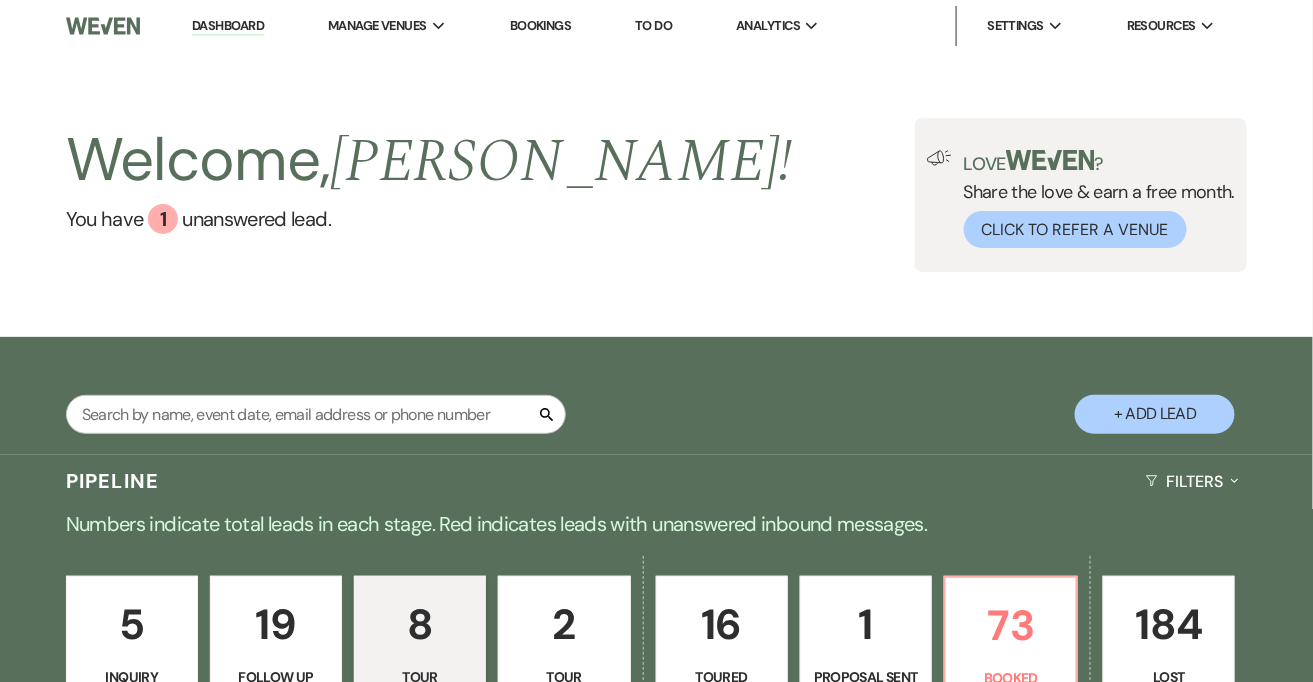 select on "2" 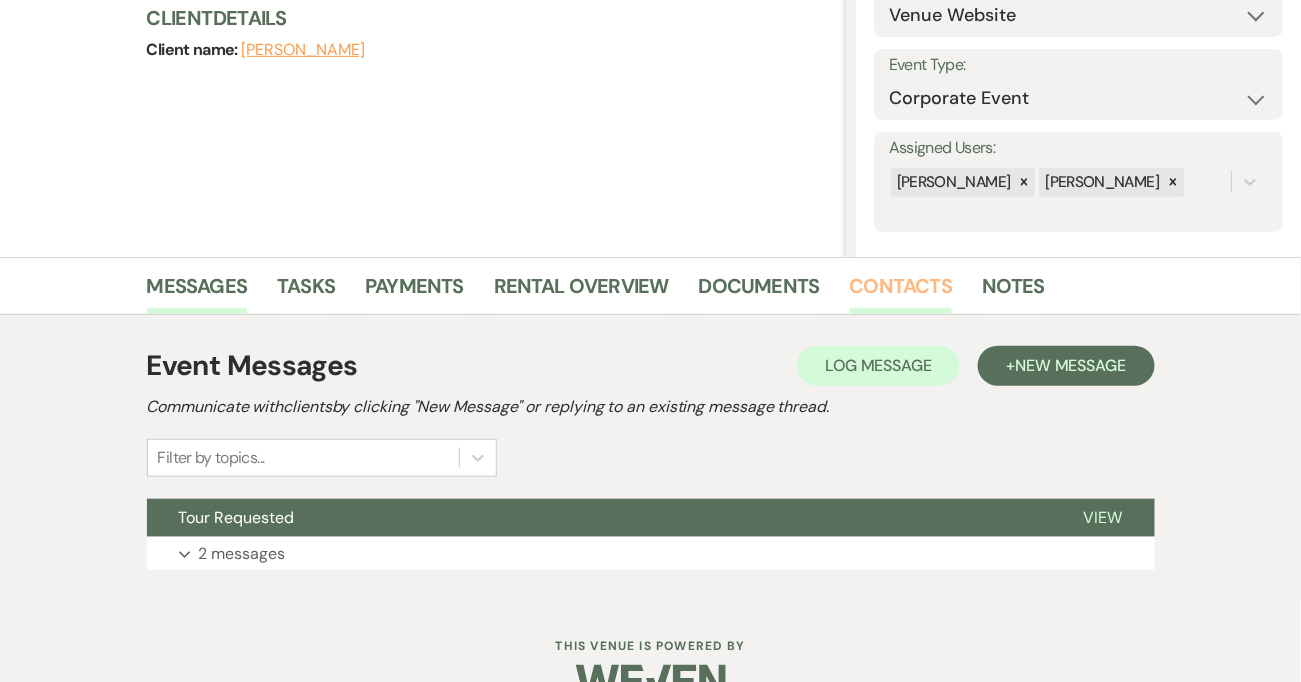 click on "Contacts" at bounding box center (901, 292) 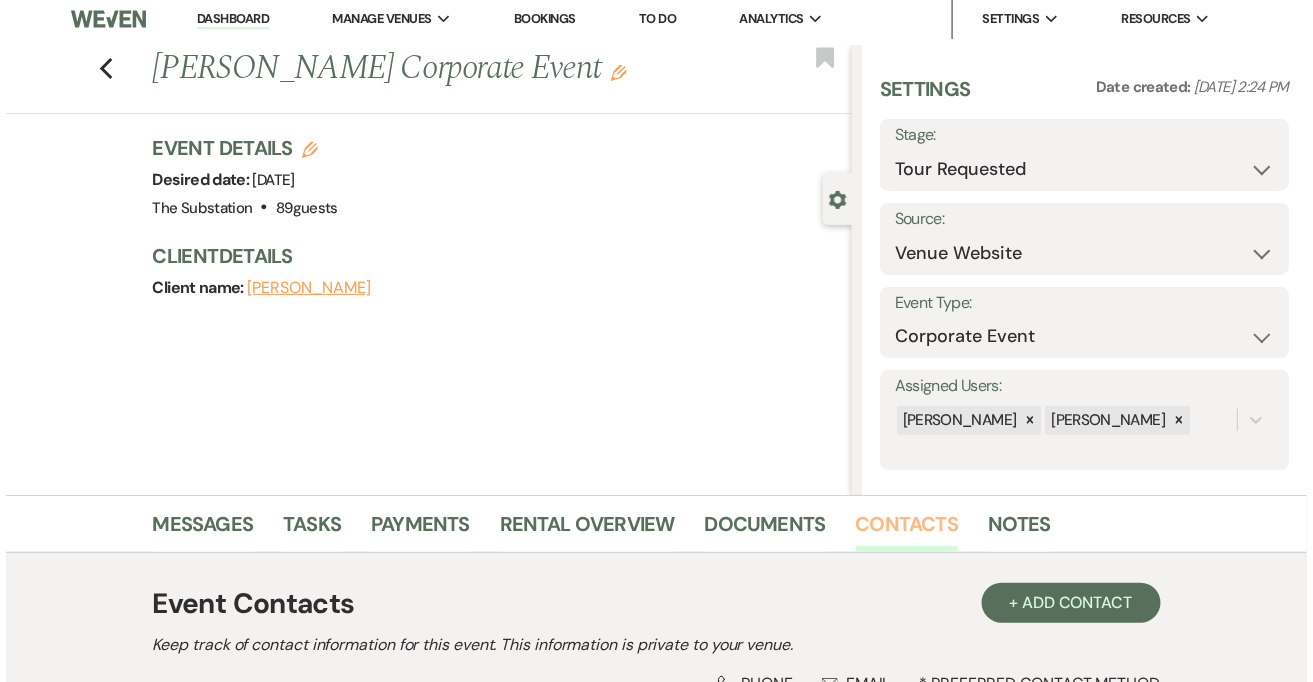 scroll, scrollTop: 0, scrollLeft: 0, axis: both 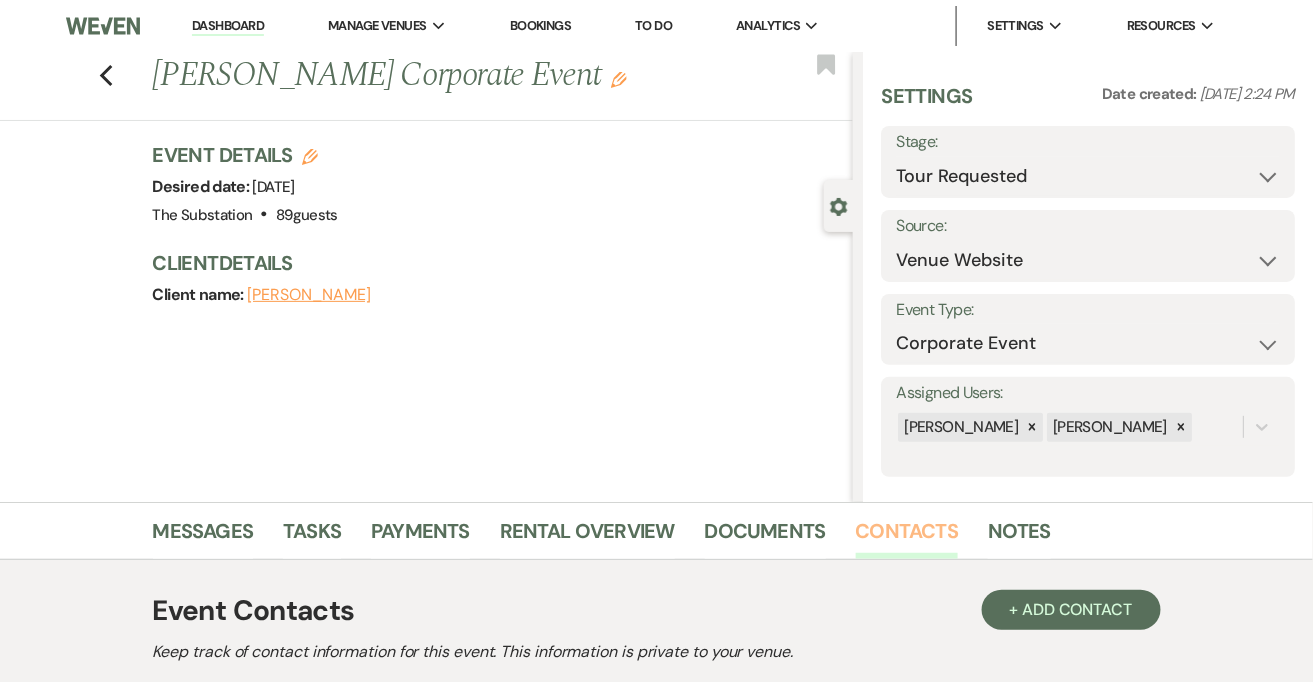 click on "Contacts" at bounding box center [907, 537] 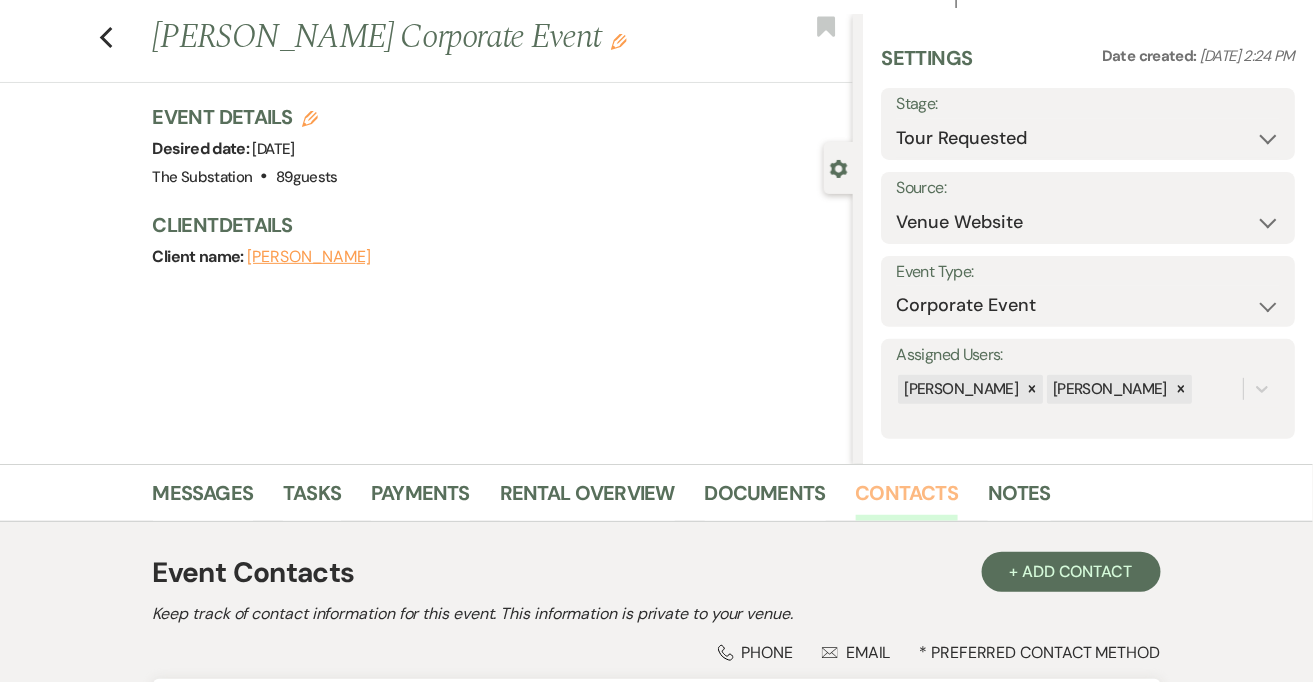 scroll, scrollTop: 5, scrollLeft: 0, axis: vertical 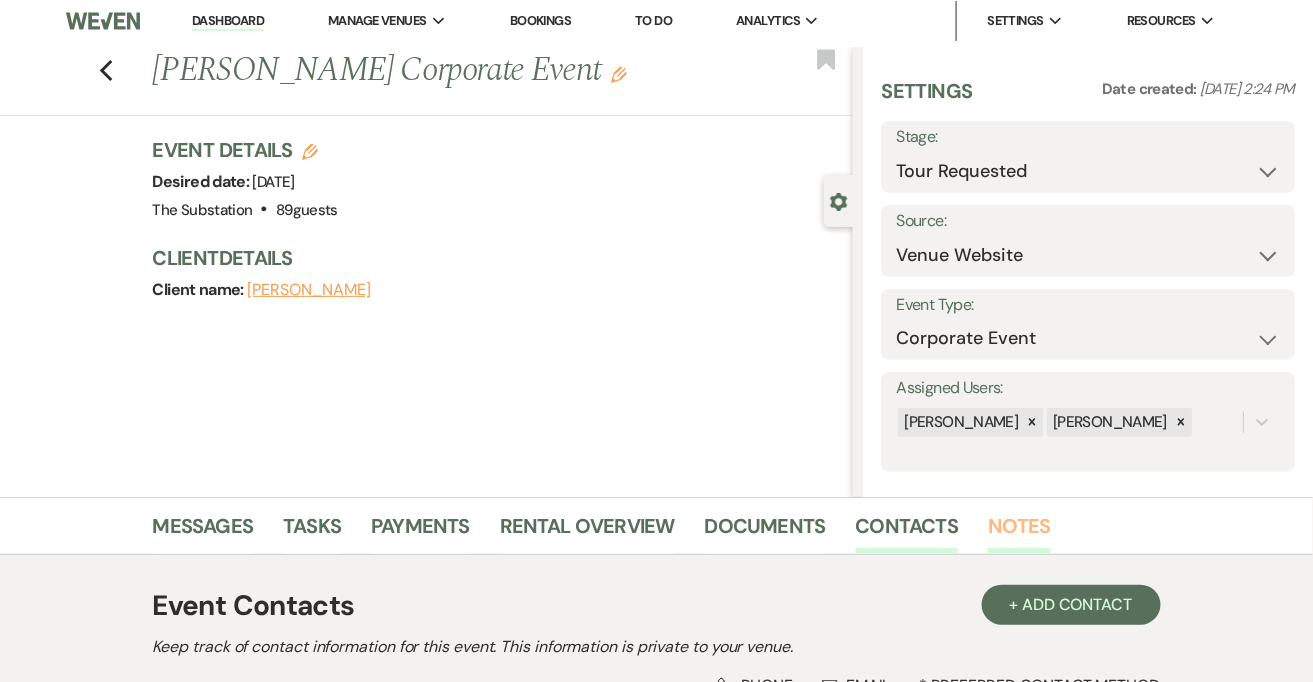 click on "Notes" at bounding box center (1019, 532) 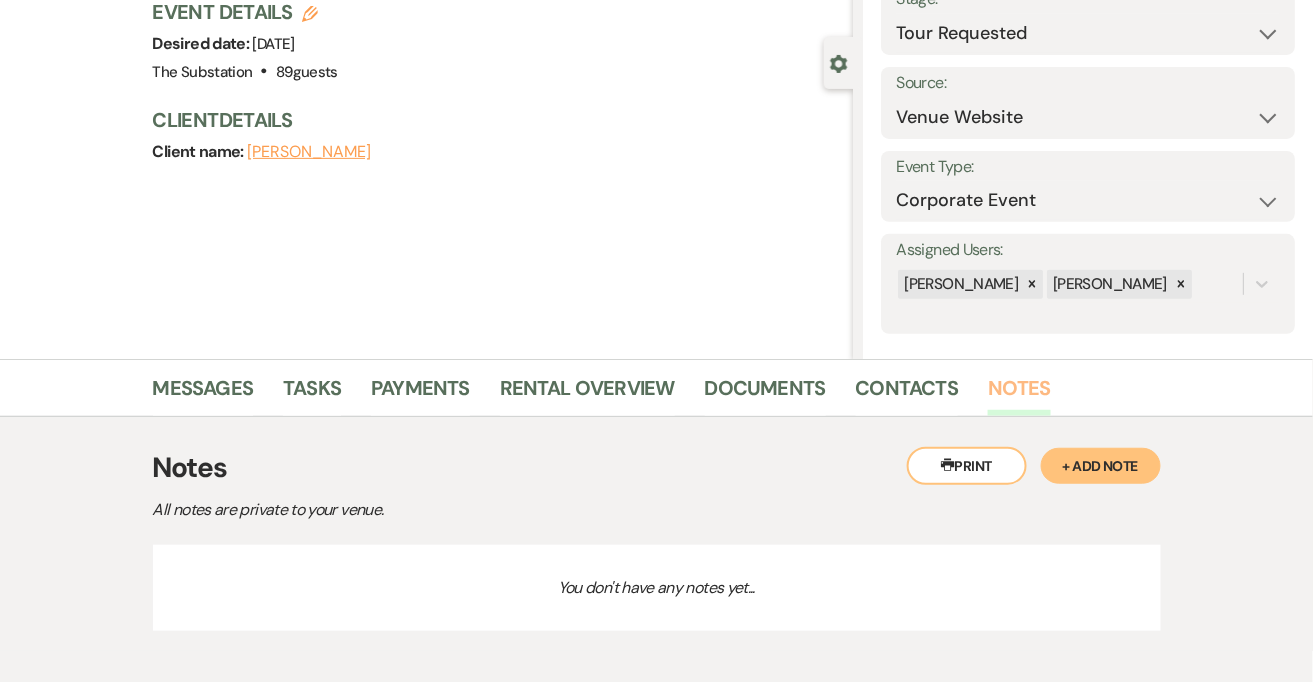 scroll, scrollTop: 195, scrollLeft: 0, axis: vertical 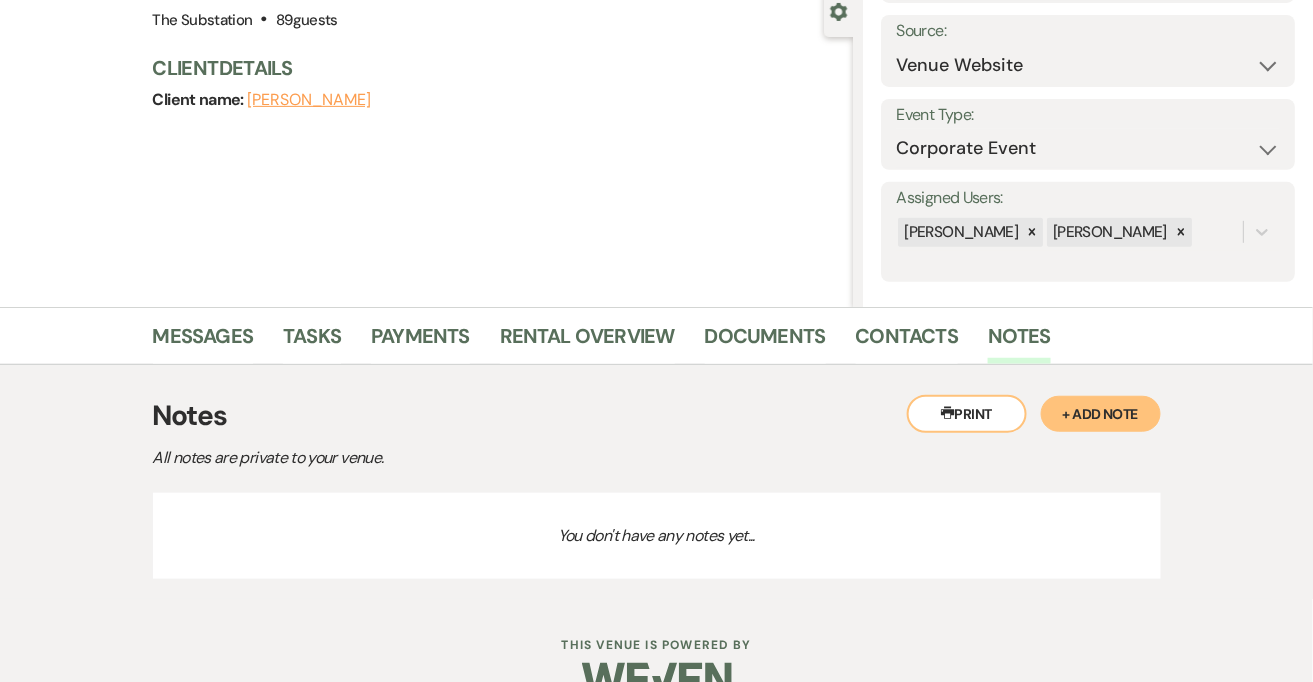 click on "+ Add Note" at bounding box center (1101, 414) 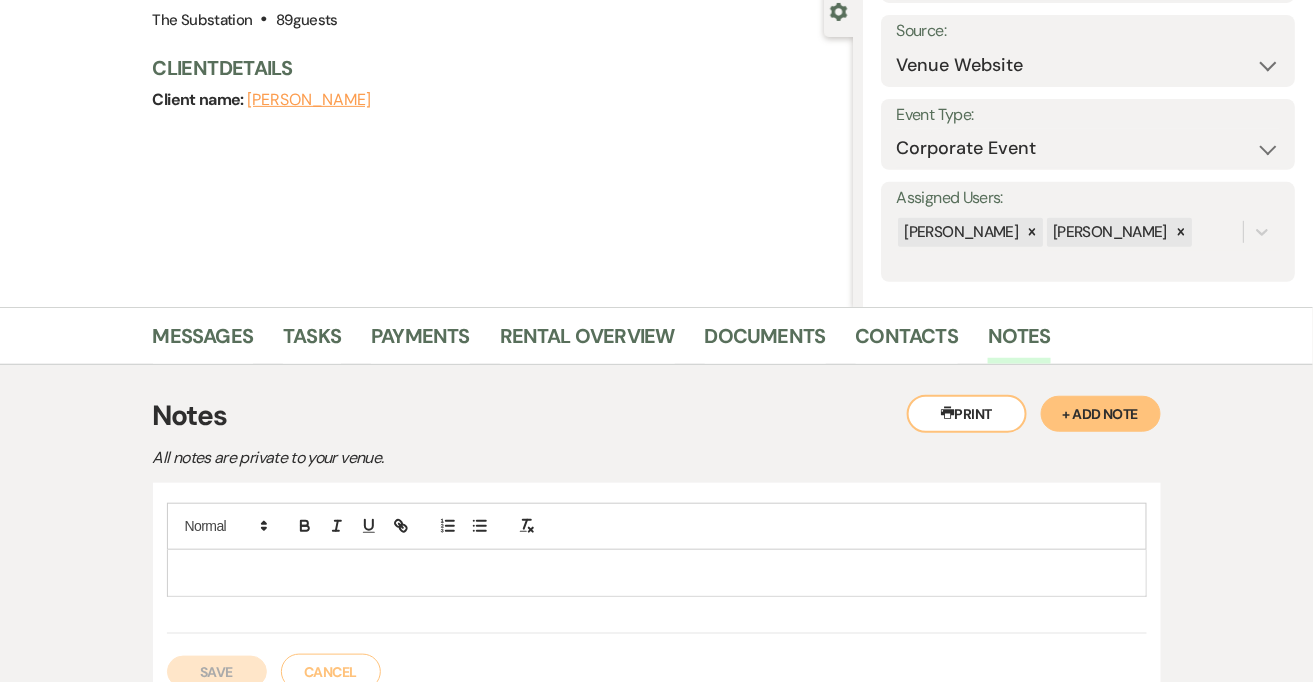 click at bounding box center (657, 573) 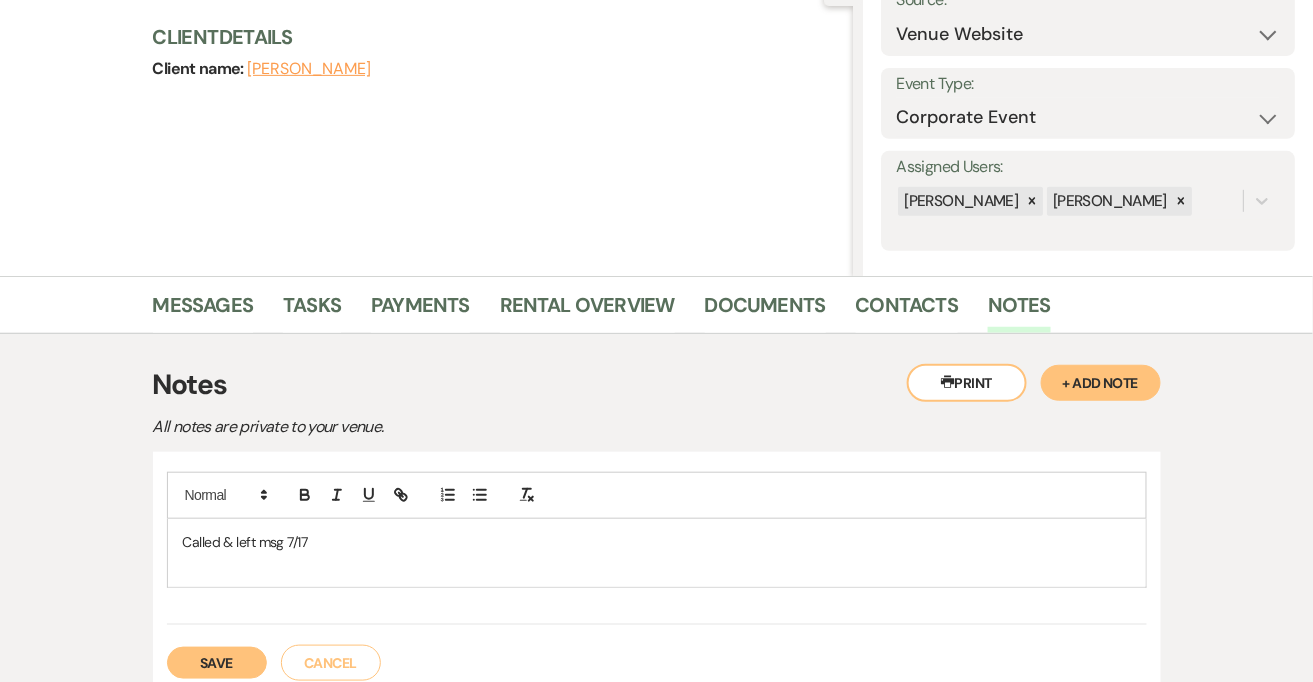 scroll, scrollTop: 228, scrollLeft: 0, axis: vertical 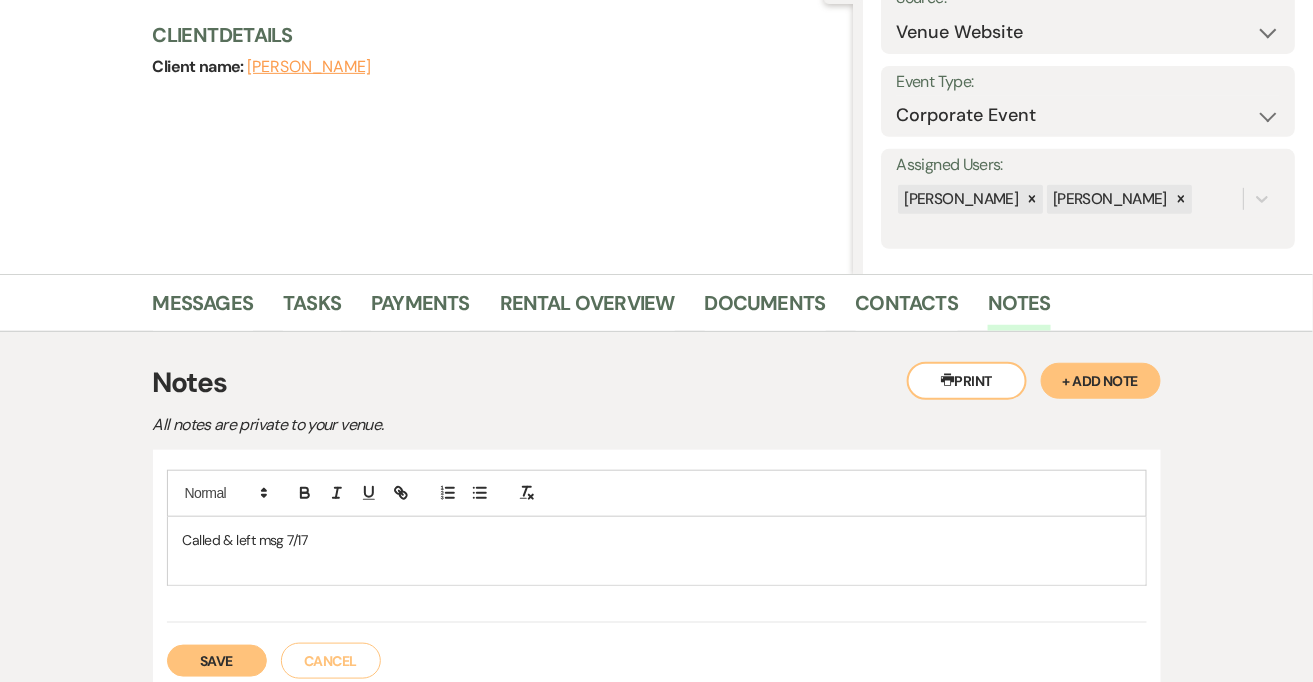 drag, startPoint x: 327, startPoint y: 533, endPoint x: 129, endPoint y: 532, distance: 198.00252 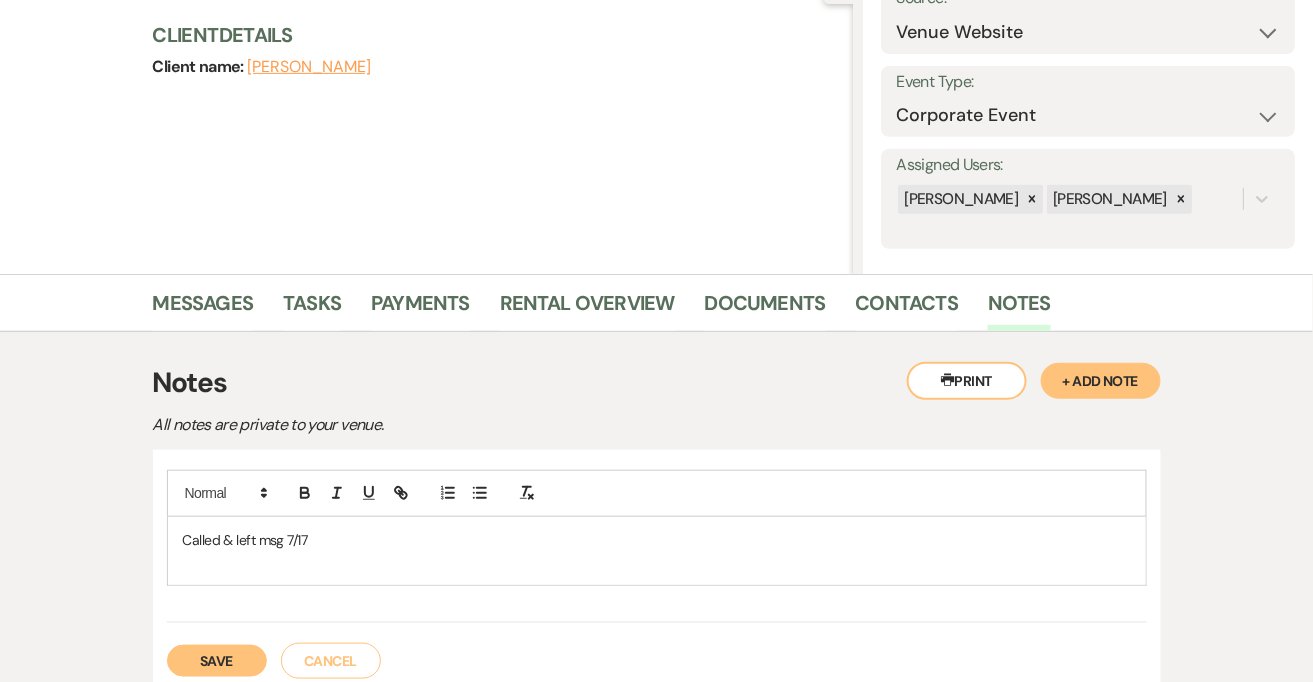 click on "Save" at bounding box center (217, 661) 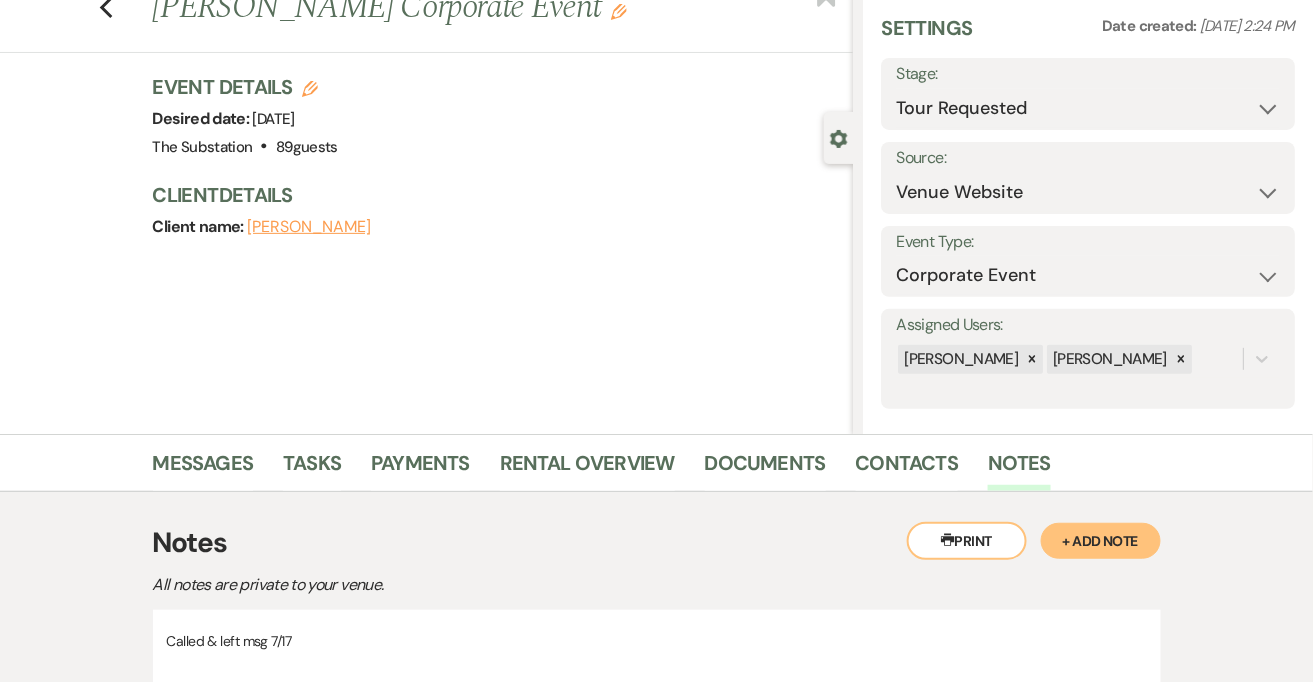 scroll, scrollTop: 0, scrollLeft: 0, axis: both 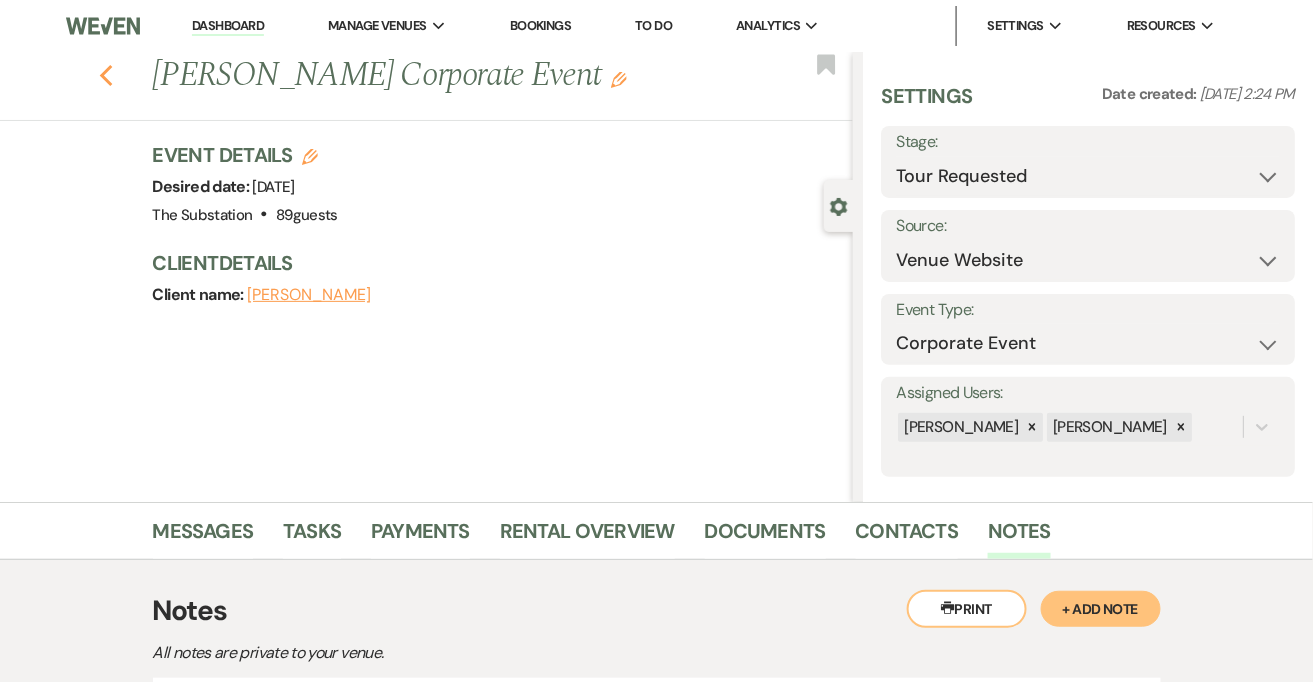 click on "Previous" 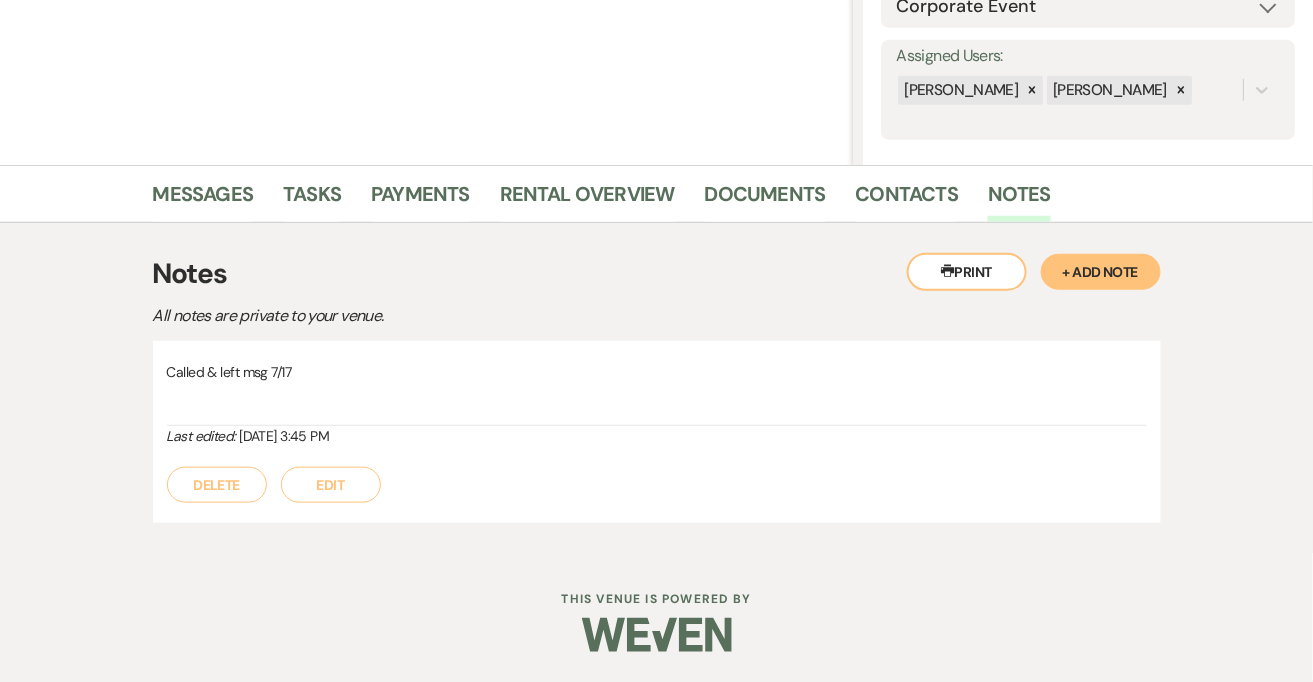 select on "2" 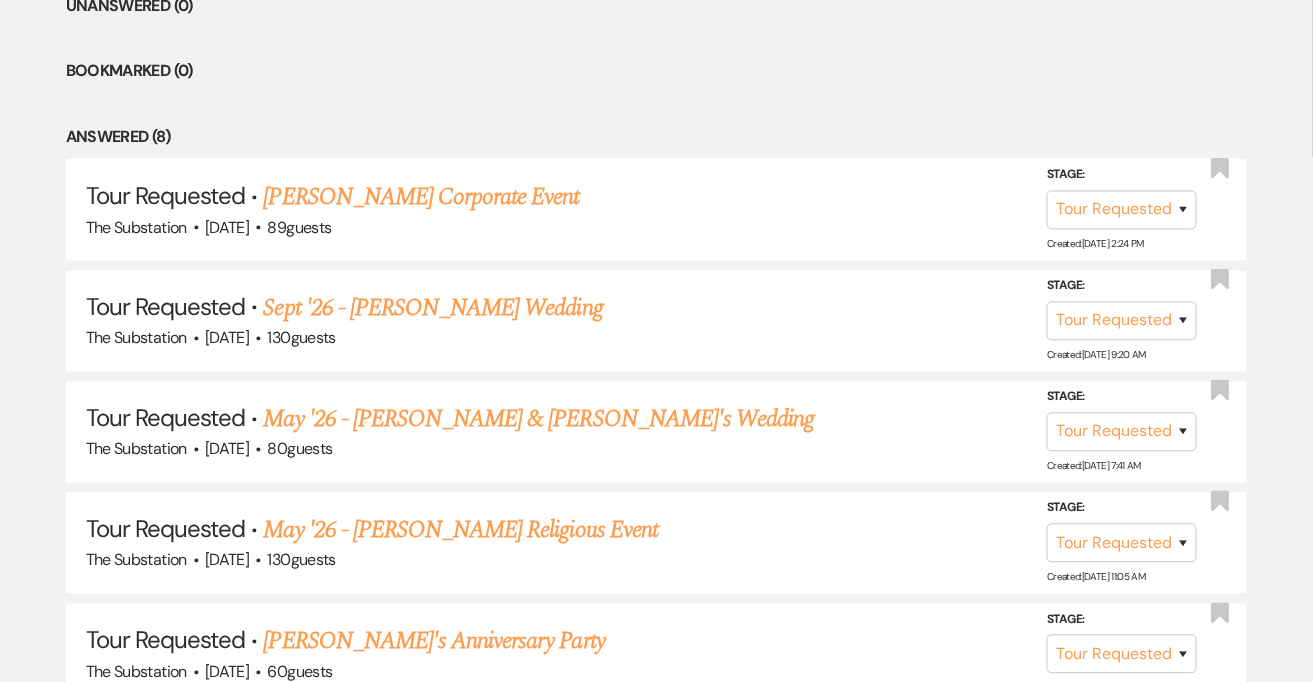 scroll, scrollTop: 861, scrollLeft: 0, axis: vertical 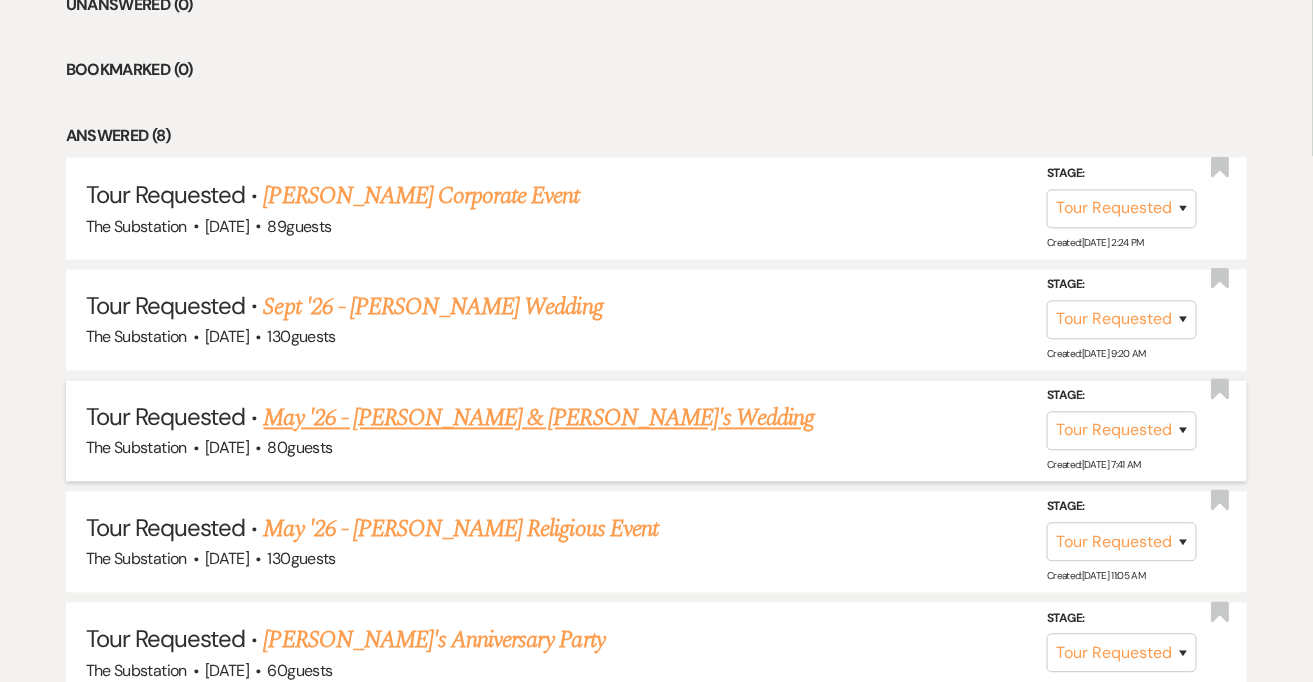 click on "May '26 - [PERSON_NAME] & [PERSON_NAME]'s Wedding" at bounding box center [539, 419] 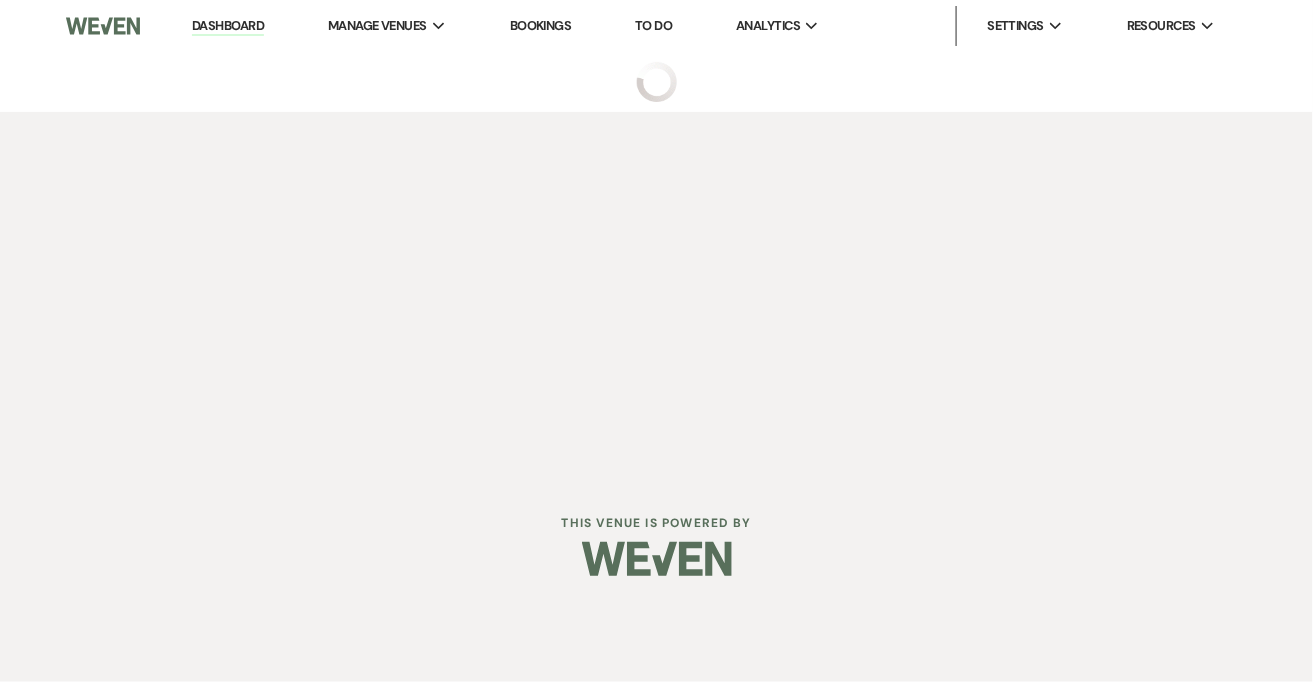 scroll, scrollTop: 0, scrollLeft: 0, axis: both 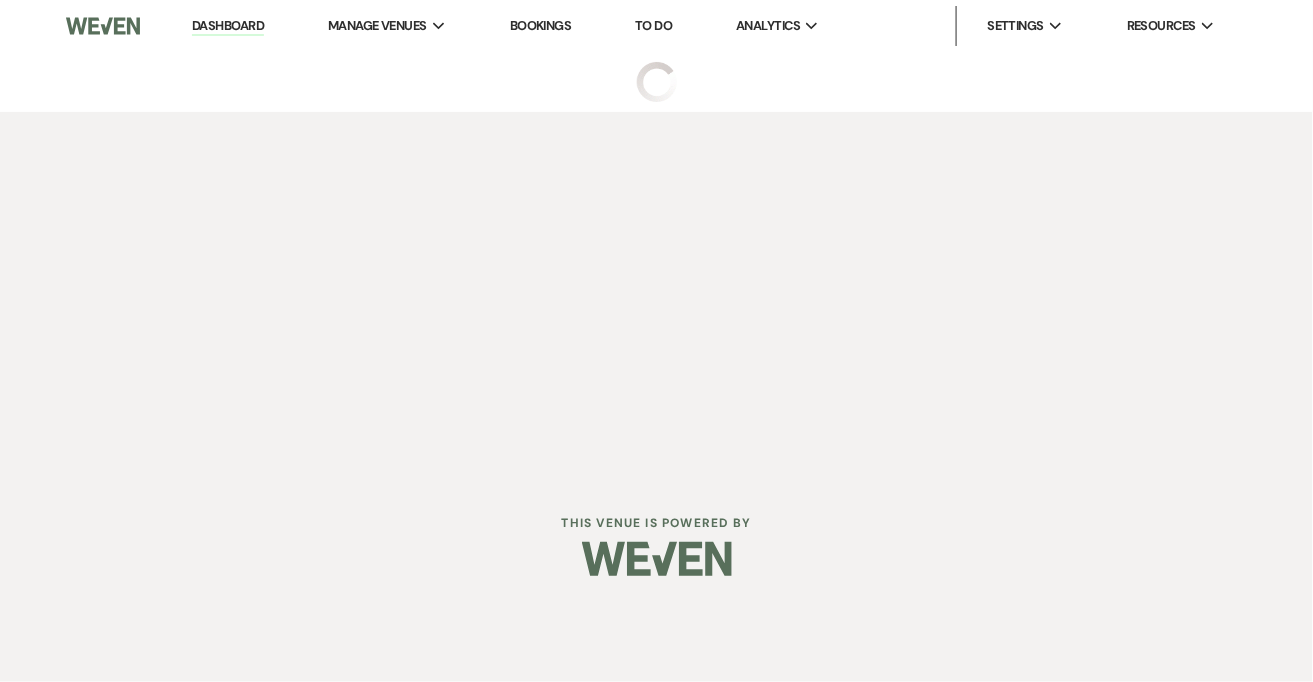 select on "2" 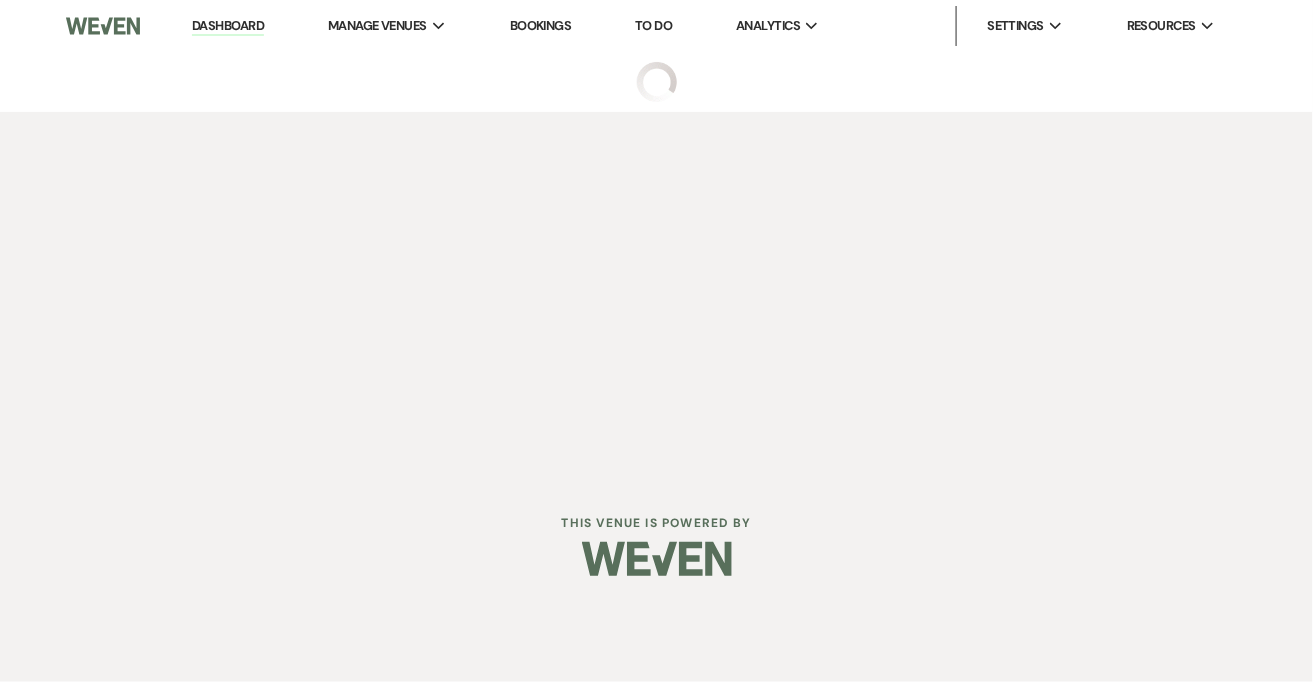 select on "5" 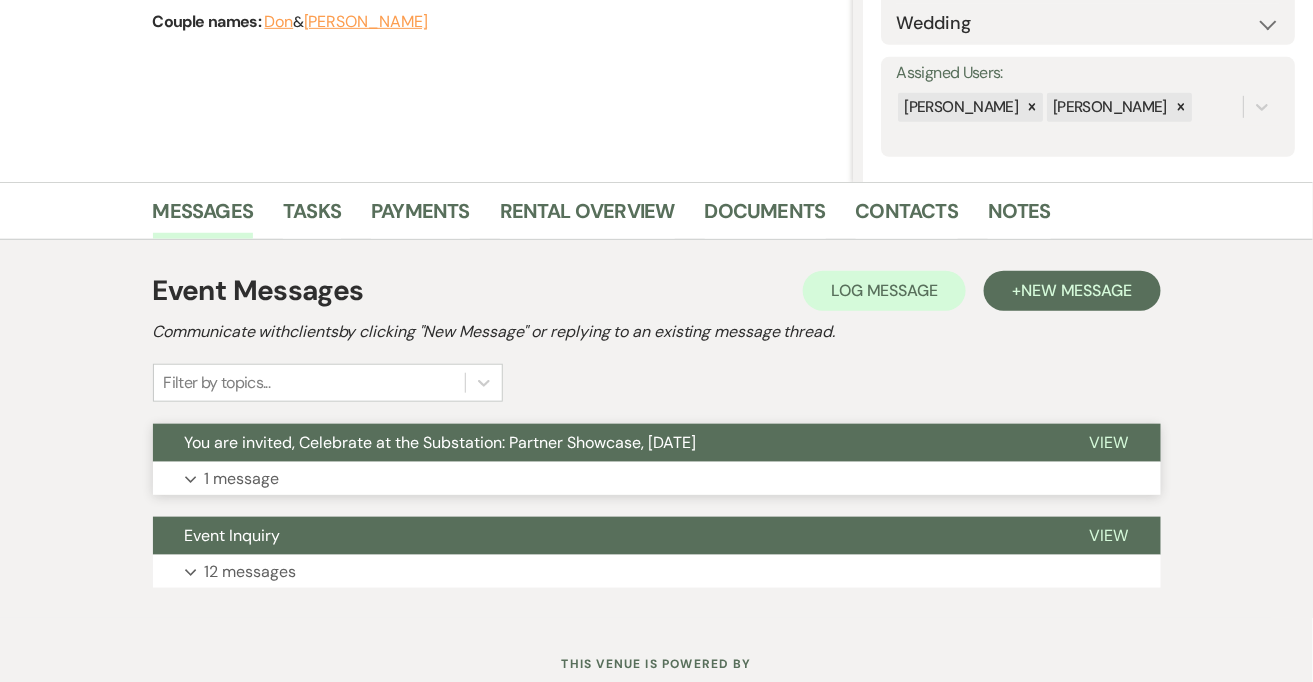 scroll, scrollTop: 384, scrollLeft: 0, axis: vertical 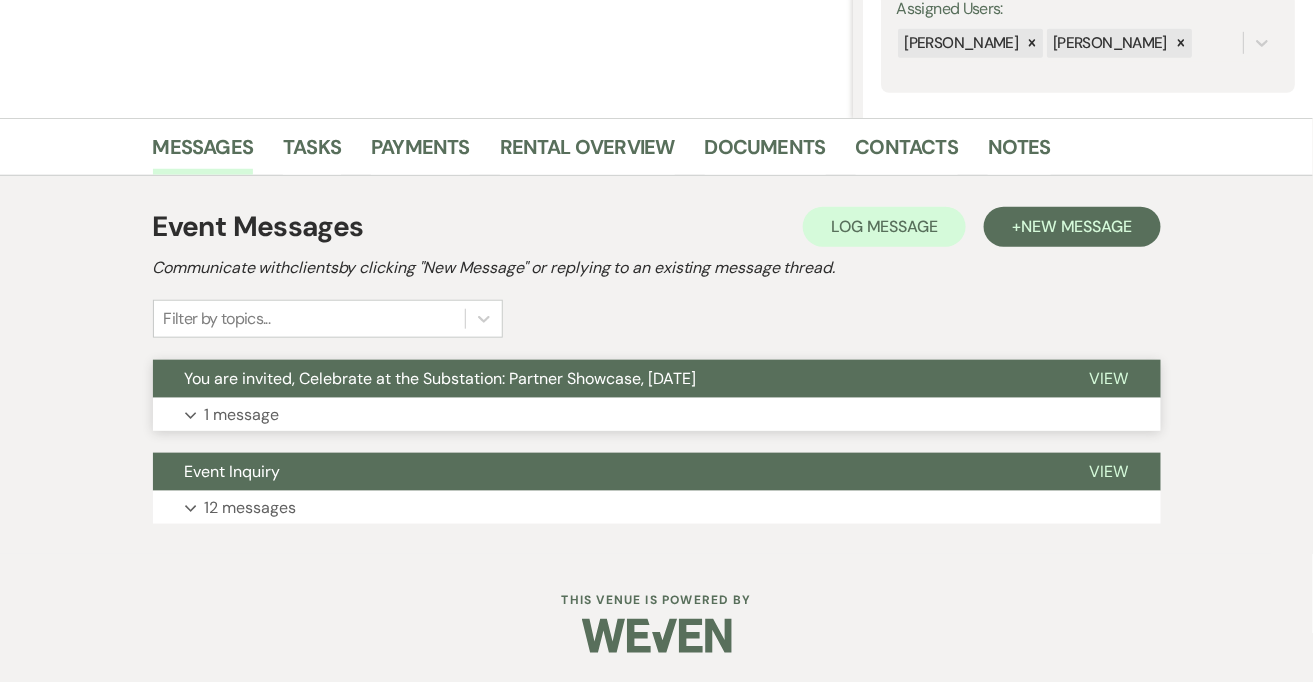click on "12 messages" at bounding box center (251, 508) 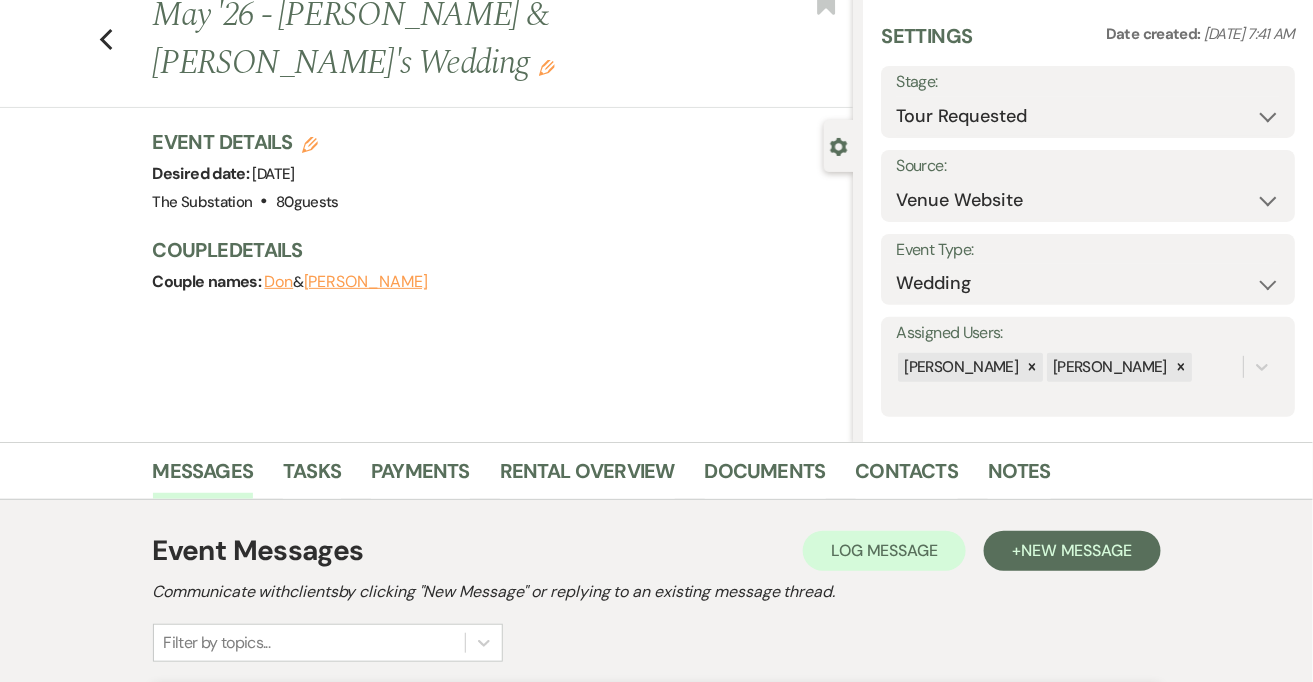 scroll, scrollTop: 0, scrollLeft: 0, axis: both 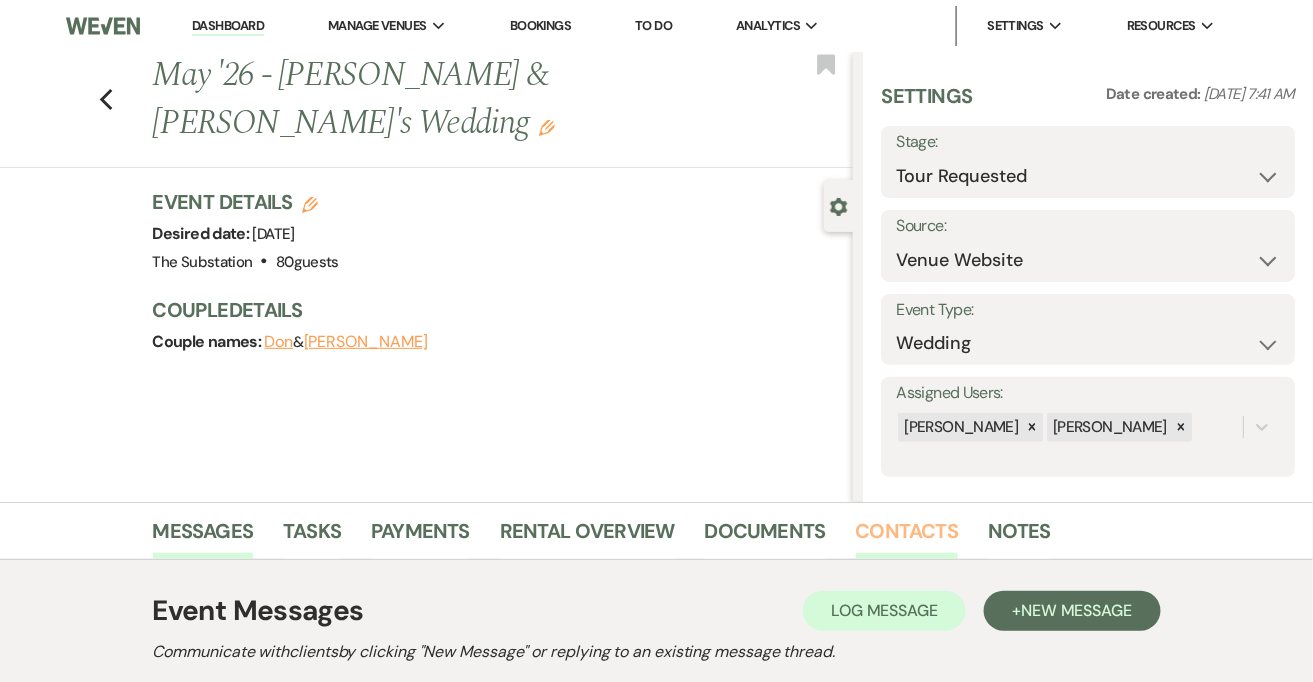 click on "Contacts" at bounding box center (907, 537) 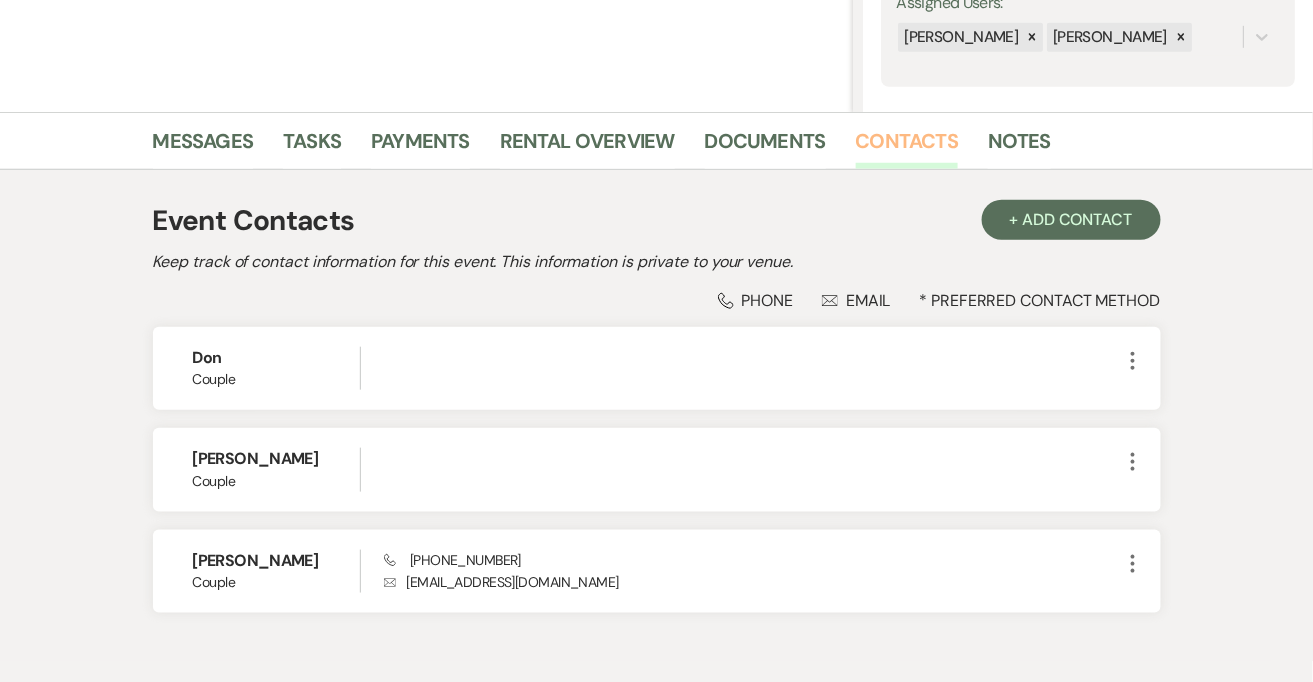 scroll, scrollTop: 391, scrollLeft: 0, axis: vertical 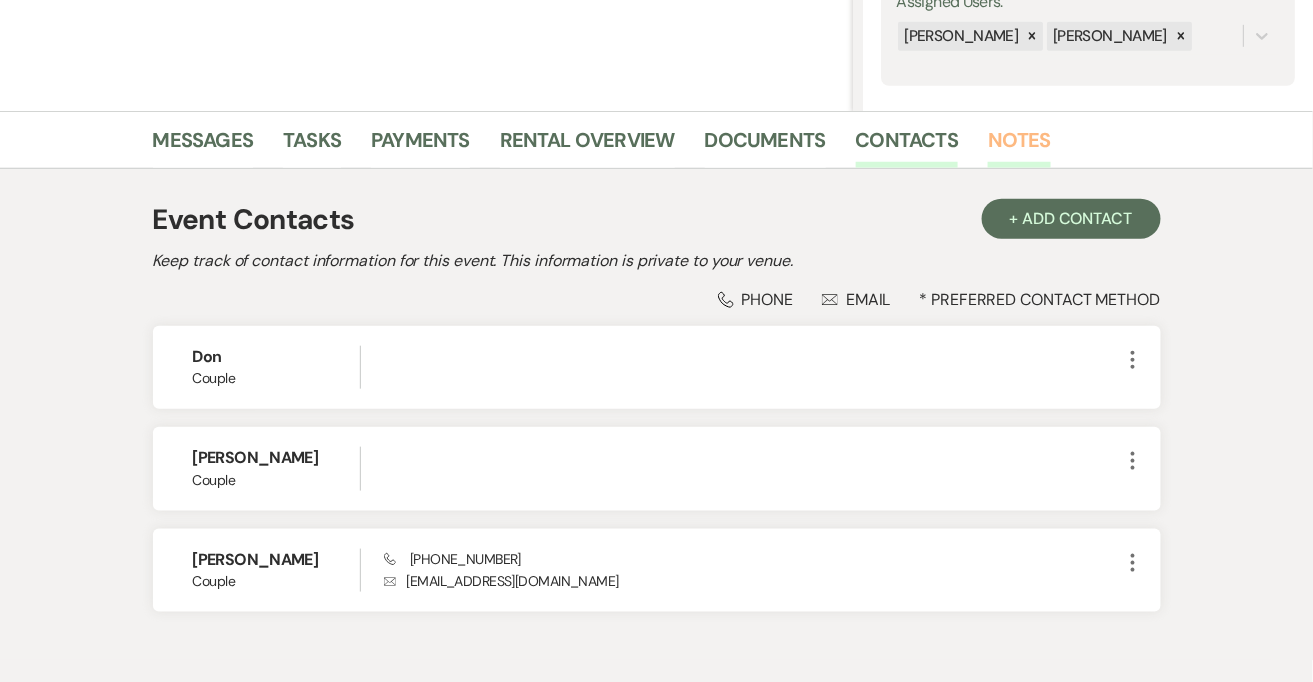 click on "Notes" at bounding box center [1019, 146] 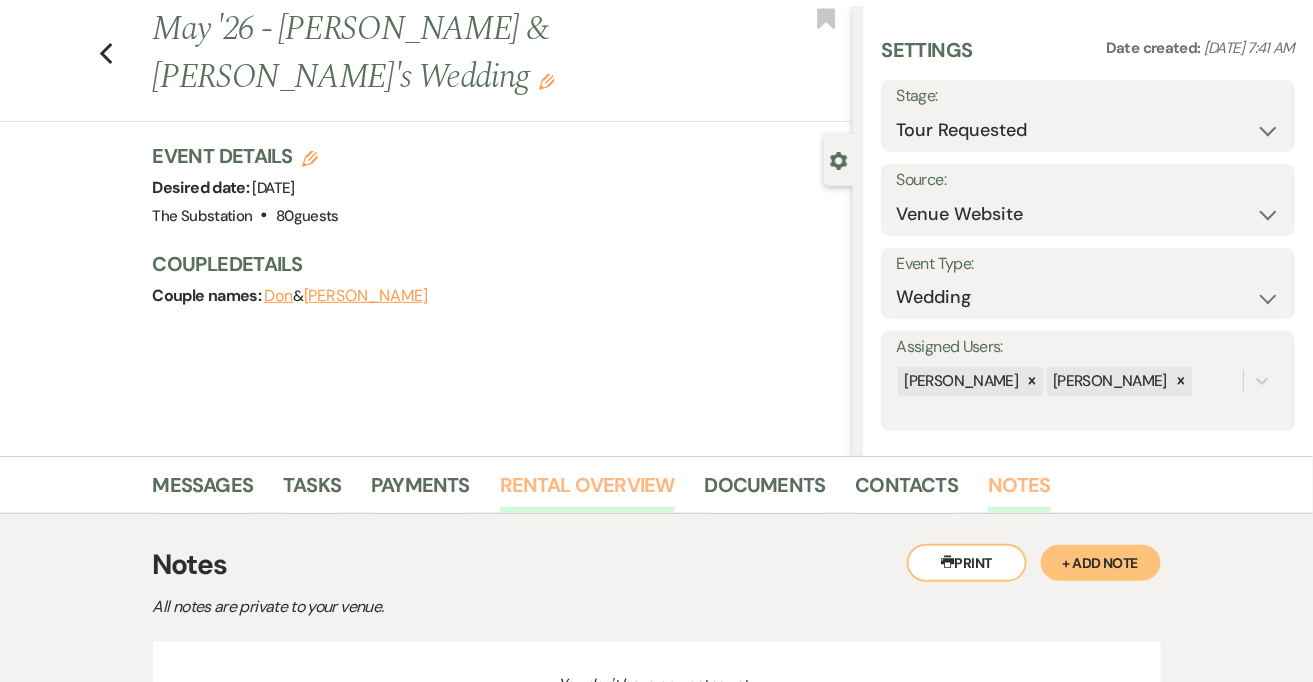 scroll, scrollTop: 239, scrollLeft: 0, axis: vertical 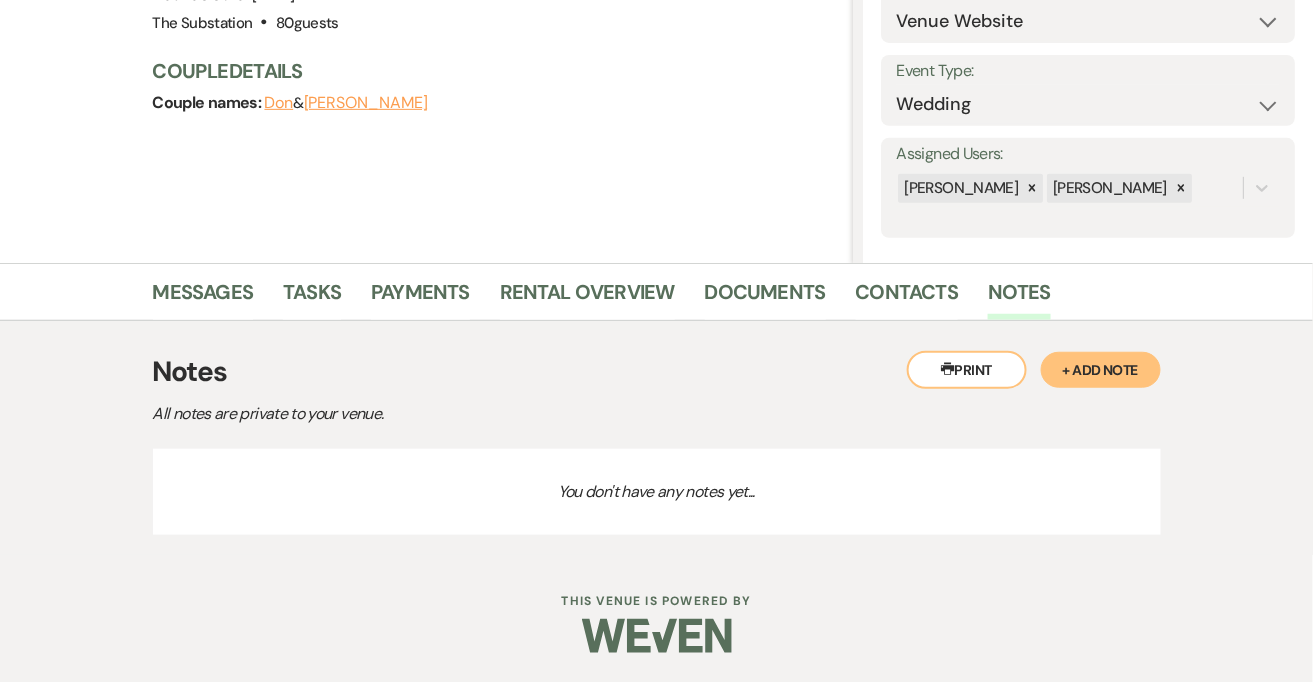 click on "+ Add Note" at bounding box center (1101, 370) 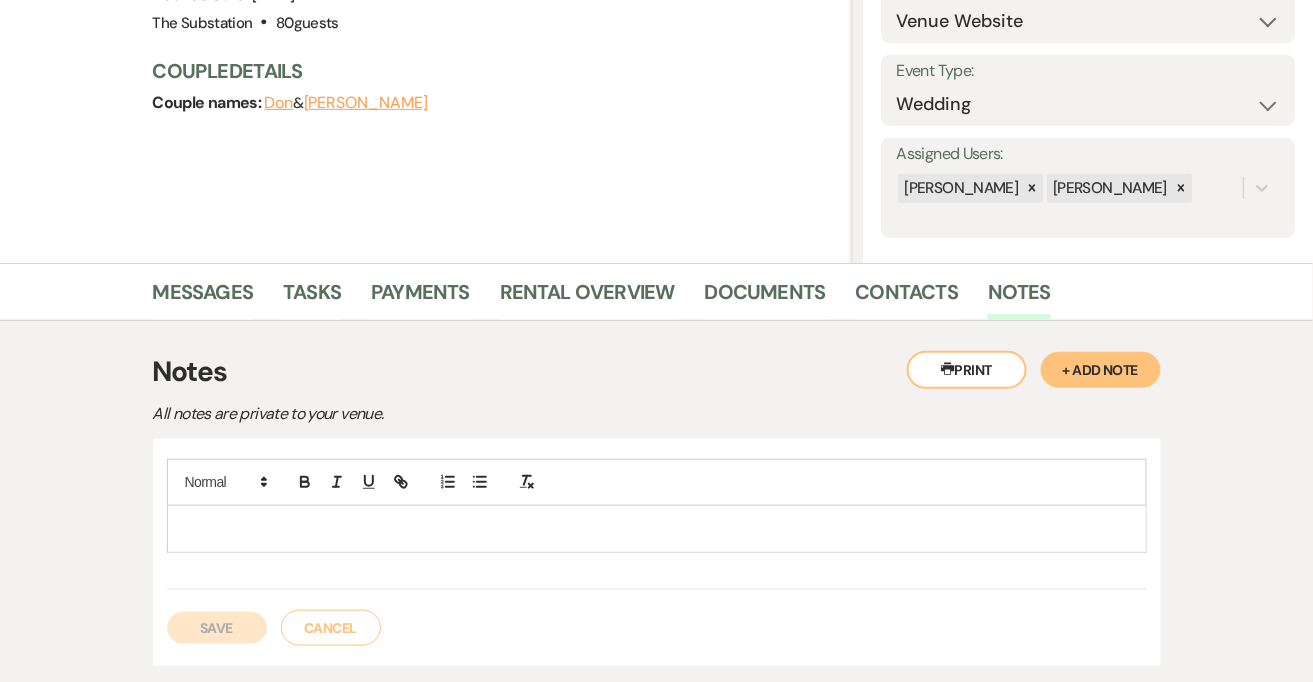 click at bounding box center (657, 529) 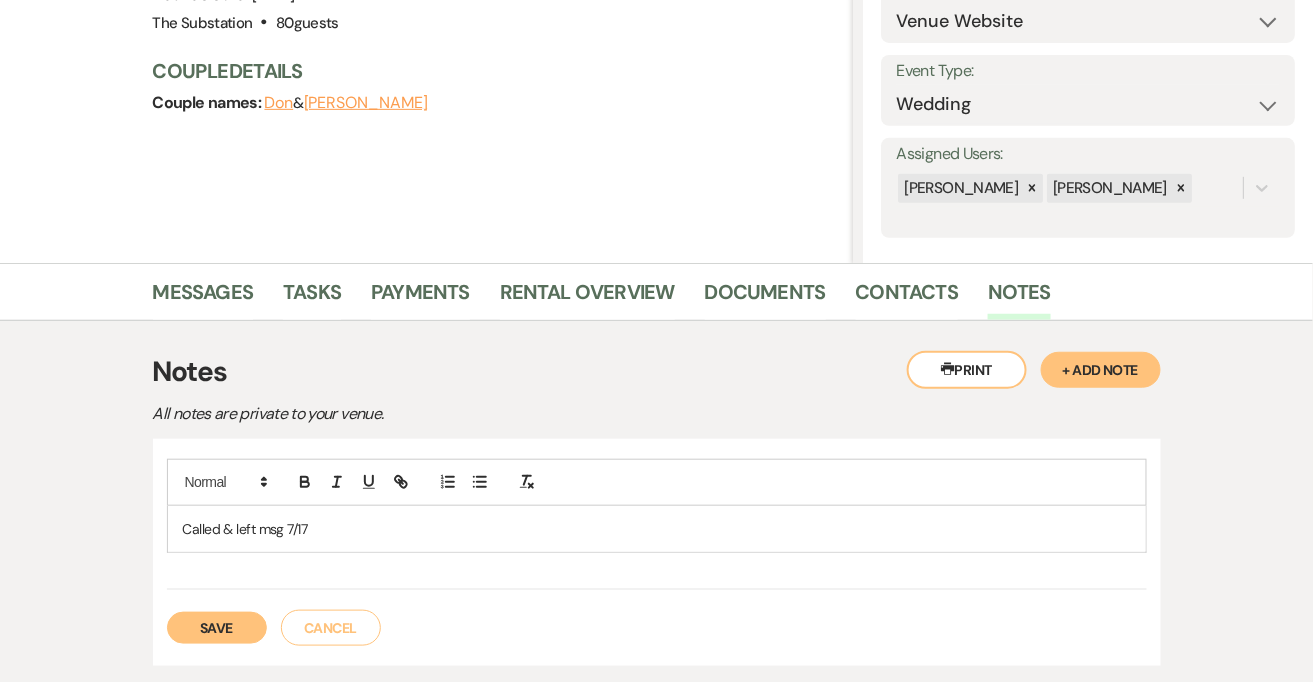 click on "Save" at bounding box center (217, 628) 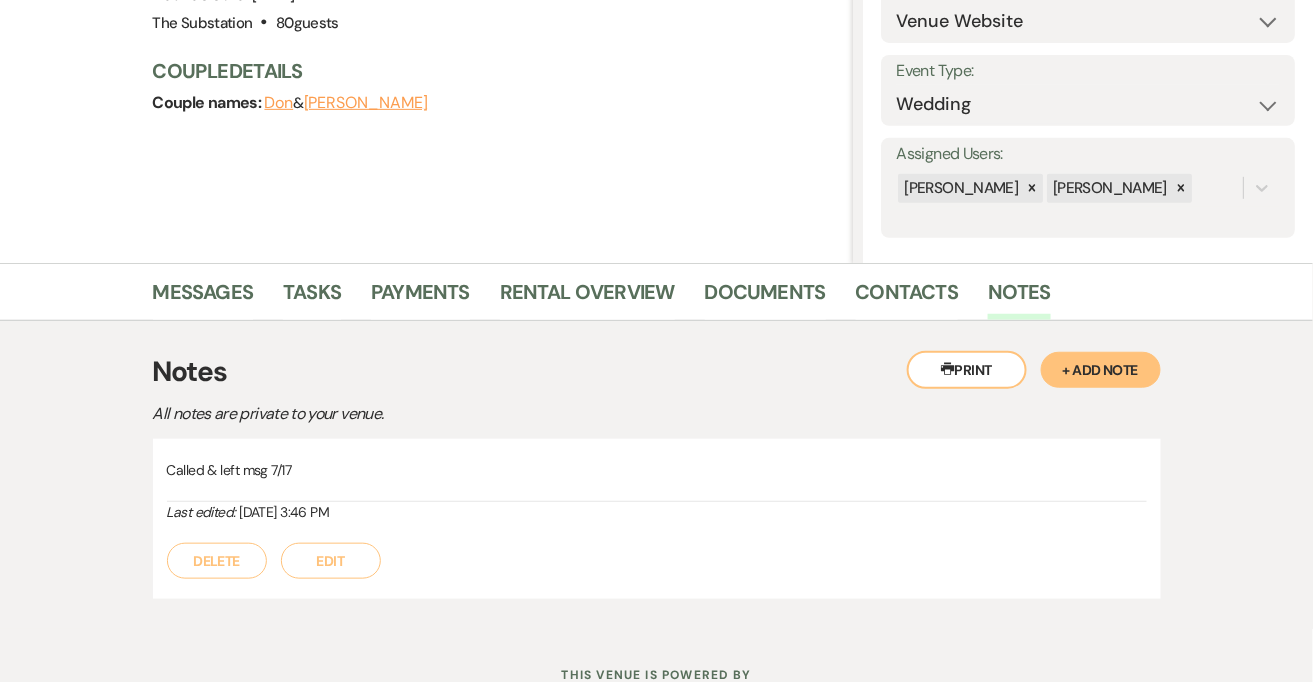 click on "Edit" at bounding box center (331, 561) 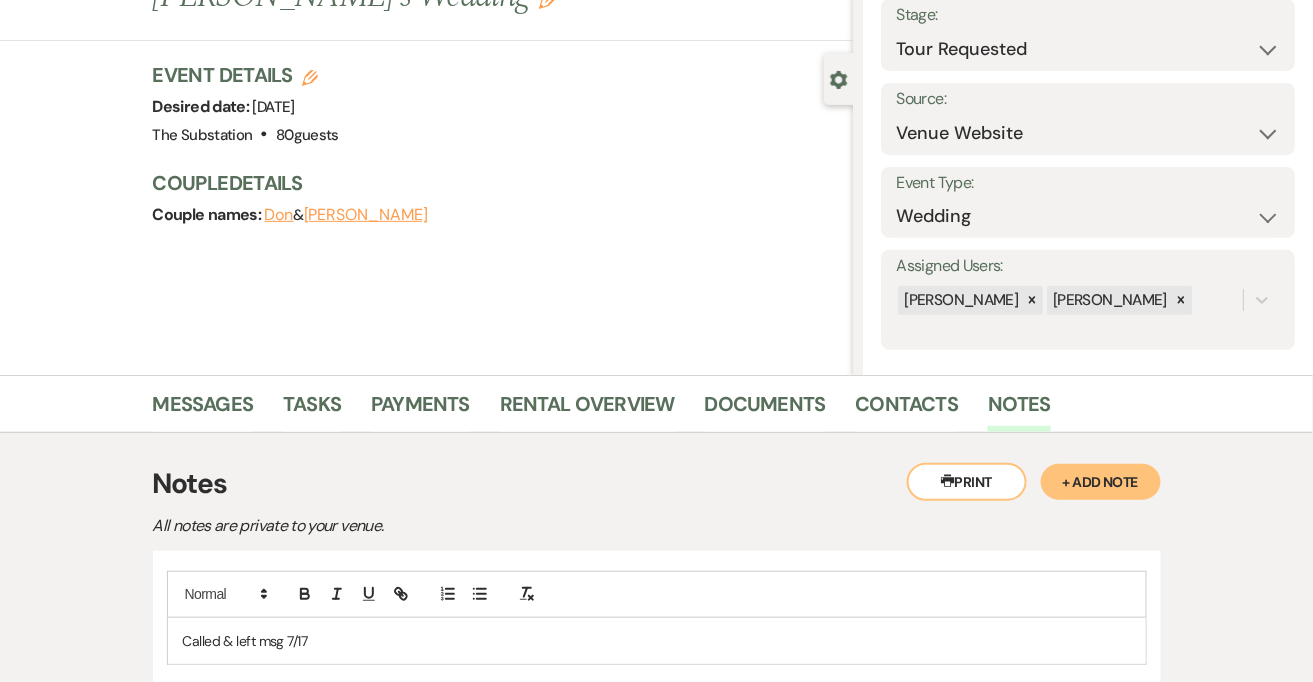 scroll, scrollTop: 130, scrollLeft: 0, axis: vertical 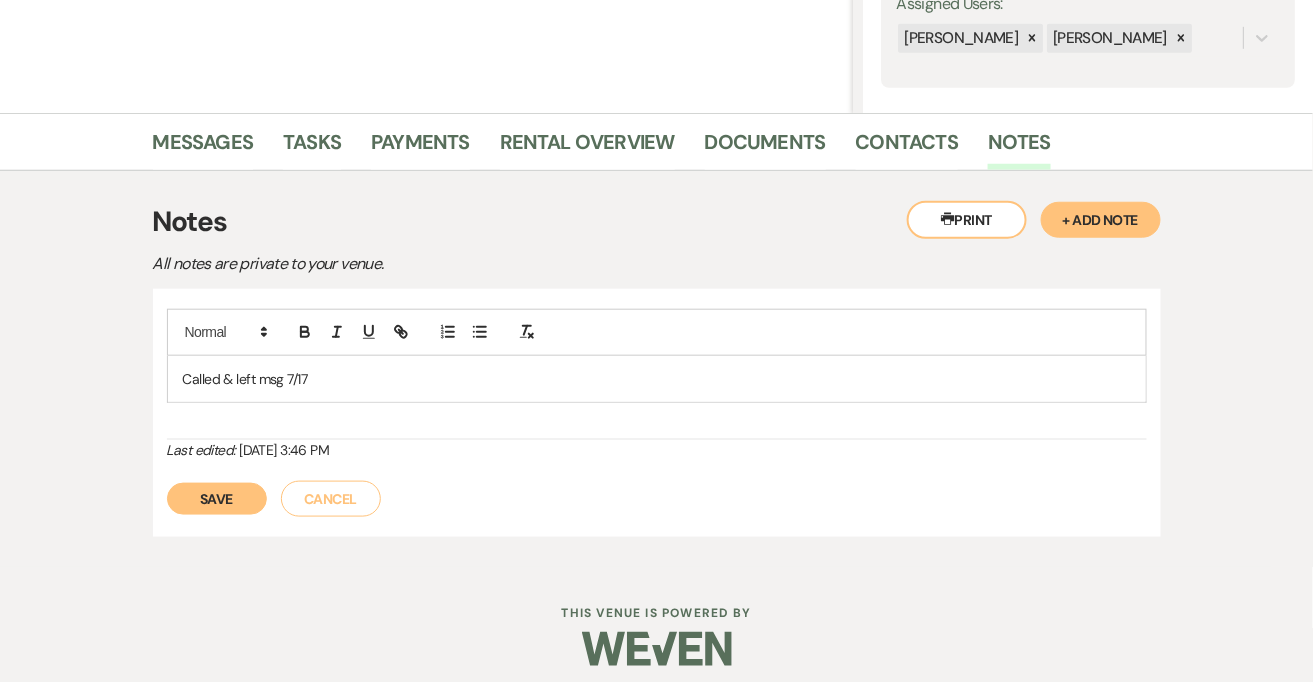 click on "Save" at bounding box center (217, 499) 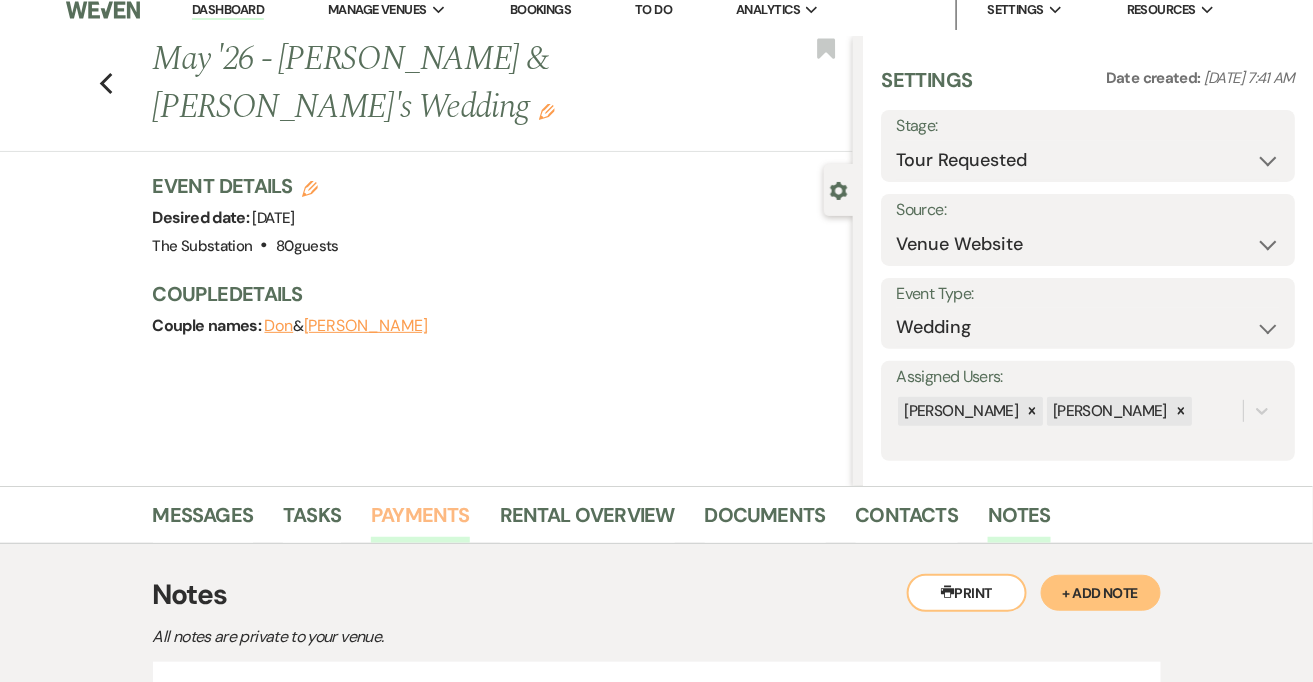 scroll, scrollTop: 0, scrollLeft: 0, axis: both 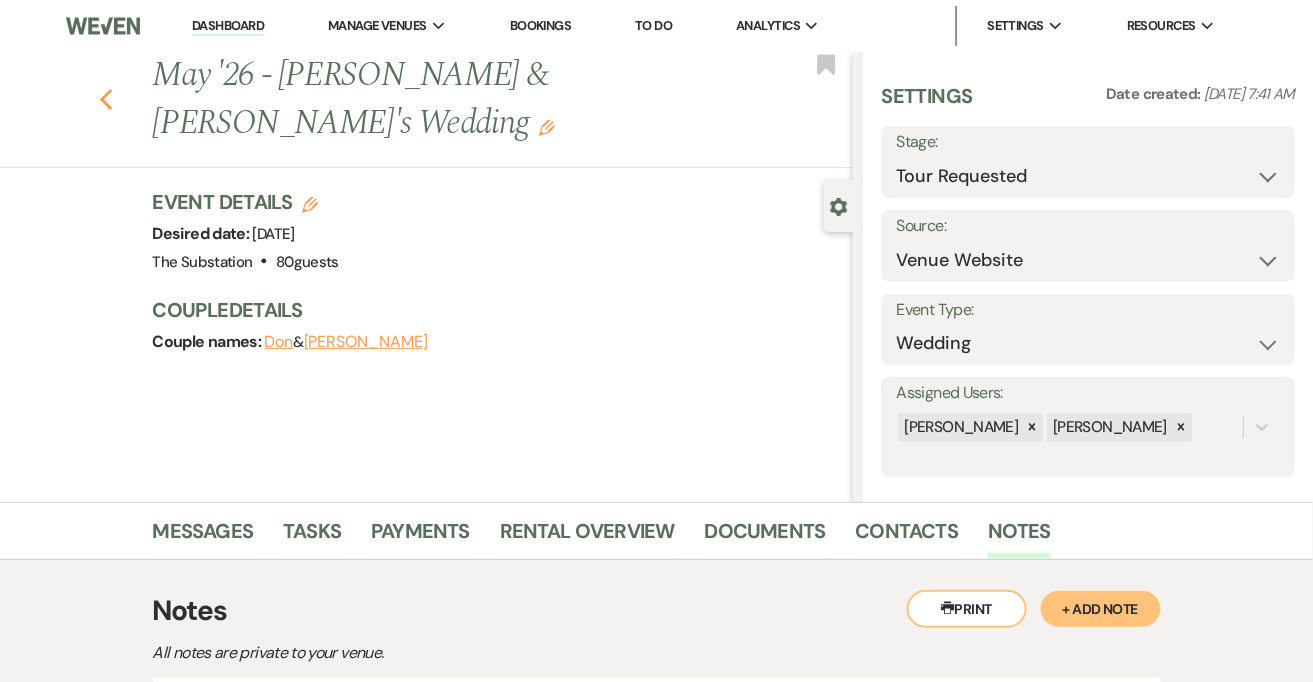 click on "Previous" 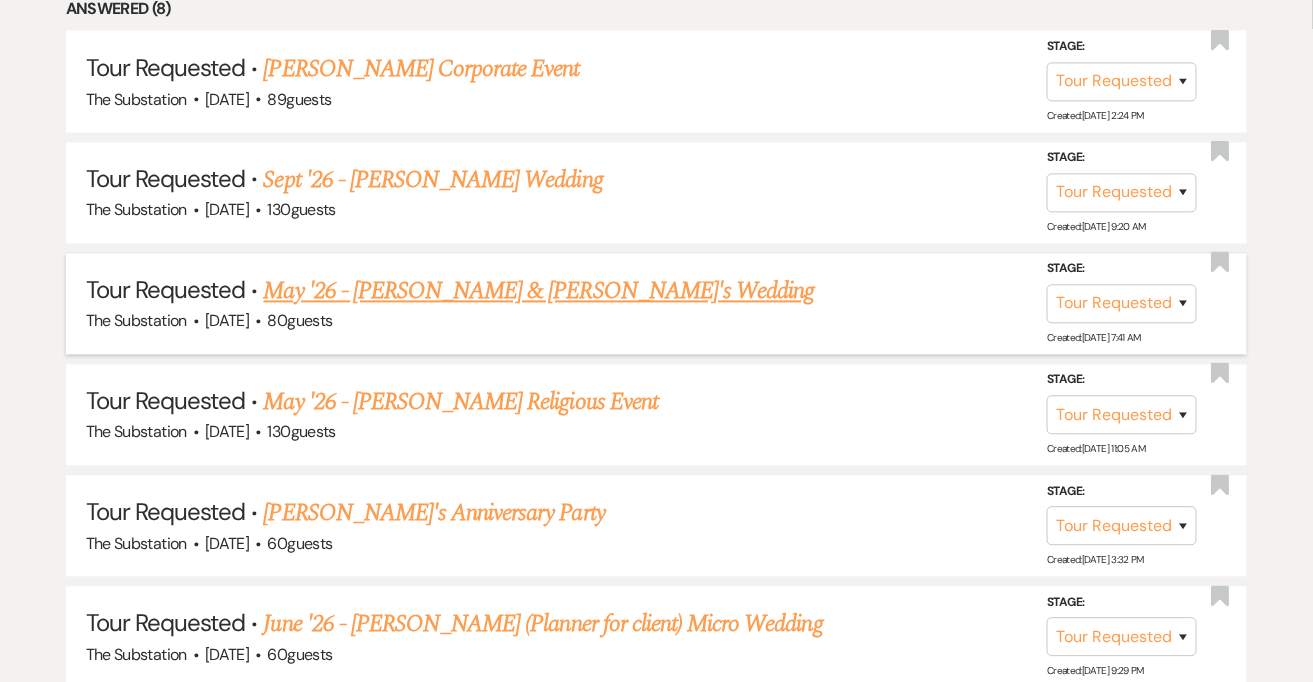 scroll, scrollTop: 990, scrollLeft: 0, axis: vertical 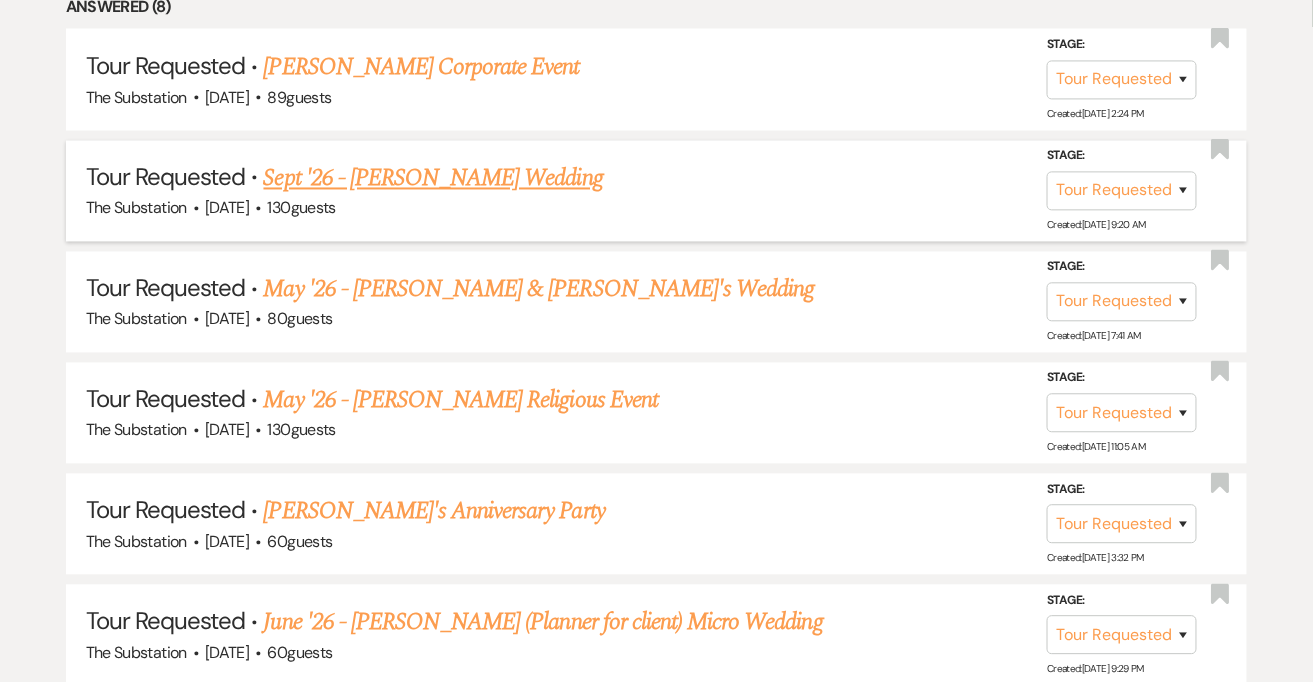 click on "Sept '26 - [PERSON_NAME] Wedding" at bounding box center [433, 179] 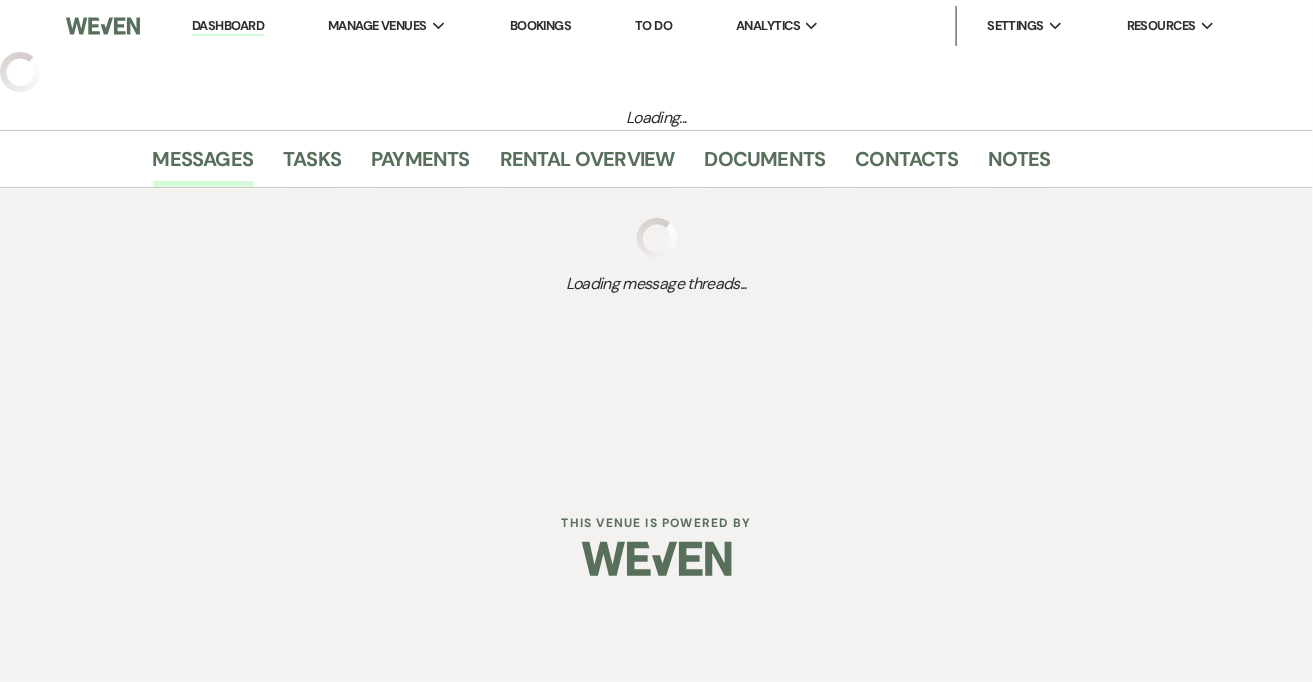 select on "2" 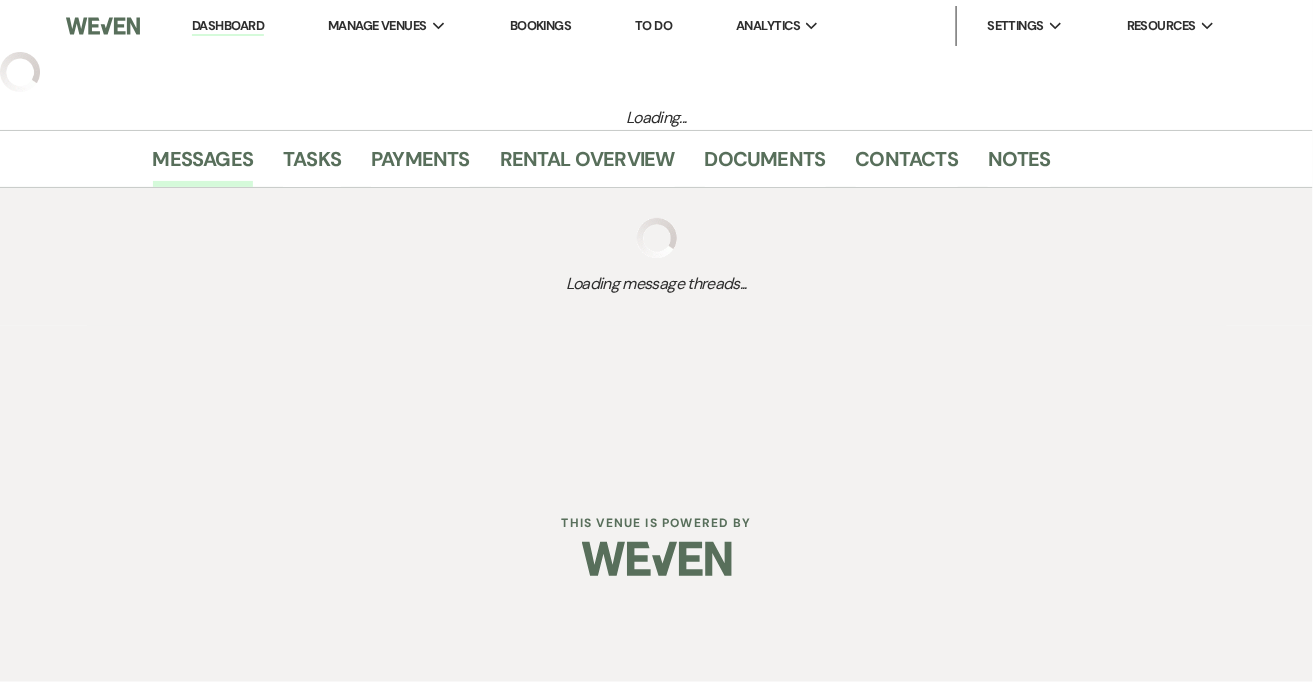 select on "5" 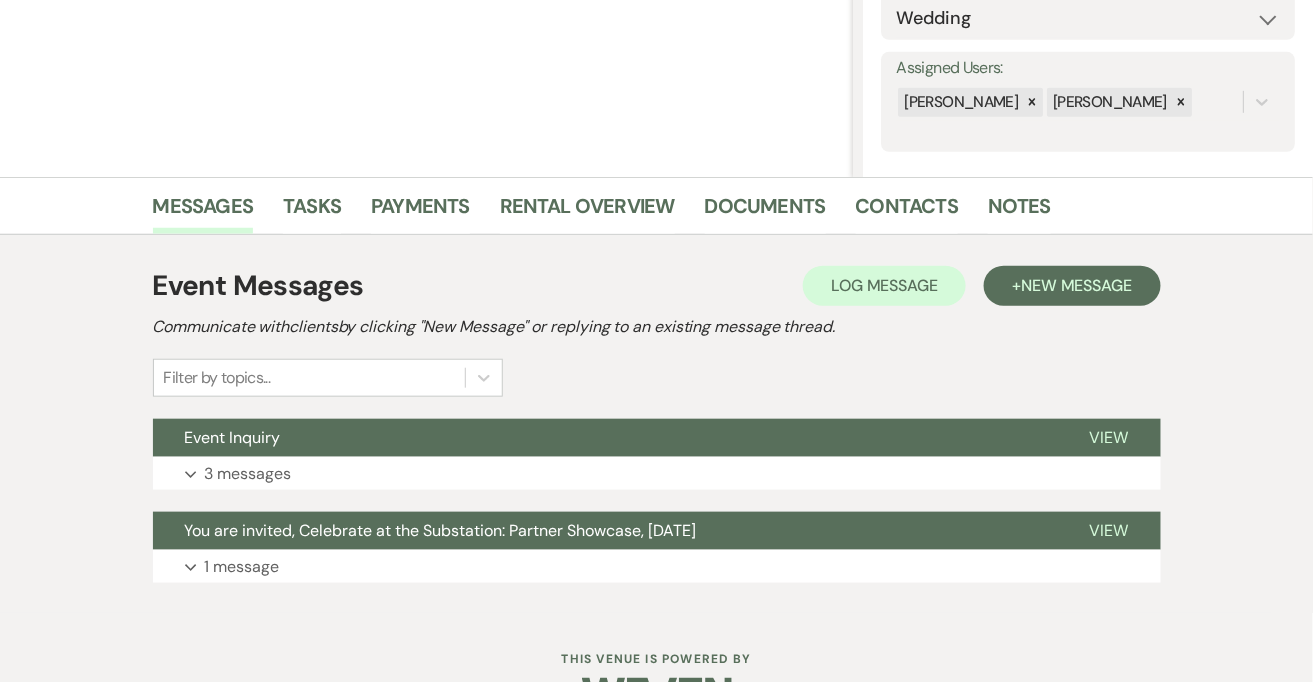 scroll, scrollTop: 384, scrollLeft: 0, axis: vertical 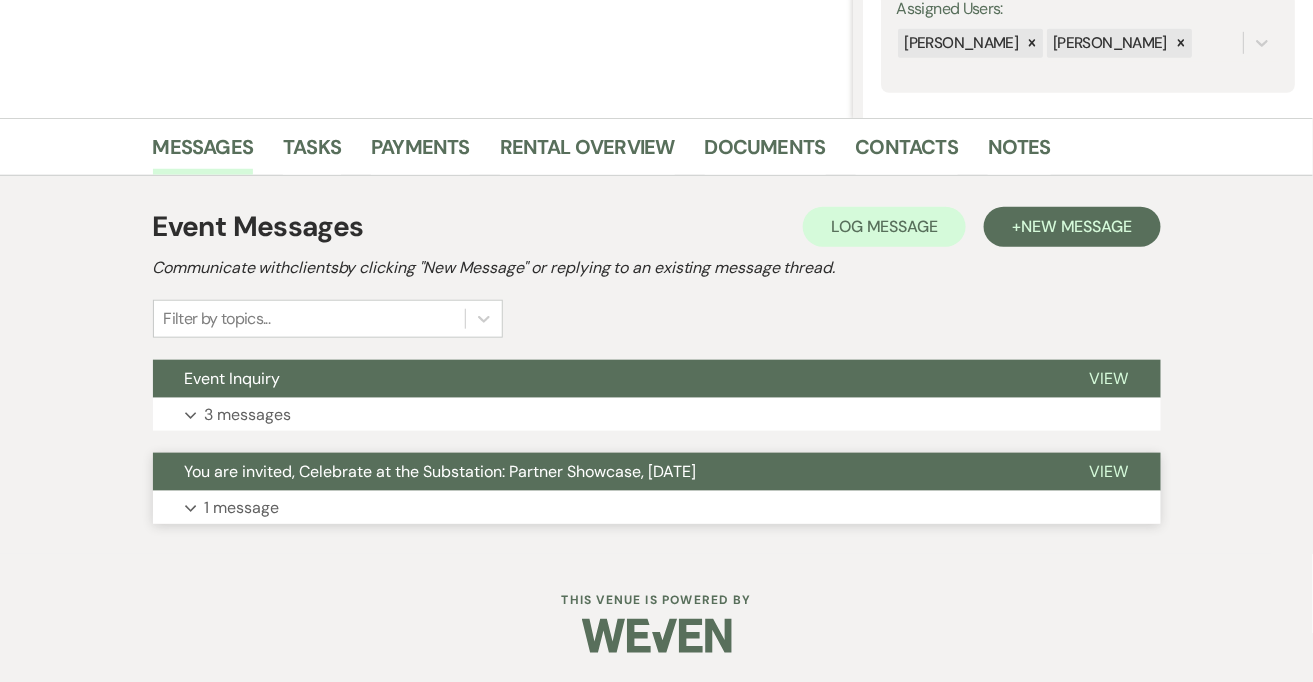 click on "Expand 1 message" at bounding box center [657, 508] 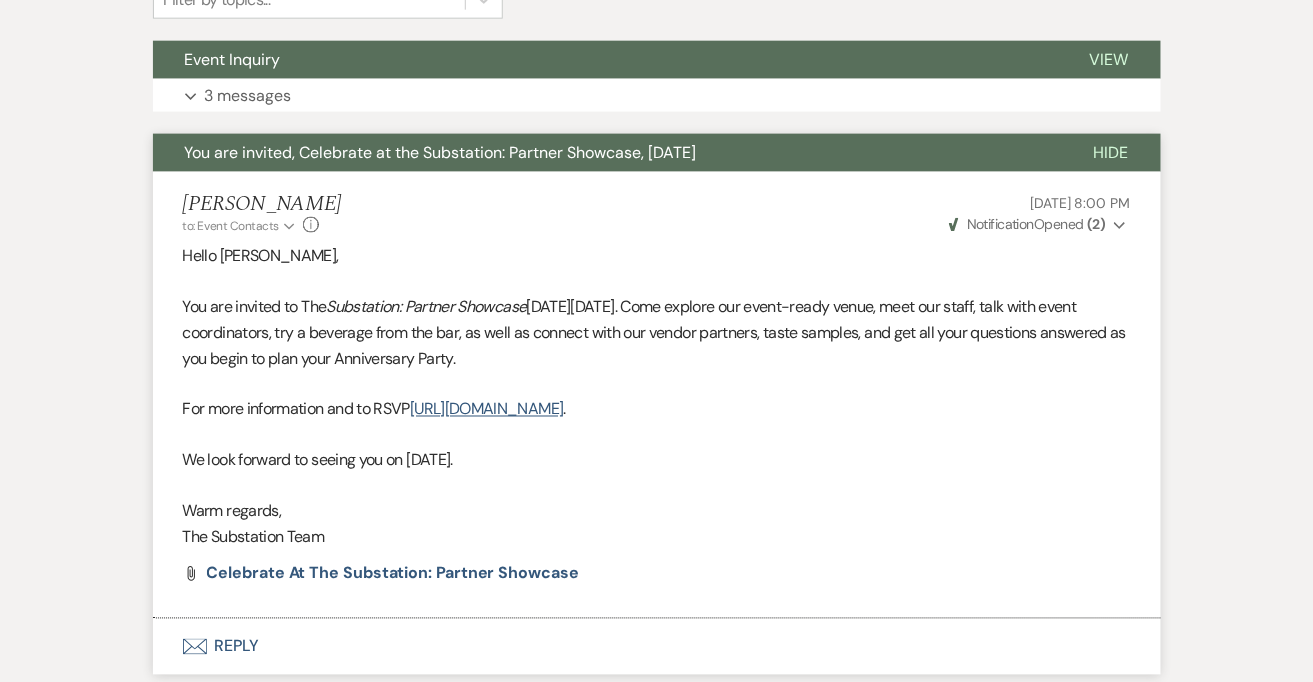 scroll, scrollTop: 700, scrollLeft: 0, axis: vertical 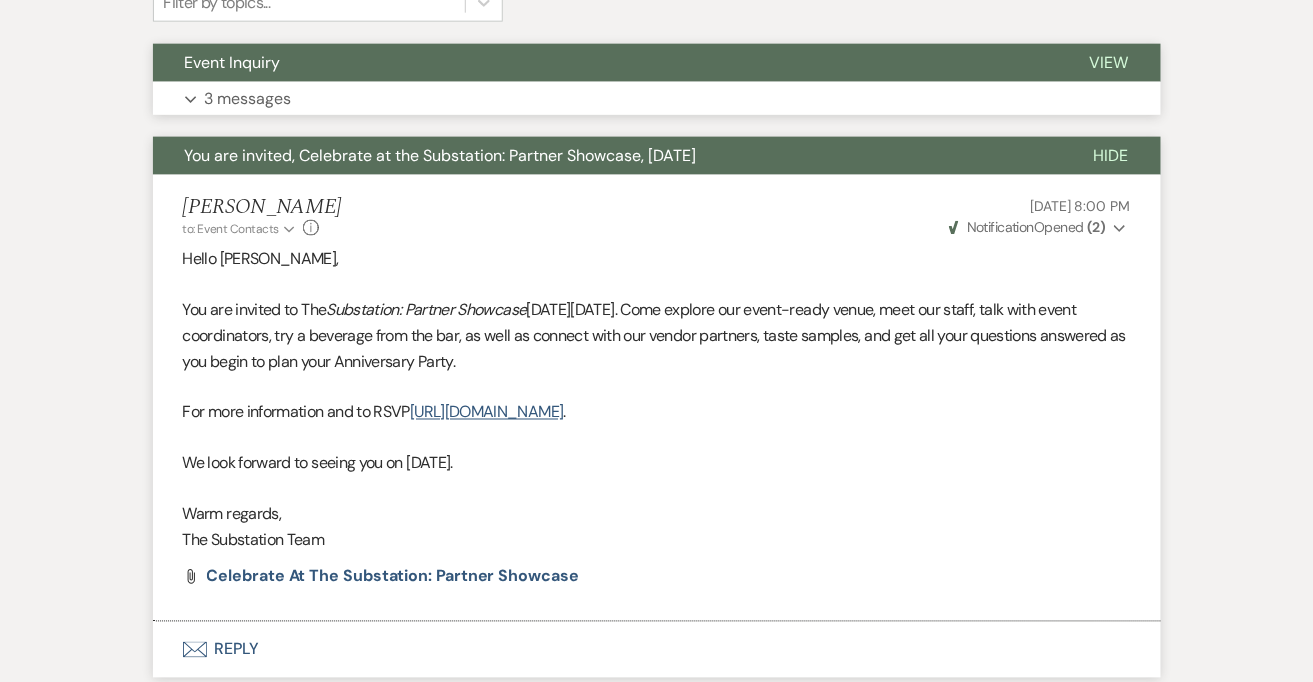 click on "Expand 3 messages" at bounding box center [657, 99] 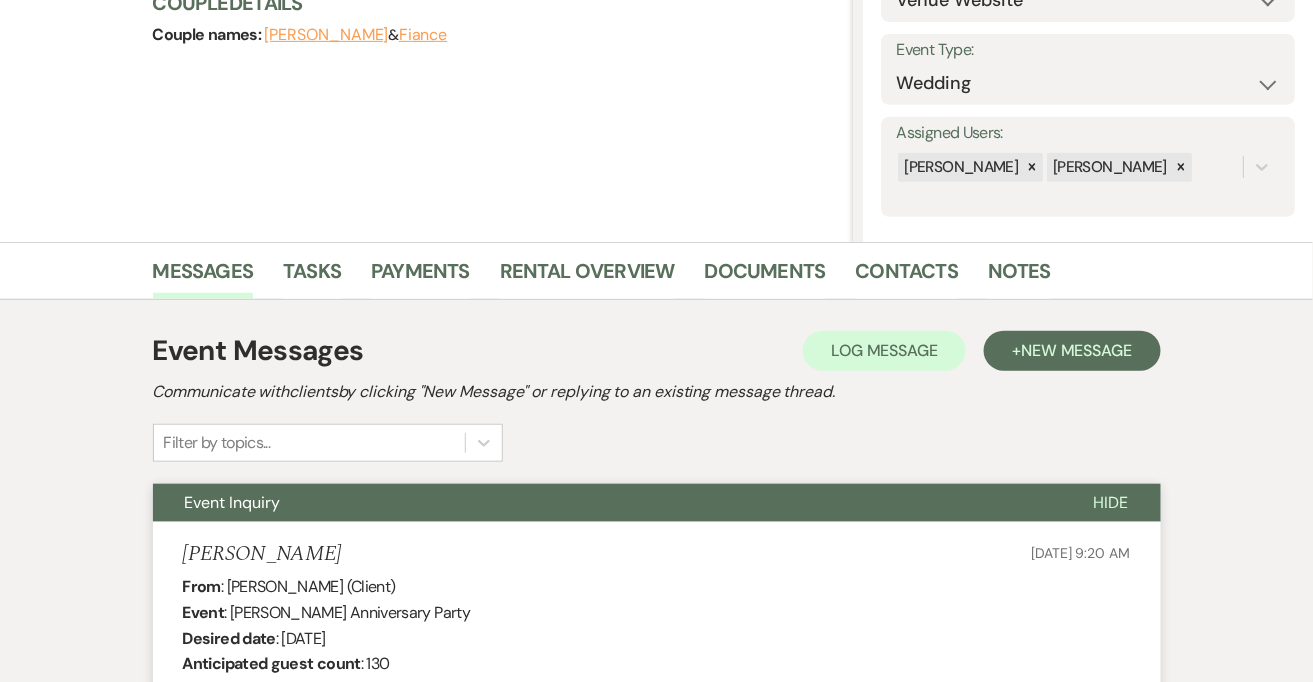 scroll, scrollTop: 170, scrollLeft: 0, axis: vertical 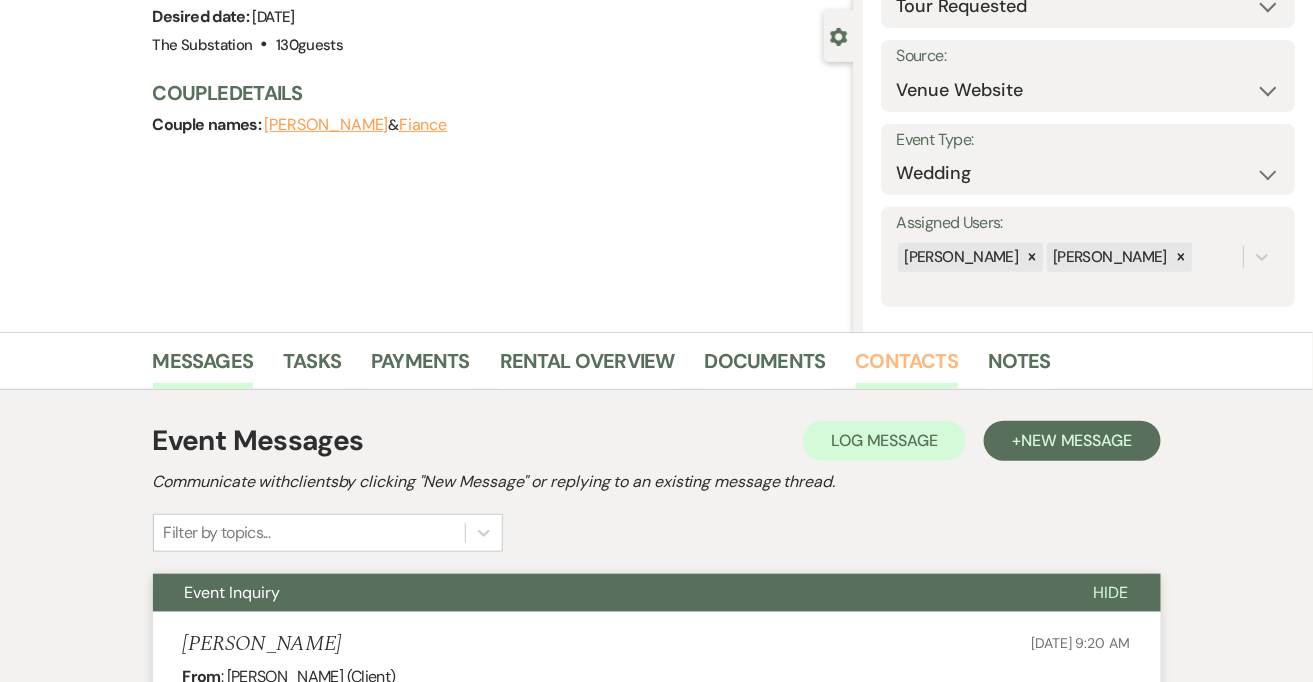 click on "Contacts" at bounding box center (907, 367) 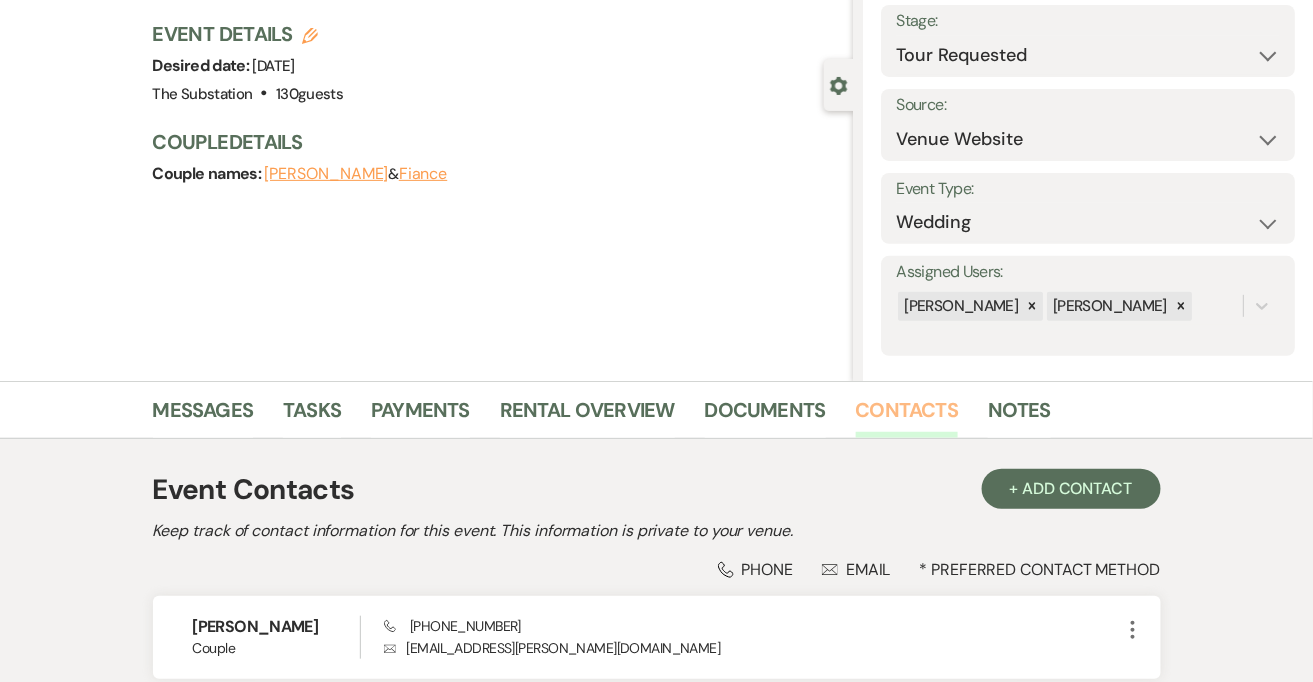 scroll, scrollTop: 112, scrollLeft: 0, axis: vertical 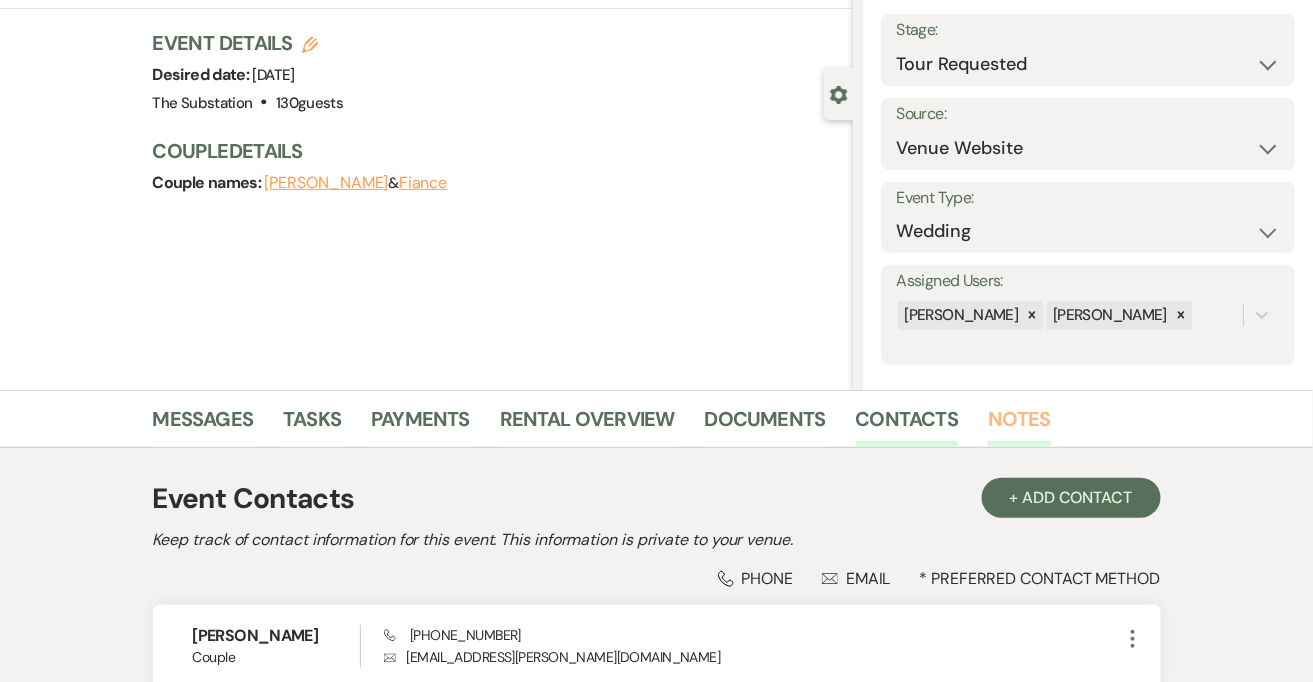 click on "Notes" at bounding box center (1019, 425) 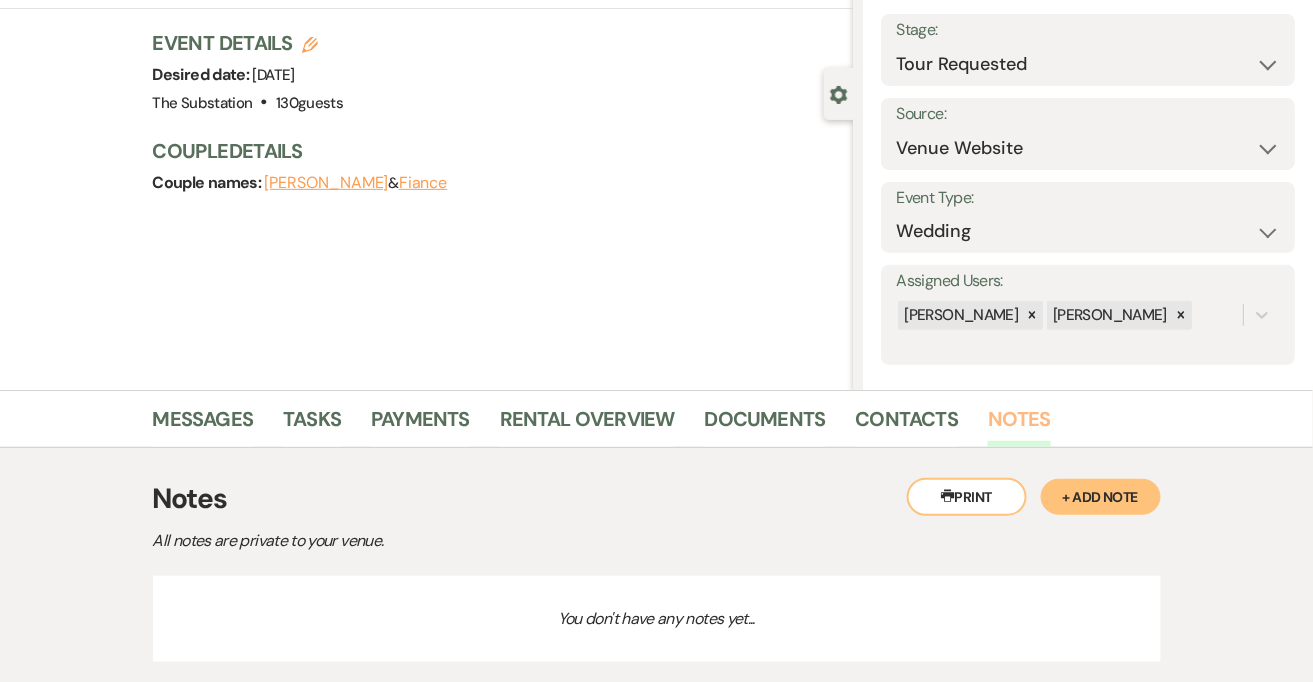 scroll, scrollTop: 239, scrollLeft: 0, axis: vertical 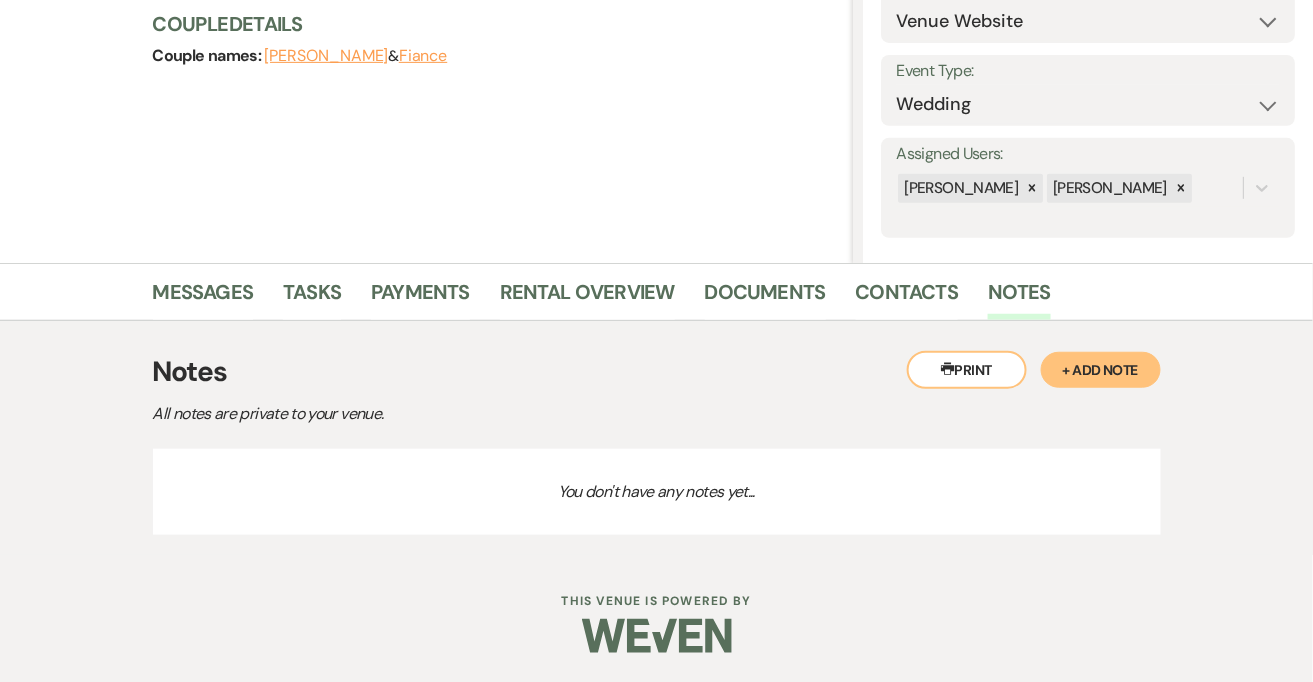 click on "+ Add Note" at bounding box center [1101, 370] 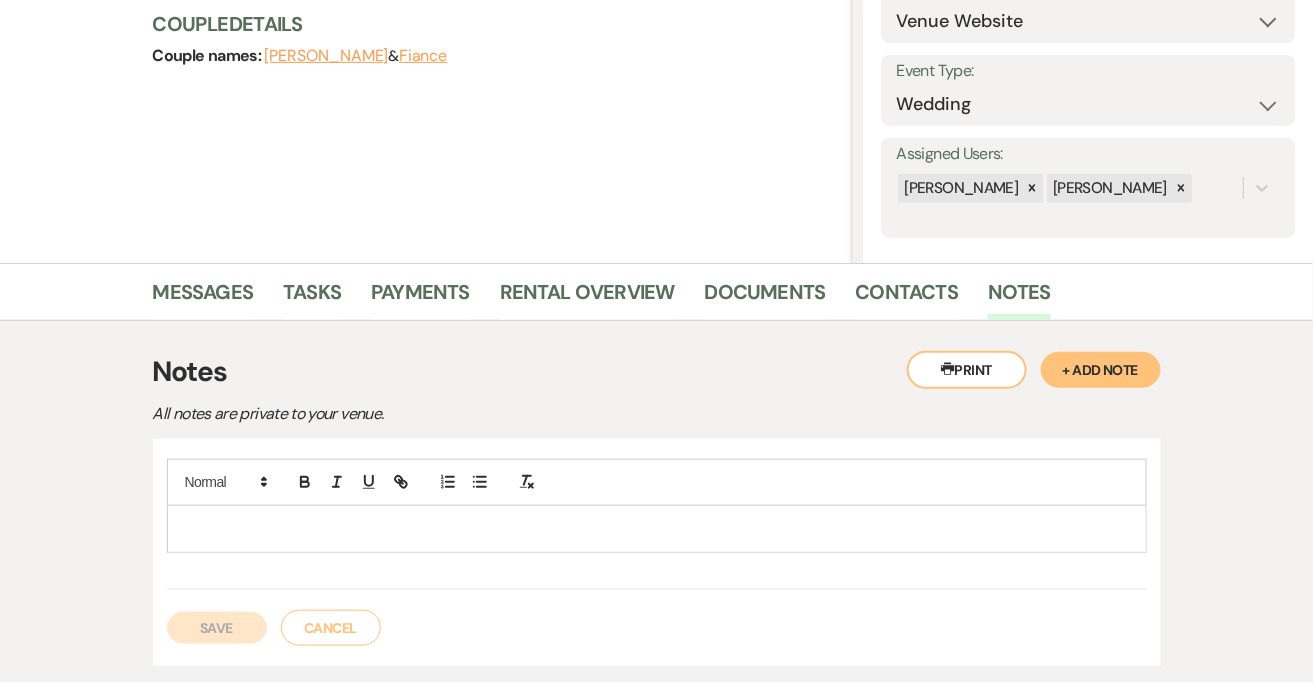click at bounding box center (657, 529) 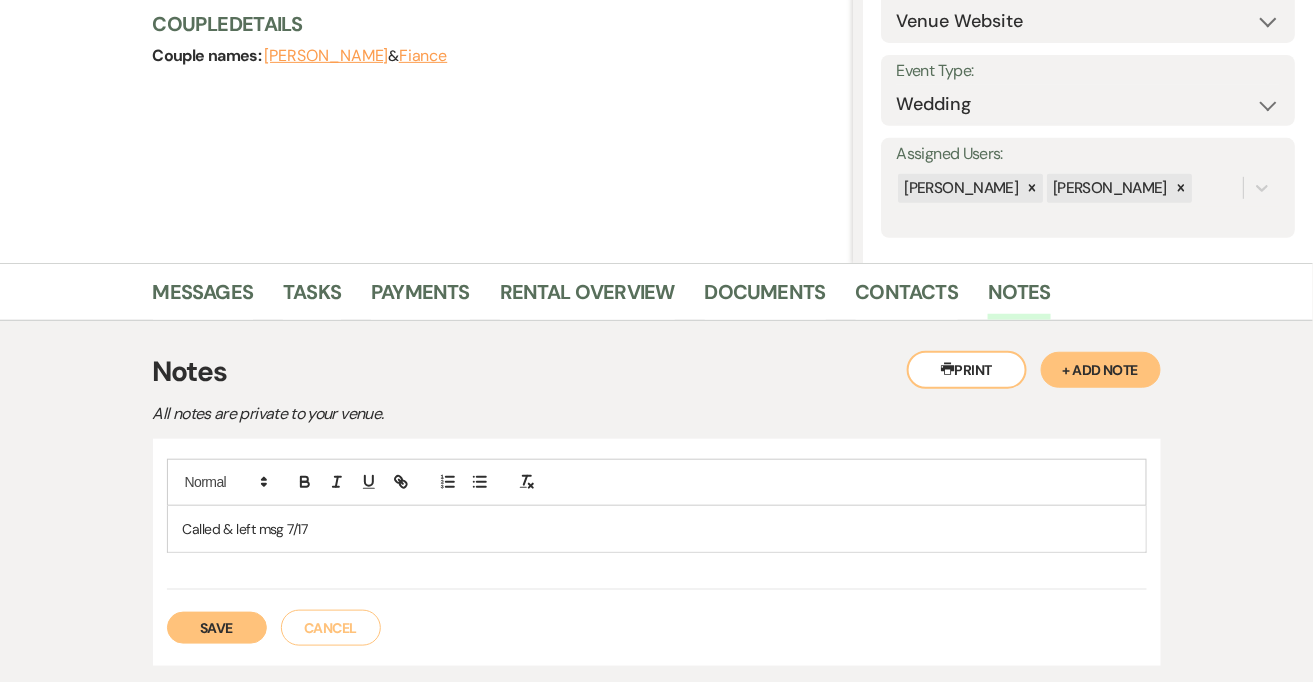 click on "Save" at bounding box center [217, 628] 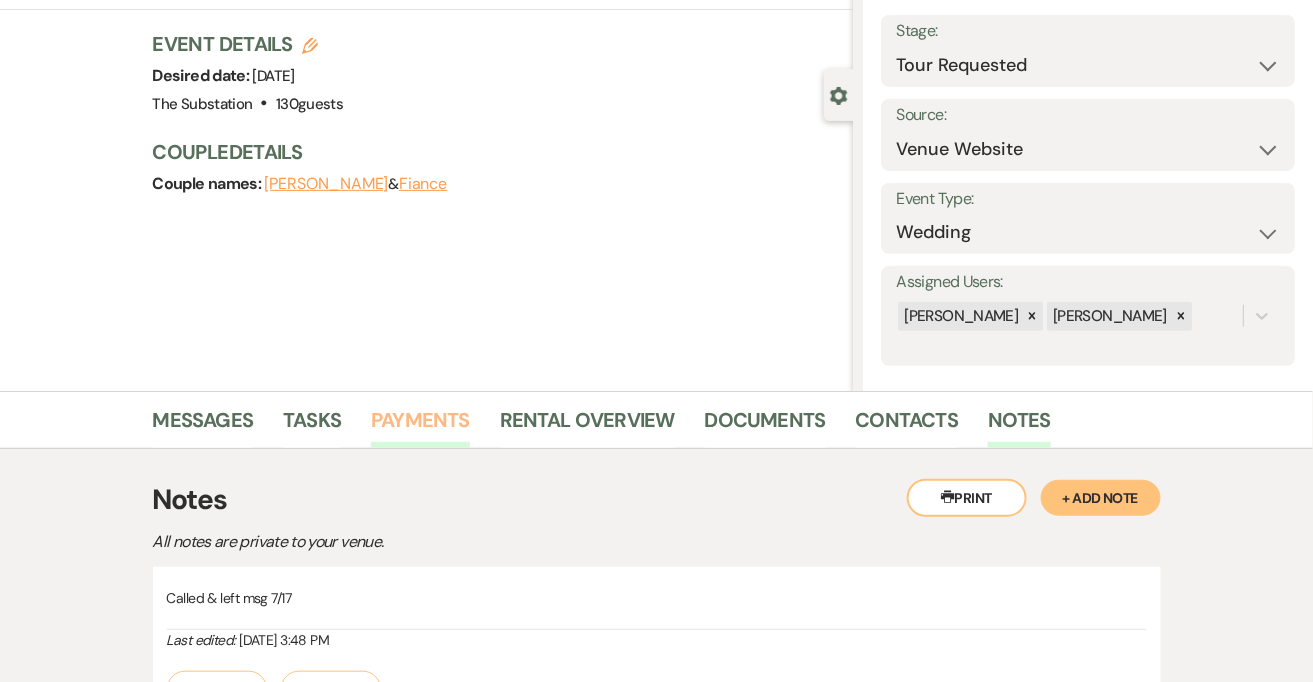 scroll, scrollTop: 110, scrollLeft: 0, axis: vertical 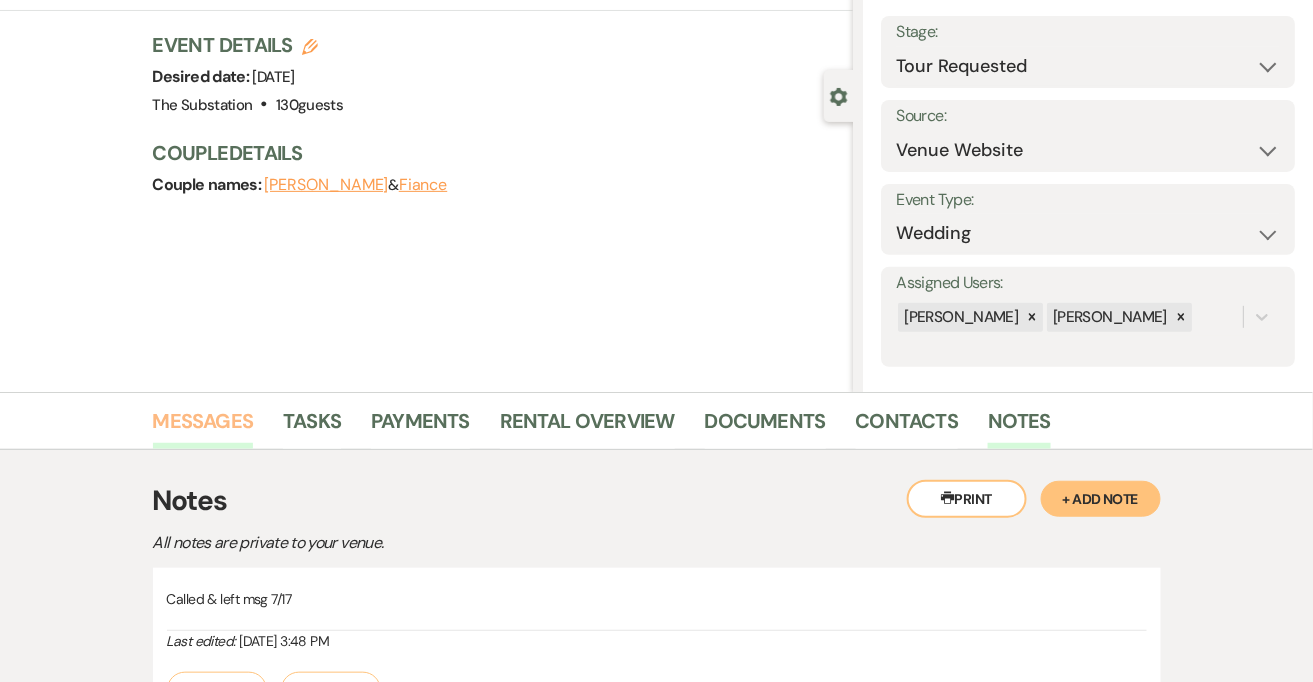 click on "Messages" at bounding box center [203, 427] 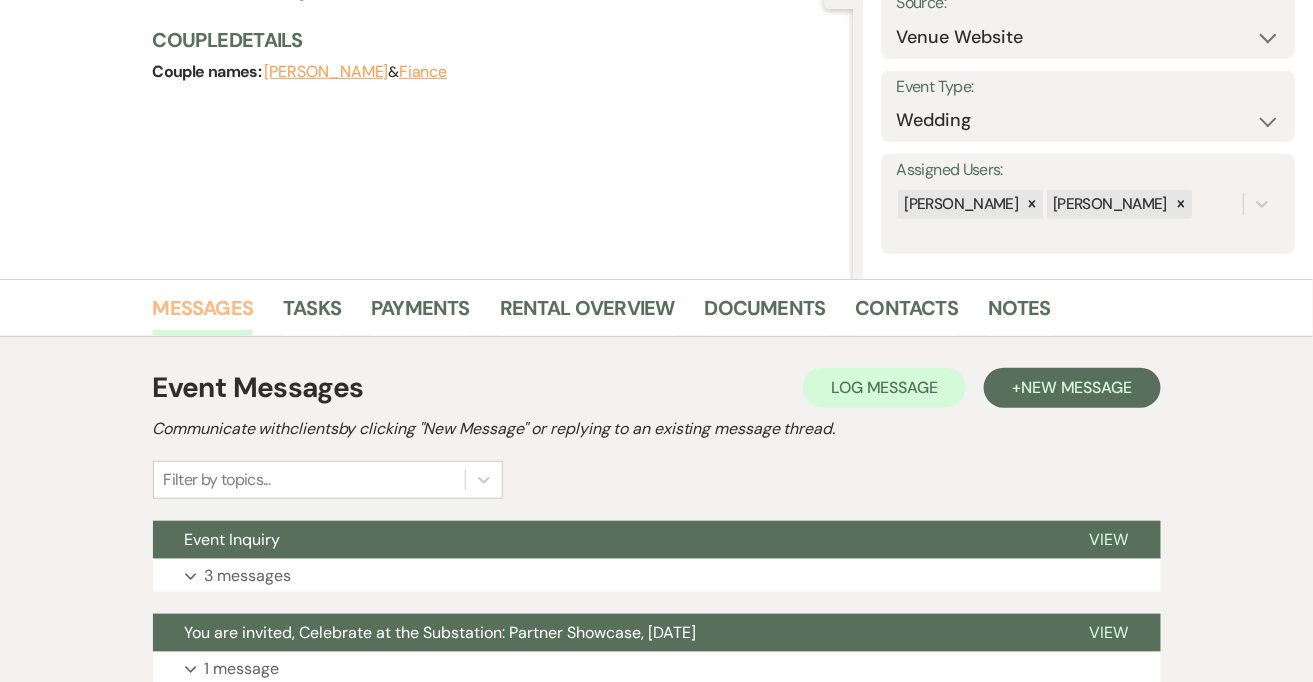 scroll, scrollTop: 384, scrollLeft: 0, axis: vertical 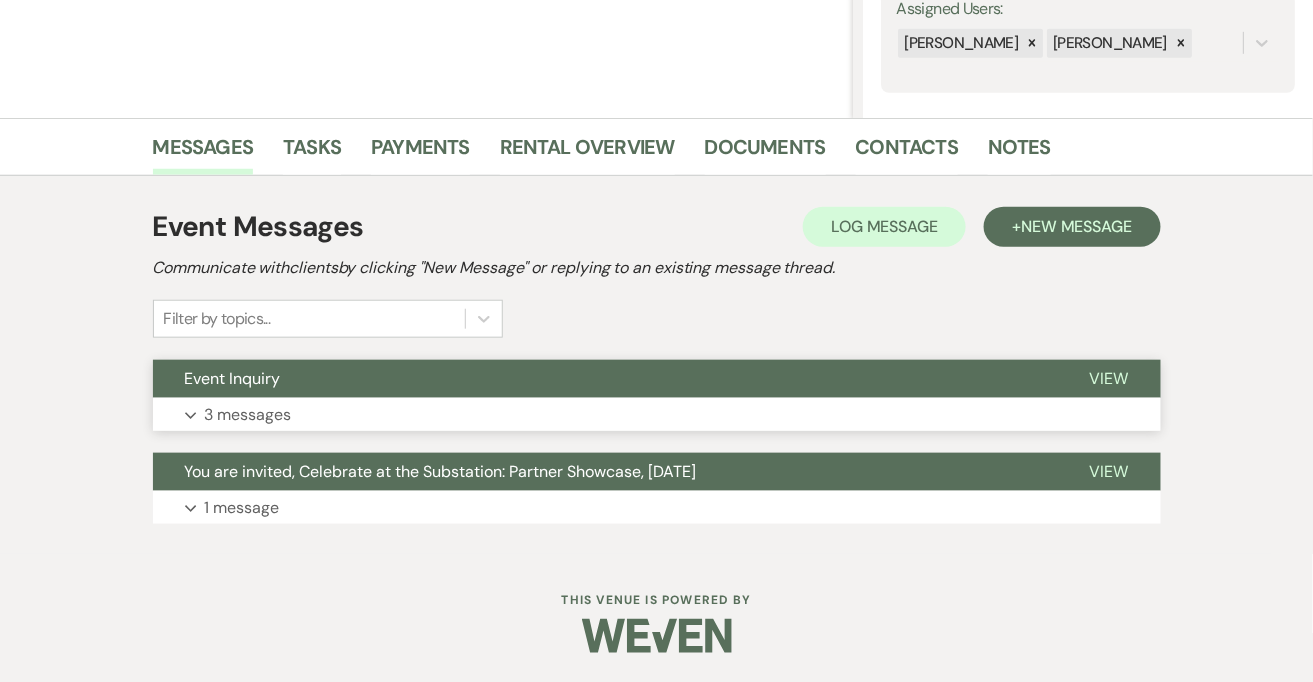 click on "Expand 3 messages" at bounding box center [657, 415] 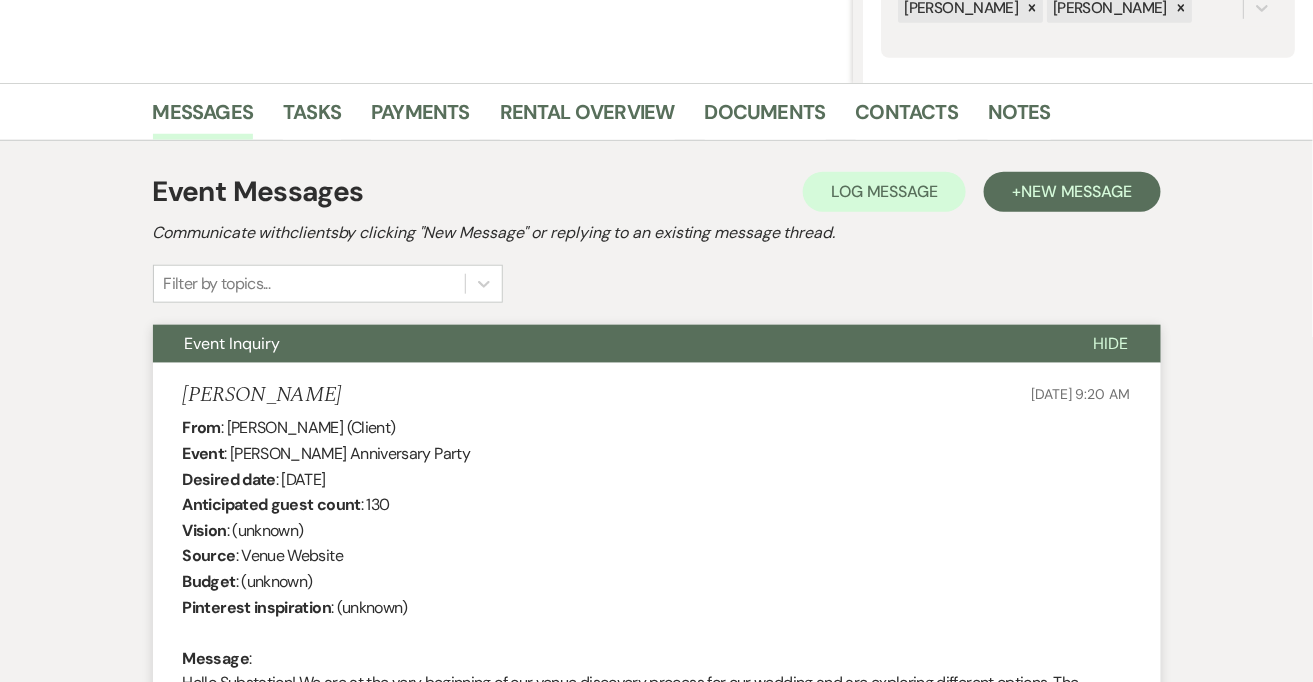scroll, scrollTop: 421, scrollLeft: 0, axis: vertical 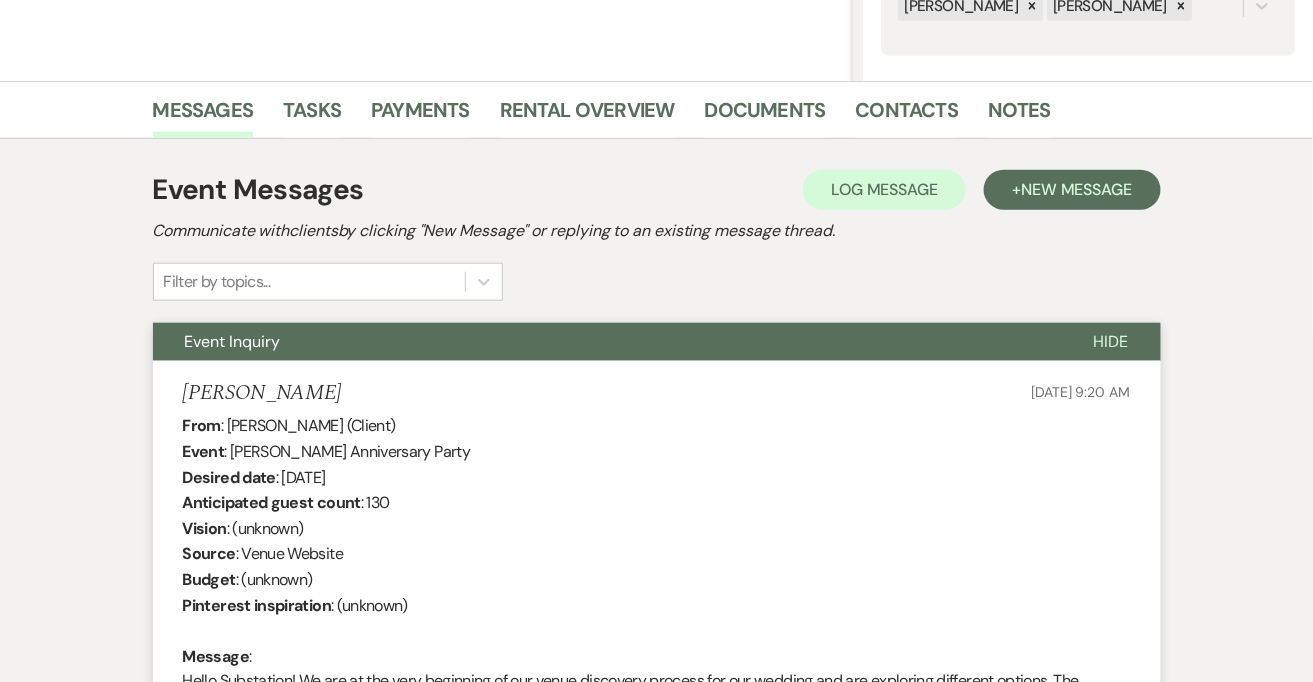 click on "From : [PERSON_NAME] (Client)
Event : [PERSON_NAME] Anniversary Party
Desired date : [DATE]
Anticipated guest count : 130
Vision : (unknown)
Source : Venue Website
Budget : (unknown)
Pinterest inspiration : (unknown)
Message :   Hello Substation!
We are at the very beginning of our venue discovery process for our wedding and are exploring different options. The rosindale farmers market is our favorite weekend activity and always admire the Substation from afar. Curious what a wedding might look like in the space and would love any and all info about it. Many thanks in advance for your help!
[PERSON_NAME]" at bounding box center [657, 592] 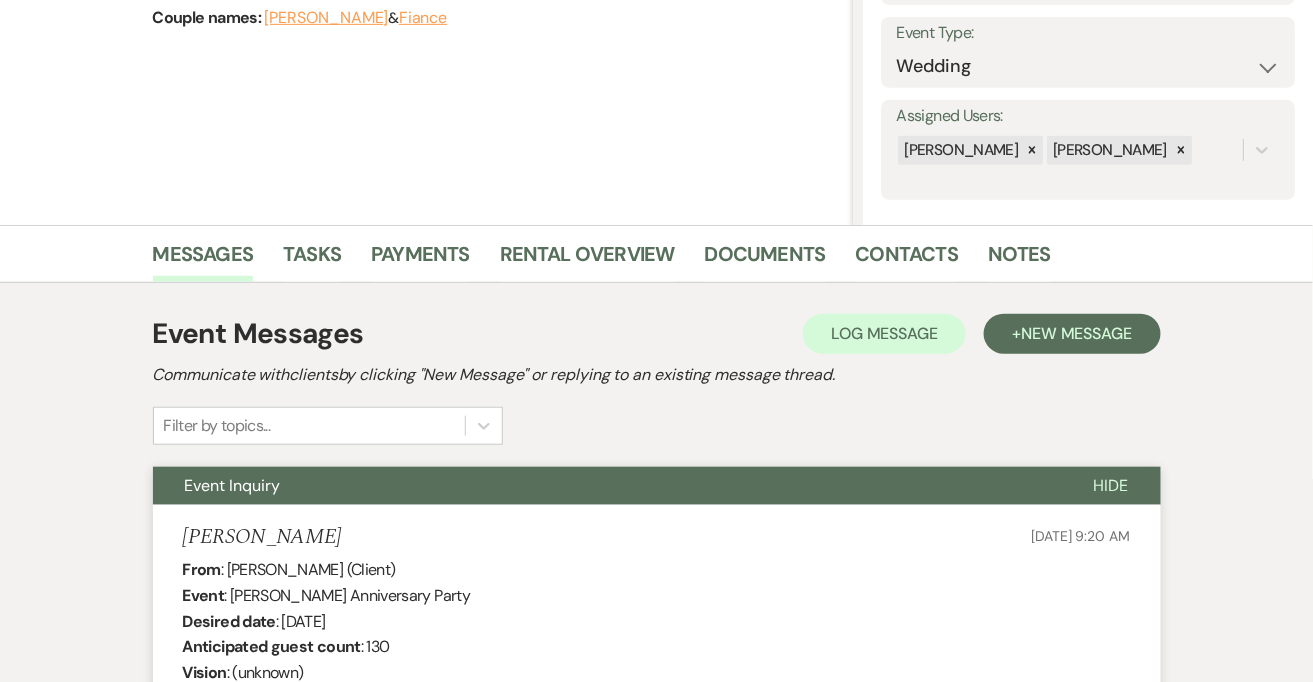 scroll, scrollTop: 0, scrollLeft: 0, axis: both 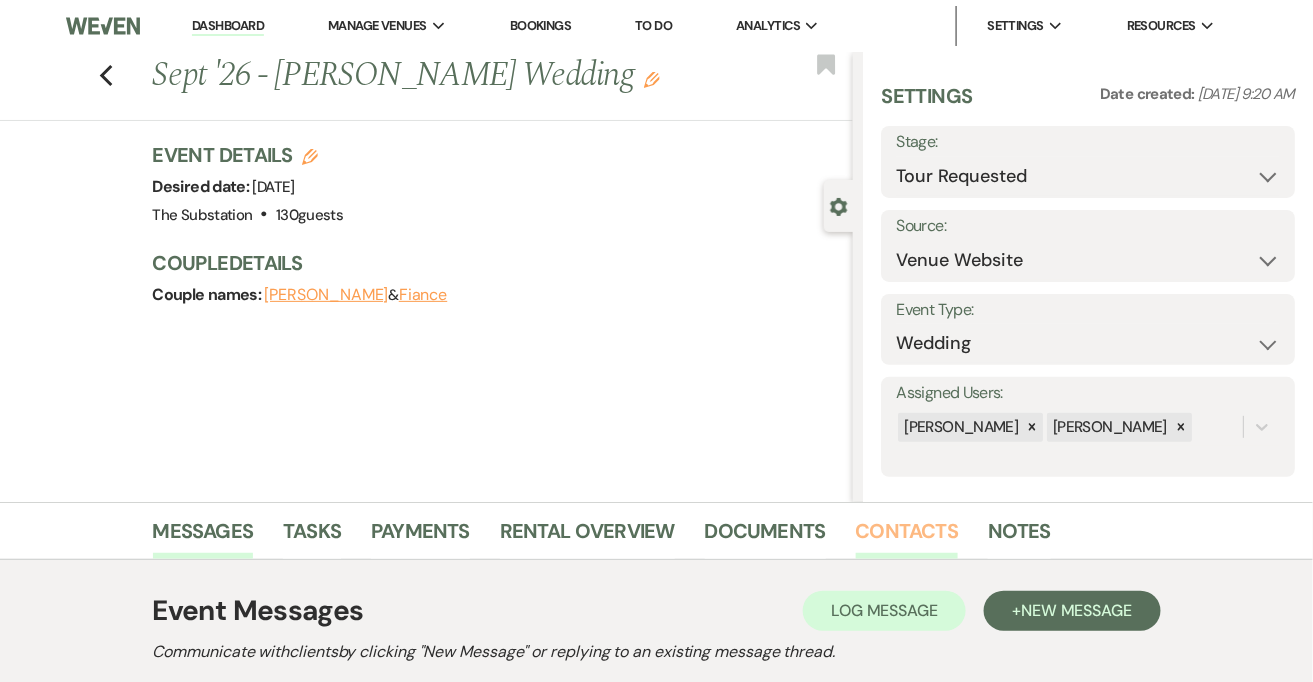 click on "Contacts" at bounding box center [907, 537] 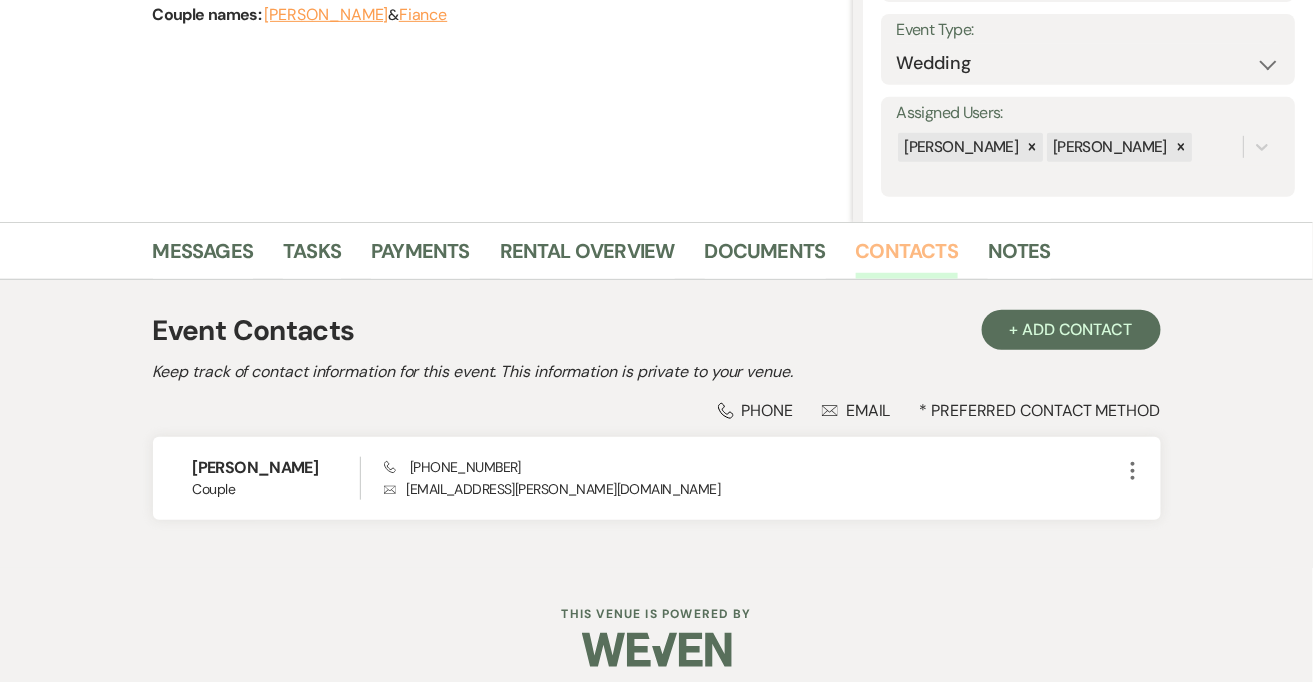 scroll, scrollTop: 294, scrollLeft: 0, axis: vertical 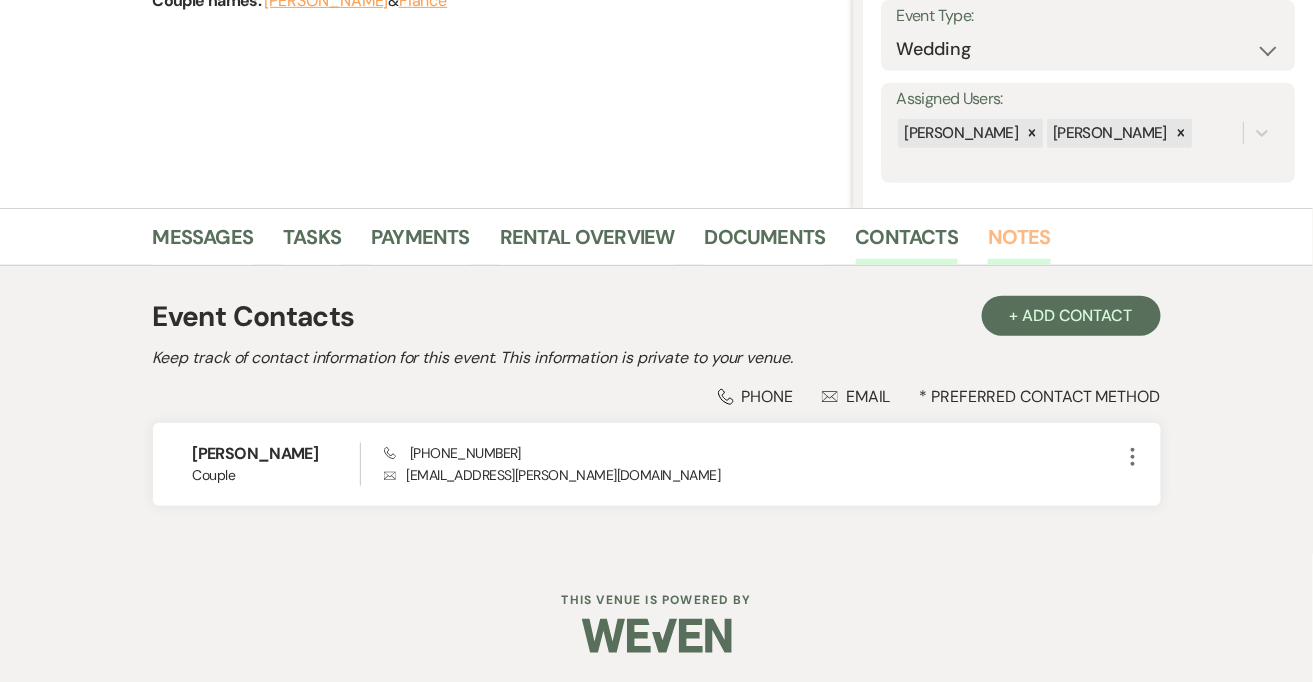 click on "Notes" at bounding box center [1019, 243] 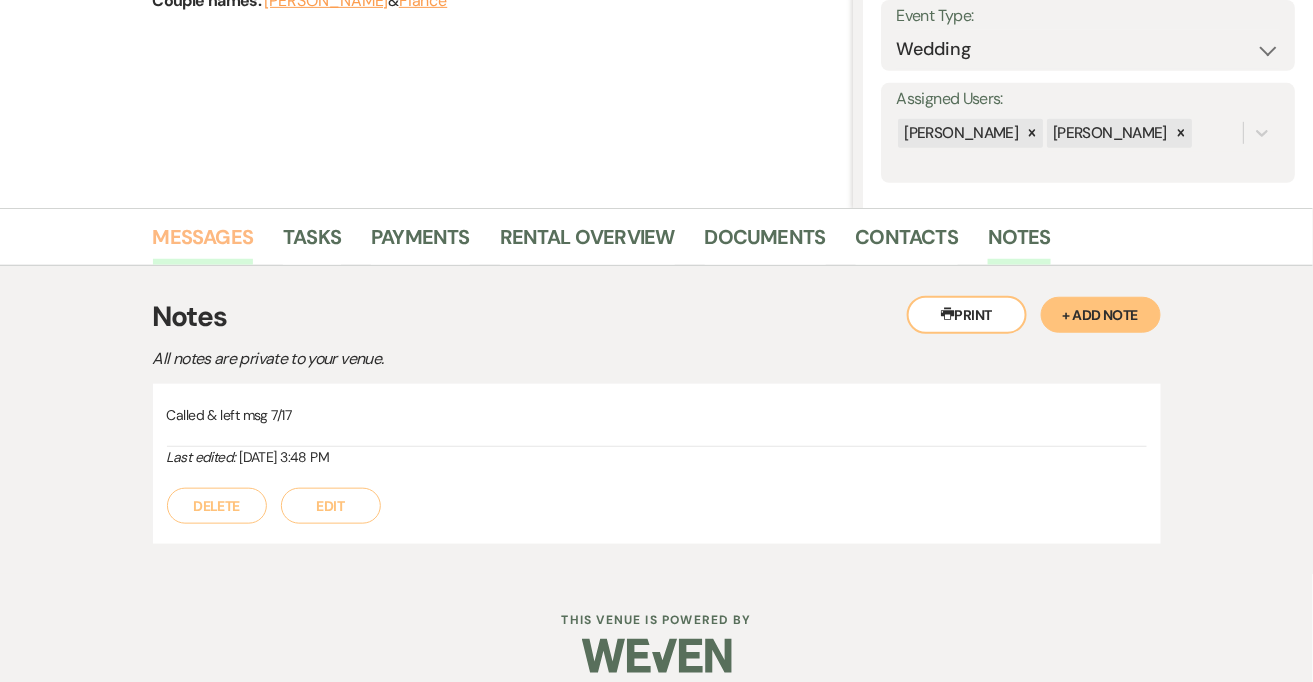 click on "Messages" at bounding box center (203, 243) 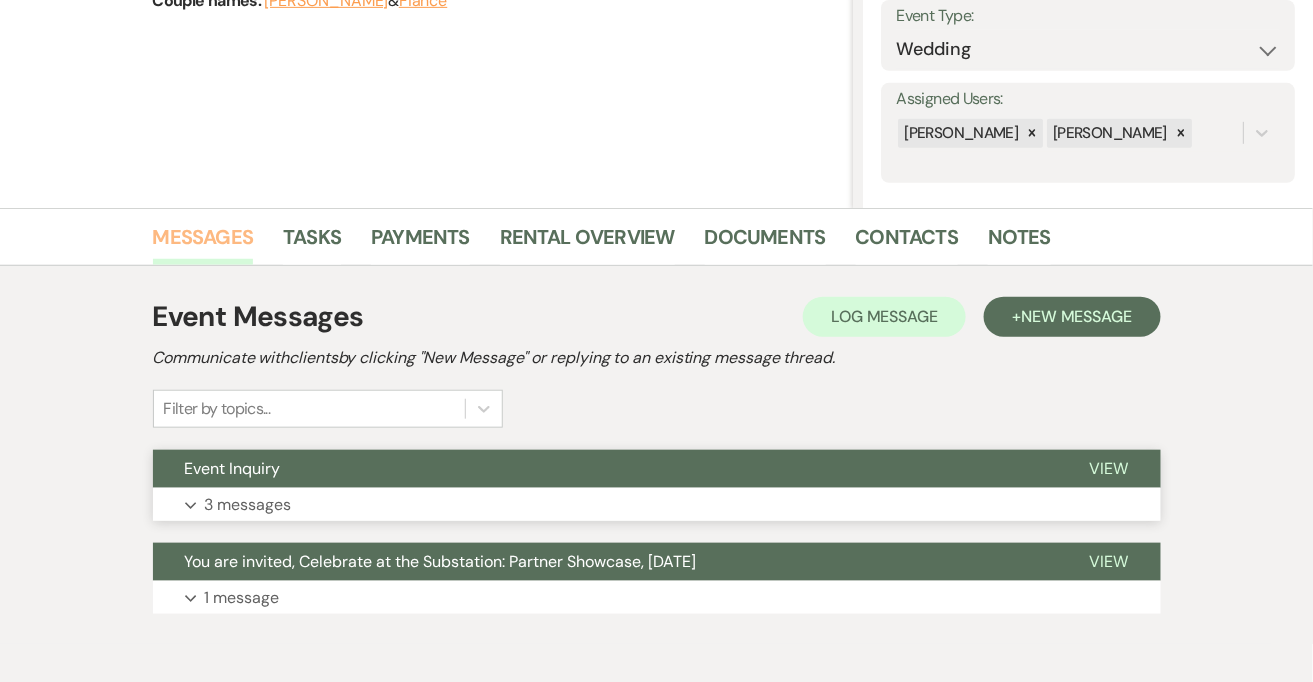 scroll, scrollTop: 384, scrollLeft: 0, axis: vertical 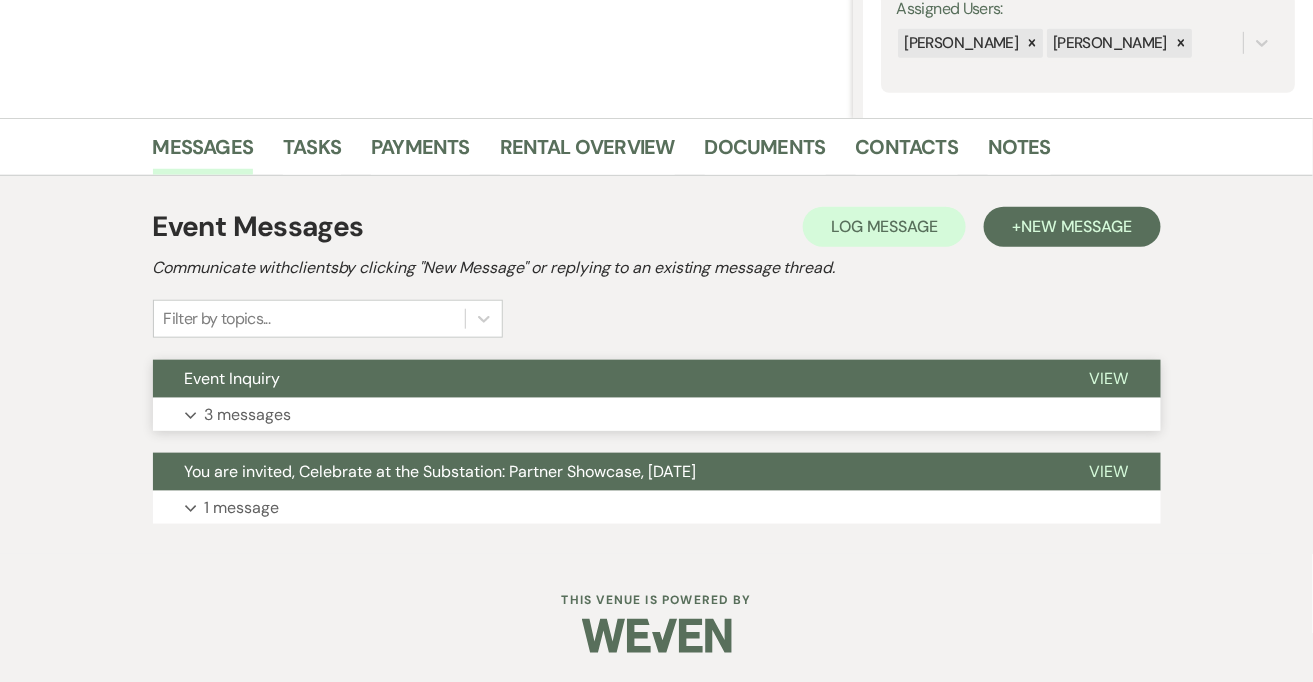 click on "Expand 3 messages" at bounding box center (657, 415) 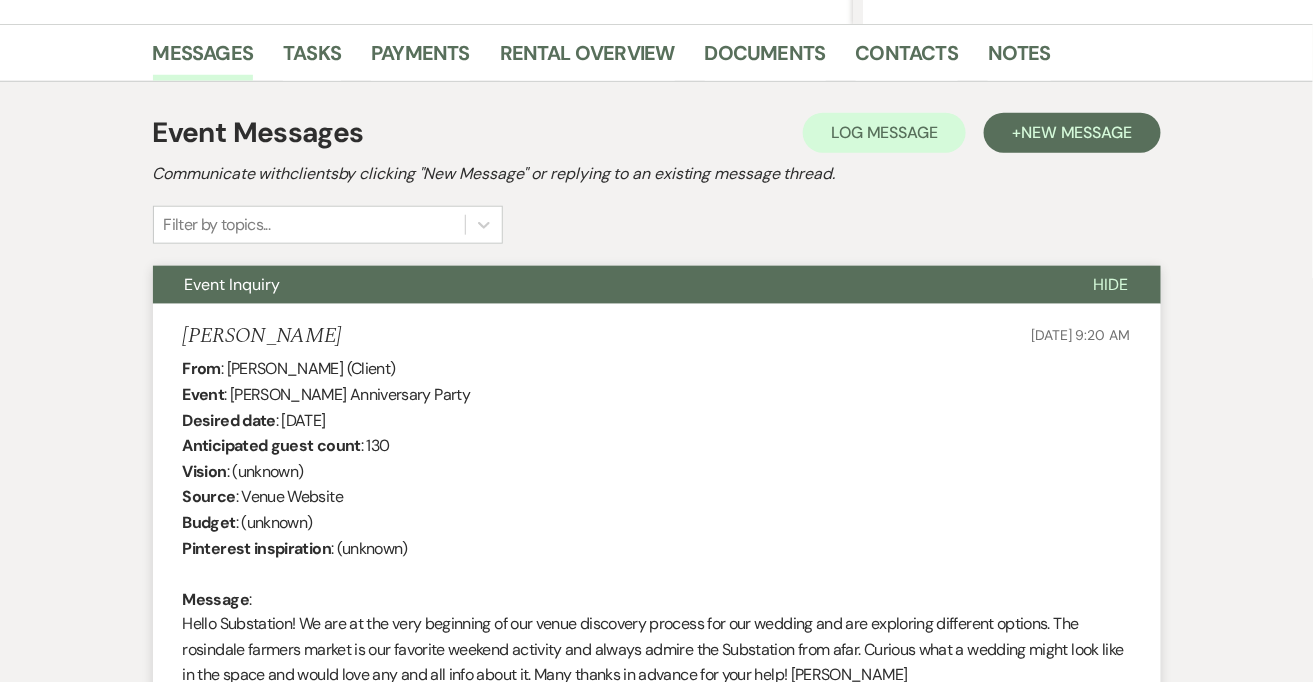 scroll, scrollTop: 0, scrollLeft: 0, axis: both 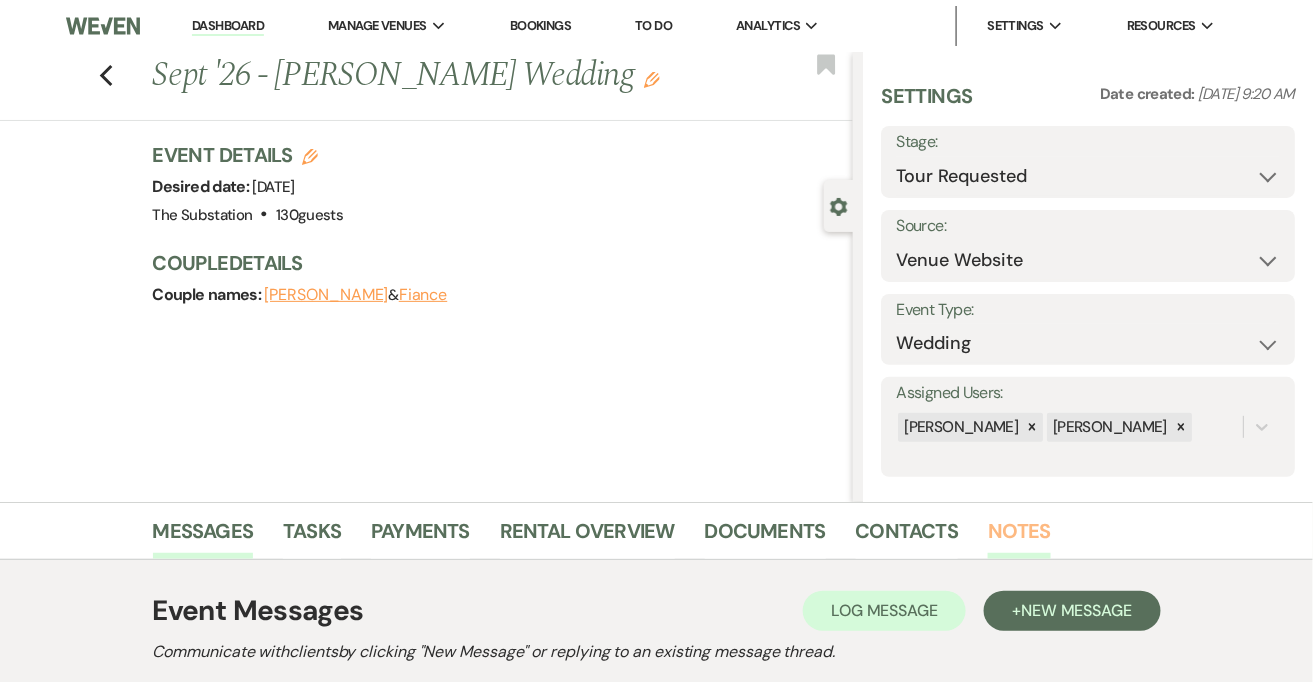 click on "Notes" at bounding box center (1019, 537) 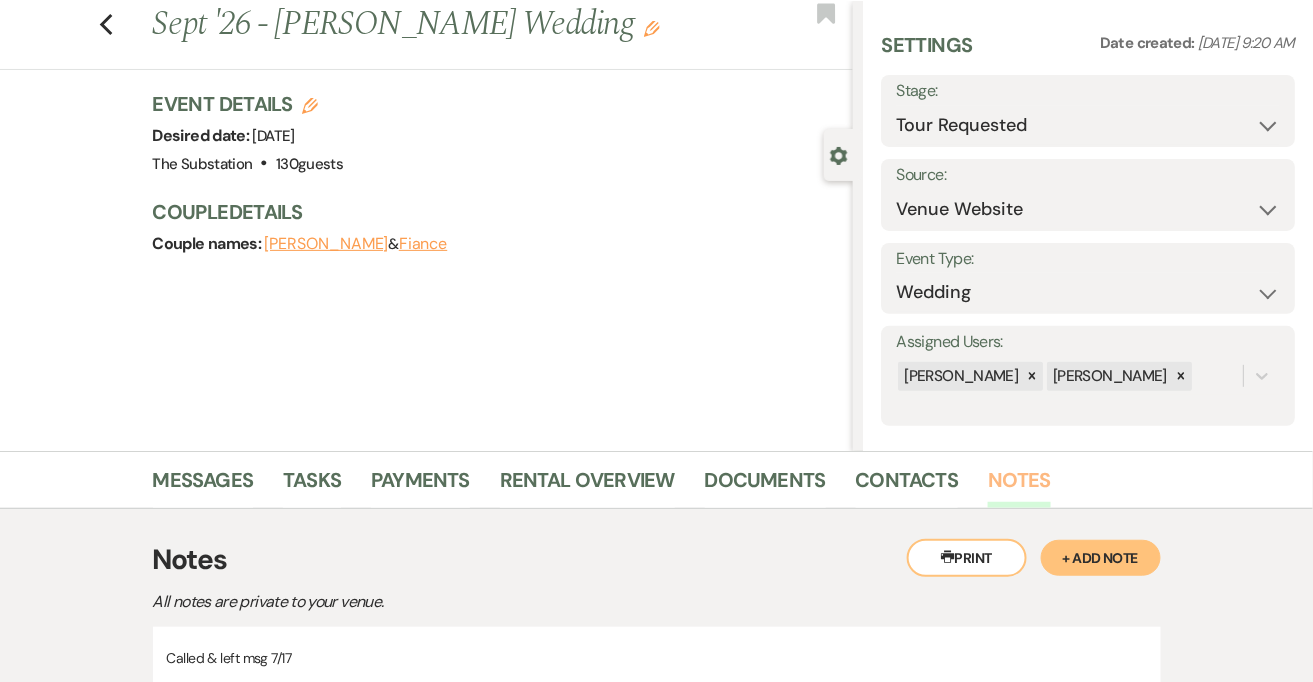 scroll, scrollTop: 35, scrollLeft: 0, axis: vertical 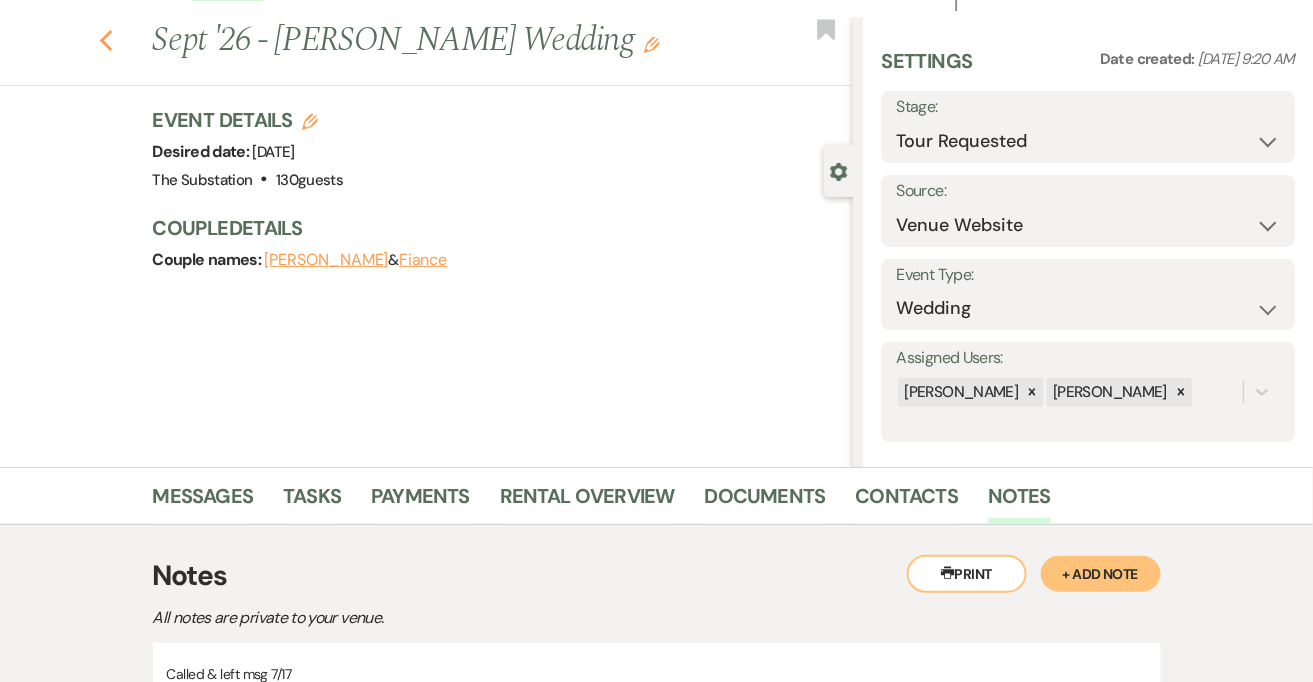click on "Previous" 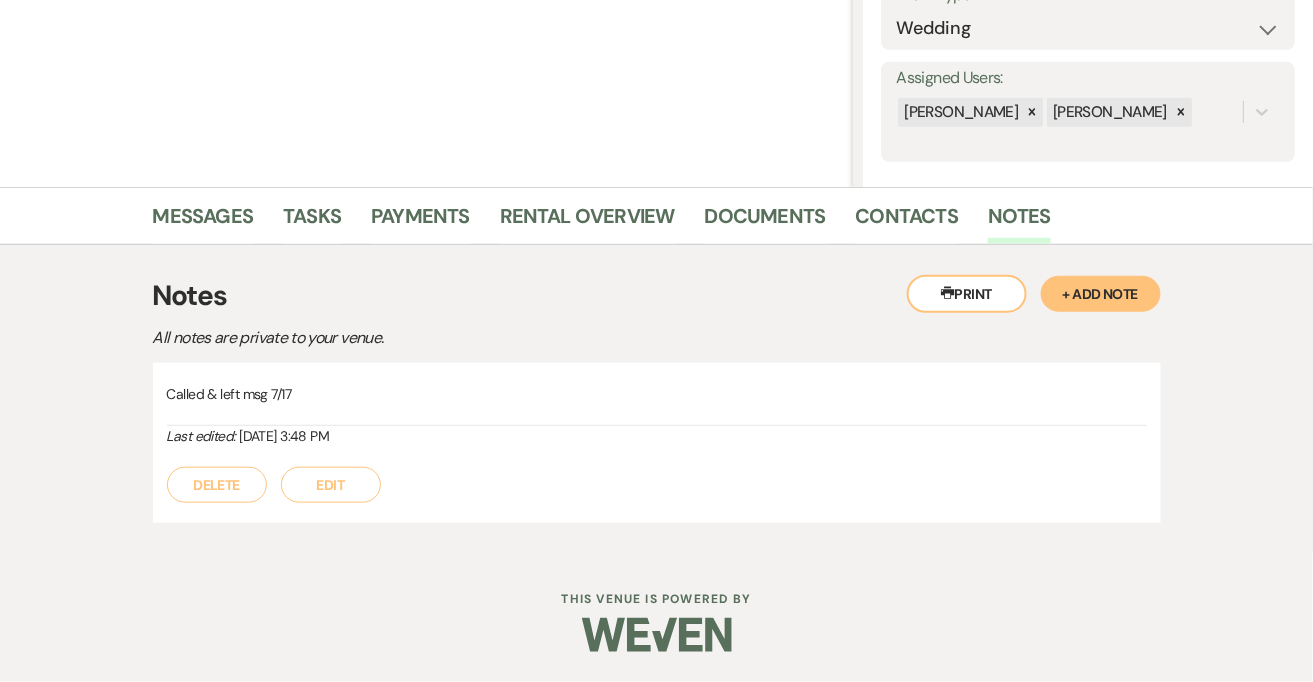 select on "2" 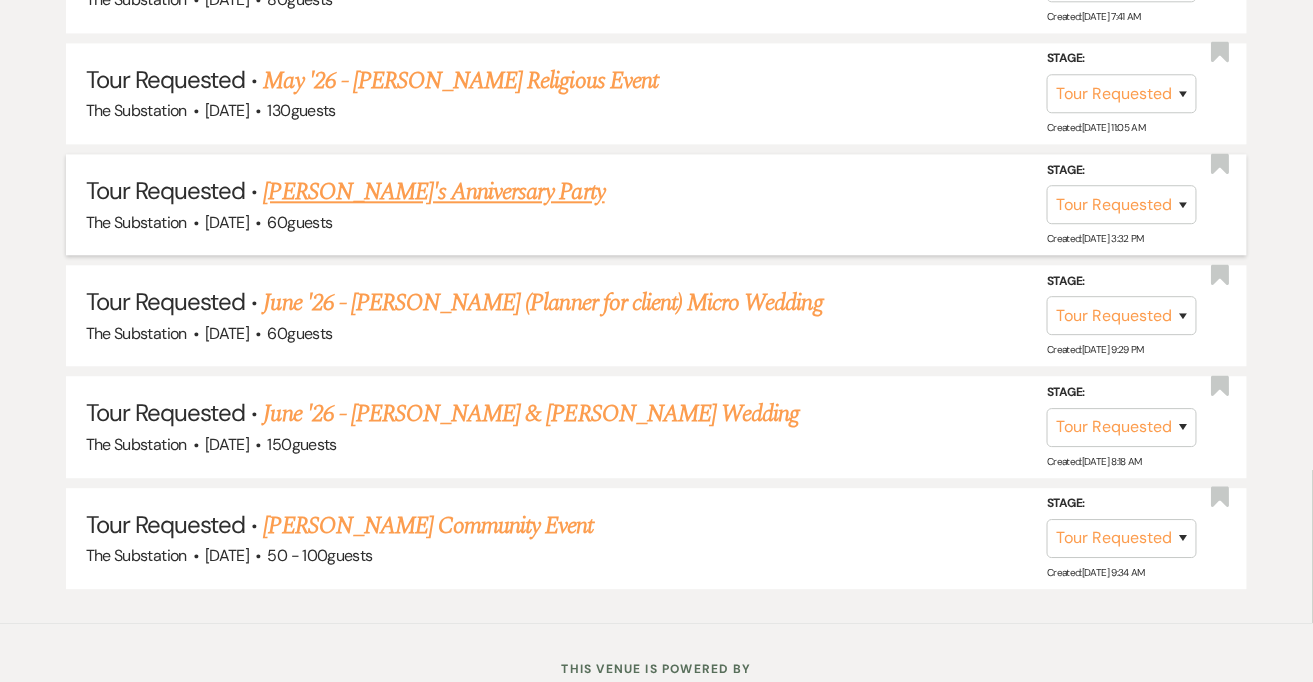 scroll, scrollTop: 1309, scrollLeft: 0, axis: vertical 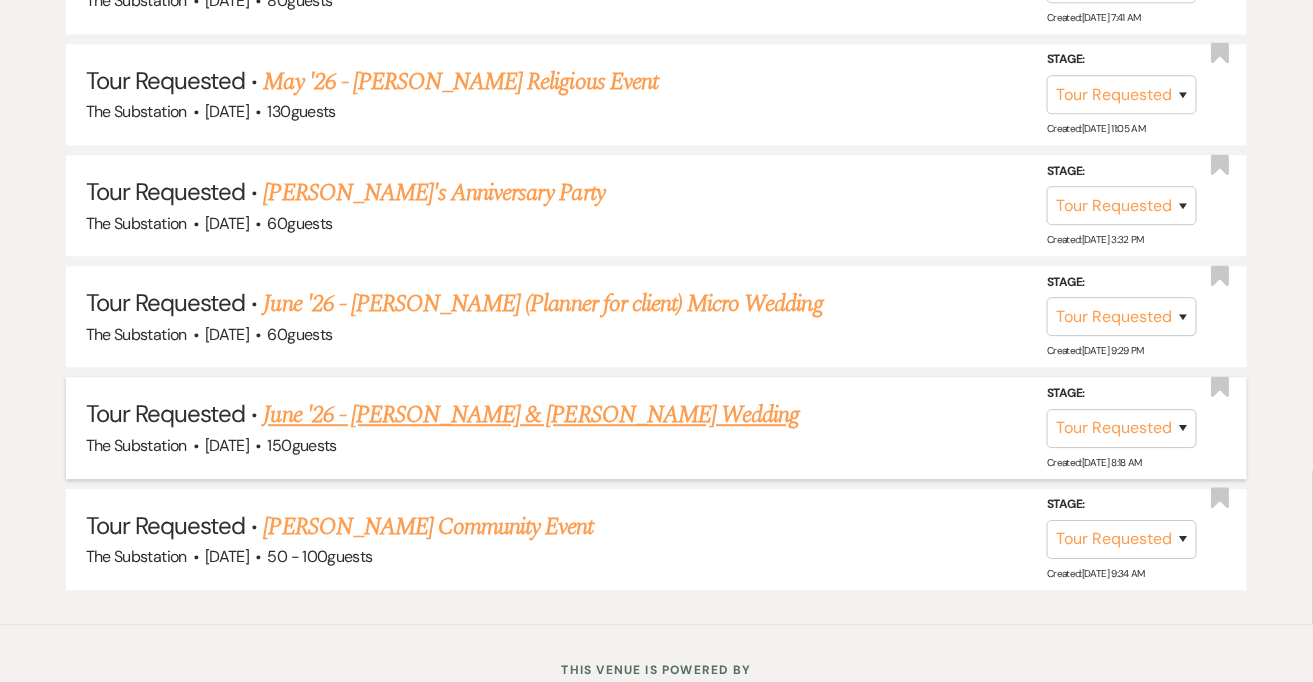 click on "June '26 - [PERSON_NAME] & [PERSON_NAME] Wedding" at bounding box center [532, 415] 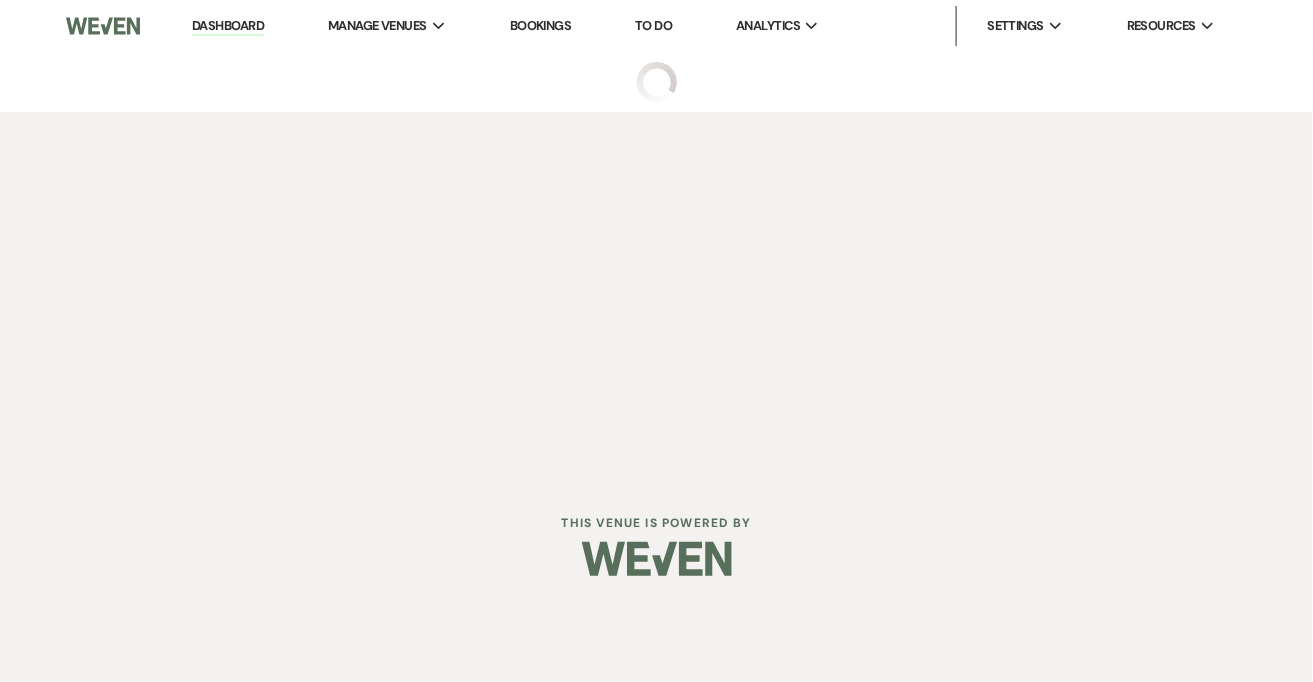 scroll, scrollTop: 0, scrollLeft: 0, axis: both 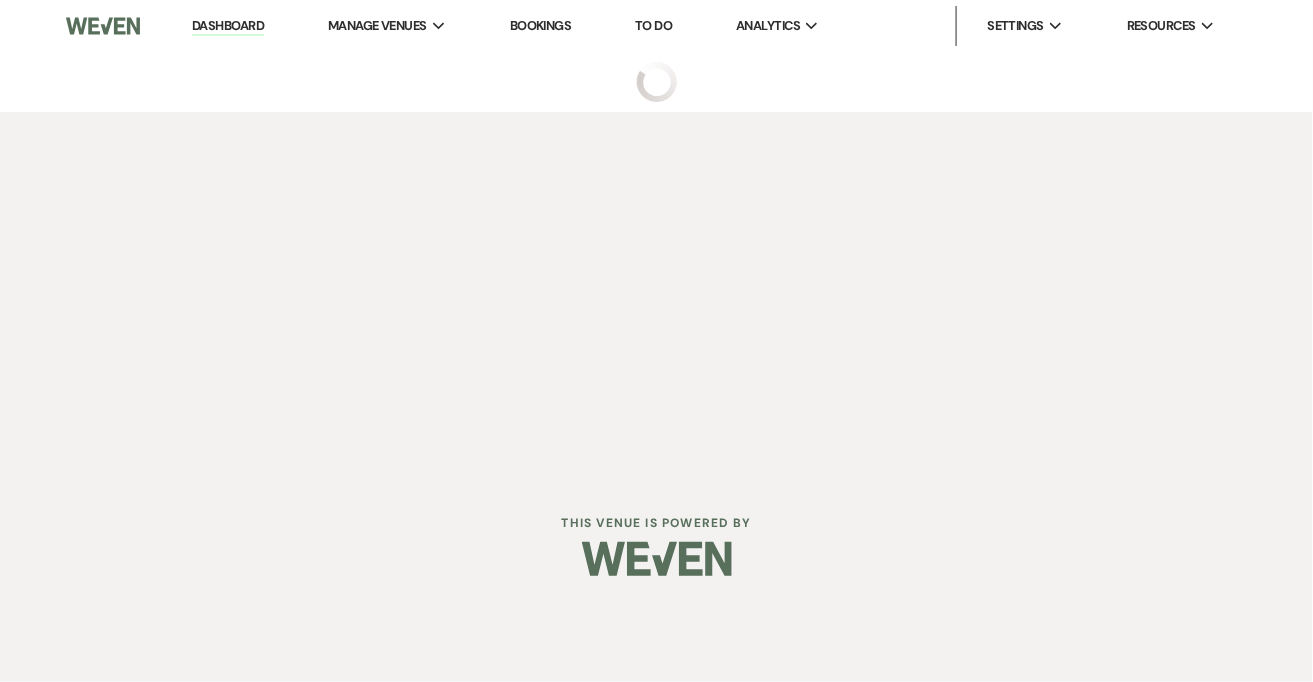 select on "2" 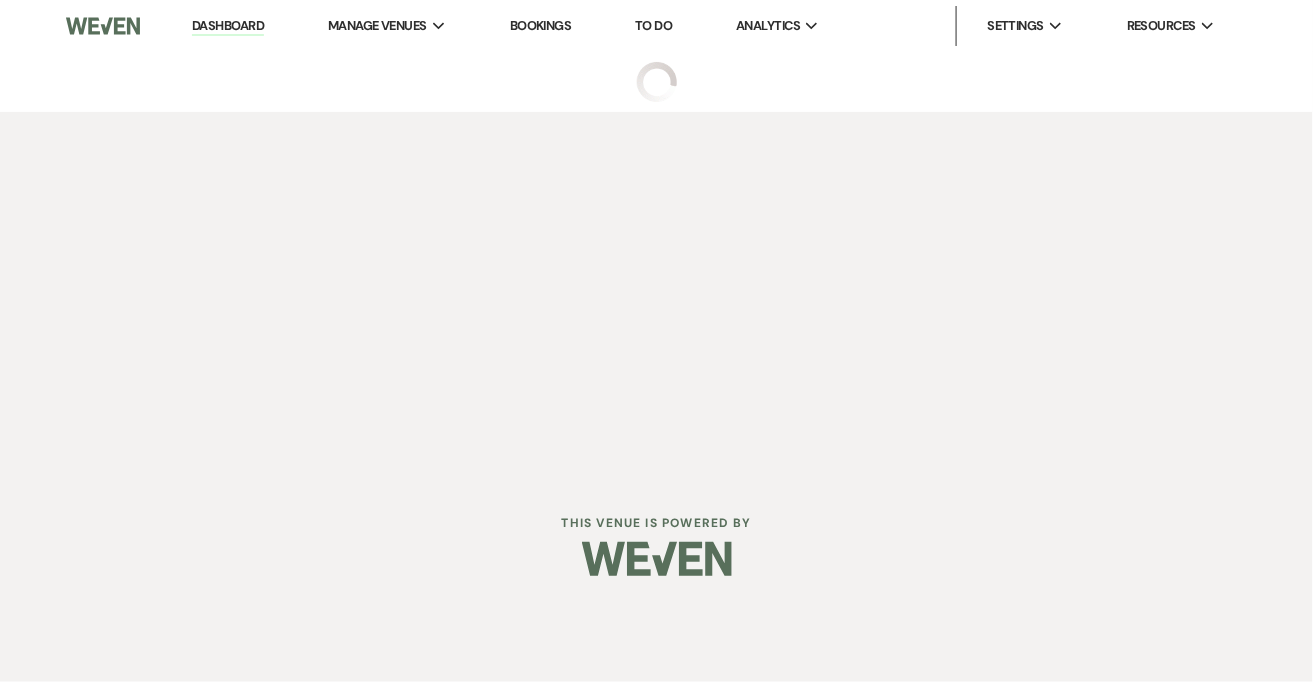 select on "5" 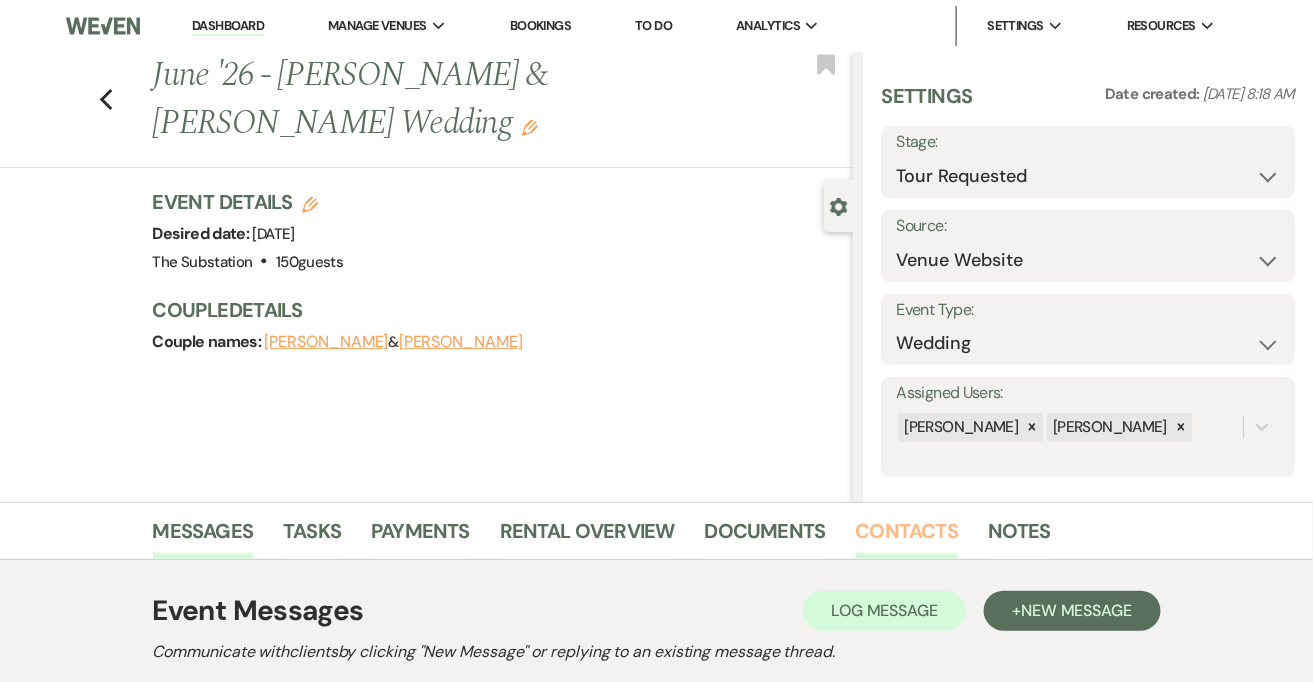 click on "Contacts" at bounding box center [907, 537] 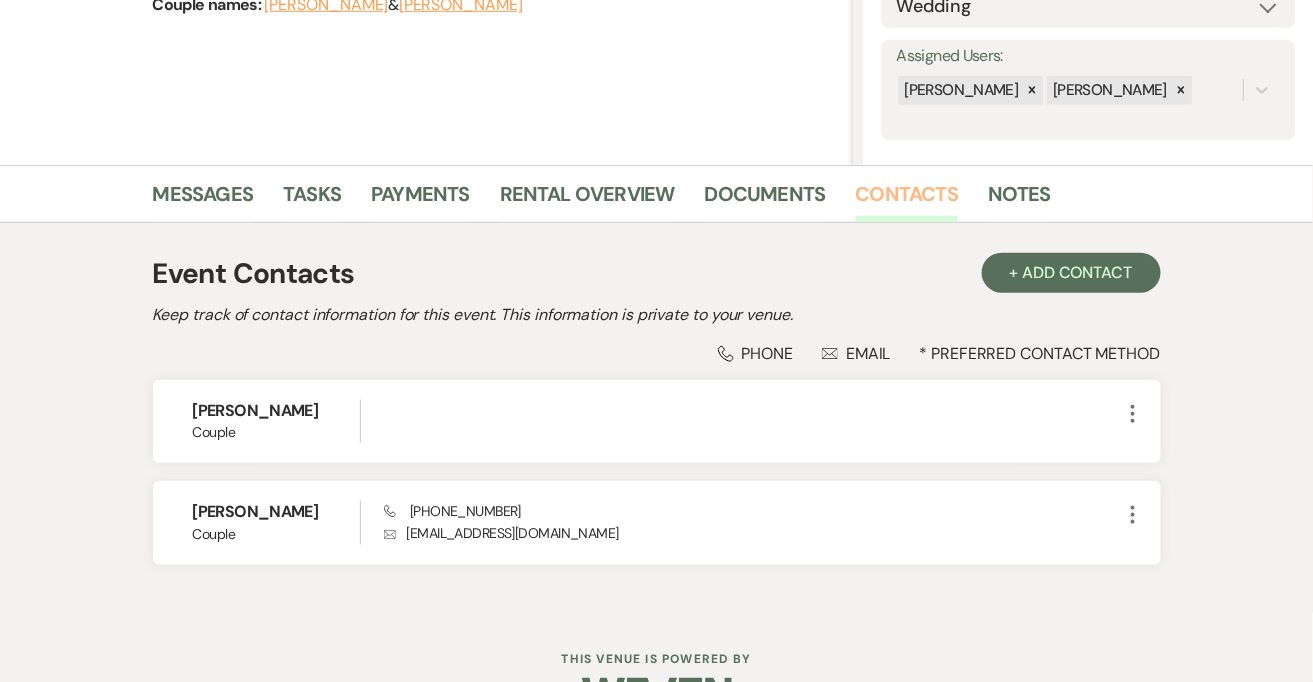 scroll, scrollTop: 338, scrollLeft: 0, axis: vertical 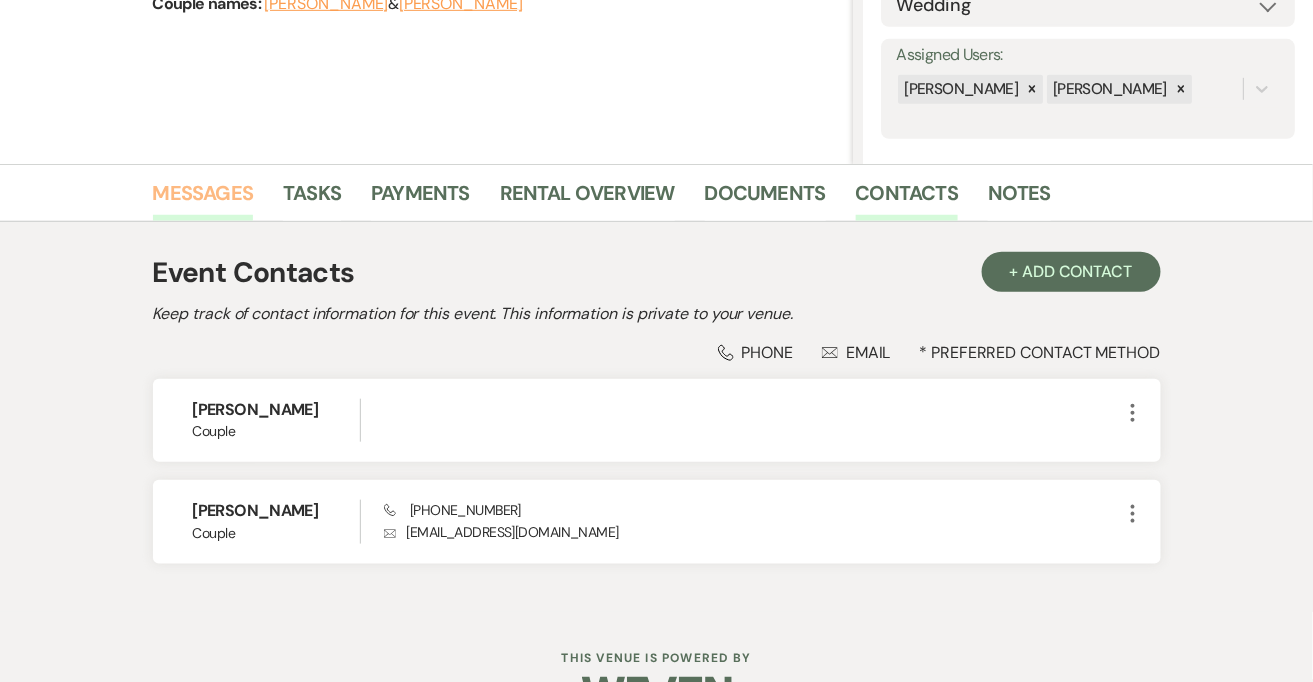 click on "Messages" at bounding box center [203, 199] 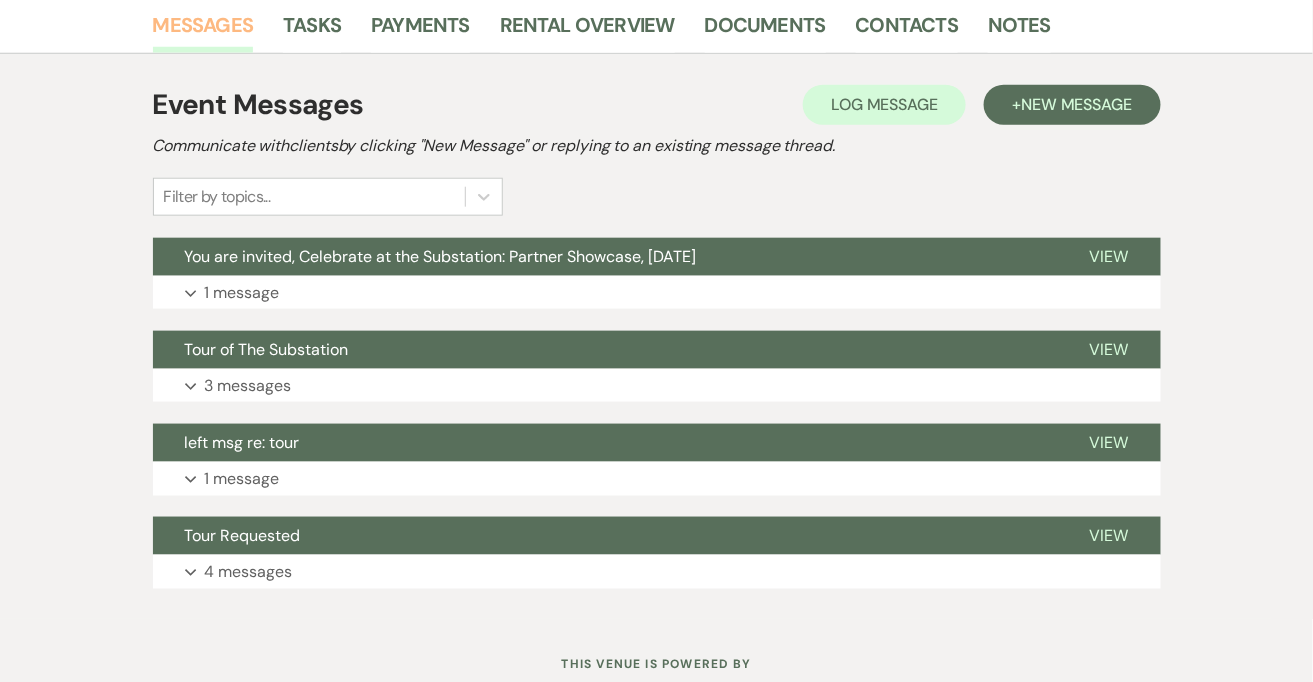 scroll, scrollTop: 512, scrollLeft: 0, axis: vertical 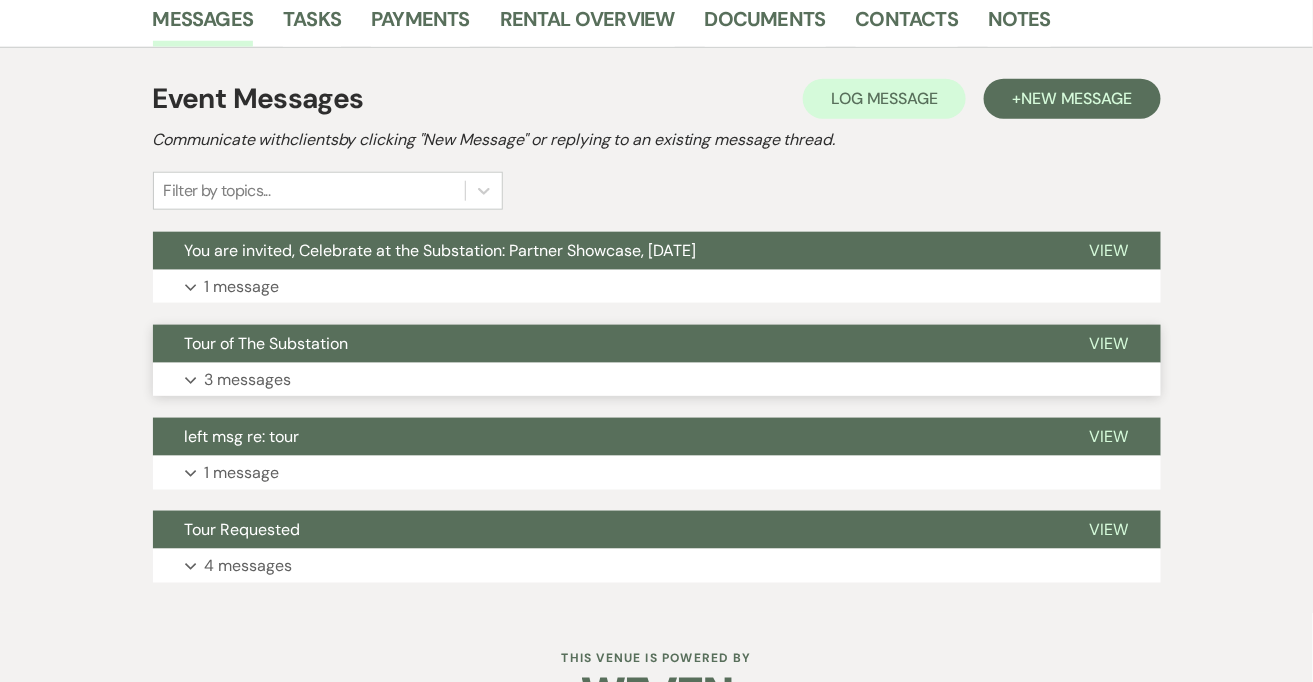 click on "3 messages" at bounding box center (248, 380) 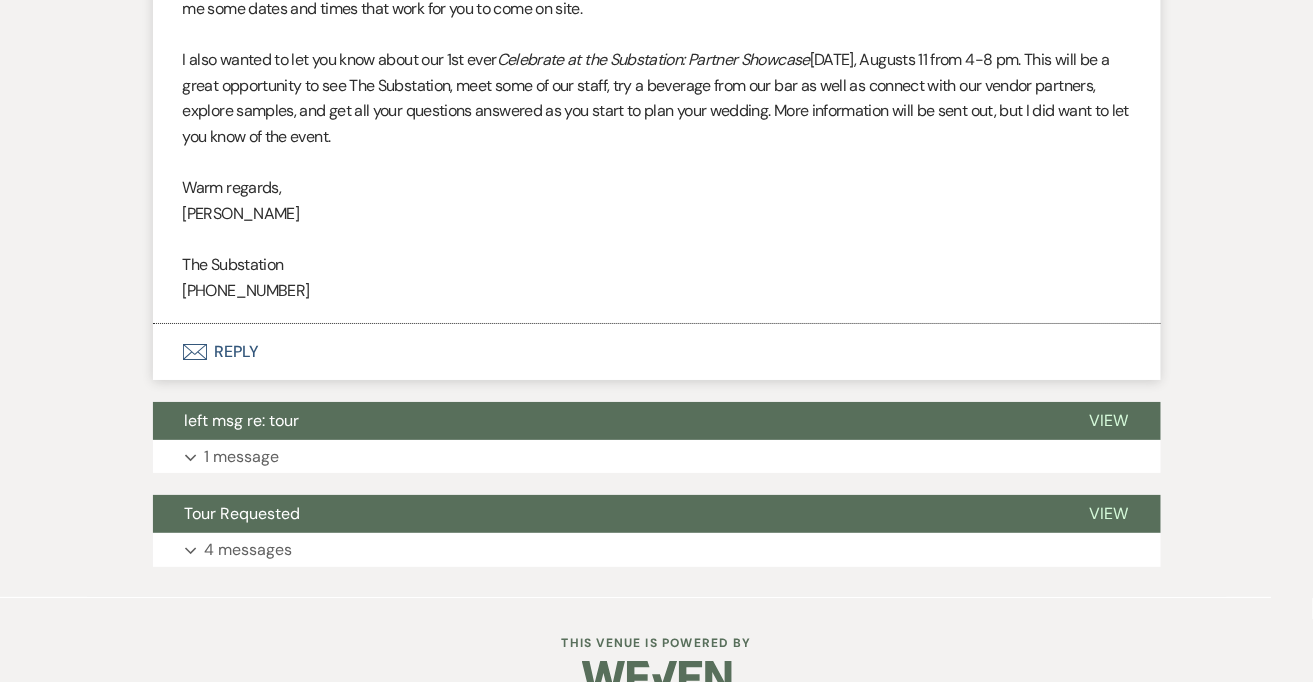 scroll, scrollTop: 1939, scrollLeft: 0, axis: vertical 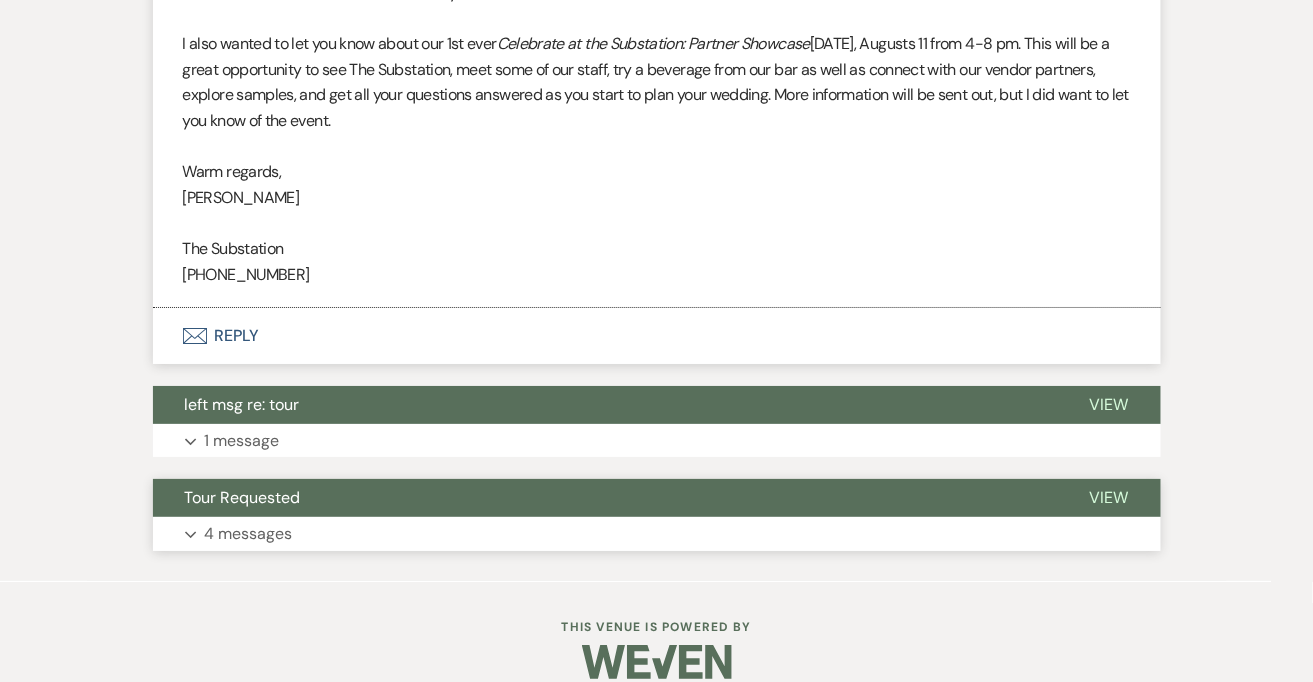 click on "4 messages" at bounding box center (249, 534) 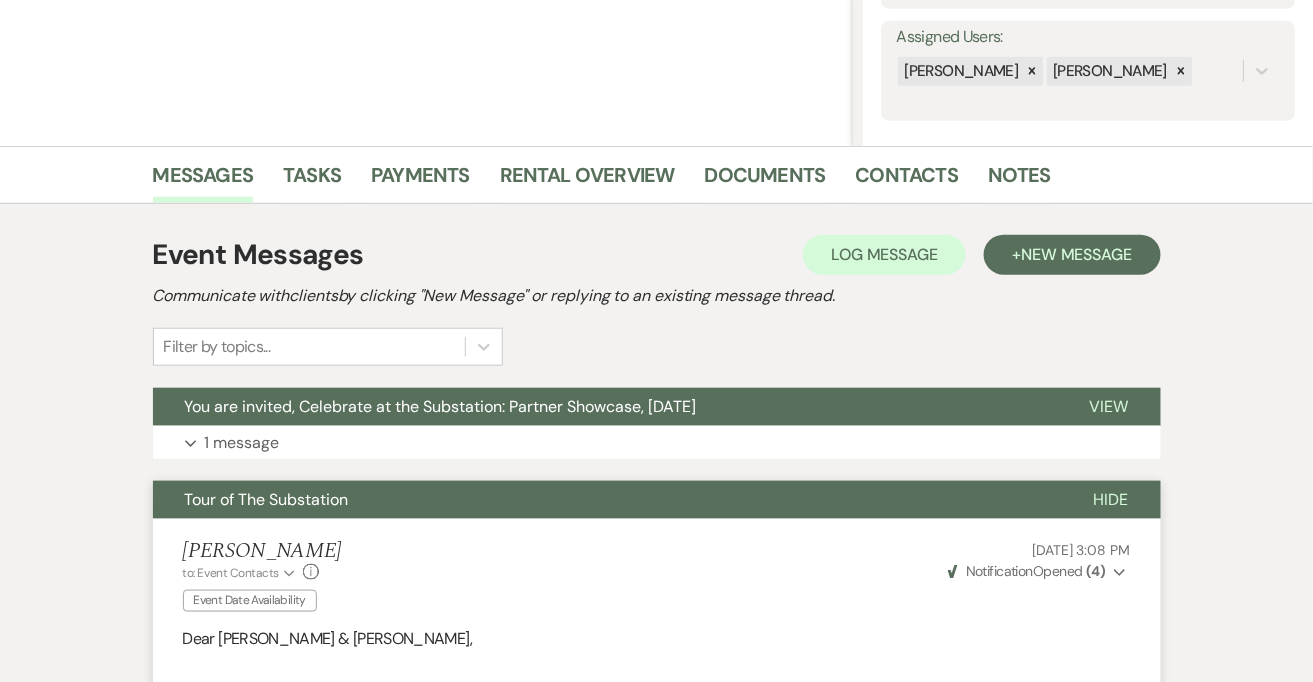 scroll, scrollTop: 214, scrollLeft: 0, axis: vertical 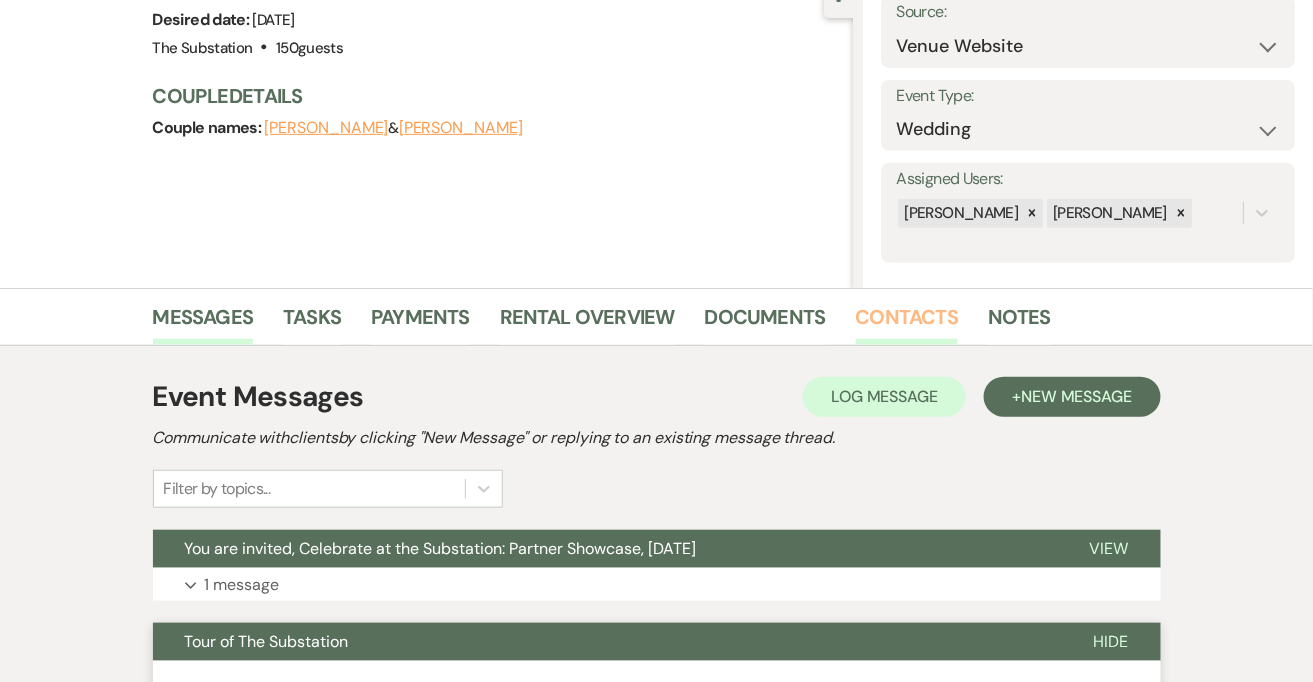 click on "Contacts" at bounding box center [907, 323] 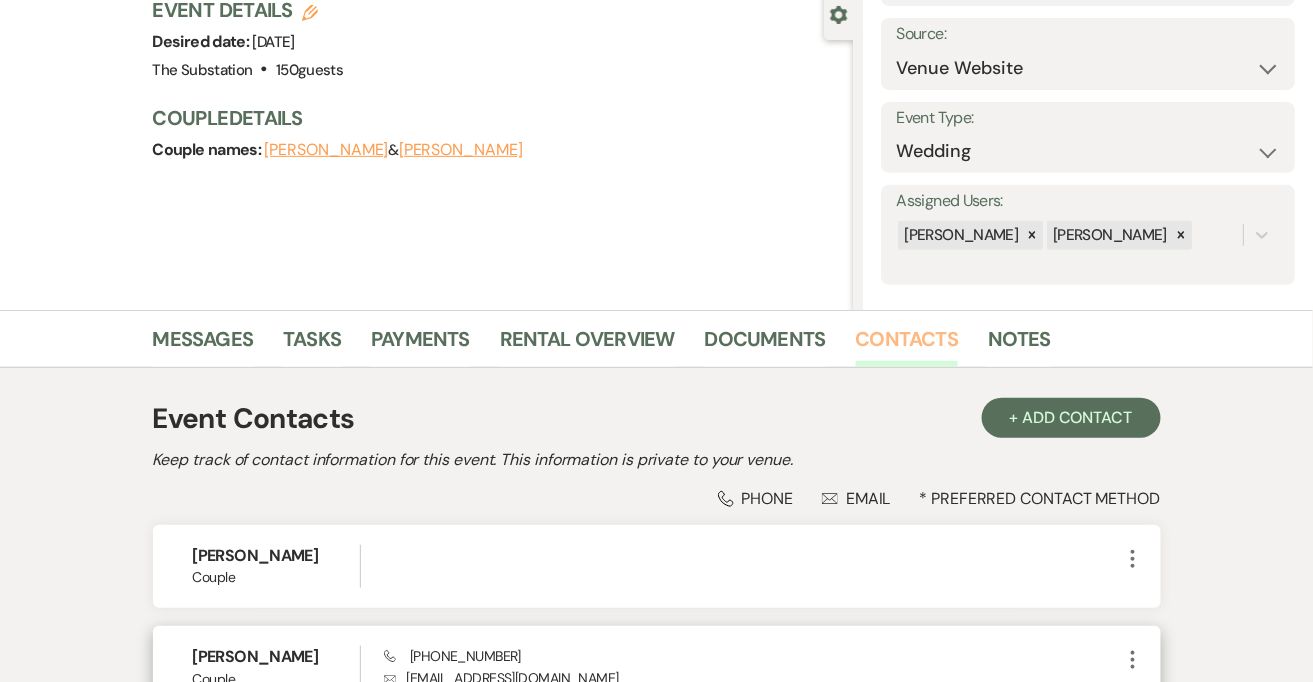 scroll, scrollTop: 169, scrollLeft: 0, axis: vertical 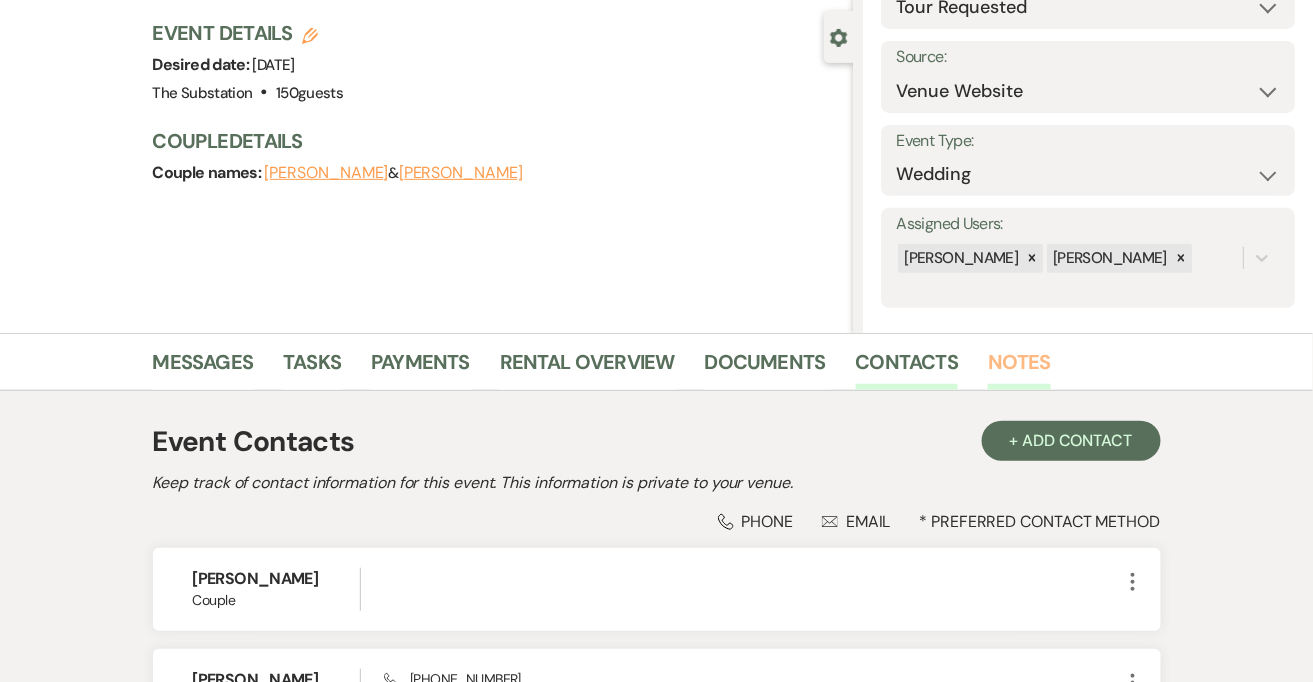 click on "Notes" at bounding box center (1019, 368) 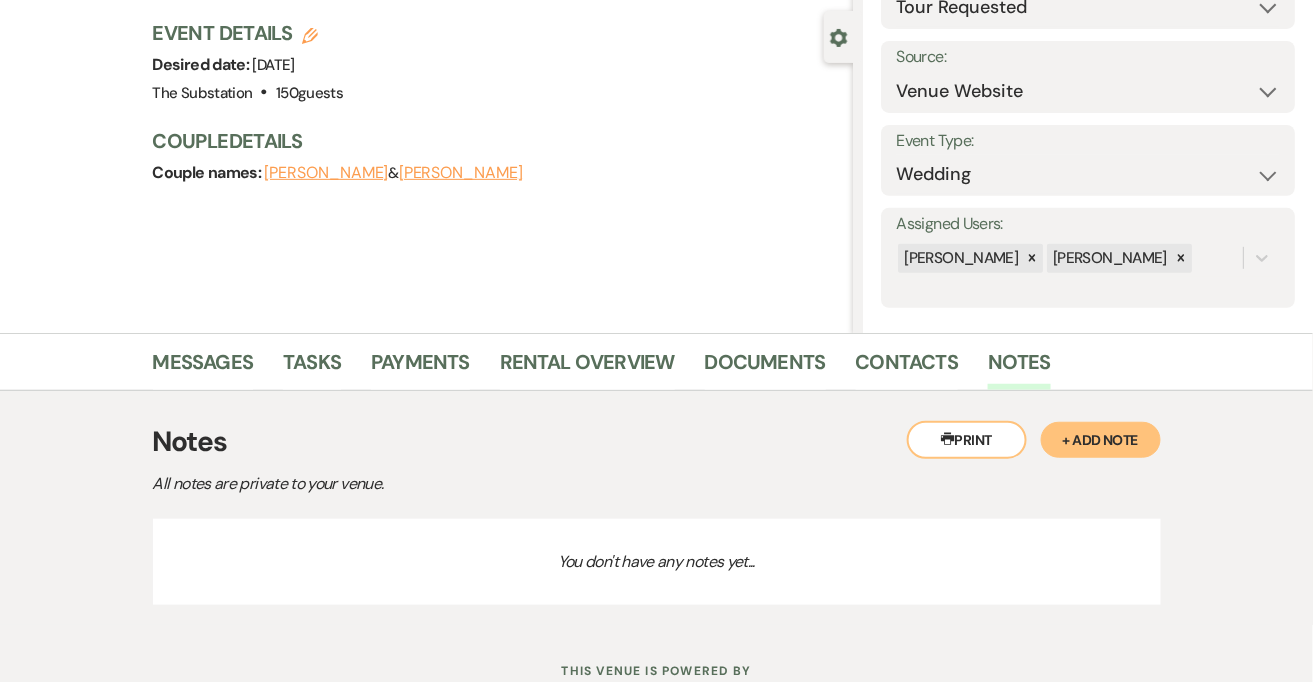 click on "+ Add Note" at bounding box center [1101, 440] 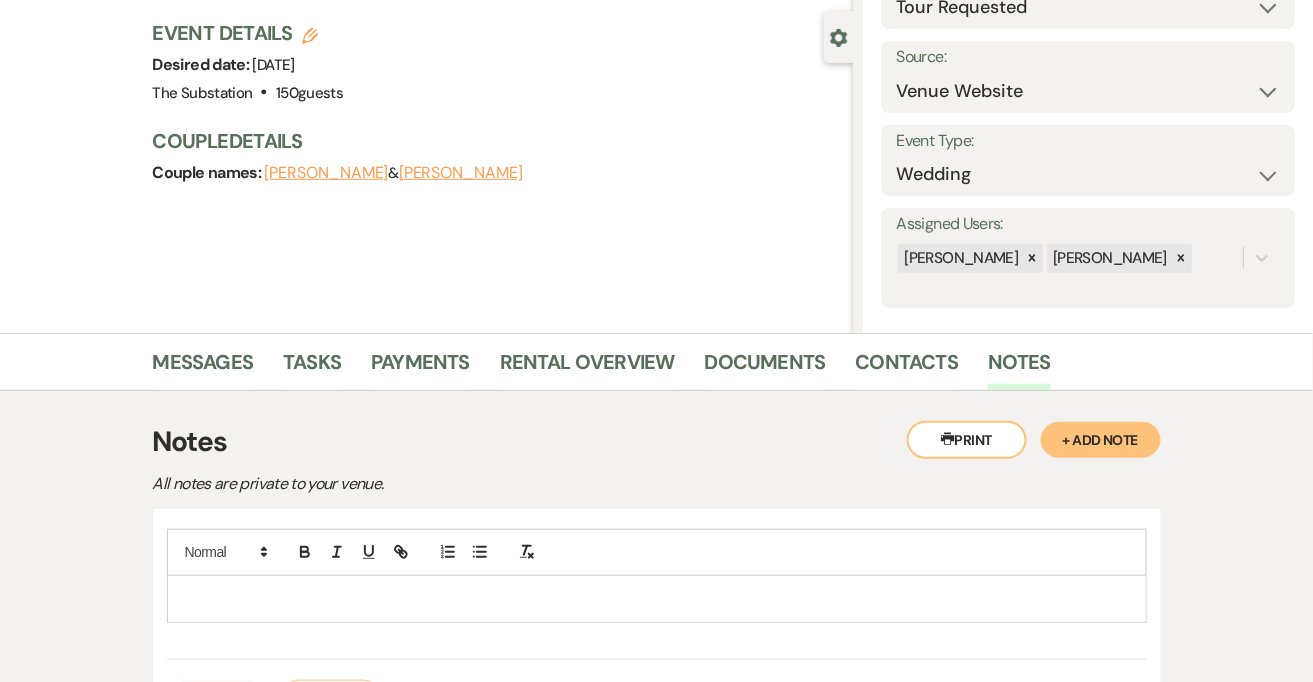 click at bounding box center (657, 599) 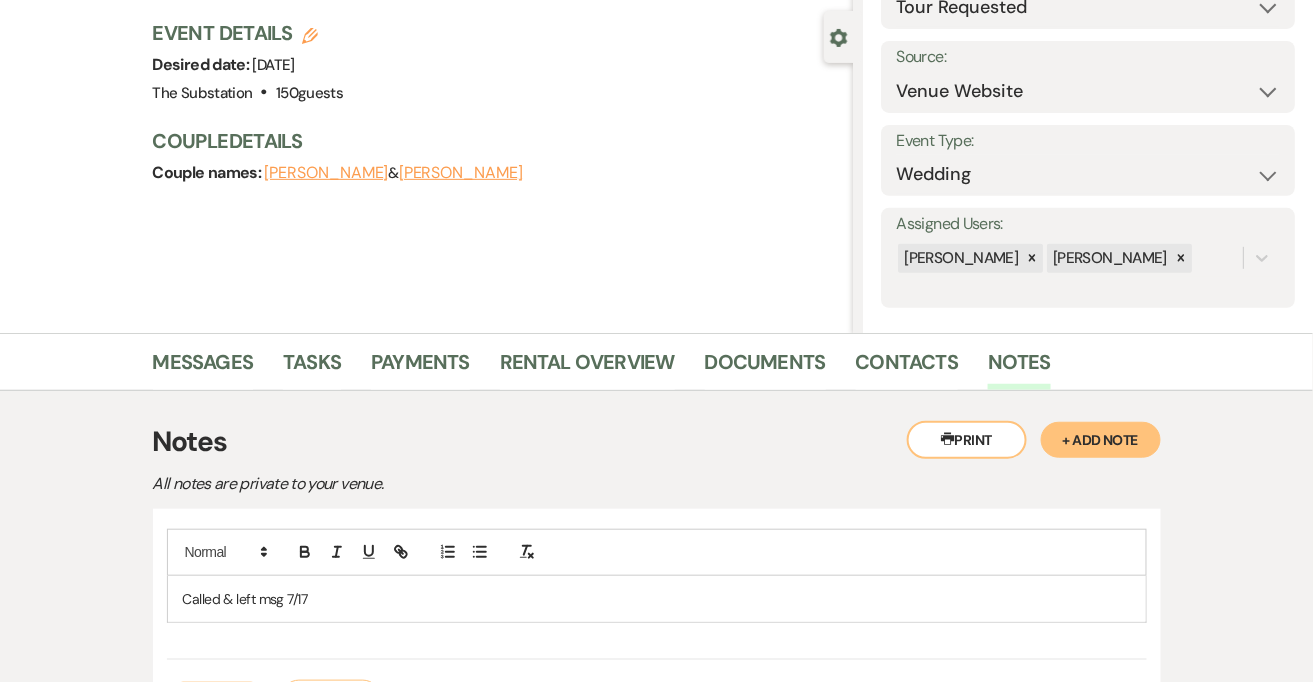 click on "+ Add Note" at bounding box center [1101, 440] 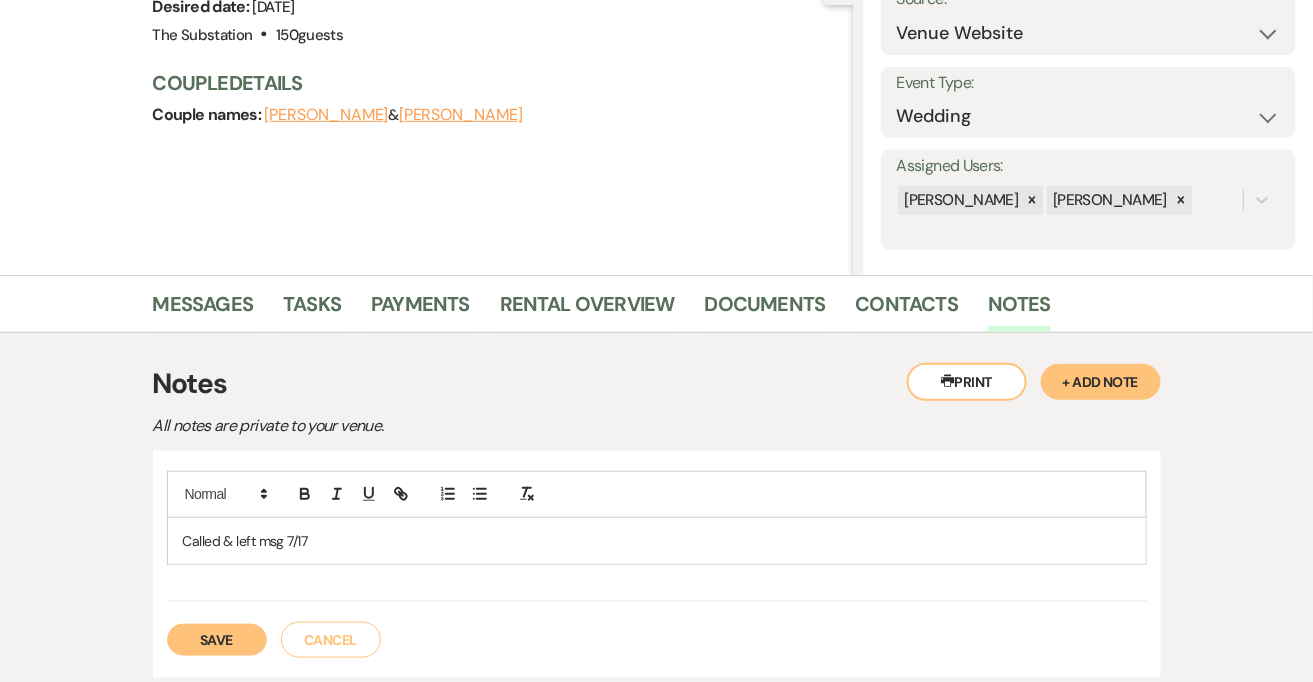 scroll, scrollTop: 230, scrollLeft: 0, axis: vertical 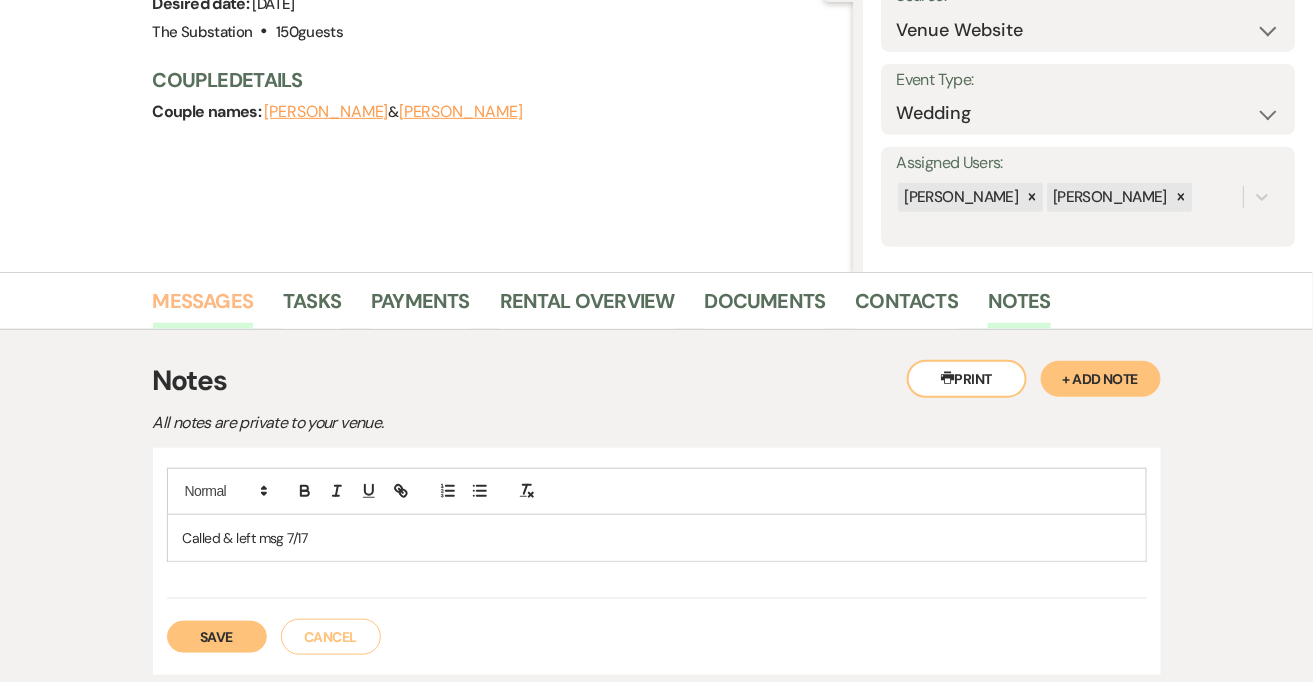 click on "Messages" at bounding box center [203, 307] 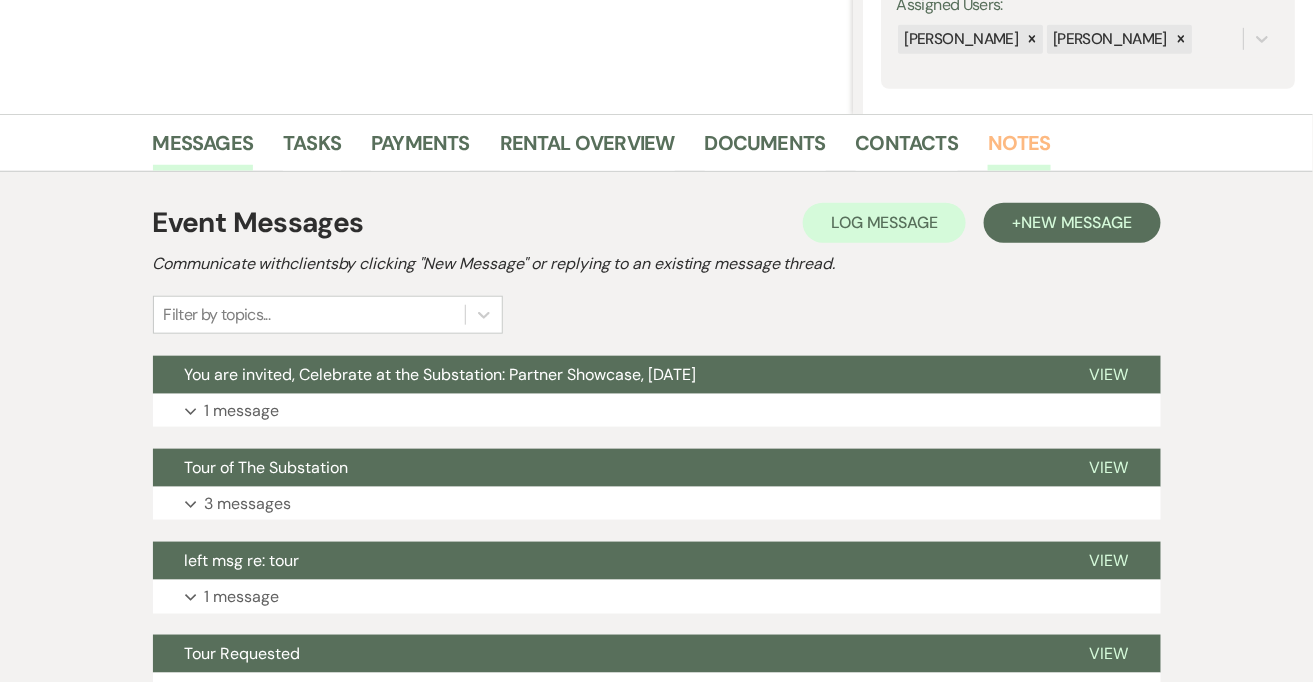 click on "Notes" at bounding box center [1019, 149] 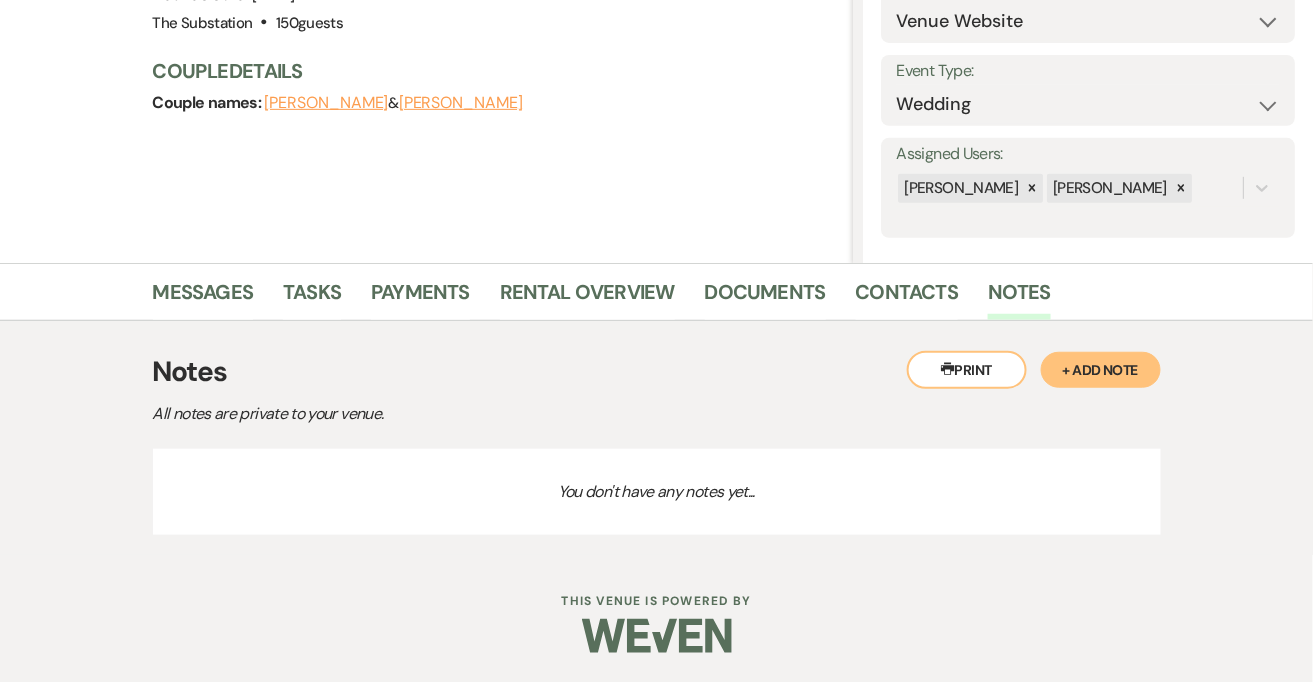 click on "+ Add Note" at bounding box center [1101, 370] 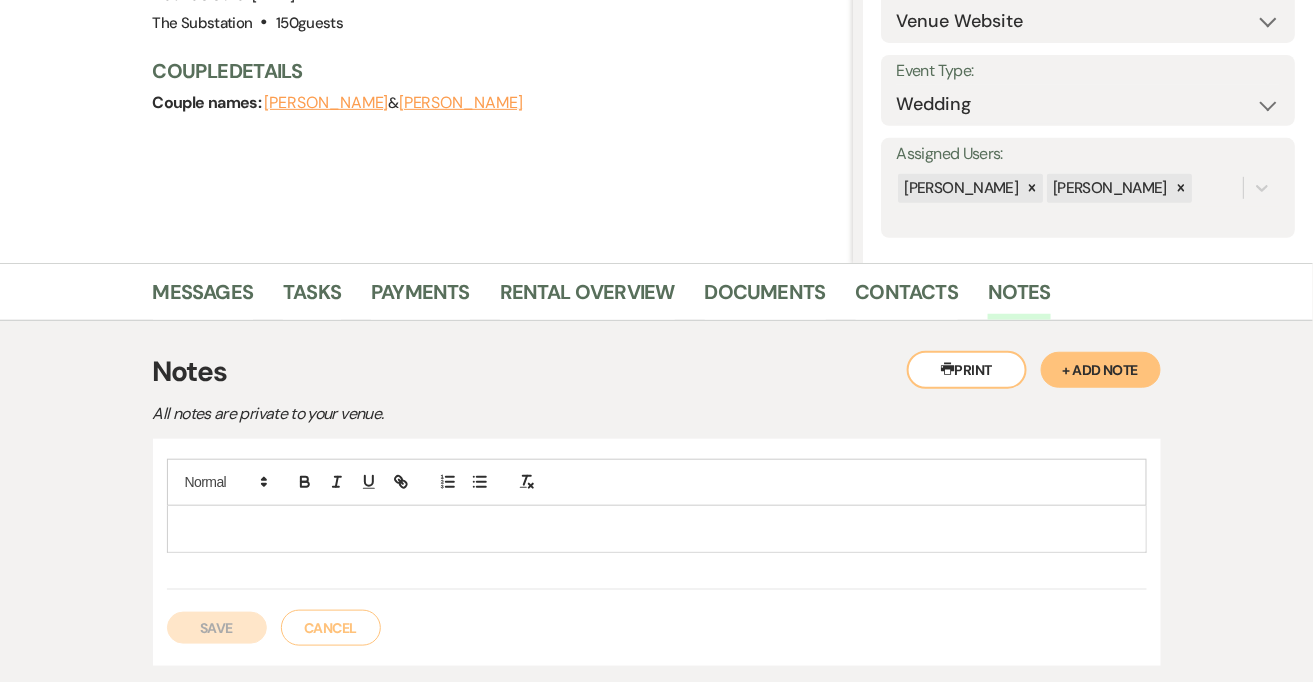 click at bounding box center (657, 529) 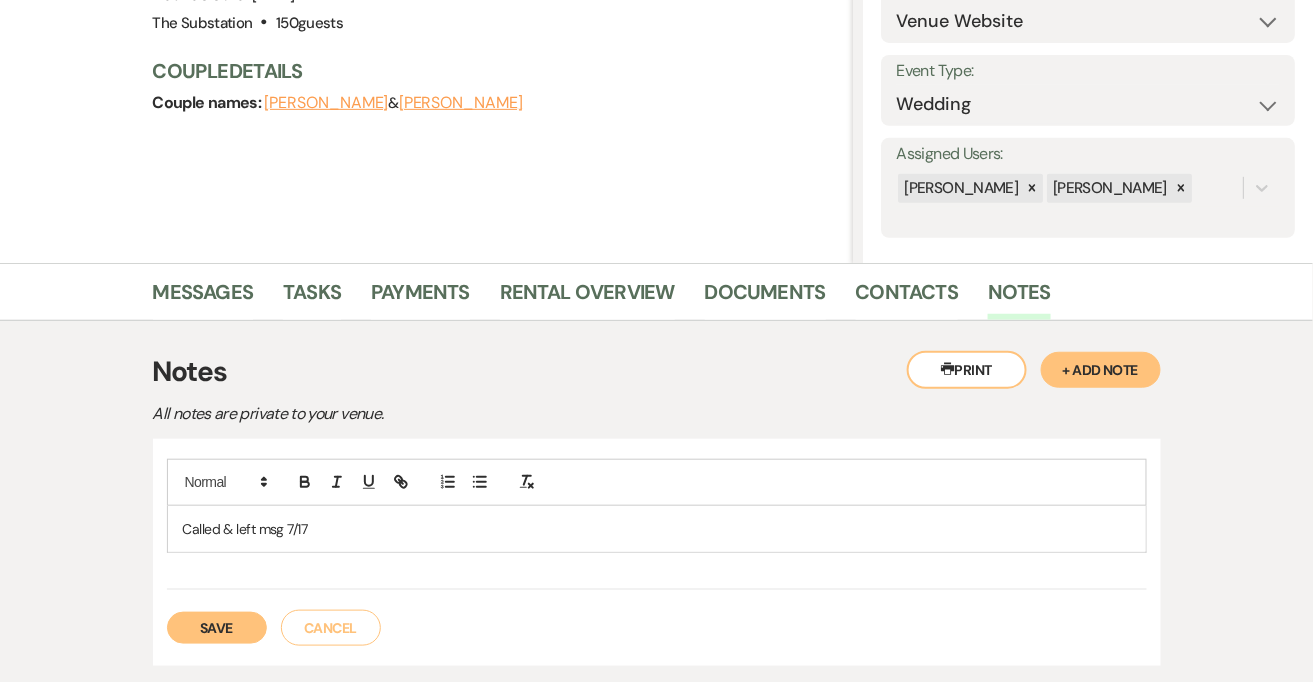 click on "Save" at bounding box center [217, 628] 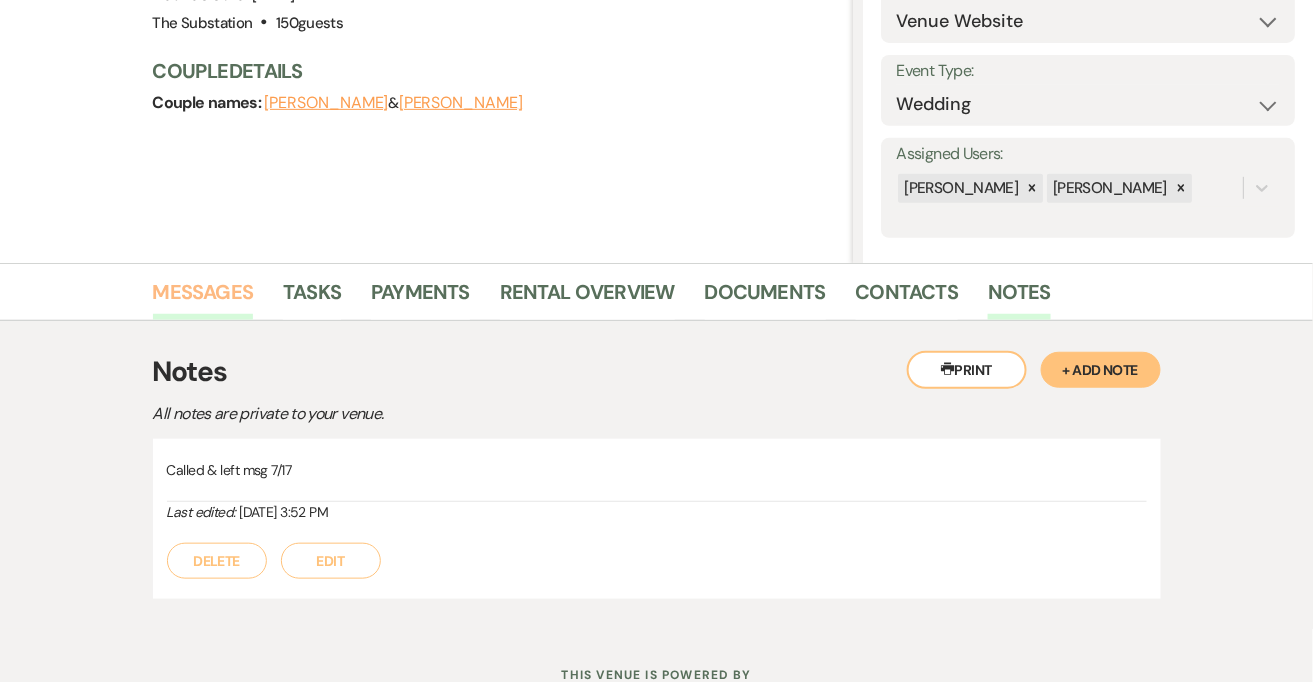 click on "Messages" at bounding box center (203, 298) 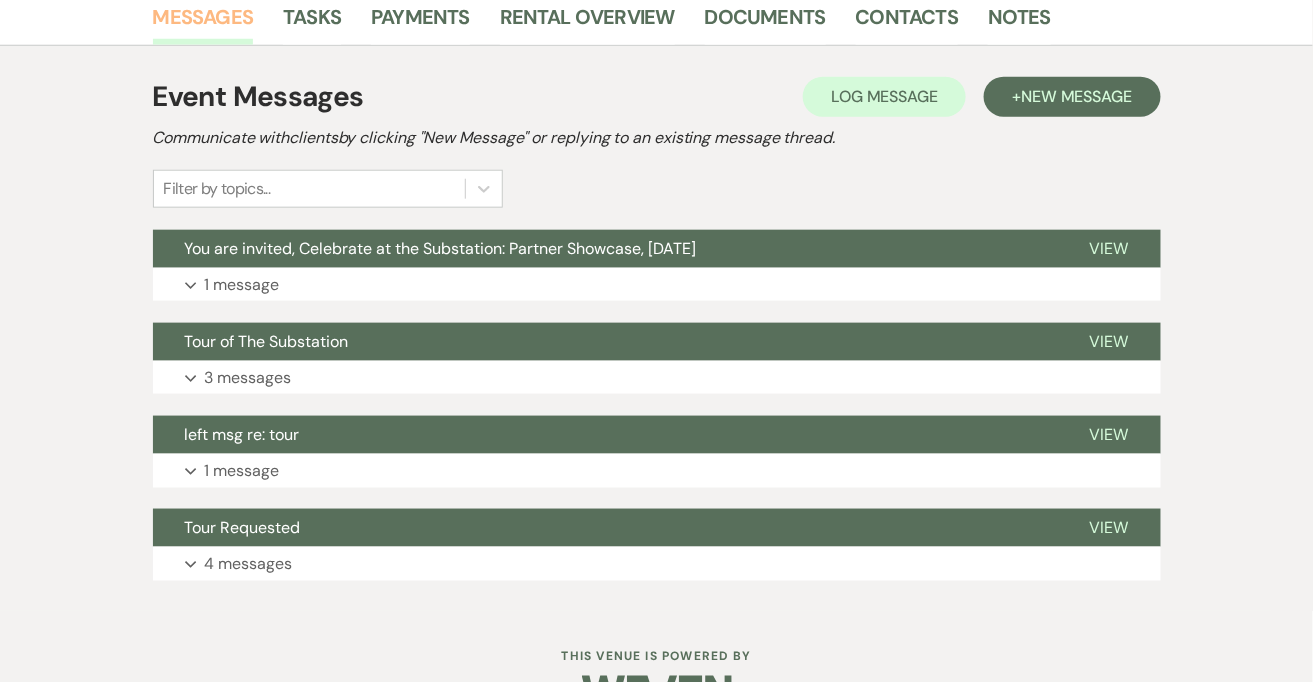scroll, scrollTop: 513, scrollLeft: 0, axis: vertical 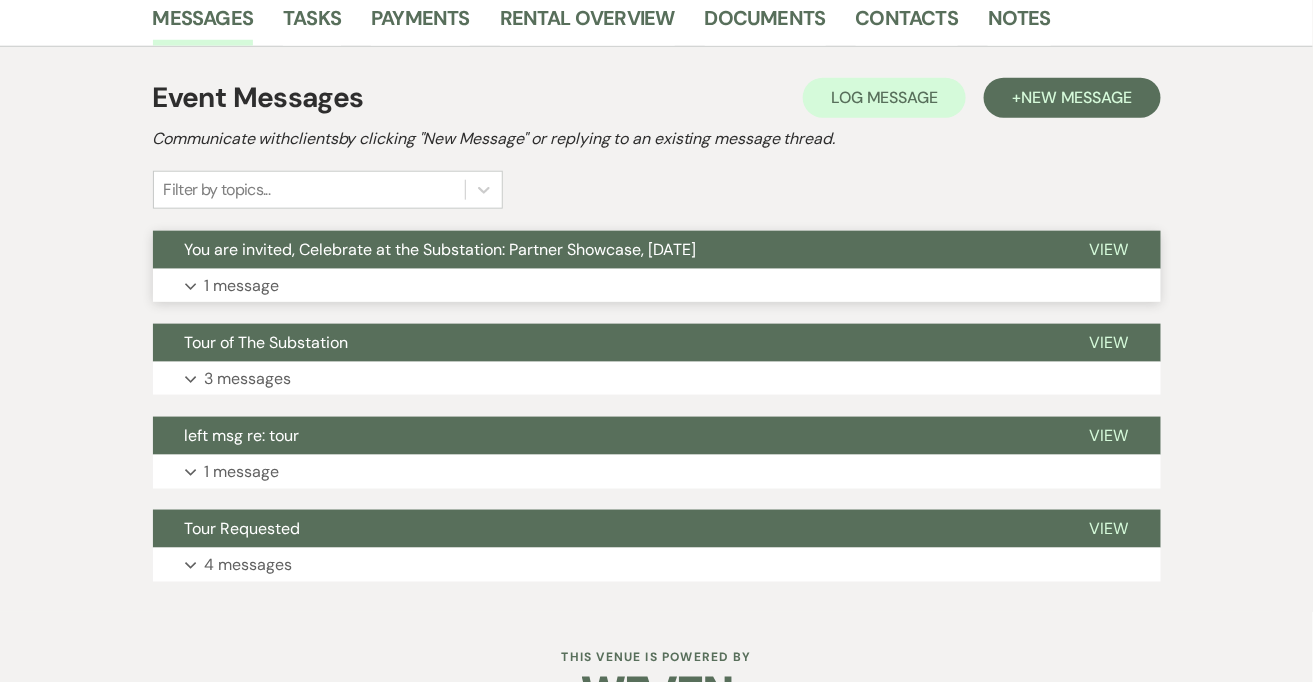 click on "Expand 1 message" at bounding box center (657, 286) 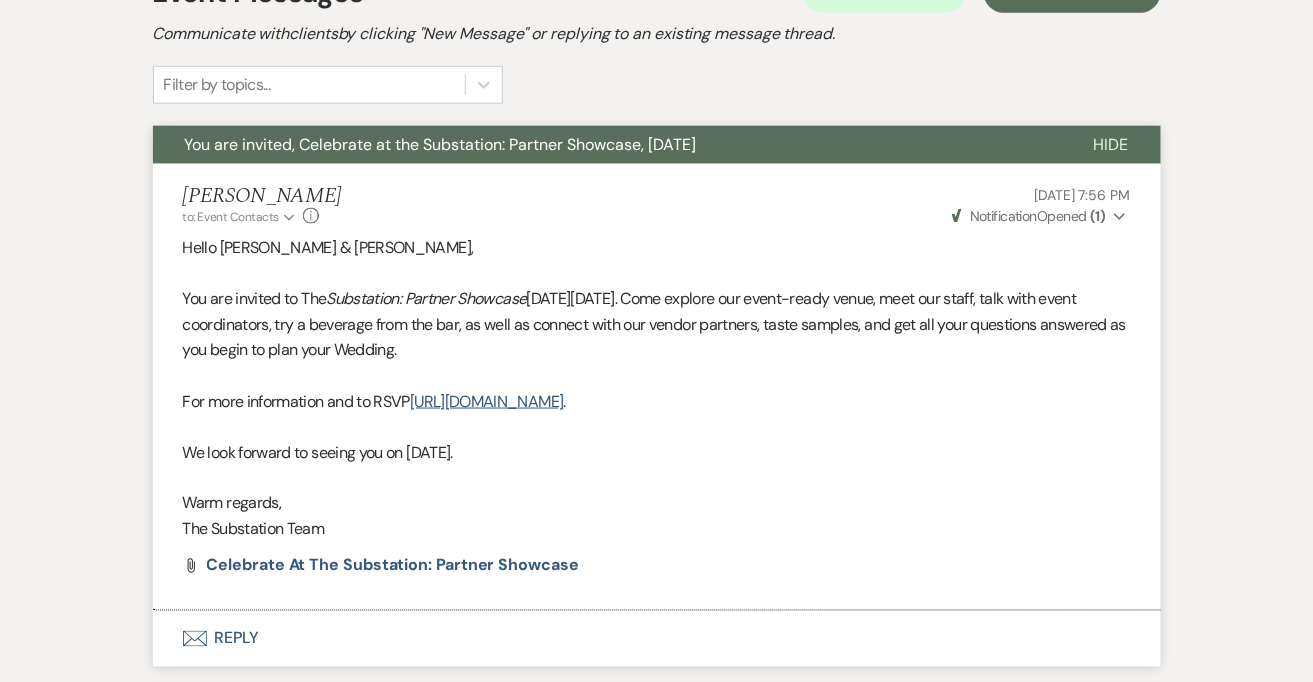 scroll, scrollTop: 0, scrollLeft: 0, axis: both 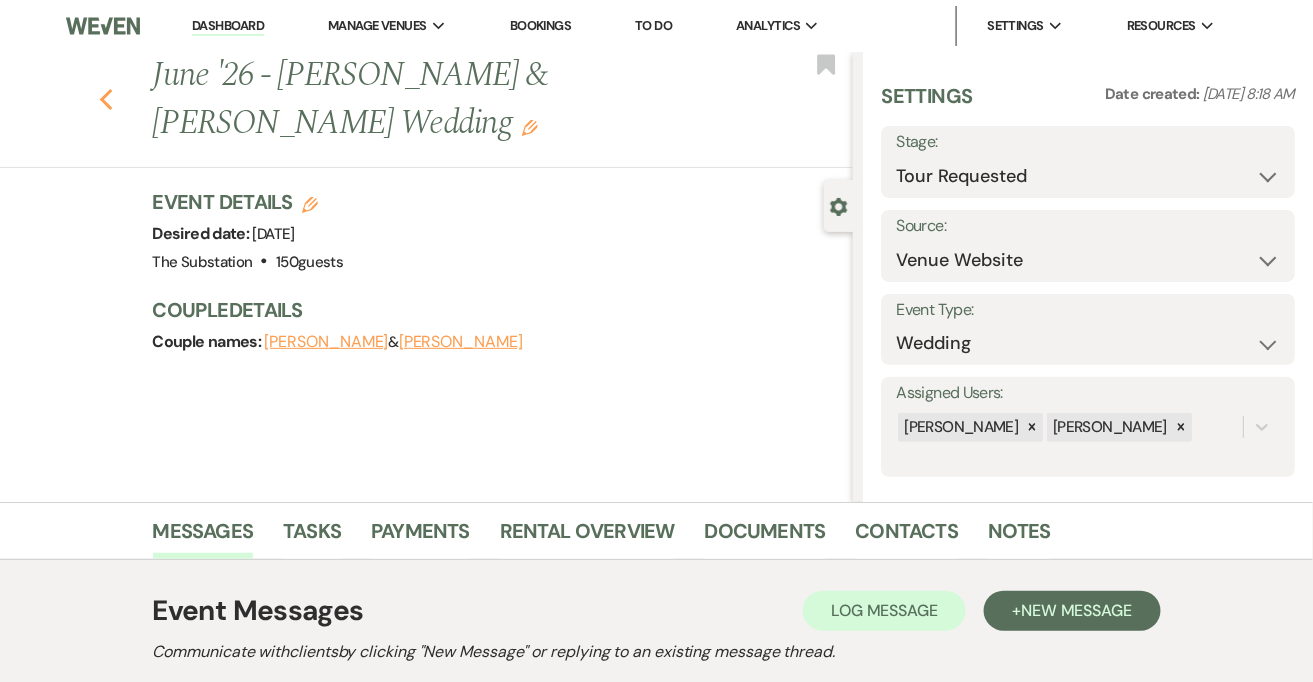 click on "Previous" 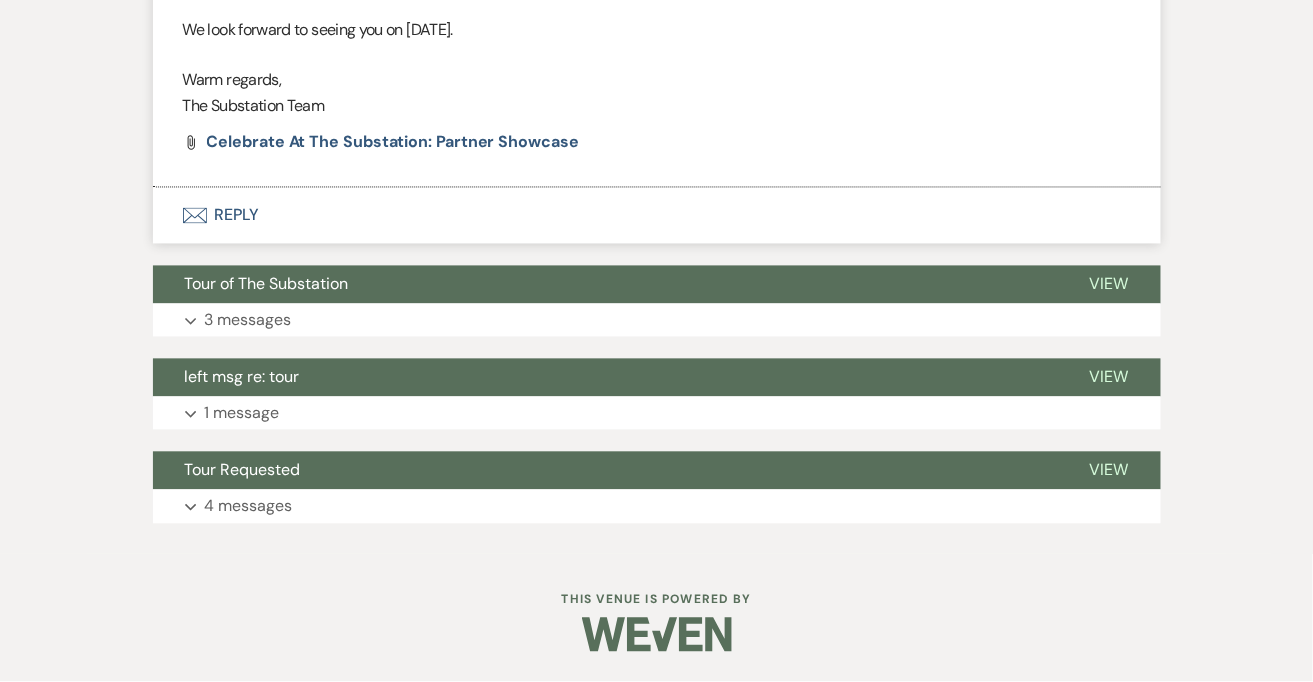 select on "2" 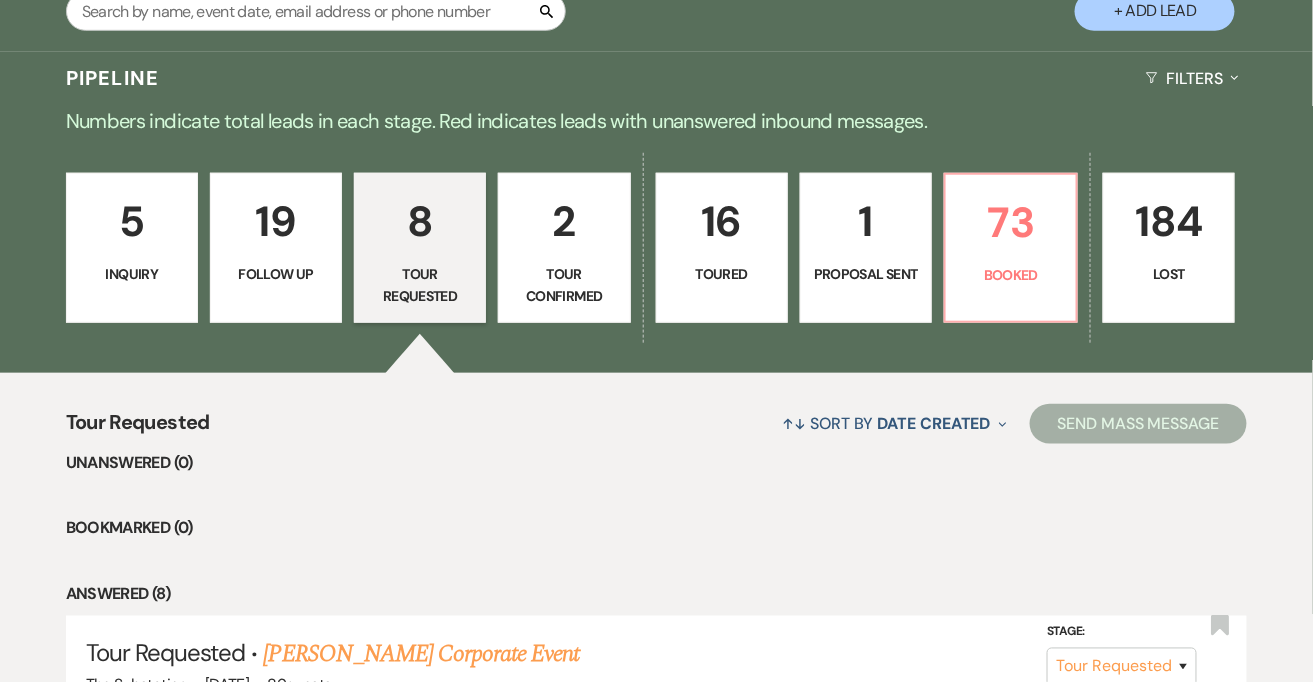 click on "Tour Confirmed" at bounding box center [564, 285] 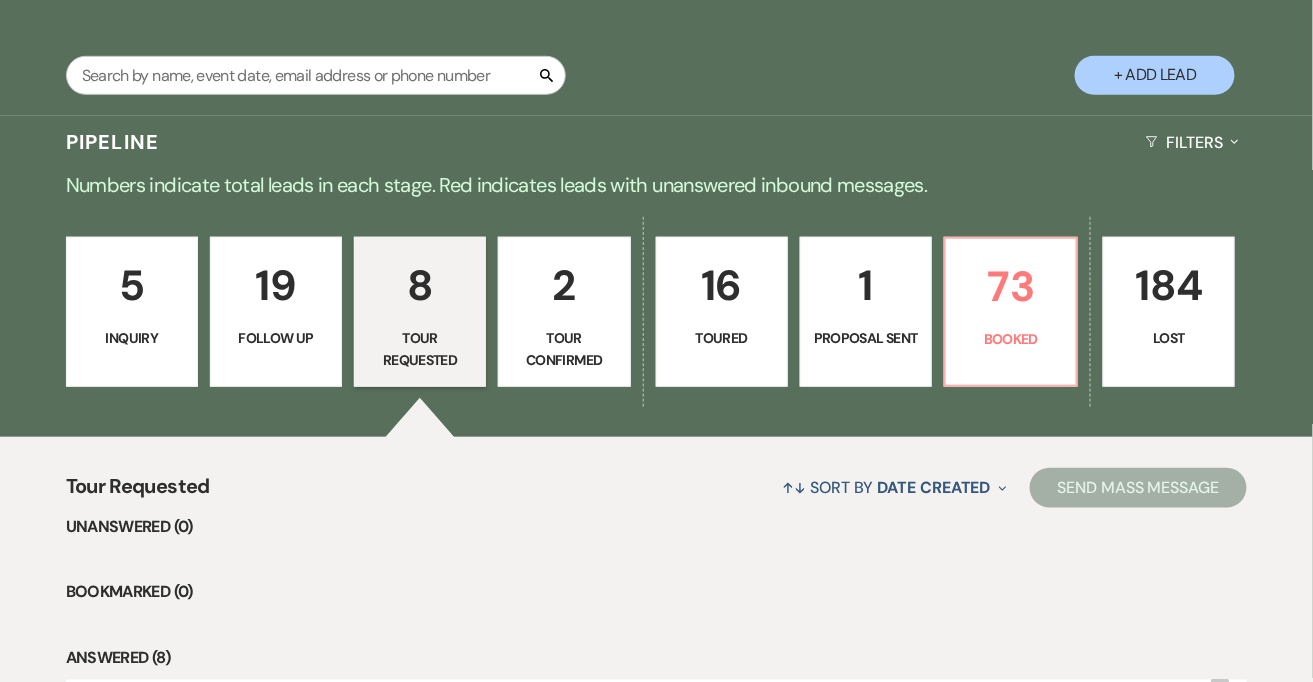 select on "4" 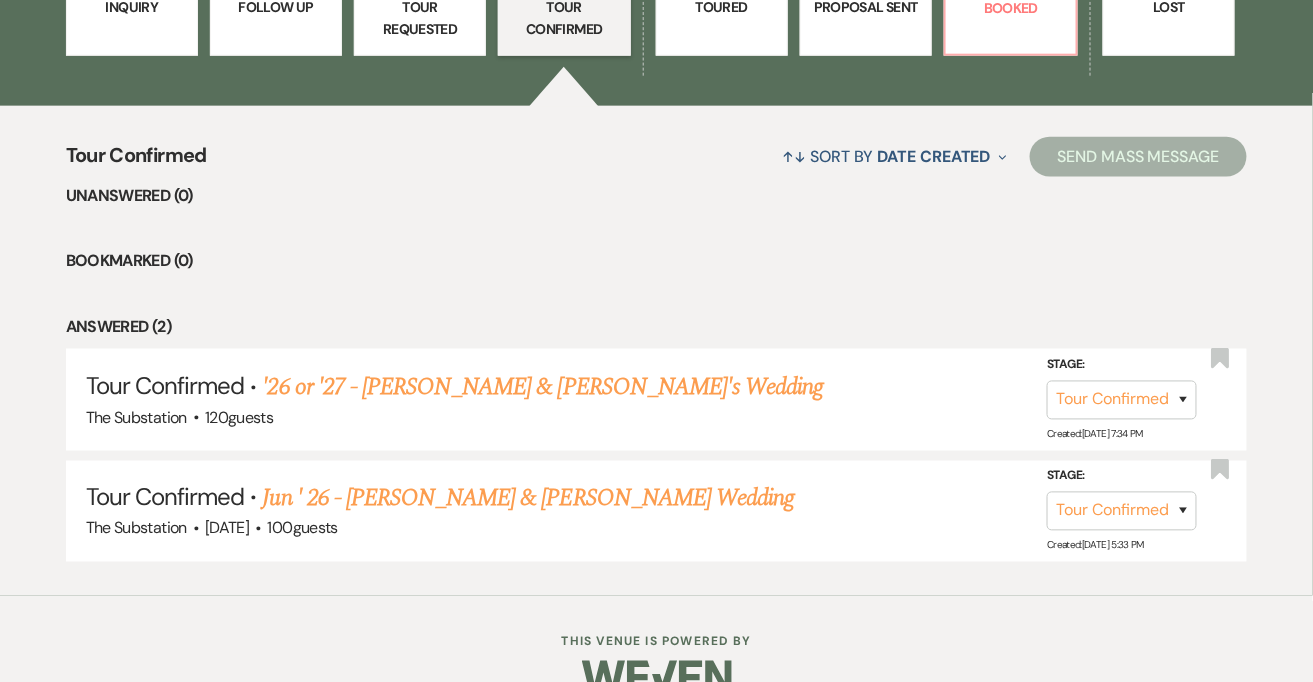 scroll, scrollTop: 709, scrollLeft: 0, axis: vertical 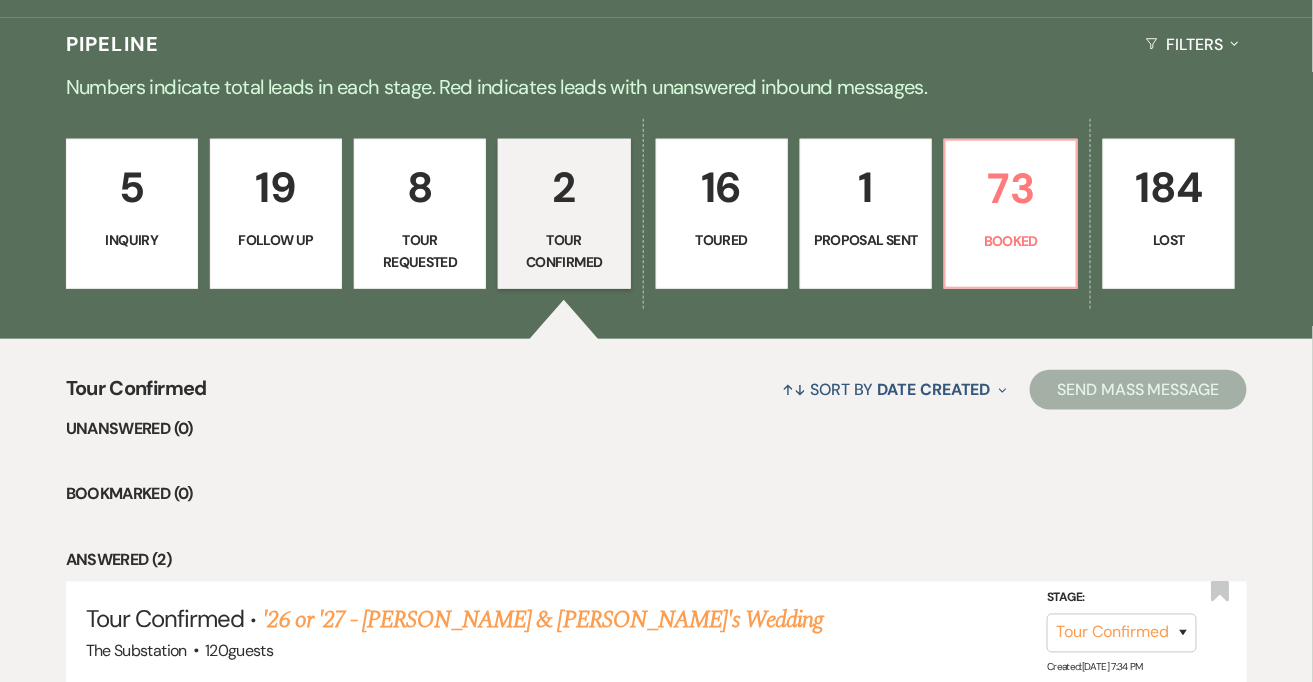 click on "16" at bounding box center [722, 187] 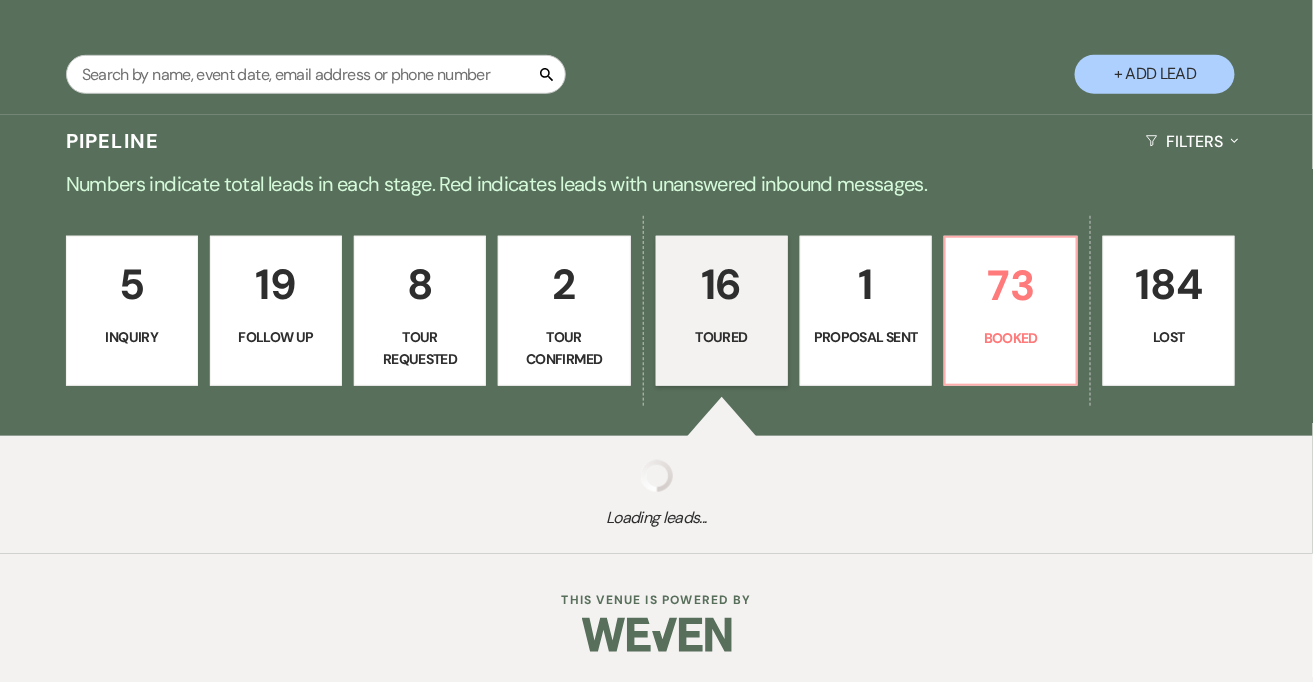 select on "5" 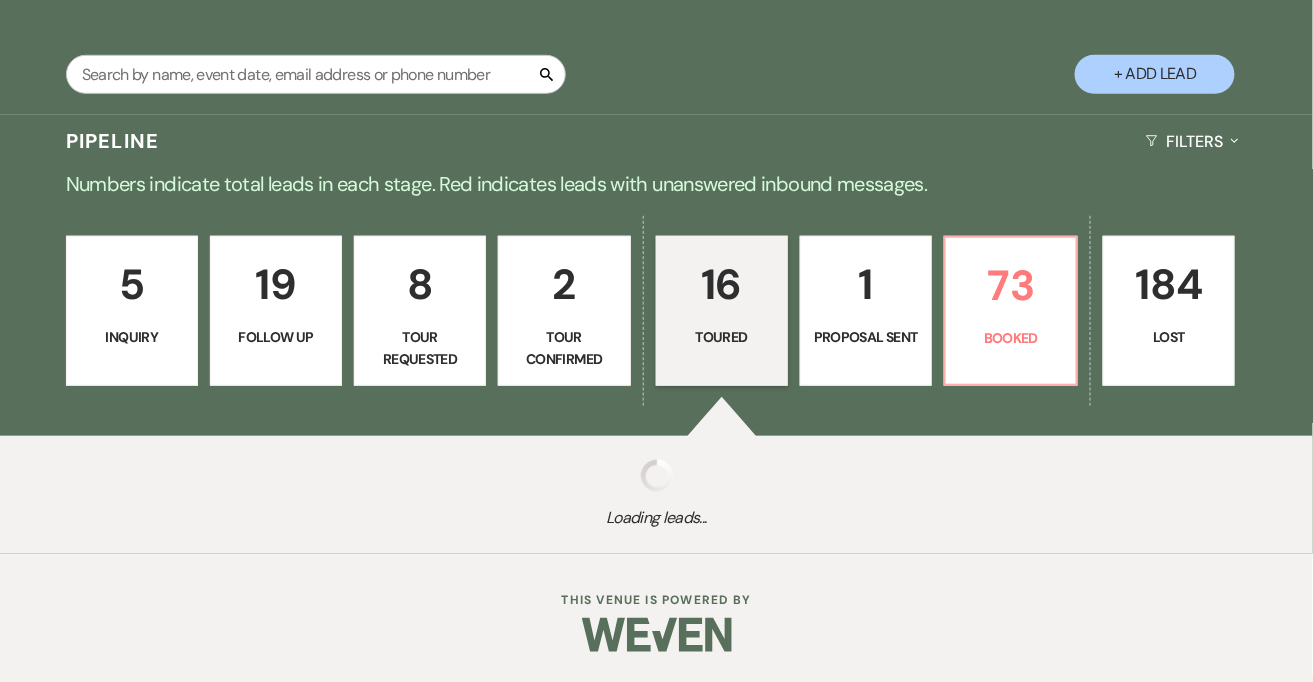 select on "5" 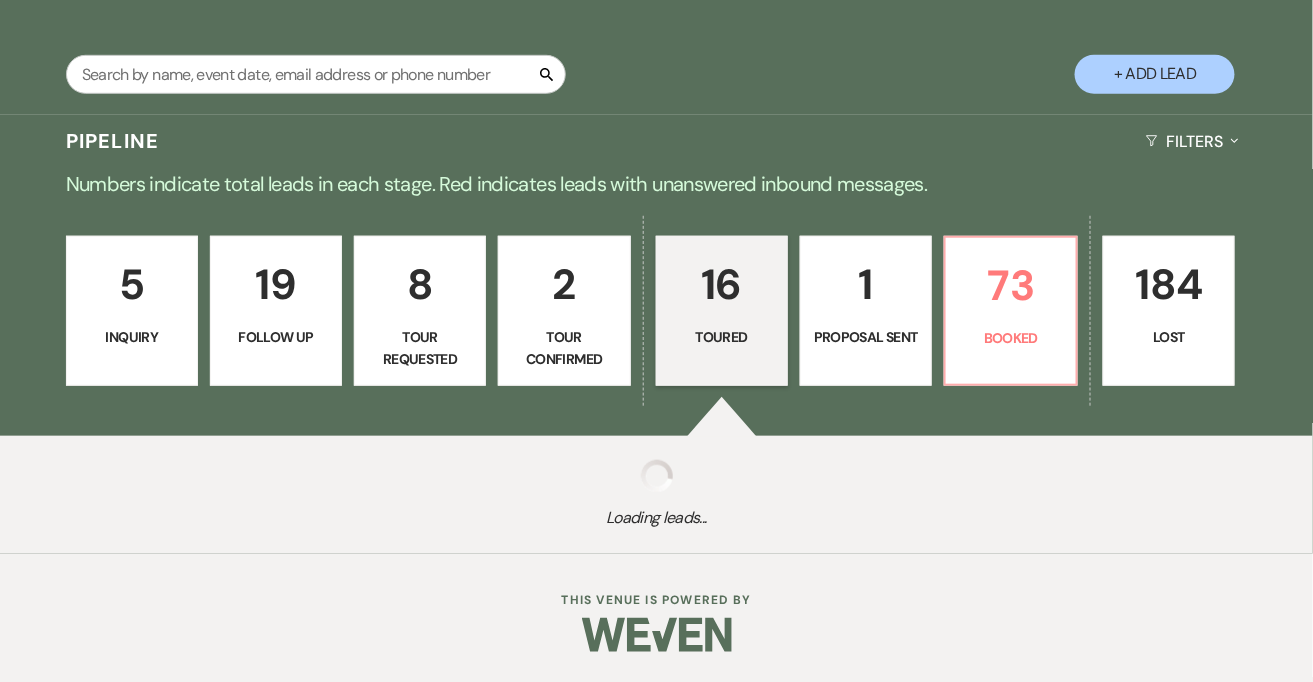 select on "5" 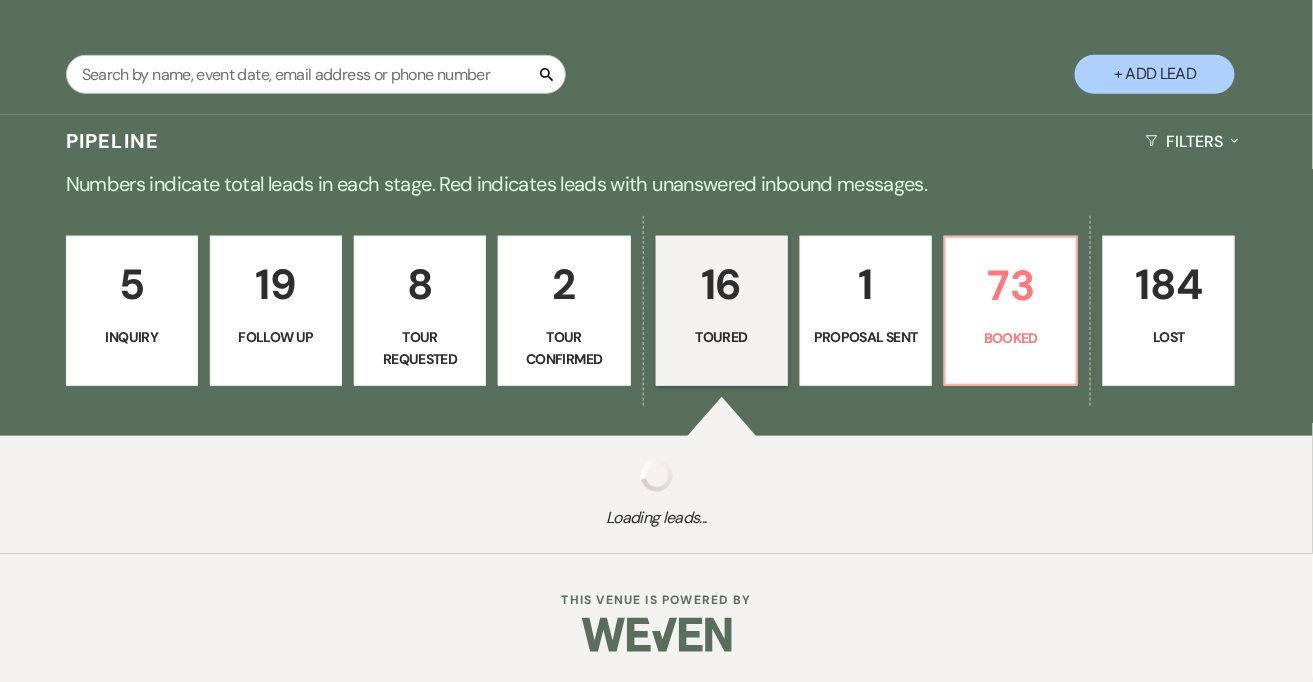 select on "5" 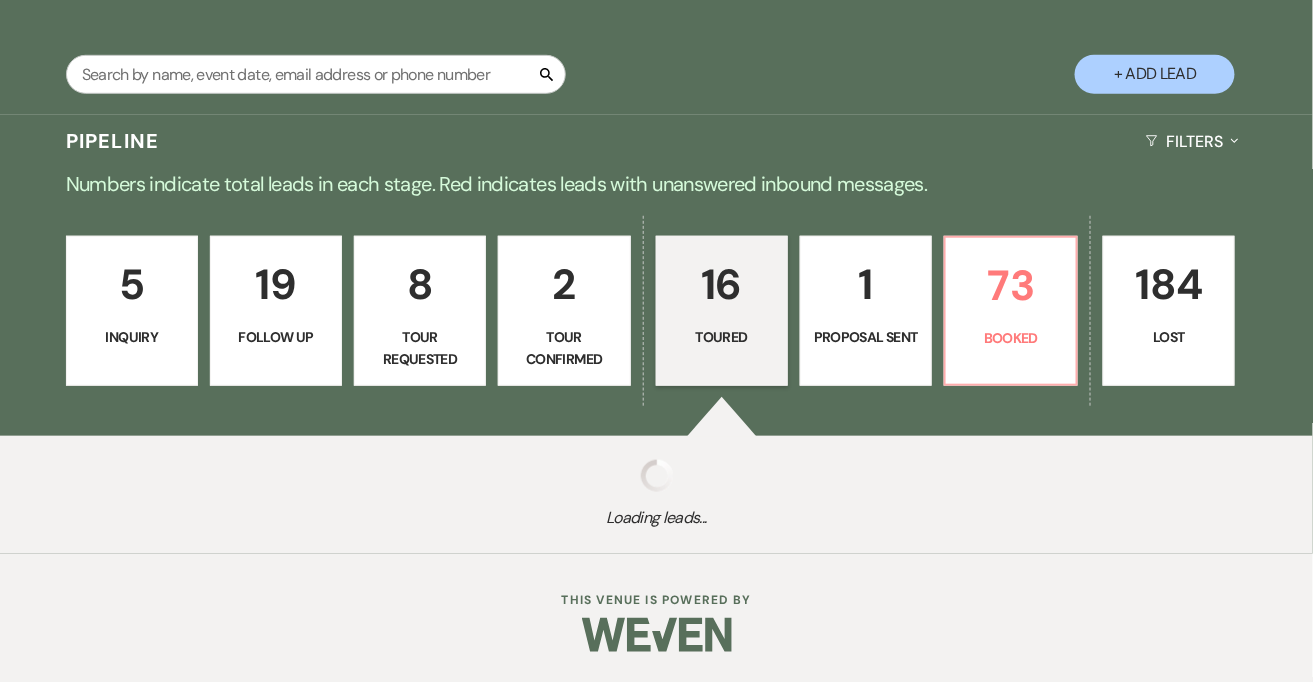 select on "5" 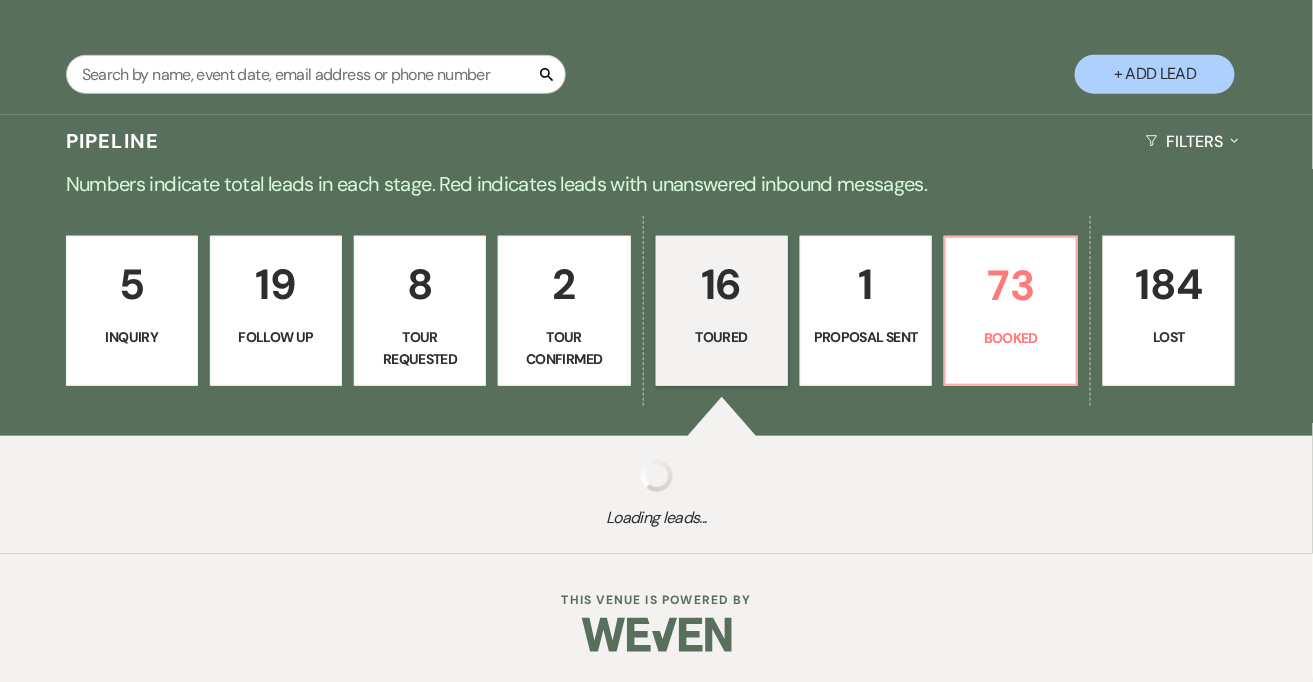 select on "5" 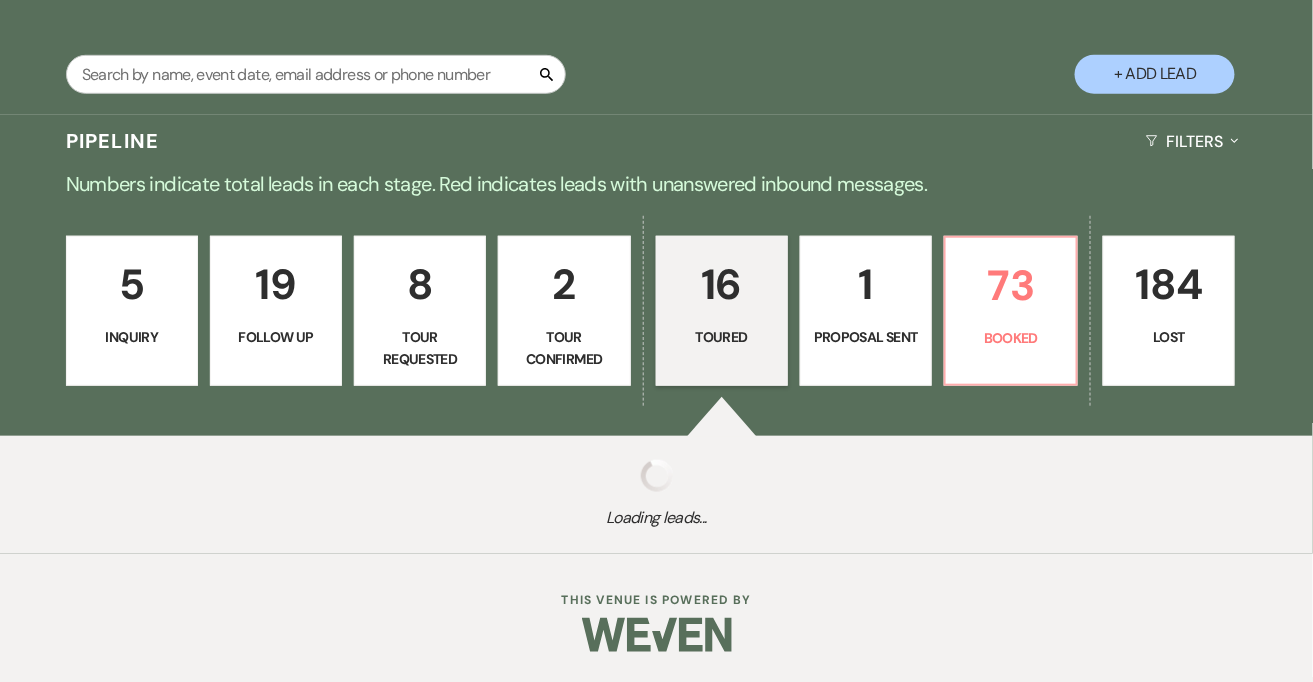 select on "5" 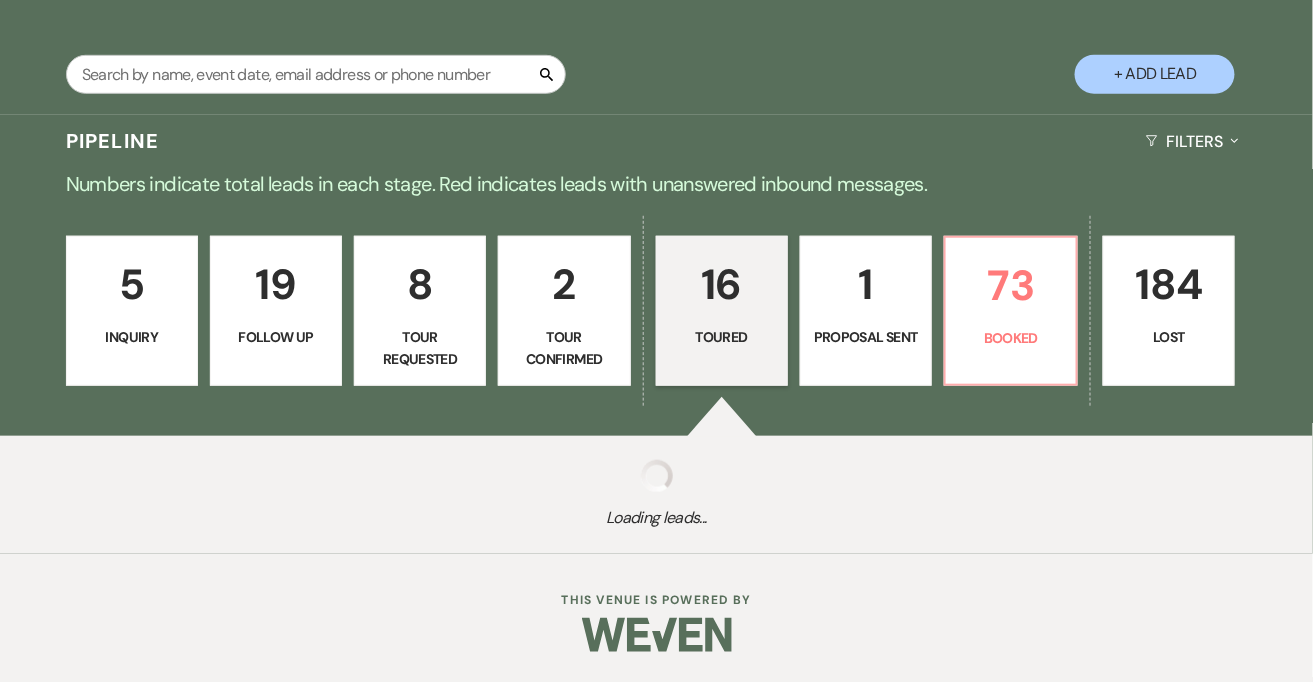 select on "5" 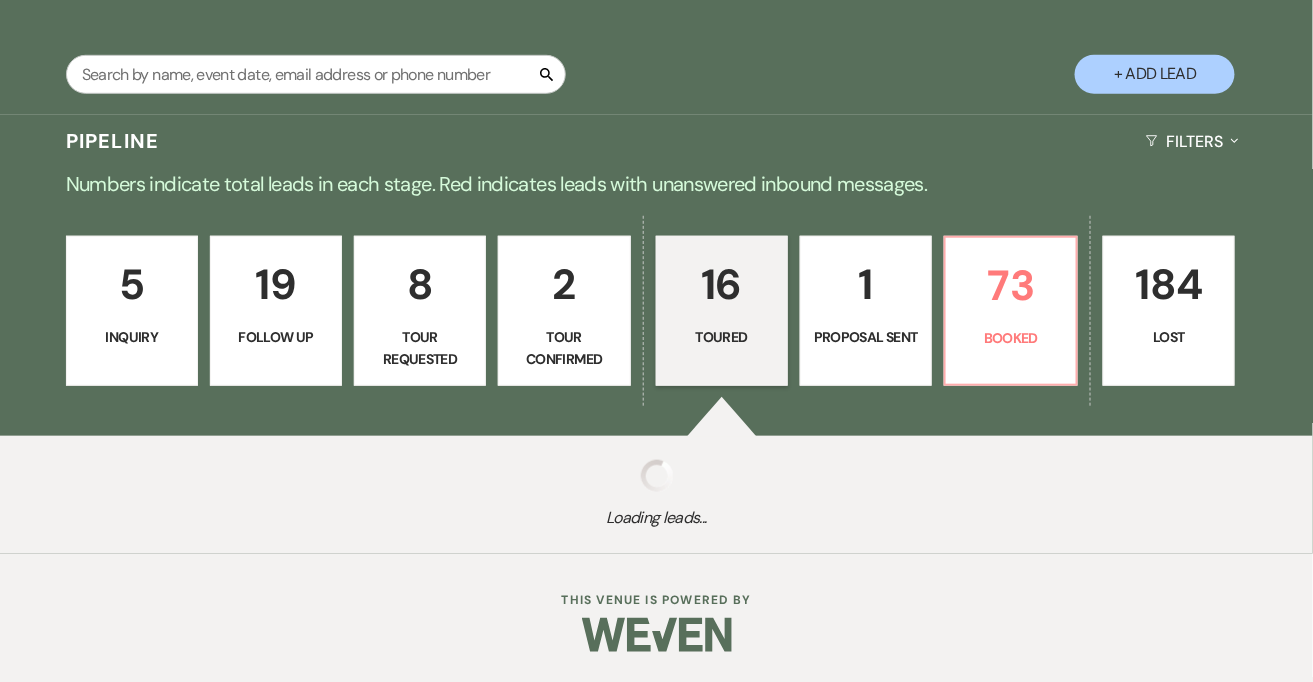 select on "5" 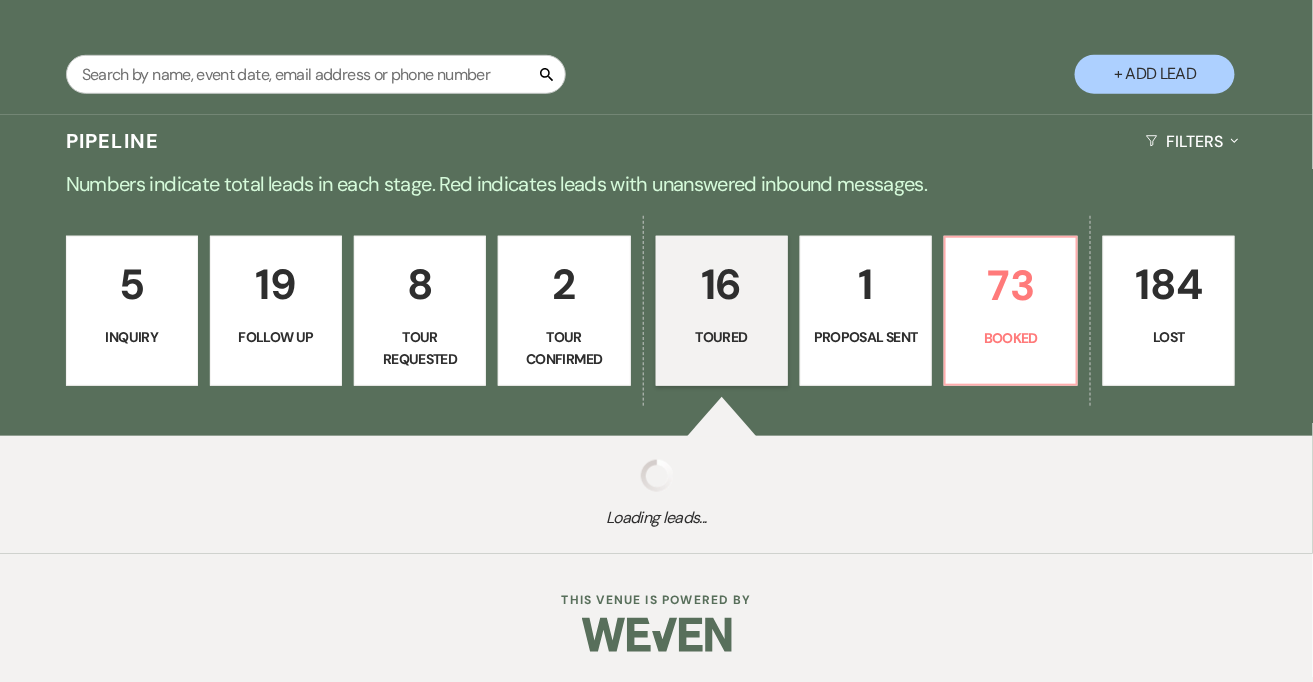 select on "5" 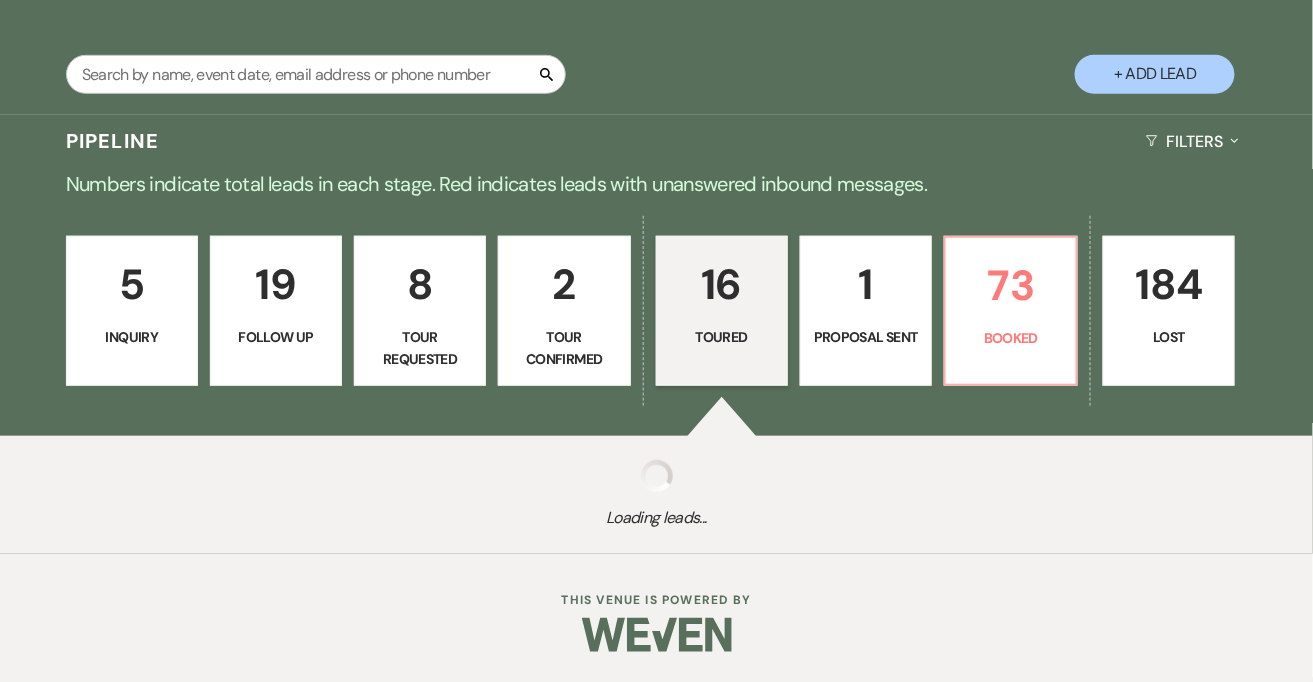 select on "5" 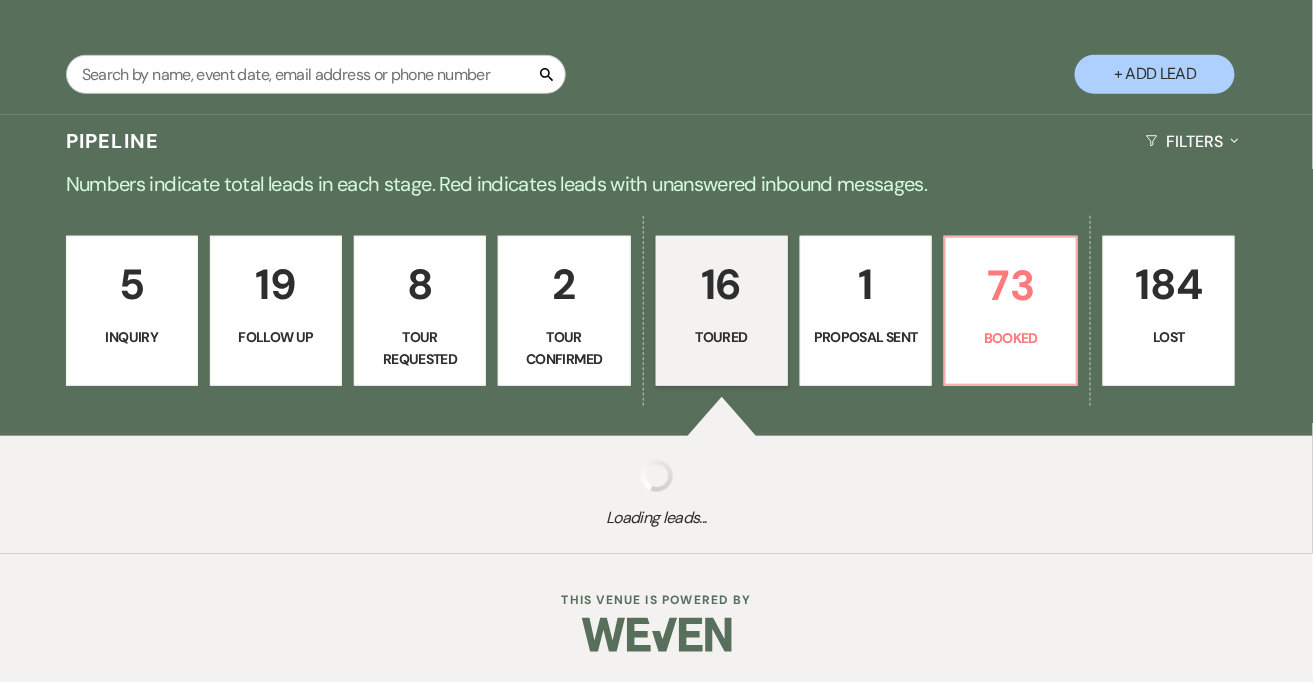 select on "5" 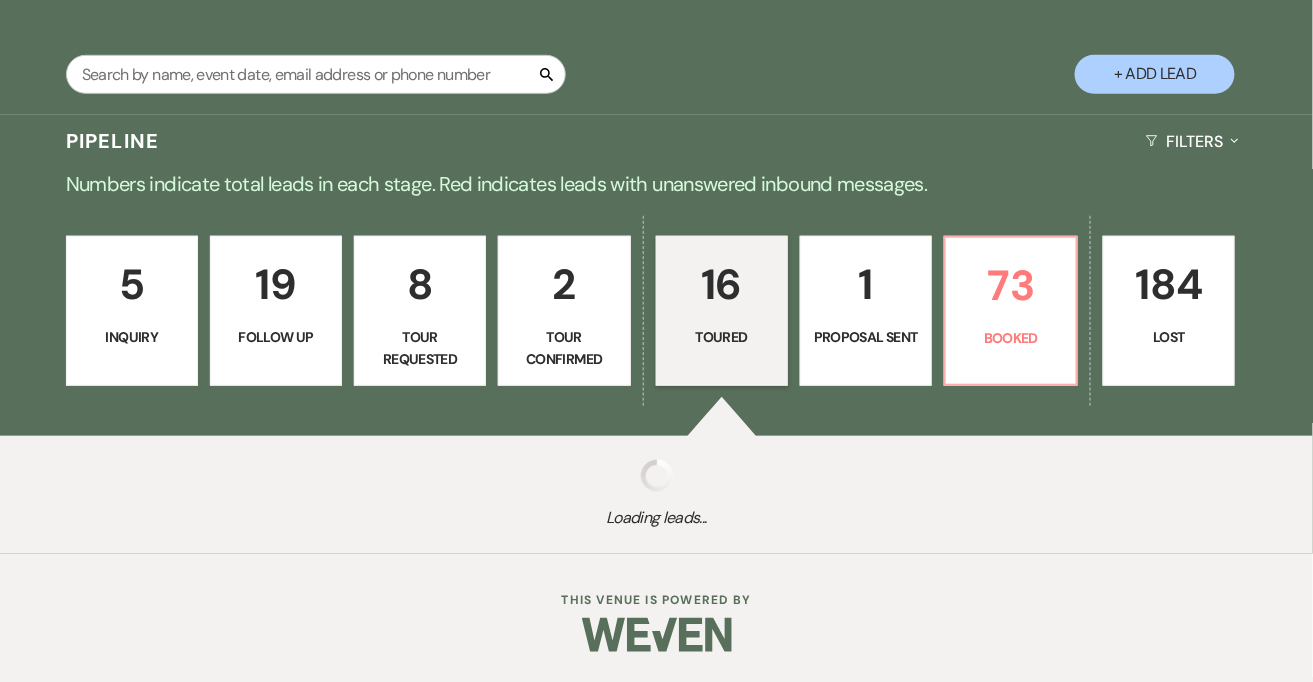 select on "5" 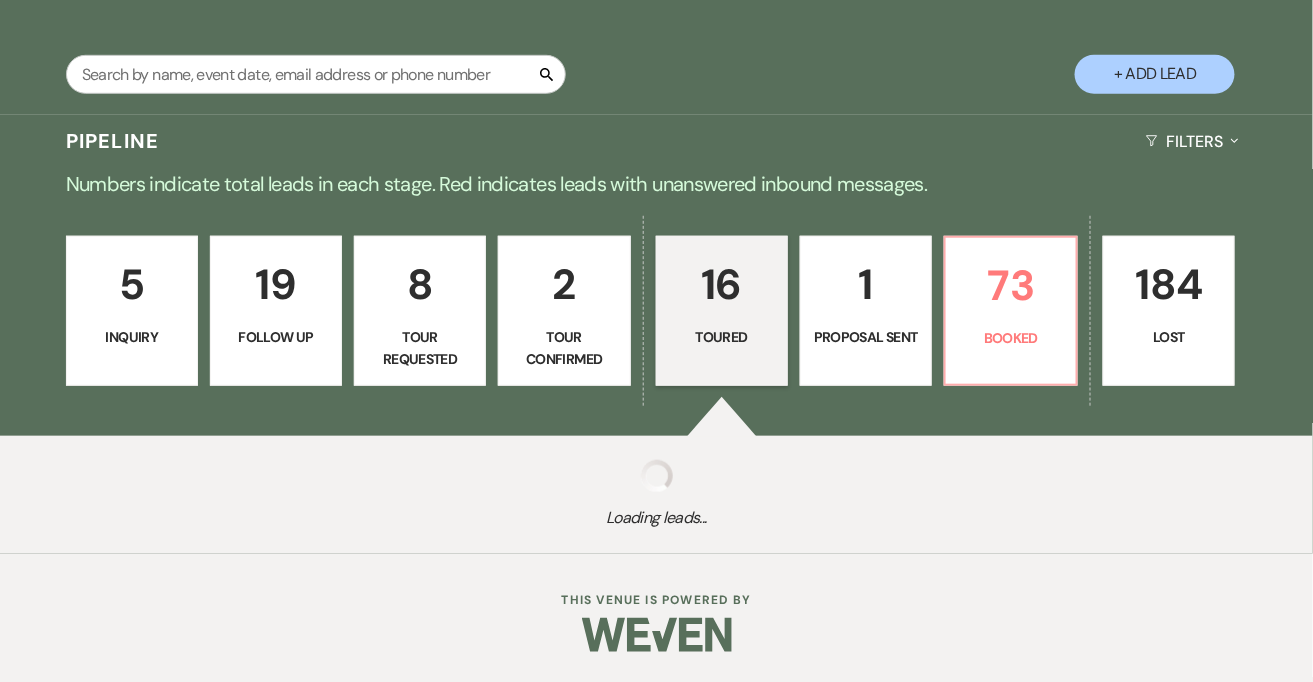 select on "5" 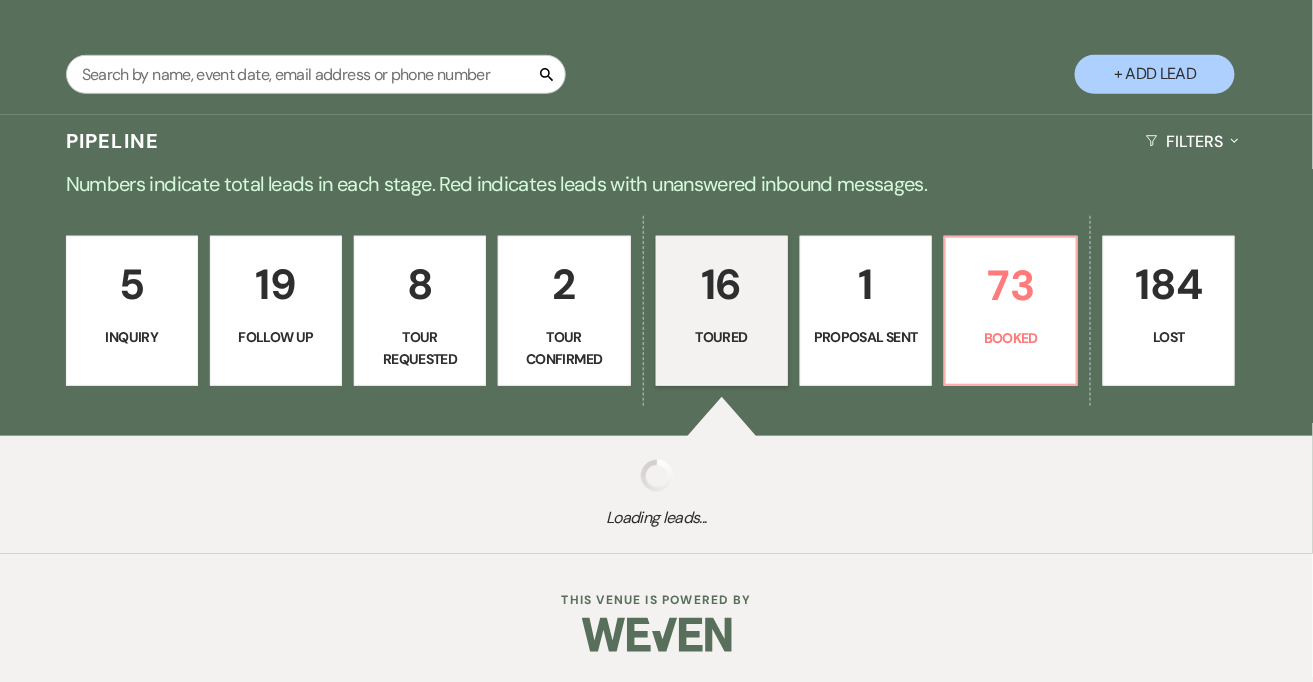 select on "5" 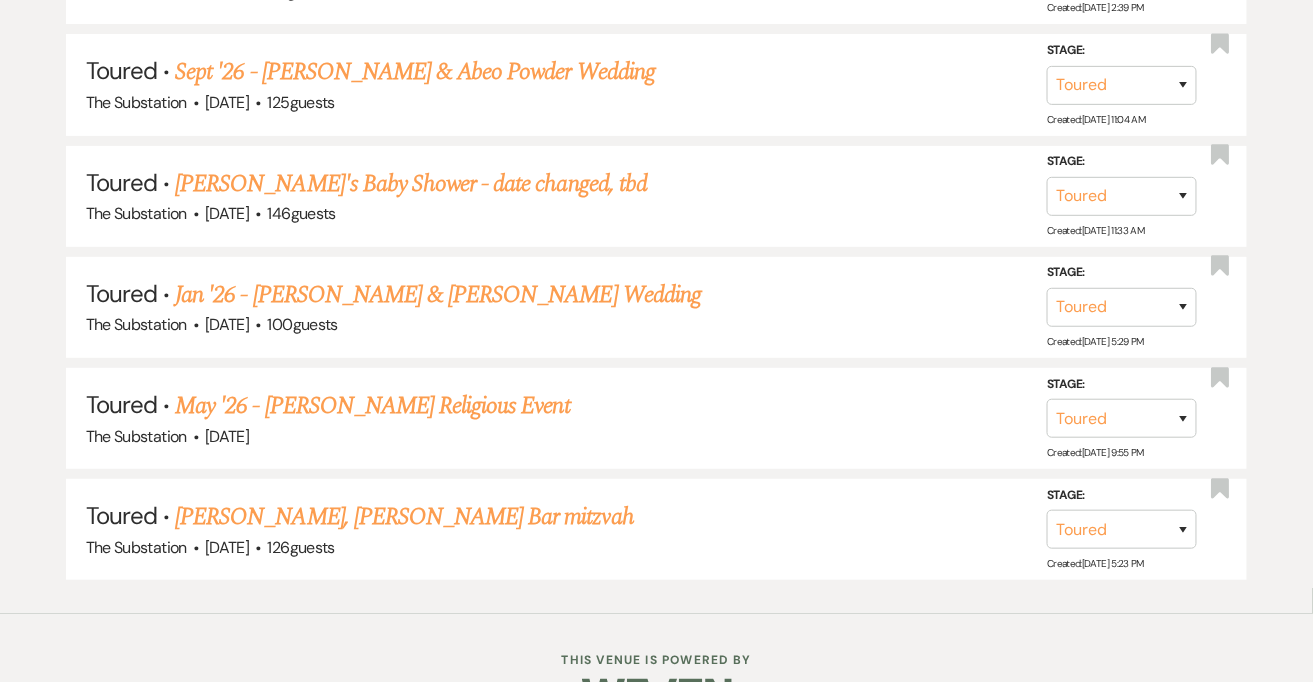 scroll, scrollTop: 2209, scrollLeft: 0, axis: vertical 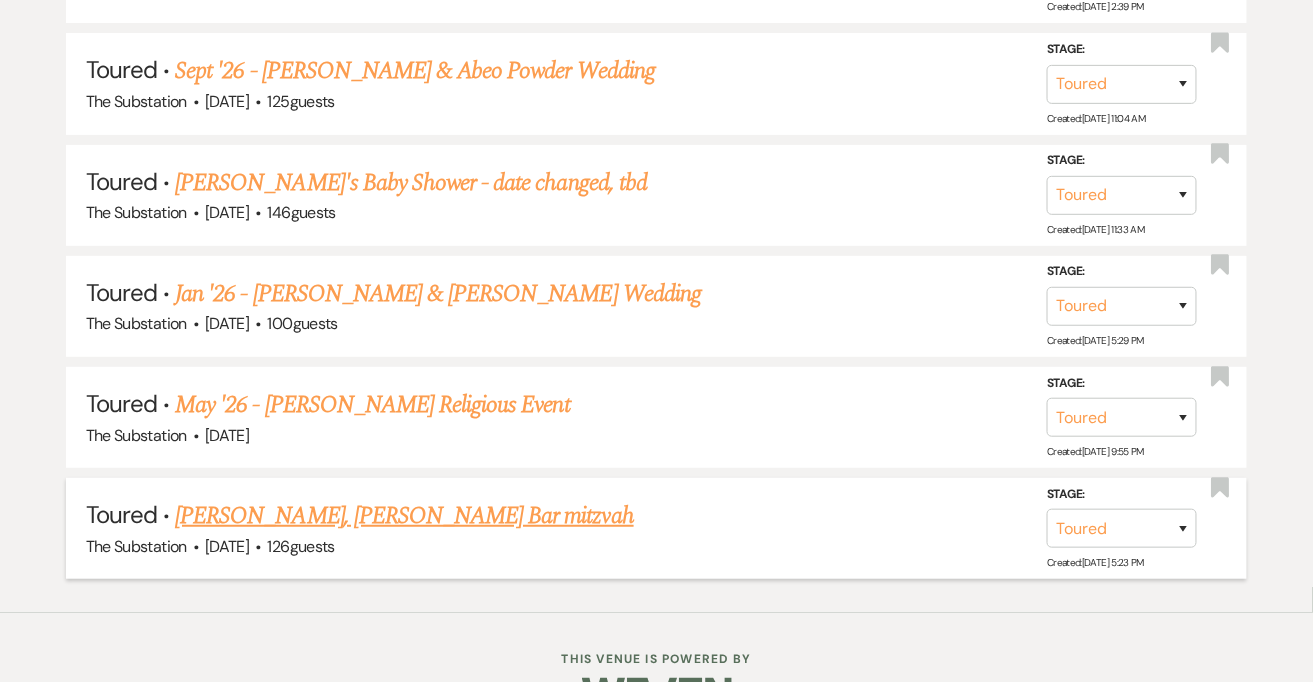 click on "[PERSON_NAME], [PERSON_NAME] Bar mitzvah" at bounding box center [404, 516] 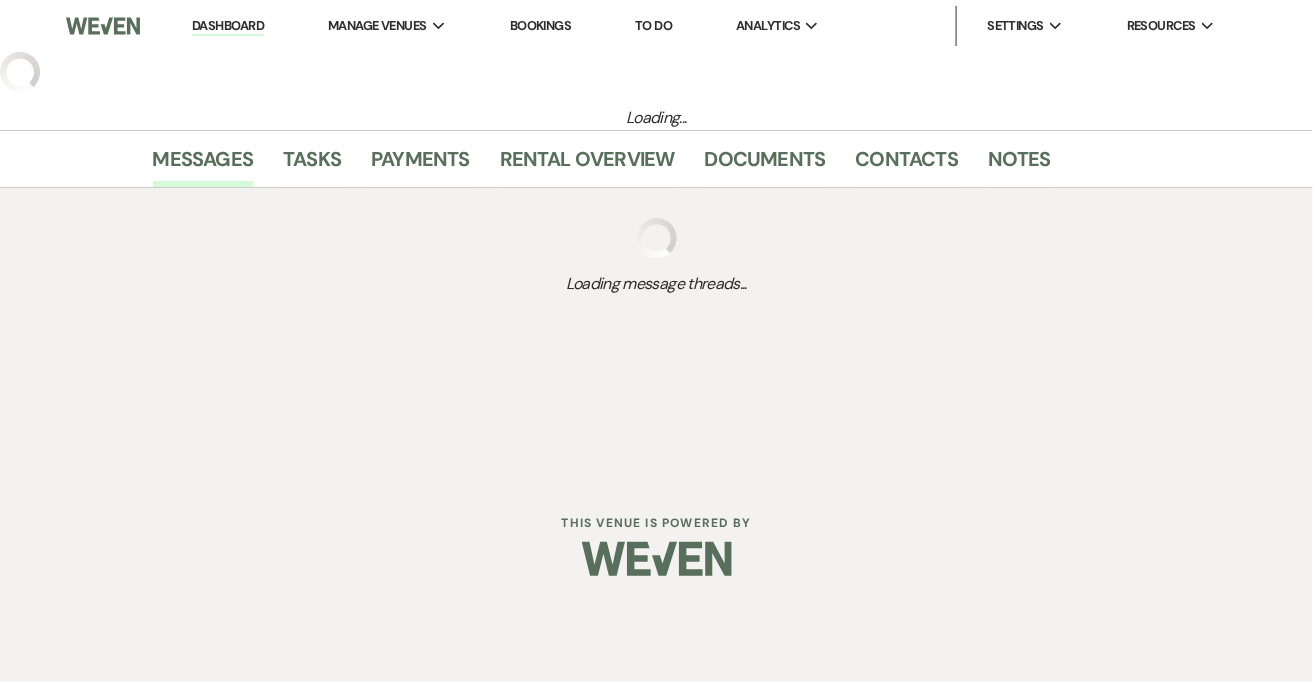scroll, scrollTop: 0, scrollLeft: 0, axis: both 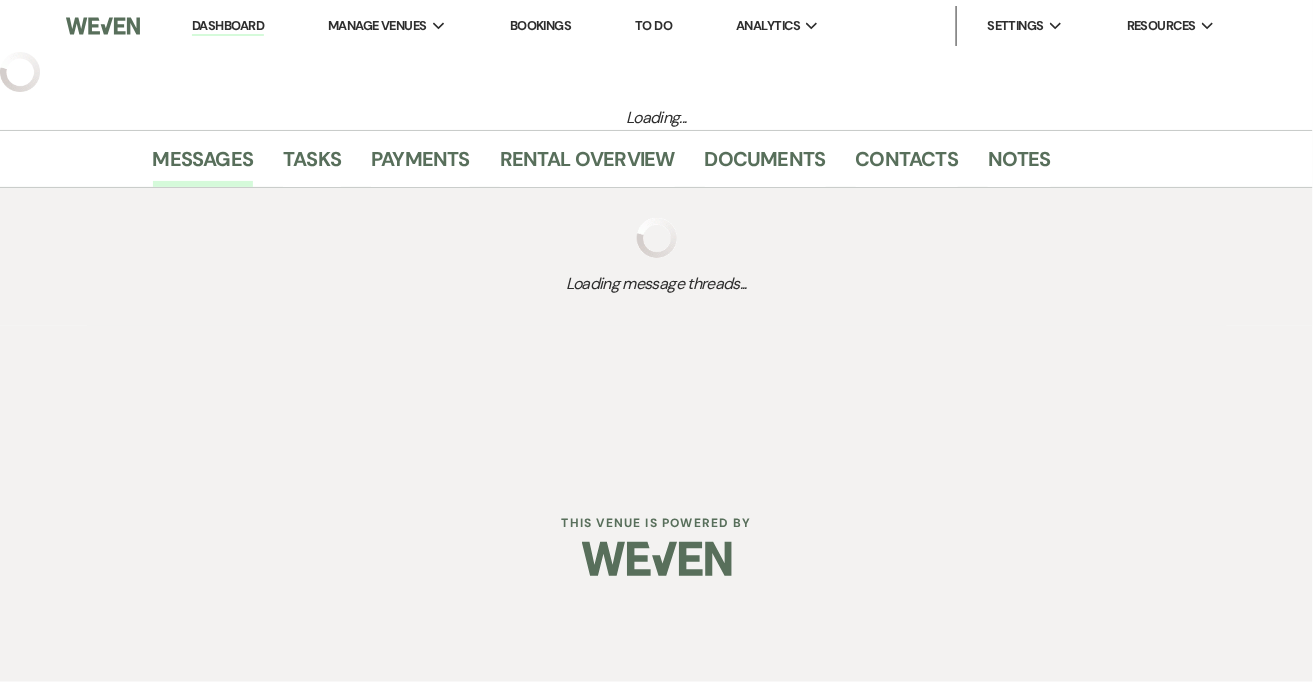 select on "5" 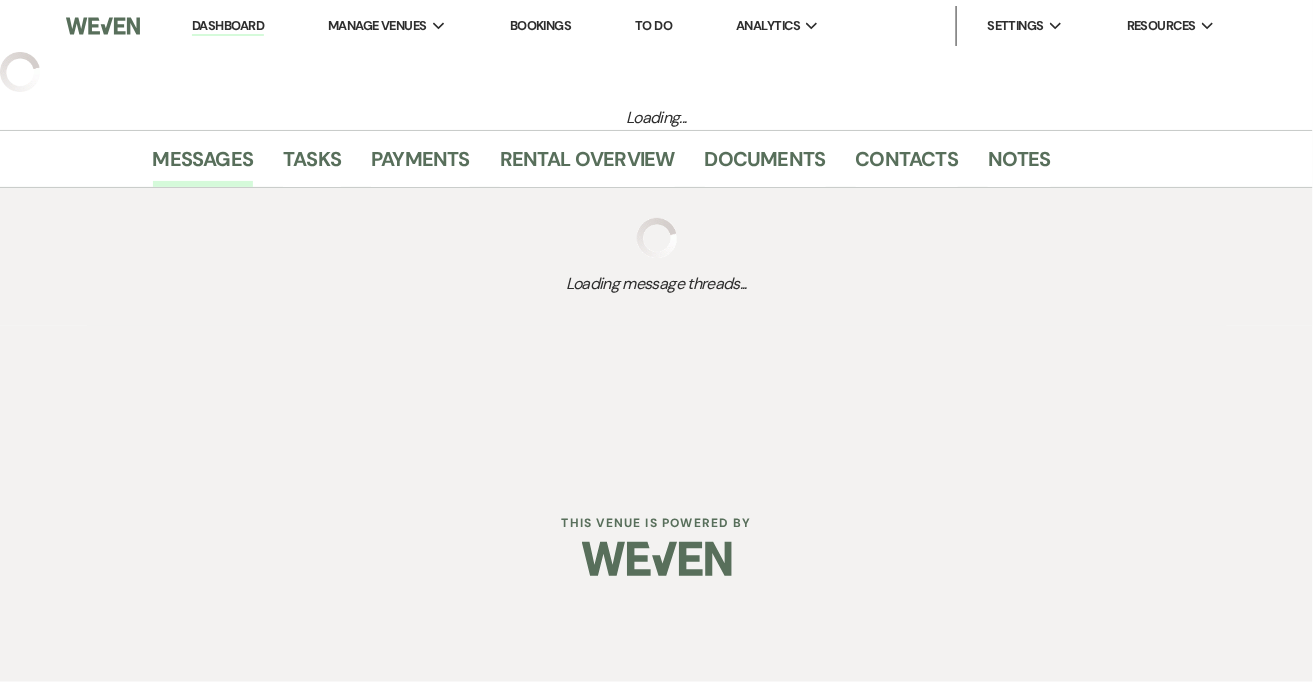 select on "5" 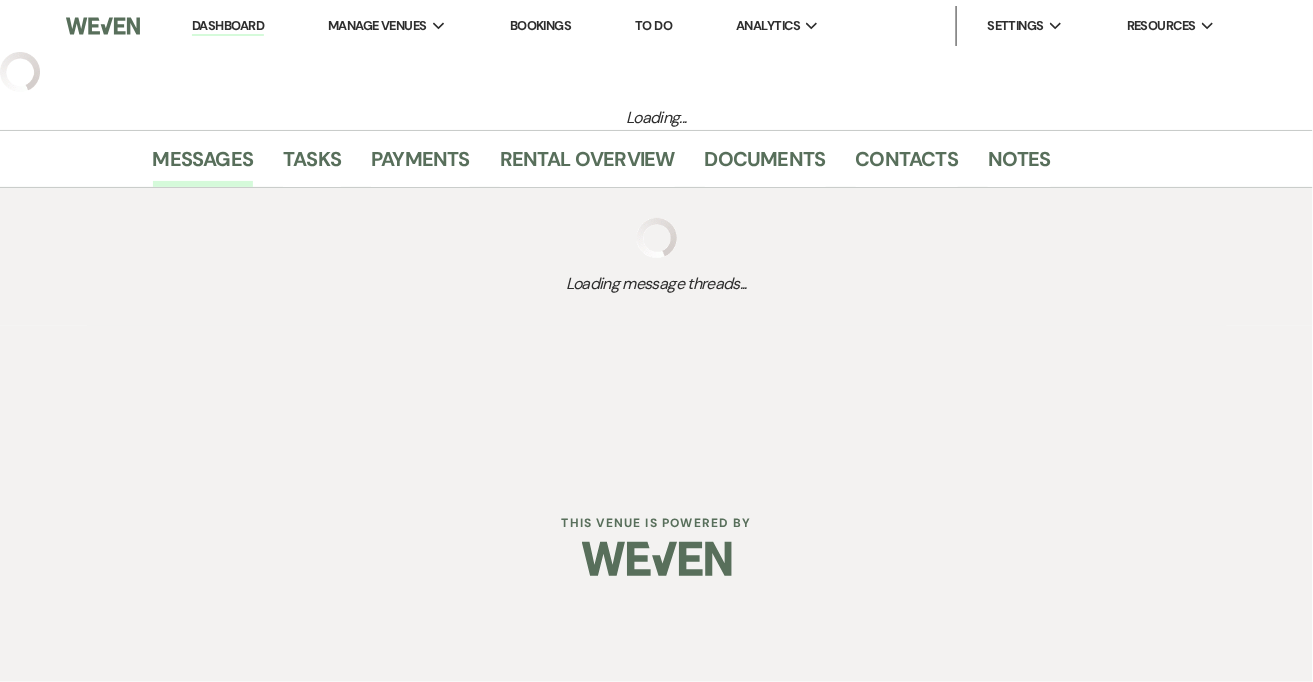 select on "13" 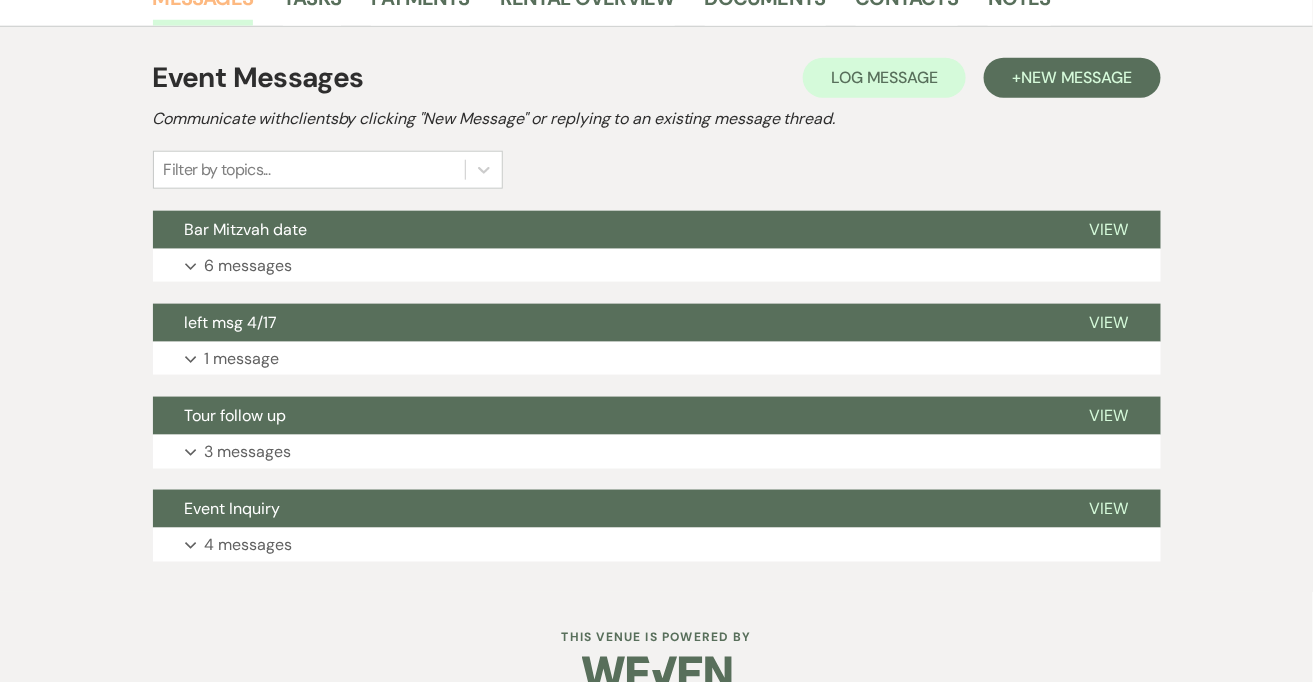 scroll, scrollTop: 570, scrollLeft: 0, axis: vertical 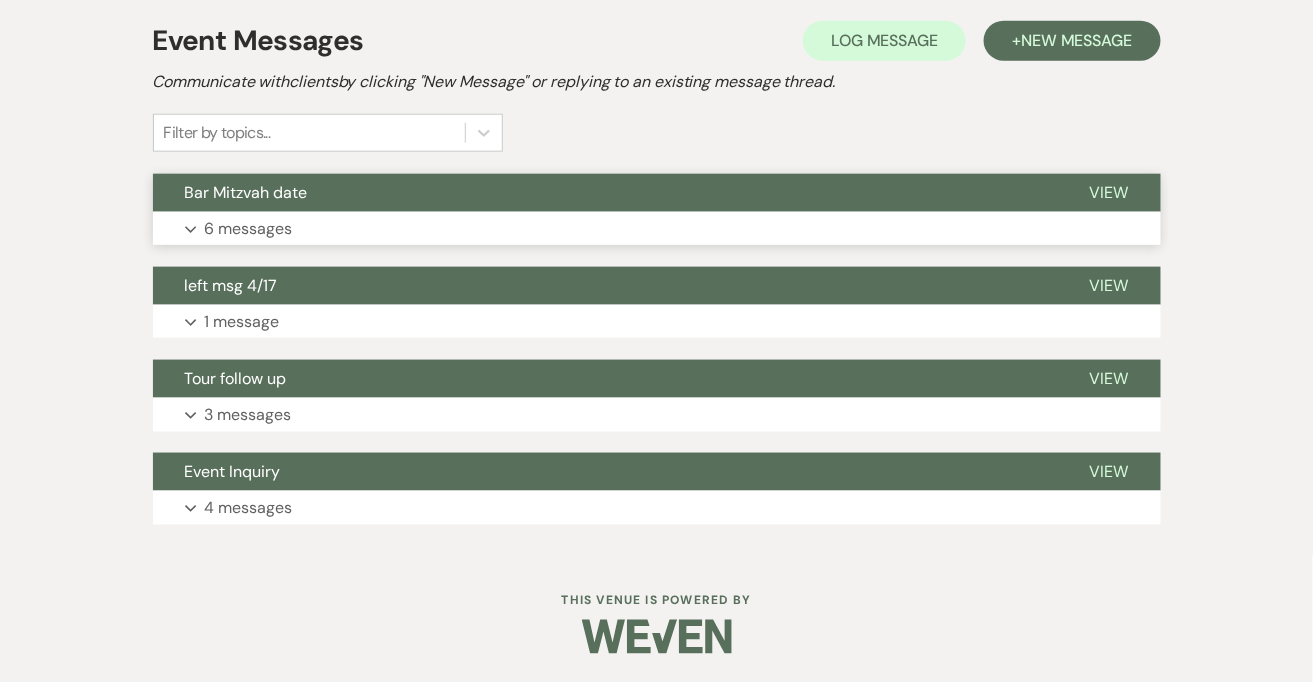 click on "6 messages" at bounding box center (249, 229) 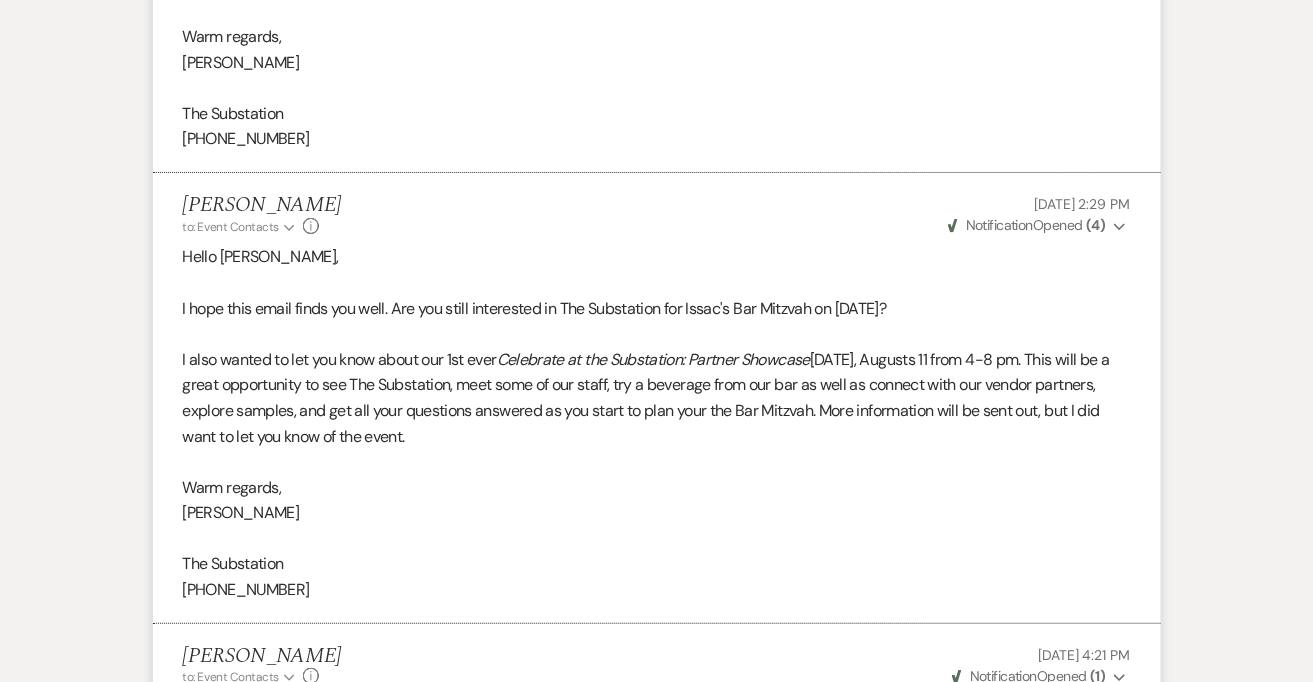scroll, scrollTop: 2111, scrollLeft: 0, axis: vertical 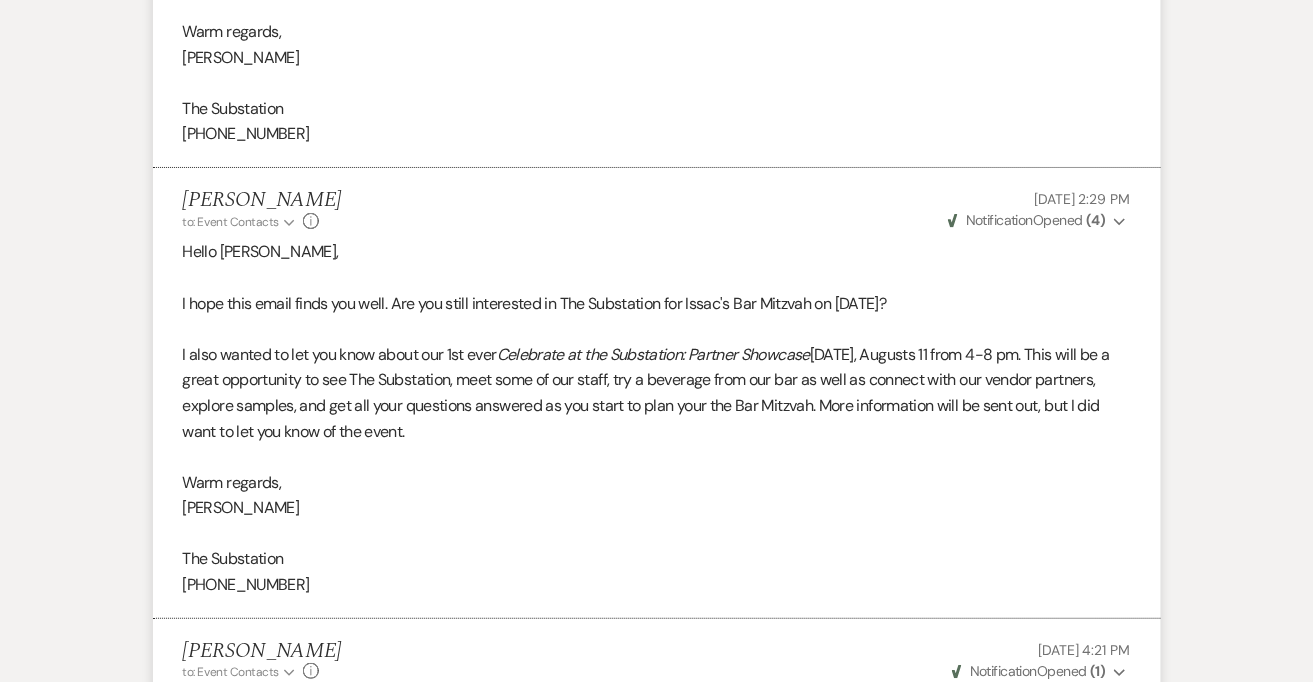 click on "I also wanted to let you know about our 1st ever  Celebrate at the Substation: Partner Showcase  [DATE], Augusts 11 from 4-8 pm. This will be a great opportunity to see The Substation, meet some of our staff, try a beverage from our bar as well as connect with our vendor partners, explore samples, and get all your questions answered as you start to plan your the Bar Mitzvah. More information will be sent out, but I did want to let you know of the event." at bounding box center (657, 393) 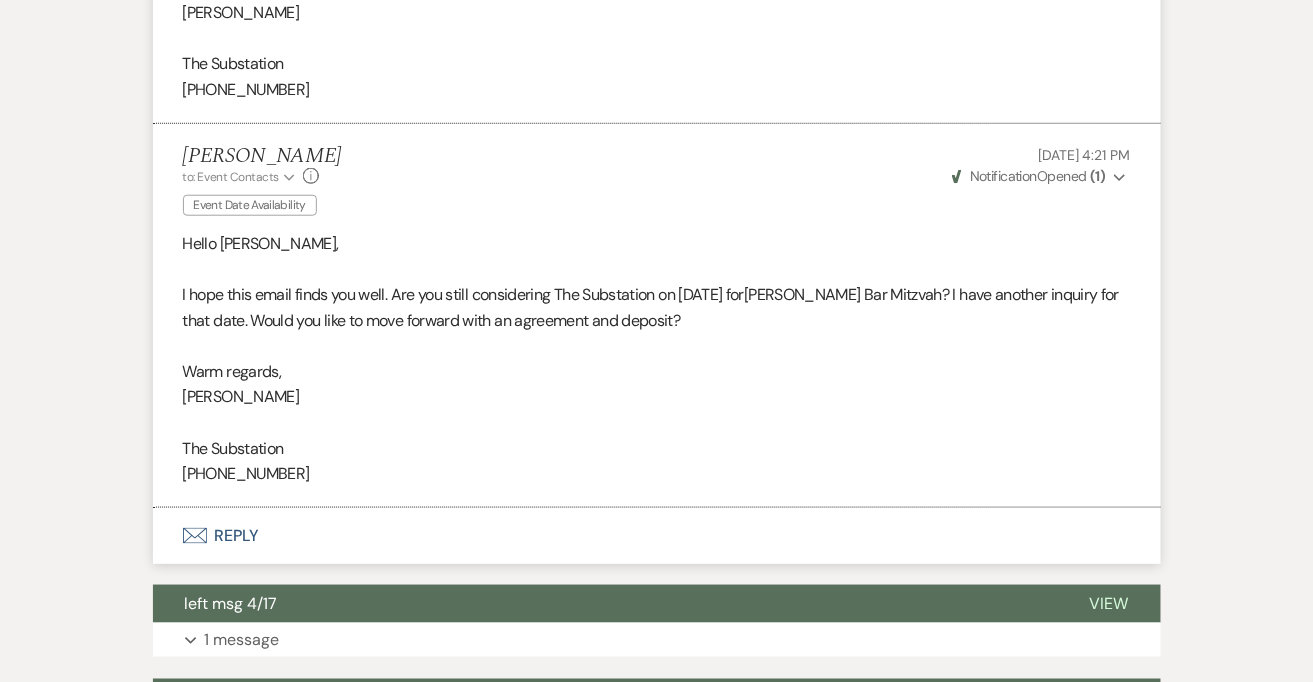 scroll, scrollTop: 2613, scrollLeft: 0, axis: vertical 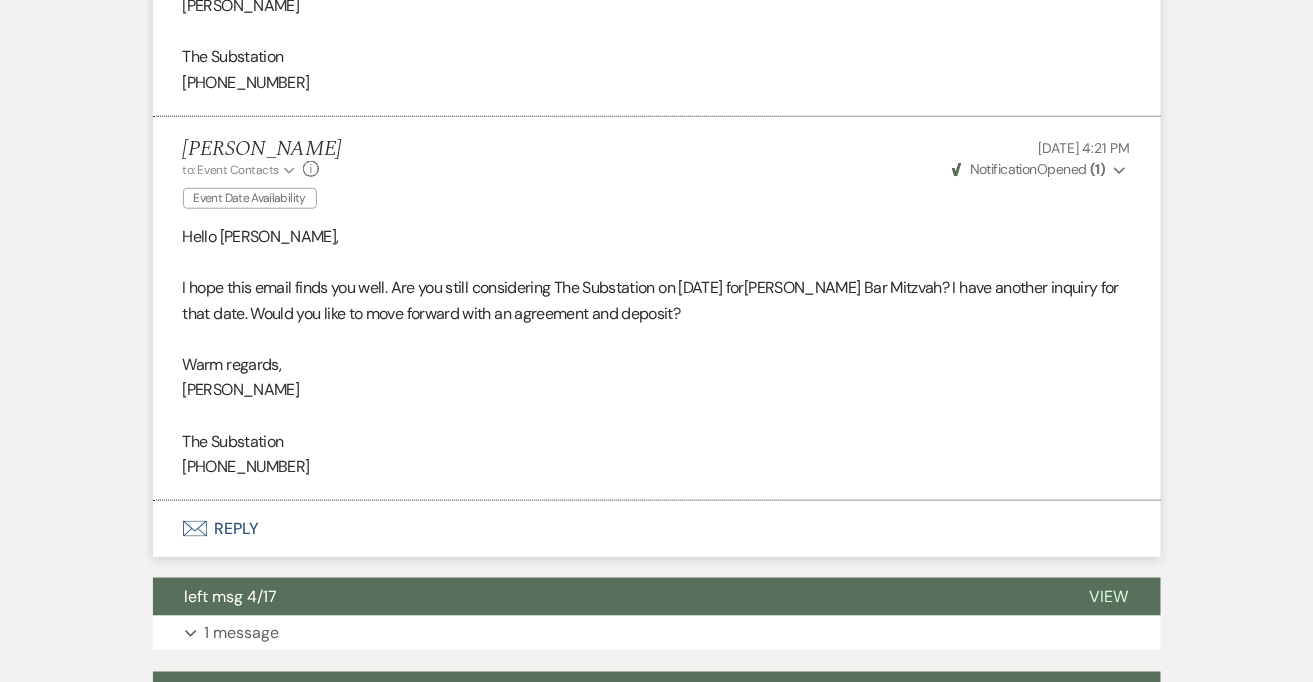 click at bounding box center (657, 339) 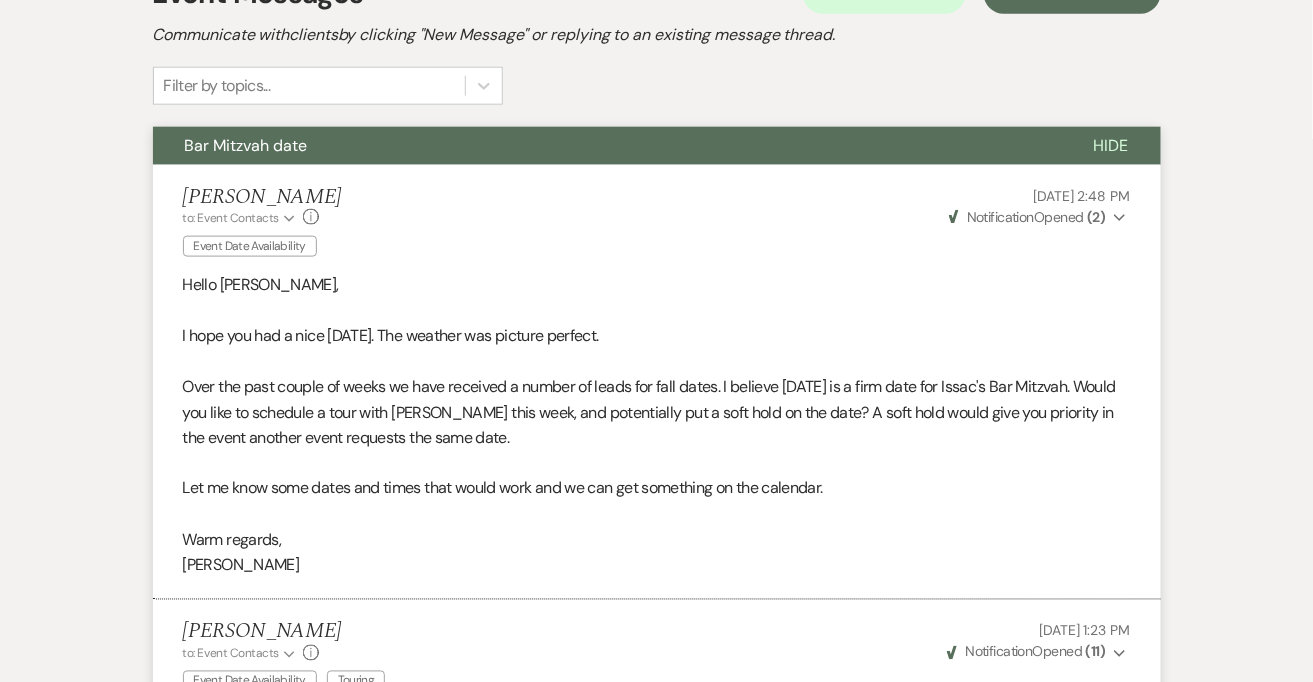 scroll, scrollTop: 0, scrollLeft: 0, axis: both 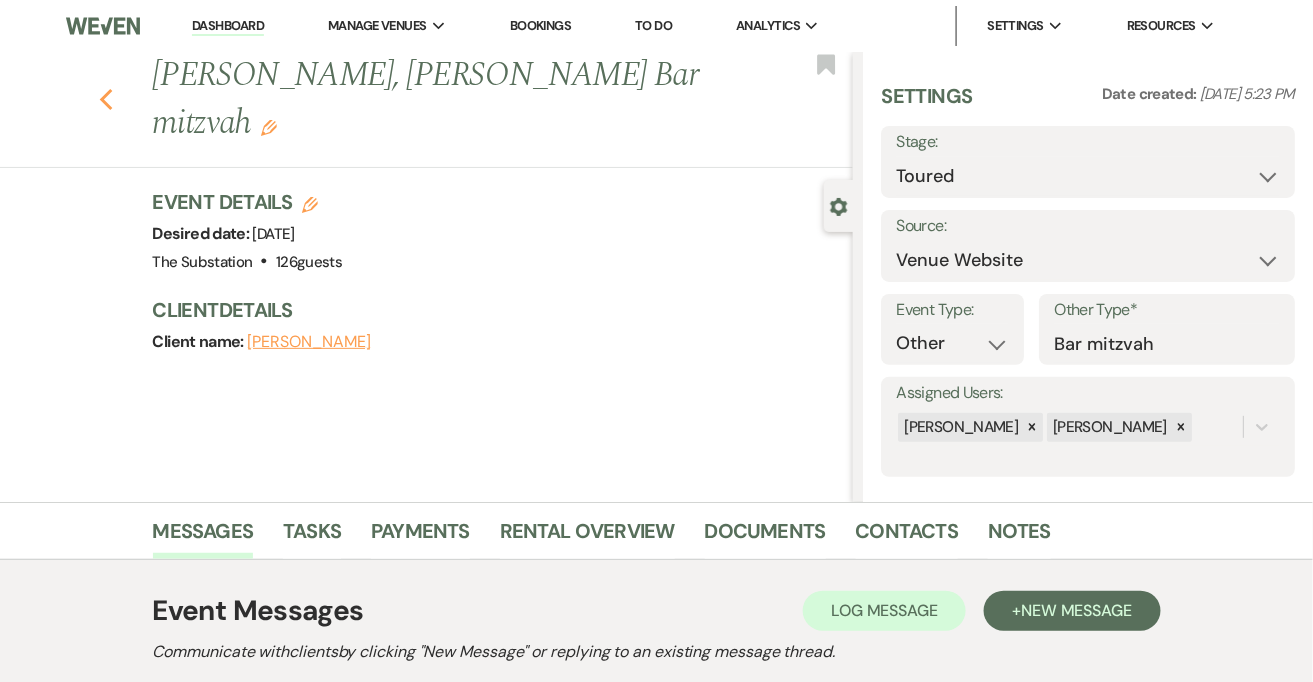 click 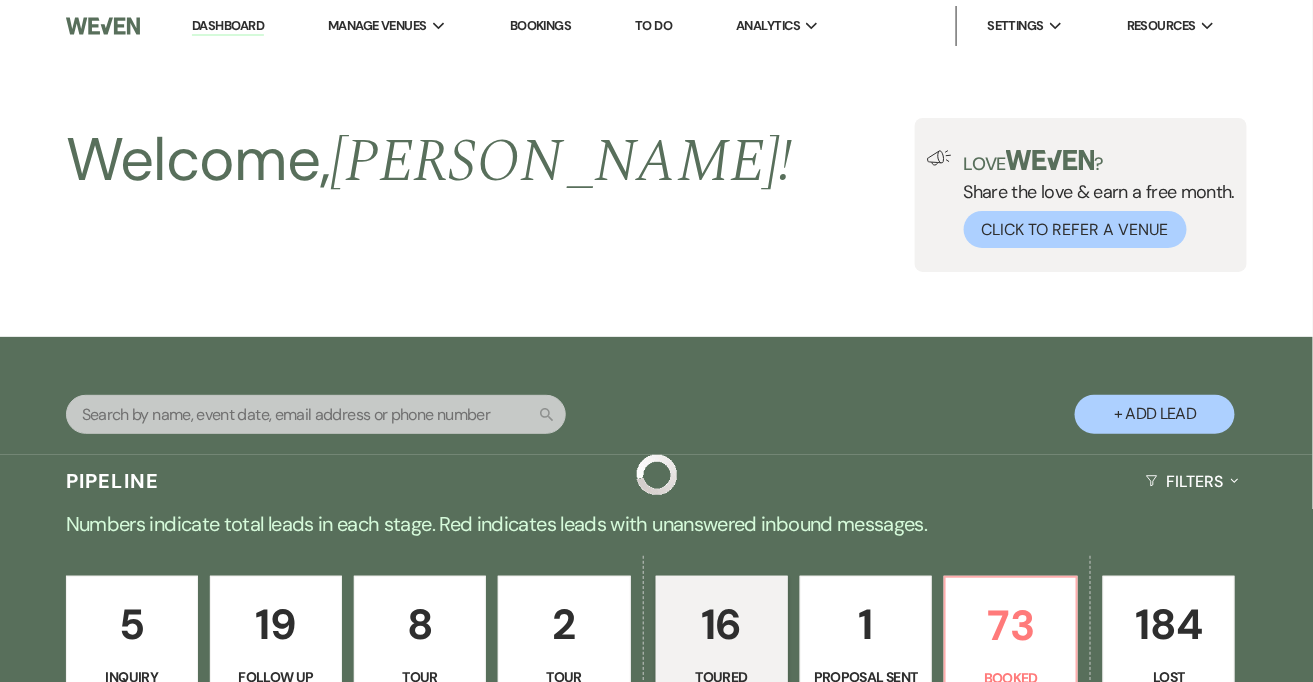 scroll, scrollTop: 2209, scrollLeft: 0, axis: vertical 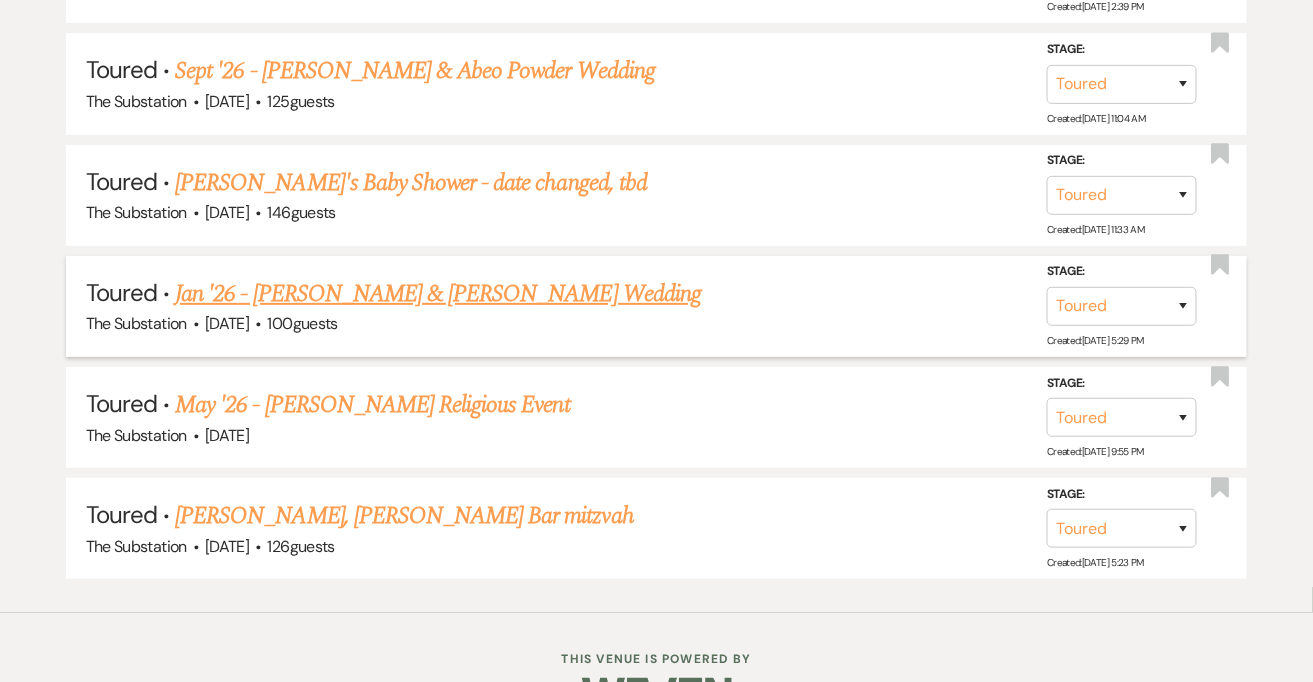 click on "Jan '26 - [PERSON_NAME] & [PERSON_NAME] Wedding" at bounding box center (438, 294) 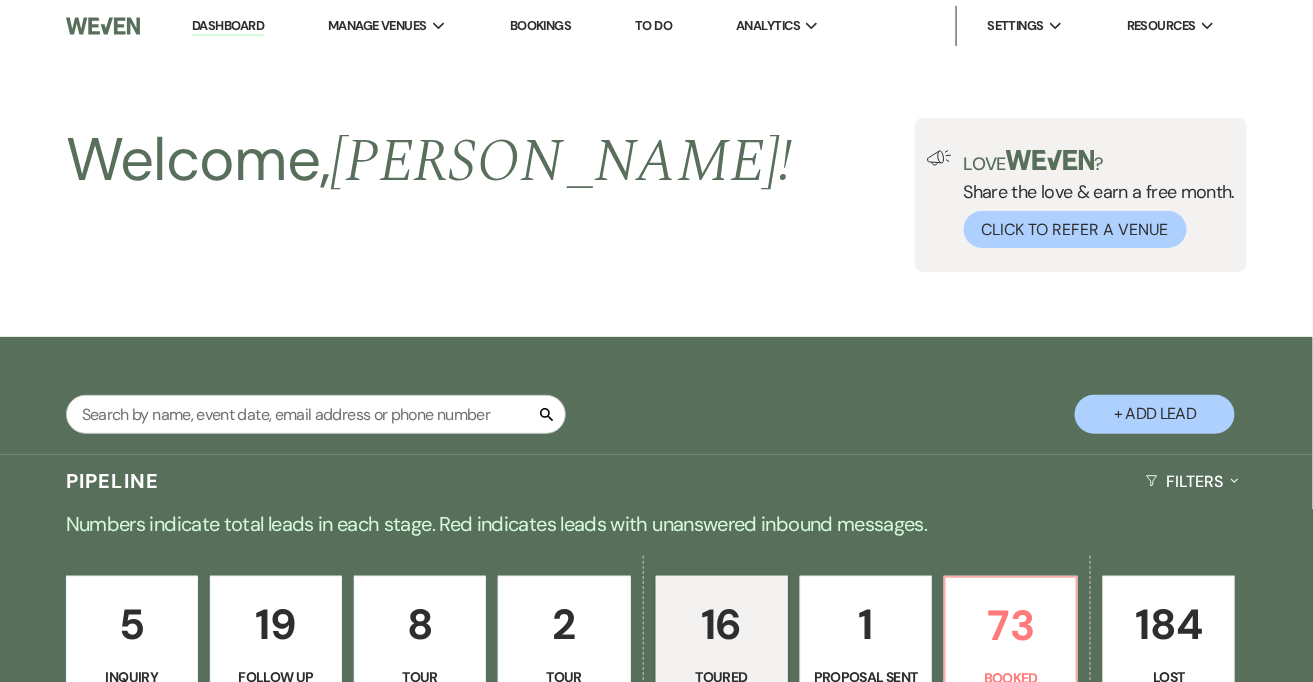 select on "5" 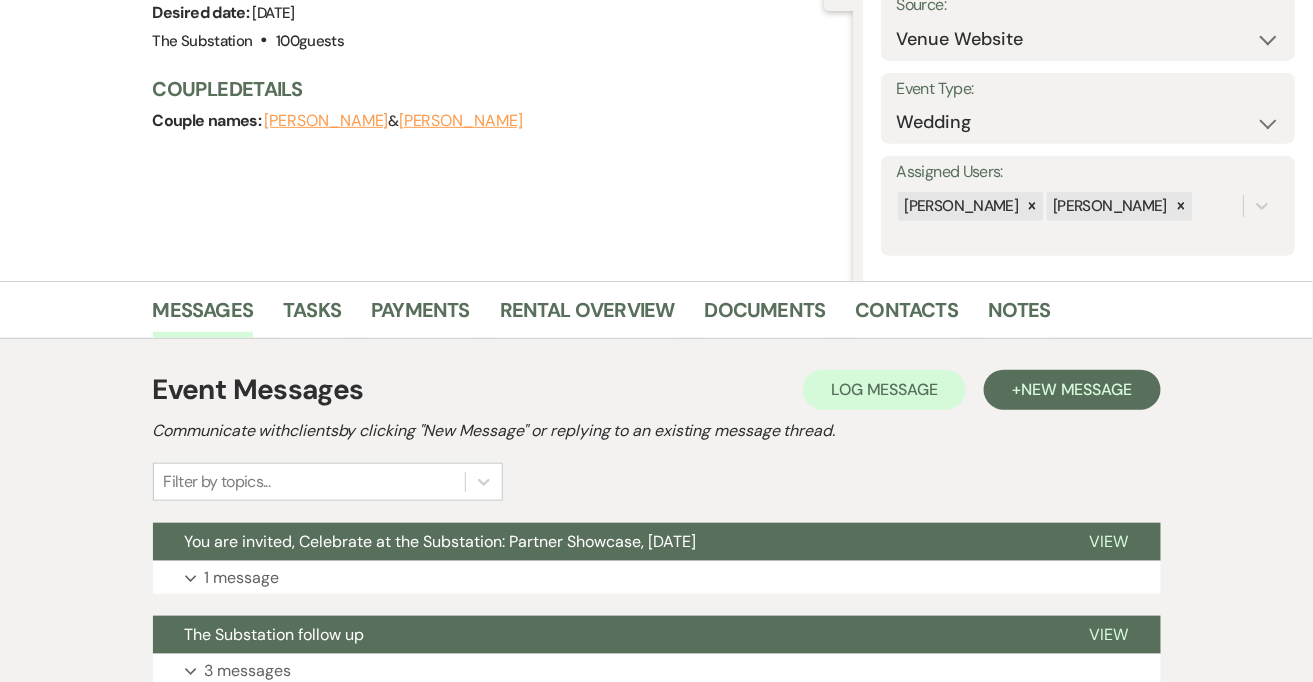 scroll, scrollTop: 240, scrollLeft: 0, axis: vertical 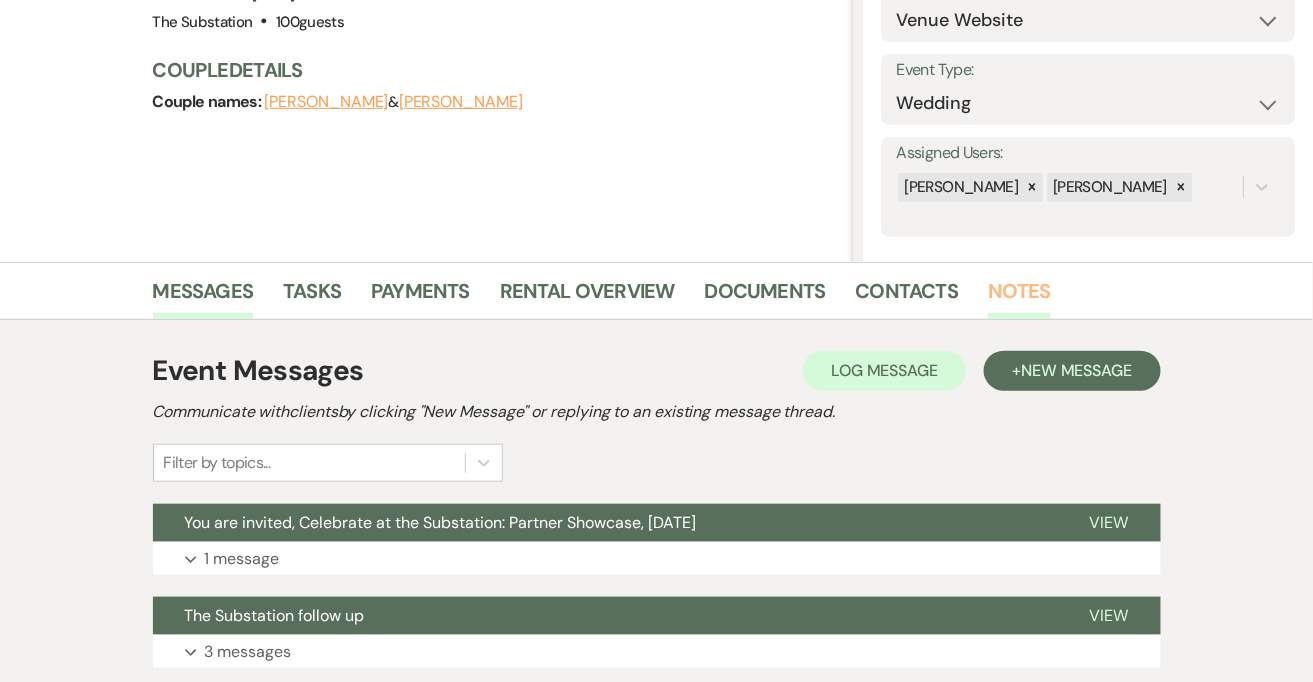 click on "Notes" at bounding box center (1019, 297) 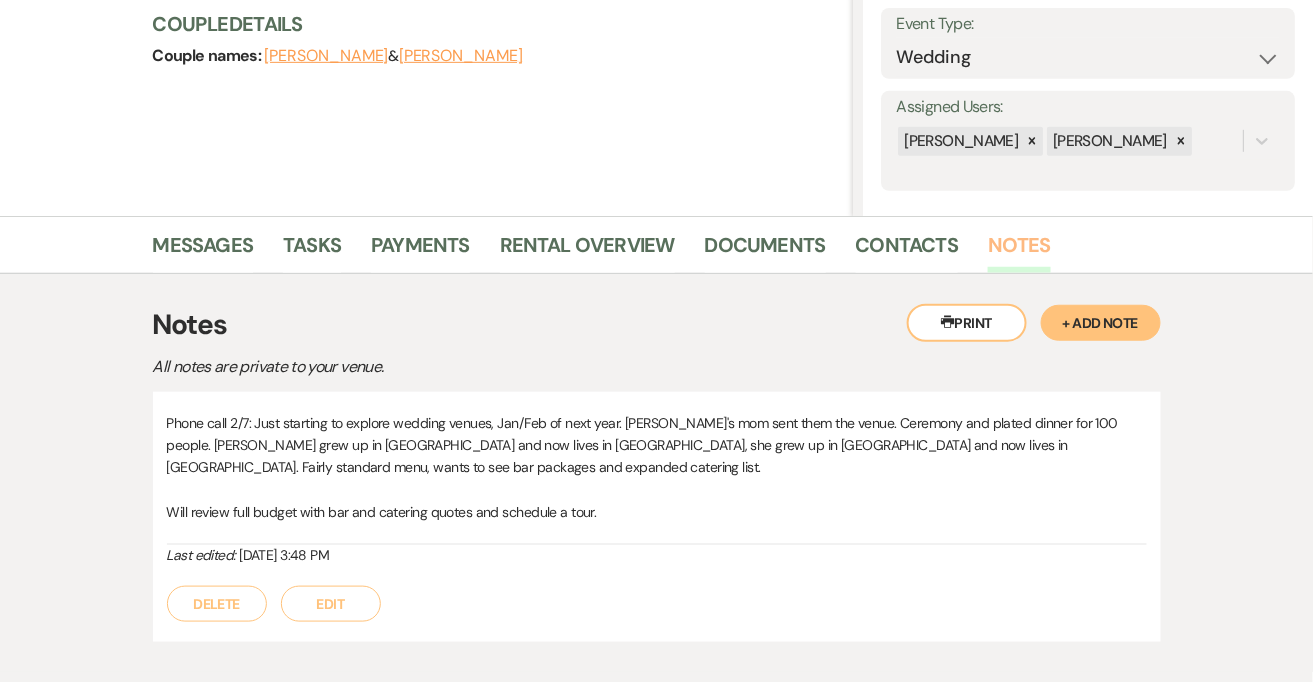 scroll, scrollTop: 285, scrollLeft: 0, axis: vertical 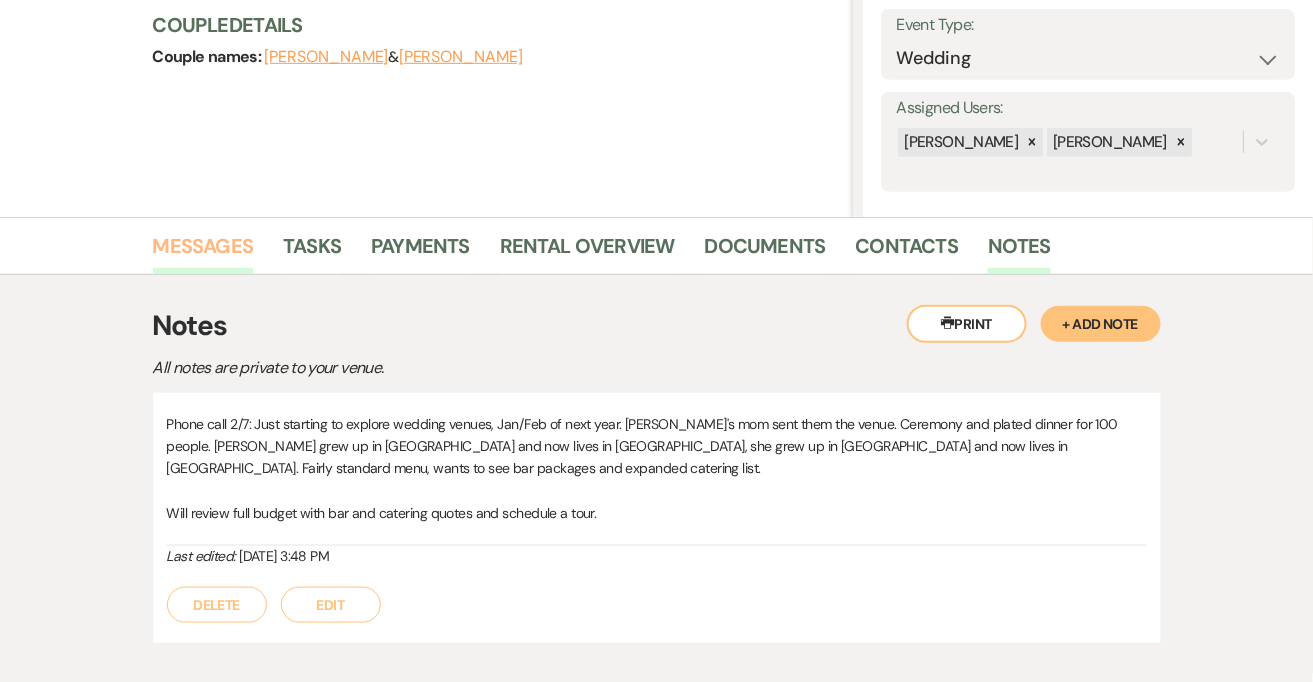 click on "Messages" at bounding box center (203, 252) 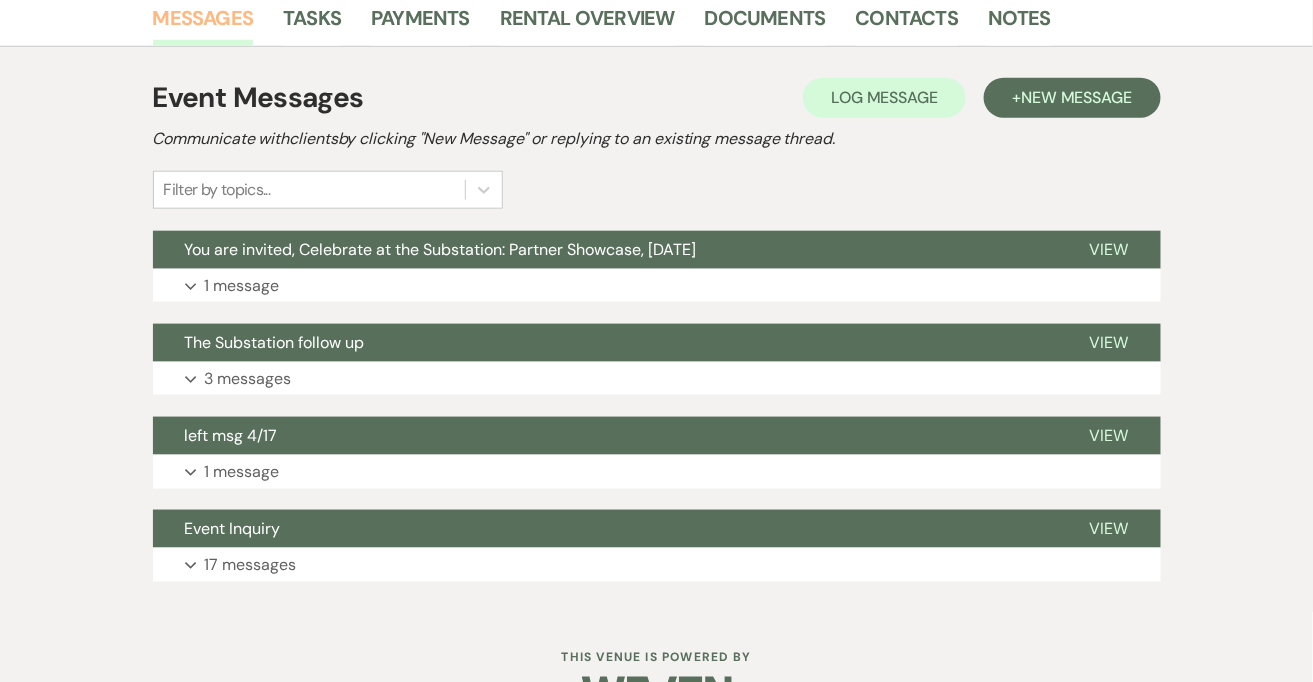 scroll, scrollTop: 512, scrollLeft: 0, axis: vertical 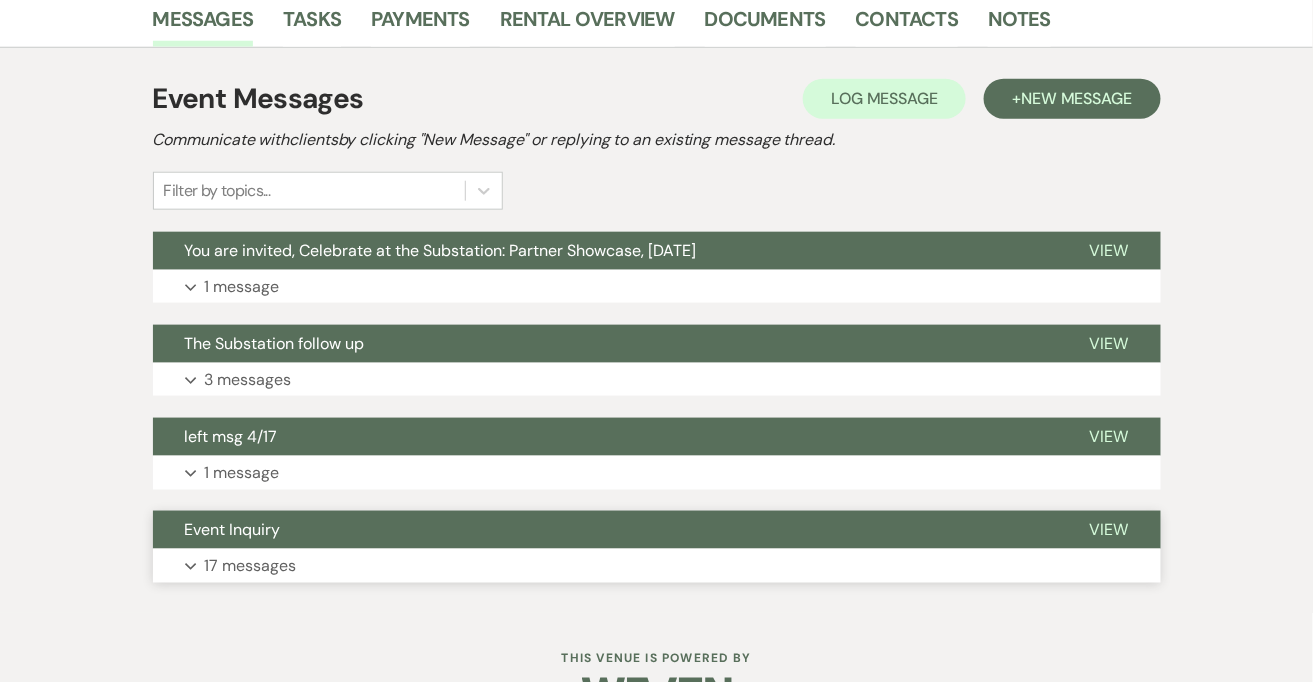 click on "17 messages" at bounding box center [251, 566] 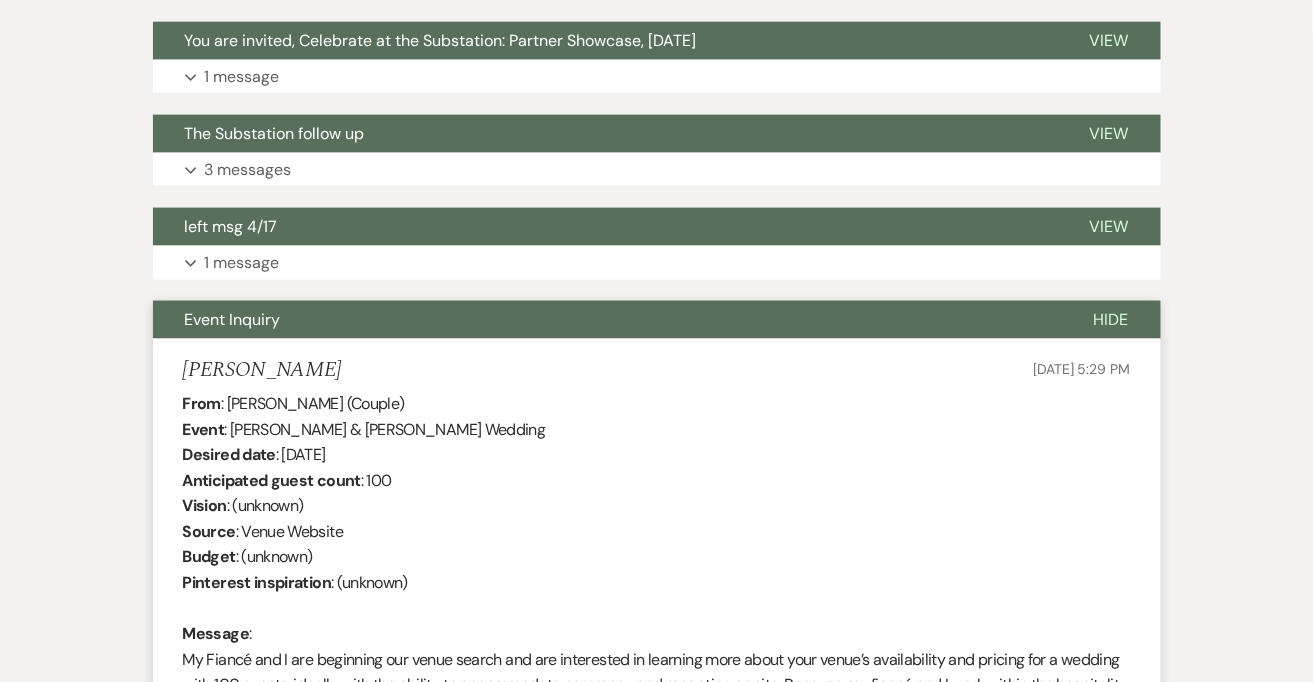 scroll, scrollTop: 719, scrollLeft: 0, axis: vertical 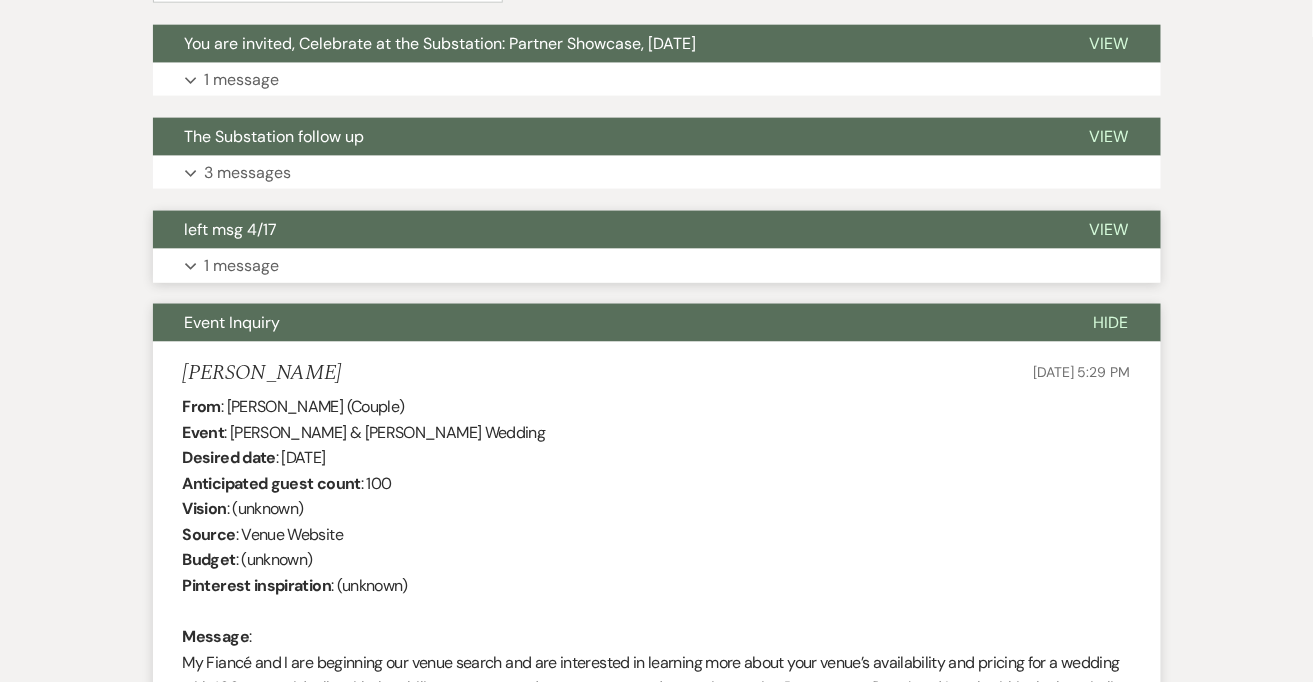 click on "Expand 1 message" at bounding box center [657, 266] 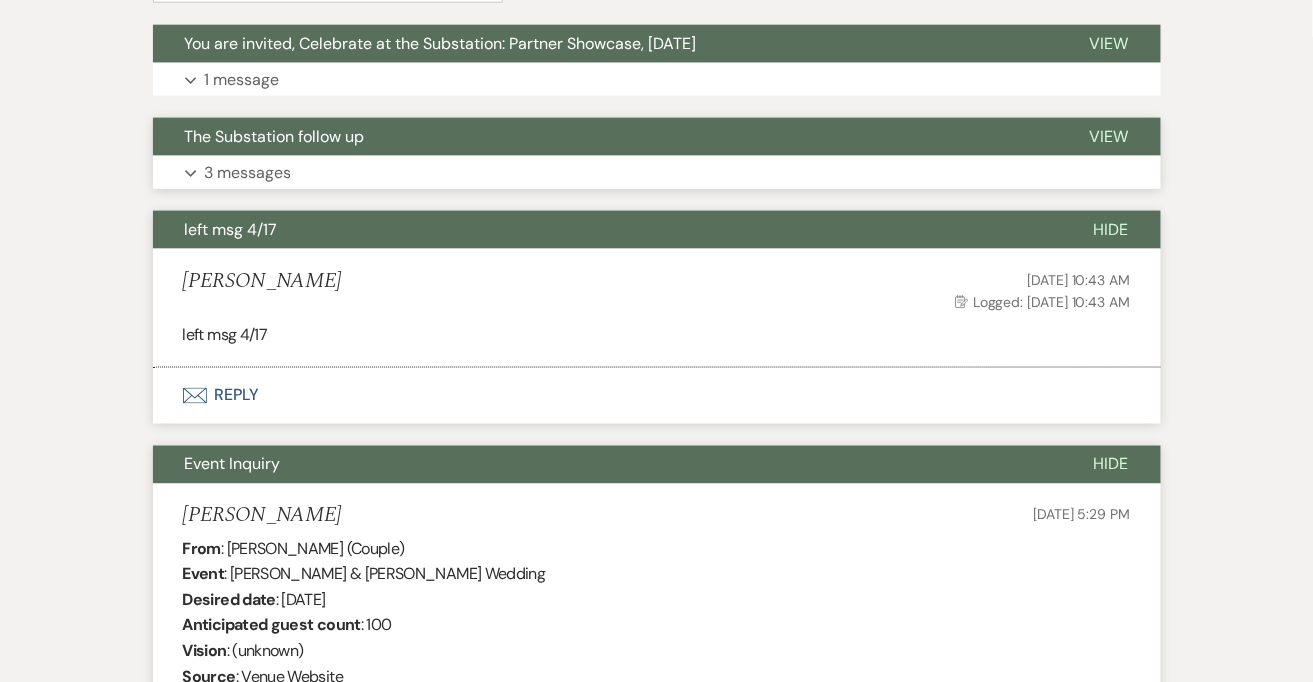 click on "Expand 3 messages" at bounding box center [657, 173] 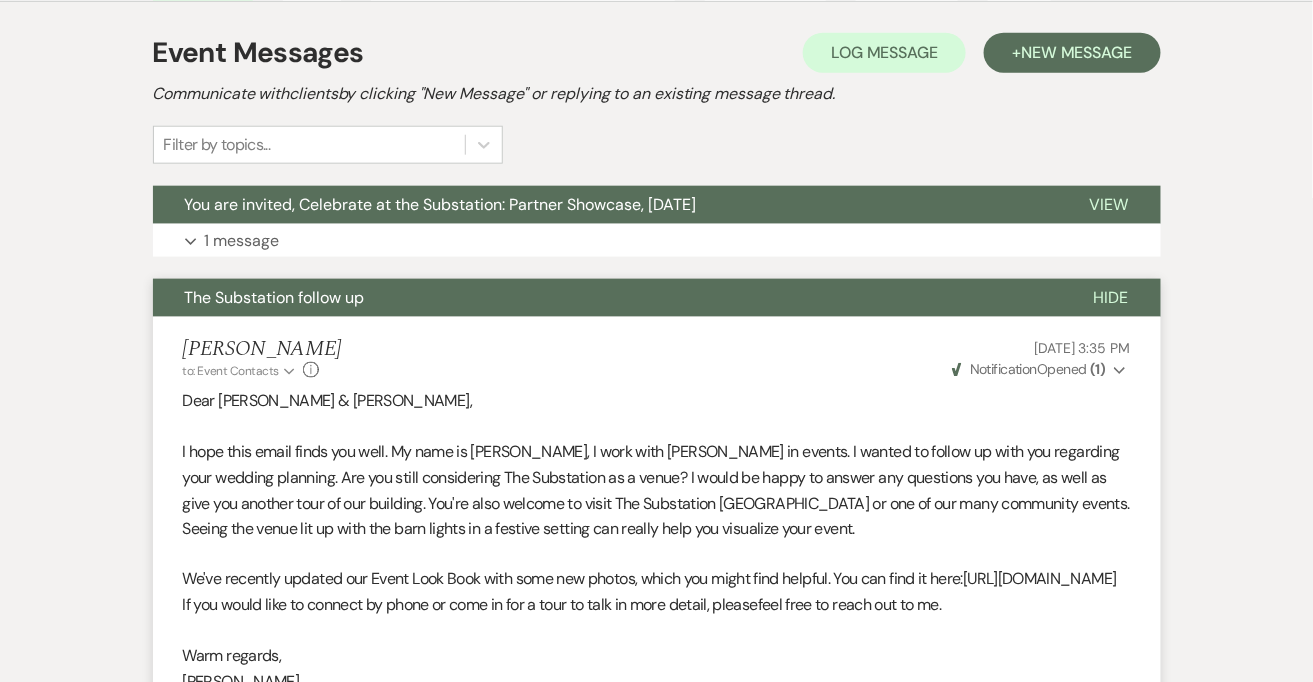 scroll, scrollTop: 514, scrollLeft: 0, axis: vertical 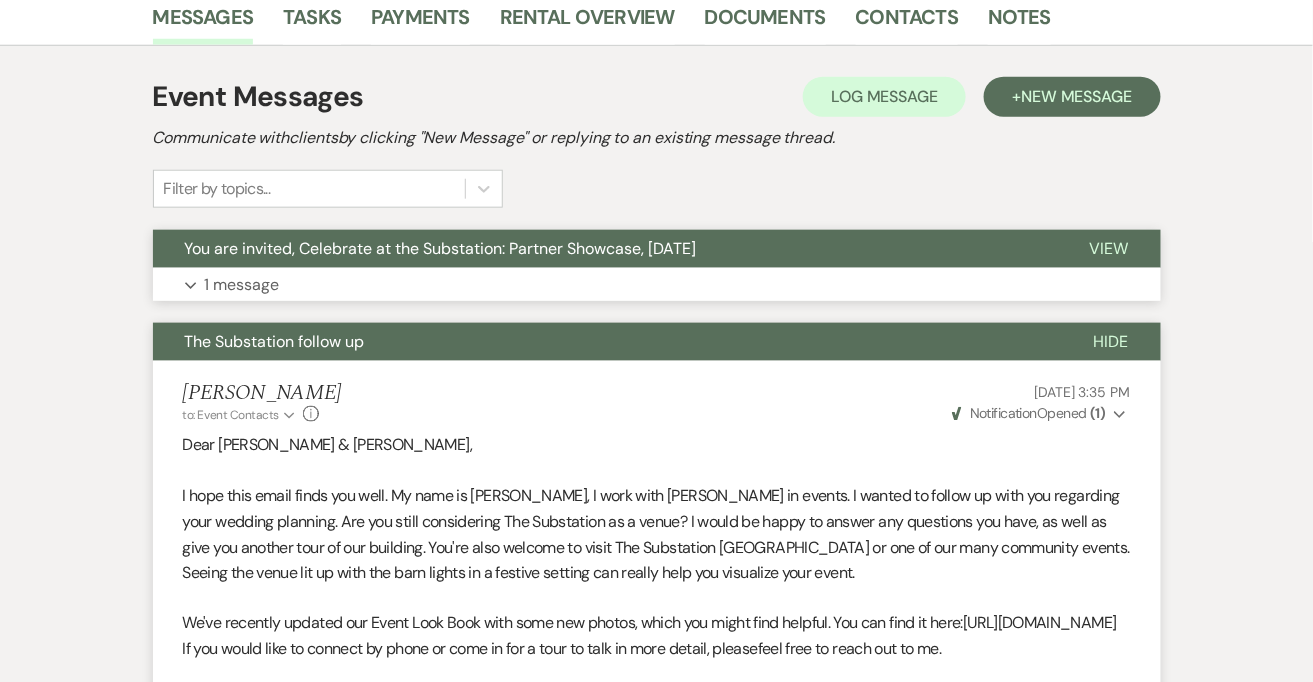 click on "Expand 1 message" at bounding box center (657, 285) 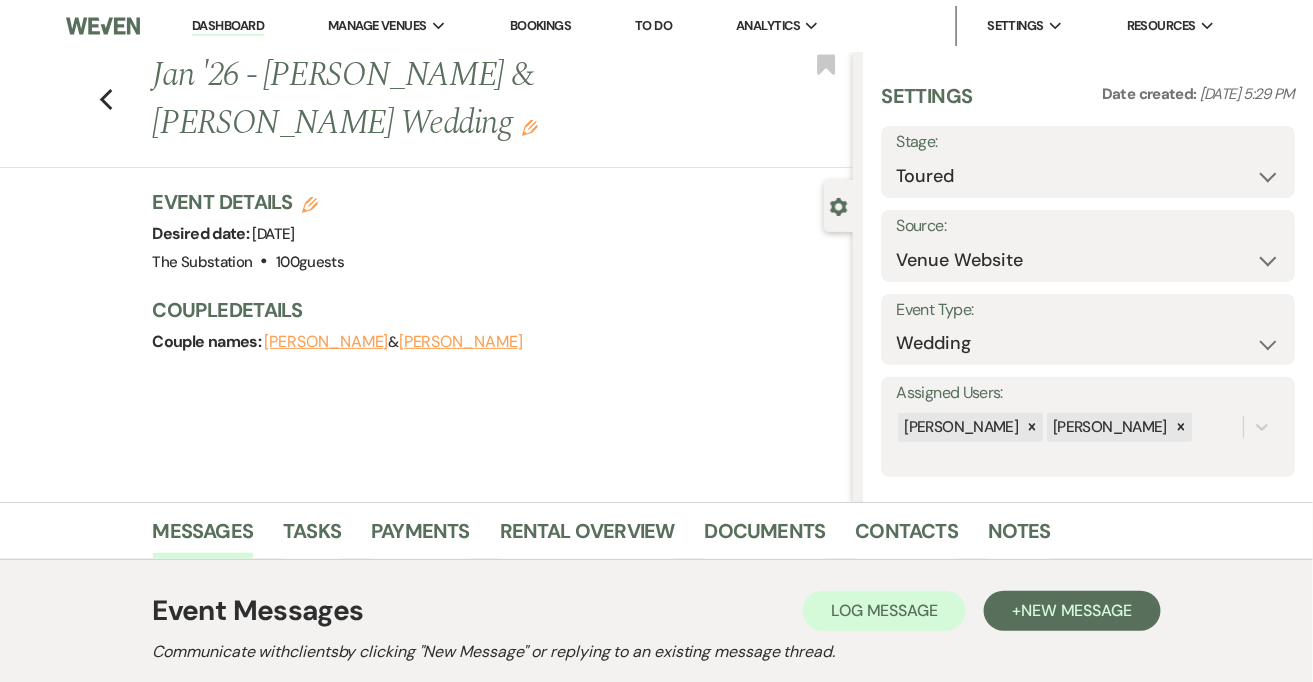 scroll, scrollTop: 13, scrollLeft: 0, axis: vertical 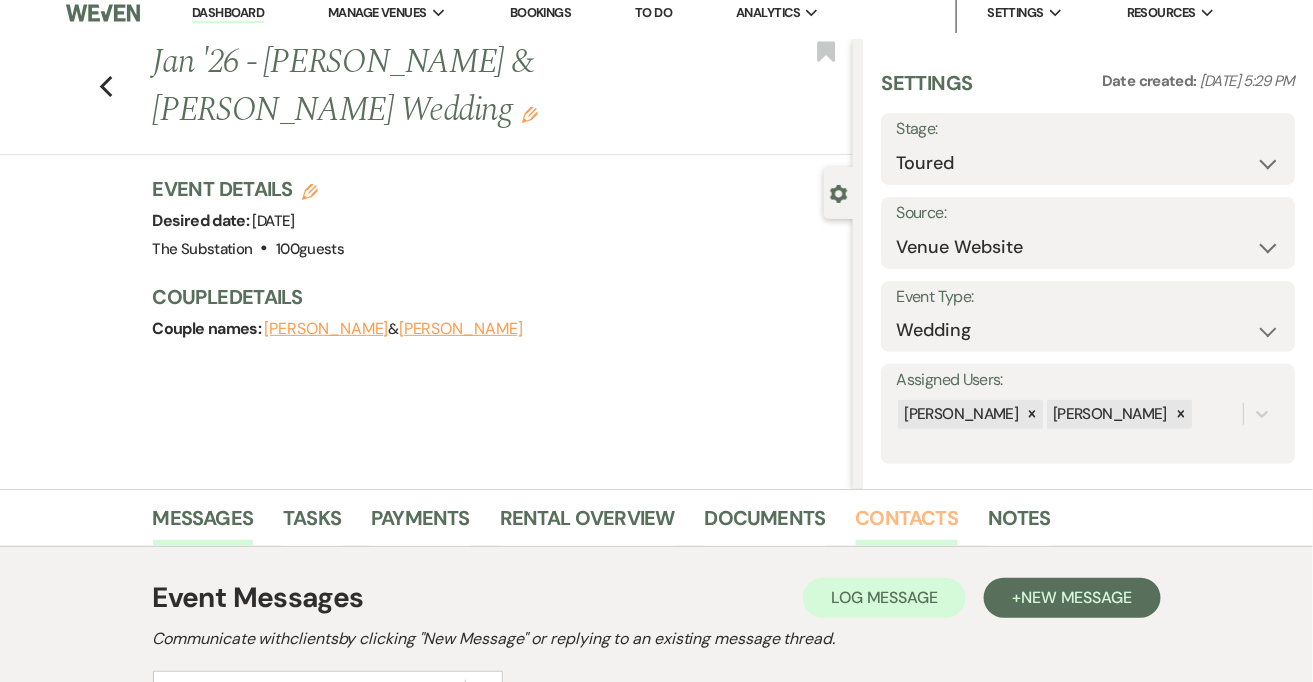 click on "Contacts" at bounding box center (907, 524) 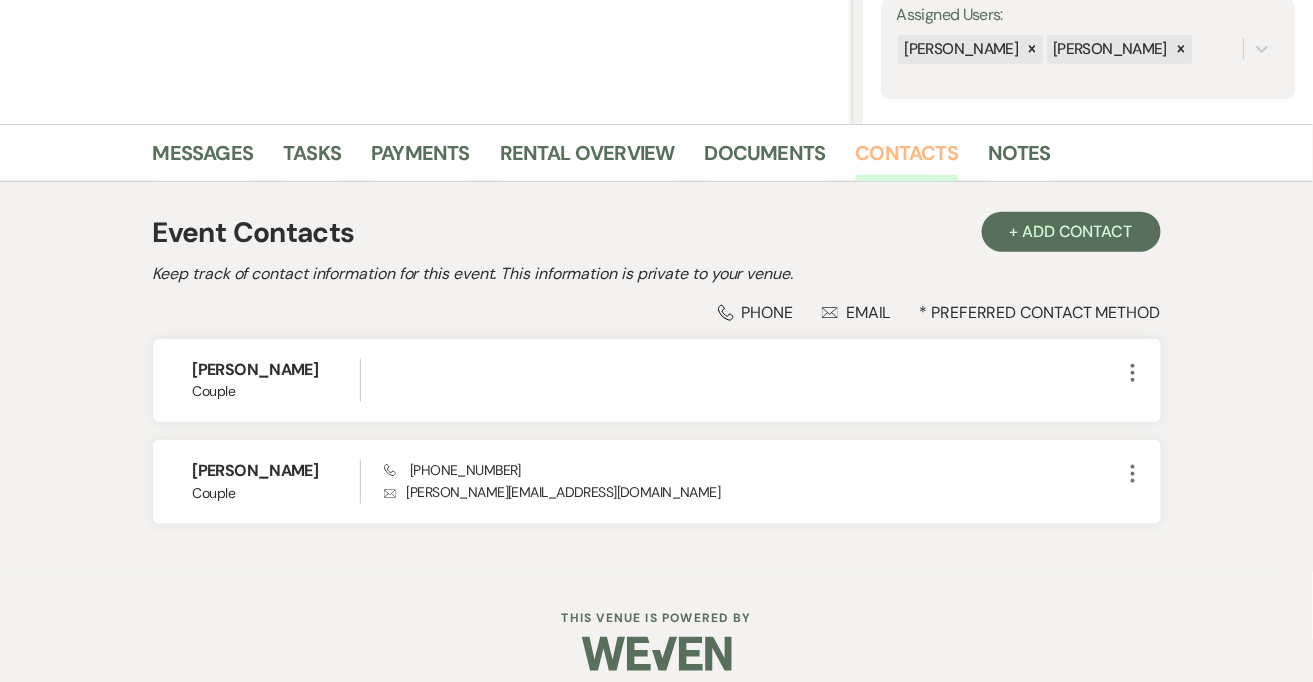 scroll, scrollTop: 396, scrollLeft: 0, axis: vertical 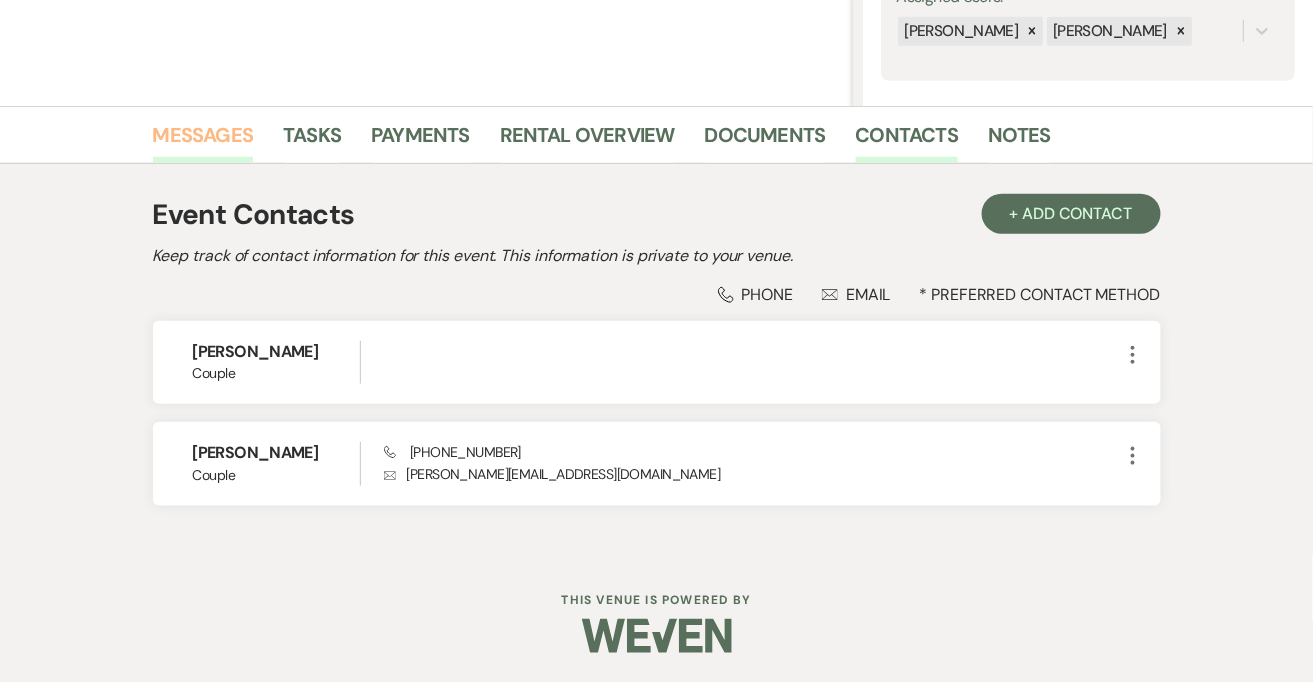 click on "Messages" at bounding box center [203, 141] 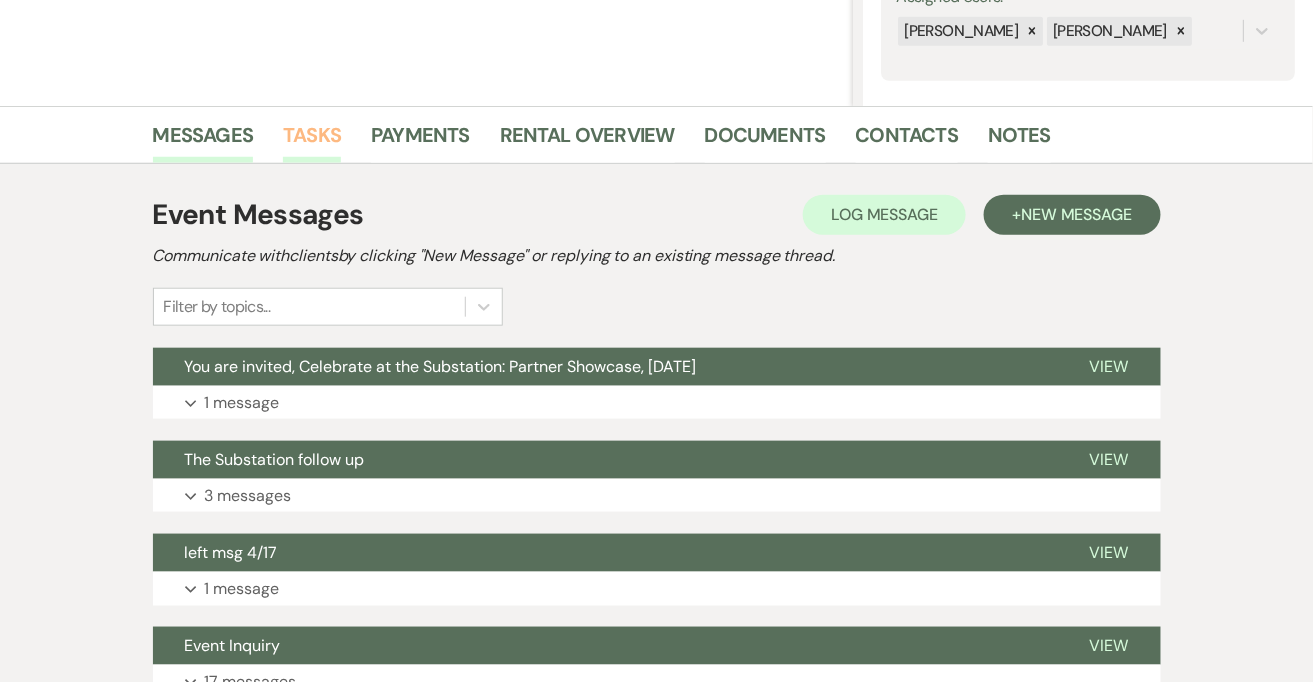 click on "Tasks" at bounding box center (312, 141) 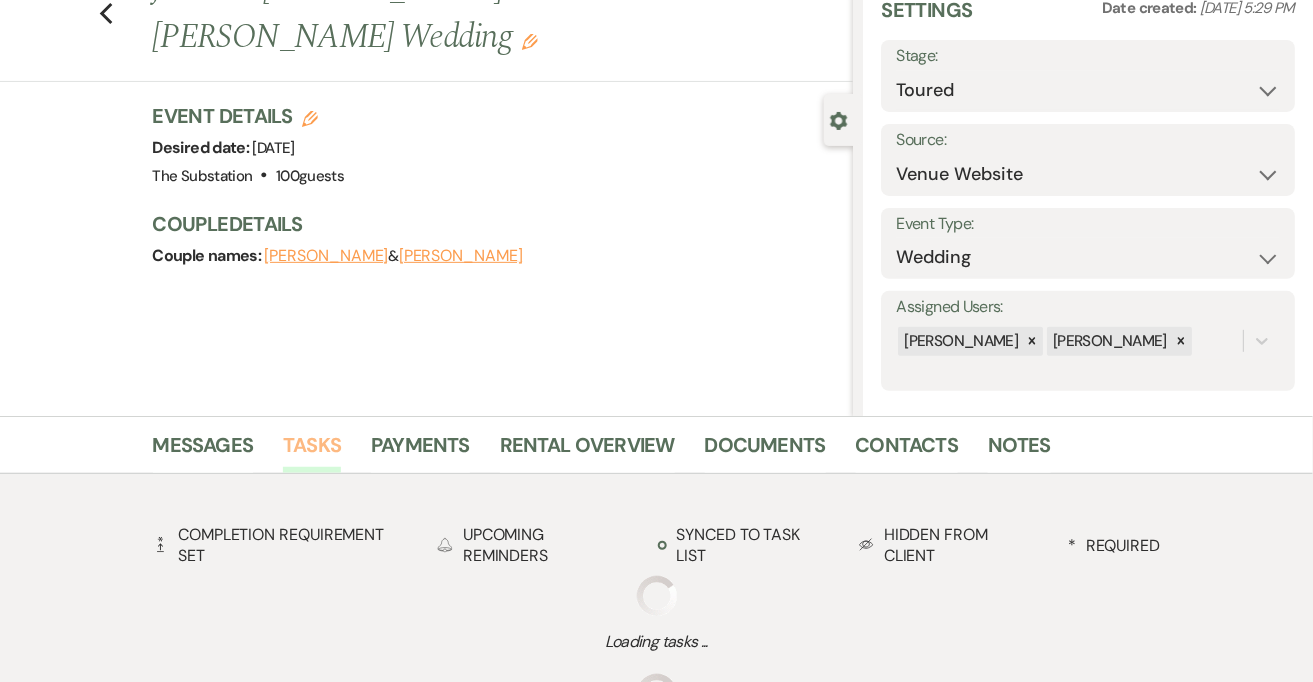 scroll, scrollTop: 396, scrollLeft: 0, axis: vertical 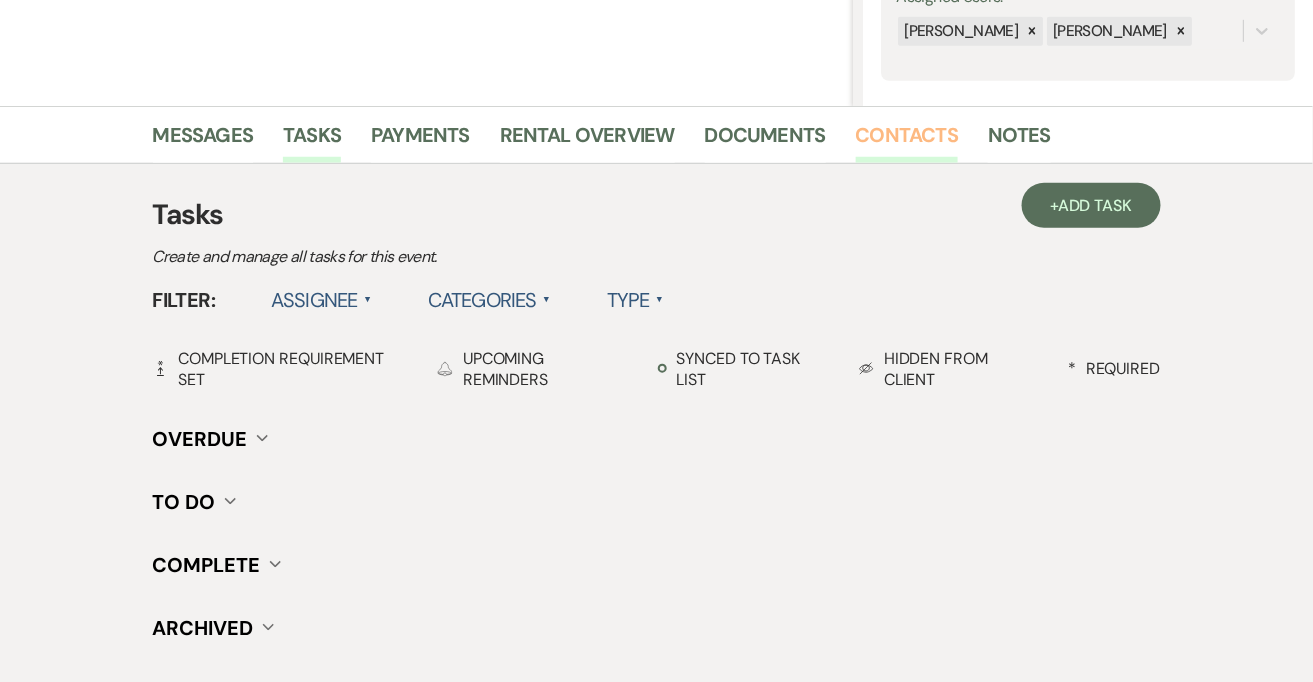click on "Contacts" at bounding box center [907, 141] 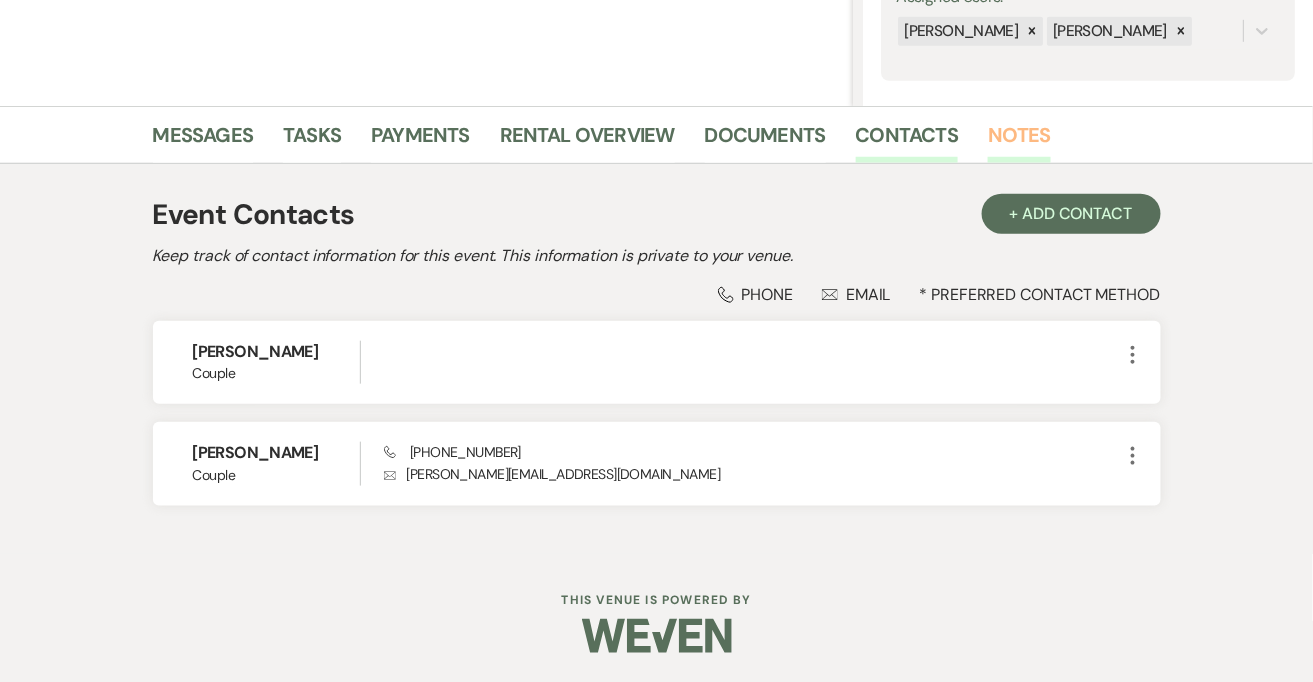 click on "Notes" at bounding box center (1019, 141) 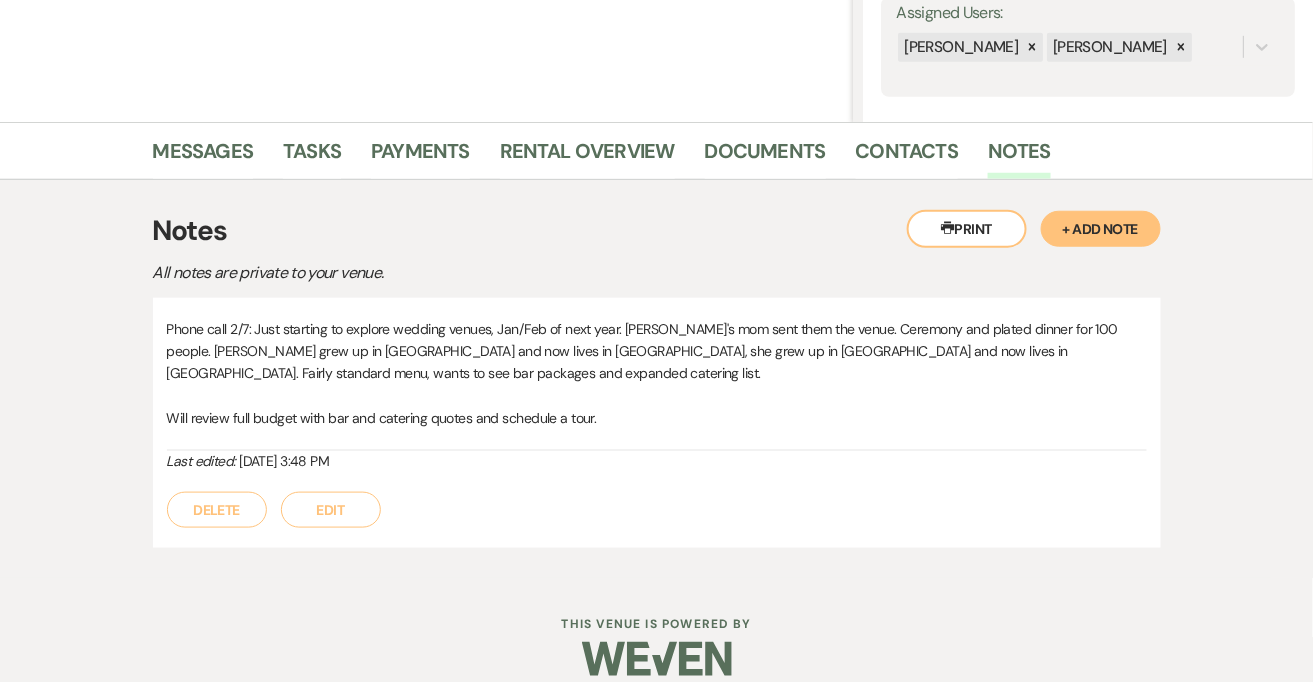 click on "+ Add Note" at bounding box center (1101, 229) 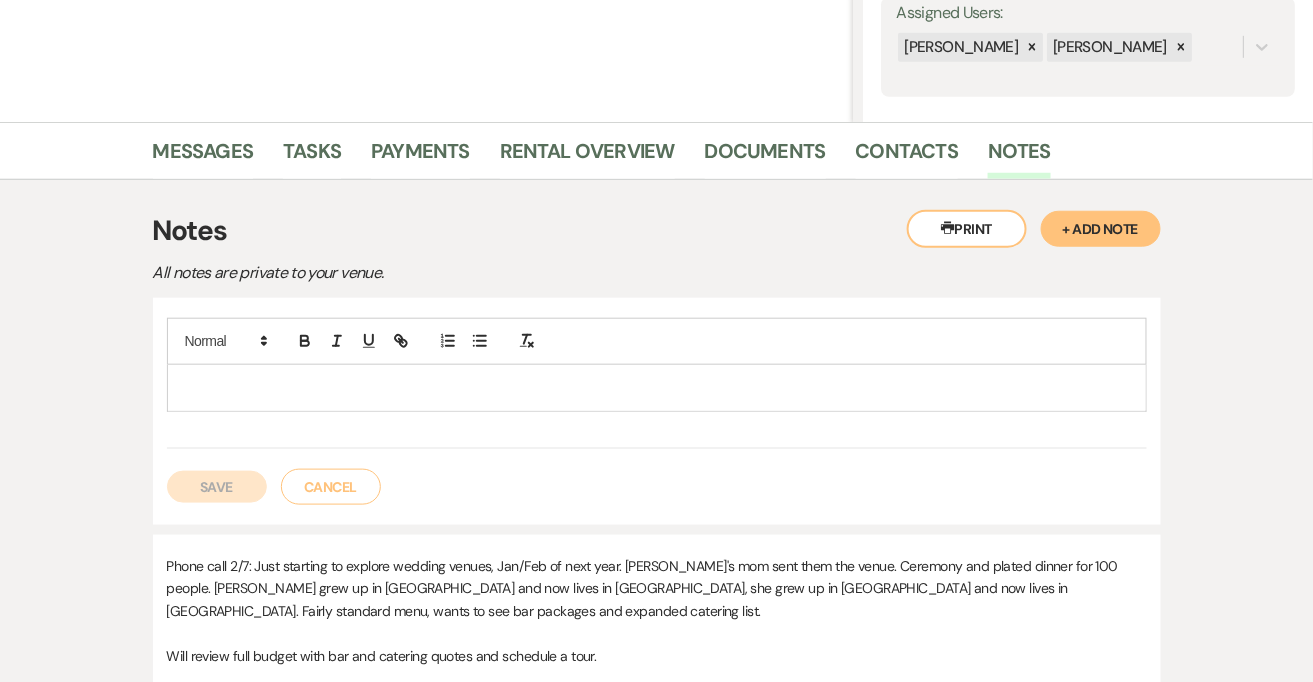 click at bounding box center [657, 388] 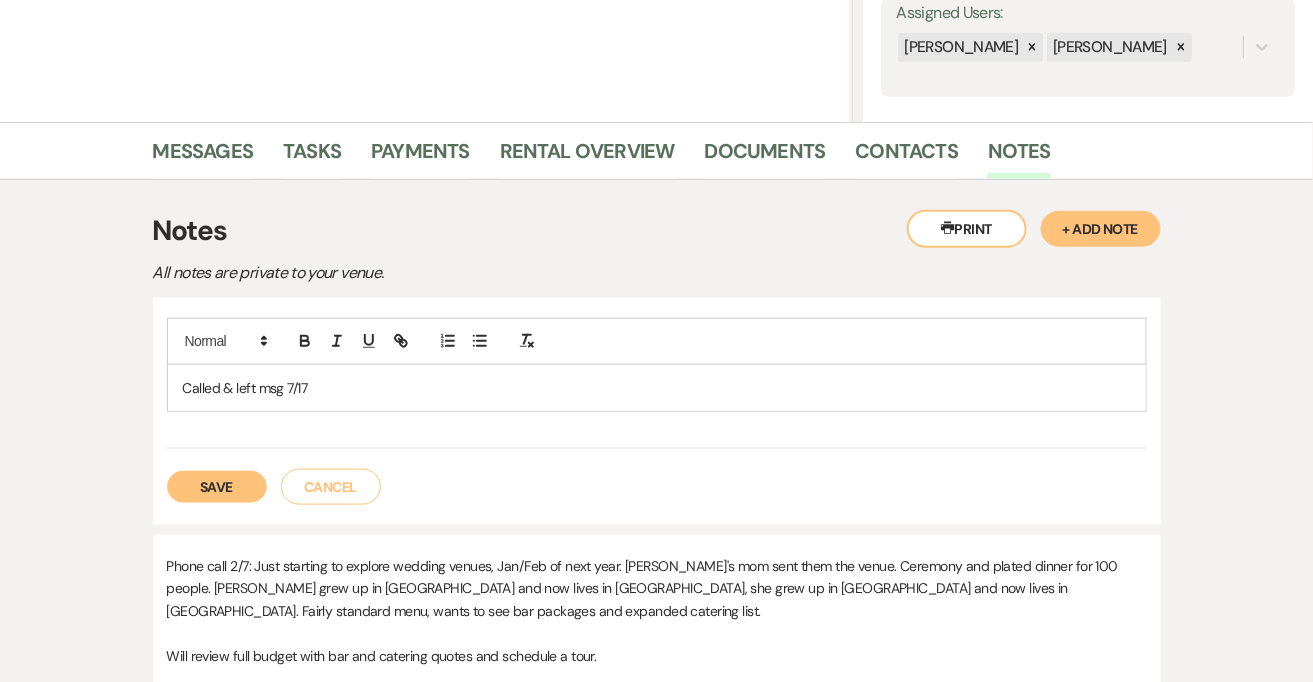 click on "Save" at bounding box center [217, 487] 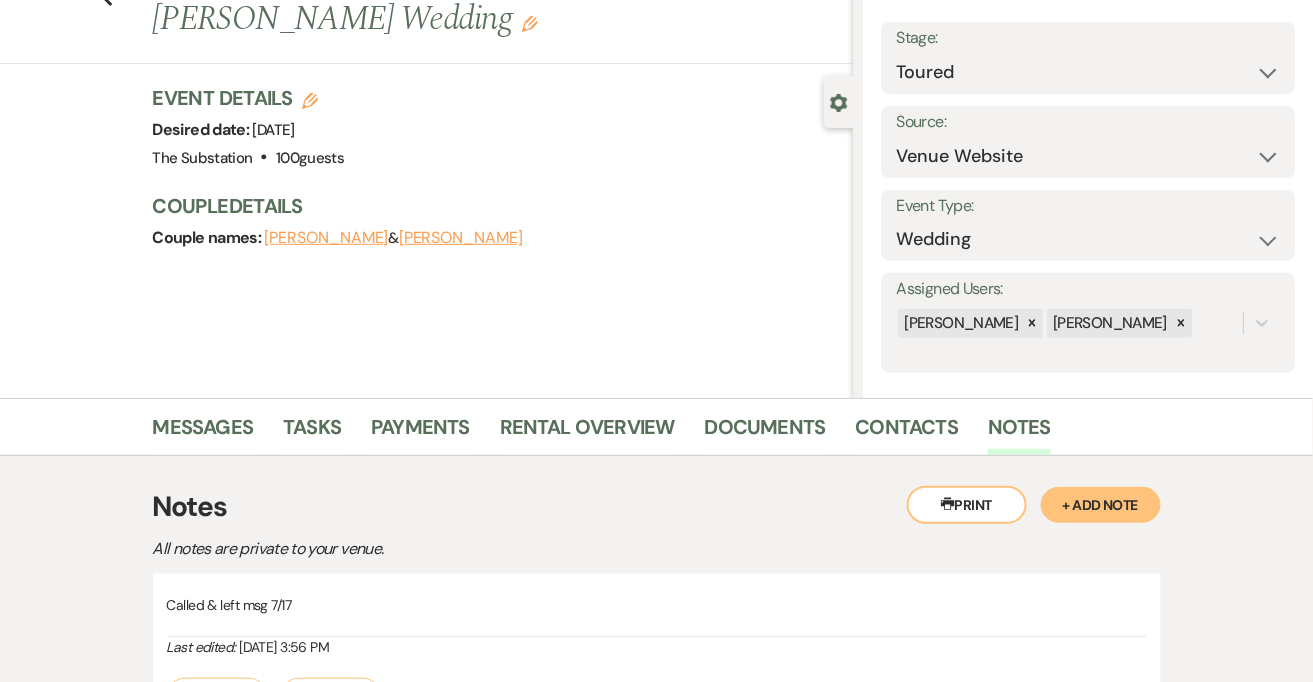 scroll, scrollTop: 0, scrollLeft: 0, axis: both 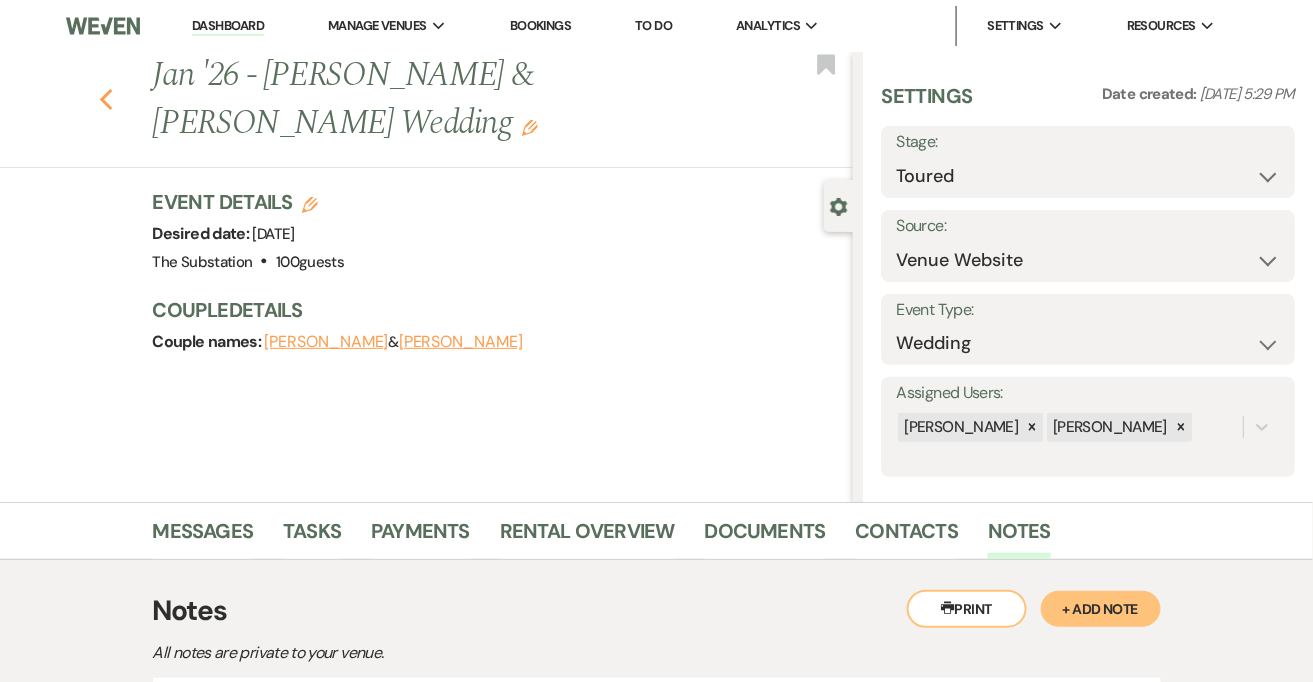 click on "Previous" 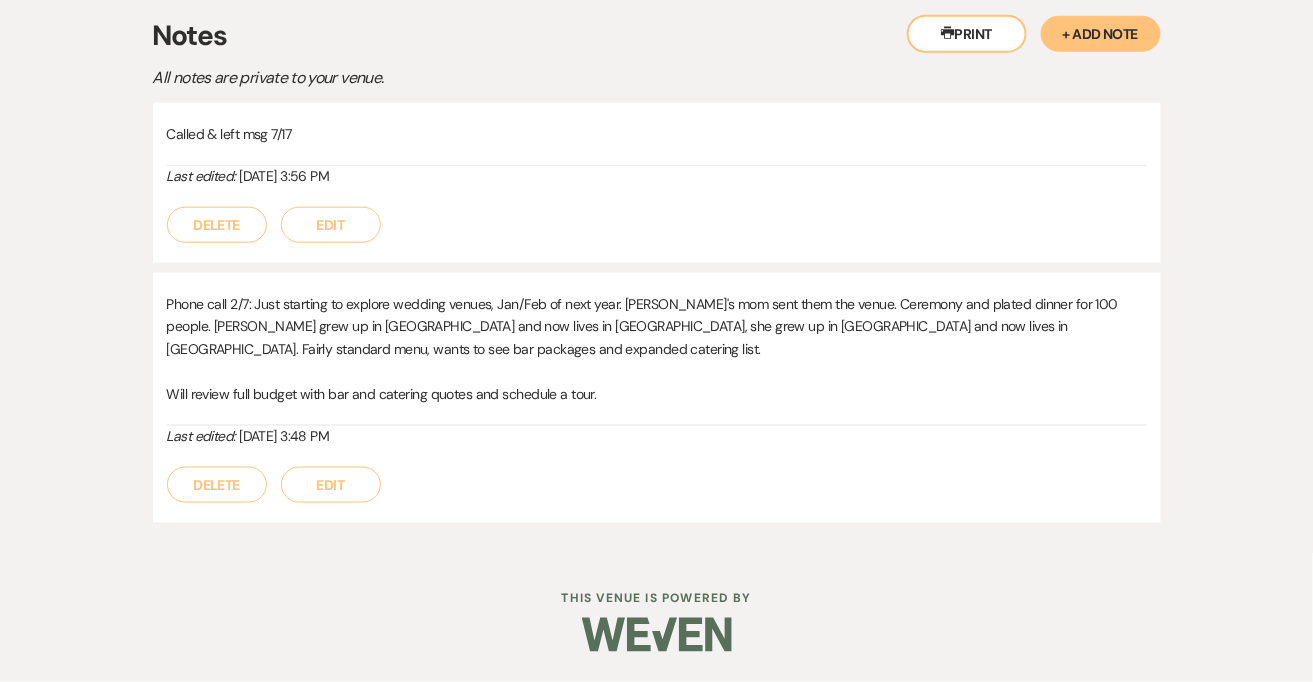 select on "5" 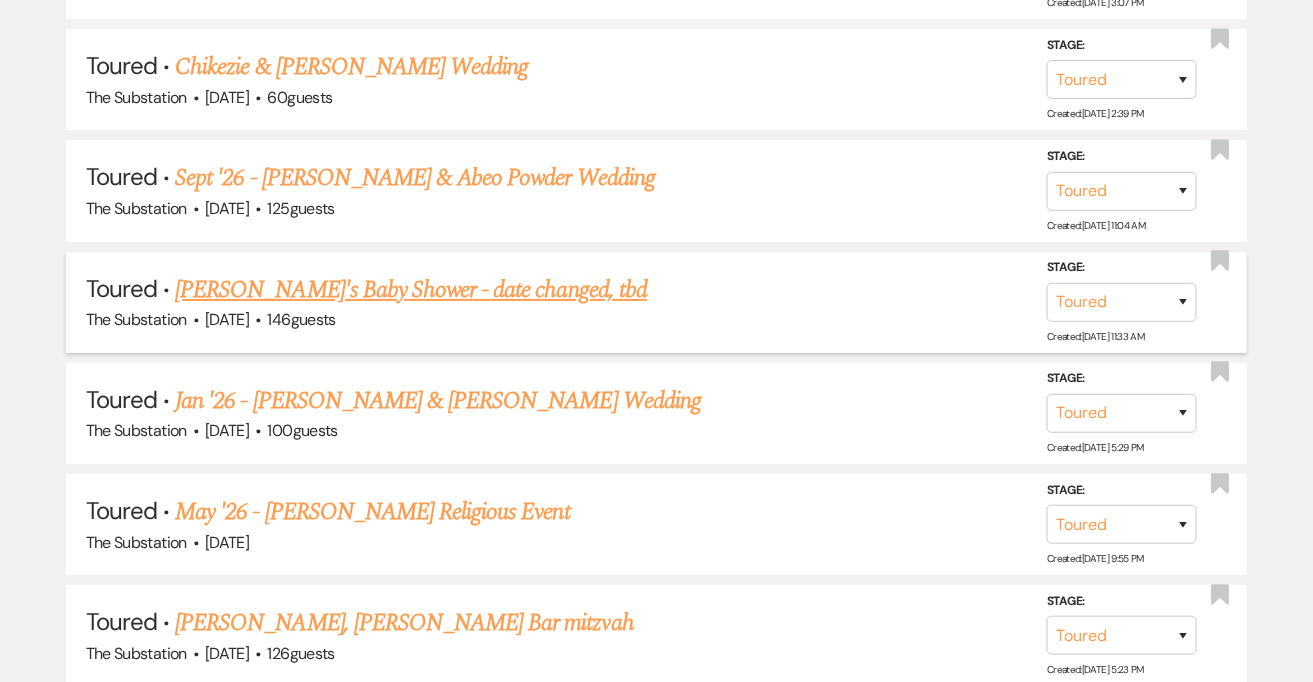 scroll, scrollTop: 2100, scrollLeft: 0, axis: vertical 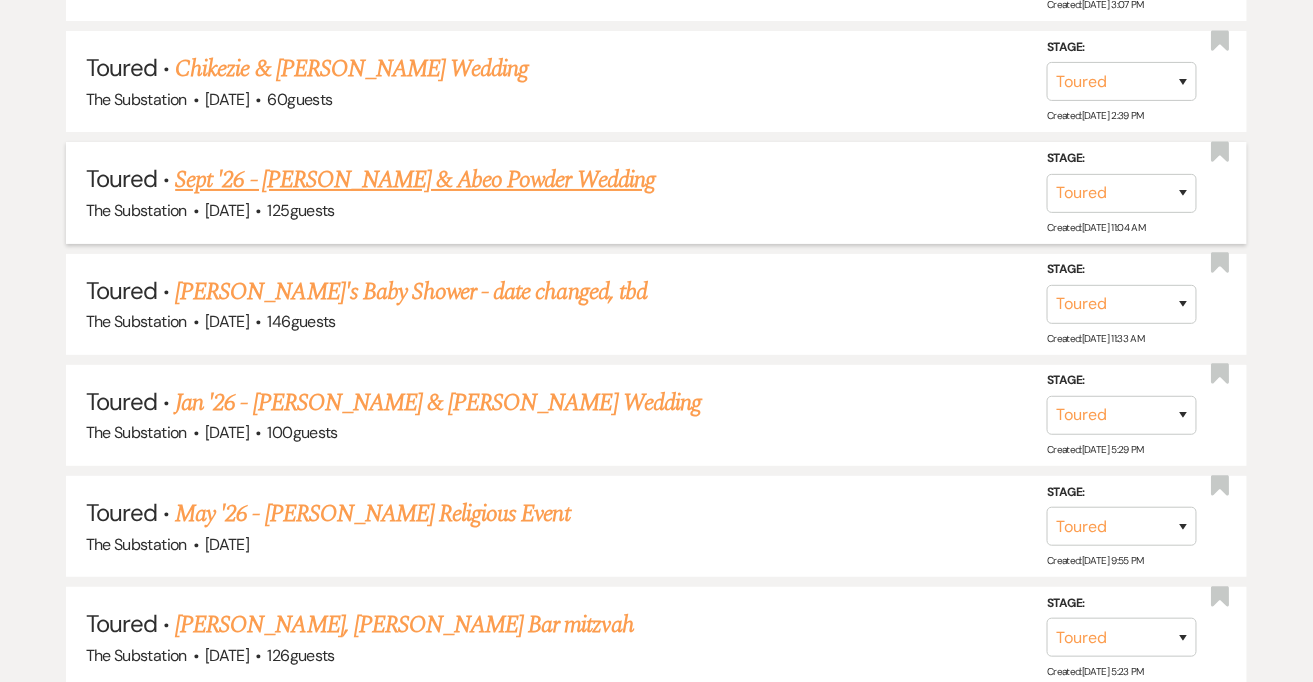 click on "Sept '26 - [PERSON_NAME] & Abeo Powder Wedding" at bounding box center (415, 180) 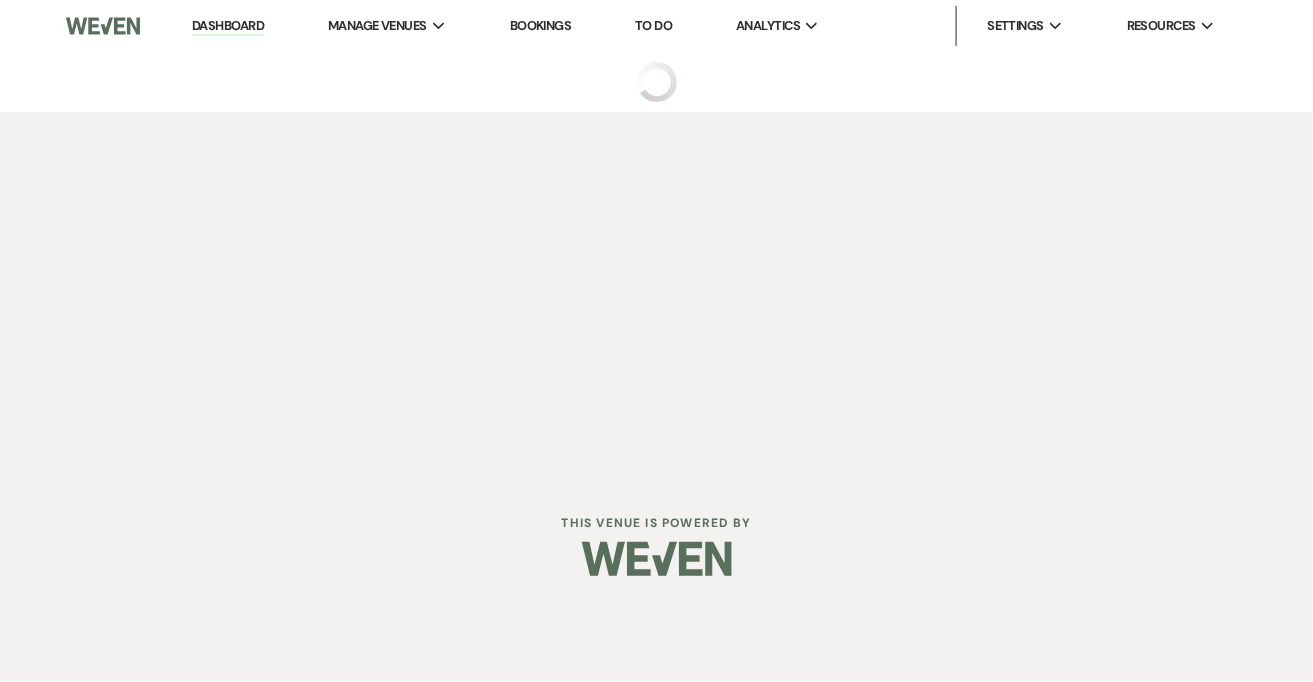 scroll, scrollTop: 0, scrollLeft: 0, axis: both 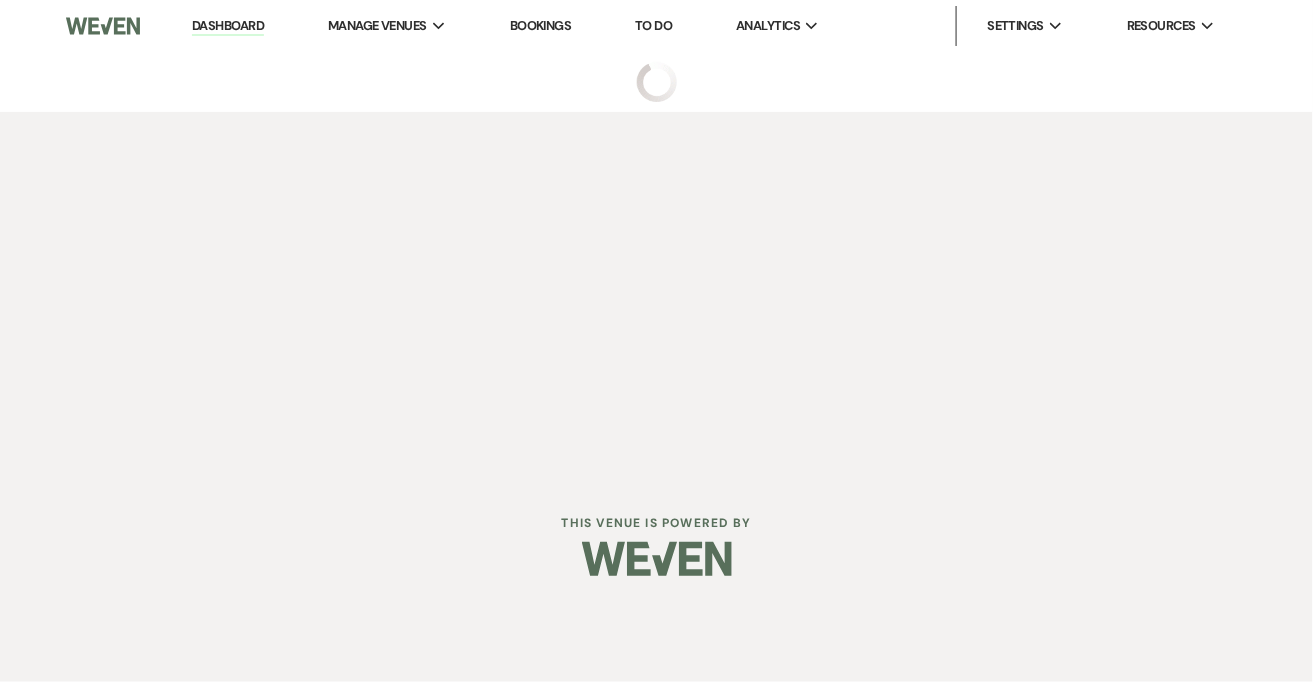 select on "5" 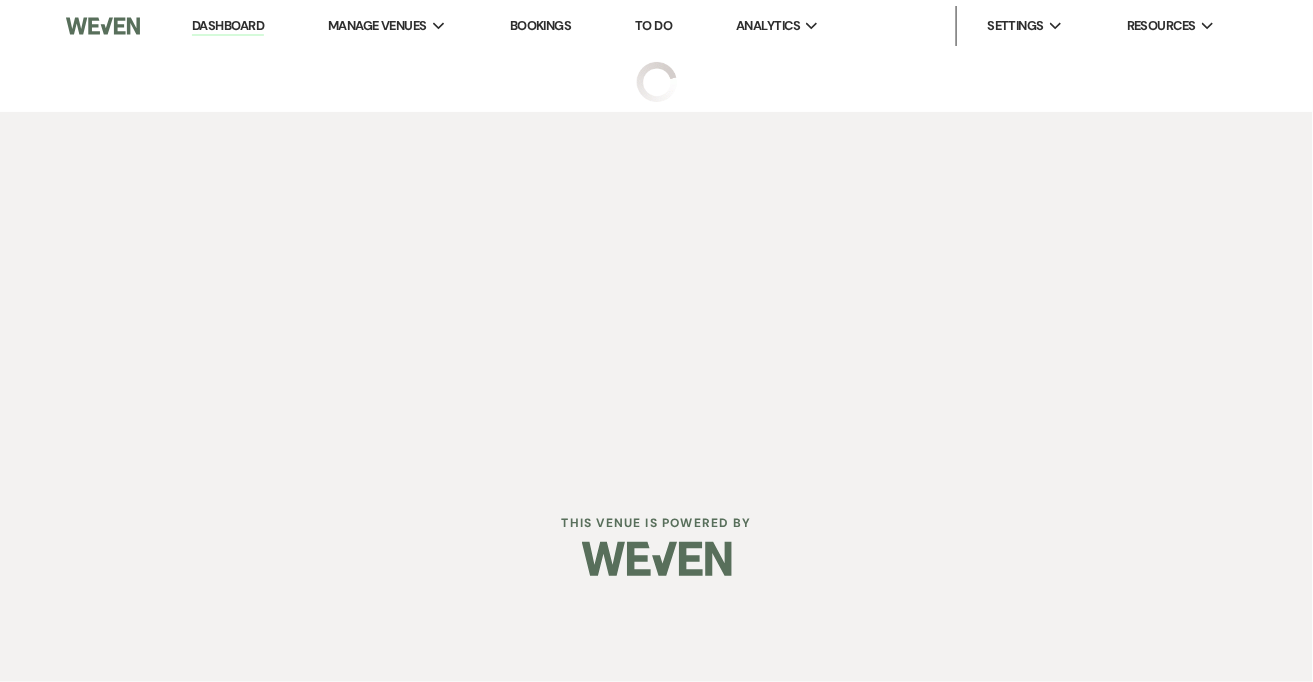 select on "5" 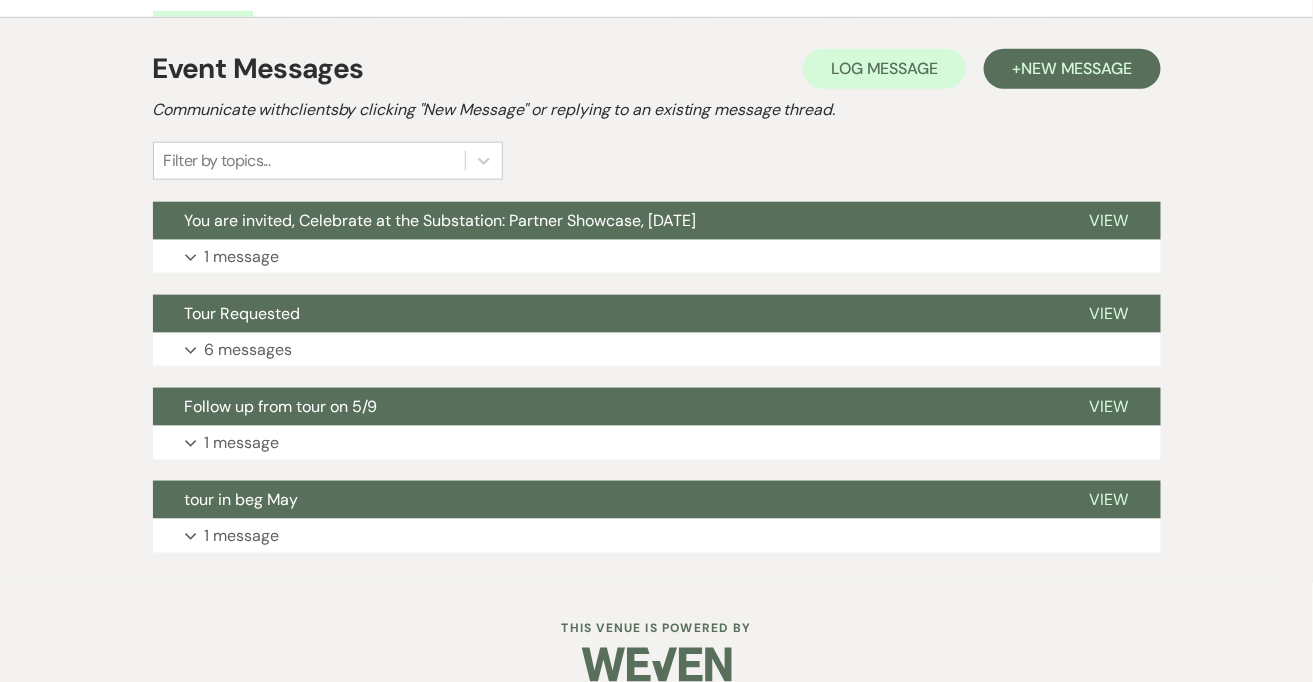 scroll, scrollTop: 570, scrollLeft: 0, axis: vertical 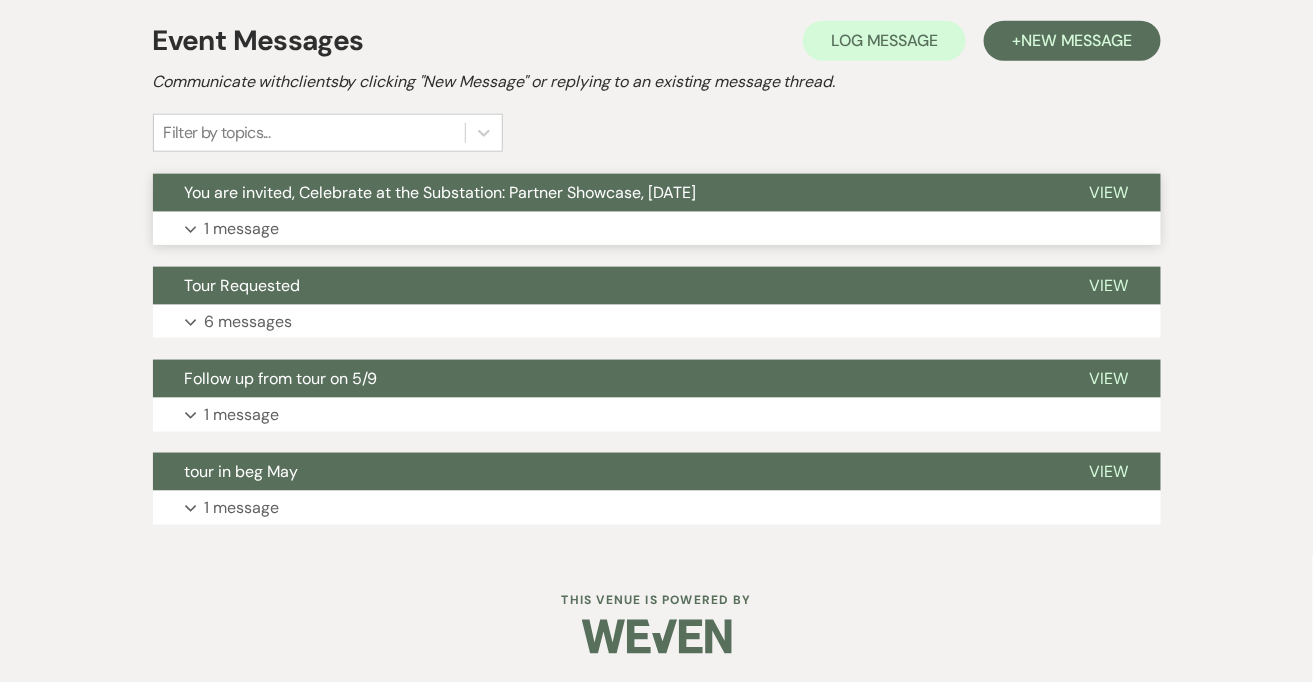 click on "Expand 1 message" at bounding box center [657, 229] 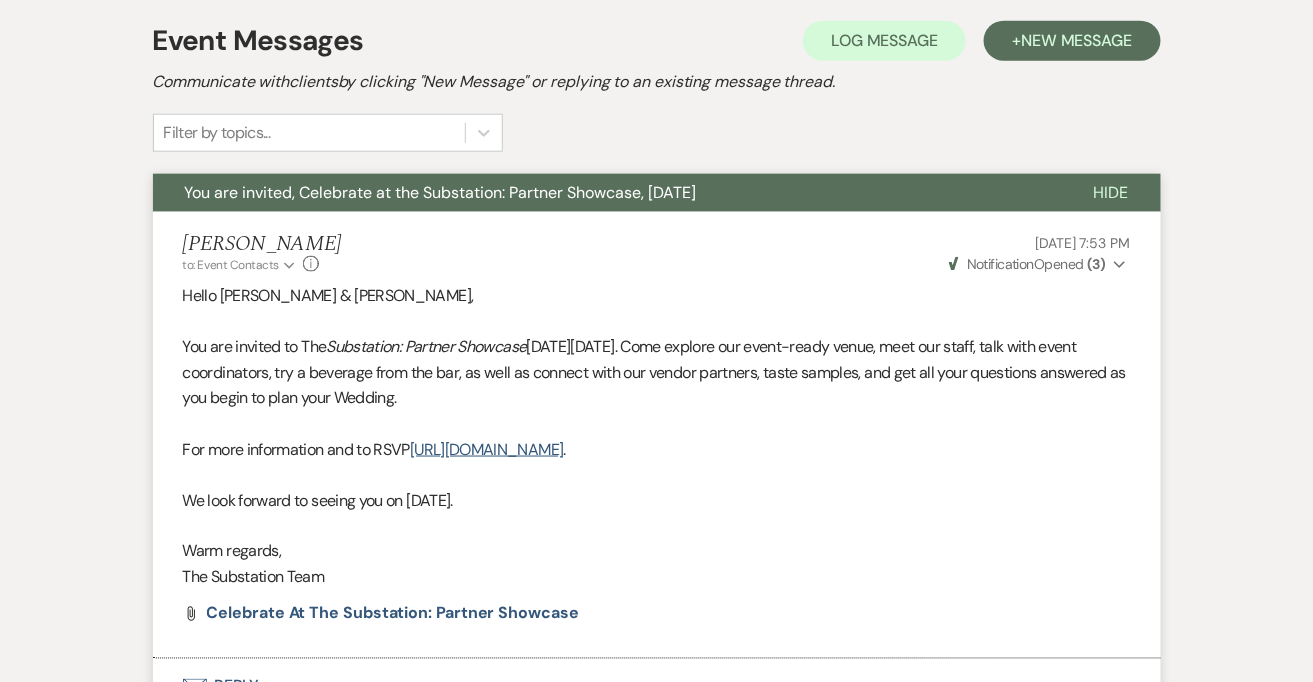click on "You are invited, Celebrate at the Substation: Partner Showcase, [DATE]" at bounding box center (441, 192) 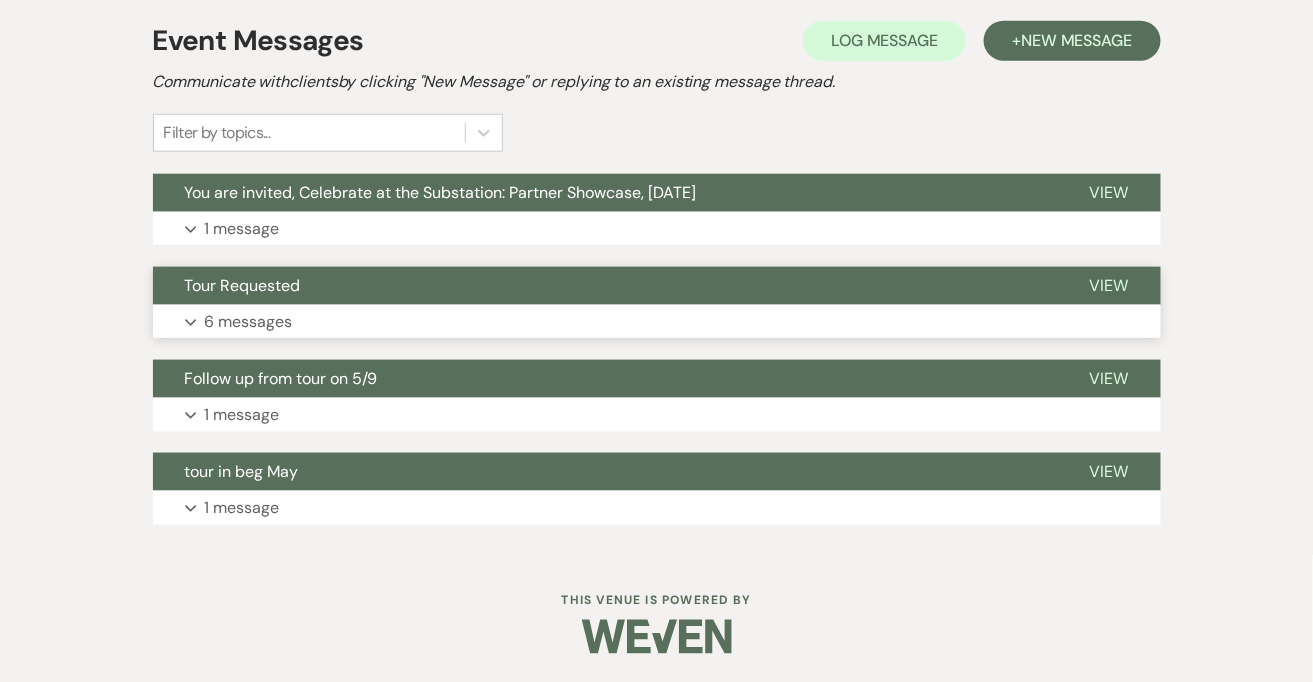 click on "Expand 6 messages" at bounding box center (657, 322) 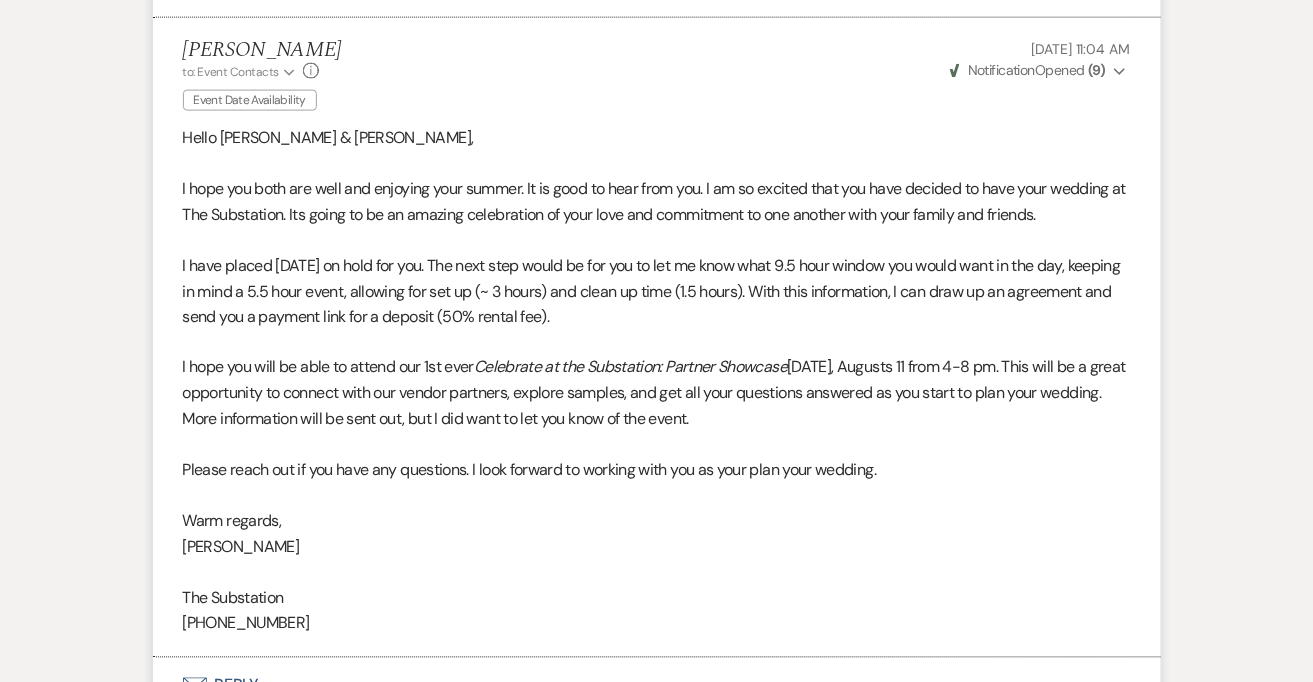 scroll, scrollTop: 2953, scrollLeft: 0, axis: vertical 